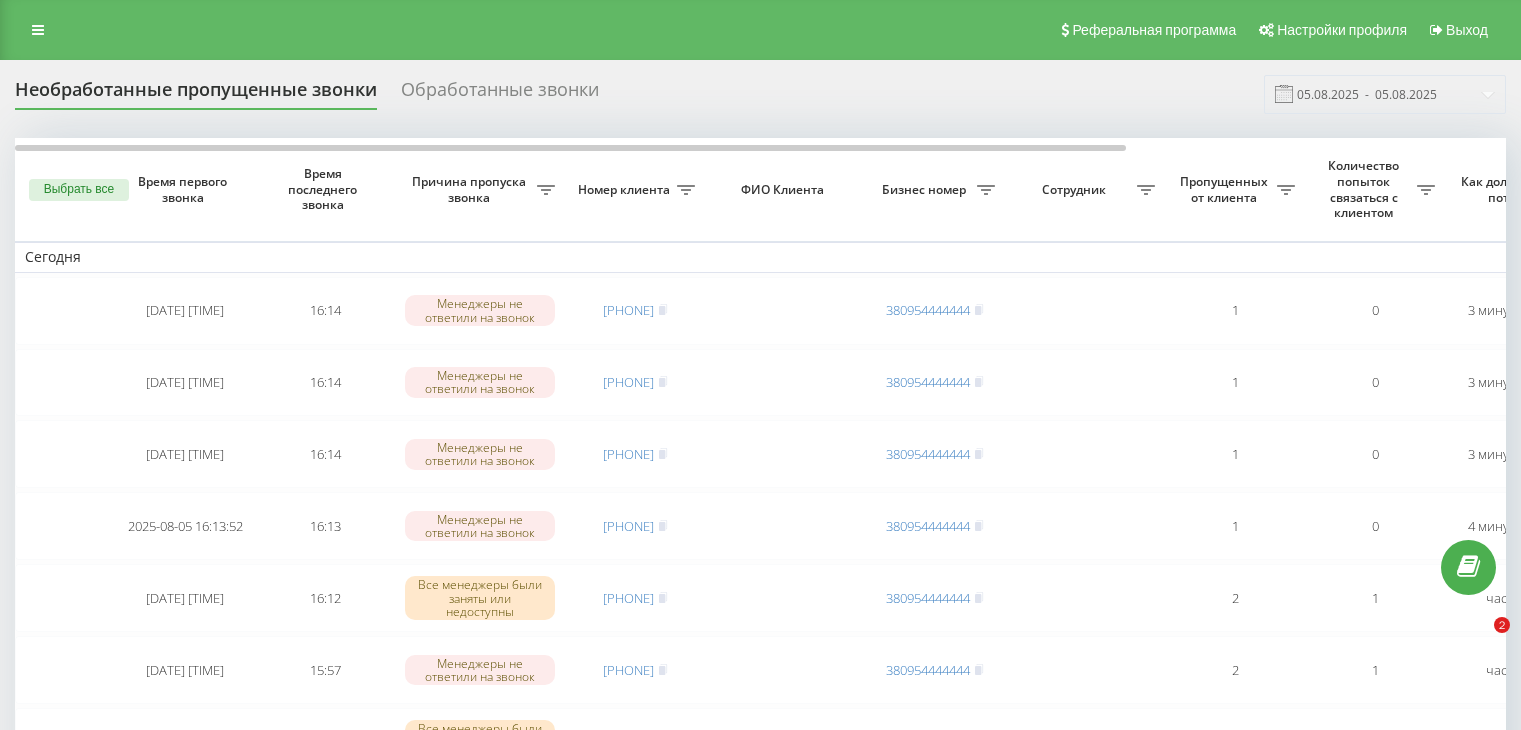 scroll, scrollTop: 0, scrollLeft: 0, axis: both 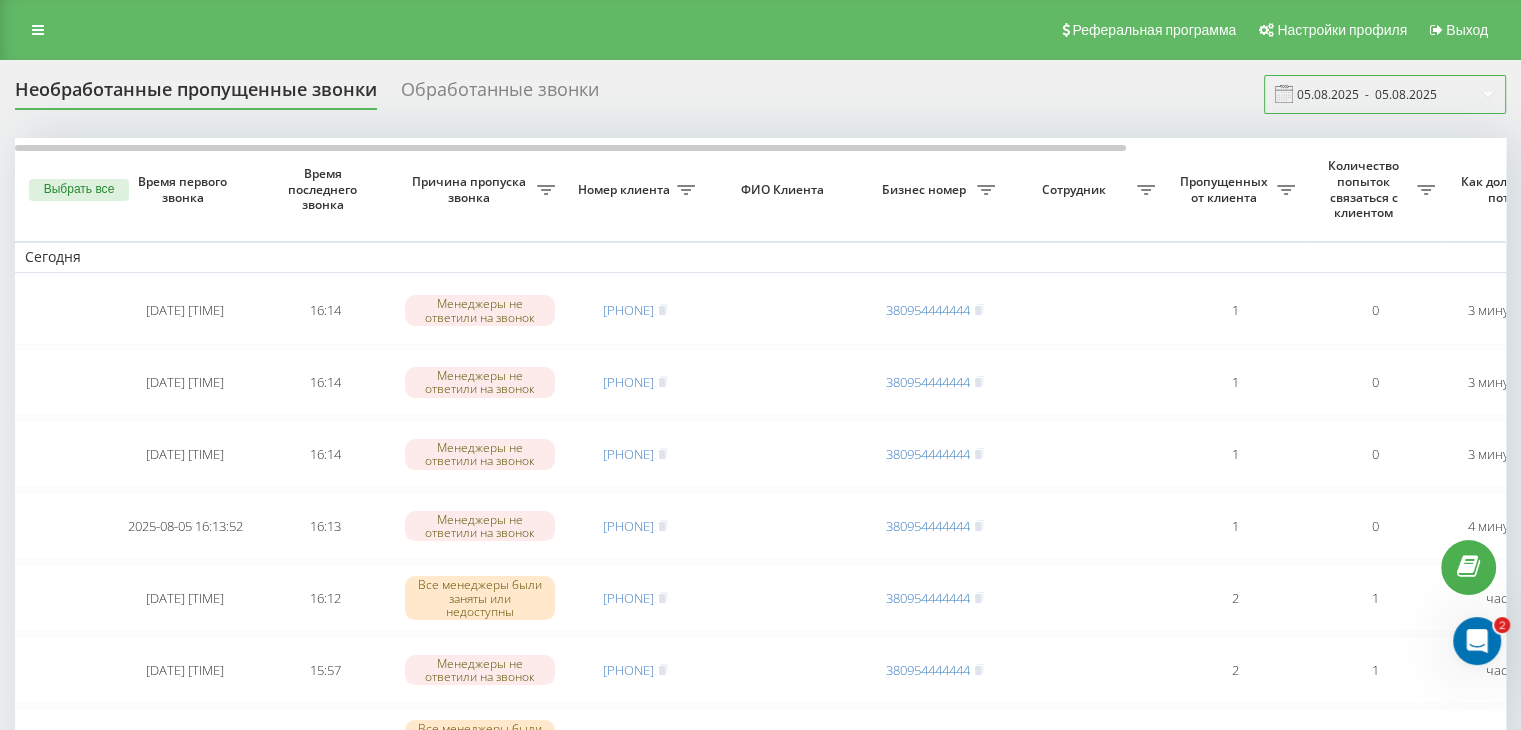 drag, startPoint x: 1393, startPoint y: 85, endPoint x: 1393, endPoint y: 97, distance: 12 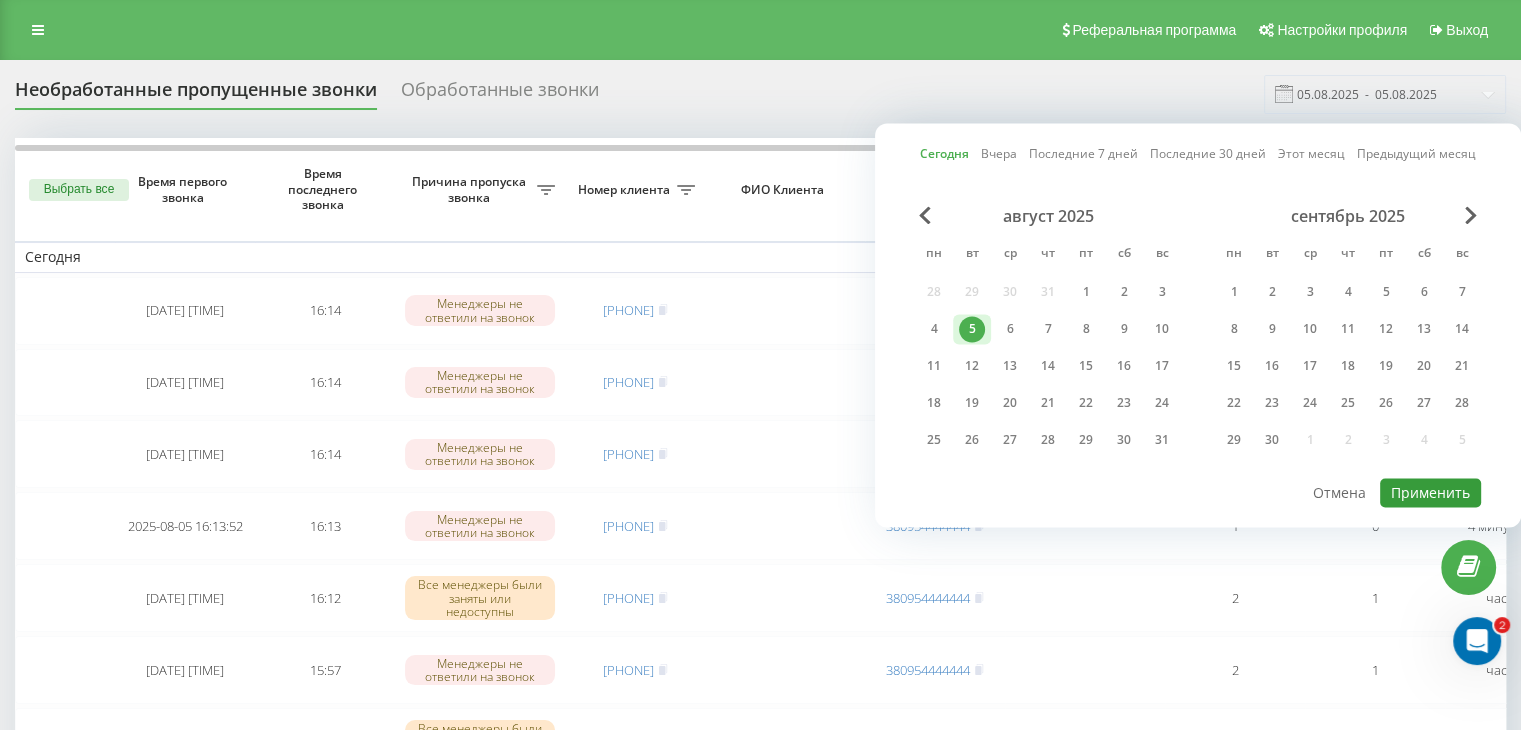 click on "Применить" at bounding box center (1430, 492) 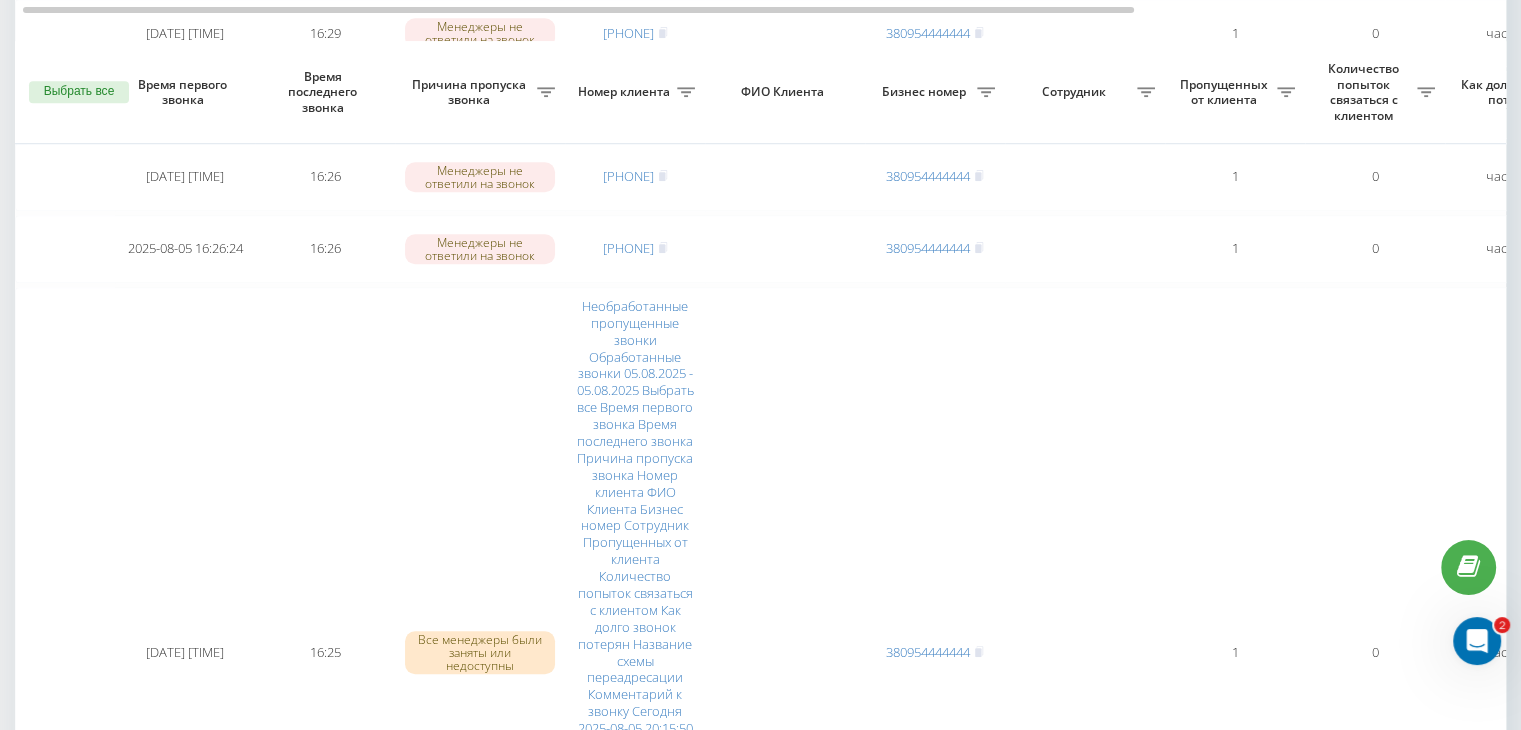scroll, scrollTop: 1647, scrollLeft: 0, axis: vertical 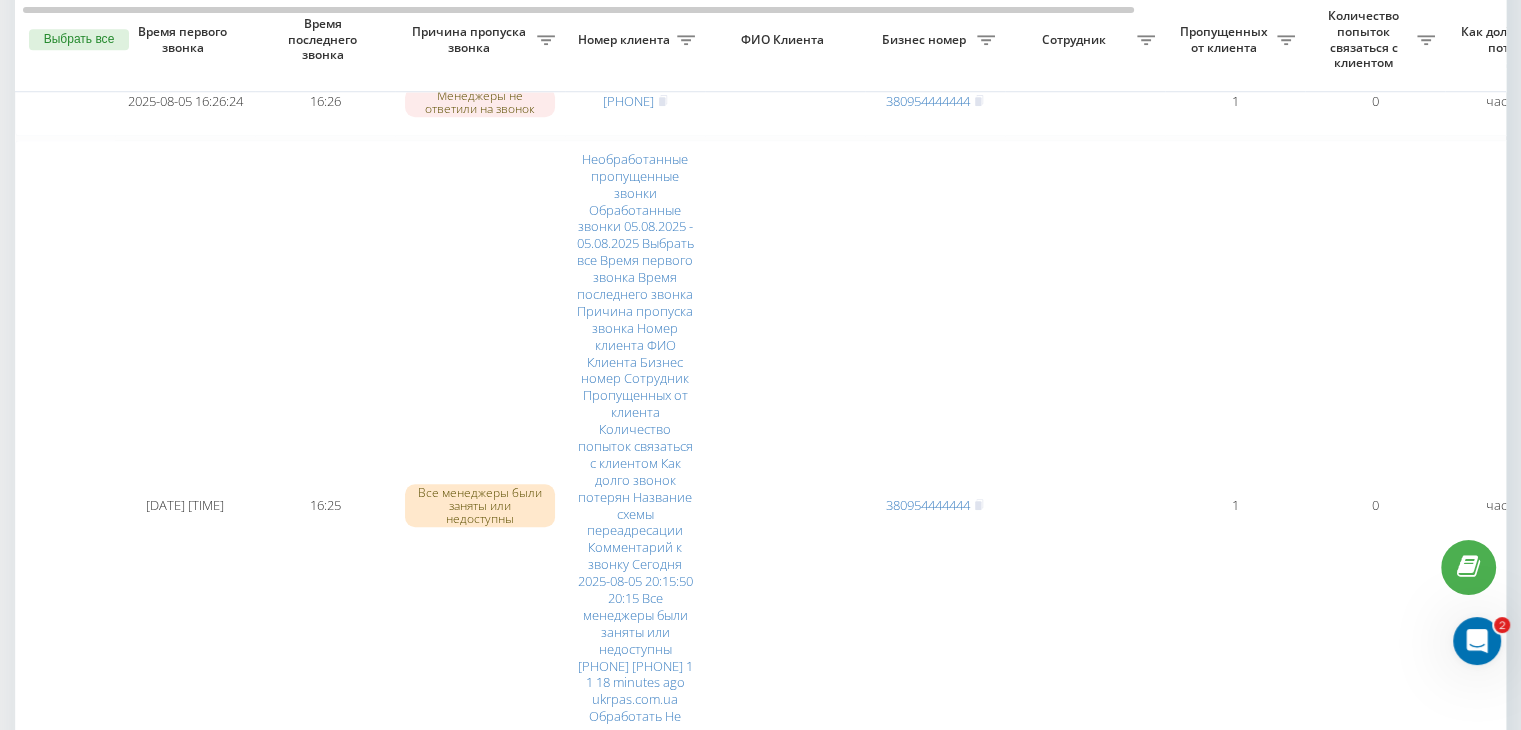 click on "2" at bounding box center [1430, 1944] 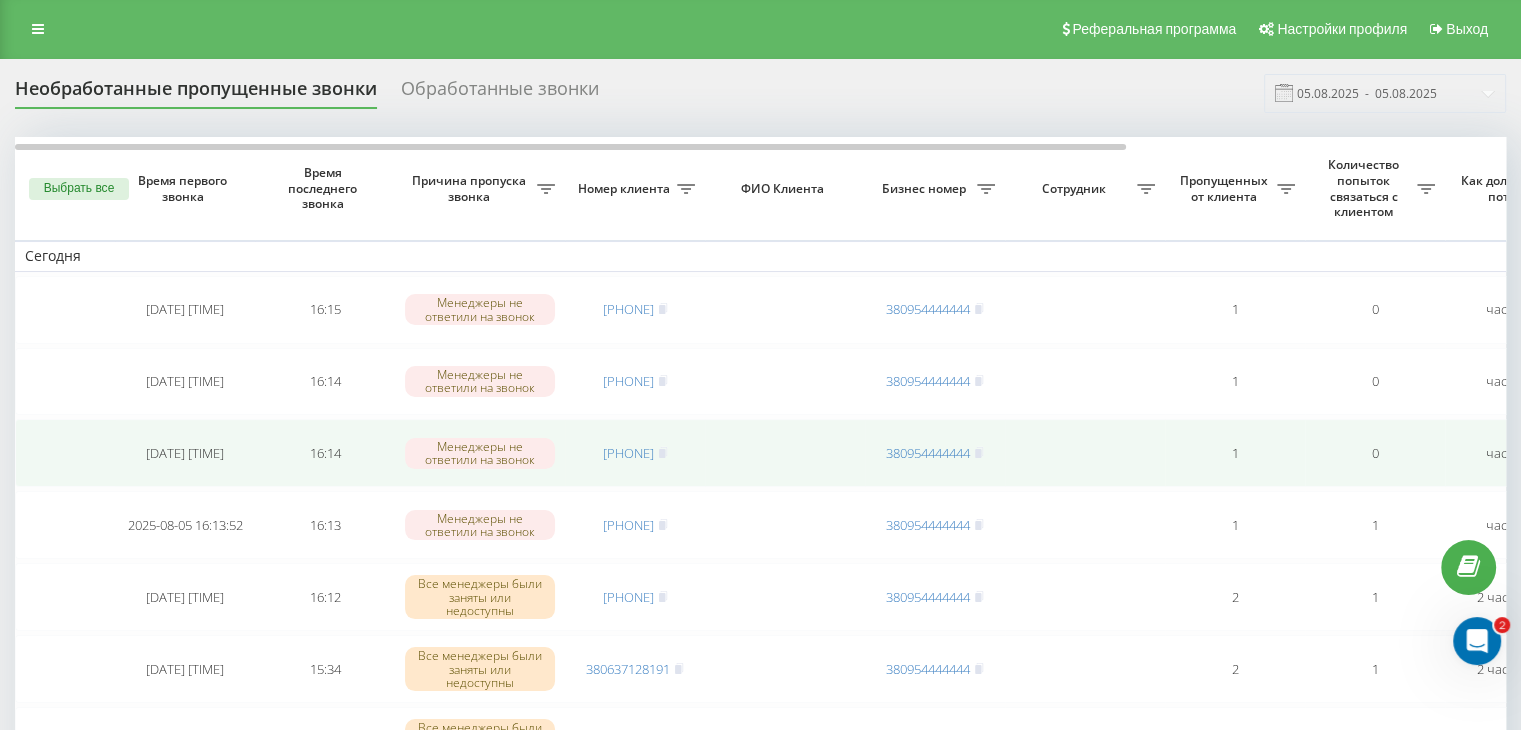 scroll, scrollTop: 0, scrollLeft: 0, axis: both 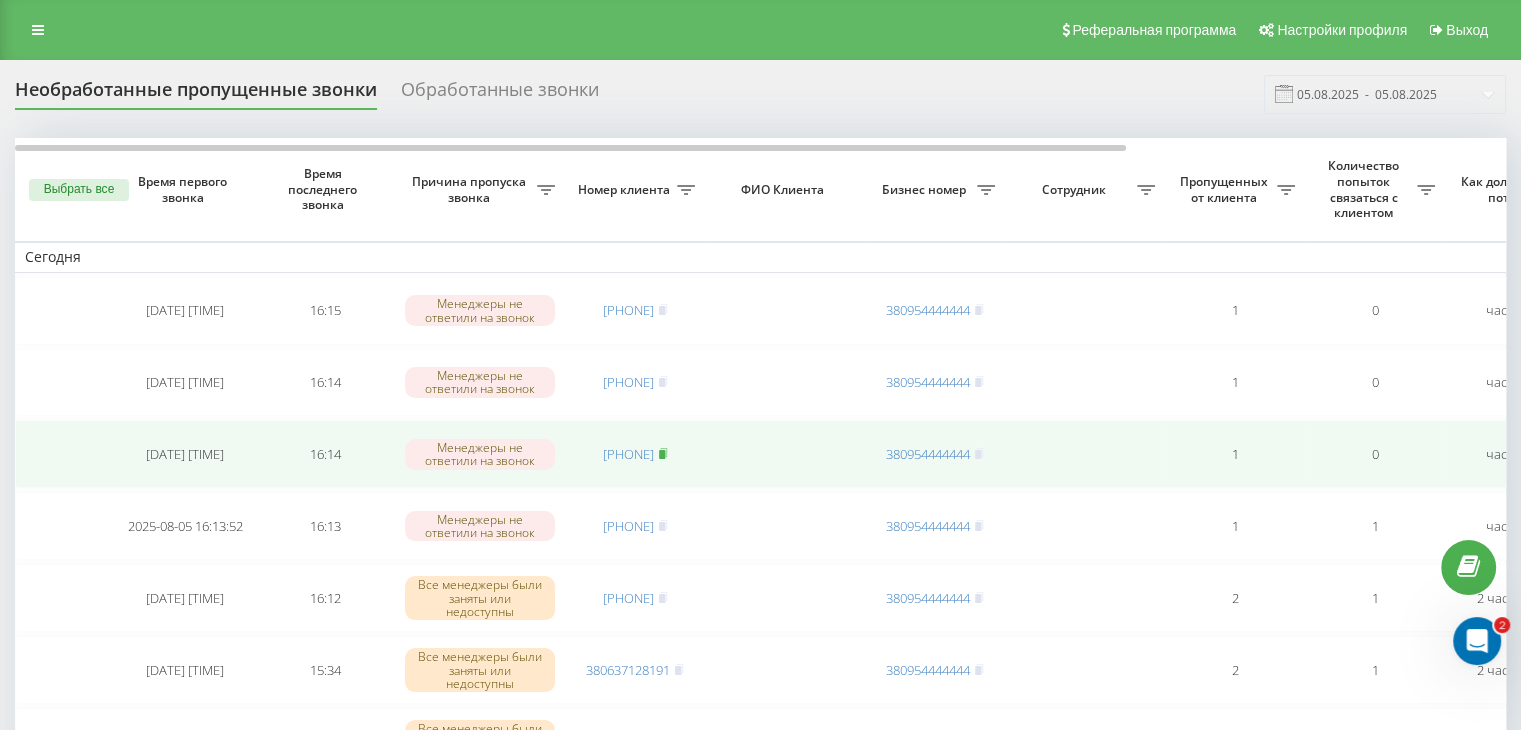 click 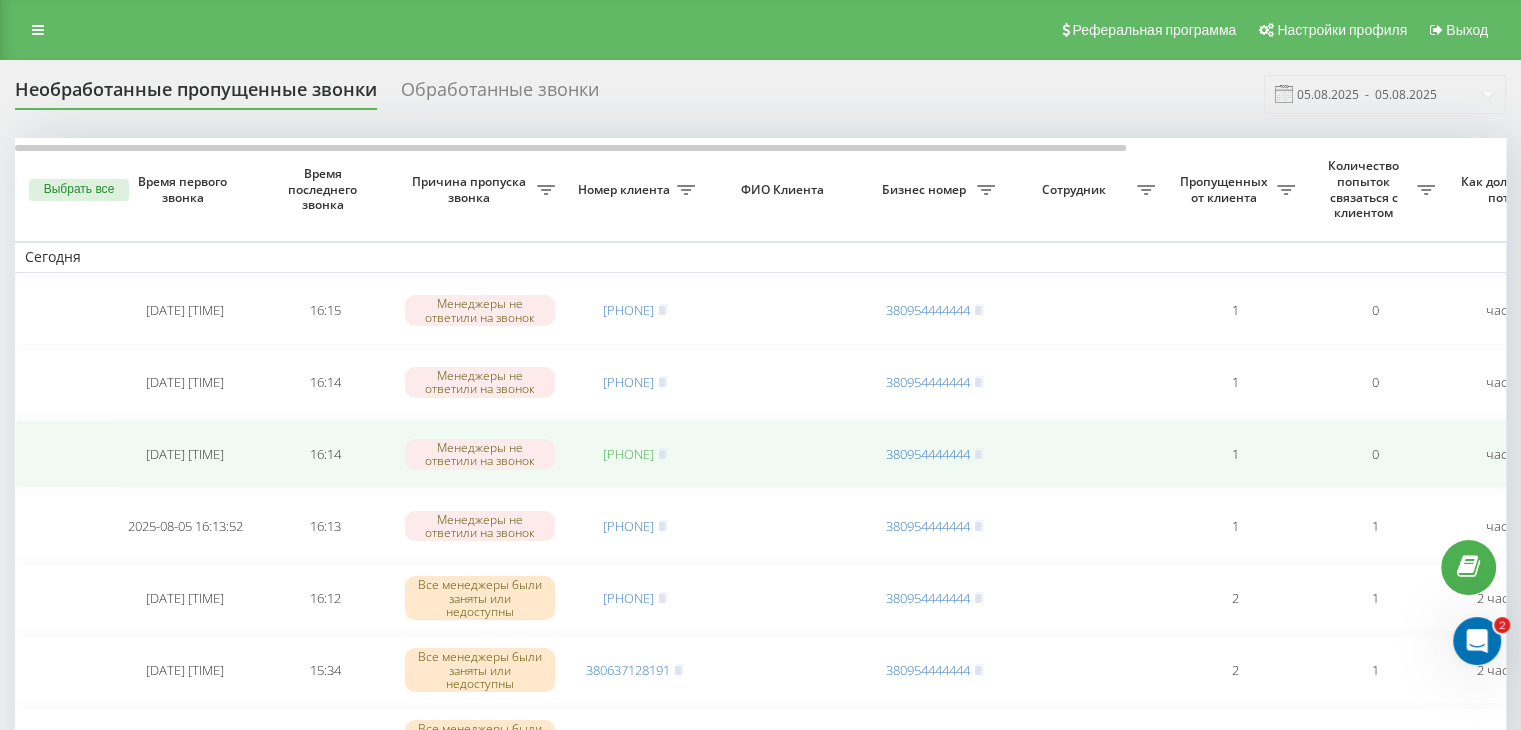 click on "[PHONE]" at bounding box center [628, 454] 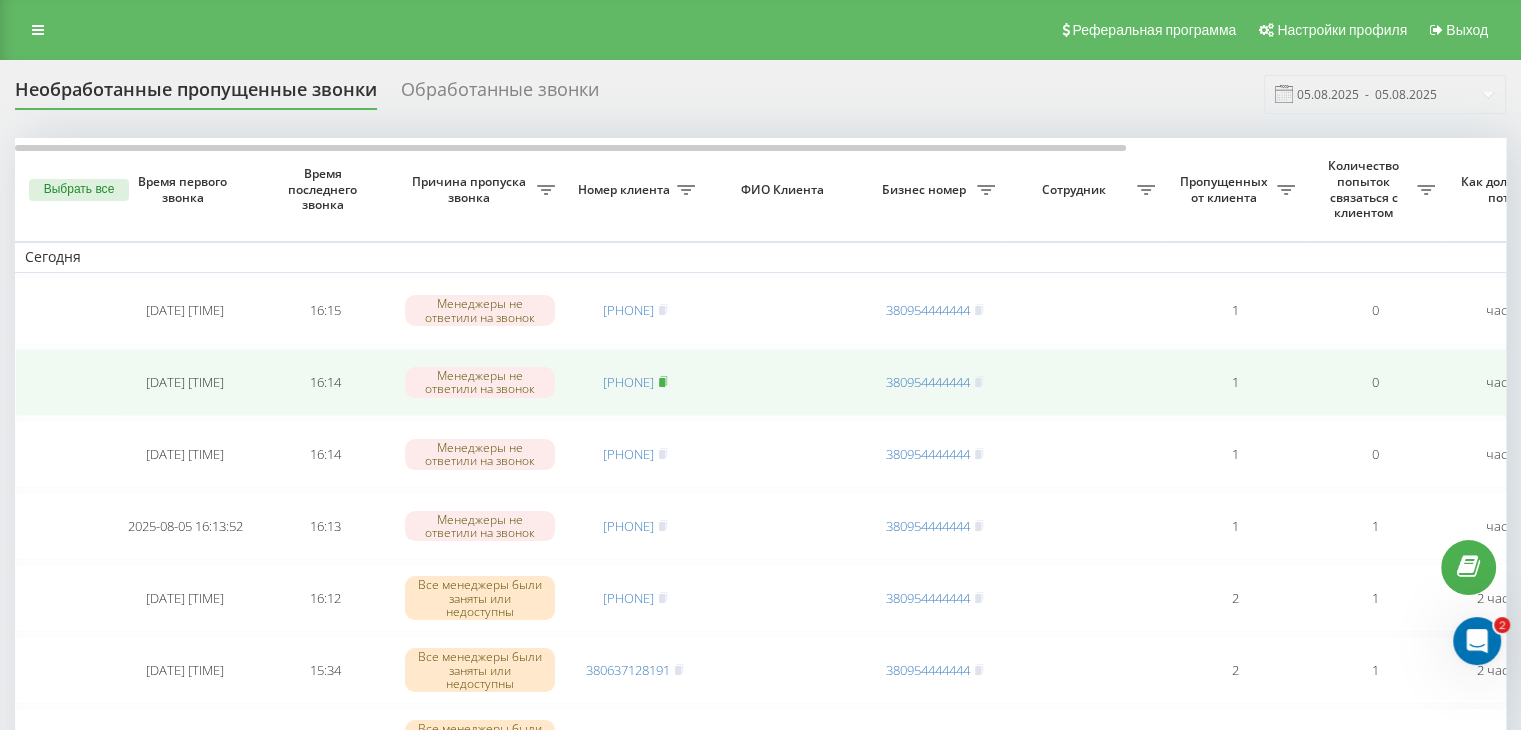 click 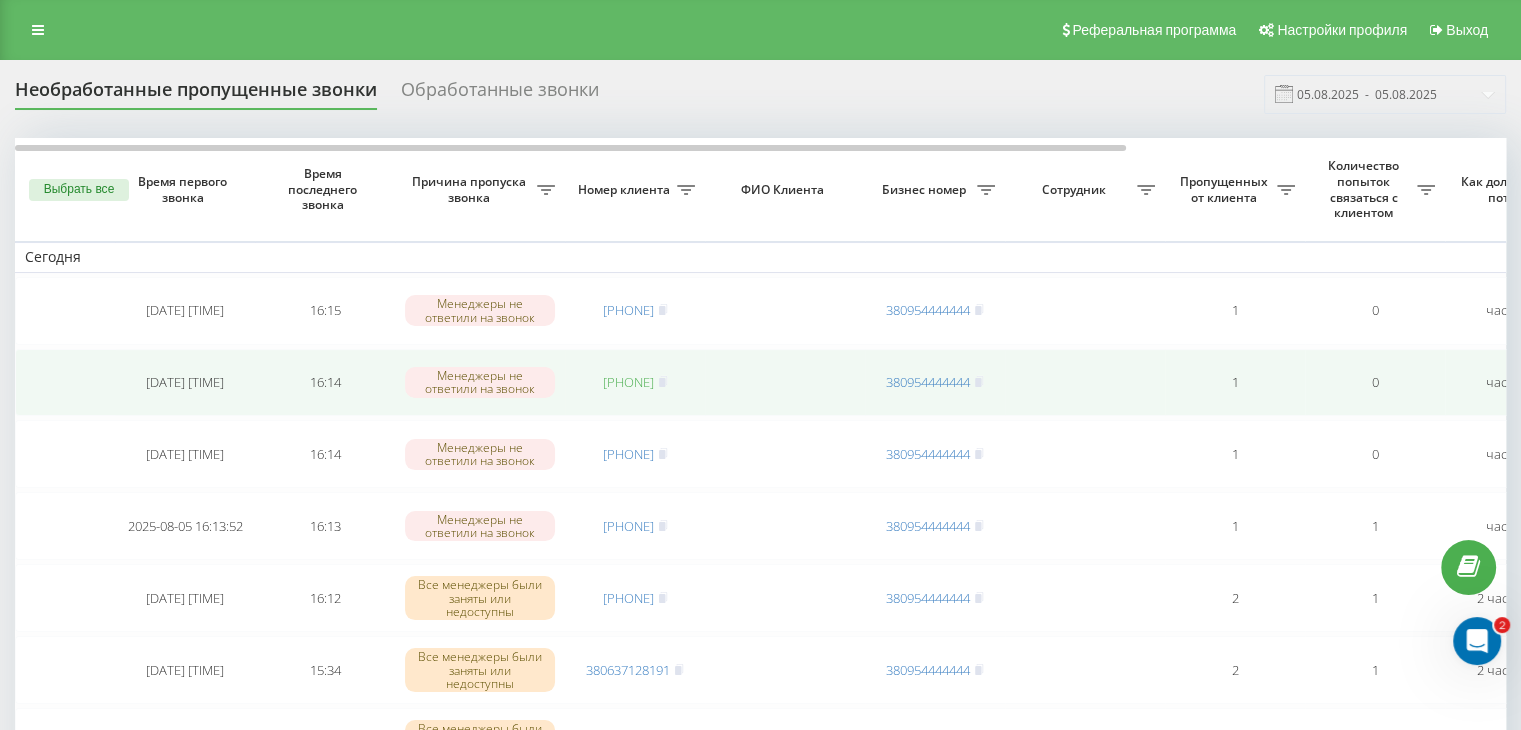 click on "[PHONE]" at bounding box center [628, 382] 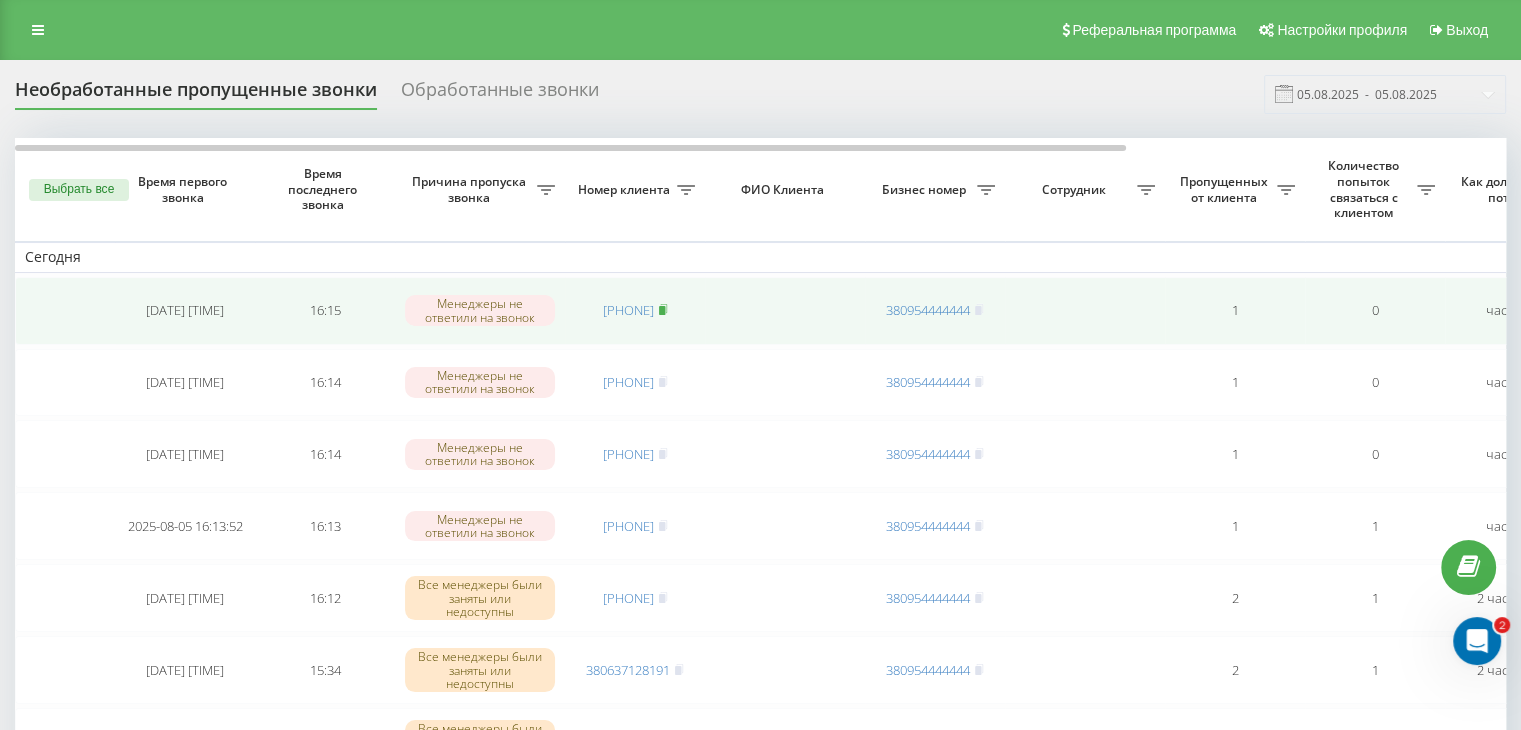 click 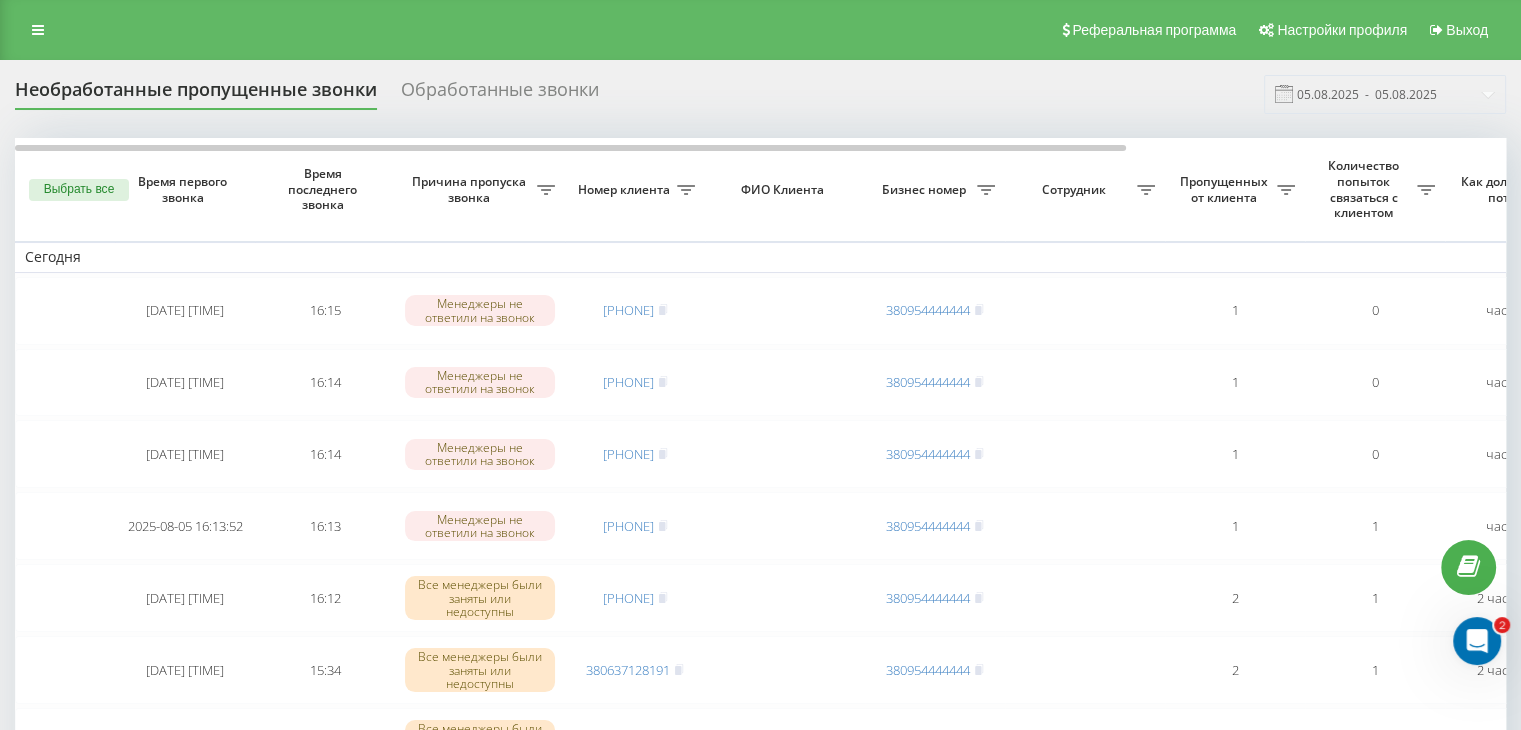 click on "Необработанные пропущенные звонки Обработанные звонки 05.08.2025  -  05.08.2025" at bounding box center (760, 94) 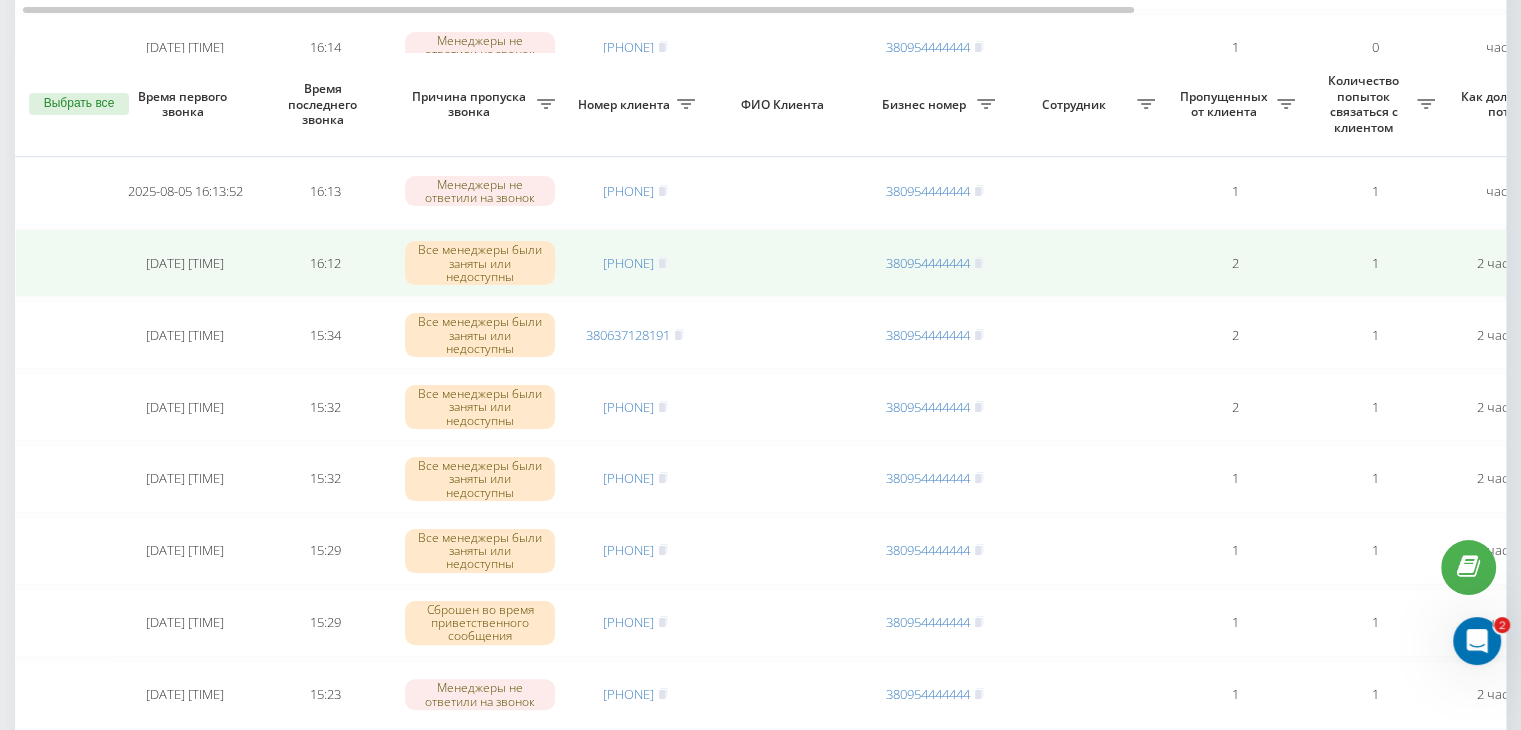 scroll, scrollTop: 300, scrollLeft: 0, axis: vertical 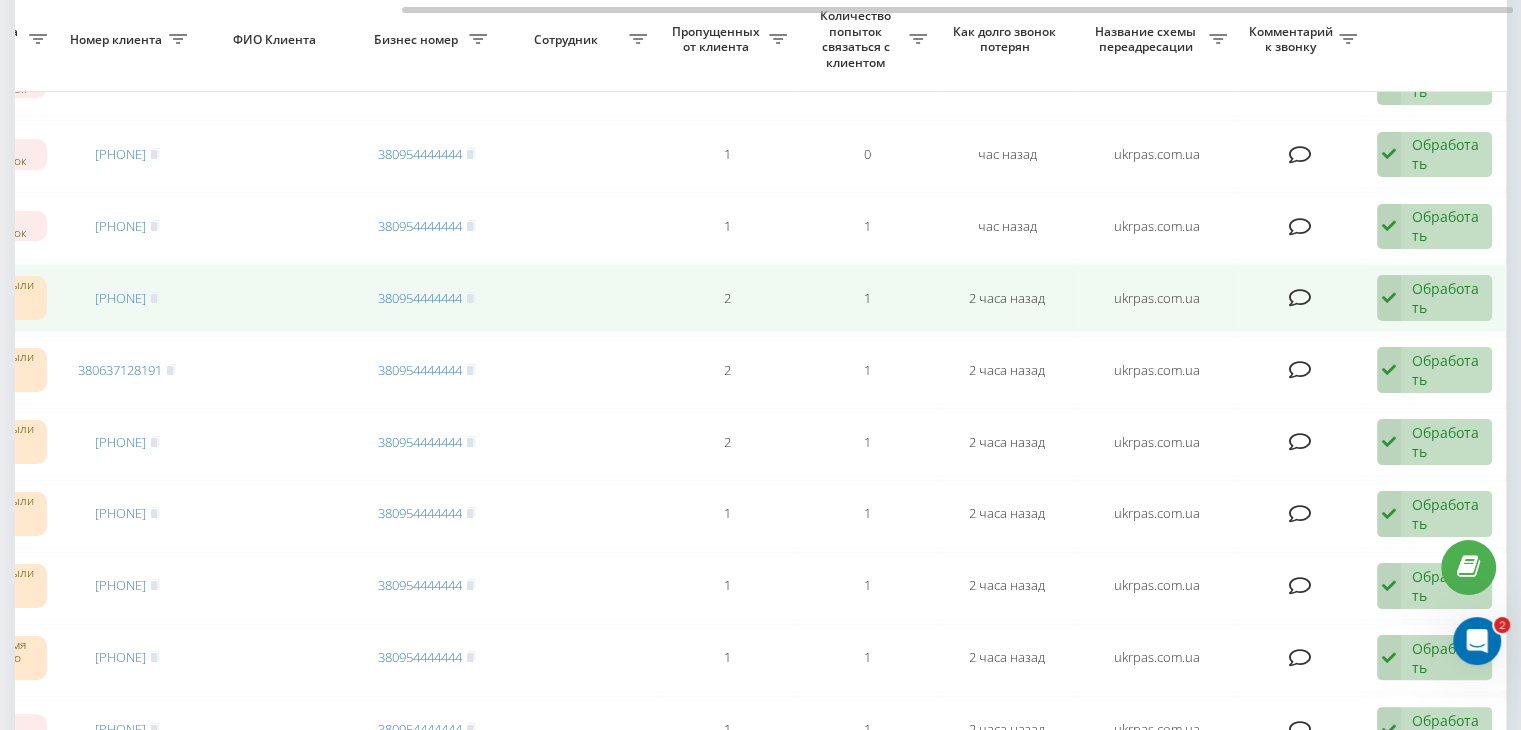click on "Обработать" at bounding box center (1446, 298) 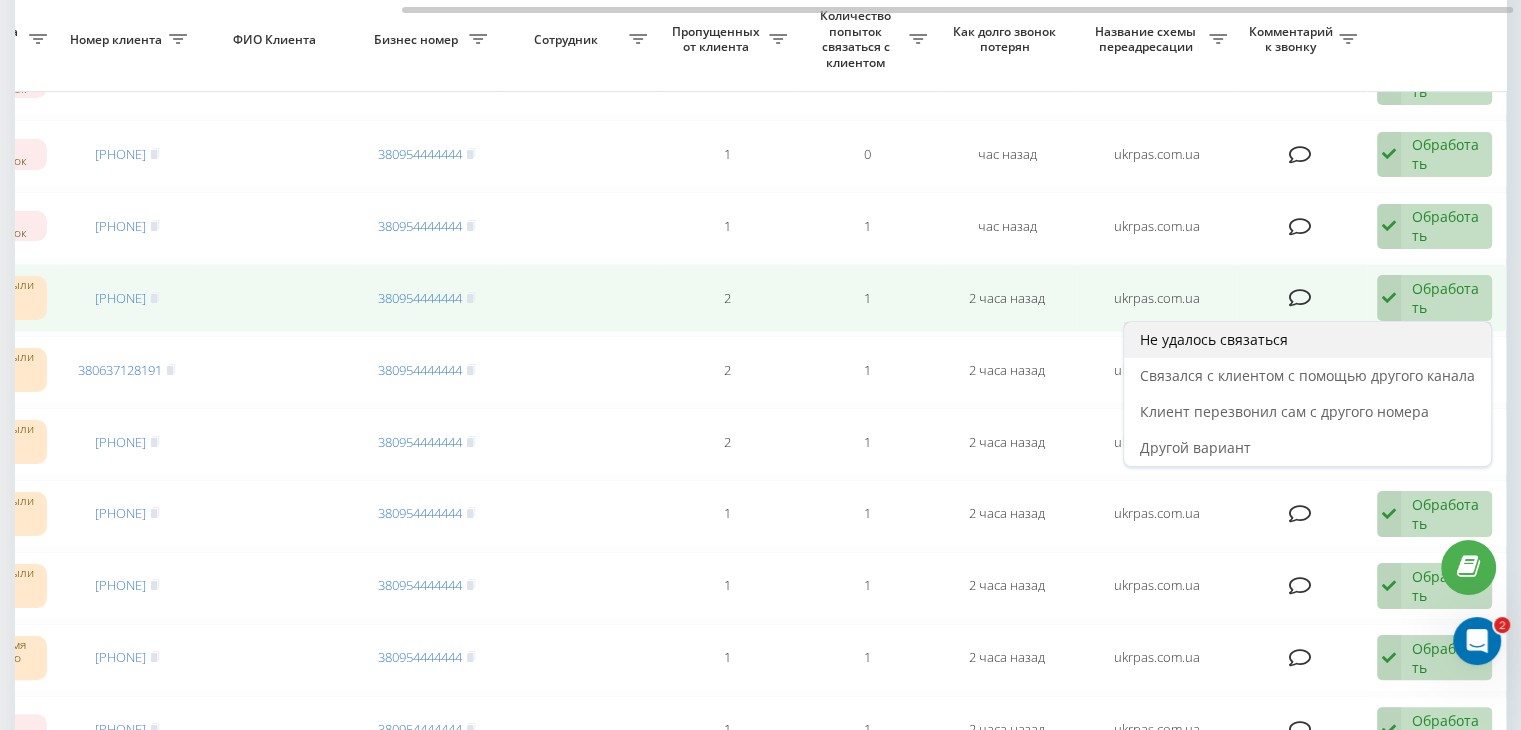 click on "Не удалось связаться" at bounding box center (1307, 340) 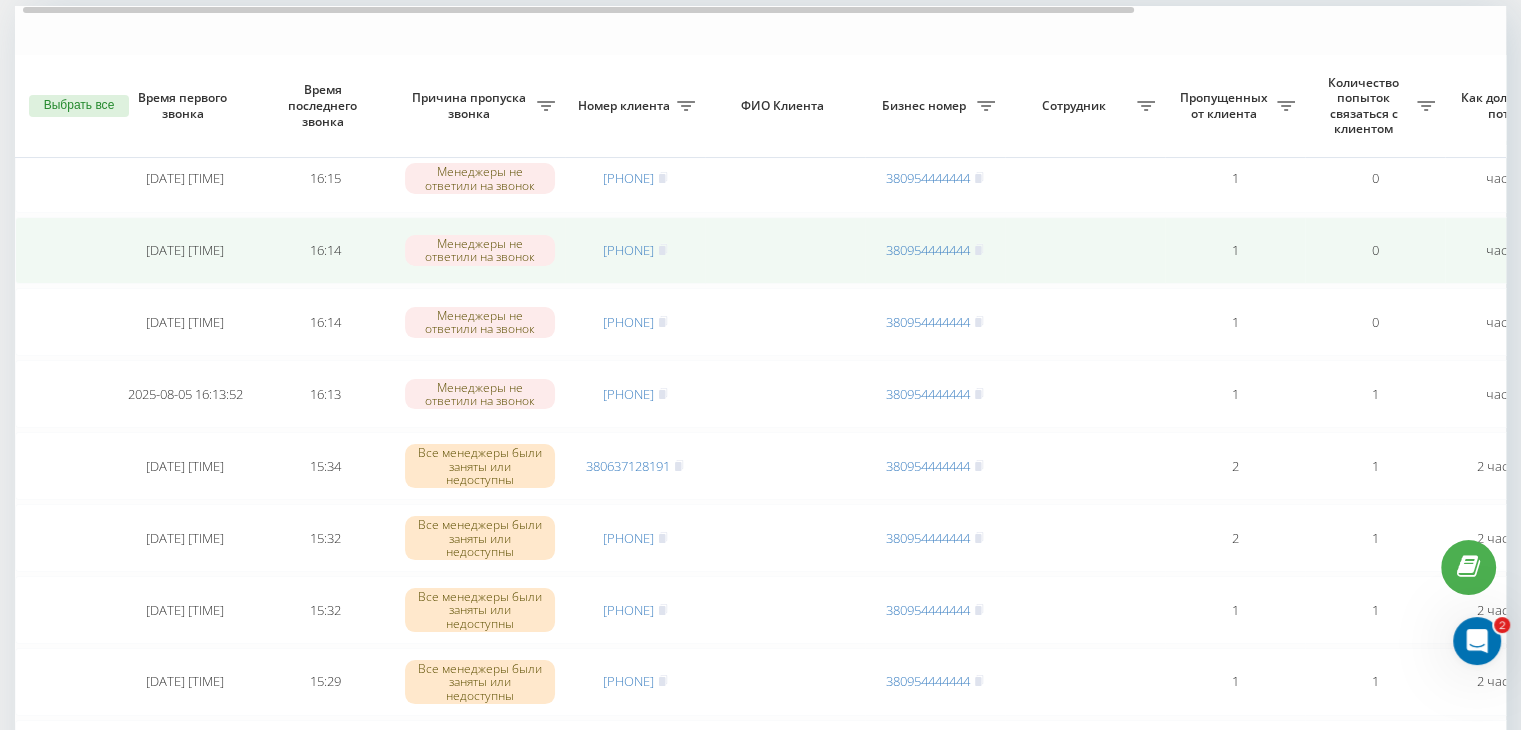 scroll, scrollTop: 100, scrollLeft: 0, axis: vertical 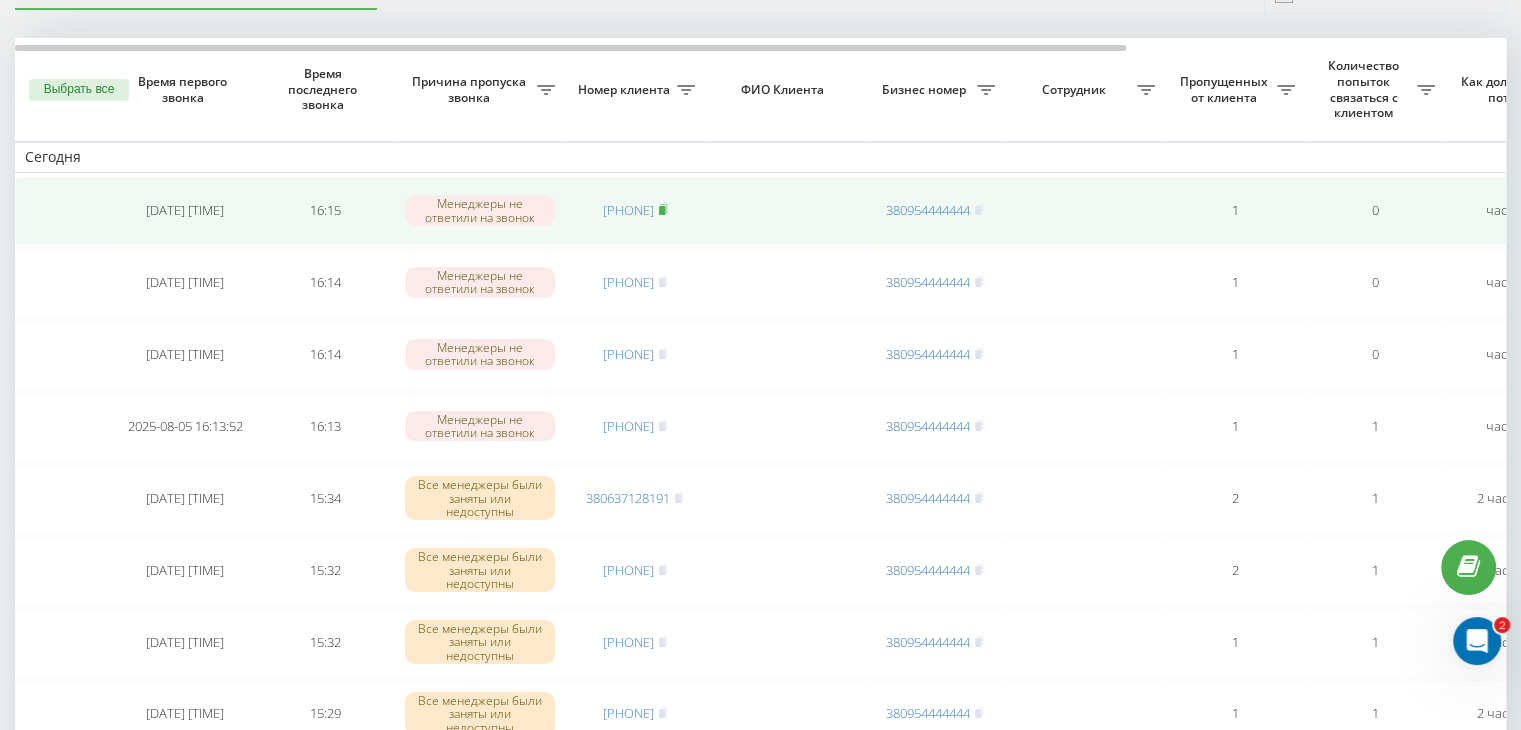 click 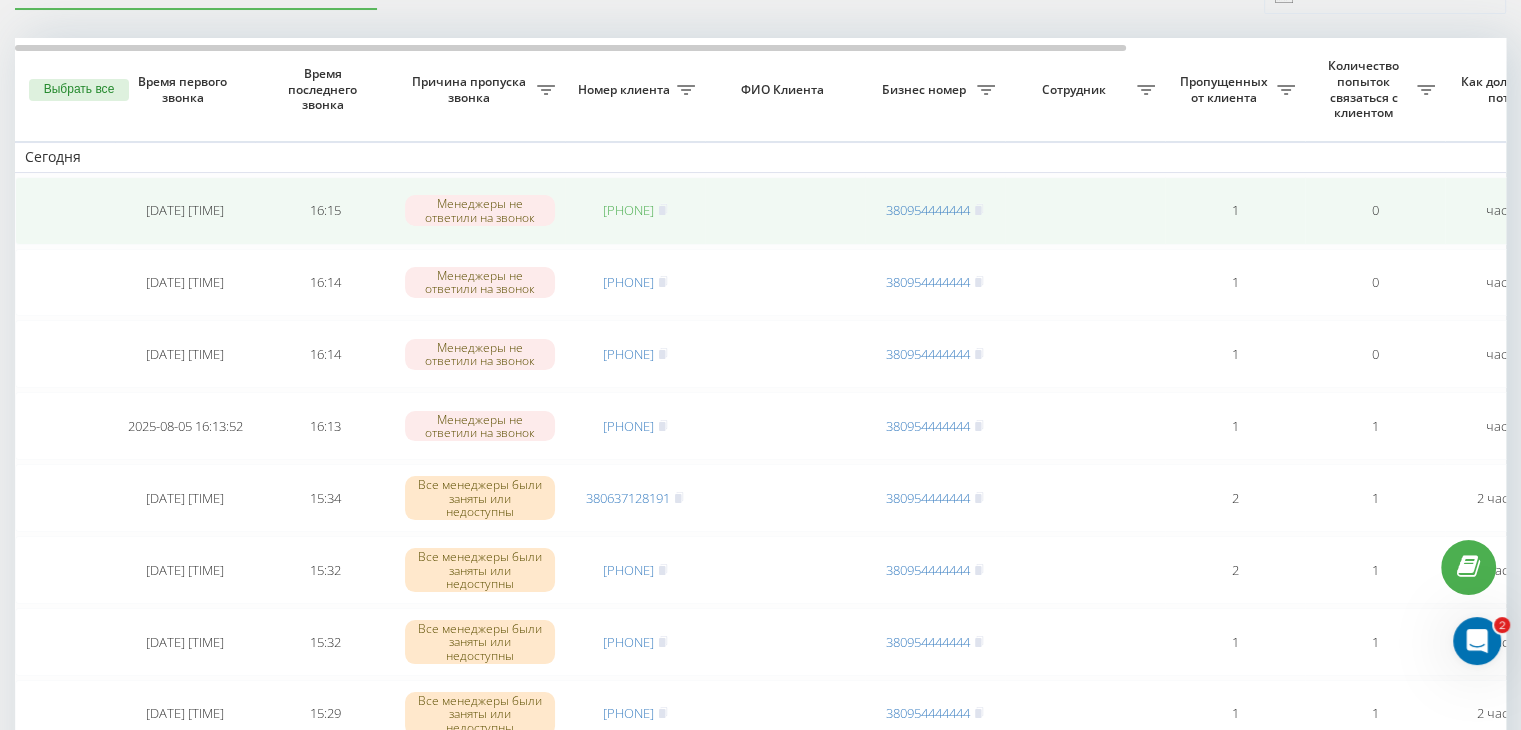 click on "[PHONE]" at bounding box center [628, 210] 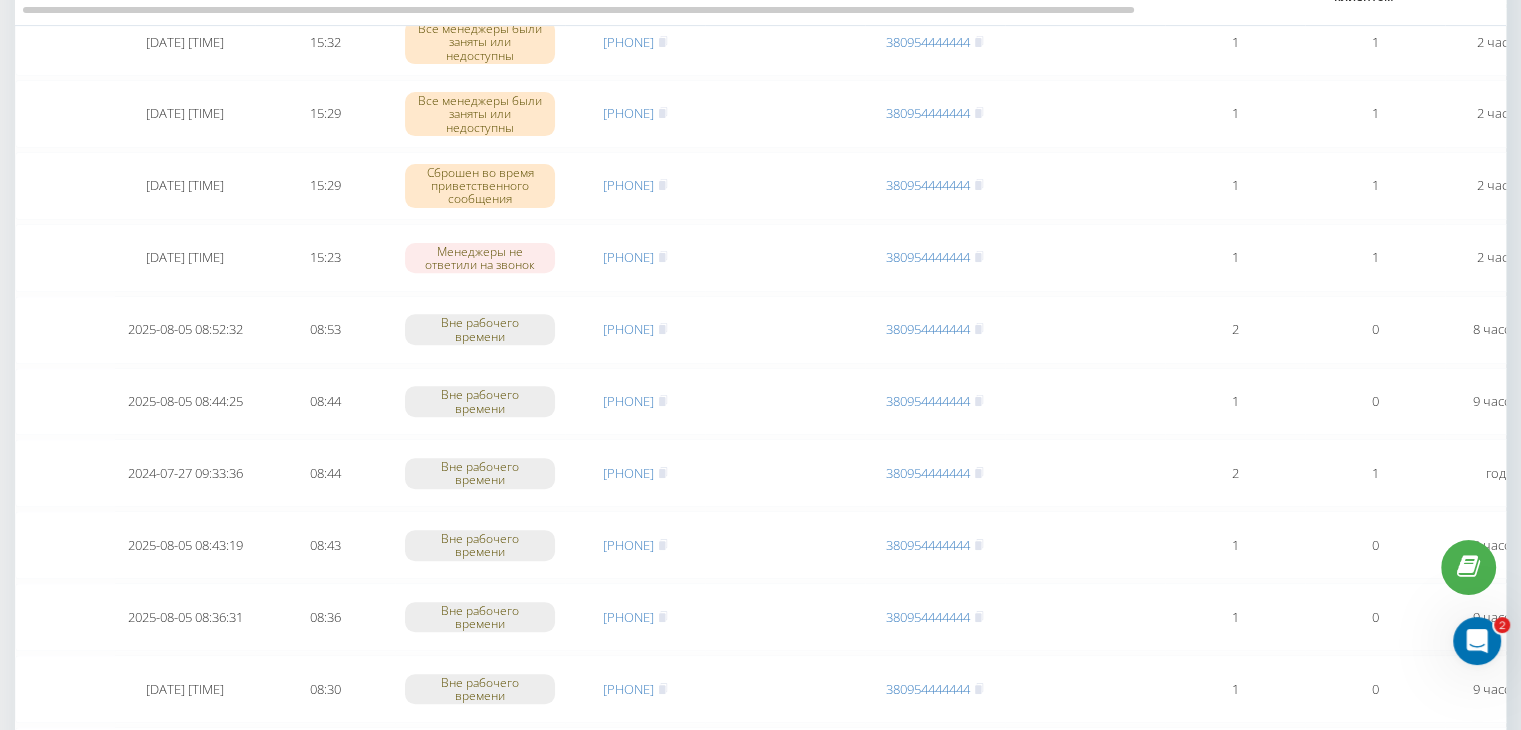 scroll, scrollTop: 500, scrollLeft: 0, axis: vertical 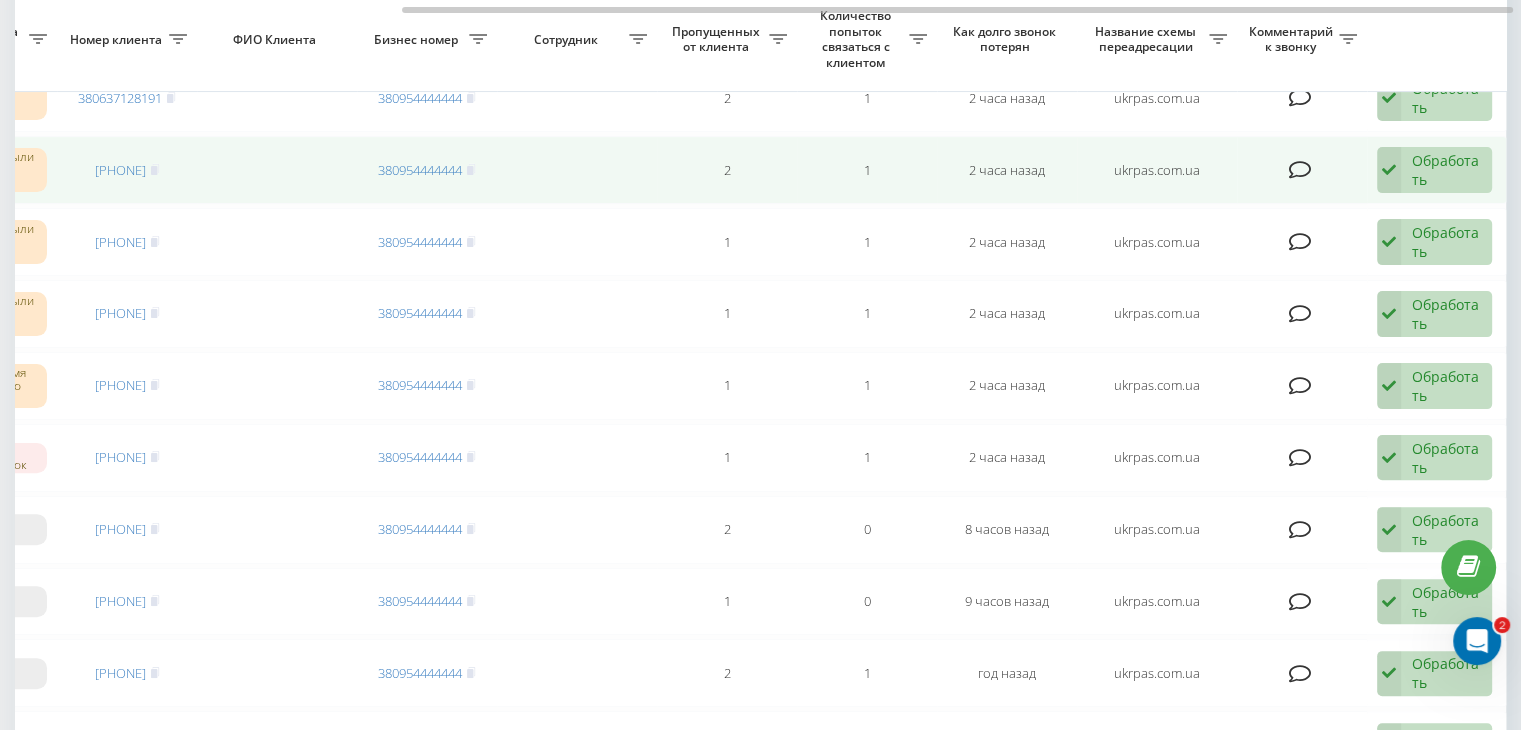 click on "Обработать" at bounding box center (1446, 170) 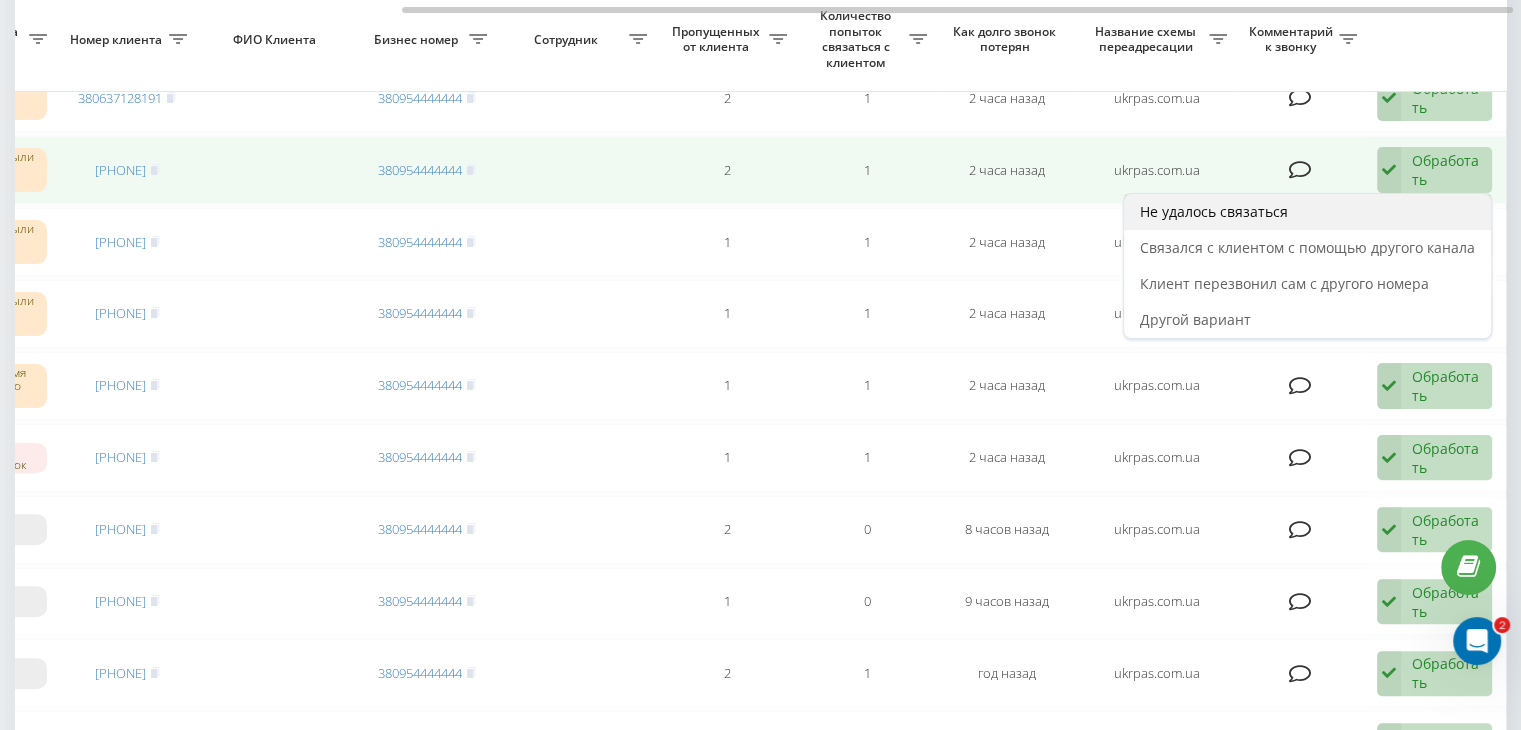 click on "Не удалось связаться" at bounding box center [1307, 212] 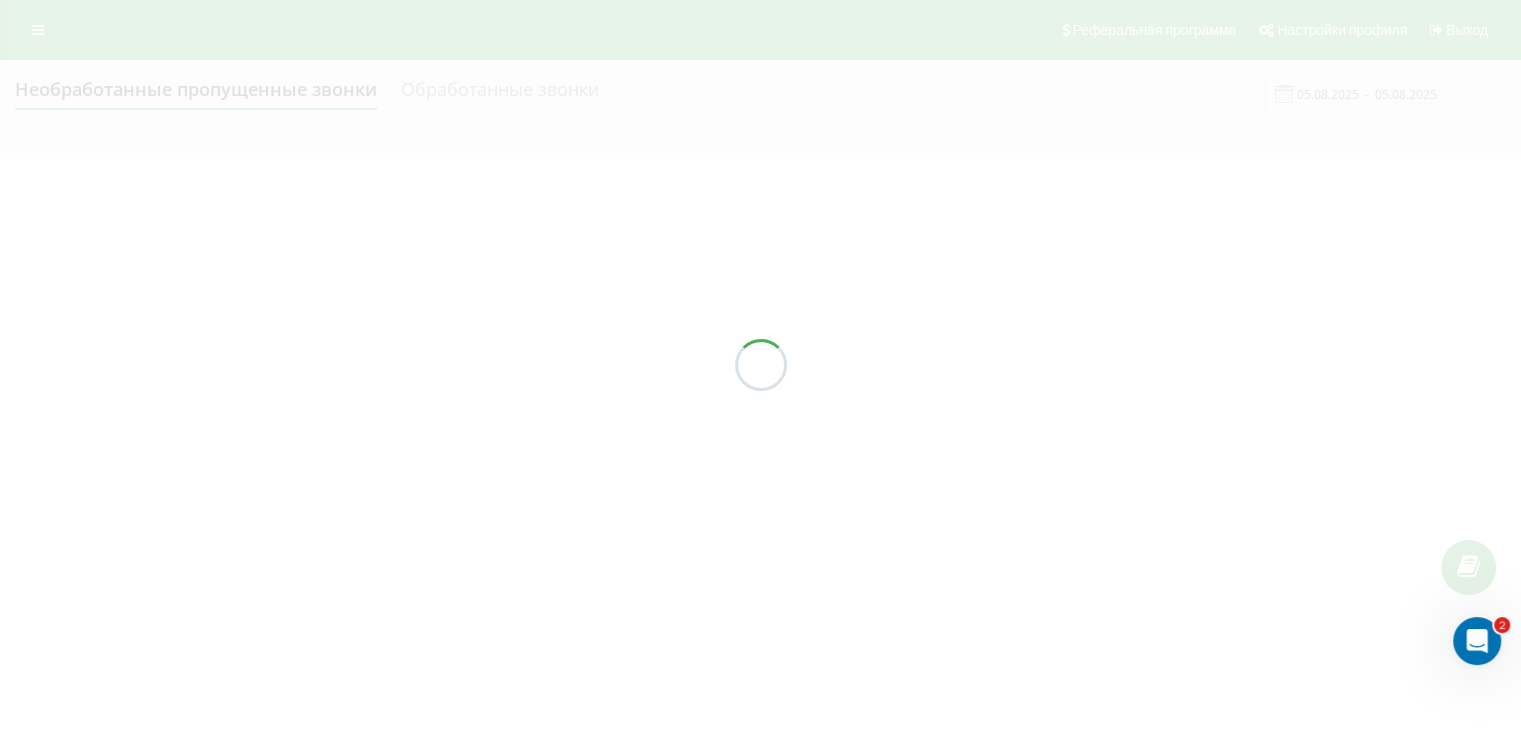 scroll, scrollTop: 0, scrollLeft: 0, axis: both 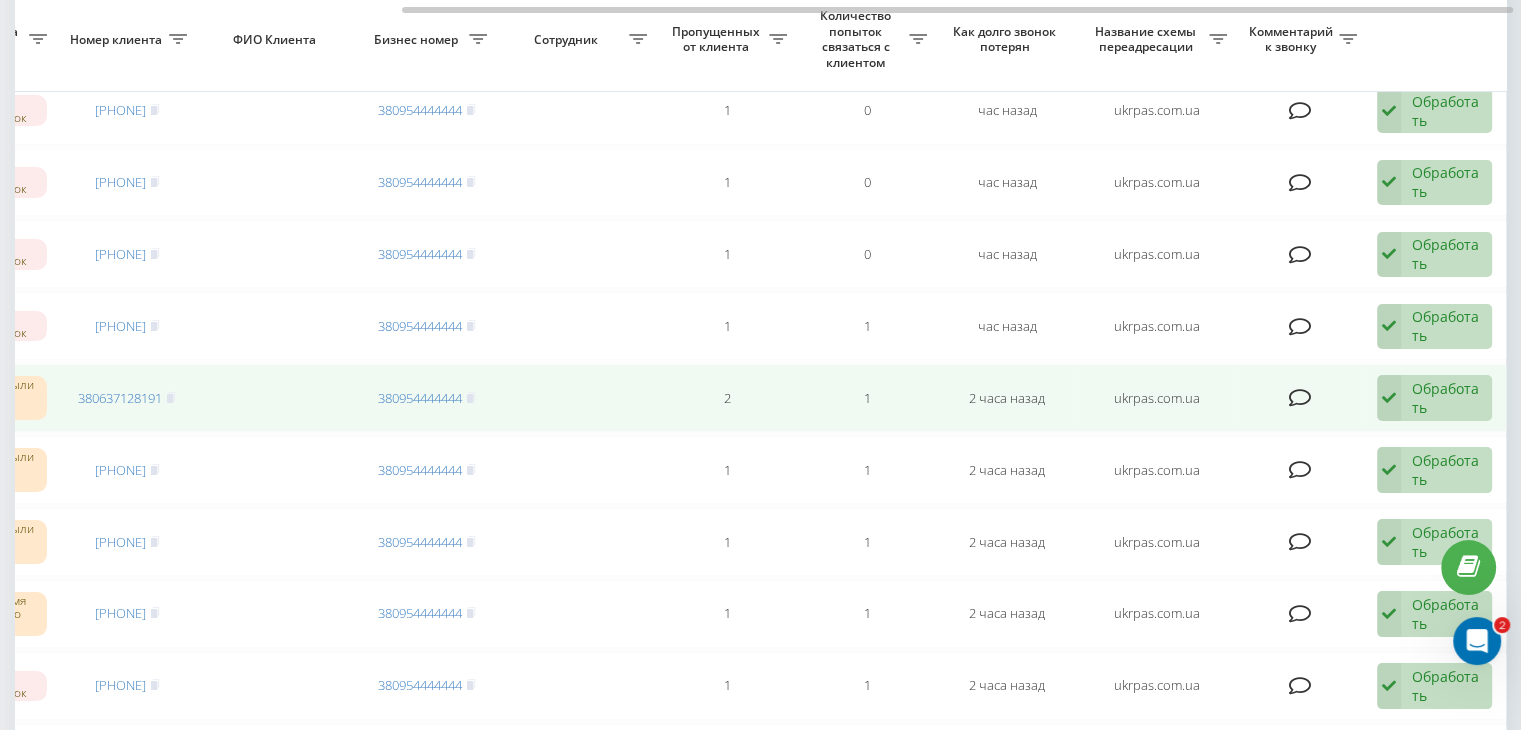click on "Обработать" at bounding box center [1446, 398] 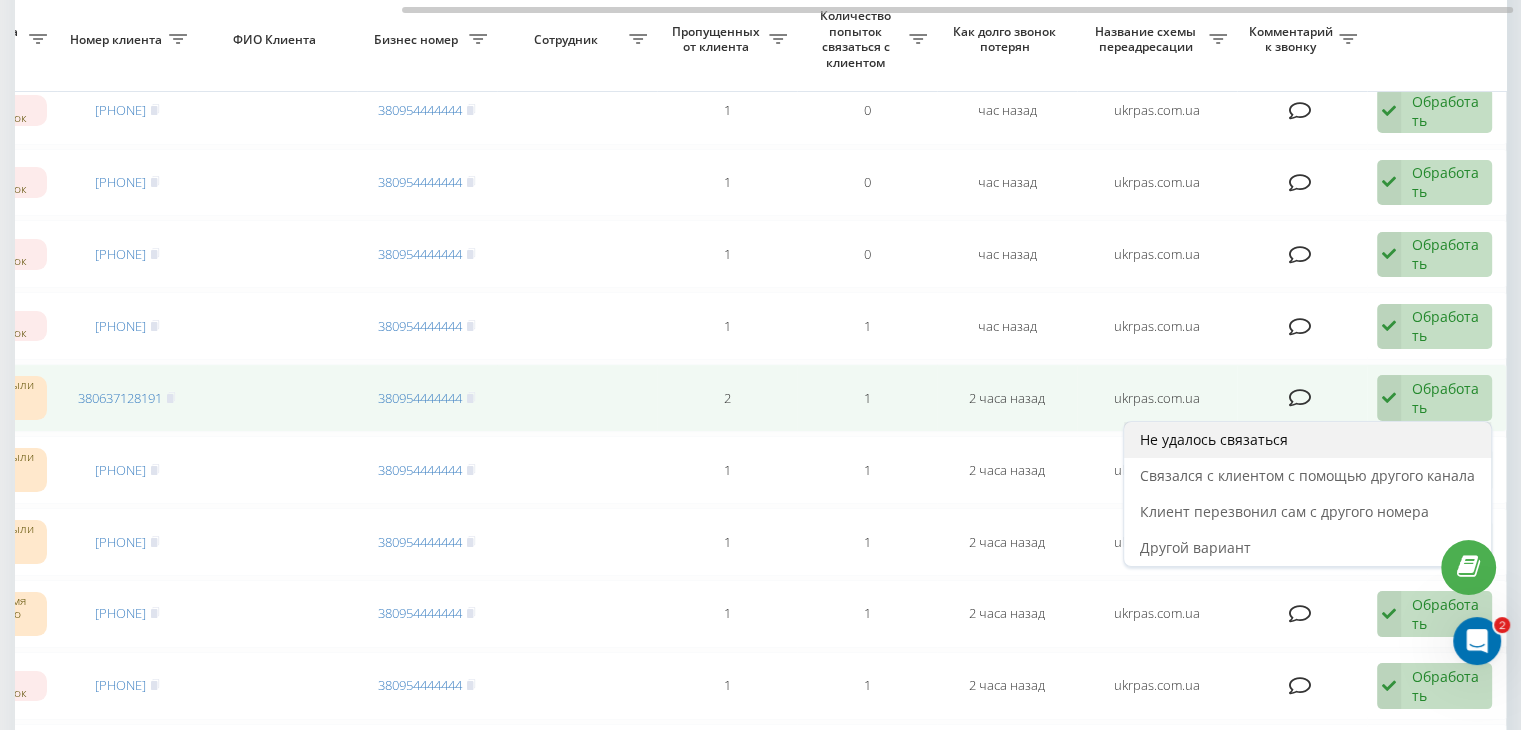 click on "Не удалось связаться" at bounding box center [1307, 440] 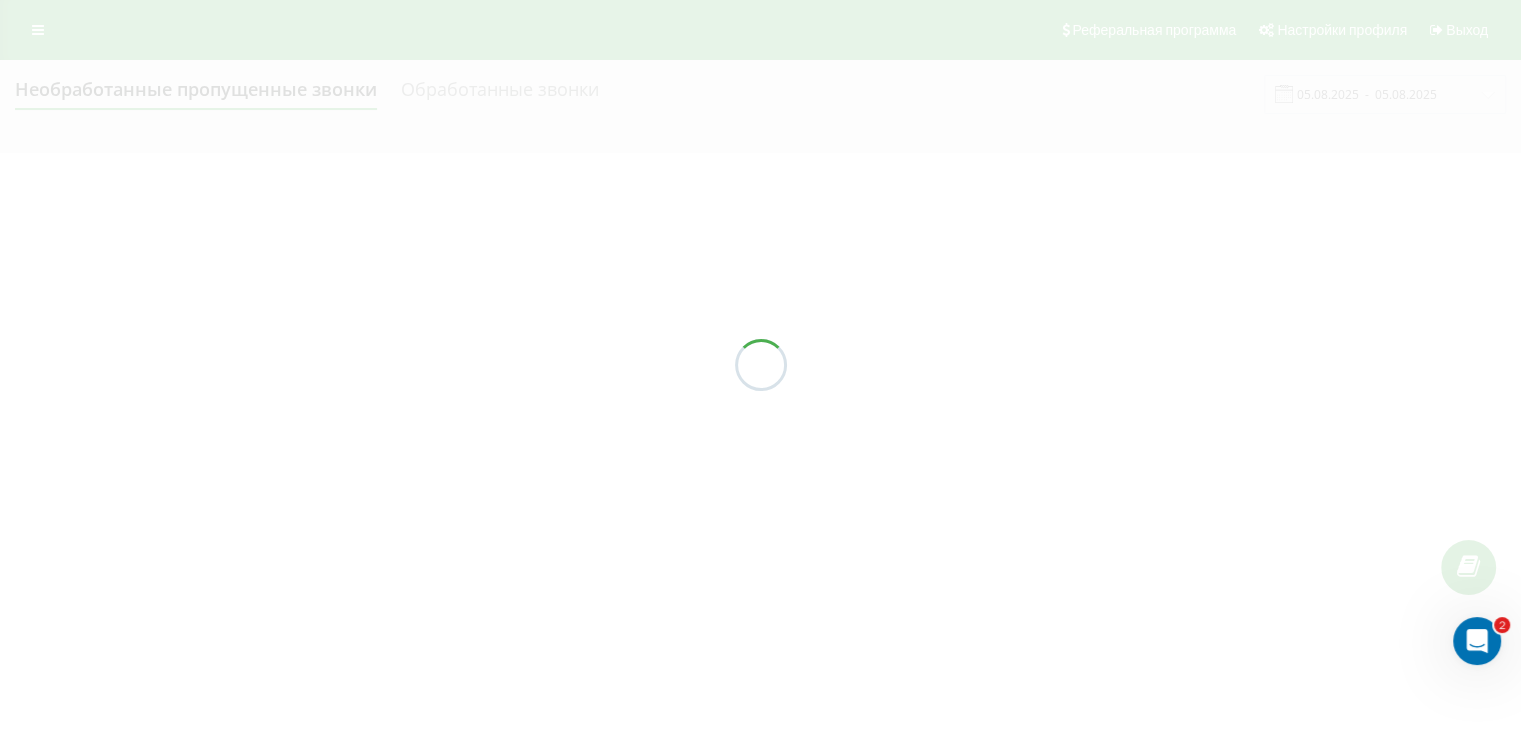 scroll, scrollTop: 0, scrollLeft: 0, axis: both 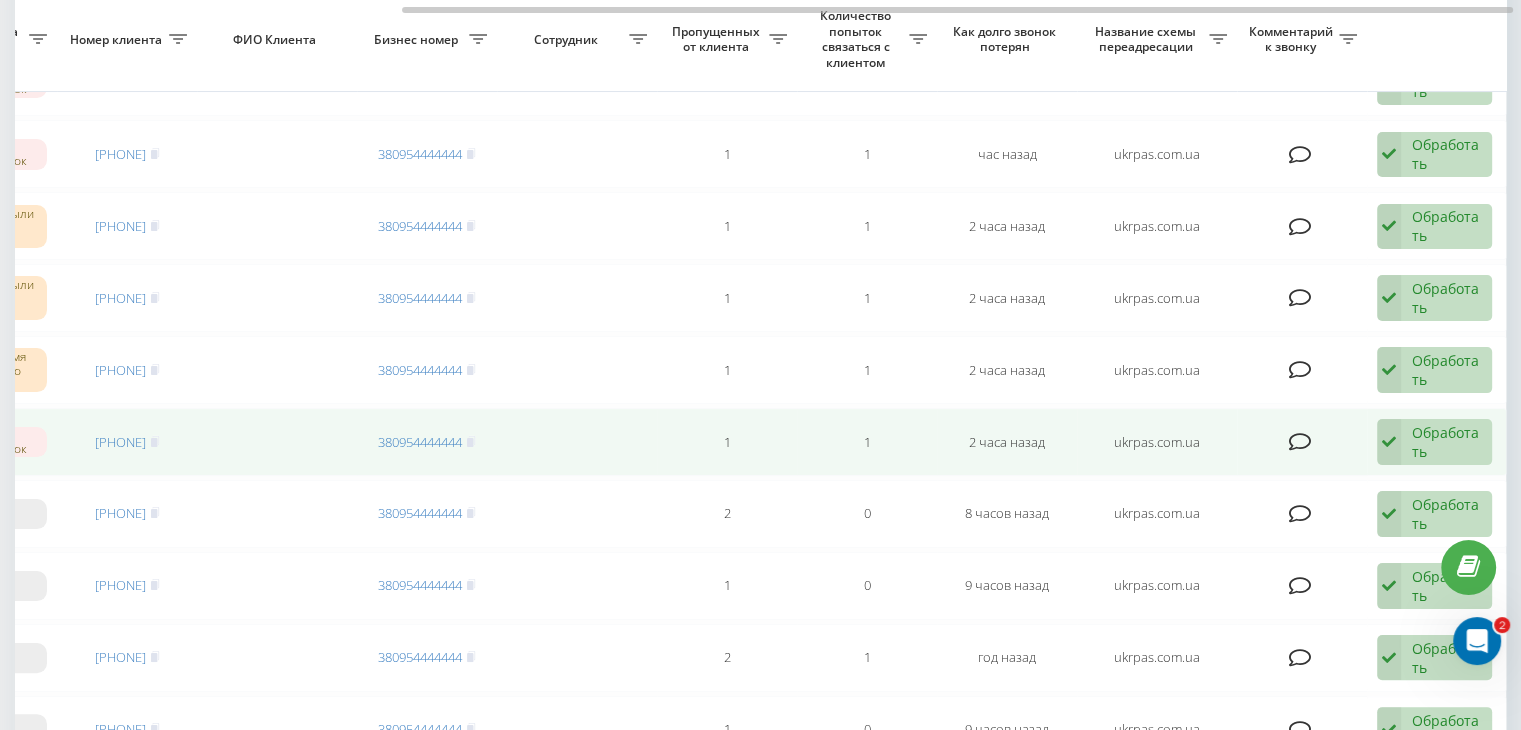 click on "Обработать" at bounding box center [1446, 442] 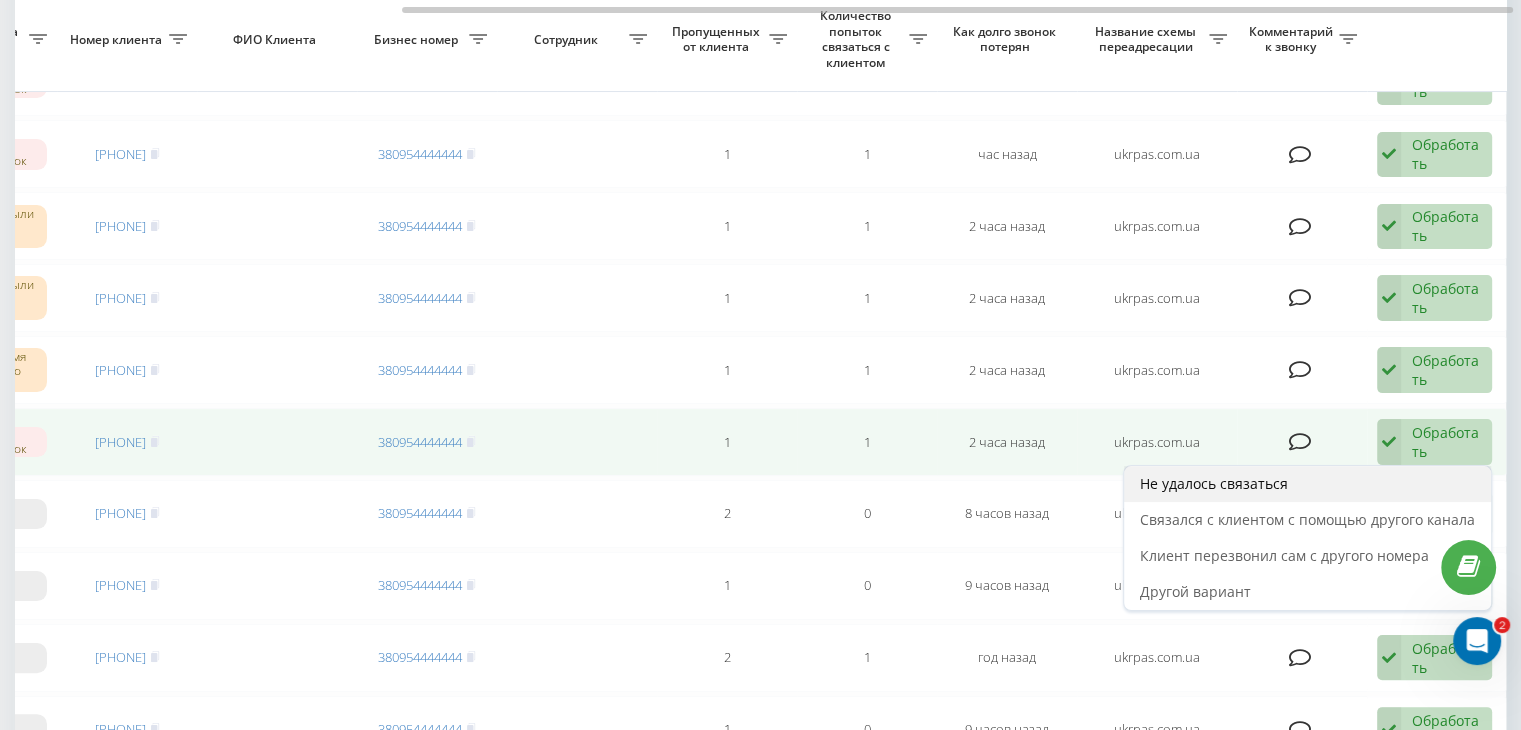 click on "Не удалось связаться" at bounding box center (1307, 484) 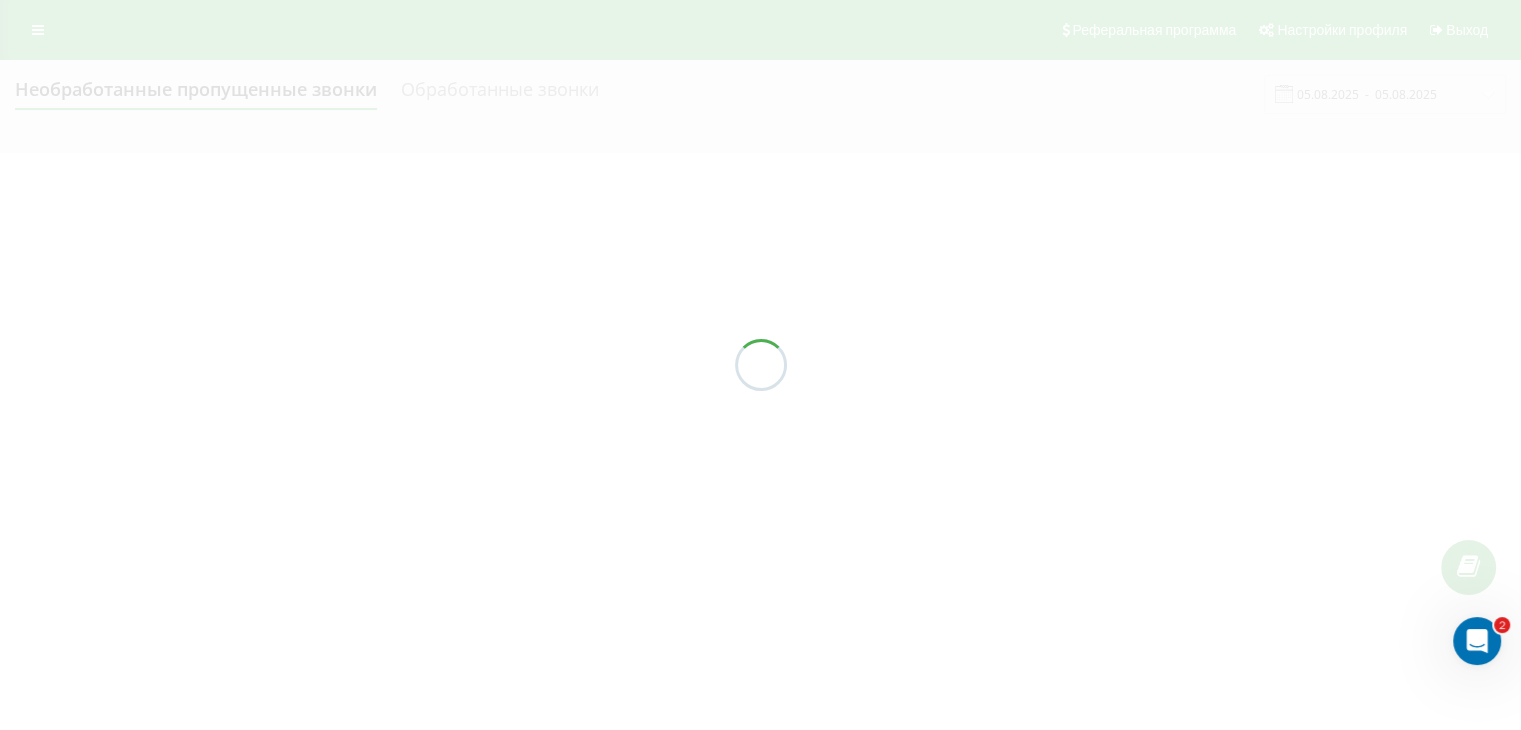 scroll, scrollTop: 0, scrollLeft: 0, axis: both 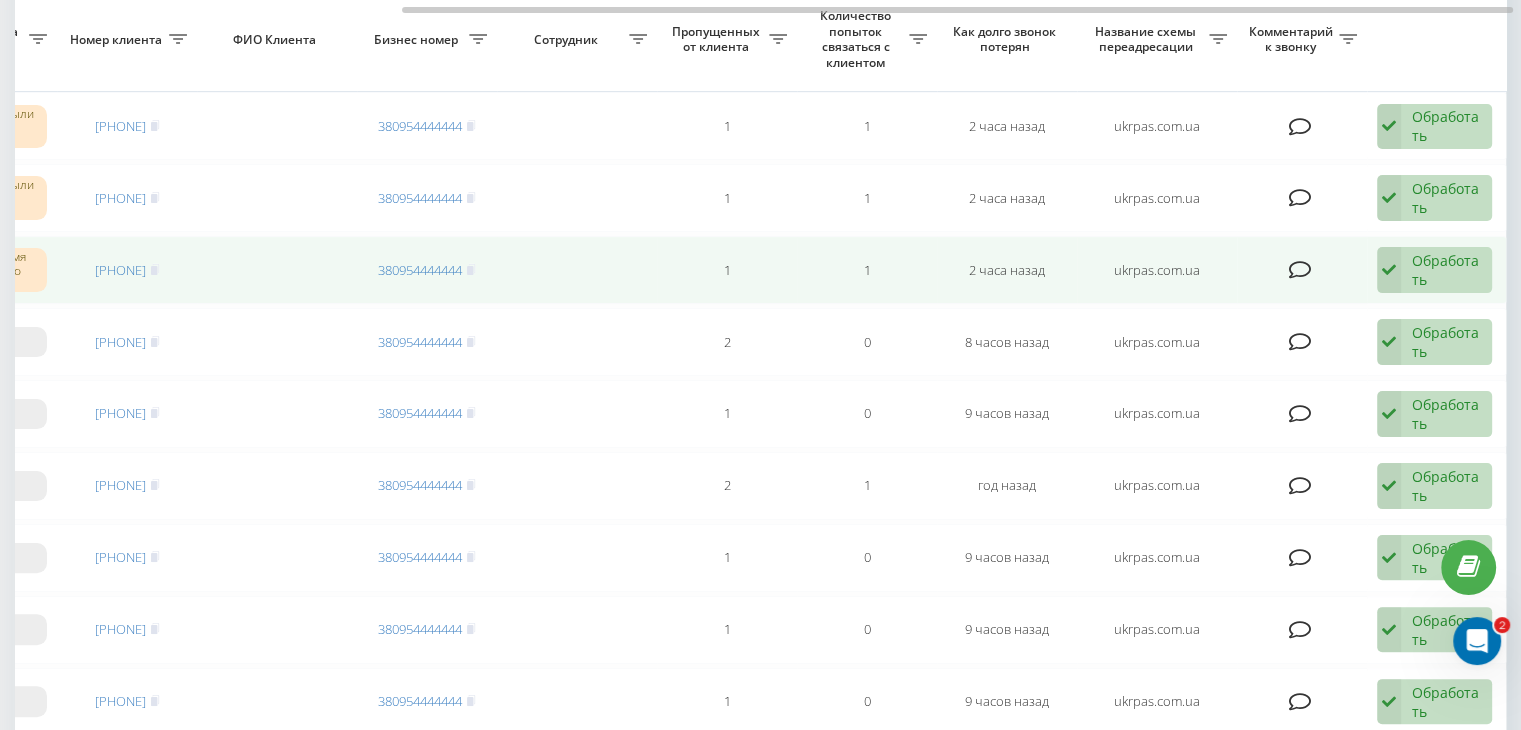 click on "Обработать Не удалось связаться Связался с клиентом с помощью другого канала Клиент перезвонил сам с другого номера Другой вариант" at bounding box center (1434, 270) 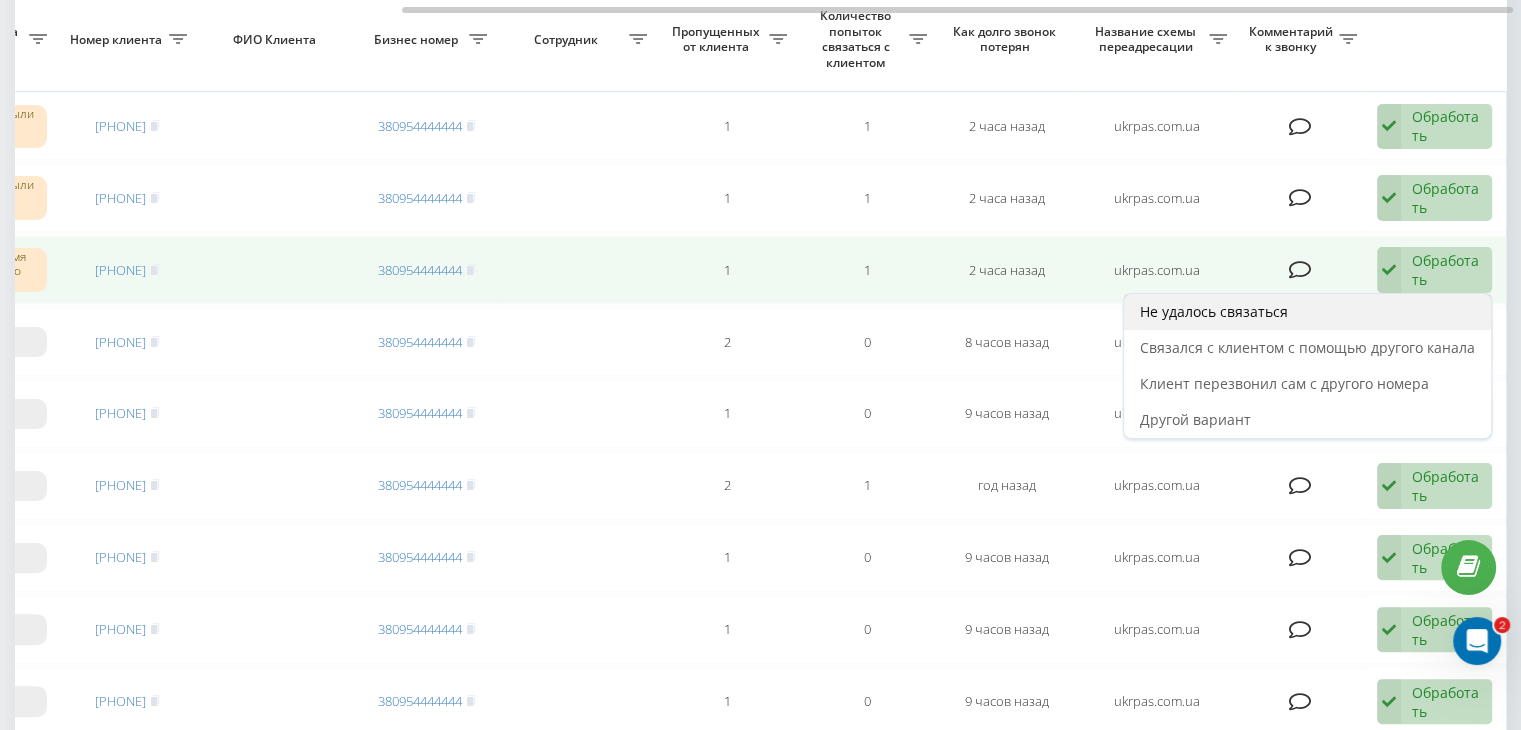 click on "Не удалось связаться" at bounding box center (1307, 312) 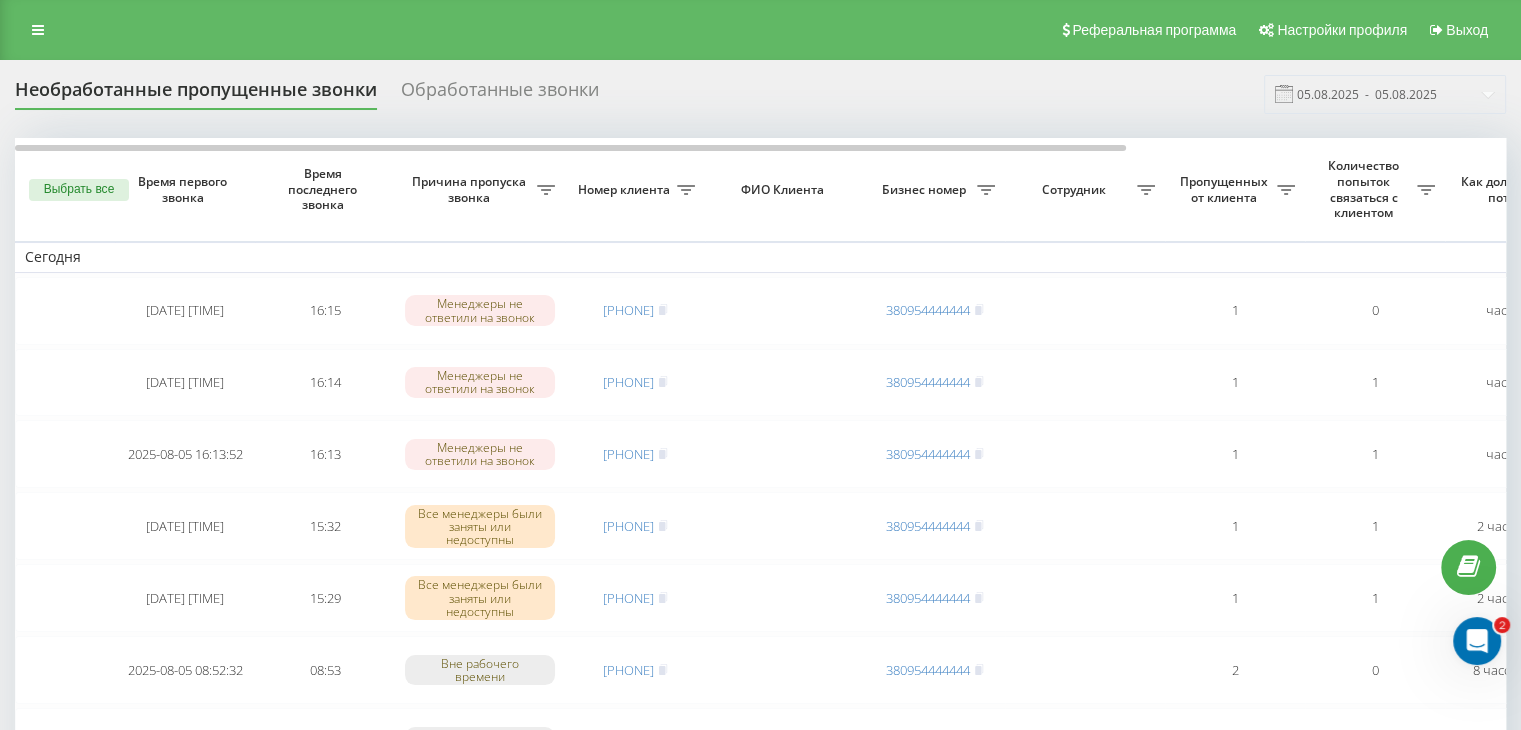 scroll, scrollTop: 300, scrollLeft: 0, axis: vertical 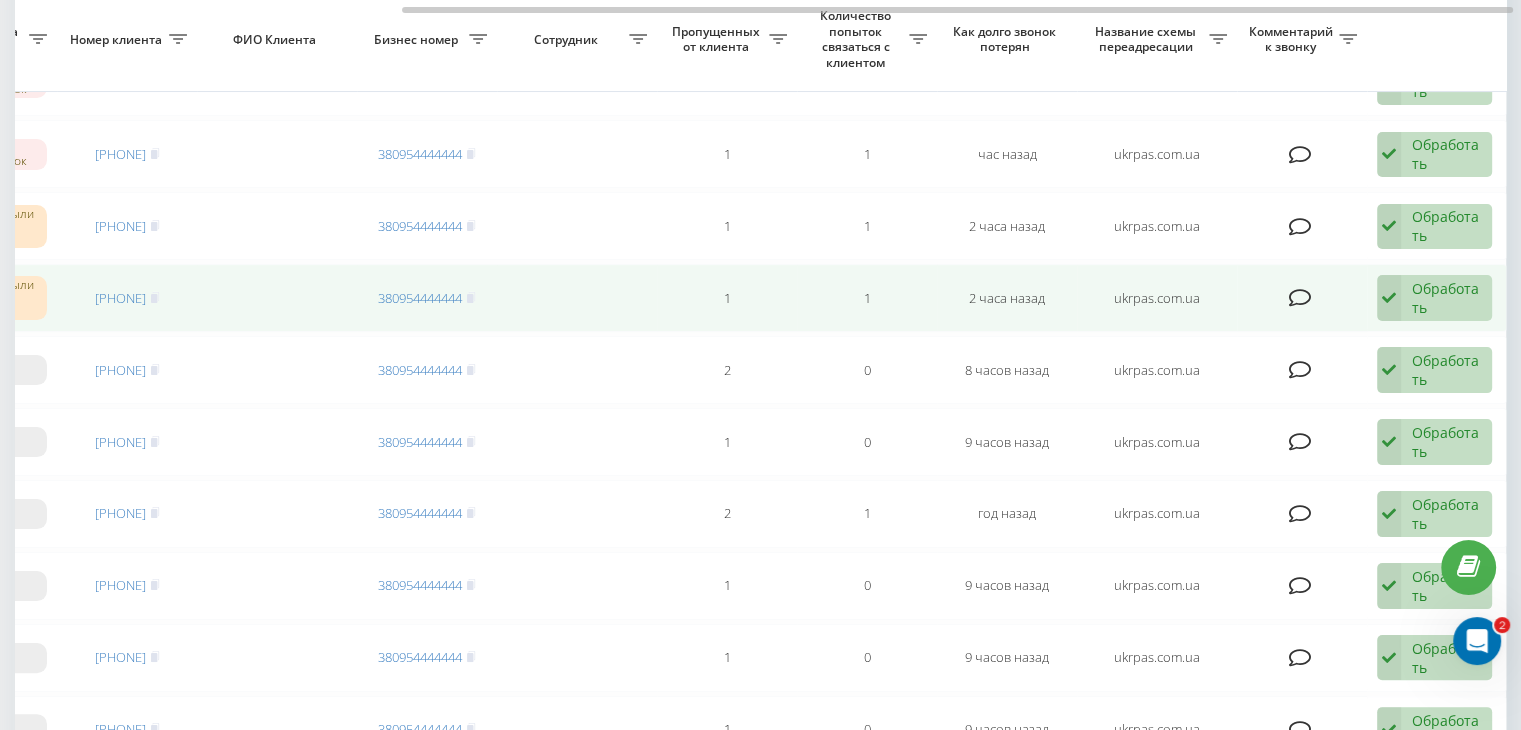 click at bounding box center (1389, 298) 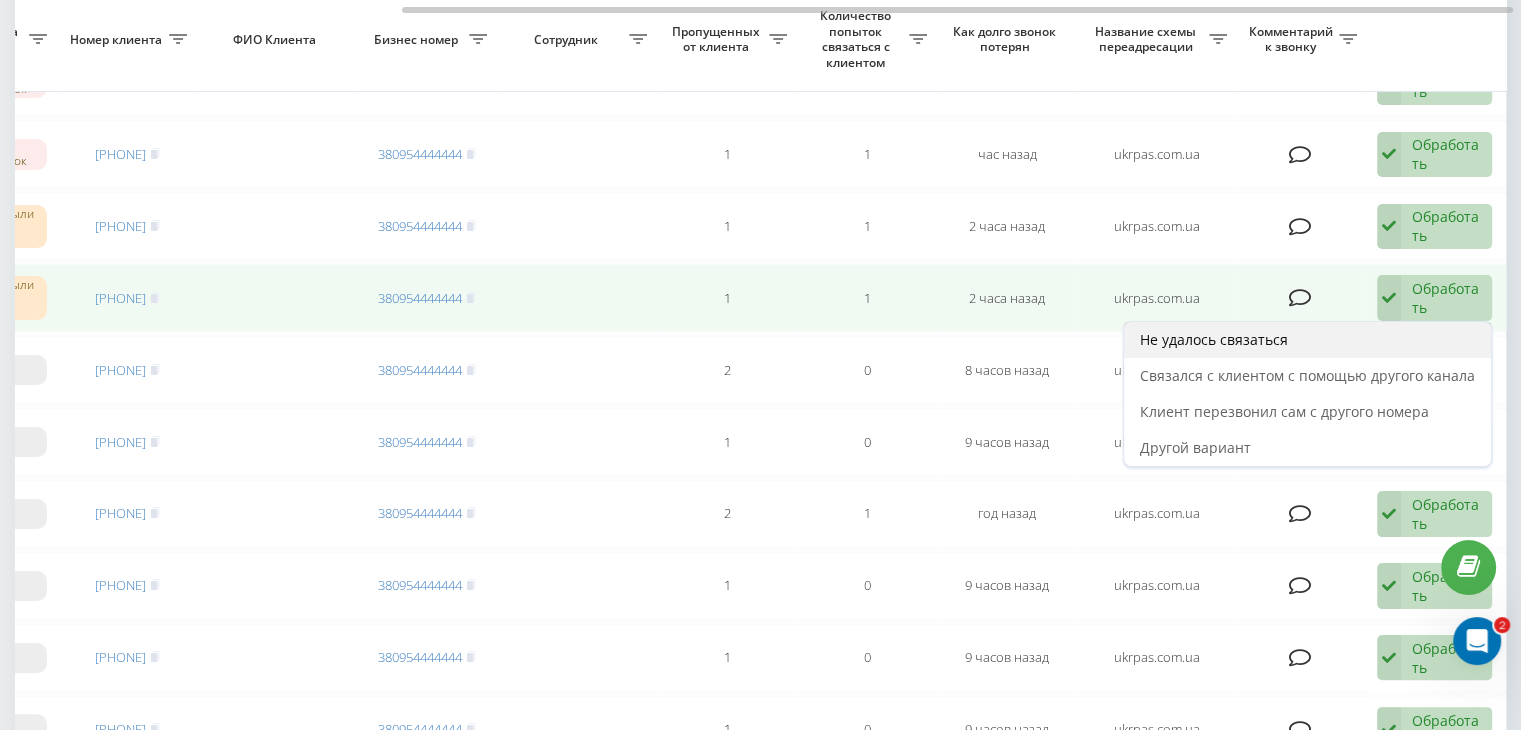 click on "Не удалось связаться" at bounding box center (1307, 340) 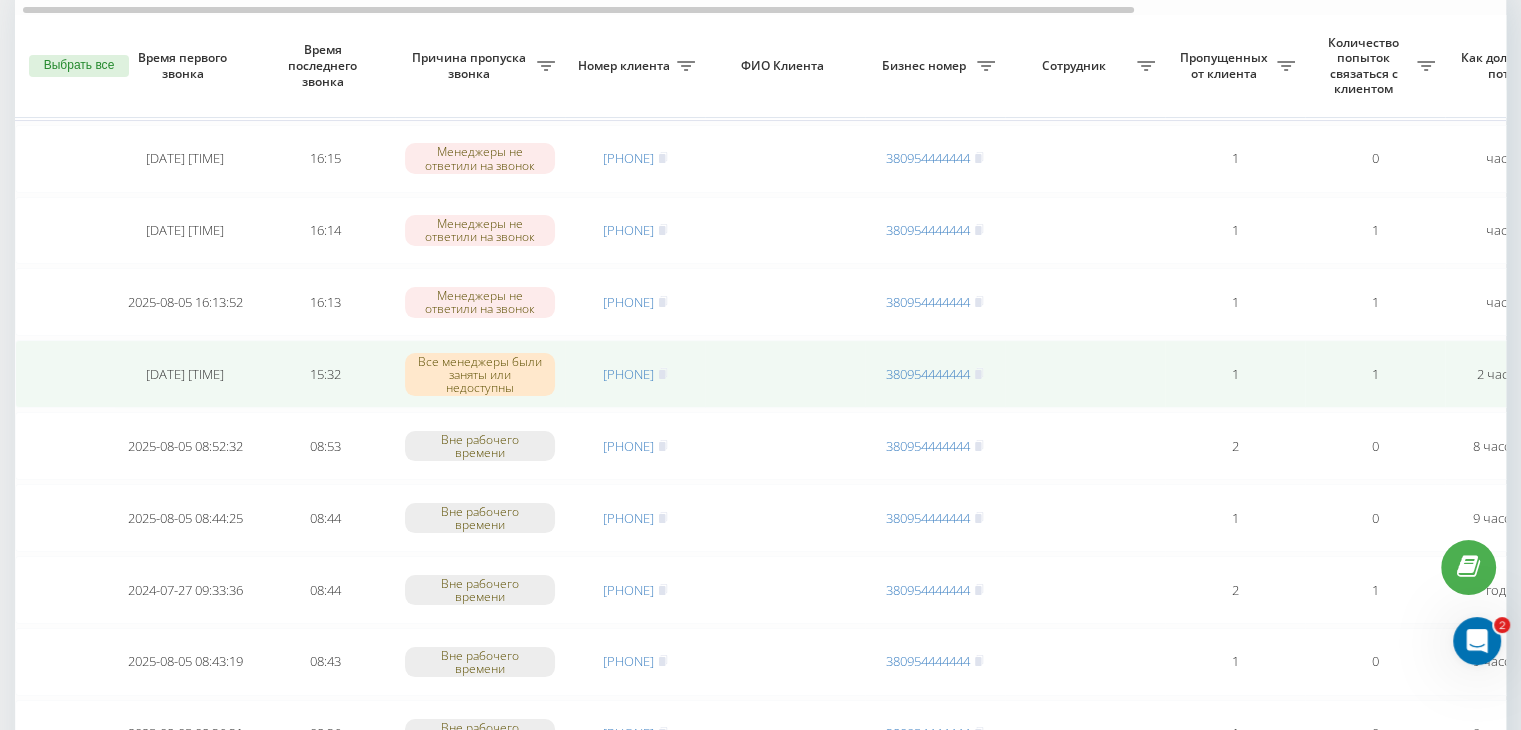 scroll, scrollTop: 200, scrollLeft: 0, axis: vertical 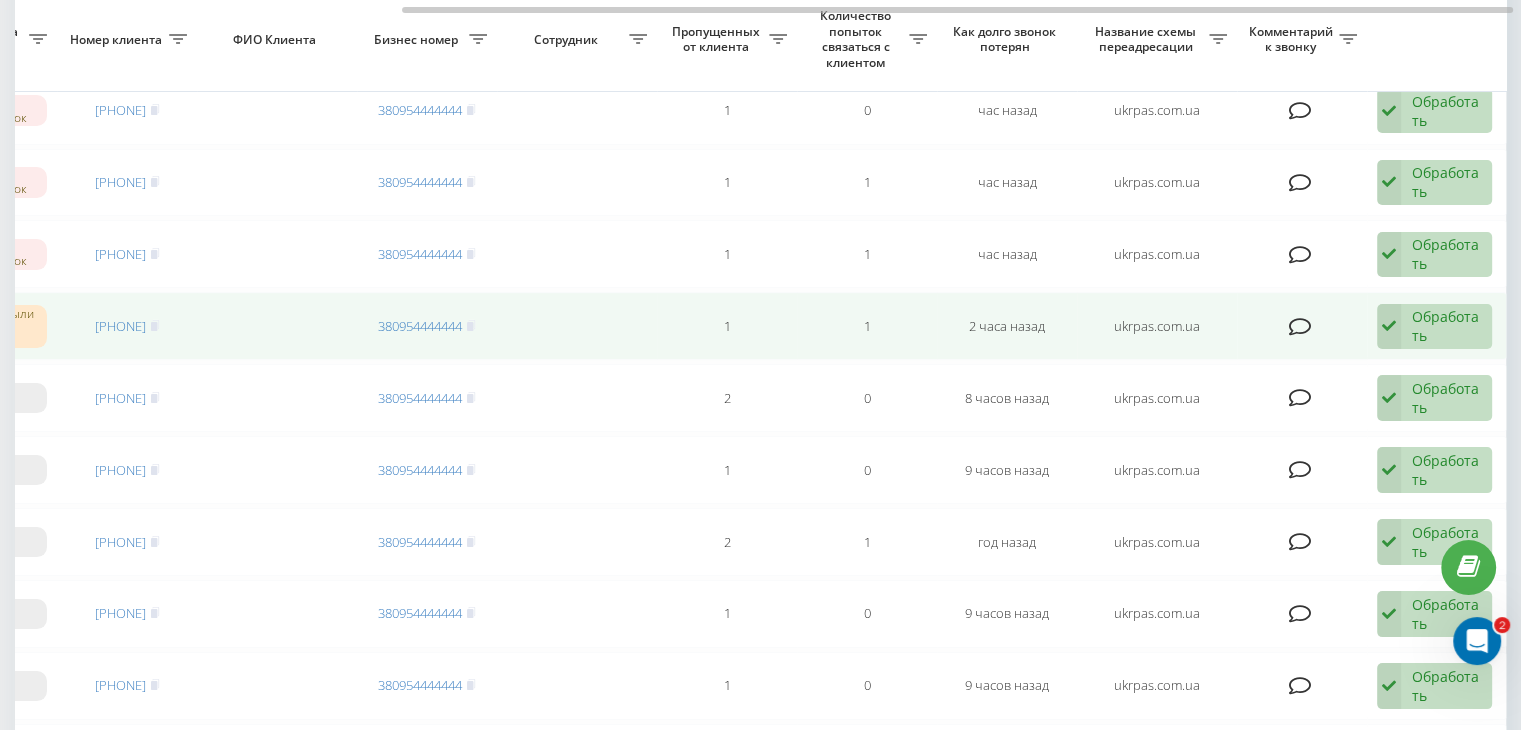 click on "Обработать" at bounding box center (1446, 326) 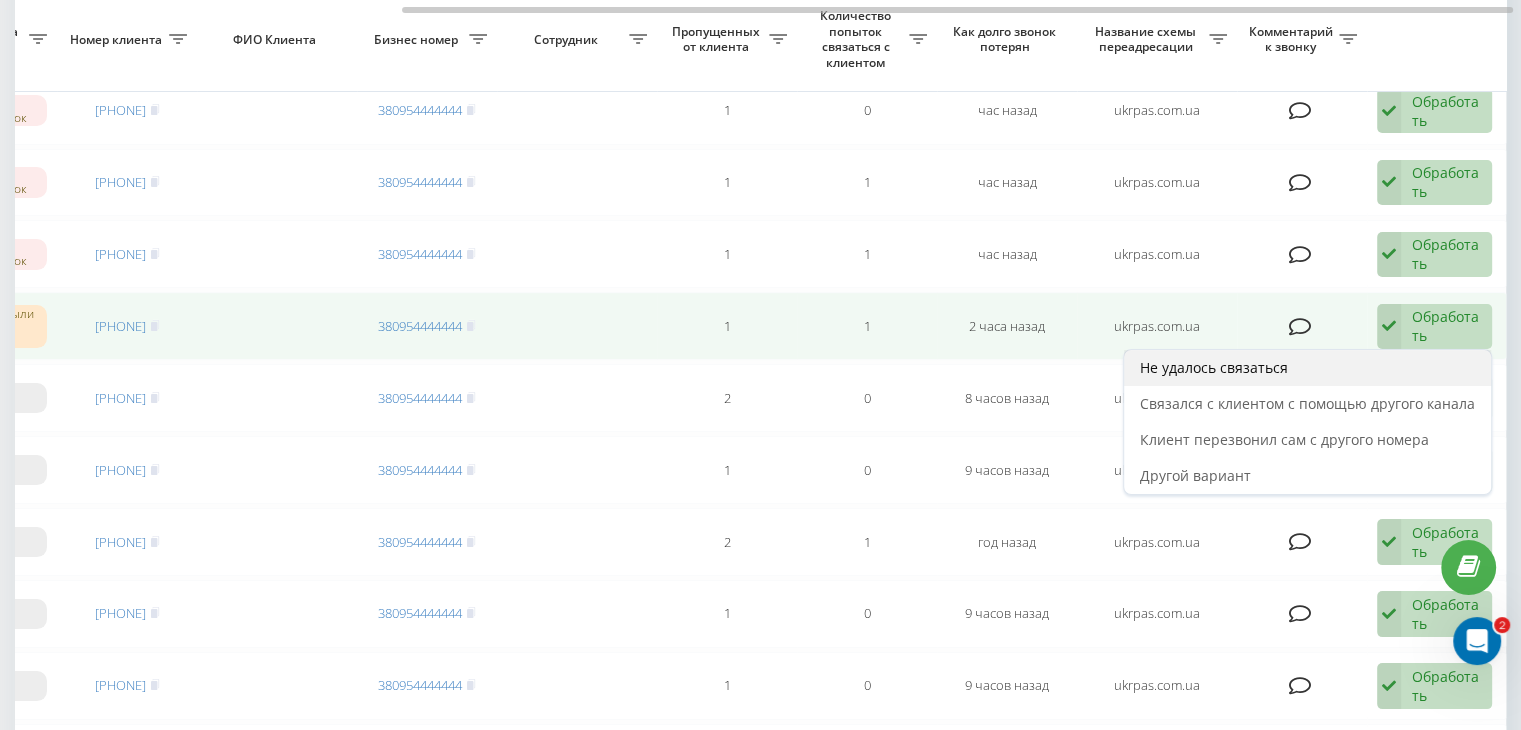 click on "Не удалось связаться" at bounding box center [1307, 368] 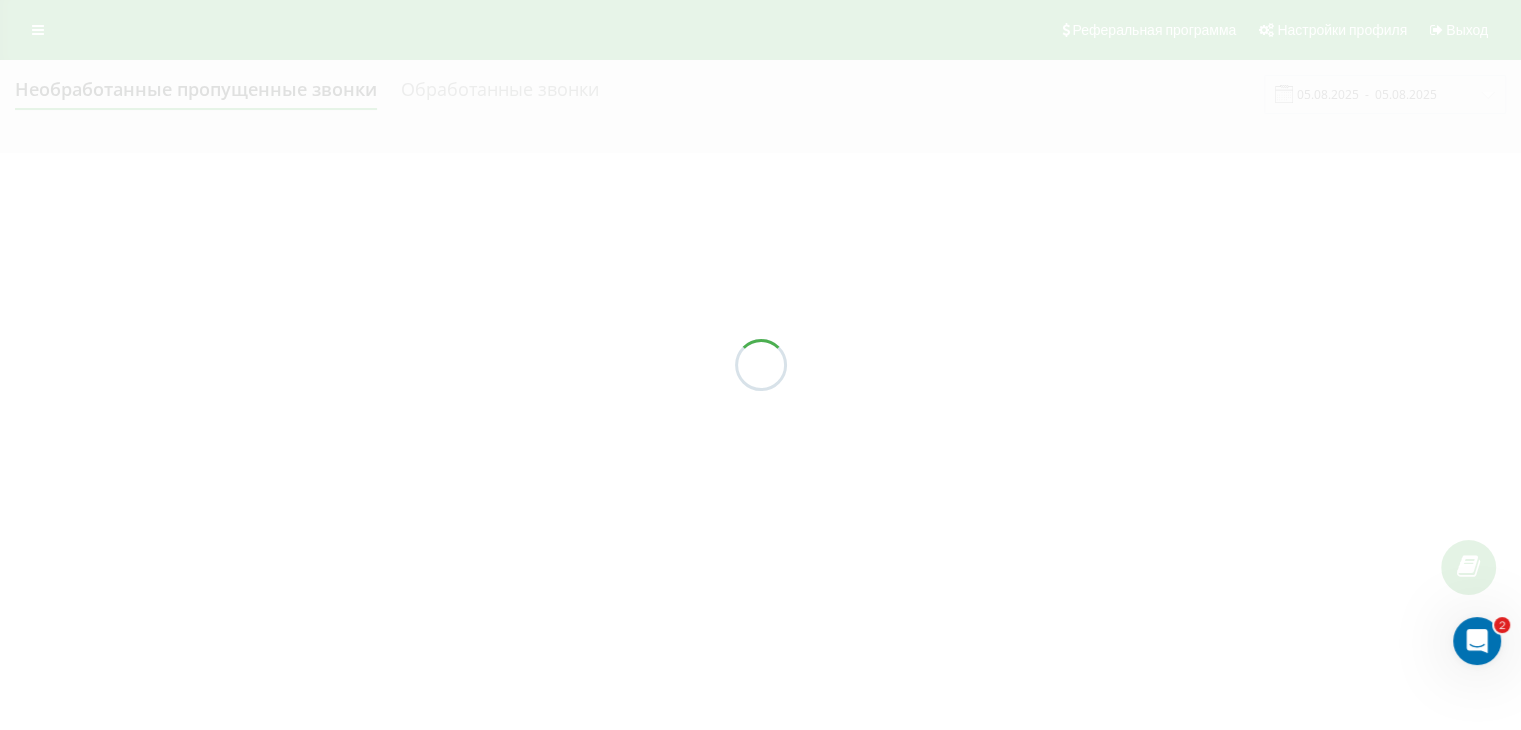 scroll, scrollTop: 0, scrollLeft: 0, axis: both 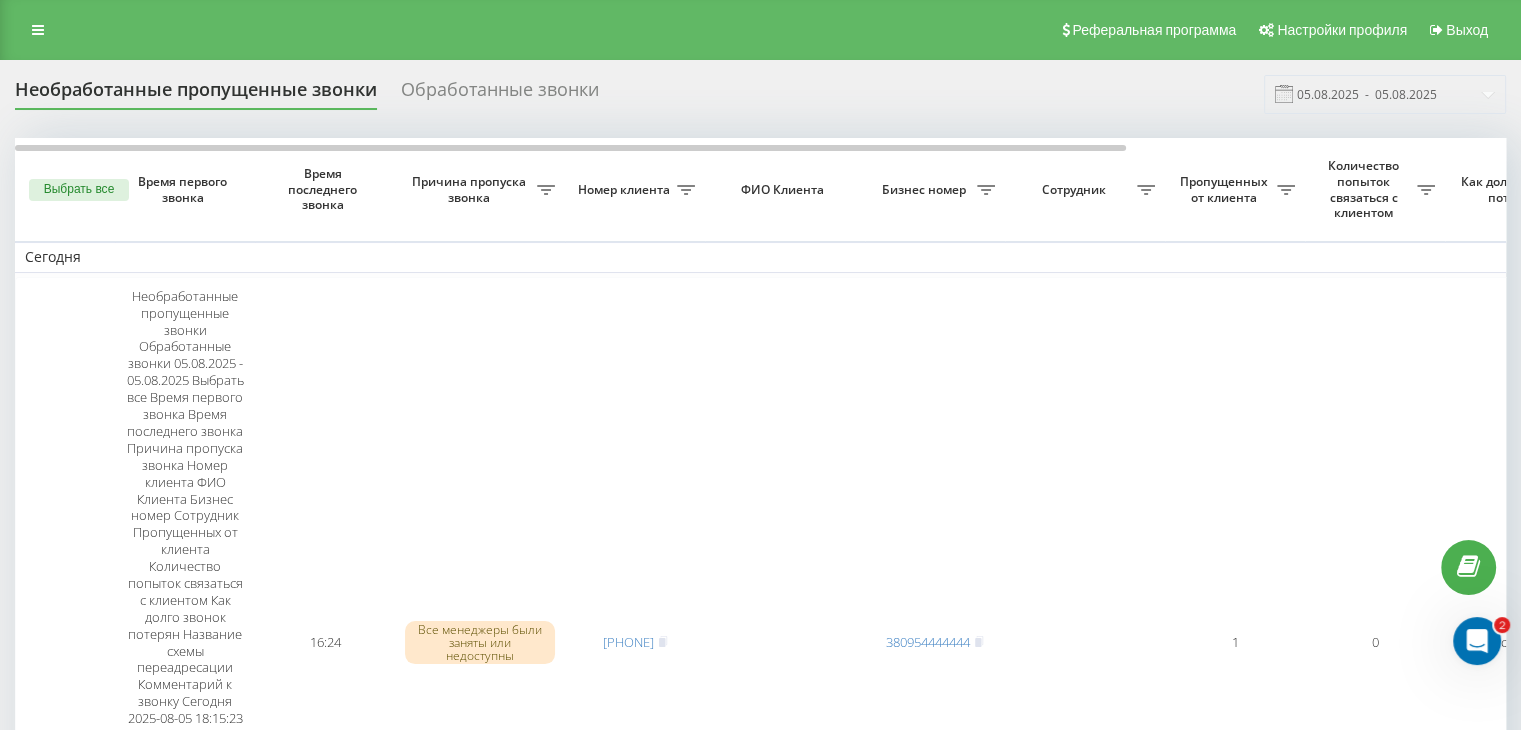 click 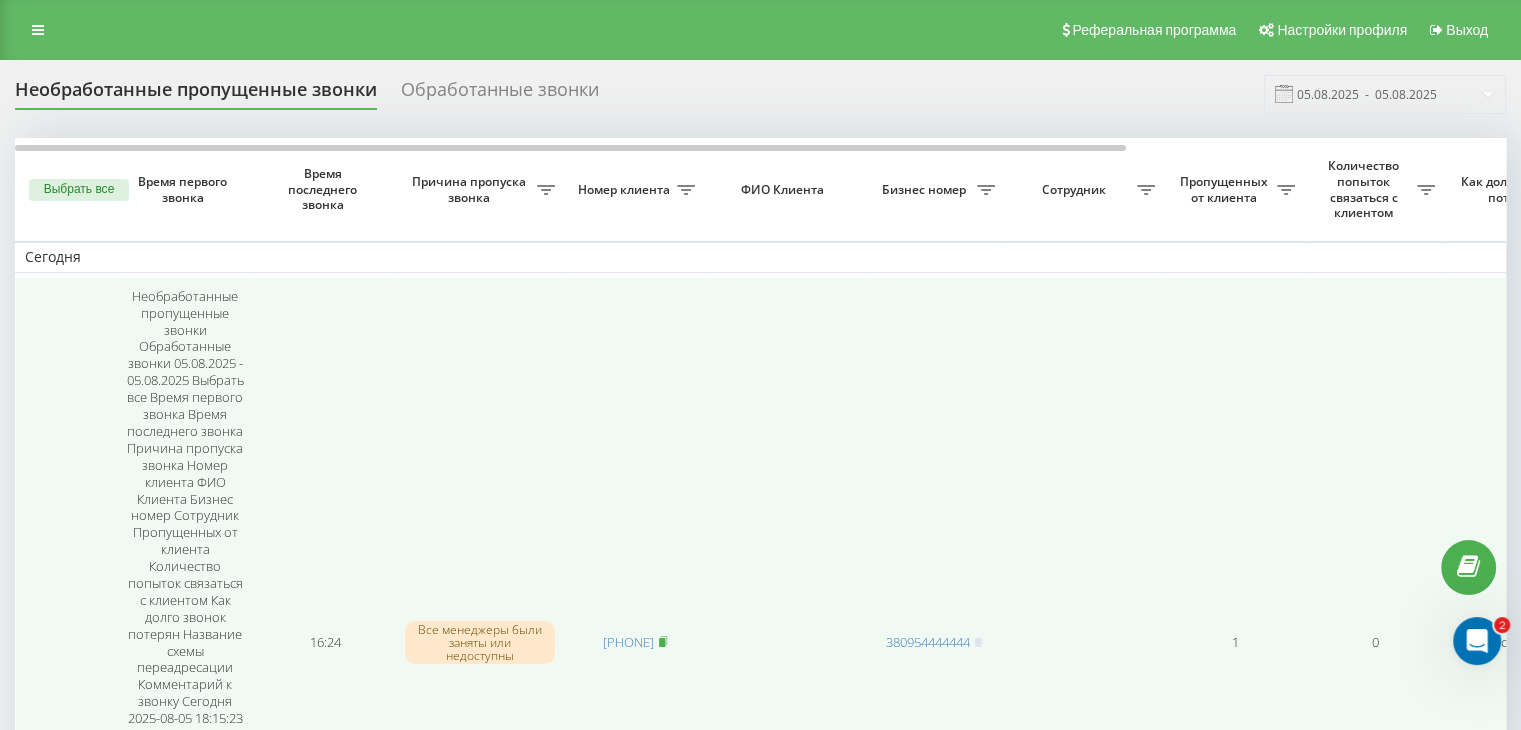 click 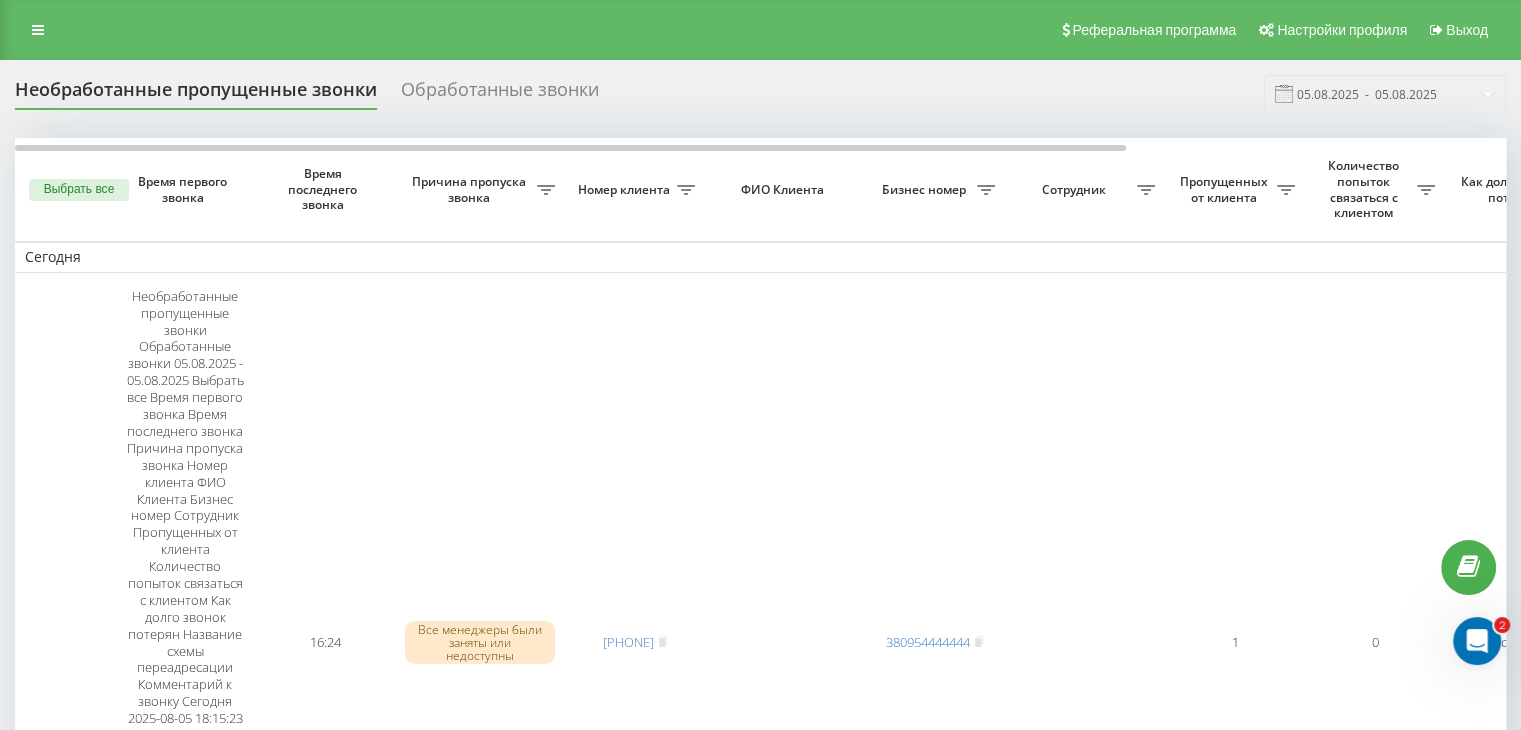 click on "Необработанные пропущенные звонки Обработанные звонки 05.08.2025  -  05.08.2025 Выбрать все Время первого звонка Время последнего звонка Причина пропуска звонка Номер клиента ФИО Клиента Бизнес номер Сотрудник Пропущенных от клиента Количество попыток связаться с клиентом Как долго звонок потерян Название схемы переадресации Комментарий к звонку Сегодня [DATE] [TIME] 16:24 Все менеджеры были заняты или недоступны [PHONE] [PHONE] 1 0 час назад ukrpas.com.ua Обработать Не удалось связаться Связался с клиентом с помощью другого канала Клиент перезвонил сам с другого номера 1" at bounding box center (760, 1515) 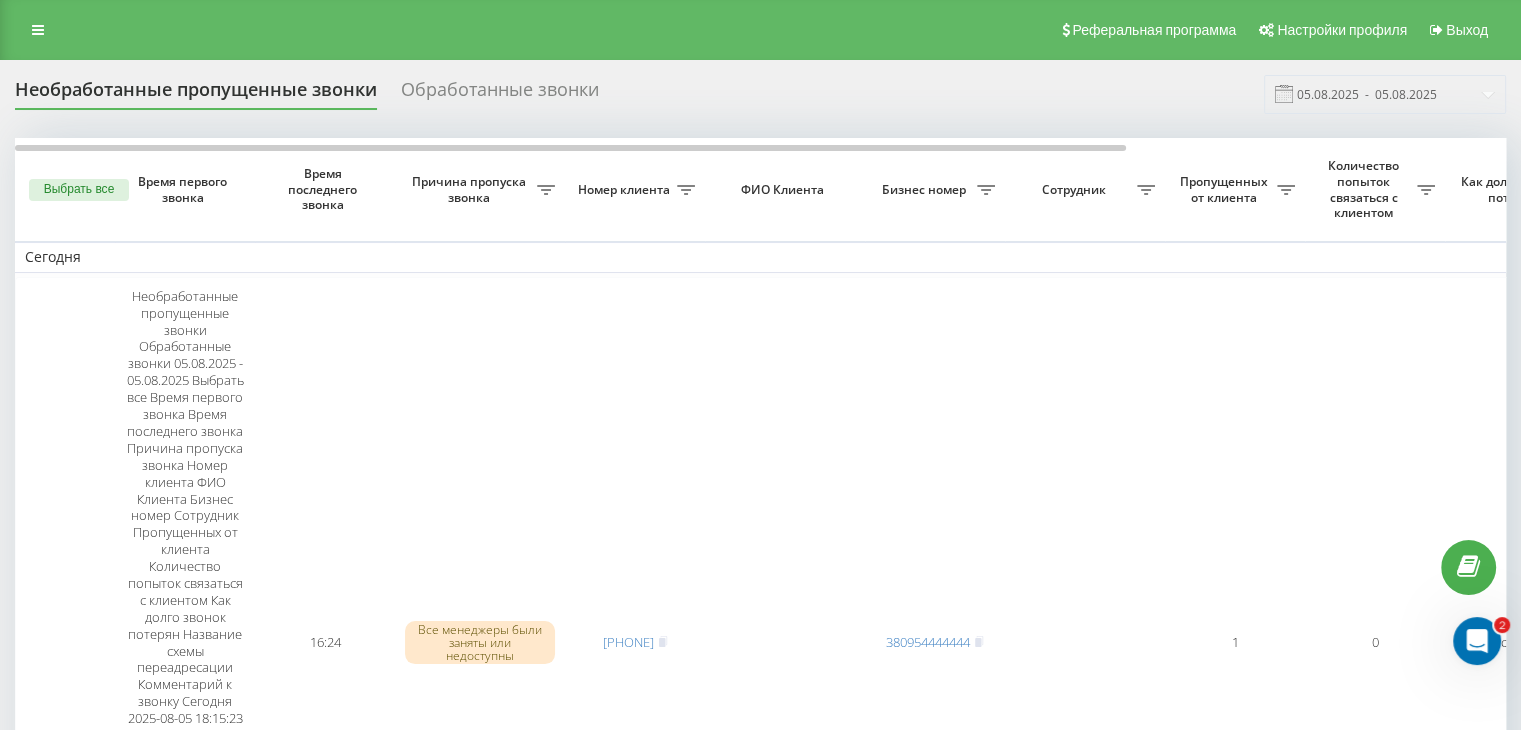 scroll, scrollTop: 0, scrollLeft: 508, axis: horizontal 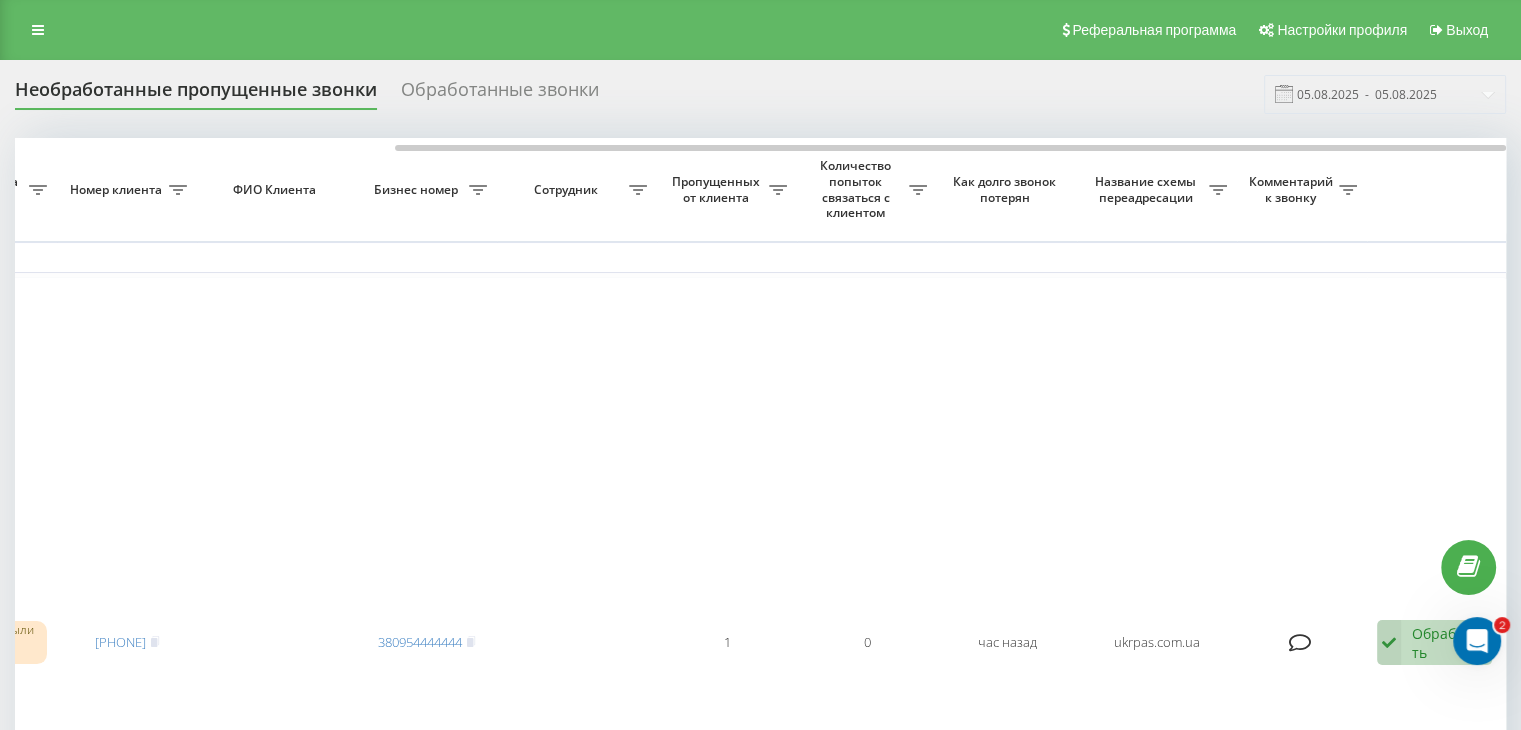 click on "Обработать Не удалось связаться Связался с клиентом с помощью другого канала Клиент перезвонил сам с другого номера Другой вариант" at bounding box center [1434, 1119] 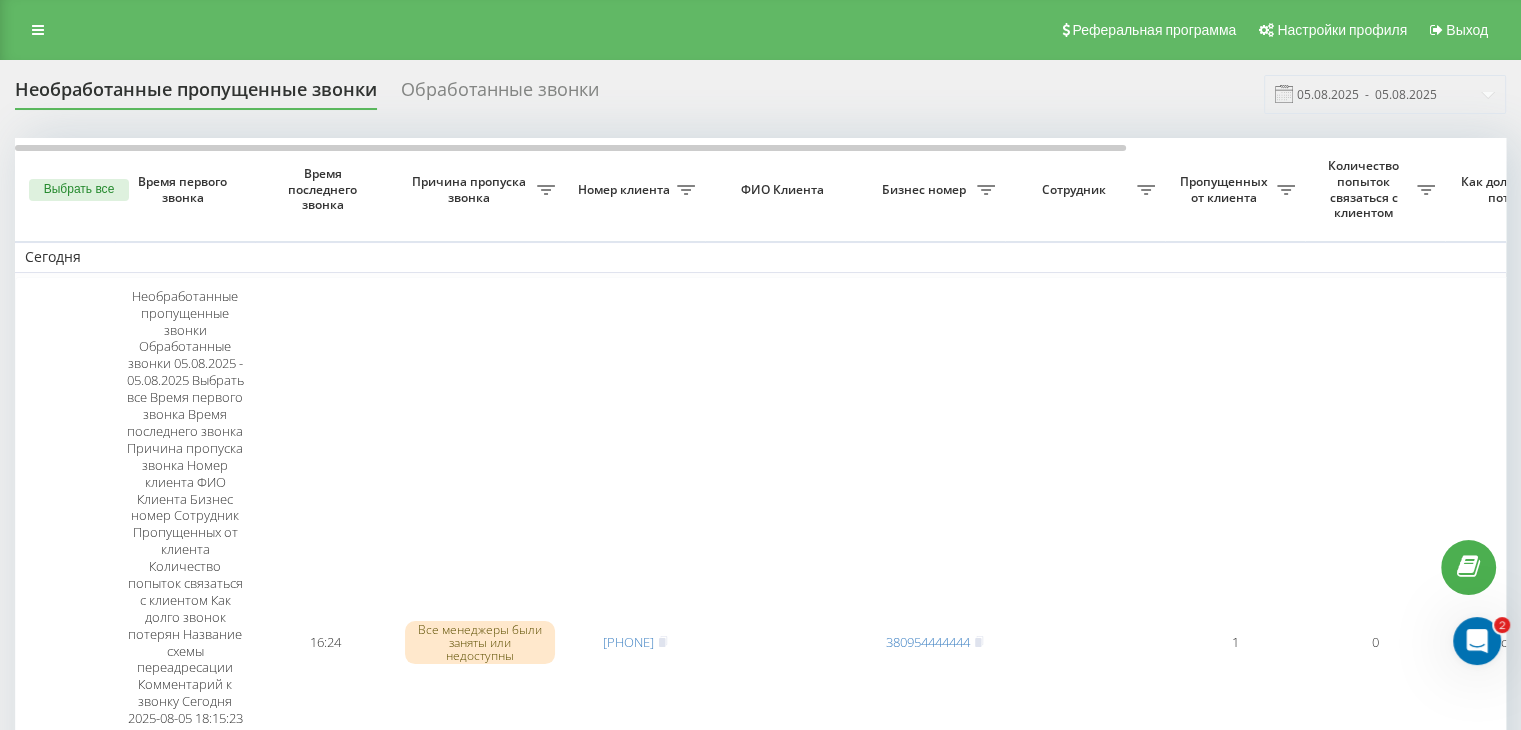 scroll, scrollTop: 0, scrollLeft: 508, axis: horizontal 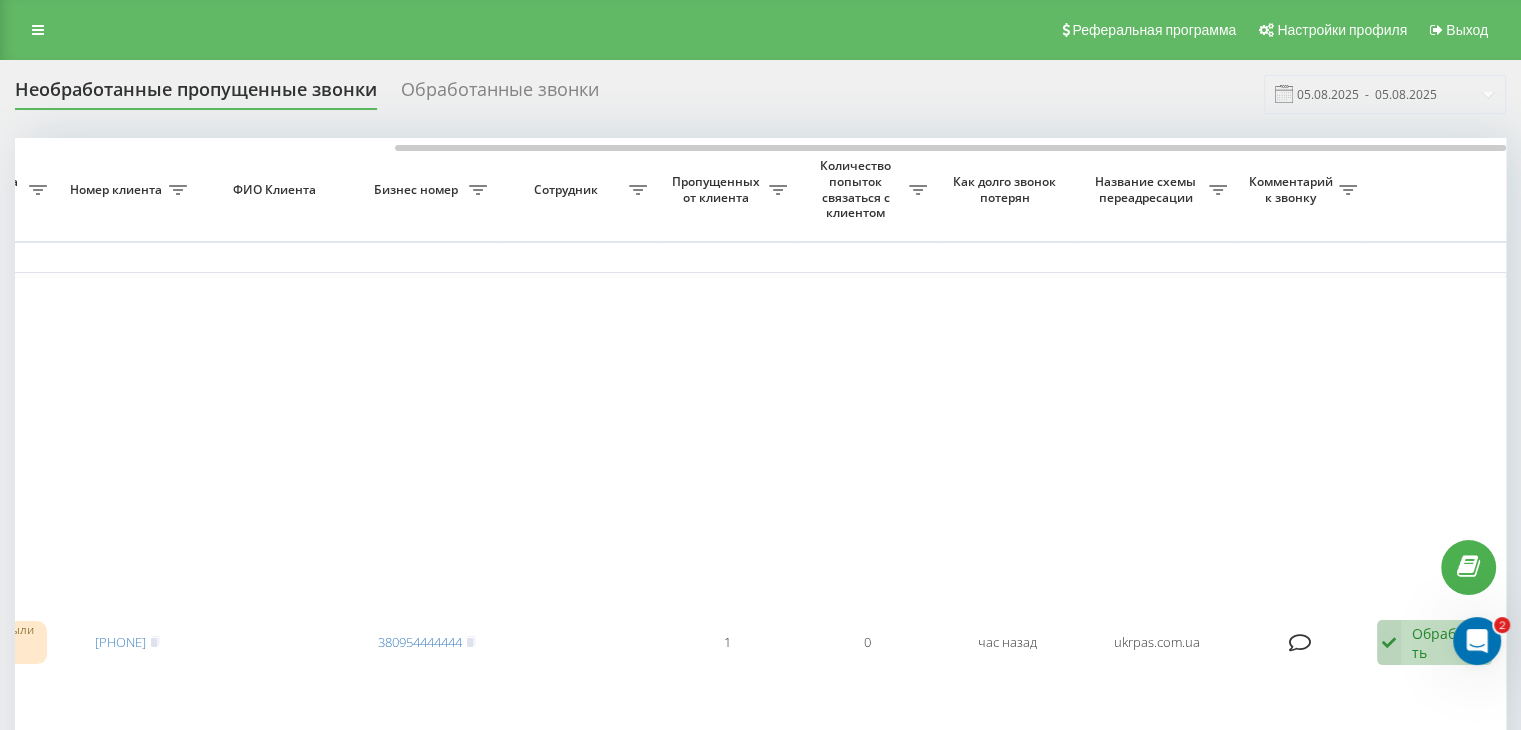 click on "Обработать" at bounding box center (1446, 1118) 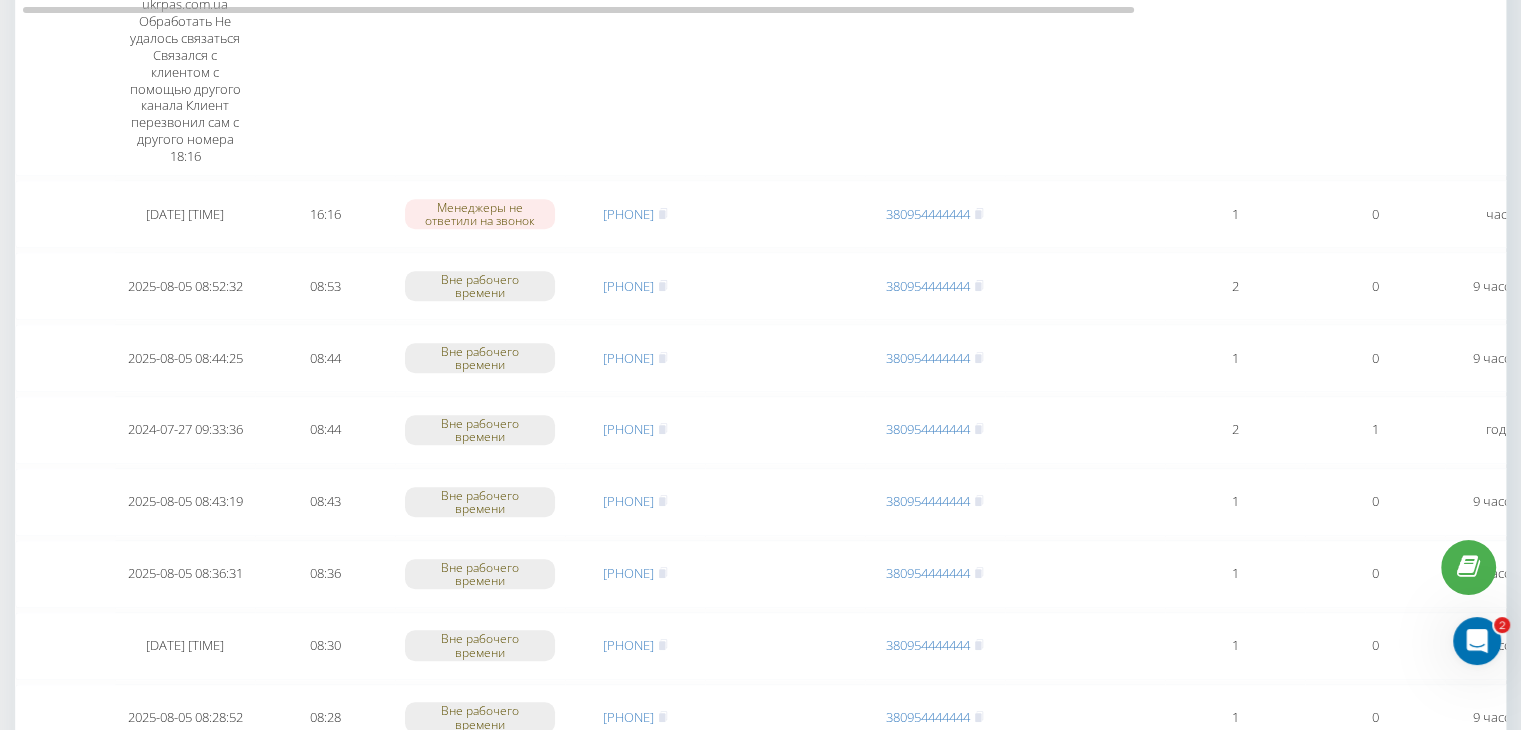 scroll, scrollTop: 1647, scrollLeft: 0, axis: vertical 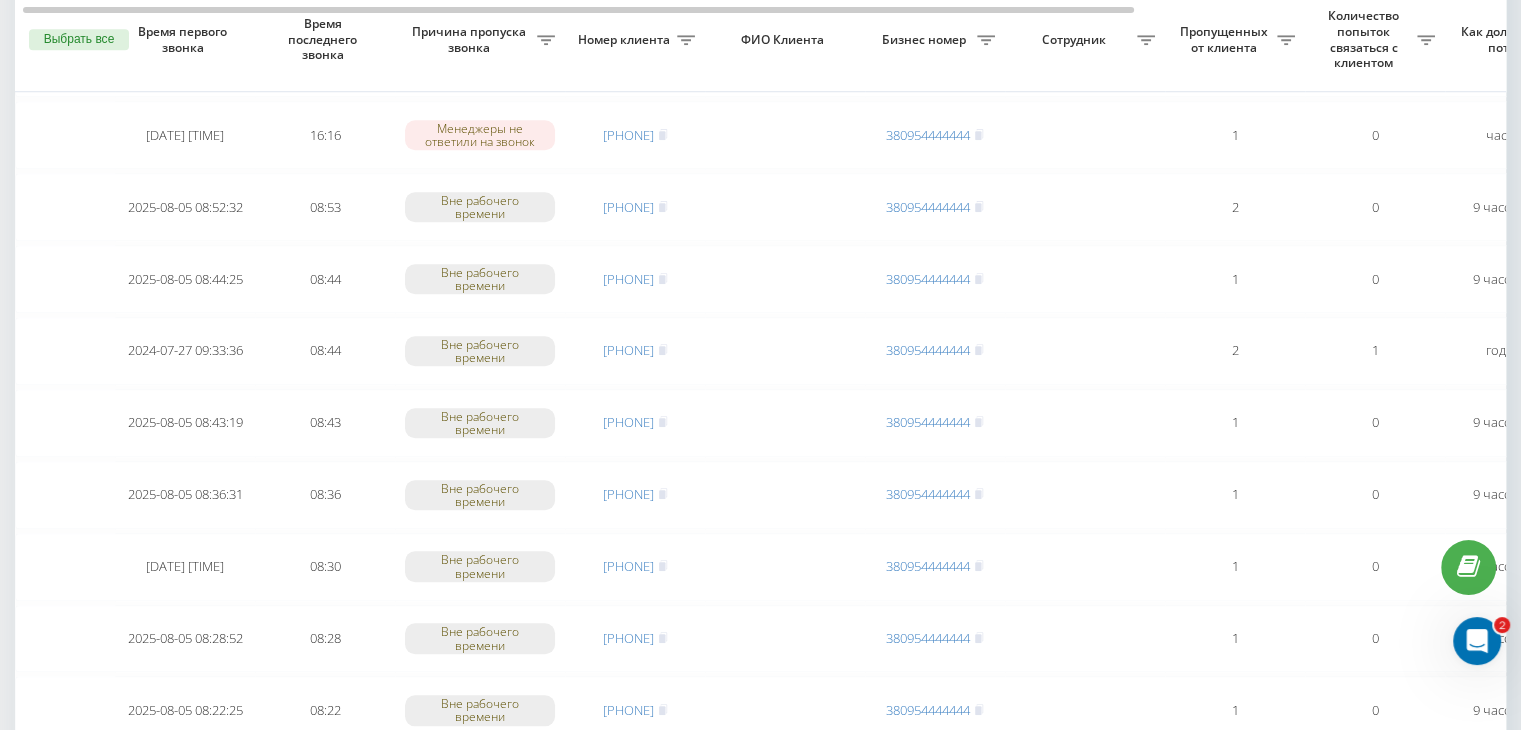 click on "2" at bounding box center [1430, 1944] 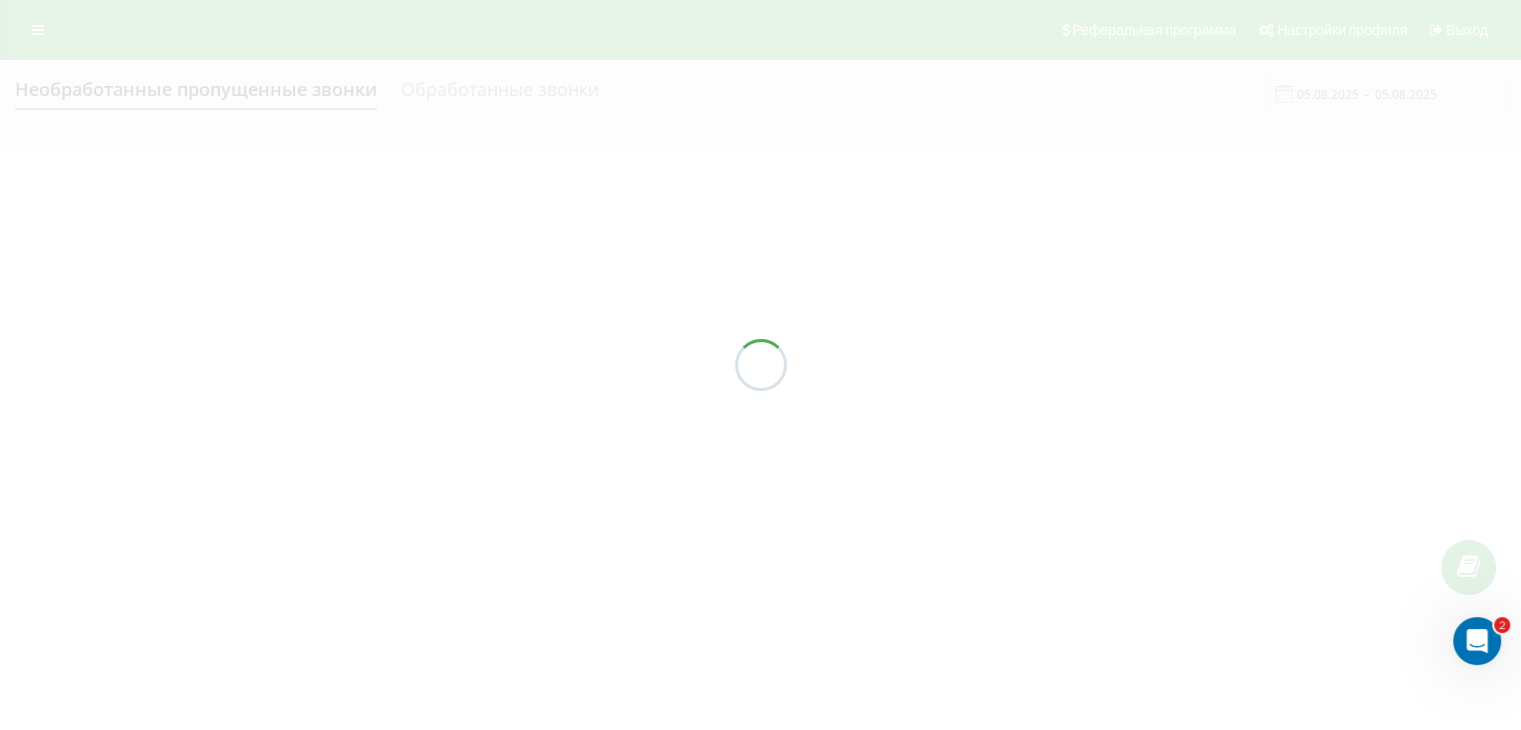 scroll, scrollTop: 0, scrollLeft: 0, axis: both 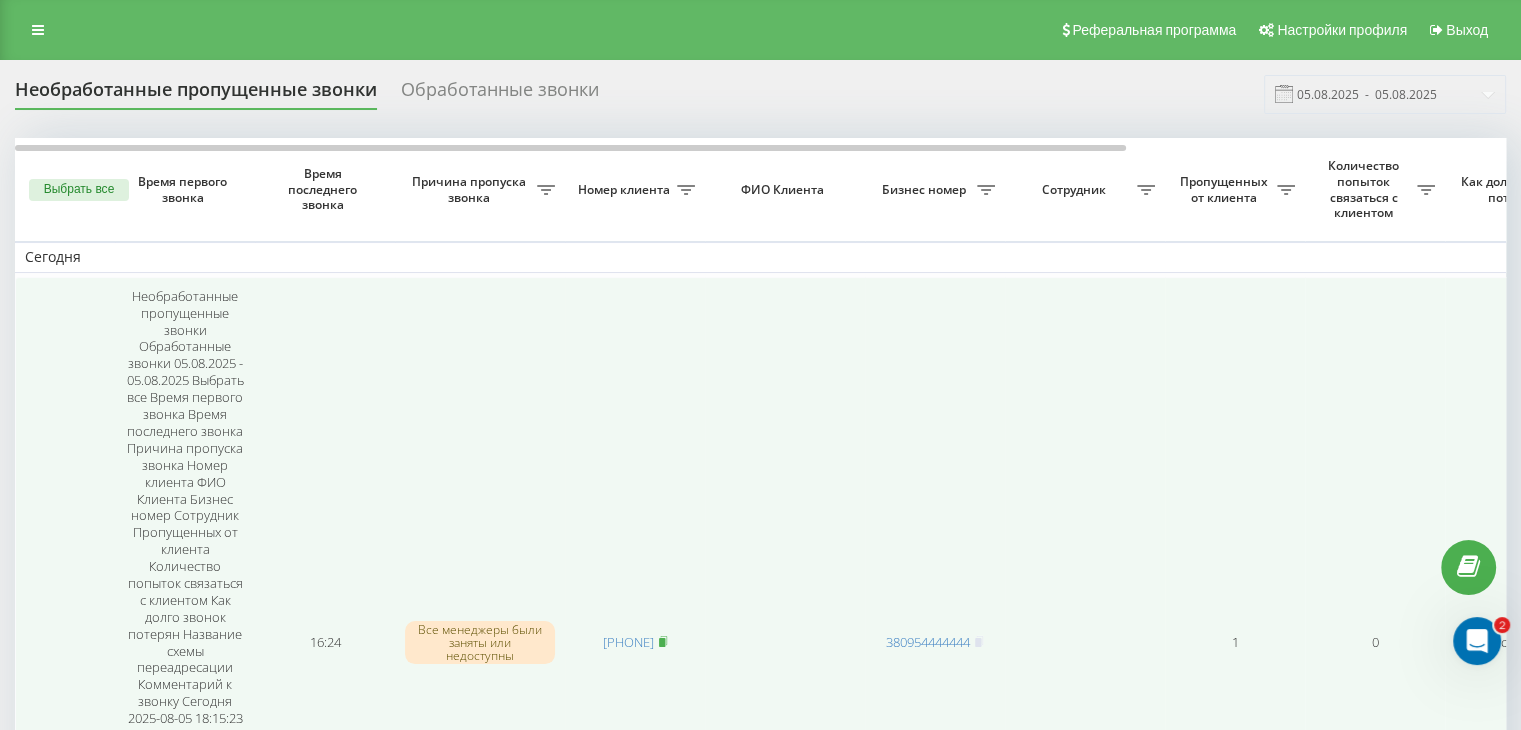 click 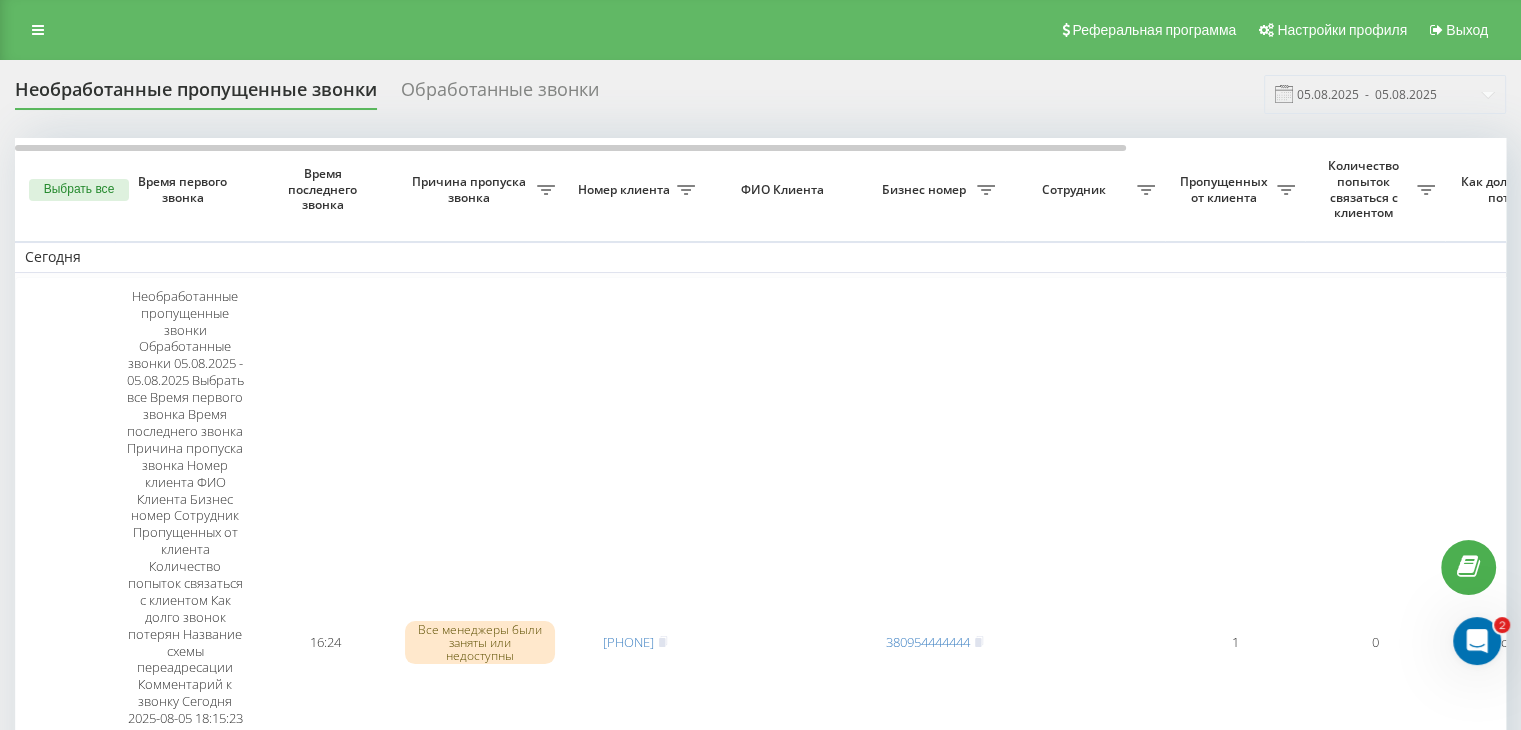 click on "Необработанные пропущенные звонки Обработанные звонки 05.08.2025  -  05.08.2025" at bounding box center [760, 94] 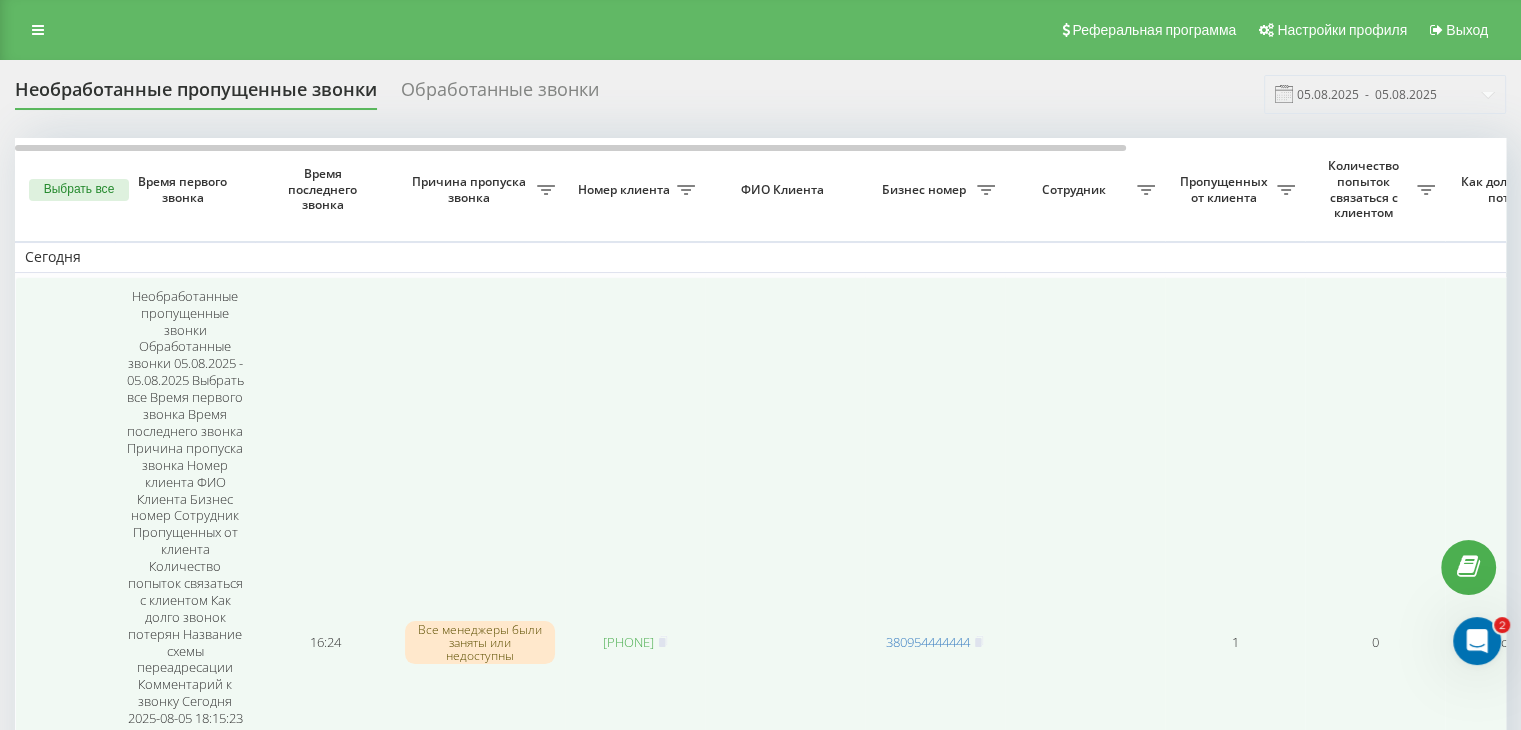 click on "[PHONE]" at bounding box center (628, 642) 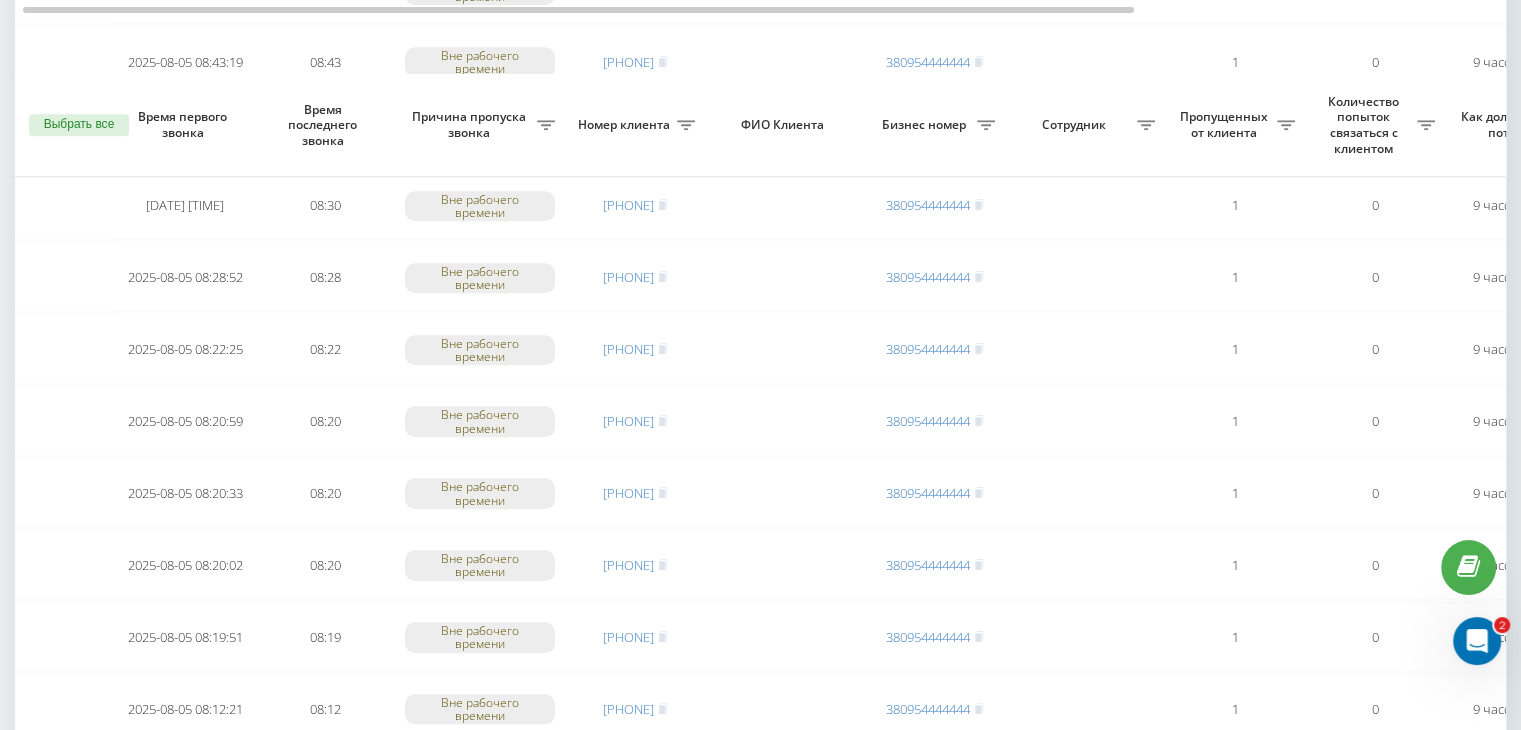 scroll, scrollTop: 1647, scrollLeft: 0, axis: vertical 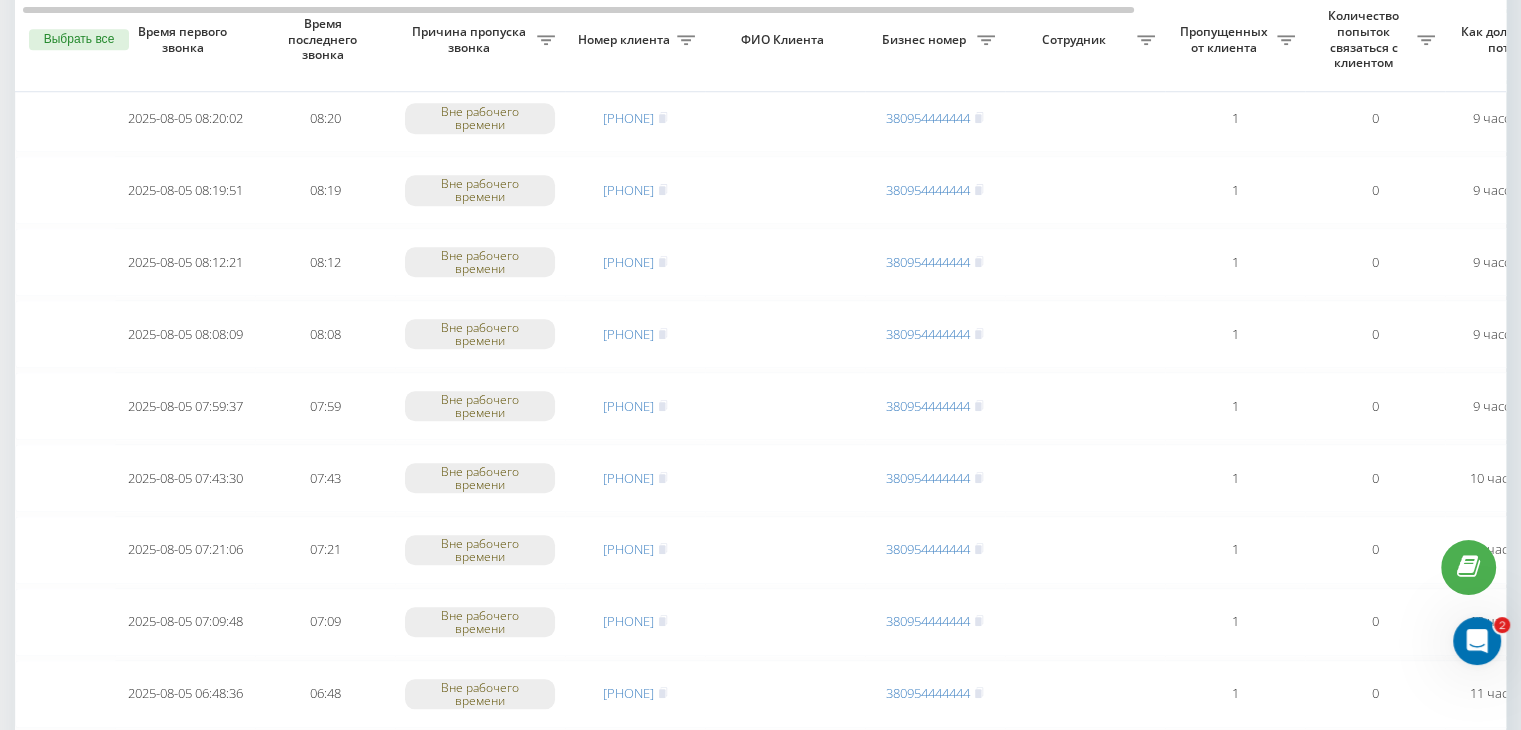 click on "1" at bounding box center [1400, 1280] 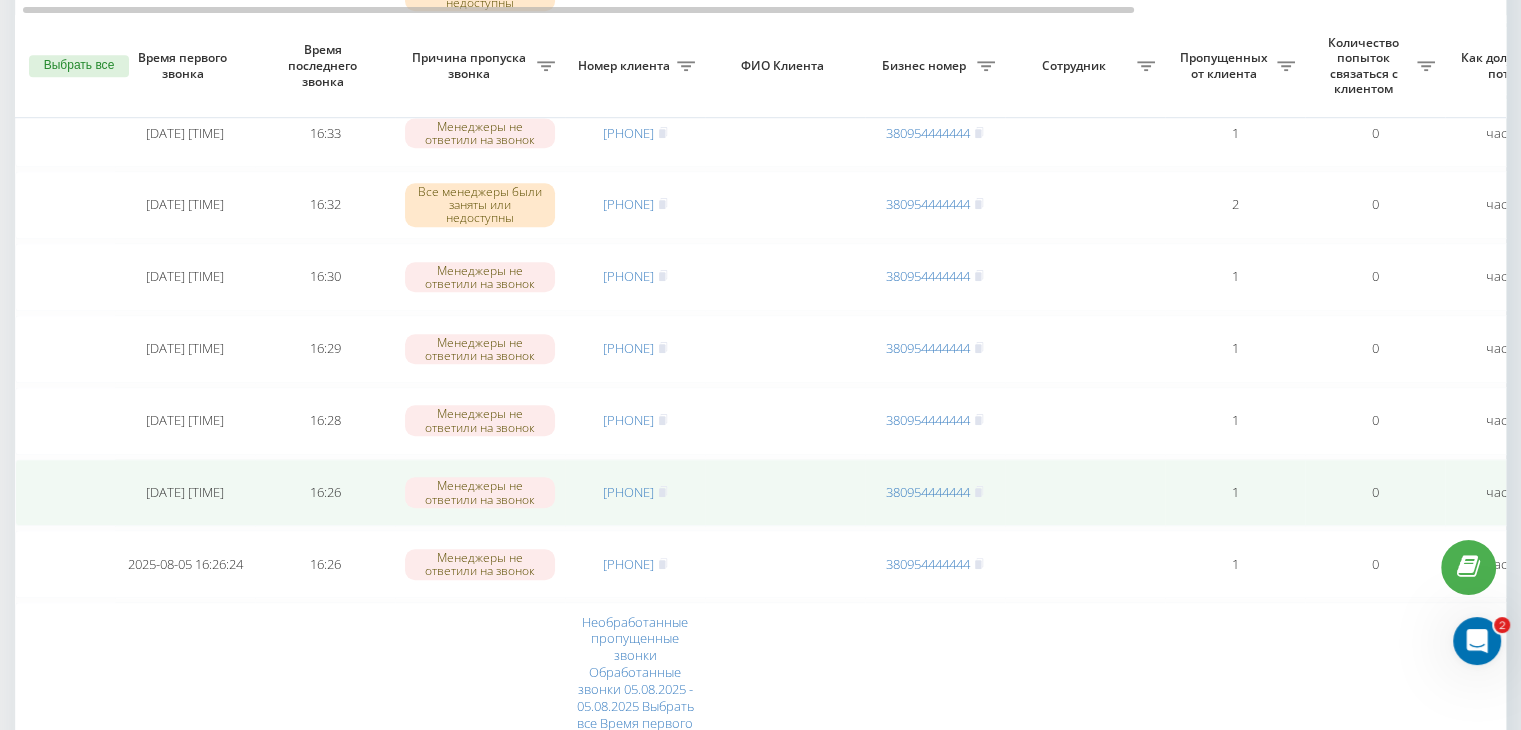 scroll, scrollTop: 1500, scrollLeft: 0, axis: vertical 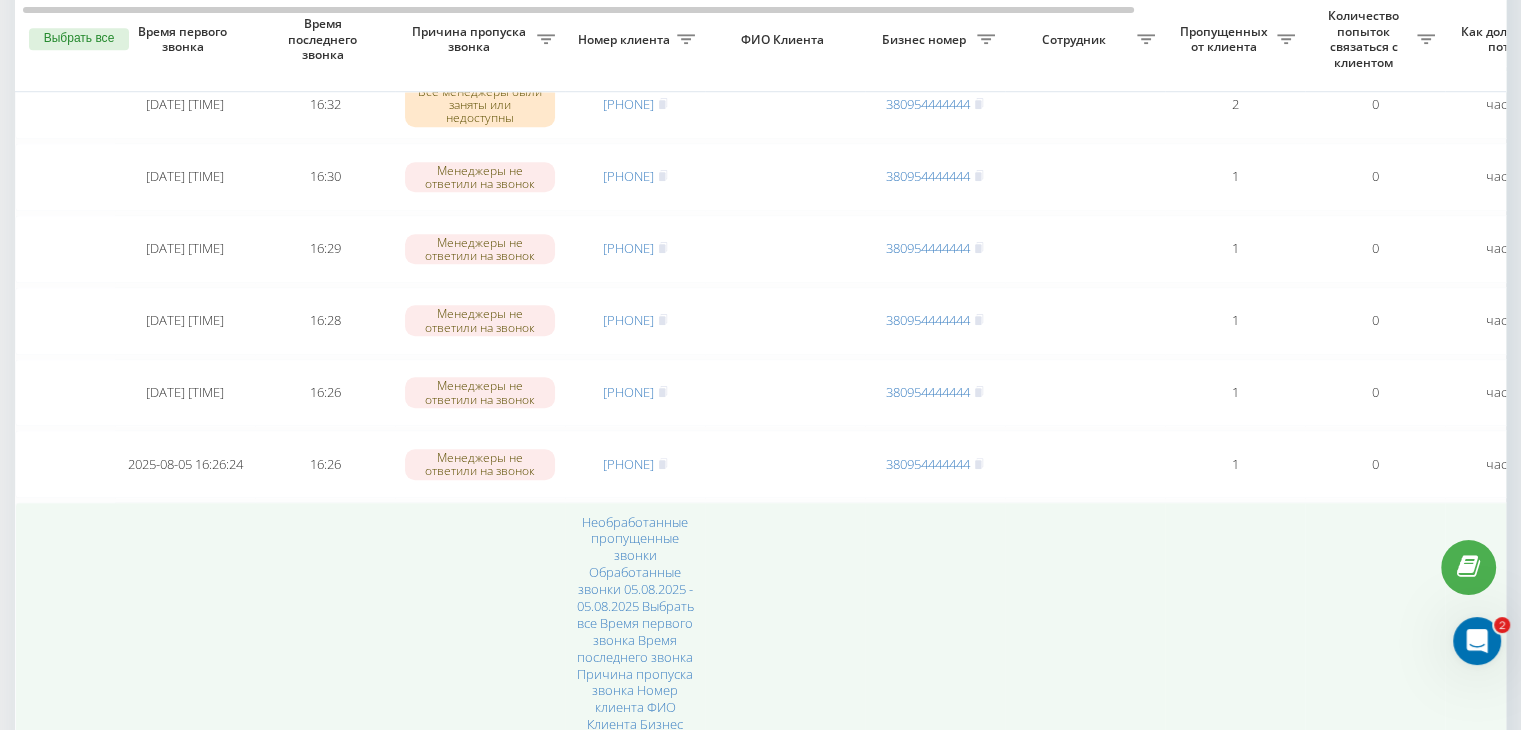 click 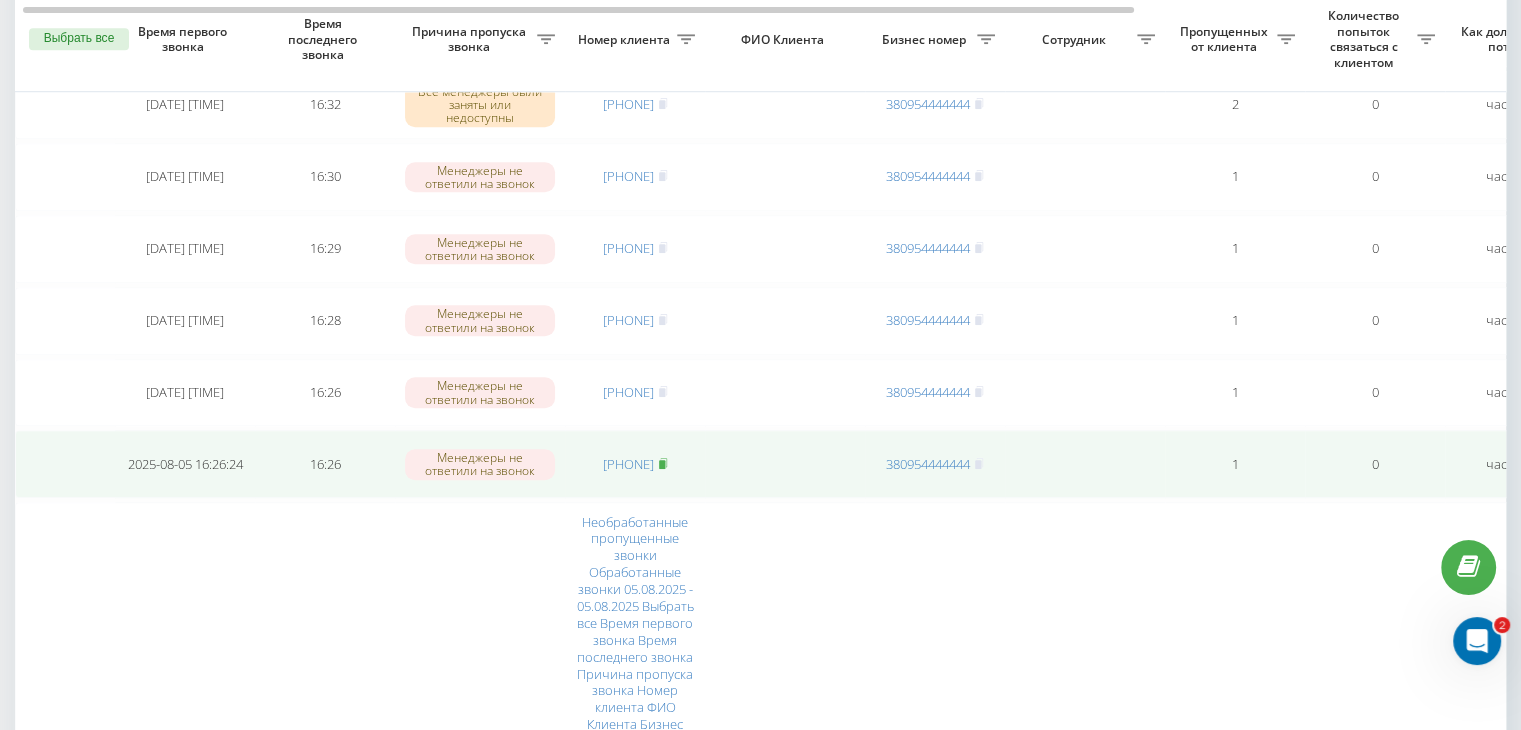 click 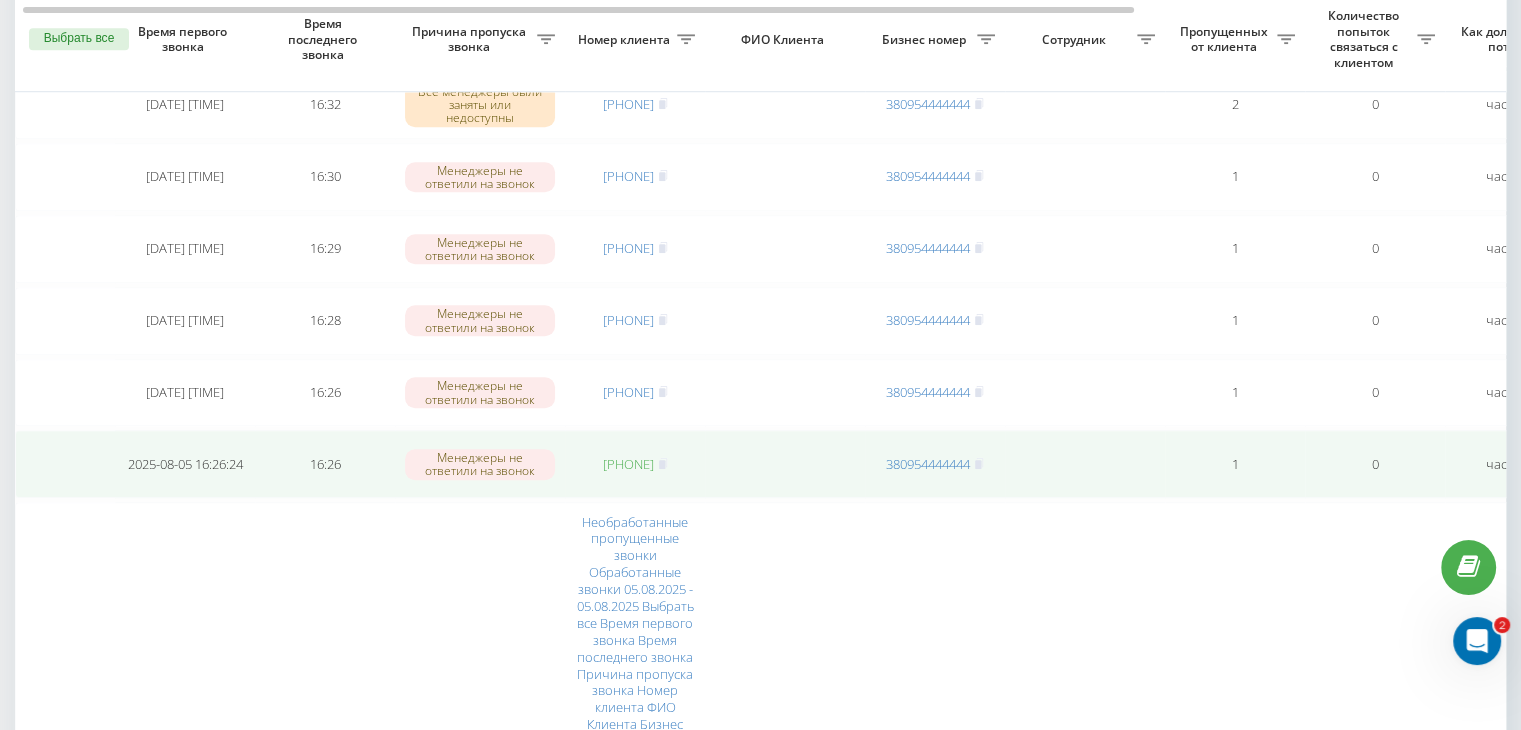 click on "[PHONE]" at bounding box center (628, 464) 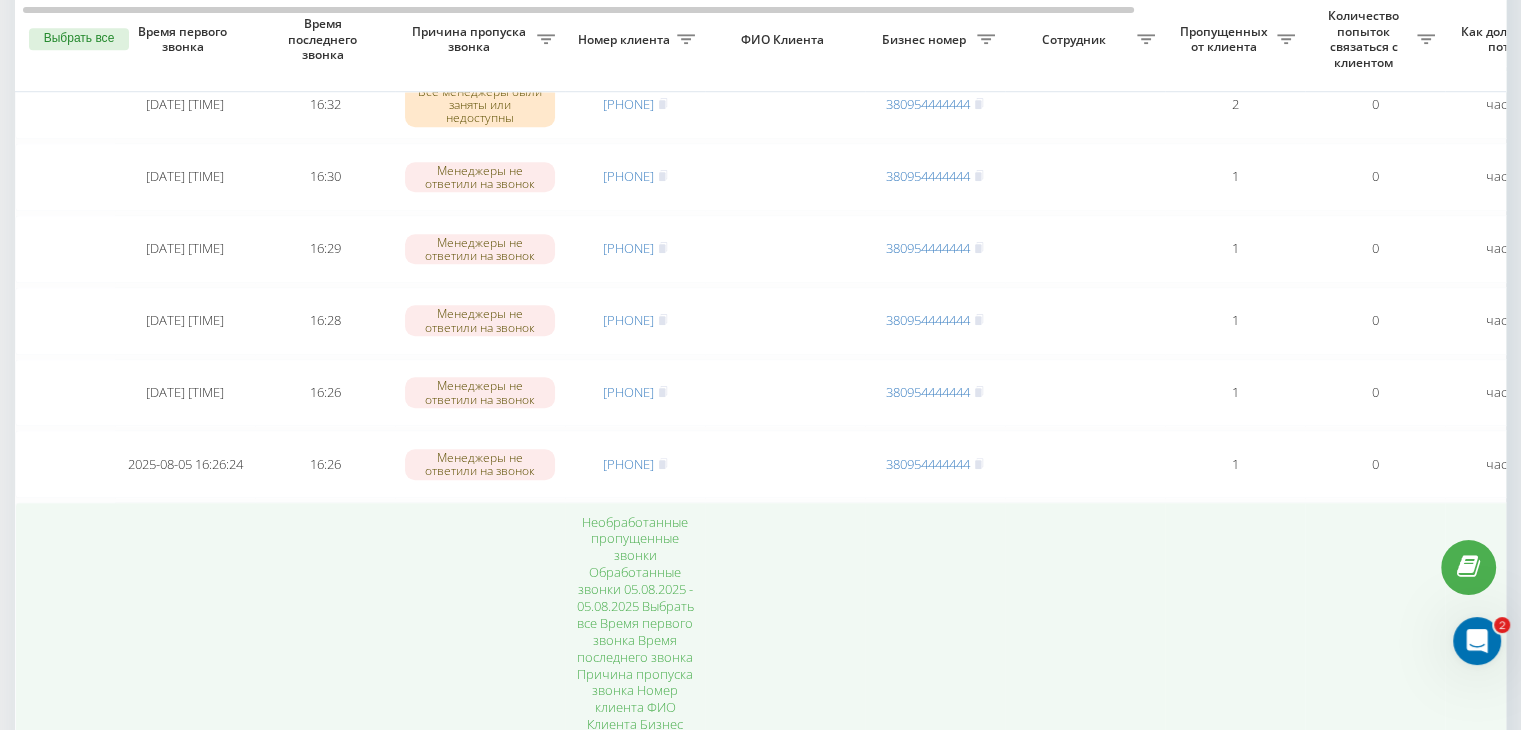 click on "Необработанные пропущенные звонки Обработанные звонки 05.08.2025  -  05.08.2025 Выбрать все Время первого звонка Время последнего звонка Причина пропуска звонка Номер клиента ФИО Клиента Бизнес номер Сотрудник Пропущенных от клиента Количество попыток связаться с клиентом Как долго звонок потерян Название схемы переадресации Комментарий к звонку Сегодня 2025-08-05 20:15:50 20:15 Все менеджеры были заняты или недоступны [PHONE] [PHONE] 1 1 18 minutes ago ukrpas.com.ua Обработать Не удалось связаться Связался с клиентом с помощью другого канала Клиент перезвонил сам с другого номера 2 1" at bounding box center (635, 860) 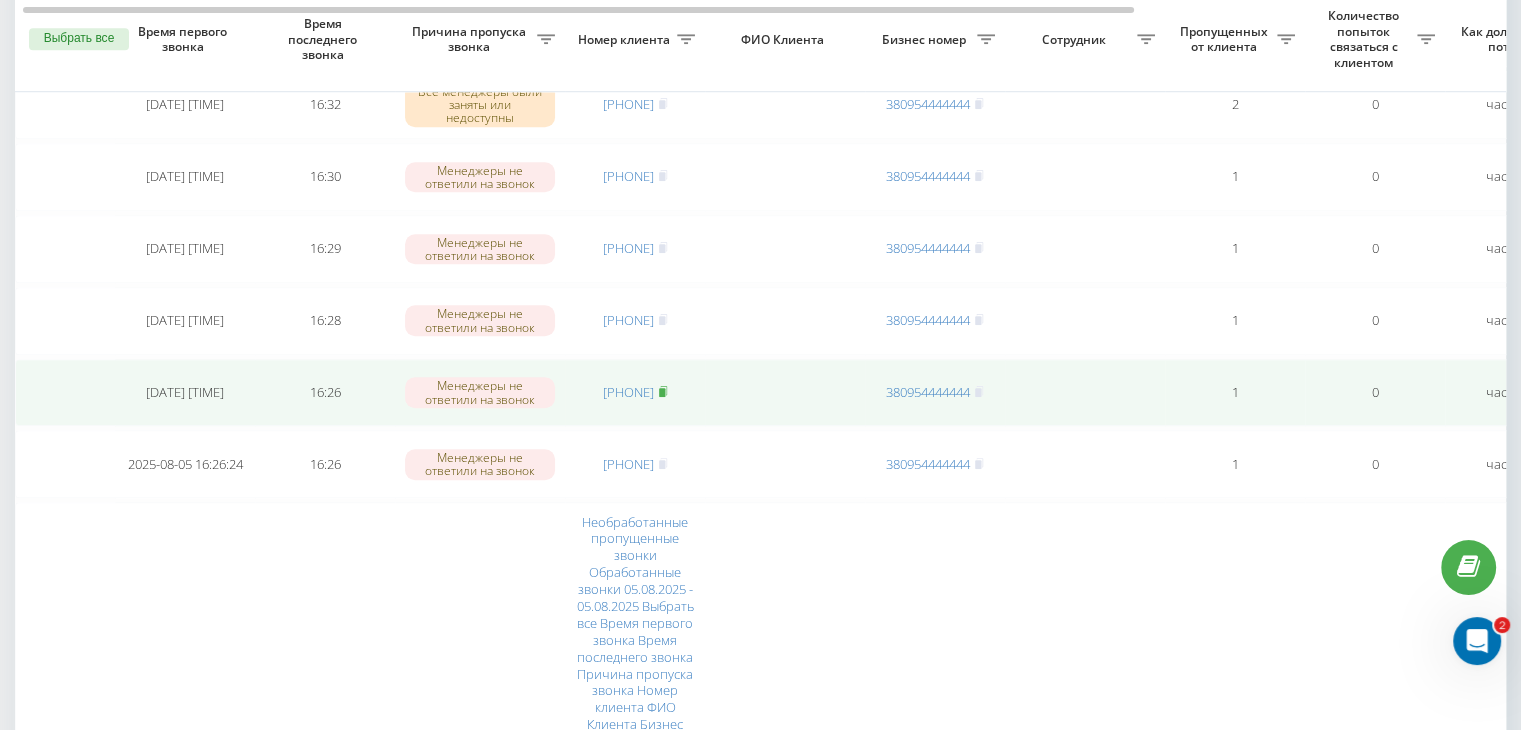 click 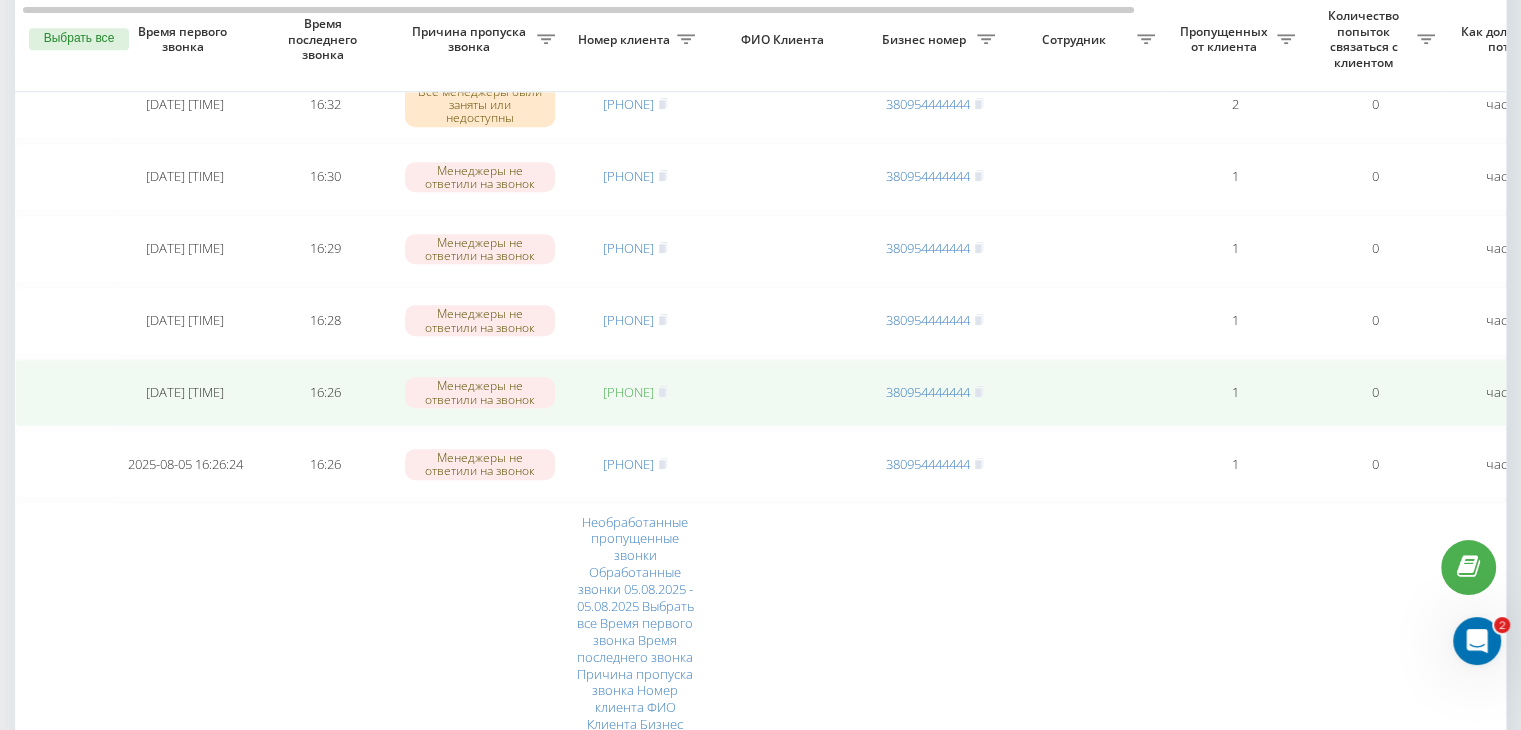 click on "[PHONE]" at bounding box center [628, 392] 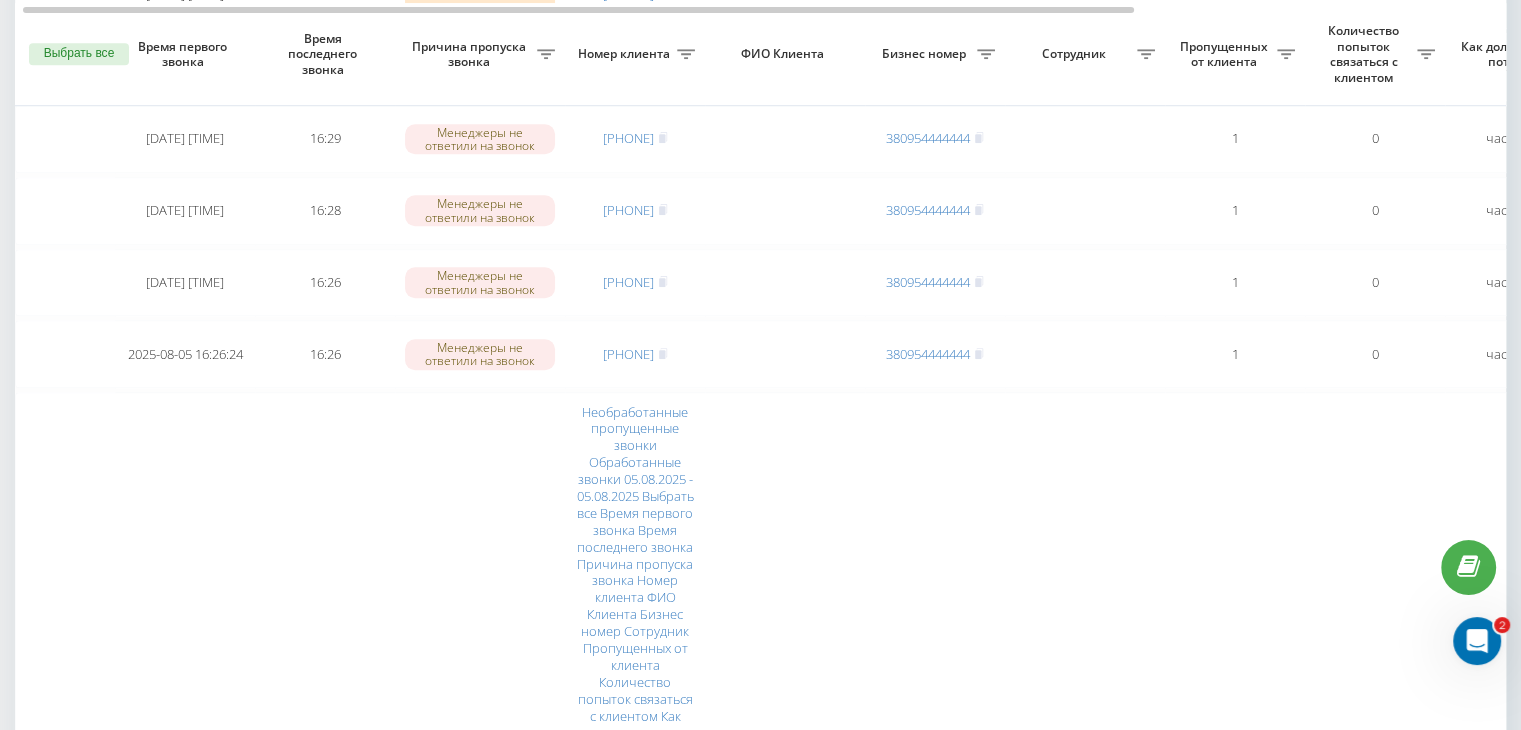 scroll, scrollTop: 1647, scrollLeft: 0, axis: vertical 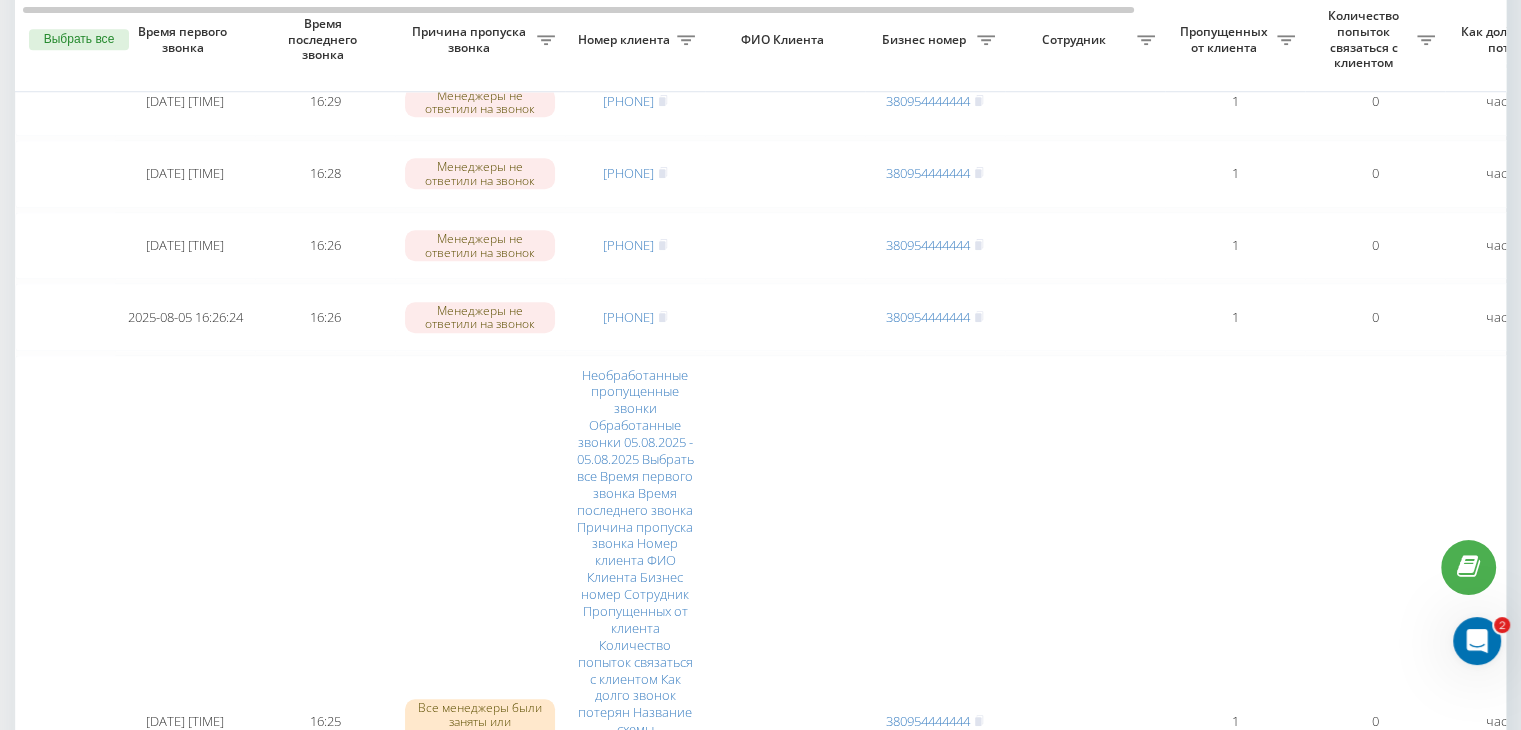 click on "1" at bounding box center [1400, 1280] 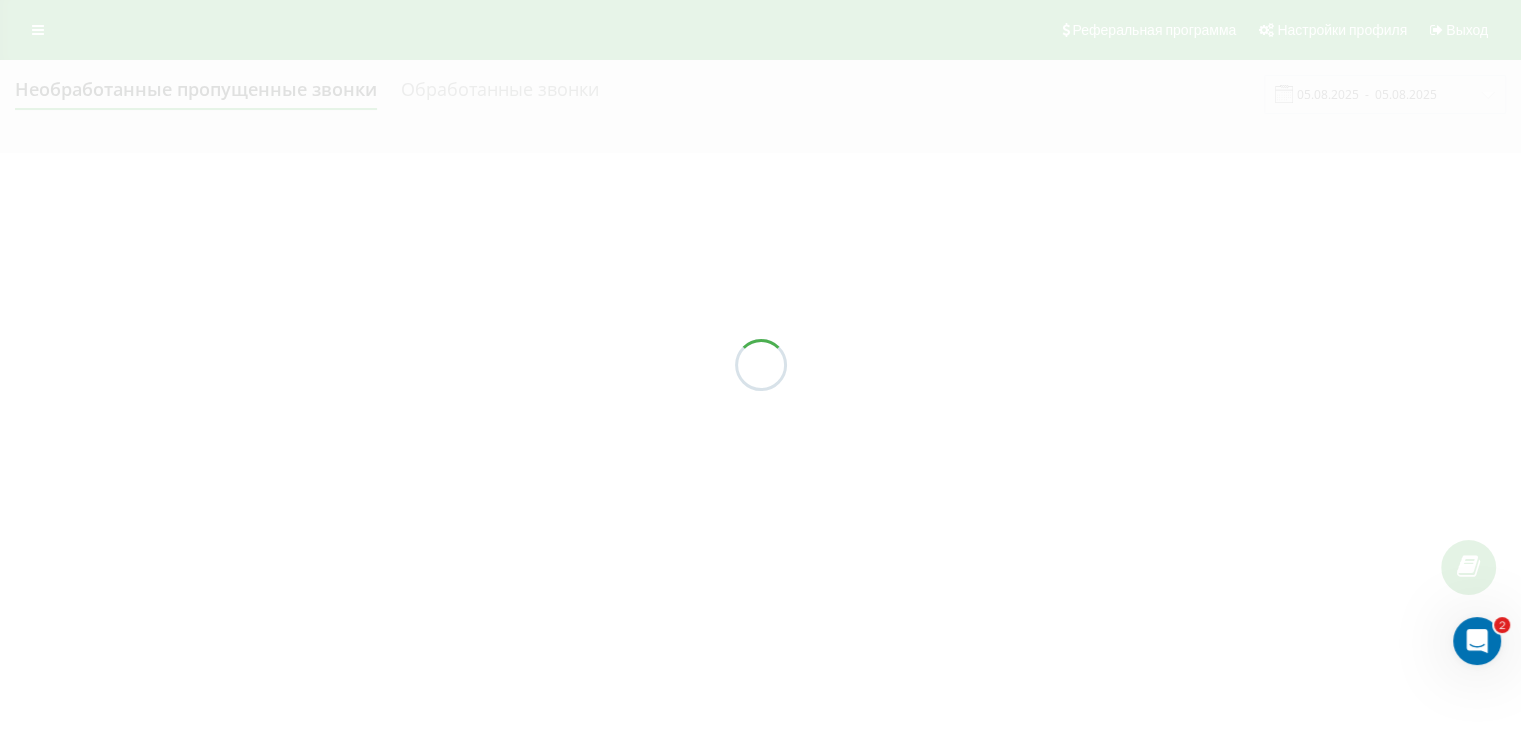 scroll, scrollTop: 0, scrollLeft: 0, axis: both 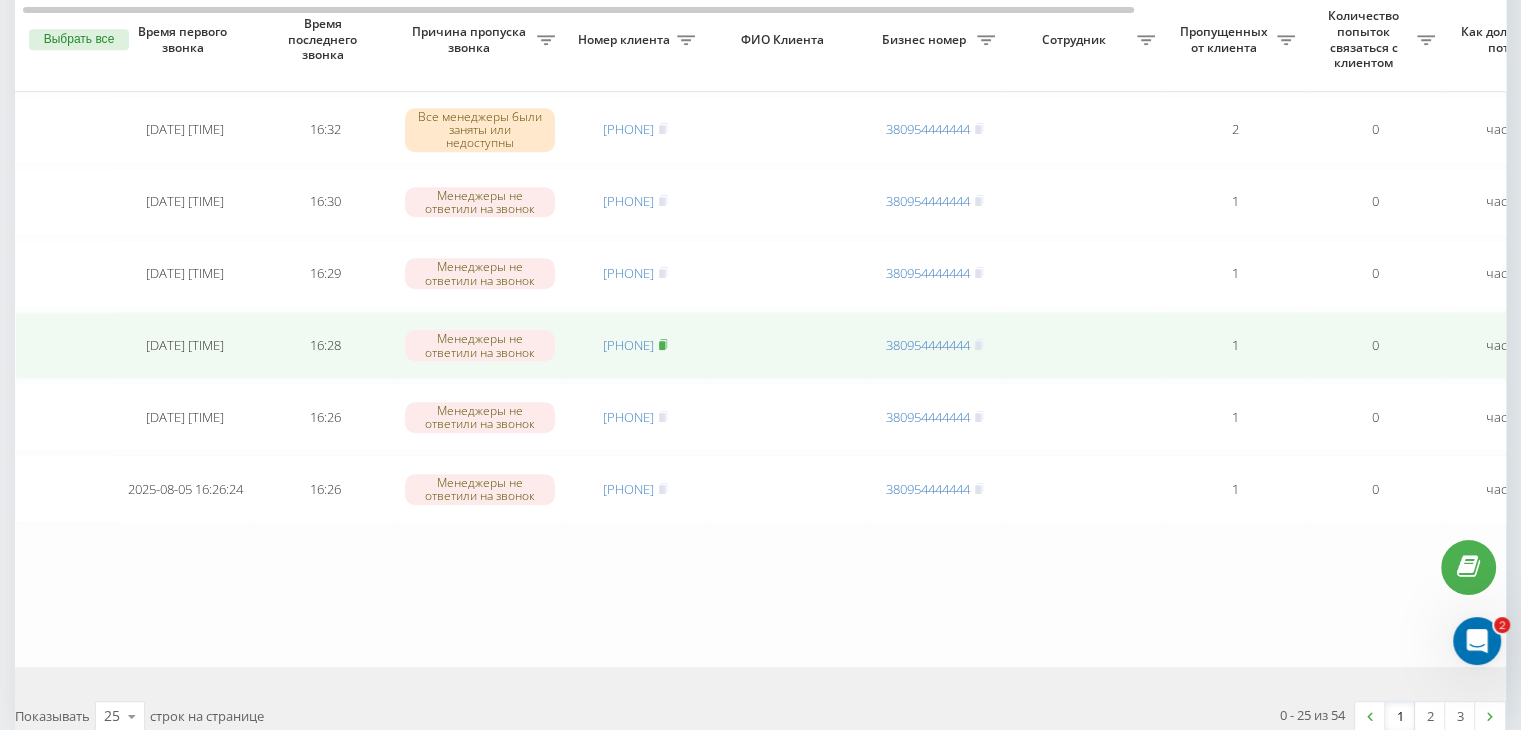 click 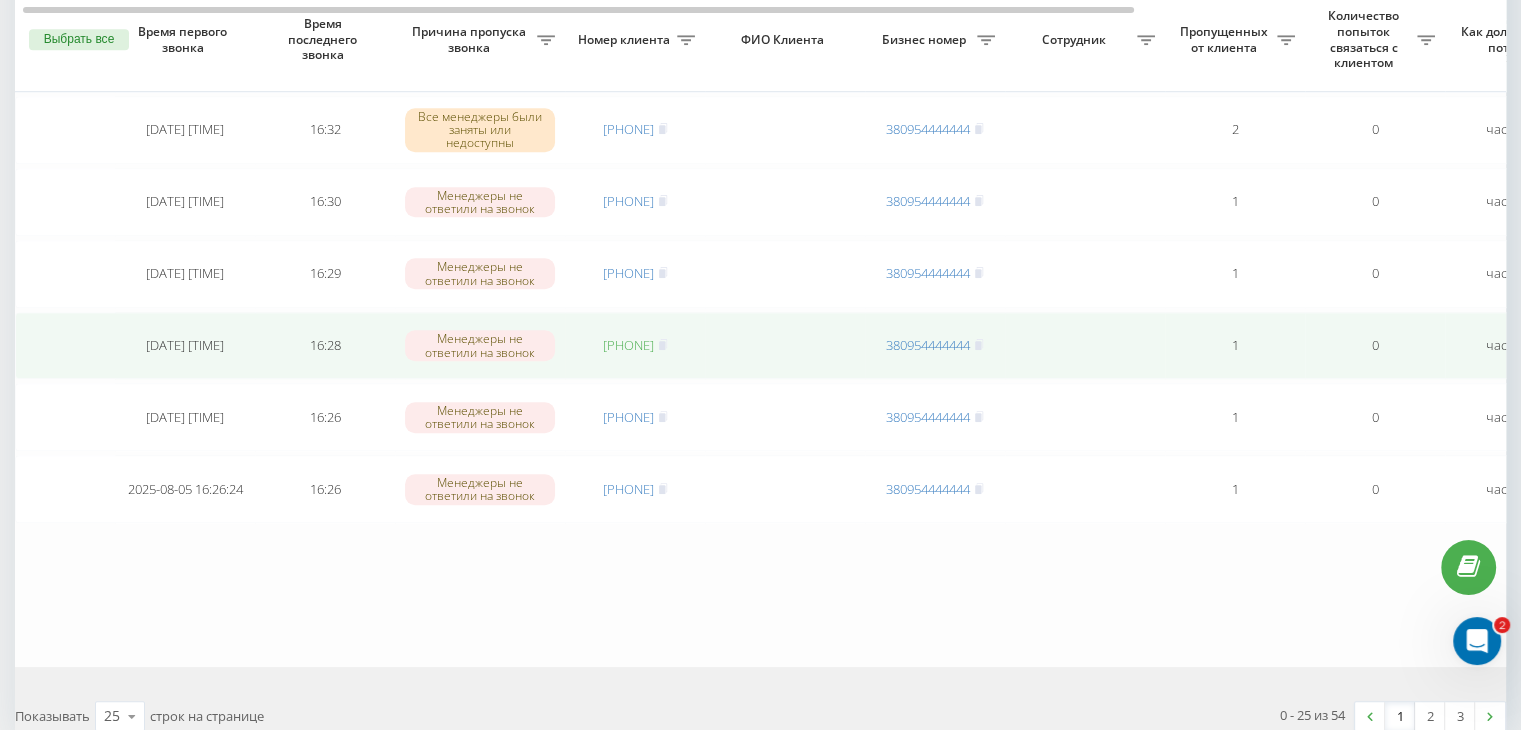 click on "[PHONE]" at bounding box center [628, 345] 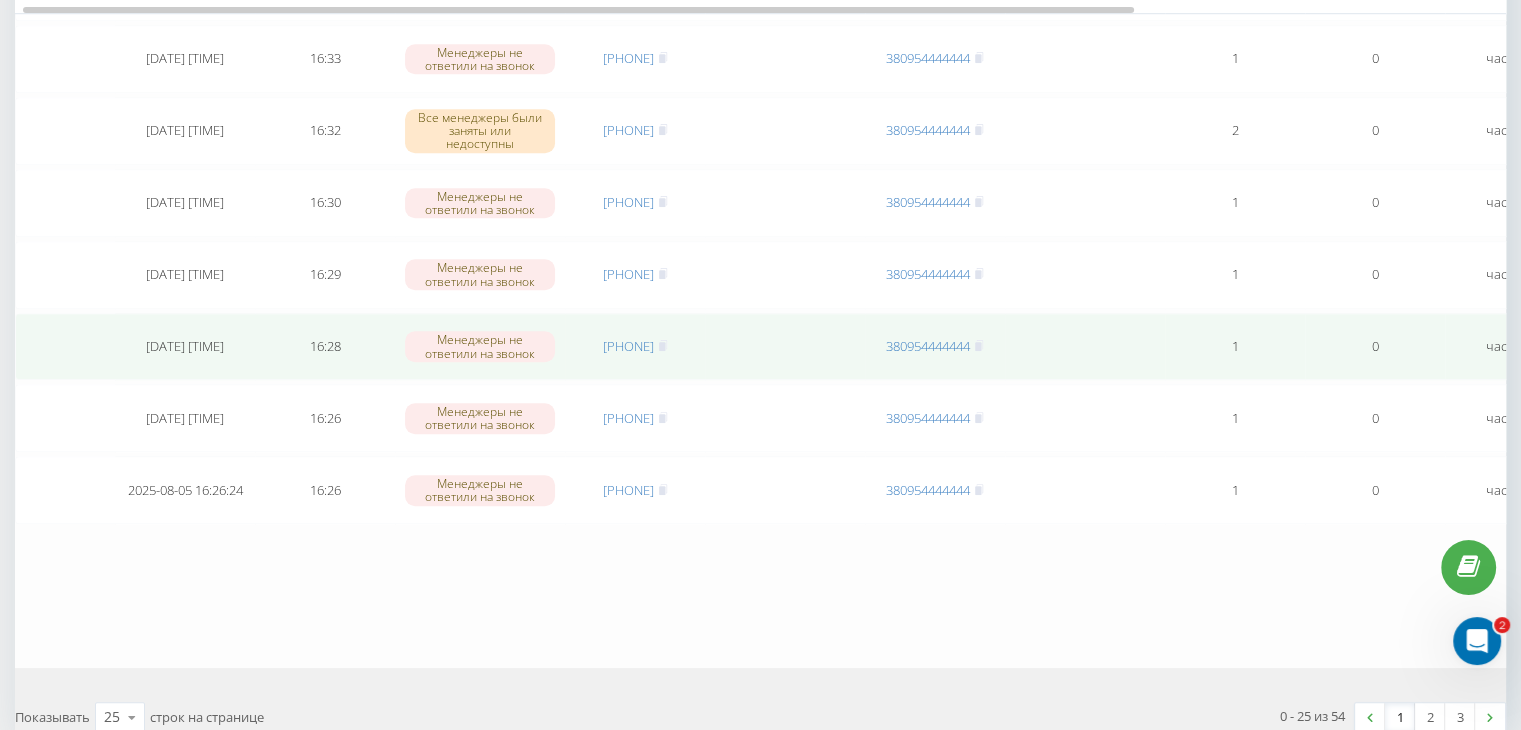 scroll, scrollTop: 1447, scrollLeft: 0, axis: vertical 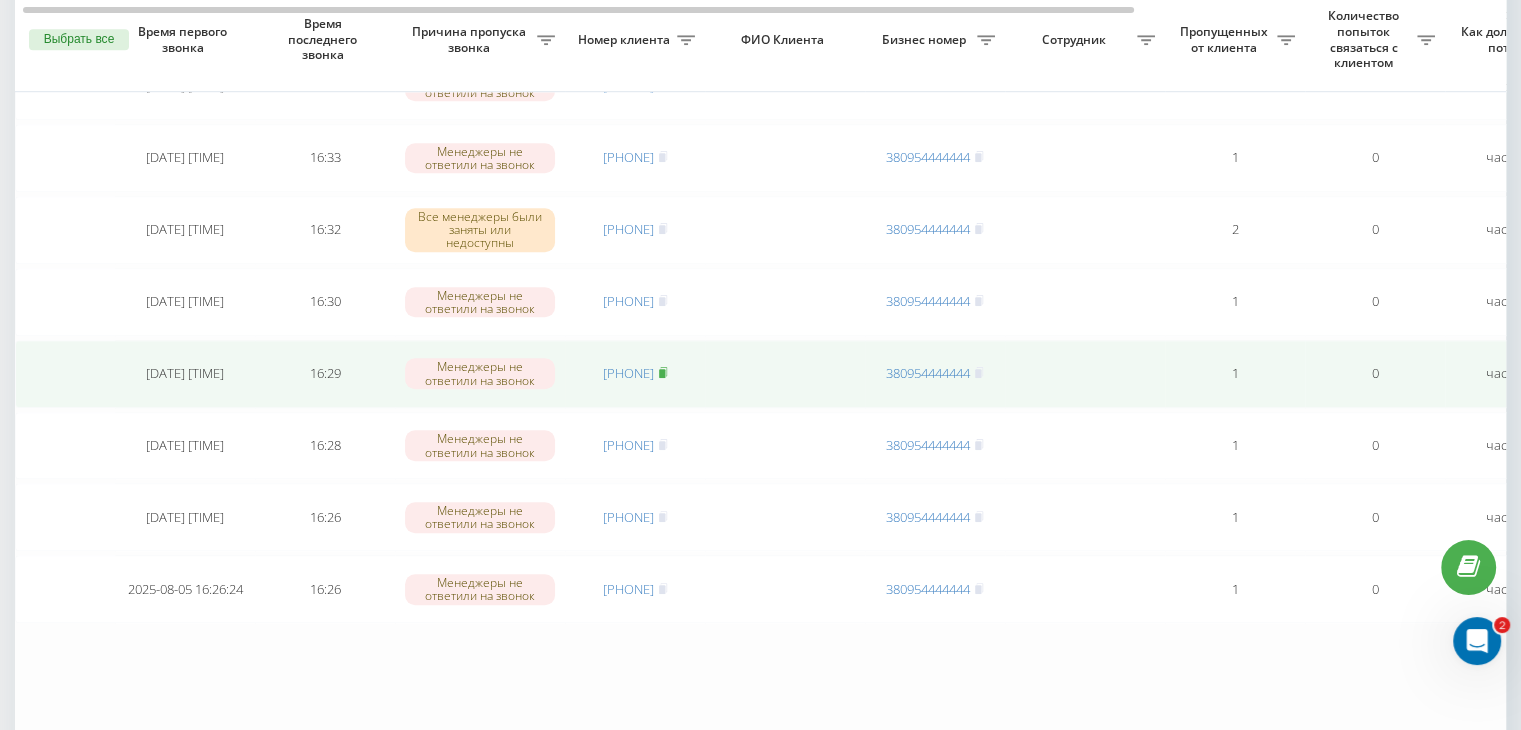click 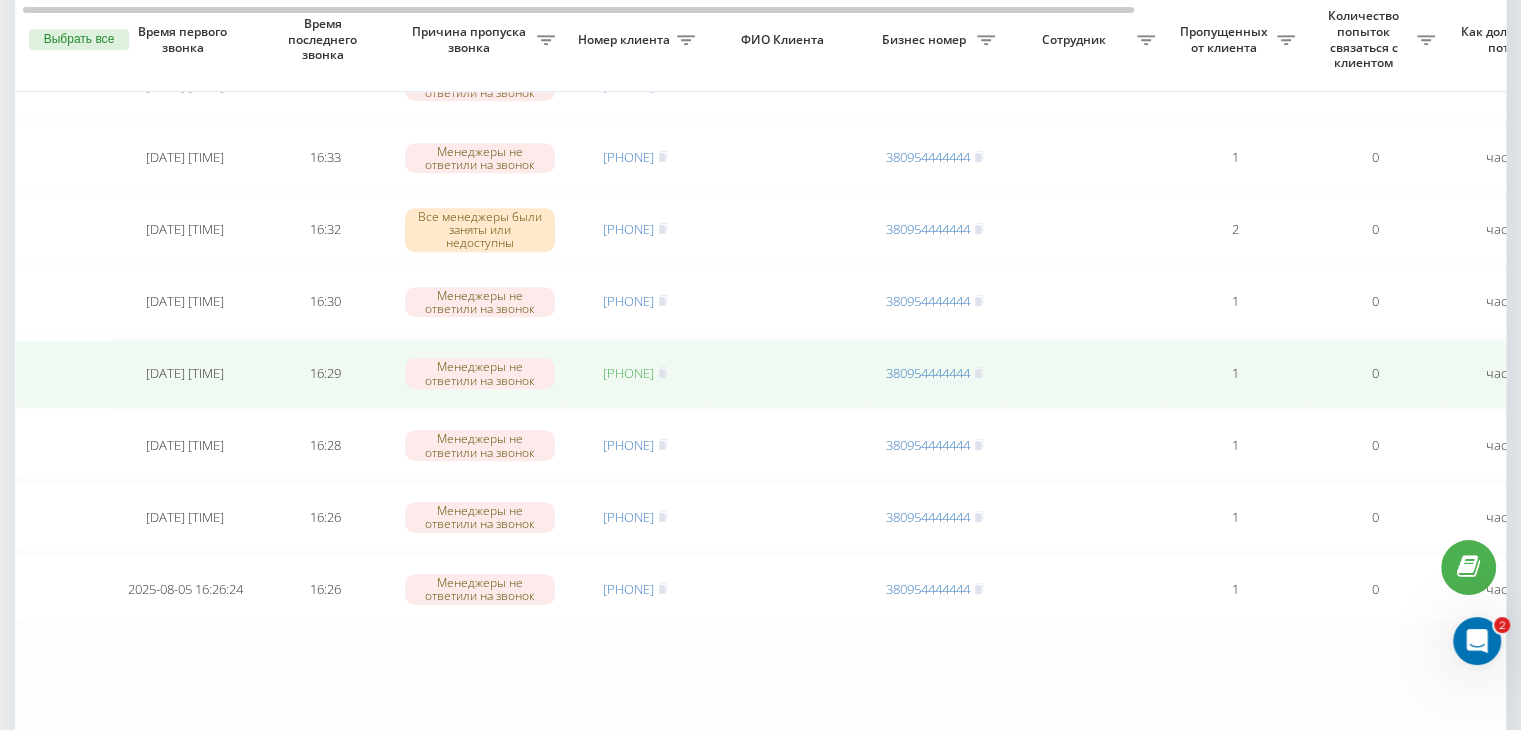 click on "[PHONE]" at bounding box center [628, 373] 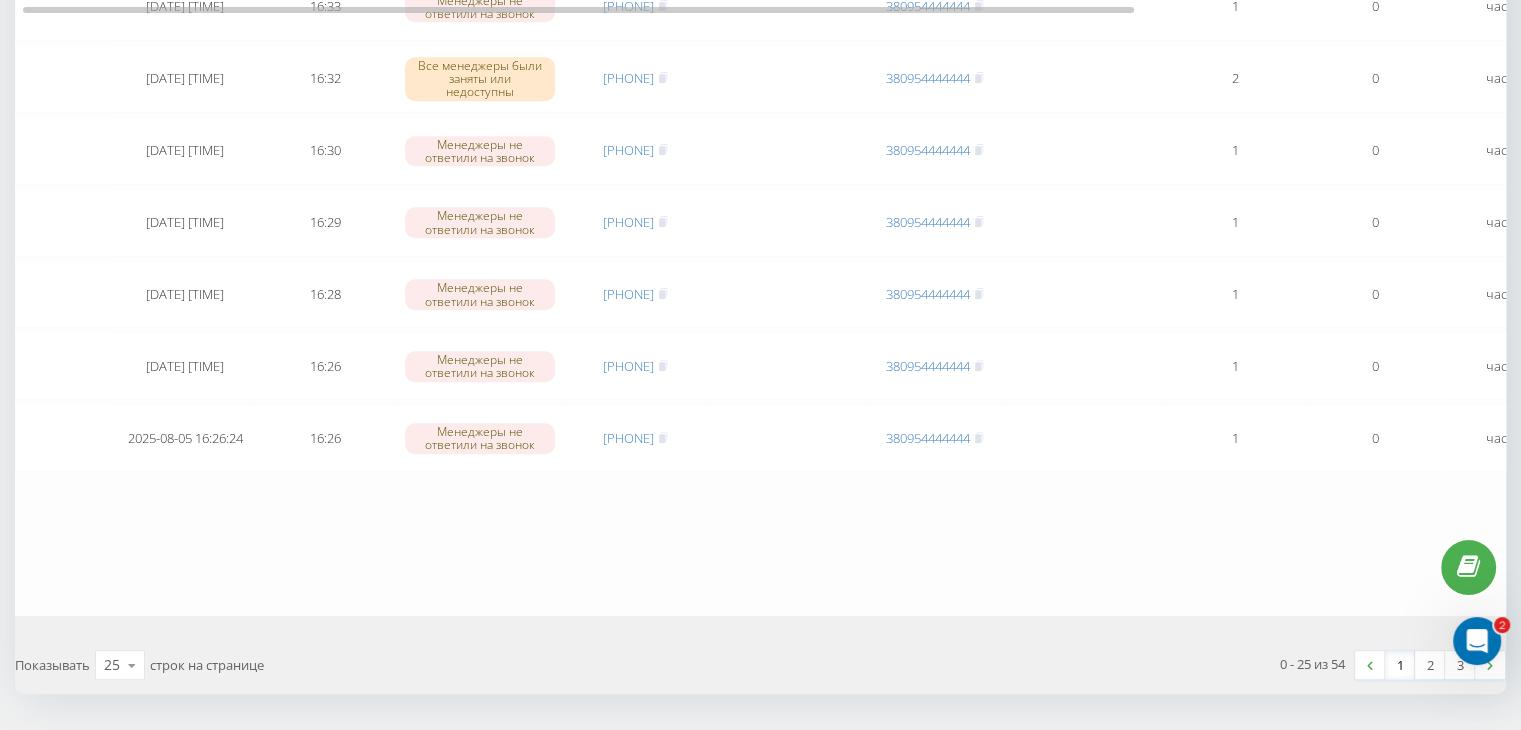 scroll, scrollTop: 1647, scrollLeft: 0, axis: vertical 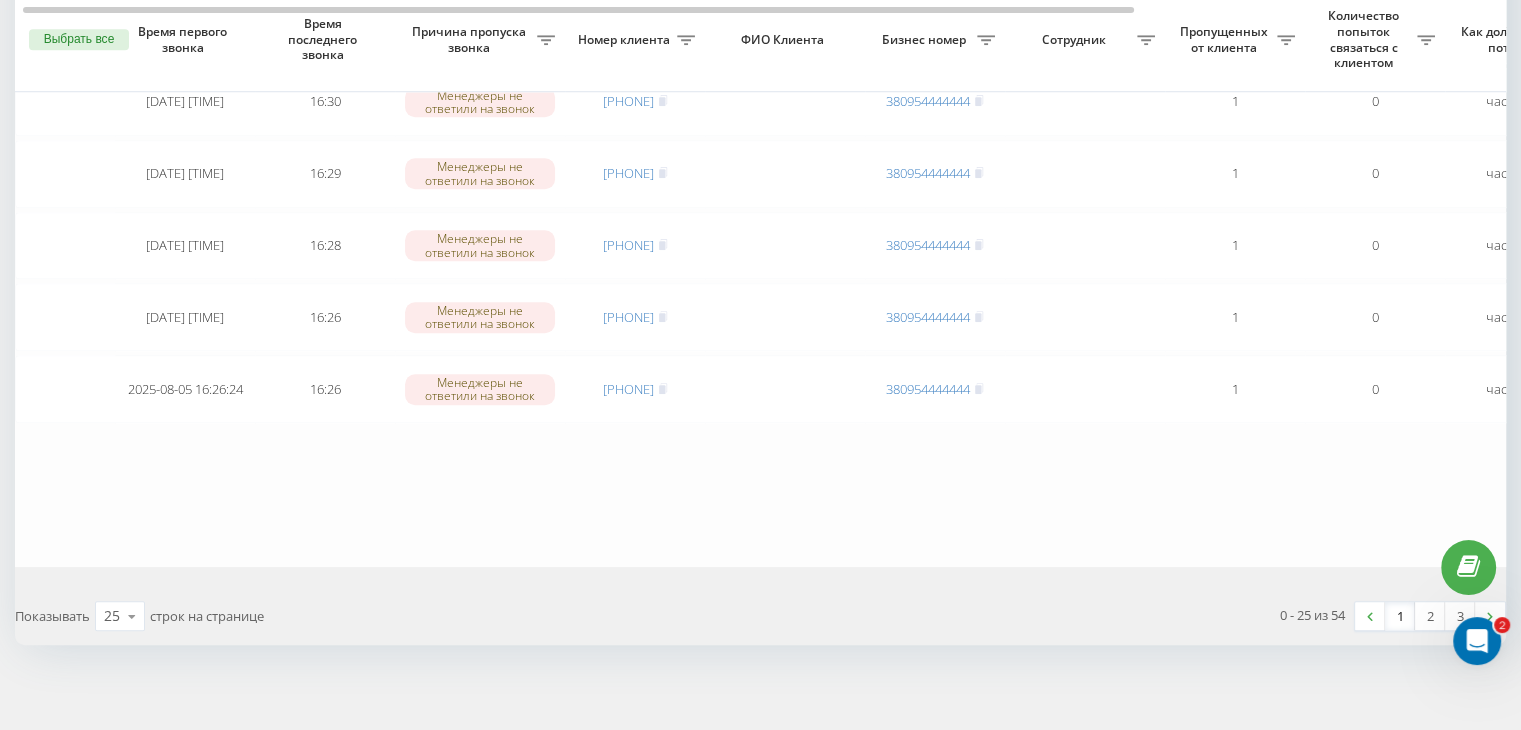 click on "1" at bounding box center [1400, 616] 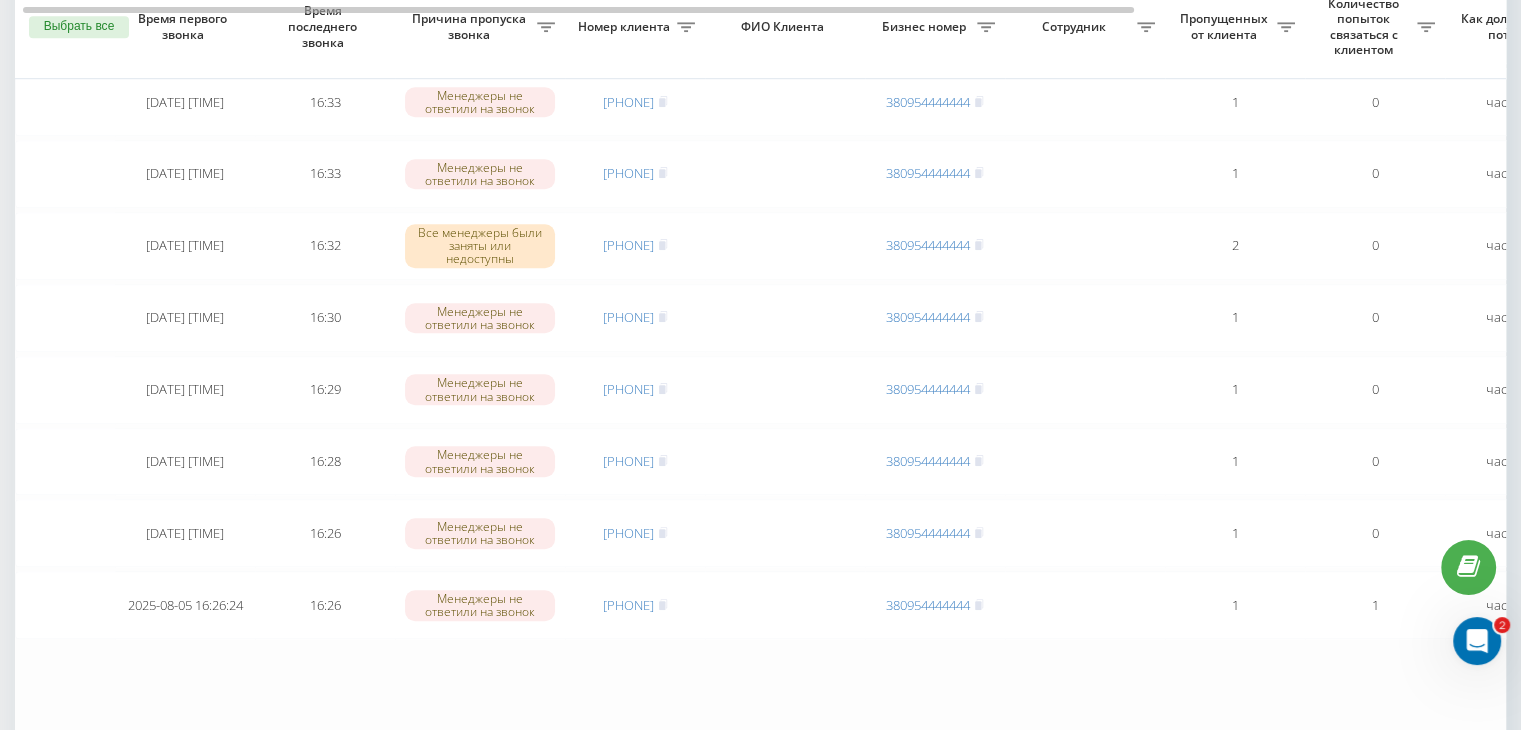 scroll, scrollTop: 1400, scrollLeft: 0, axis: vertical 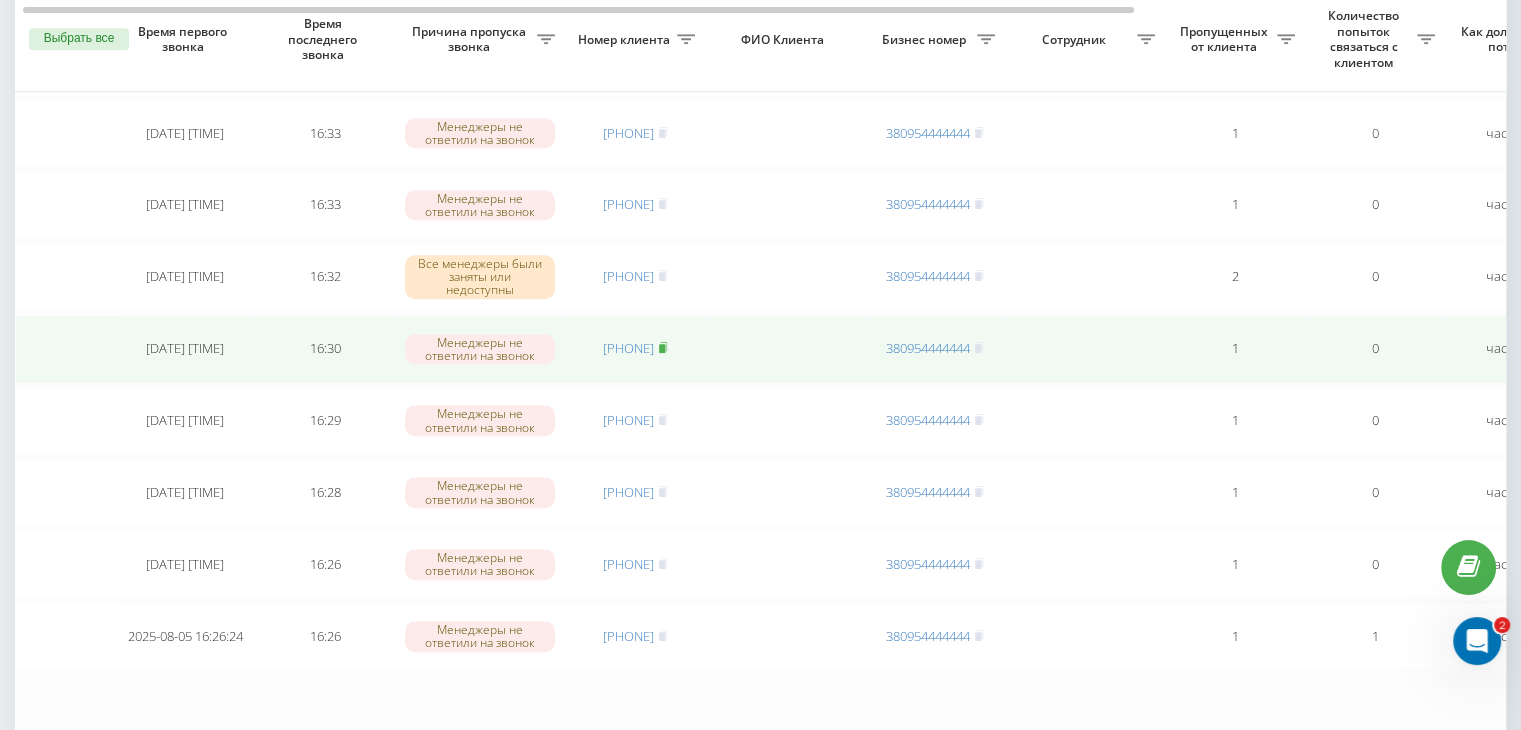 click 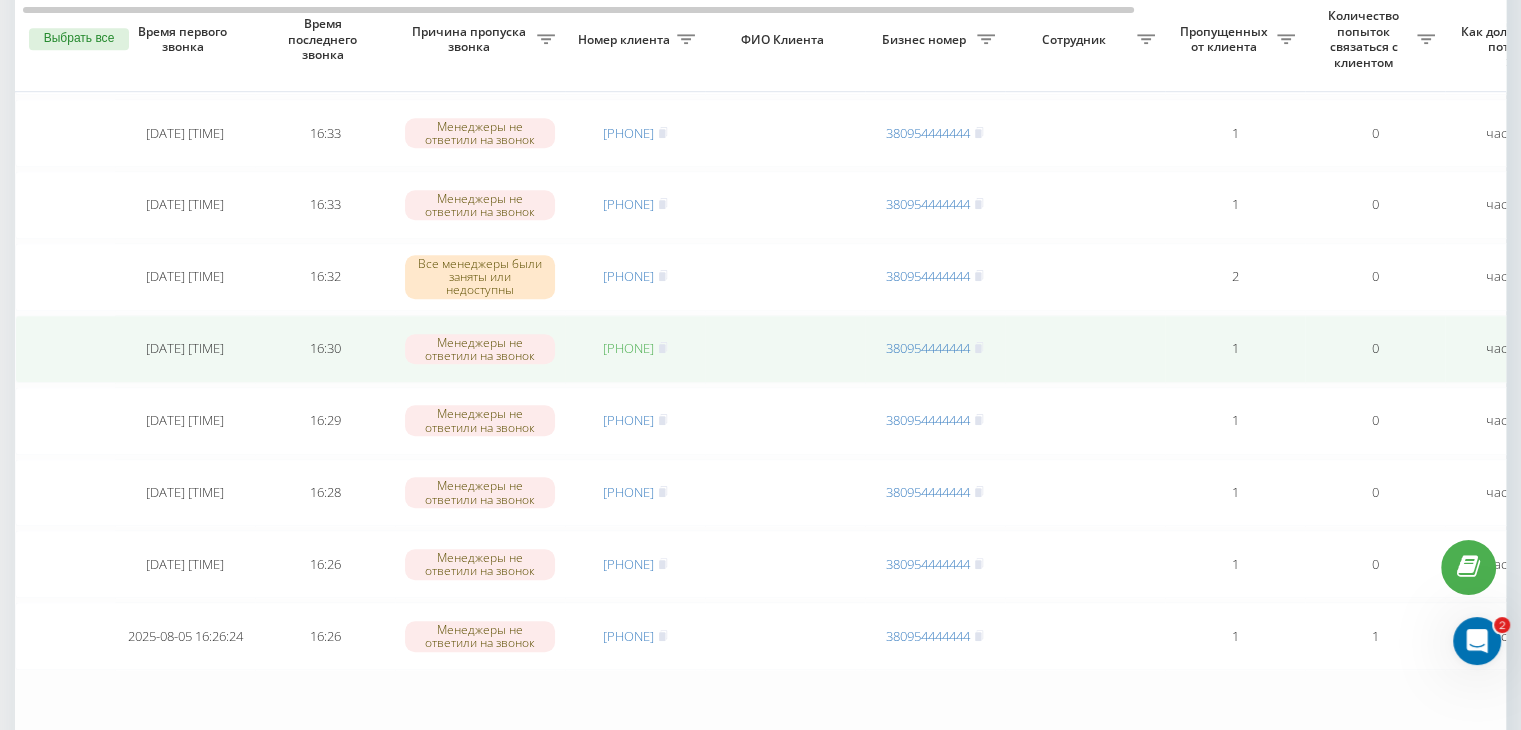 click on "[PHONE]" at bounding box center [628, 348] 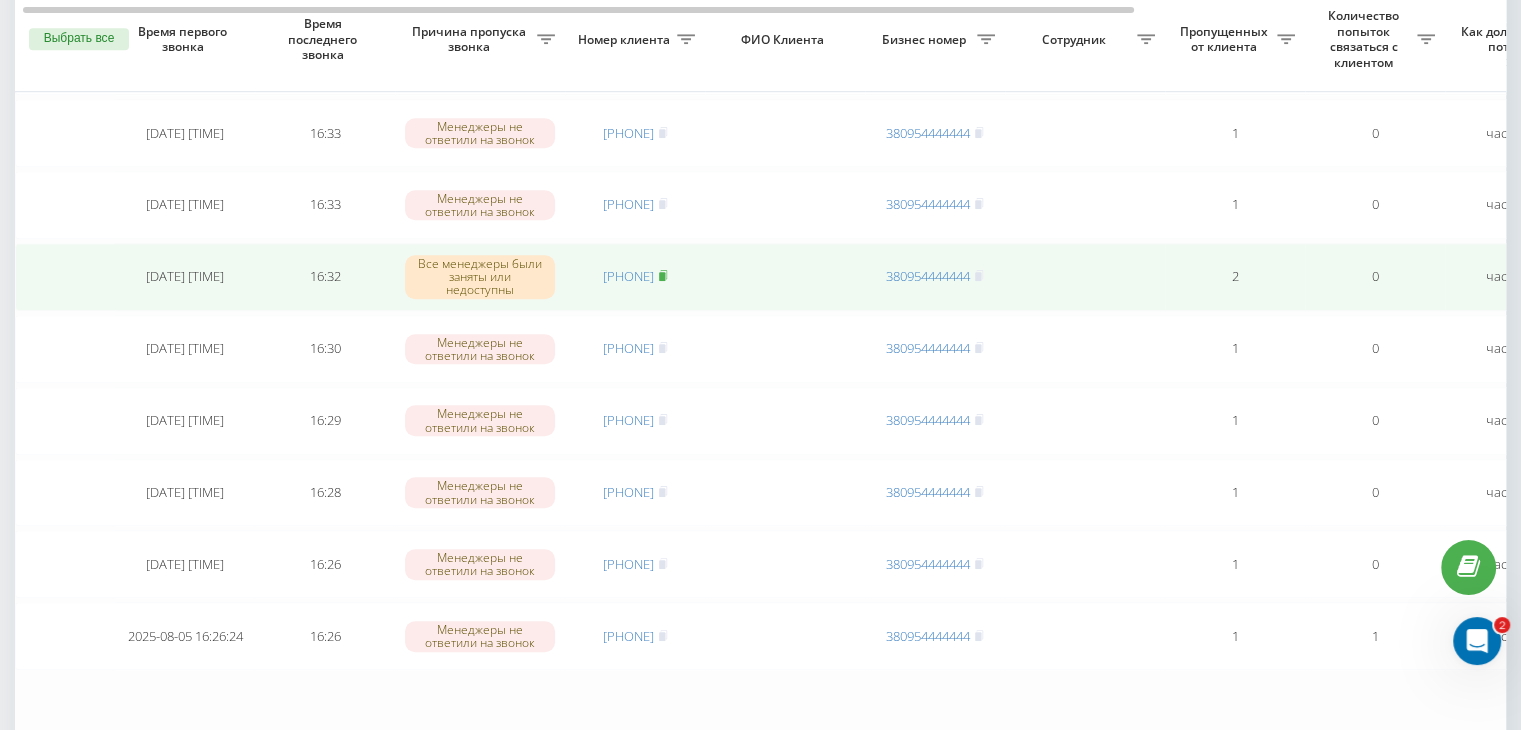 click 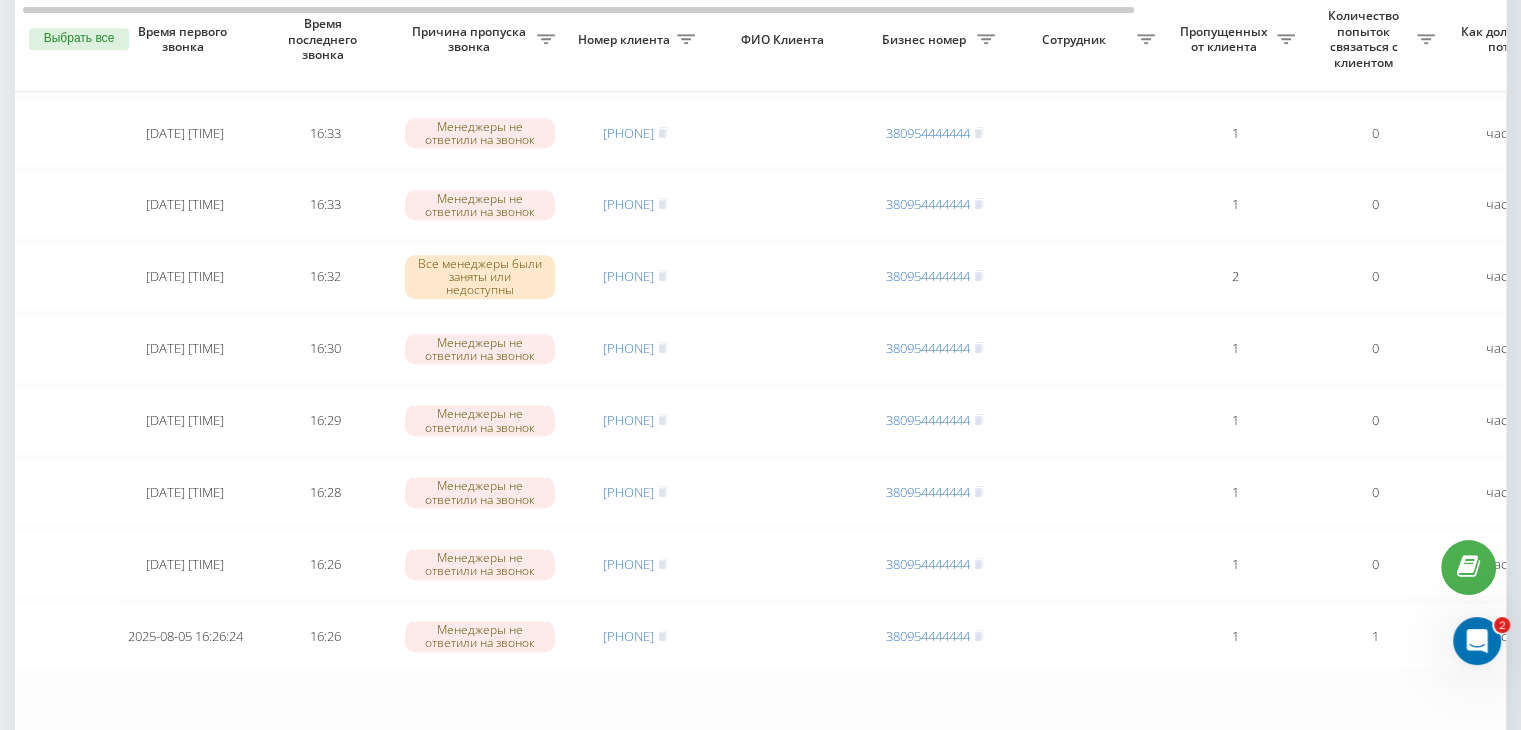 click on "Сегодня [DATE] [TIME] [TIME] Все менеджеры были заняты или недоступны [PHONE] [PHONE] 1 0 3 минуты назад ukrpas.com.ua Обработать Не удалось связаться Связался с клиентом с помощью другого канала Клиент перезвонил сам с другого номера Другой вариант [DATE] [TIME] [TIME] Менеджеры не ответили на звонок [PHONE] [PHONE] 1 0 5 минут назад ukrpas.com.ua Обработать Не удалось связаться Связался с клиентом с помощью другого канала Клиент перезвонил сам с другого номера Другой вариант [DATE] [TIME] [TIME] Все менеджеры были заняты или недоступны [PHONE] [PHONE] 1 0 6 минут назад ukrpas.com.ua Обработать [TIME] 2" at bounding box center (1015, -224) 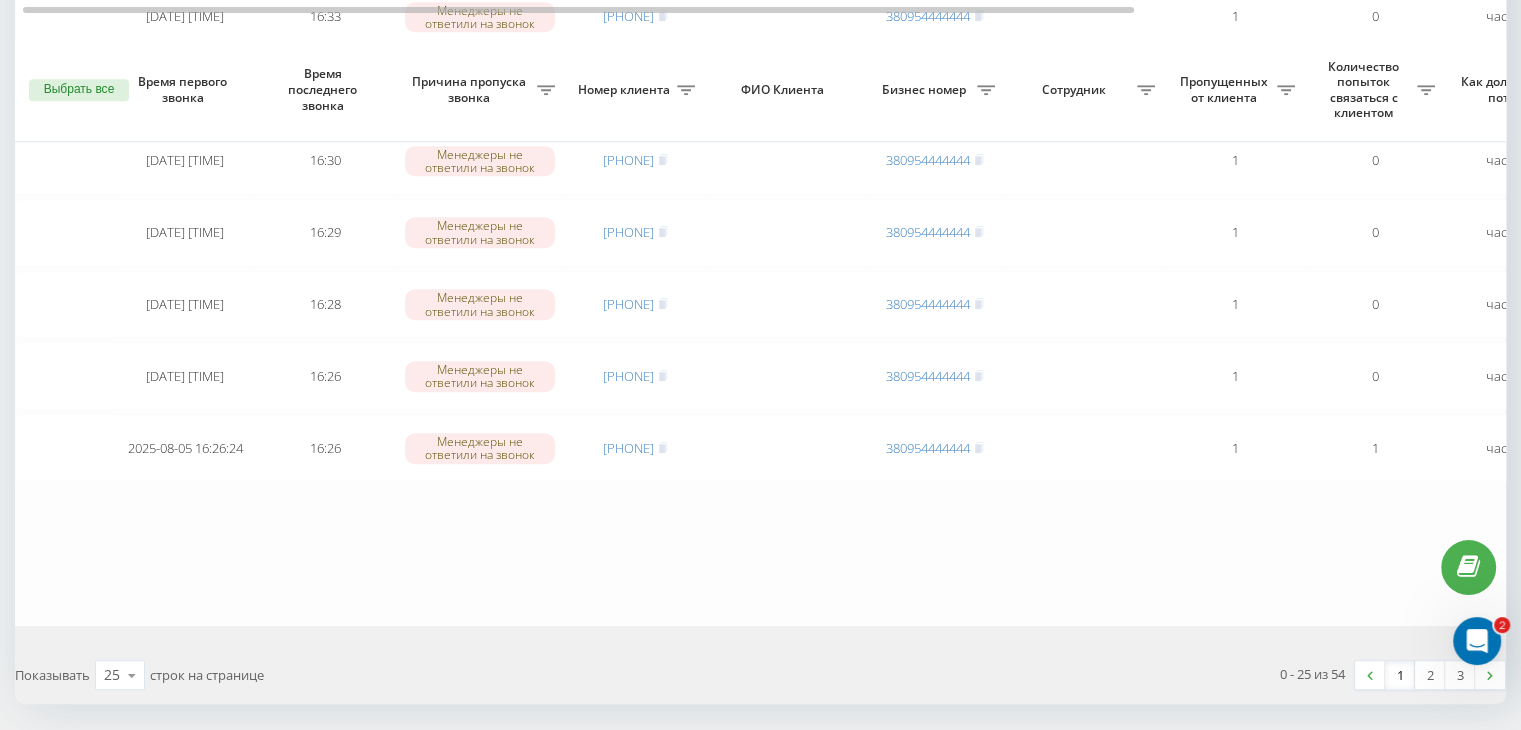 scroll, scrollTop: 1647, scrollLeft: 0, axis: vertical 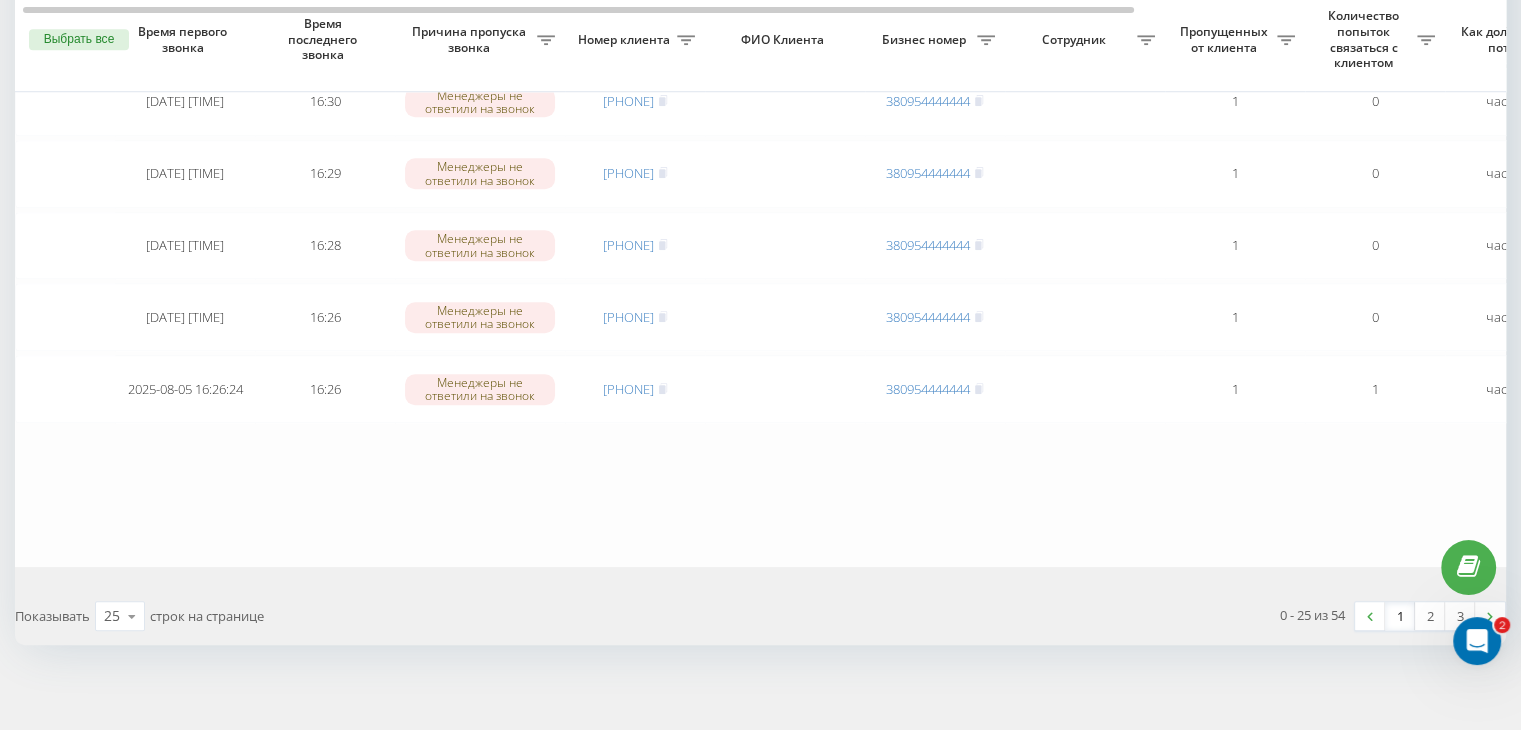 click on "1" at bounding box center (1400, 616) 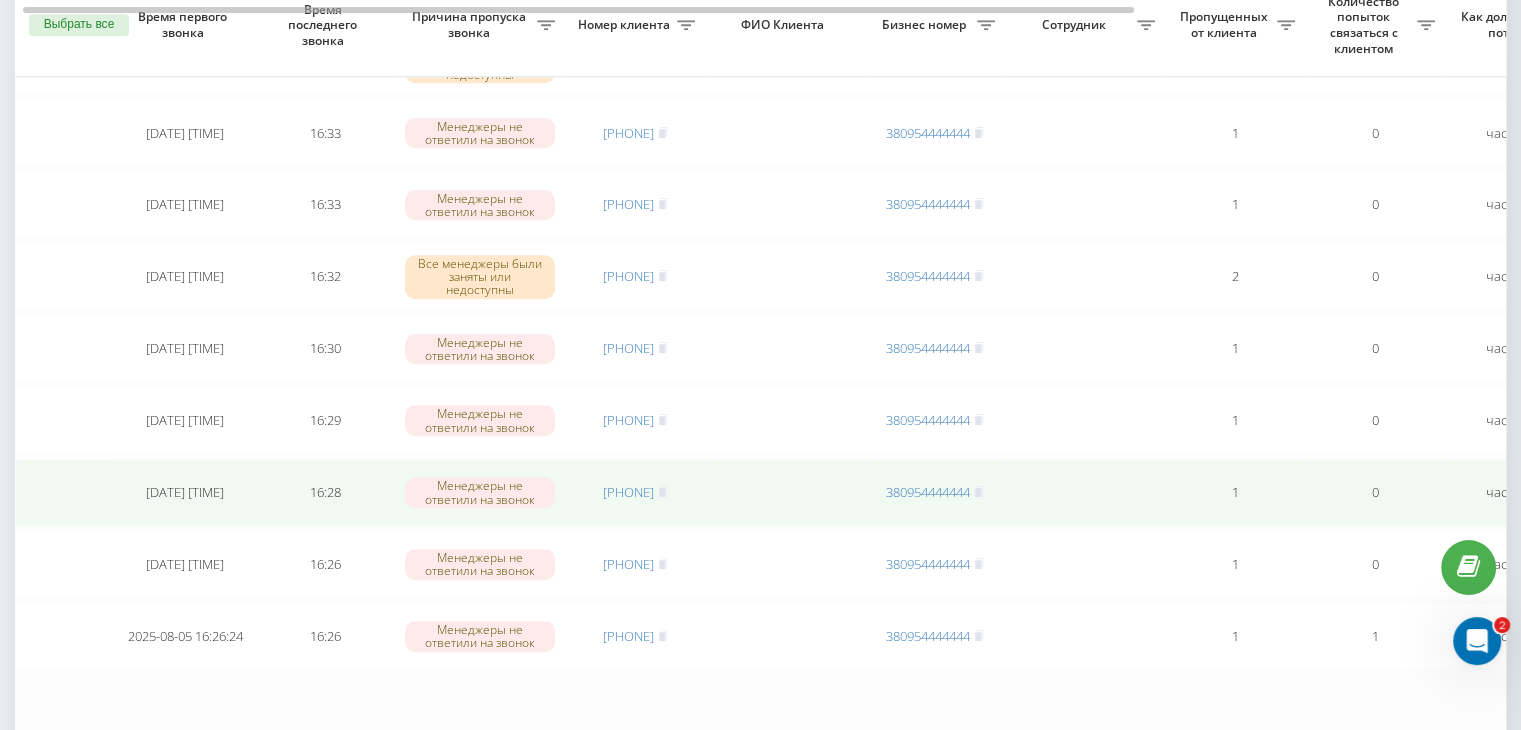 scroll, scrollTop: 1300, scrollLeft: 0, axis: vertical 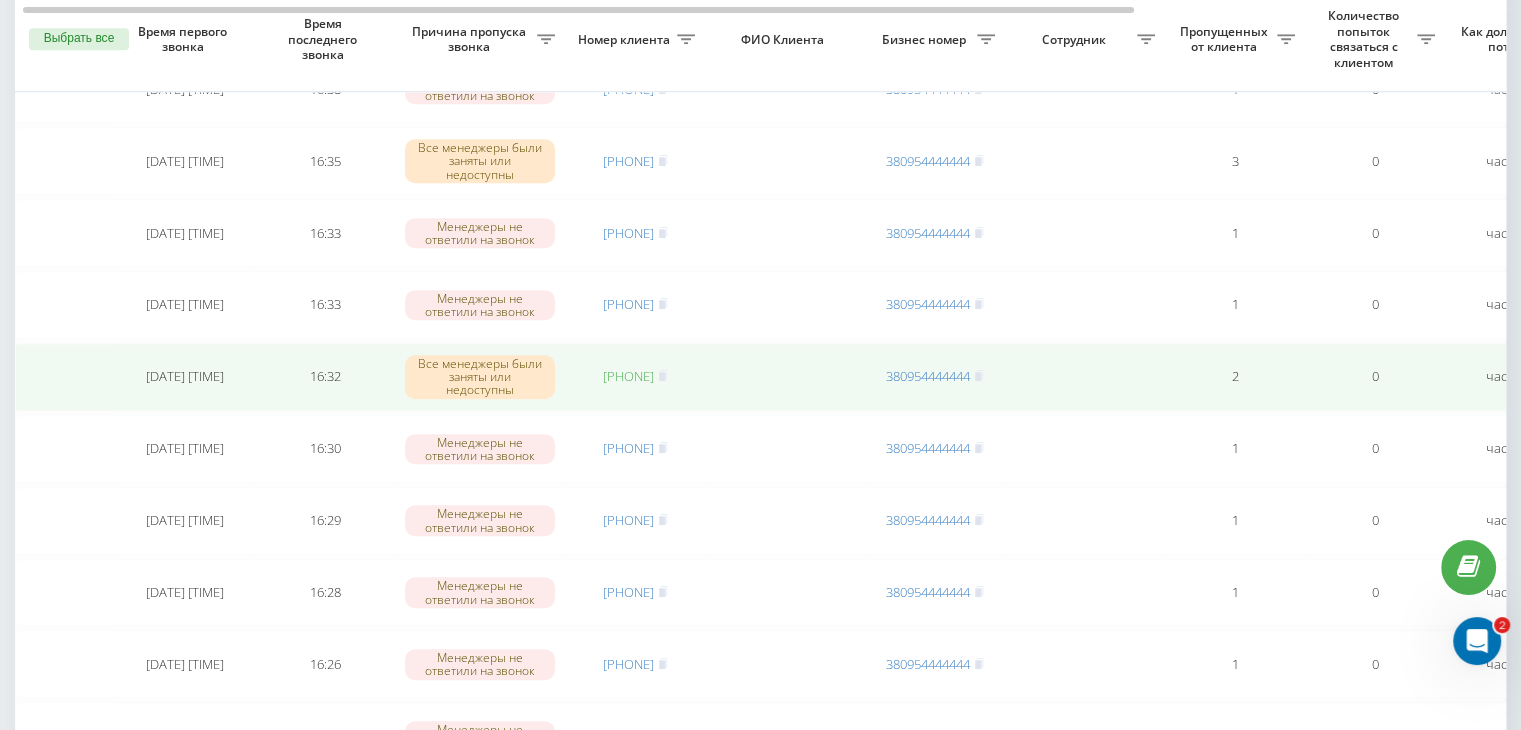 click on "[PHONE]" at bounding box center [628, 376] 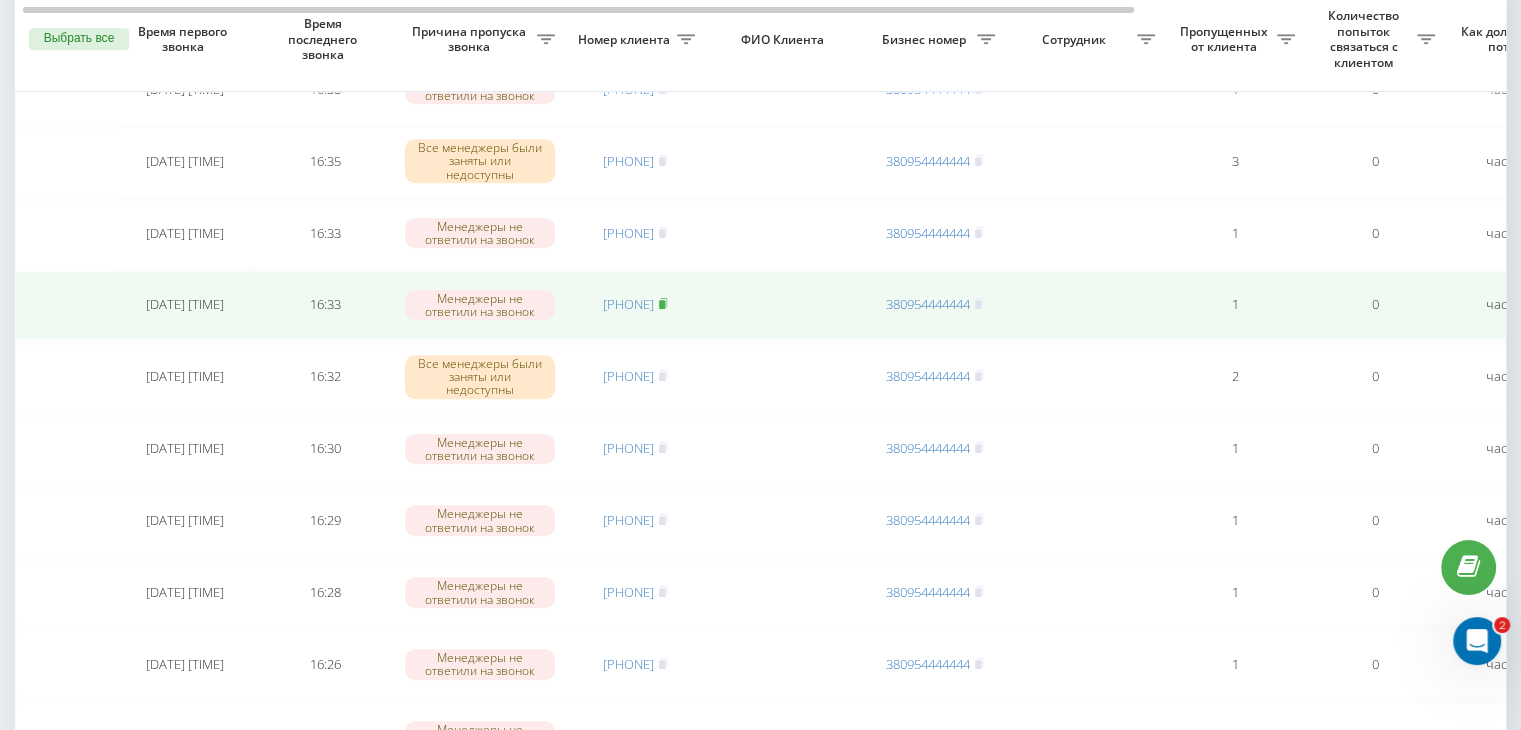 click 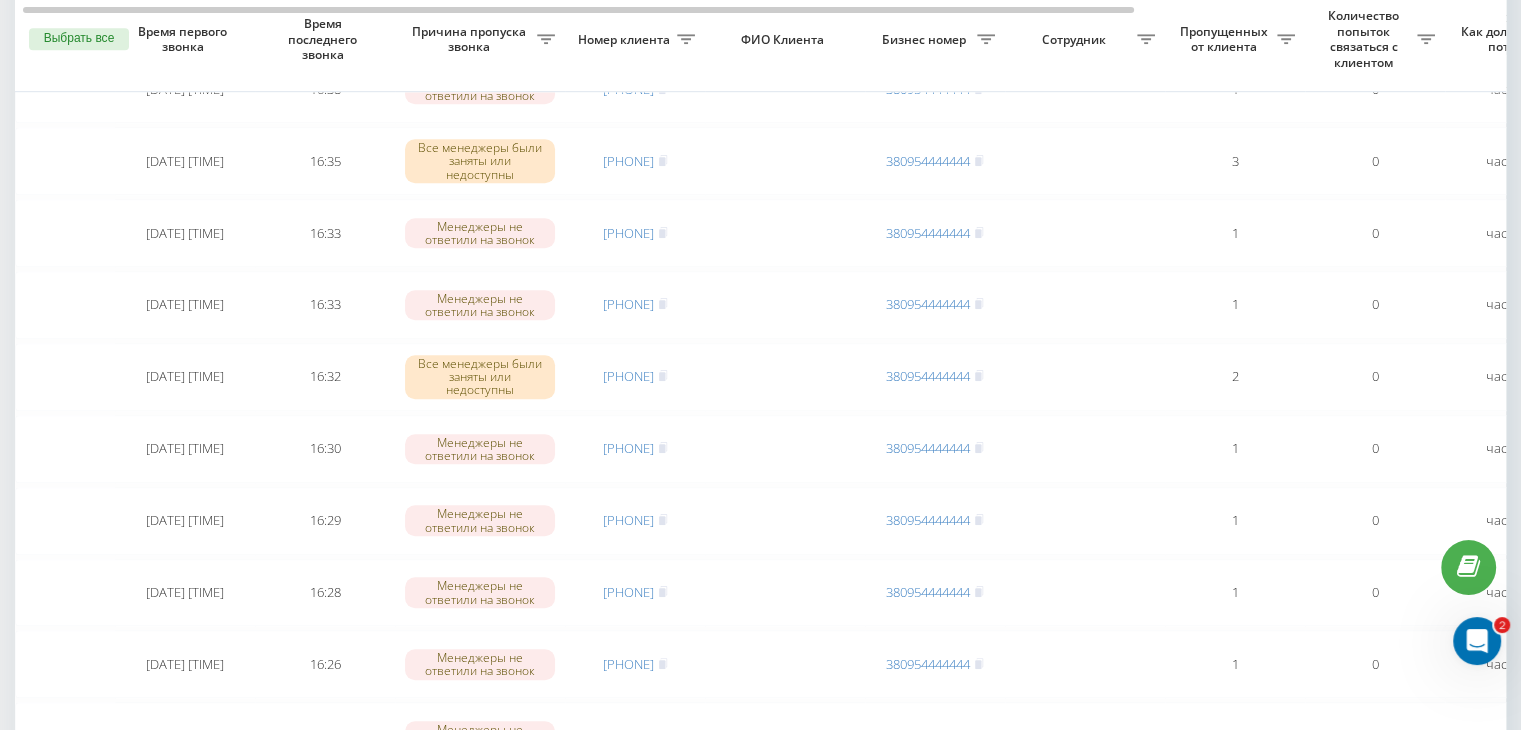click on "Необработанные пропущенные звонки Обработанные звонки 05.08.2025  -  05.08.2025 Выбрать все Время первого звонка Время последнего звонка Причина пропуска звонка Номер клиента ФИО Клиента Бизнес номер Сотрудник Пропущенных от клиента Количество попыток связаться с клиентом Как долго звонок потерян Название схемы переадресации Комментарий к звонку Сегодня 2025-08-05 17:22:49 17:22 Все менеджеры были заняты или недоступны [PHONE] [PHONE] 1 0 3 минуты назад ukrpas.com.ua Обработать Не удалось связаться Связался с клиентом с помощью другого канала Другой вариант 2025-08-05 17:20:21 17:20 1 0 17:19 1" at bounding box center [760, -77] 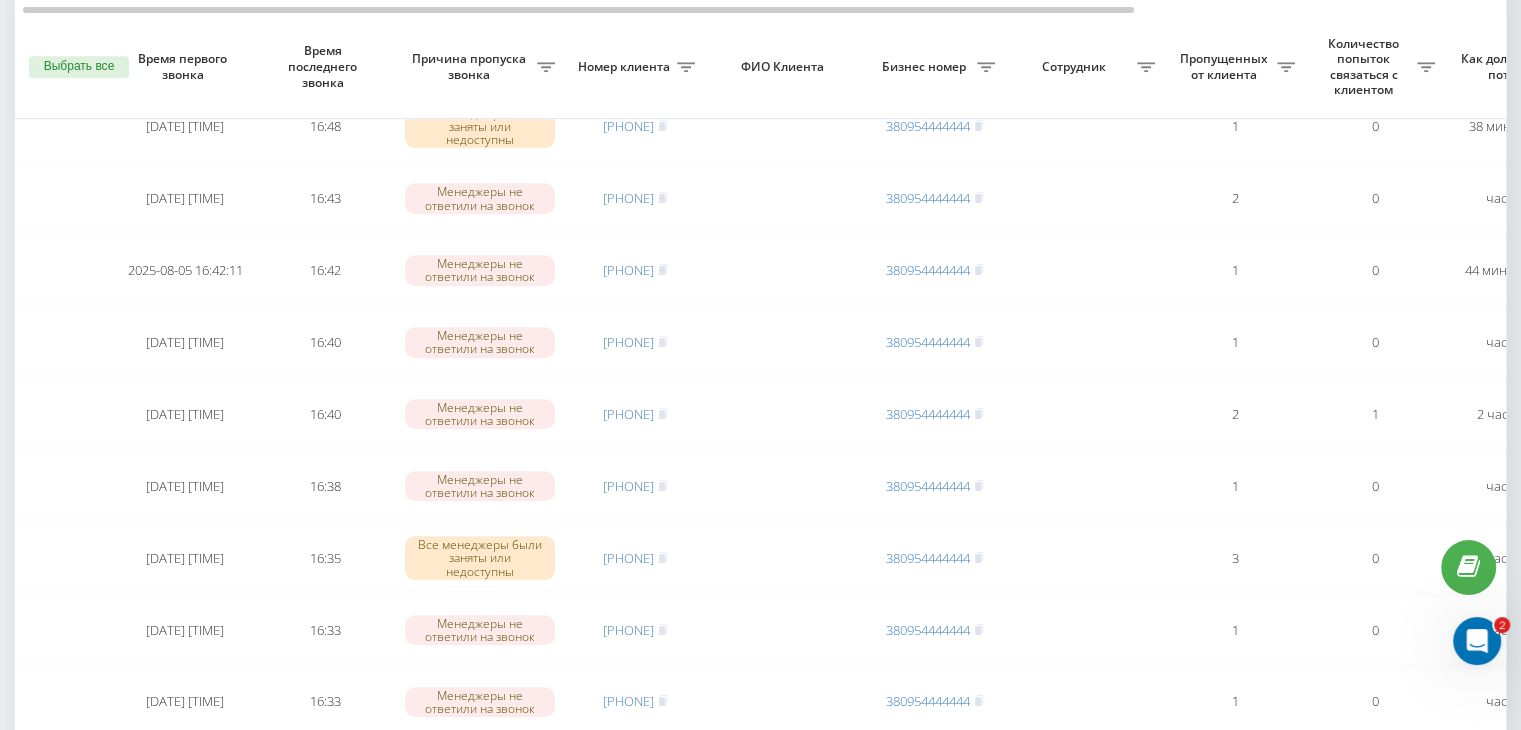 scroll, scrollTop: 900, scrollLeft: 0, axis: vertical 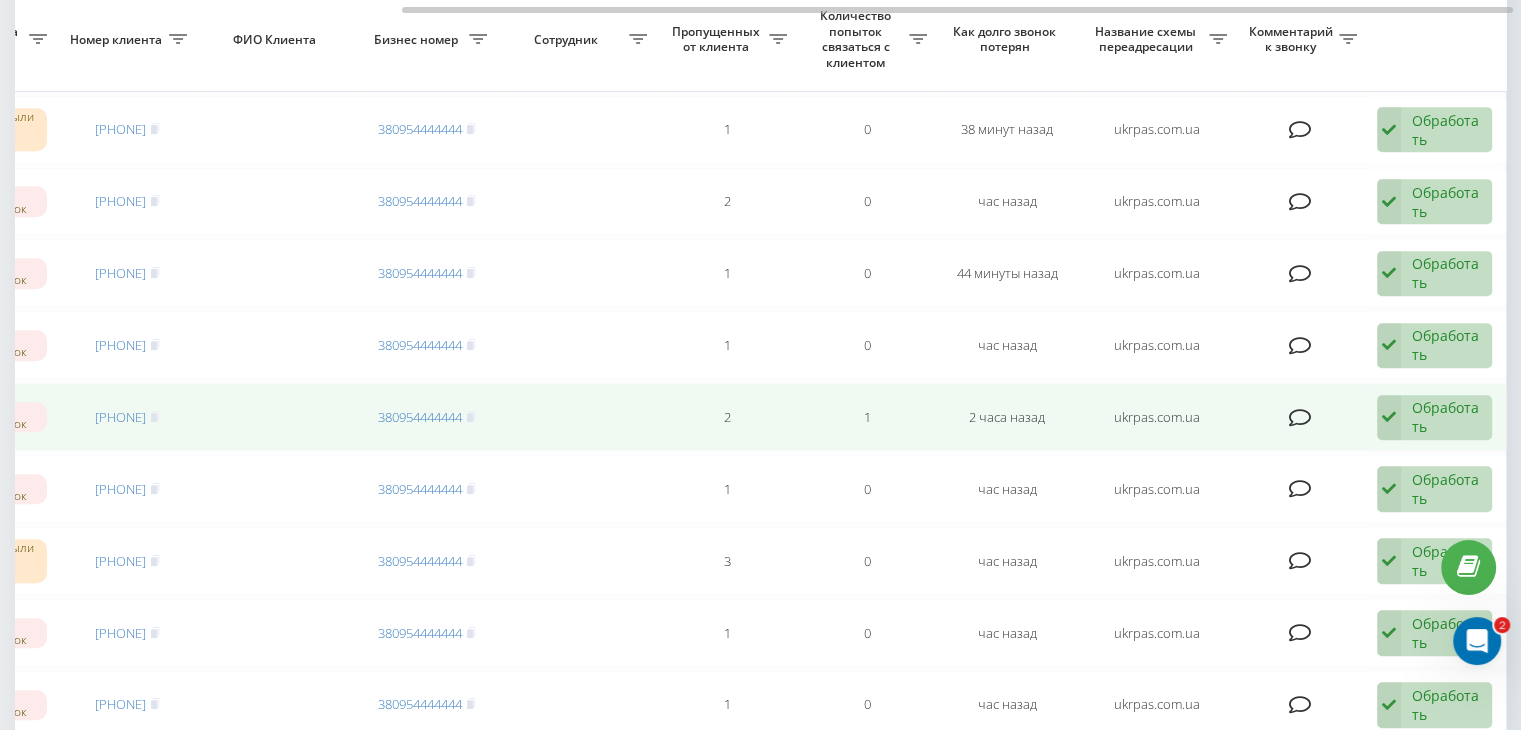 click on "Обработать" at bounding box center (1446, 417) 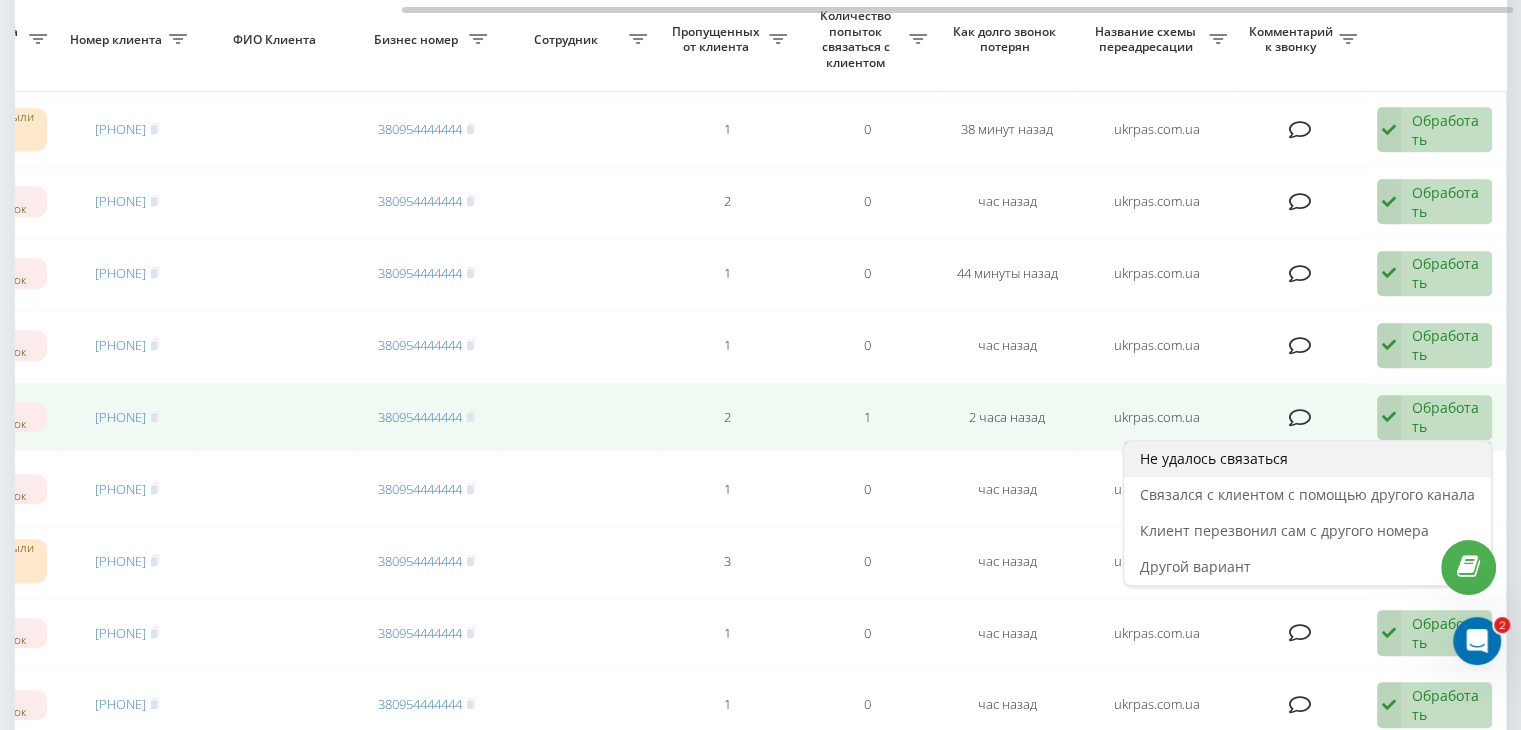 click on "Не удалось связаться" at bounding box center (1307, 459) 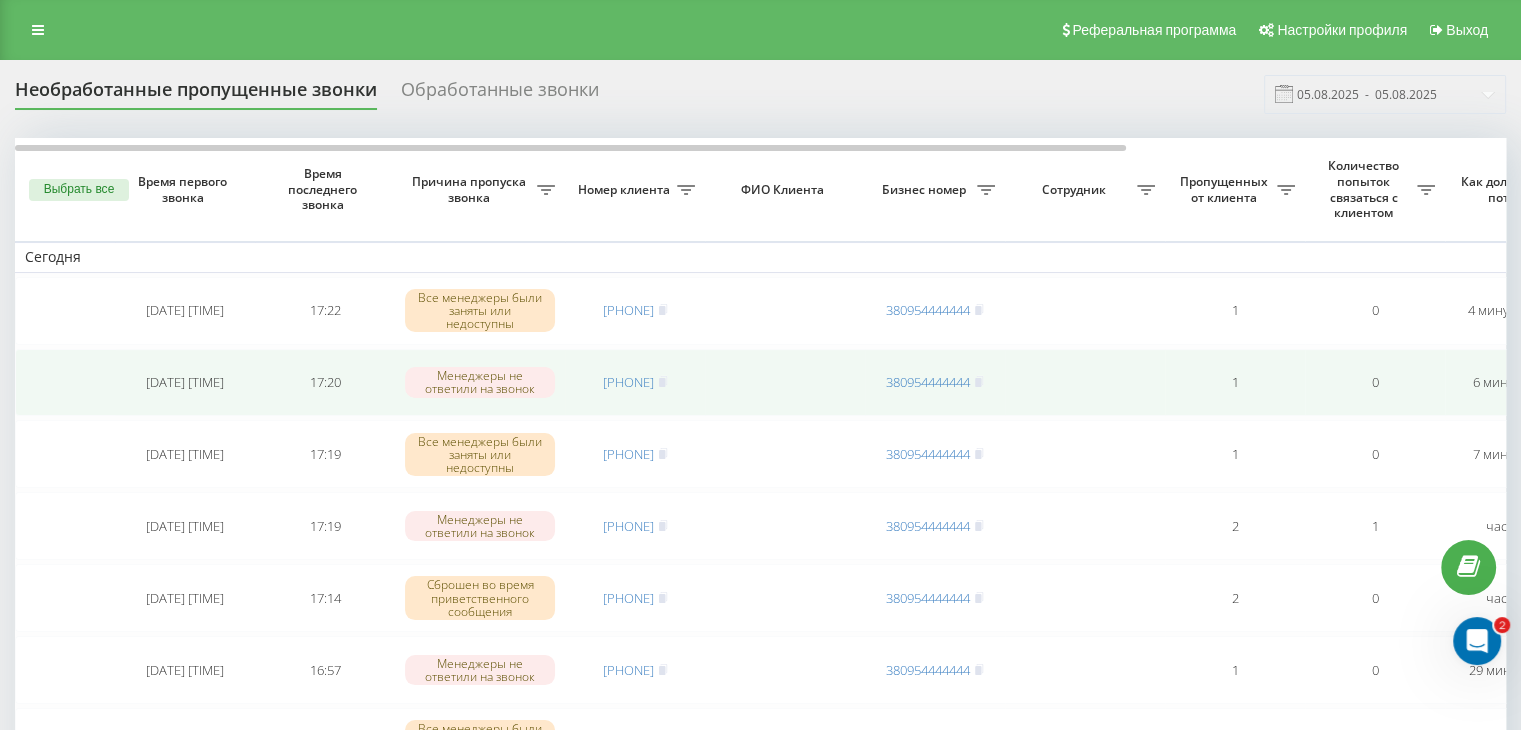 scroll, scrollTop: 200, scrollLeft: 0, axis: vertical 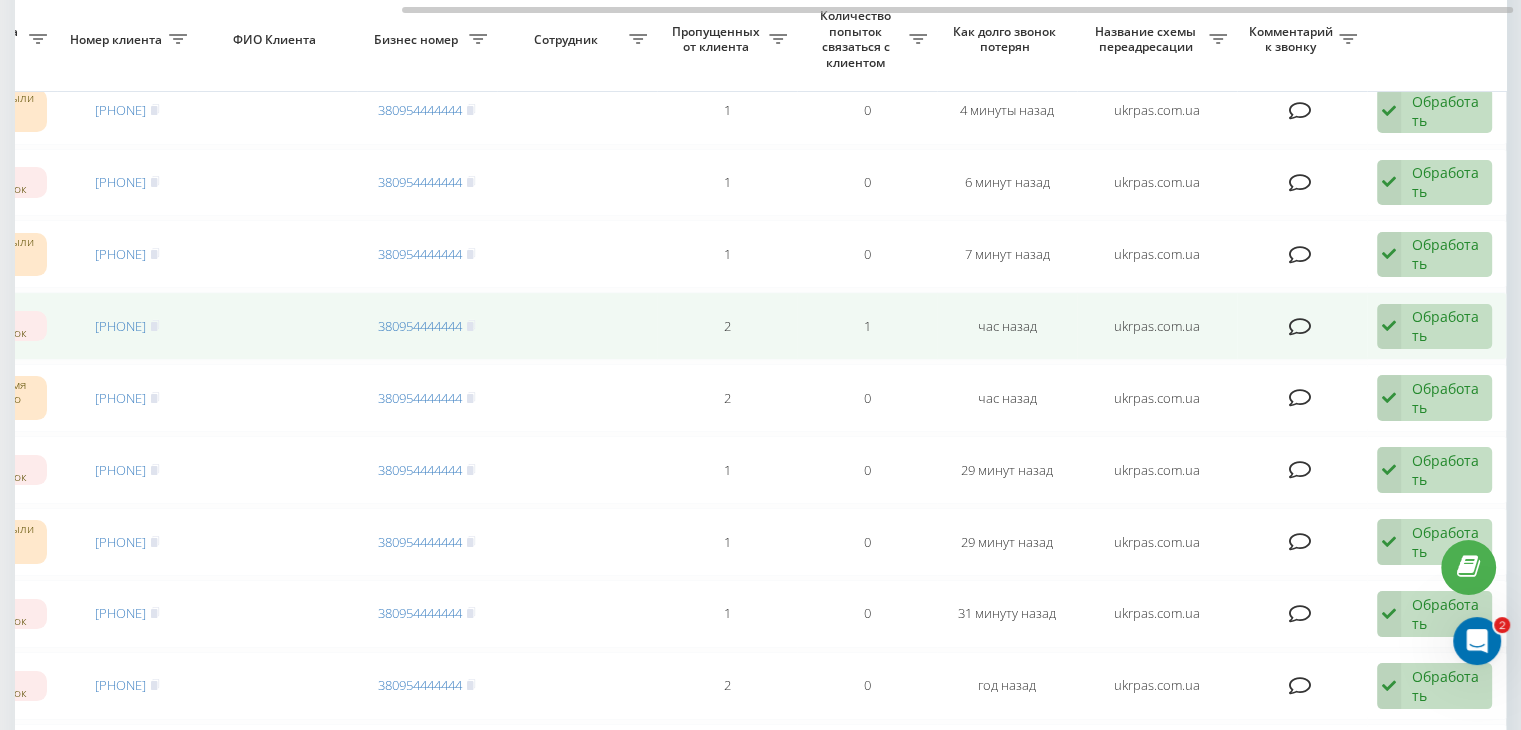 click at bounding box center [1389, 327] 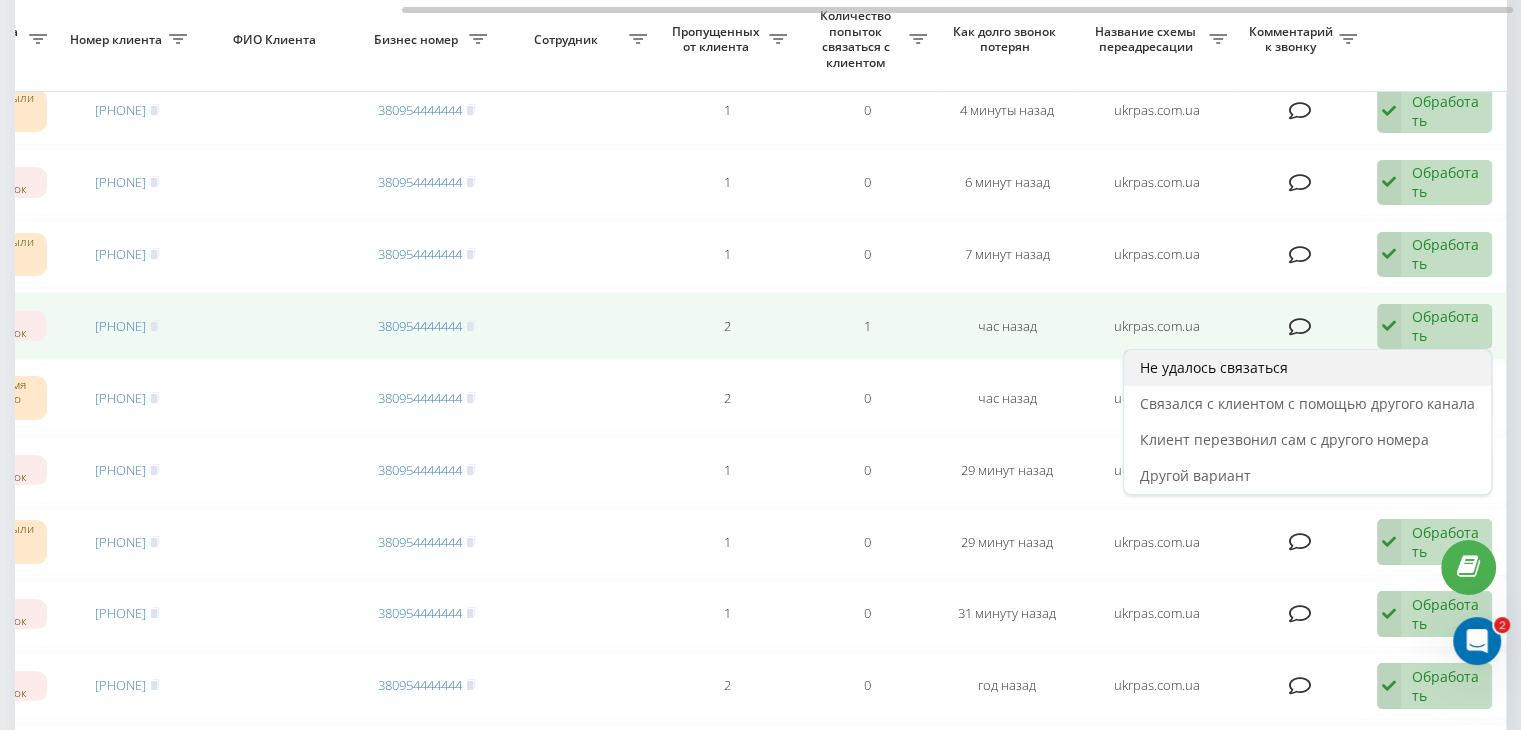 click on "Не удалось связаться" at bounding box center (1307, 368) 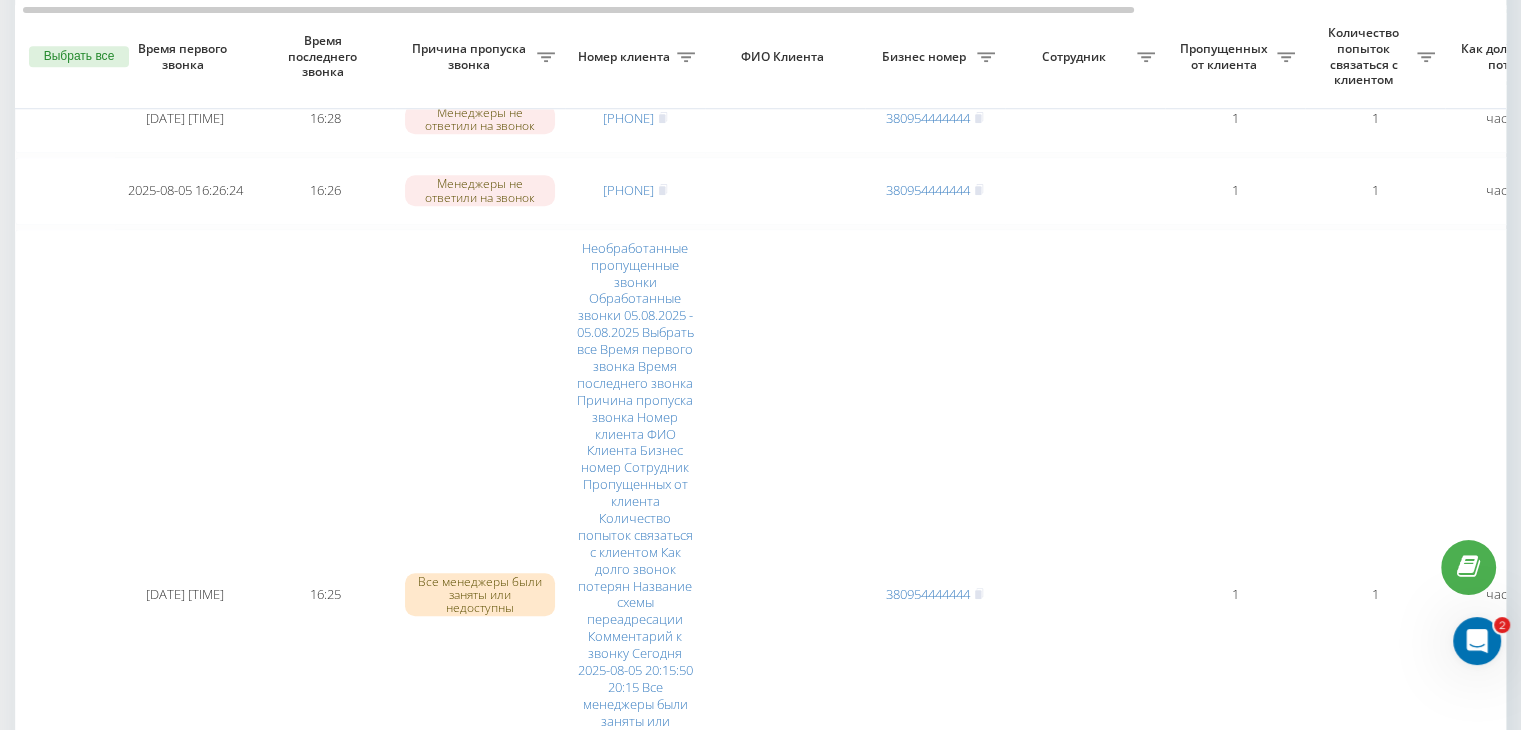 scroll, scrollTop: 1647, scrollLeft: 0, axis: vertical 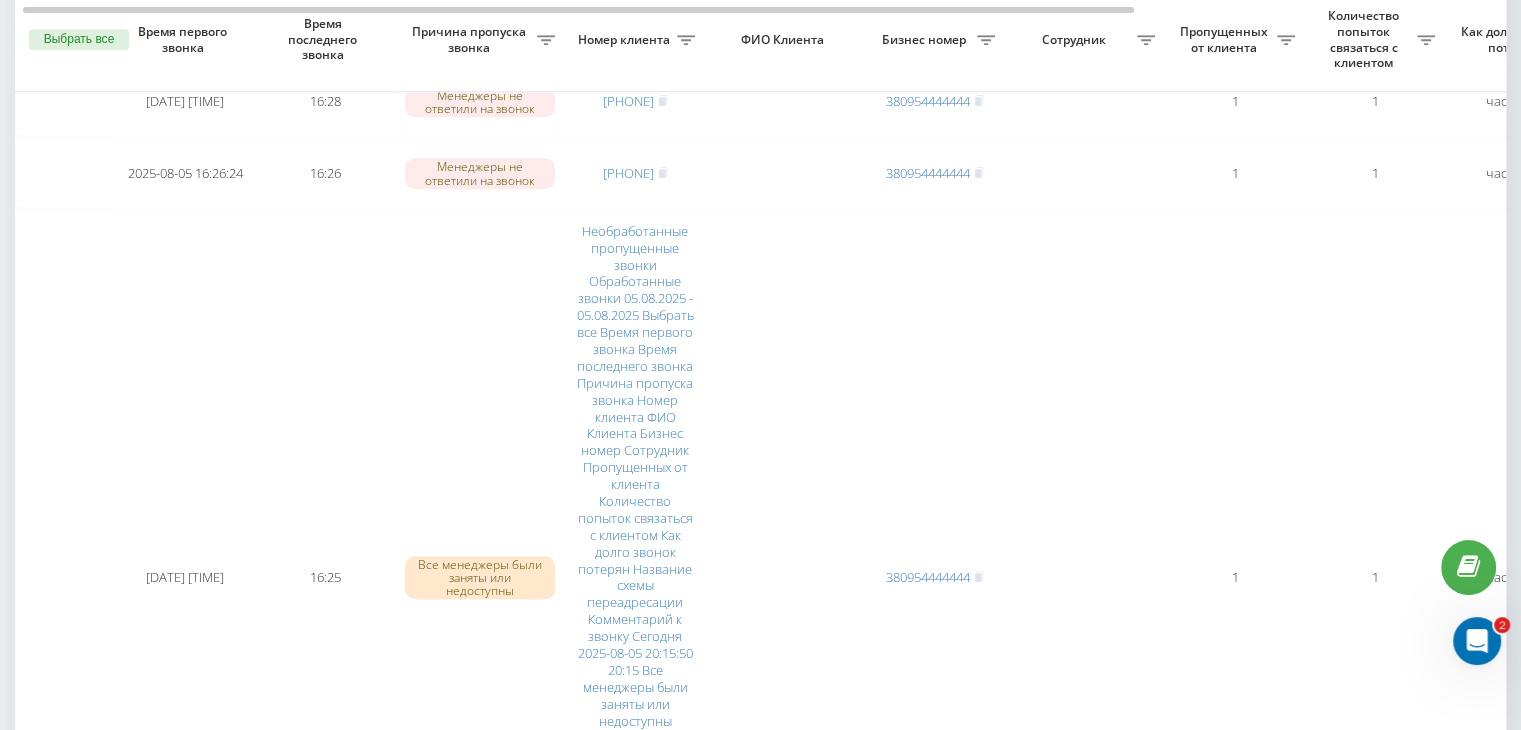 click on "1" at bounding box center (1400, 1944) 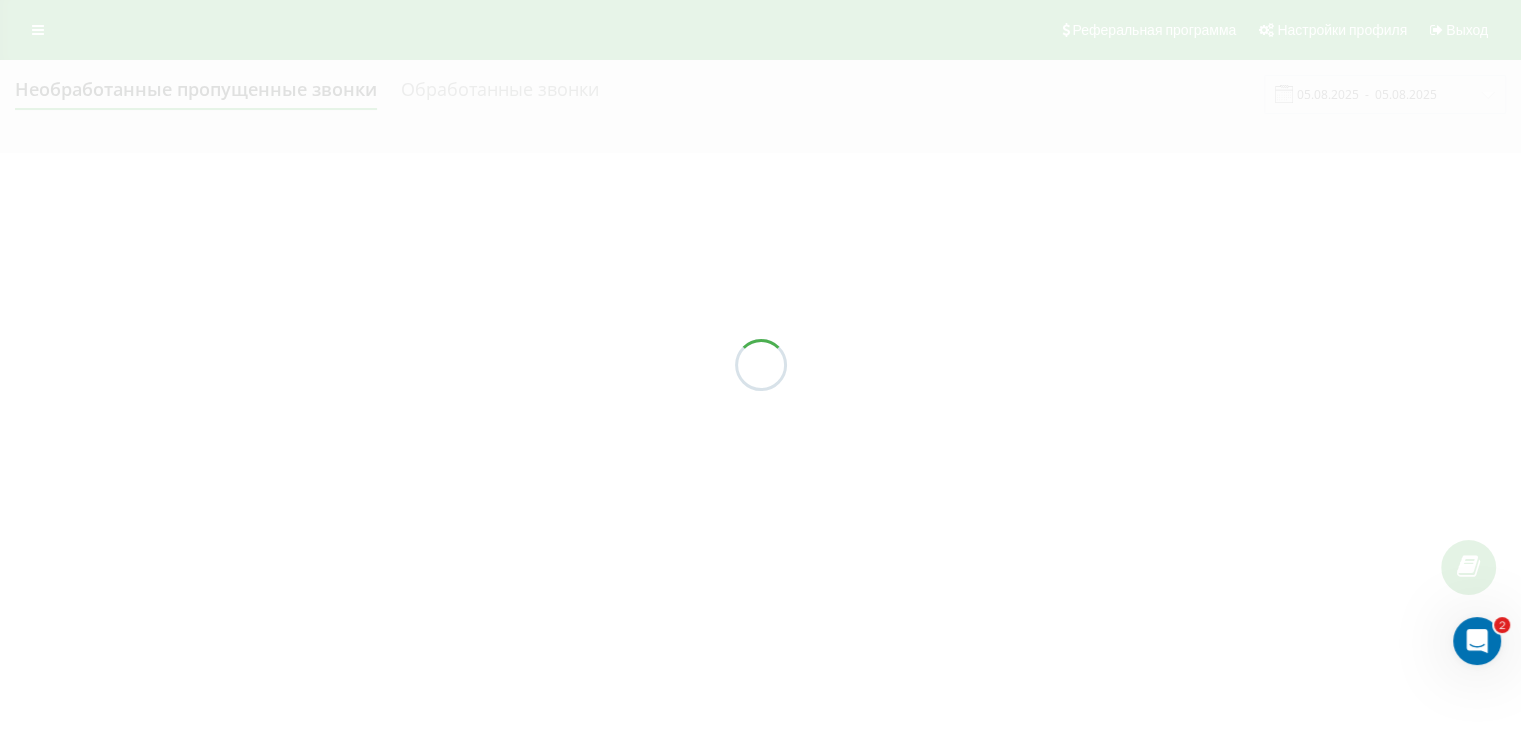 scroll, scrollTop: 0, scrollLeft: 0, axis: both 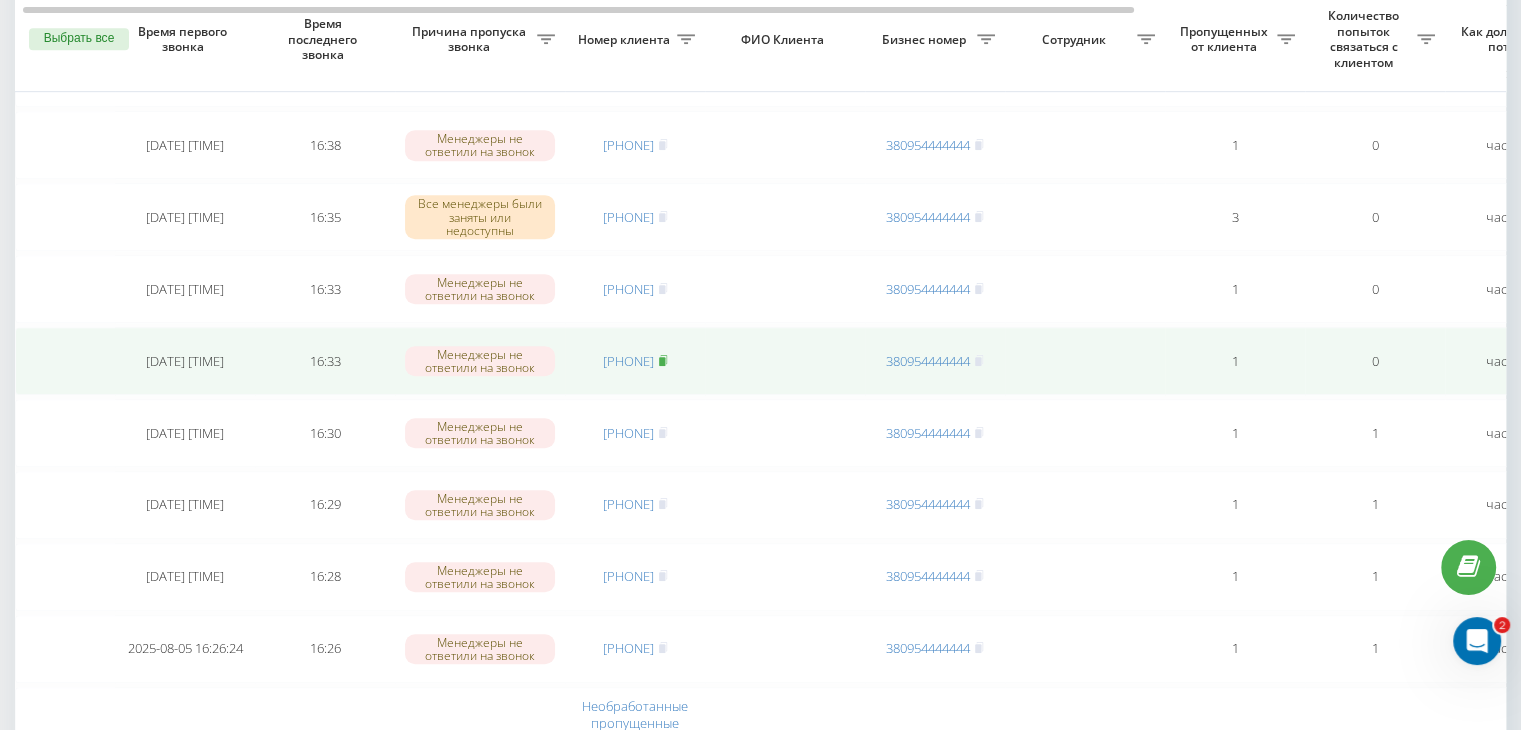 click 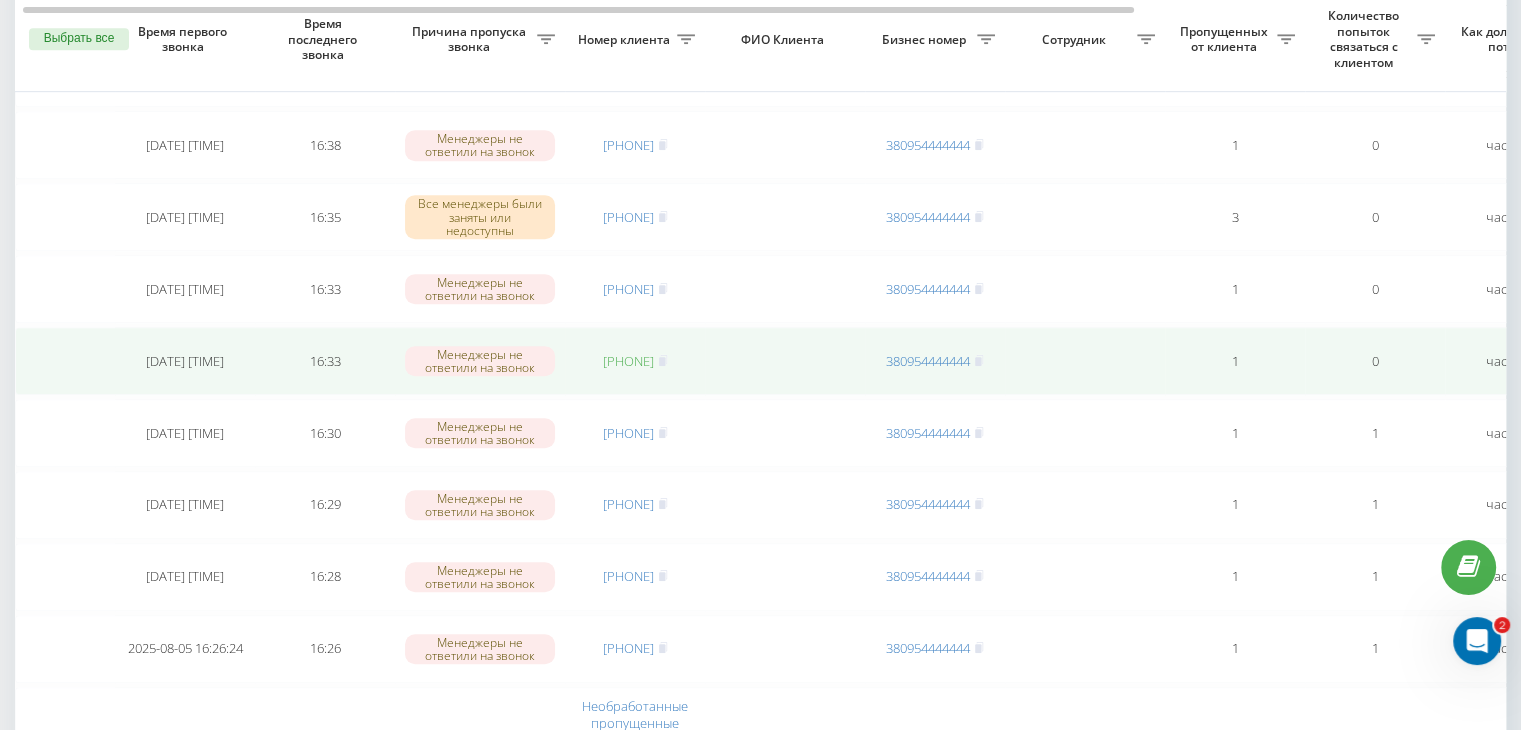 click on "[PHONE]" at bounding box center [628, 361] 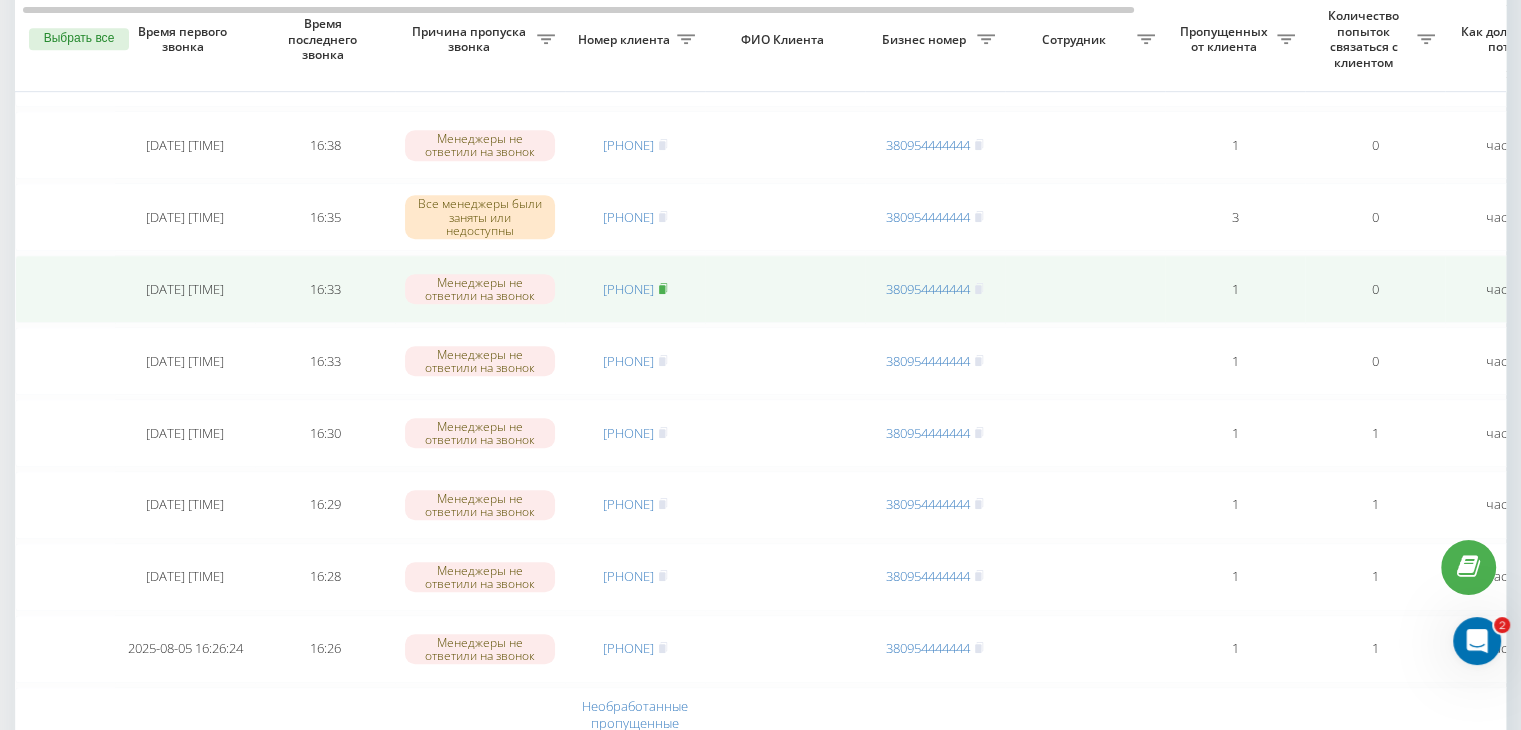 click 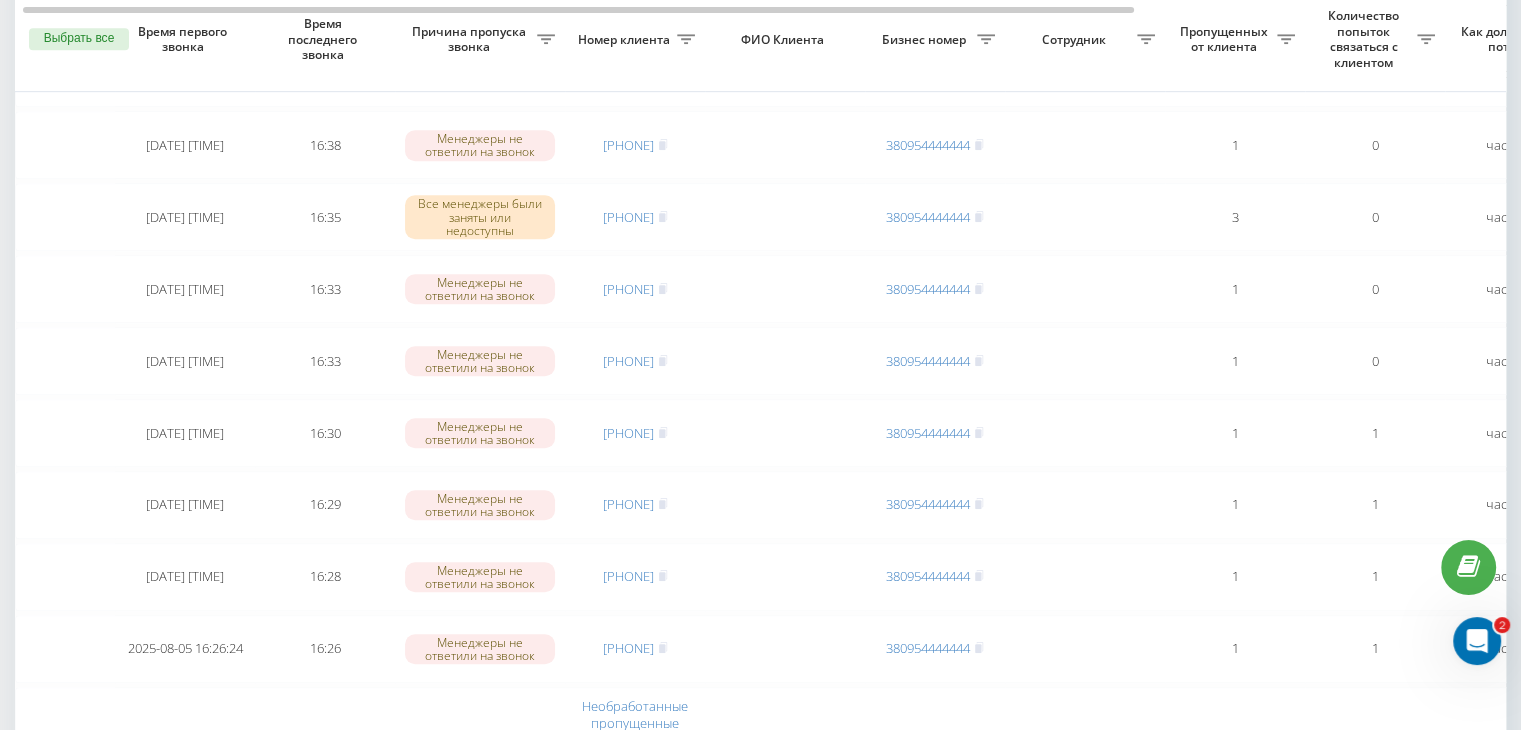 click on "Необработанные пропущенные звонки Обработанные звонки [DATE]  -  [DATE] Выбрать все Время первого звонка Время последнего звонка Причина пропуска звонка Номер клиента ФИО Клиента Бизнес номер Сотрудник Пропущенных от клиента Количество попыток связаться с клиентом Как долго звонок потерян Название схемы переадресации Комментарий к звонку Сегодня [DATE] [TIME] 17:22 Все менеджеры были заняты или недоступны [PHONE] [PHONE] 1 0 5 минут назад ukrpas.com.ua Обработать Не удалось связаться Связался с клиентом с помощью другого канала Другой вариант [DATE] [TIME] 17:20 [PHONE]" at bounding box center (760, 787) 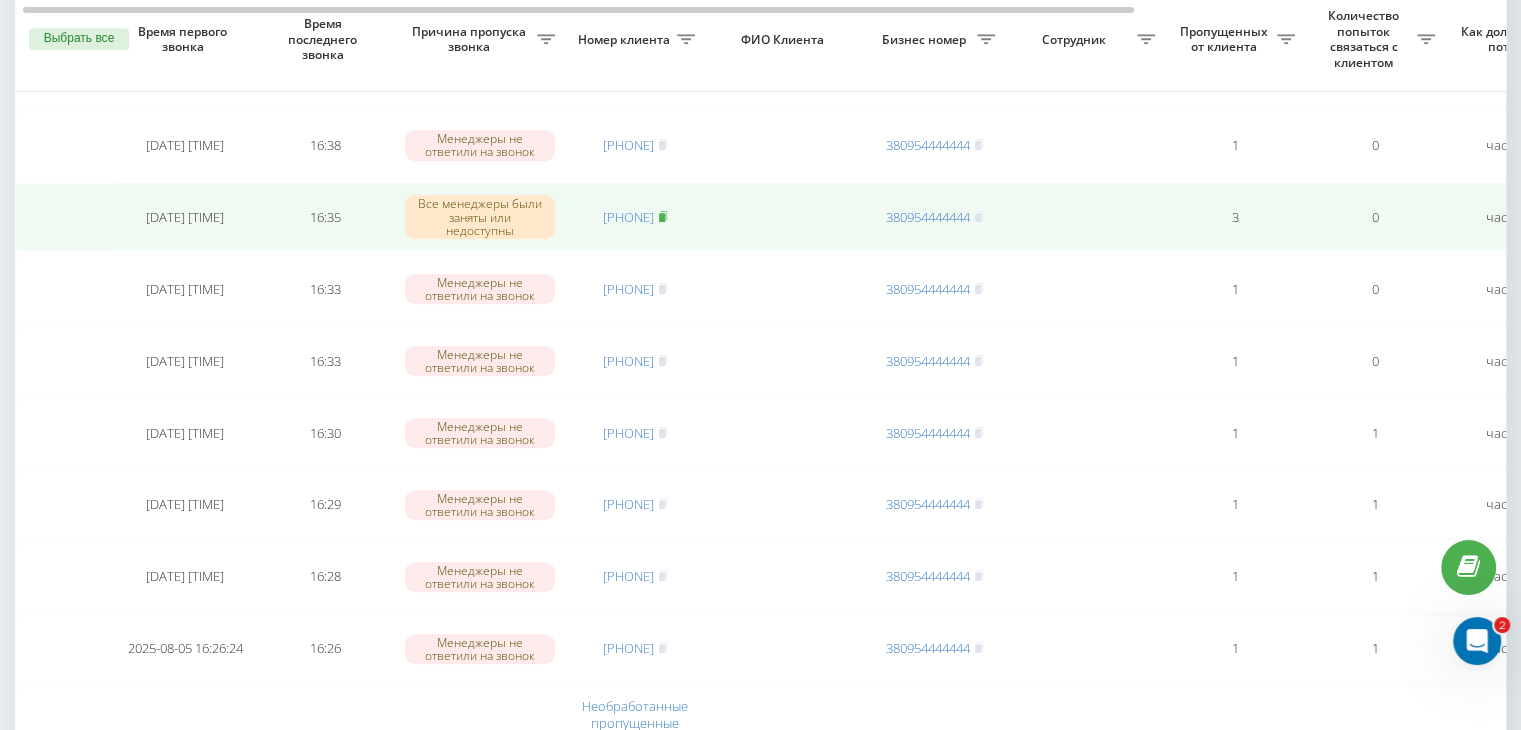 click 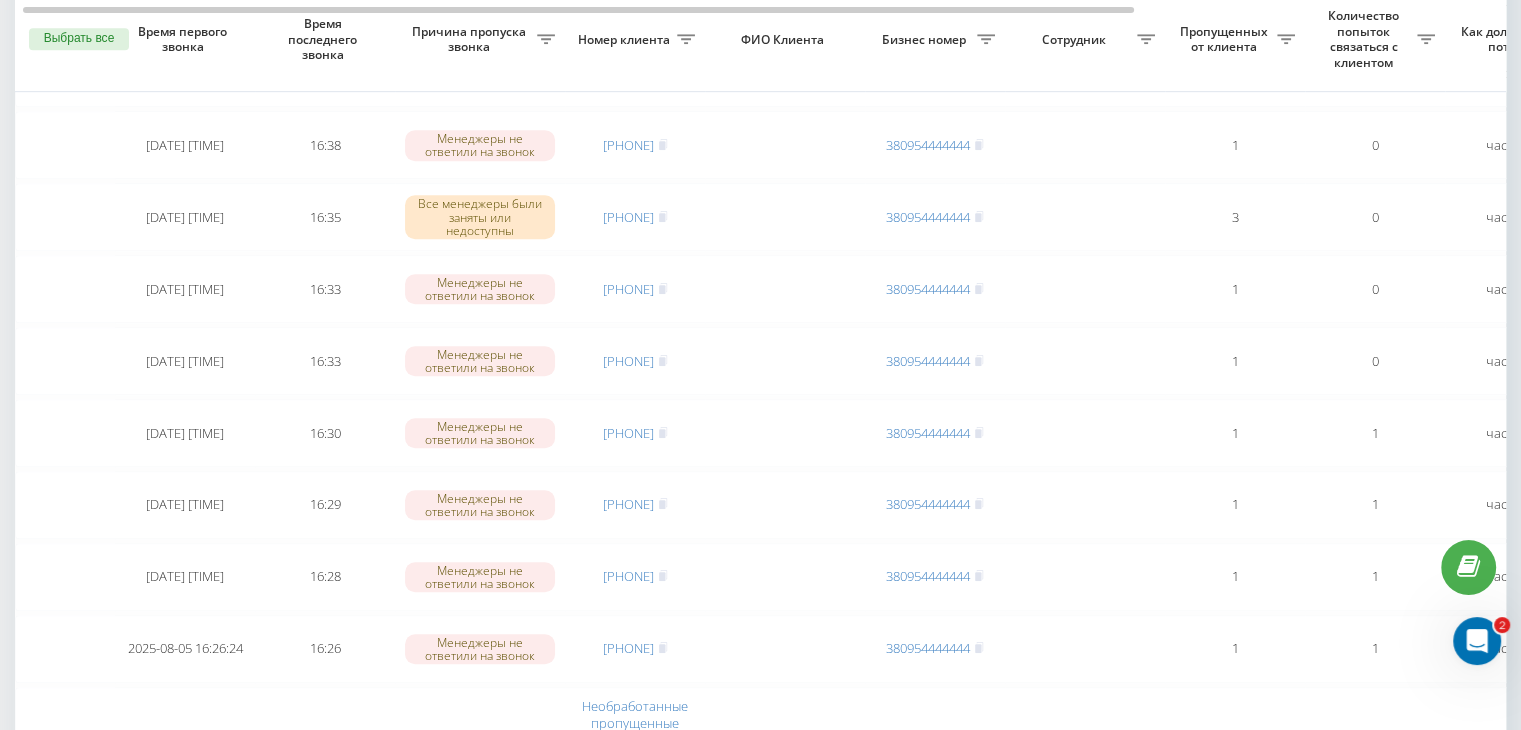 click on "Необработанные пропущенные звонки Обработанные звонки [DATE]  -  [DATE] Выбрать все Время первого звонка Время последнего звонка Причина пропуска звонка Номер клиента ФИО Клиента Бизнес номер Сотрудник Пропущенных от клиента Количество попыток связаться с клиентом Как долго звонок потерян Название схемы переадресации Комментарий к звонку Сегодня [DATE] [TIME] 17:22 Все менеджеры были заняты или недоступны [PHONE] [PHONE] 1 0 5 минут назад ukrpas.com.ua Обработать Не удалось связаться Связался с клиентом с помощью другого канала Другой вариант [DATE] [TIME] 17:20 [PHONE]" at bounding box center [760, 787] 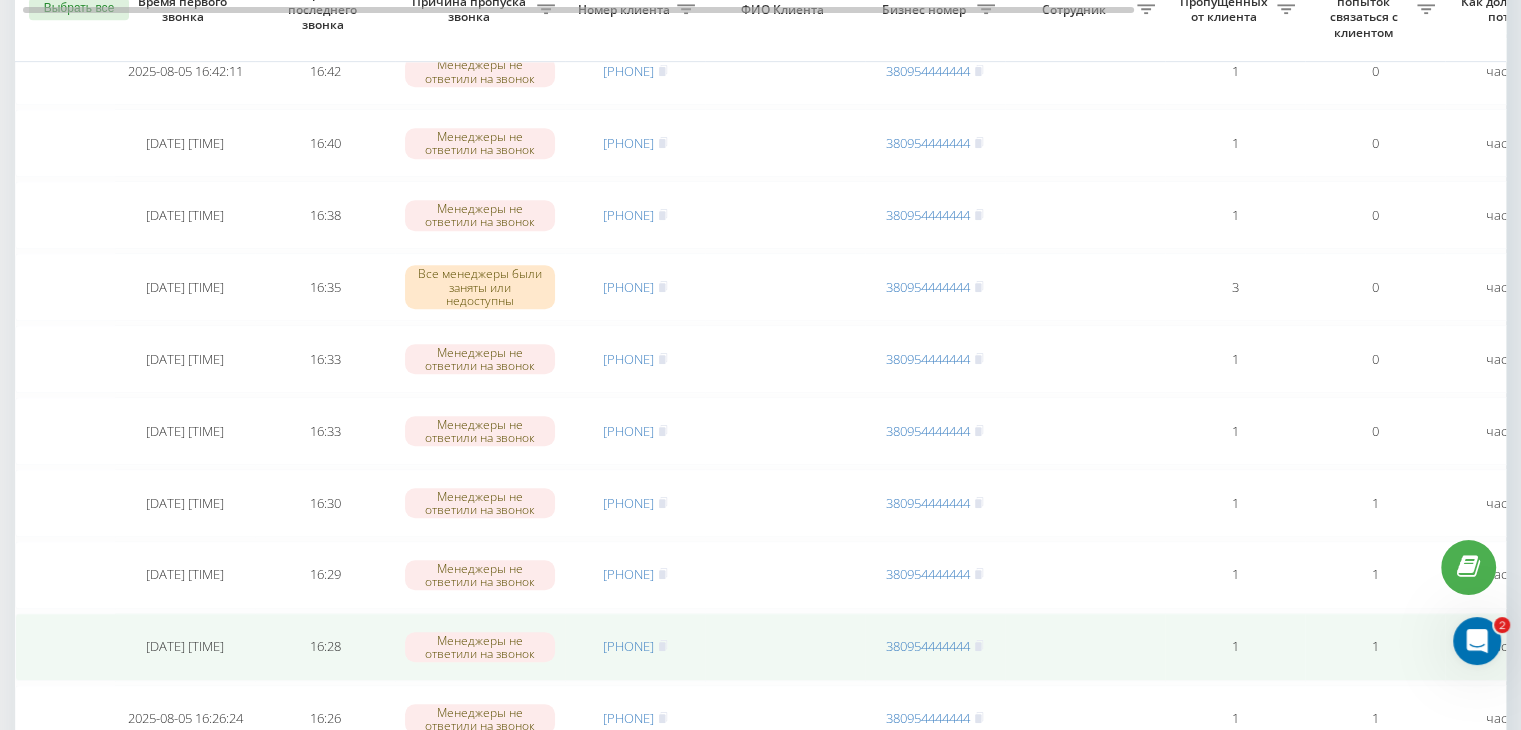 scroll, scrollTop: 1000, scrollLeft: 0, axis: vertical 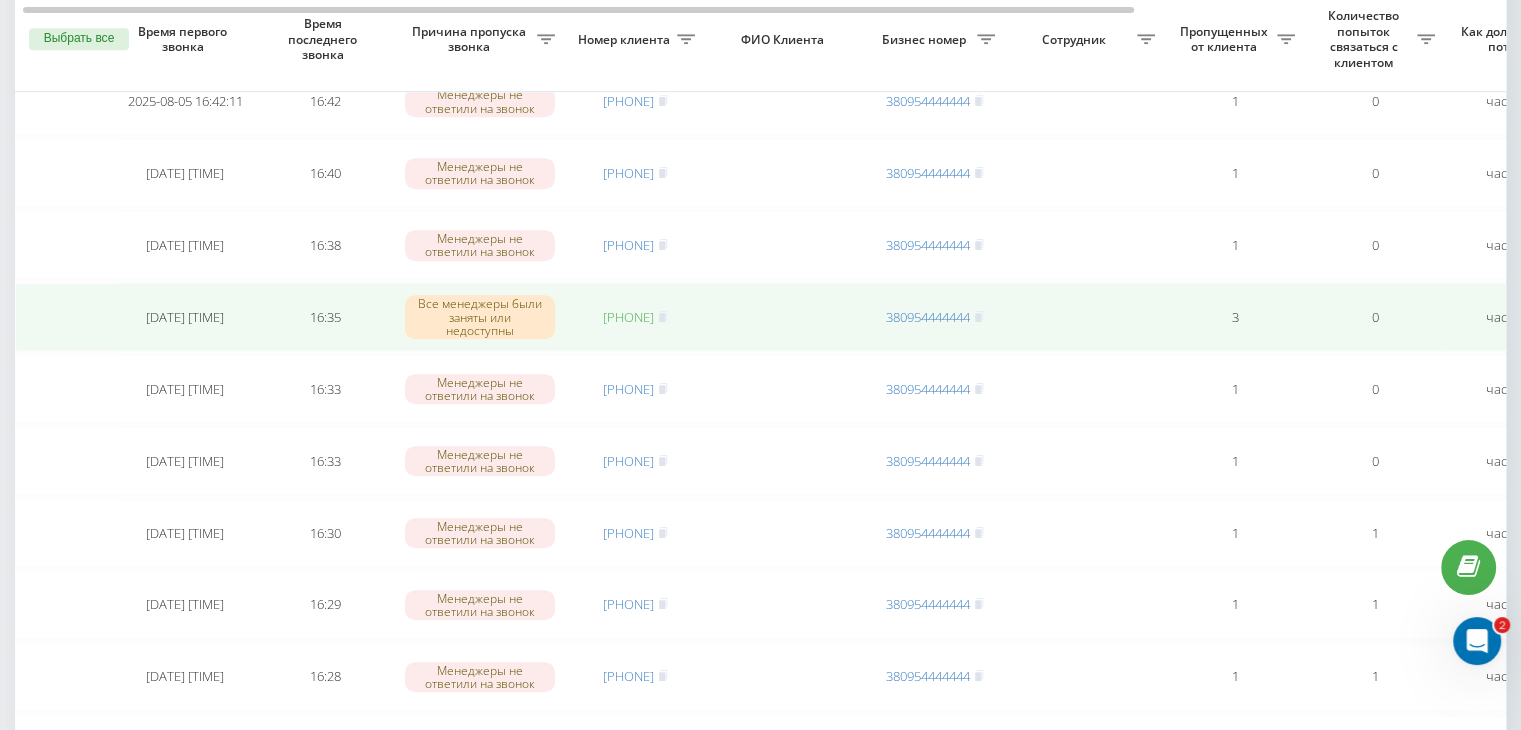click on "[PHONE]" at bounding box center [628, 317] 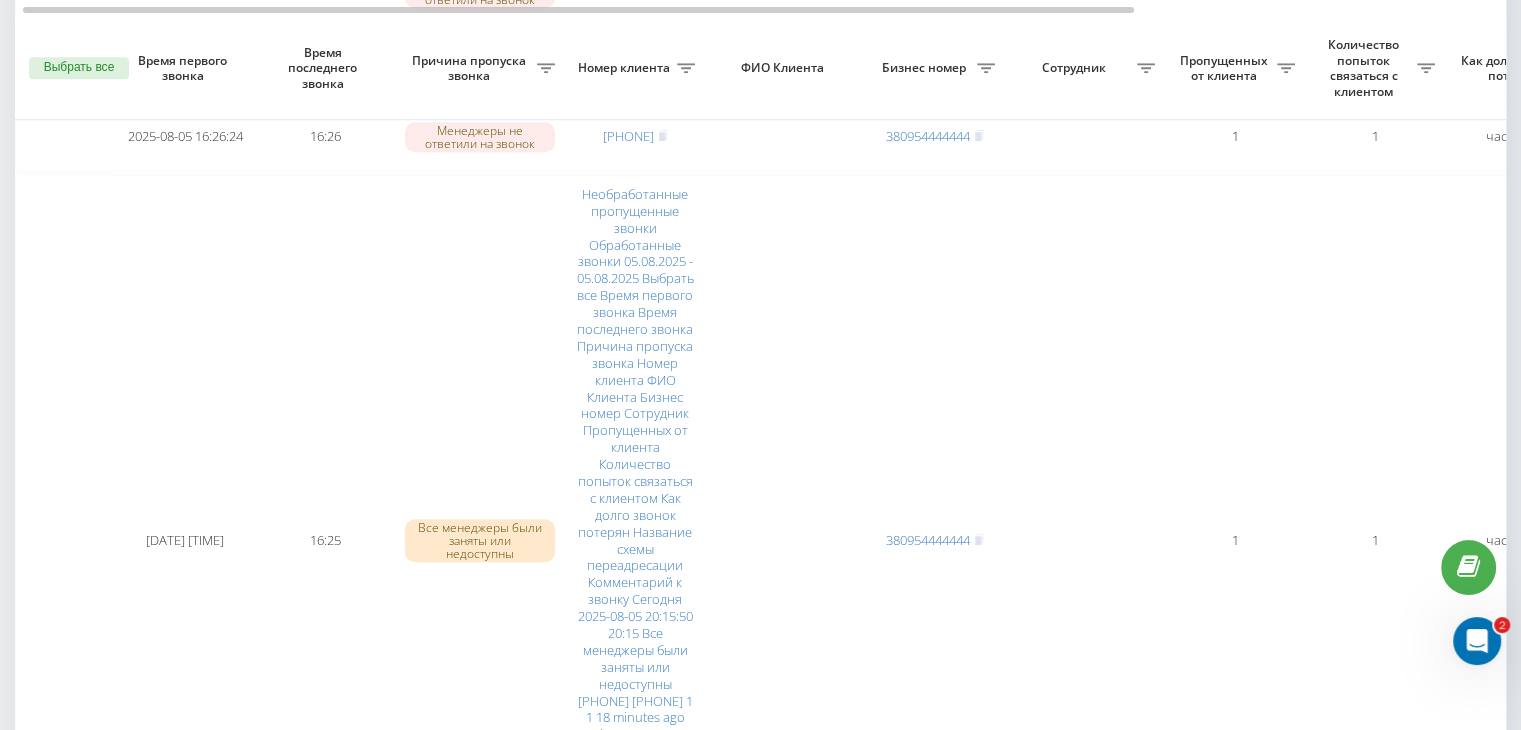 scroll, scrollTop: 1647, scrollLeft: 0, axis: vertical 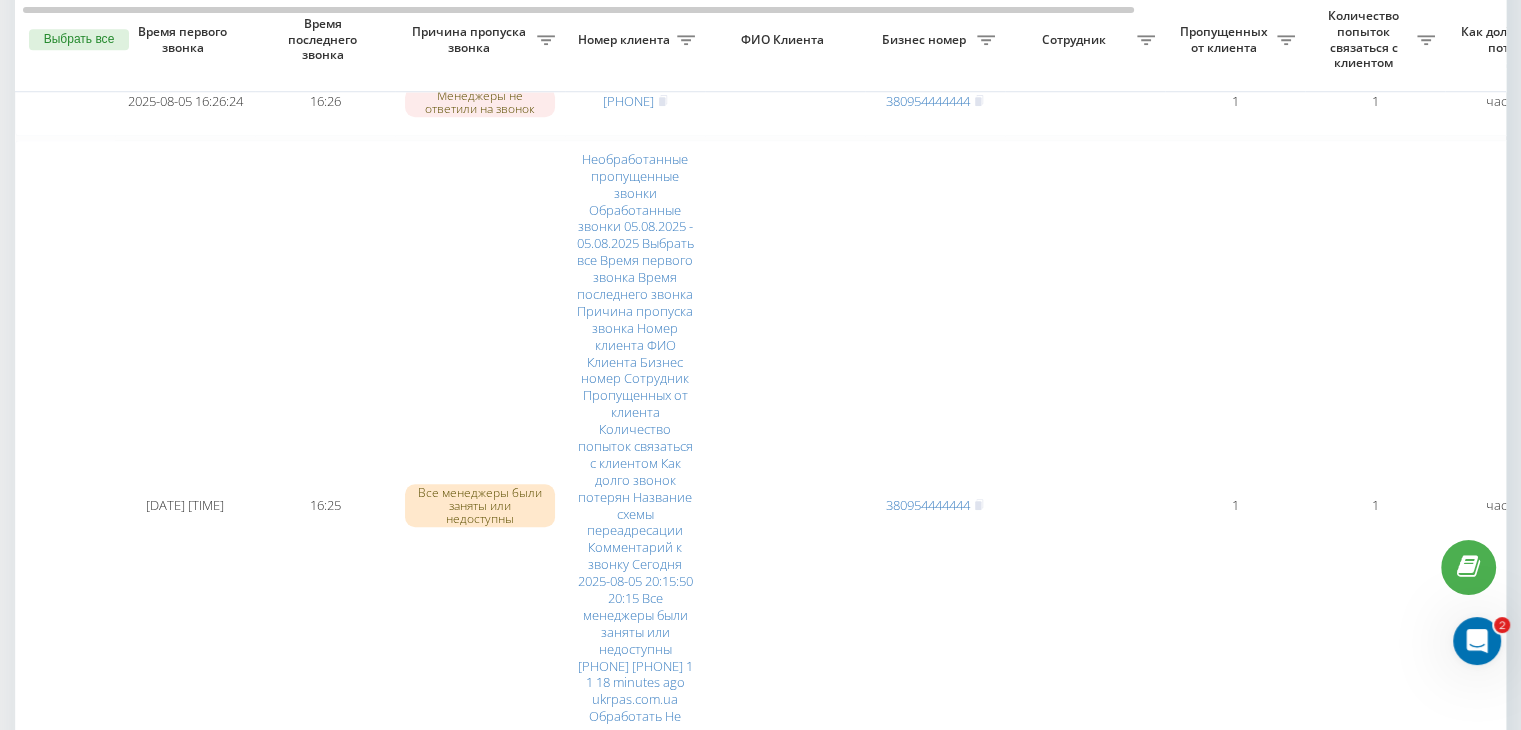 click on "1" at bounding box center [1430, 1944] 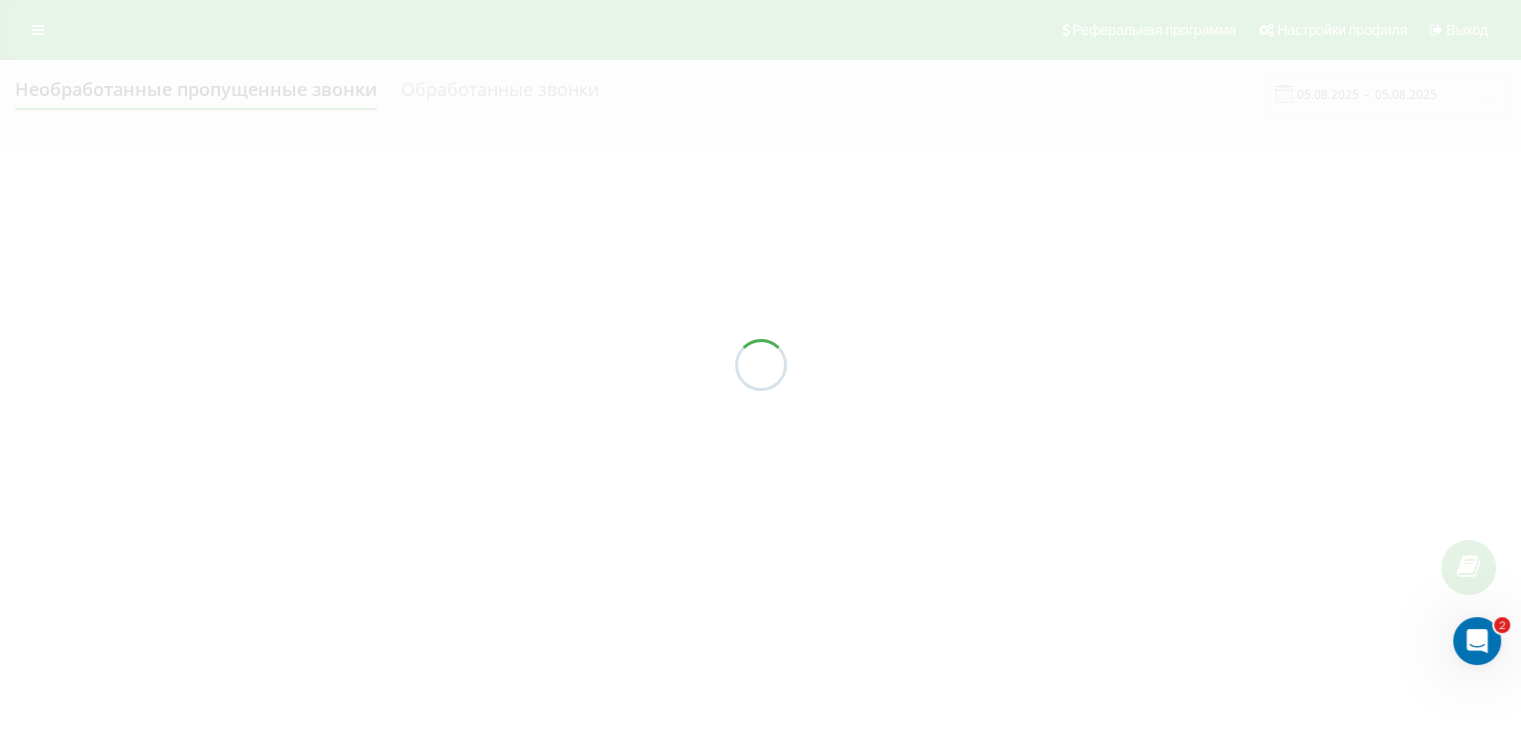 scroll, scrollTop: 0, scrollLeft: 0, axis: both 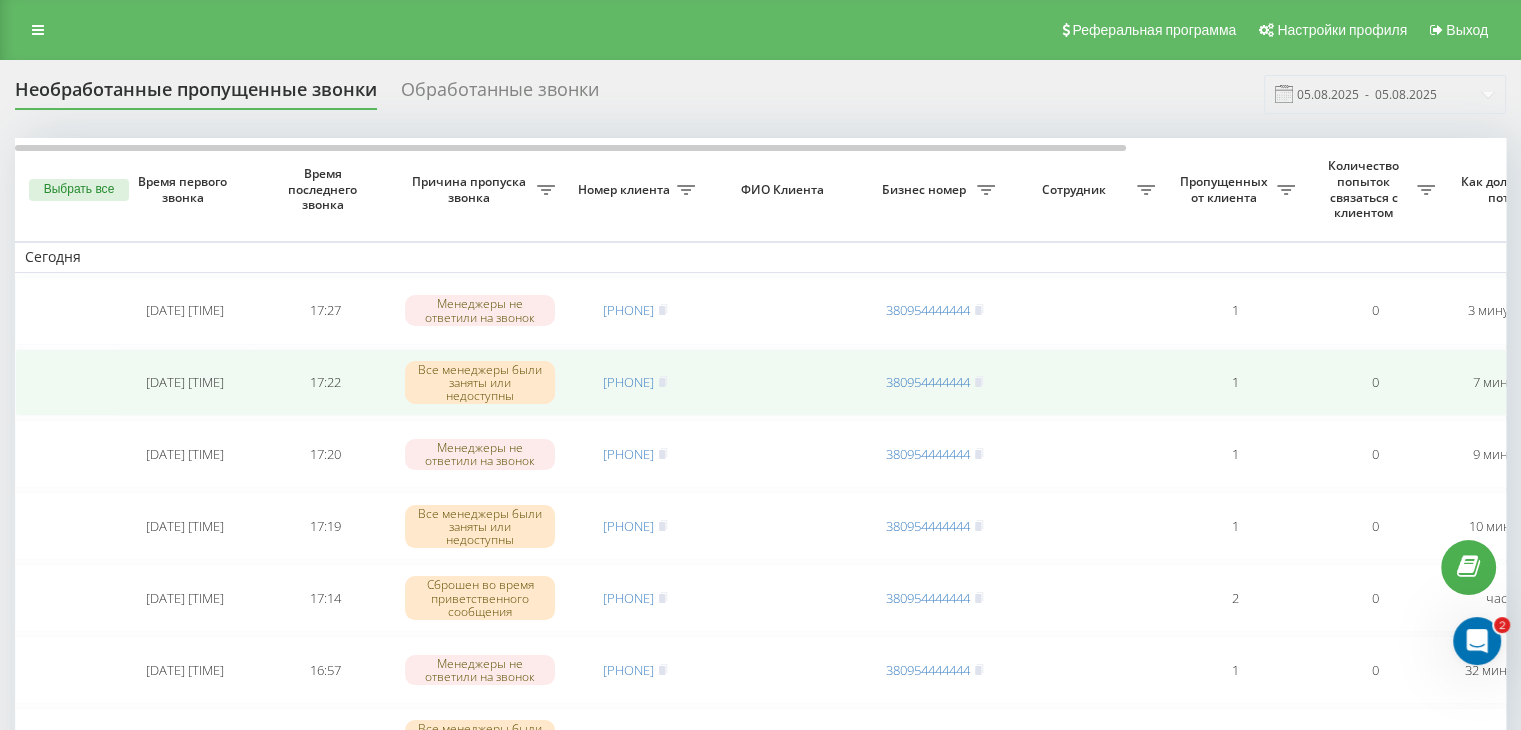 drag, startPoint x: 0, startPoint y: 369, endPoint x: 25, endPoint y: 369, distance: 25 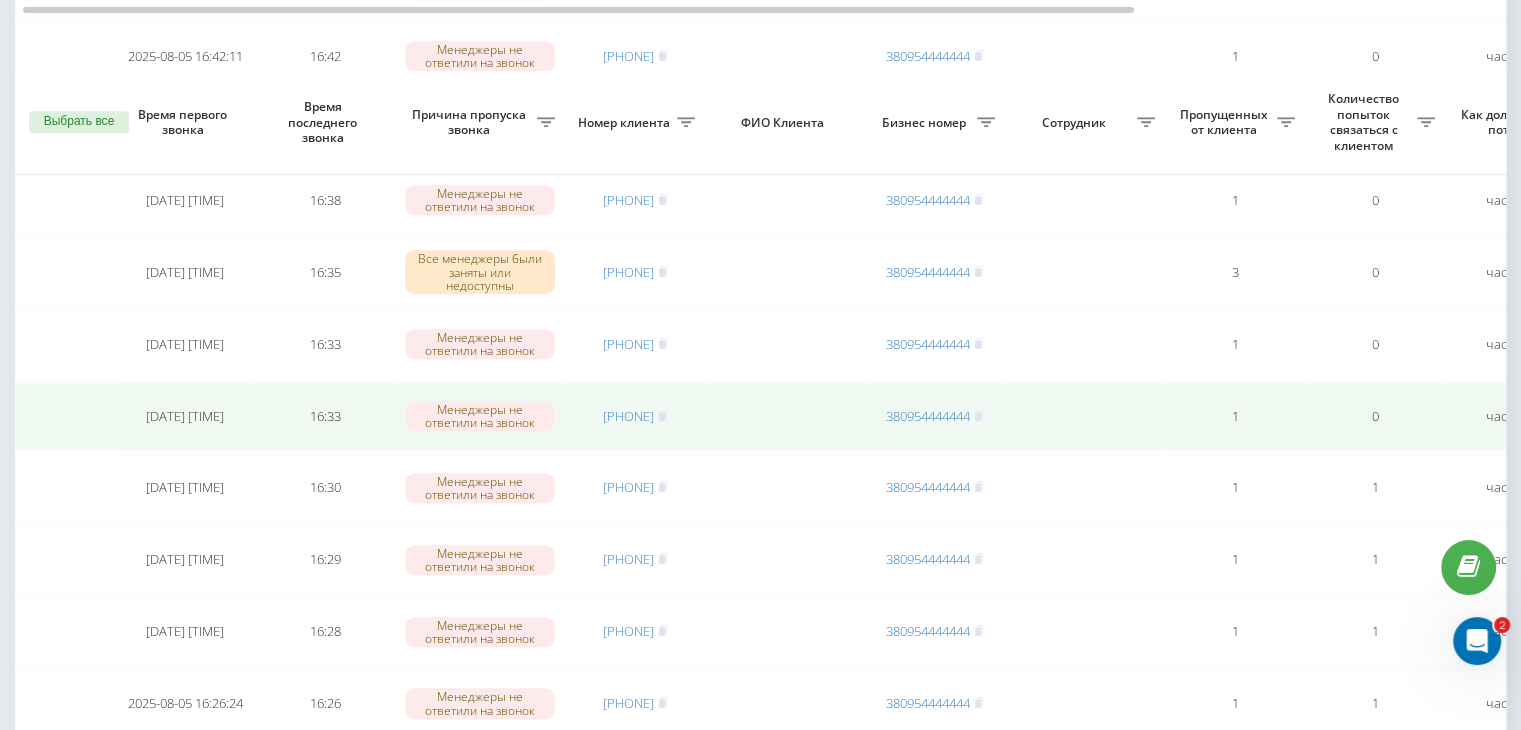 scroll, scrollTop: 1100, scrollLeft: 0, axis: vertical 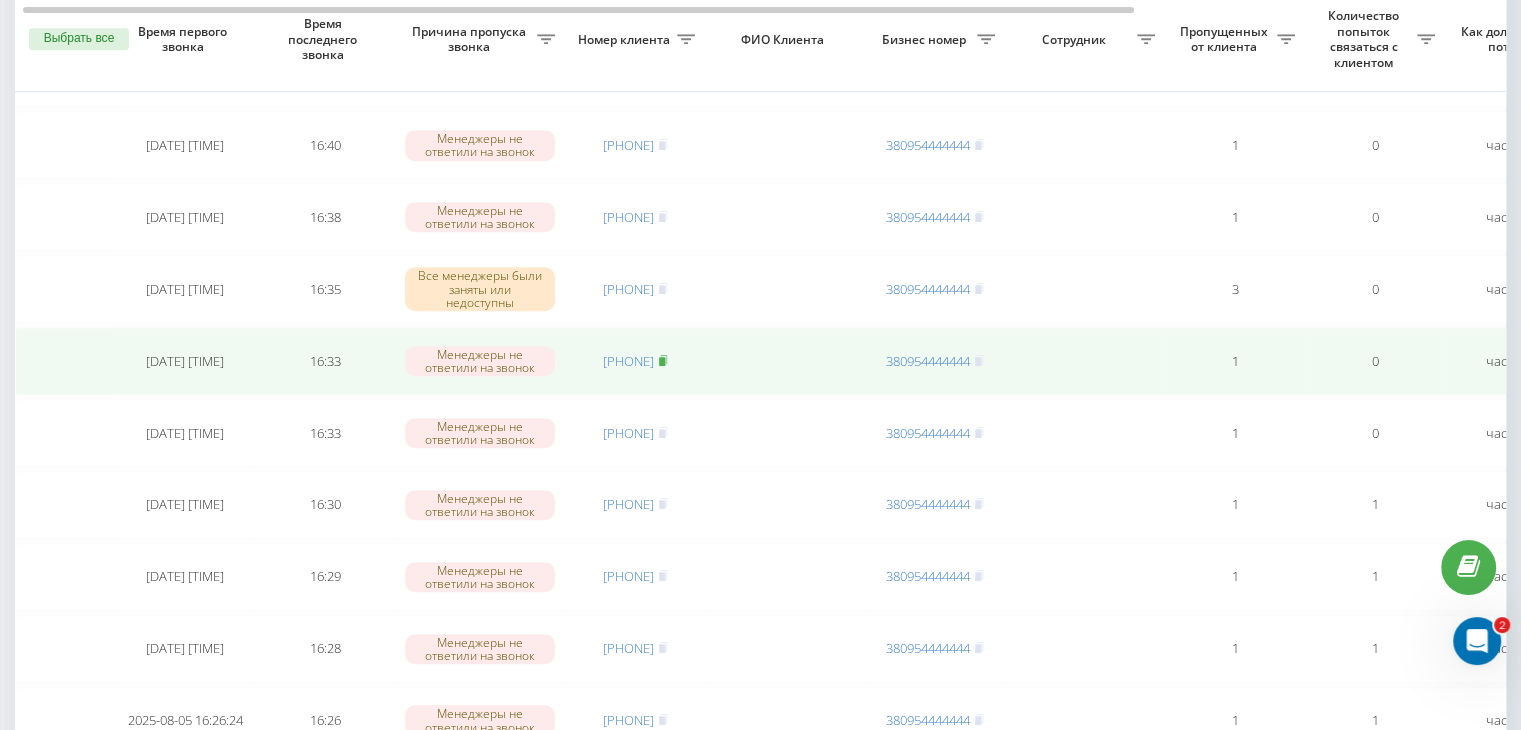 click 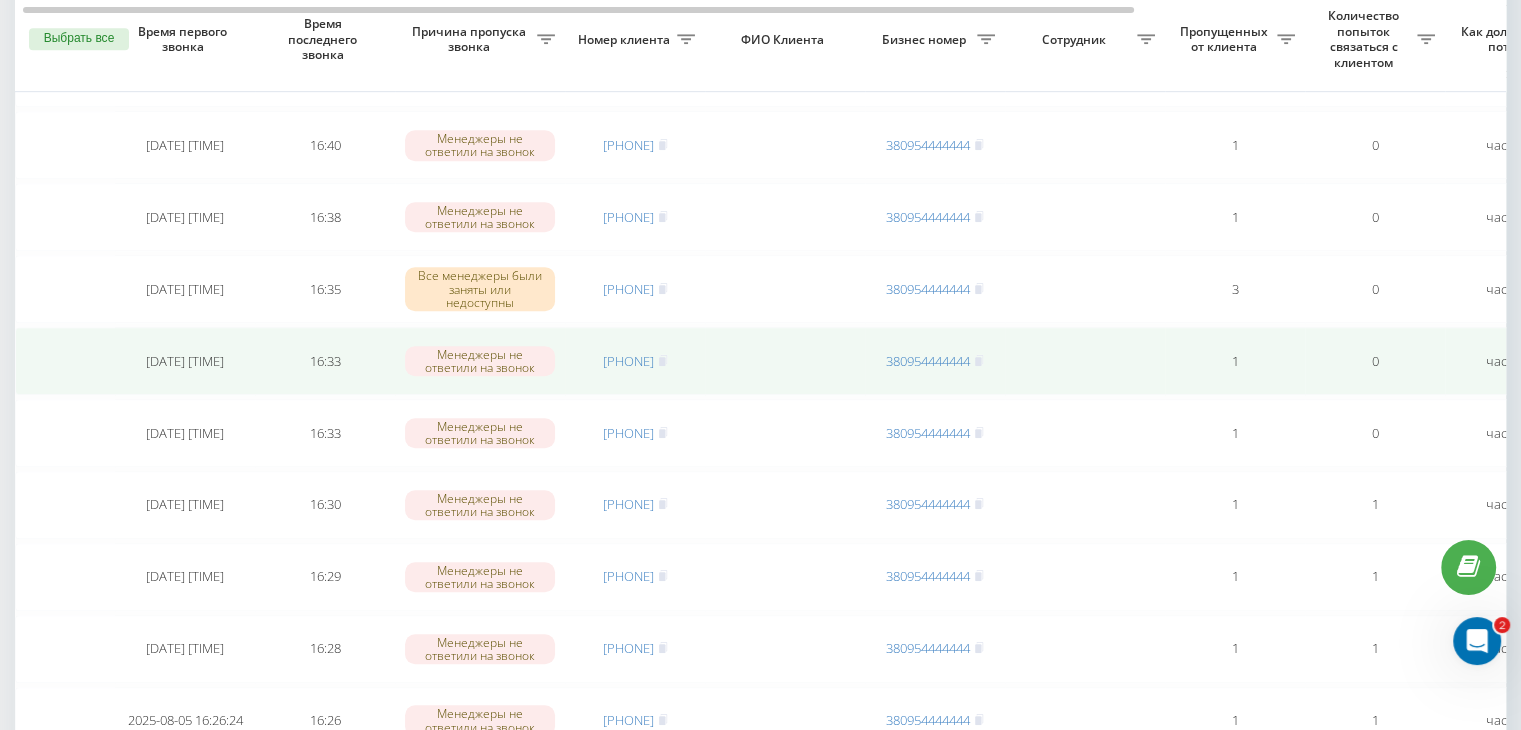 drag, startPoint x: 652, startPoint y: 358, endPoint x: 617, endPoint y: 371, distance: 37.336308 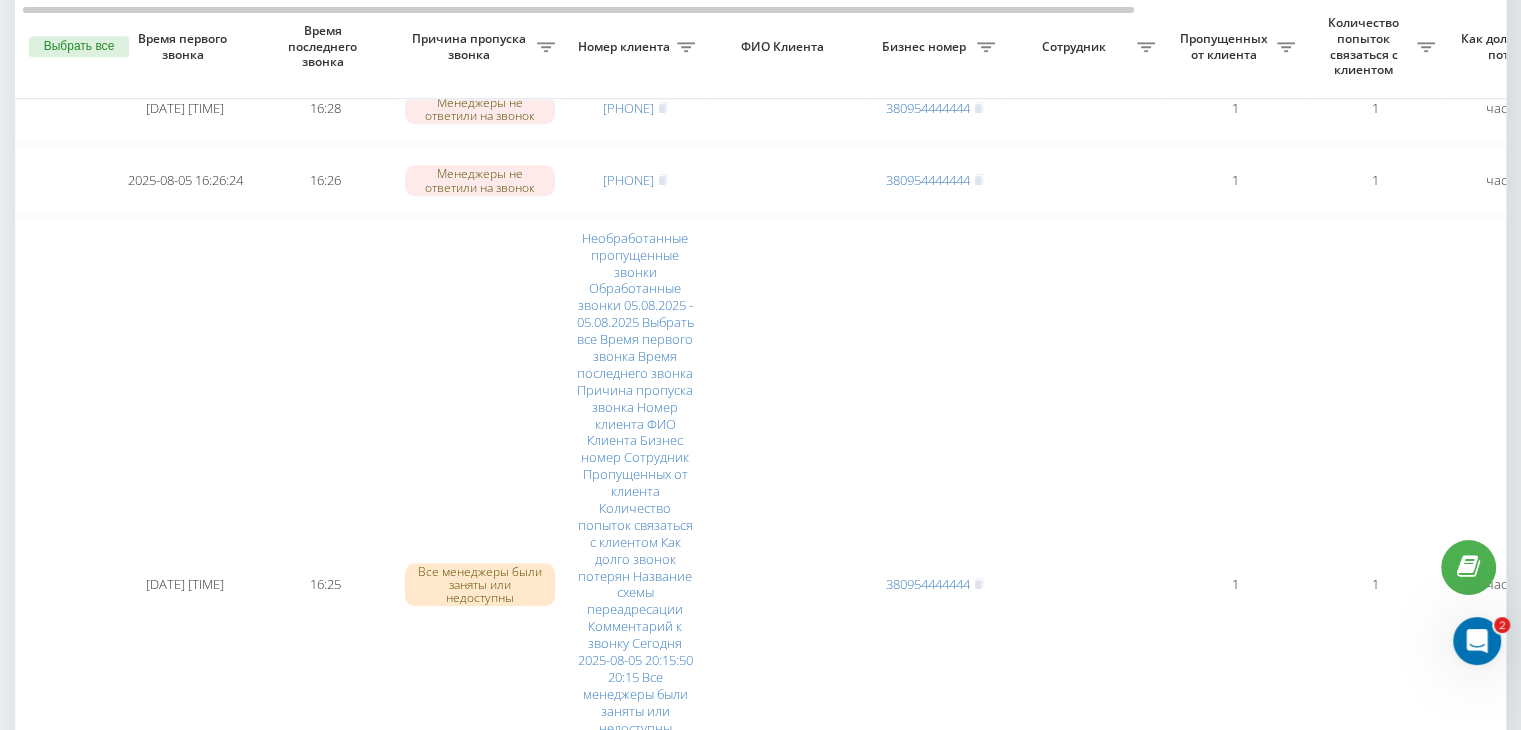 scroll, scrollTop: 1647, scrollLeft: 0, axis: vertical 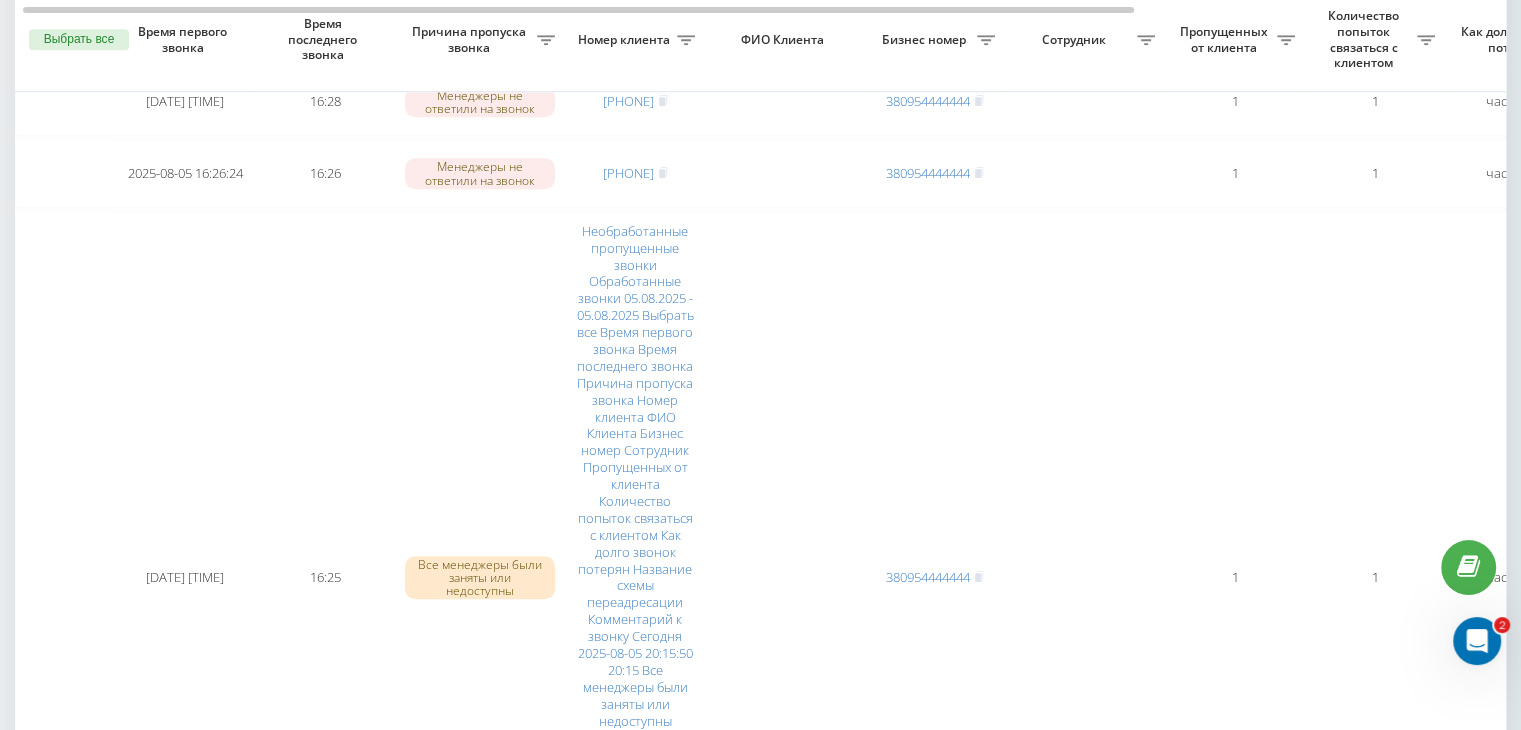 click on "1" at bounding box center (1400, 1944) 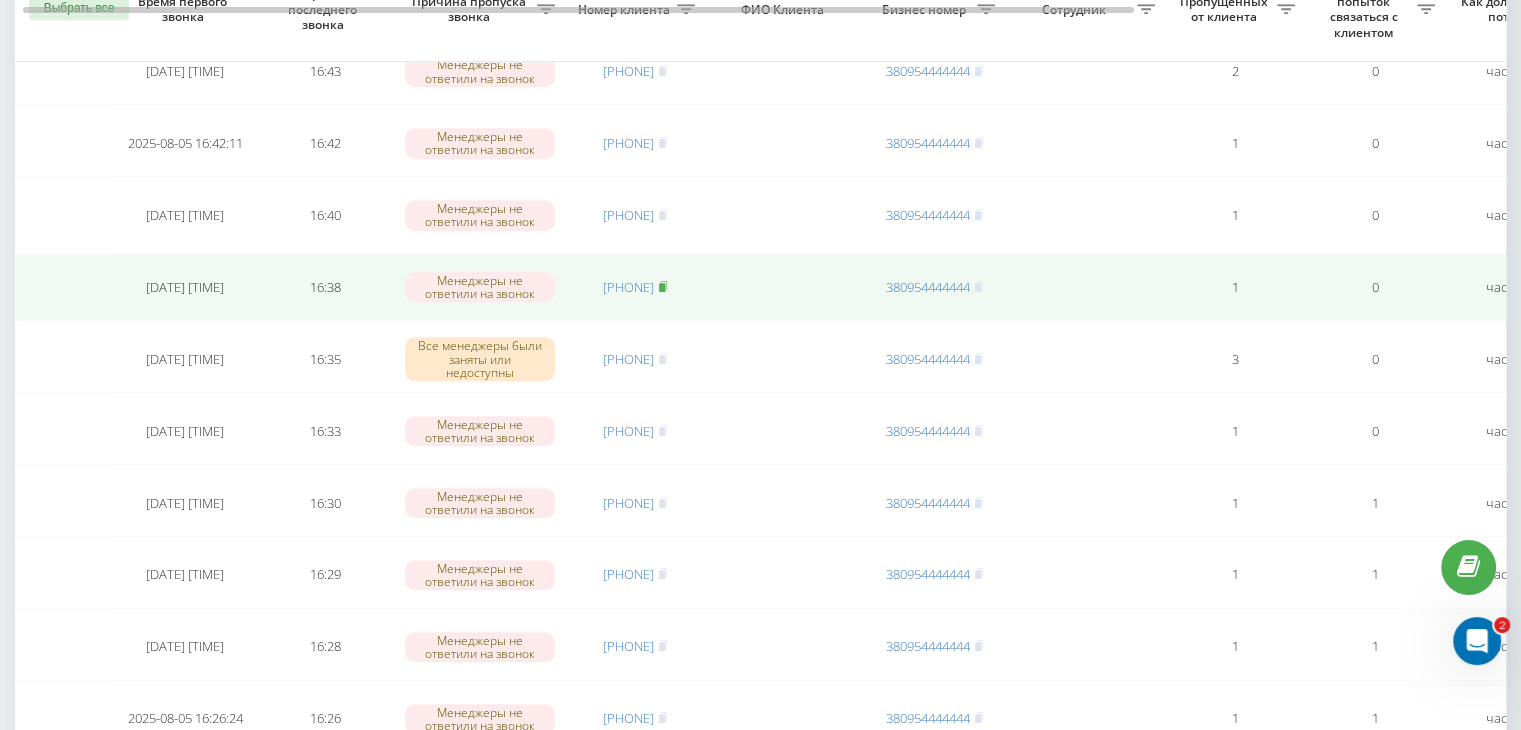 scroll, scrollTop: 1000, scrollLeft: 0, axis: vertical 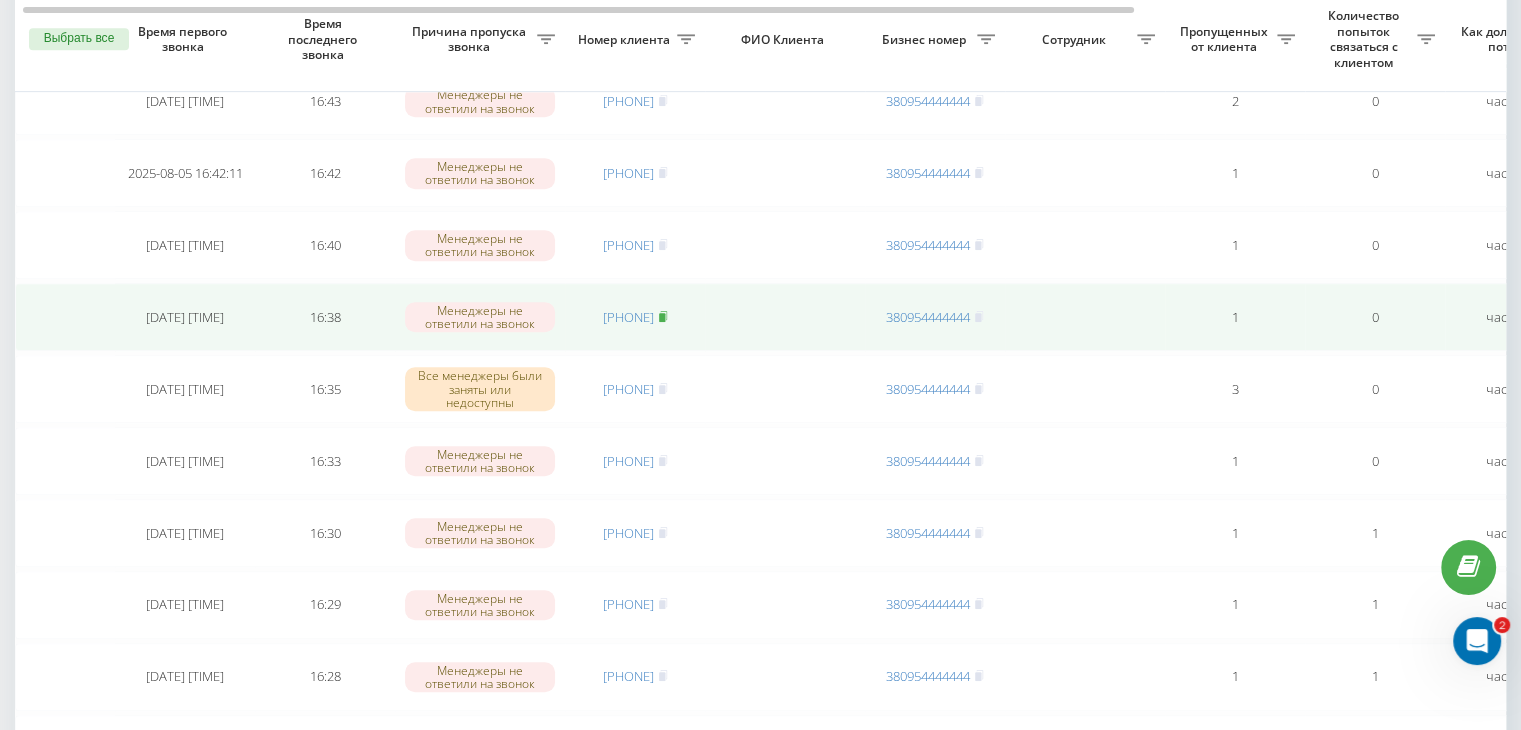 click 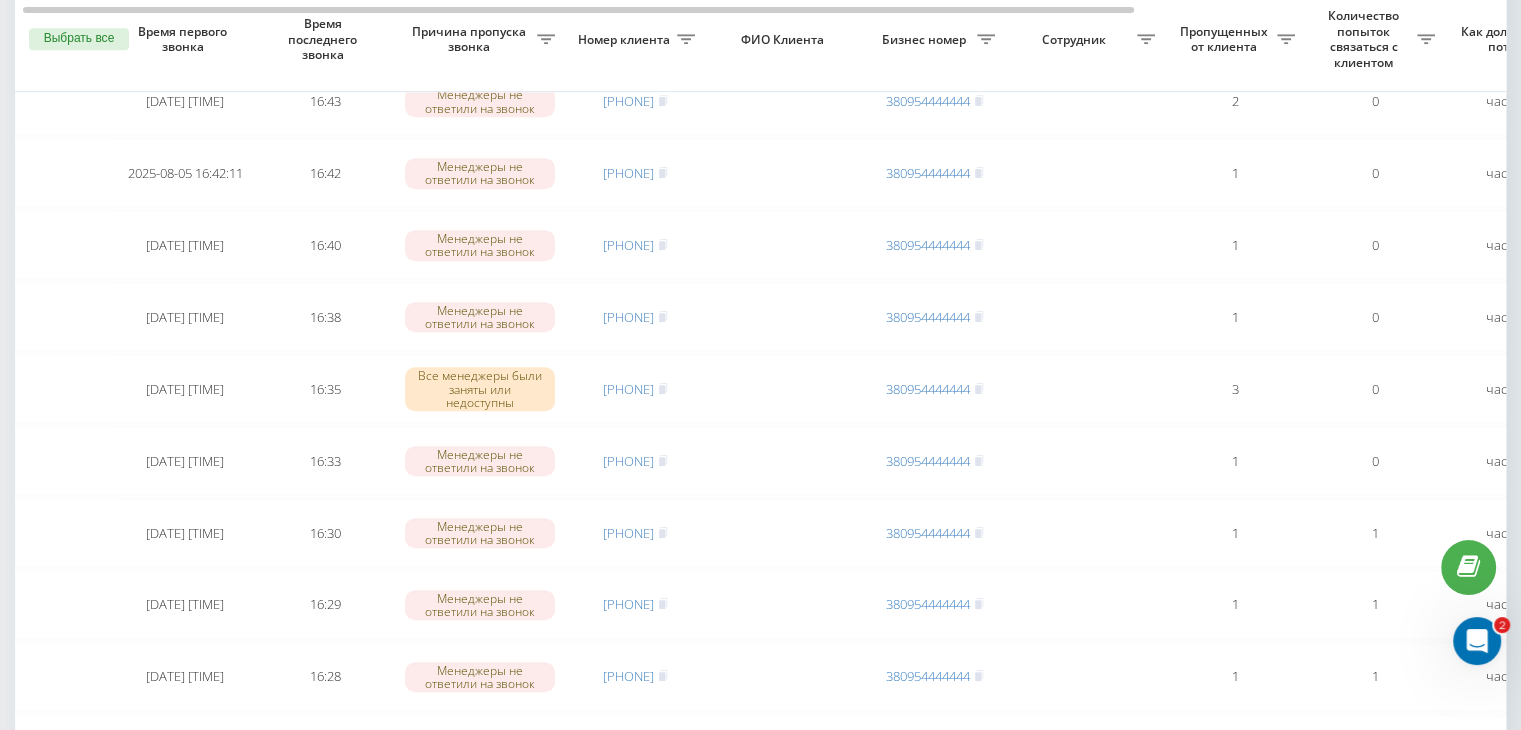 click on "Необработанные пропущенные звонки Обработанные звонки [DATE]  -  [DATE] Выбрать все Время первого звонка Время последнего звонка Причина пропуска звонка Номер клиента ФИО Клиента Бизнес номер Сотрудник Пропущенных от клиента Количество попыток связаться с клиентом Как долго звонок потерян Название схемы переадресации Комментарий к звонку Сегодня [DATE] [TIME] [TIME] Менеджеры не ответили на звонок [PHONE] [PHONE] 1 0 3 минуты назад ukrpas.com.ua Обработать Не удалось связаться Связался с клиентом с помощью другого канала Клиент перезвонил сам с другого номера [TIME] 1 0" at bounding box center [760, 887] 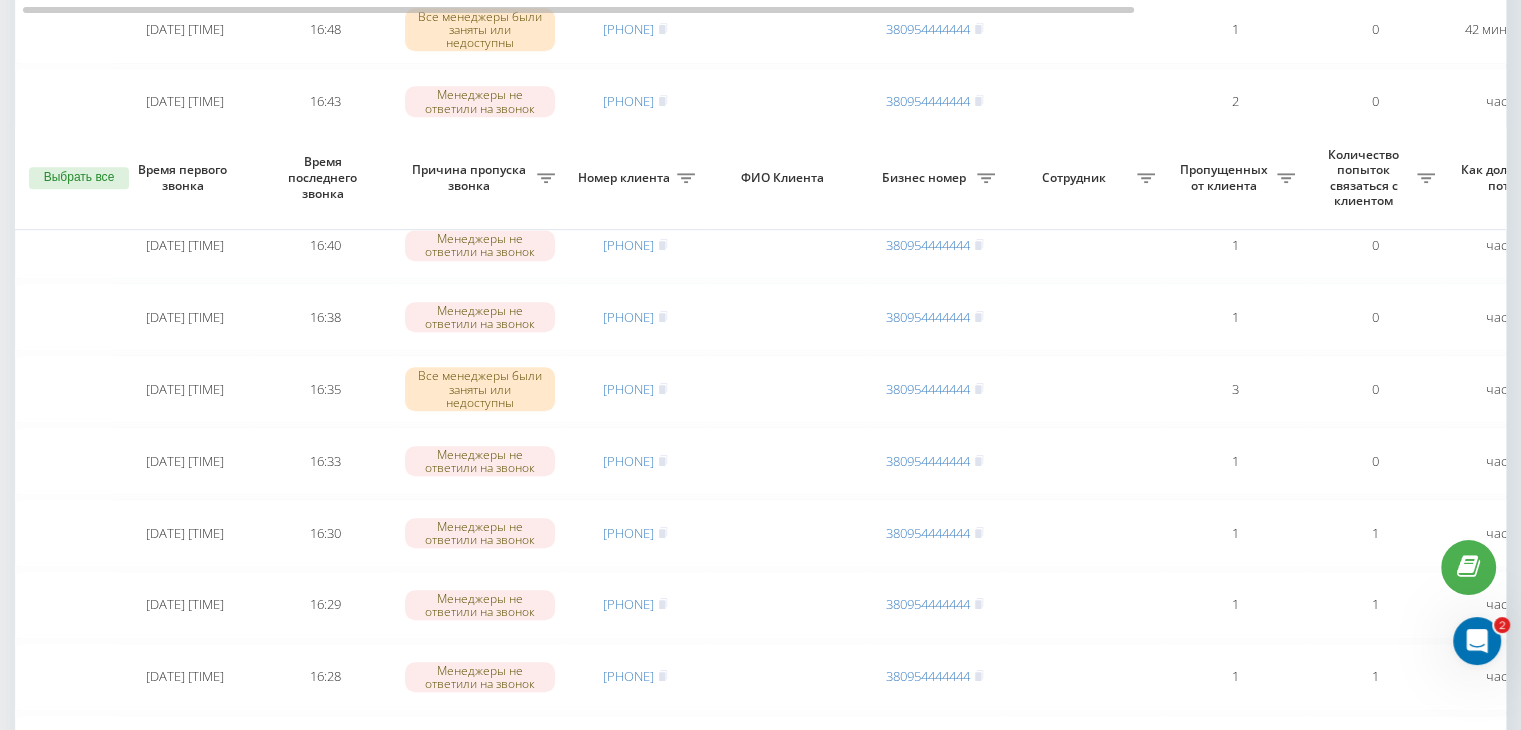 scroll, scrollTop: 1647, scrollLeft: 0, axis: vertical 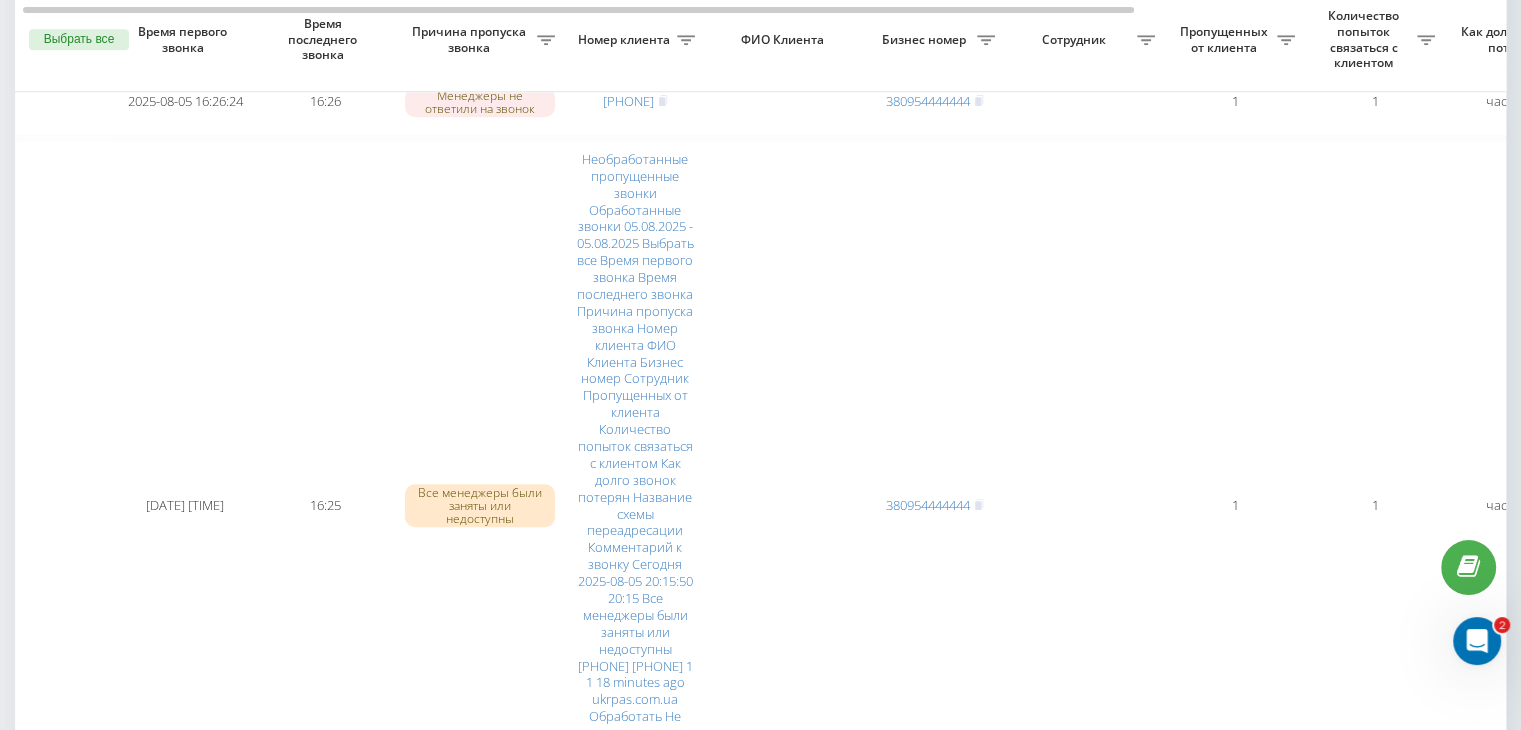 click on "1" at bounding box center [1430, 1944] 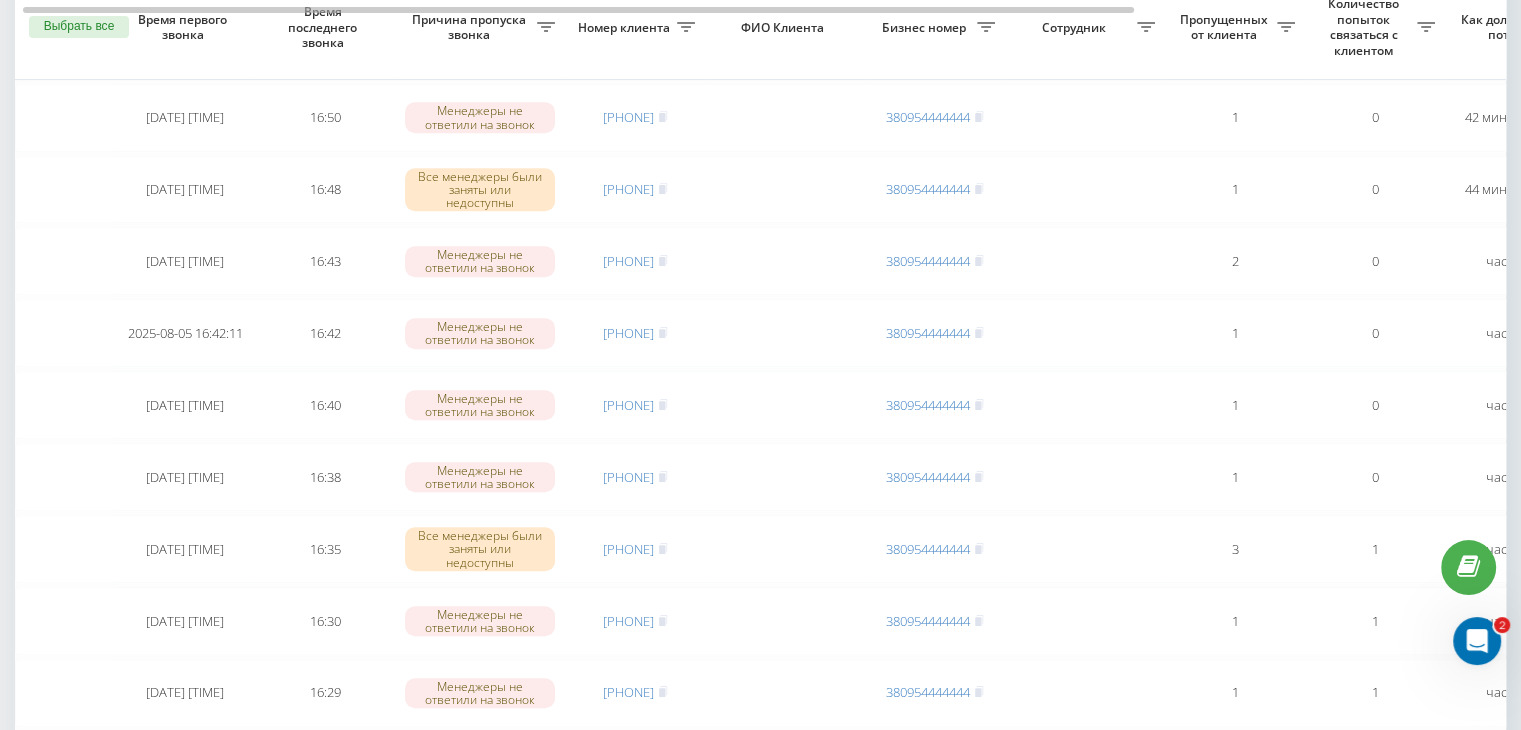 scroll, scrollTop: 1000, scrollLeft: 0, axis: vertical 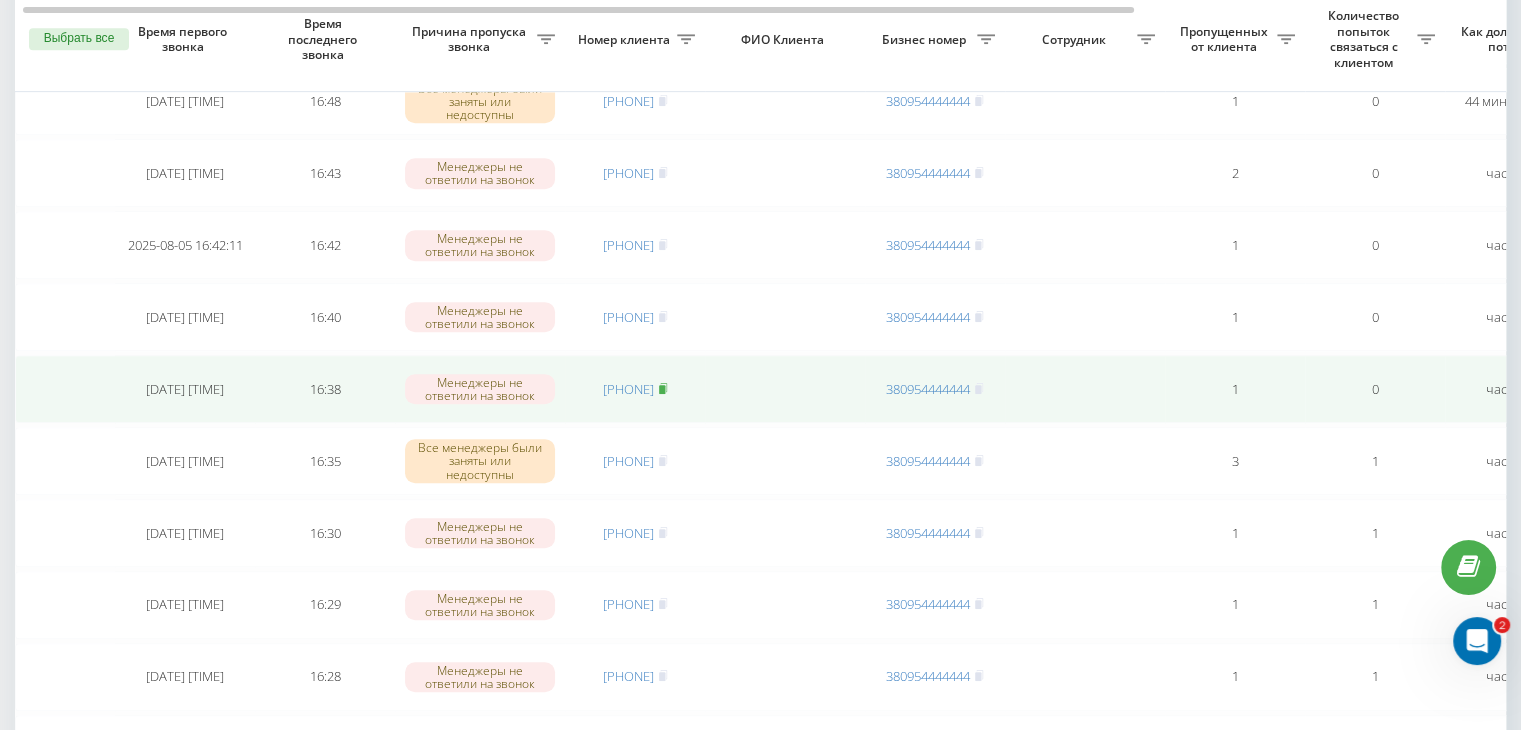click 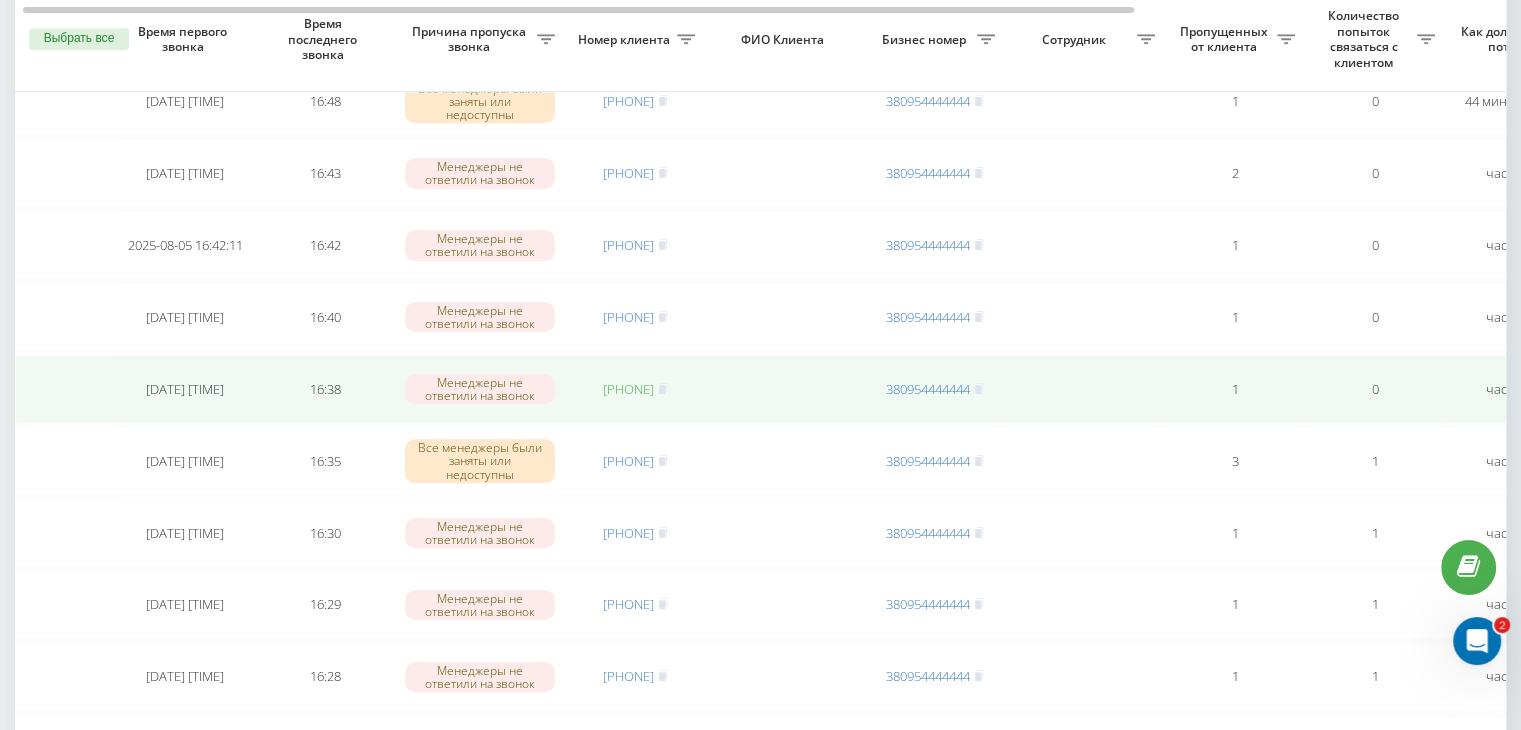 click on "[PHONE]" at bounding box center [628, 389] 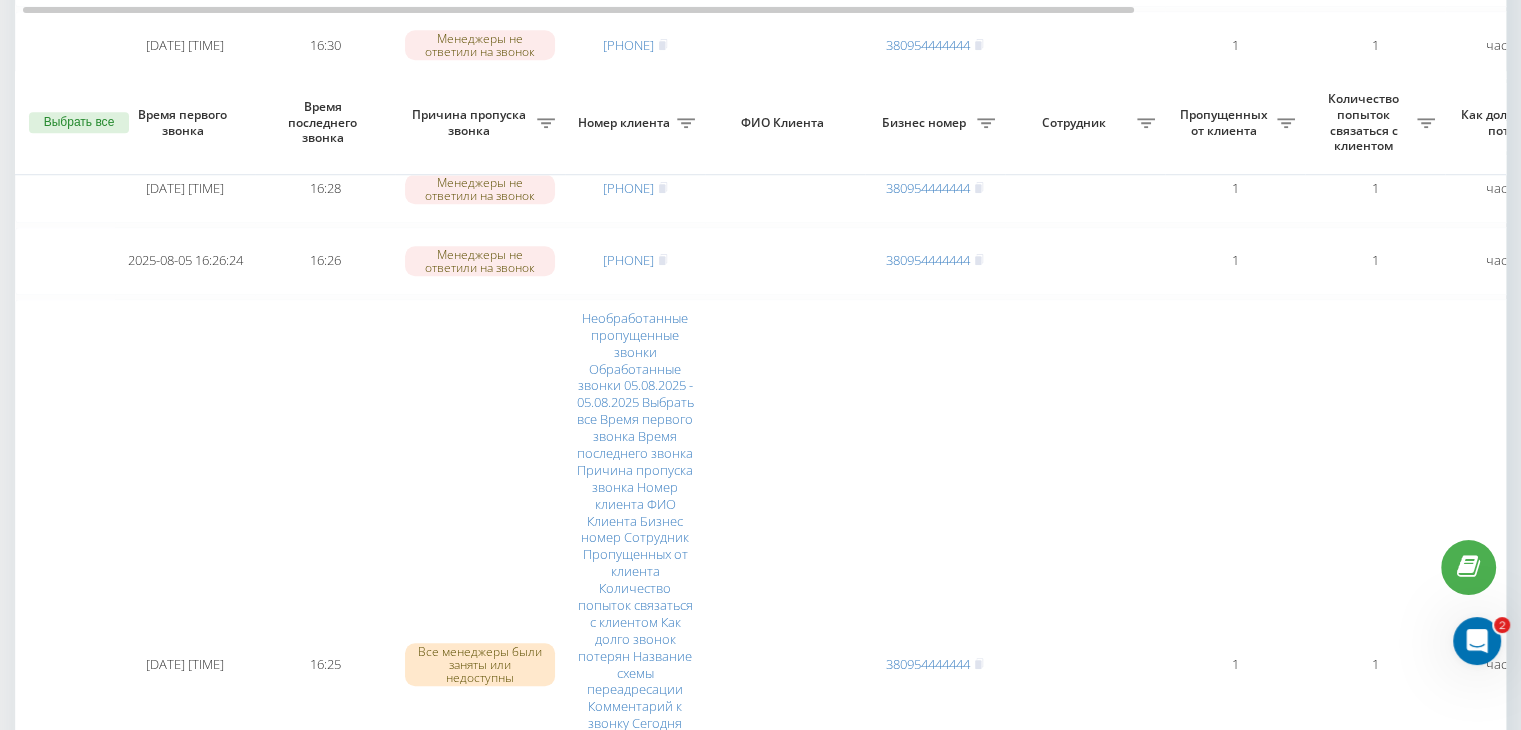scroll, scrollTop: 1647, scrollLeft: 0, axis: vertical 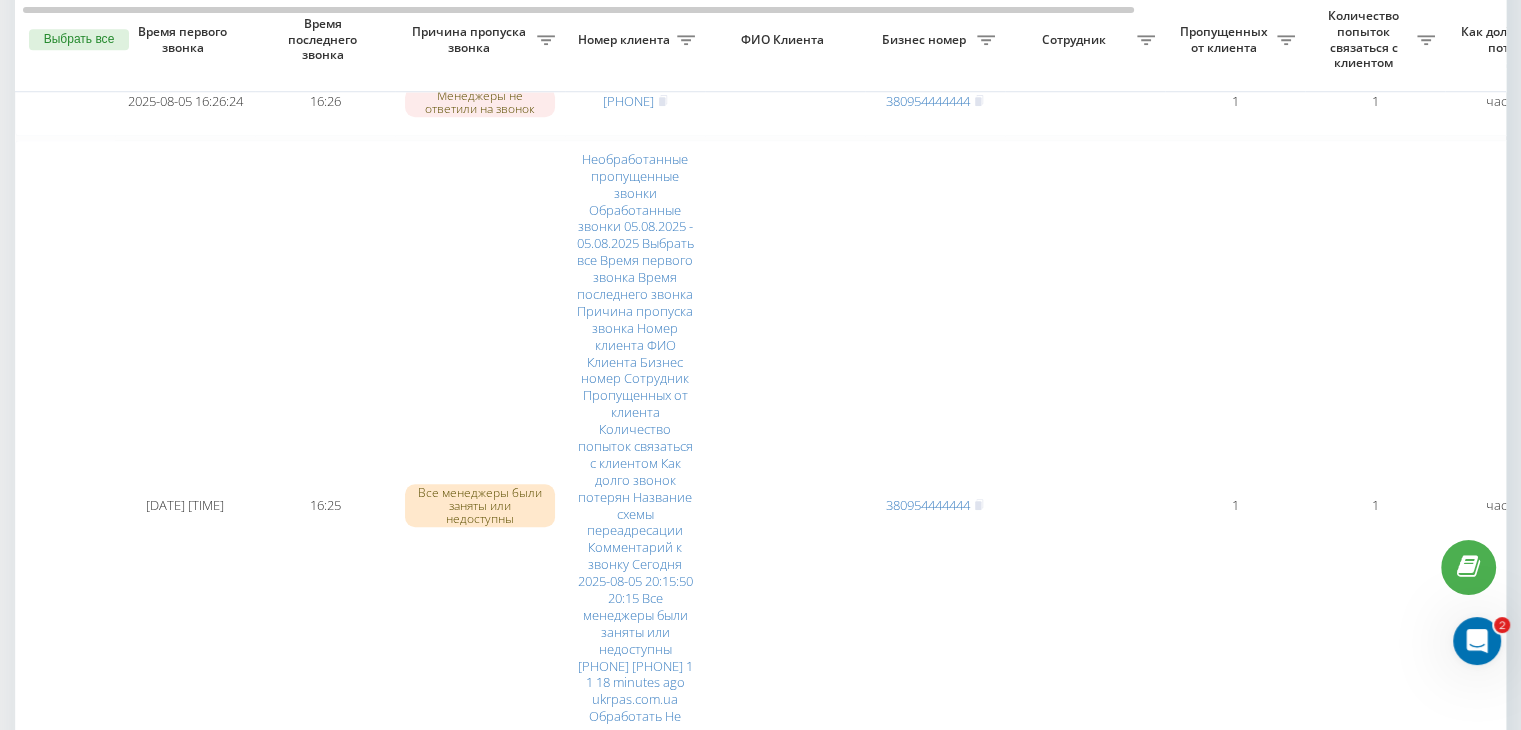 click on "0 - 25 из 50 1 2" at bounding box center (1141, 1944) 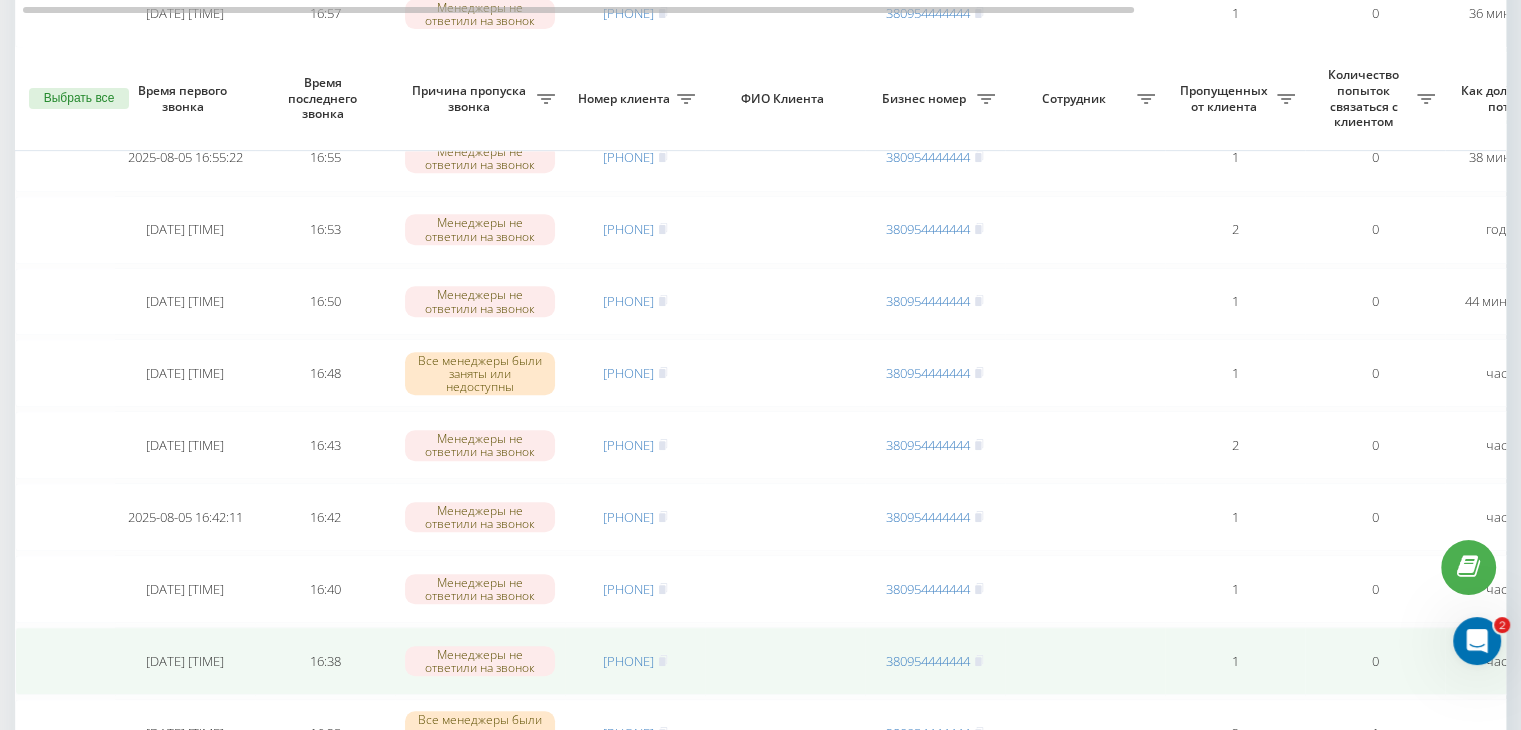 scroll, scrollTop: 1000, scrollLeft: 0, axis: vertical 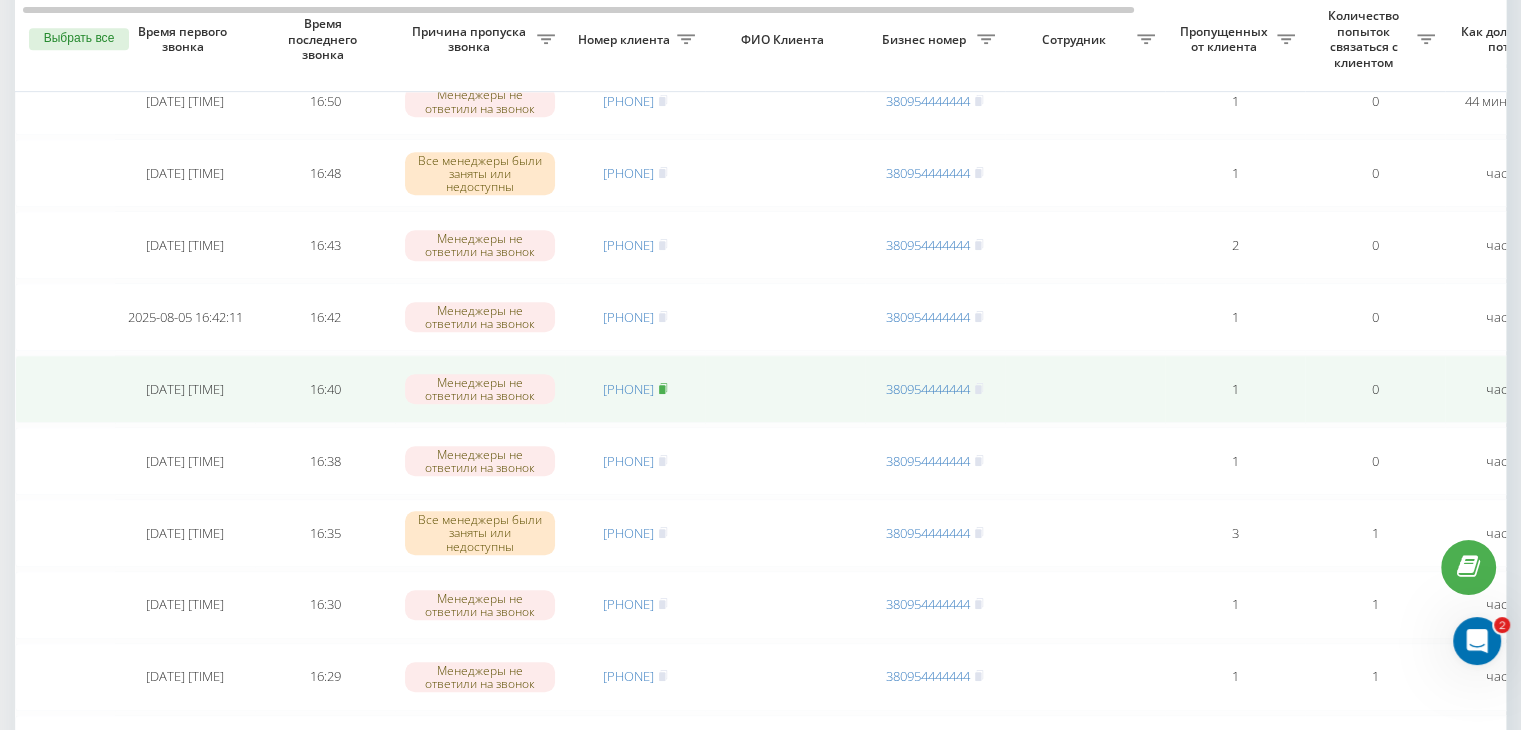 click 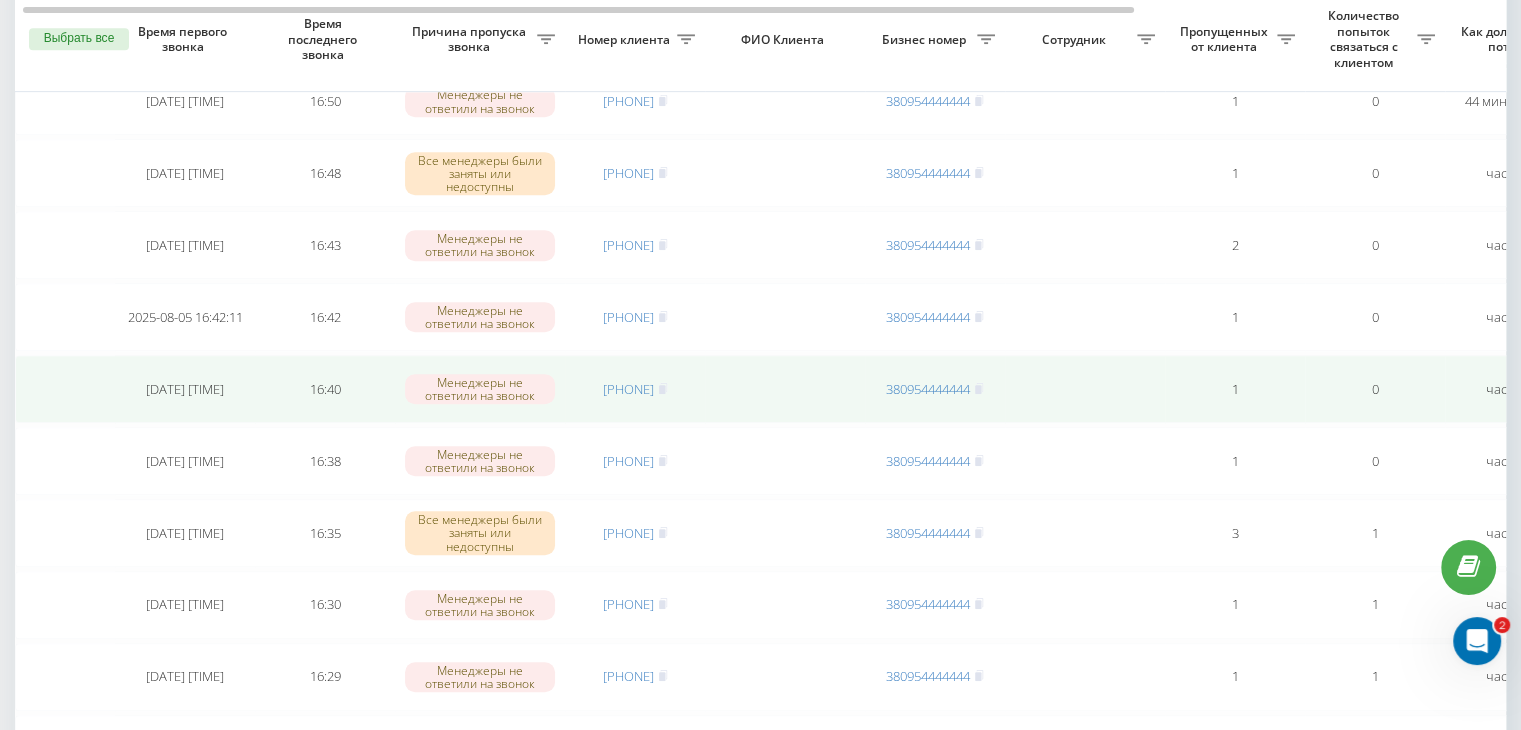 click on "[PHONE]" at bounding box center (635, 389) 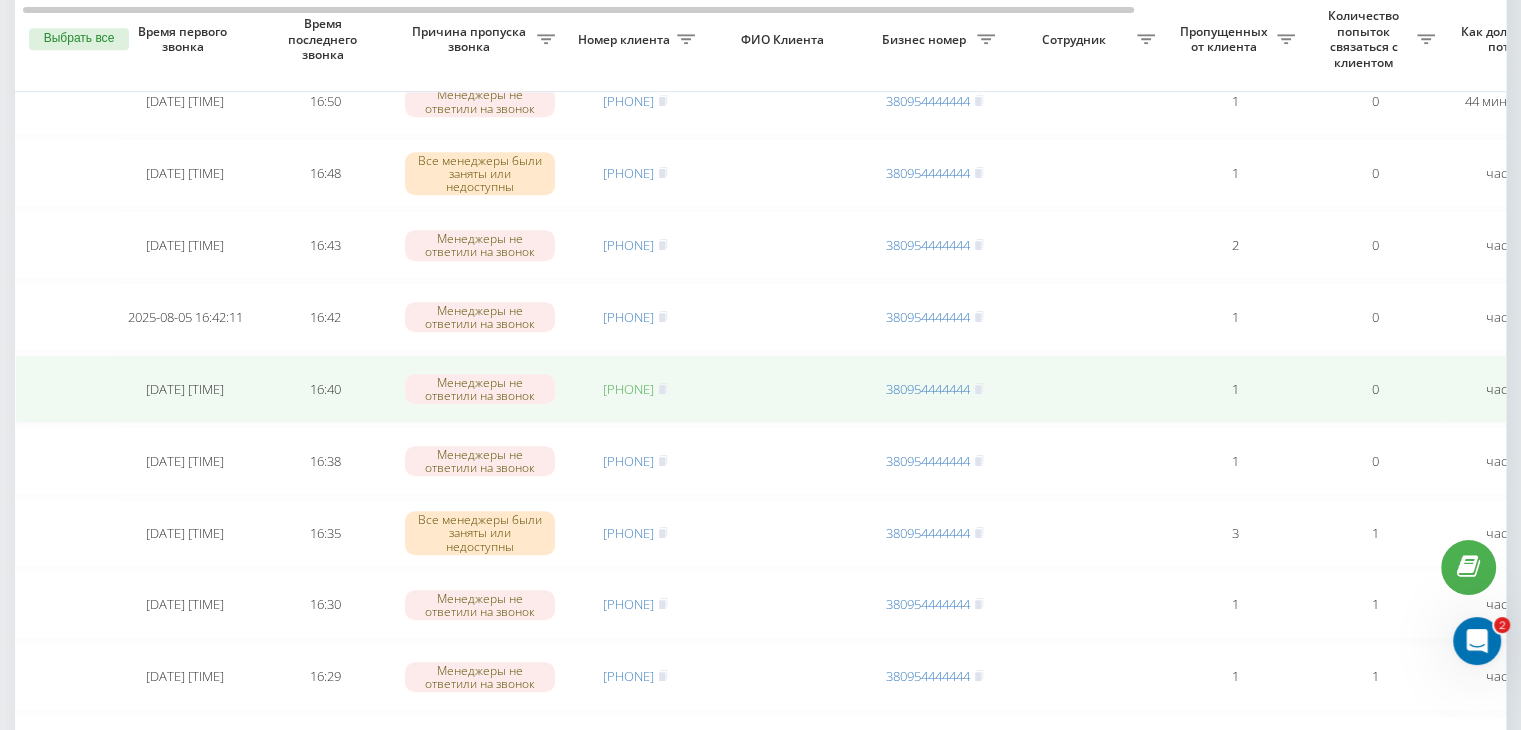 click on "[PHONE]" at bounding box center [628, 389] 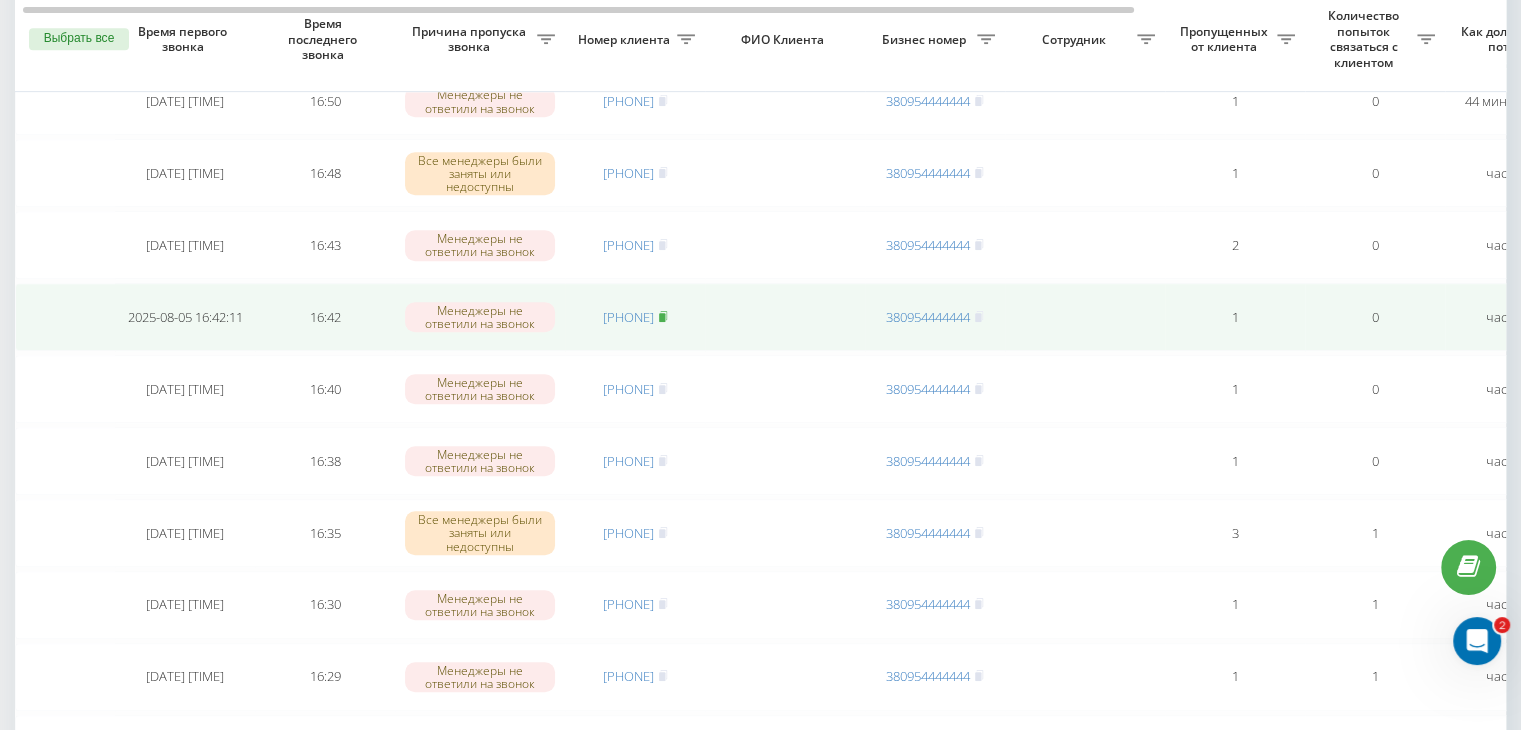 click 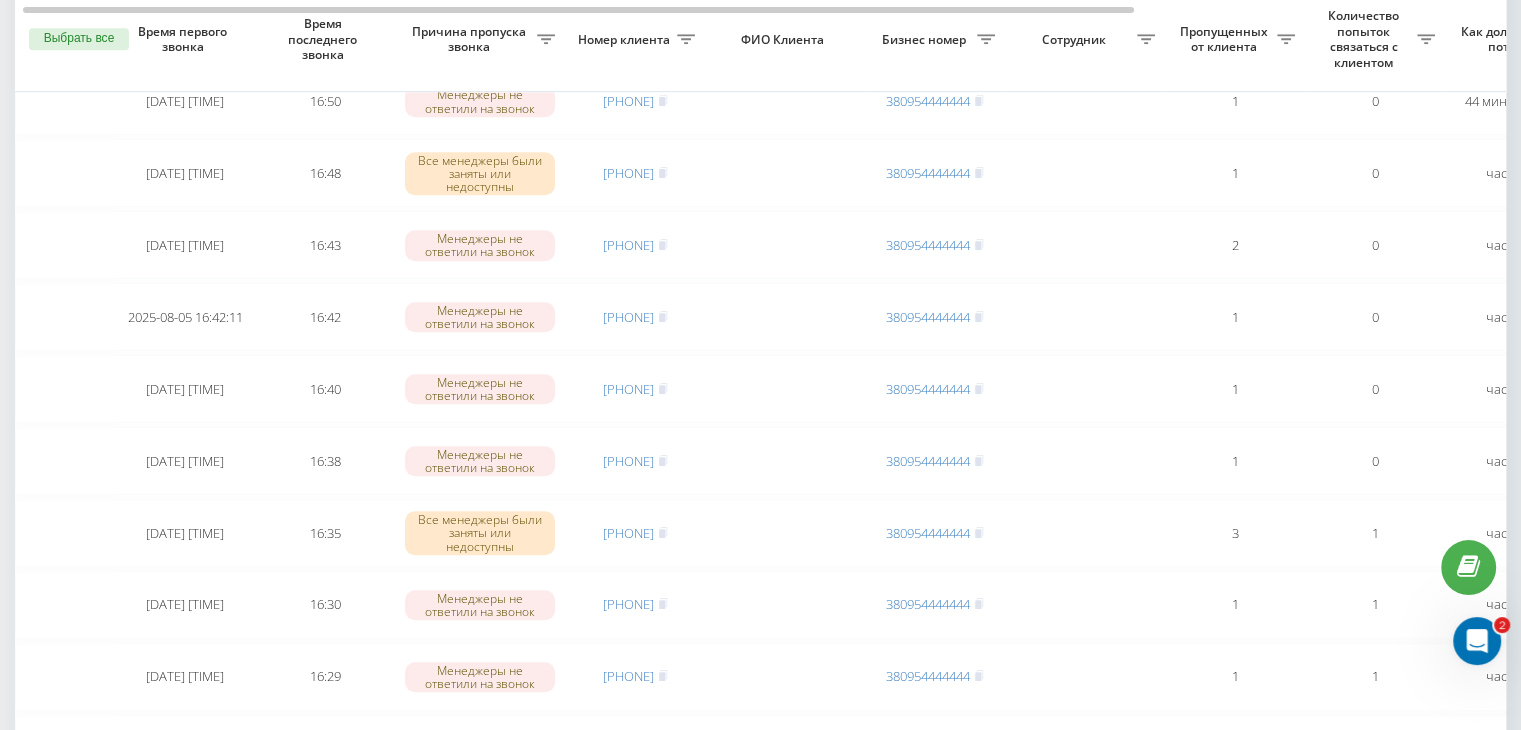 click on "Необработанные пропущенные звонки Обработанные звонки [DATE]  -  [DATE] Выбрать все Время первого звонка Время последнего звонка Причина пропуска звонка Номер клиента ФИО Клиента Бизнес номер Сотрудник Пропущенных от клиента Количество попыток связаться с клиентом Как долго звонок потерян Название схемы переадресации Комментарий к звонку Сегодня [DATE] [TIME] [TIME] Сброшен во время приветственного сообщения [PHONE] [PHONE] 1 0 2 минуты назад ukrpas.com.ua Обработать Не удалось связаться Связался с клиентом с помощью другого канала Другой вариант [DATE] [TIME] [TIME] 1 0" at bounding box center (760, 887) 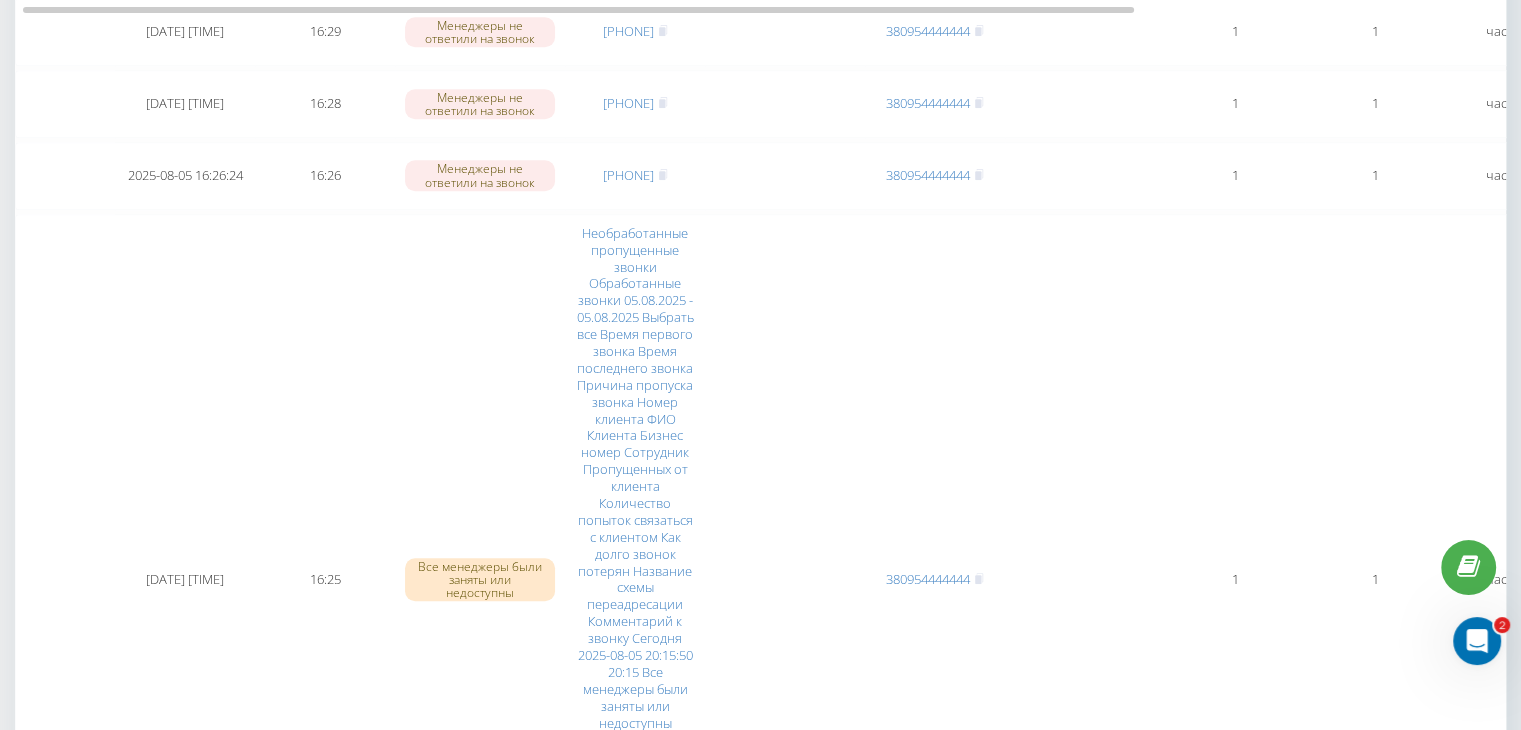 scroll, scrollTop: 1647, scrollLeft: 0, axis: vertical 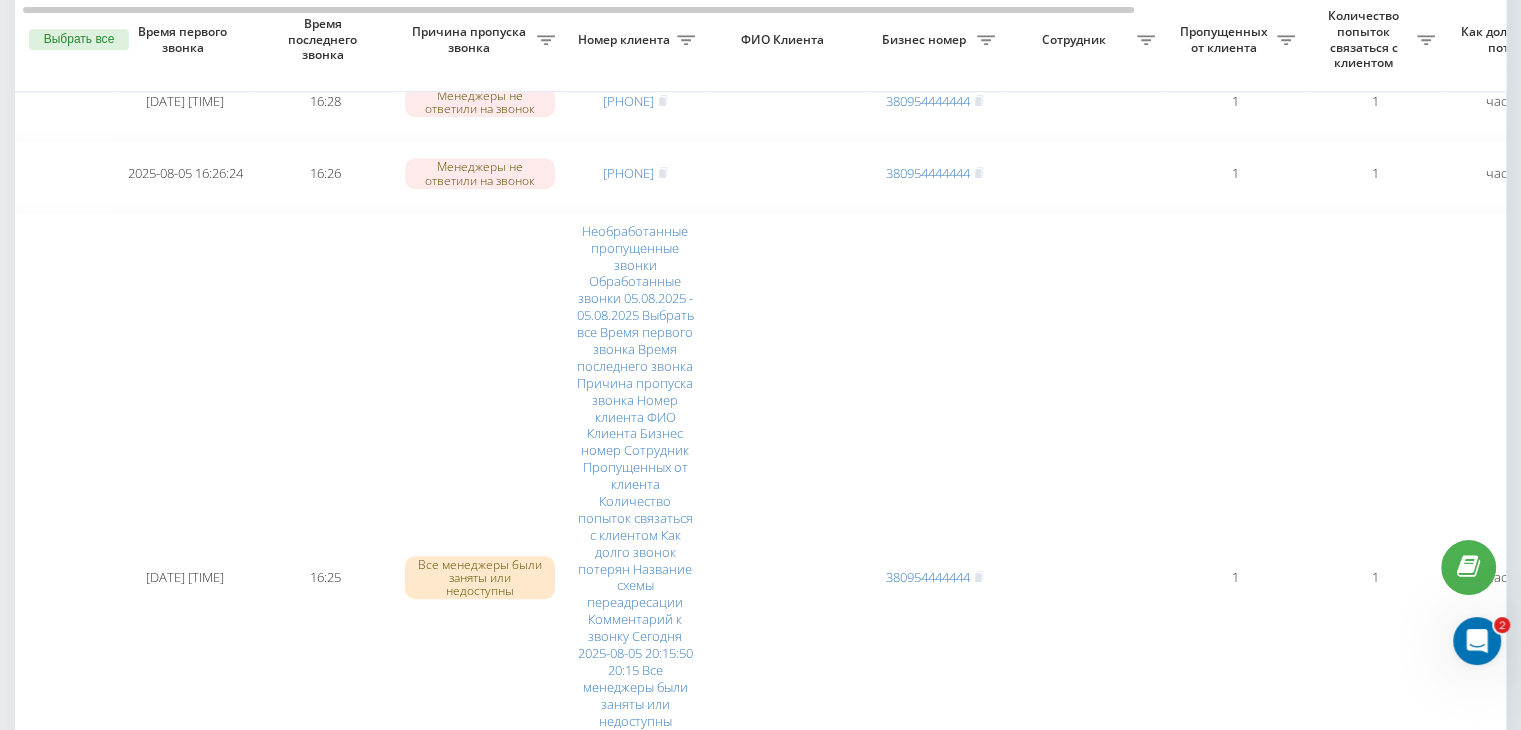 click on "1" at bounding box center (1400, 1944) 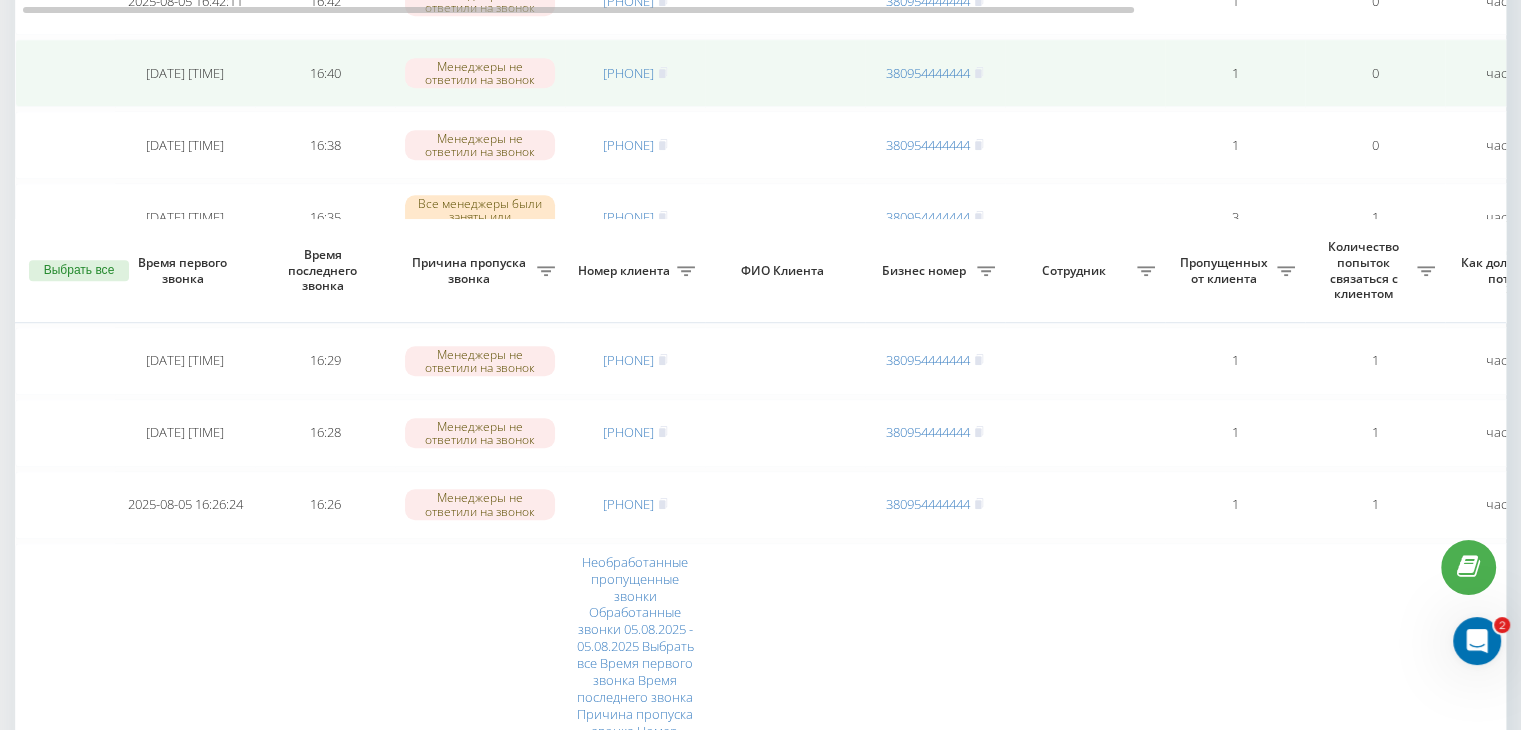 scroll, scrollTop: 1547, scrollLeft: 0, axis: vertical 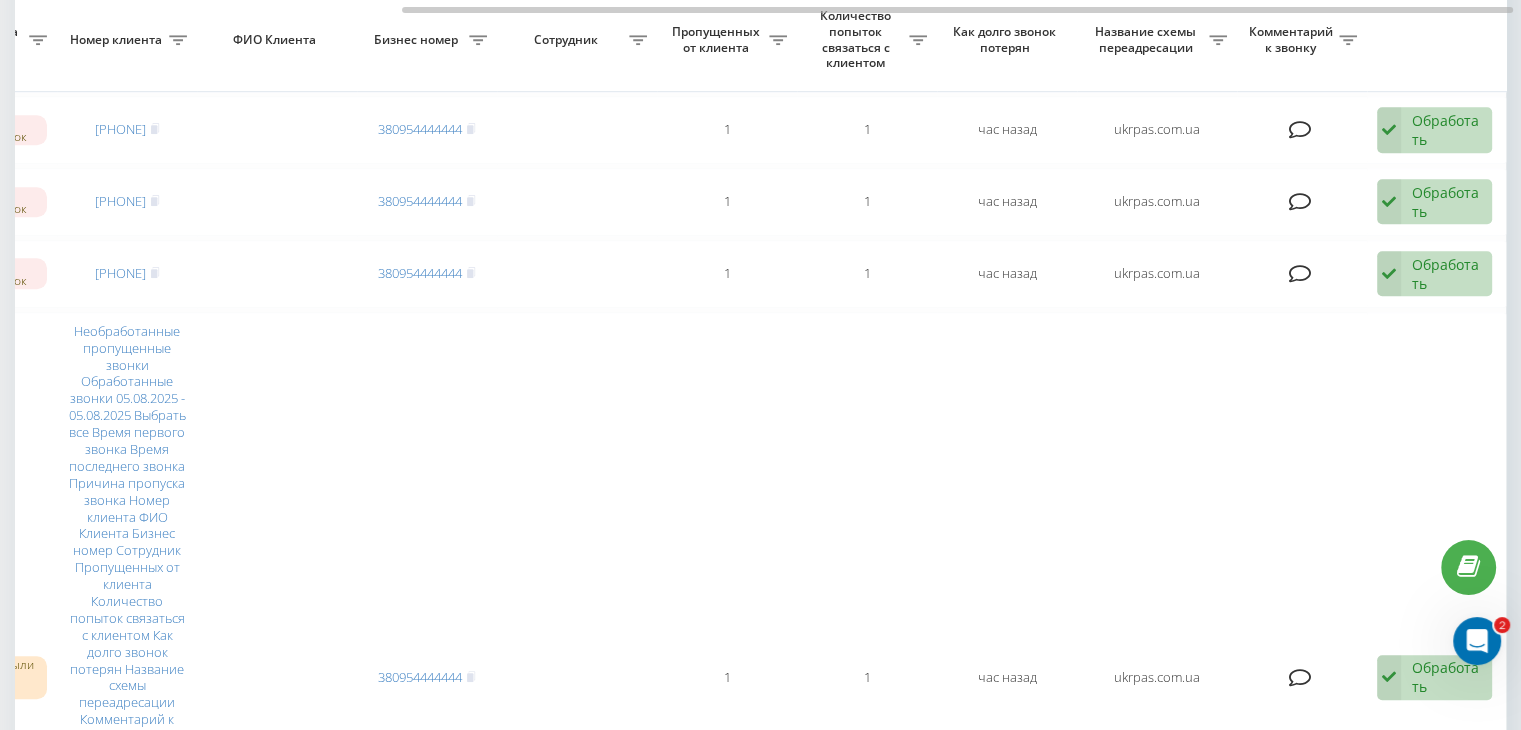 click on "Обработать" at bounding box center (1446, 1413) 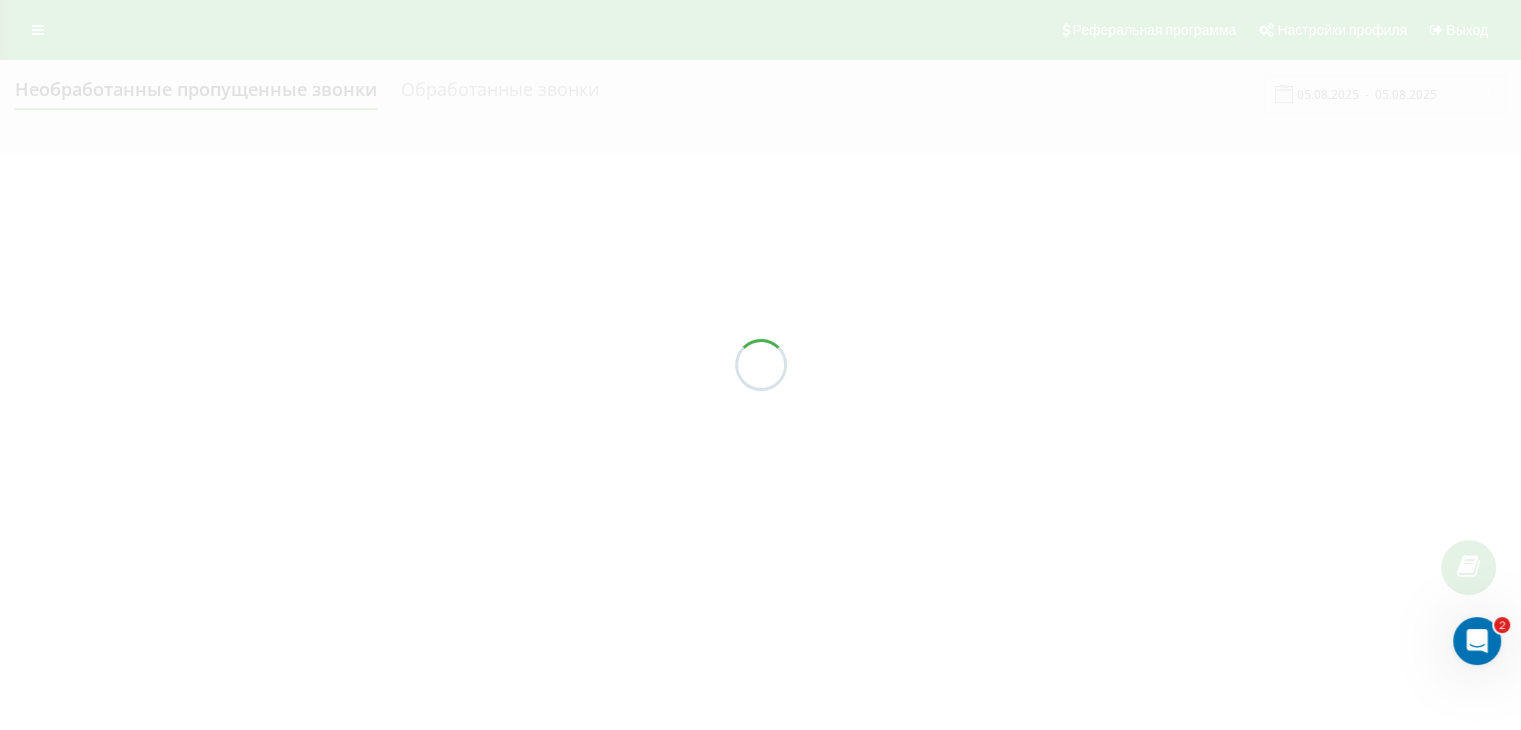 scroll, scrollTop: 0, scrollLeft: 0, axis: both 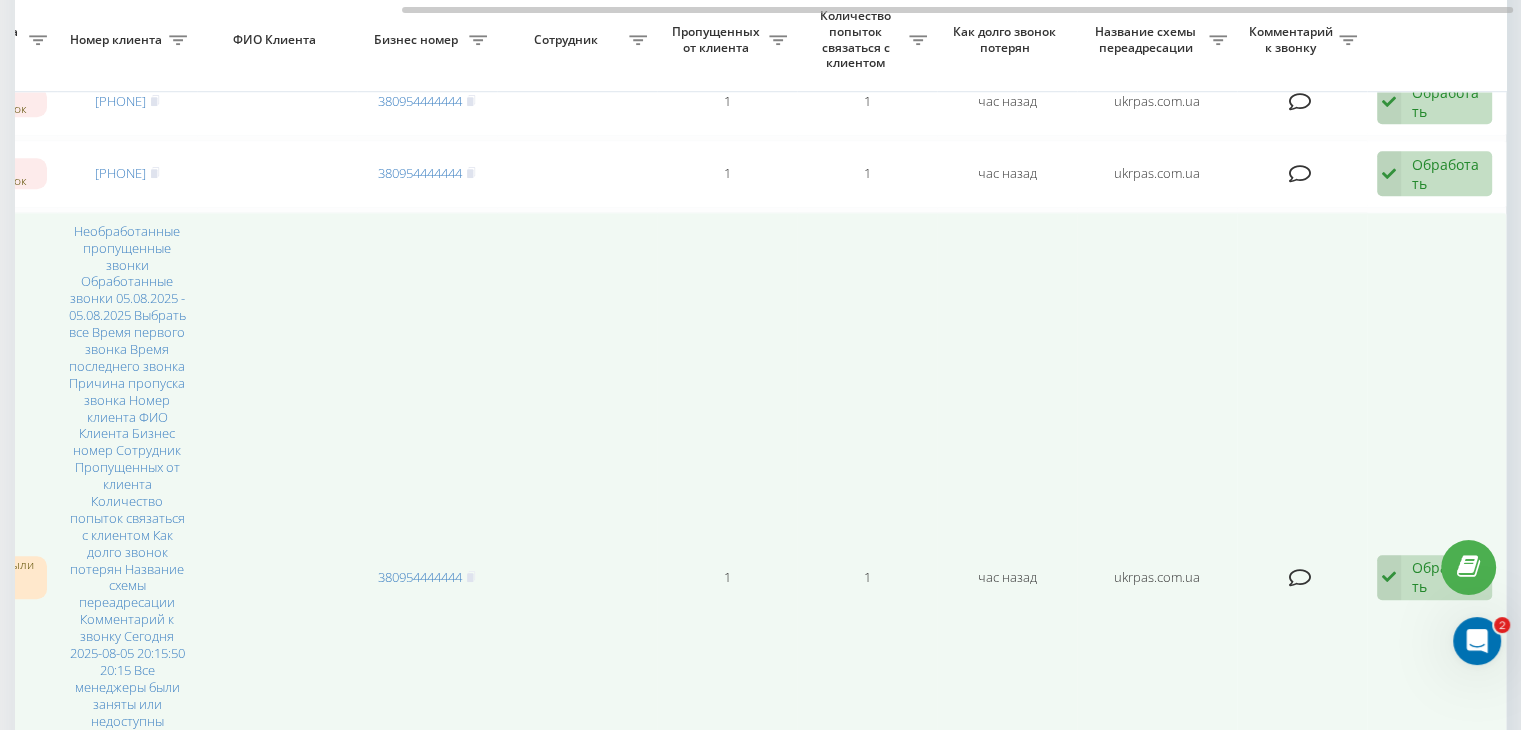 click on "Обработать" at bounding box center [1446, 577] 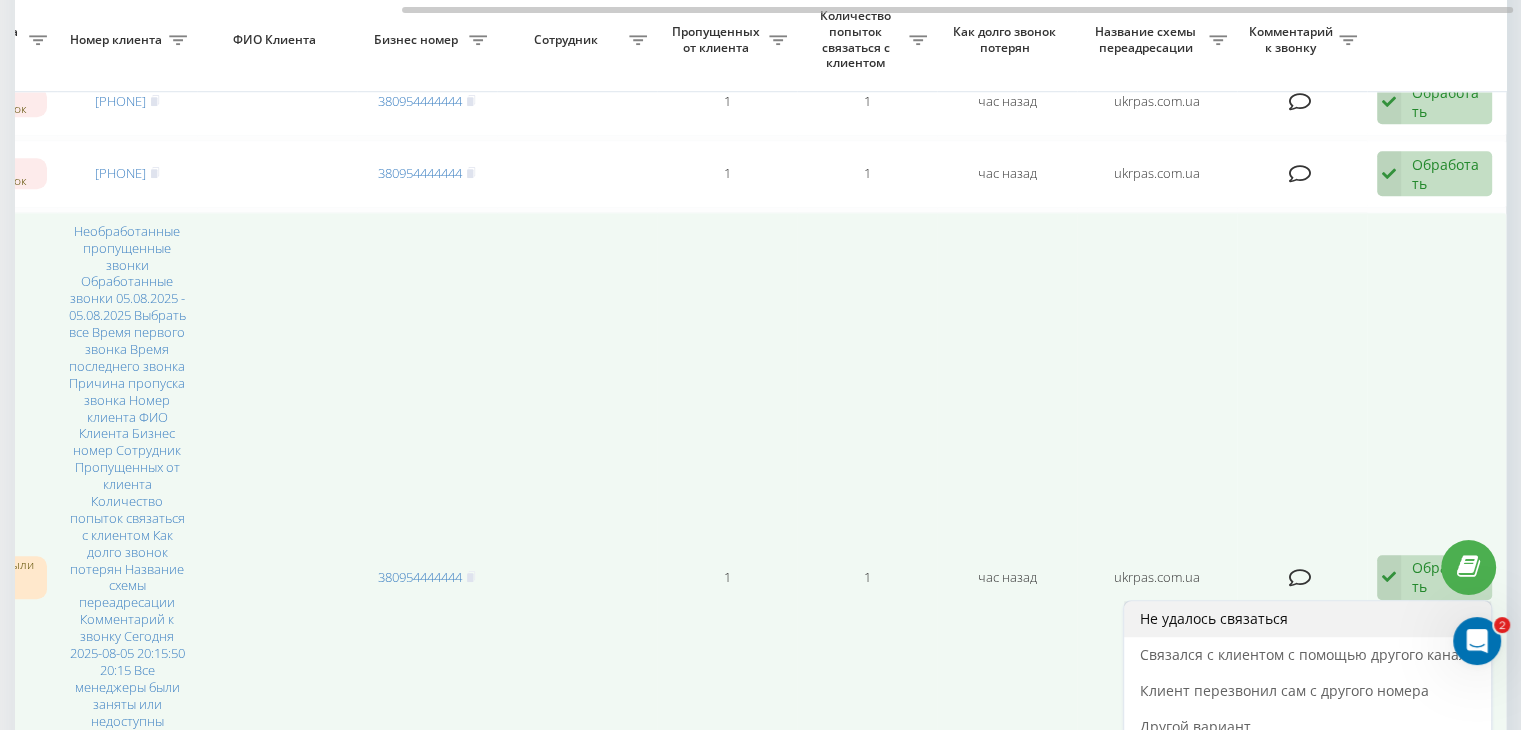 click on "Не удалось связаться" at bounding box center [1307, 619] 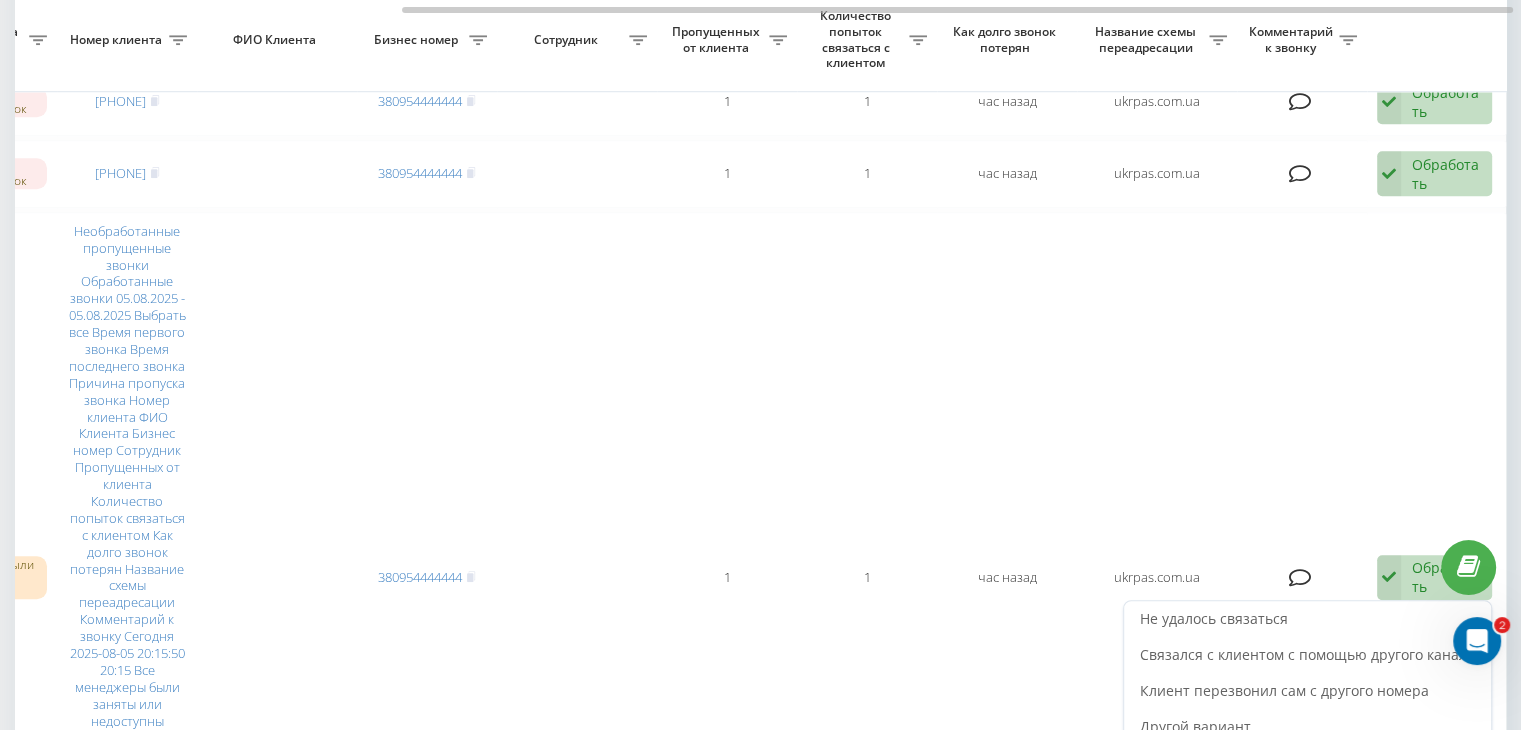 scroll, scrollTop: 0, scrollLeft: 0, axis: both 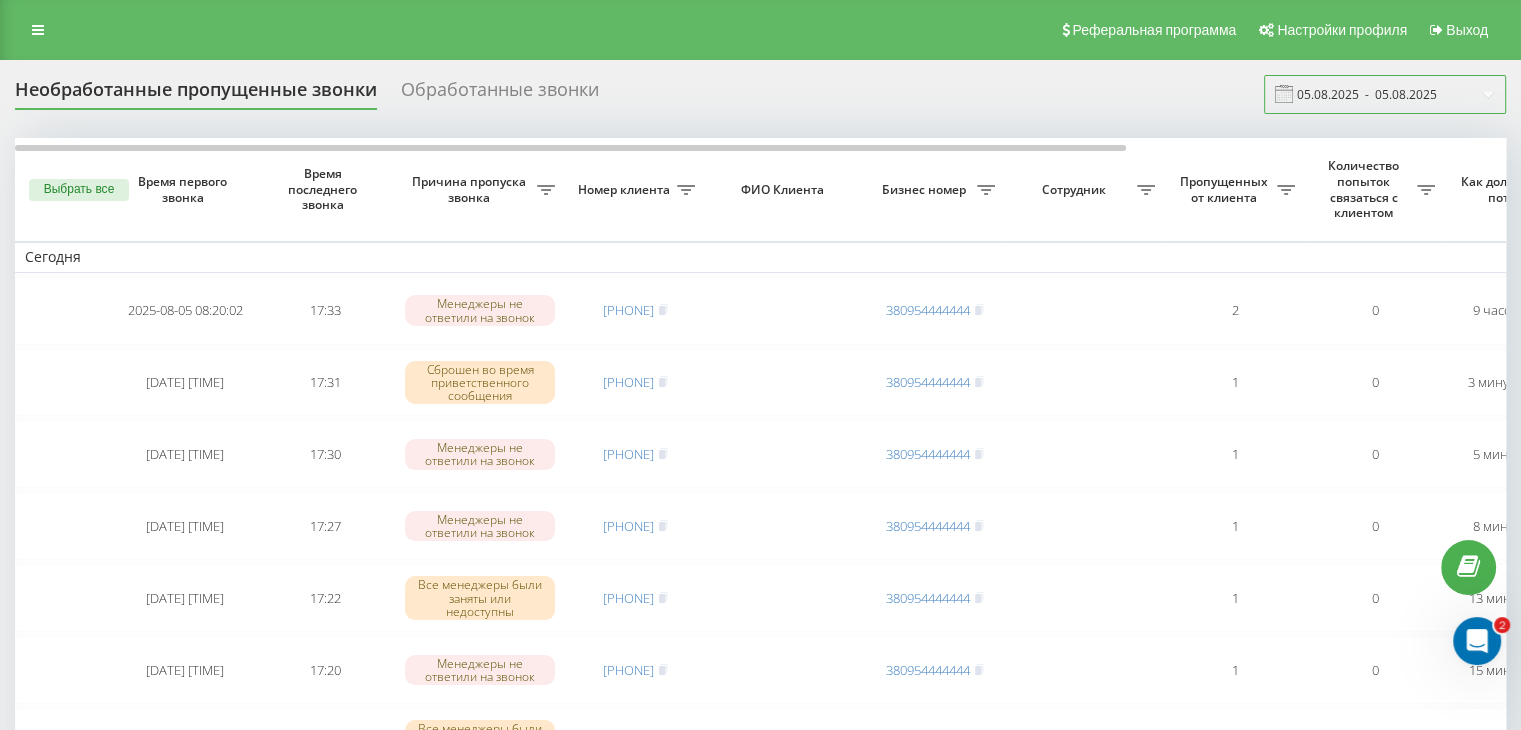 click on "05.08.2025  -  05.08.2025" at bounding box center (1385, 94) 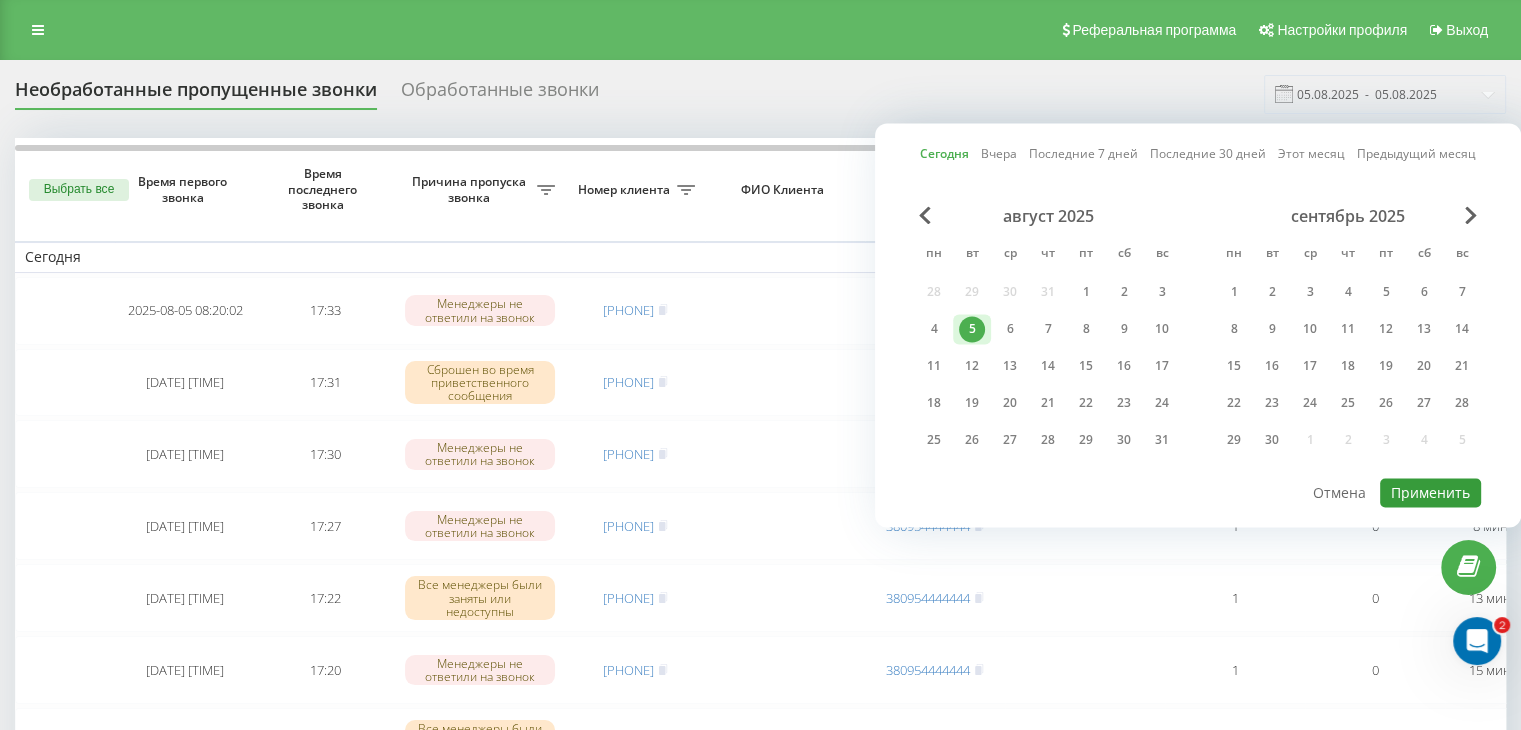 click on "Применить" at bounding box center [1430, 492] 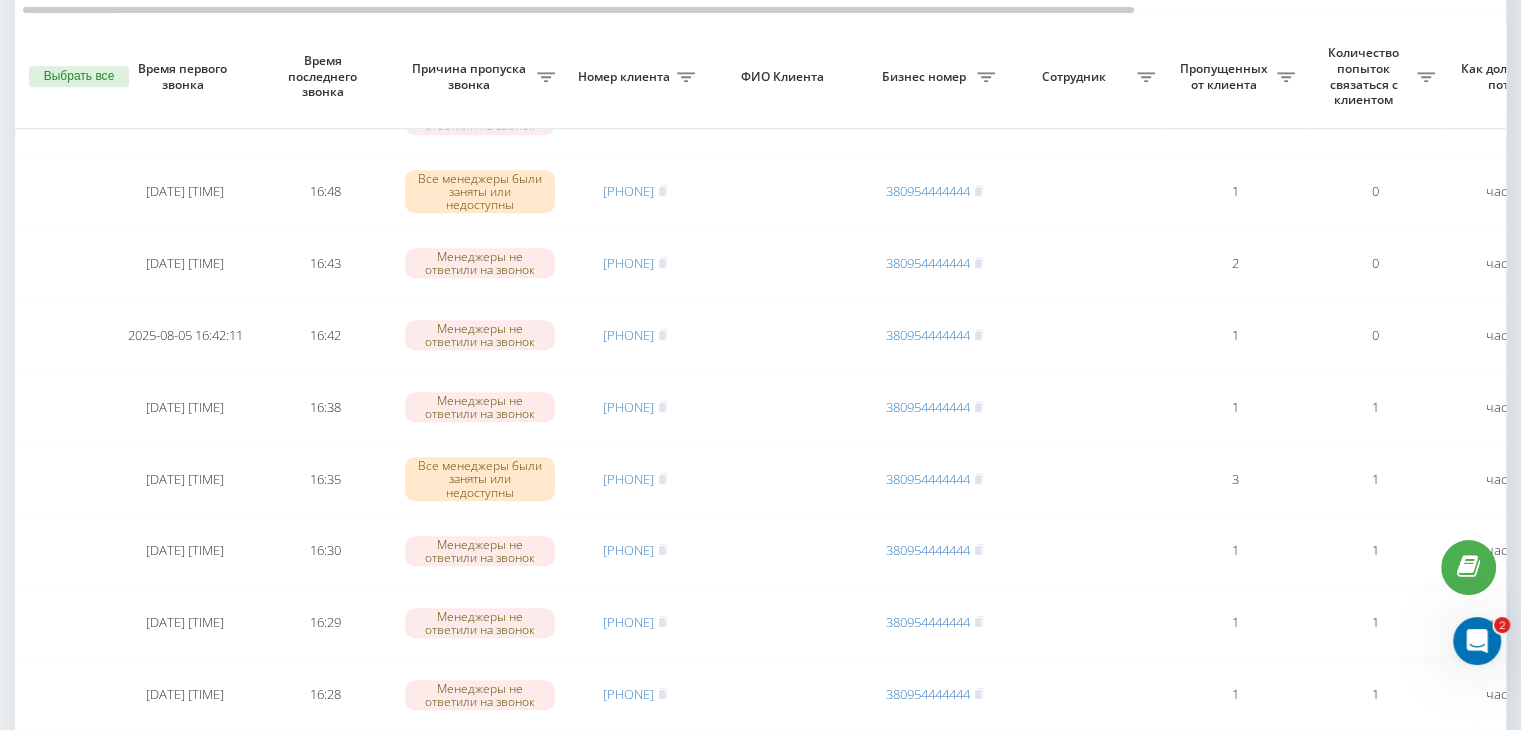 scroll, scrollTop: 1100, scrollLeft: 0, axis: vertical 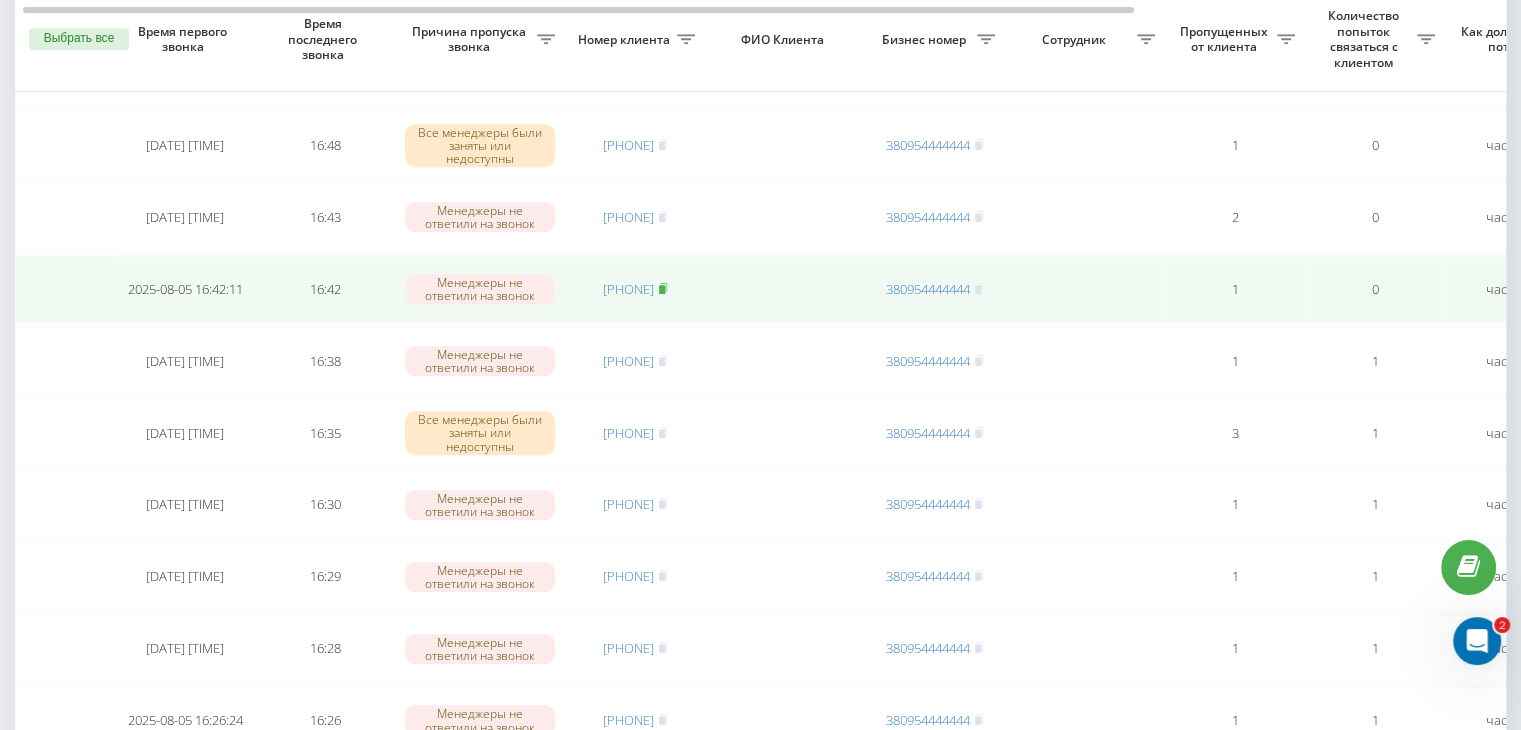 click 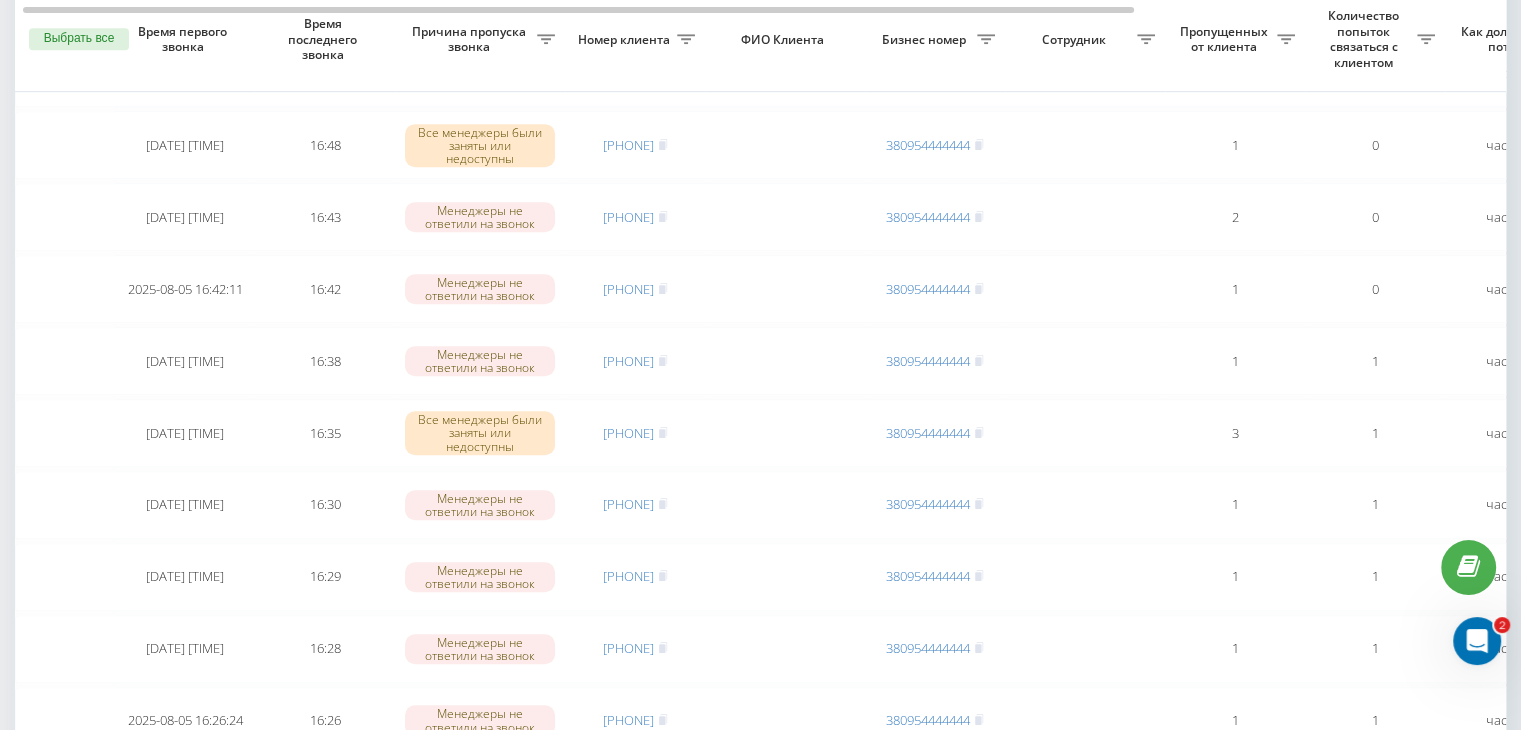 click on "Необработанные пропущенные звонки Обработанные звонки 05.08.2025  -  05.08.2025 Выбрать все Время первого звонка Время последнего звонка Причина пропуска звонка Номер клиента ФИО Клиента Бизнес номер Сотрудник Пропущенных от клиента Количество попыток связаться с клиентом Как долго звонок потерян Название схемы переадресации Комментарий к звонку Сегодня [DATE] [TIME] 17:33 Менеджеры не ответили на звонок [PHONE] [PHONE] 2 0 9 часов назад ukrpas.com.ua Обработать Не удалось связаться Связался с клиентом с помощью другого канала Клиент перезвонил сам с другого номера 17:31 1 0 1" at bounding box center (760, 123) 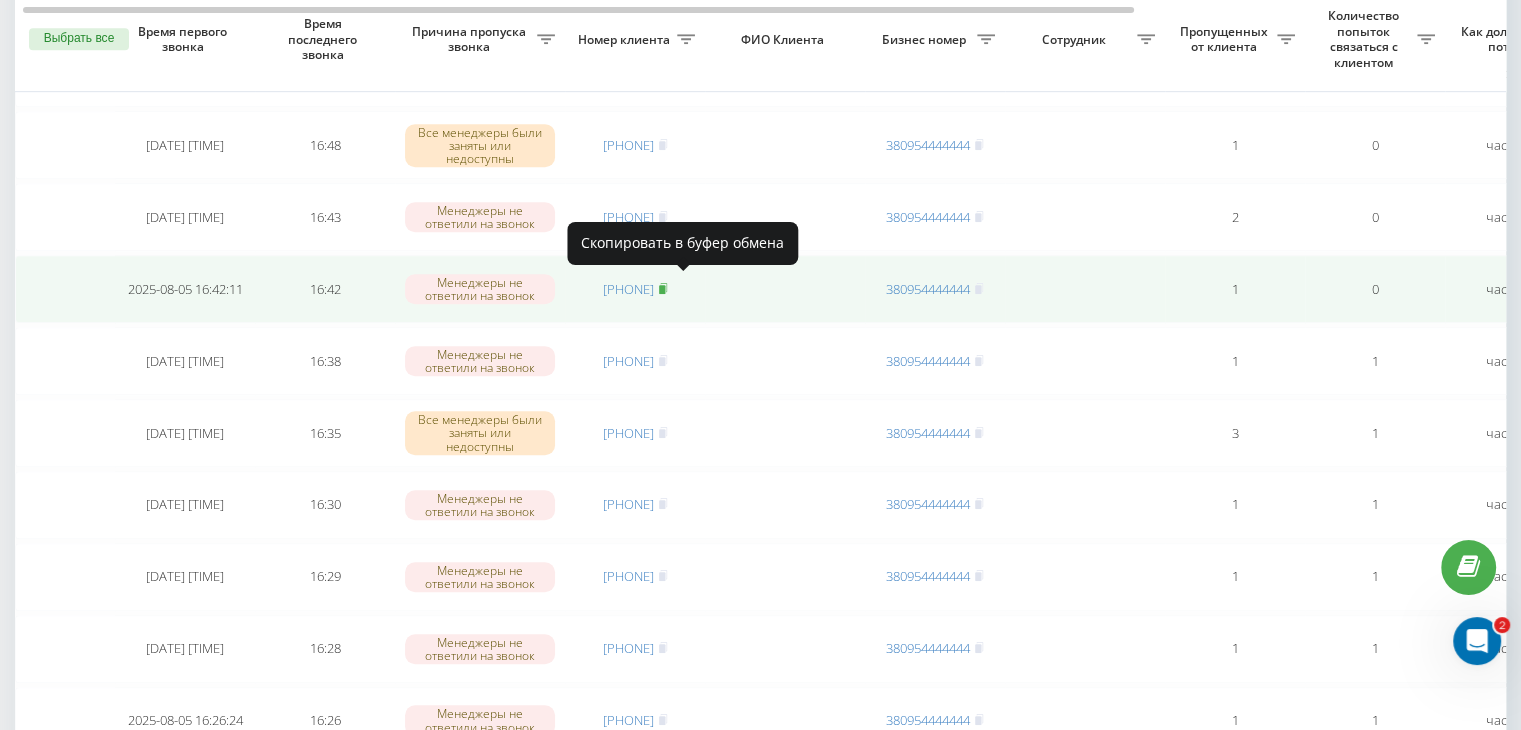 click 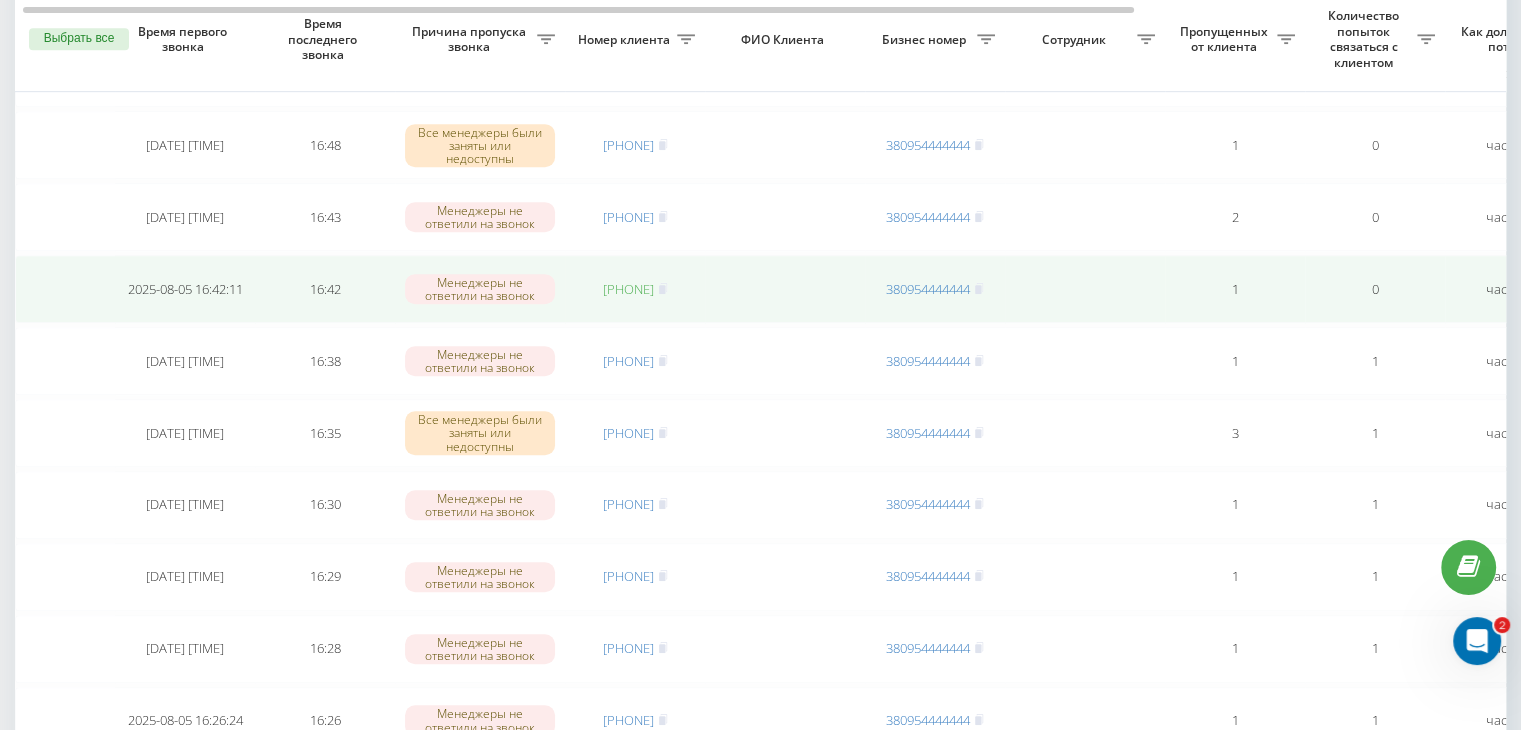 click on "[PHONE]" at bounding box center [628, 289] 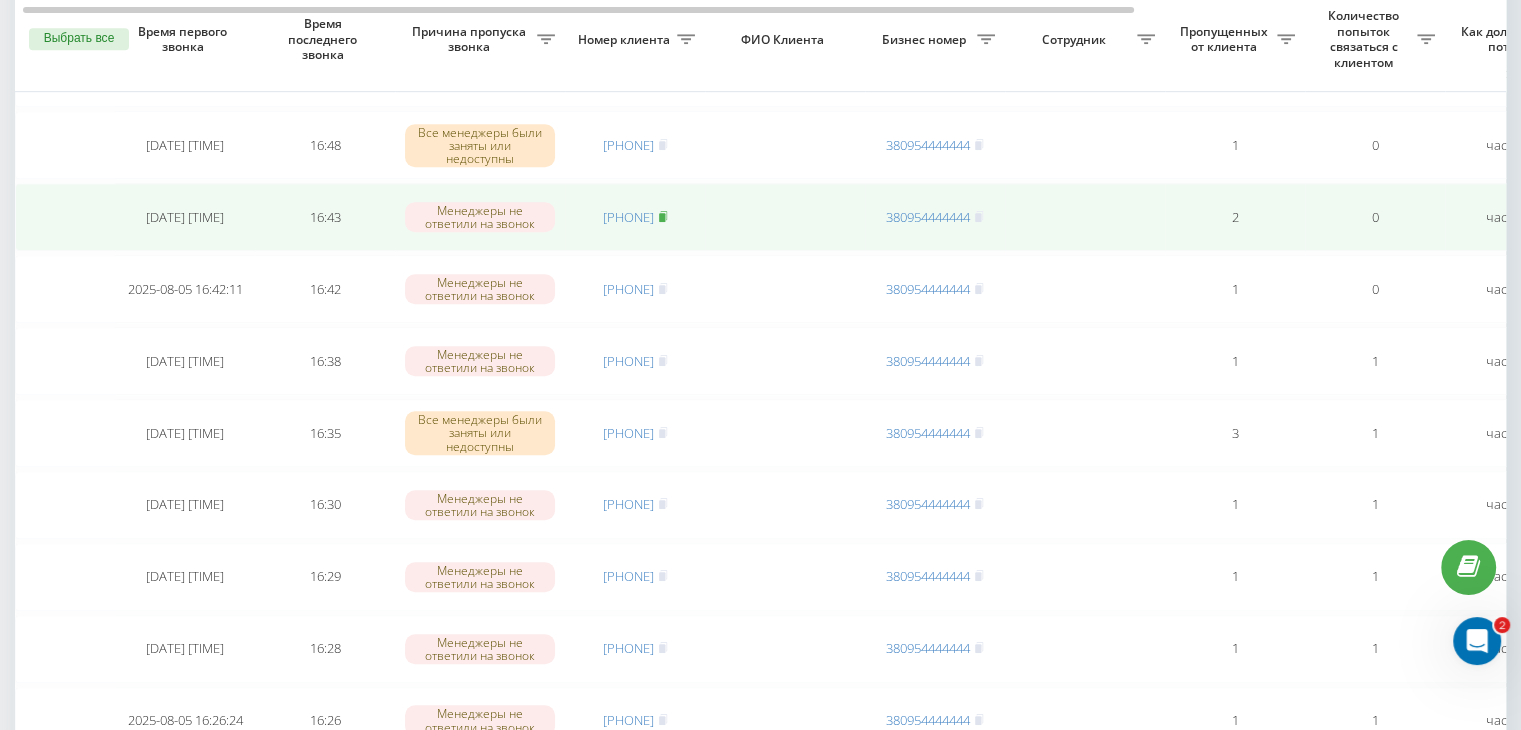 click 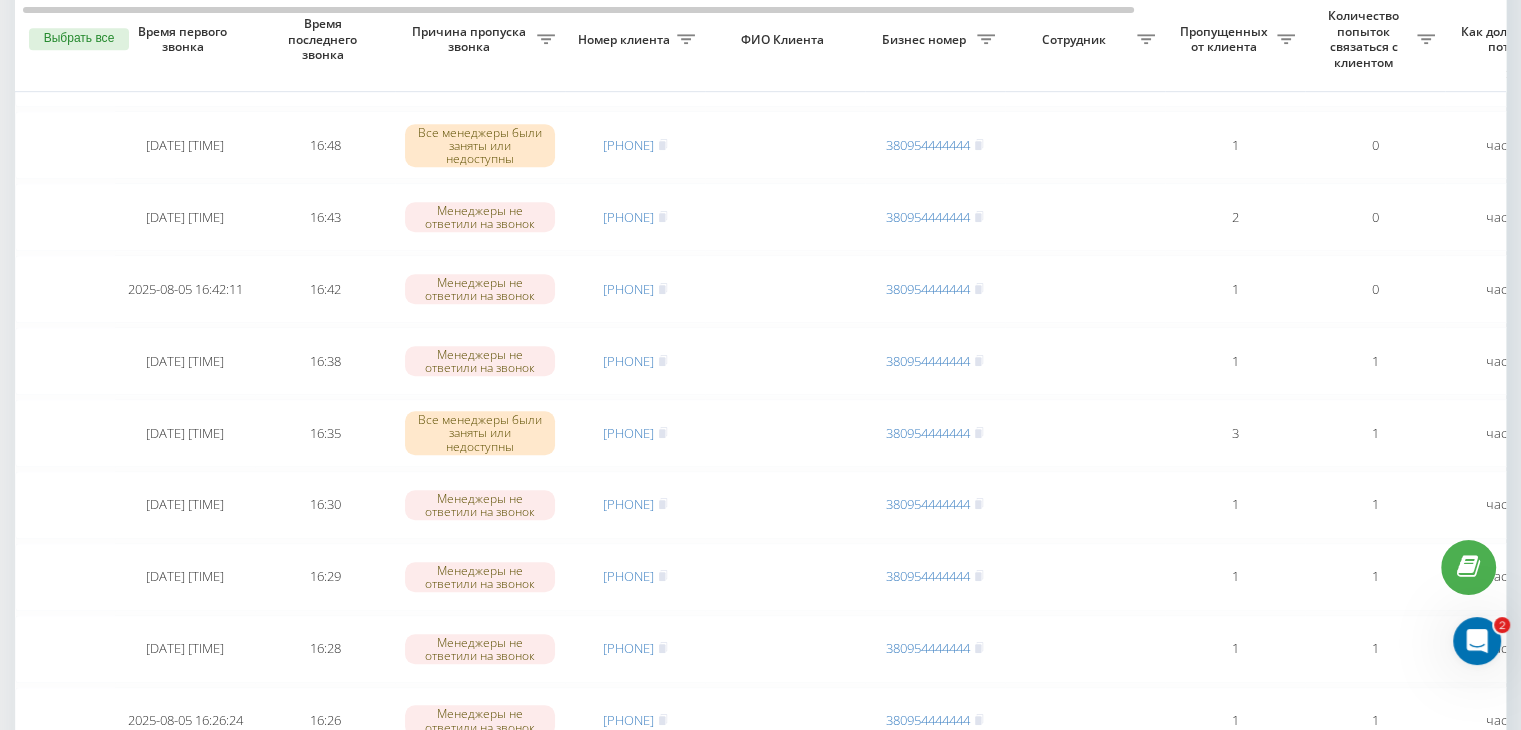 click on "Необработанные пропущенные звонки Обработанные звонки 05.08.2025  -  05.08.2025 Выбрать все Время первого звонка Время последнего звонка Причина пропуска звонка Номер клиента ФИО Клиента Бизнес номер Сотрудник Пропущенных от клиента Количество попыток связаться с клиентом Как долго звонок потерян Название схемы переадресации Комментарий к звонку Сегодня [DATE] [TIME] 17:33 Менеджеры не ответили на звонок [PHONE] [PHONE] 2 0 9 часов назад ukrpas.com.ua Обработать Не удалось связаться Связался с клиентом с помощью другого канала Клиент перезвонил сам с другого номера 17:31 1 0 1" at bounding box center (760, 123) 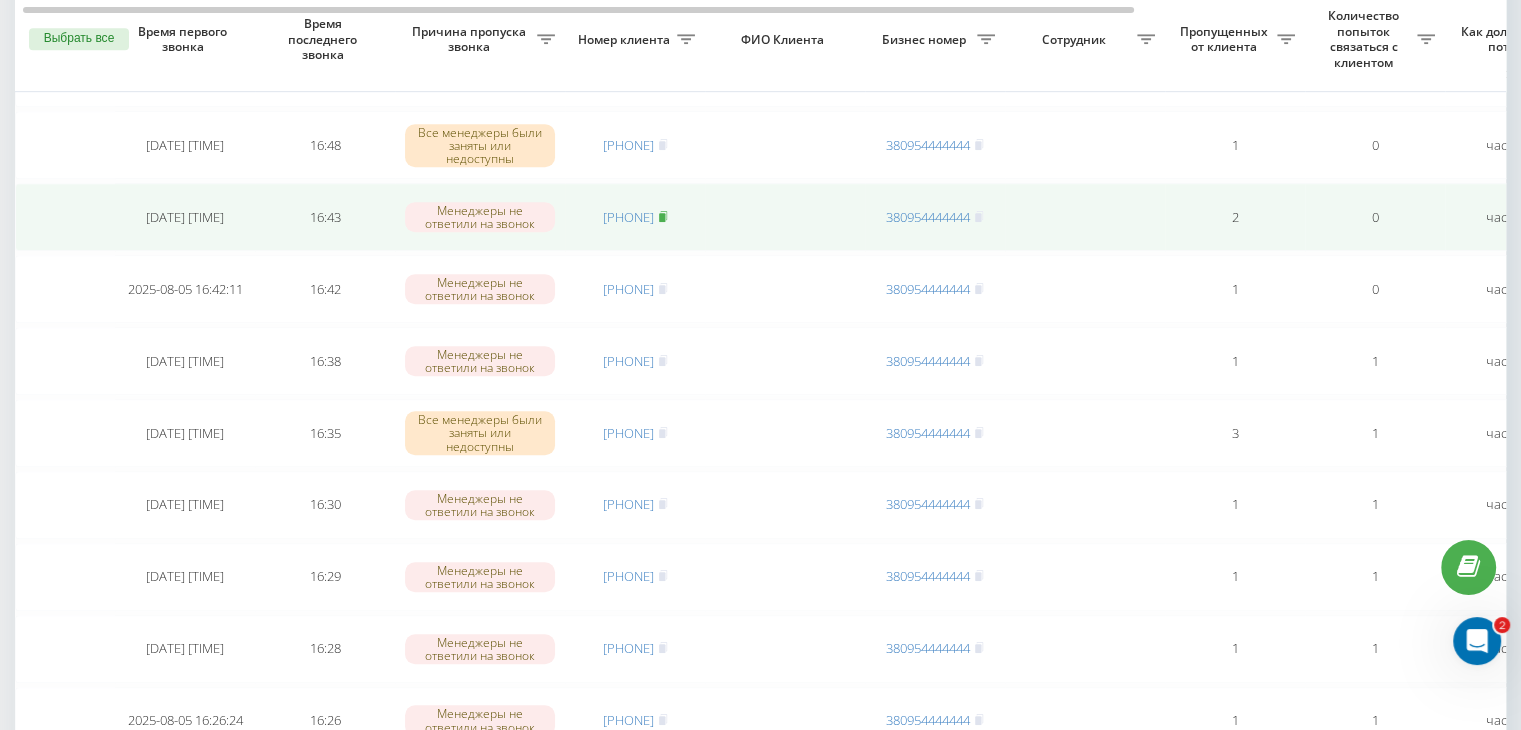 click 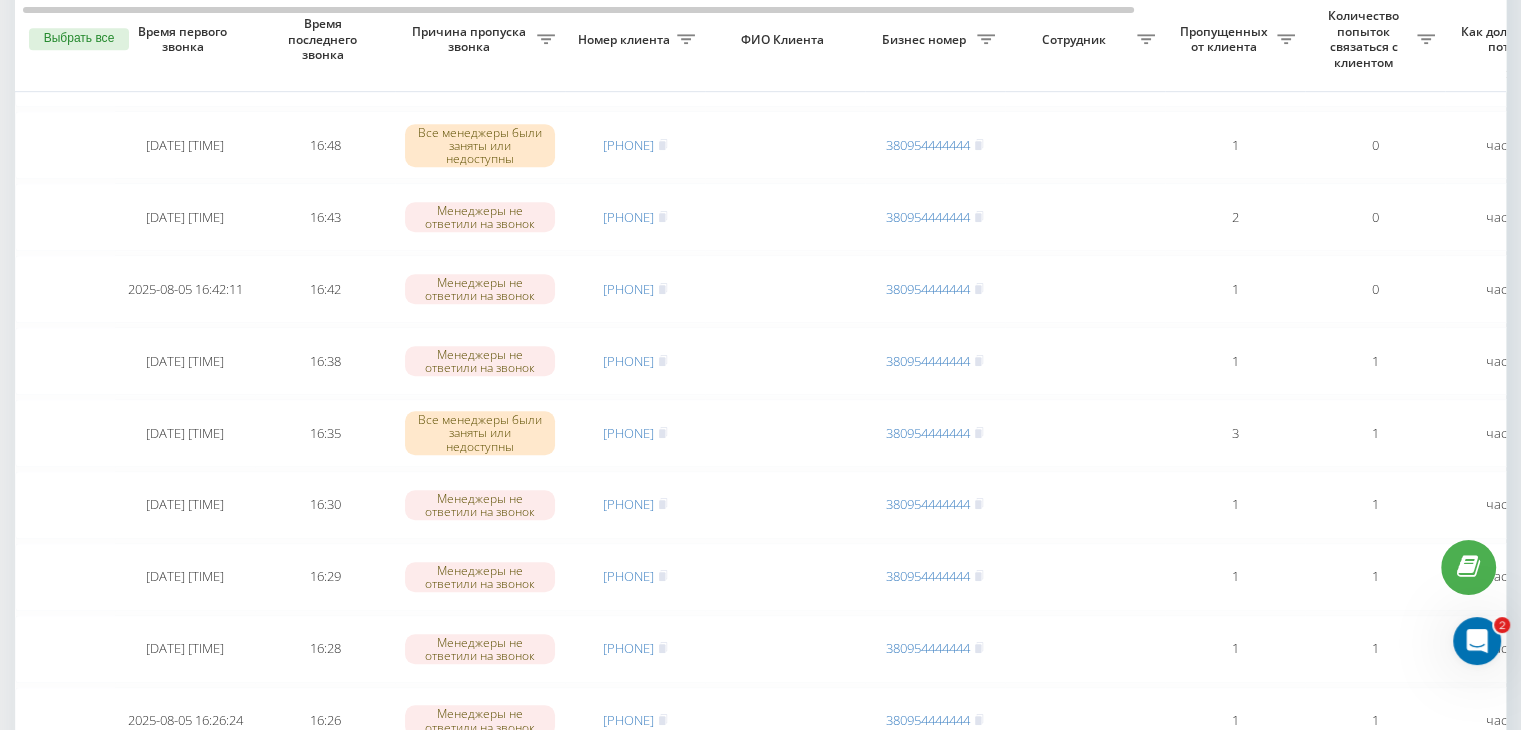 click on "Необработанные пропущенные звонки Обработанные звонки 05.08.2025  -  05.08.2025 Выбрать все Время первого звонка Время последнего звонка Причина пропуска звонка Номер клиента ФИО Клиента Бизнес номер Сотрудник Пропущенных от клиента Количество попыток связаться с клиентом Как долго звонок потерян Название схемы переадресации Комментарий к звонку Сегодня [DATE] [TIME] 17:33 Менеджеры не ответили на звонок [PHONE] [PHONE] 2 0 9 часов назад ukrpas.com.ua Обработать Не удалось связаться Связался с клиентом с помощью другого канала Клиент перезвонил сам с другого номера 17:31 1 0 1" at bounding box center (760, 123) 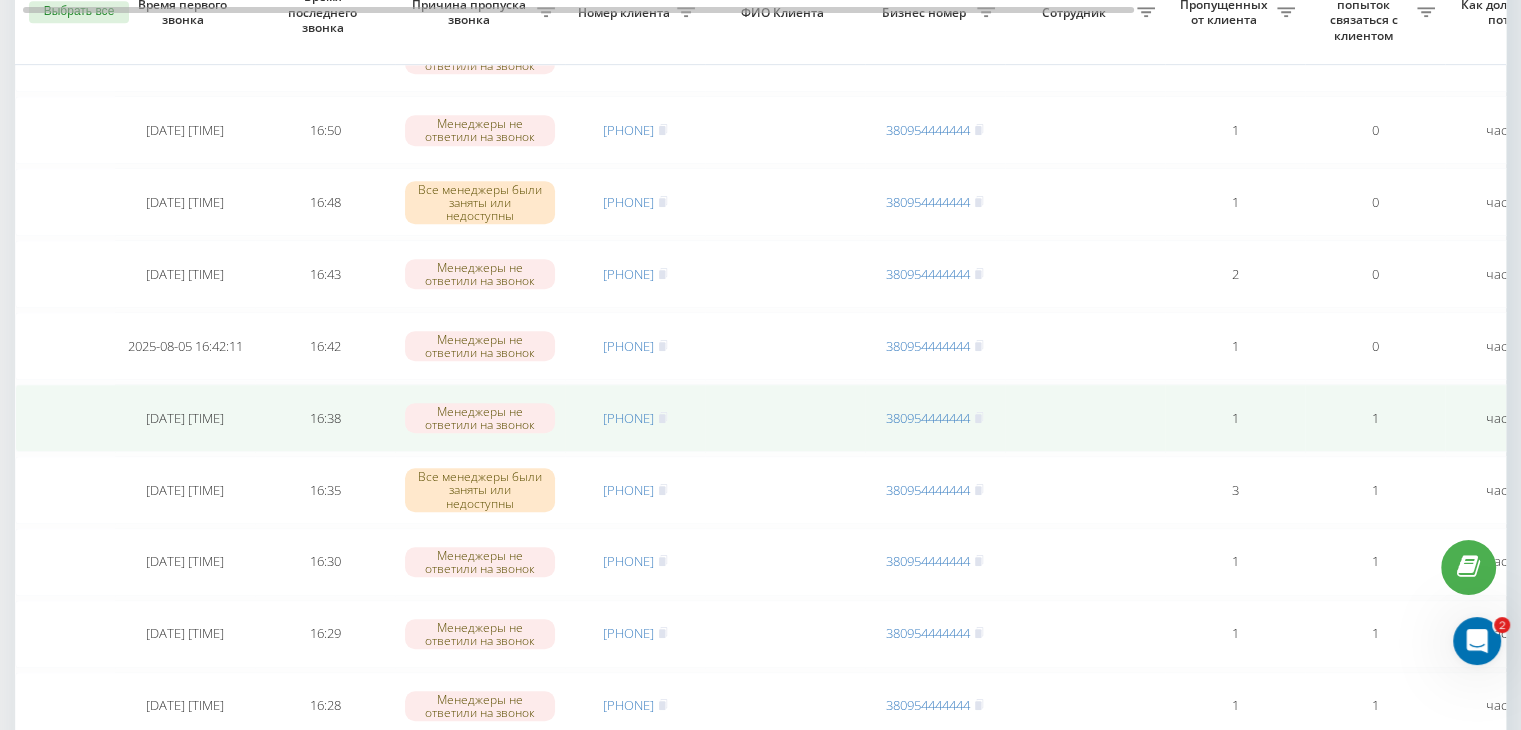 scroll, scrollTop: 1000, scrollLeft: 0, axis: vertical 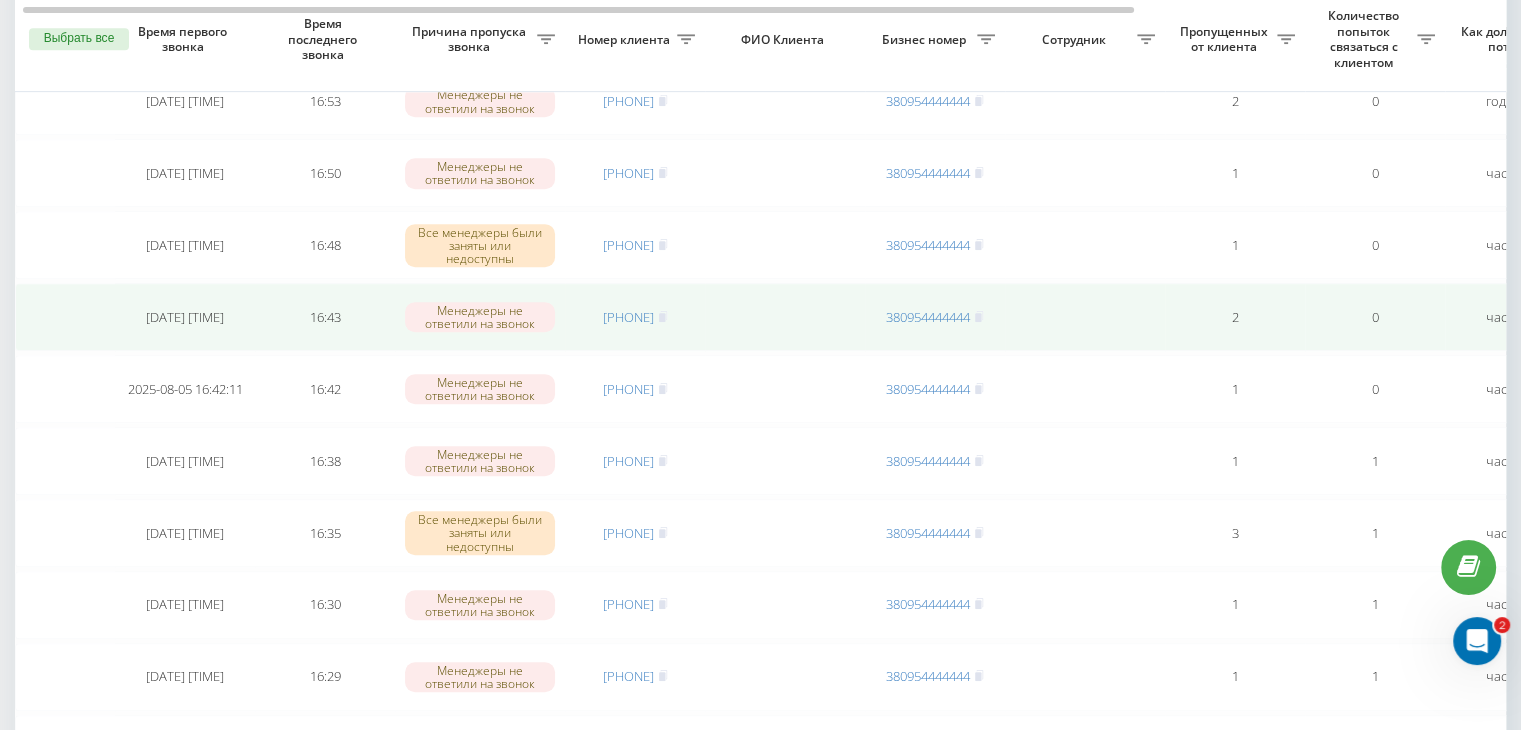 click on "[PHONE]" at bounding box center [635, 317] 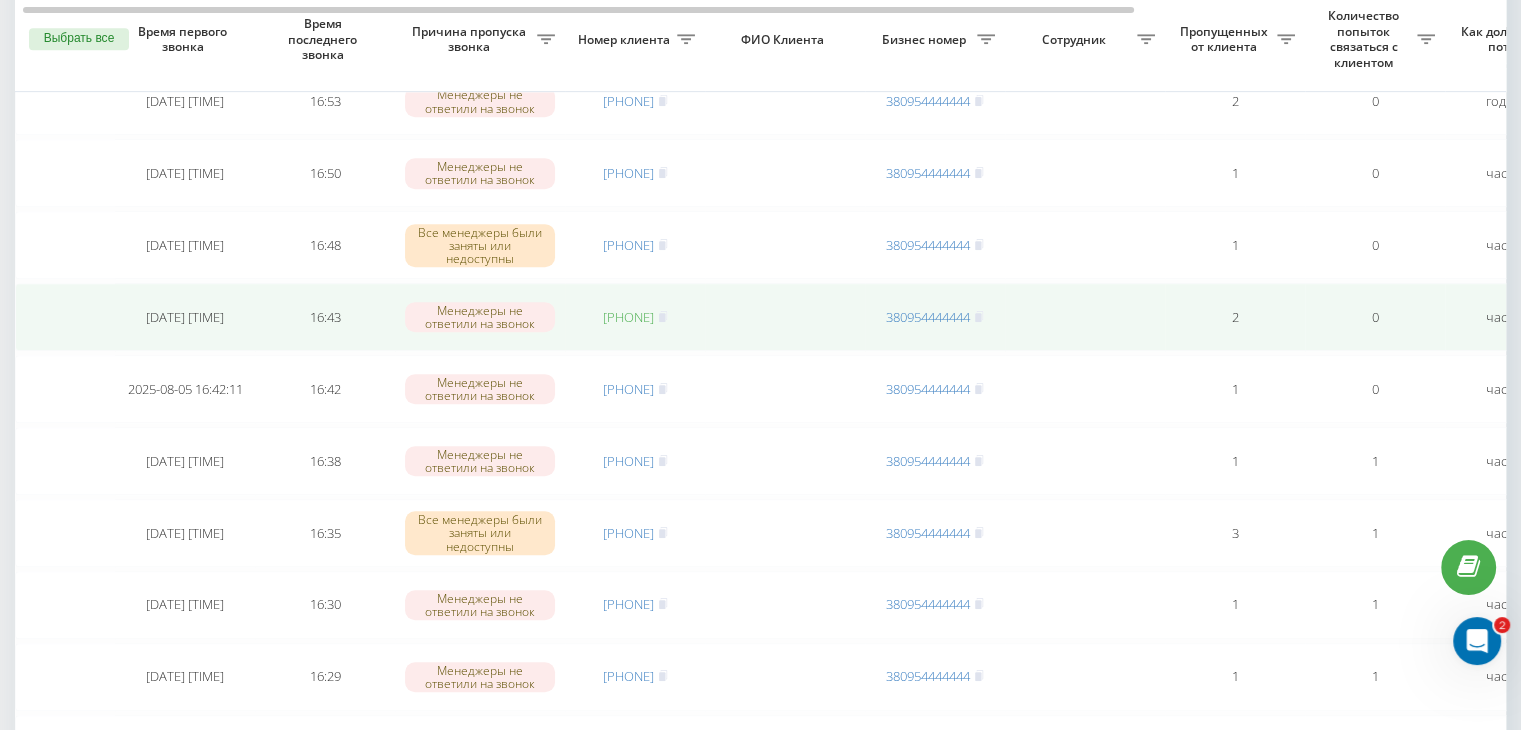 click on "[PHONE]" at bounding box center (628, 317) 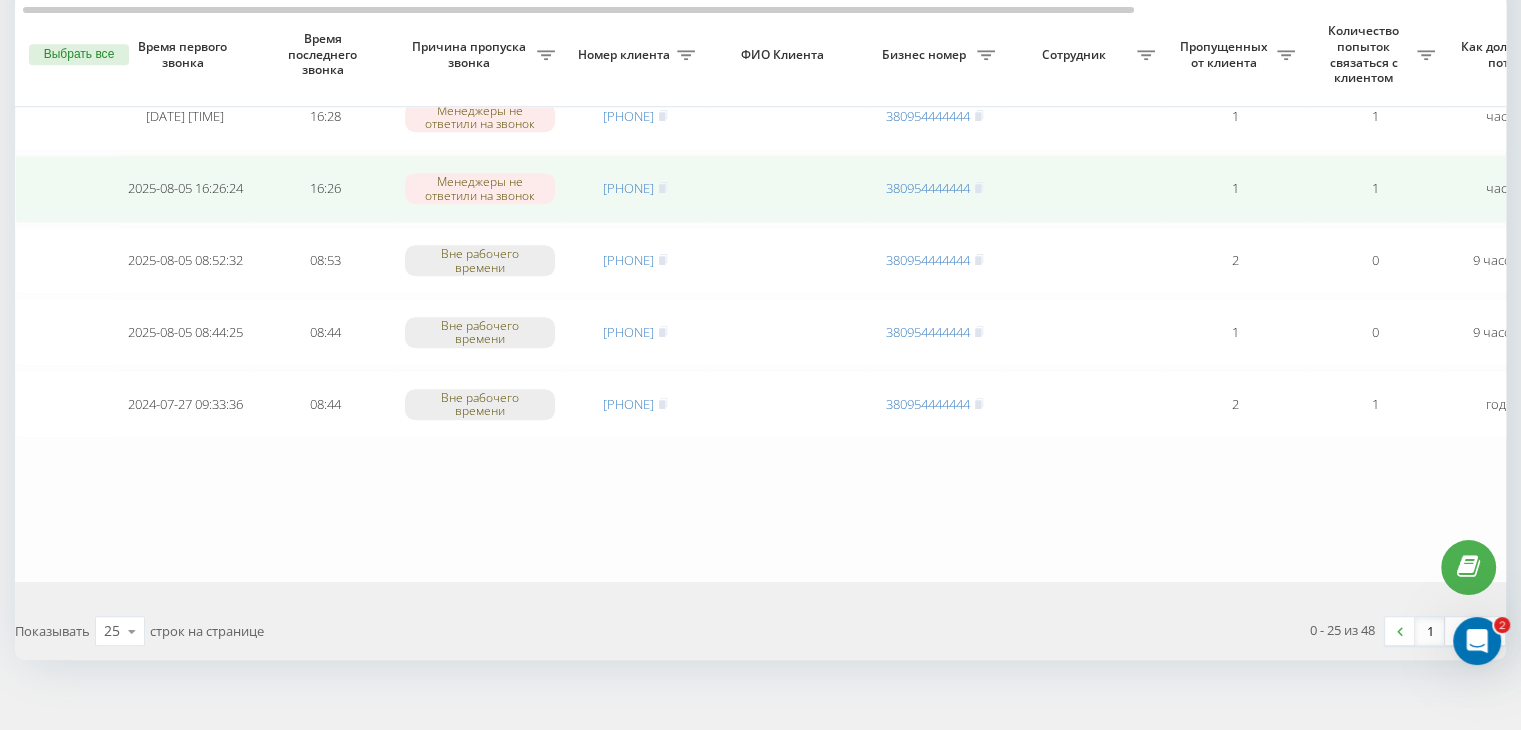 scroll, scrollTop: 1547, scrollLeft: 0, axis: vertical 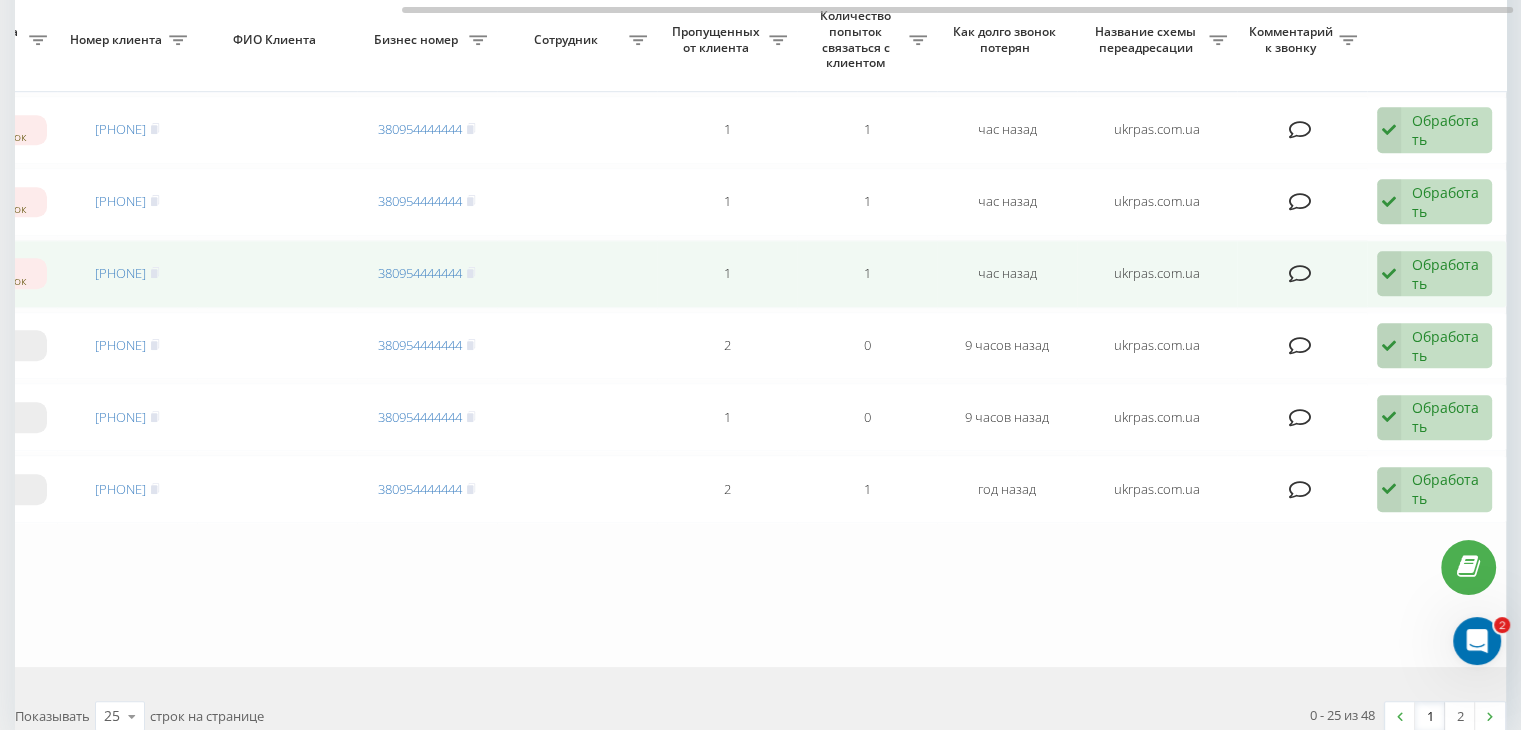 click on "Обработать" at bounding box center [1446, 274] 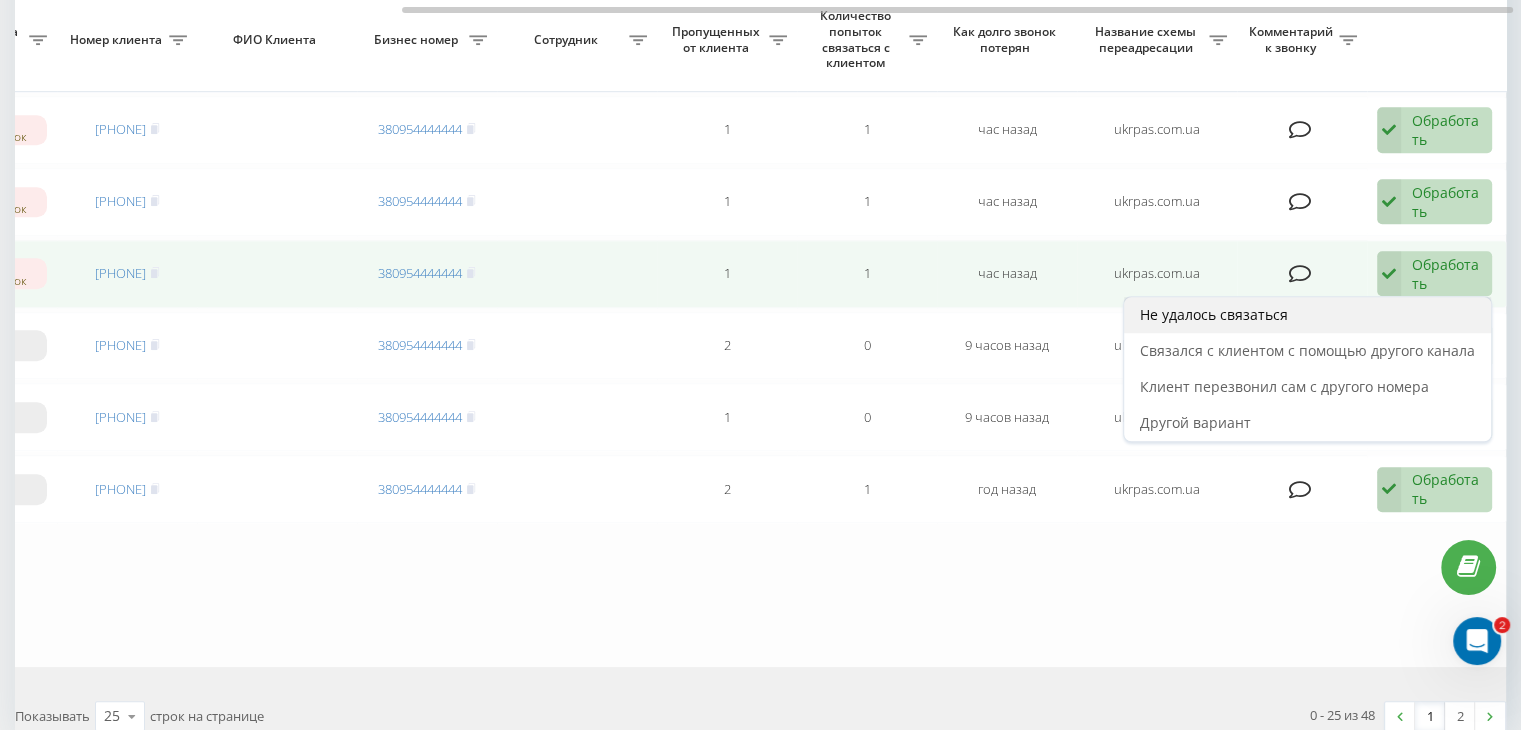click on "Не удалось связаться" at bounding box center [1307, 315] 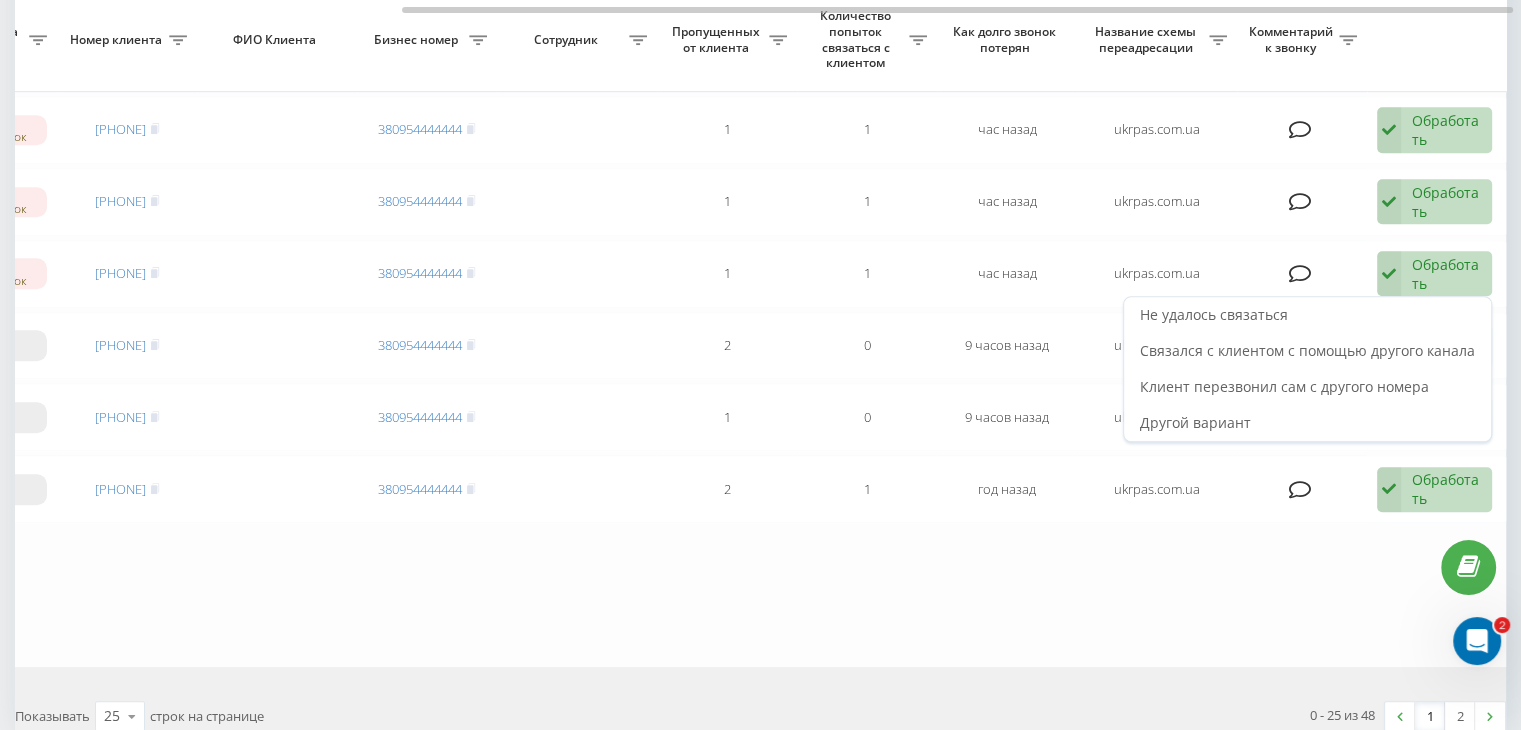 scroll, scrollTop: 0, scrollLeft: 0, axis: both 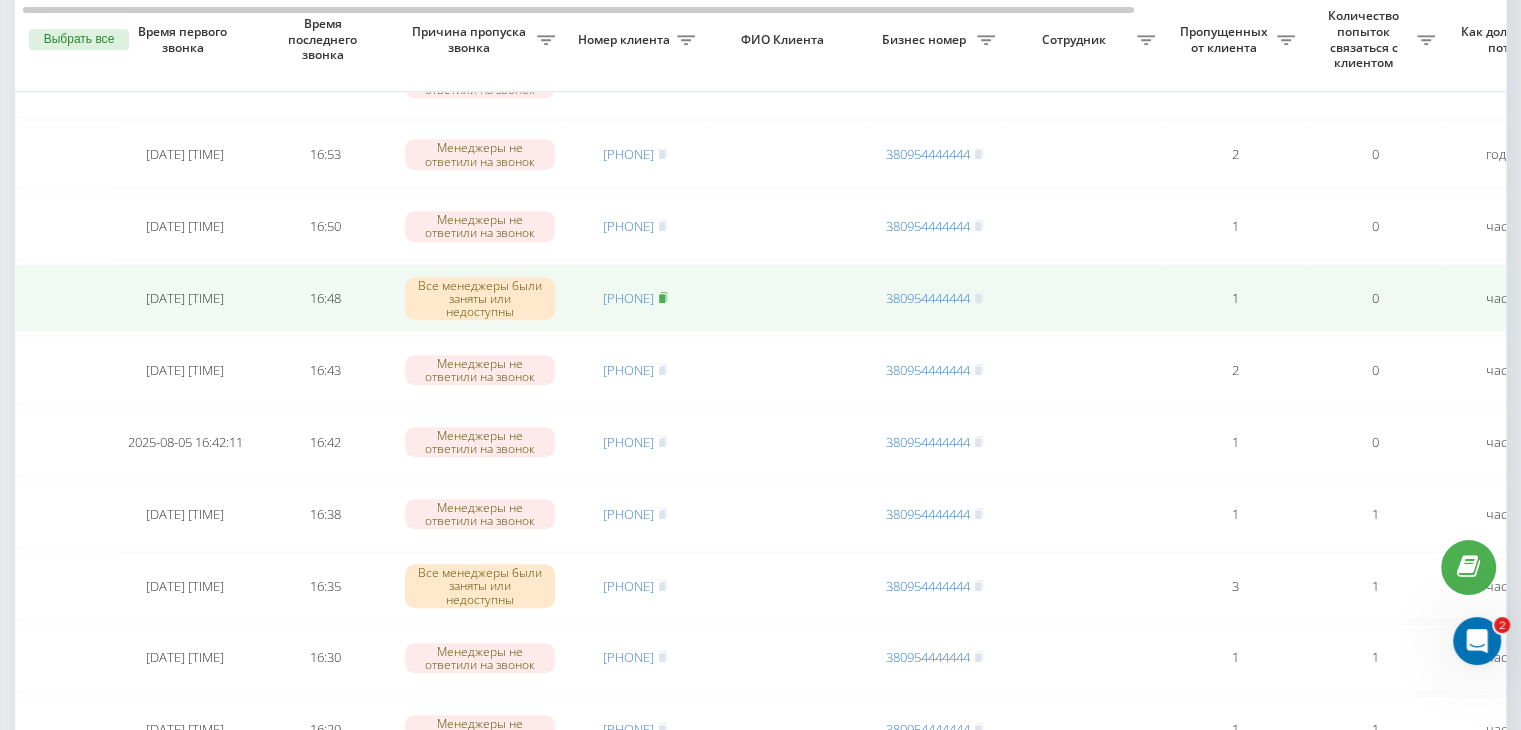 click 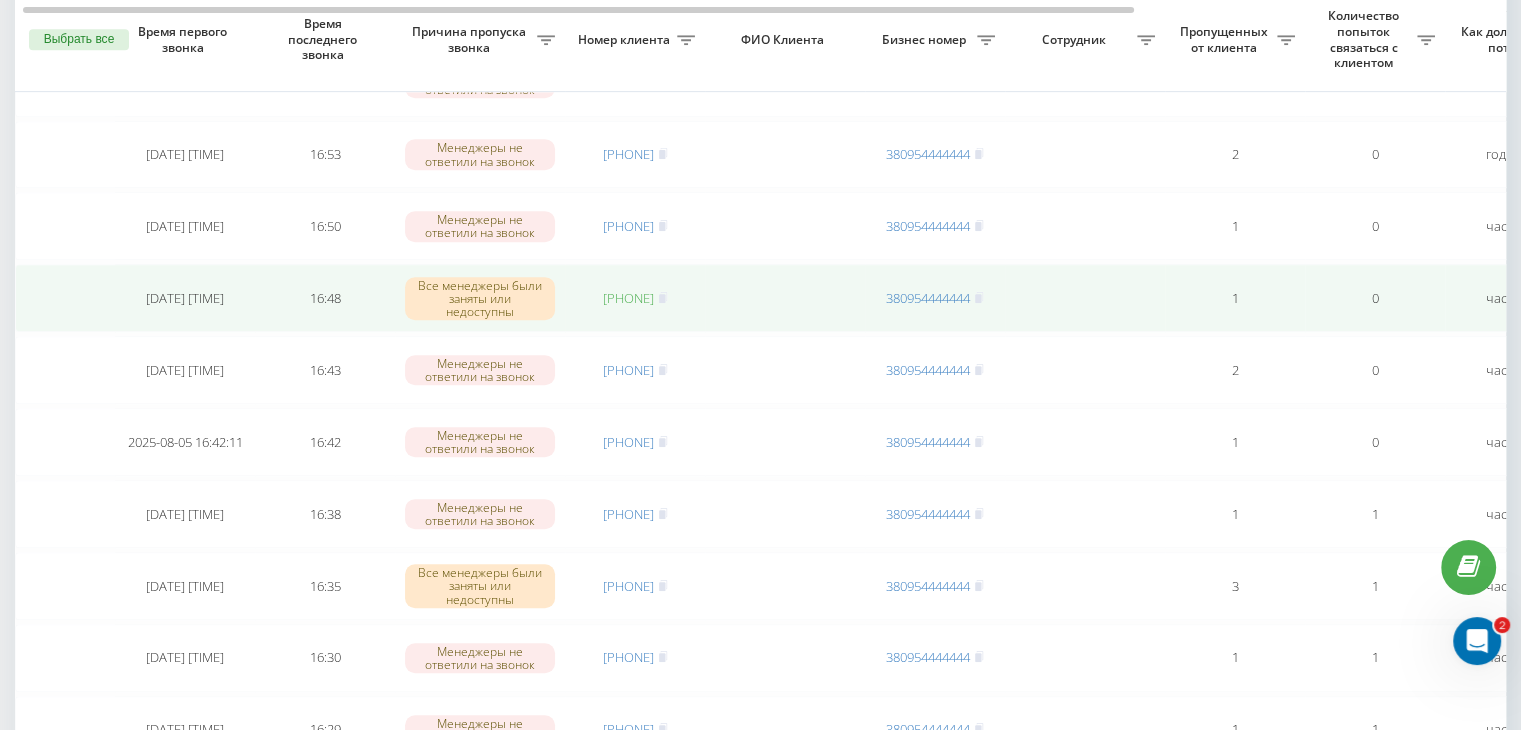 click on "[PHONE]" at bounding box center [628, 298] 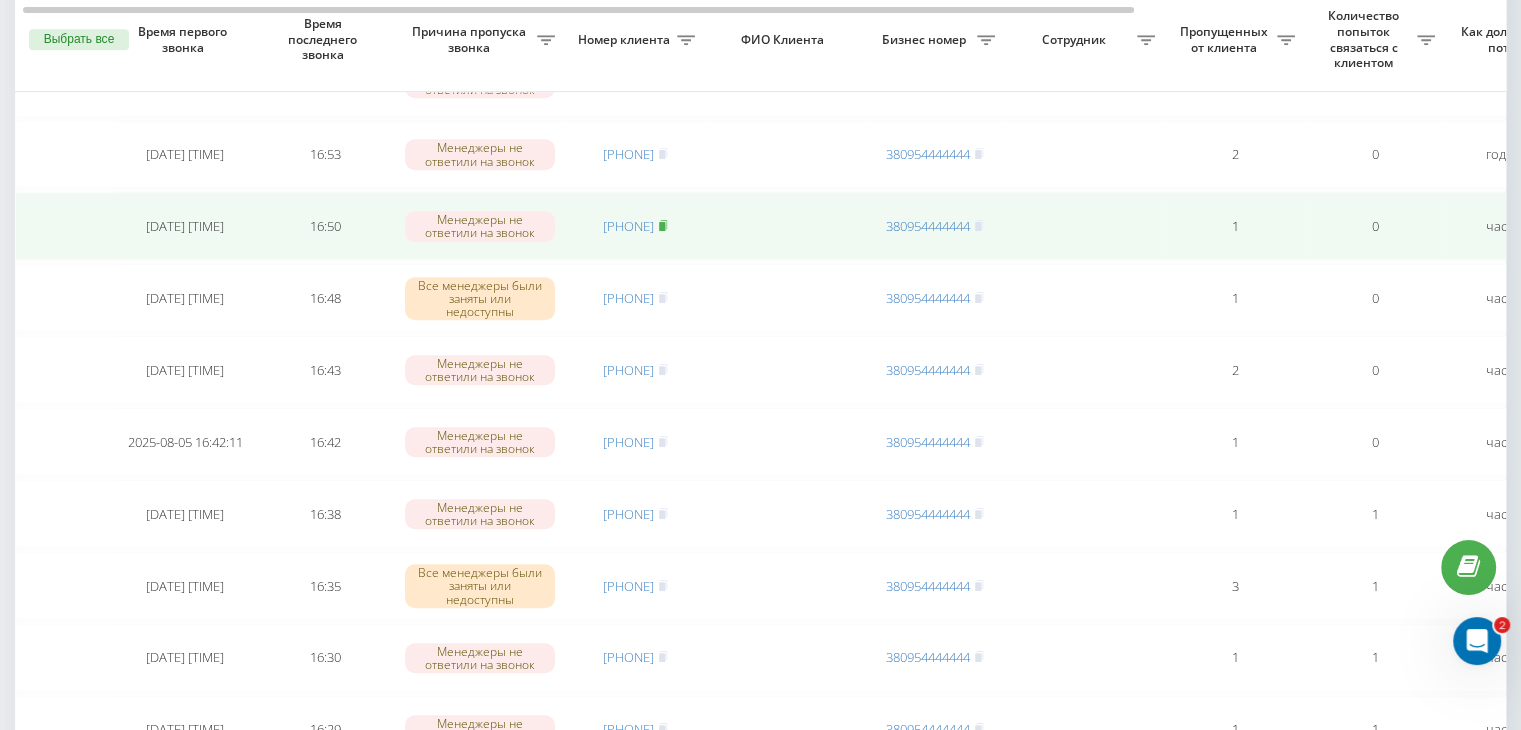 click 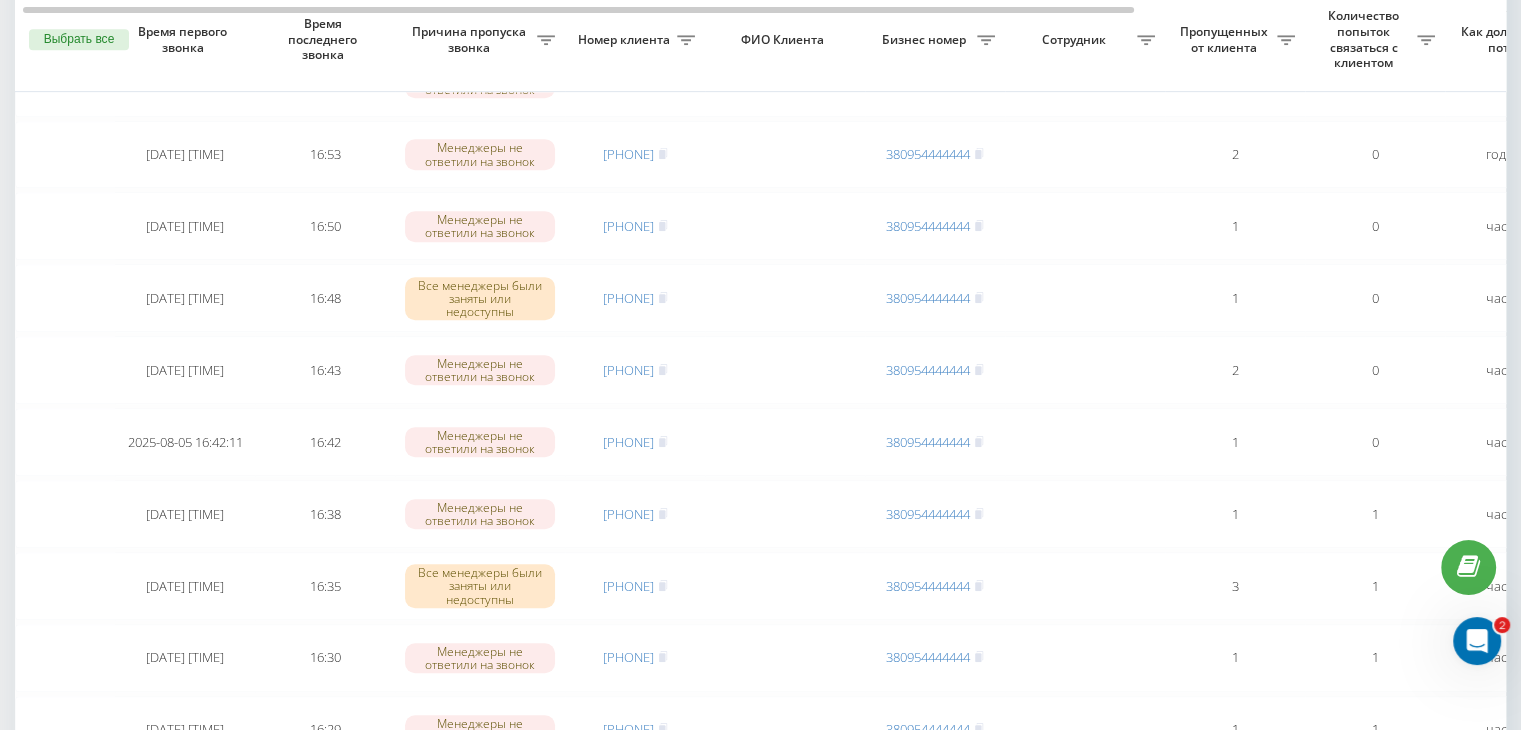 click on "Необработанные пропущенные звонки Обработанные звонки 05.08.2025  -  05.08.2025 Выбрать все Время первого звонка Время последнего звонка Причина пропуска звонка Номер клиента ФИО Клиента Бизнес номер Сотрудник Пропущенных от клиента Количество попыток связаться с клиентом Как долго звонок потерян Название схемы переадресации Комментарий к звонку Сегодня [DATE] [TIME] 17:33 Менеджеры не ответили на звонок [PHONE] [PHONE] 2 0 9 часов назад ukrpas.com.ua Обработать Не удалось связаться Связался с клиентом с помощью другого канала Клиент перезвонил сам с другого номера 17:31 1 0 1" at bounding box center [760, 276] 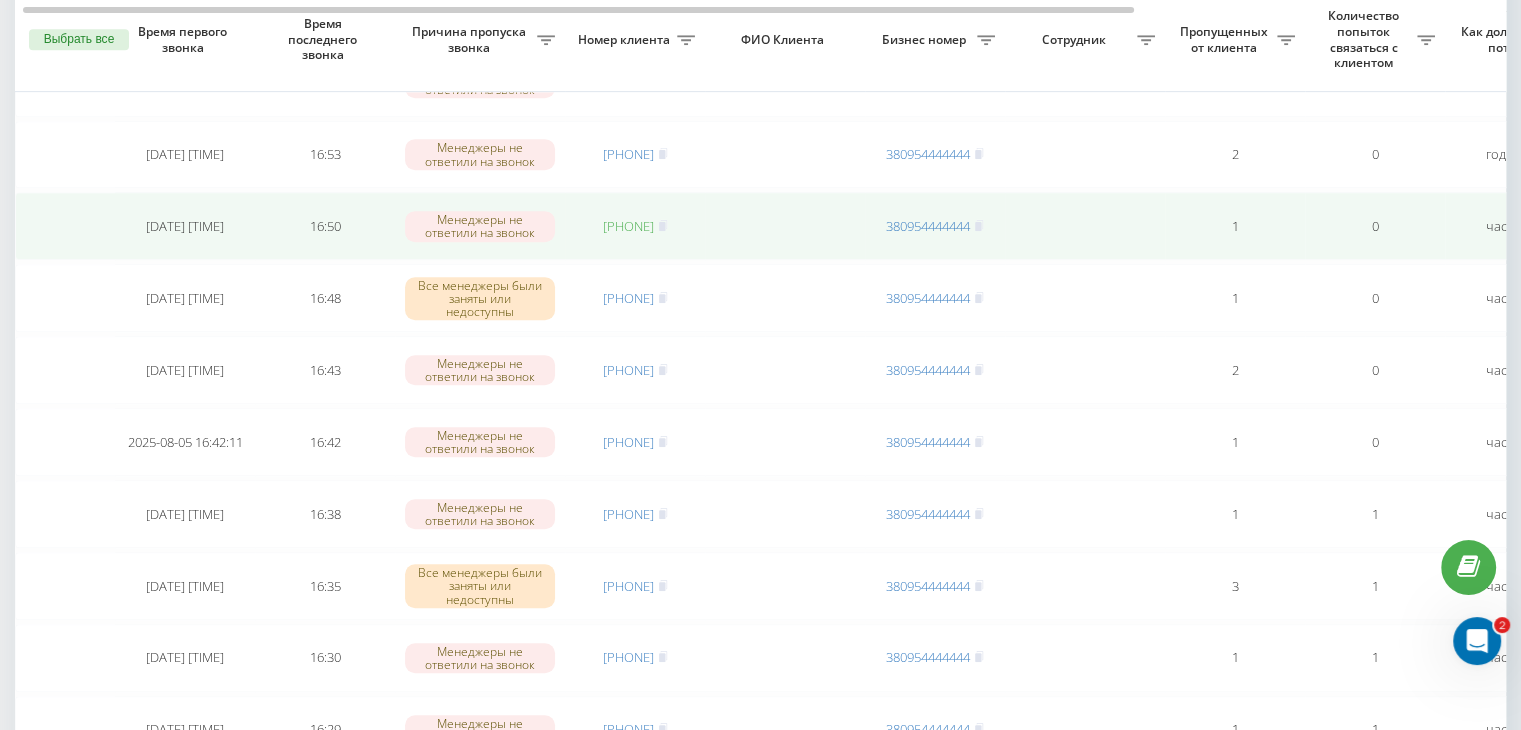 click on "[PHONE]" at bounding box center [628, 226] 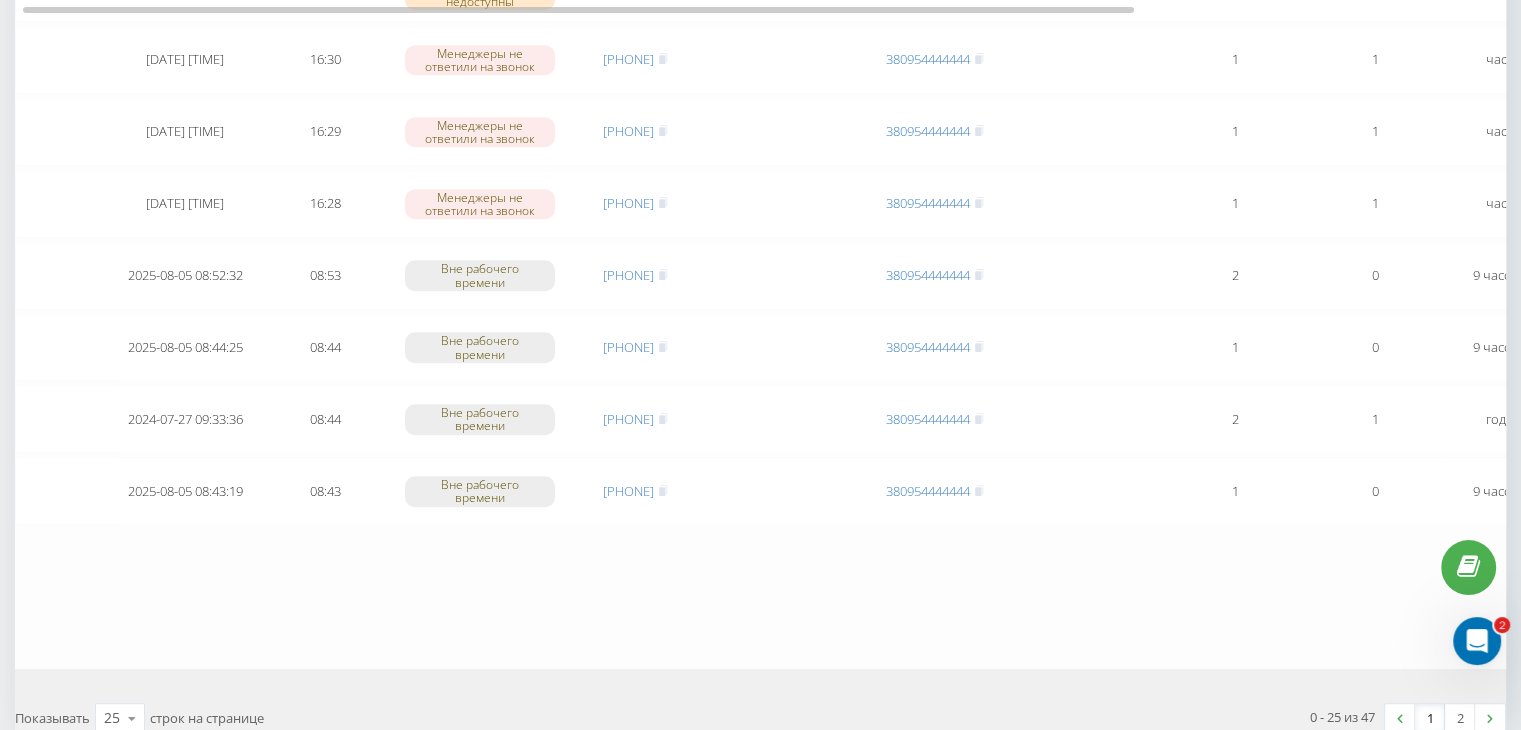 scroll, scrollTop: 1647, scrollLeft: 0, axis: vertical 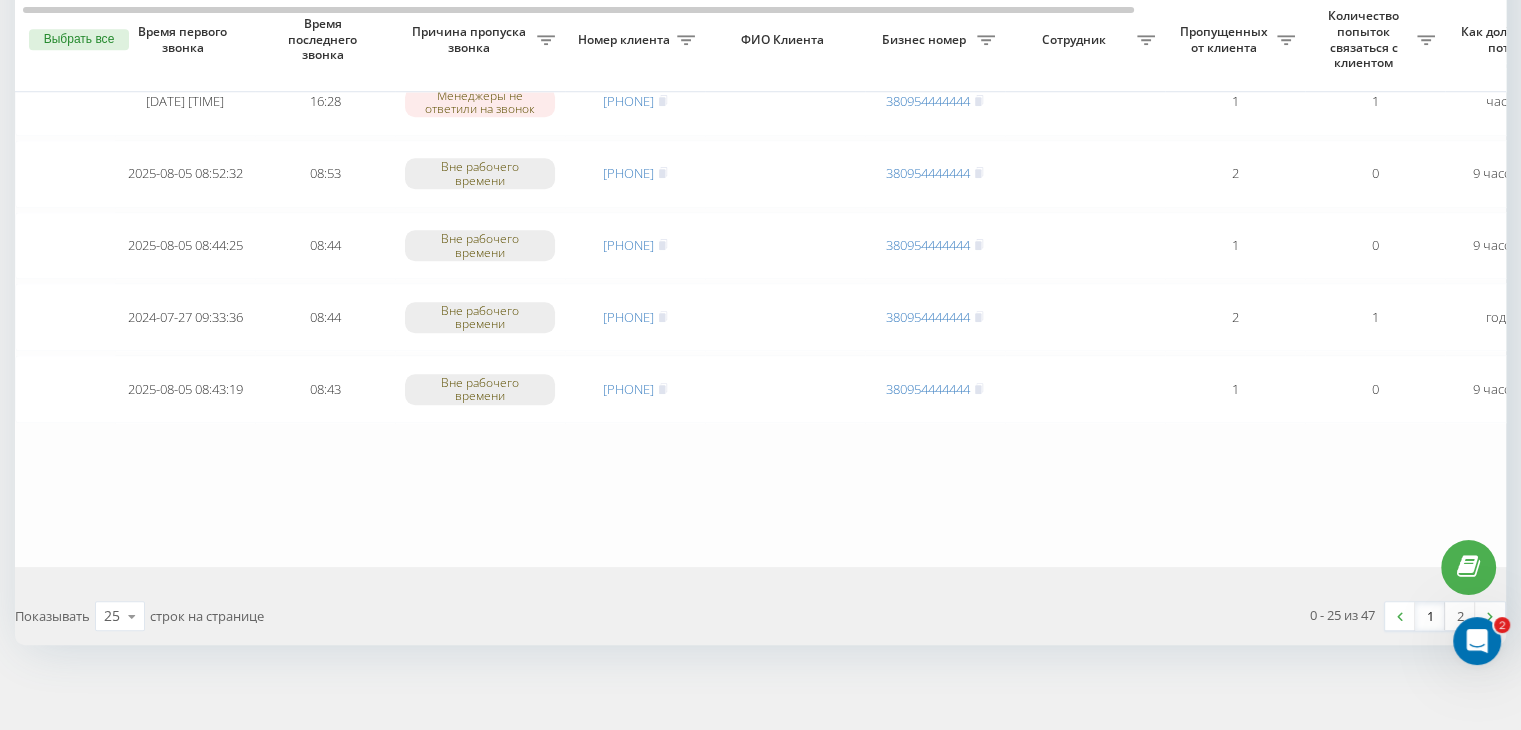 click on "1" at bounding box center (1430, 616) 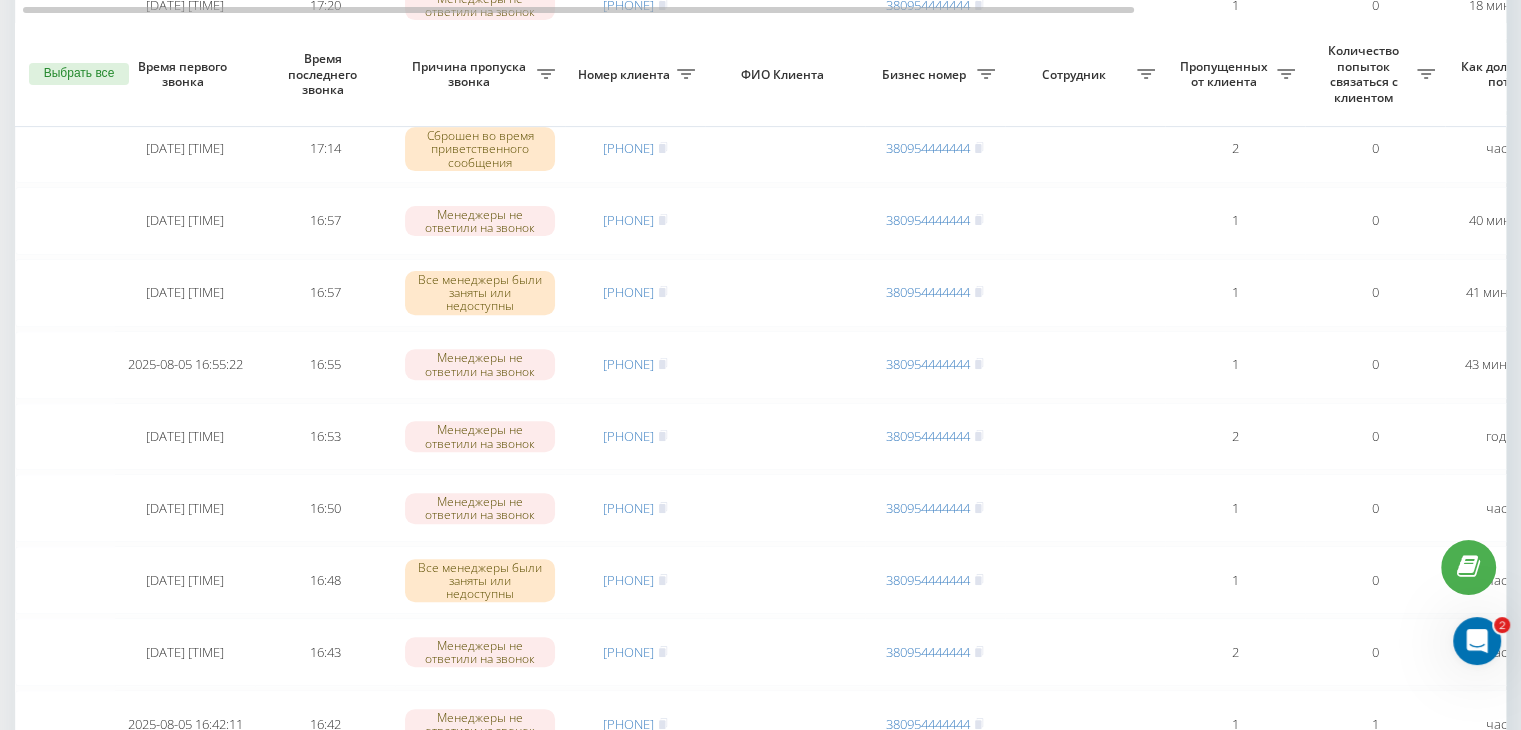 scroll, scrollTop: 700, scrollLeft: 0, axis: vertical 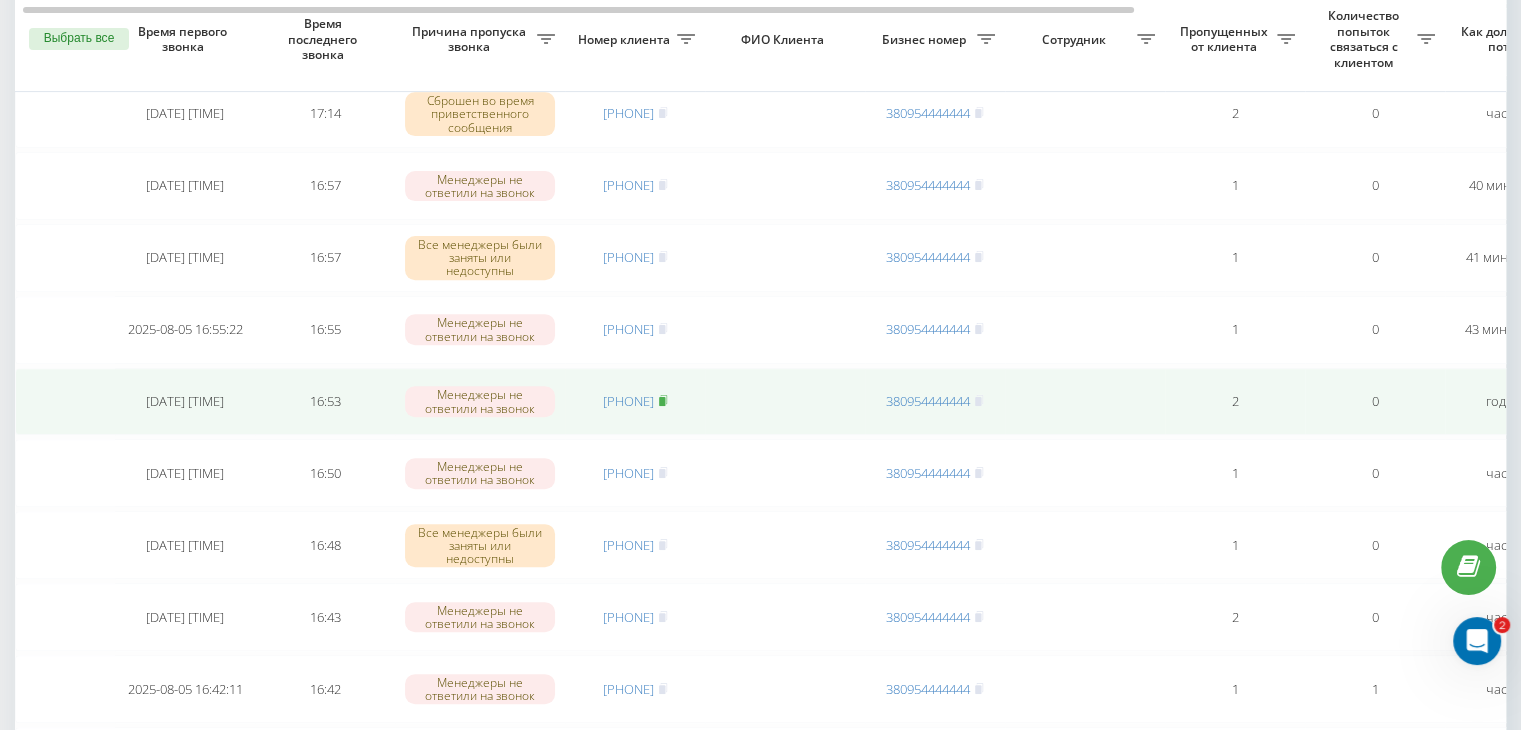 click 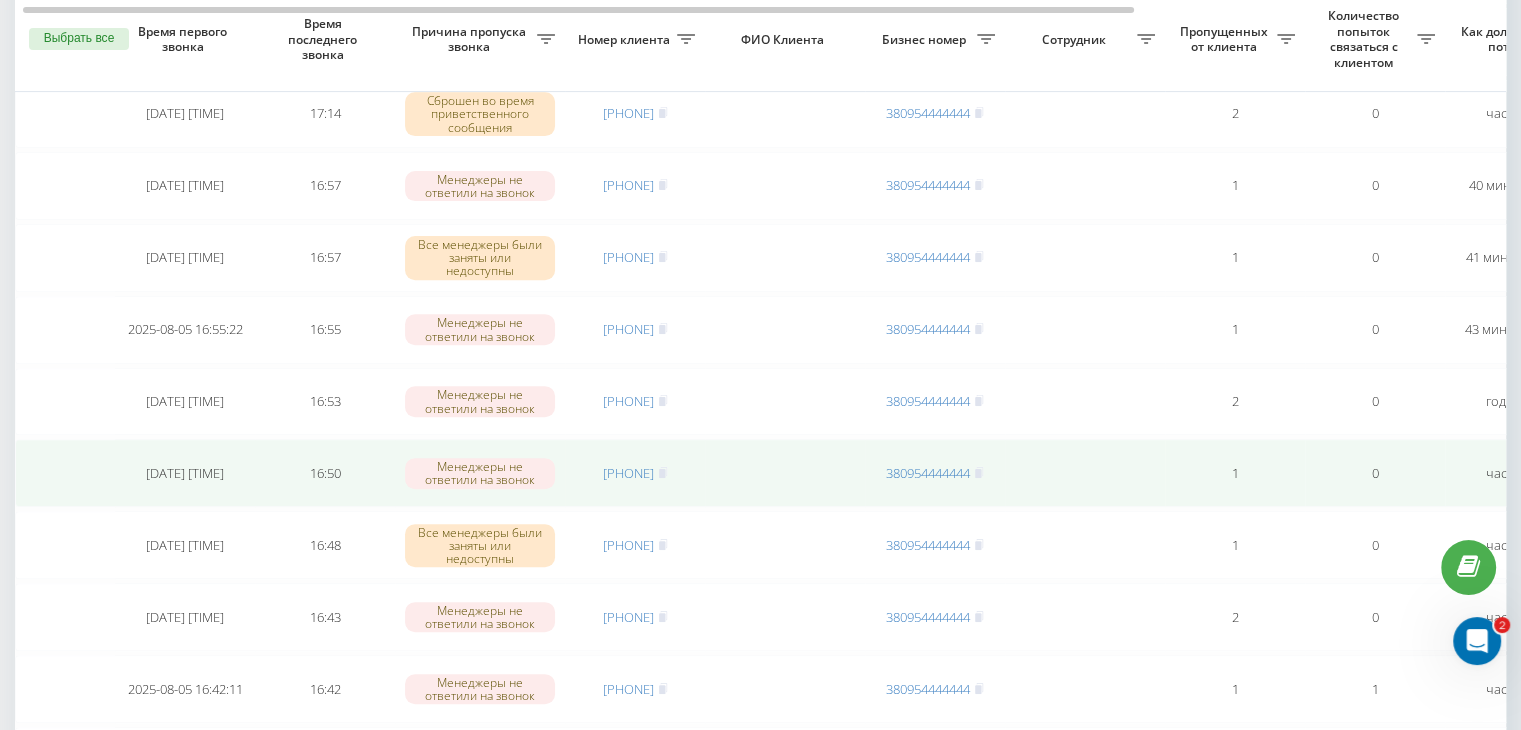 drag, startPoint x: 0, startPoint y: 497, endPoint x: 20, endPoint y: 494, distance: 20.22375 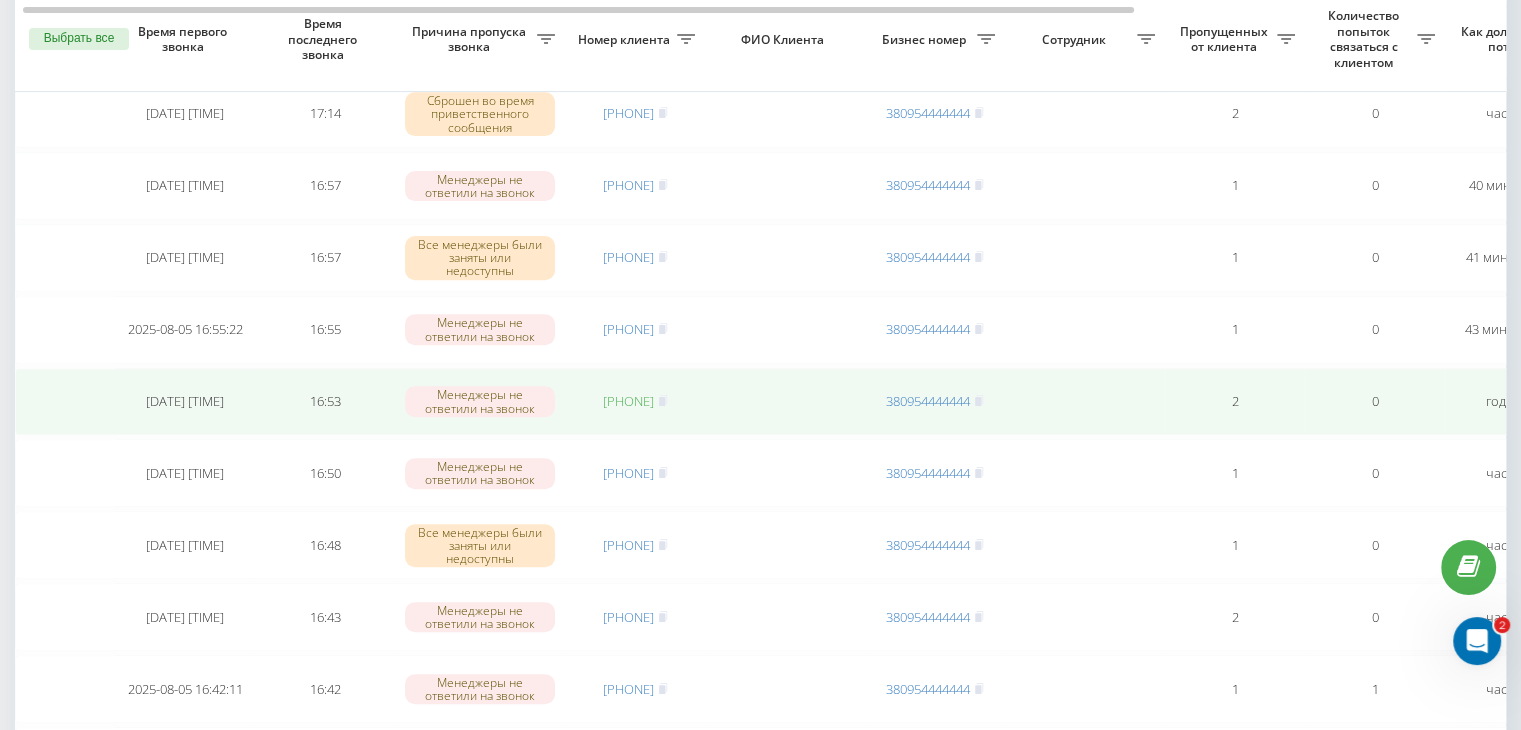 click on "[PHONE]" at bounding box center [628, 401] 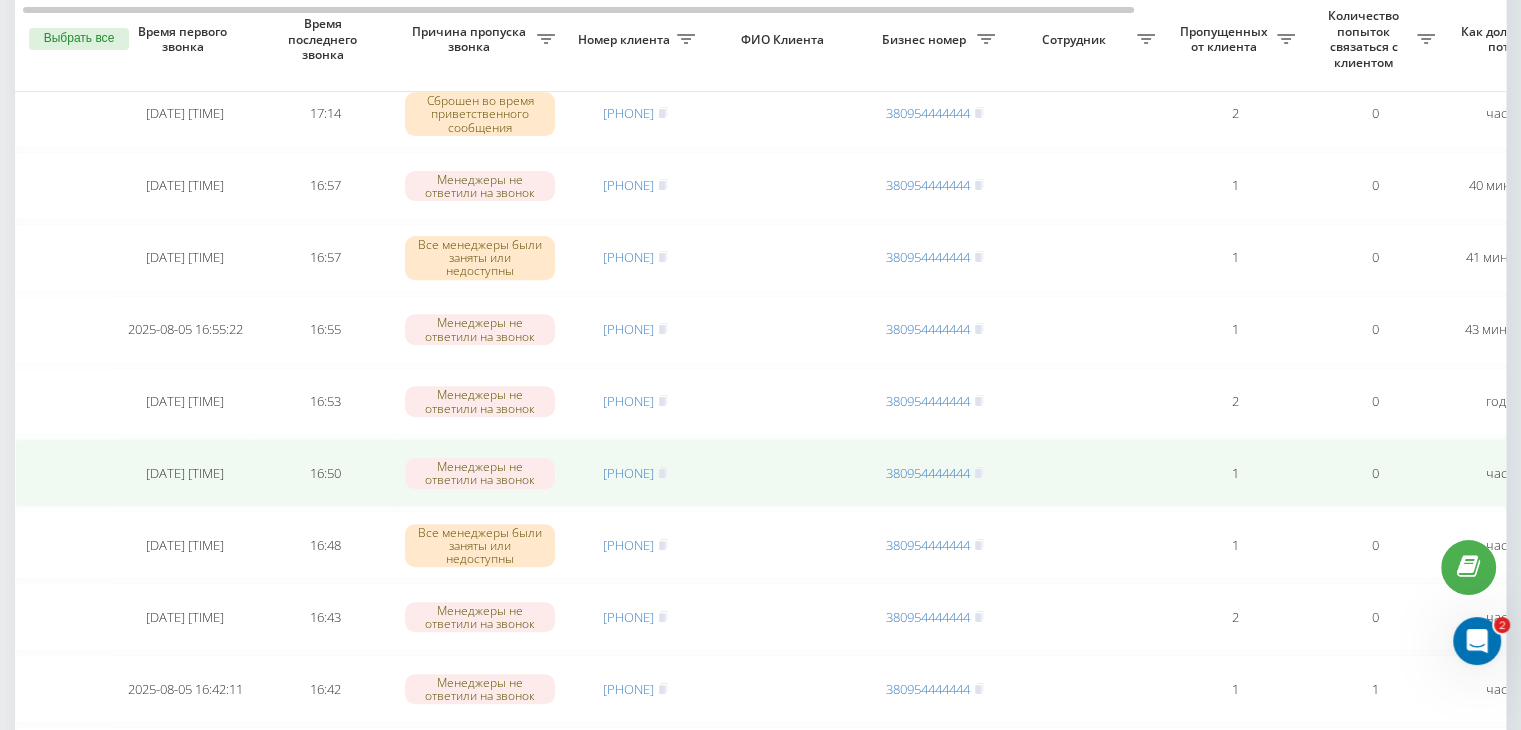 drag, startPoint x: 682, startPoint y: 321, endPoint x: 704, endPoint y: 468, distance: 148.63715 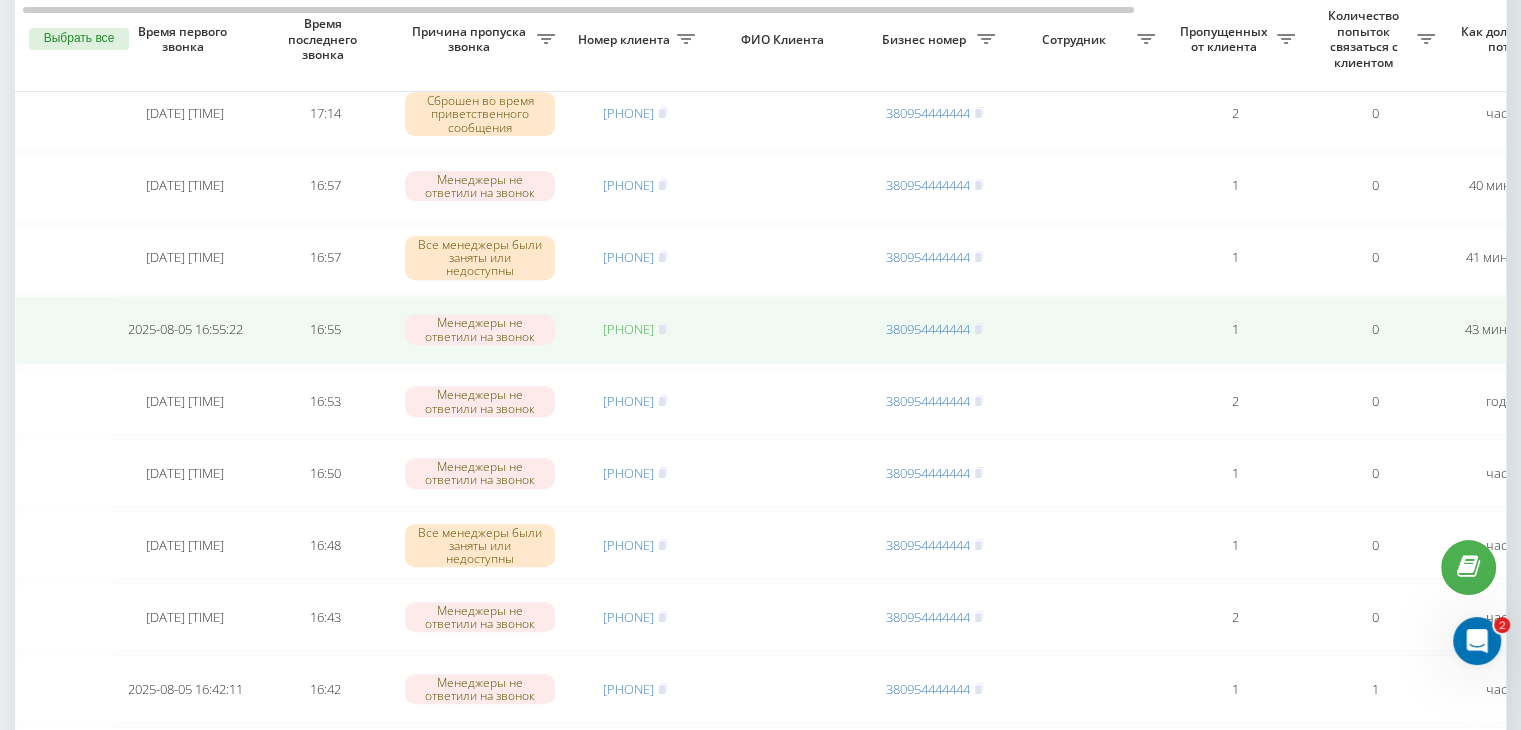 click on "[PHONE]" at bounding box center [628, 329] 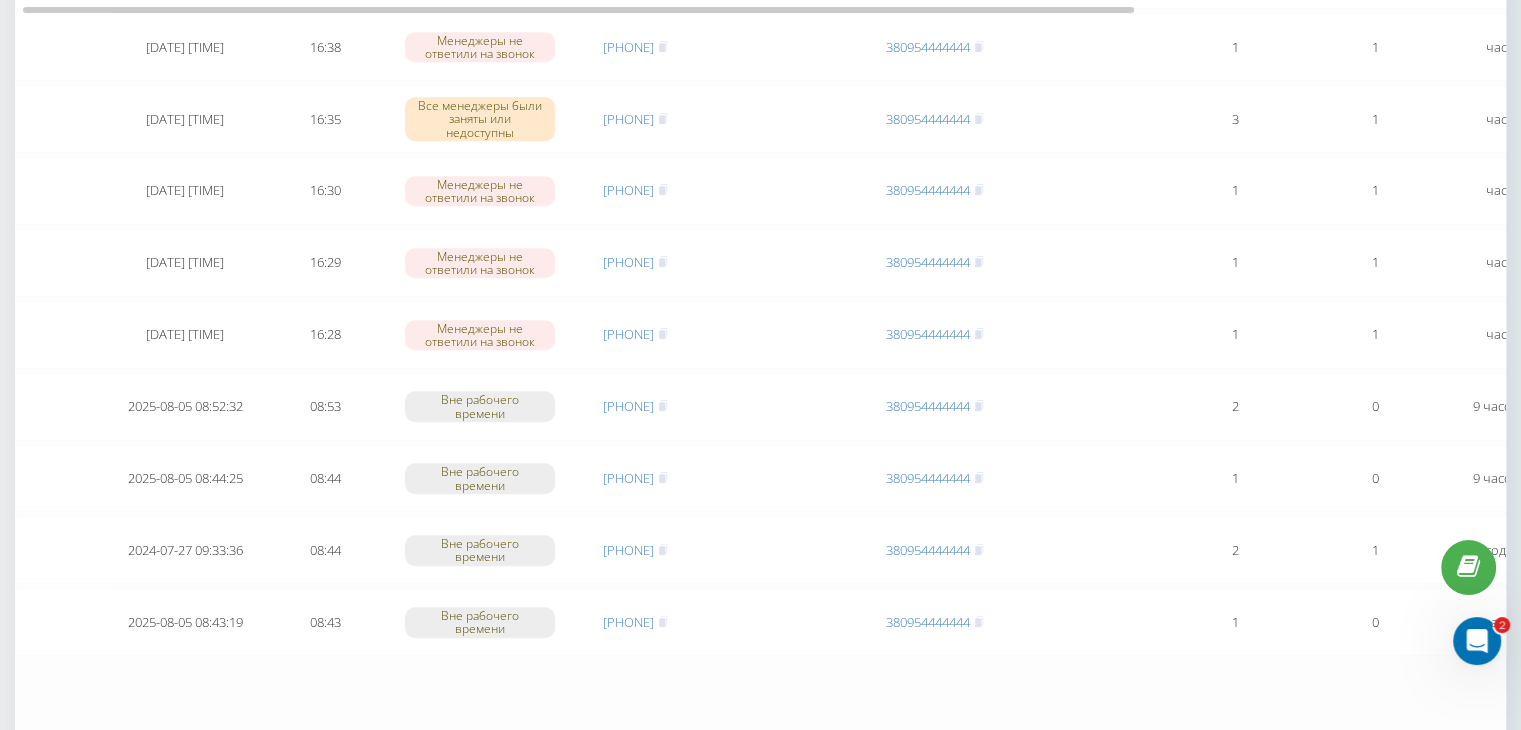 scroll, scrollTop: 1647, scrollLeft: 0, axis: vertical 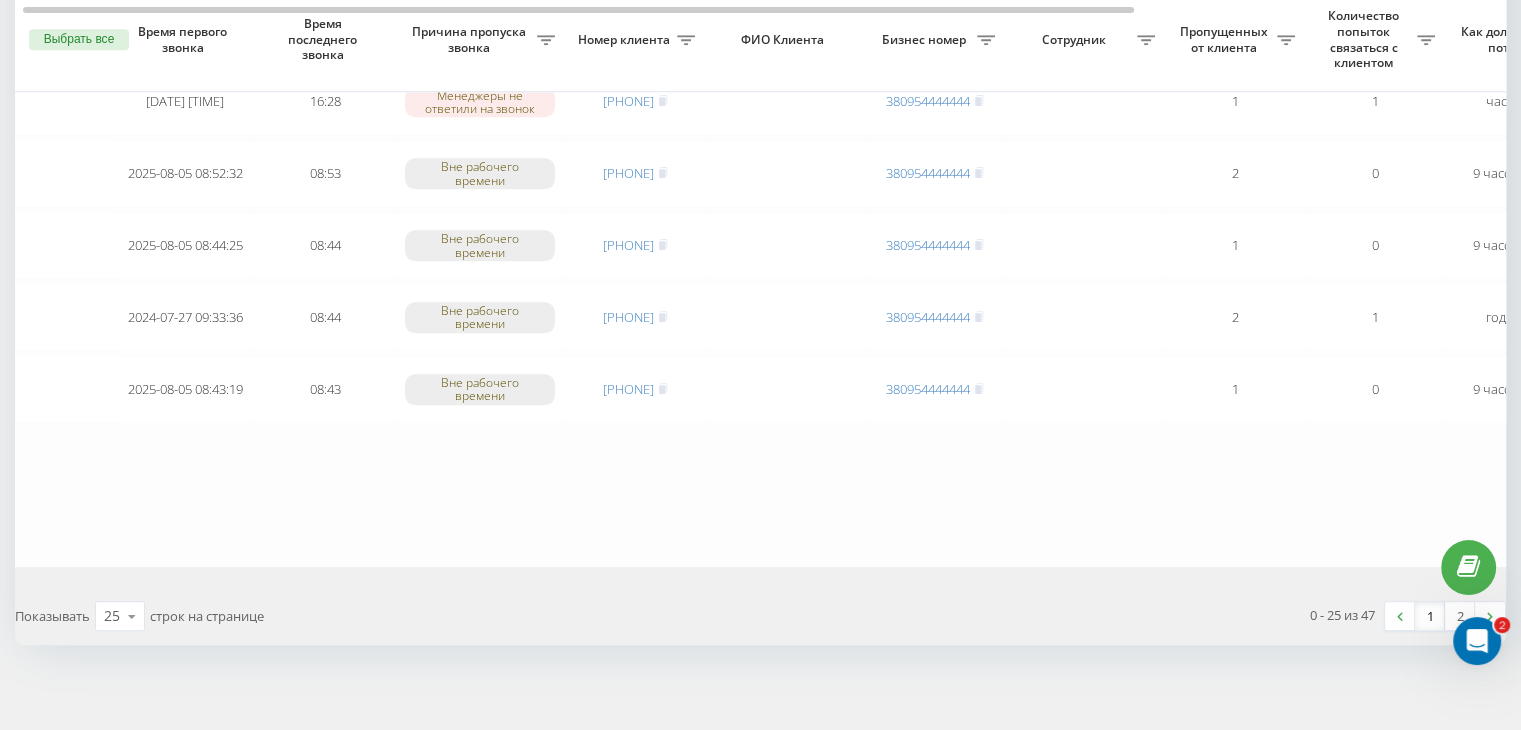 click on "1" at bounding box center [1430, 616] 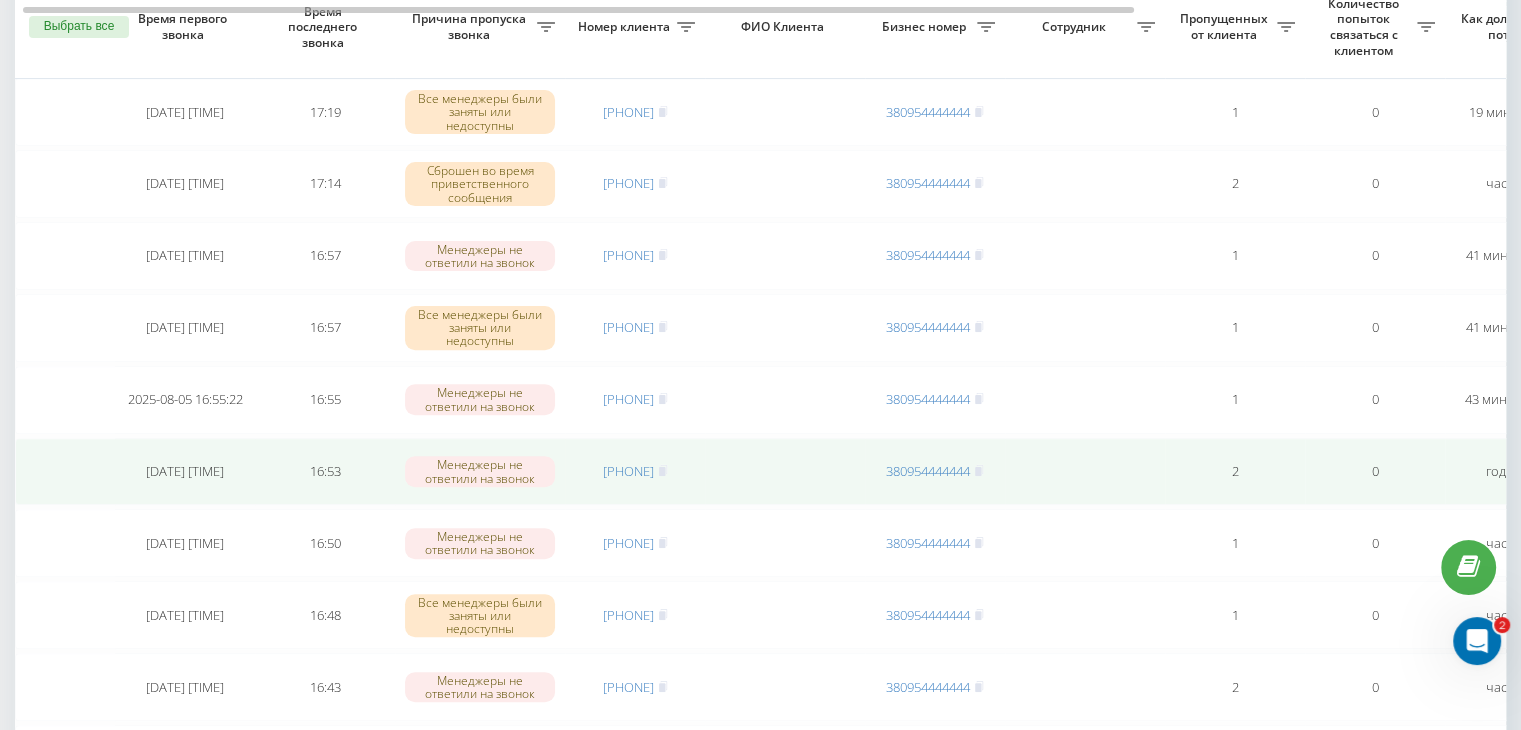 scroll, scrollTop: 600, scrollLeft: 0, axis: vertical 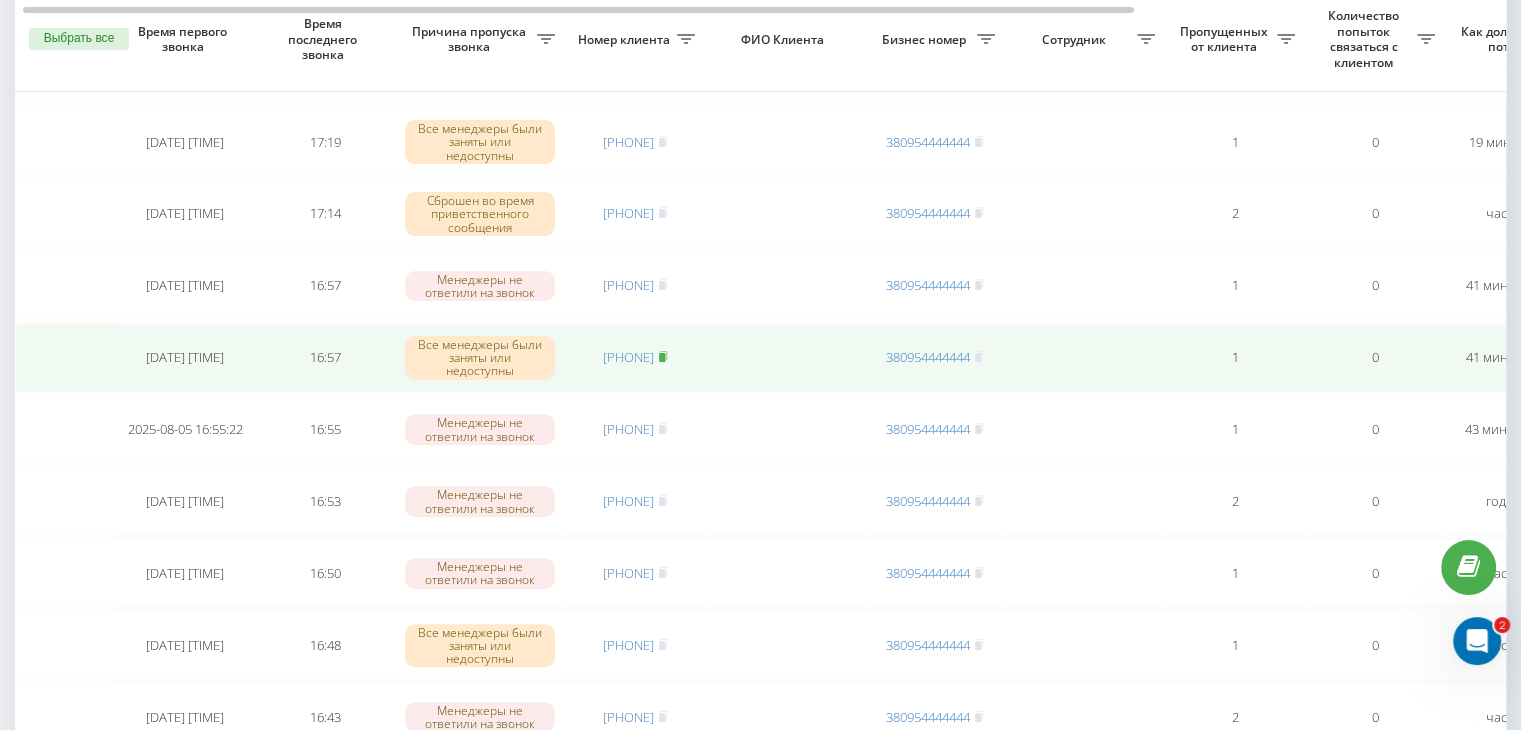 click 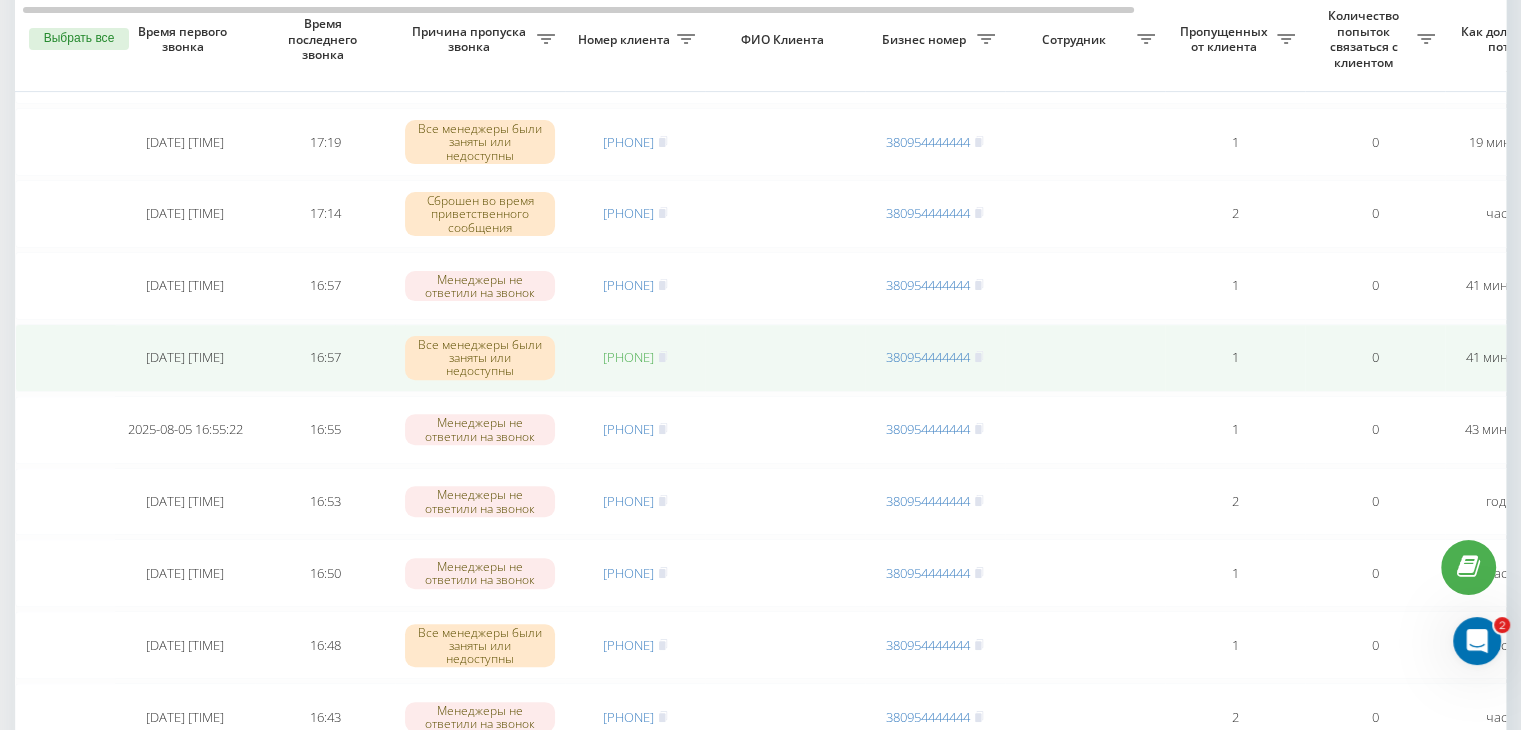 click on "[PHONE]" at bounding box center [628, 357] 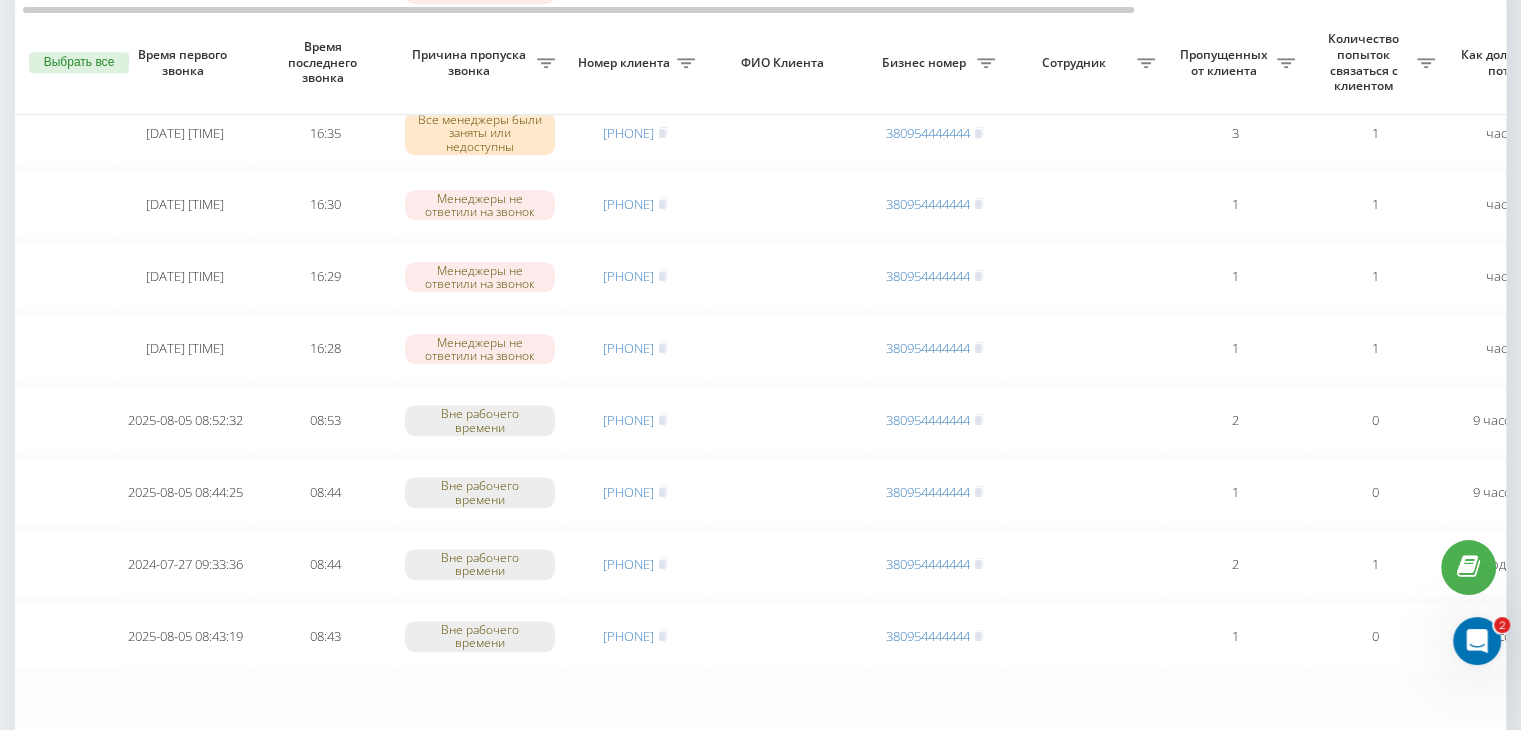 scroll, scrollTop: 1647, scrollLeft: 0, axis: vertical 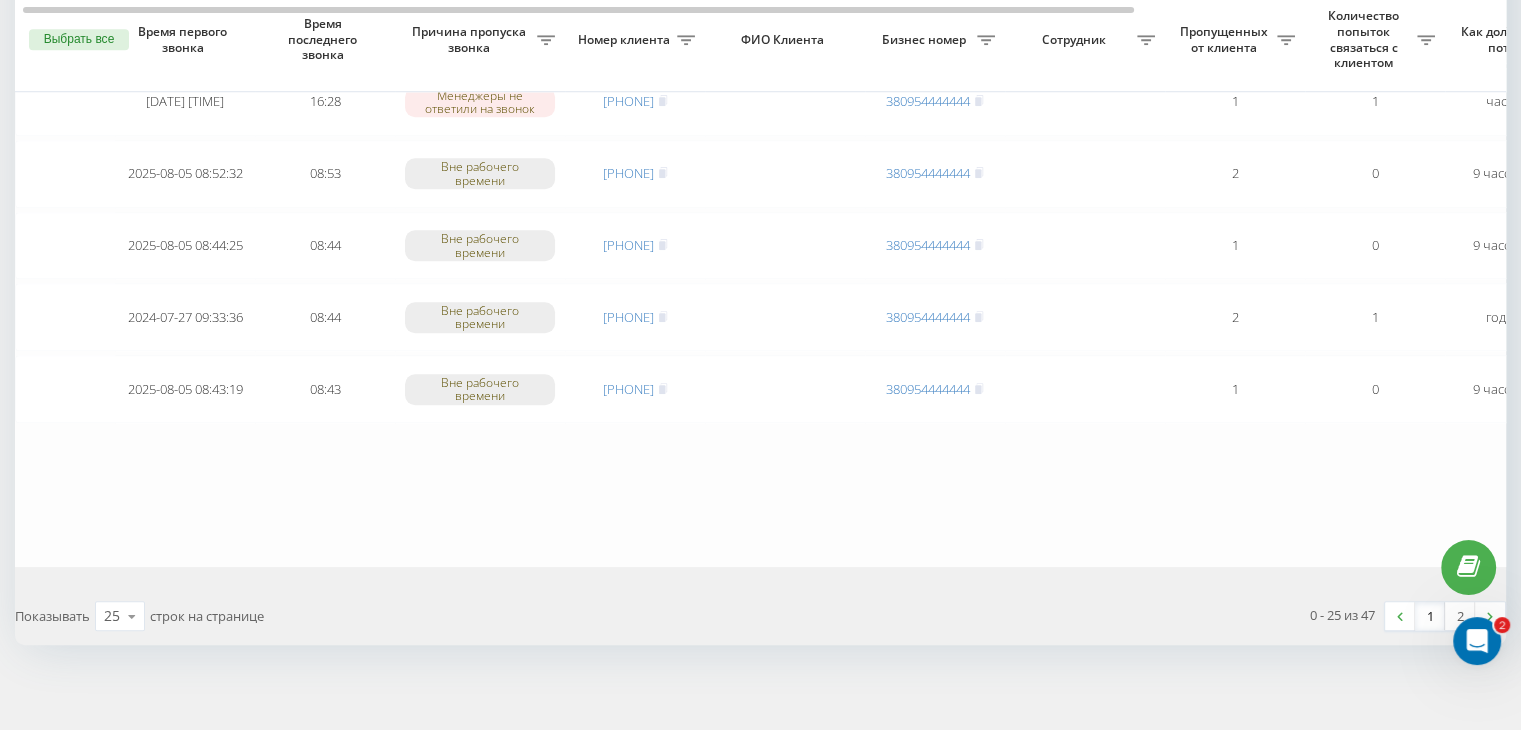click on "1" at bounding box center [1430, 616] 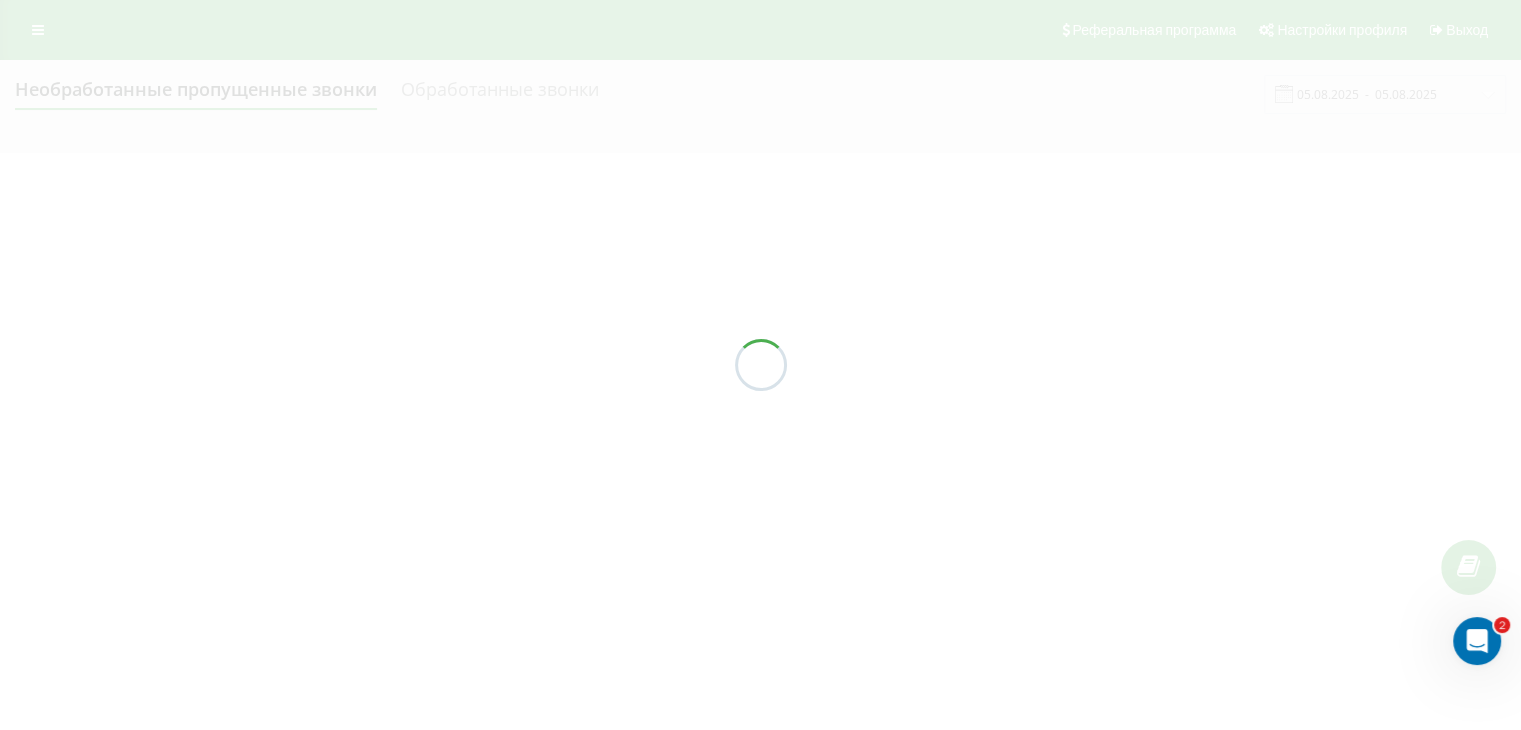 scroll, scrollTop: 0, scrollLeft: 0, axis: both 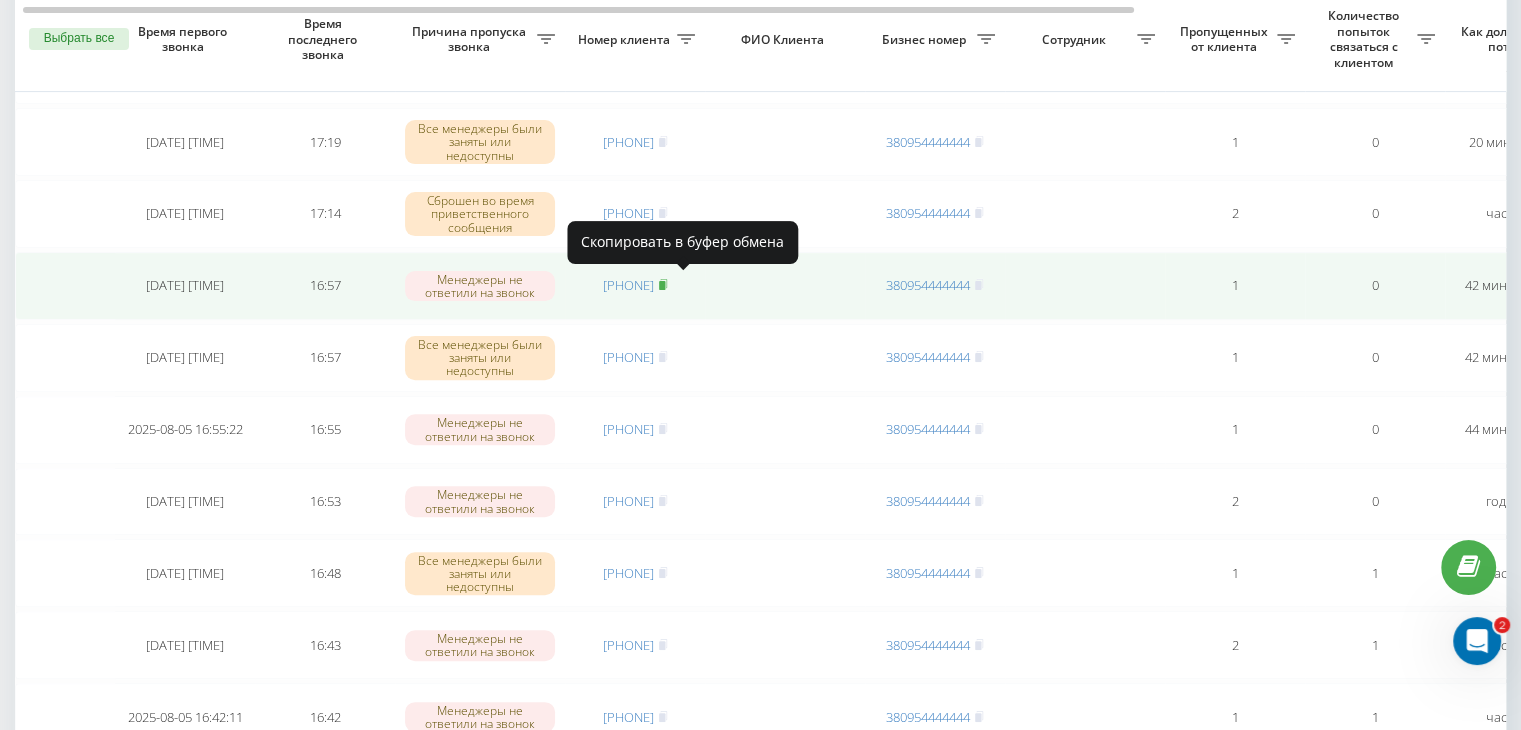 click 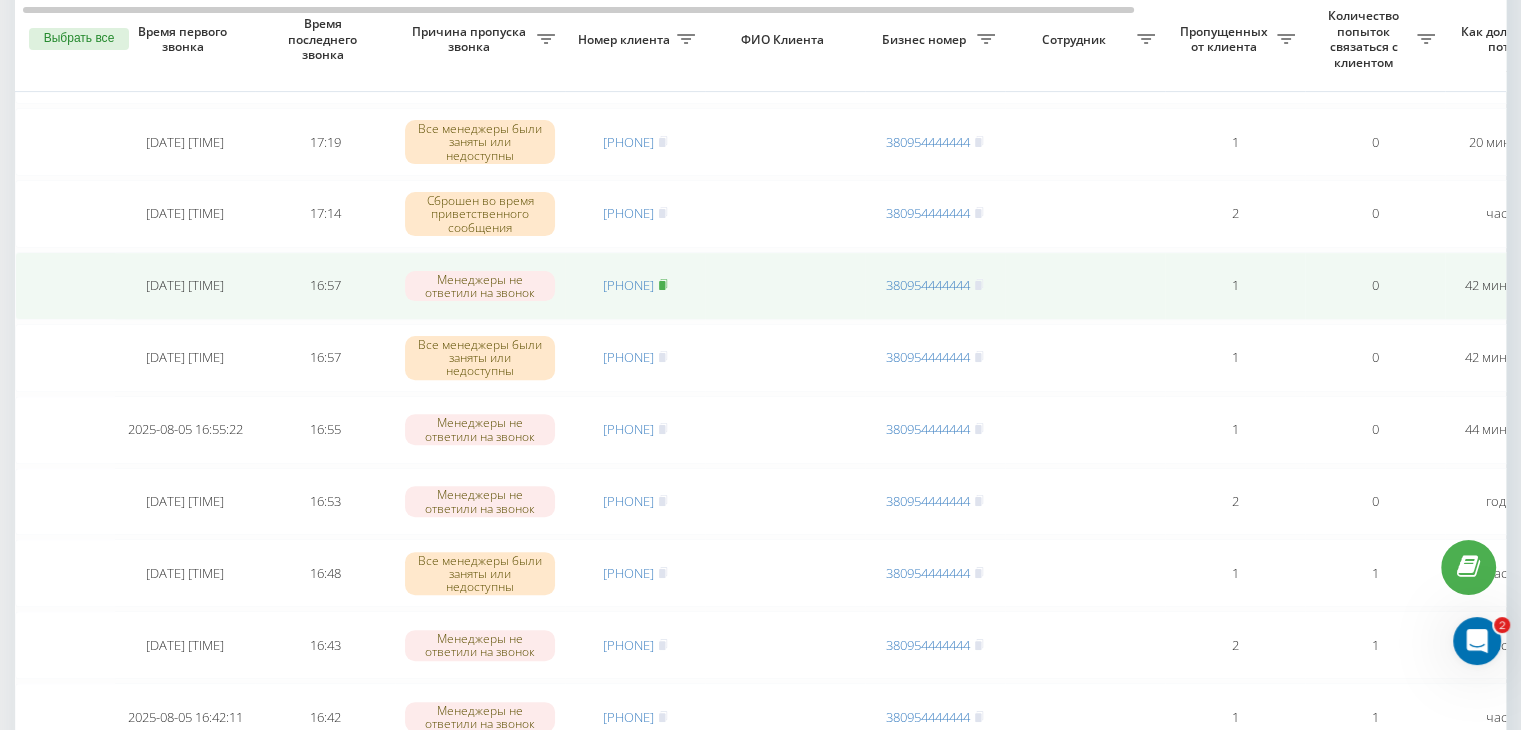 click 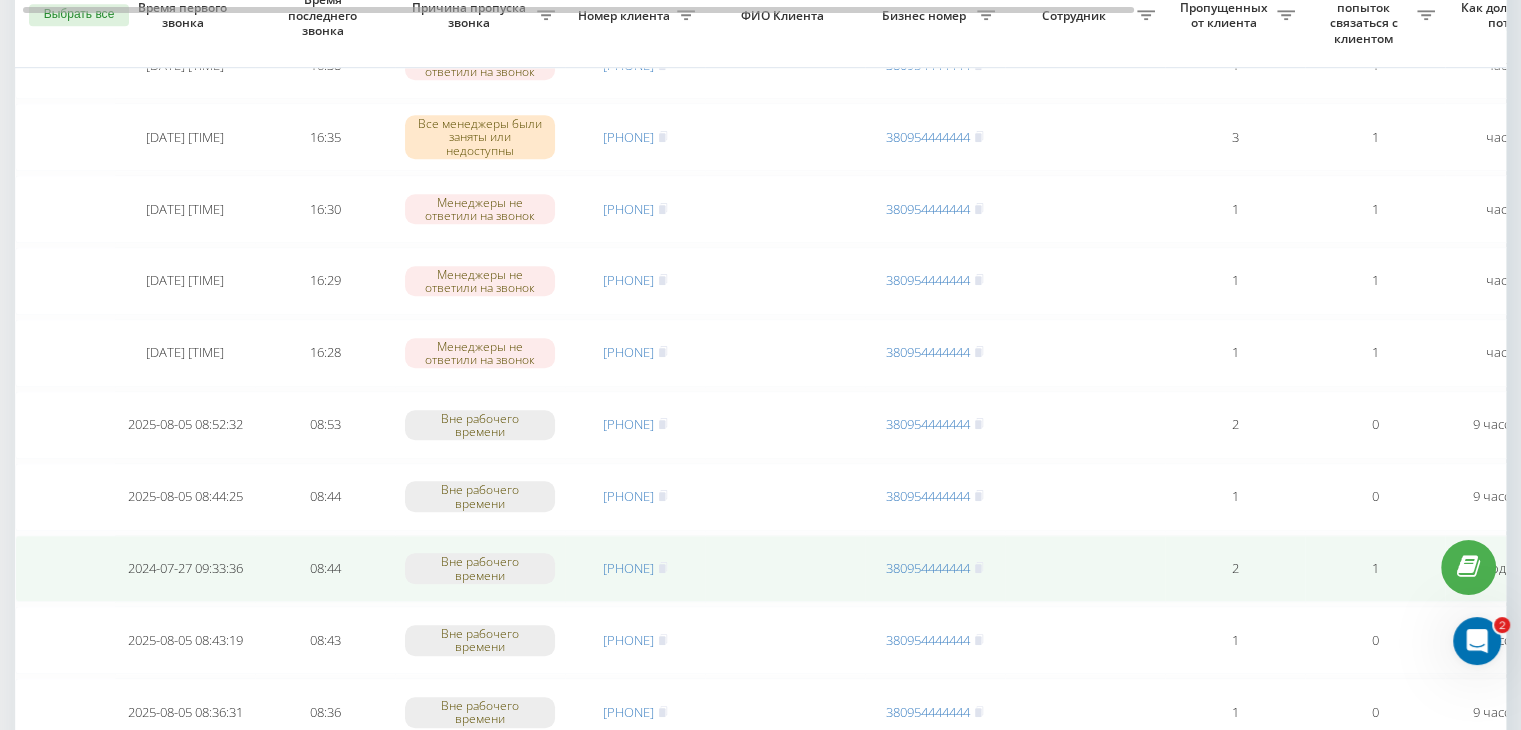 scroll, scrollTop: 1600, scrollLeft: 0, axis: vertical 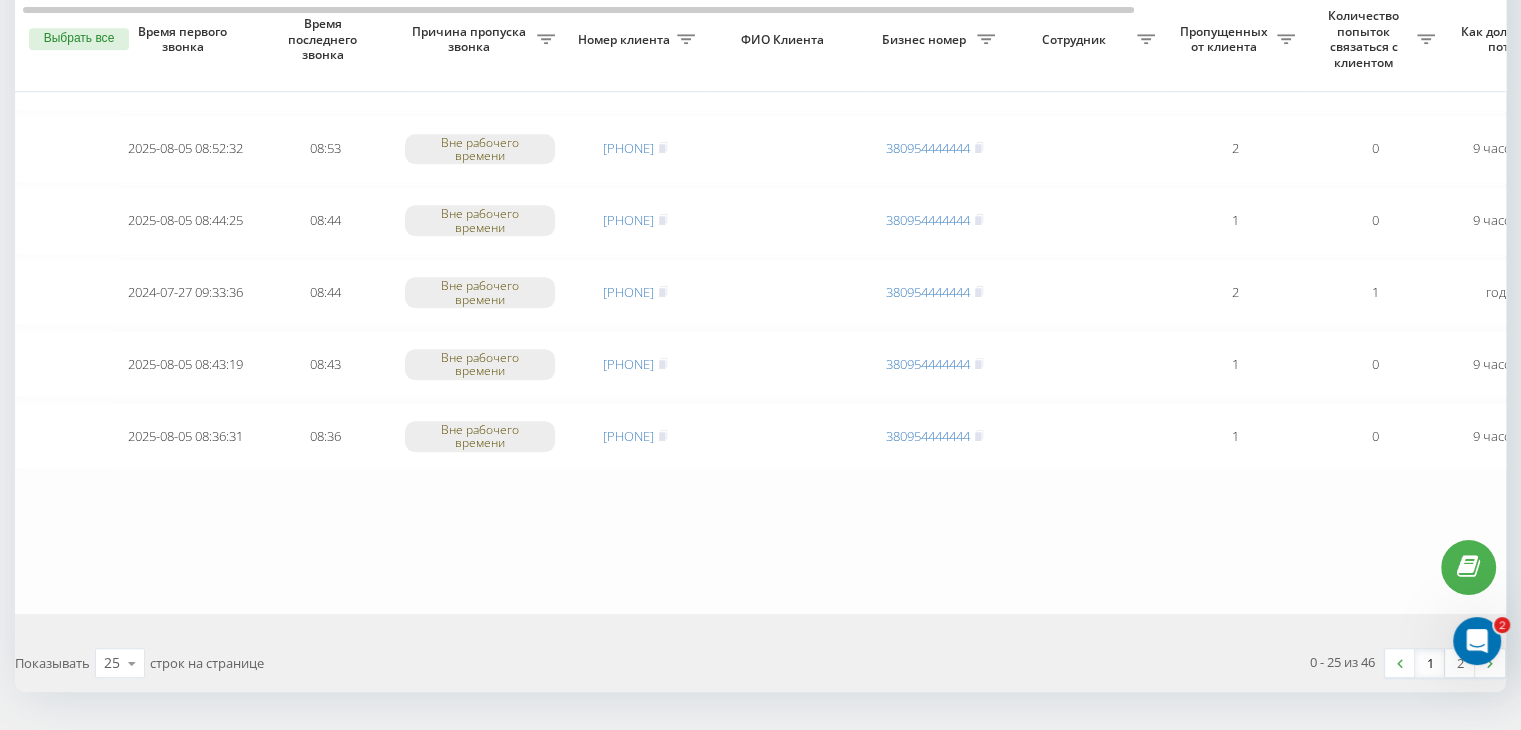click on "1" at bounding box center [1430, 663] 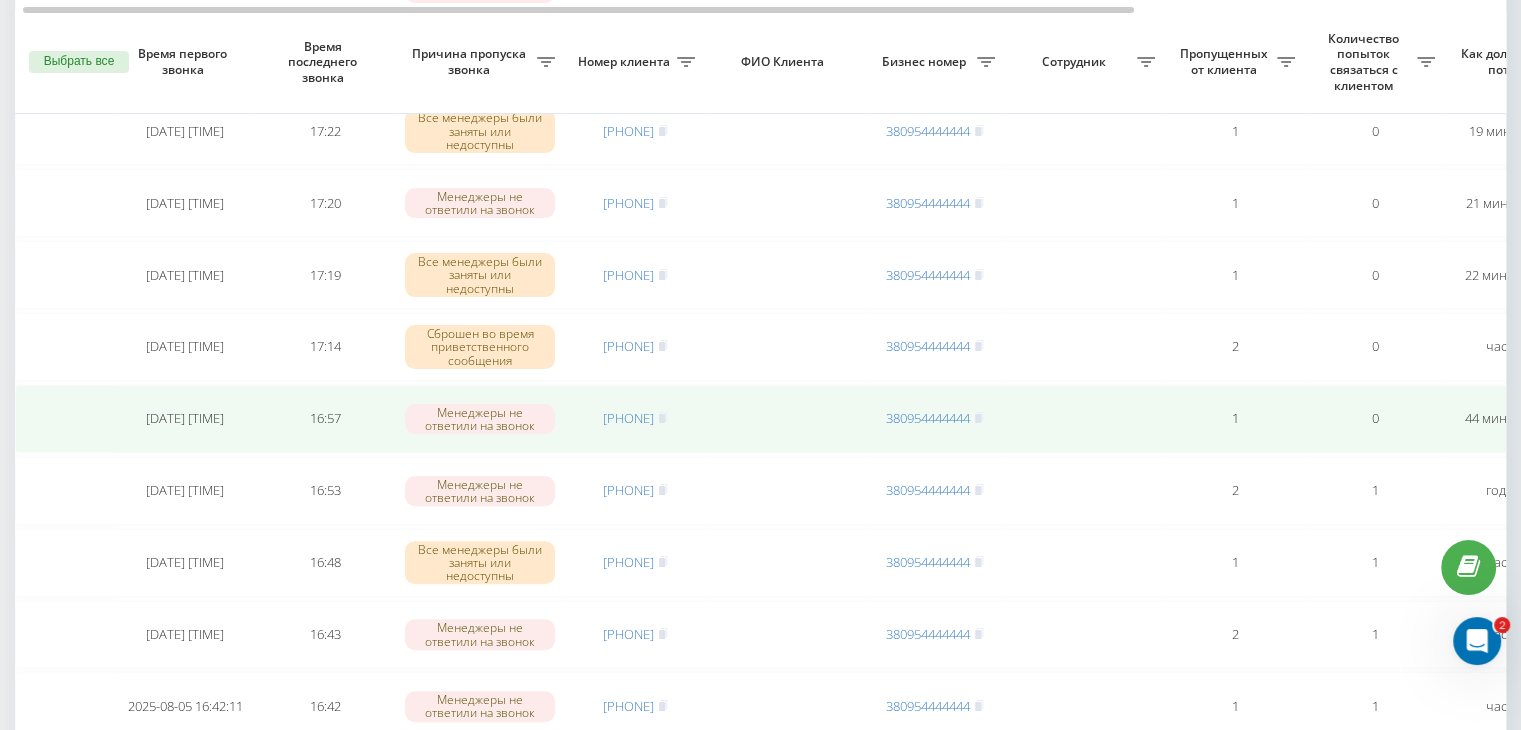 scroll, scrollTop: 500, scrollLeft: 0, axis: vertical 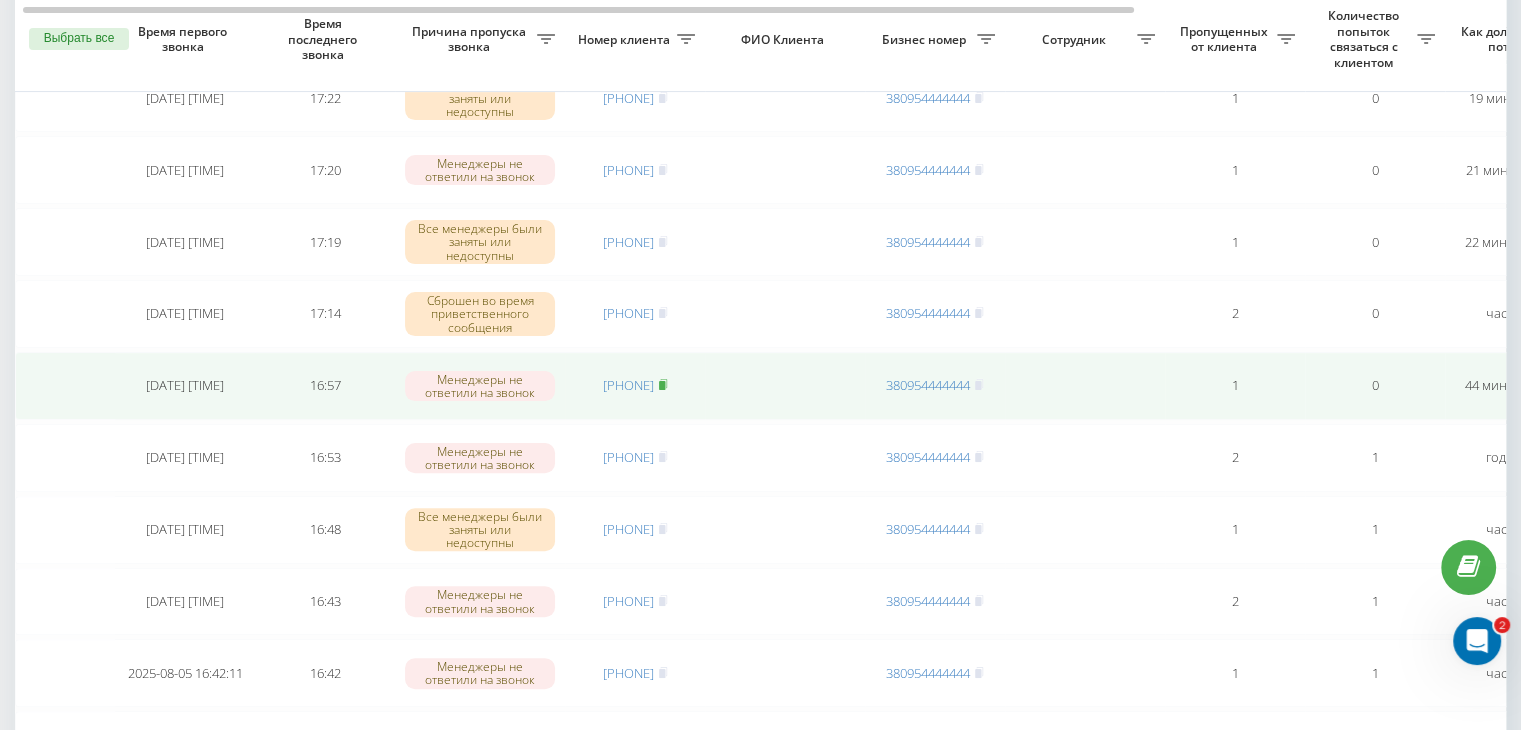click 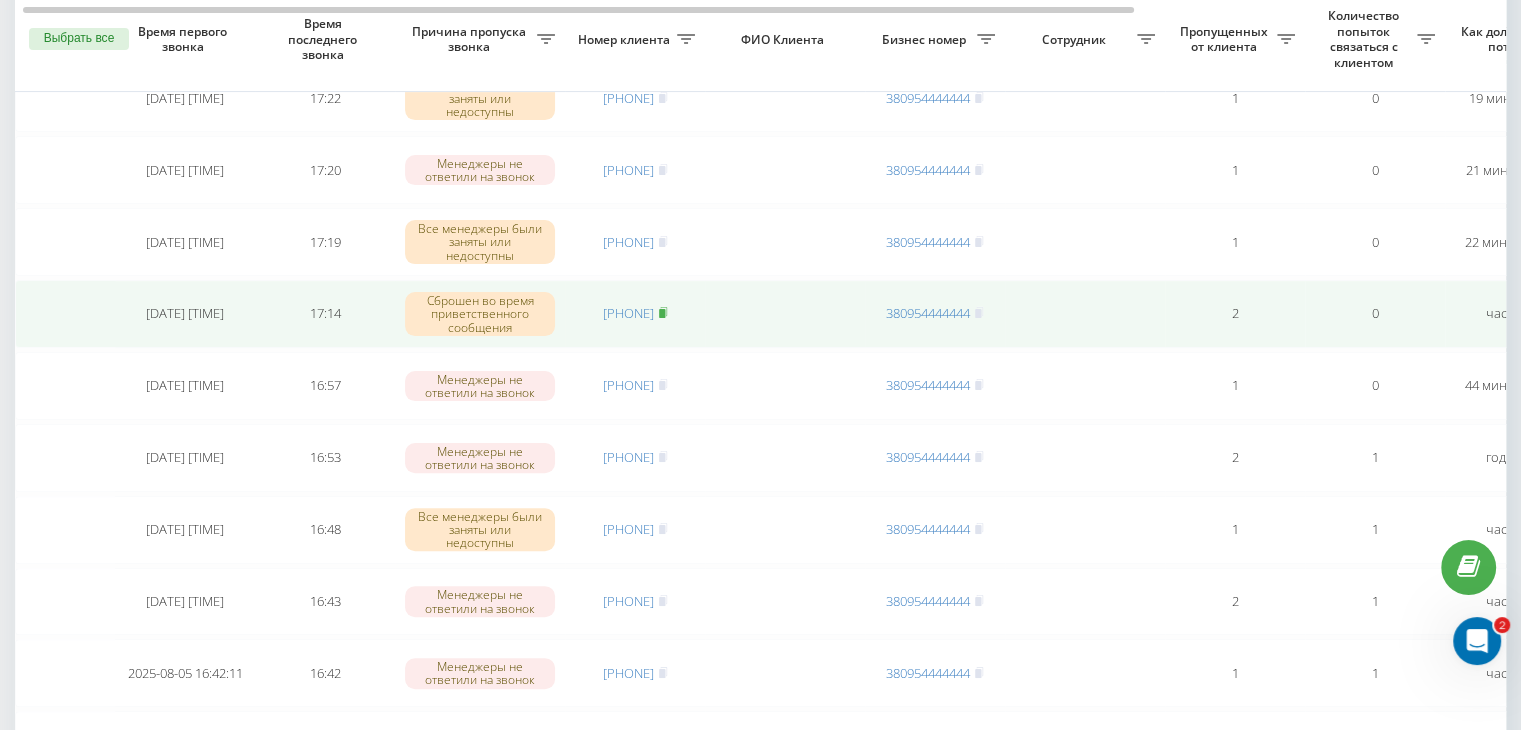 click 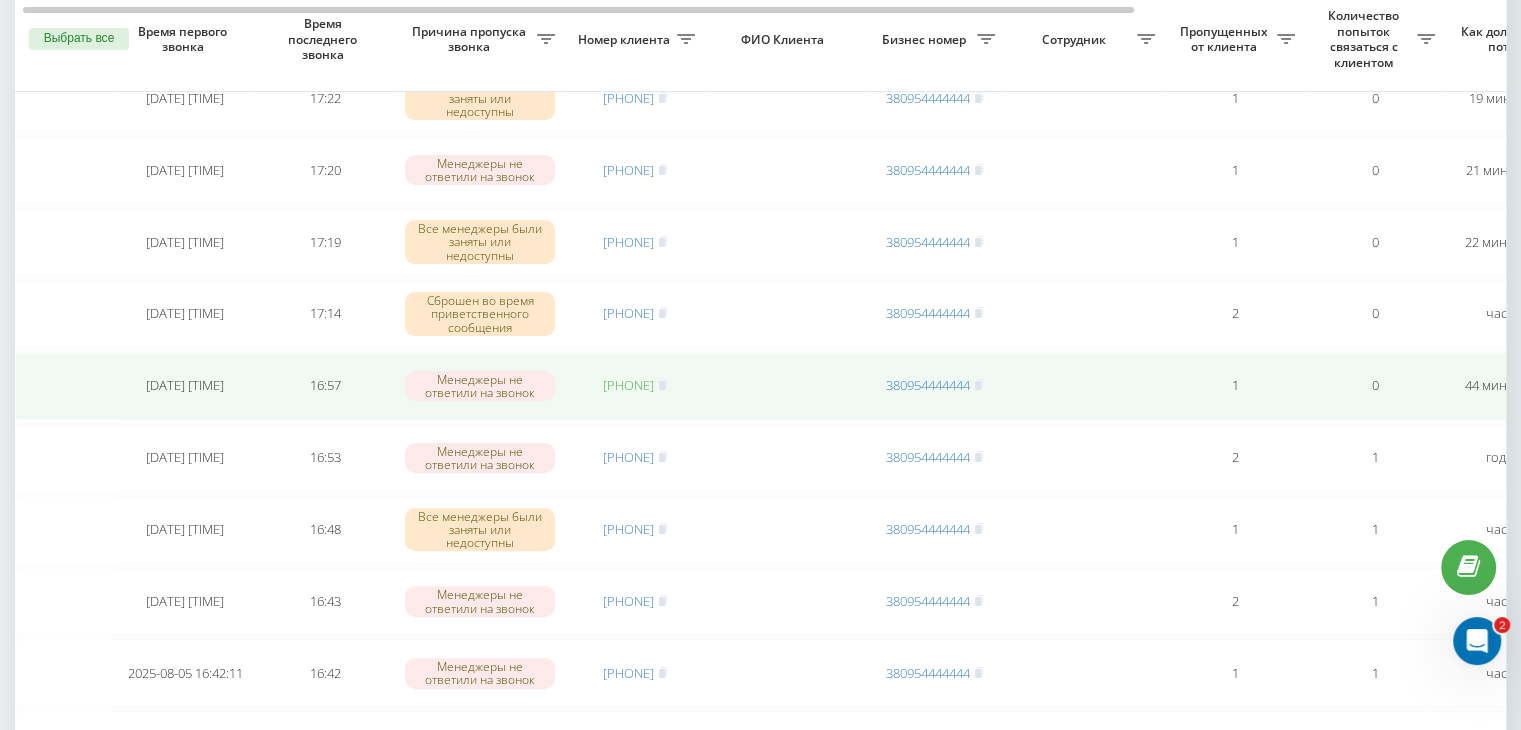 click on "[PHONE]" at bounding box center [628, 385] 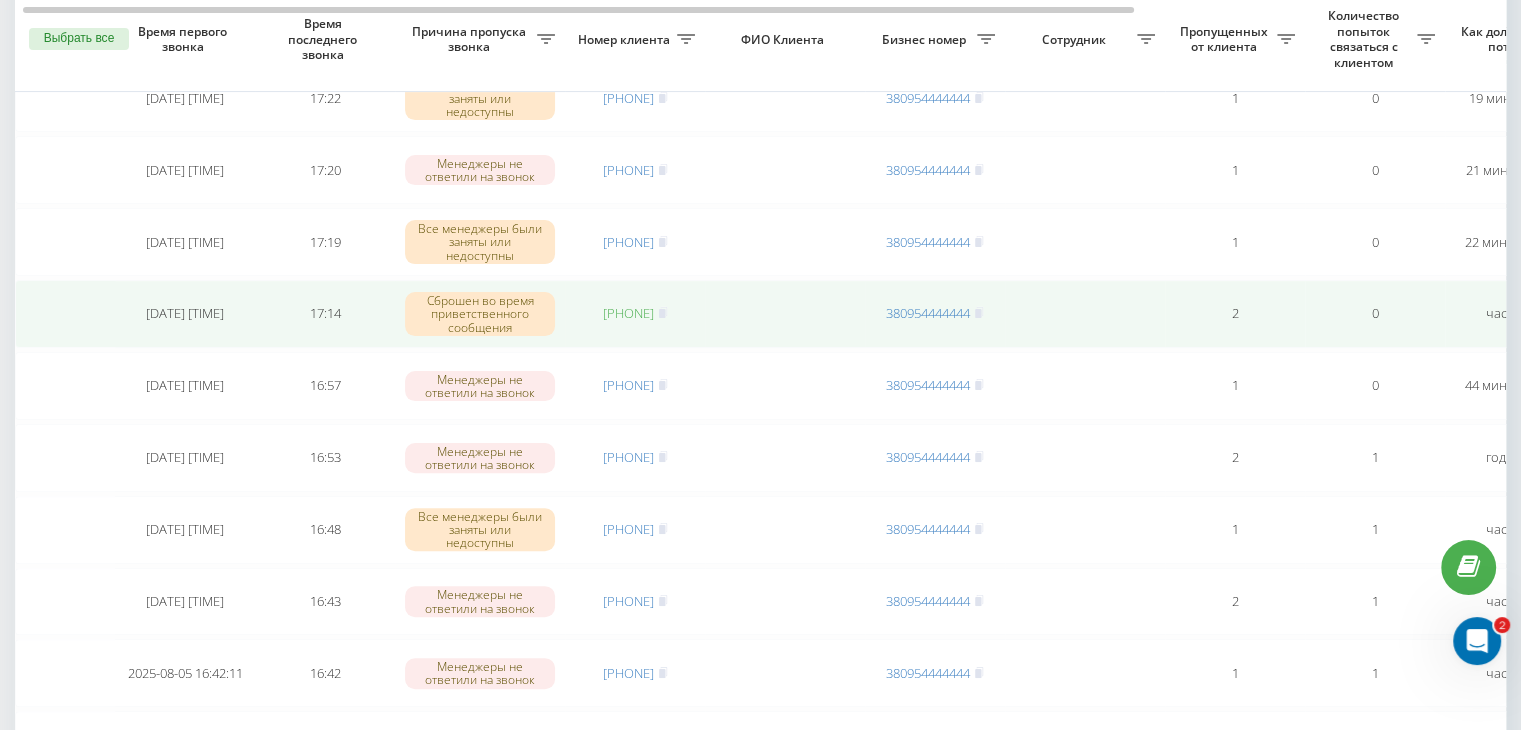 click on "[PHONE]" at bounding box center [628, 313] 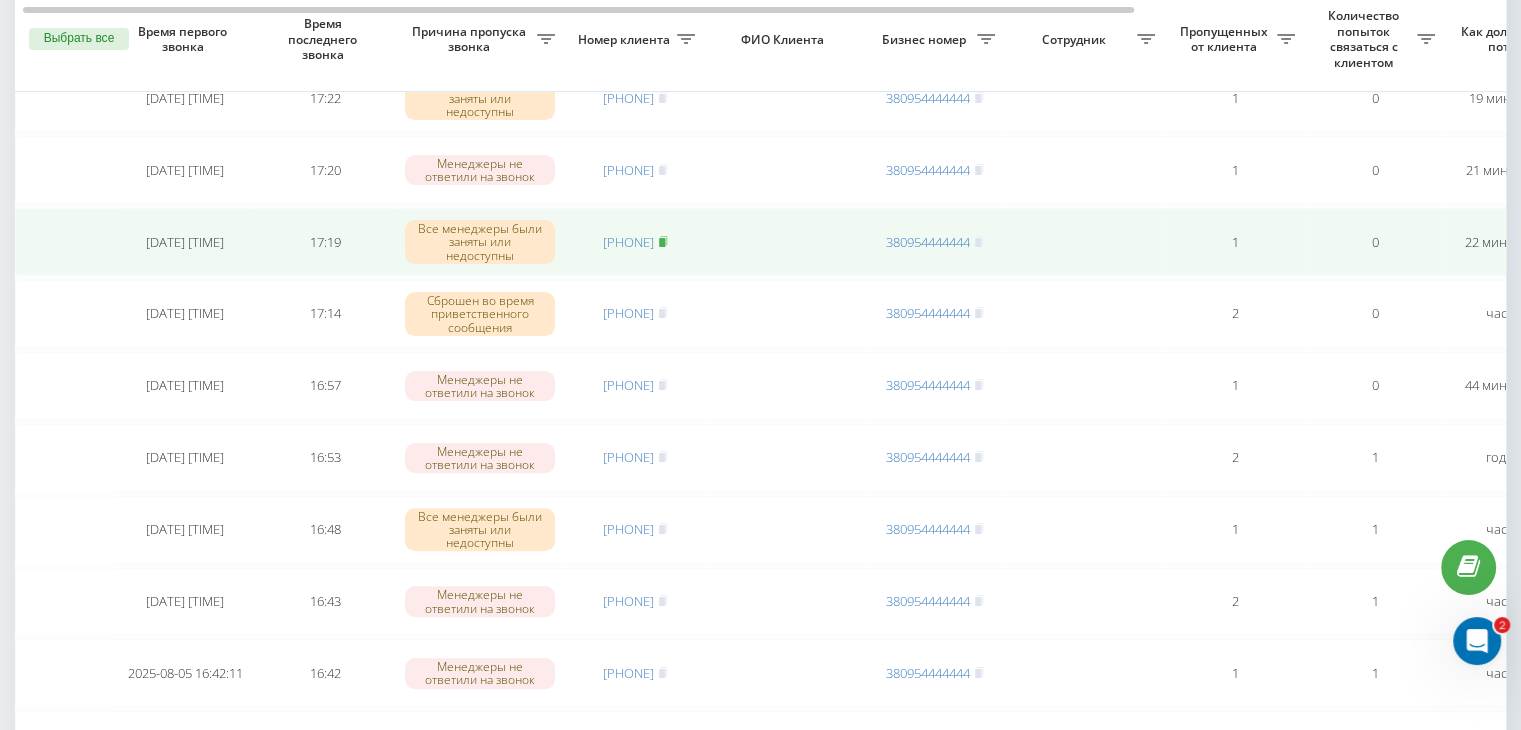 click 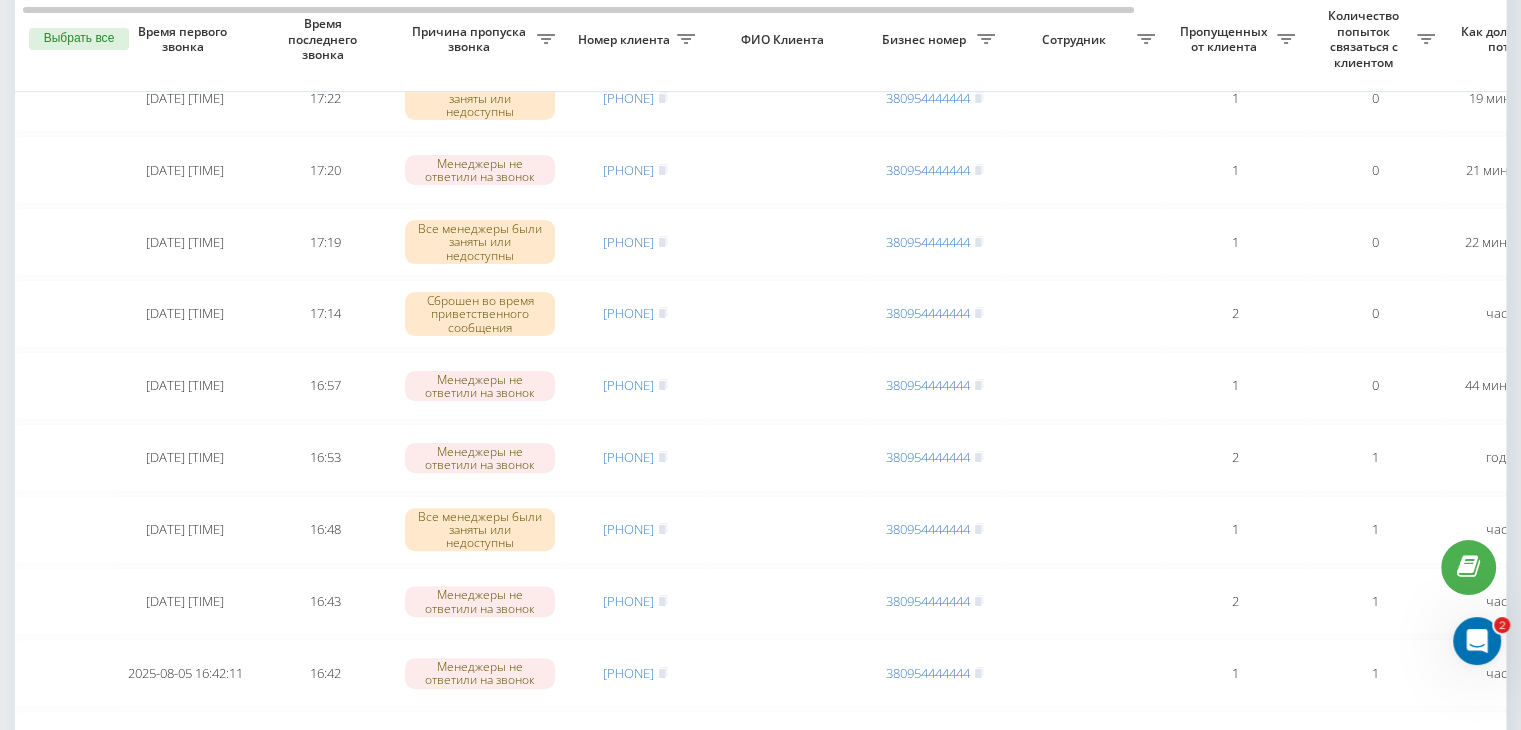 click on "Необработанные пропущенные звонки Обработанные звонки 05.08.2025  -  05.08.2025 Выбрать все Время первого звонка Время последнего звонка Причина пропуска звонка Номер клиента ФИО Клиента Бизнес номер Сотрудник Пропущенных от клиента Количество попыток связаться с клиентом Как долго звонок потерян Название схемы переадресации Комментарий к звонку Сегодня [DATE] [TIME] 17:33 Менеджеры не ответили на звонок [PHONE] [PHONE] 2 0 9 часов назад ukrpas.com.ua Обработать Не удалось связаться Связался с клиентом с помощью другого канала Клиент перезвонил сам с другого номера 17:31 1 0 1" at bounding box center (760, 723) 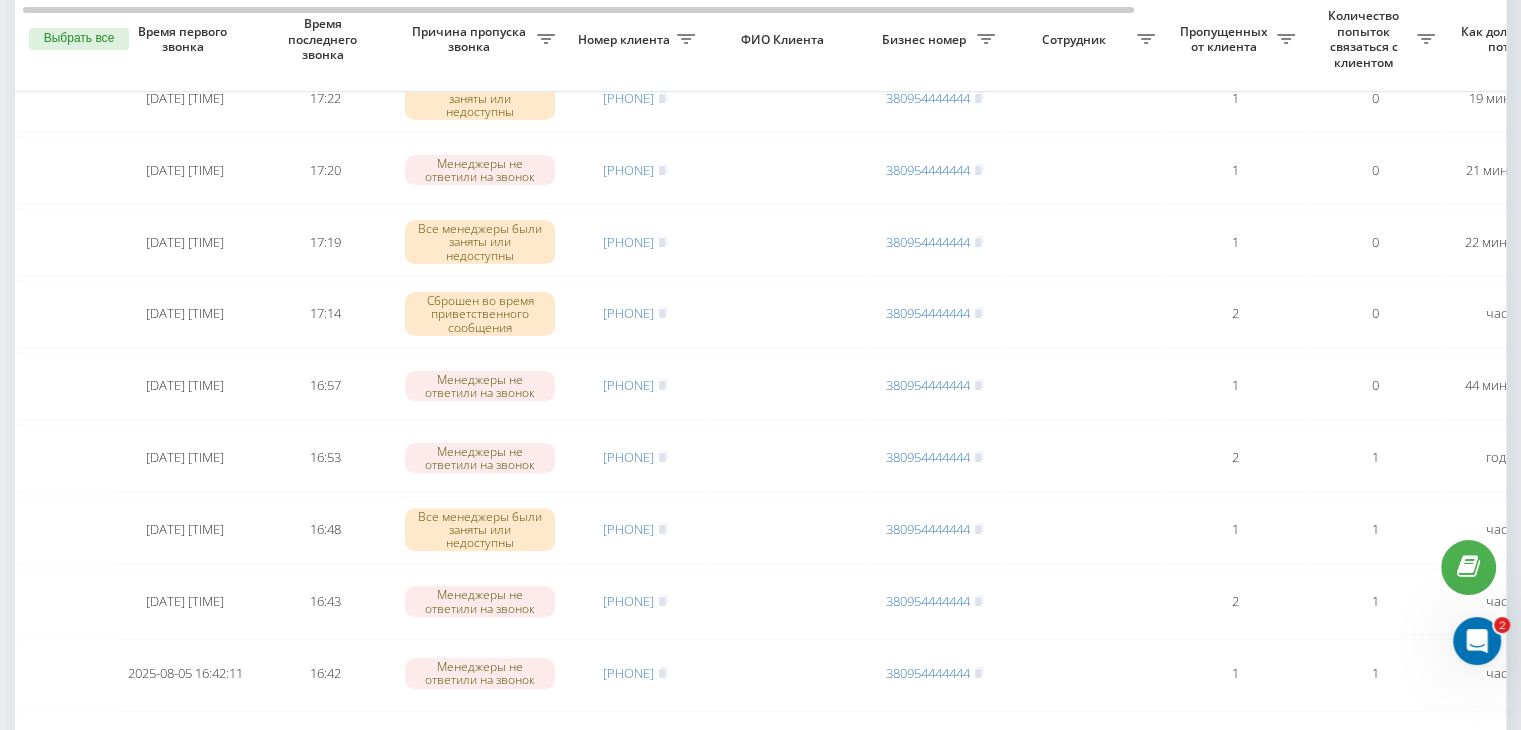 click on "Необработанные пропущенные звонки Обработанные звонки 05.08.2025  -  05.08.2025 Выбрать все Время первого звонка Время последнего звонка Причина пропуска звонка Номер клиента ФИО Клиента Бизнес номер Сотрудник Пропущенных от клиента Количество попыток связаться с клиентом Как долго звонок потерян Название схемы переадресации Комментарий к звонку Сегодня [DATE] [TIME] 17:33 Менеджеры не ответили на звонок [PHONE] [PHONE] 2 0 9 часов назад ukrpas.com.ua Обработать Не удалось связаться Связался с клиентом с помощью другого канала Клиент перезвонил сам с другого номера 17:31 1 0 1" at bounding box center (760, 723) 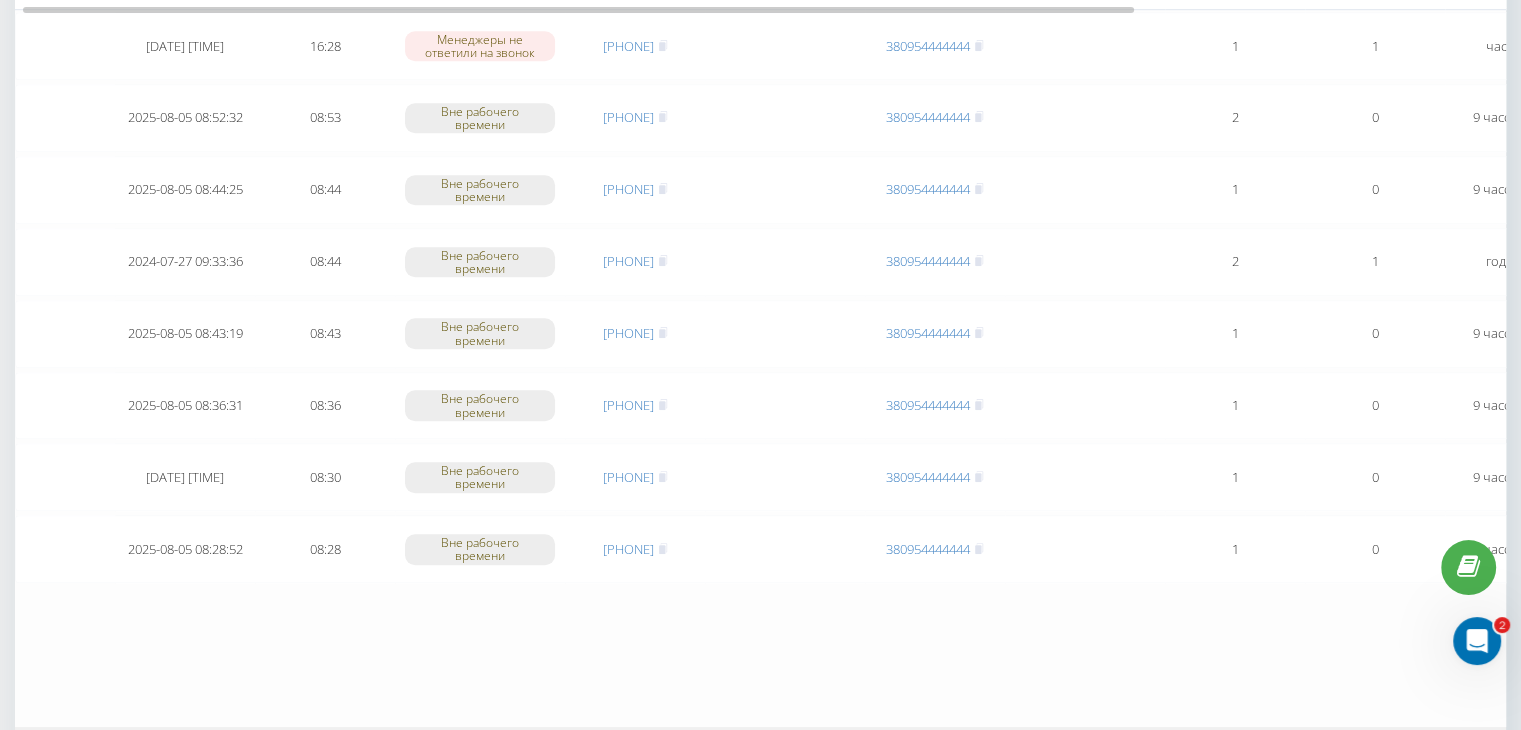 scroll, scrollTop: 1600, scrollLeft: 0, axis: vertical 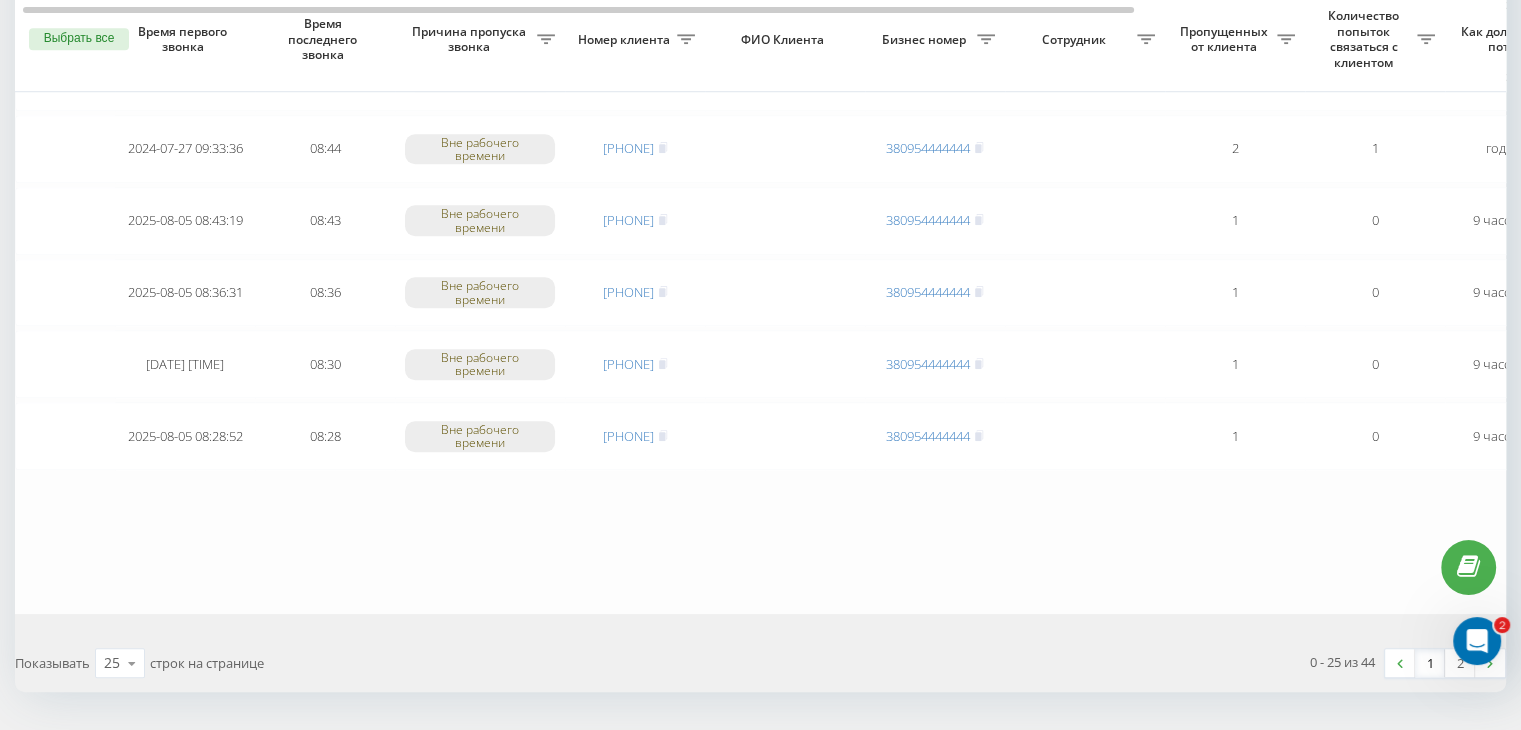 click on "1" at bounding box center (1430, 663) 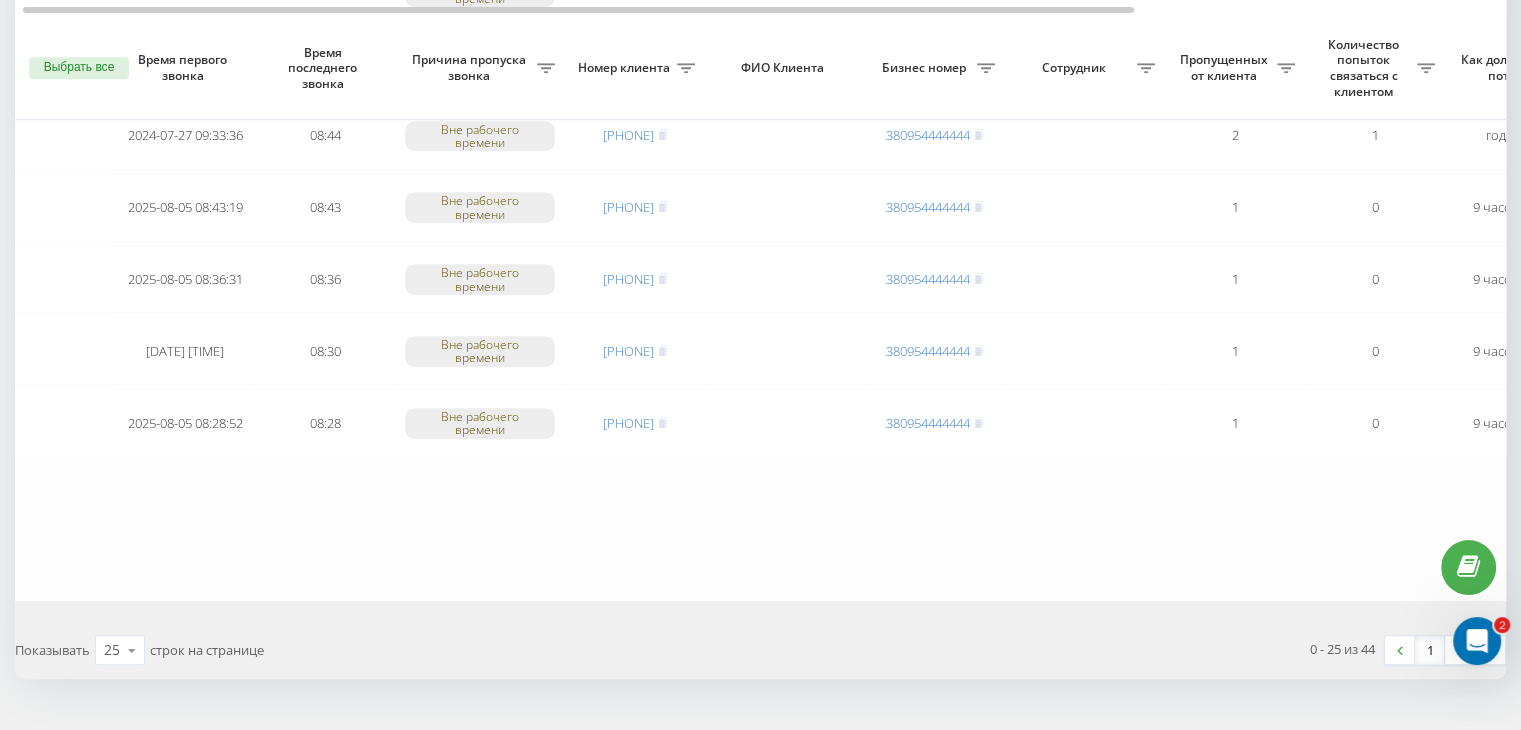 scroll, scrollTop: 1647, scrollLeft: 0, axis: vertical 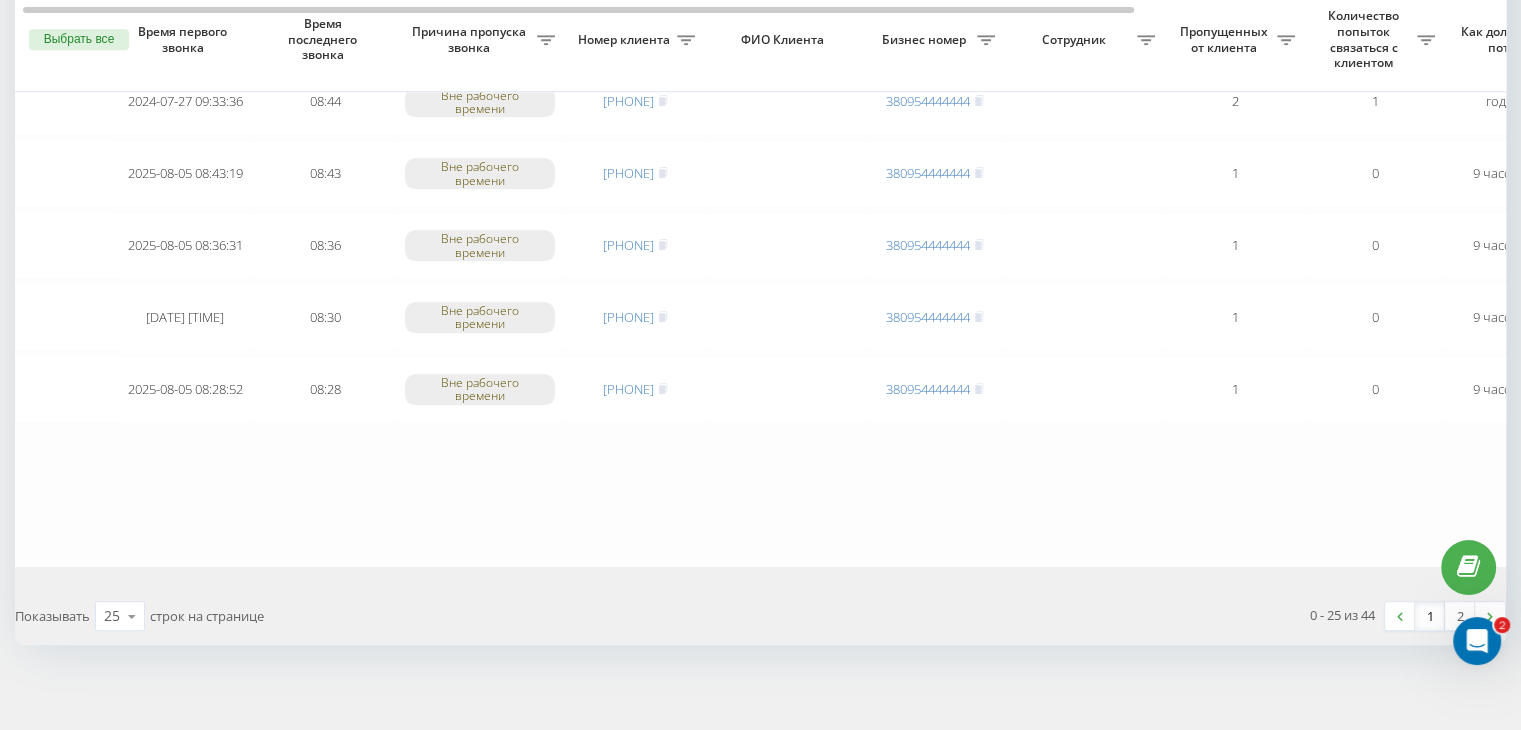click on "1" at bounding box center [1430, 616] 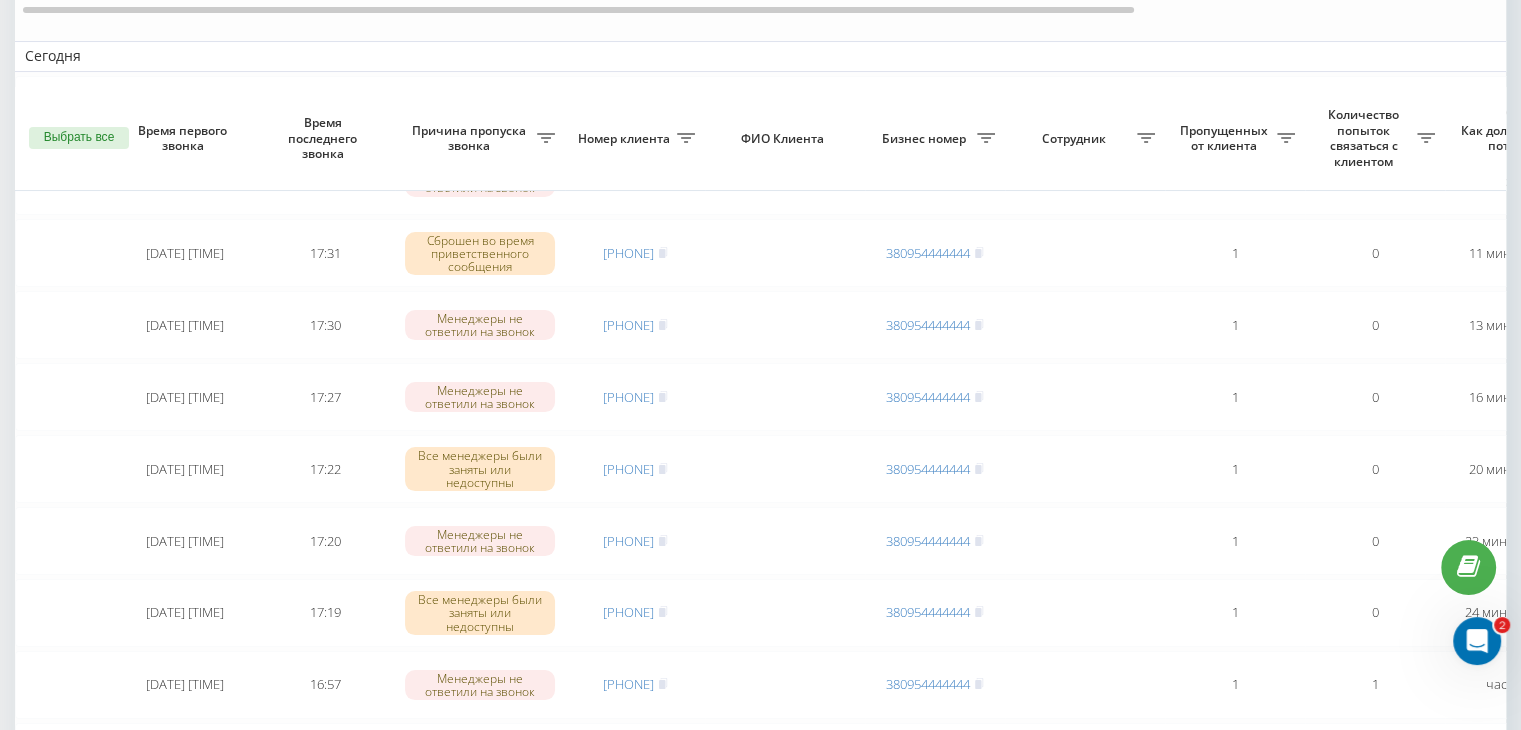 scroll, scrollTop: 300, scrollLeft: 0, axis: vertical 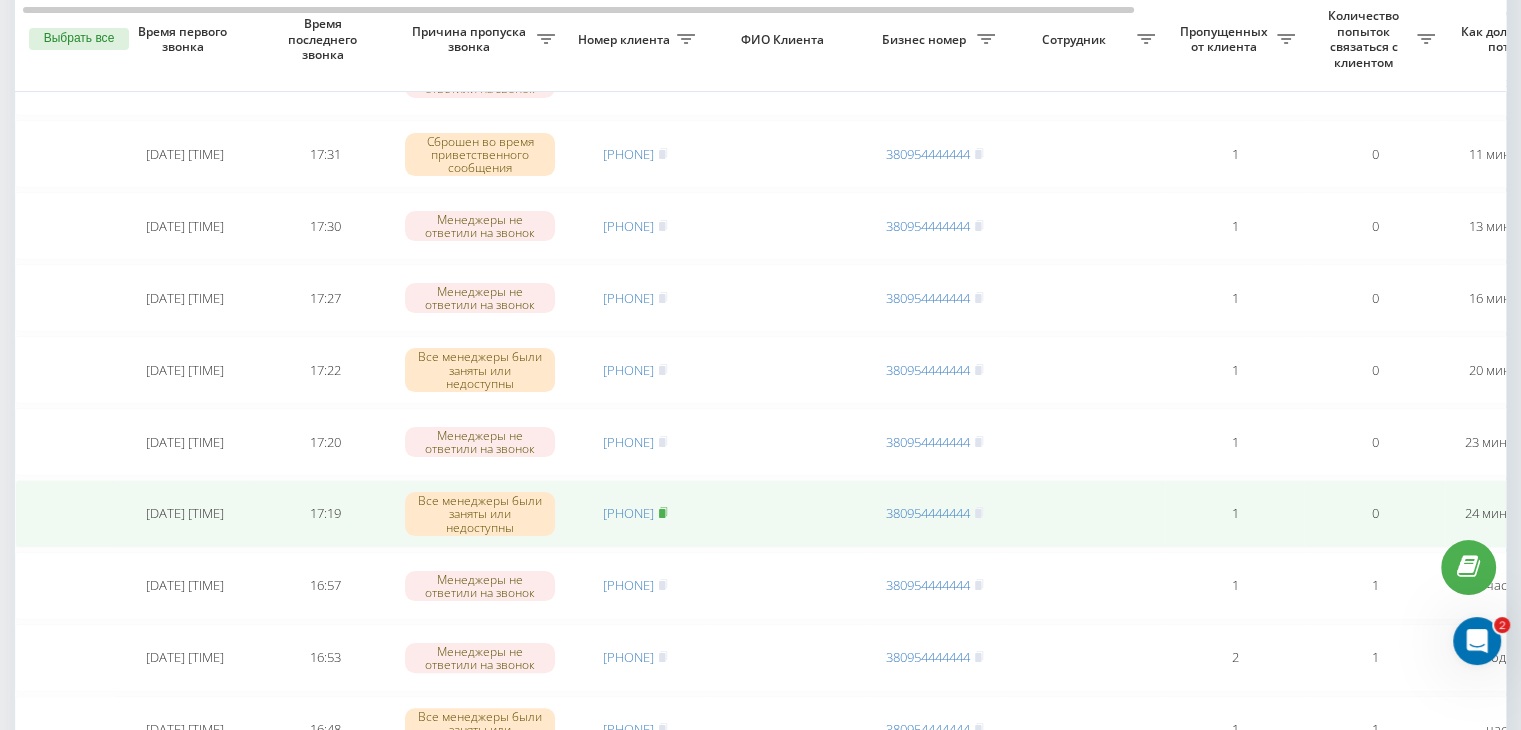 click 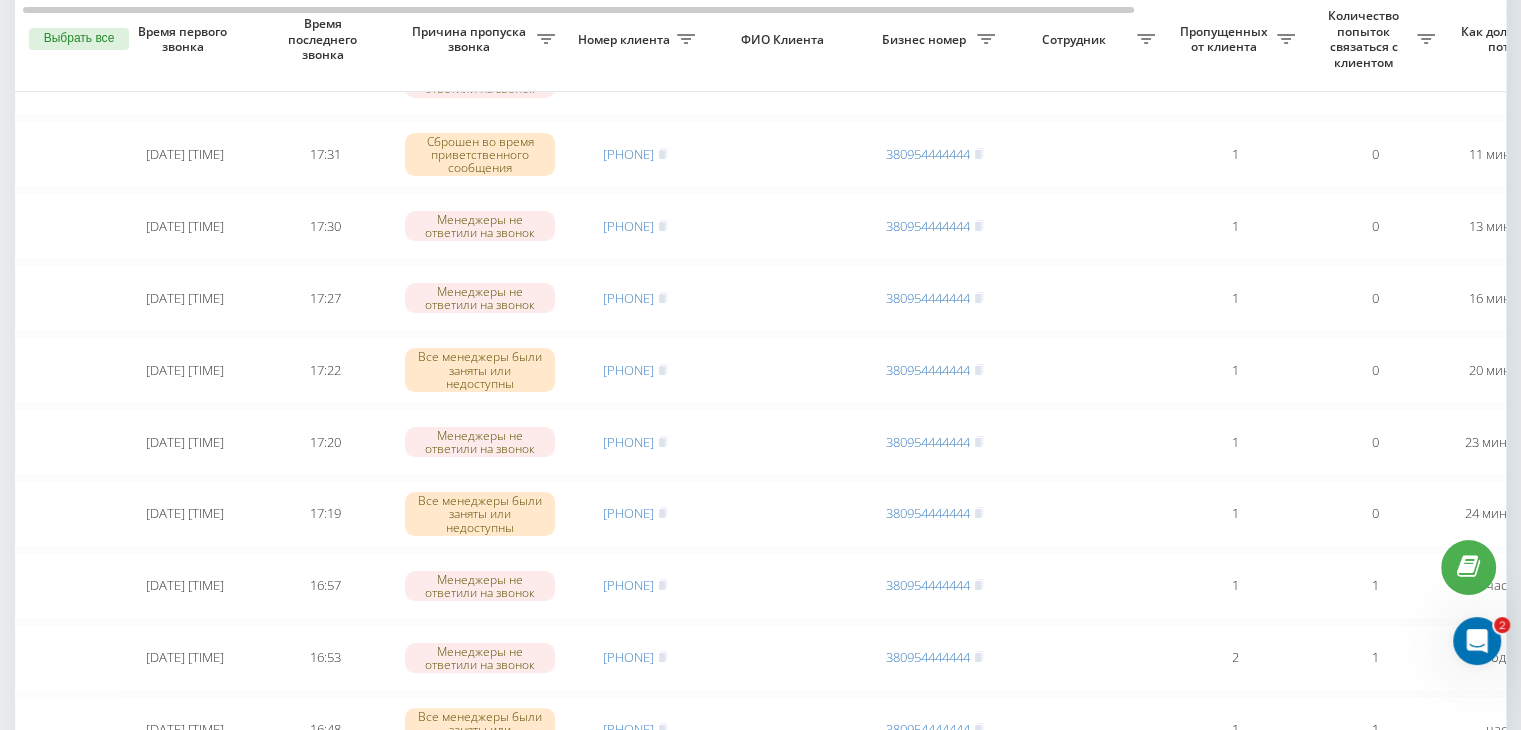 click on "Необработанные пропущенные звонки Обработанные звонки 05.08.2025  -  05.08.2025 Выбрать все Время первого звонка Время последнего звонка Причина пропуска звонка Номер клиента ФИО Клиента Бизнес номер Сотрудник Пропущенных от клиента Количество попыток связаться с клиентом Как долго звонок потерян Название схемы переадресации Комментарий к звонку Сегодня 2025-08-05 17:41:22 17:41 Все менеджеры были заняты или недоступны [PHONE] [PHONE] 1 0 2 минуты назад ukrpas.com.ua Обработать Не удалось связаться Связался с клиентом с помощью другого канала Другой вариант 2025-08-05 08:20:02 17:33 2 0 17:31 1" at bounding box center (760, 923) 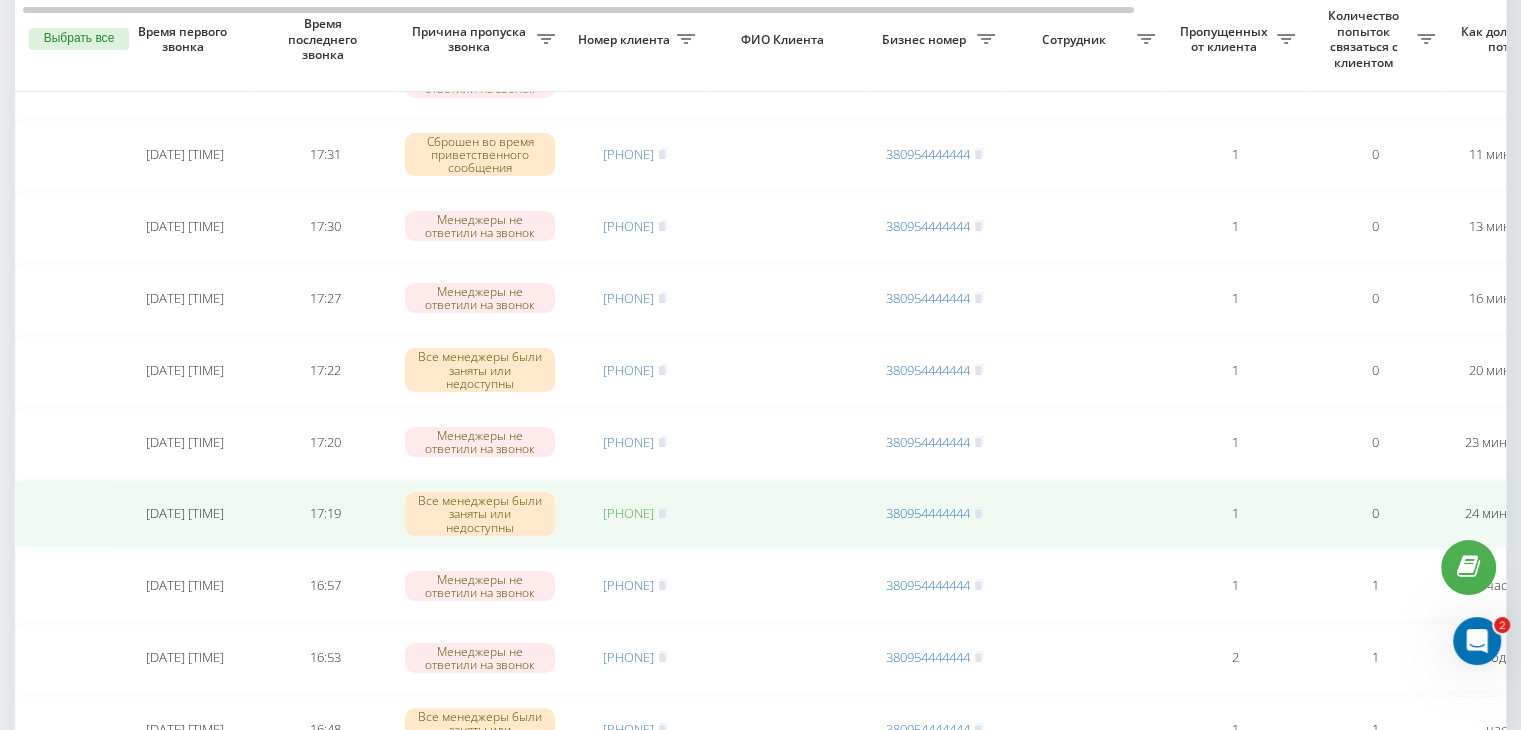 click on "[PHONE]" at bounding box center [628, 513] 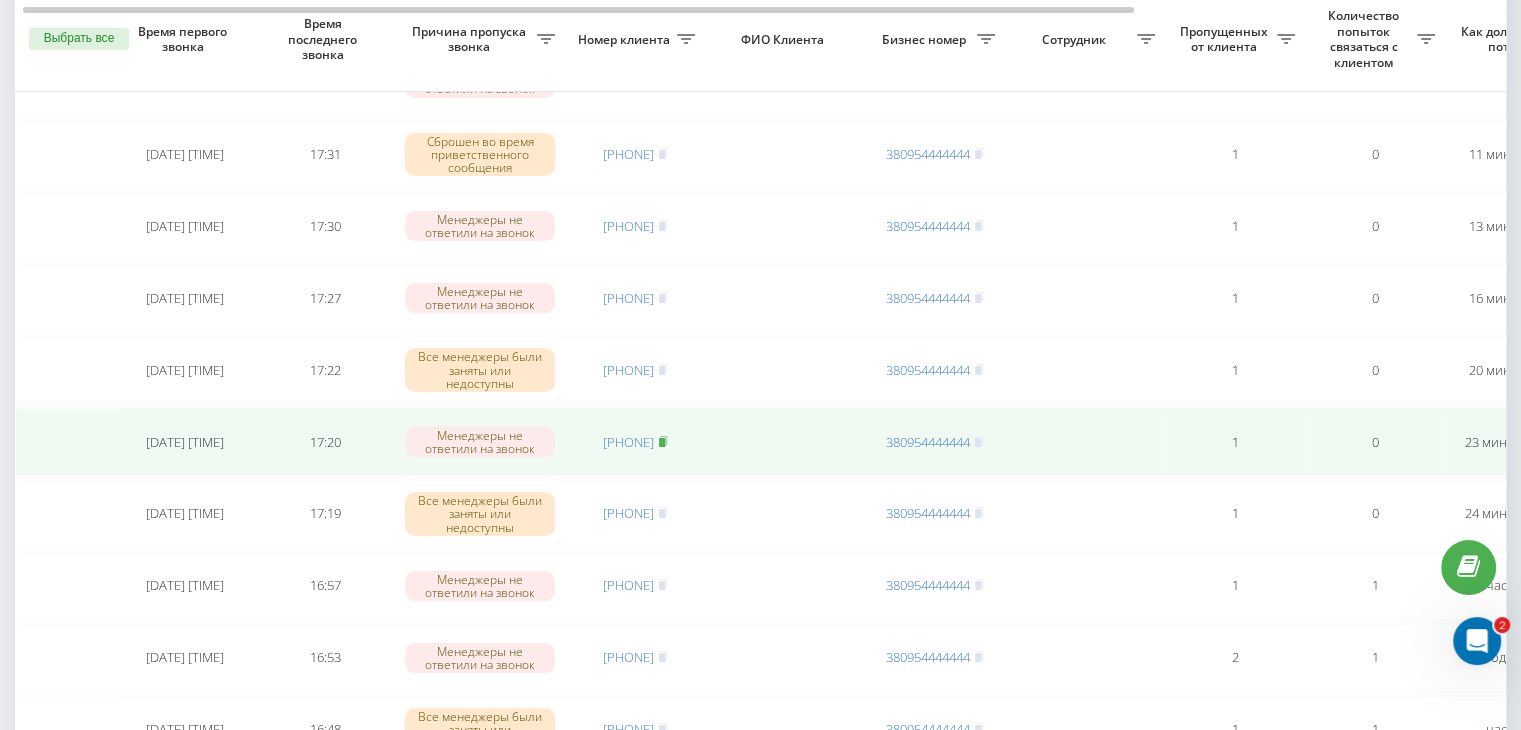 click 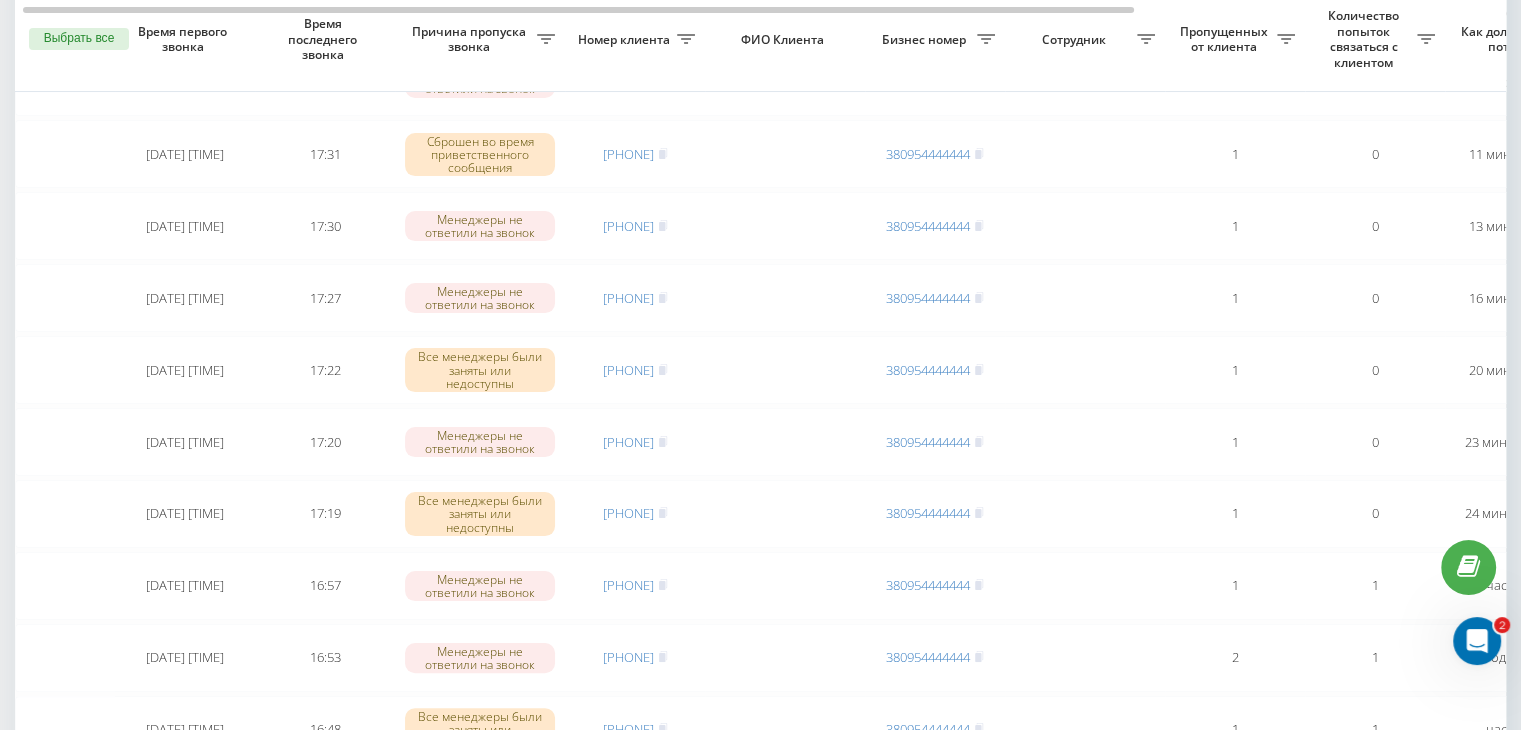 click on "Необработанные пропущенные звонки Обработанные звонки 05.08.2025  -  05.08.2025 Выбрать все Время первого звонка Время последнего звонка Причина пропуска звонка Номер клиента ФИО Клиента Бизнес номер Сотрудник Пропущенных от клиента Количество попыток связаться с клиентом Как долго звонок потерян Название схемы переадресации Комментарий к звонку Сегодня 2025-08-05 17:41:22 17:41 Все менеджеры были заняты или недоступны [PHONE] [PHONE] 1 0 2 минуты назад ukrpas.com.ua Обработать Не удалось связаться Связался с клиентом с помощью другого канала Другой вариант 2025-08-05 08:20:02 17:33 2 0 17:31 1" at bounding box center (760, 923) 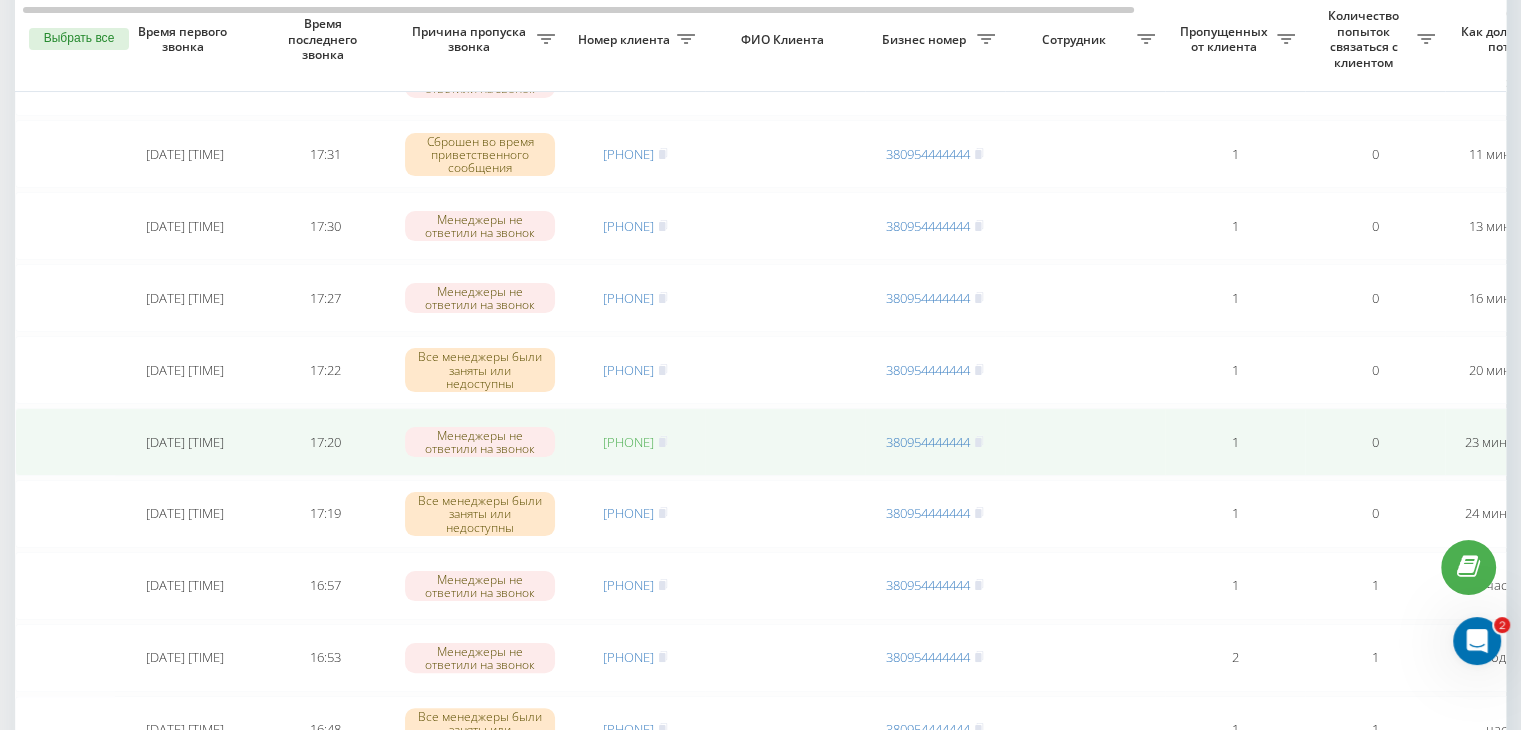 click on "[PHONE]" at bounding box center [628, 442] 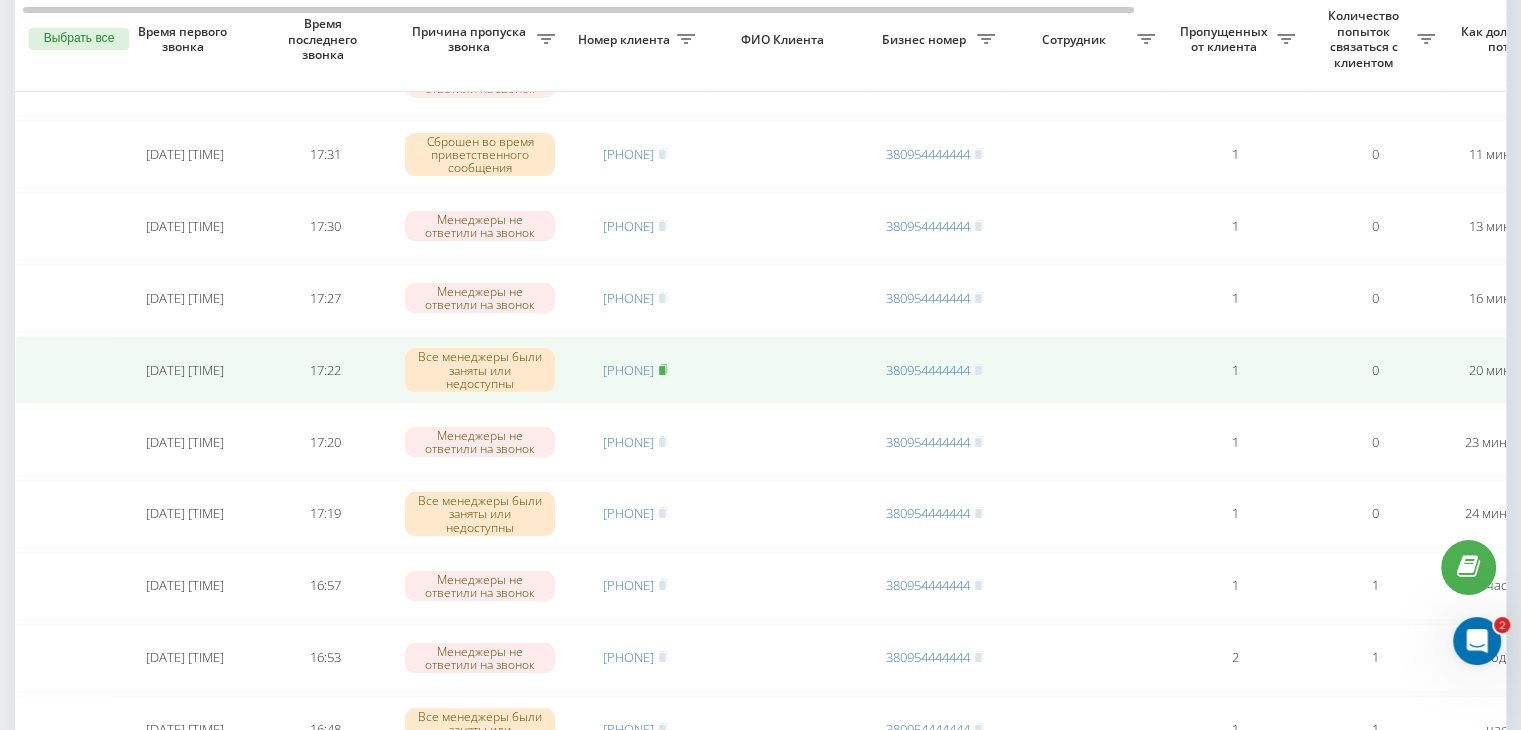 click 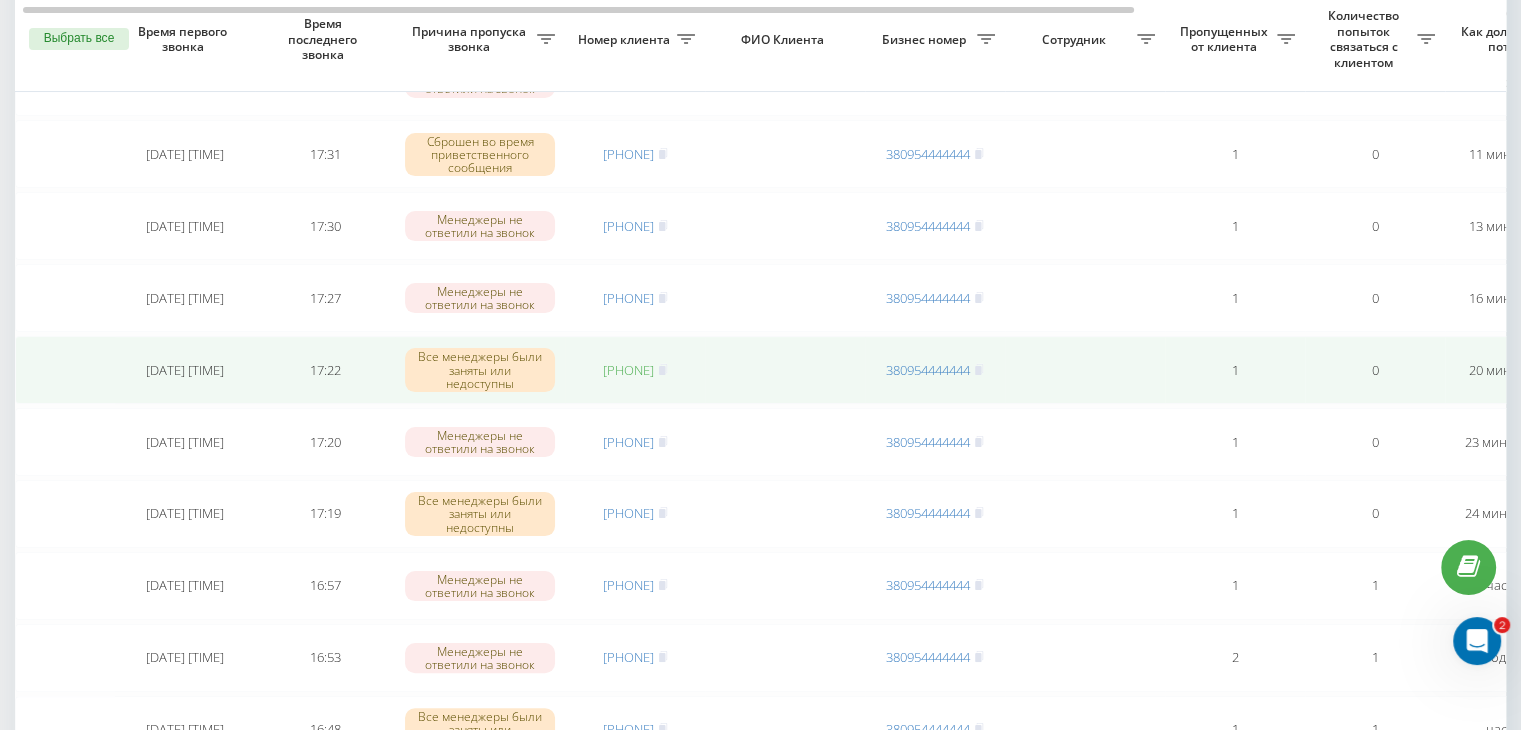 click on "[PHONE]" at bounding box center [628, 370] 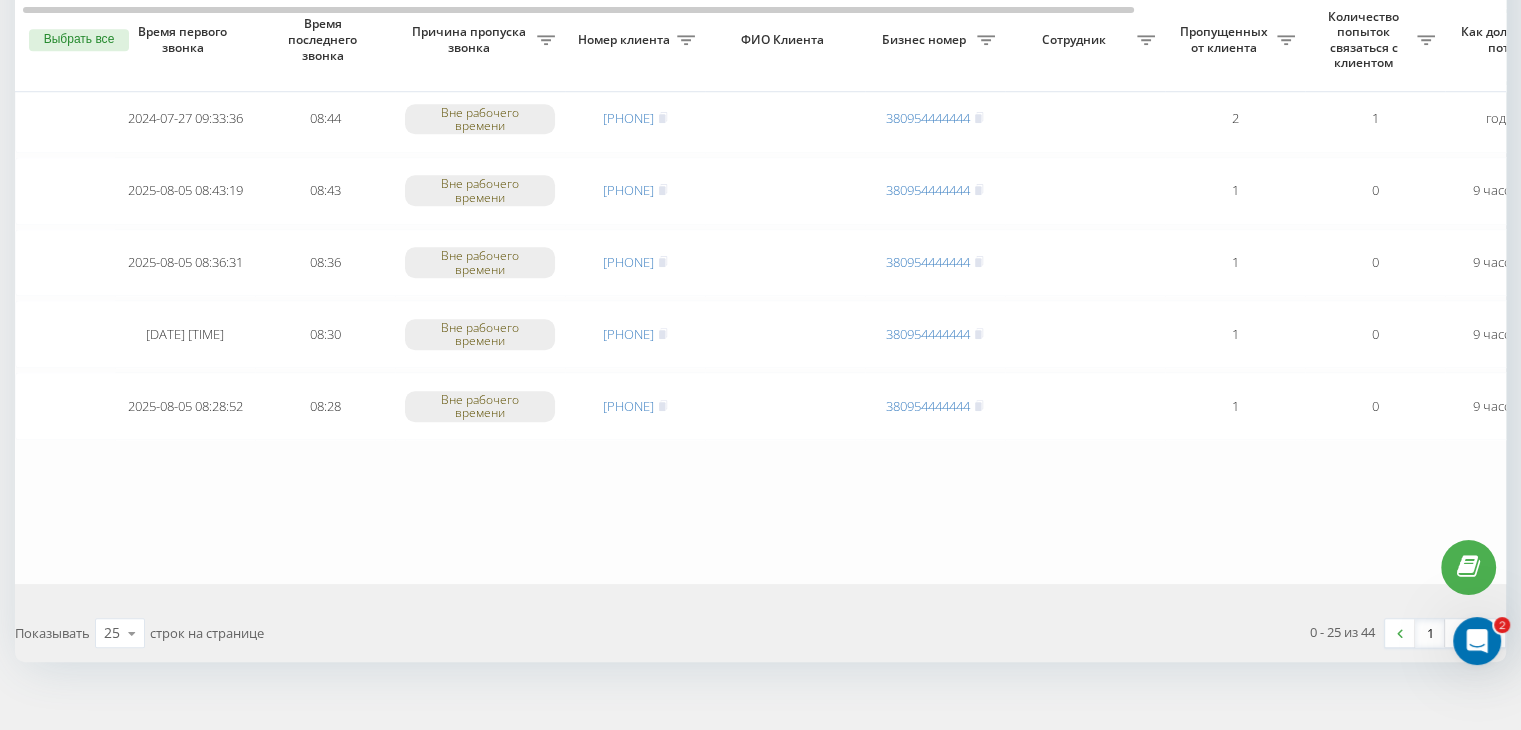 scroll, scrollTop: 1547, scrollLeft: 0, axis: vertical 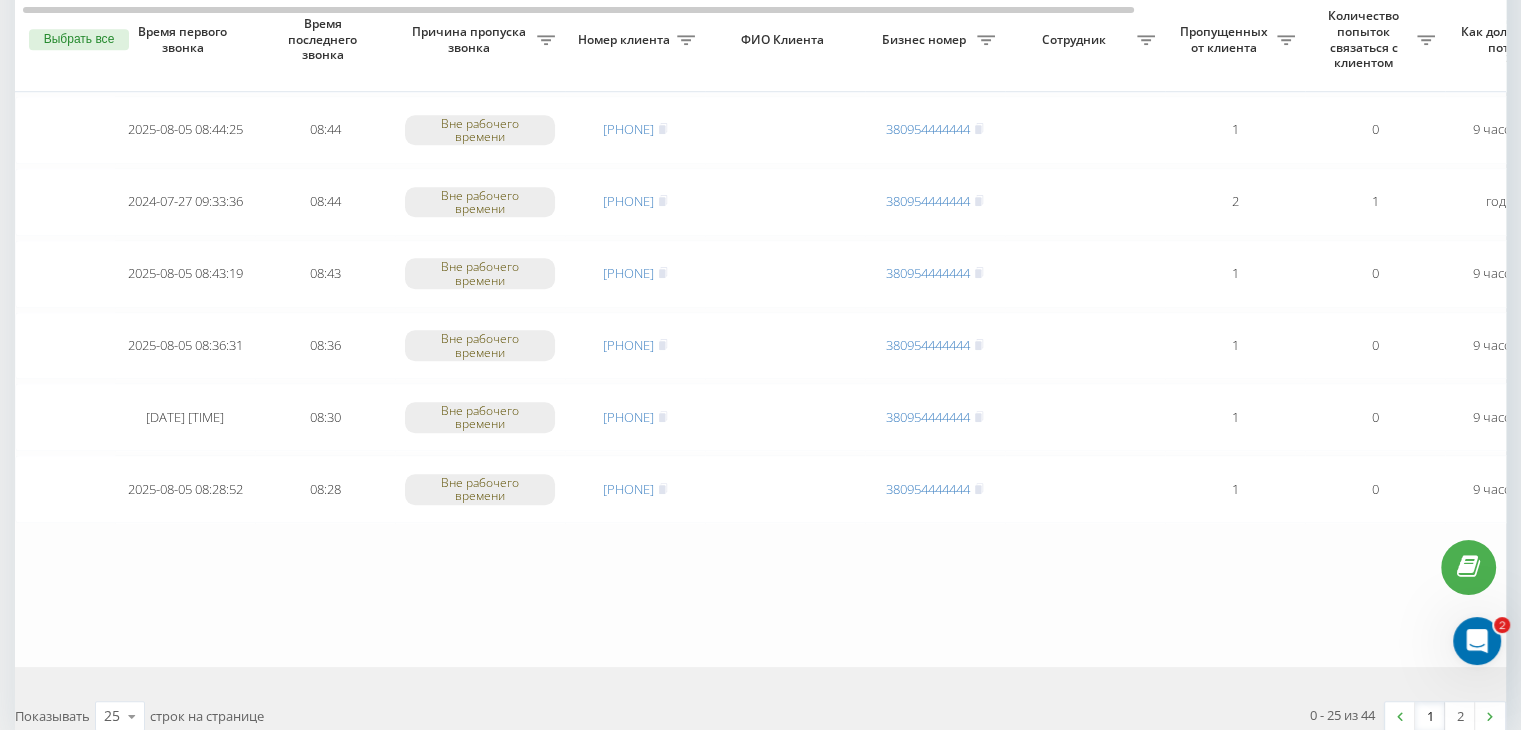 click on "1" at bounding box center [1430, 716] 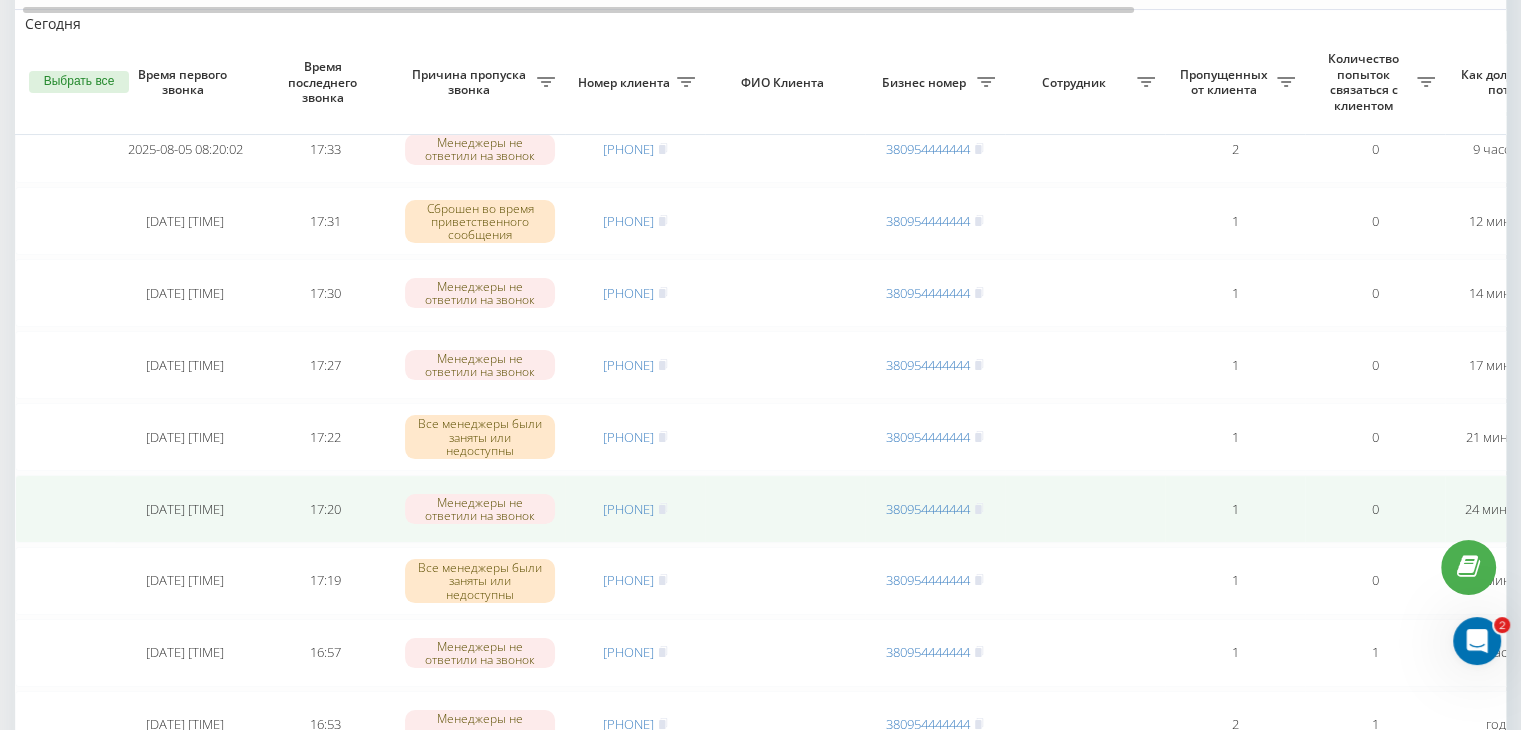 scroll, scrollTop: 200, scrollLeft: 0, axis: vertical 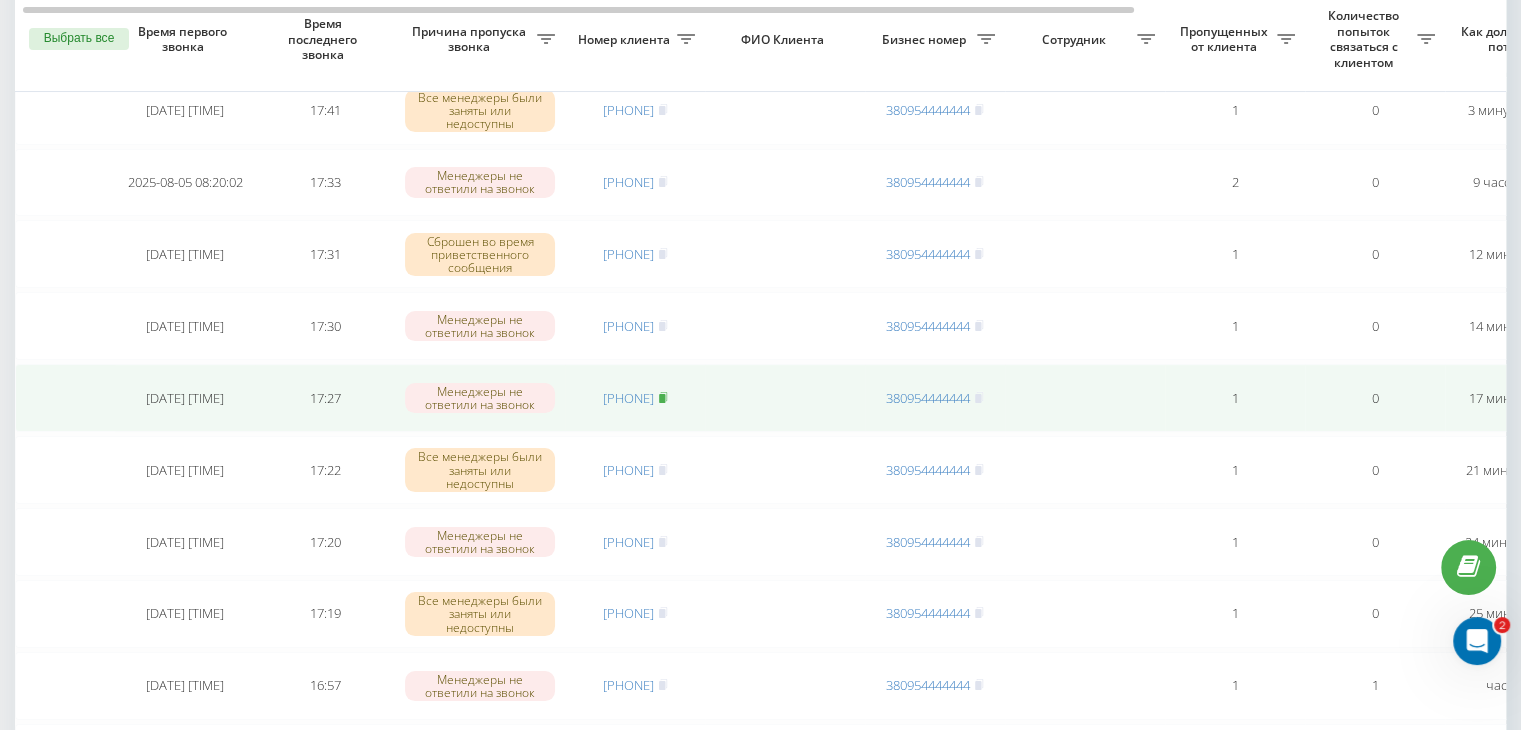 click 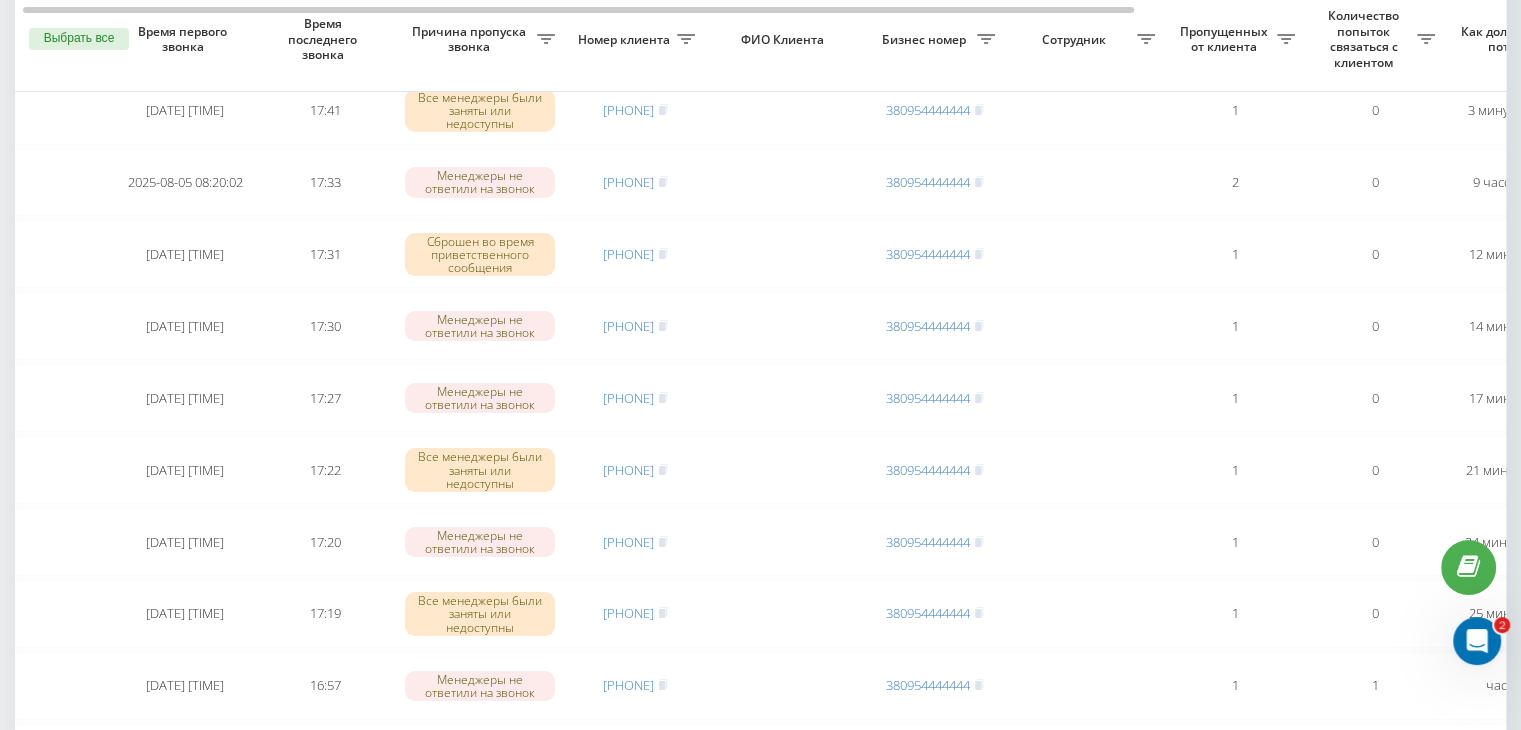click on "Необработанные пропущенные звонки Обработанные звонки [DATE]  -  [DATE] Выбрать все Время первого звонка Время последнего звонка Причина пропуска звонка Номер клиента ФИО Клиента Бизнес номер Сотрудник Пропущенных от клиента Количество попыток связаться с клиентом Как долго звонок потерян Название схемы переадресации Комментарий к звонку Сегодня [DATE] [TIME] [TIME] Все менеджеры были заняты или недоступны [PHONE] [PHONE] 1 0 3 минуты назад ukrpas.com.ua Обработать Не удалось связаться Связался с клиентом с помощью другого канала Другой вариант [DATE] [TIME] [TIME] 2 0 [TIME]" at bounding box center (760, 1023) 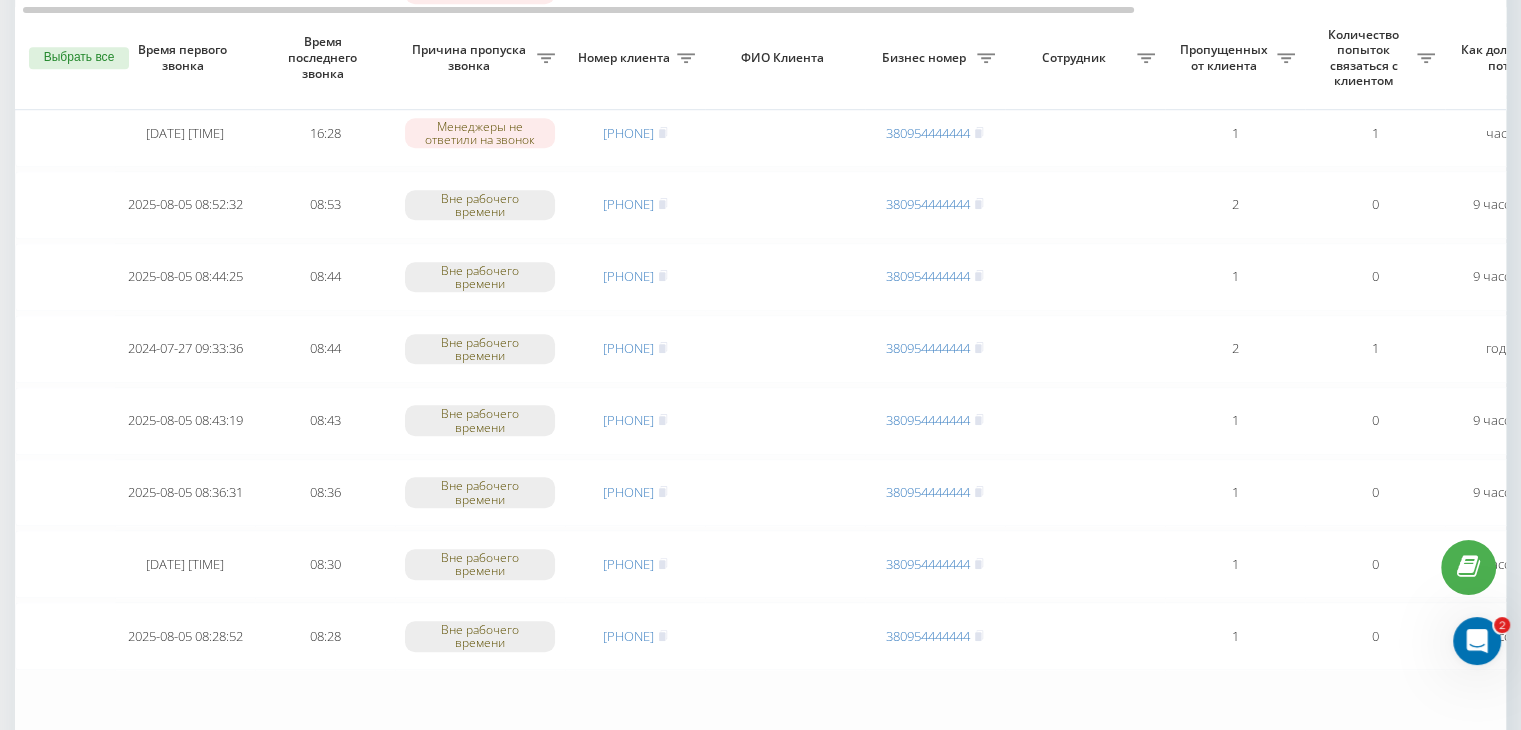 scroll, scrollTop: 1647, scrollLeft: 0, axis: vertical 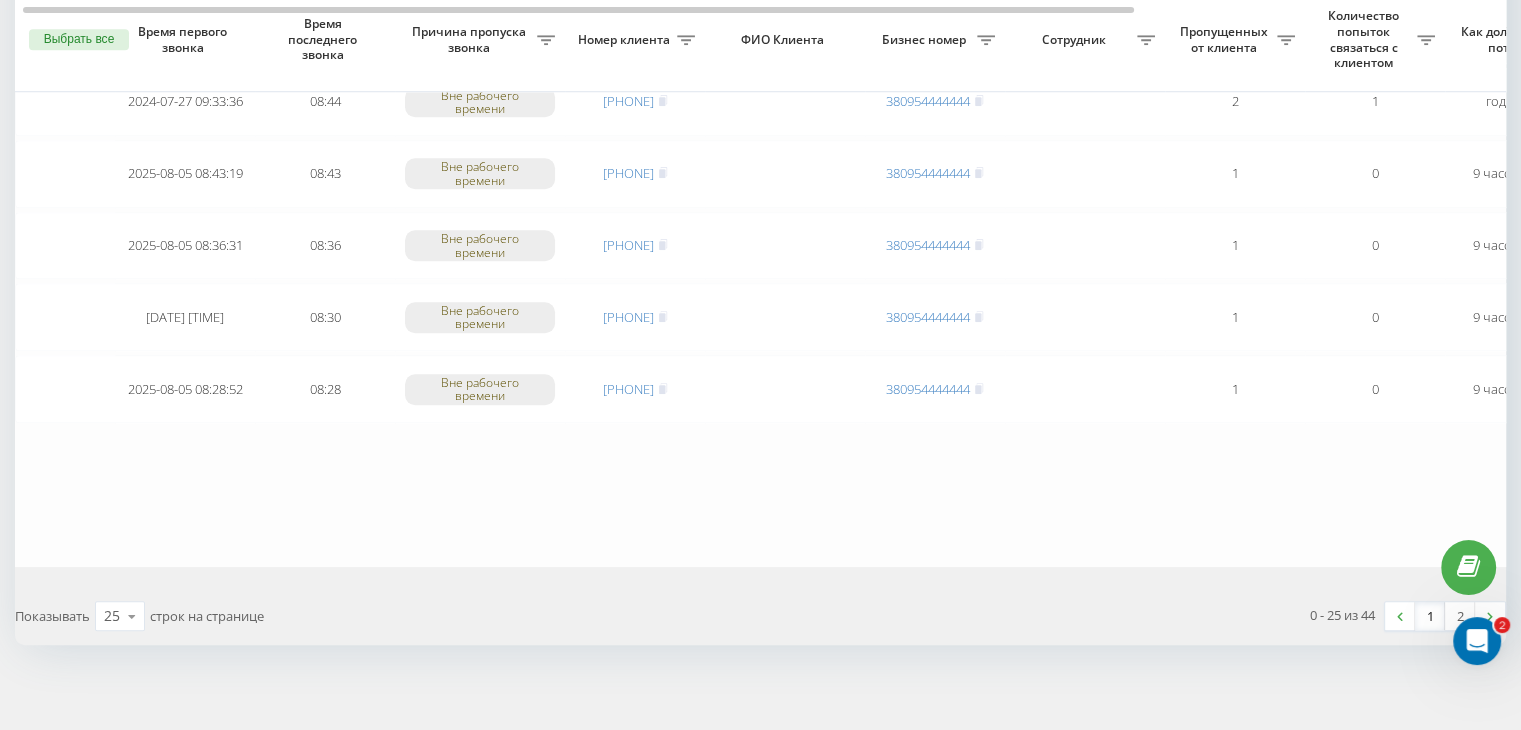 click on "1" at bounding box center [1430, 616] 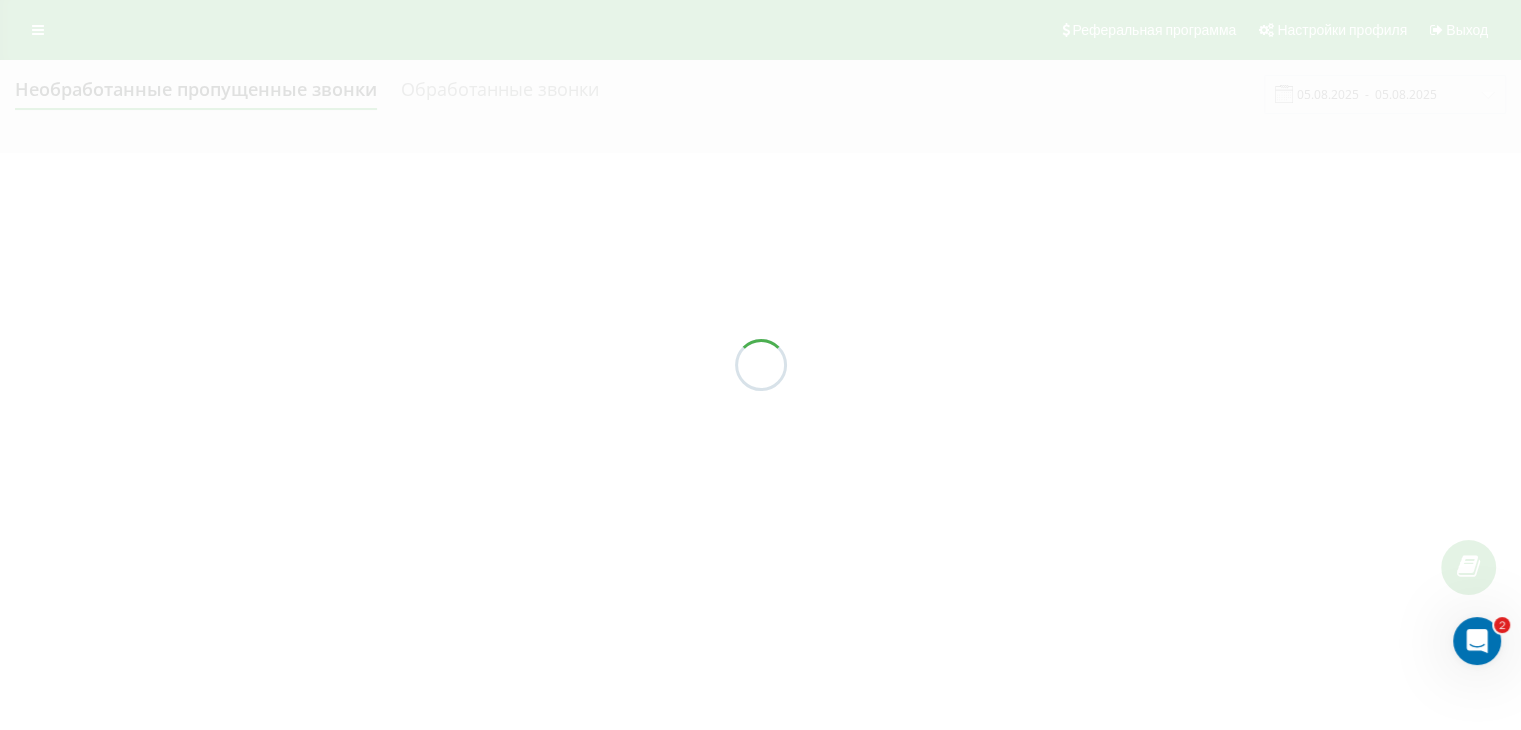 scroll, scrollTop: 0, scrollLeft: 0, axis: both 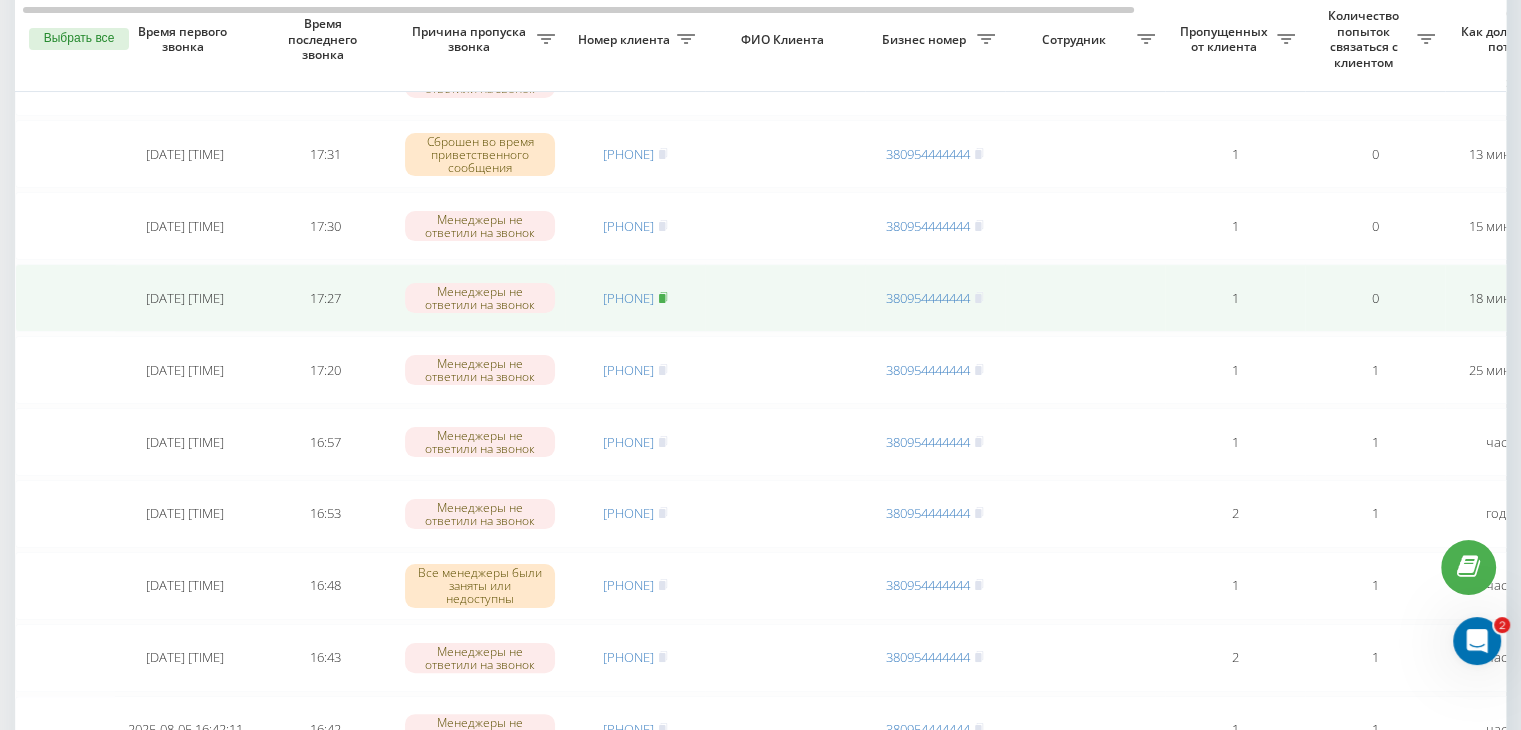 click 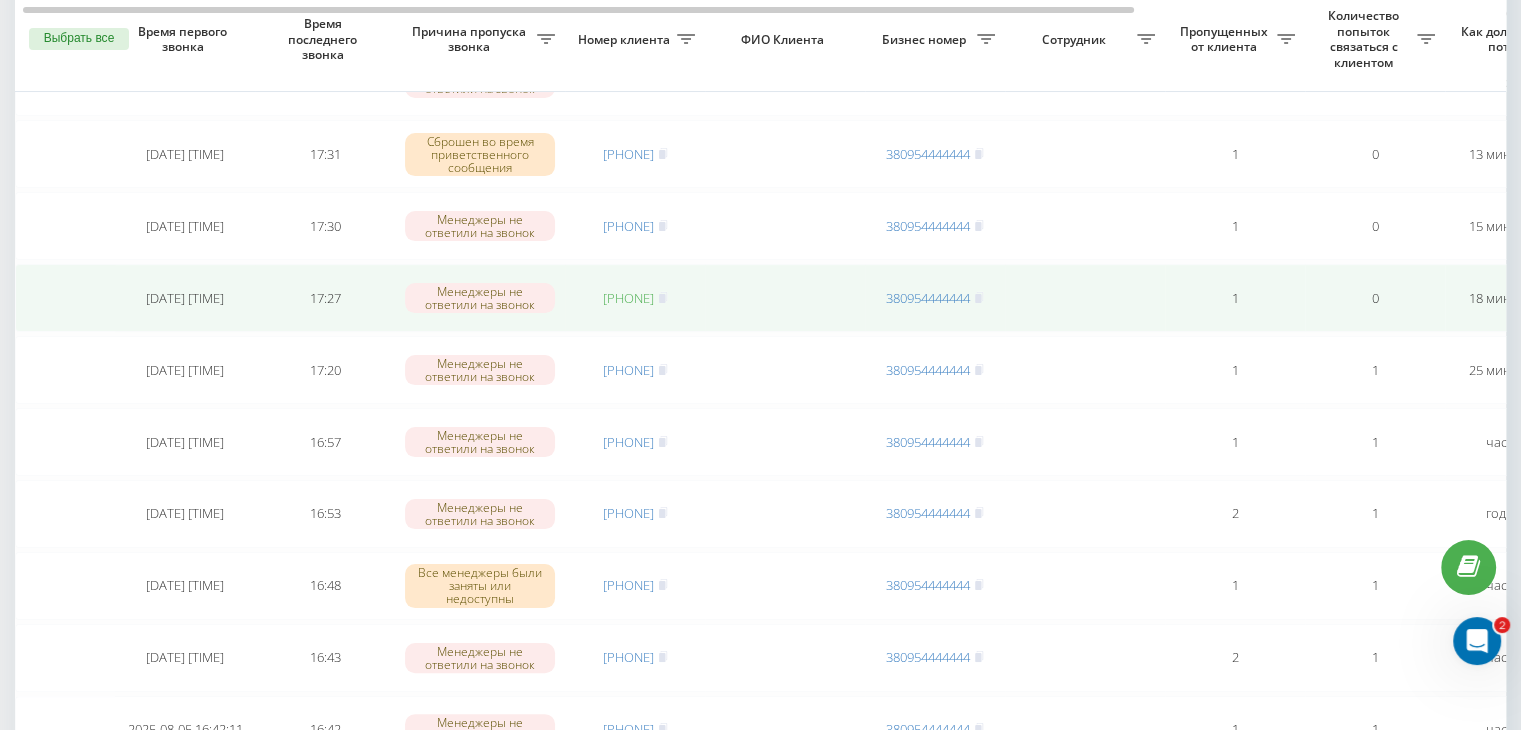 click on "[PHONE]" at bounding box center [628, 298] 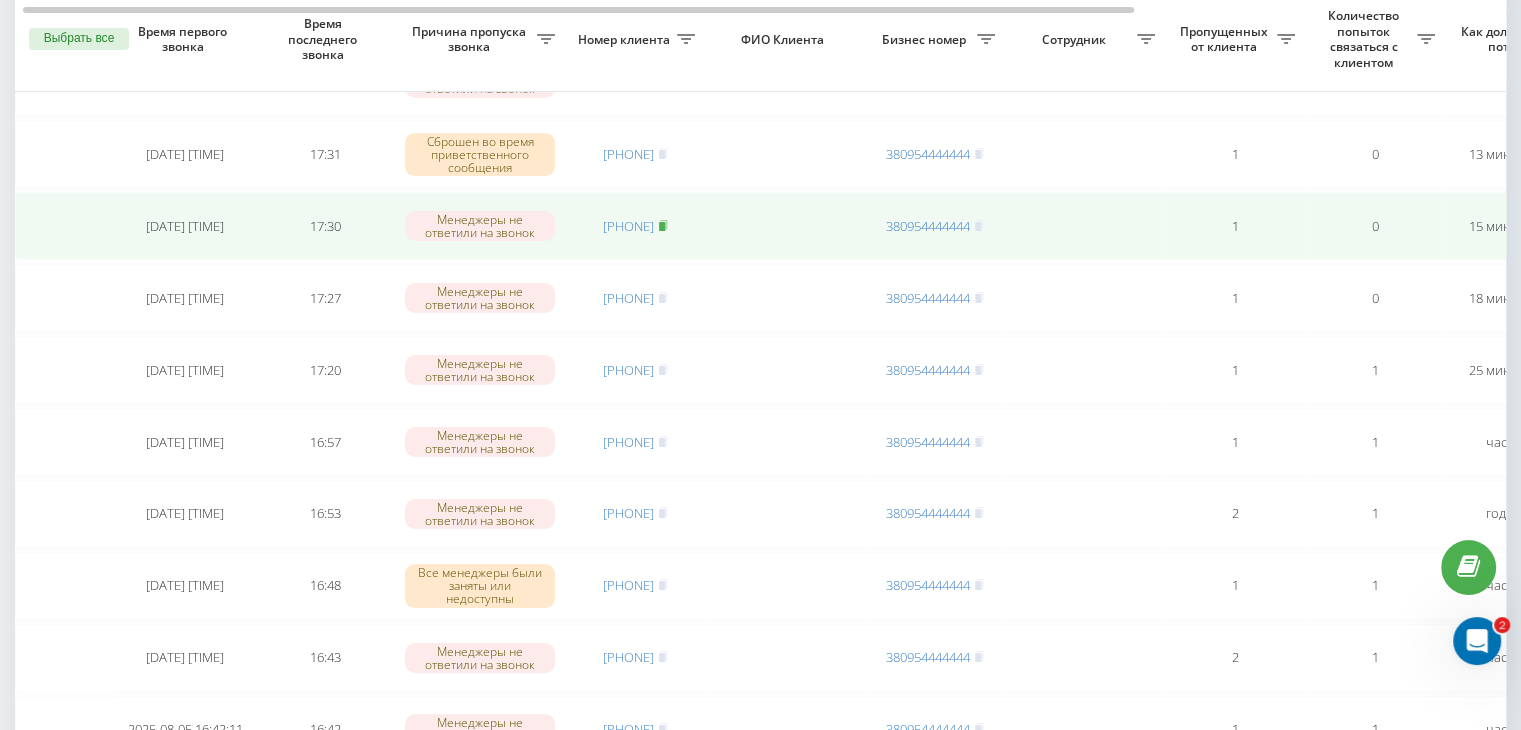click 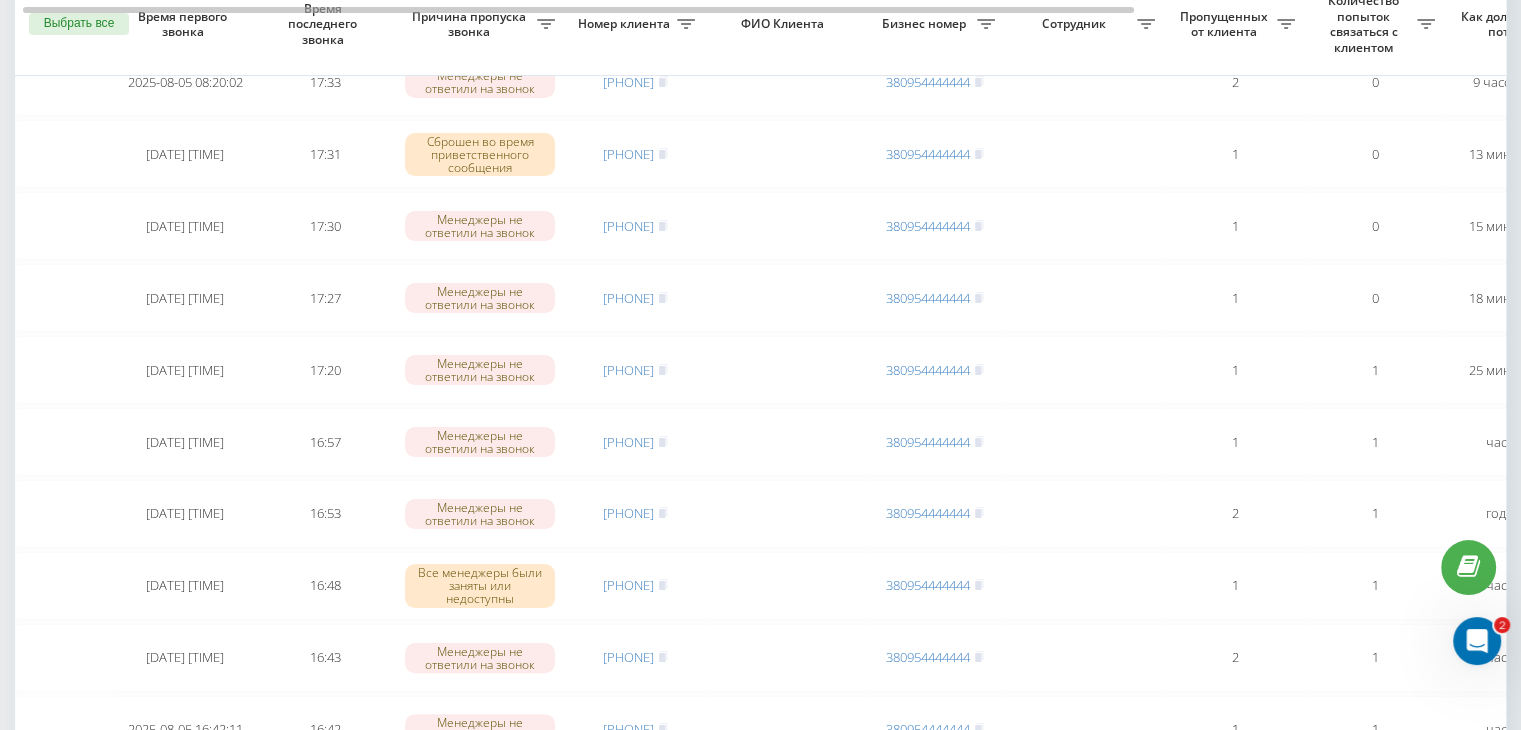 scroll, scrollTop: 200, scrollLeft: 0, axis: vertical 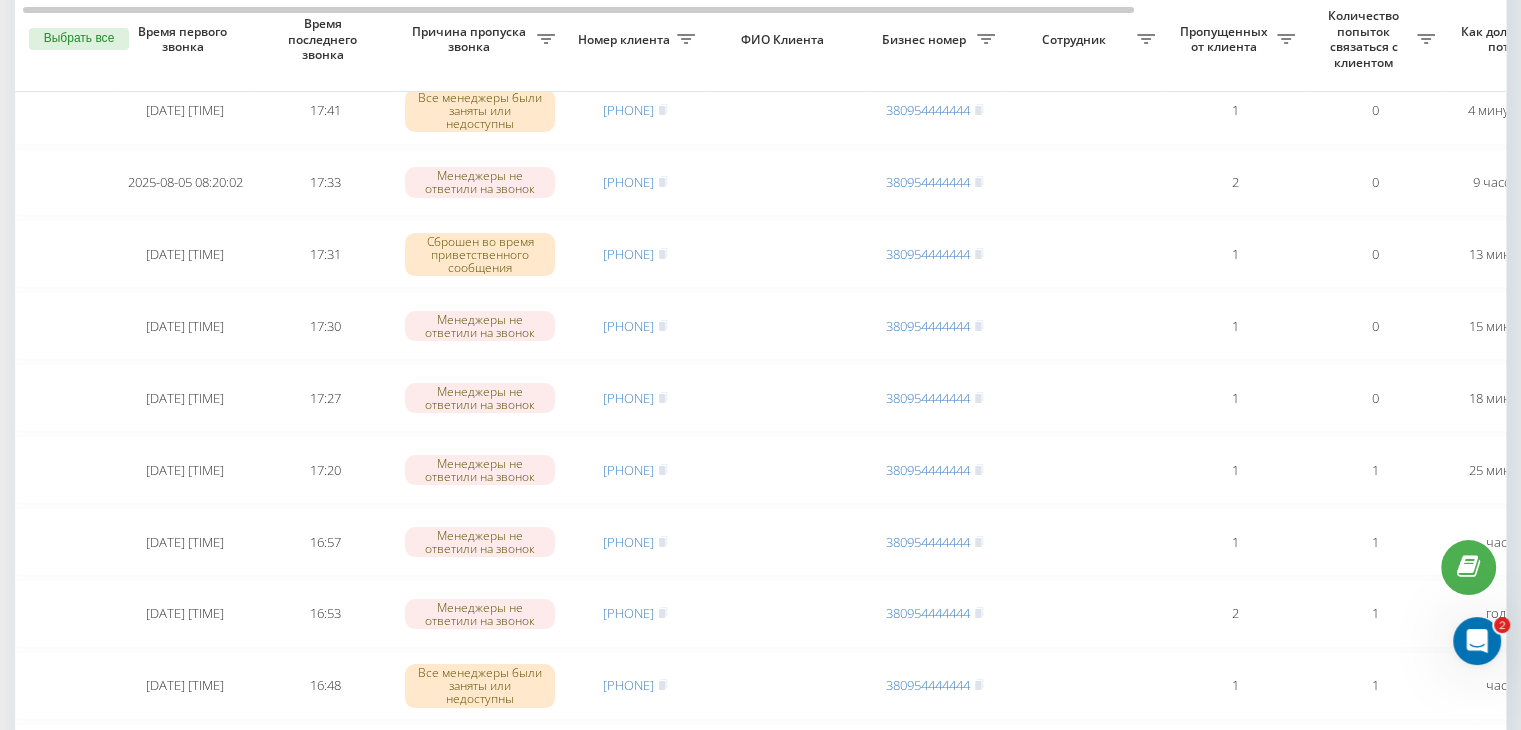 click on "Необработанные пропущенные звонки Обработанные звонки 05.08.2025  -  05.08.2025 Выбрать все Время первого звонка Время последнего звонка Причина пропуска звонка Номер клиента ФИО Клиента Бизнес номер Сотрудник Пропущенных от клиента Количество попыток связаться с клиентом Как долго звонок потерян Название схемы переадресации Комментарий к звонку Сегодня [DATE] [TIME] 17:41 Все менеджеры были заняты или недоступны [PHONE] [PHONE] 1 0 4 минуты назад ukrpas.com.ua Обработать Не удалось связаться Связался с клиентом с помощью другого канала Другой вариант [DATE] [TIME] 17:33 2 0 17:31 1" at bounding box center [760, 1023] 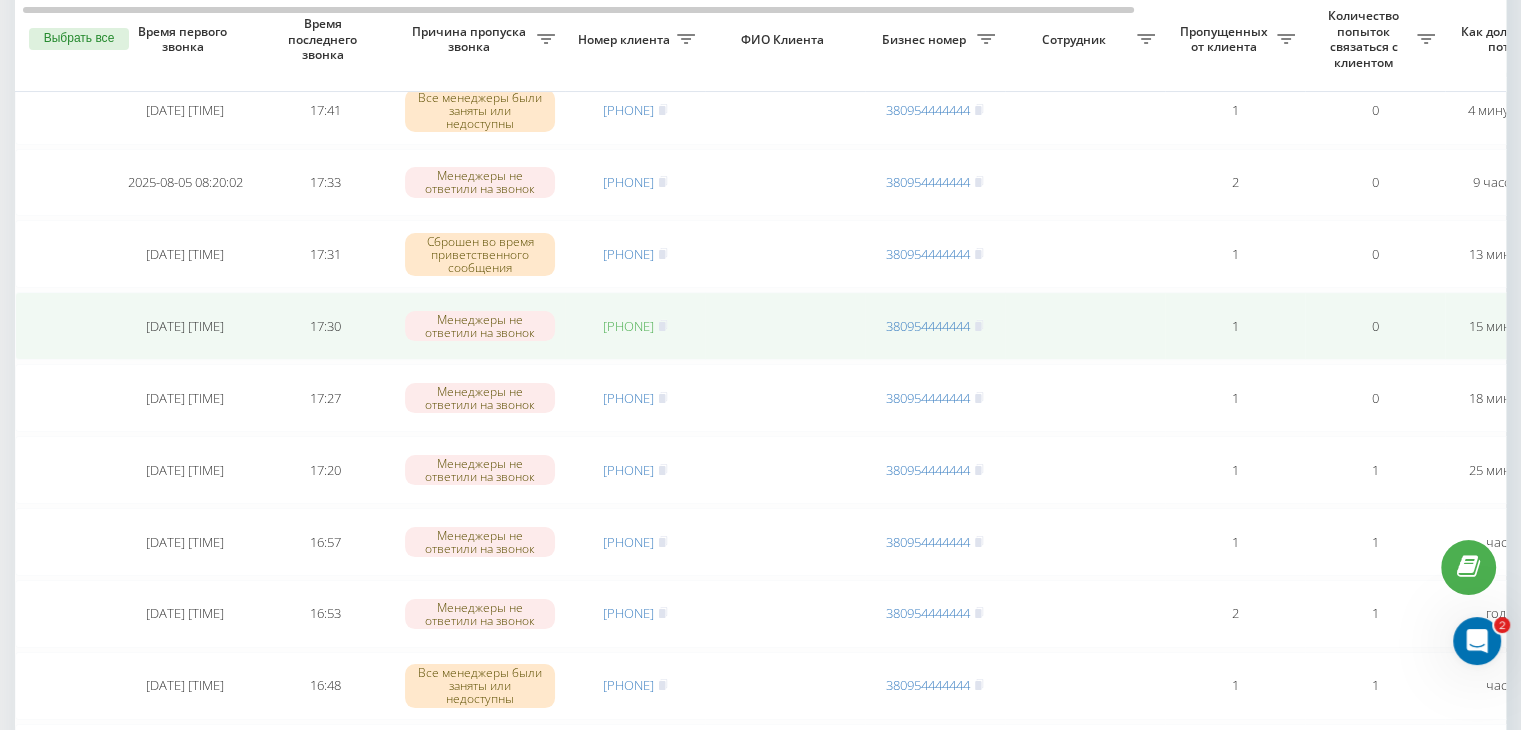 click on "[PHONE]" at bounding box center [628, 326] 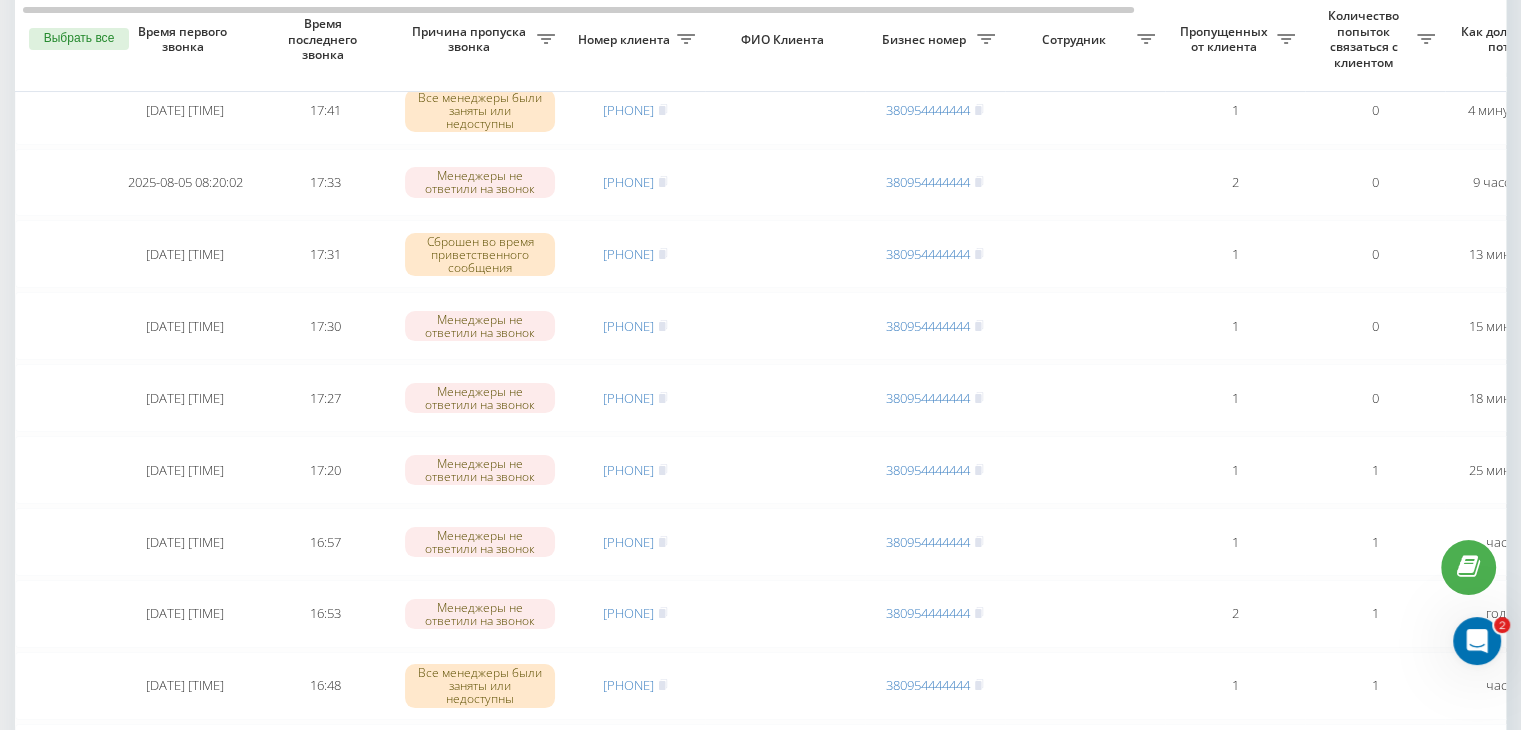 drag, startPoint x: 678, startPoint y: 253, endPoint x: 686, endPoint y: 287, distance: 34.928497 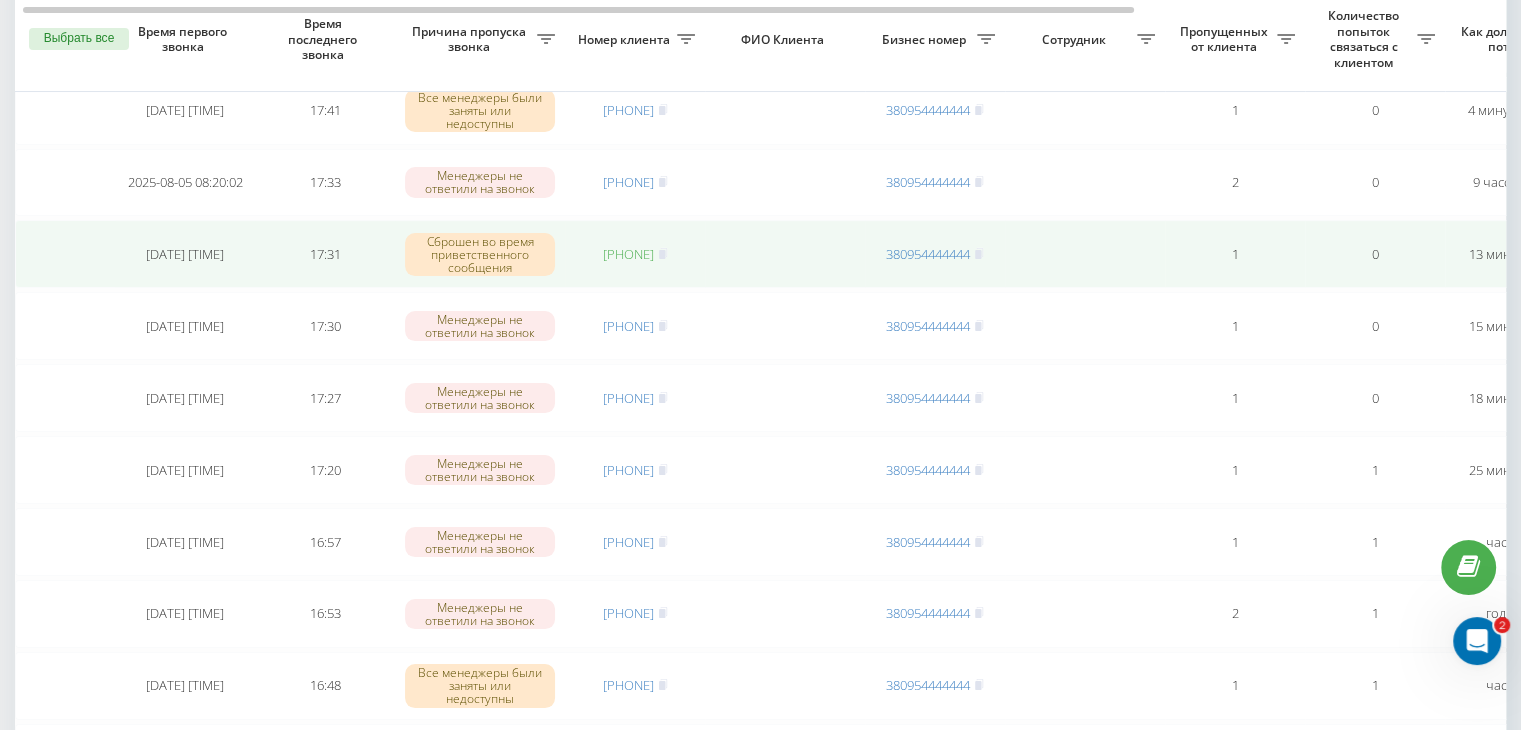 click on "[PHONE]" at bounding box center [628, 254] 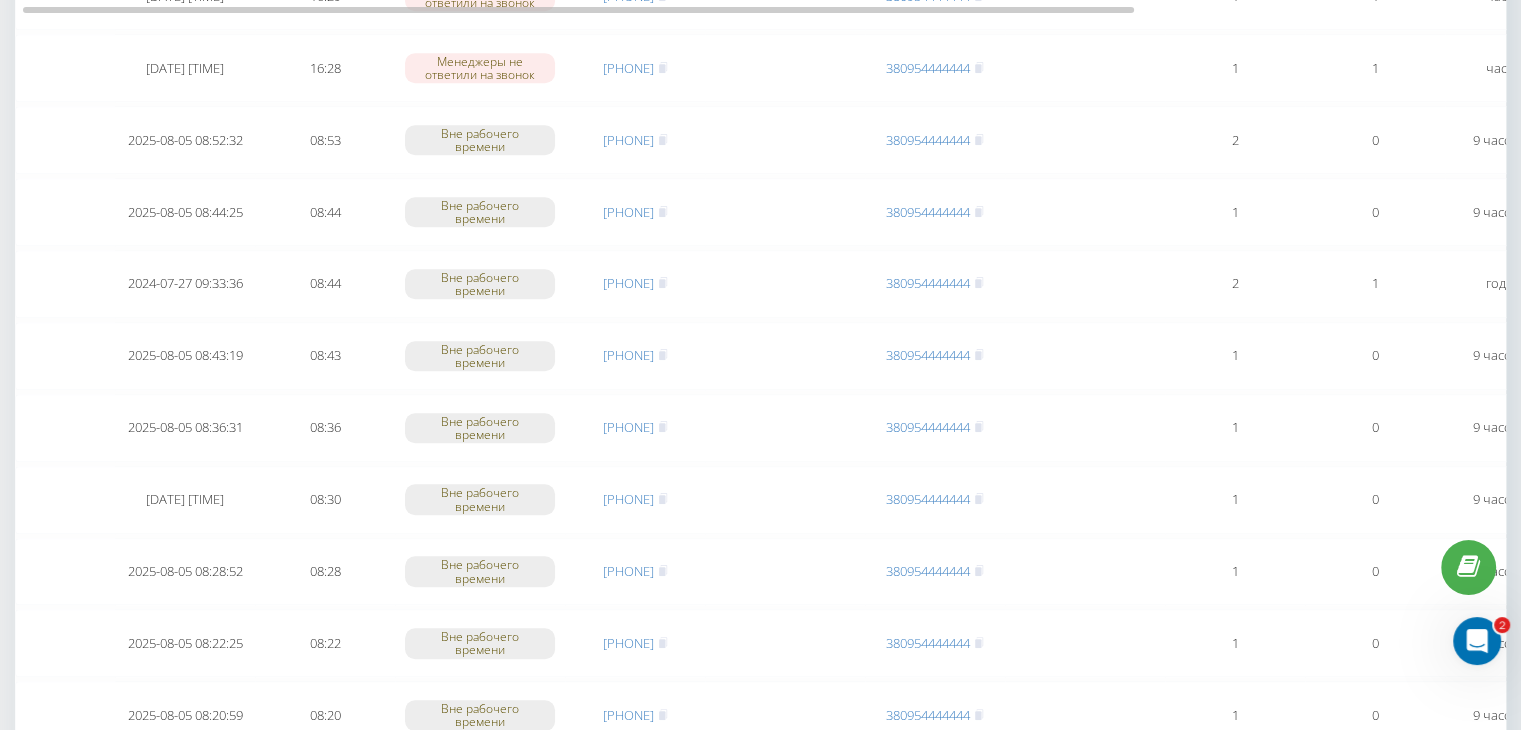 scroll, scrollTop: 1600, scrollLeft: 0, axis: vertical 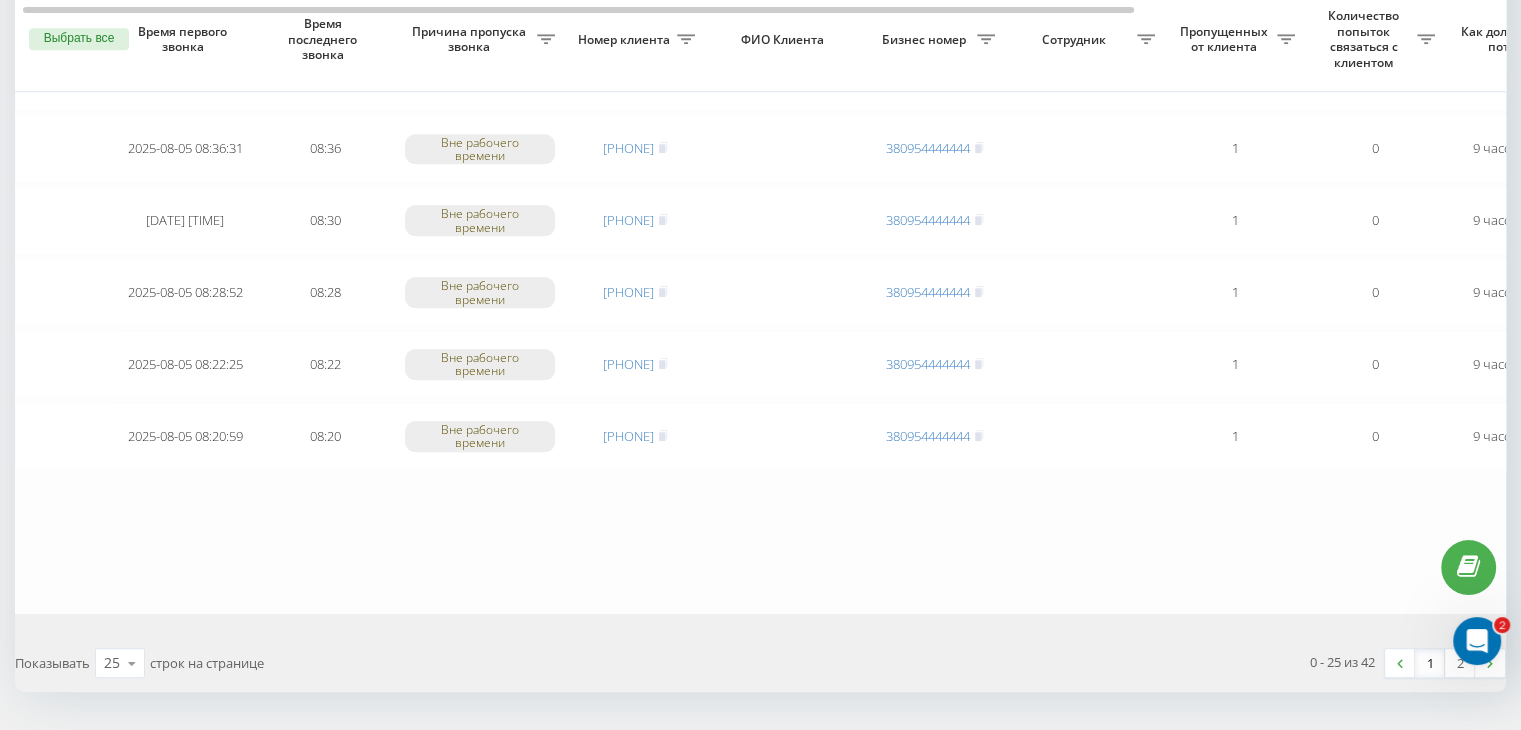 click on "1" at bounding box center [1430, 663] 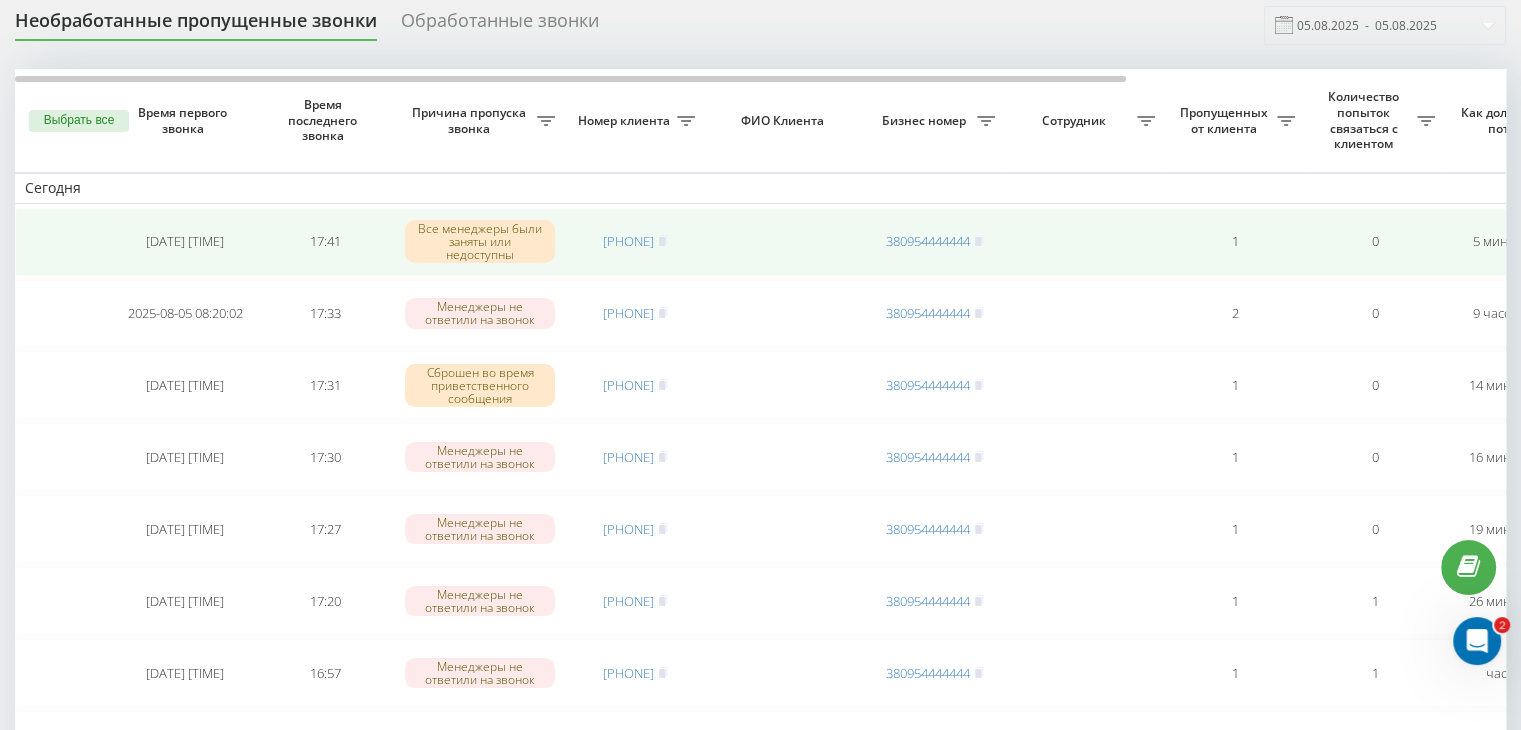 scroll, scrollTop: 100, scrollLeft: 0, axis: vertical 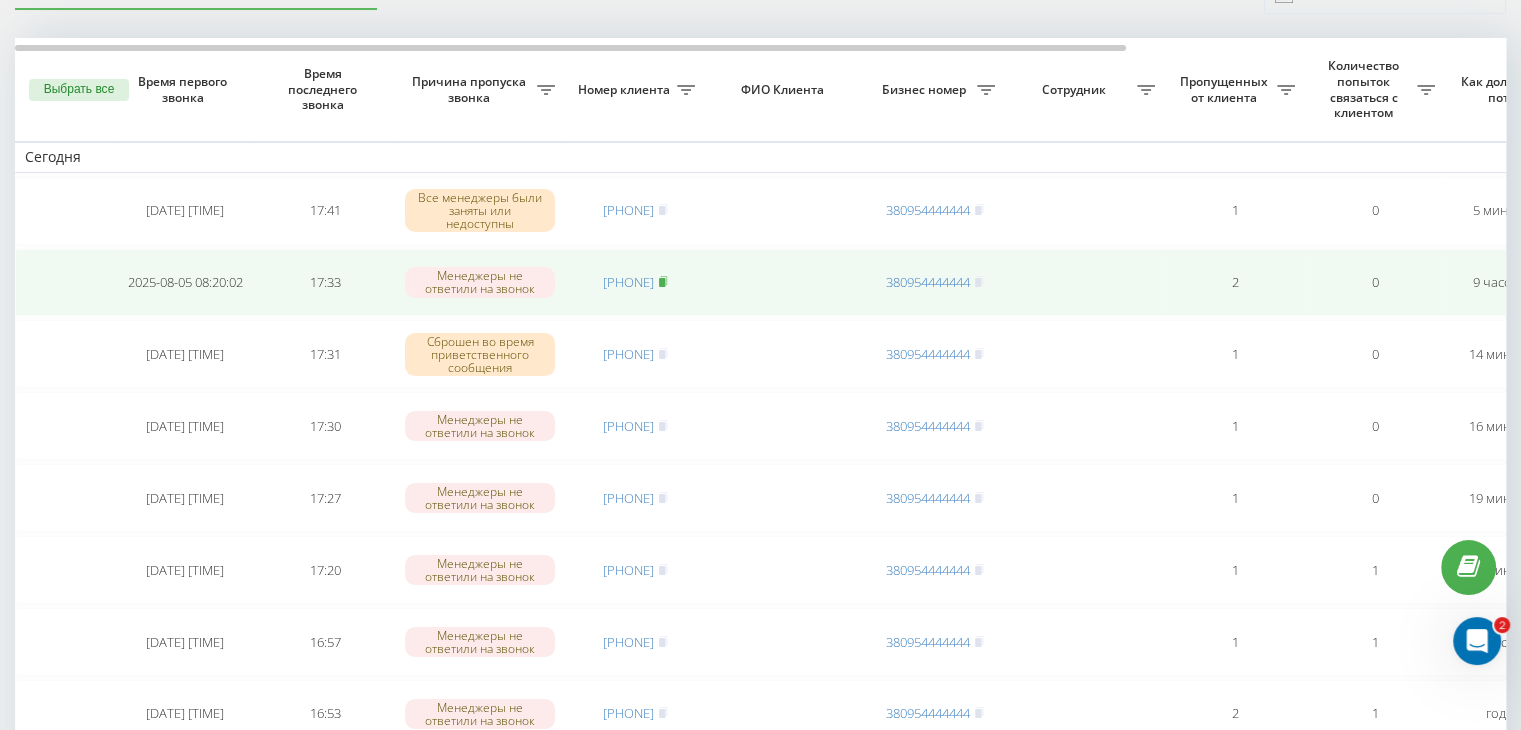 click 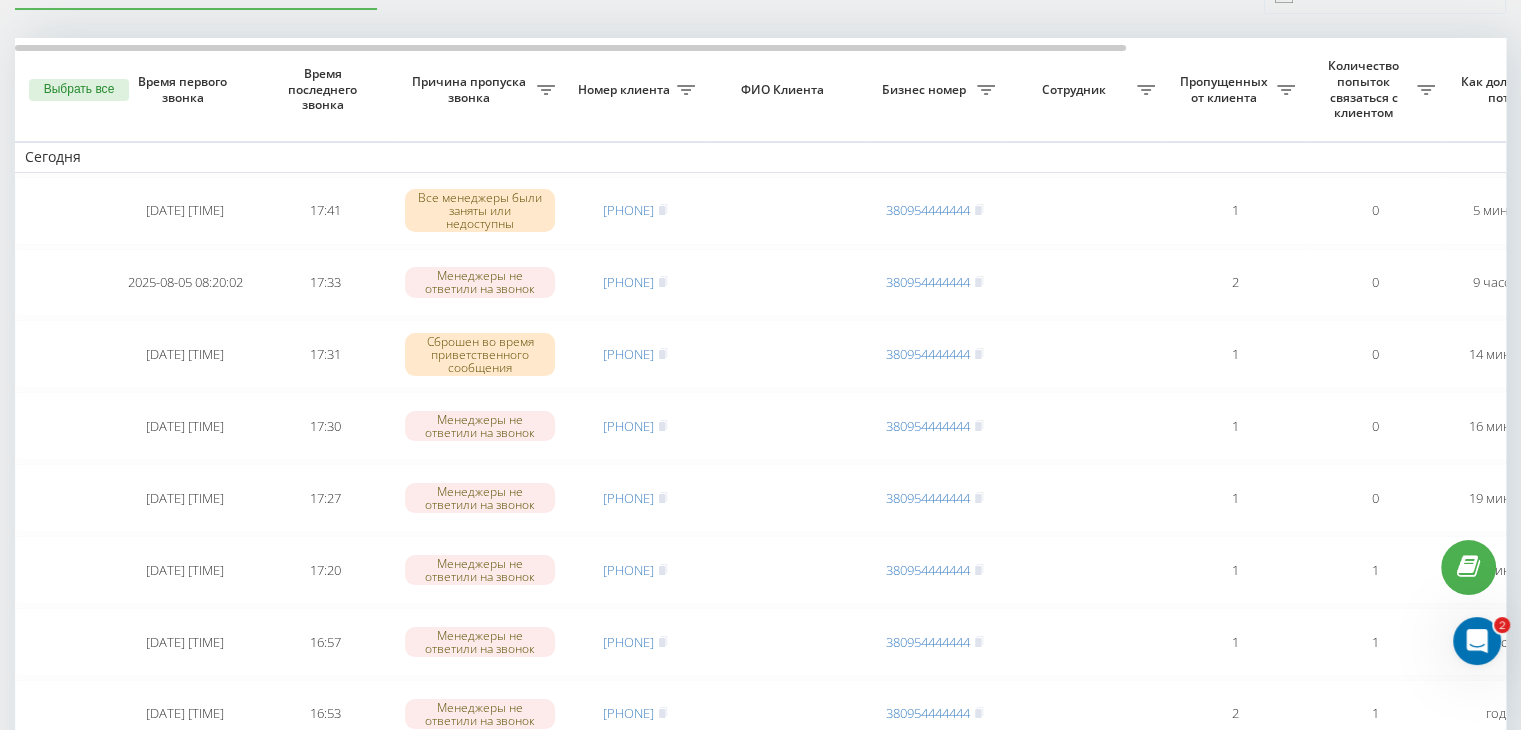 click on "Необработанные пропущенные звонки Обработанные звонки [DATE]  -  [DATE] Выбрать все Время первого звонка Время последнего звонка Причина пропуска звонка Номер клиента ФИО Клиента Бизнес номер Сотрудник Пропущенных от клиента Количество попыток связаться с клиентом Как долго звонок потерян Название схемы переадресации Комментарий к звонку Сегодня [DATE] [TIME] Все менеджеры были заняты или недоступны [PHONE] [PHONE] 1 0 5 минут назад ukrpas.com.ua Обработать Не удалось связаться Связался с клиентом с помощью другого канала Другой вариант [DATE] [TIME] 17:33 [PHONE]" at bounding box center [760, 1123] 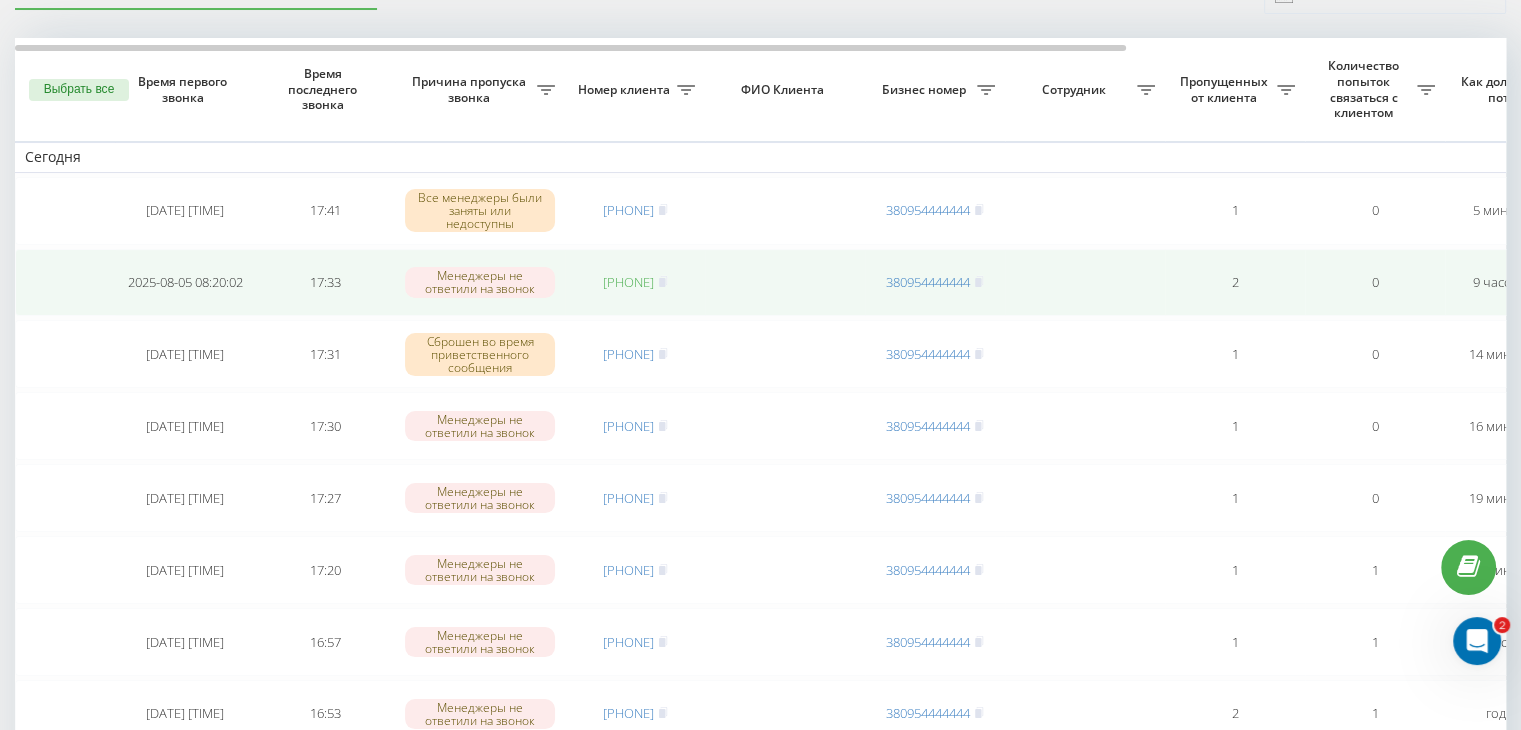 click on "[PHONE]" at bounding box center (628, 282) 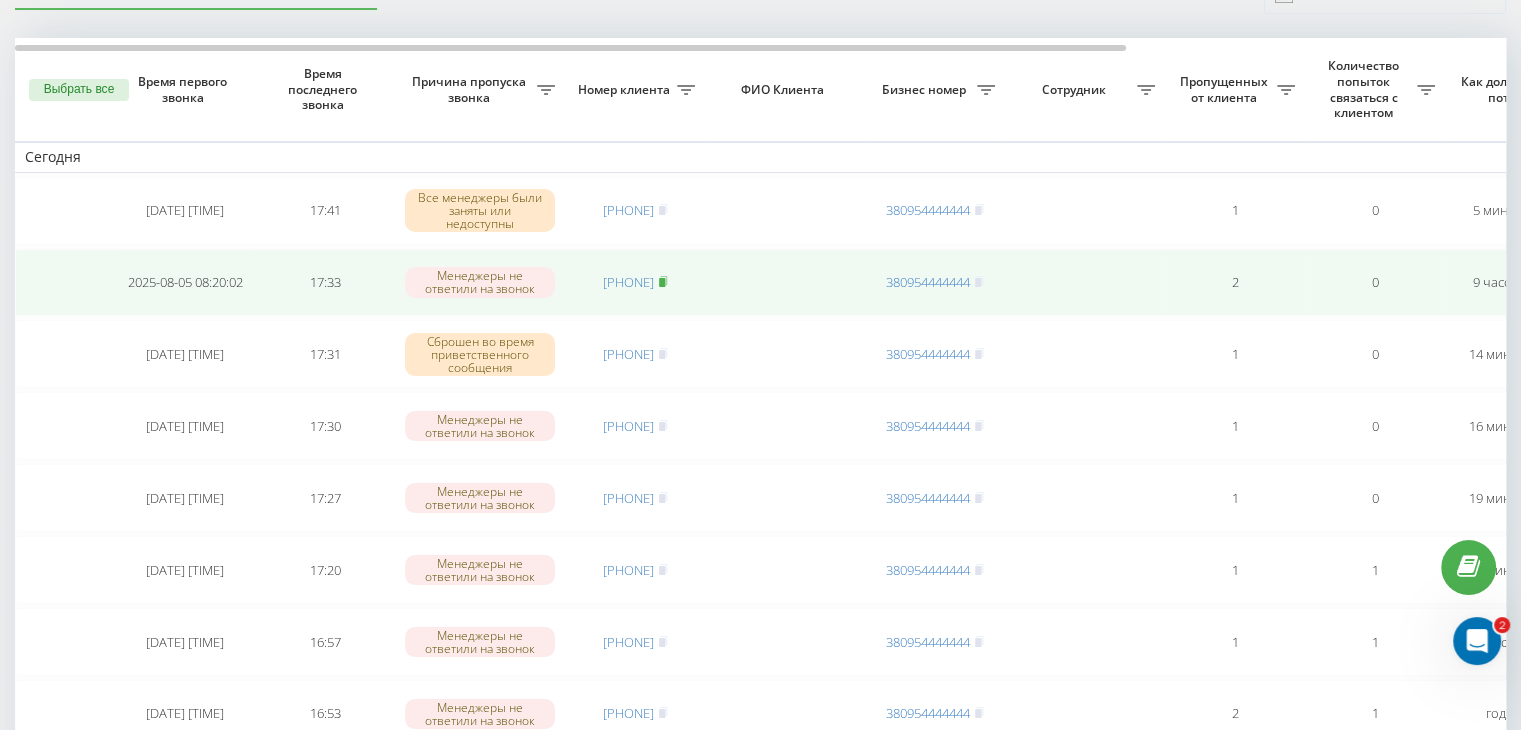 click 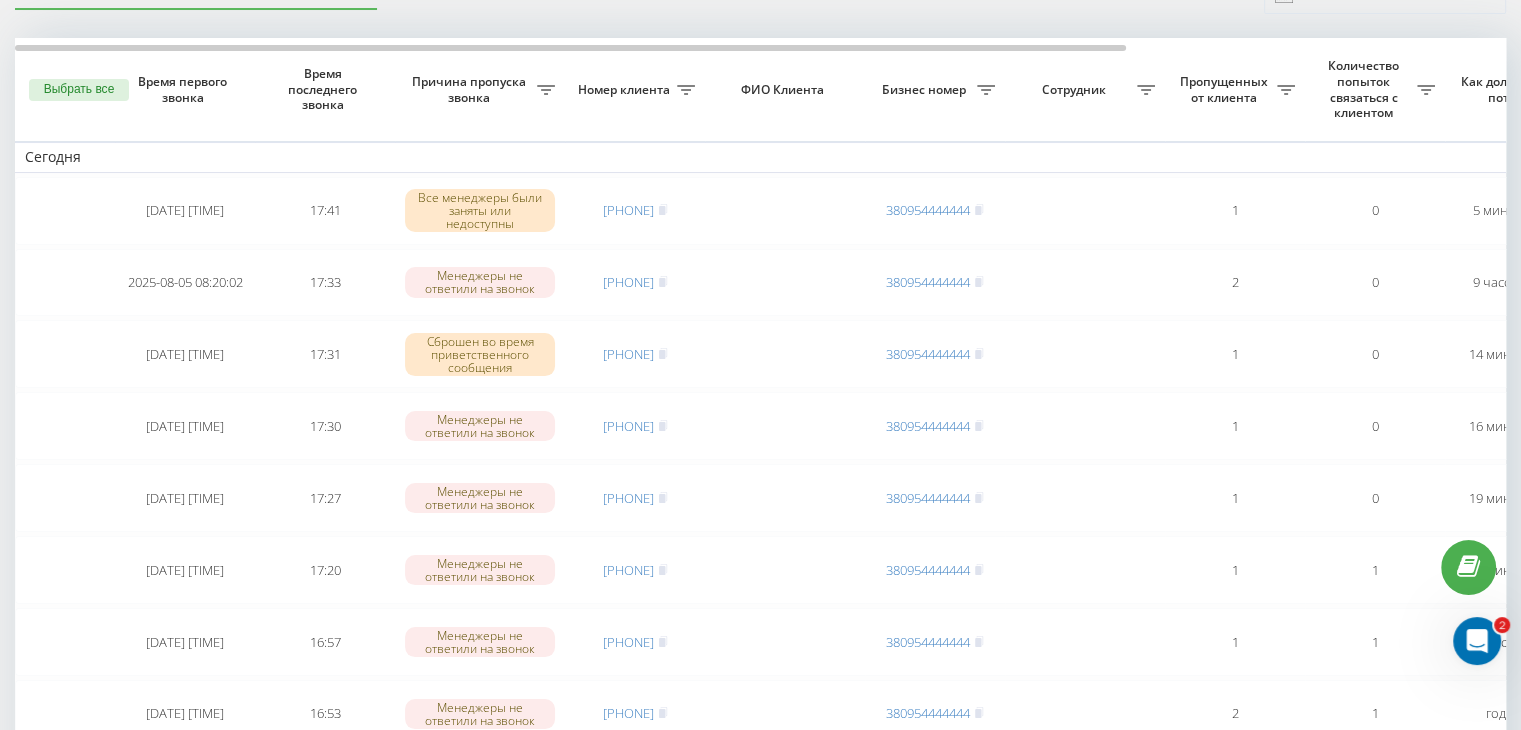 click on "Необработанные пропущенные звонки Обработанные звонки [DATE]  -  [DATE] Выбрать все Время первого звонка Время последнего звонка Причина пропуска звонка Номер клиента ФИО Клиента Бизнес номер Сотрудник Пропущенных от клиента Количество попыток связаться с клиентом Как долго звонок потерян Название схемы переадресации Комментарий к звонку Сегодня [DATE] [TIME] Все менеджеры были заняты или недоступны [PHONE] [PHONE] 1 0 5 минут назад ukrpas.com.ua Обработать Не удалось связаться Связался с клиентом с помощью другого канала Другой вариант [DATE] [TIME] 17:33 [PHONE]" at bounding box center [760, 1123] 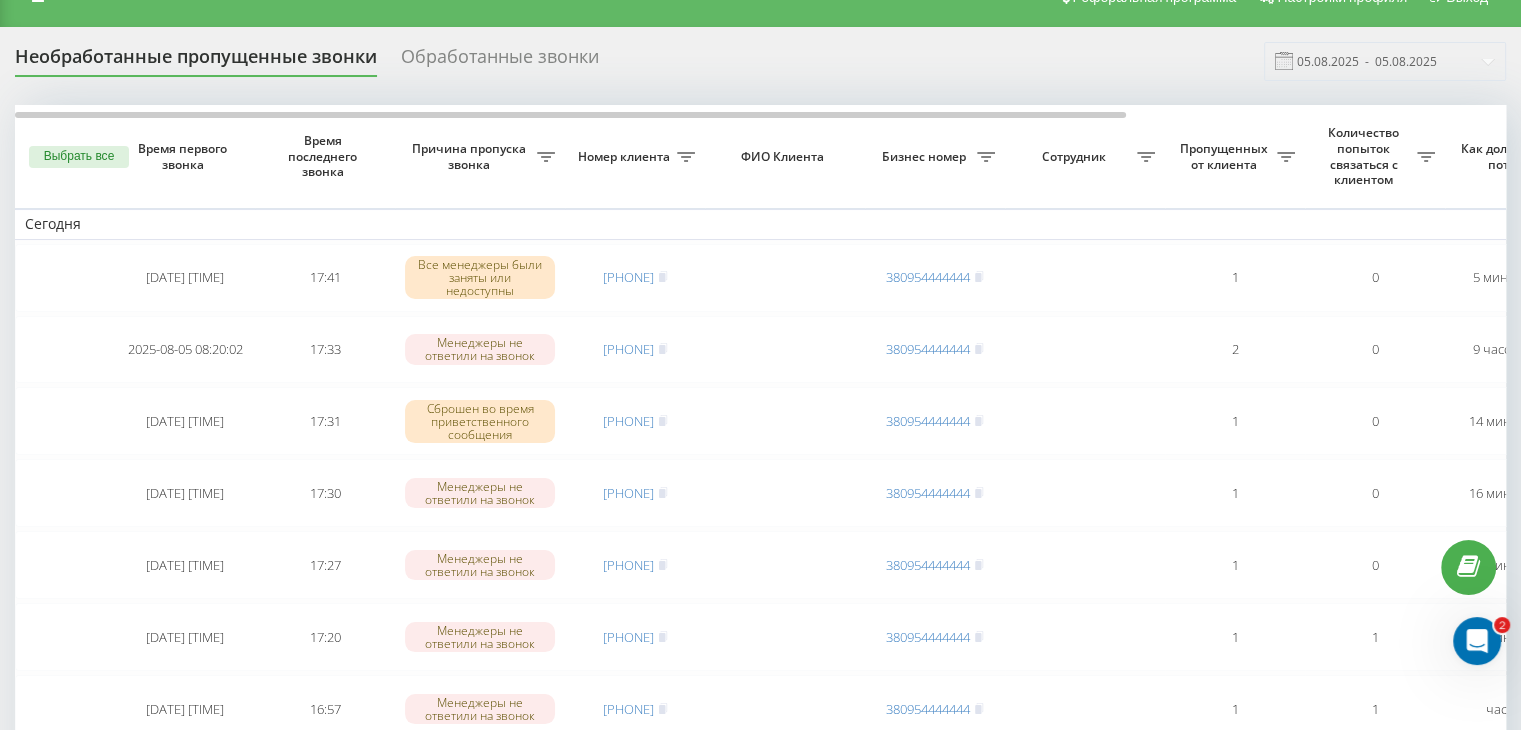 scroll, scrollTop: 0, scrollLeft: 0, axis: both 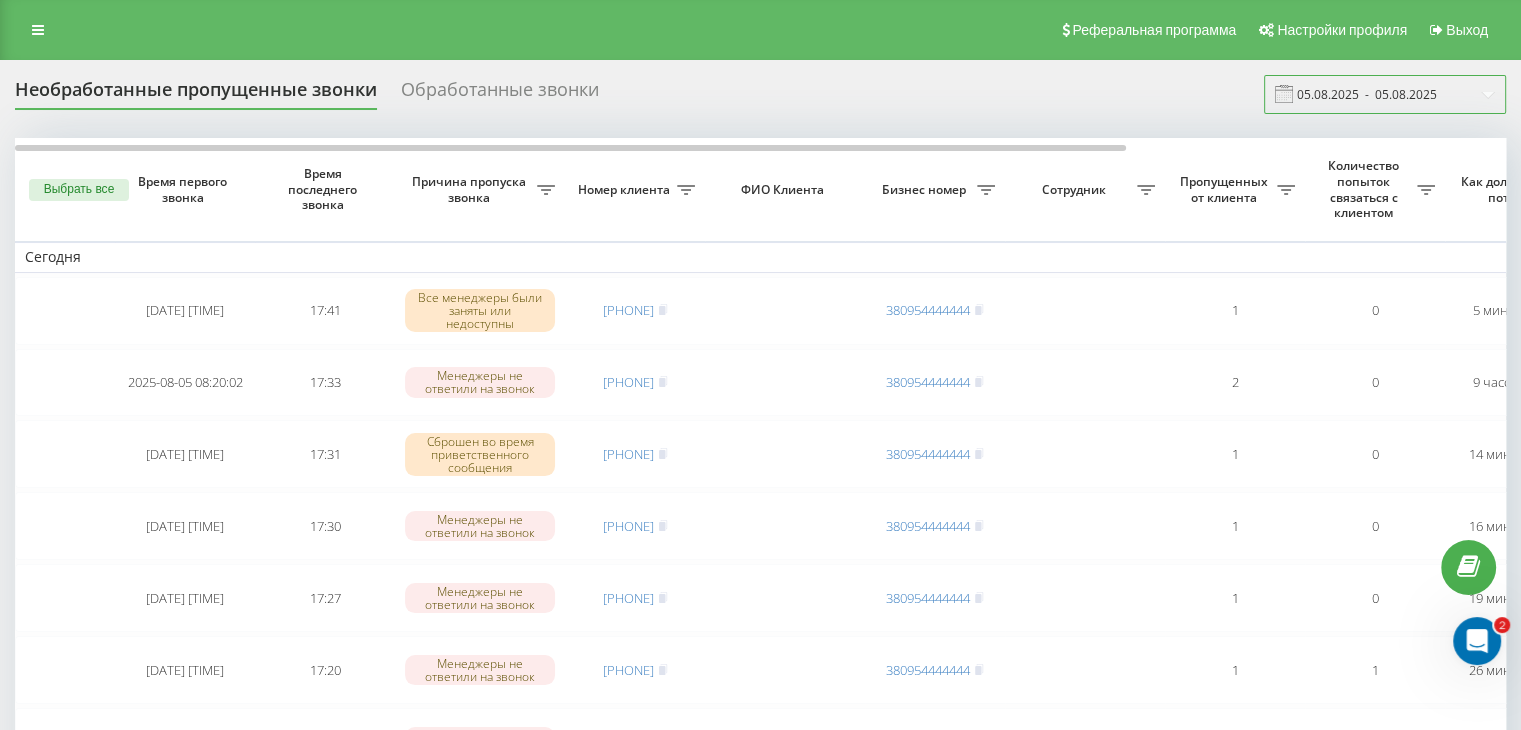 click on "05.08.2025  -  05.08.2025" at bounding box center [1385, 94] 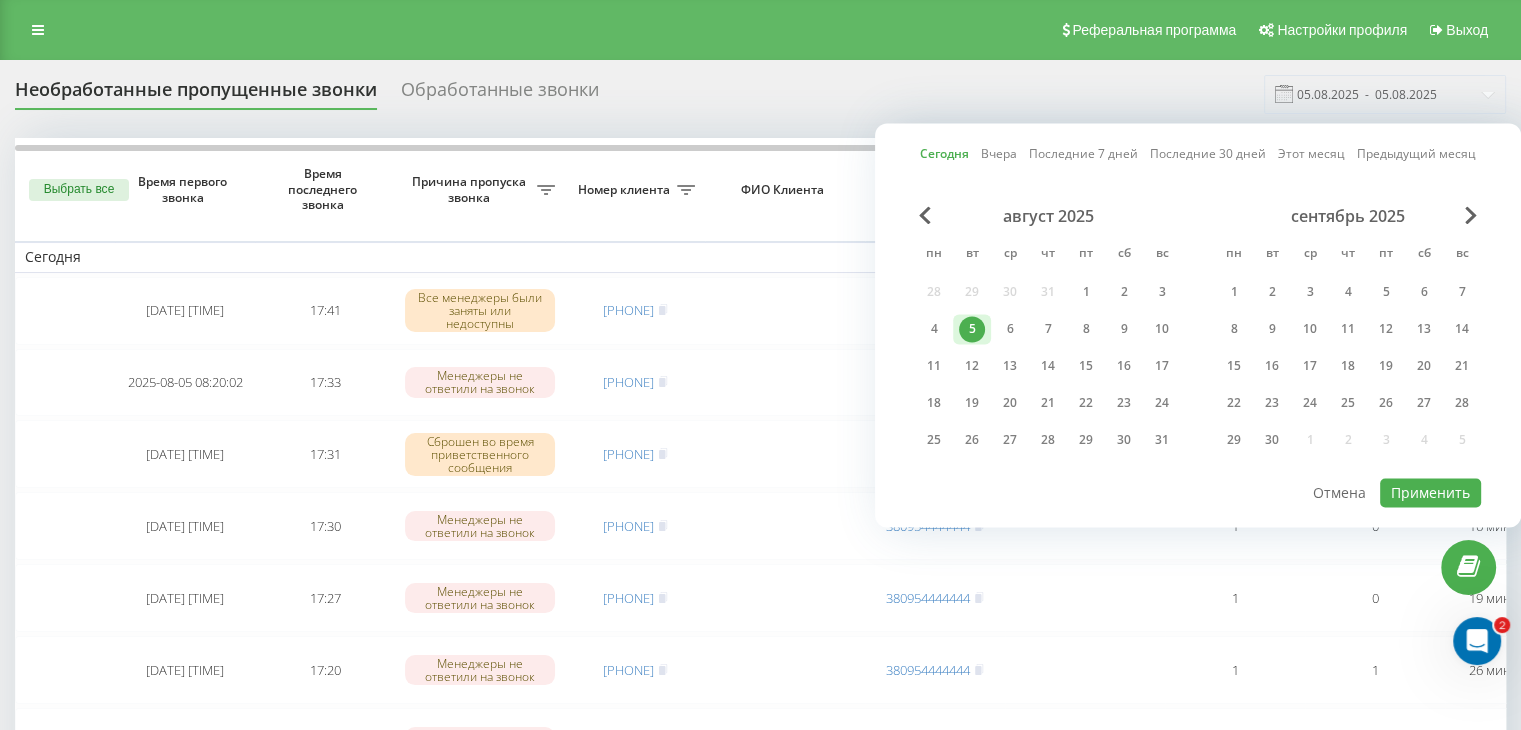 click on "август 2025 пн вт ср чт пт сб вс 28 29 30 31 1 2 3 4 5 6 7 8 9 10 11 12 13 14 15 16 17 18 19 20 21 22 23 24 25 26 27 28 29 30 31 сентябрь 2025 пн вт ср чт пт сб вс 1 2 3 4 5 6 7 8 9 10 11 12 13 14 15 16 17 18 19 20 21 22 23 24 25 26 27 28 29 30 1 2 3 4 5" at bounding box center [1198, 341] 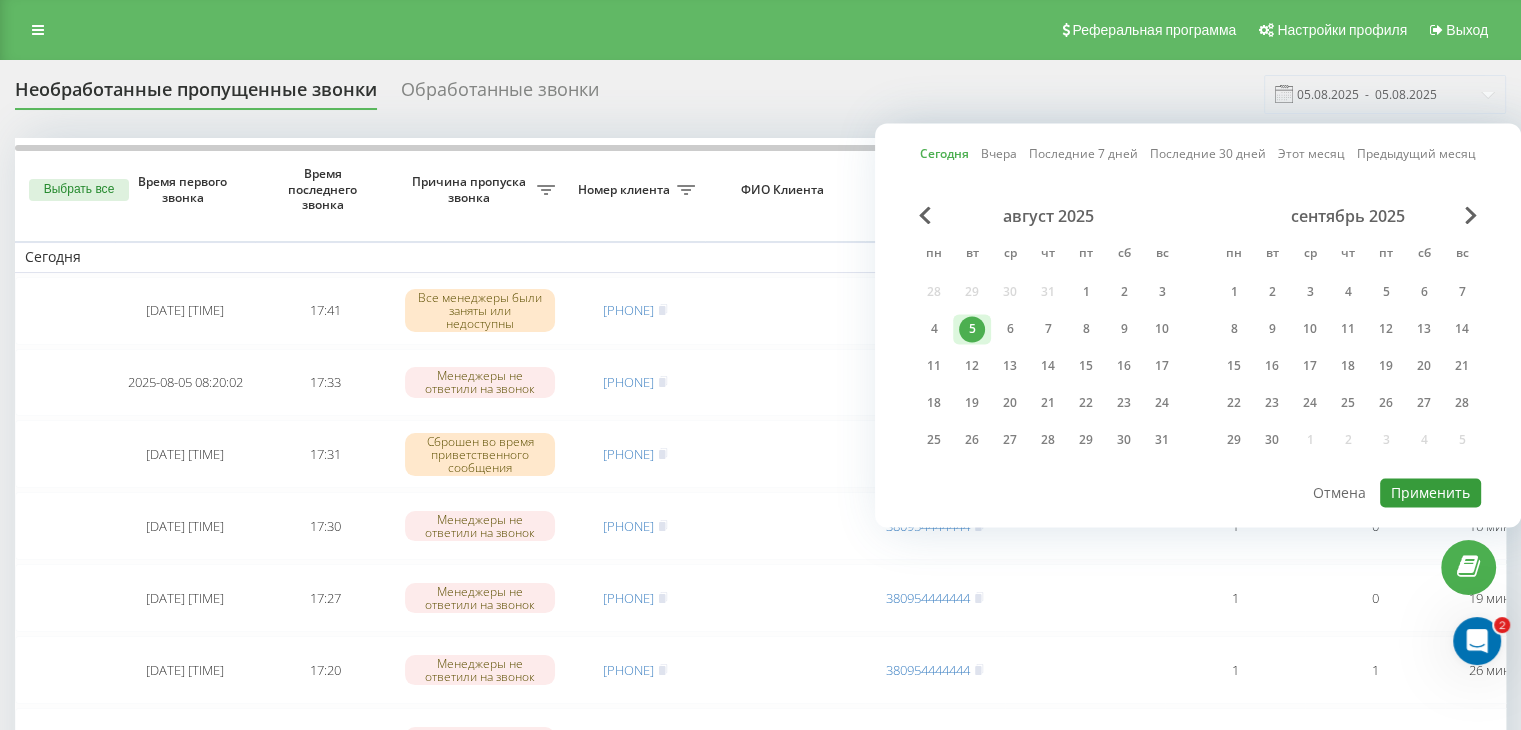 click on "Применить" at bounding box center [1430, 492] 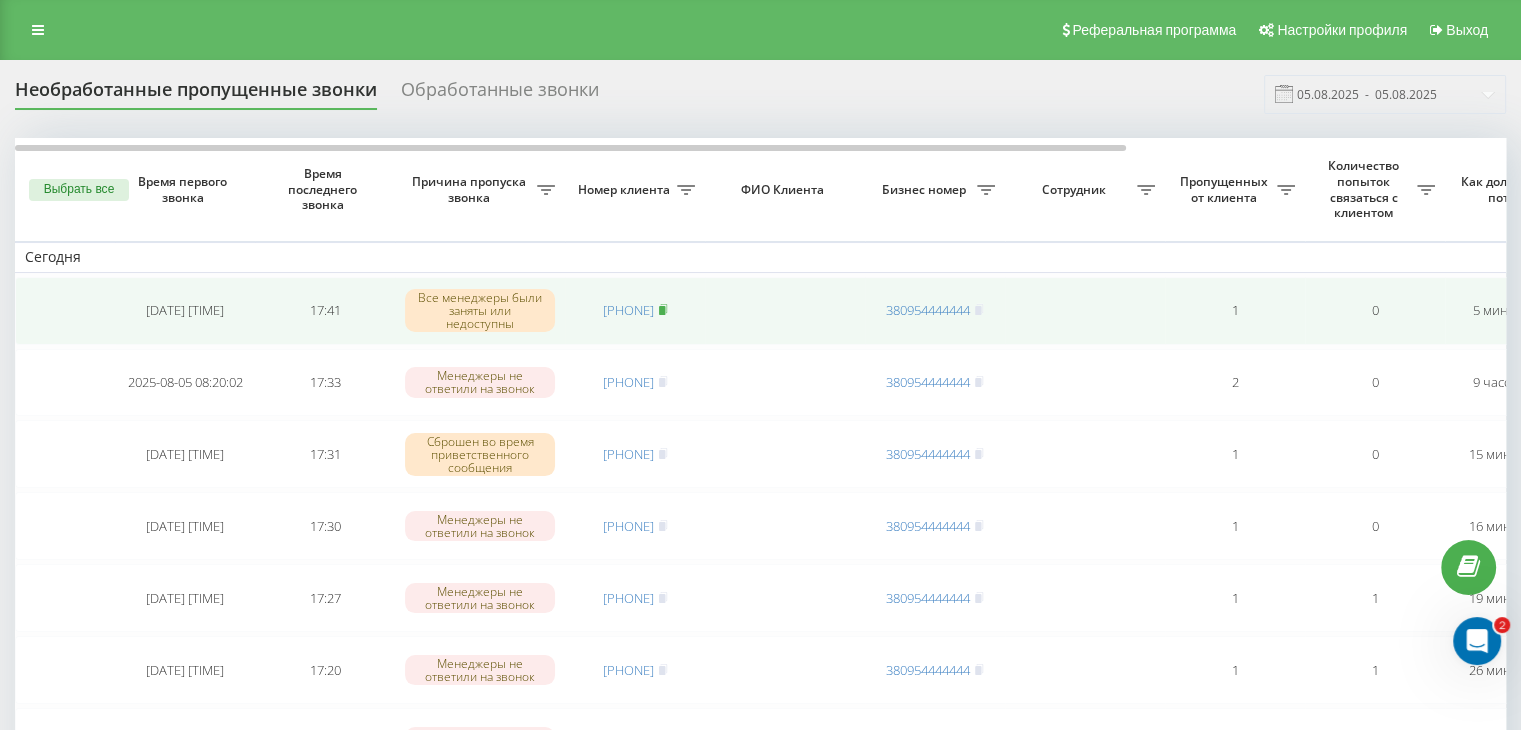 click 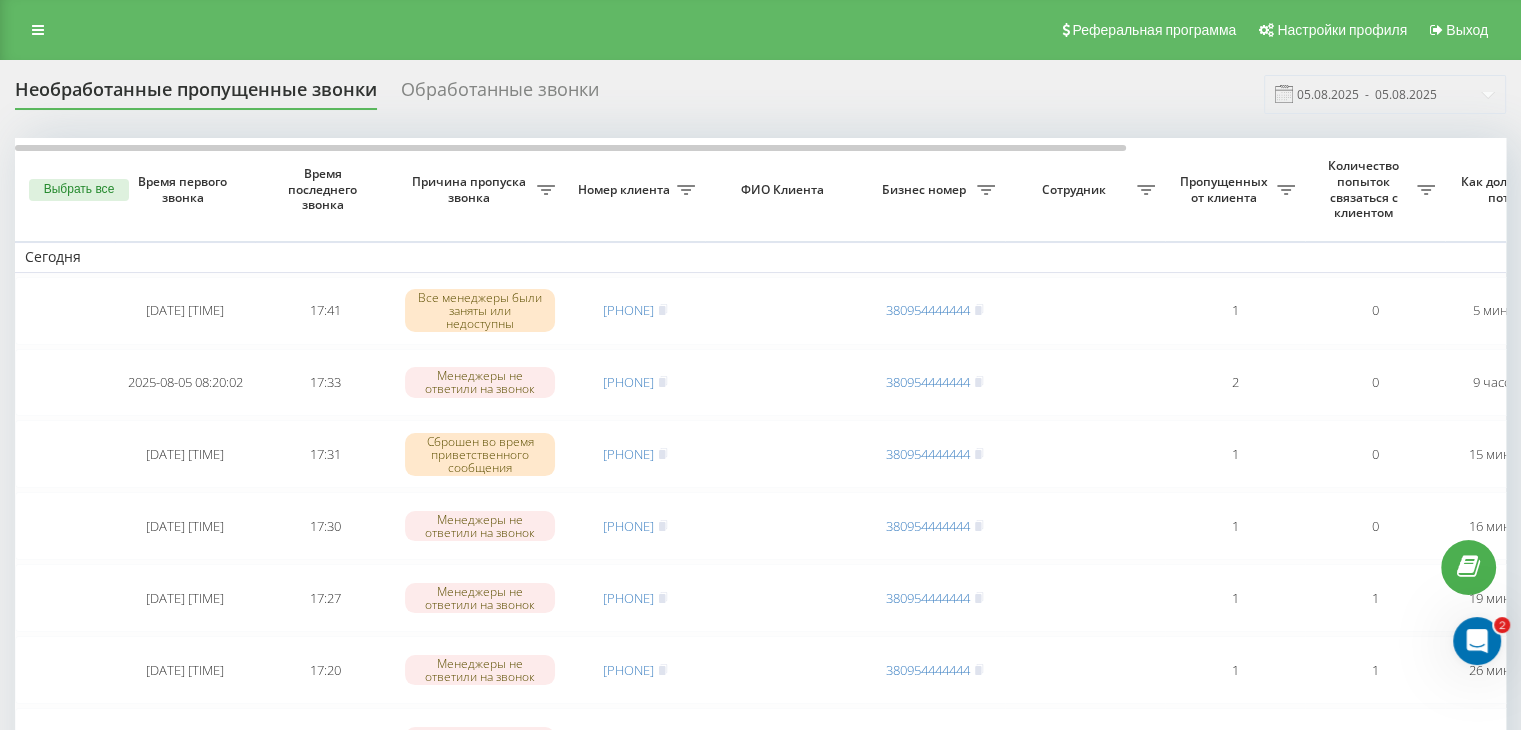 click on "Необработанные пропущенные звонки Обработанные звонки [DATE]  -  [DATE] Выбрать все Время первого звонка Время последнего звонка Причина пропуска звонка Номер клиента ФИО Клиента Бизнес номер Сотрудник Пропущенных от клиента Количество попыток связаться с клиентом Как долго звонок потерян Название схемы переадресации Комментарий к звонку Сегодня [DATE] [TIME] Все менеджеры были заняты или недоступны [PHONE] [PHONE] 1 0 5 минут назад ukrpas.com.ua Обработать Не удалось связаться Связался с клиентом с помощью другого канала Другой вариант [DATE] [TIME] 17:33 [PHONE]" at bounding box center (760, 1223) 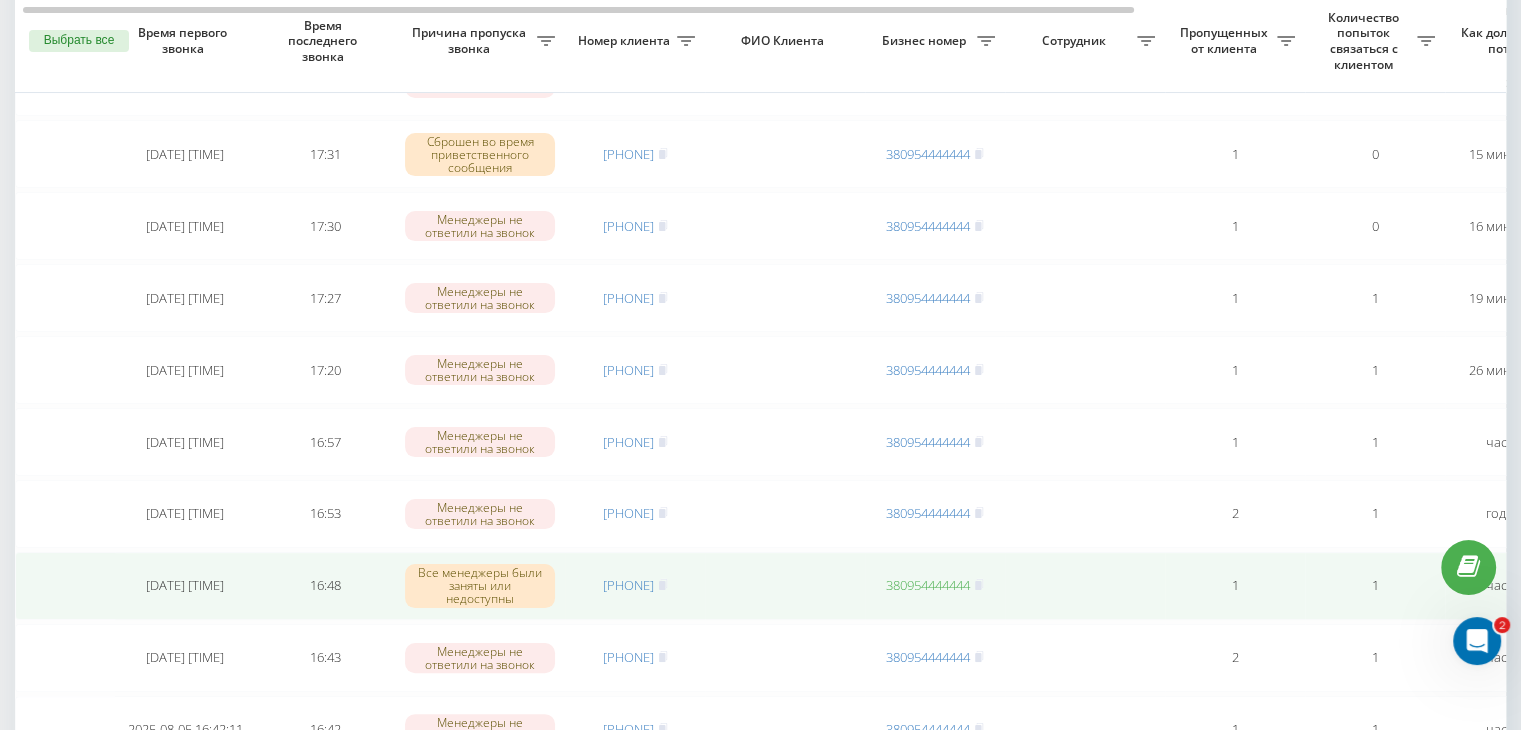 scroll, scrollTop: 600, scrollLeft: 0, axis: vertical 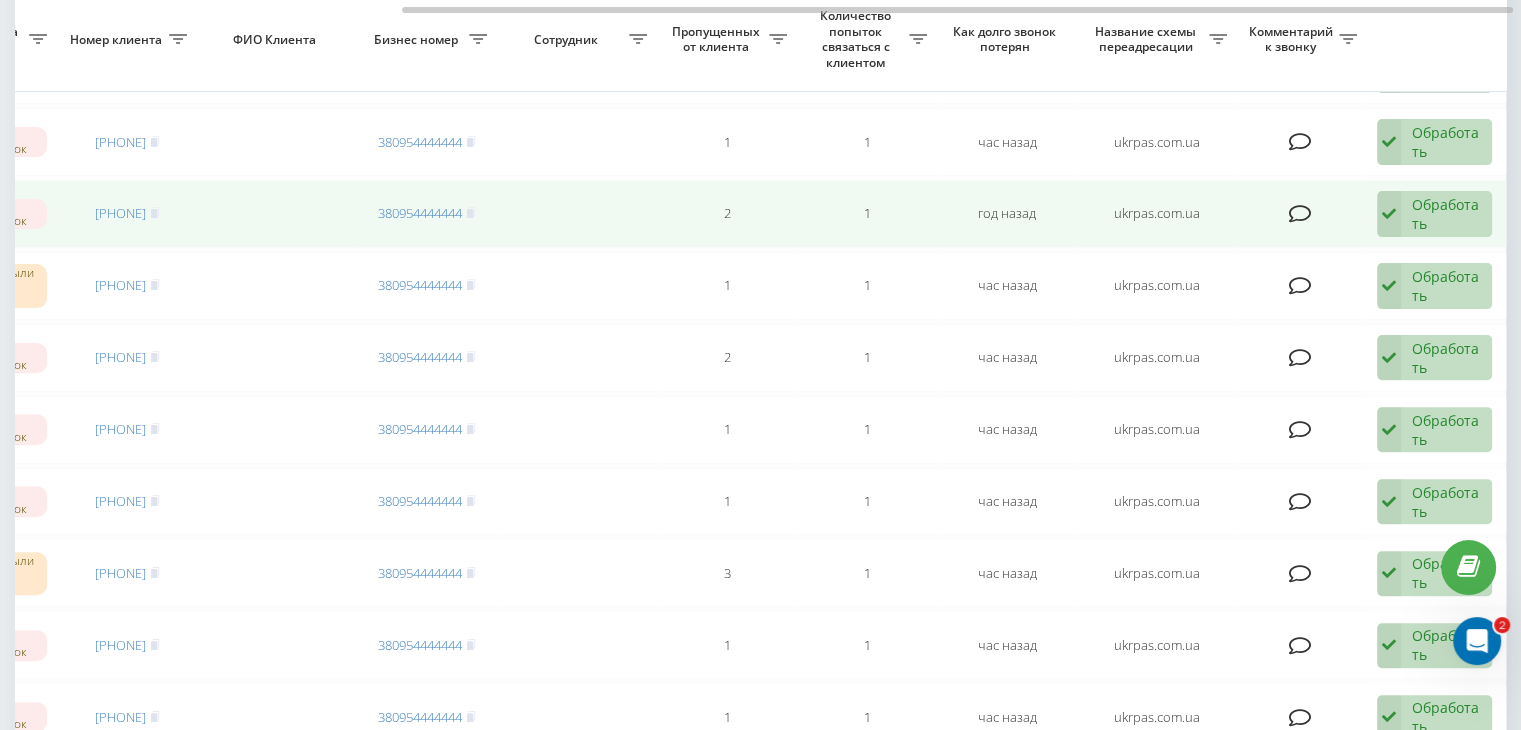 click on "Обработать Не удалось связаться Связался с клиентом с помощью другого канала Клиент перезвонил сам с другого номера Другой вариант" at bounding box center (1434, 214) 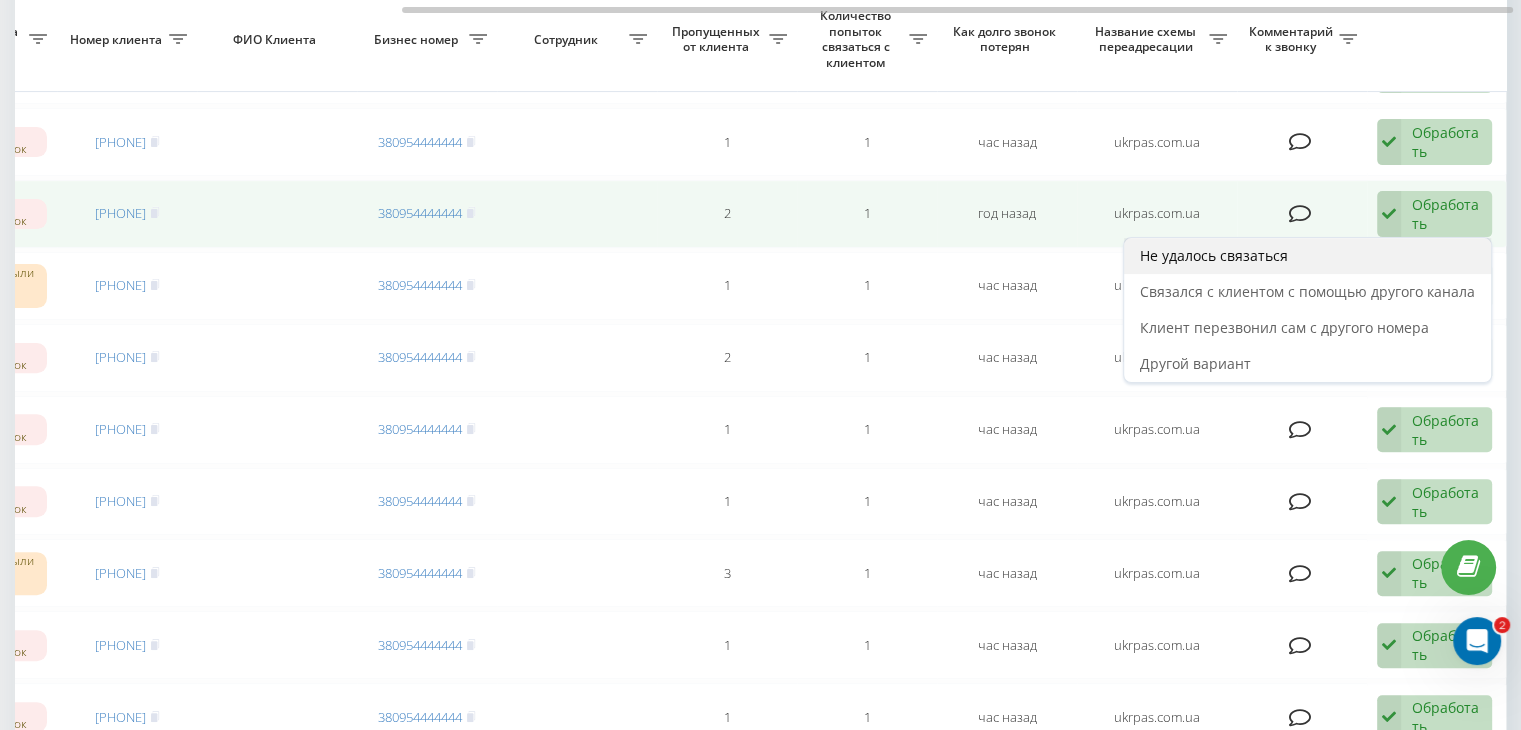click on "Не удалось связаться" at bounding box center [1307, 256] 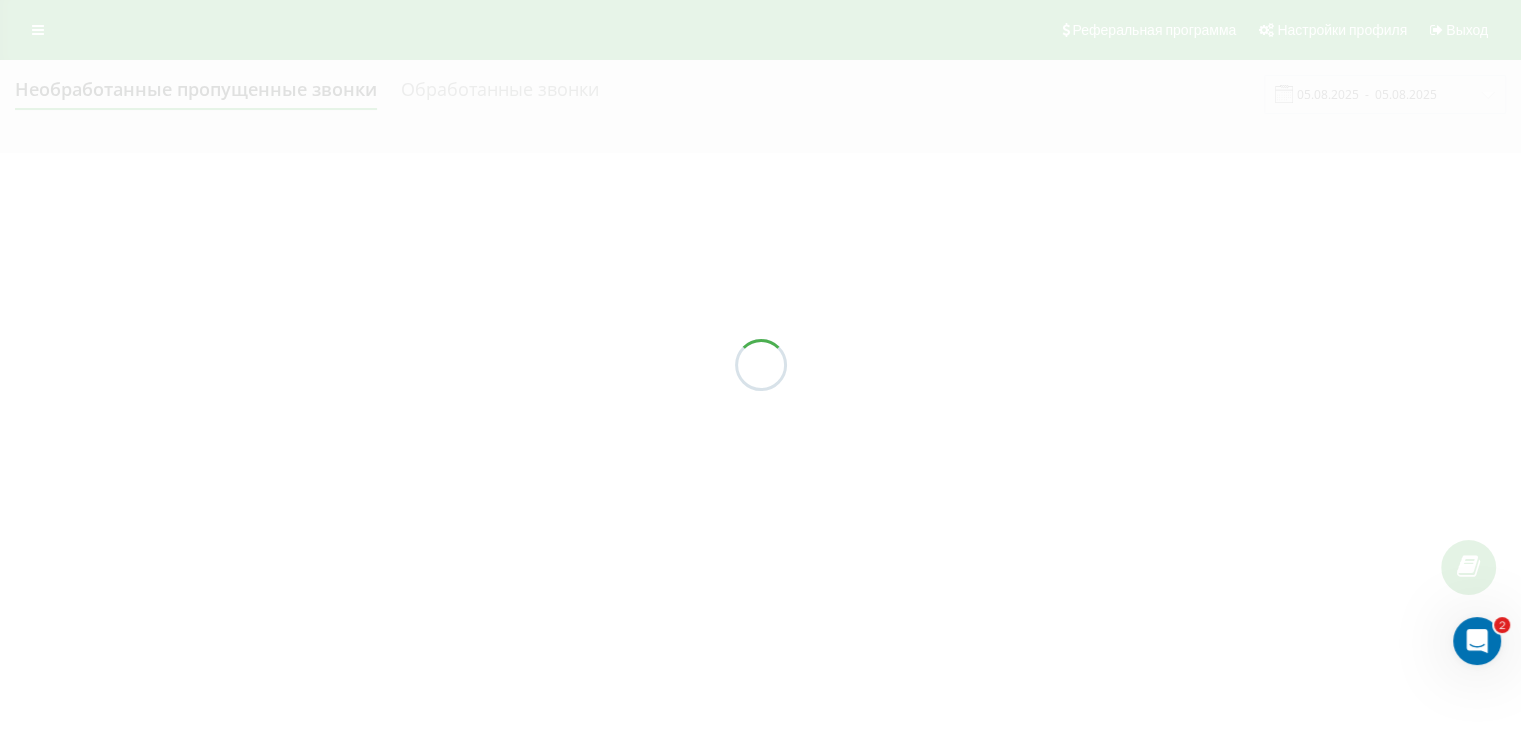 scroll, scrollTop: 0, scrollLeft: 0, axis: both 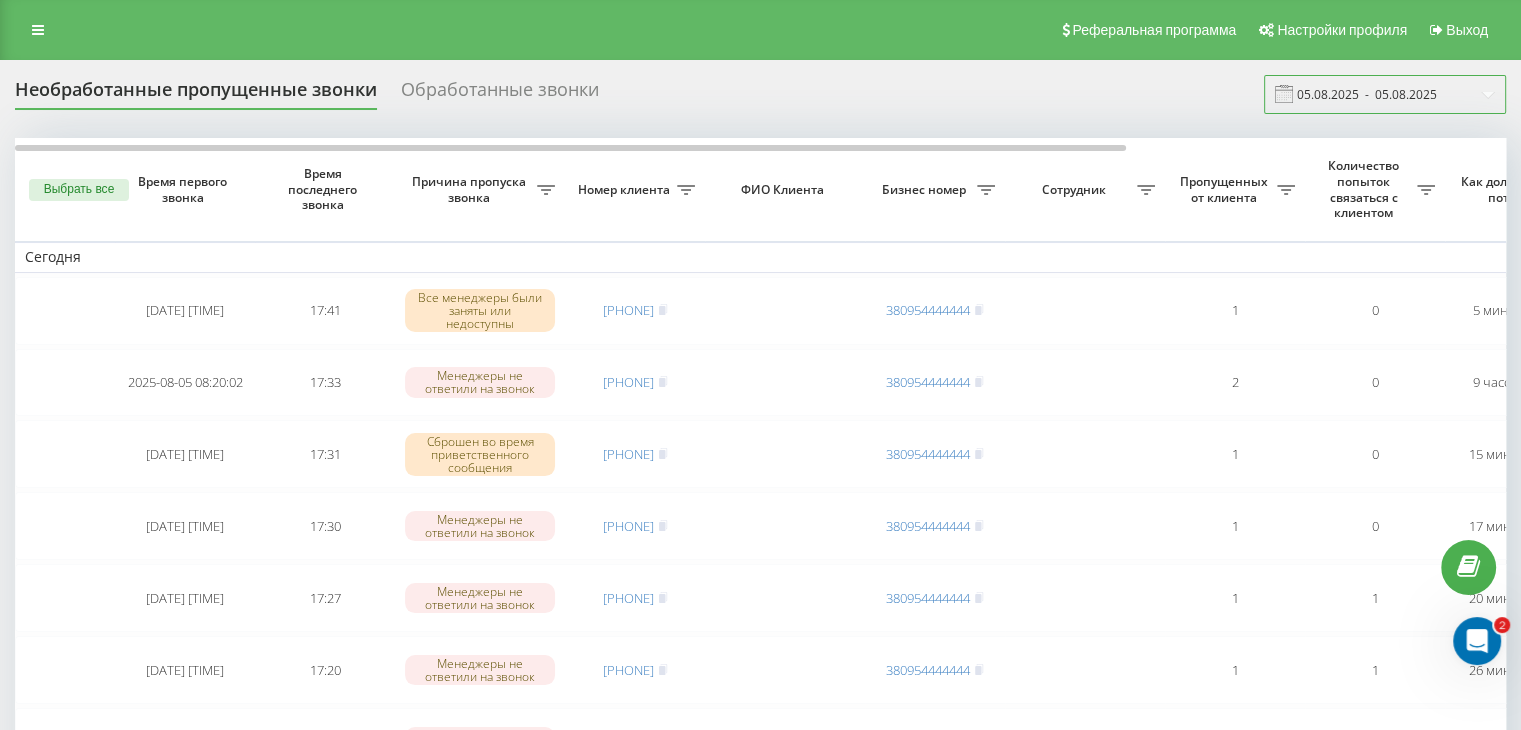 click on "05.08.2025  -  05.08.2025" at bounding box center [1385, 94] 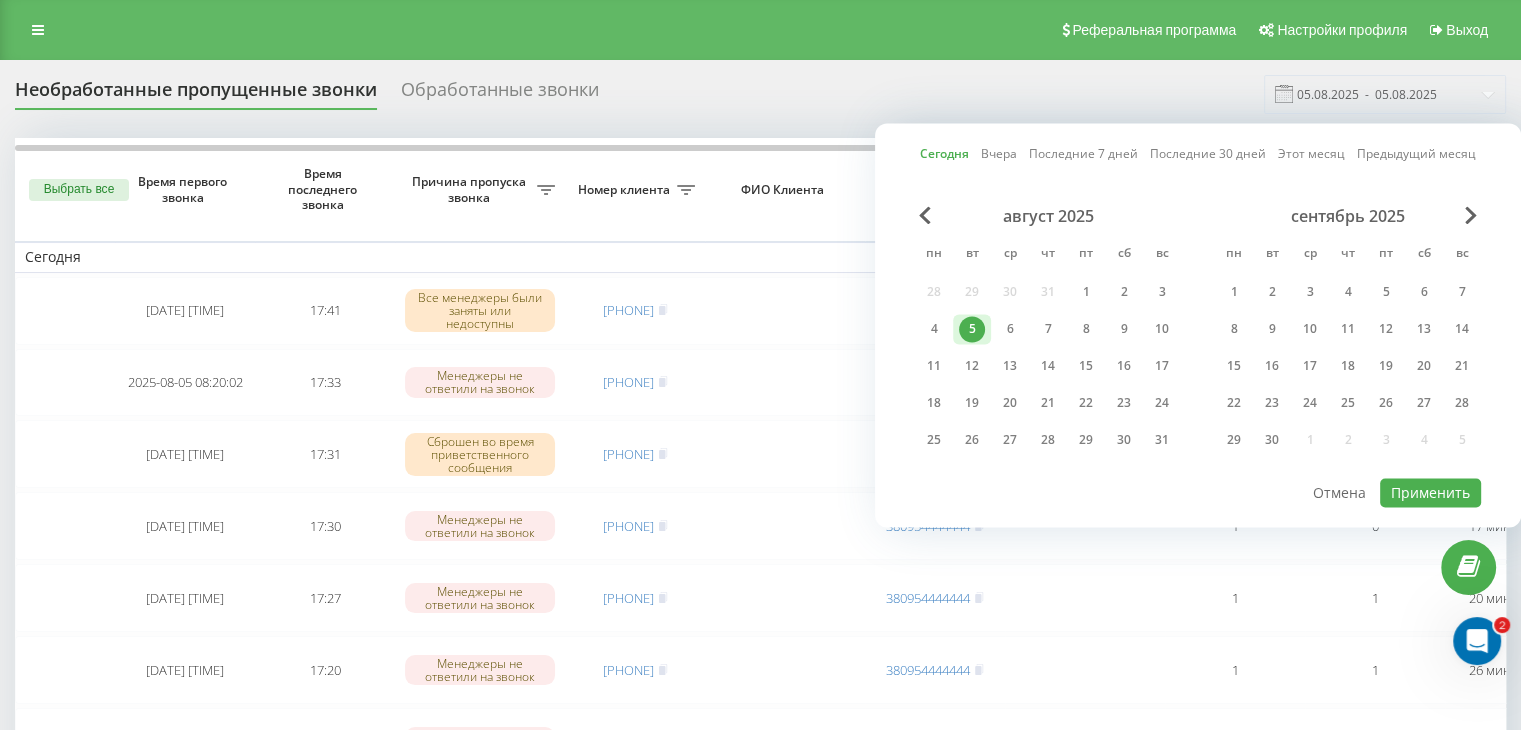 click on "Сегодня Вчера Последние 7 дней Последние 30 дней Этот месяц Предыдущий месяц август 2025 пн вт ср чт пт сб вс 28 29 30 31 1 2 3 4 5 6 7 8 9 10 11 12 13 14 15 16 17 18 19 20 21 22 23 24 25 26 27 28 29 30 31 сентябрь 2025 пн вт ср чт пт сб вс 1 2 3 4 5 6 7 8 9 10 11 12 13 14 15 16 17 18 19 20 21 22 23 24 25 26 27 28 29 30 1 2 3 4 5 Применить Отмена" at bounding box center (1198, 325) 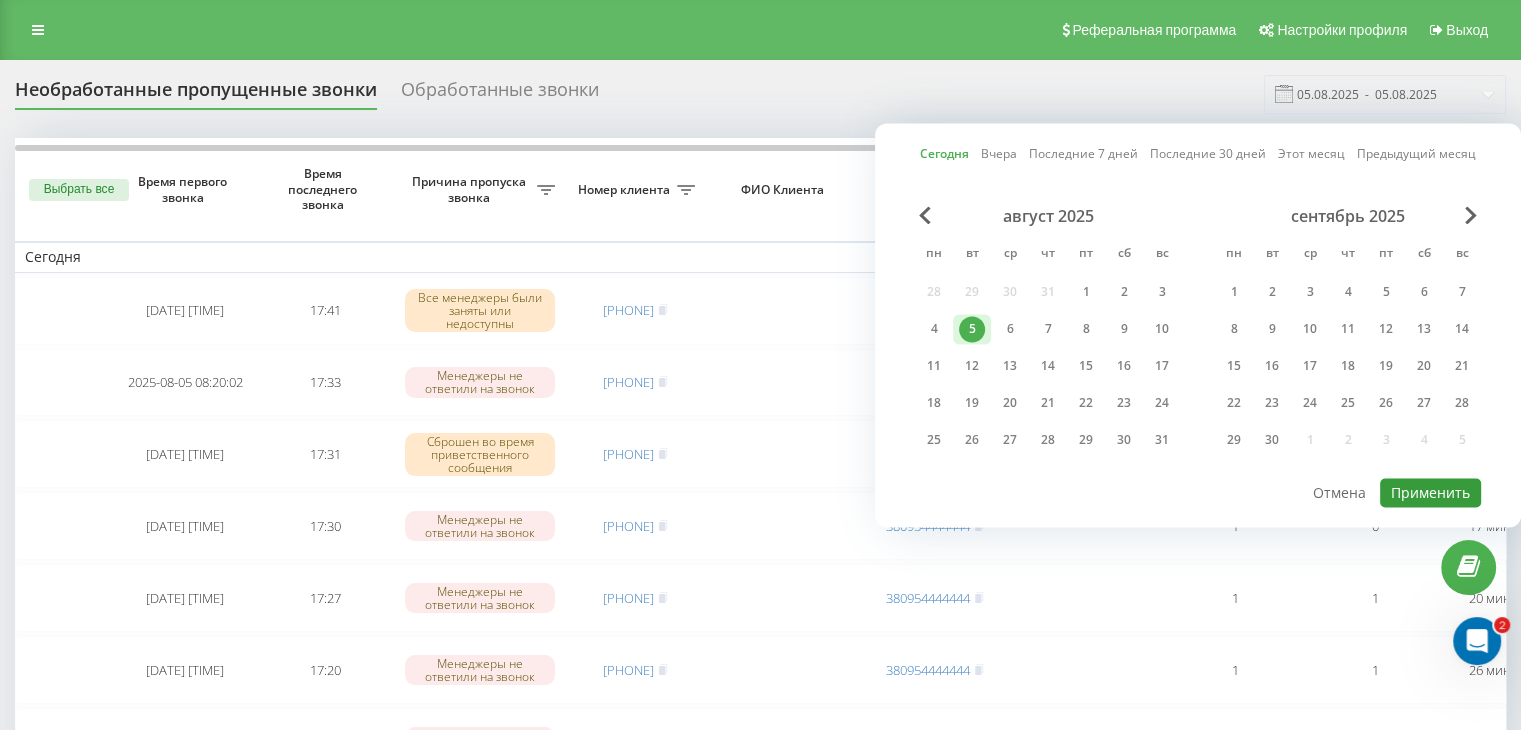 click on "Применить" at bounding box center [1430, 492] 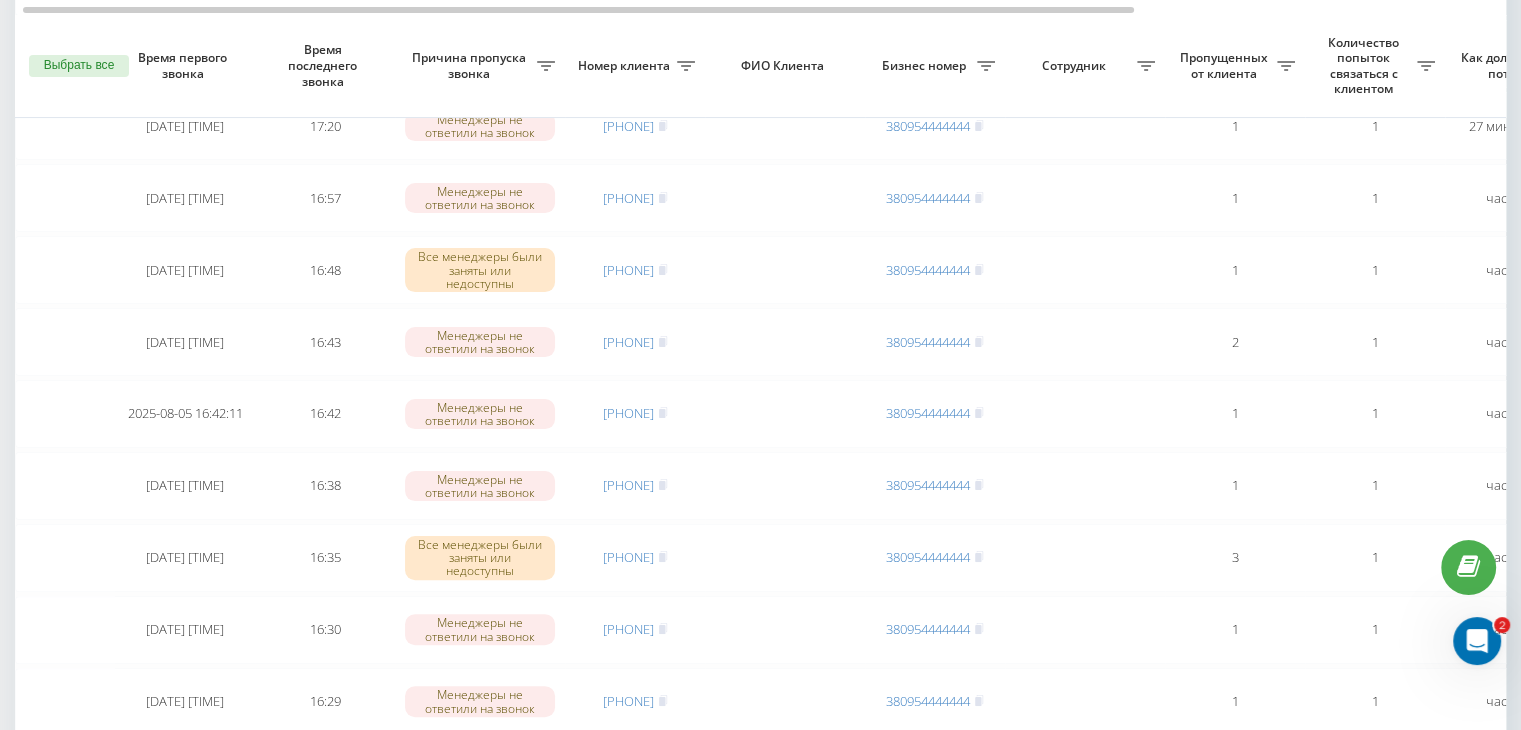 scroll, scrollTop: 500, scrollLeft: 0, axis: vertical 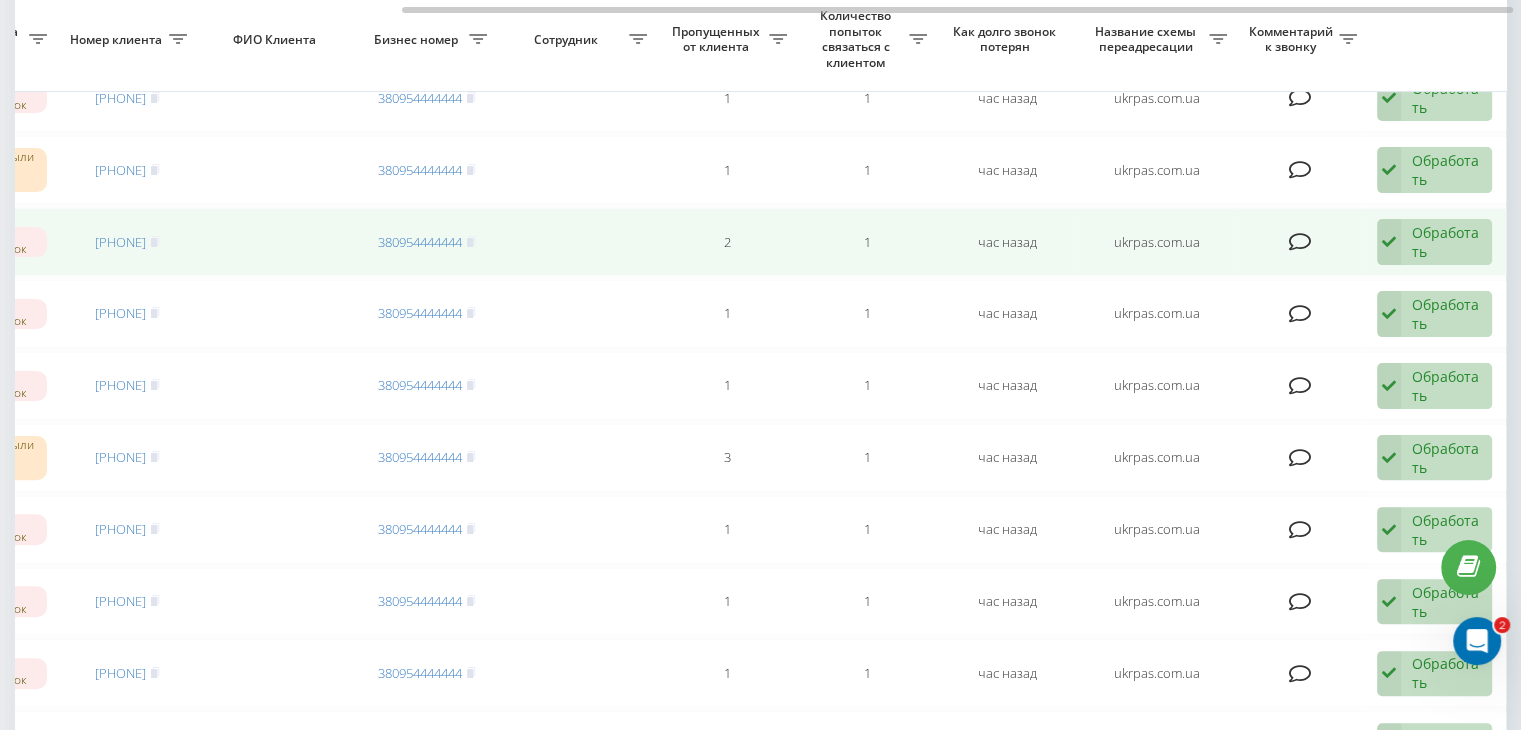 click on "Обработать" at bounding box center [1446, 242] 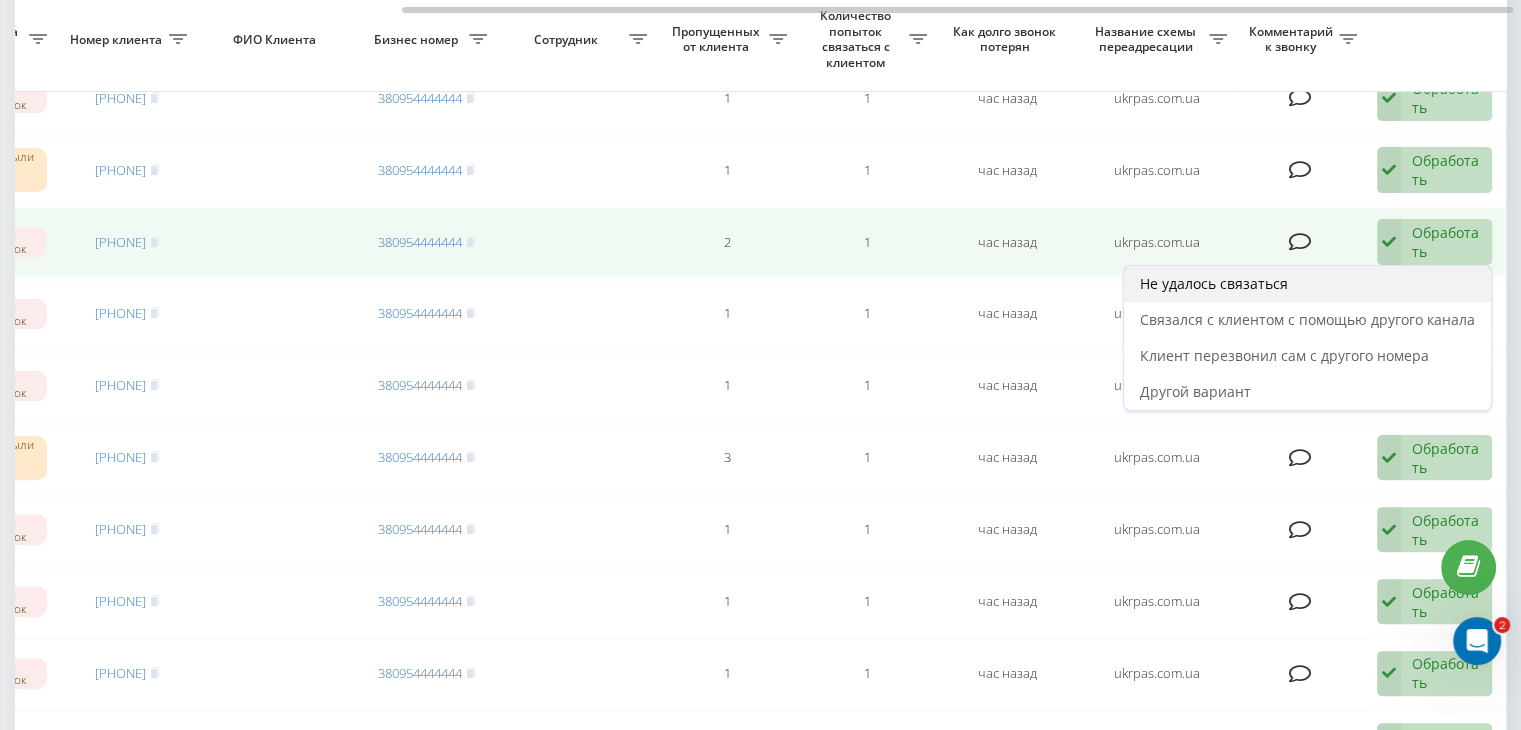 click on "Не удалось связаться" at bounding box center [1307, 284] 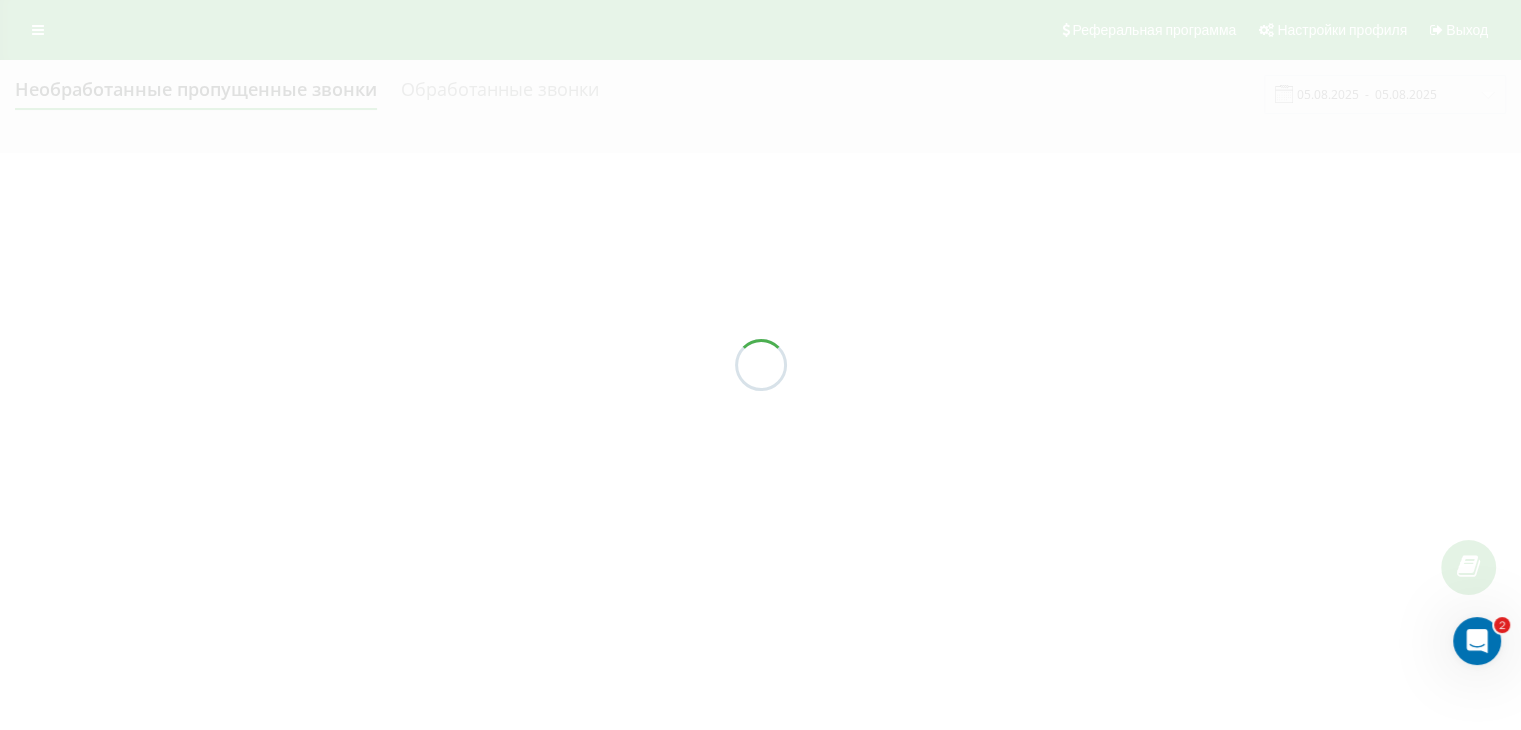 scroll, scrollTop: 0, scrollLeft: 0, axis: both 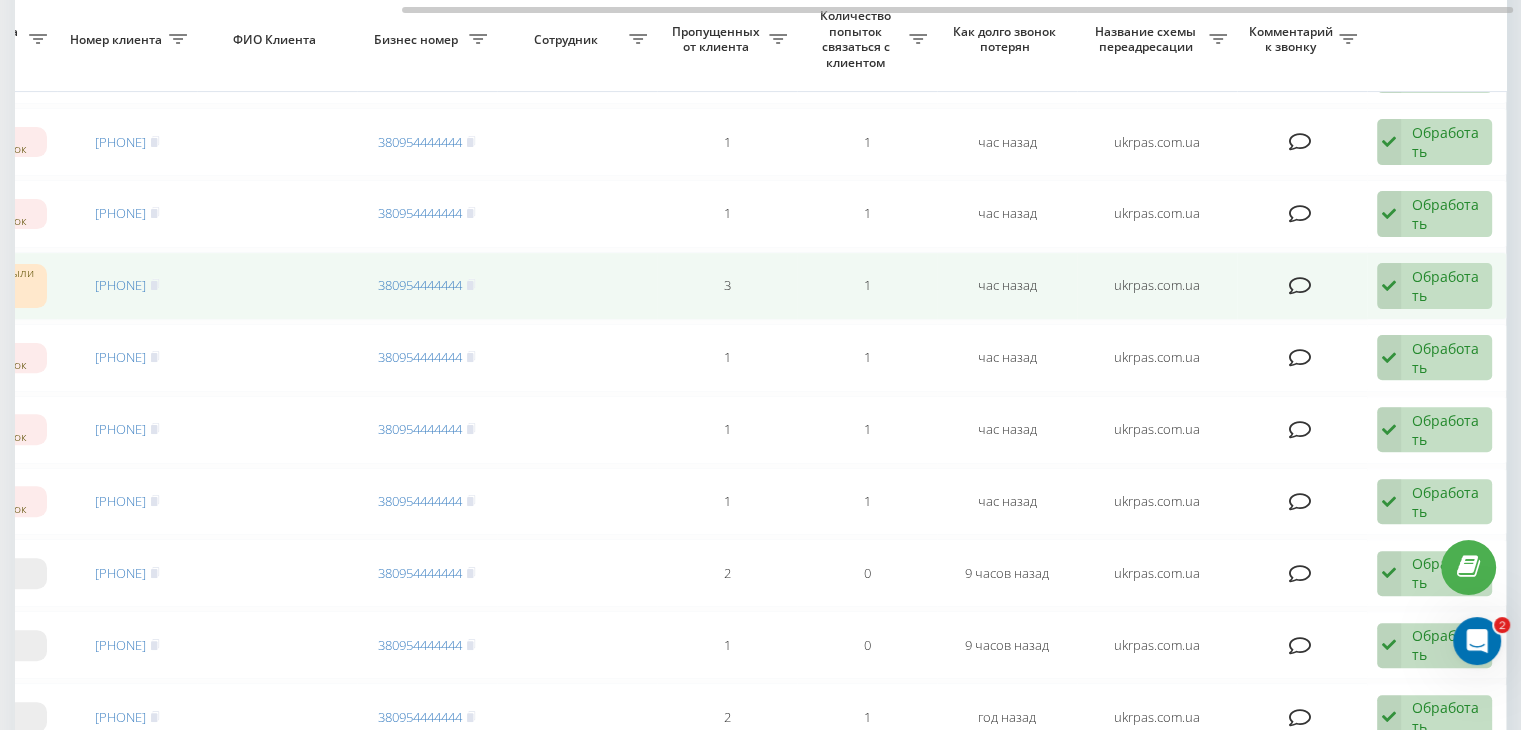 click on "Обработать" at bounding box center (1446, 286) 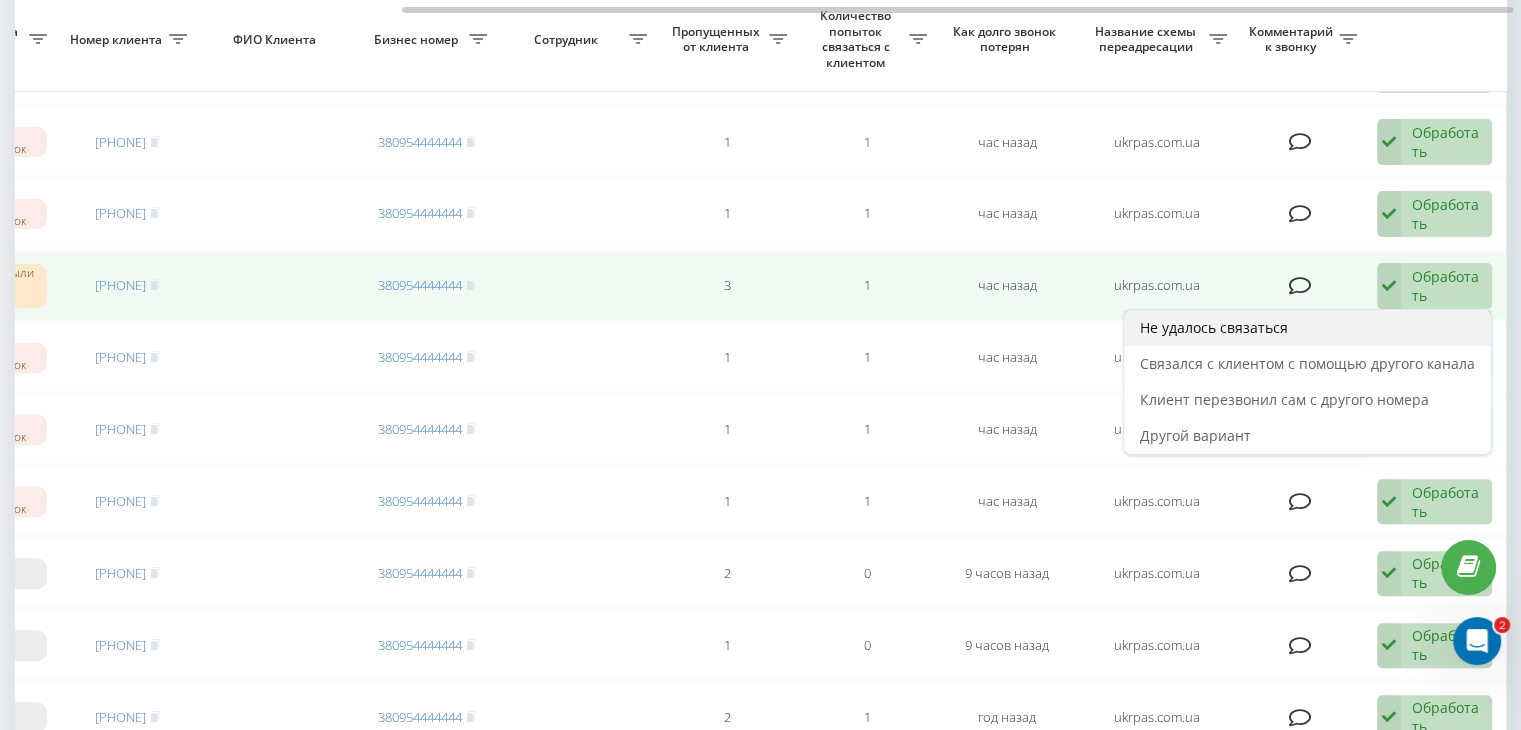 click on "Не удалось связаться" at bounding box center [1307, 328] 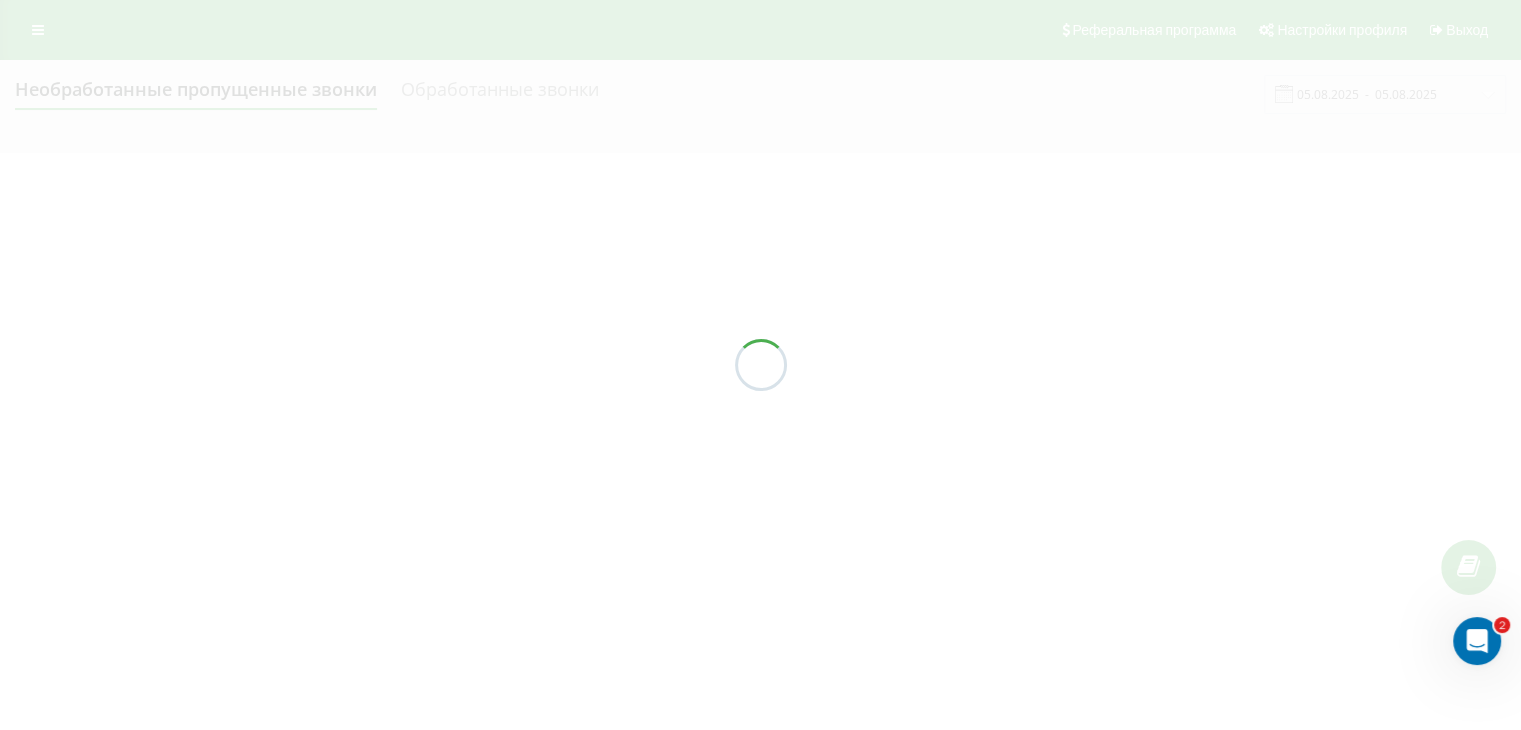 scroll, scrollTop: 0, scrollLeft: 0, axis: both 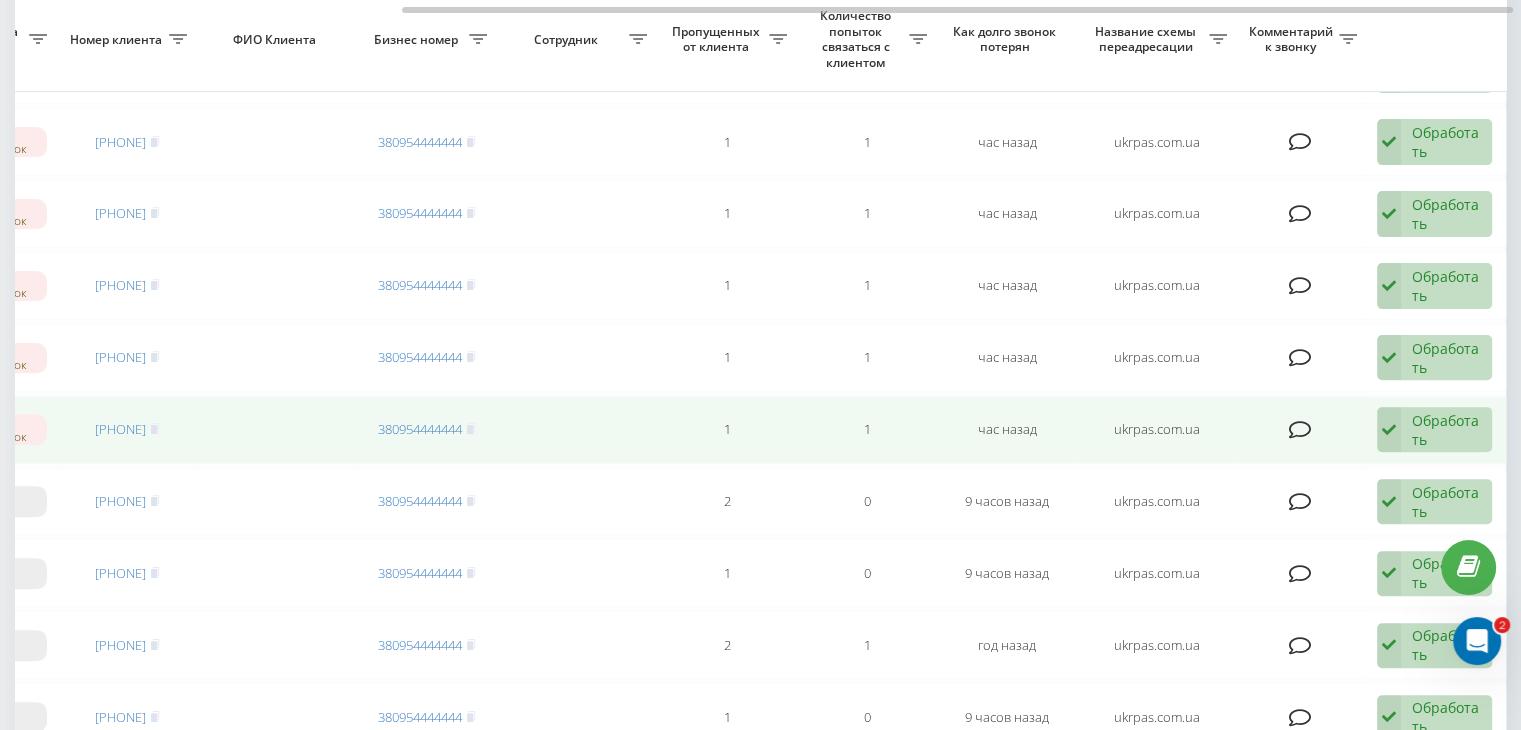 click on "Обработать" at bounding box center [1446, 430] 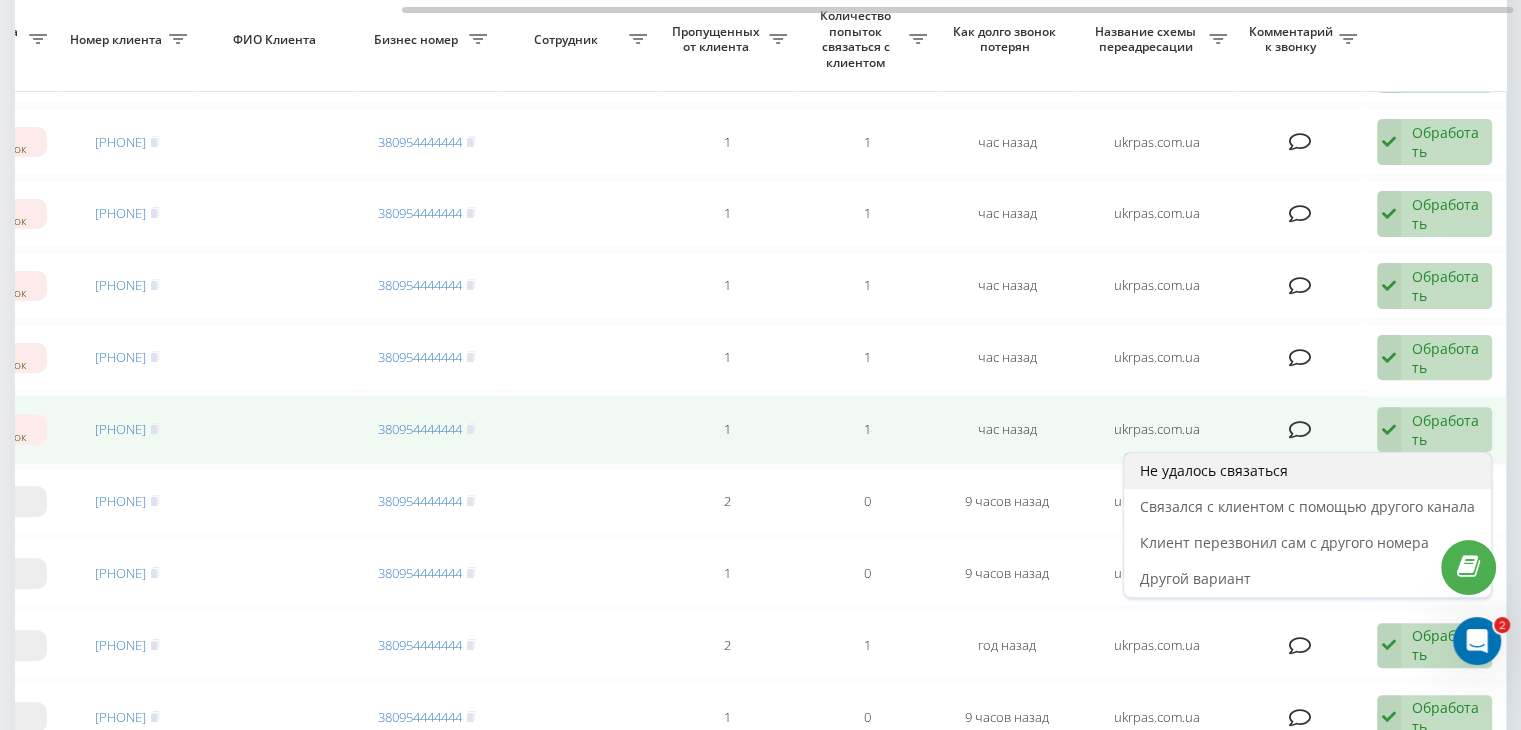 click on "Не удалось связаться" at bounding box center (1307, 471) 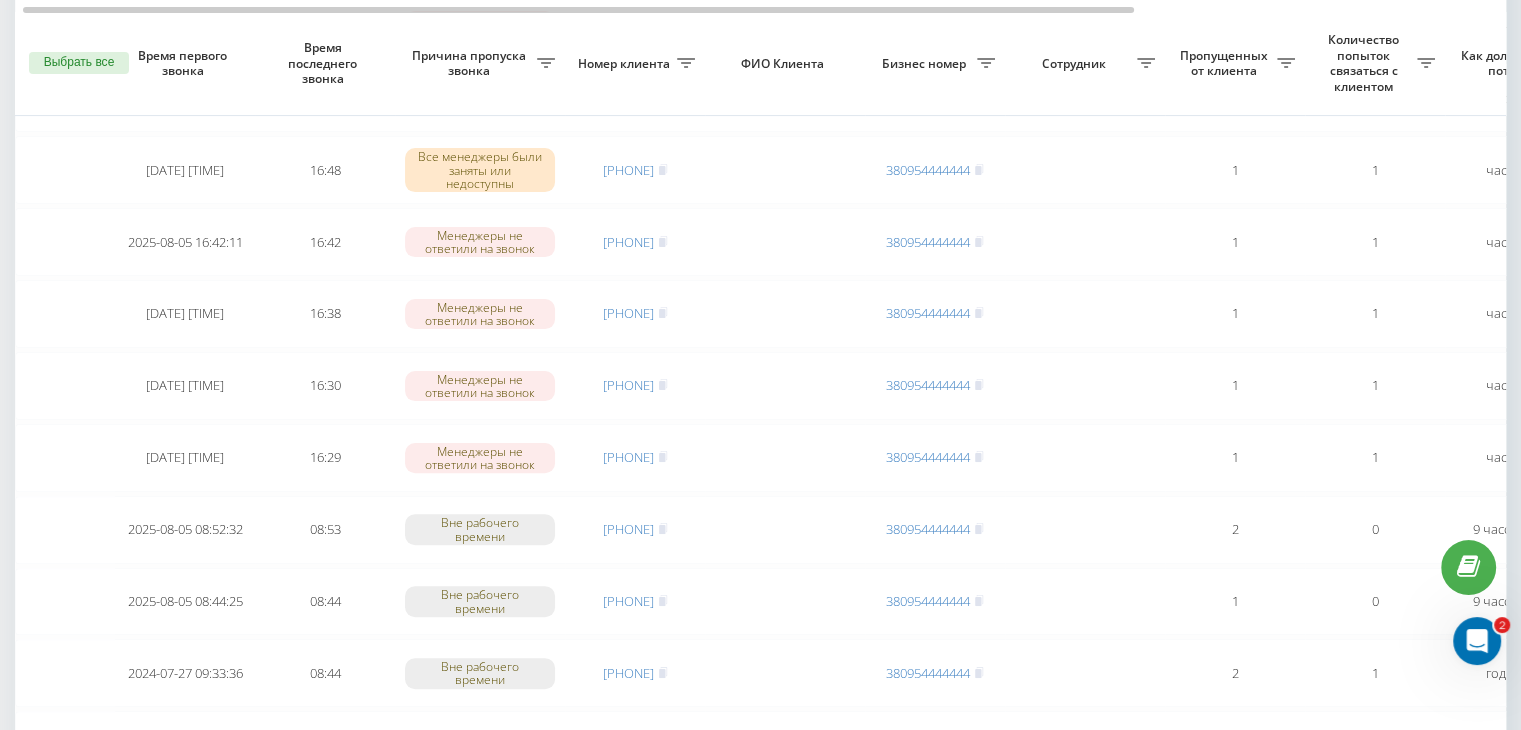 scroll, scrollTop: 600, scrollLeft: 0, axis: vertical 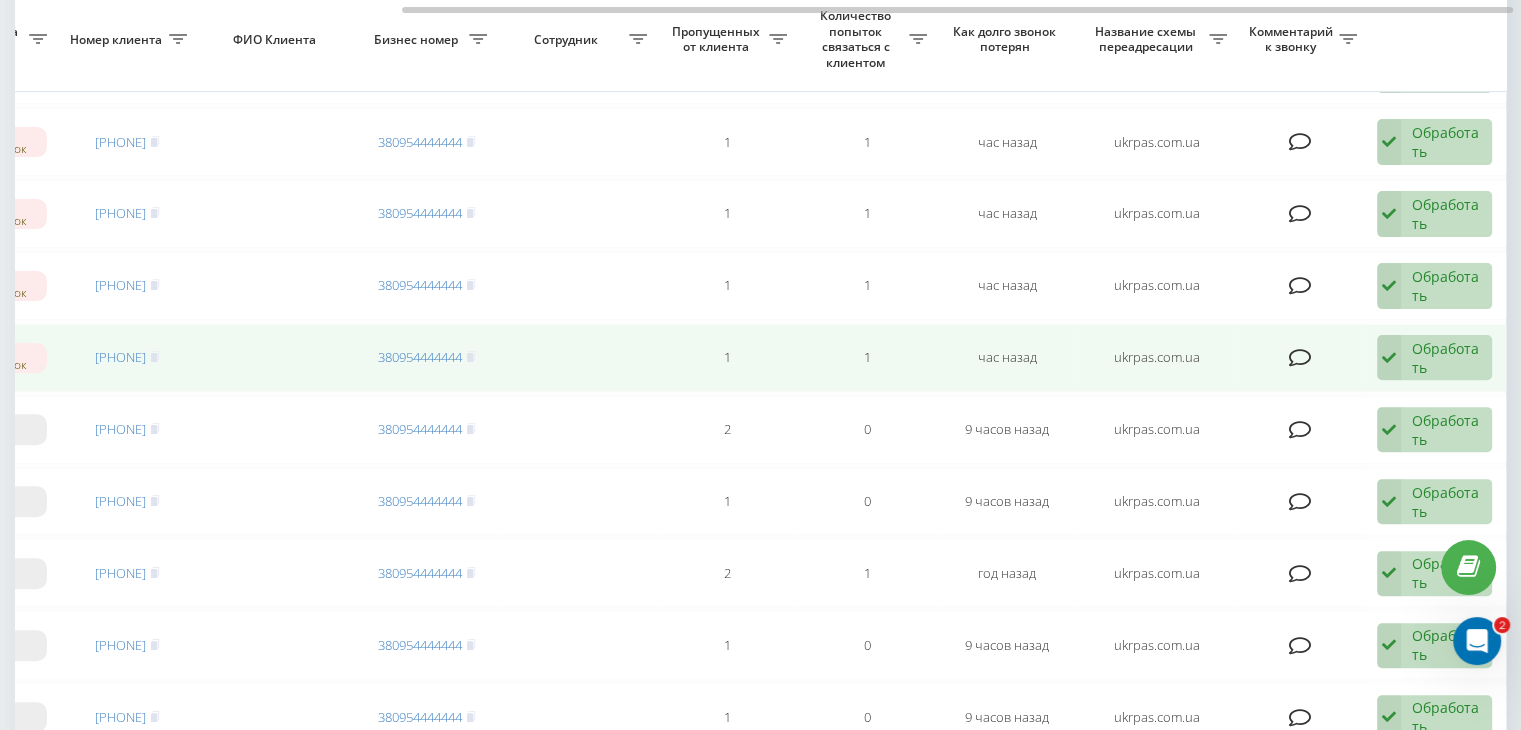 click on "Обработать Не удалось связаться Связался с клиентом с помощью другого канала Клиент перезвонил сам с другого номера Другой вариант" at bounding box center (1437, 358) 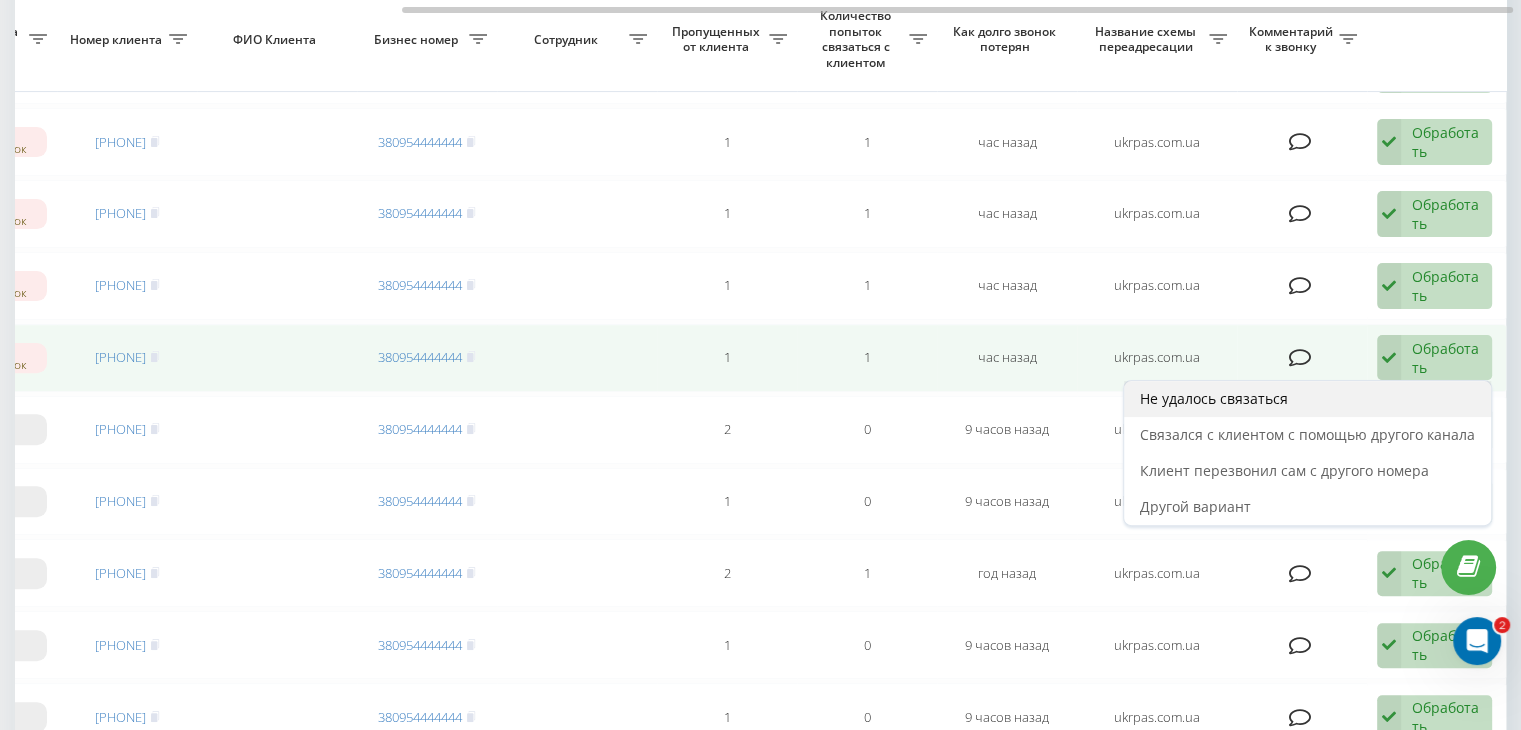 click on "Не удалось связаться" at bounding box center (1307, 399) 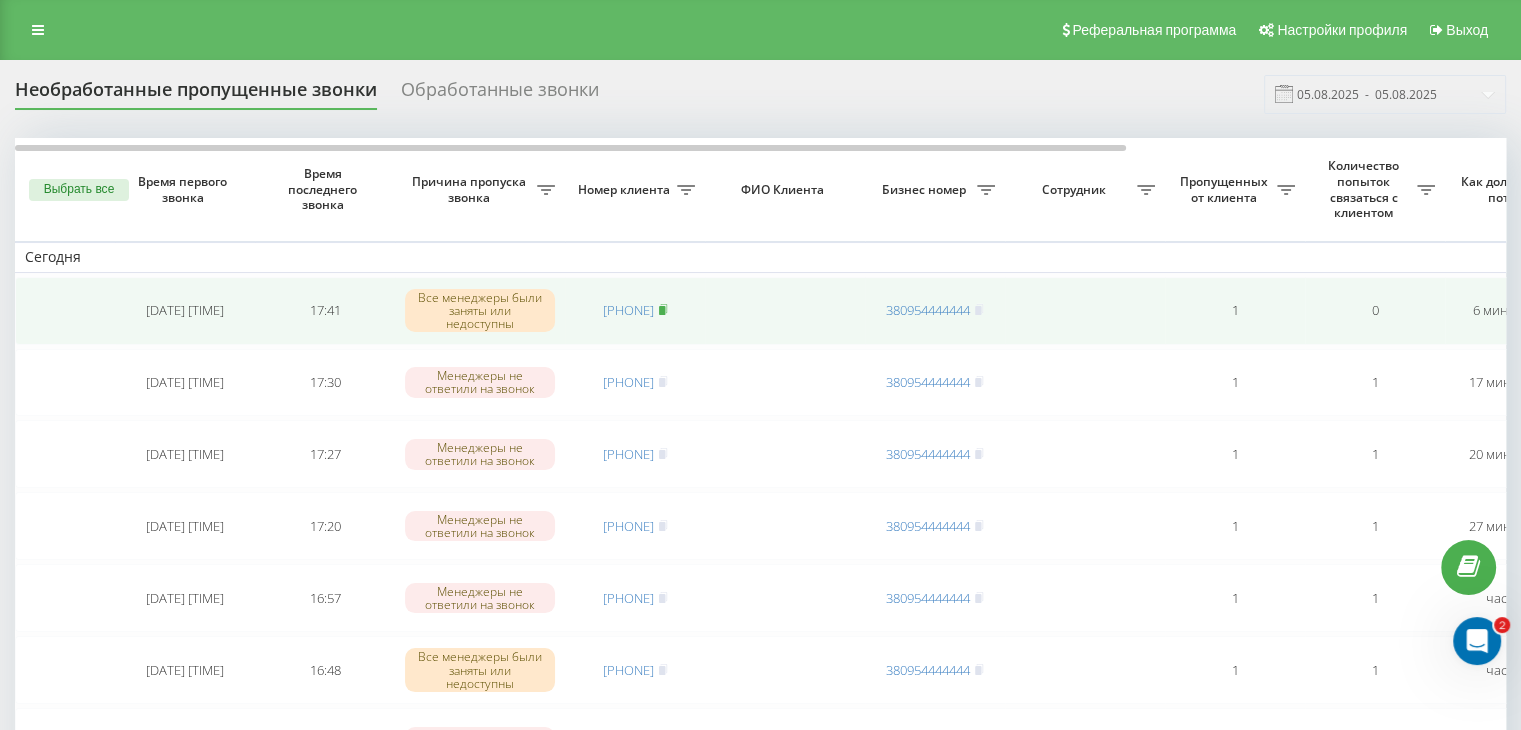click 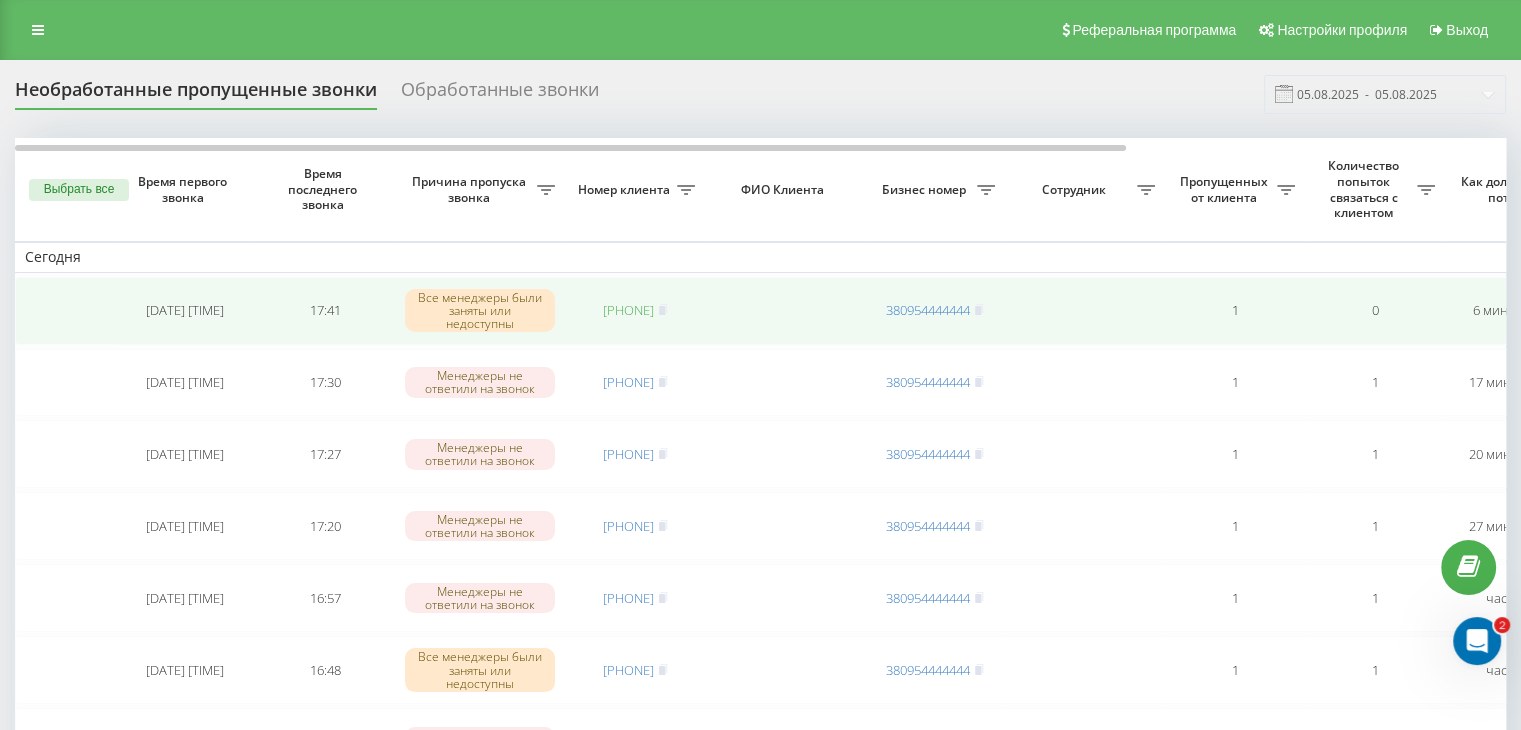 click on "[PHONE]" at bounding box center (628, 310) 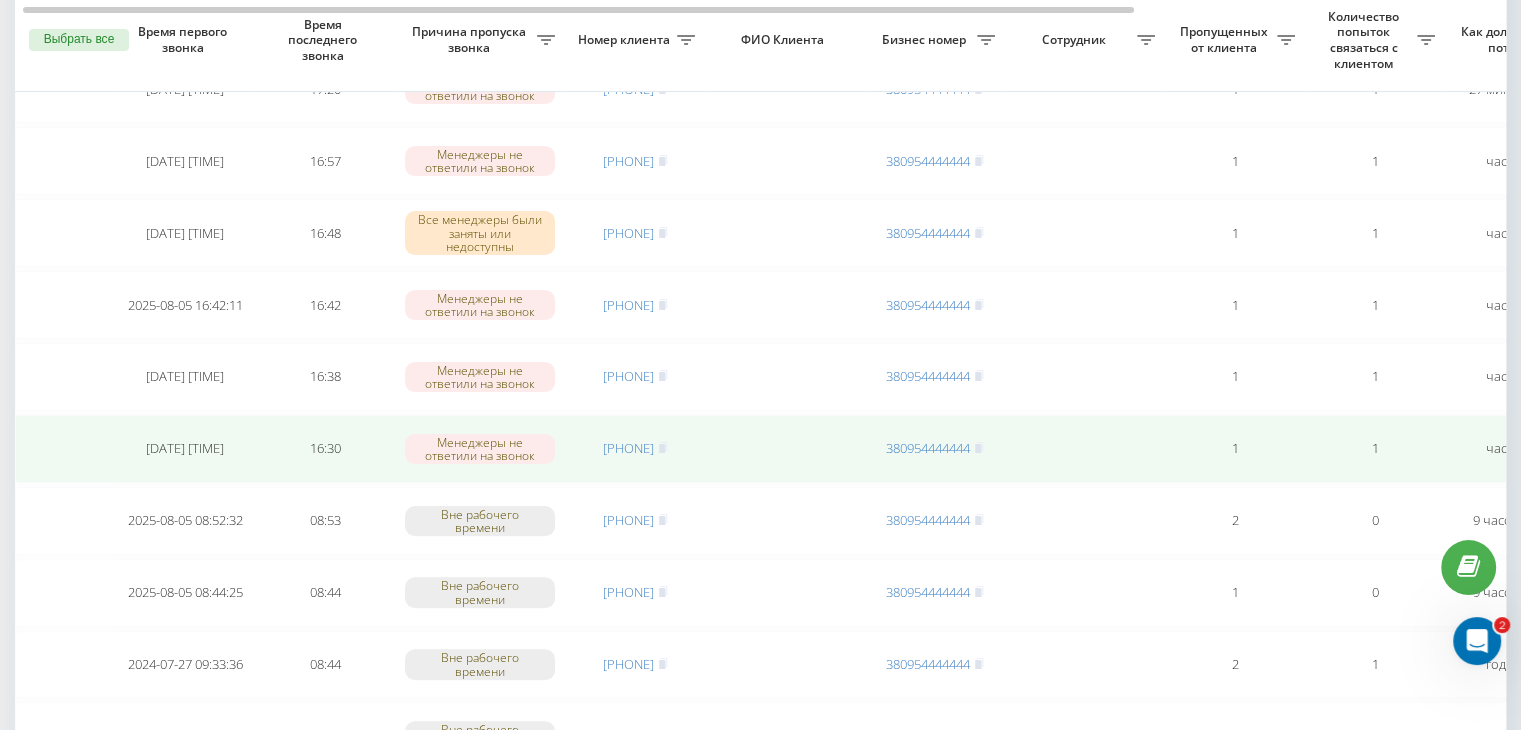 scroll, scrollTop: 500, scrollLeft: 0, axis: vertical 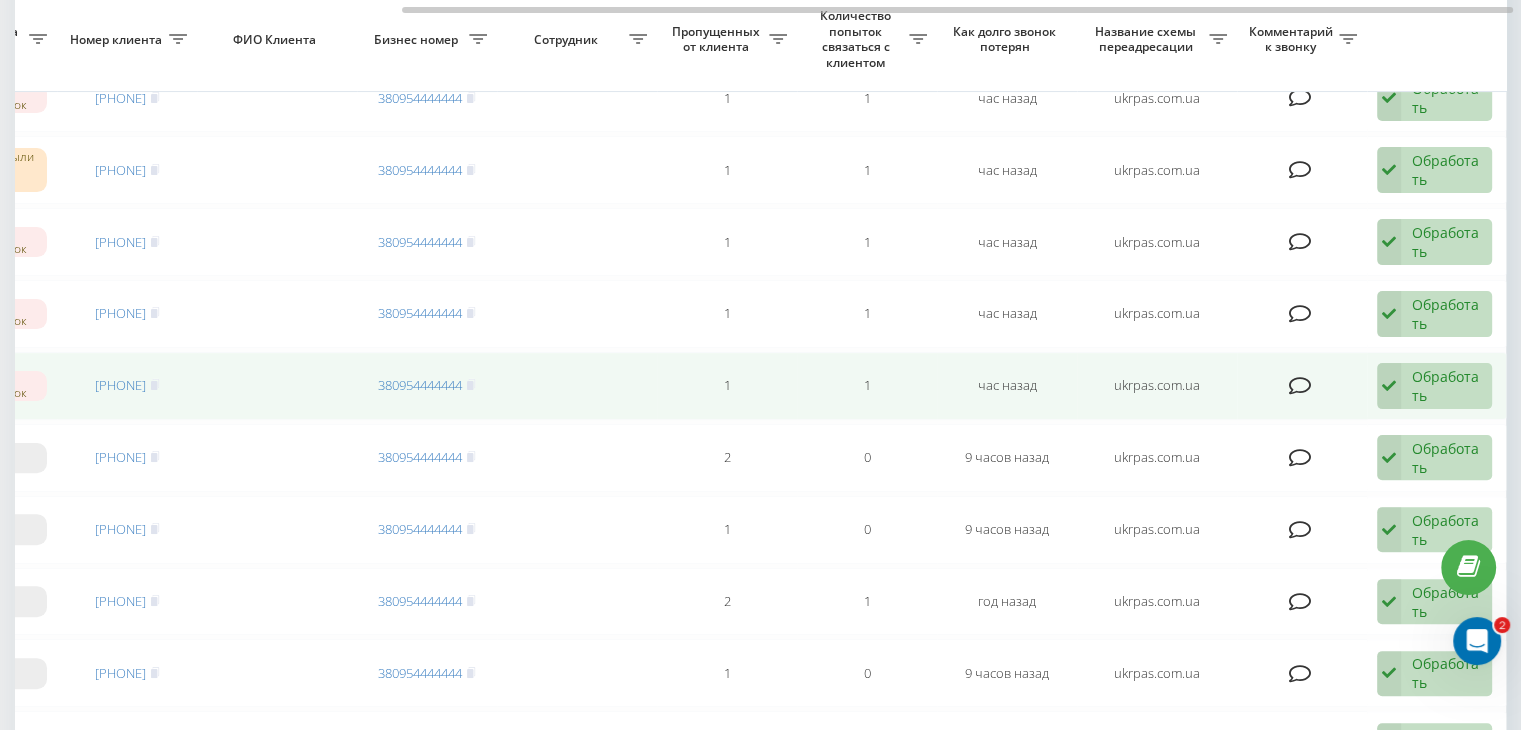 click on "Обработать" at bounding box center [1446, 386] 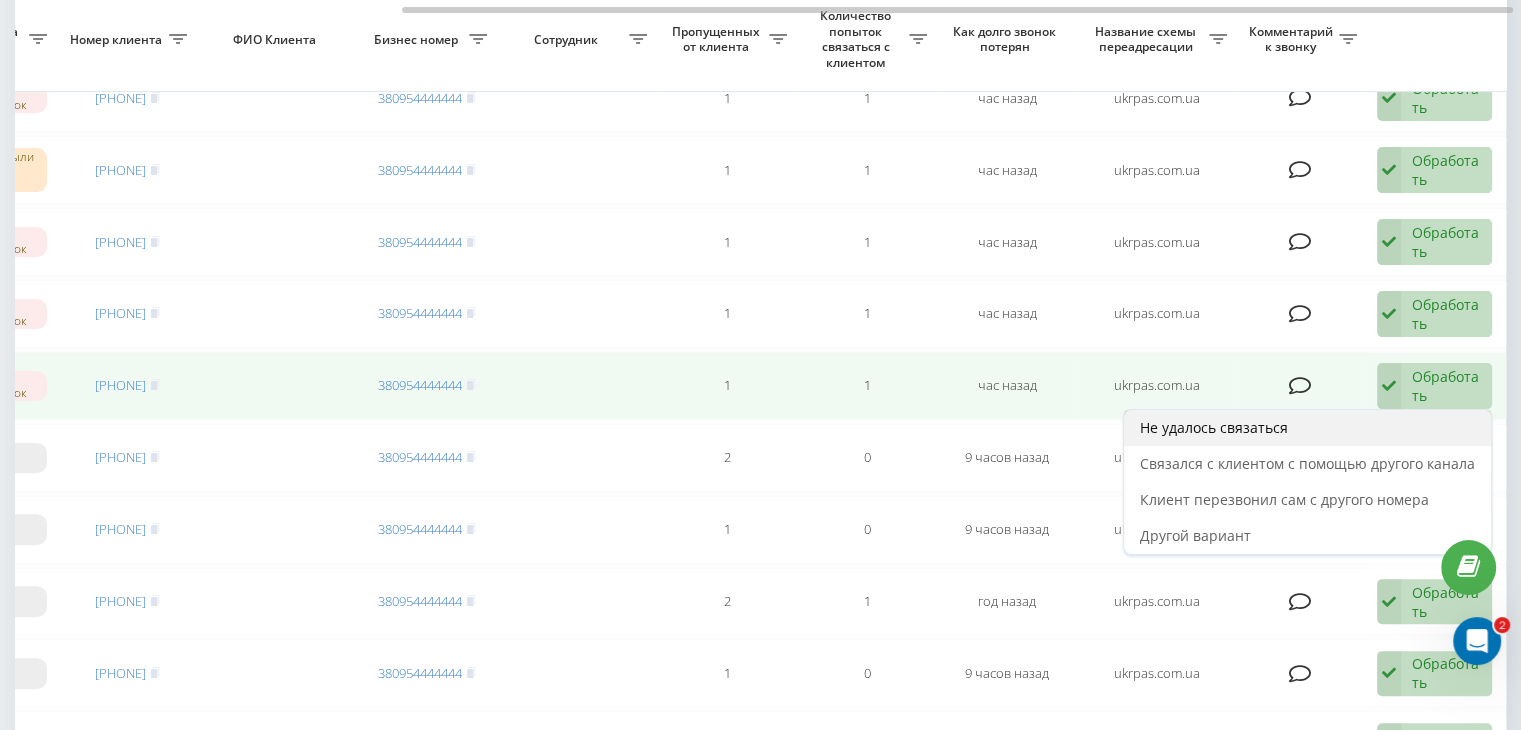 click on "Не удалось связаться" at bounding box center (1307, 428) 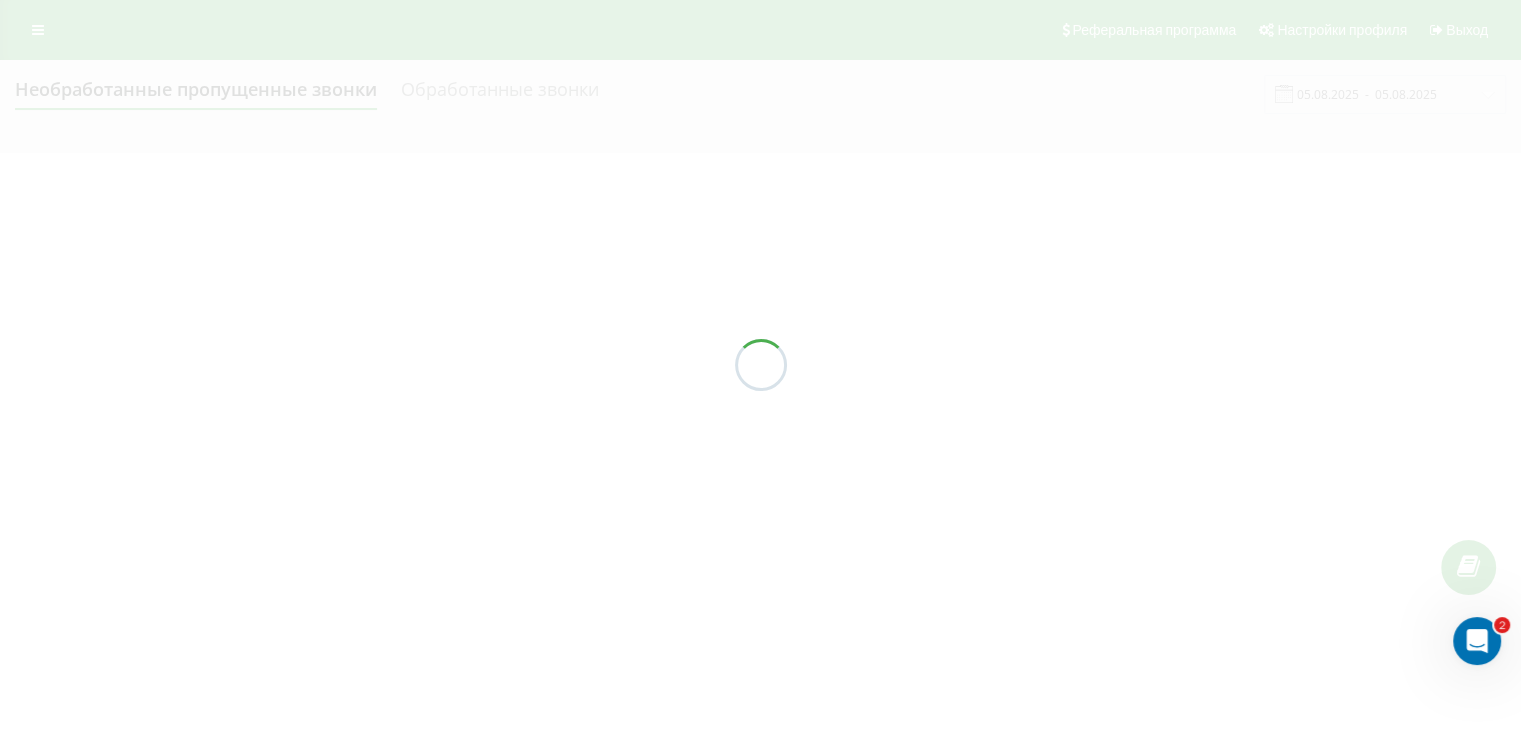 scroll, scrollTop: 0, scrollLeft: 0, axis: both 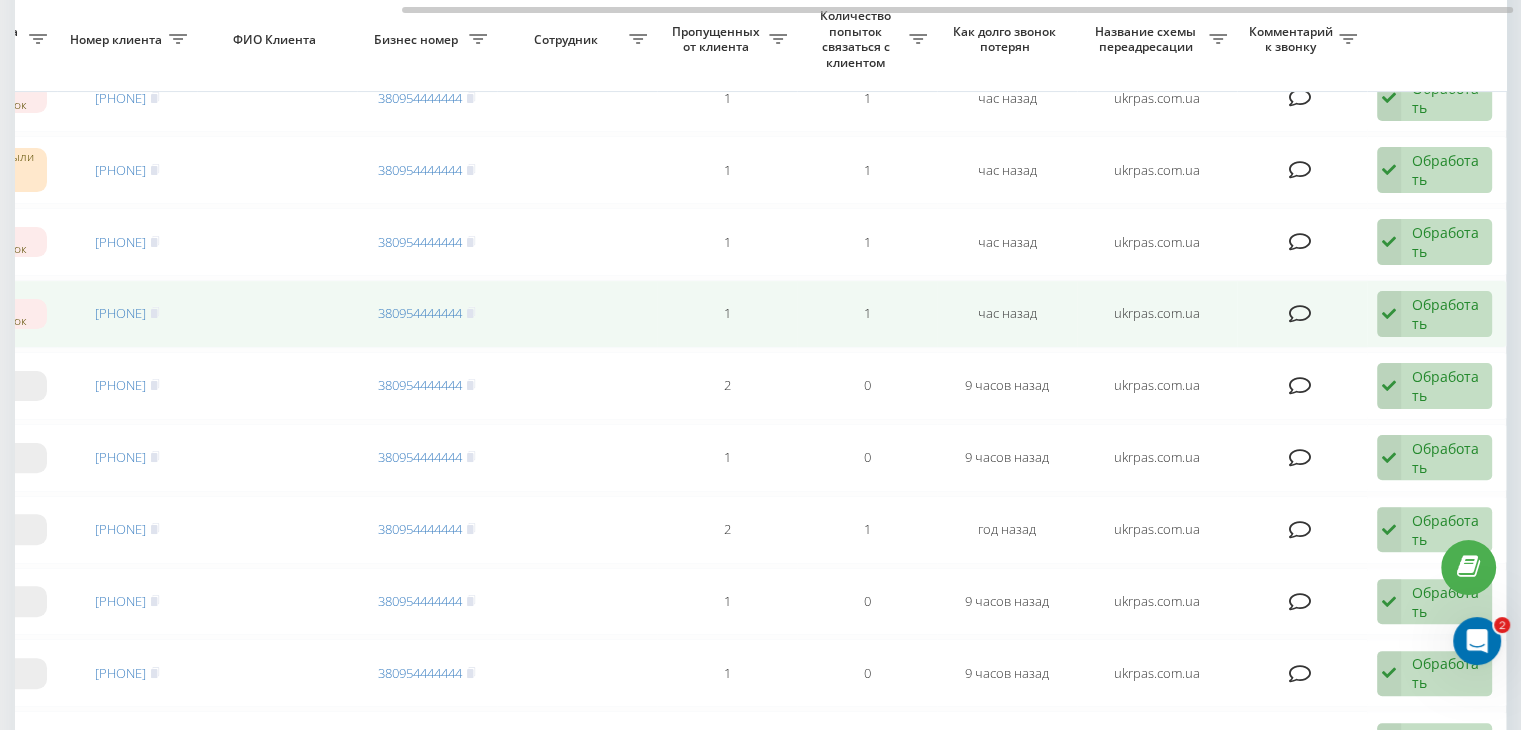 click on "Обработать Не удалось связаться Связался с клиентом с помощью другого канала Клиент перезвонил сам с другого номера Другой вариант" at bounding box center (1434, 314) 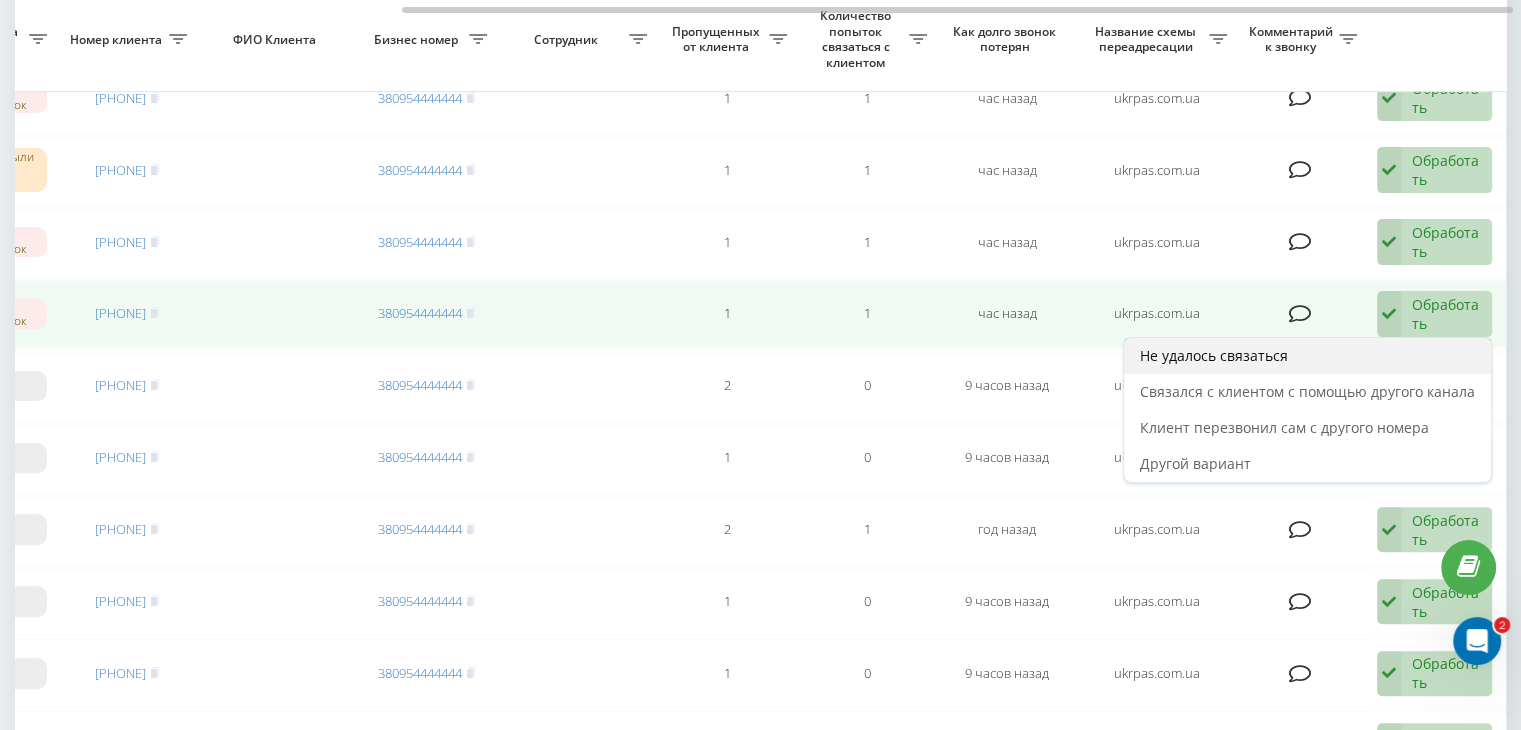 click on "Не удалось связаться" at bounding box center [1307, 356] 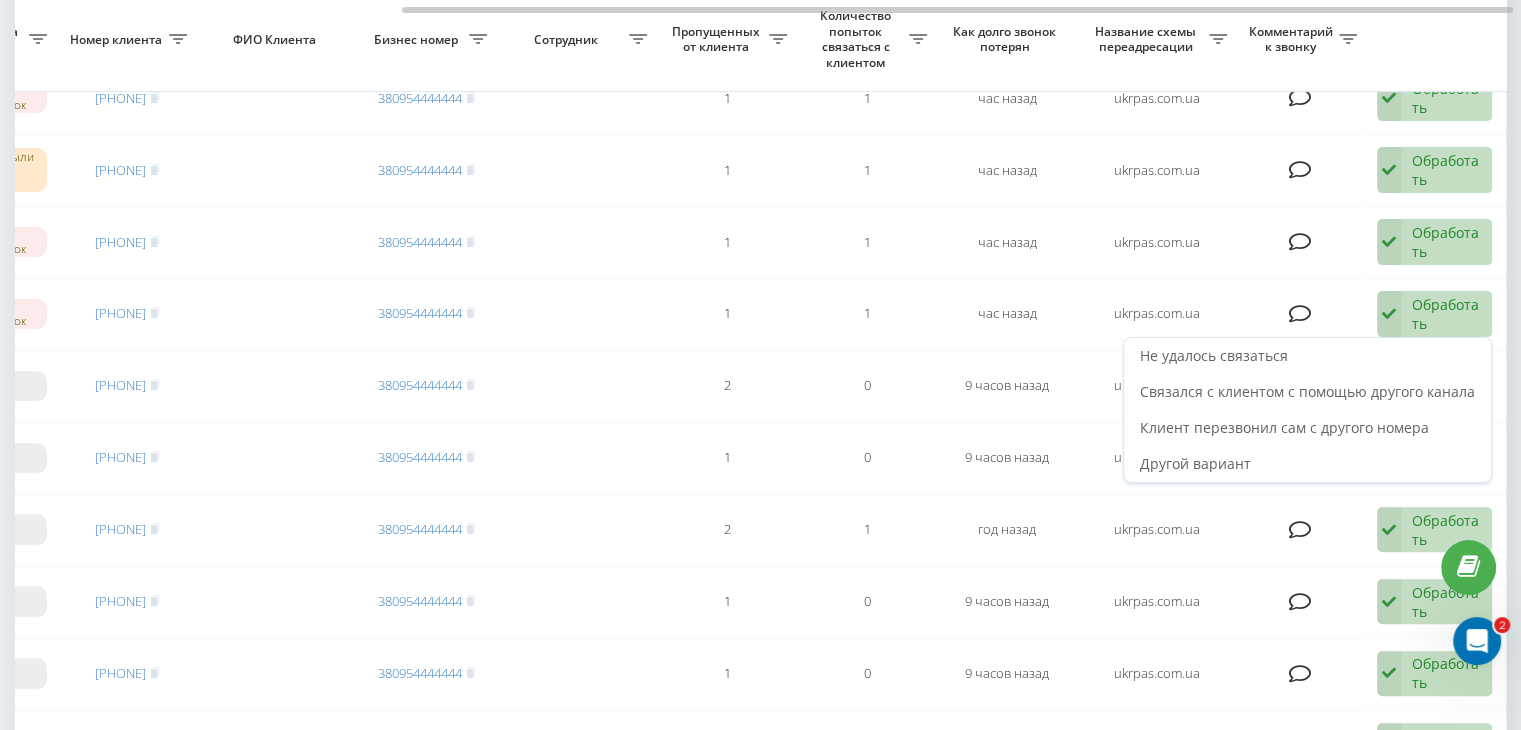 scroll, scrollTop: 0, scrollLeft: 0, axis: both 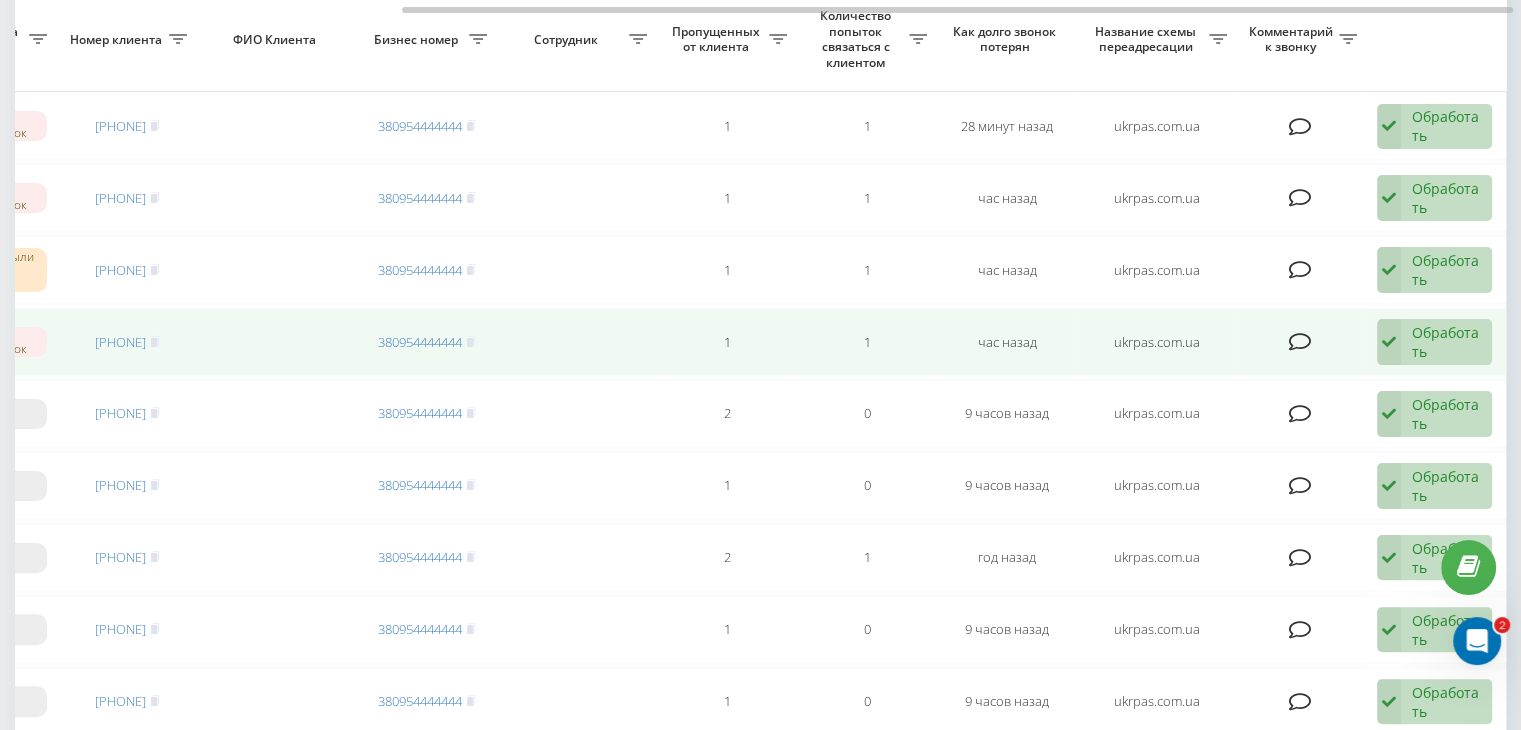 click on "Обработать" at bounding box center (1446, 342) 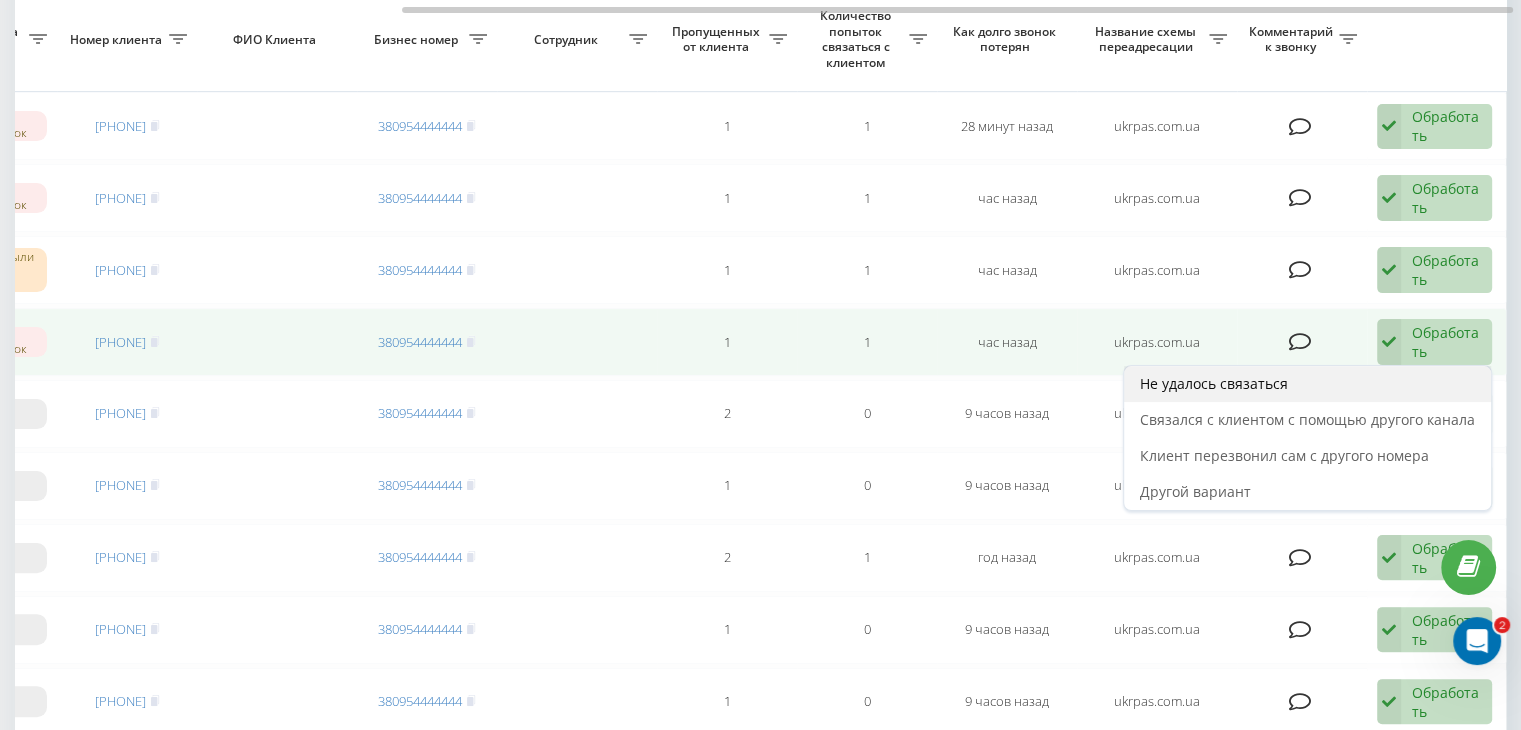 click on "Не удалось связаться" at bounding box center [1307, 384] 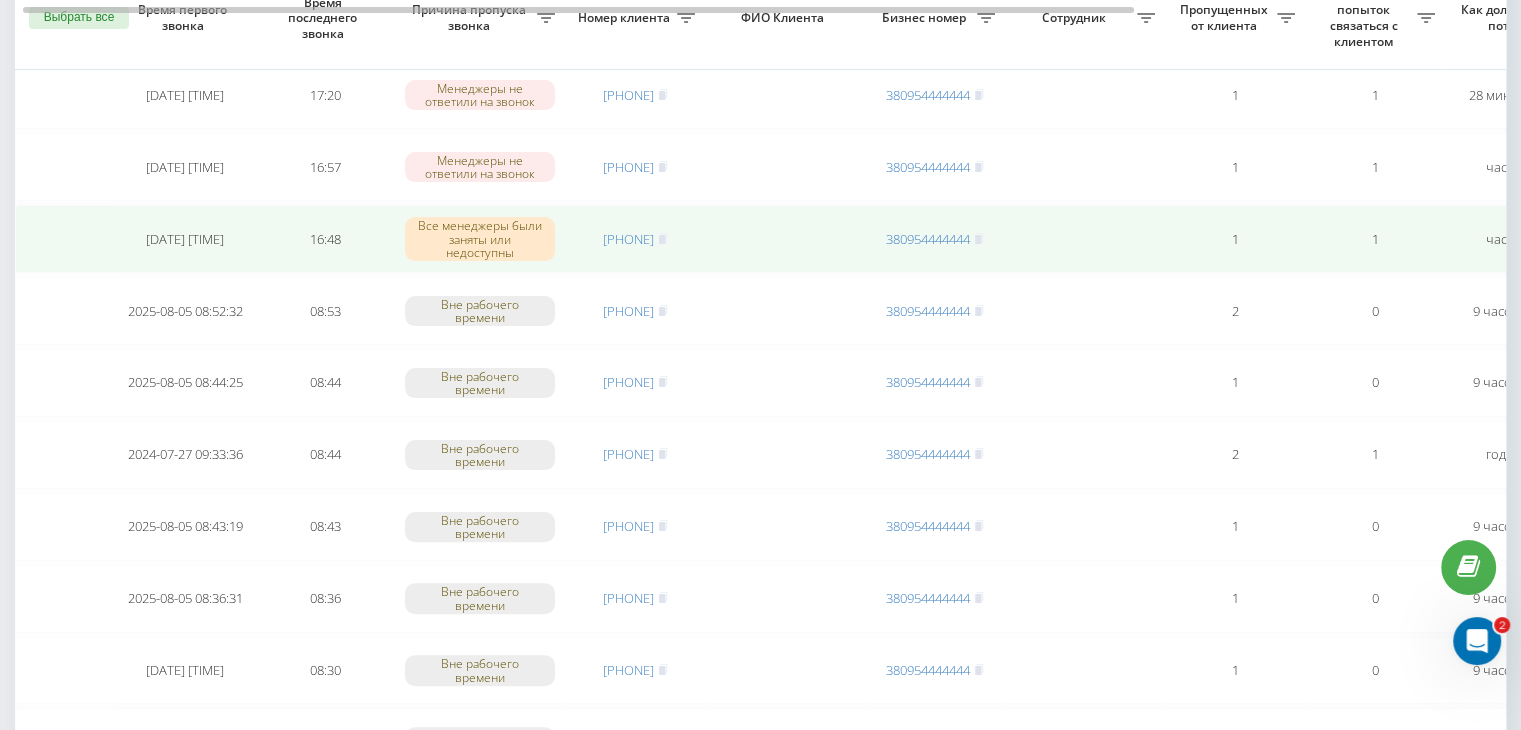 scroll, scrollTop: 400, scrollLeft: 0, axis: vertical 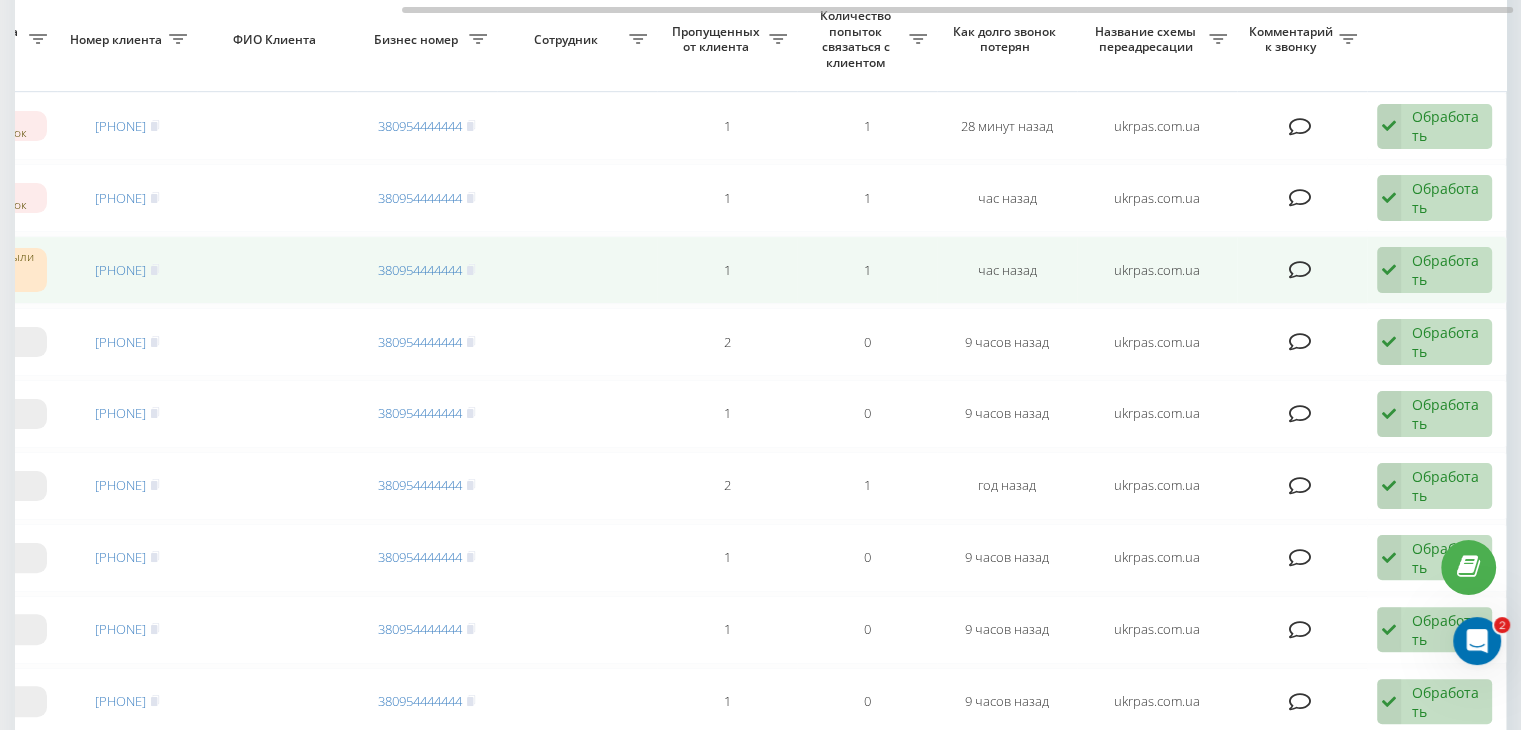 click on "Обработать" at bounding box center (1446, 270) 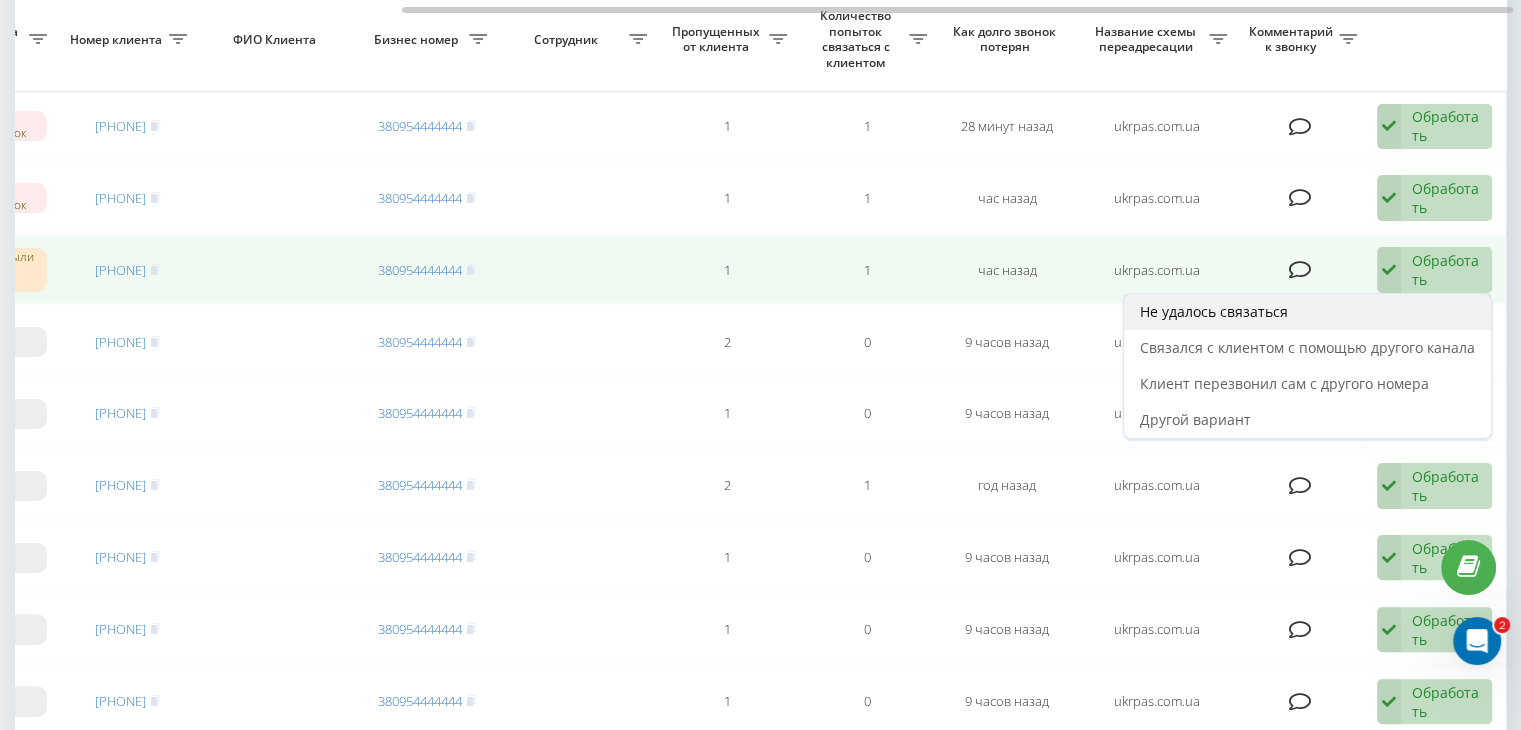 click on "Не удалось связаться" at bounding box center [1307, 312] 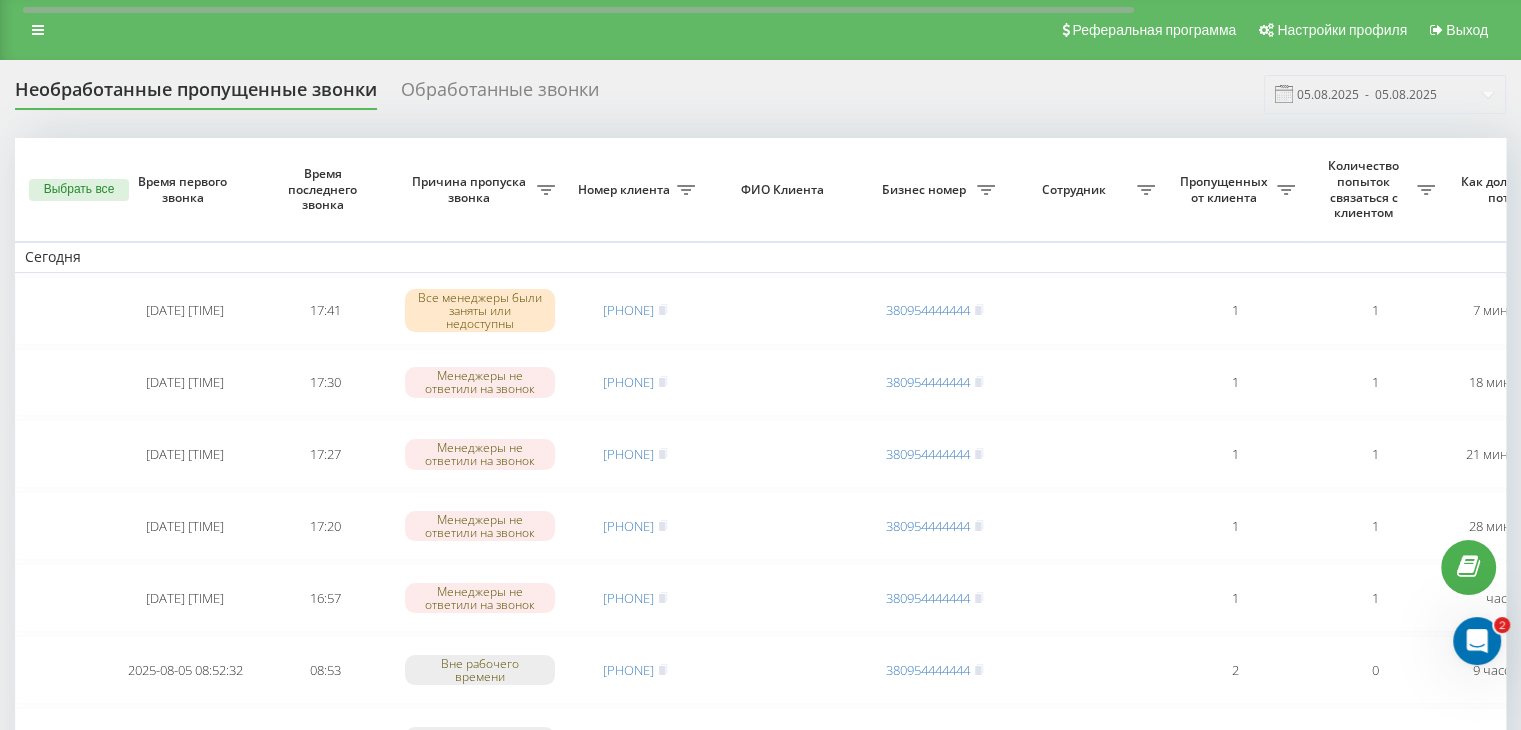 scroll, scrollTop: 400, scrollLeft: 0, axis: vertical 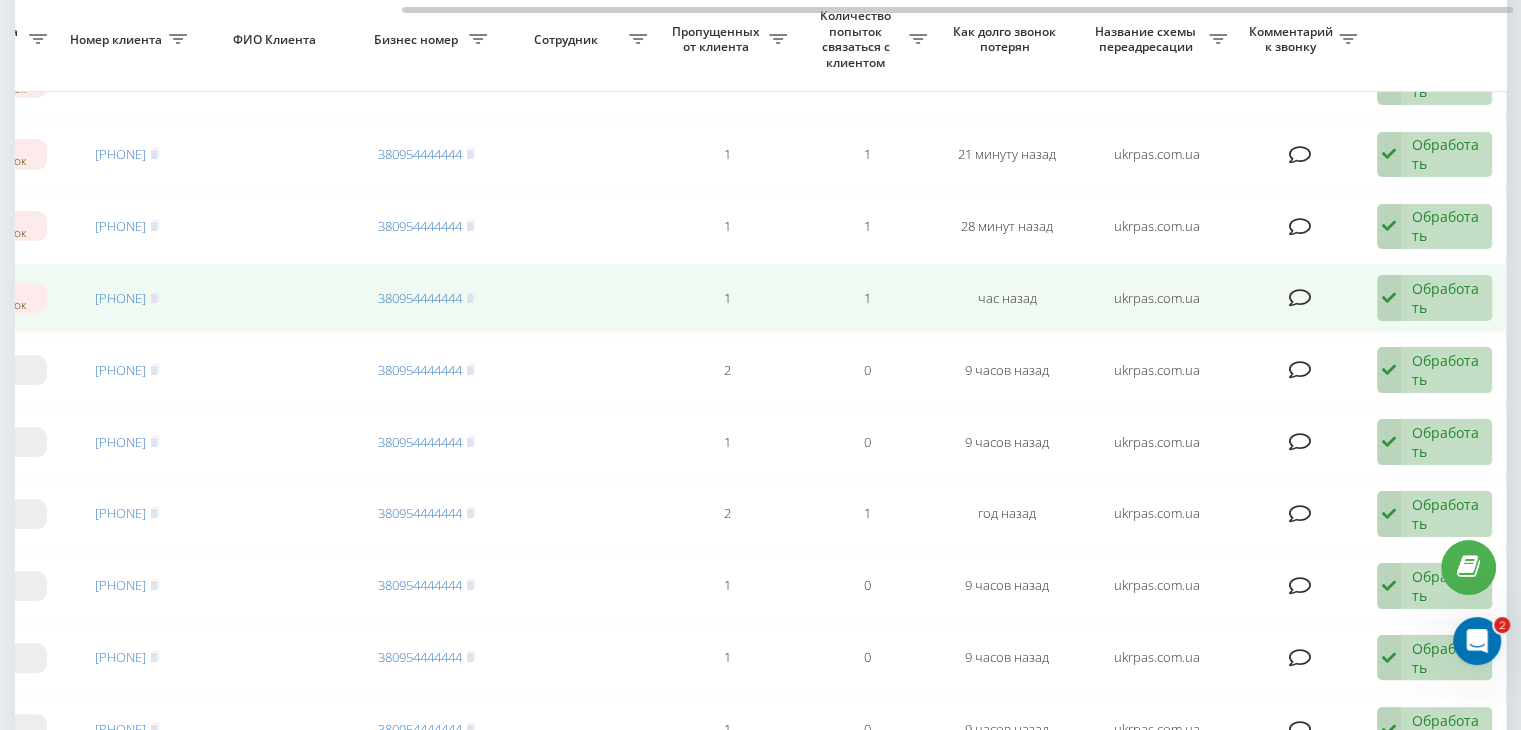 drag, startPoint x: 1444, startPoint y: 302, endPoint x: 1421, endPoint y: 325, distance: 32.526913 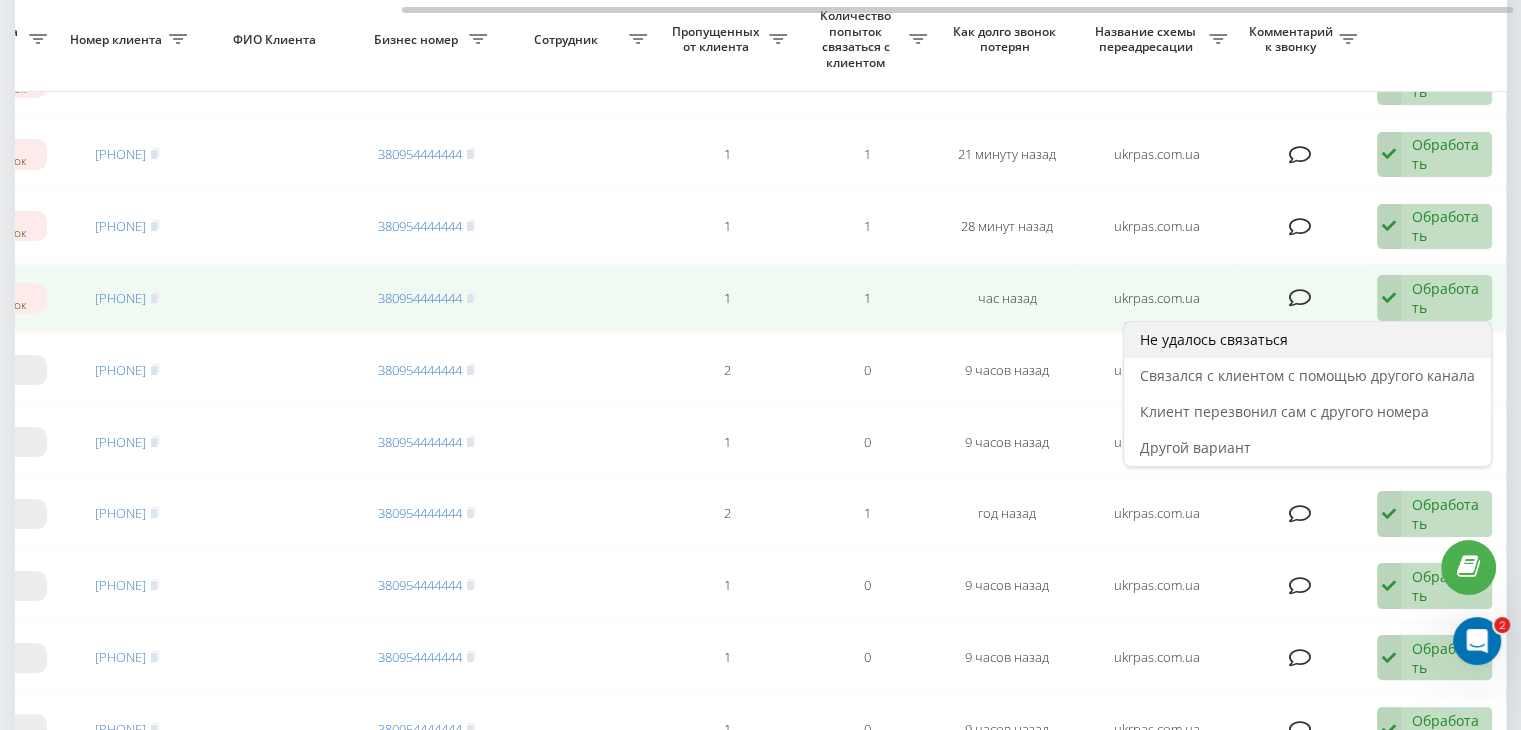 click on "Не удалось связаться" at bounding box center (1307, 340) 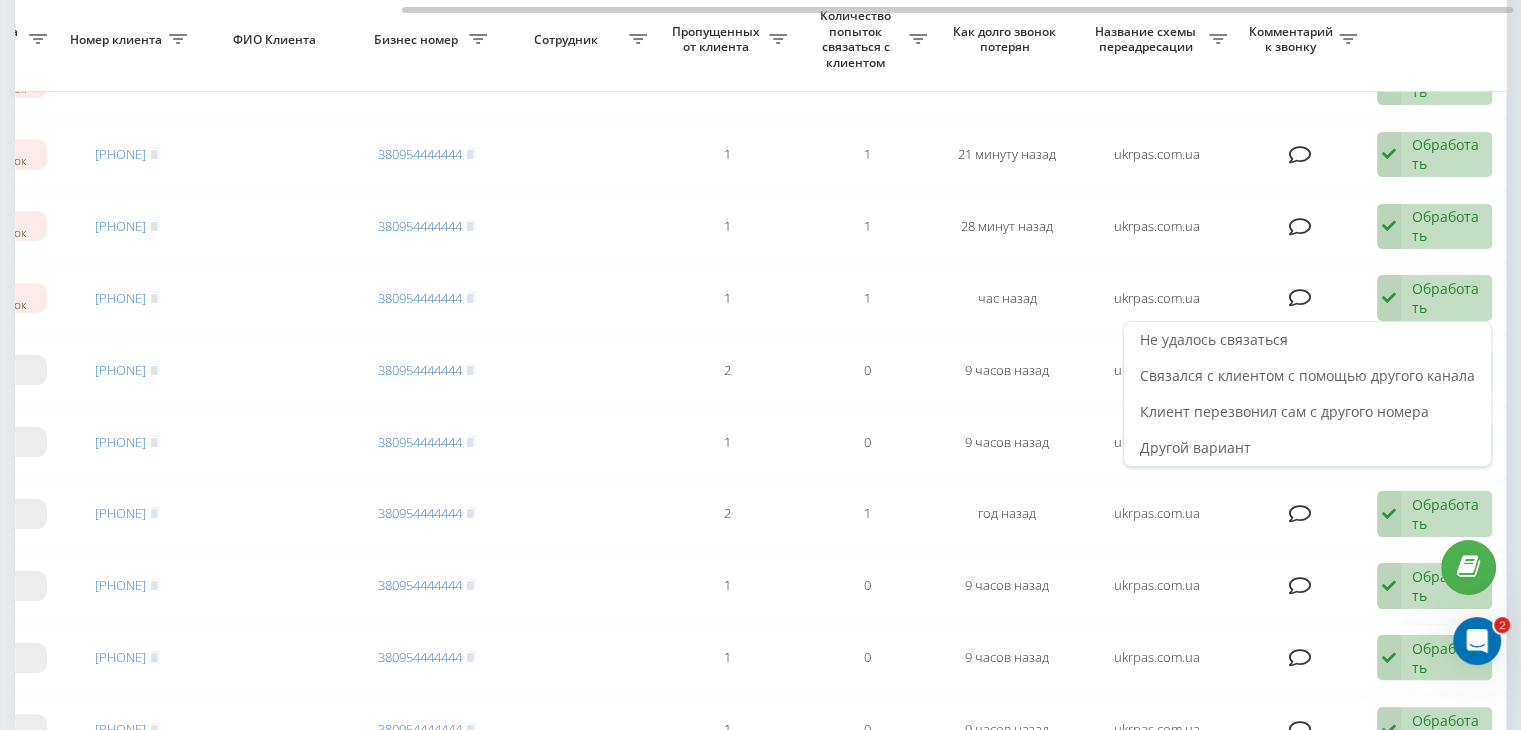 scroll, scrollTop: 0, scrollLeft: 0, axis: both 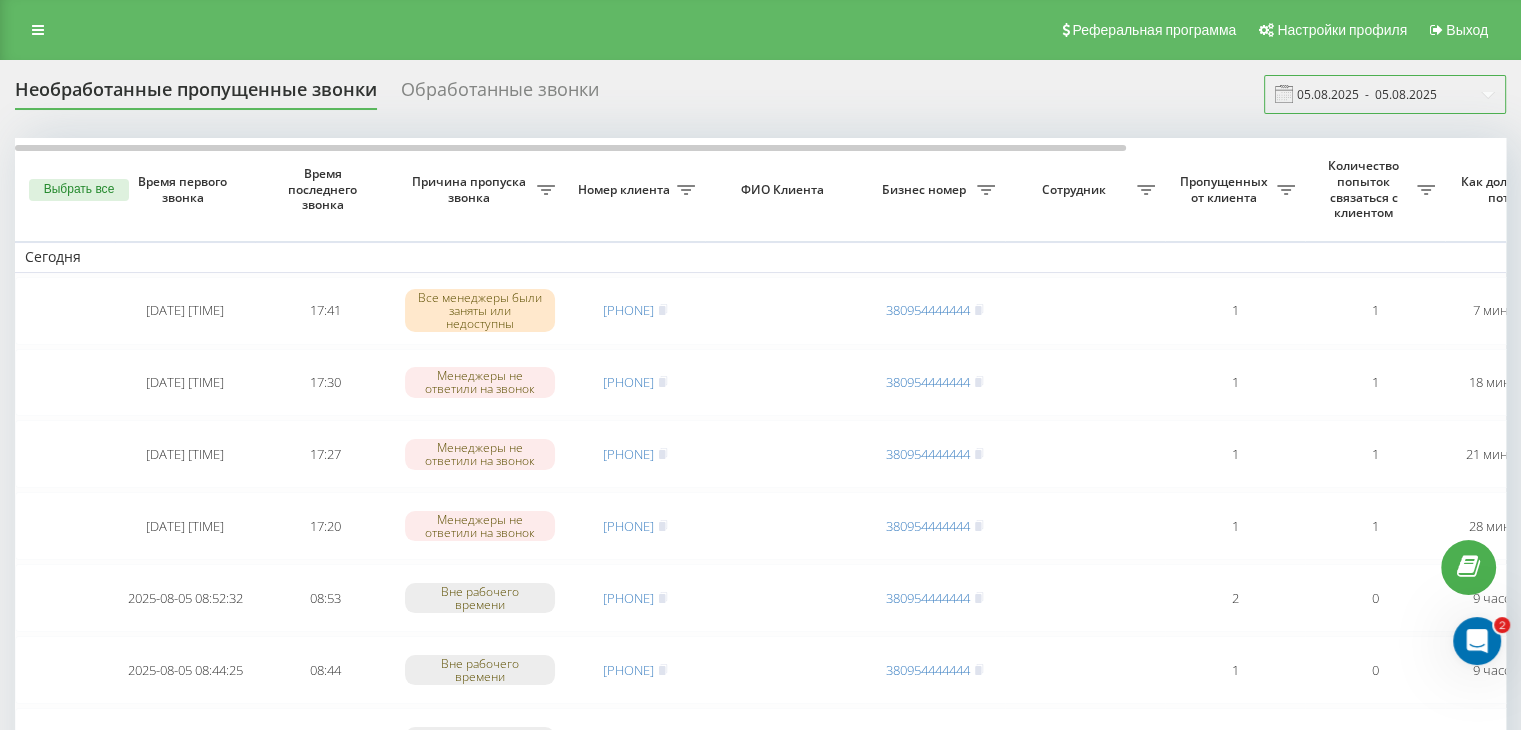 click on "05.08.2025  -  05.08.2025" at bounding box center (1385, 94) 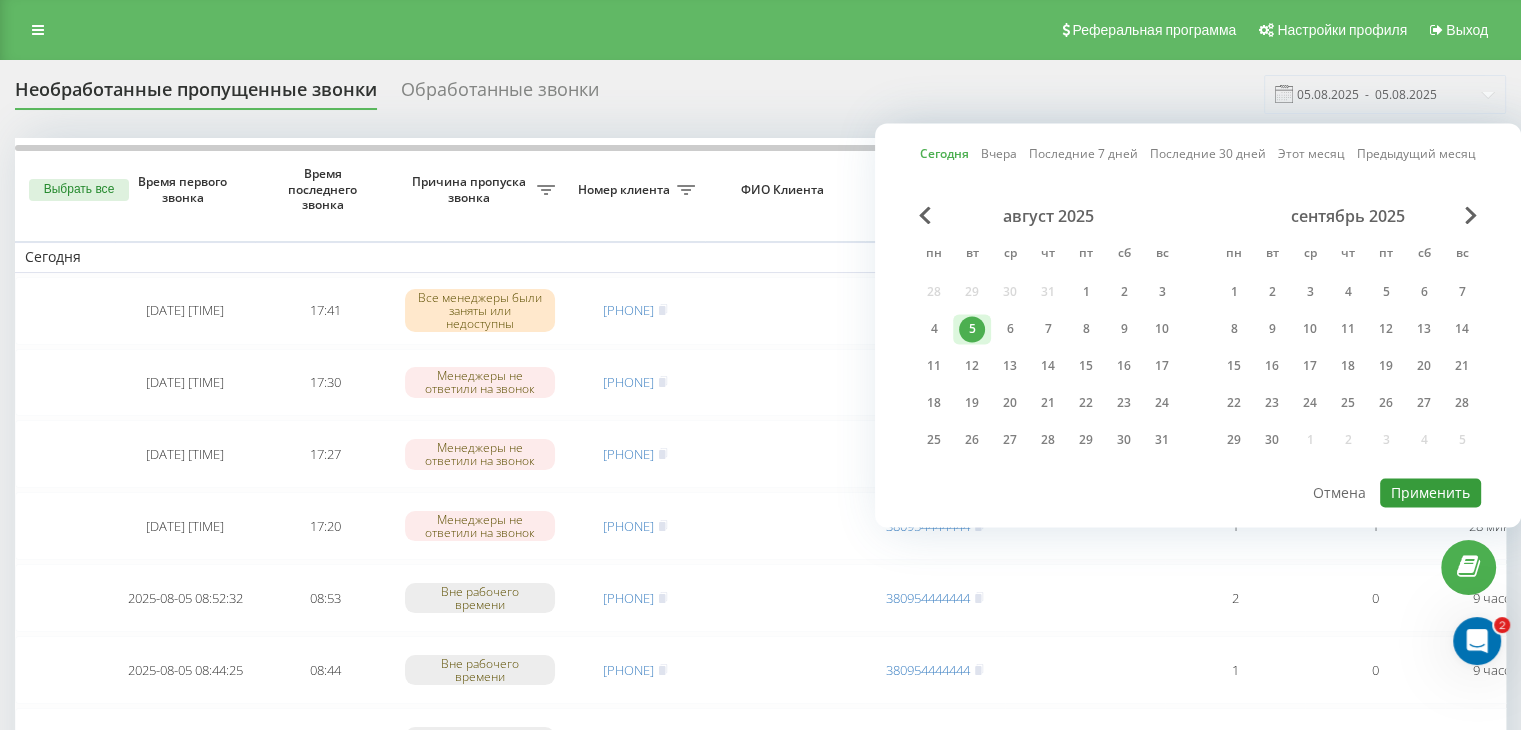 drag, startPoint x: 1420, startPoint y: 493, endPoint x: 850, endPoint y: 723, distance: 614.65436 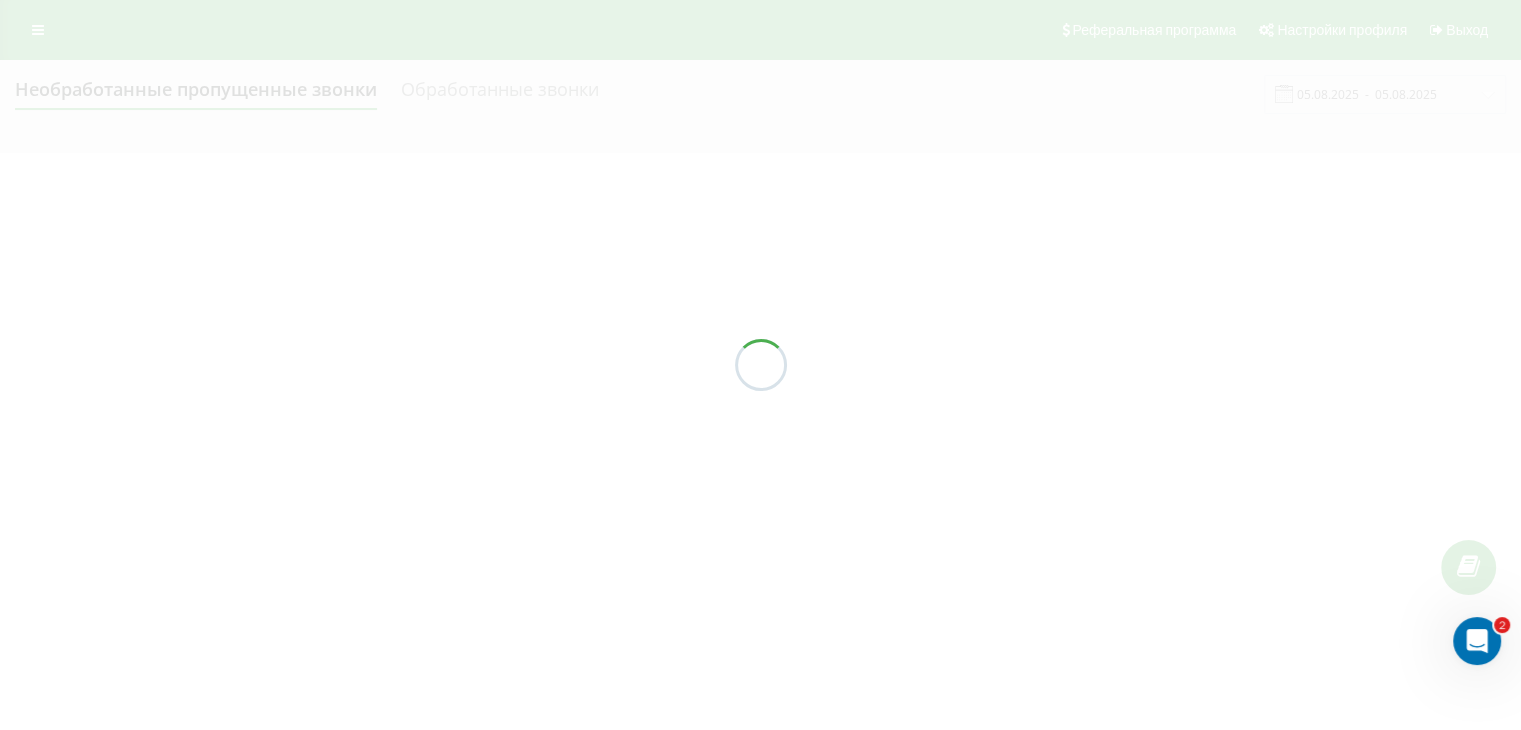 click on "Реферальная программа Настройки профиля Выход" at bounding box center [760, 30] 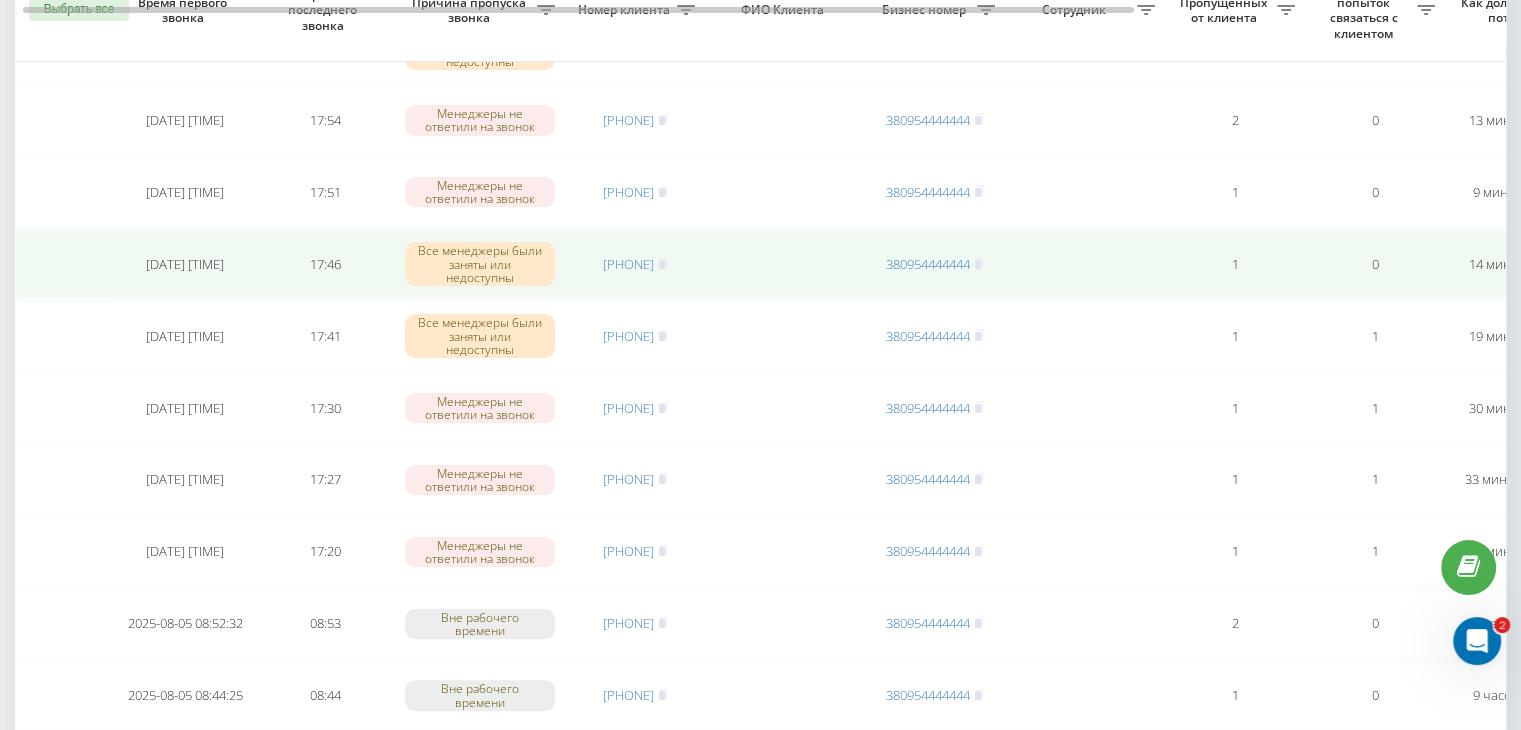 scroll, scrollTop: 300, scrollLeft: 0, axis: vertical 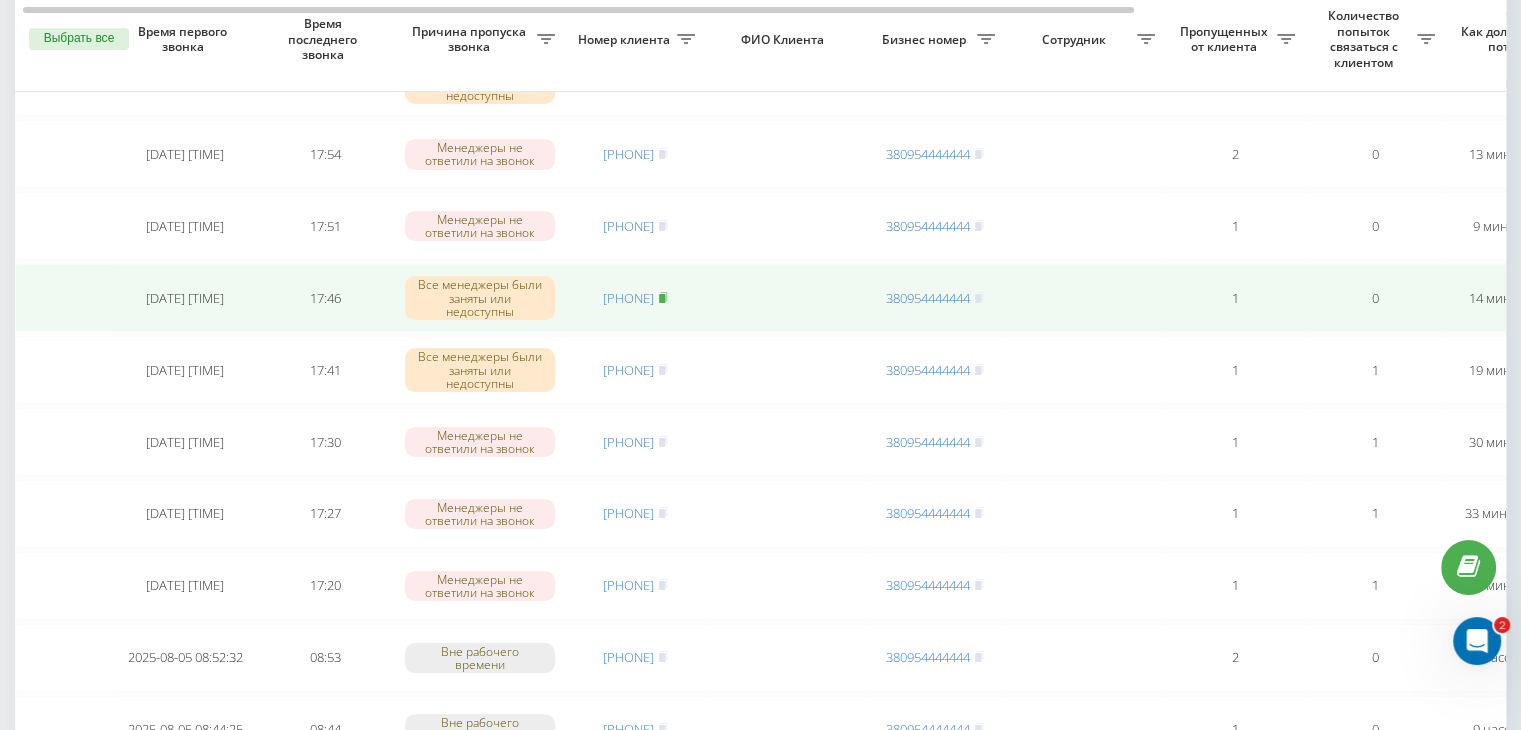 click 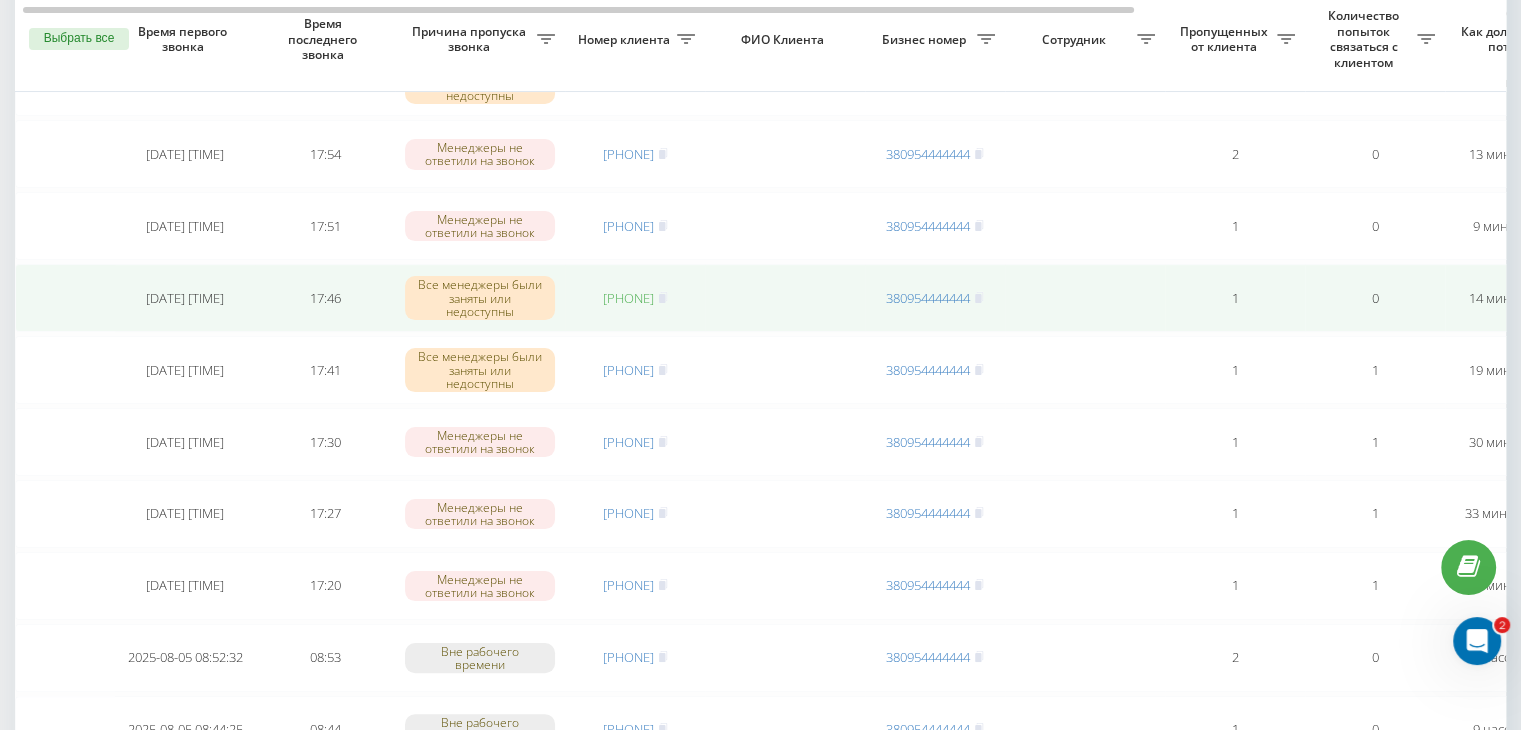 click on "[PHONE]" at bounding box center [628, 298] 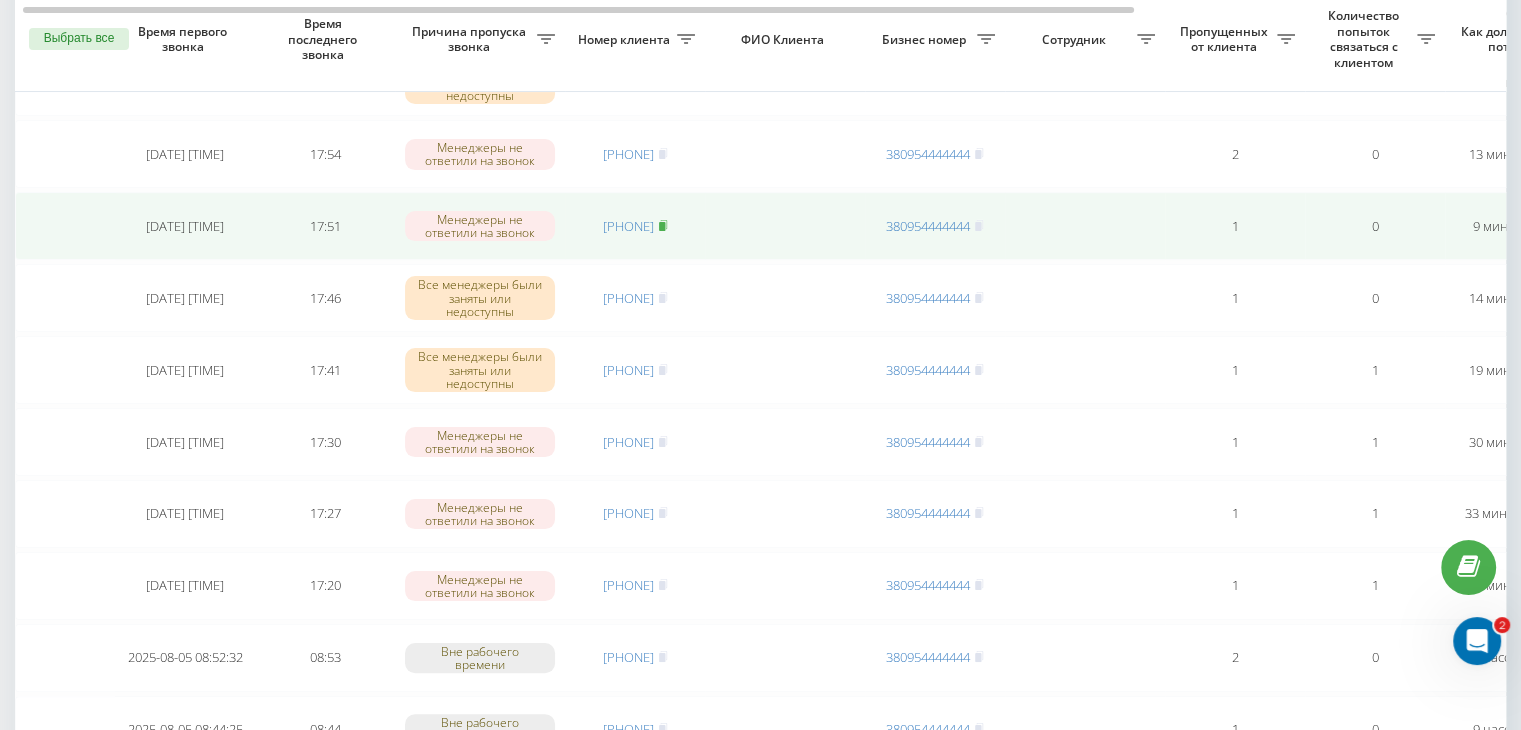 click 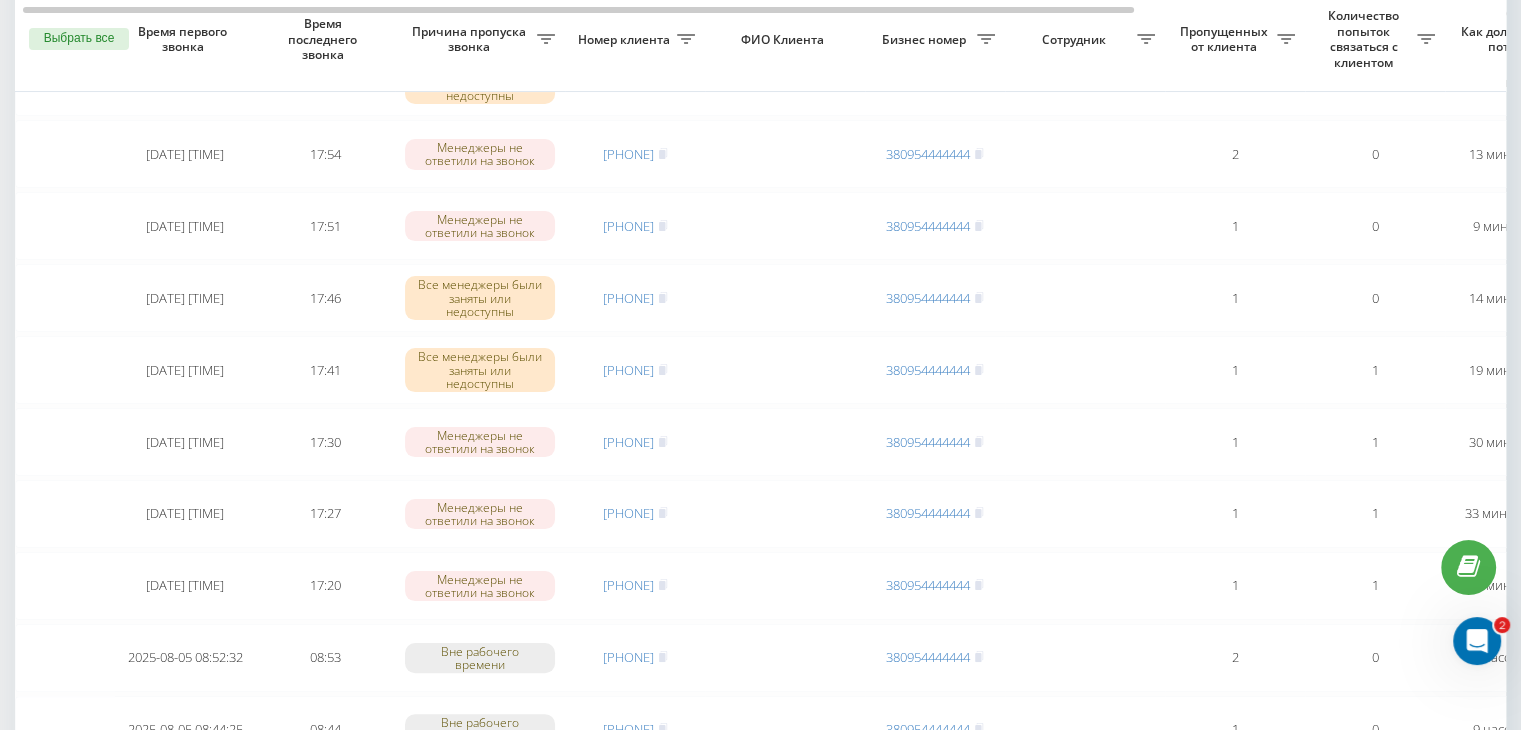 click on "Необработанные пропущенные звонки Обработанные звонки 05.08.2025  -  05.08.2025 Выбрать все Время первого звонка Время последнего звонка Причина пропуска звонка Номер клиента ФИО Клиента Бизнес номер Сотрудник Пропущенных от клиента Количество попыток связаться с клиентом Как долго звонок потерян Название схемы переадресации Комментарий к звонку Сегодня [DATE] [TIME] 17:56 Менеджеры не ответили на звонок [PHONE] [PHONE] 1 0 4 минуты назад ukrpas.com.ua Обработать Не удалось связаться Связался с клиентом с помощью другого канала Клиент перезвонил сам с другого номера 17:55 1 0" at bounding box center [760, 923] 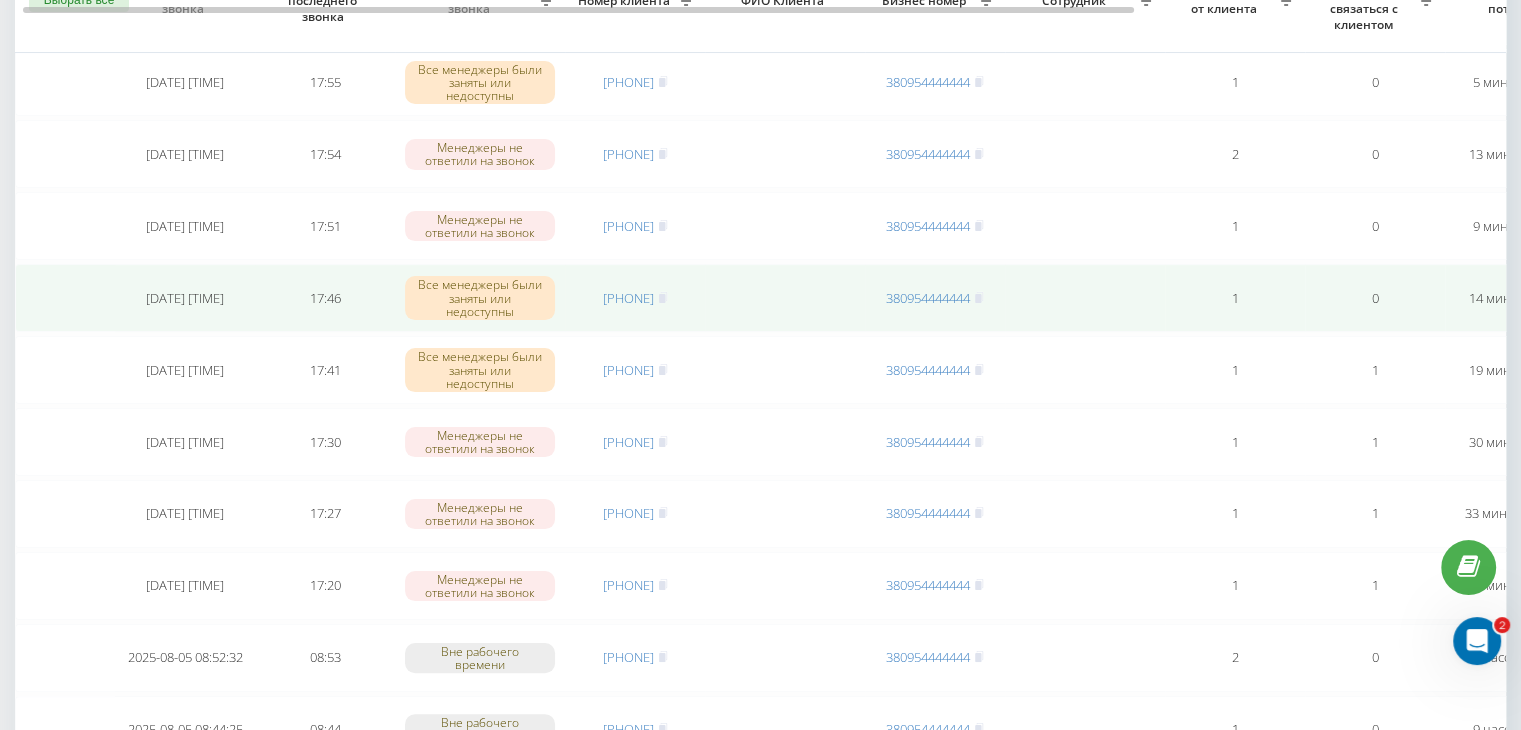 scroll, scrollTop: 200, scrollLeft: 0, axis: vertical 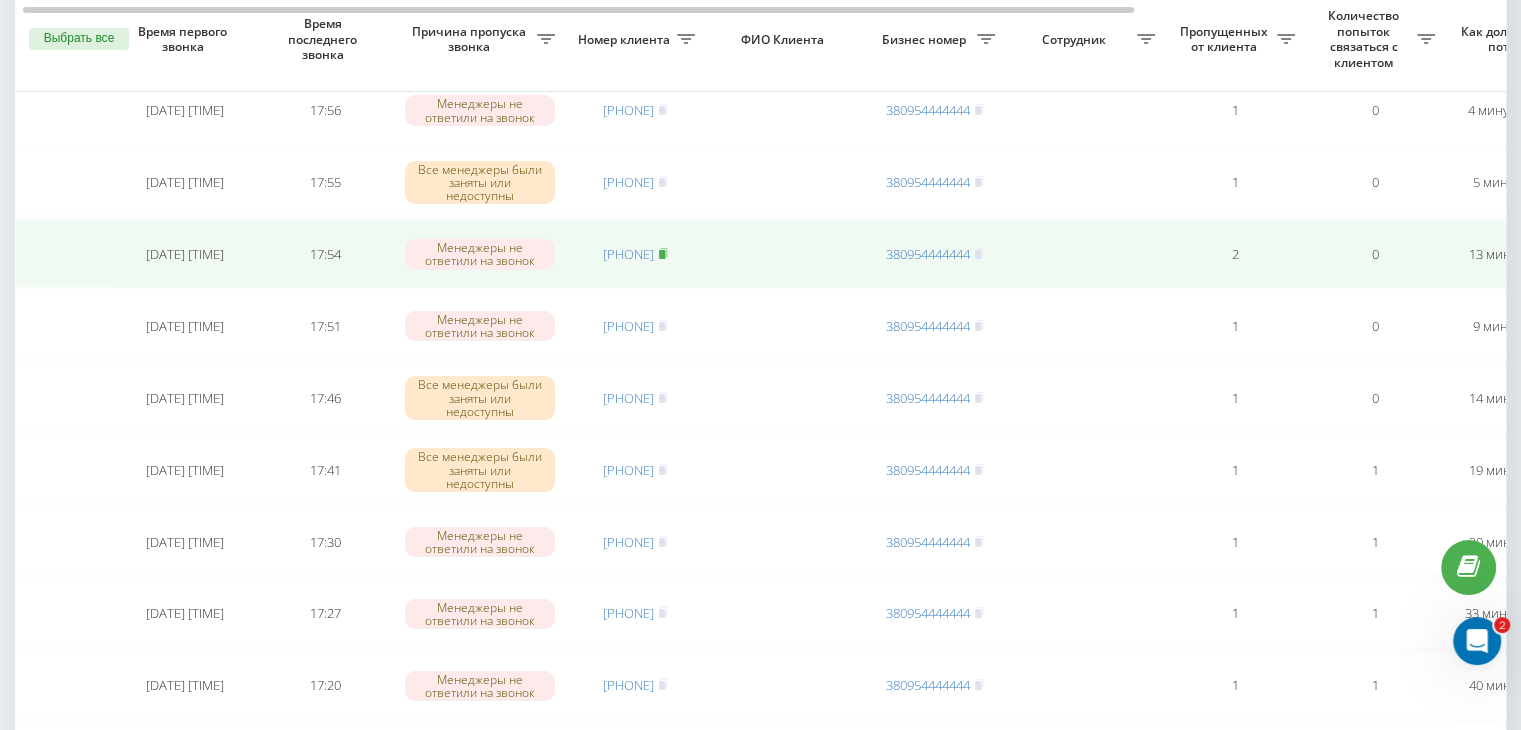 click 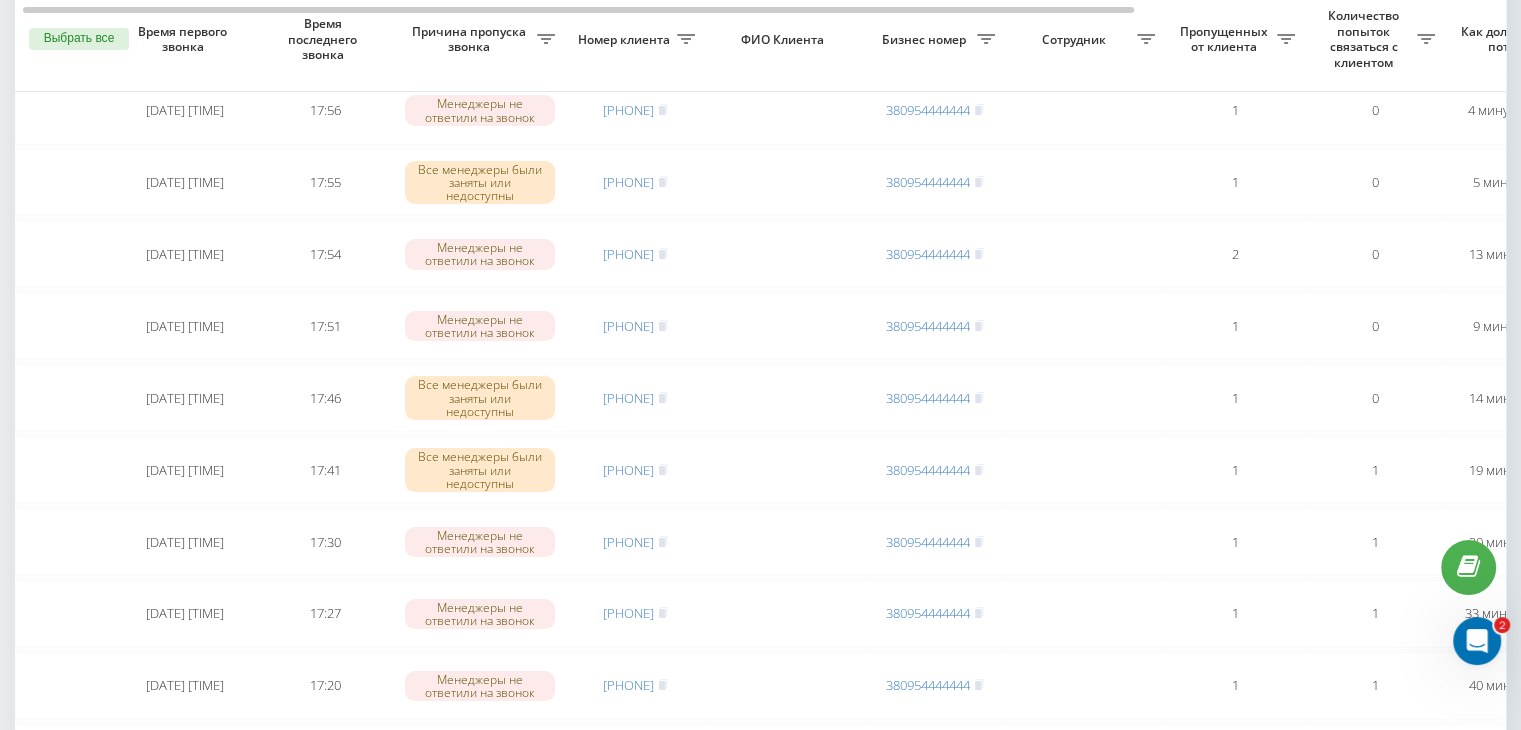 click on "Необработанные пропущенные звонки Обработанные звонки 05.08.2025  -  05.08.2025 Выбрать все Время первого звонка Время последнего звонка Причина пропуска звонка Номер клиента ФИО Клиента Бизнес номер Сотрудник Пропущенных от клиента Количество попыток связаться с клиентом Как долго звонок потерян Название схемы переадресации Комментарий к звонку Сегодня [DATE] [TIME] 17:56 Менеджеры не ответили на звонок [PHONE] [PHONE] 1 0 4 минуты назад ukrpas.com.ua Обработать Не удалось связаться Связался с клиентом с помощью другого канала Клиент перезвонил сам с другого номера 17:55 1 0" at bounding box center [760, 1023] 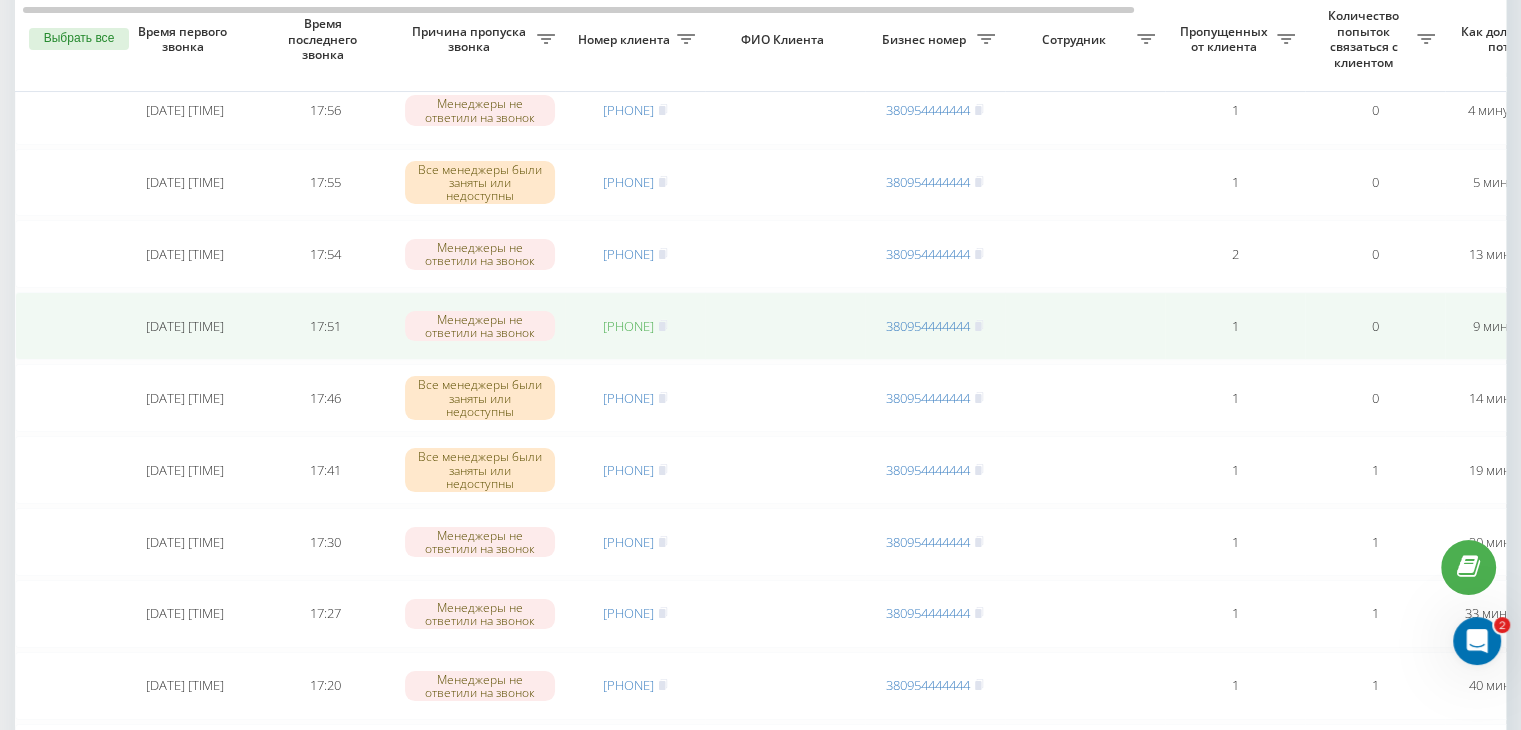click on "[PHONE]" at bounding box center (628, 326) 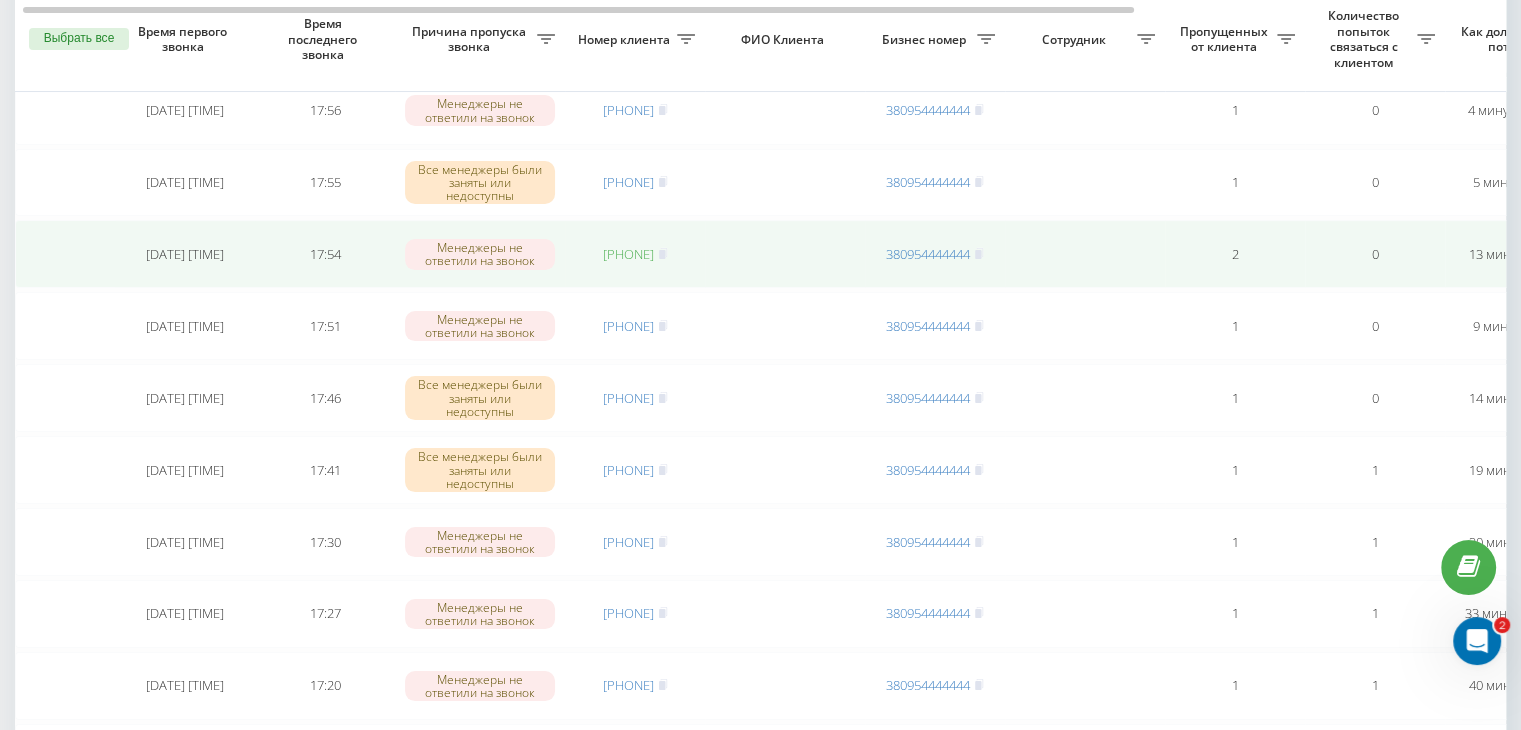 click on "[PHONE]" at bounding box center [628, 254] 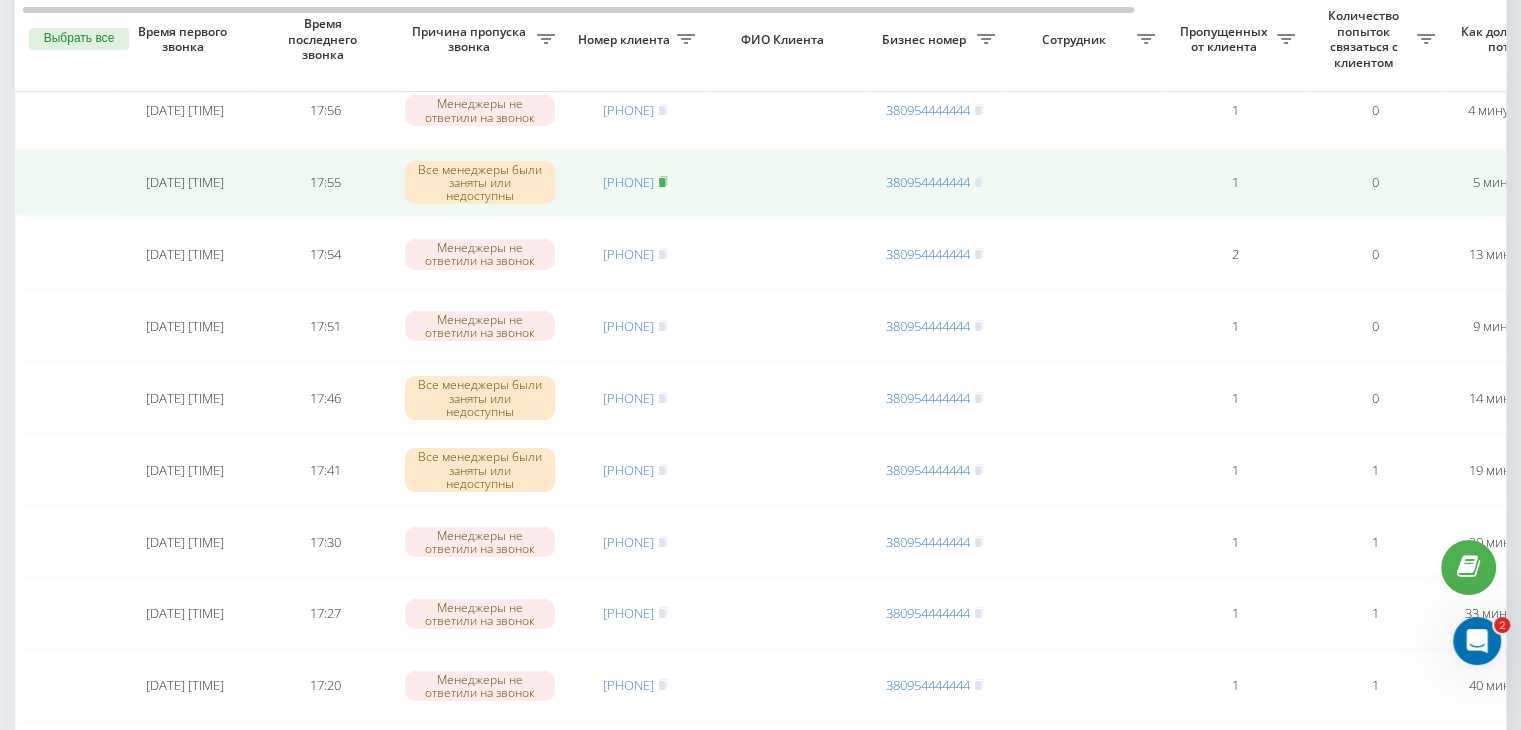 click 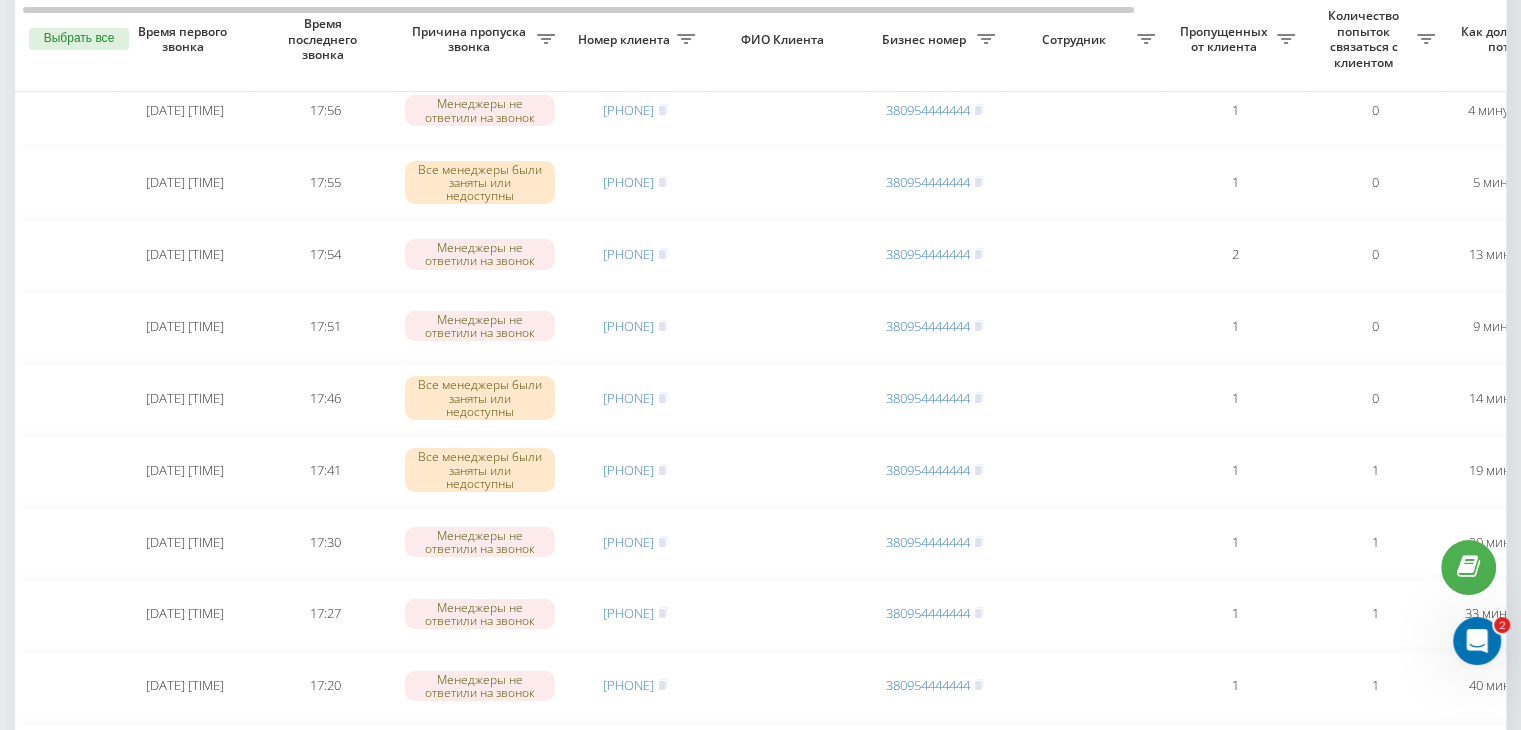 click on "Необработанные пропущенные звонки Обработанные звонки 05.08.2025  -  05.08.2025 Выбрать все Время первого звонка Время последнего звонка Причина пропуска звонка Номер клиента ФИО Клиента Бизнес номер Сотрудник Пропущенных от клиента Количество попыток связаться с клиентом Как долго звонок потерян Название схемы переадресации Комментарий к звонку Сегодня [DATE] [TIME] 17:56 Менеджеры не ответили на звонок [PHONE] [PHONE] 1 0 4 минуты назад ukrpas.com.ua Обработать Не удалось связаться Связался с клиентом с помощью другого канала Клиент перезвонил сам с другого номера 17:55 1 0" at bounding box center [760, 1023] 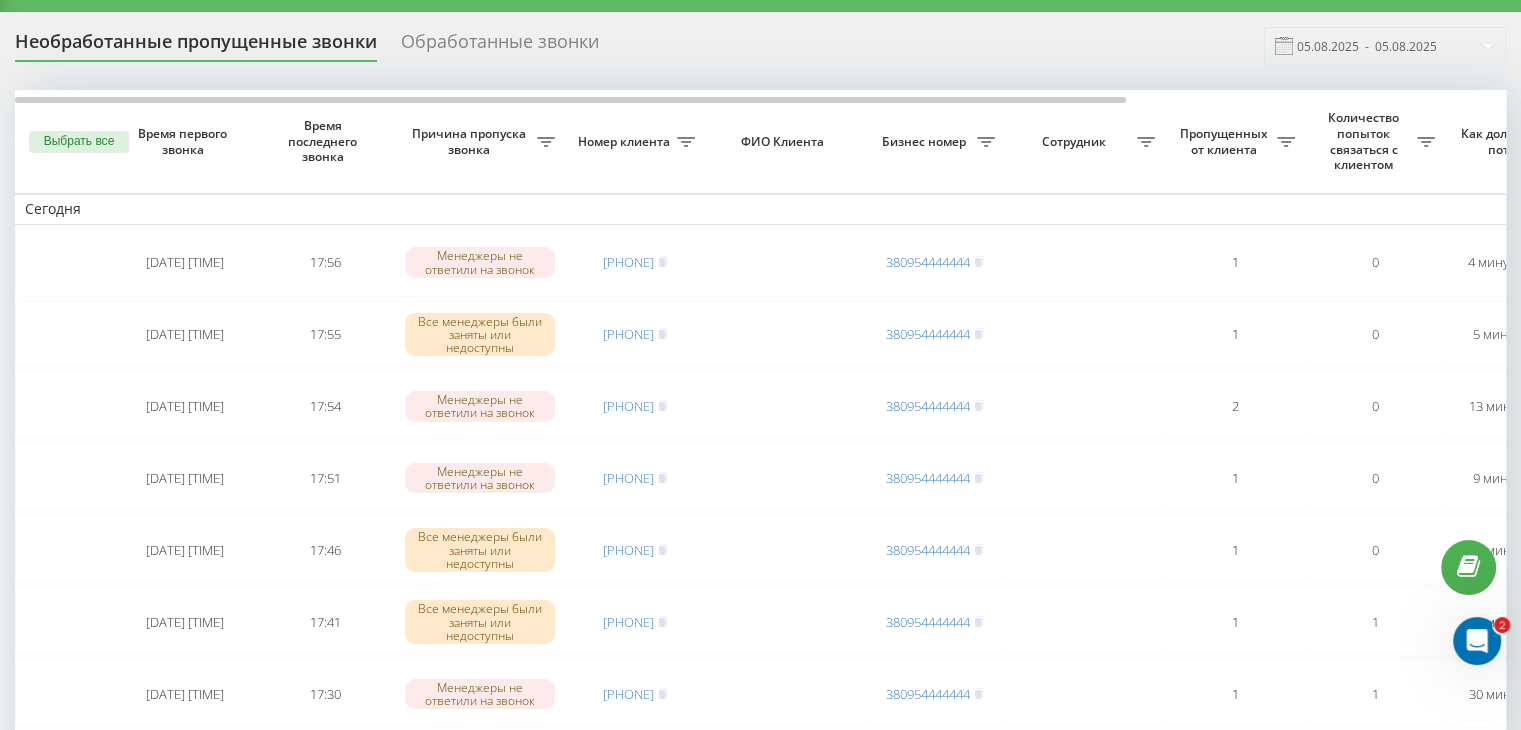 scroll, scrollTop: 0, scrollLeft: 0, axis: both 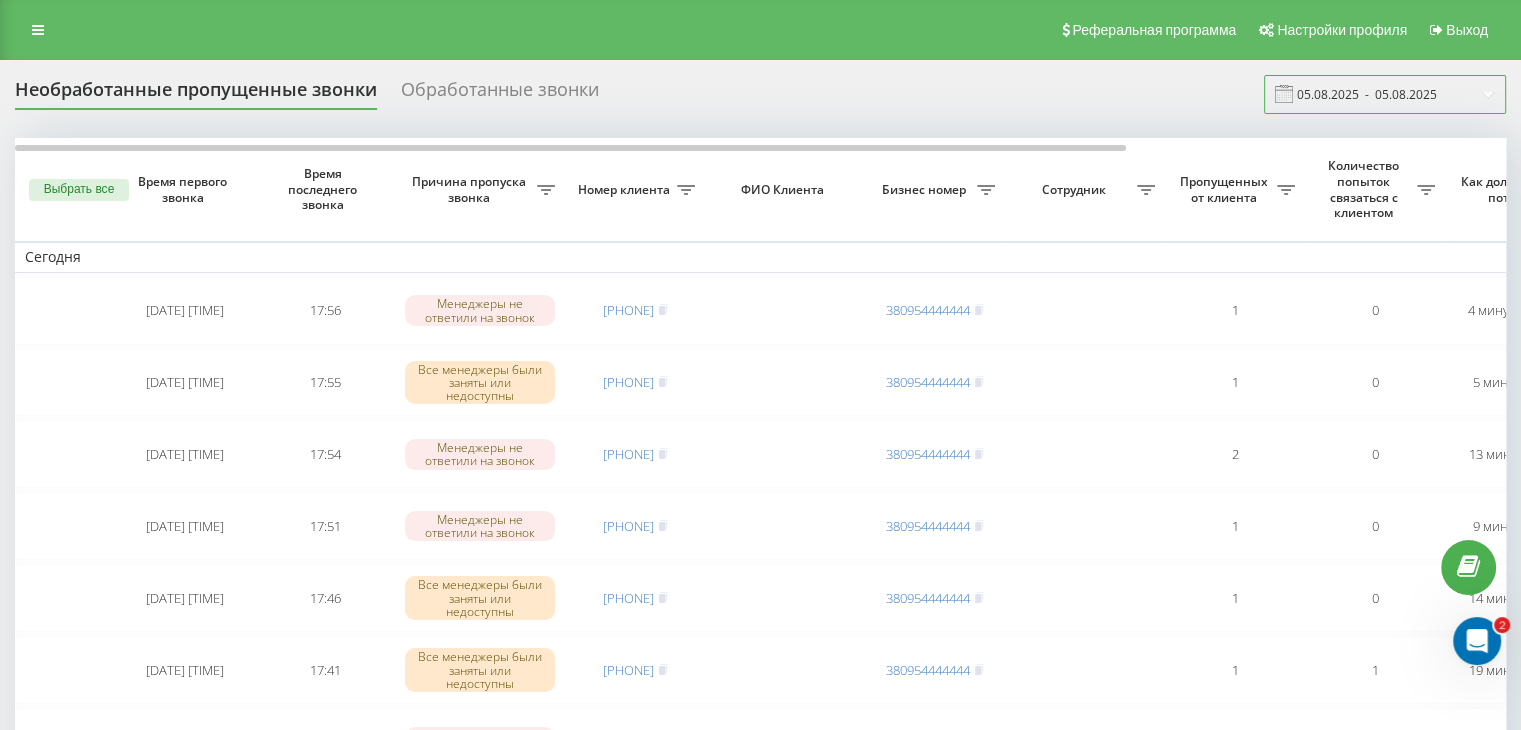 click on "05.08.2025  -  05.08.2025" at bounding box center [1385, 94] 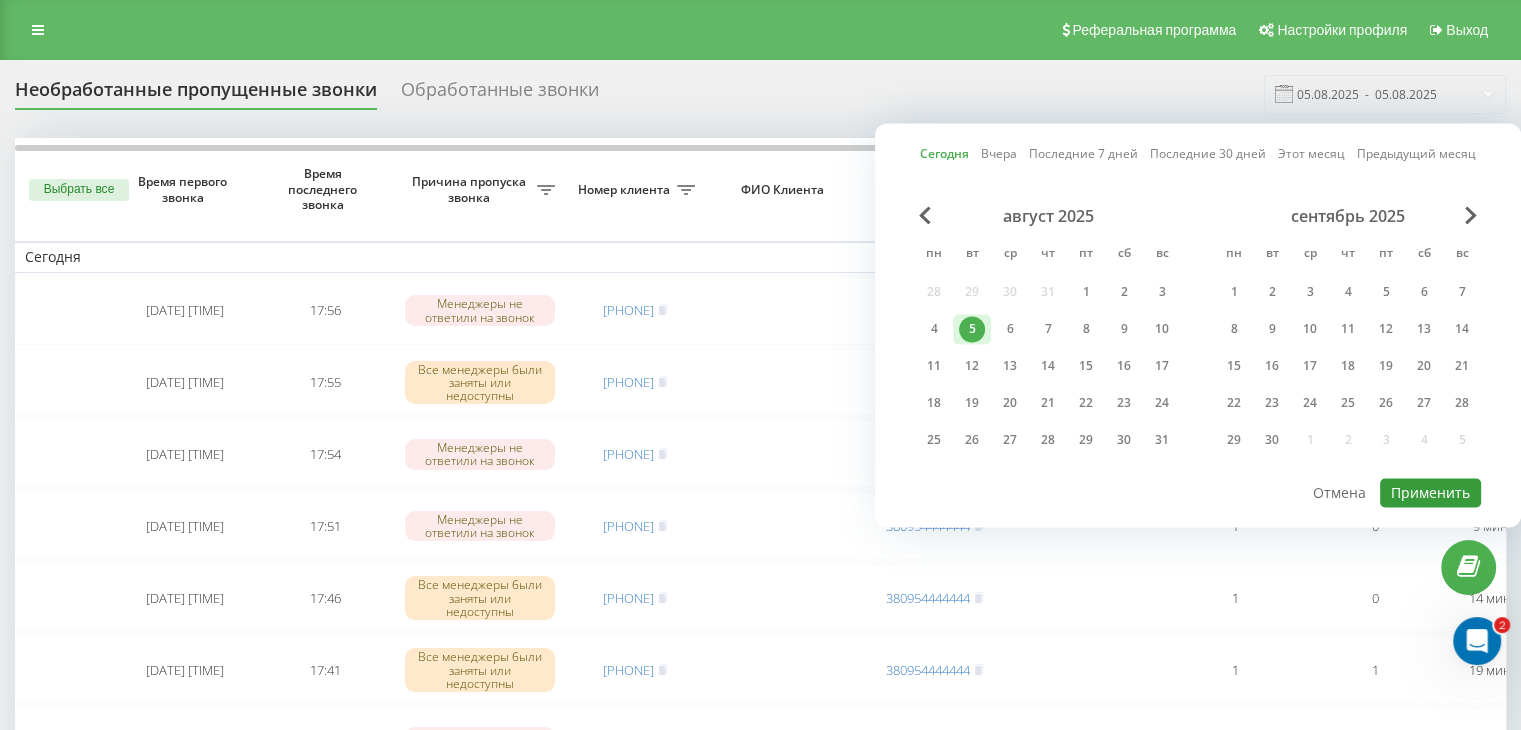 click on "Применить" at bounding box center (1430, 492) 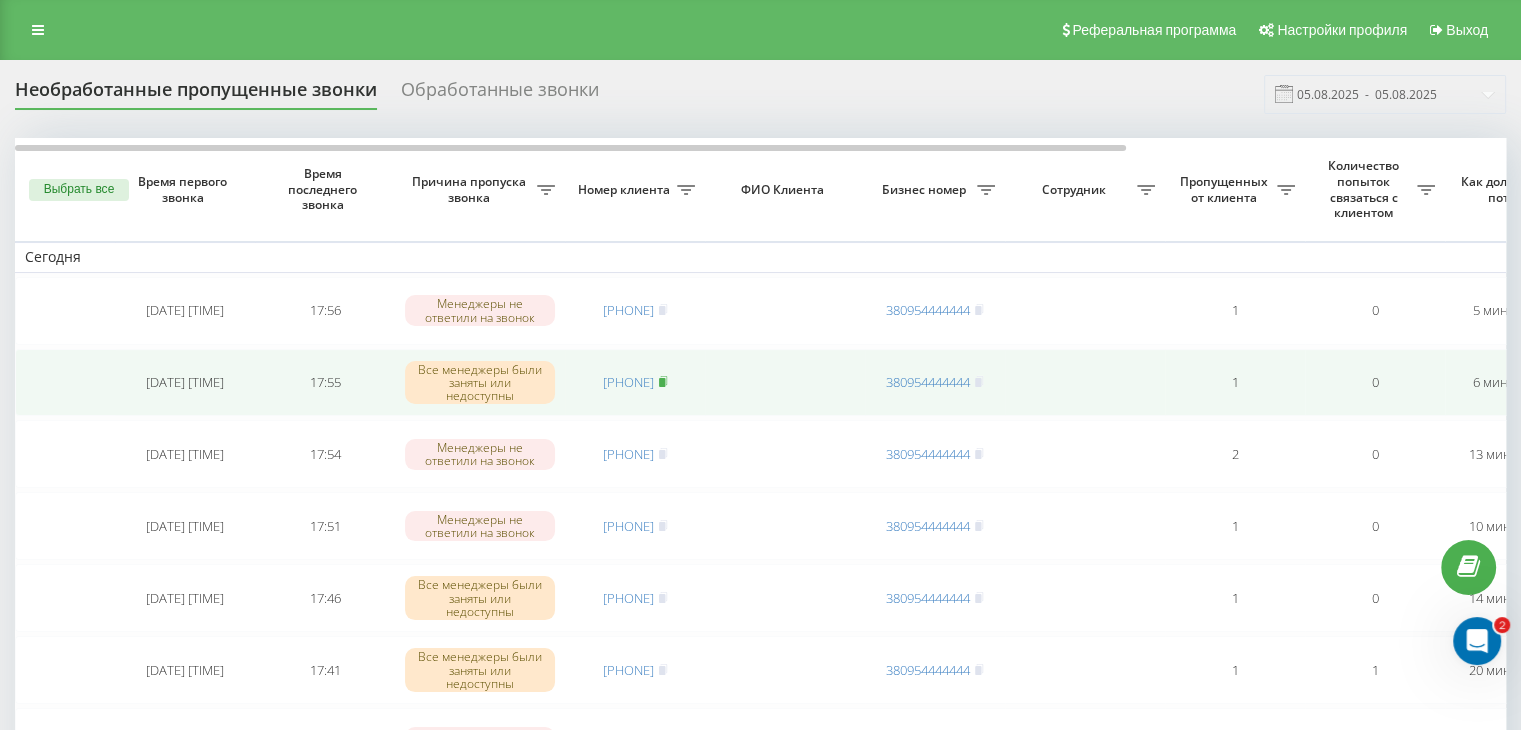 click 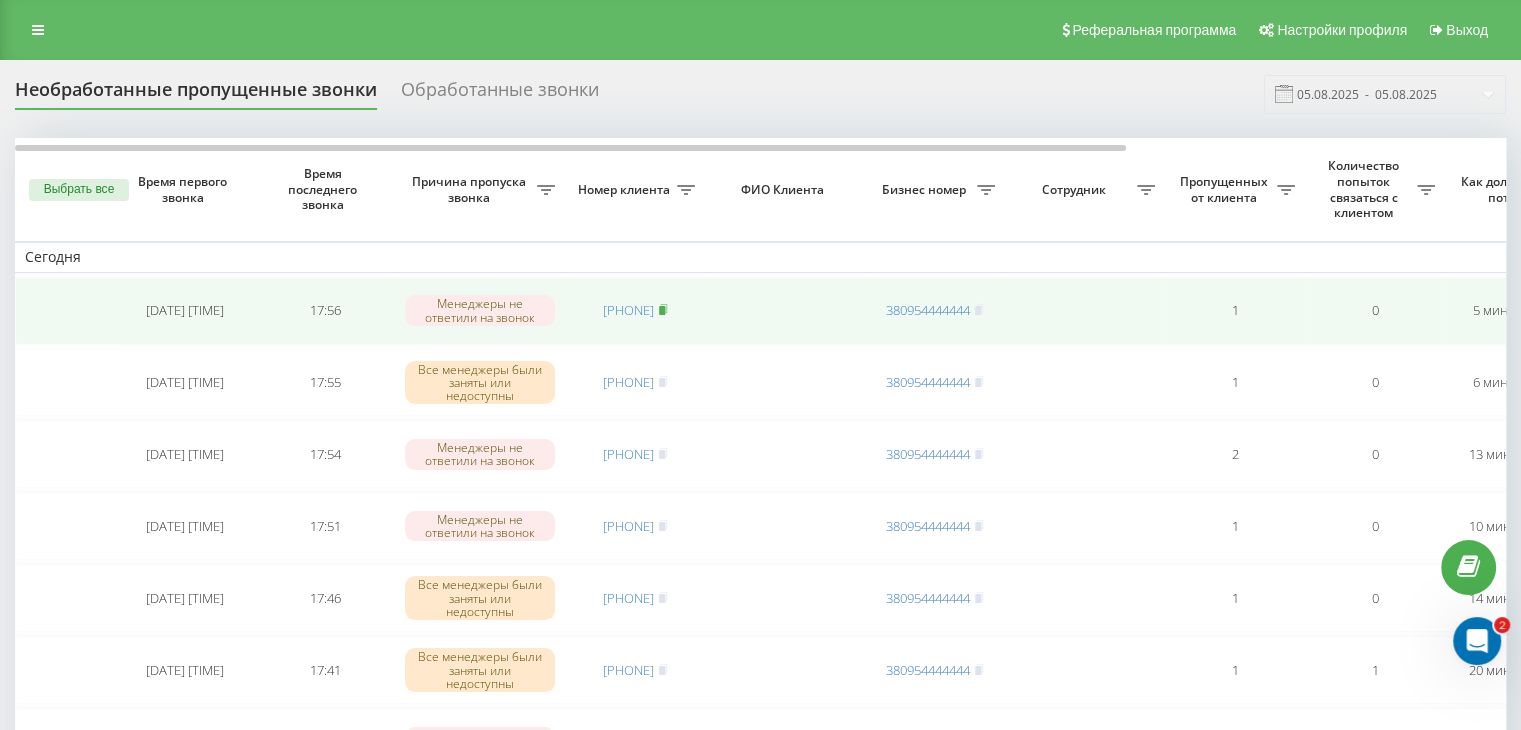click 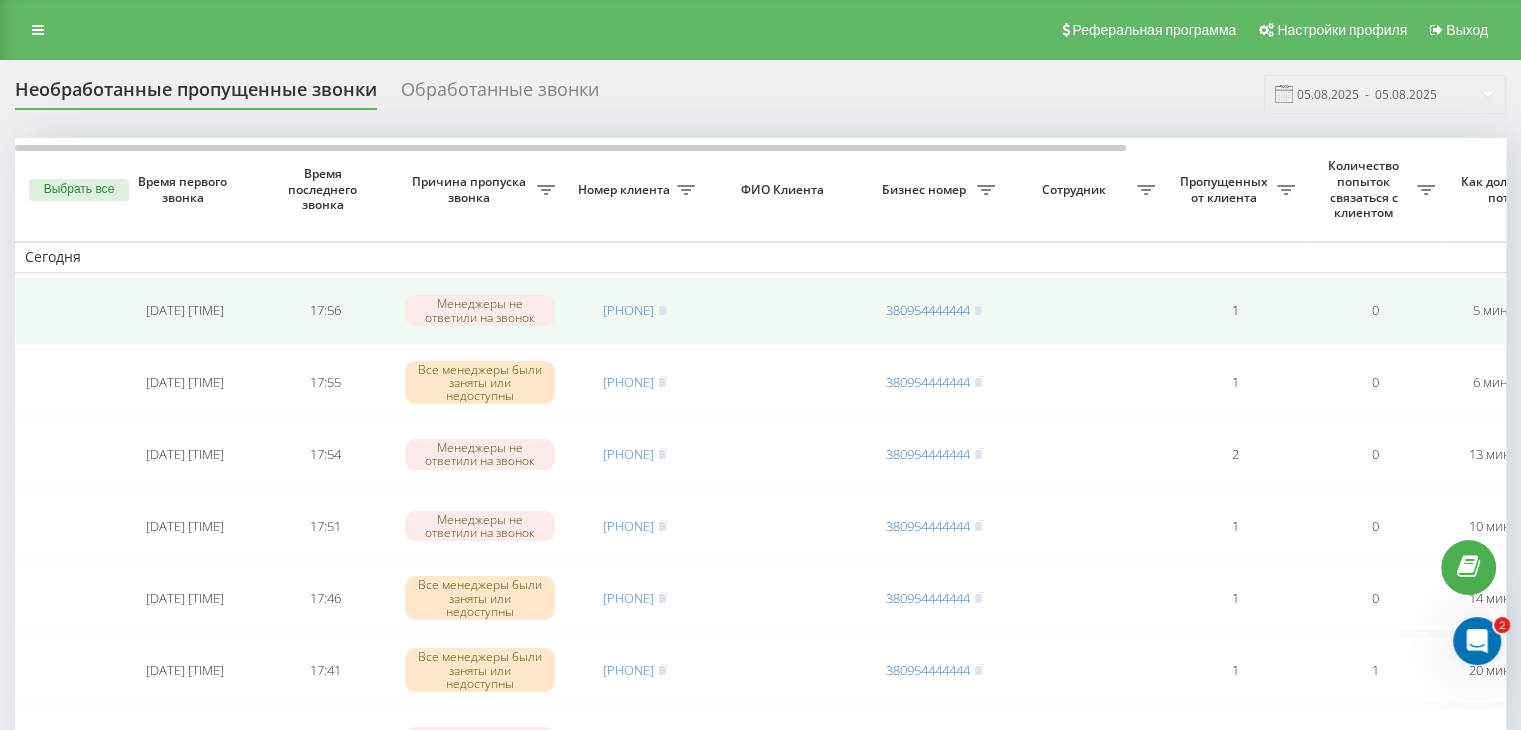 click on "[PHONE]" at bounding box center [635, 311] 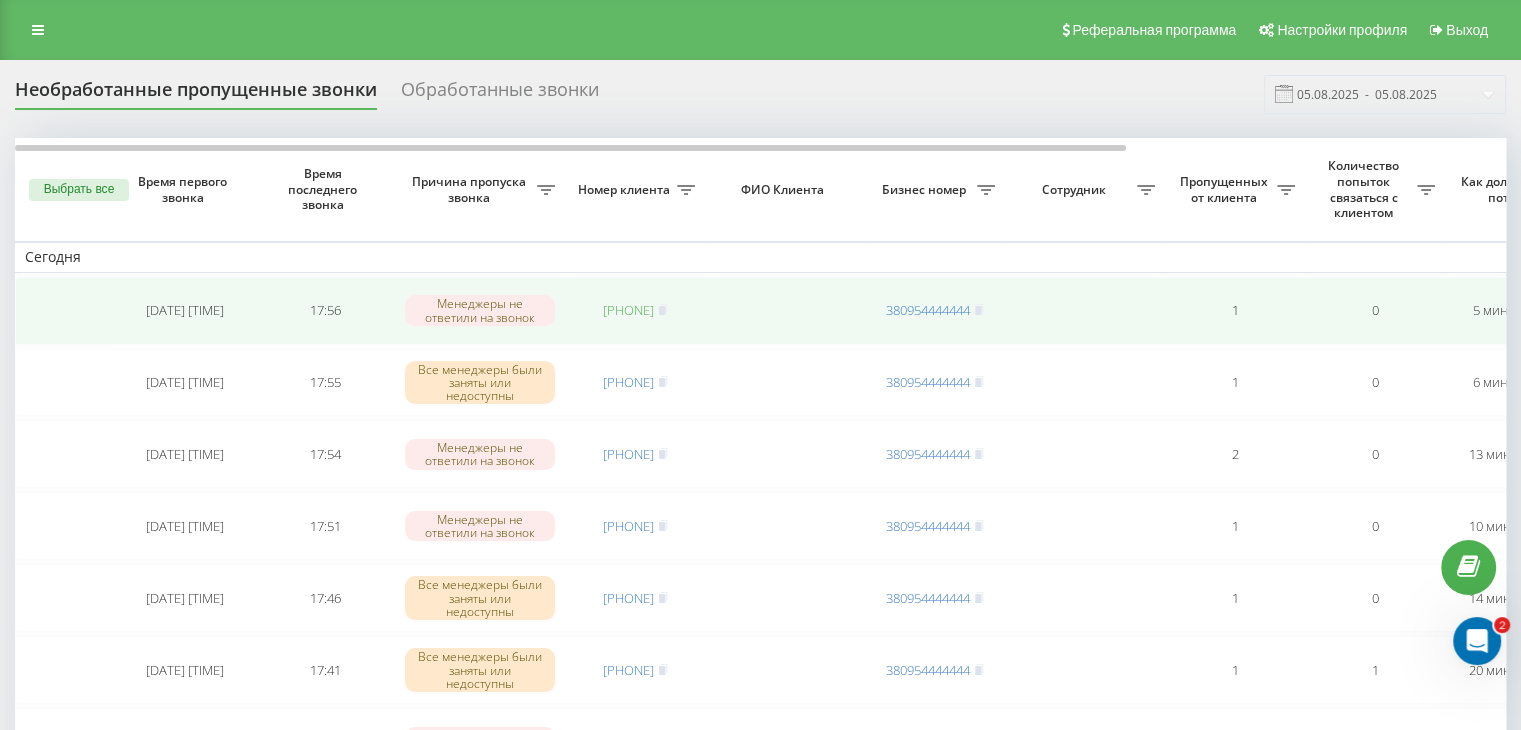 click on "[PHONE]" at bounding box center (628, 310) 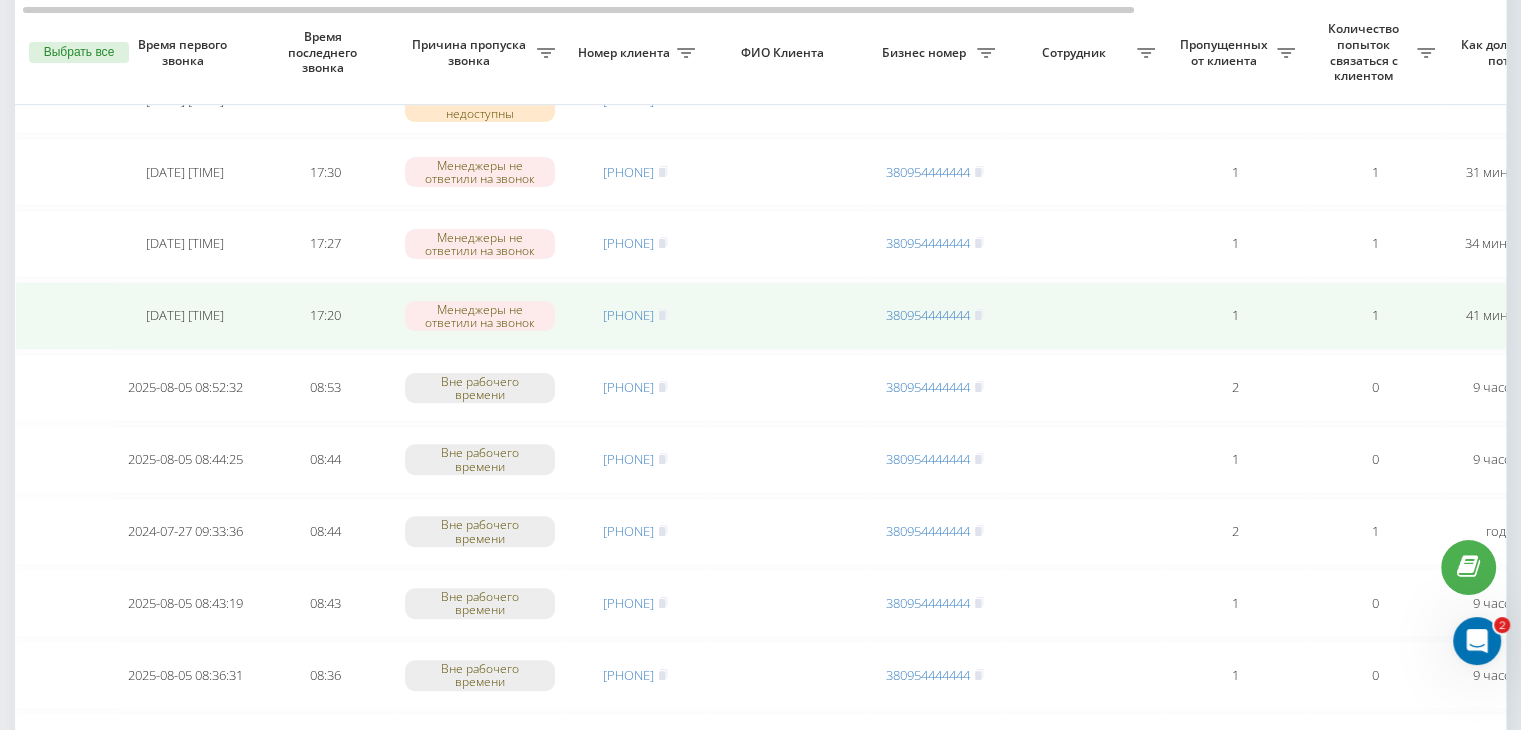 scroll, scrollTop: 600, scrollLeft: 0, axis: vertical 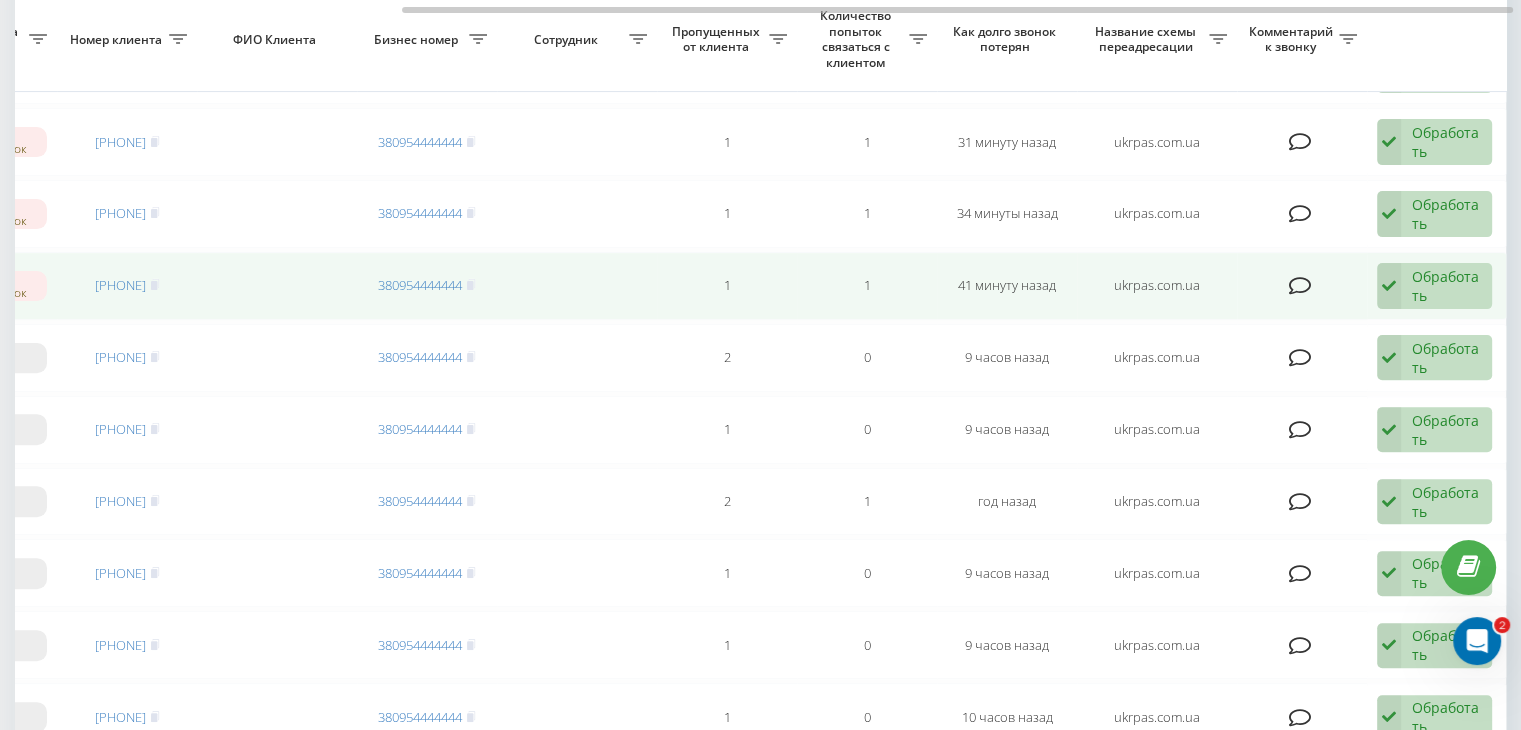 click on "Обработать" at bounding box center [1446, 286] 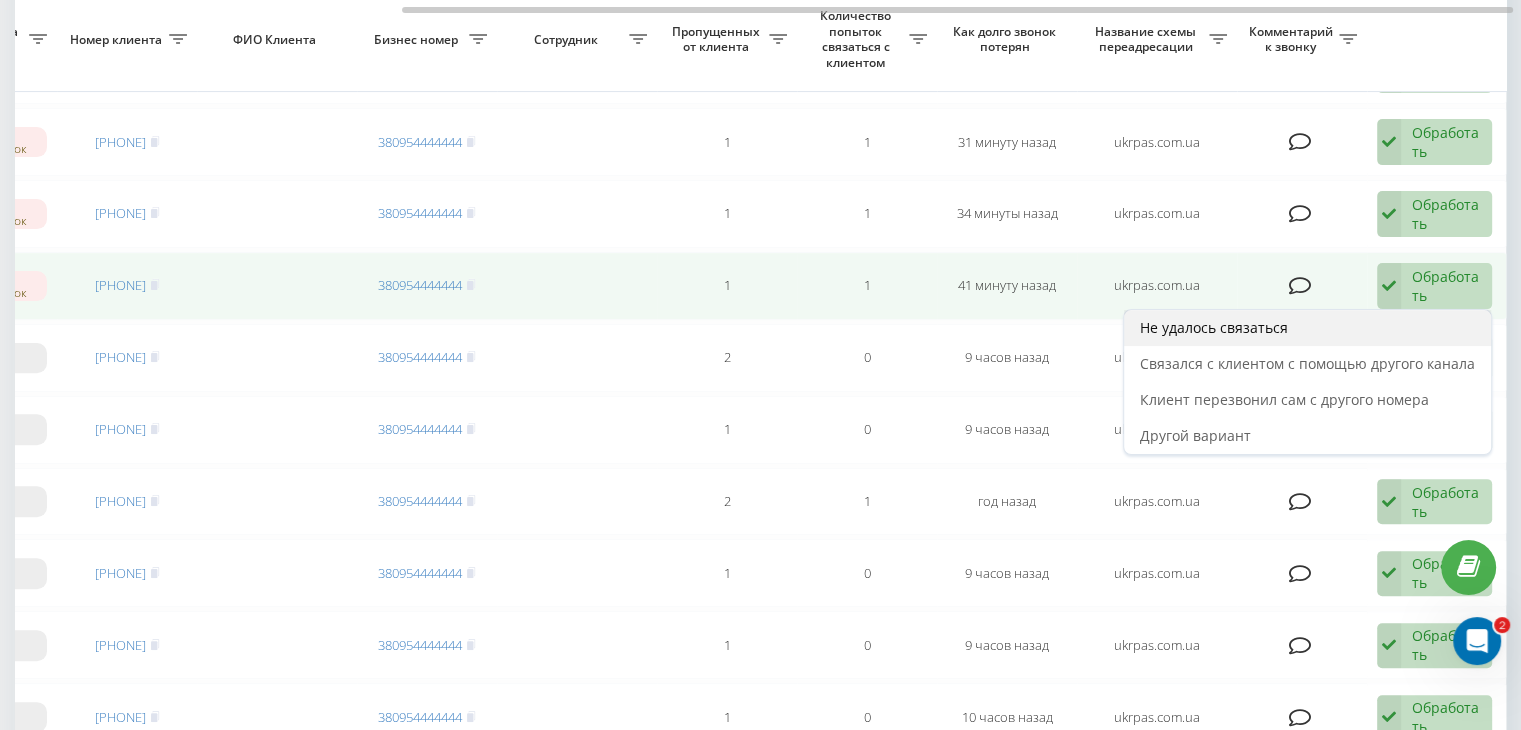 click on "Не удалось связаться" at bounding box center (1307, 328) 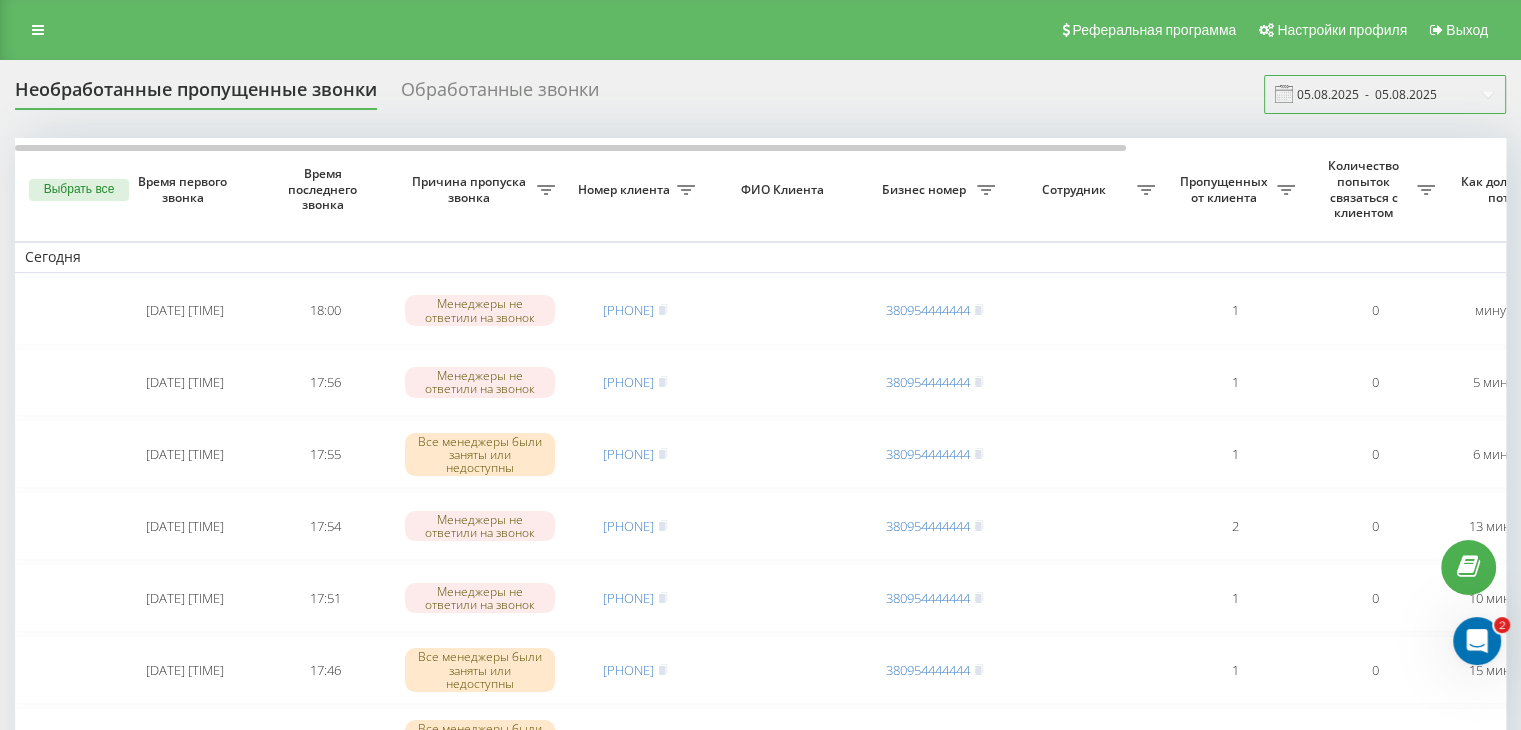 click on "05.08.2025  -  05.08.2025" at bounding box center (1385, 94) 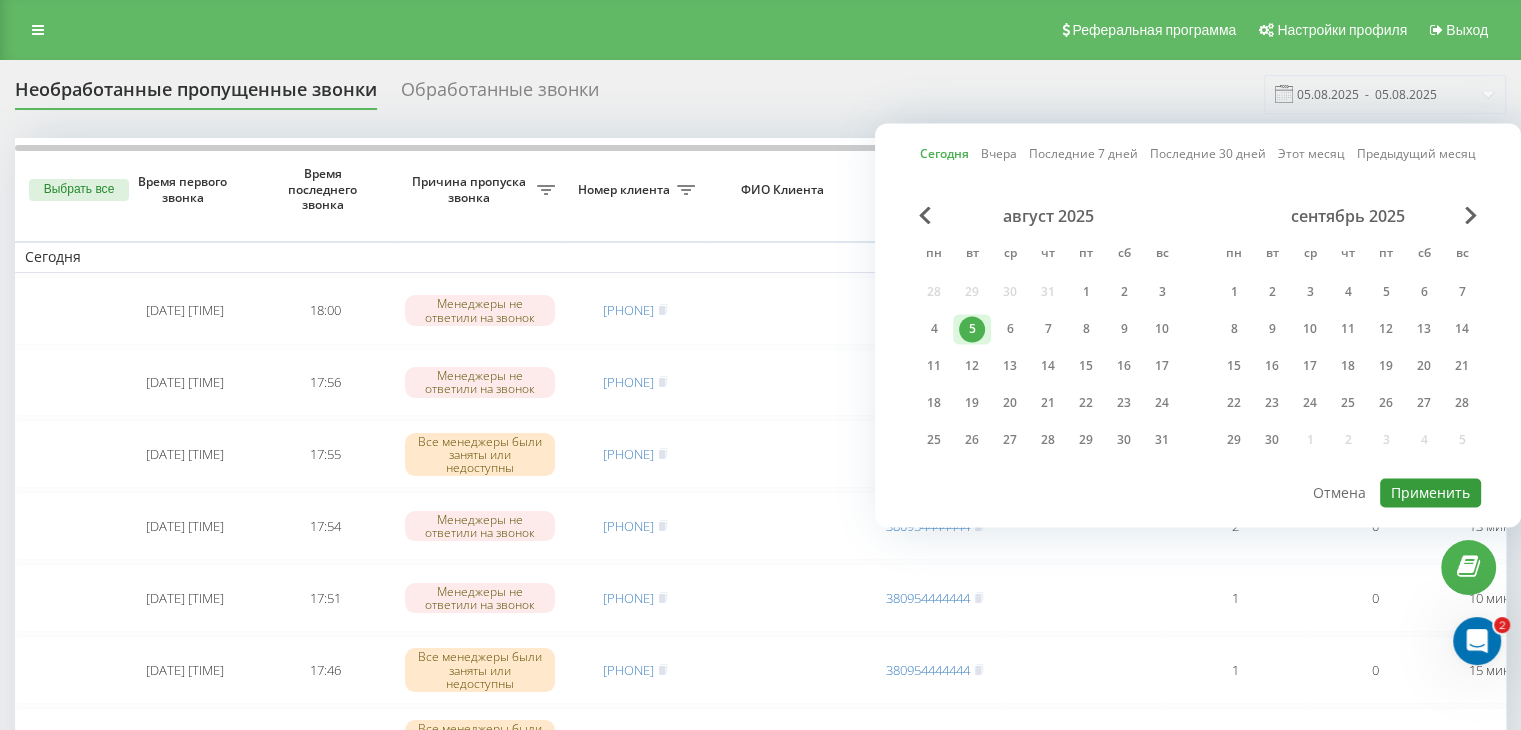 click on "Применить" at bounding box center (1430, 492) 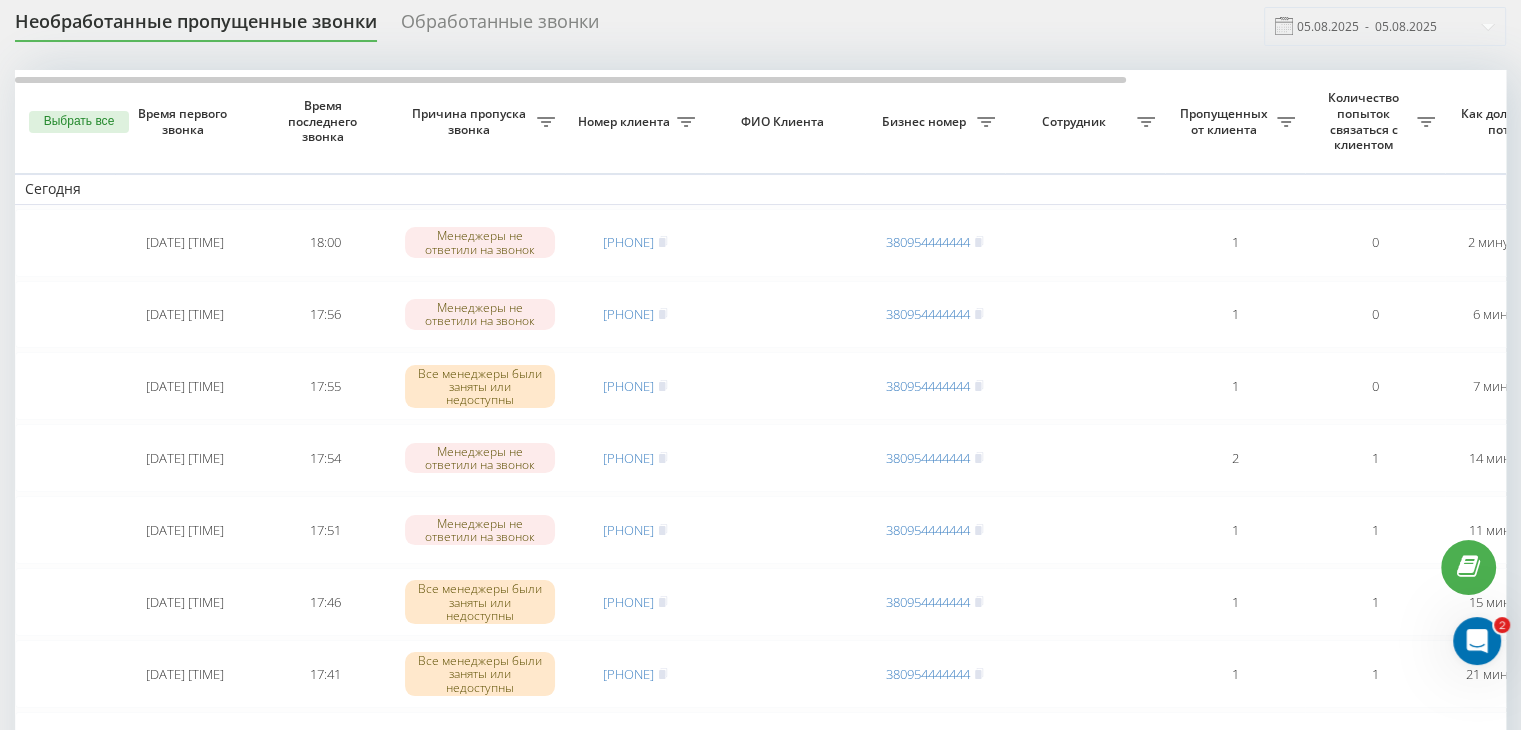 scroll, scrollTop: 100, scrollLeft: 0, axis: vertical 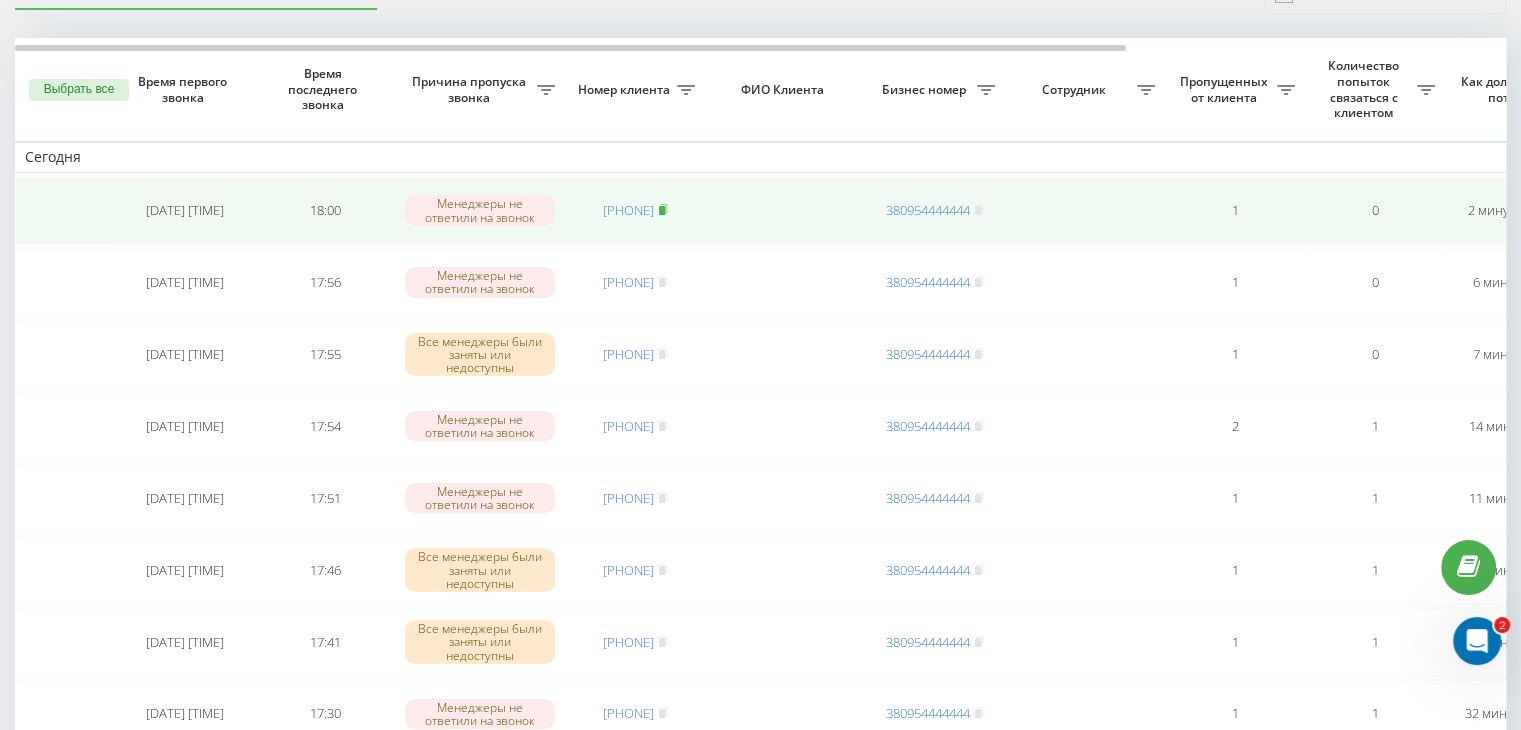 click 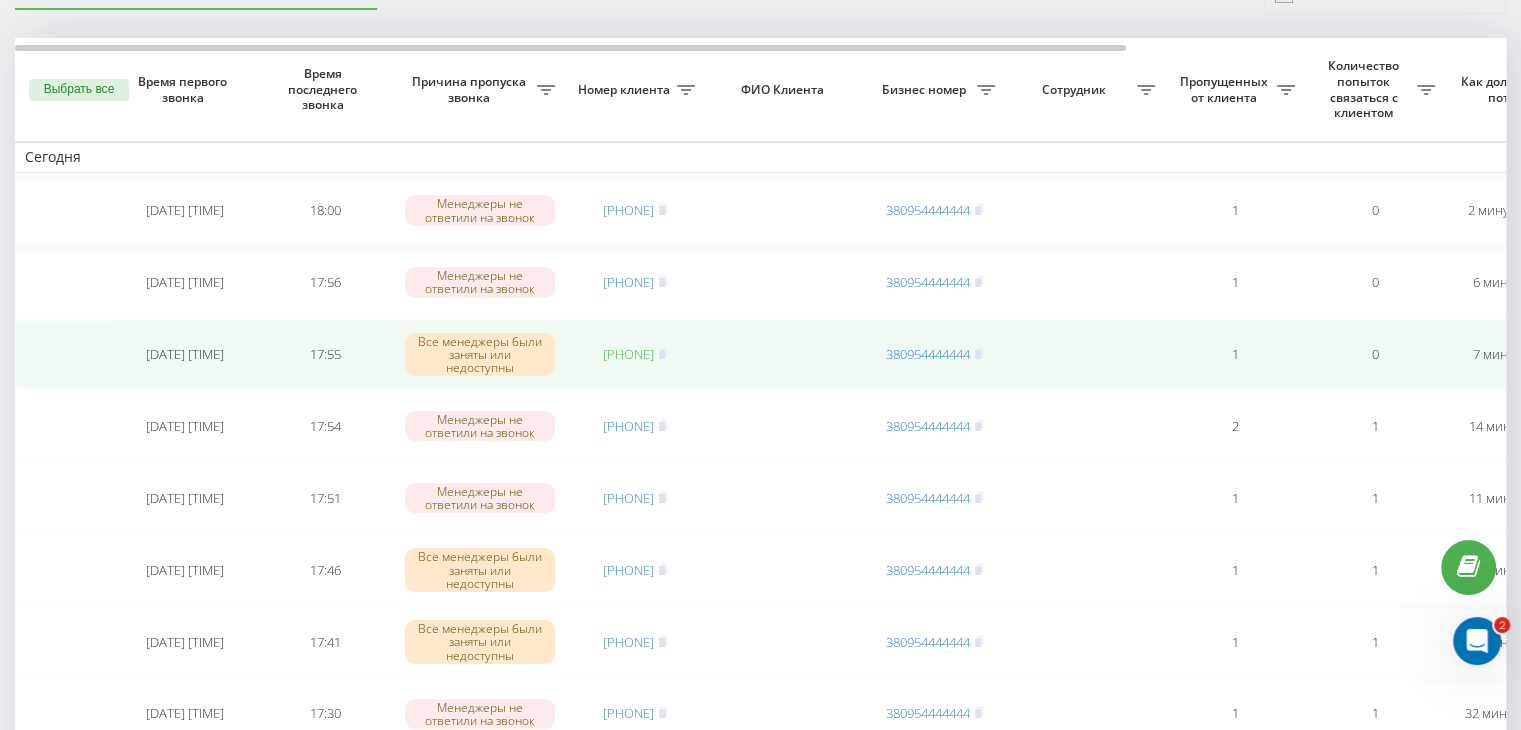 click on "[PHONE]" at bounding box center (628, 354) 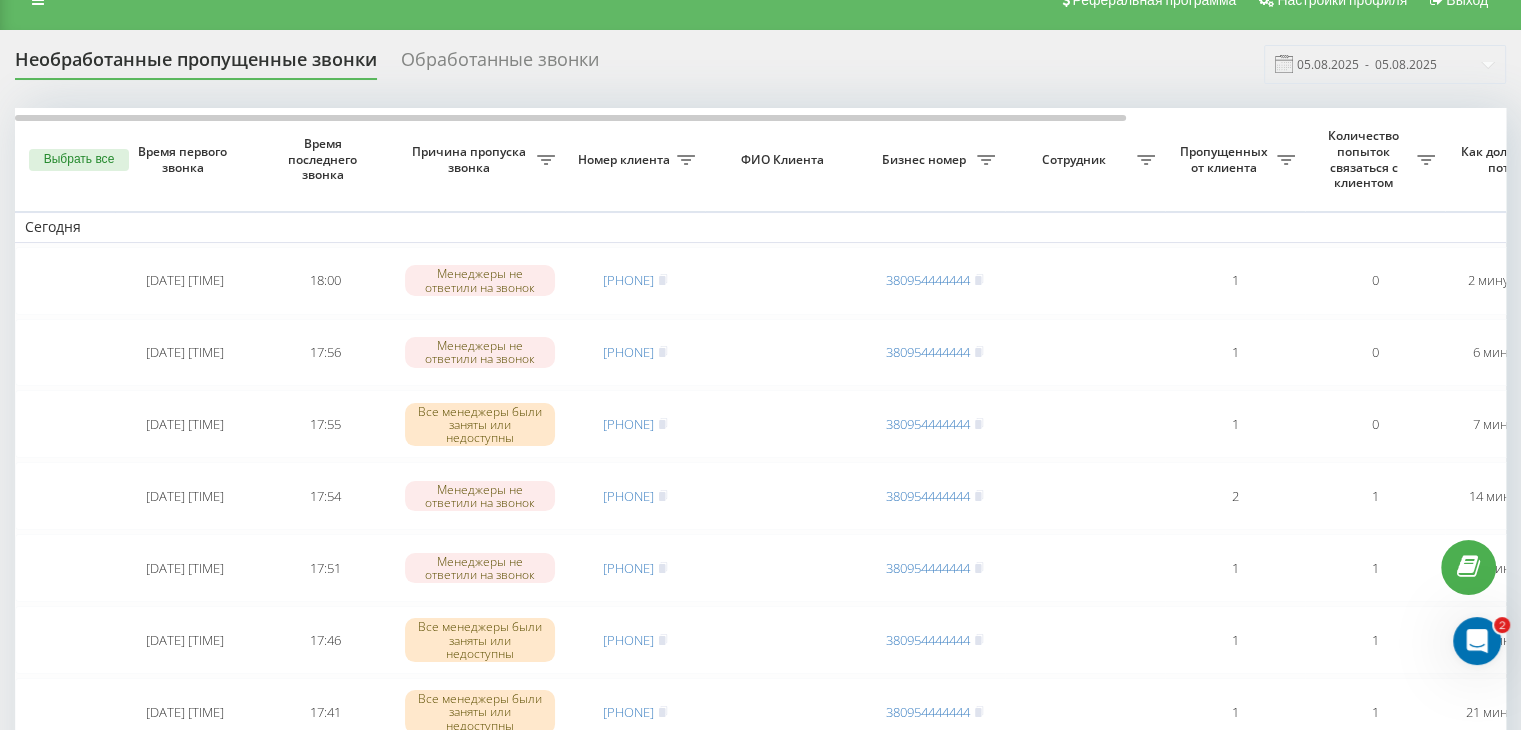 scroll, scrollTop: 0, scrollLeft: 0, axis: both 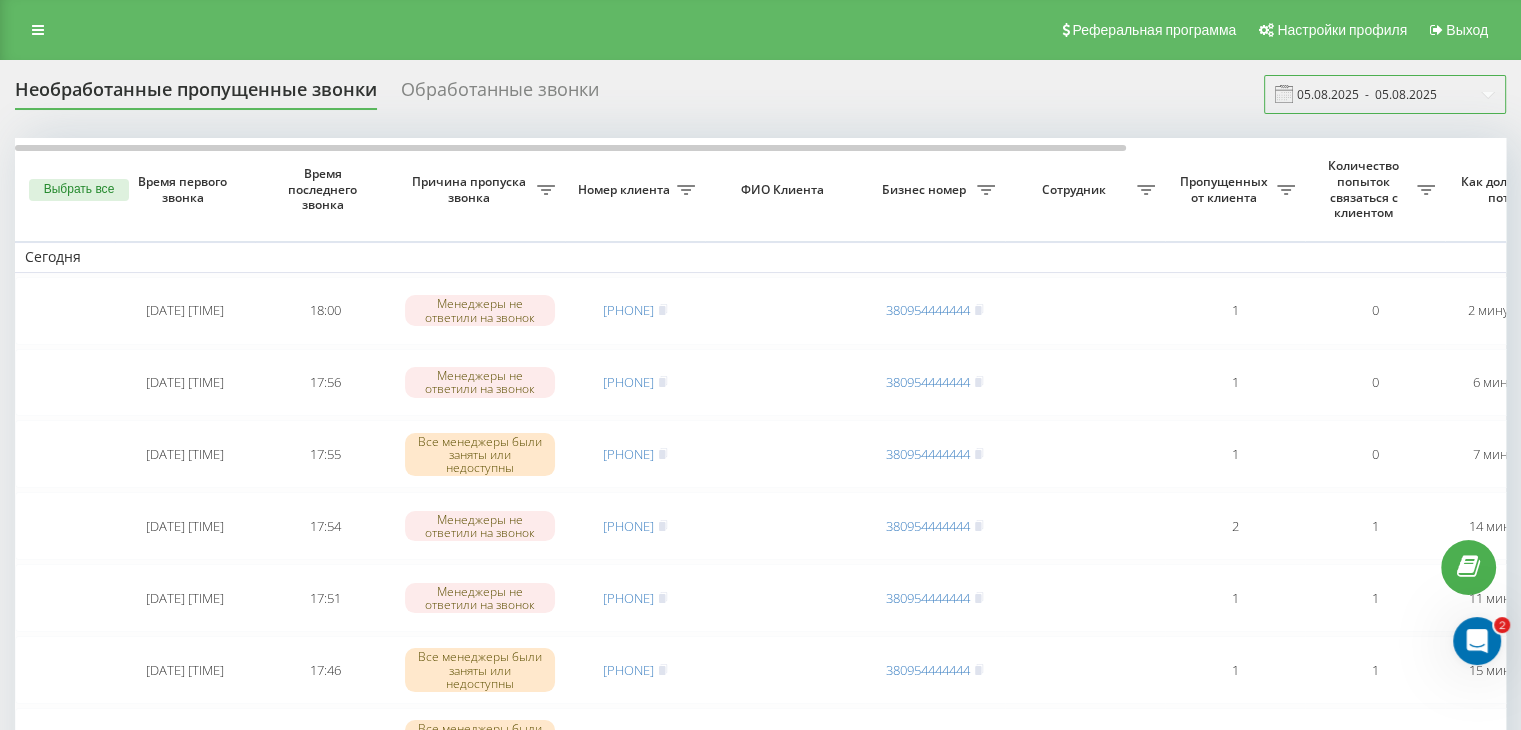 click on "05.08.2025  -  05.08.2025" at bounding box center [1385, 94] 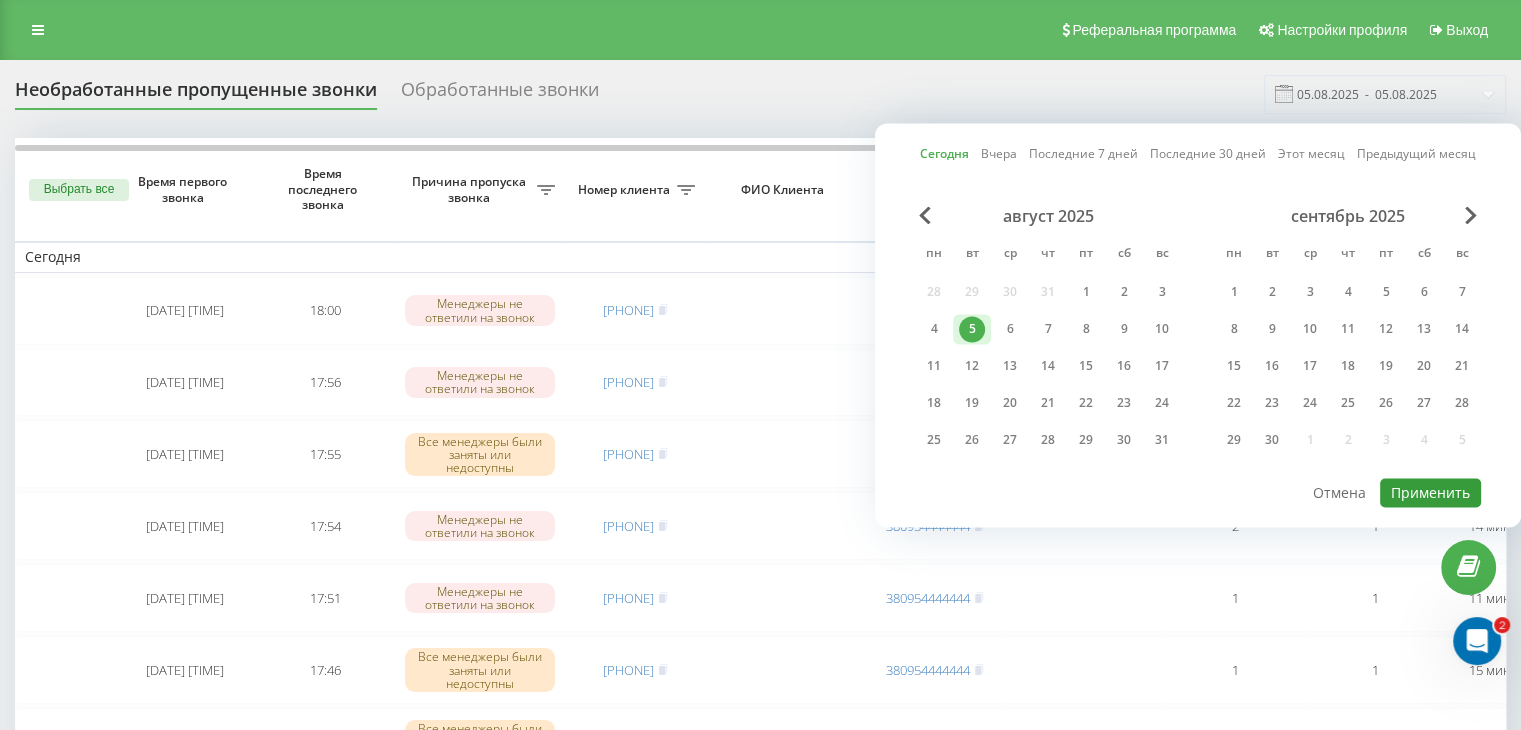 click on "Применить" at bounding box center (1430, 492) 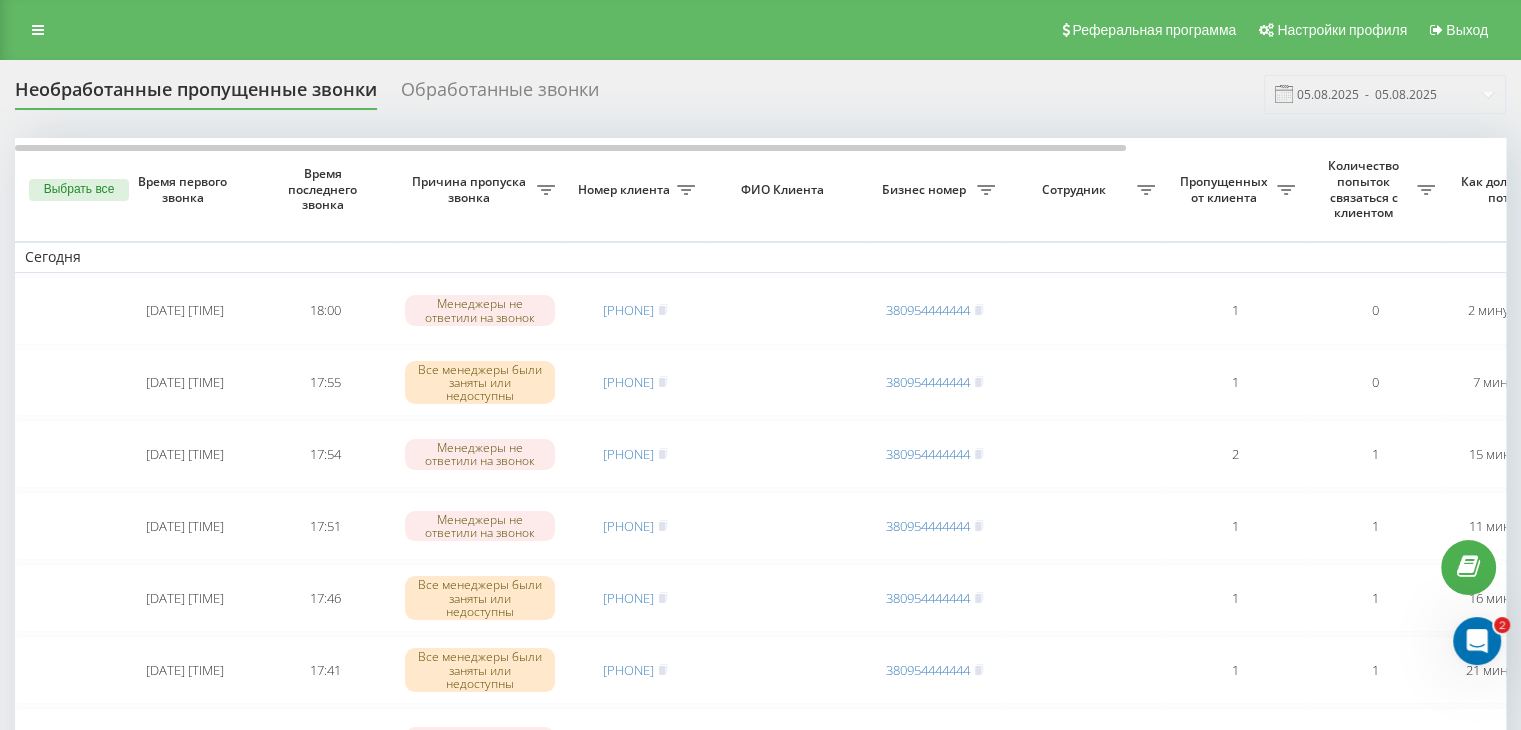 click on "Необработанные пропущенные звонки Обработанные звонки [DATE]  -  [DATE] Выбрать все Время первого звонка Время последнего звонка Причина пропуска звонка Номер клиента ФИО Клиента Бизнес номер Сотрудник Пропущенных от клиента Количество попыток связаться с клиентом Как долго звонок потерян Название схемы переадресации Комментарий к звонку Сегодня [DATE] [TIME] [TIME] Менеджеры не ответили на звонок [PHONE] [PHONE] 1 0 2 минуты назад ukrpas.com.ua Обработать Не удалось связаться Связался с клиентом с помощью другого канала Клиент перезвонил сам с другого номера [TIME] 1 0" at bounding box center [760, 1183] 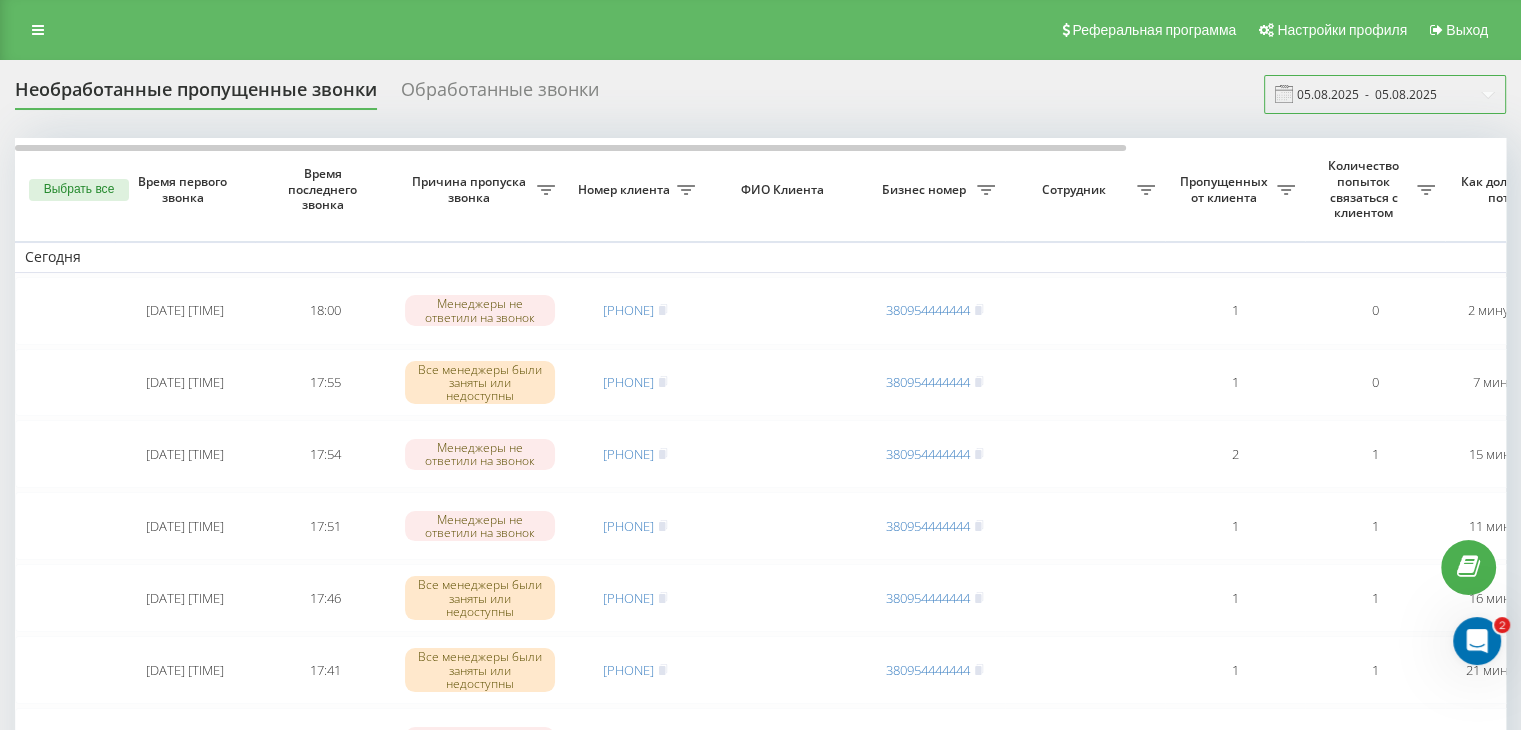 click on "05.08.2025  -  05.08.2025" at bounding box center (1385, 94) 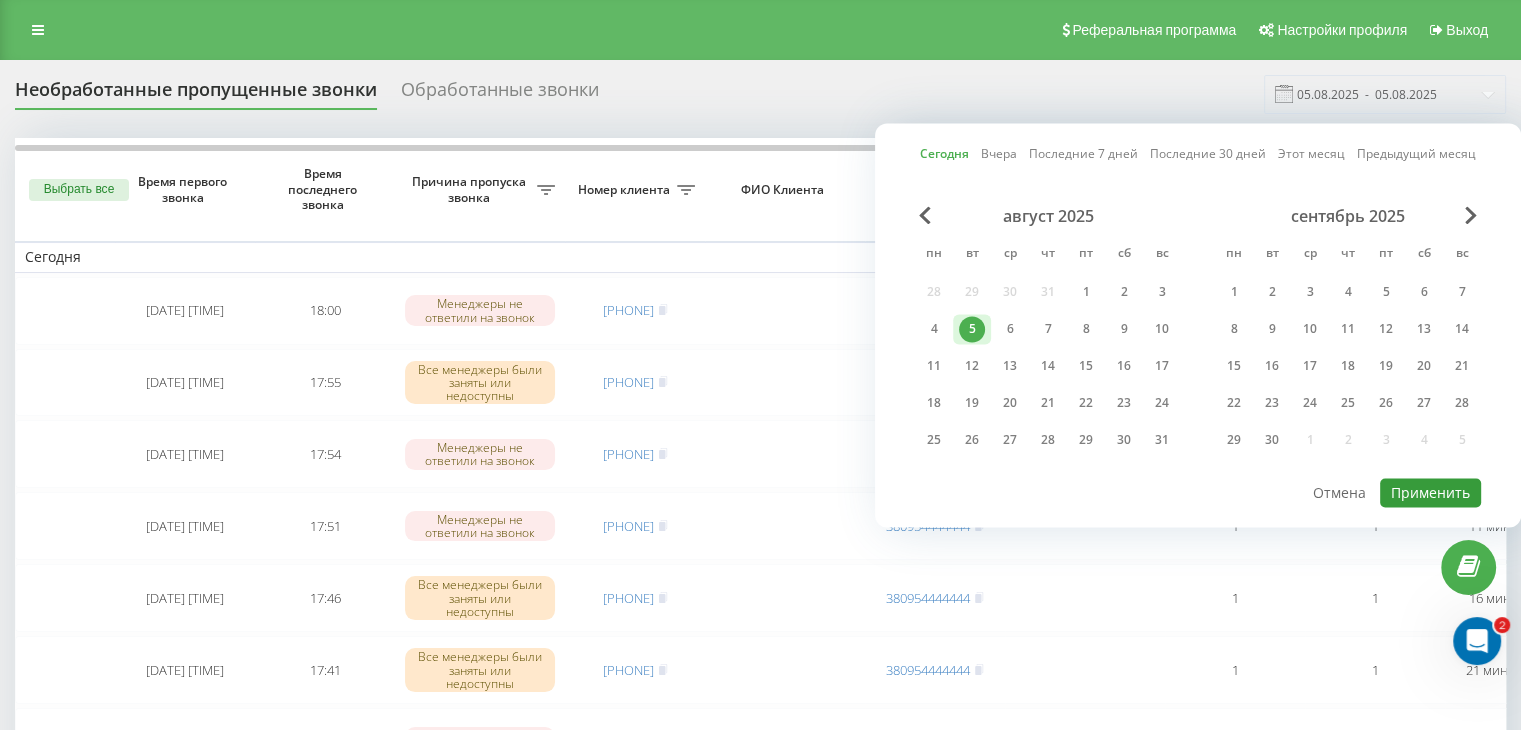 click on "Применить" at bounding box center [1430, 492] 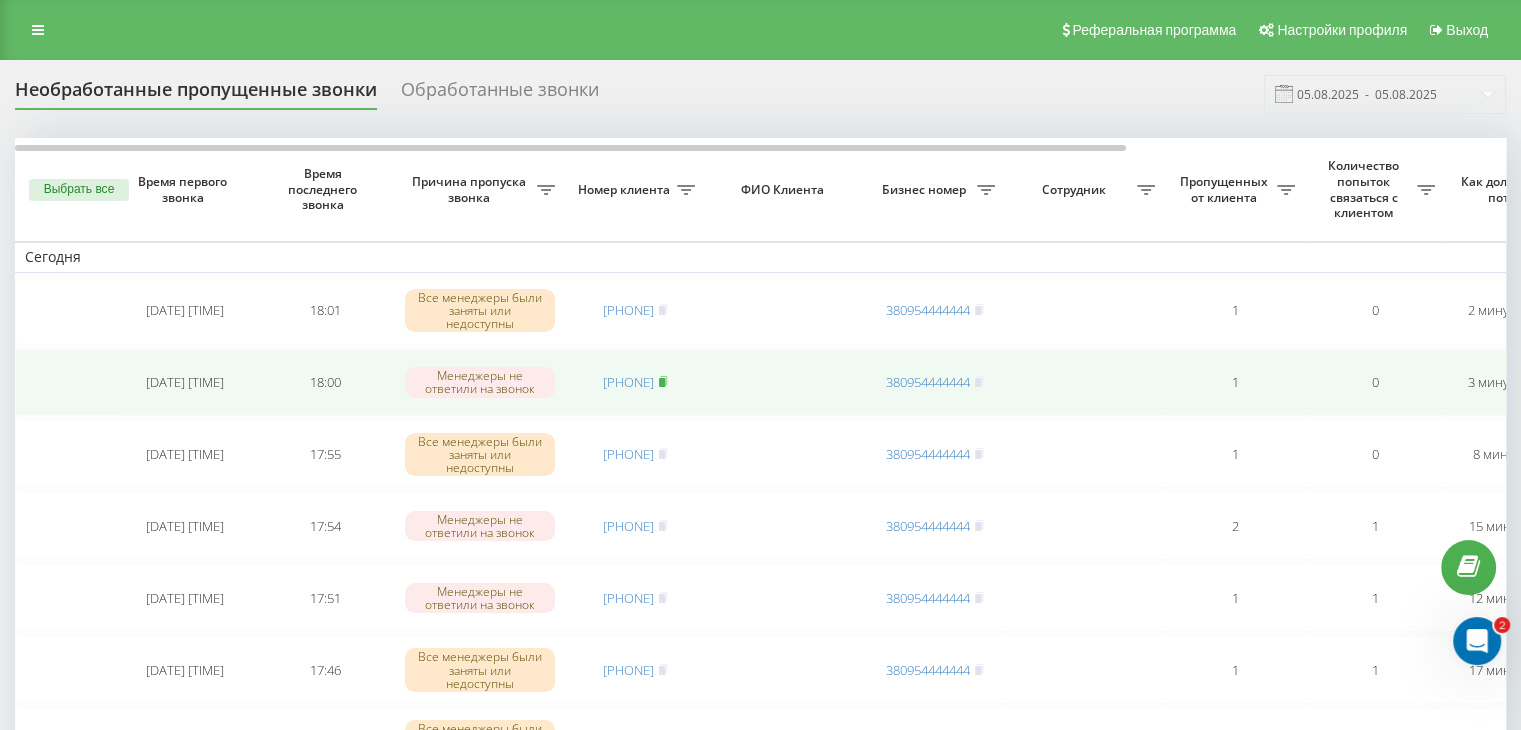 click 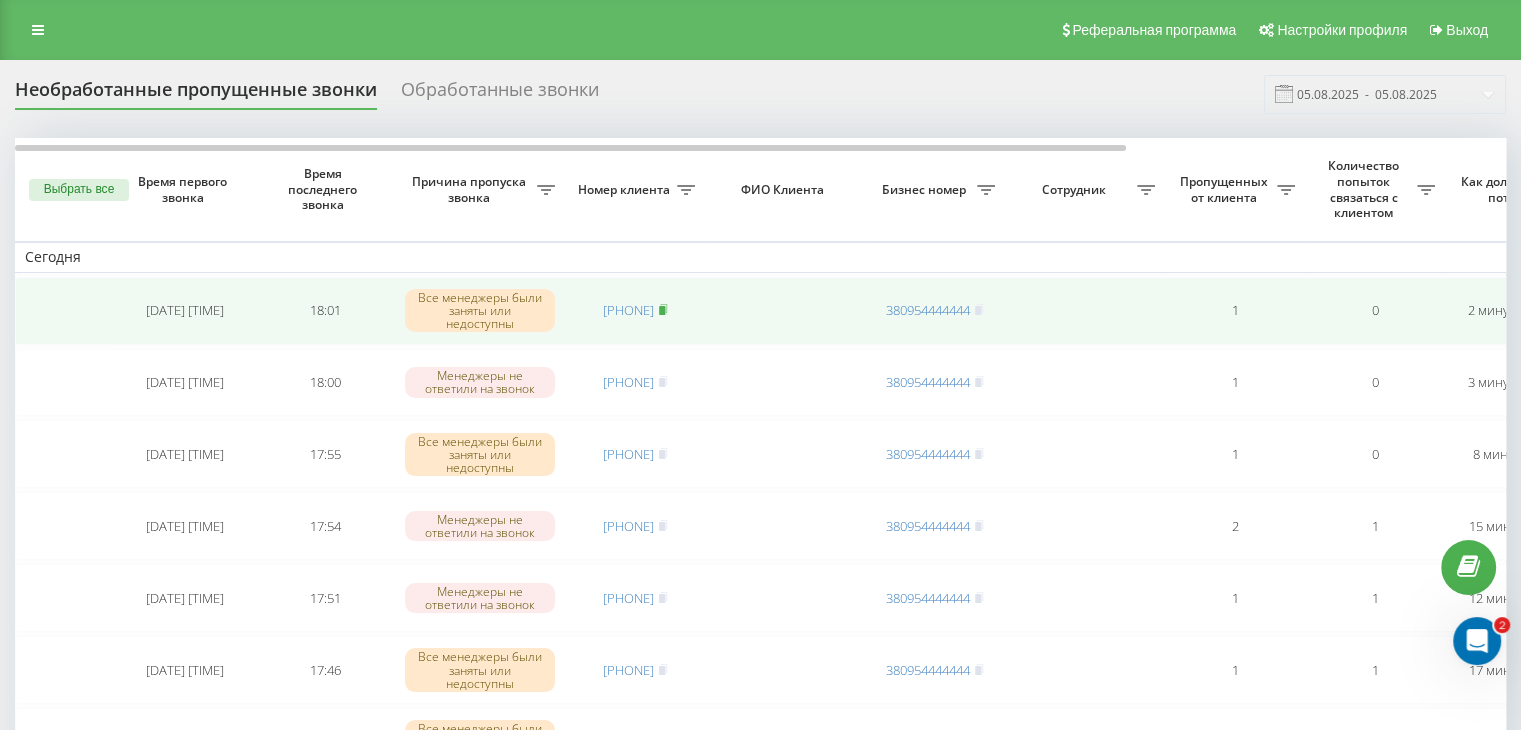 click 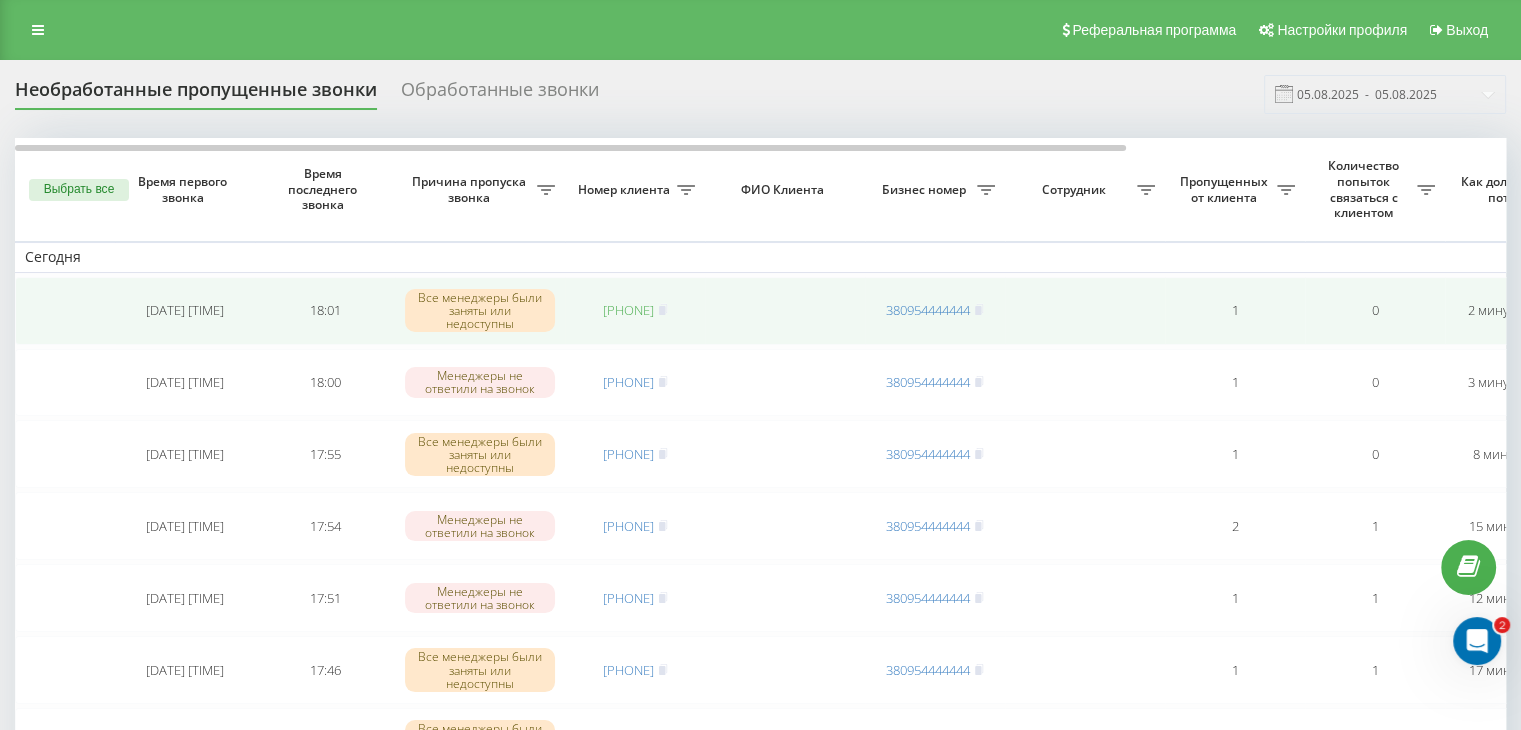click on "[PHONE]" at bounding box center (628, 310) 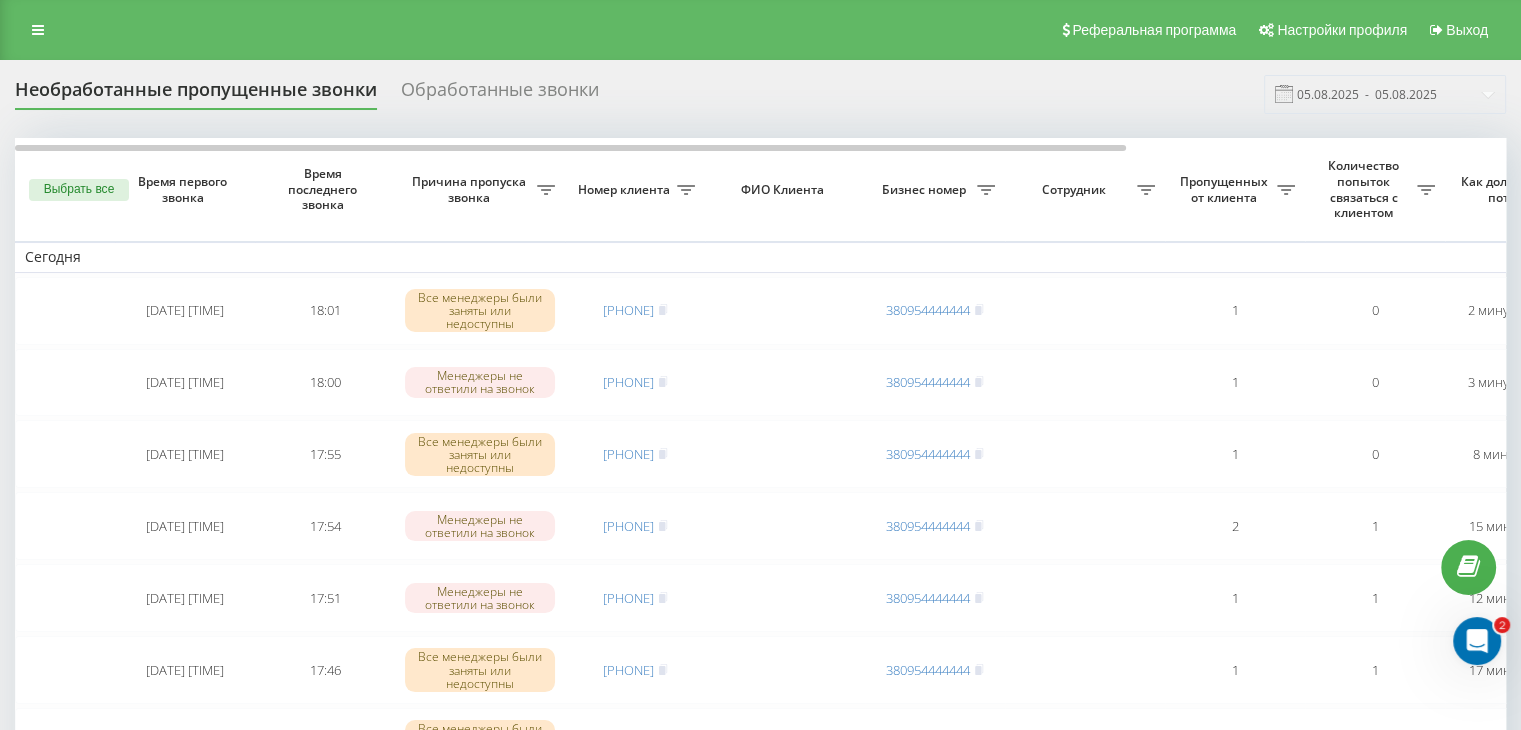 click on "Необработанные пропущенные звонки Обработанные звонки 05.08.2025  -  05.08.2025" at bounding box center (760, 94) 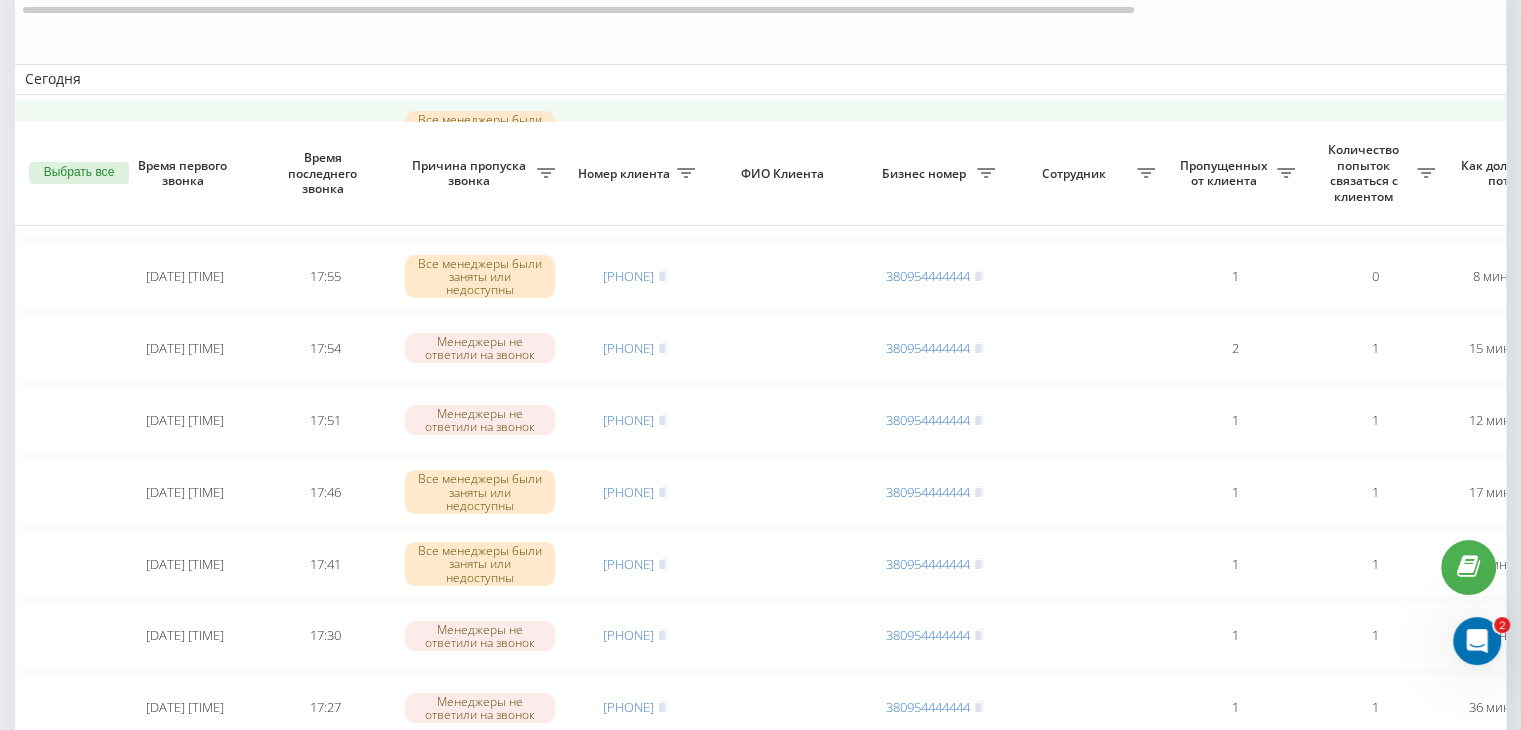 scroll, scrollTop: 400, scrollLeft: 0, axis: vertical 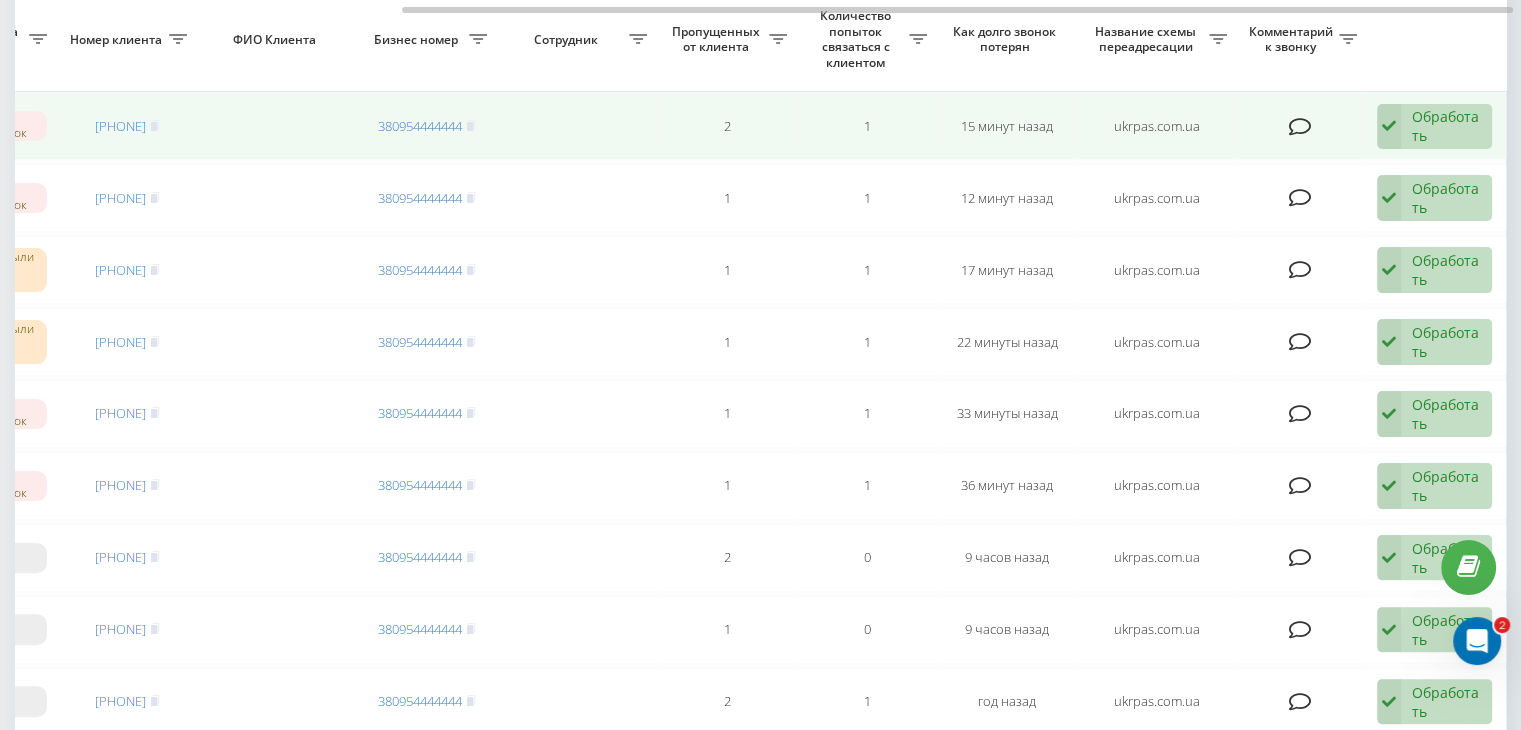 click at bounding box center (1389, 127) 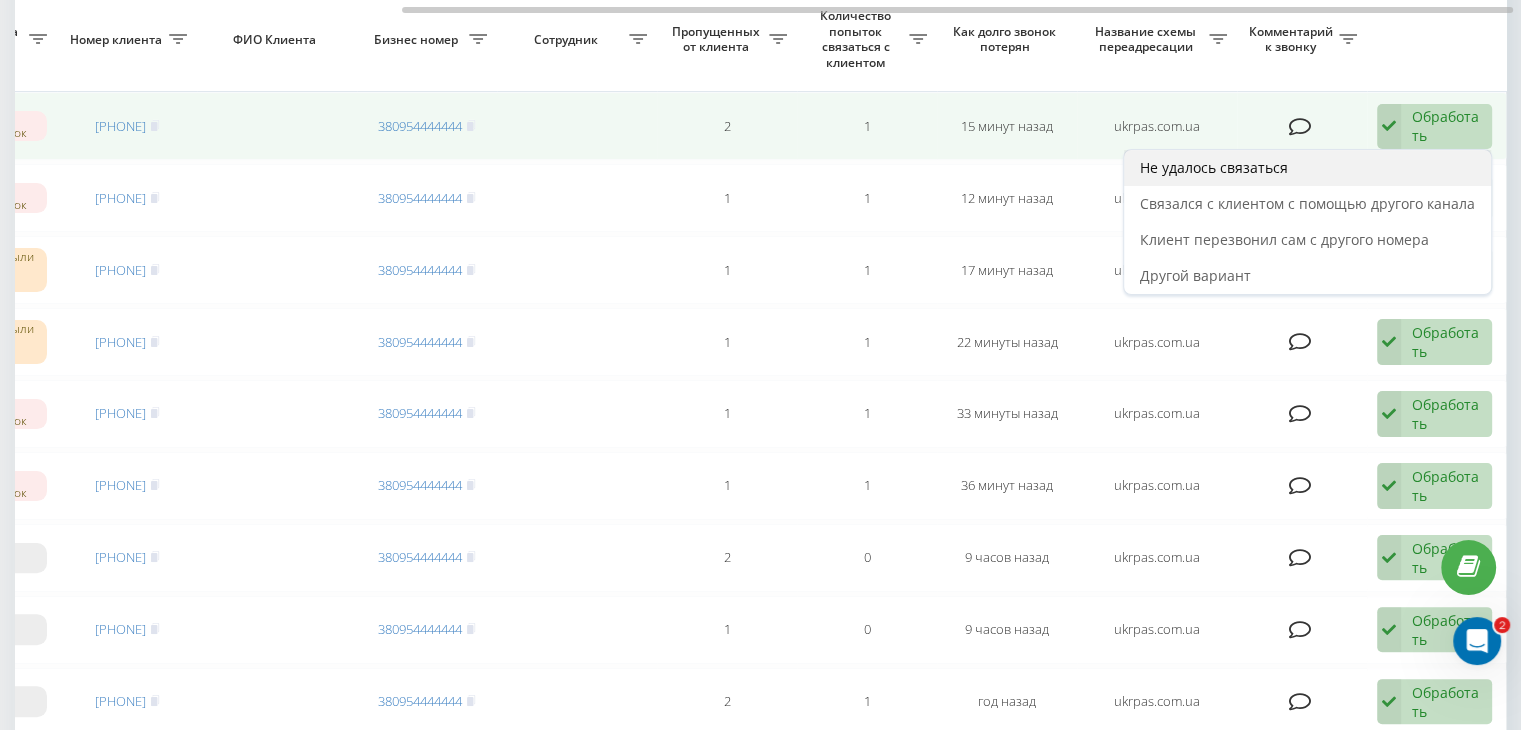 click on "Не удалось связаться" at bounding box center [1307, 168] 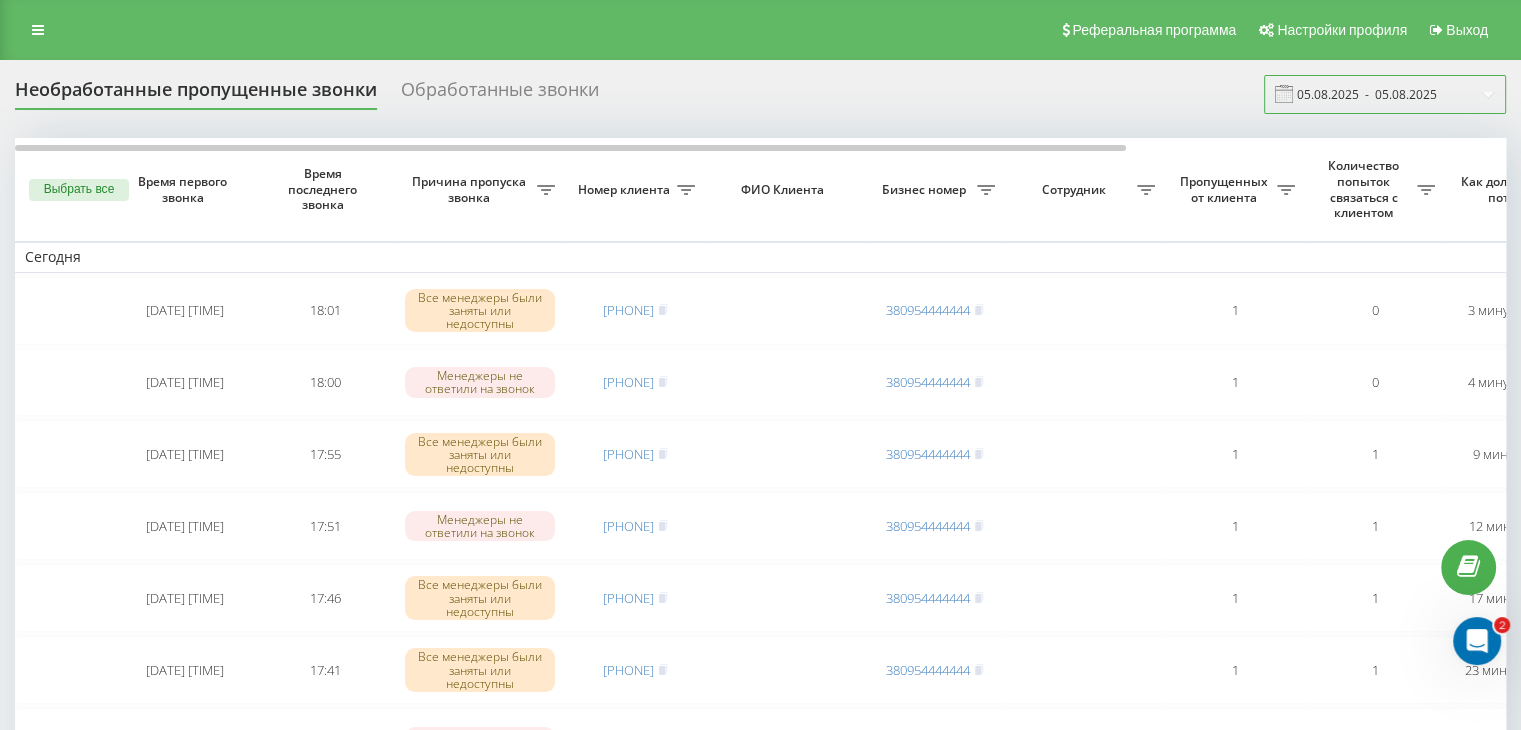click on "05.08.2025  -  05.08.2025" at bounding box center [1385, 94] 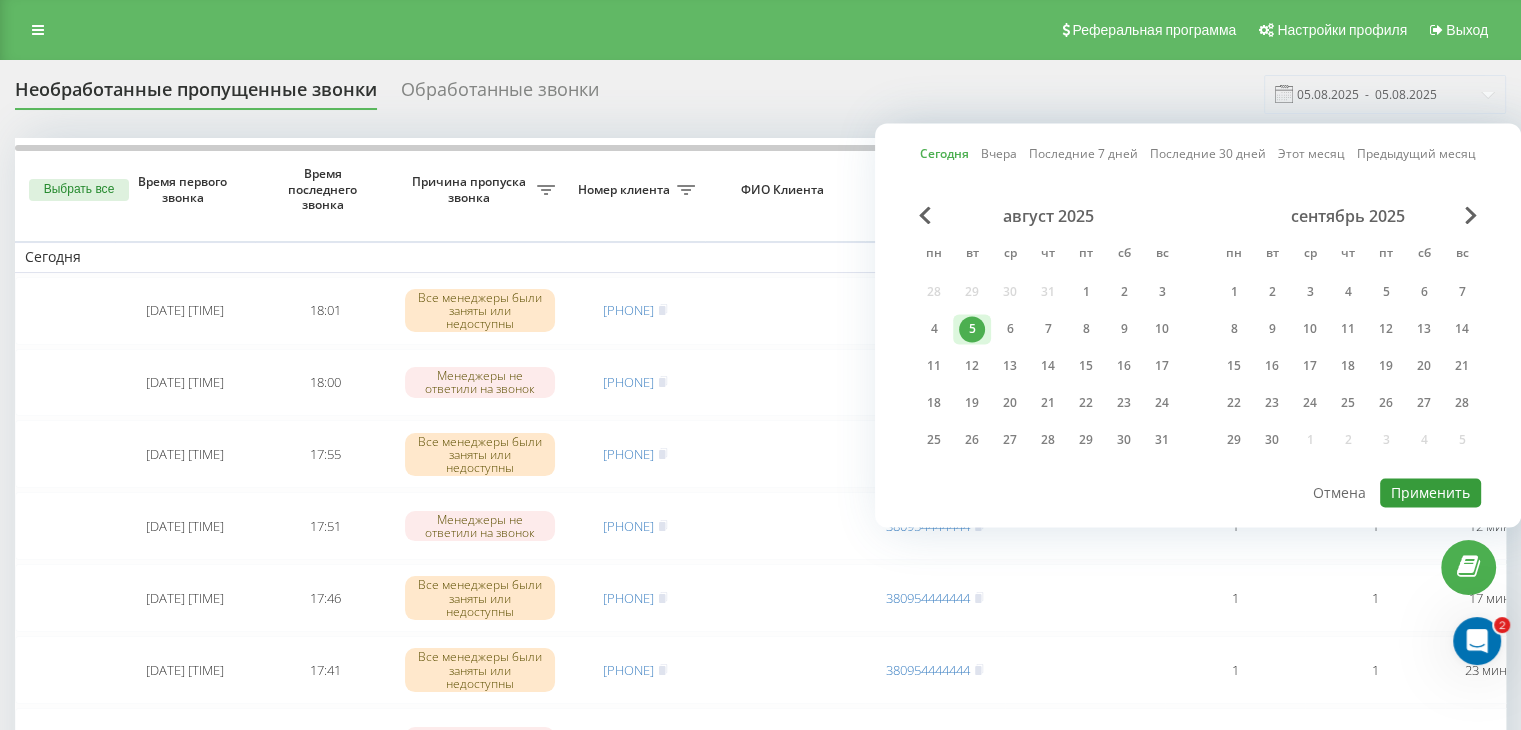 click on "Применить" at bounding box center [1430, 492] 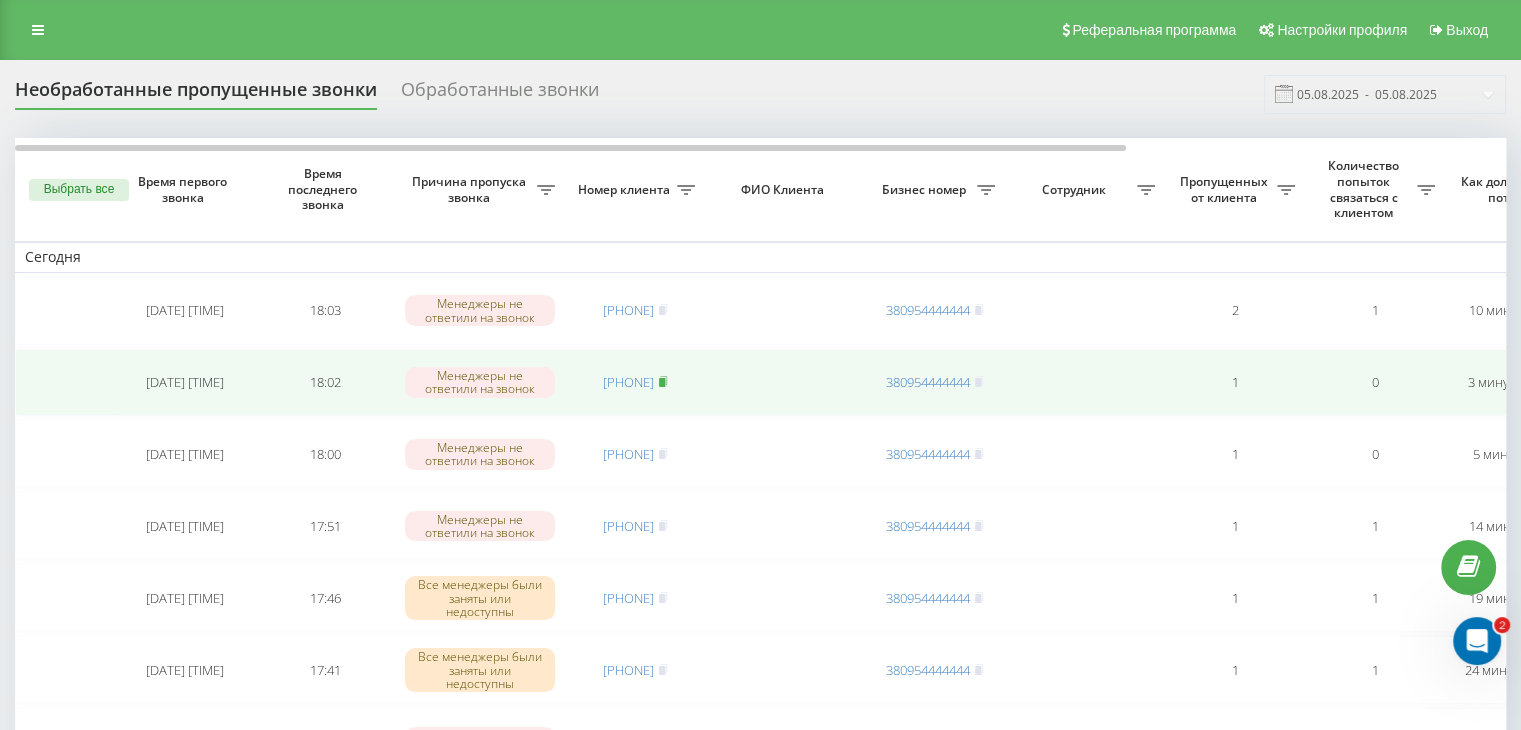 click 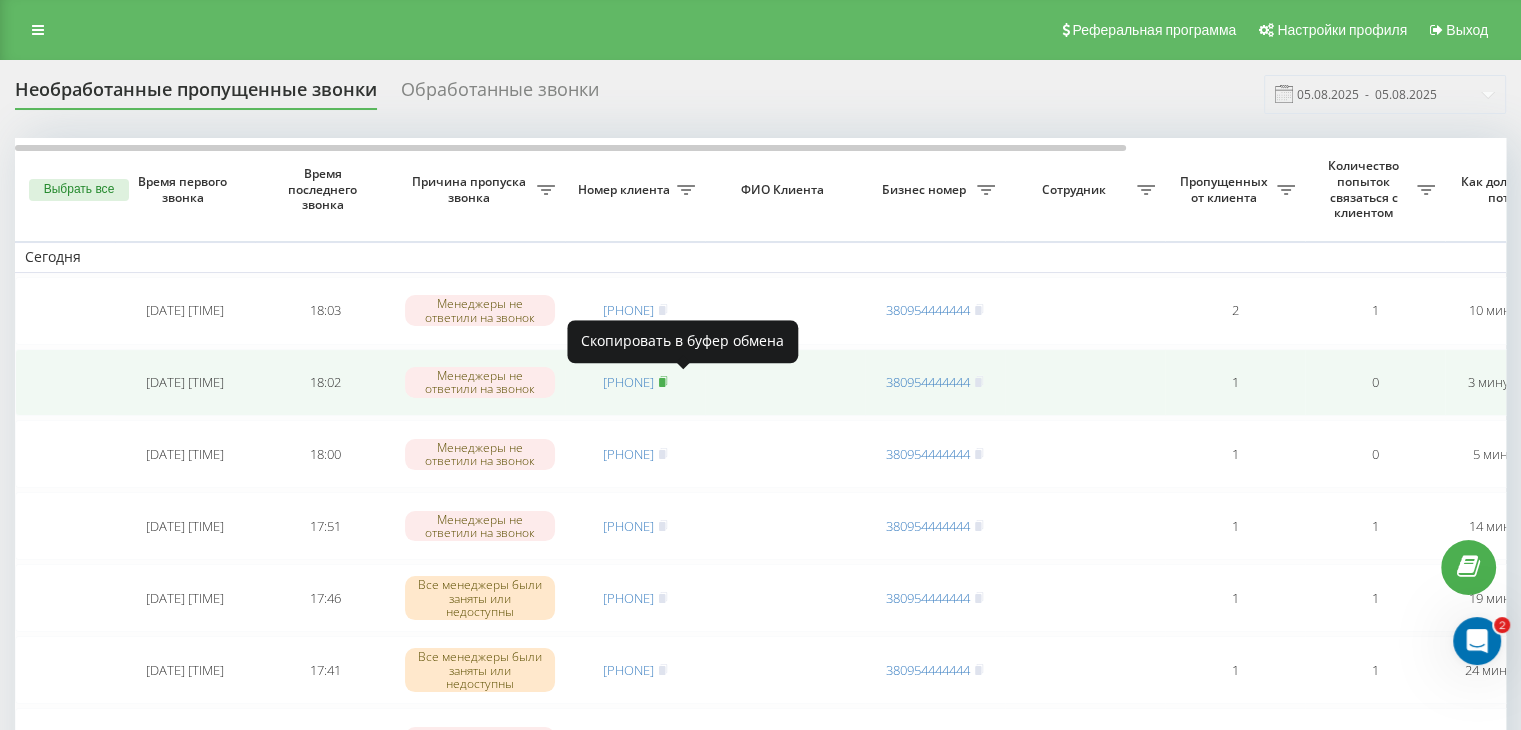 click 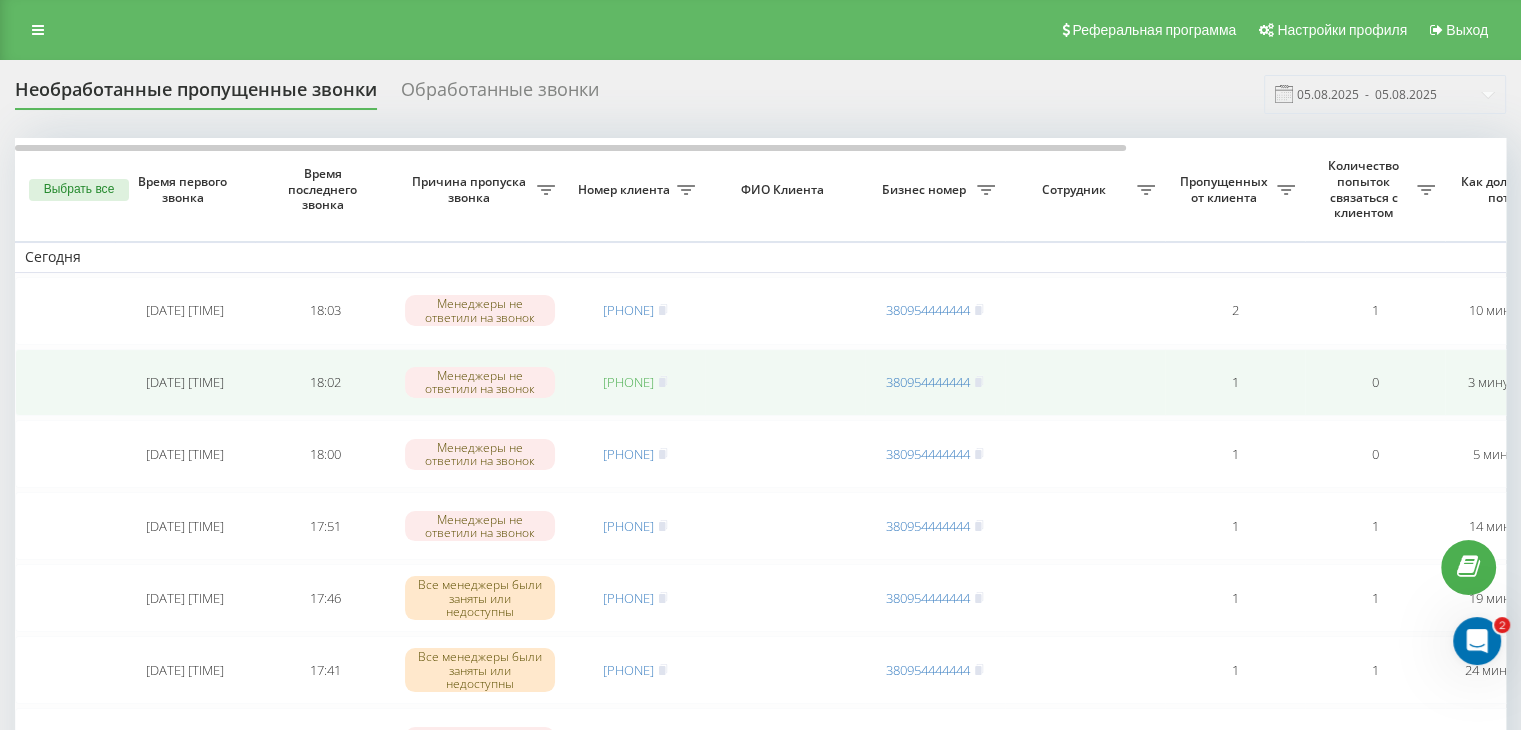 click on "[PHONE]" at bounding box center (628, 382) 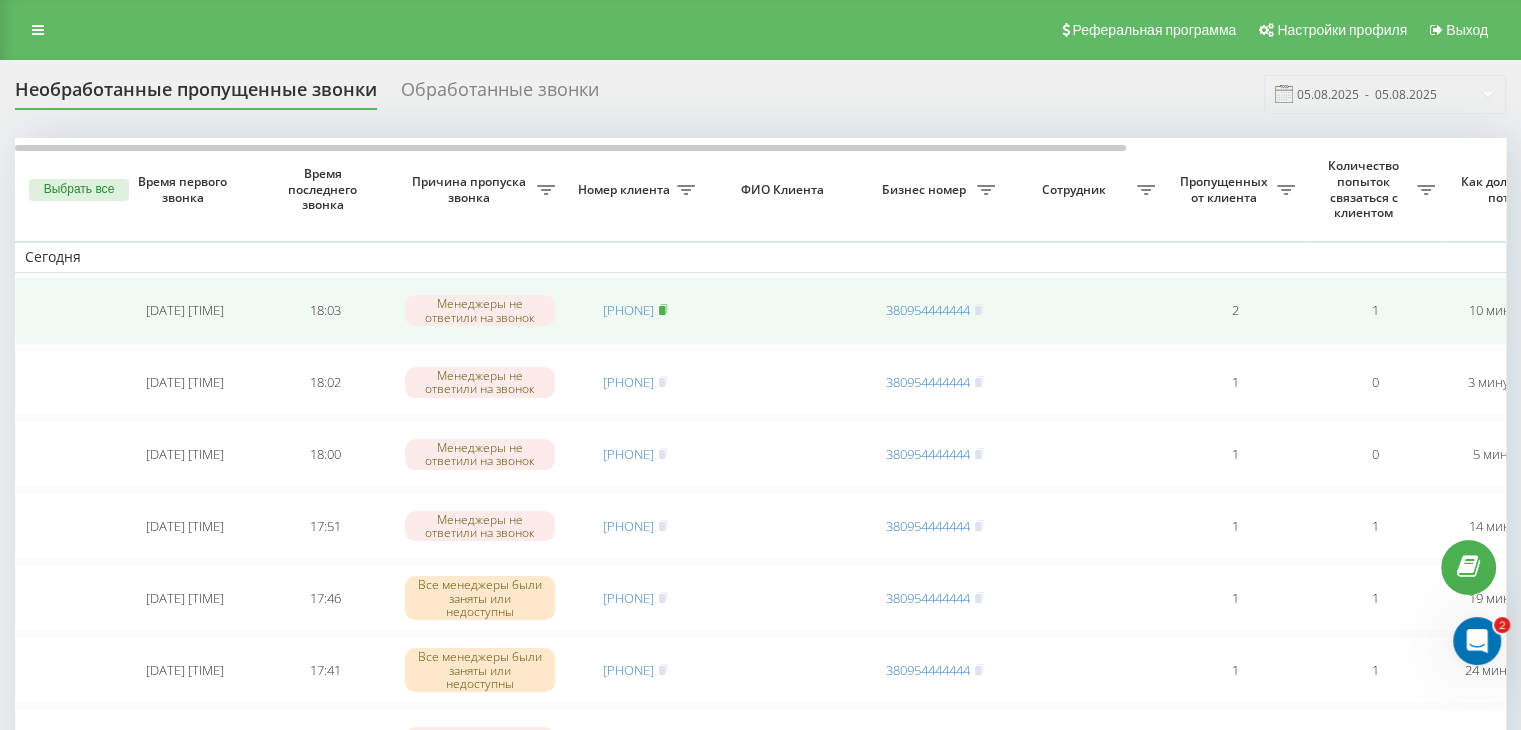 click 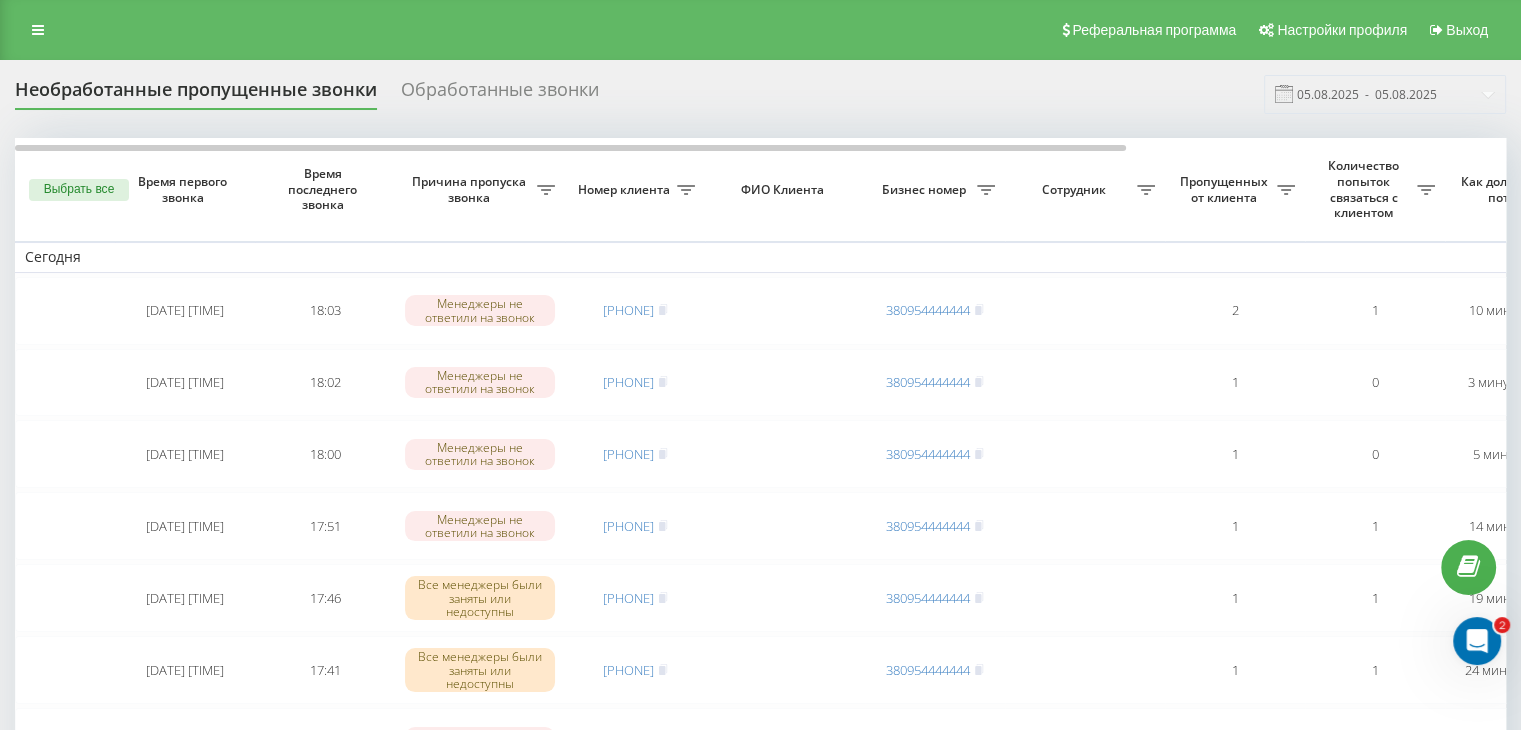 click on "Необработанные пропущенные звонки Обработанные звонки 05.08.2025  -  05.08.2025" at bounding box center (760, 94) 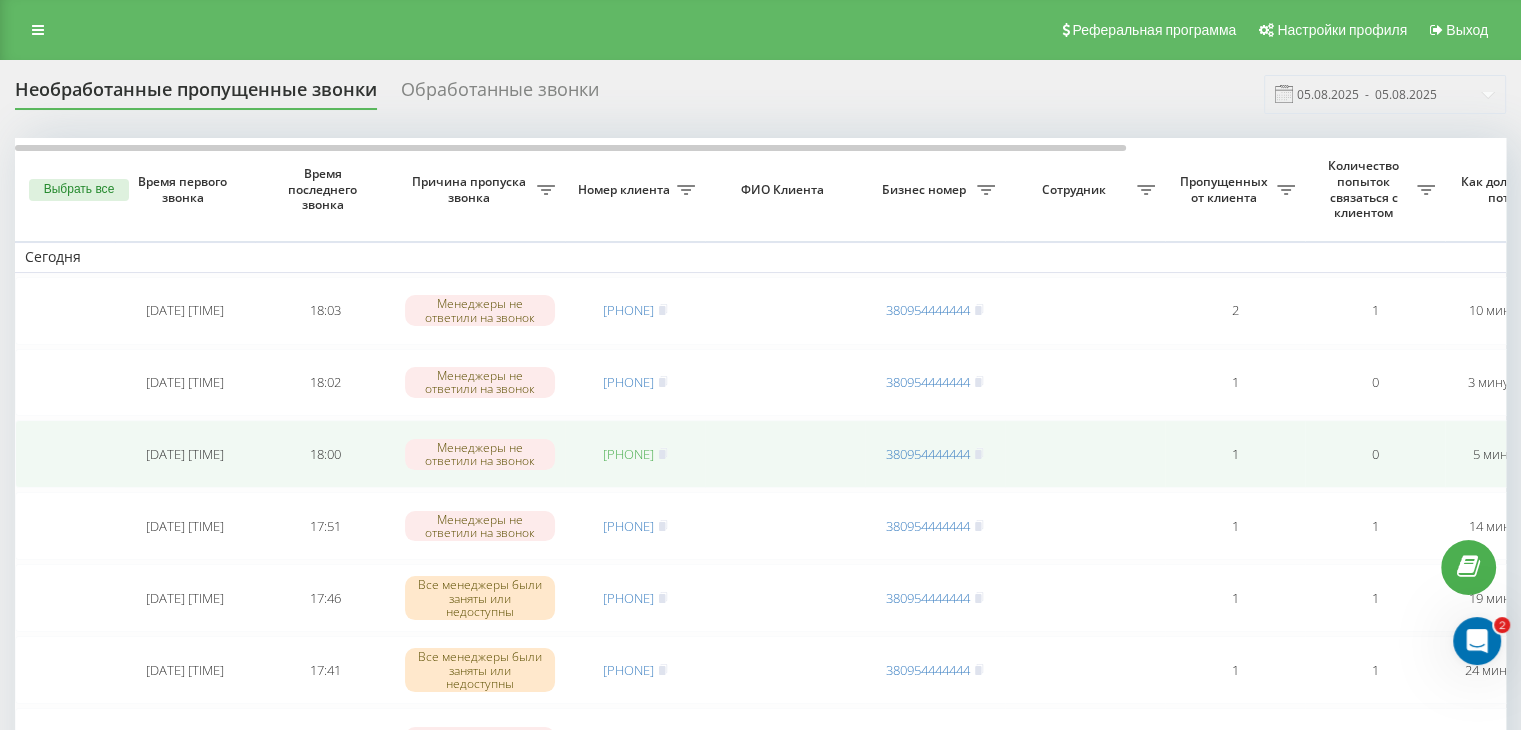 click on "[PHONE]" at bounding box center [628, 454] 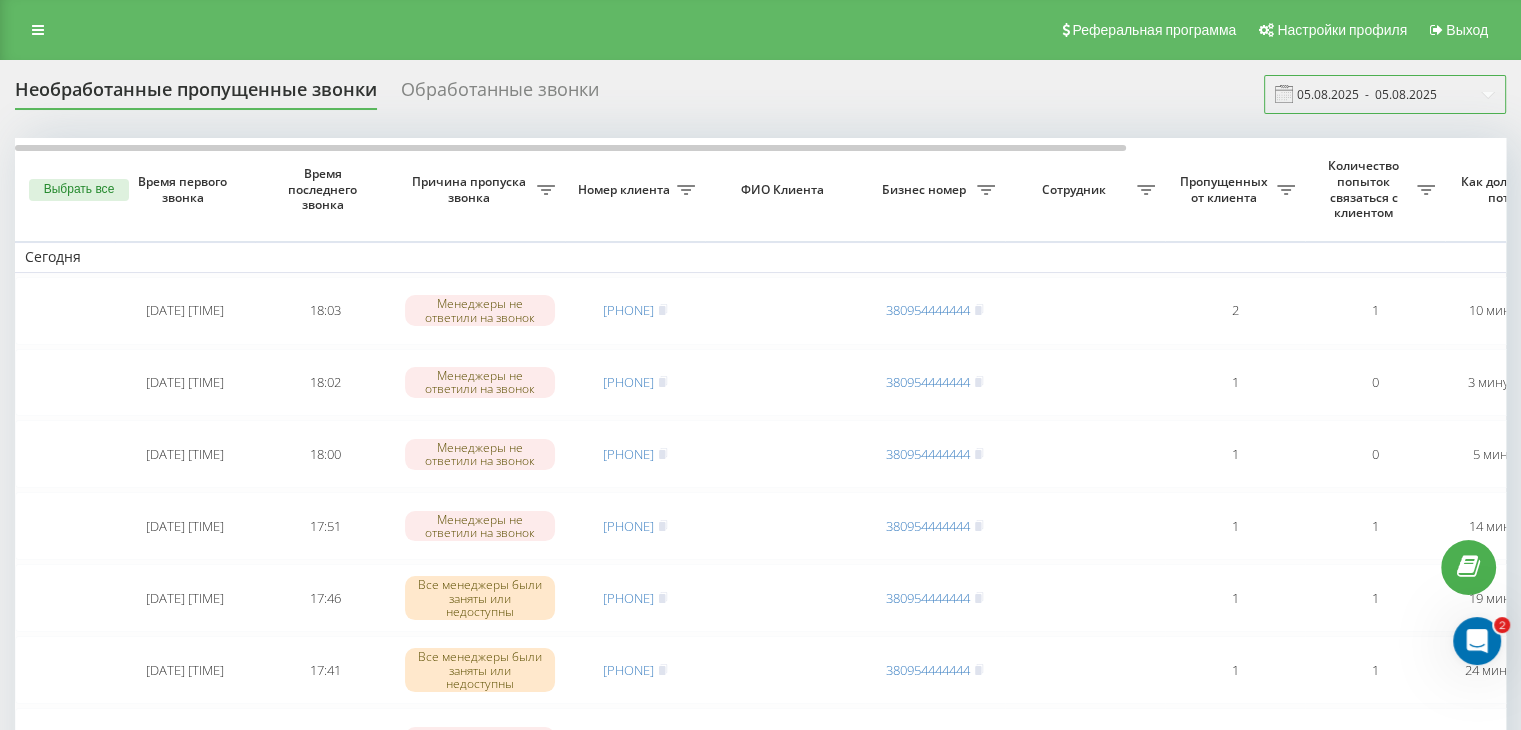 click on "05.08.2025  -  05.08.2025" at bounding box center [1385, 94] 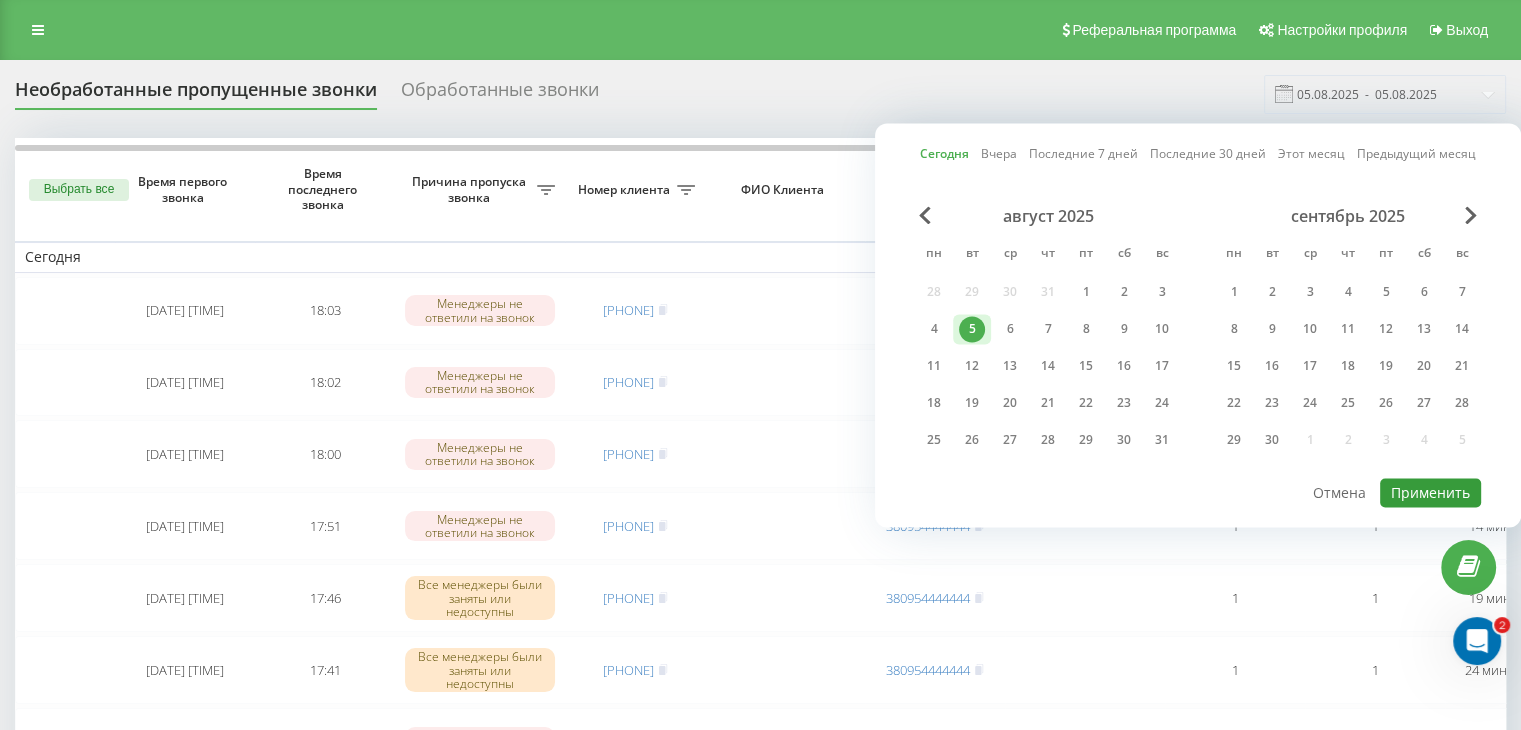click on "Применить" at bounding box center (1430, 492) 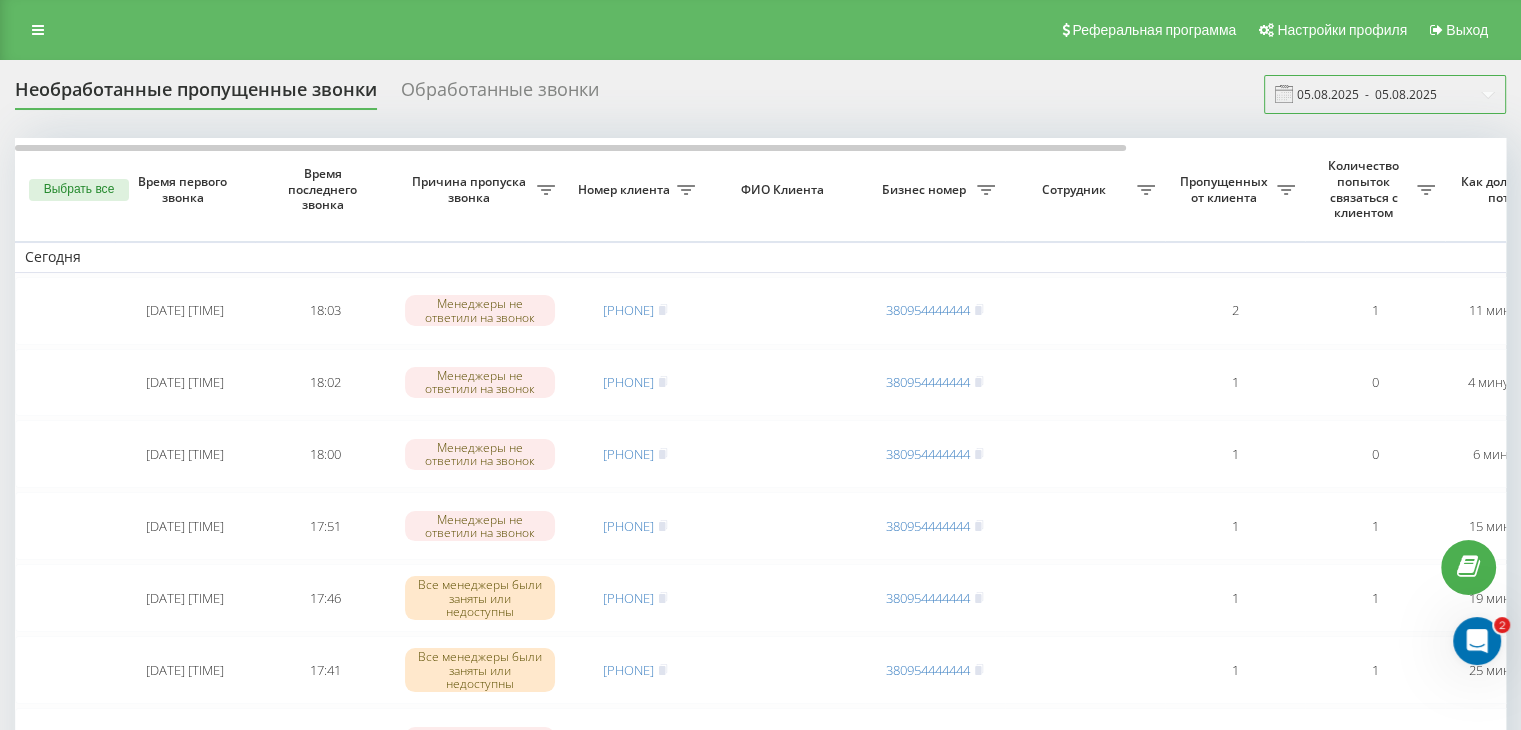 click on "05.08.2025  -  05.08.2025" at bounding box center [1385, 94] 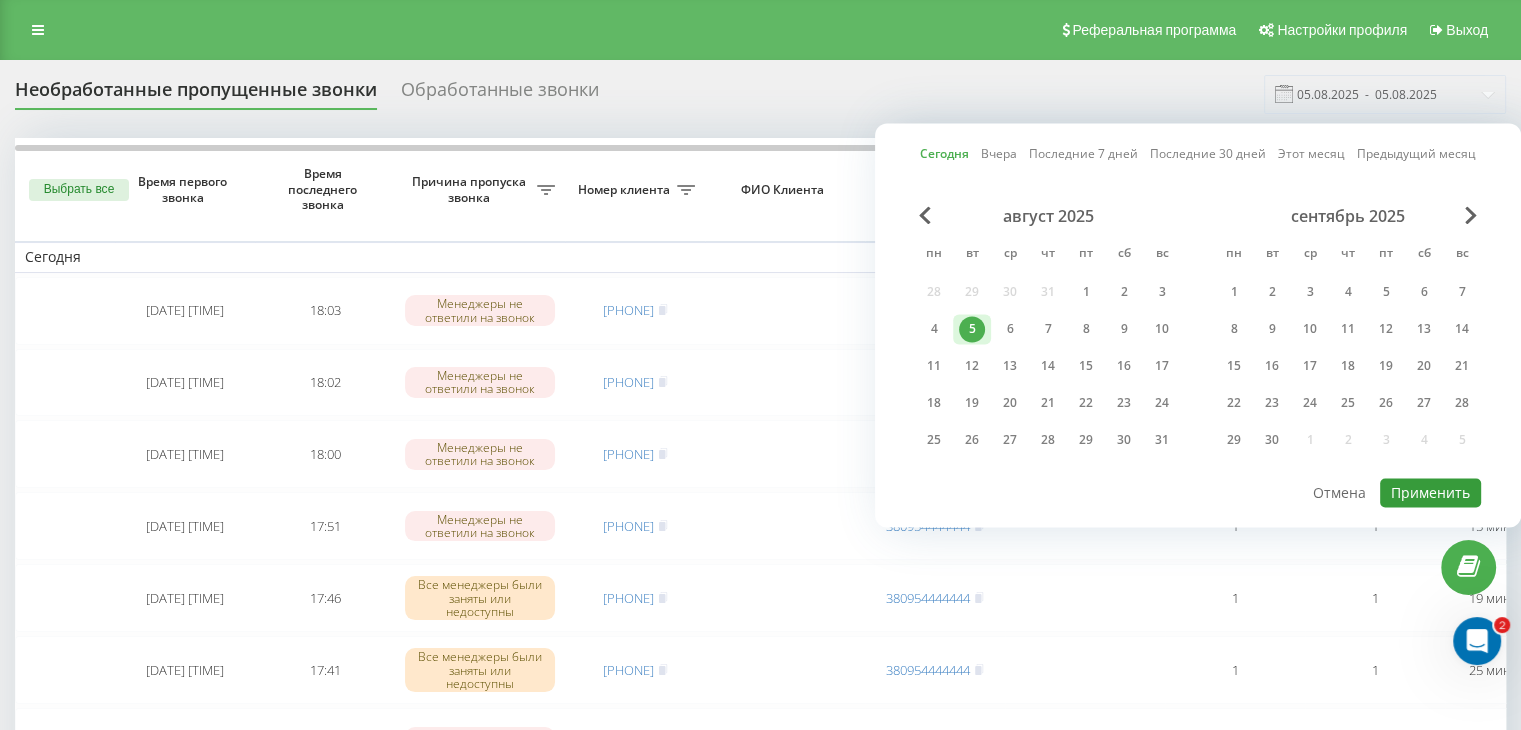click on "Применить" at bounding box center [1430, 492] 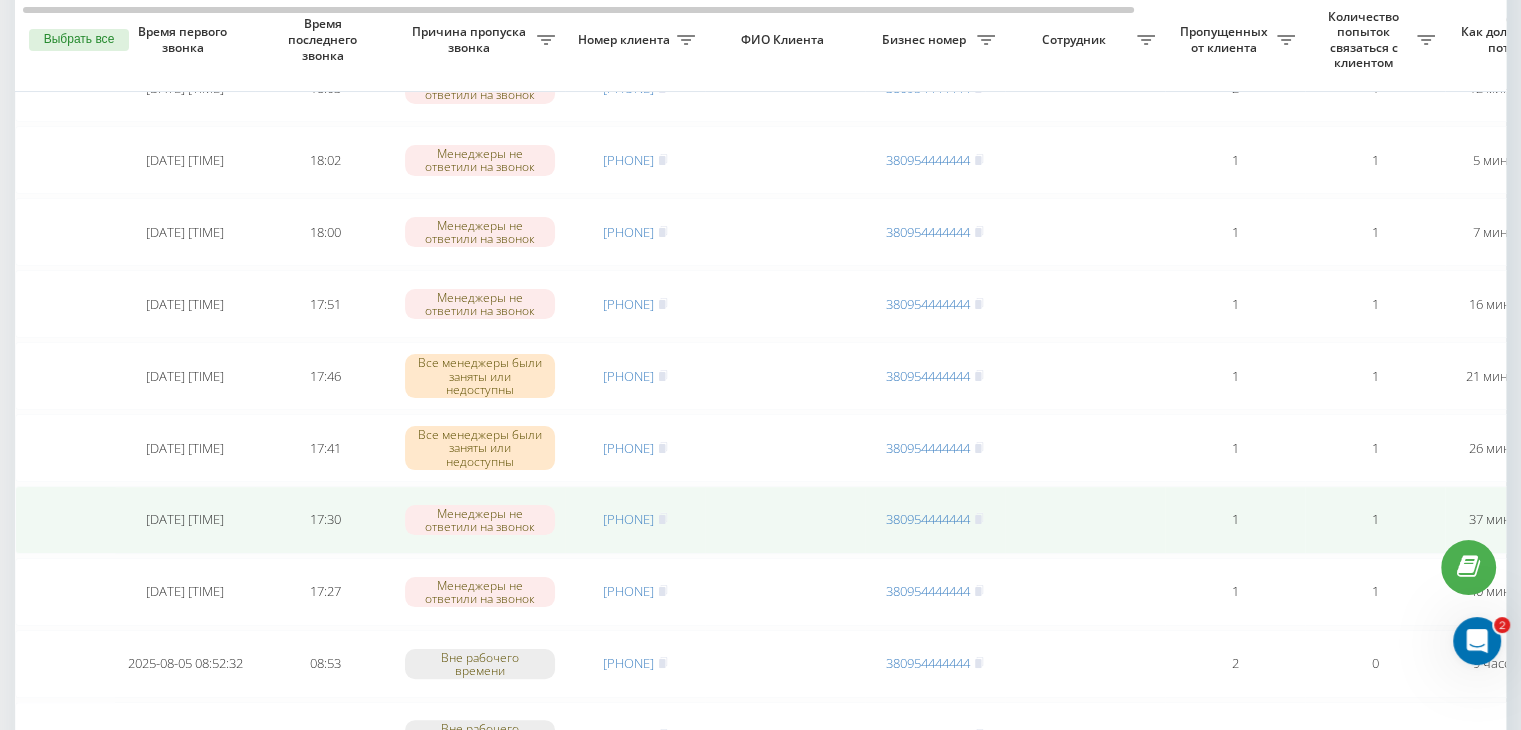 scroll, scrollTop: 400, scrollLeft: 0, axis: vertical 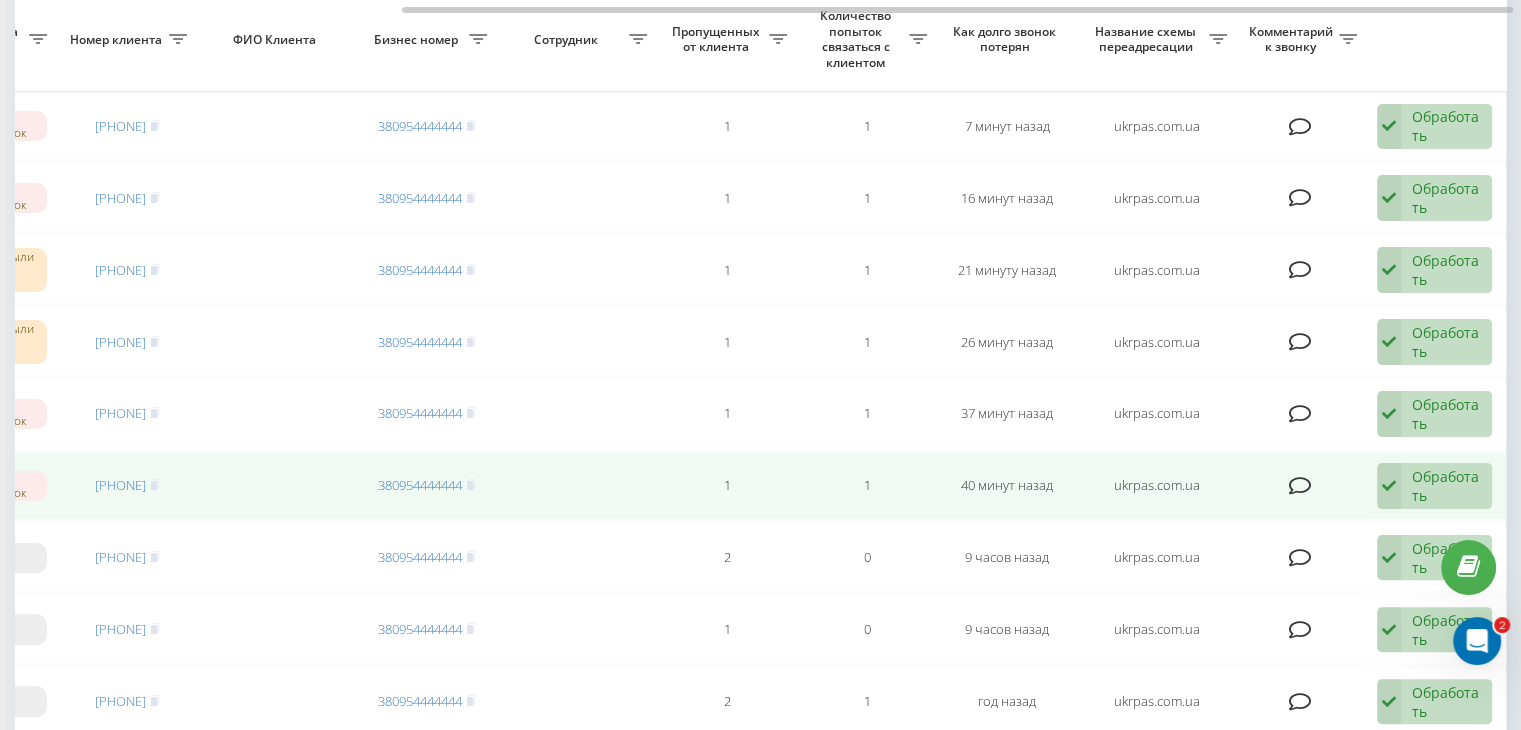 click on "Обработать" at bounding box center [1446, 486] 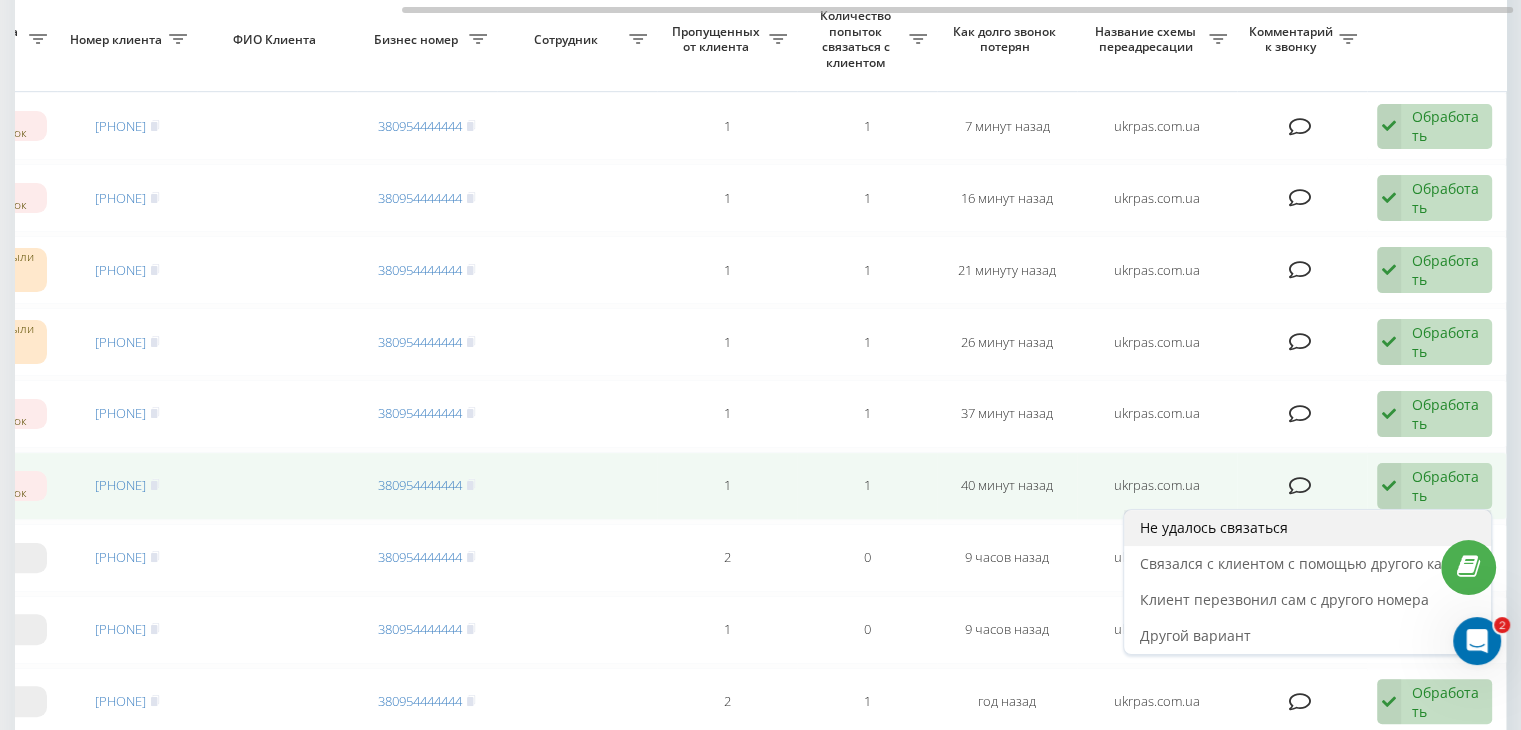 click on "Не удалось связаться" at bounding box center (1307, 528) 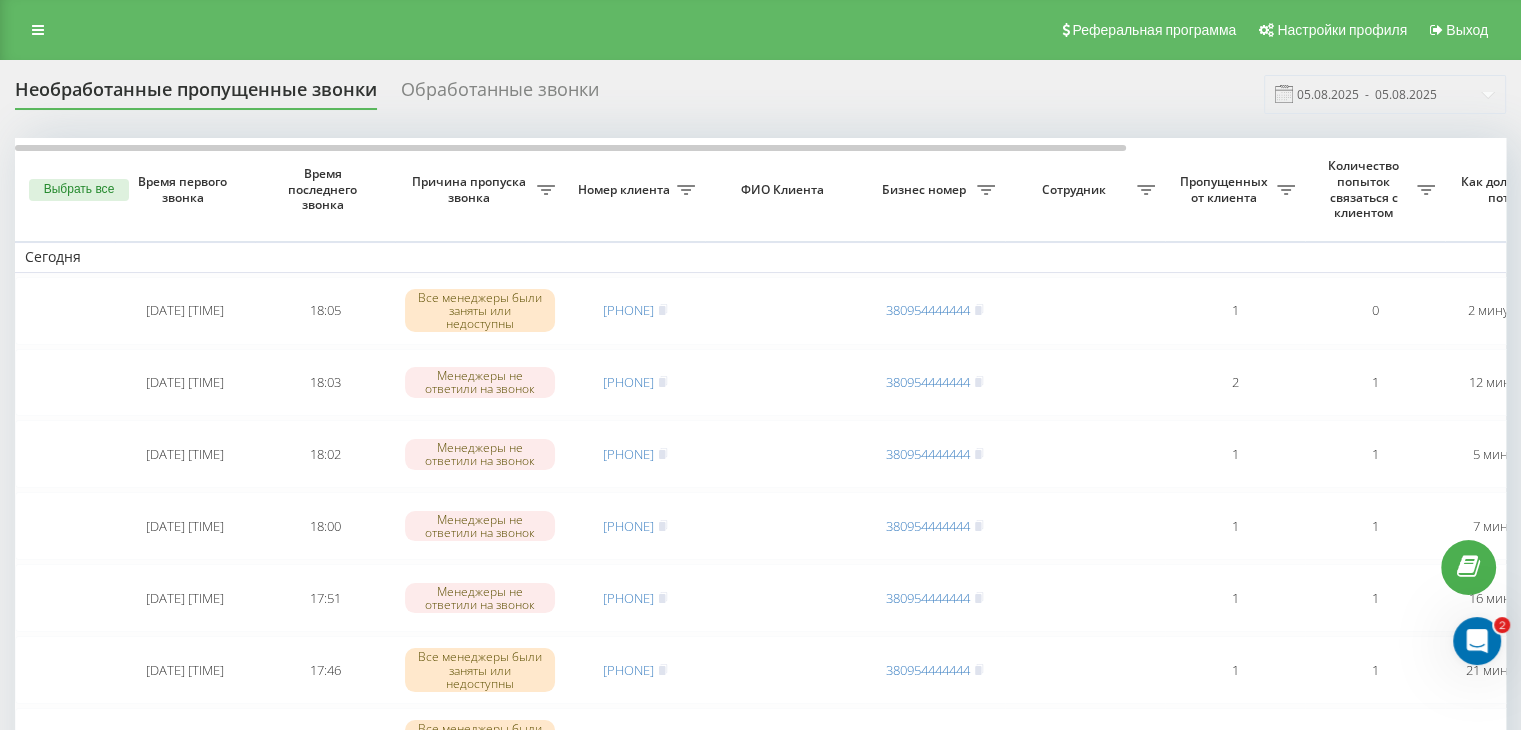 click on "Необработанные пропущенные звонки Обработанные звонки 05.08.2025  -  05.08.2025" at bounding box center (760, 94) 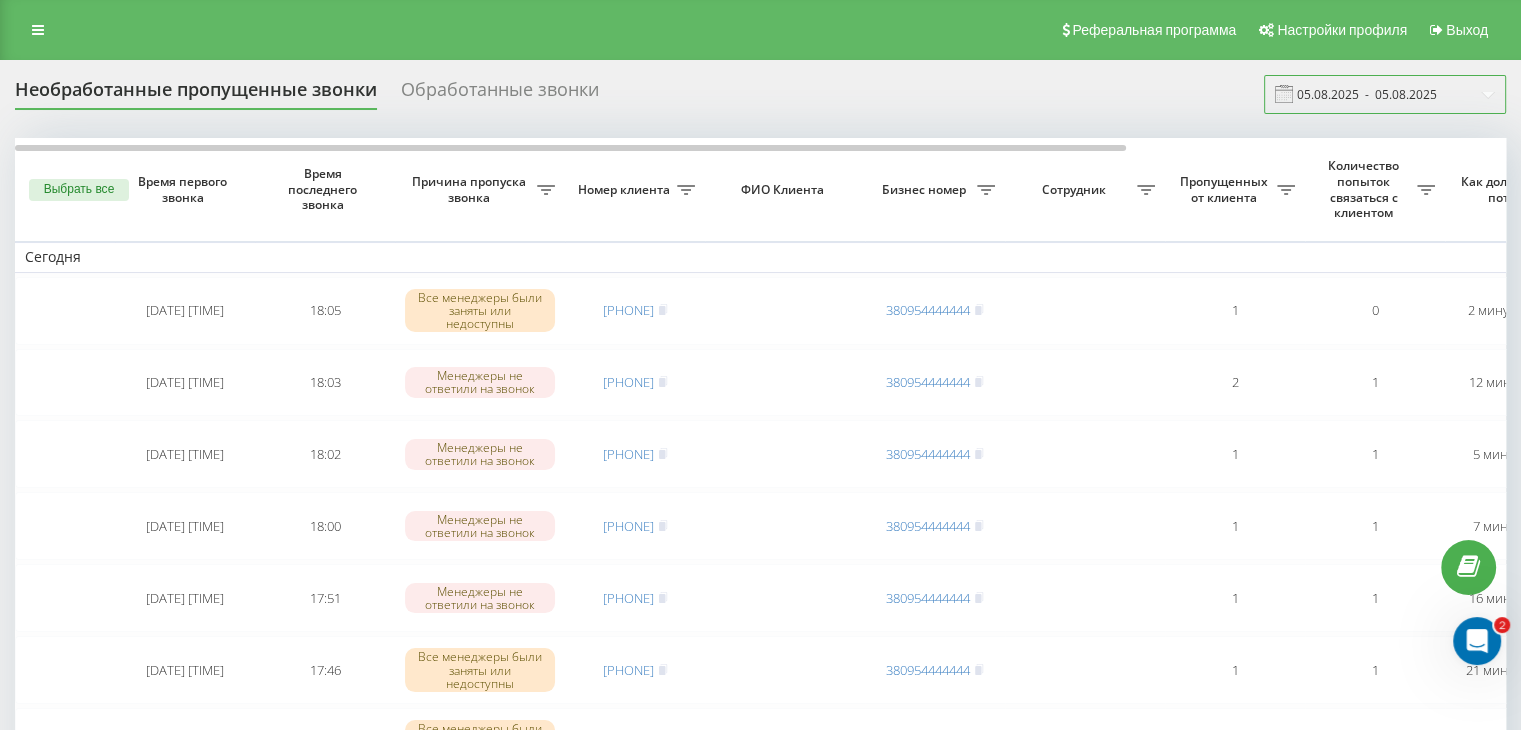 click on "05.08.2025  -  05.08.2025" at bounding box center [1385, 94] 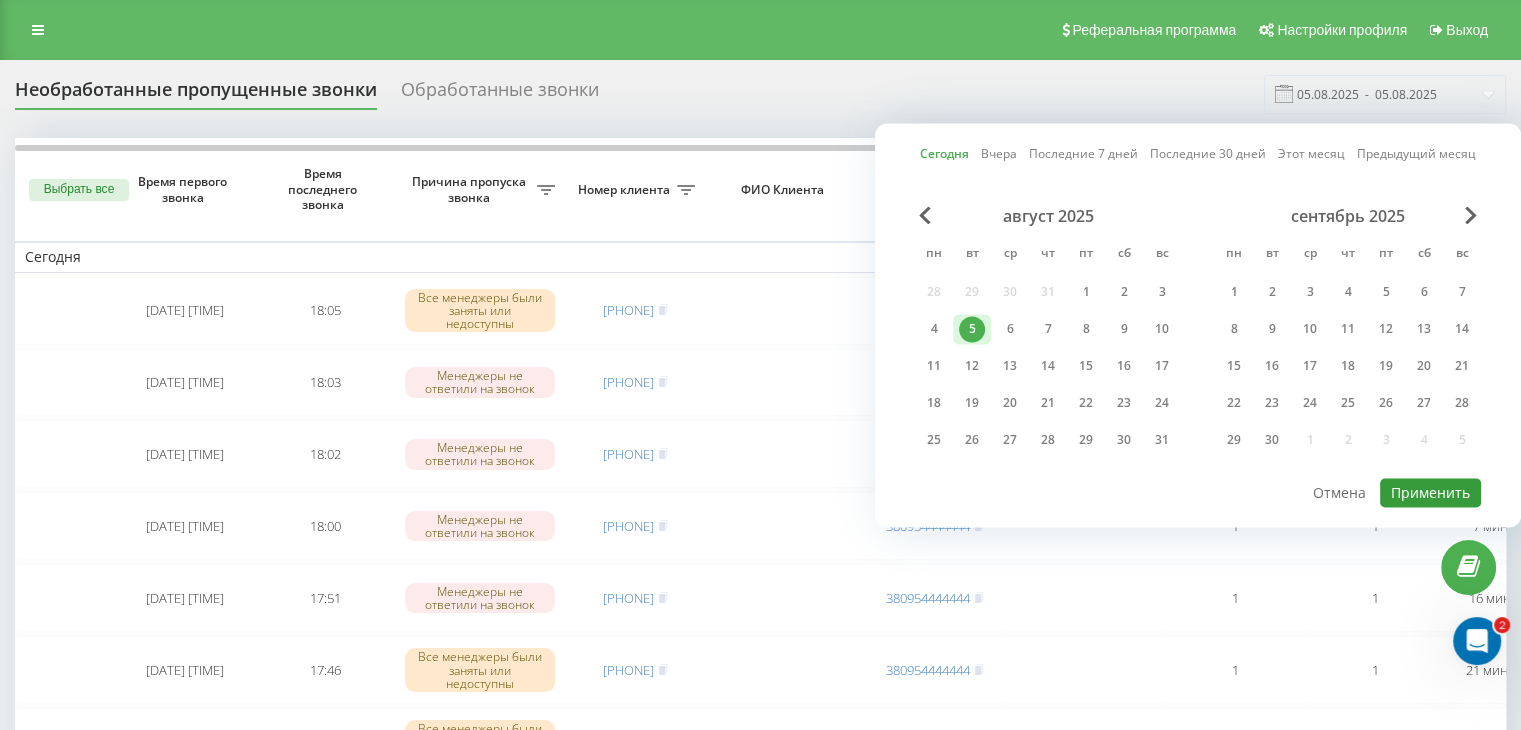 click on "Применить" at bounding box center [1430, 492] 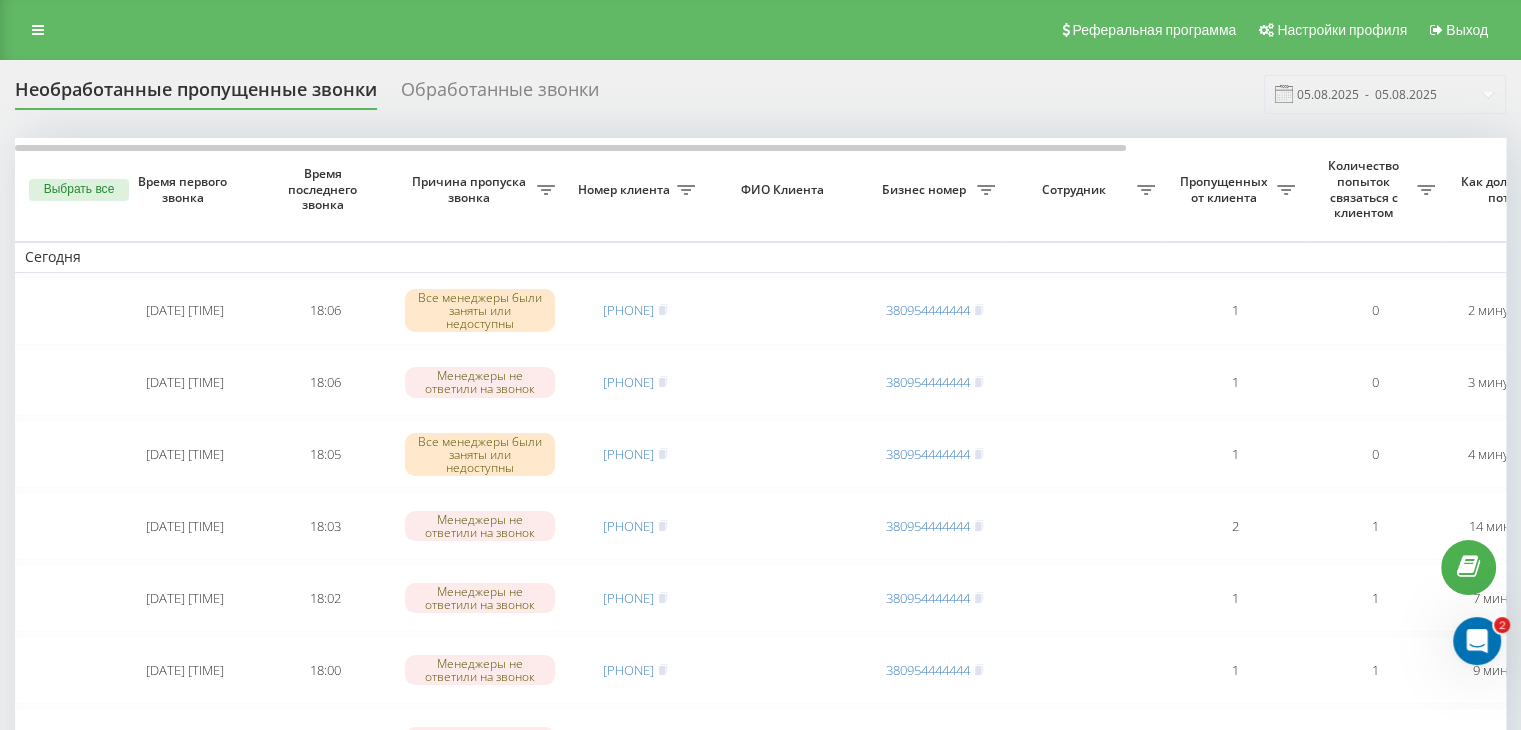 click on "Необработанные пропущенные звонки Обработанные звонки 05.08.2025  -  05.08.2025" at bounding box center [760, 94] 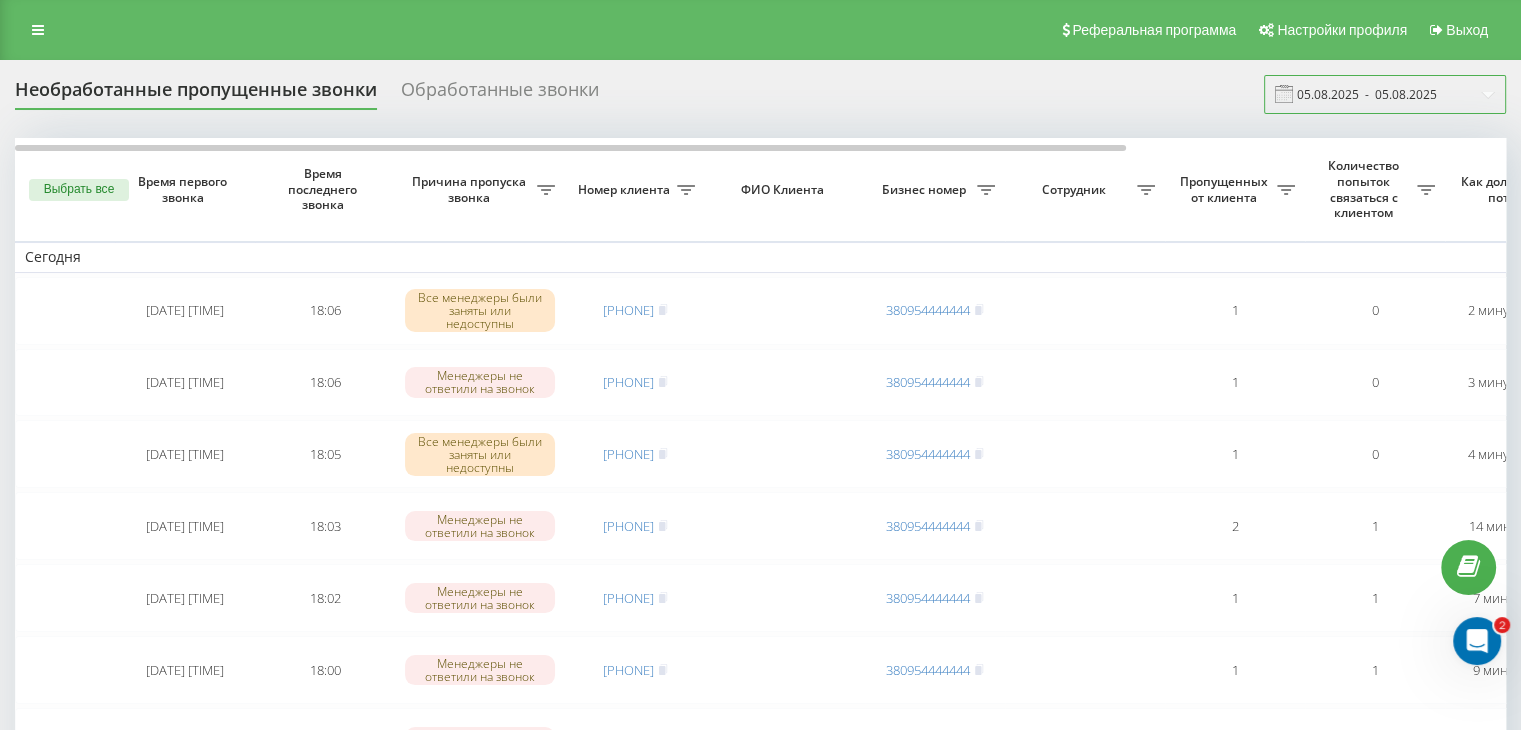click on "05.08.2025  -  05.08.2025" at bounding box center (1385, 94) 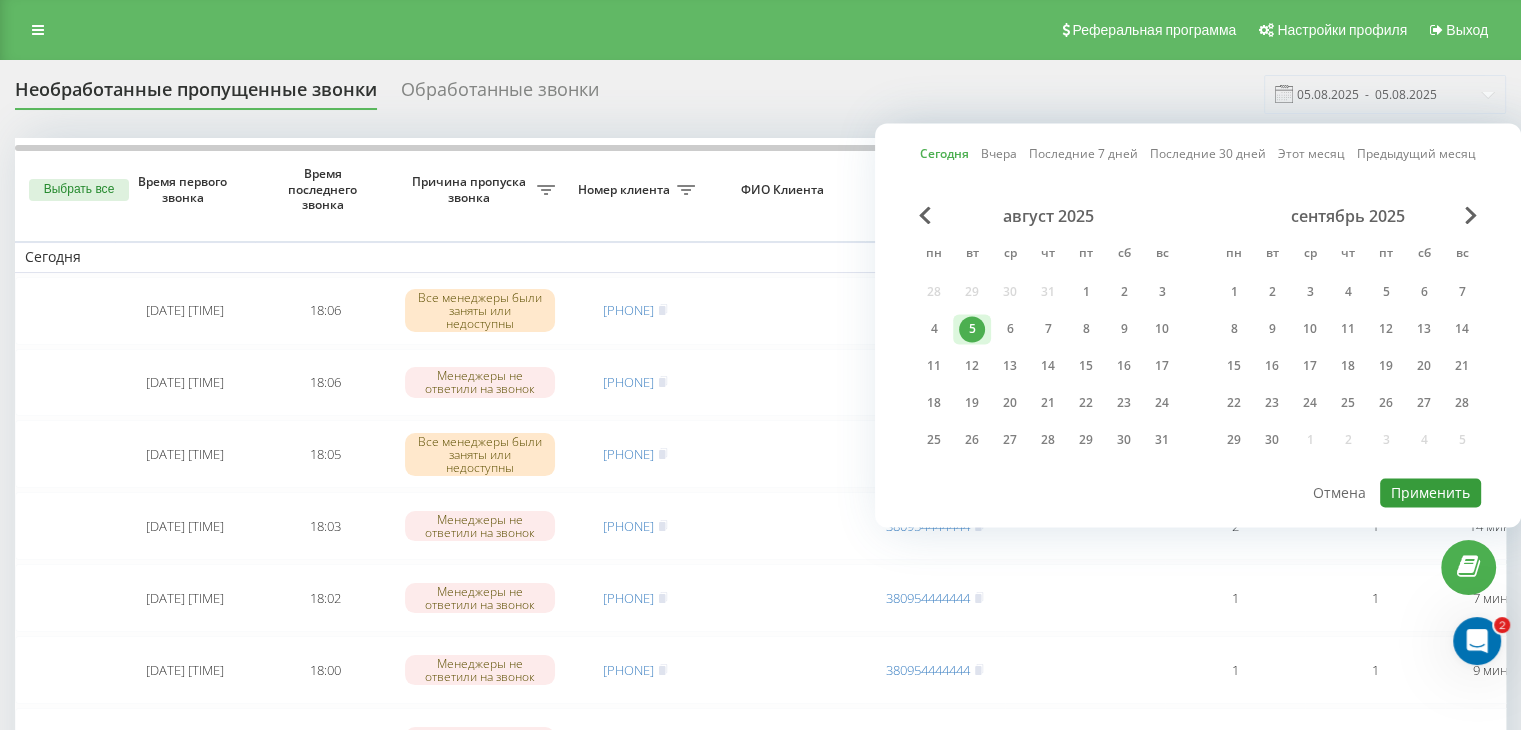 click on "Применить" at bounding box center (1430, 492) 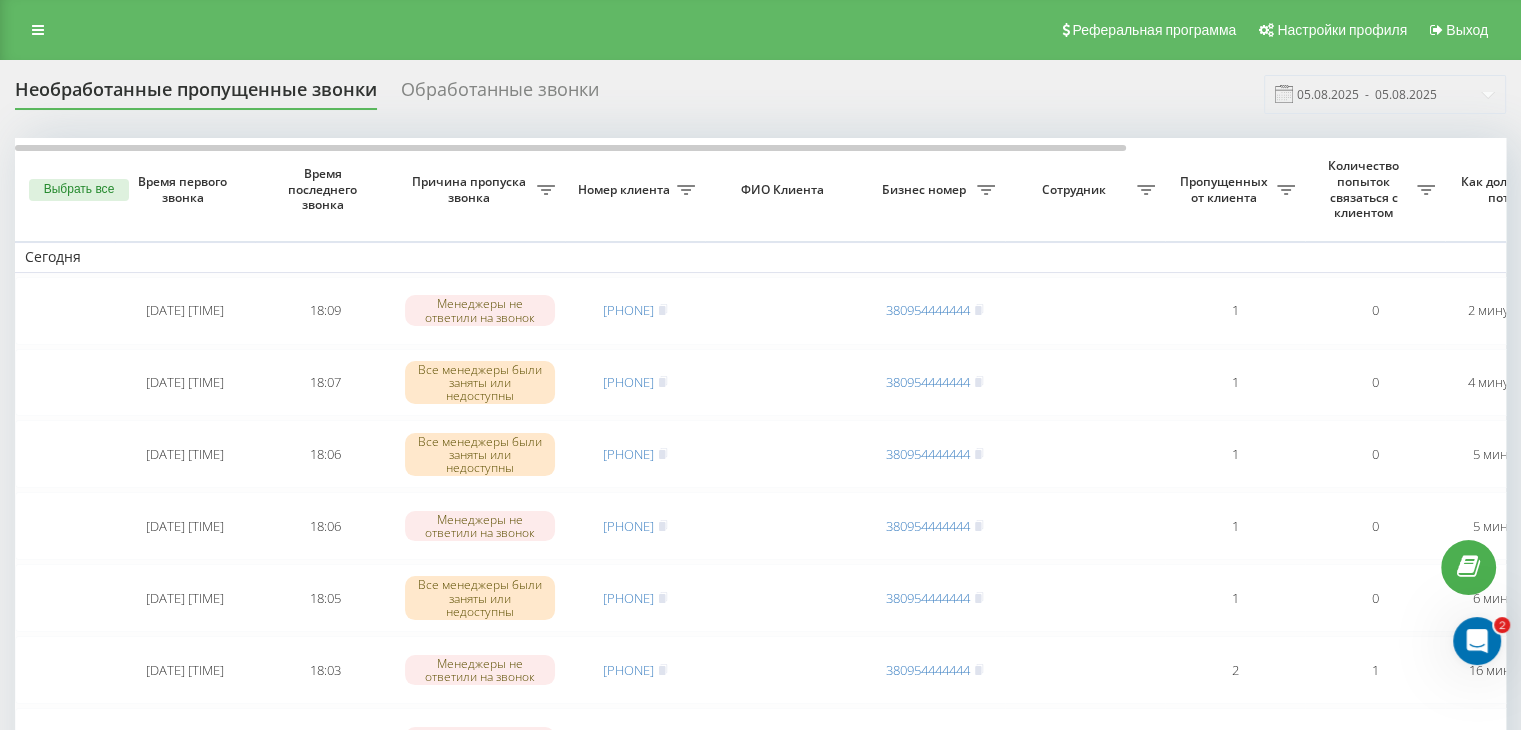 click on "Необработанные пропущенные звонки Обработанные звонки 05.08.2025  -  05.08.2025 Выбрать все Время первого звонка Время последнего звонка Причина пропуска звонка Номер клиента ФИО Клиента Бизнес номер Сотрудник Пропущенных от клиента Количество попыток связаться с клиентом Как долго звонок потерян Название схемы переадресации Комментарий к звонку Сегодня [DATE] [TIME] 18:09 Менеджеры не ответили на звонок [PHONE] [PHONE] 1 0 2 минуты назад ukrpas.com.ua Обработать Не удалось связаться Связался с клиентом с помощью другого канала Клиент перезвонил сам с другого номера 18:07 1 0" at bounding box center (760, 1183) 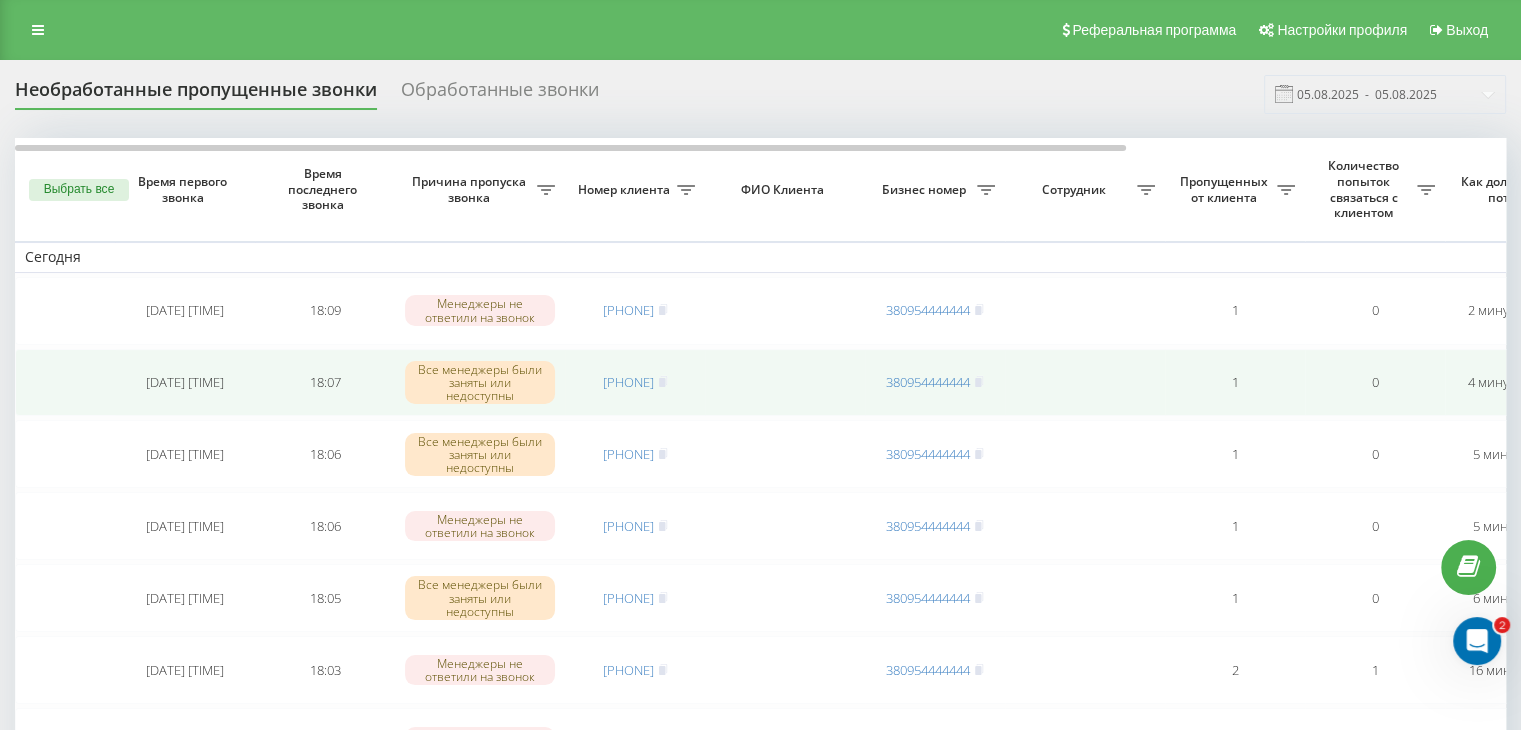 scroll, scrollTop: 300, scrollLeft: 0, axis: vertical 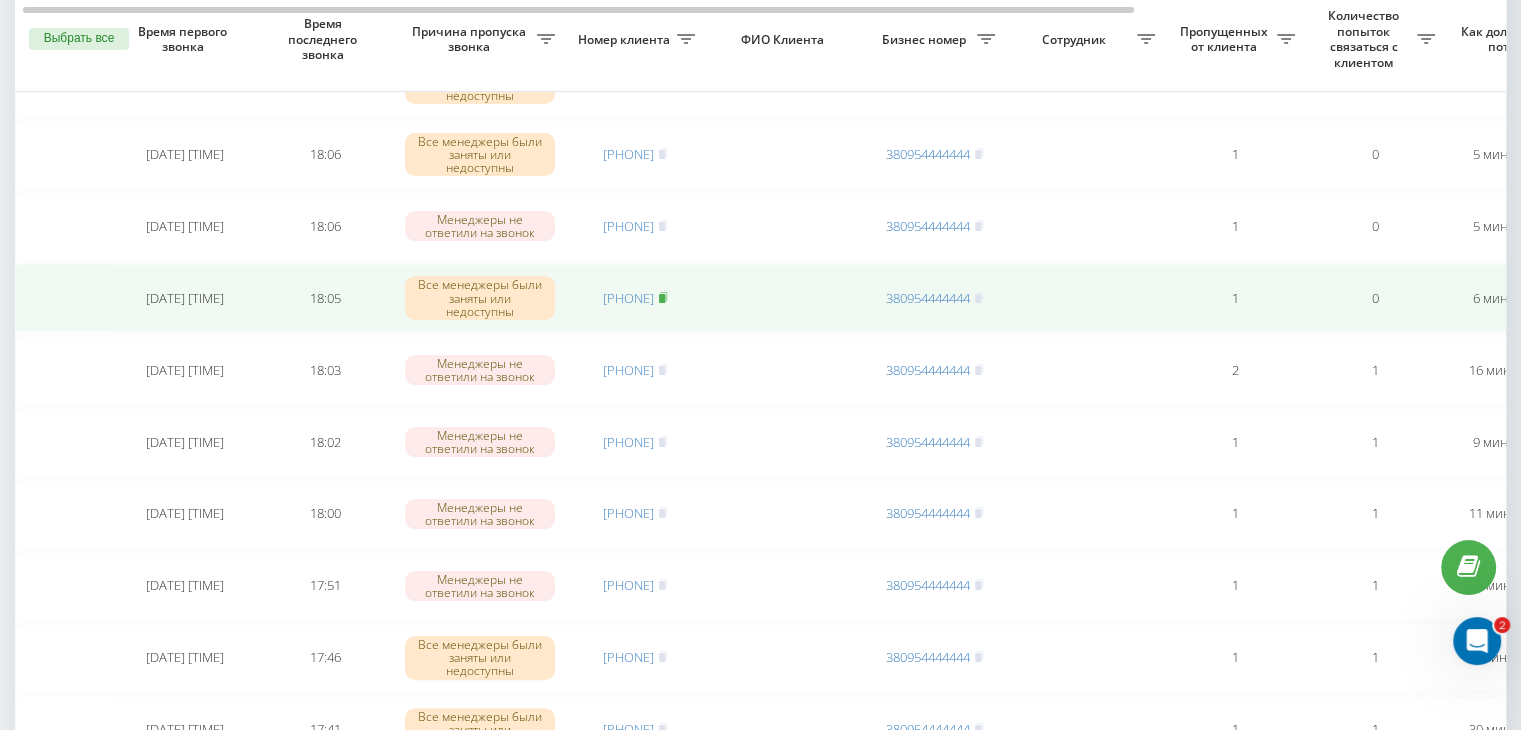 click 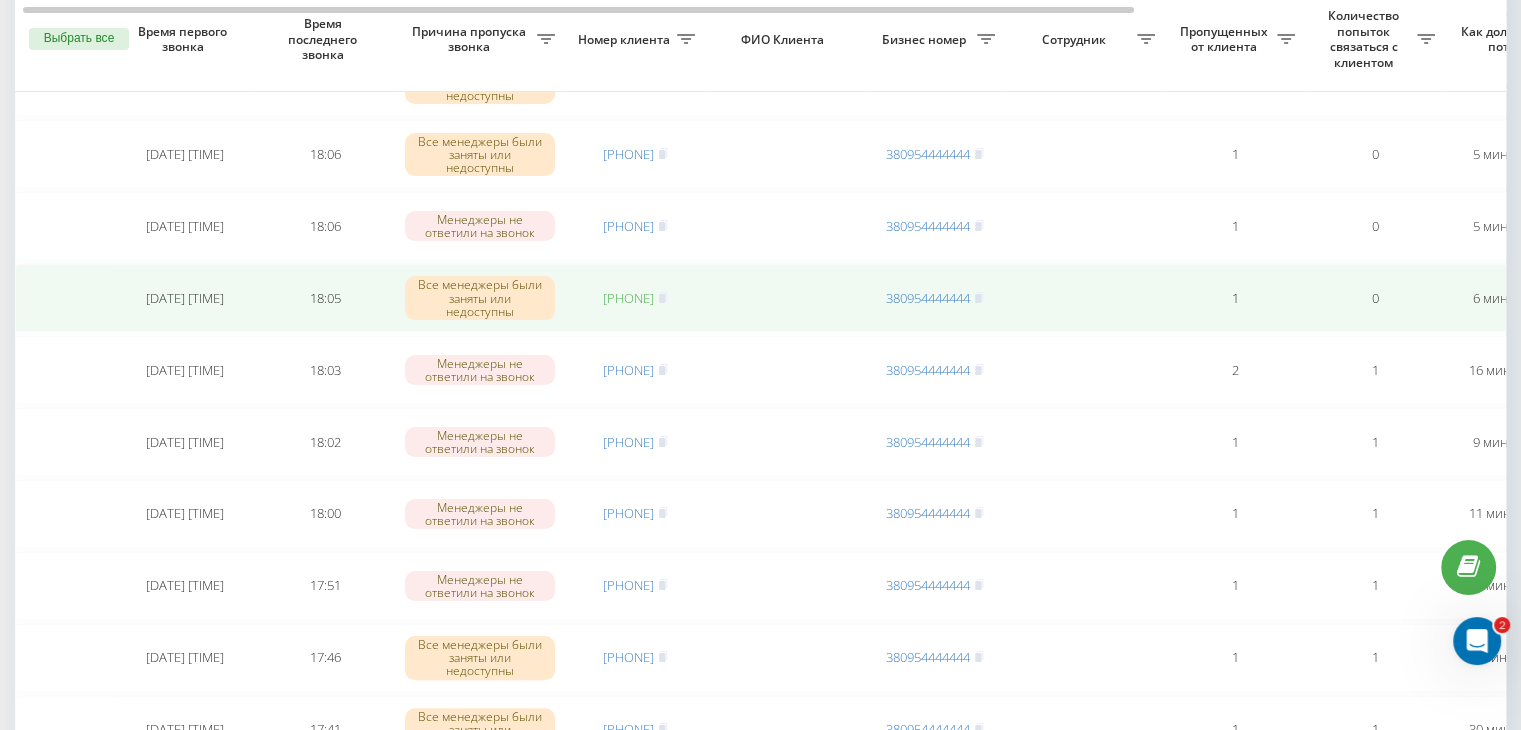 click on "[PHONE]" at bounding box center (628, 298) 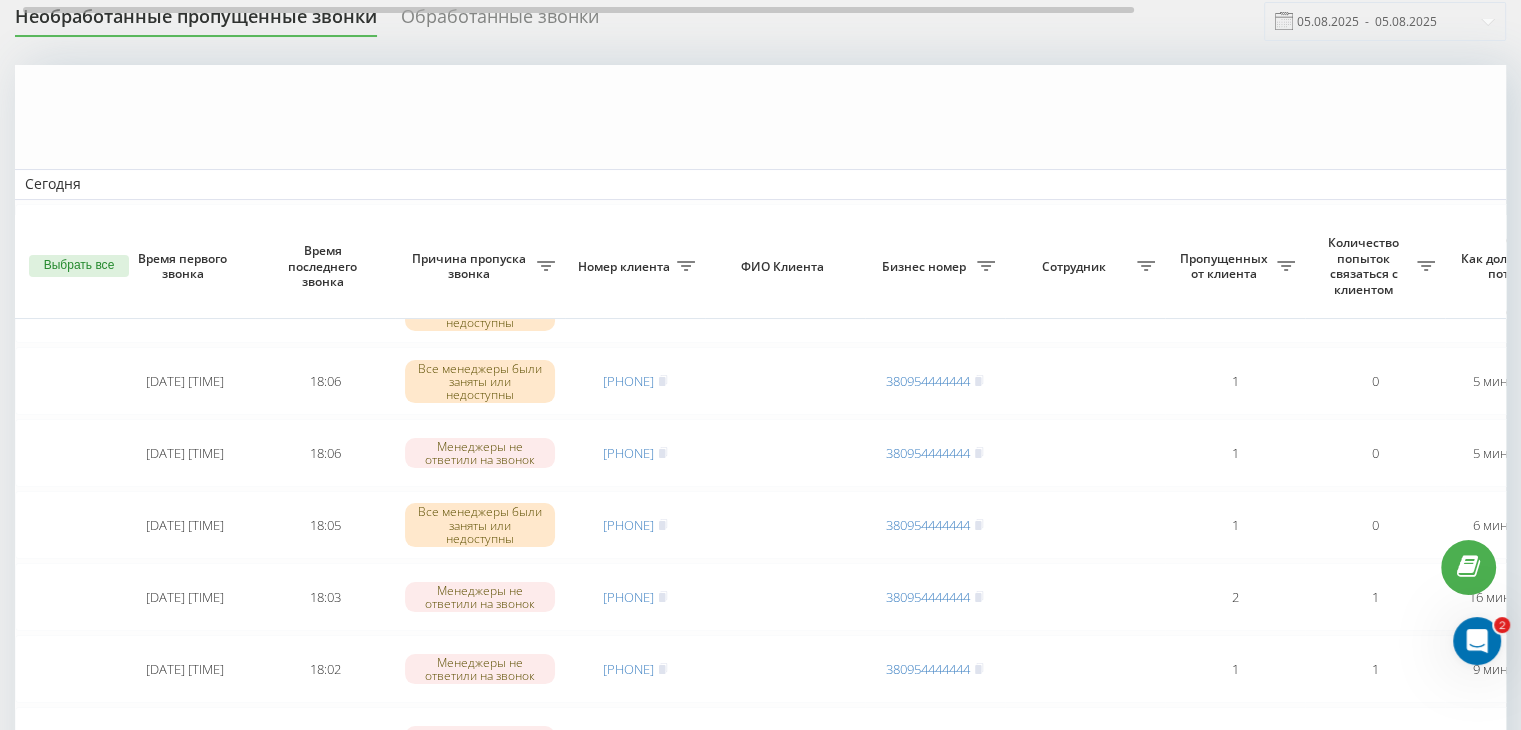 scroll, scrollTop: 0, scrollLeft: 0, axis: both 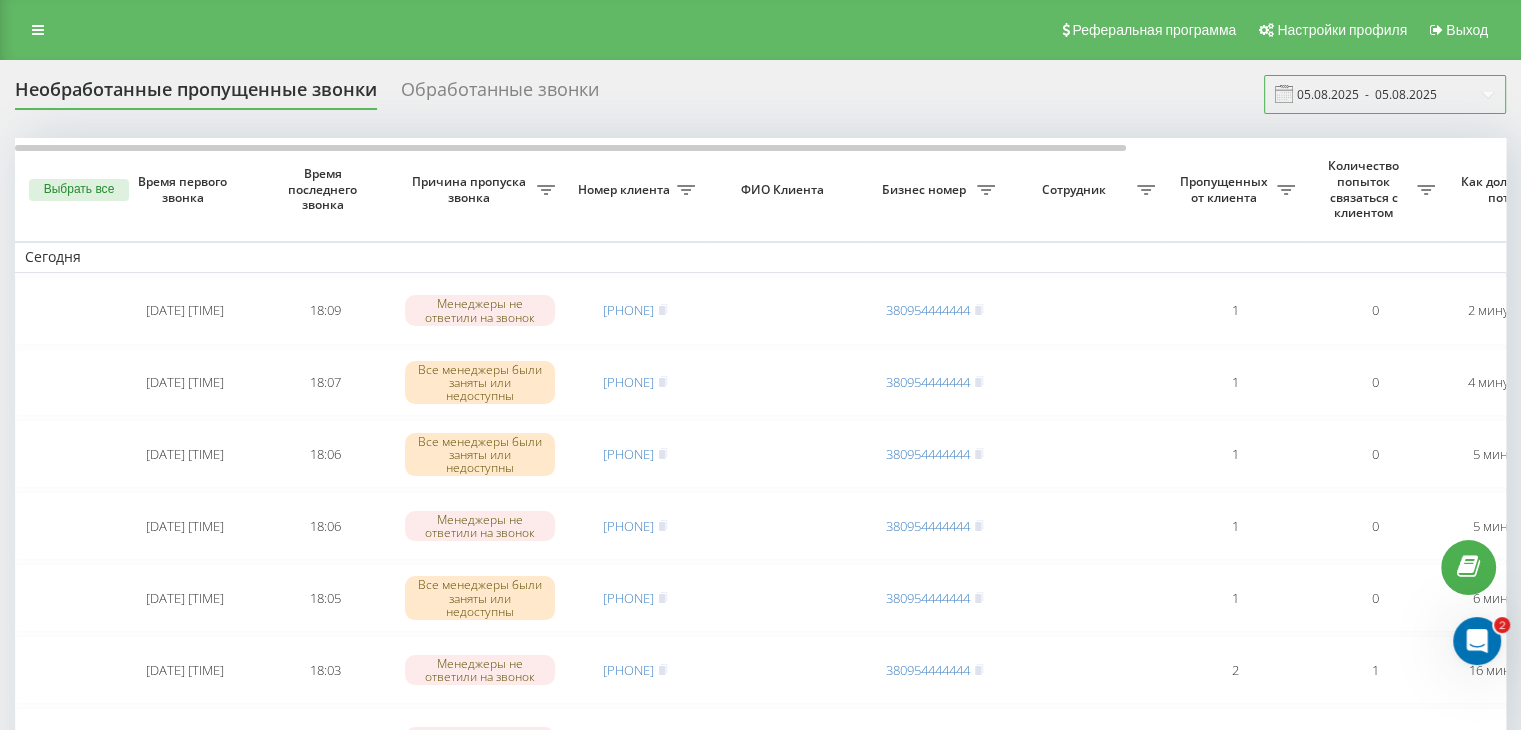 drag, startPoint x: 1336, startPoint y: 97, endPoint x: 1333, endPoint y: 109, distance: 12.369317 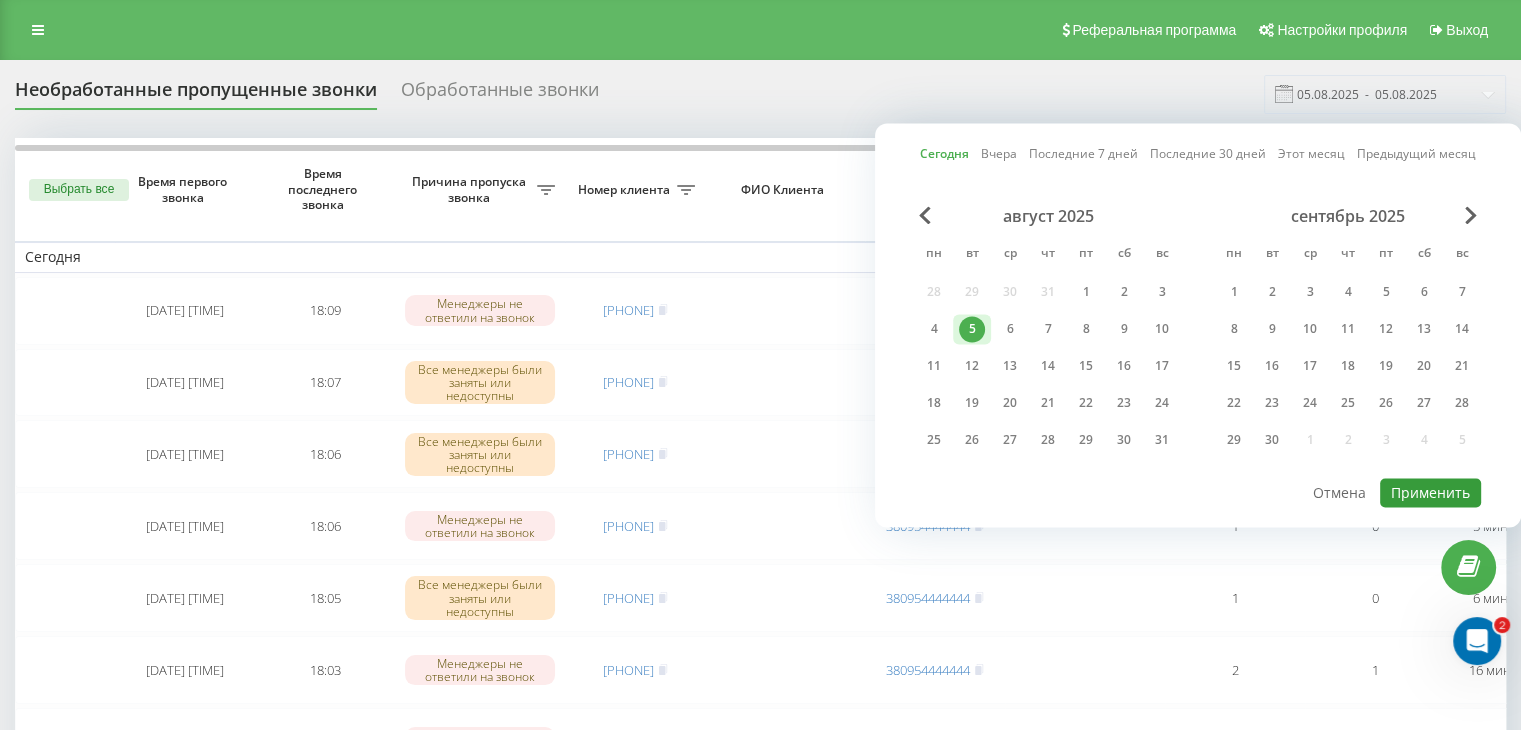 click on "Применить" at bounding box center [1430, 492] 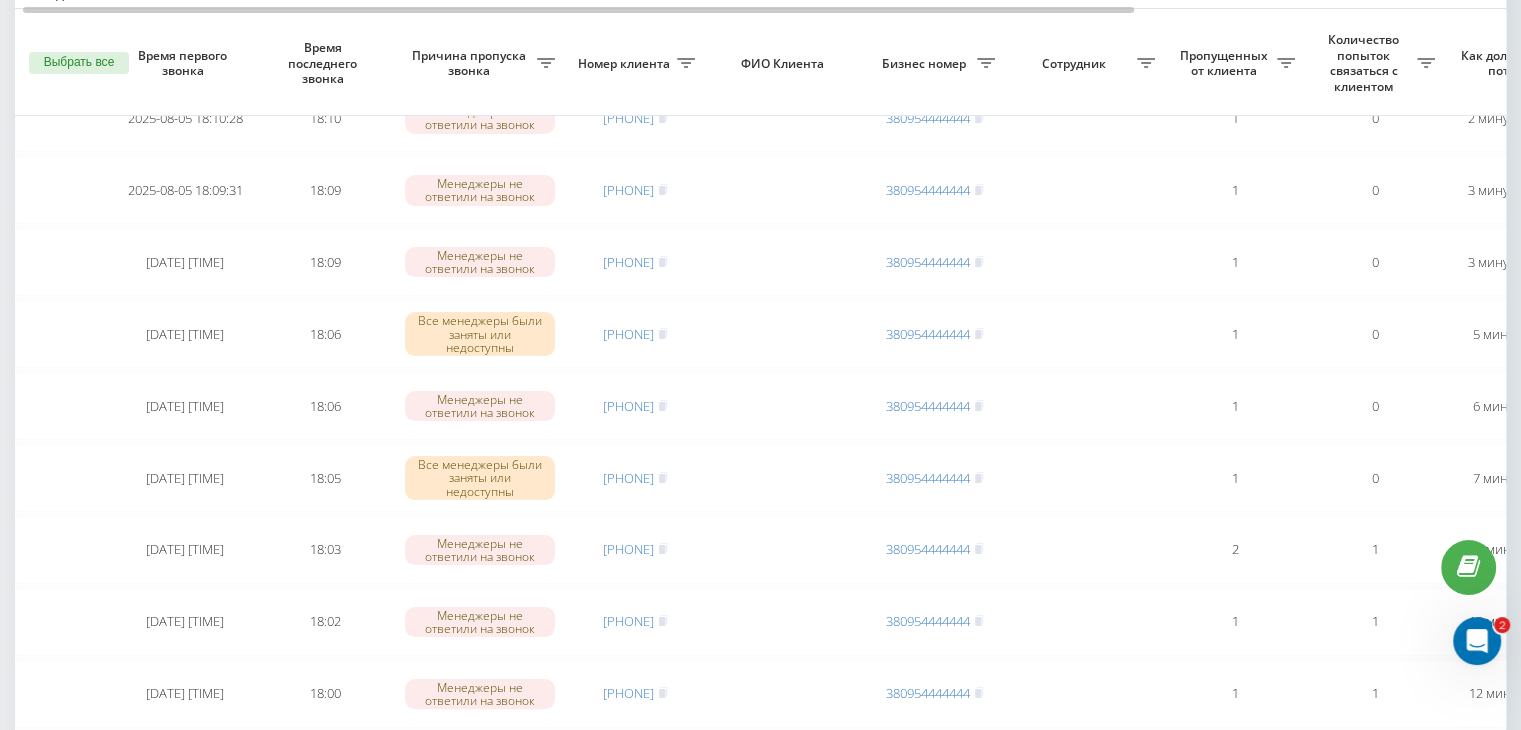 scroll, scrollTop: 300, scrollLeft: 0, axis: vertical 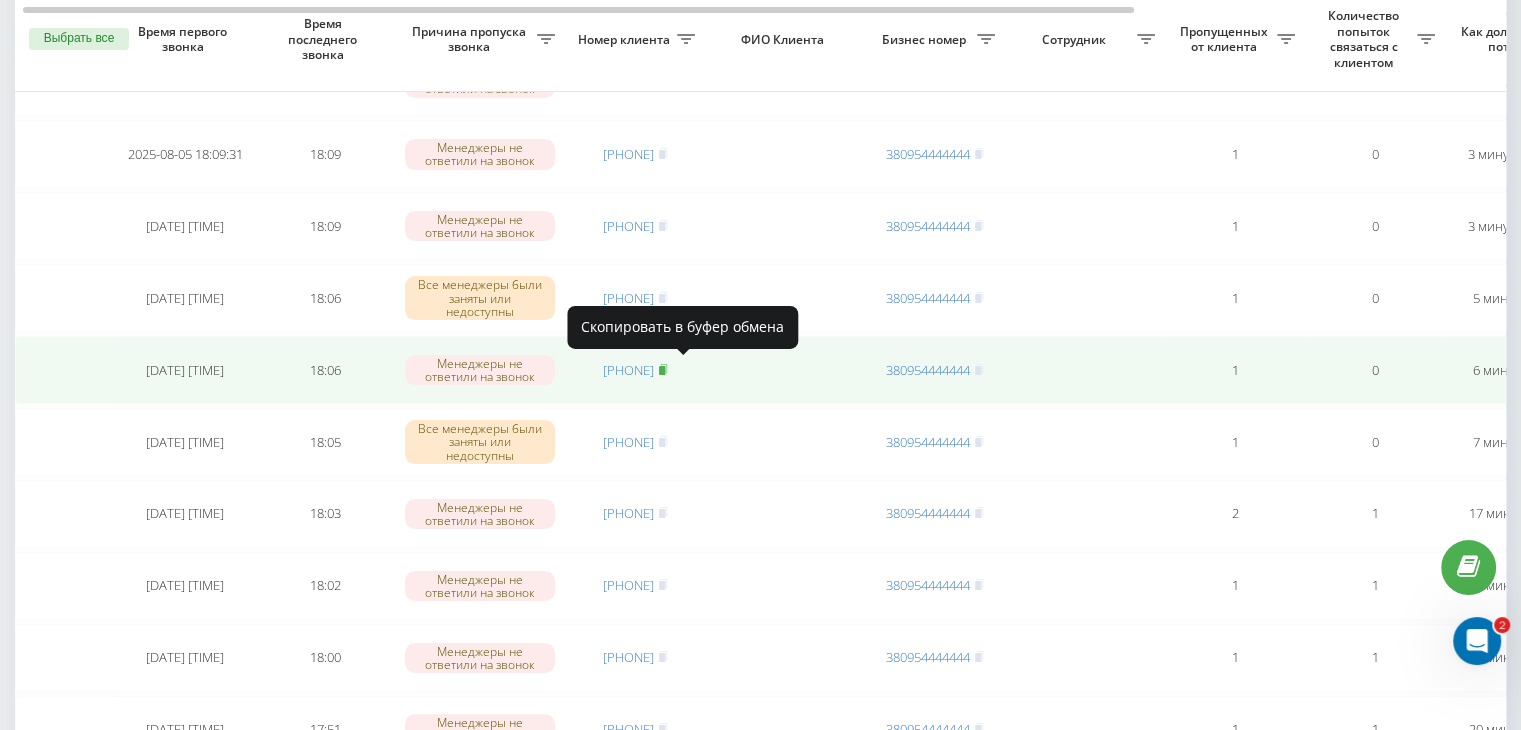 click 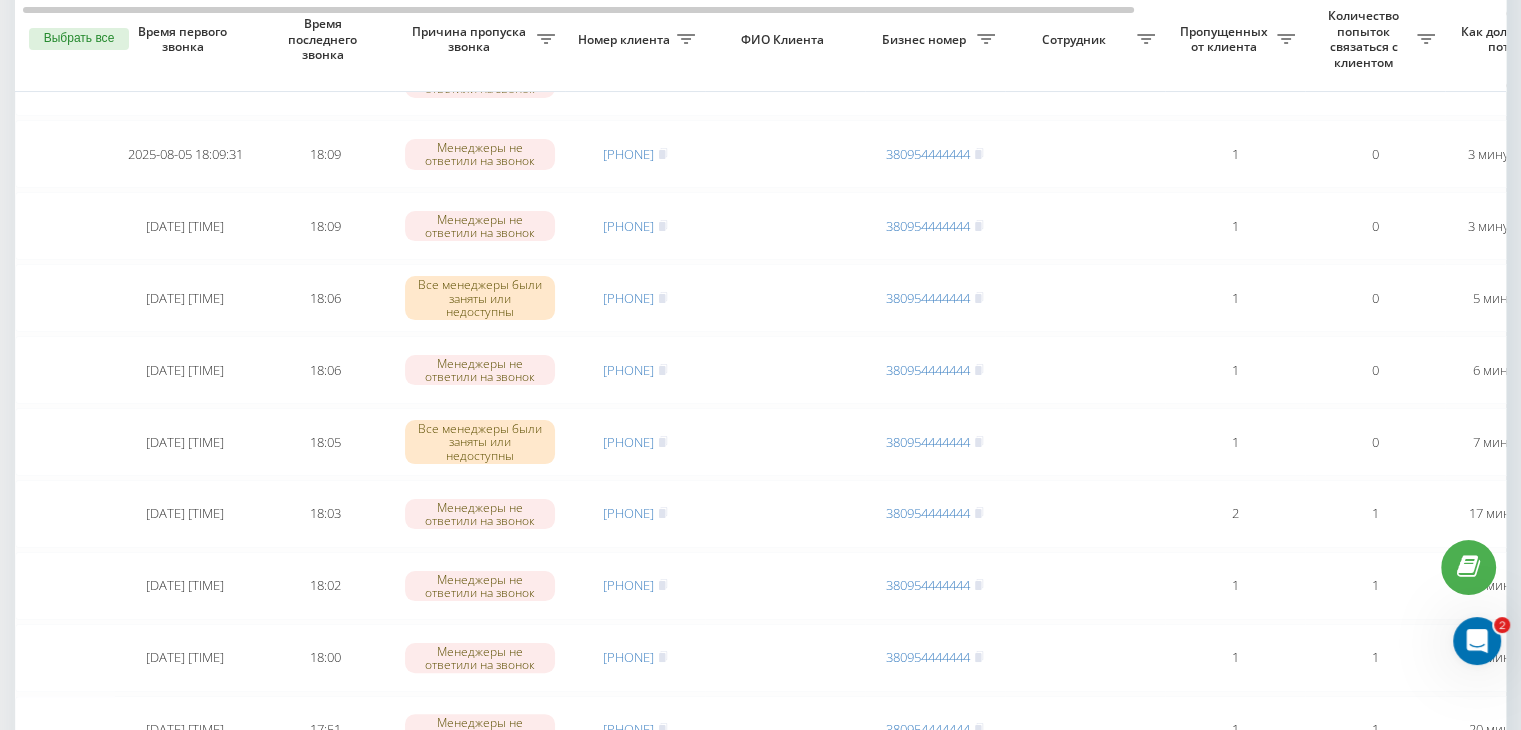 click on "Необработанные пропущенные звонки Обработанные звонки [DATE]  -  [DATE] Выбрать все Время первого звонка Время последнего звонка Причина пропуска звонка Номер клиента ФИО Клиента Бизнес номер Сотрудник Пропущенных от клиента Количество попыток связаться с клиентом Как долго звонок потерян Название схемы переадресации Комментарий к звонку Сегодня [DATE] [TIME] 18:10 Менеджеры не ответили на звонок [PHONE] [PHONE] 1 0 2 минуты назад ukrpas.com.ua Обработать Не удалось связаться Связался с клиентом с помощью другого канала Клиент перезвонил сам с другого номера 18:10 1 0" at bounding box center (760, 923) 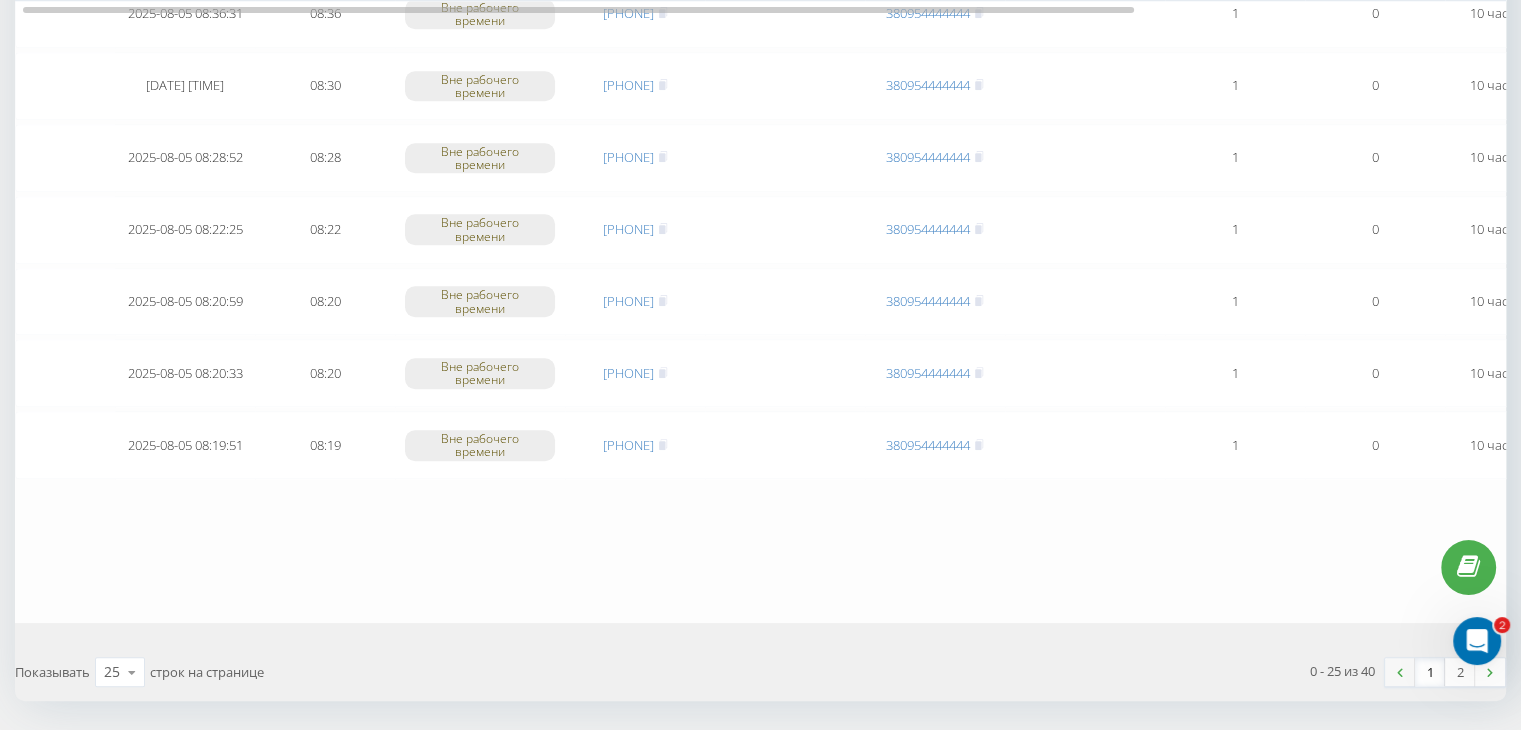 scroll, scrollTop: 1647, scrollLeft: 0, axis: vertical 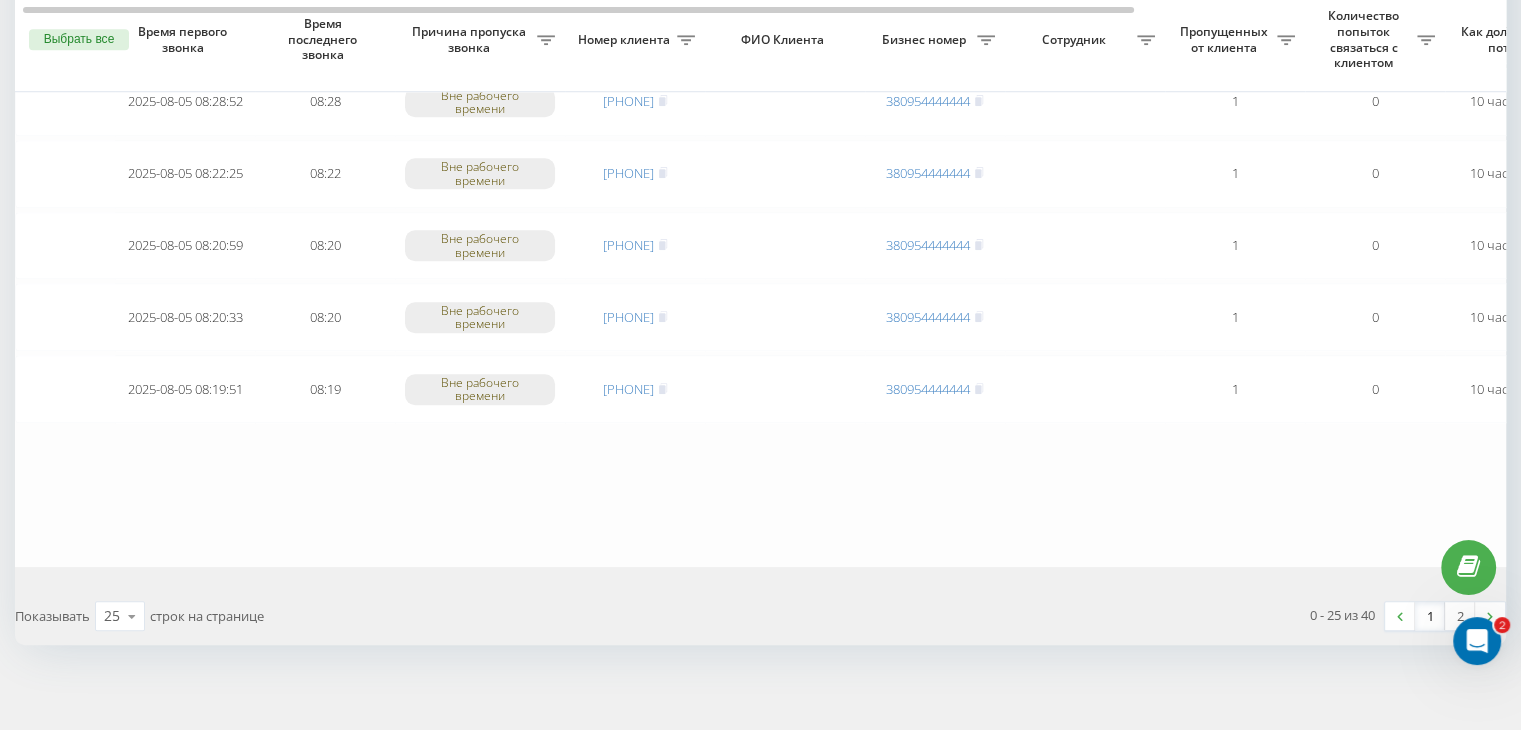click on "1" at bounding box center (1430, 616) 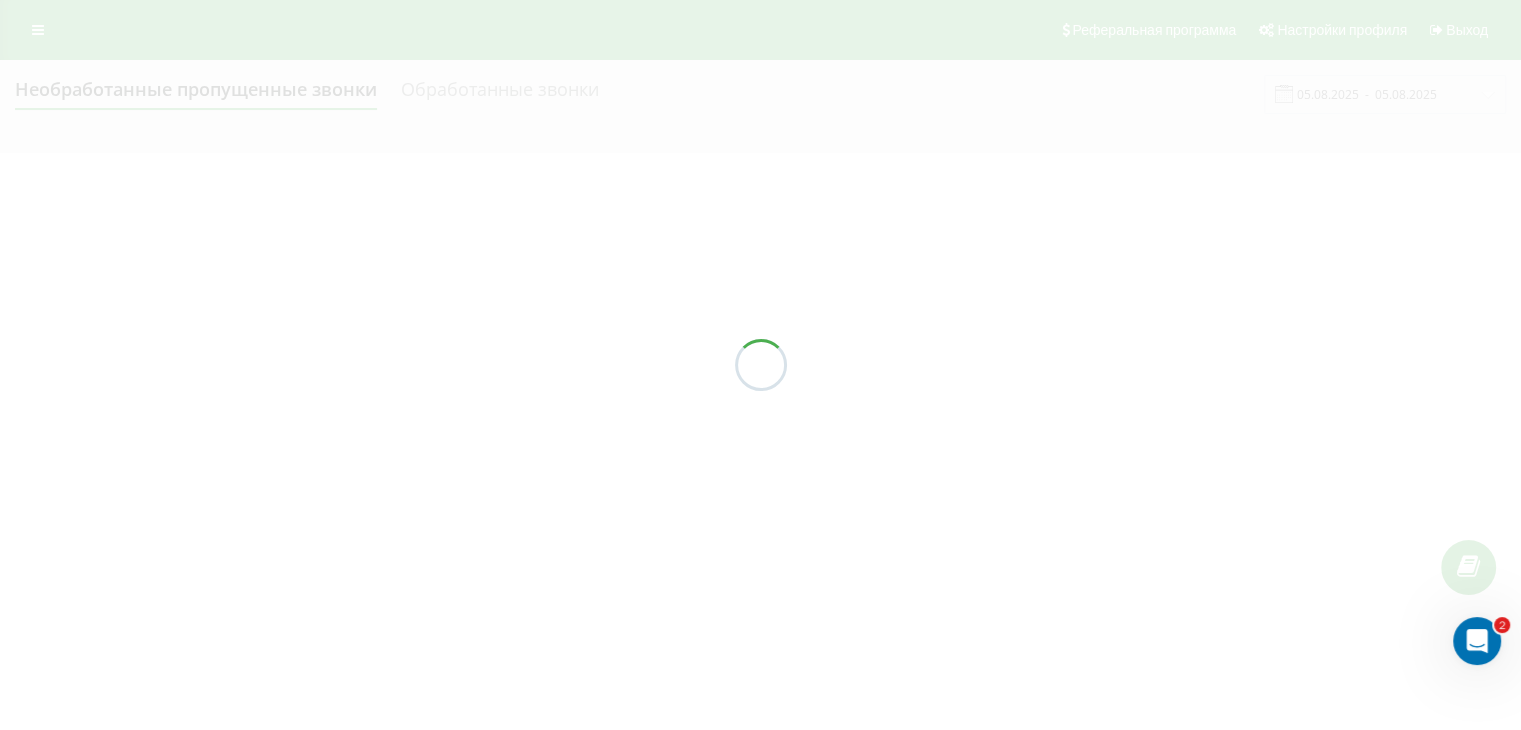 scroll, scrollTop: 0, scrollLeft: 0, axis: both 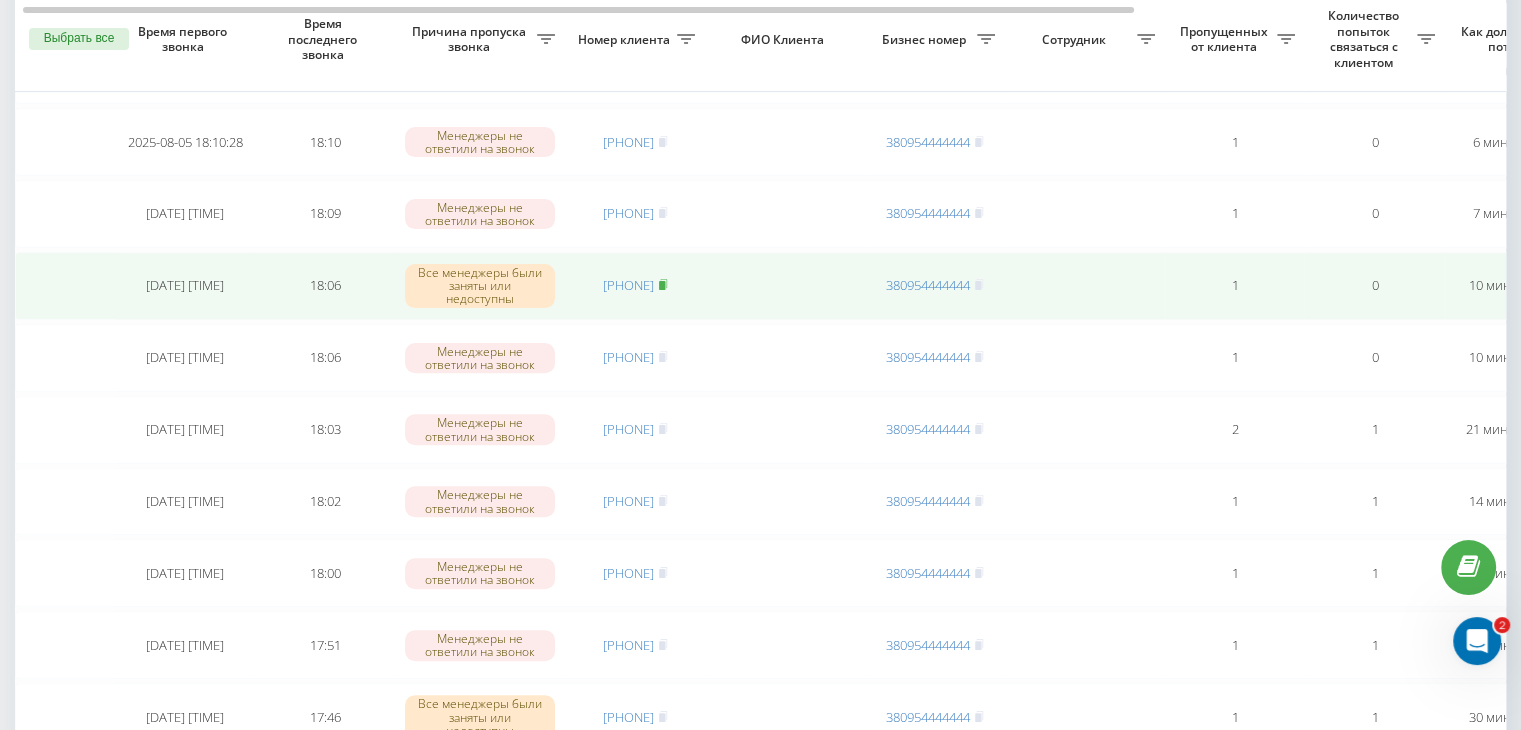 click 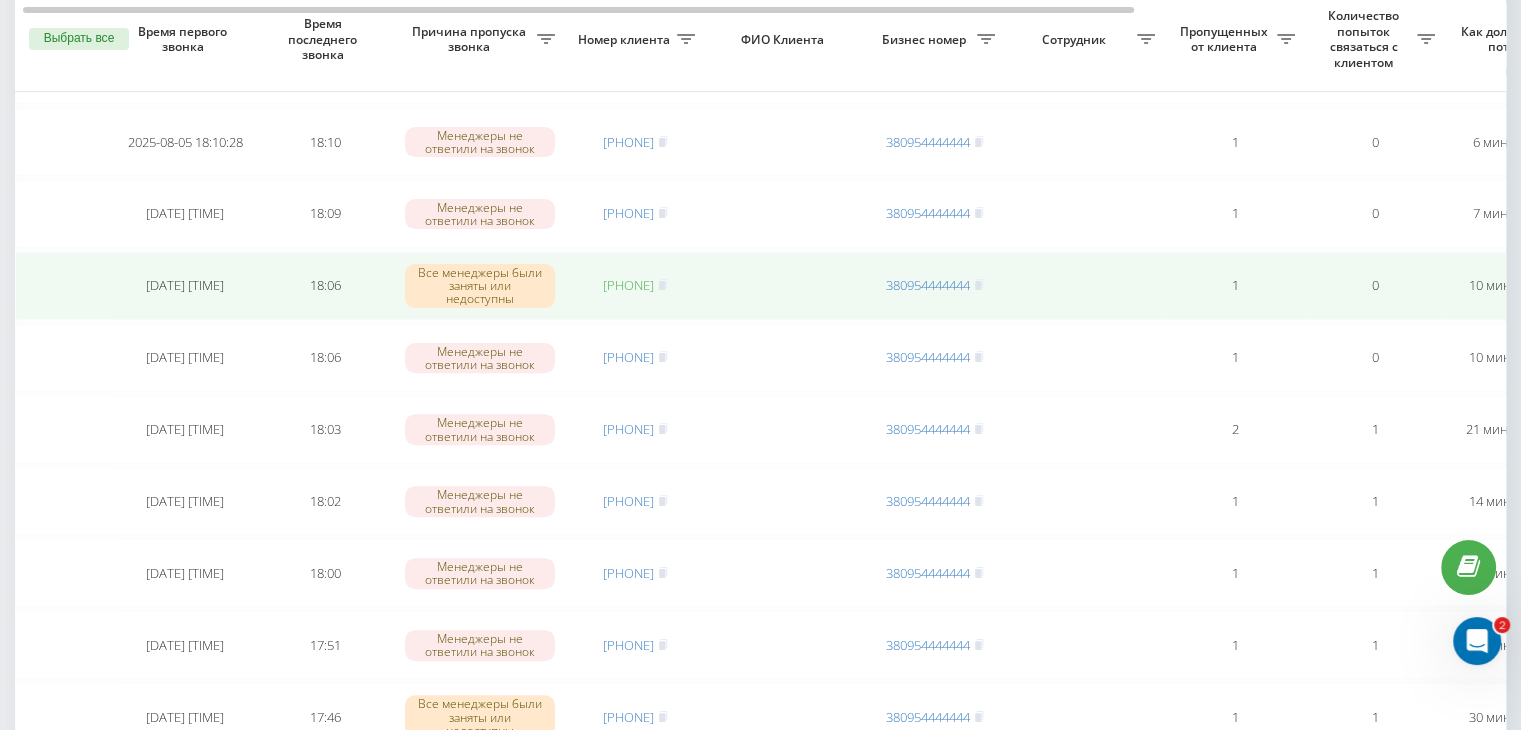 click on "[PHONE]" at bounding box center [628, 285] 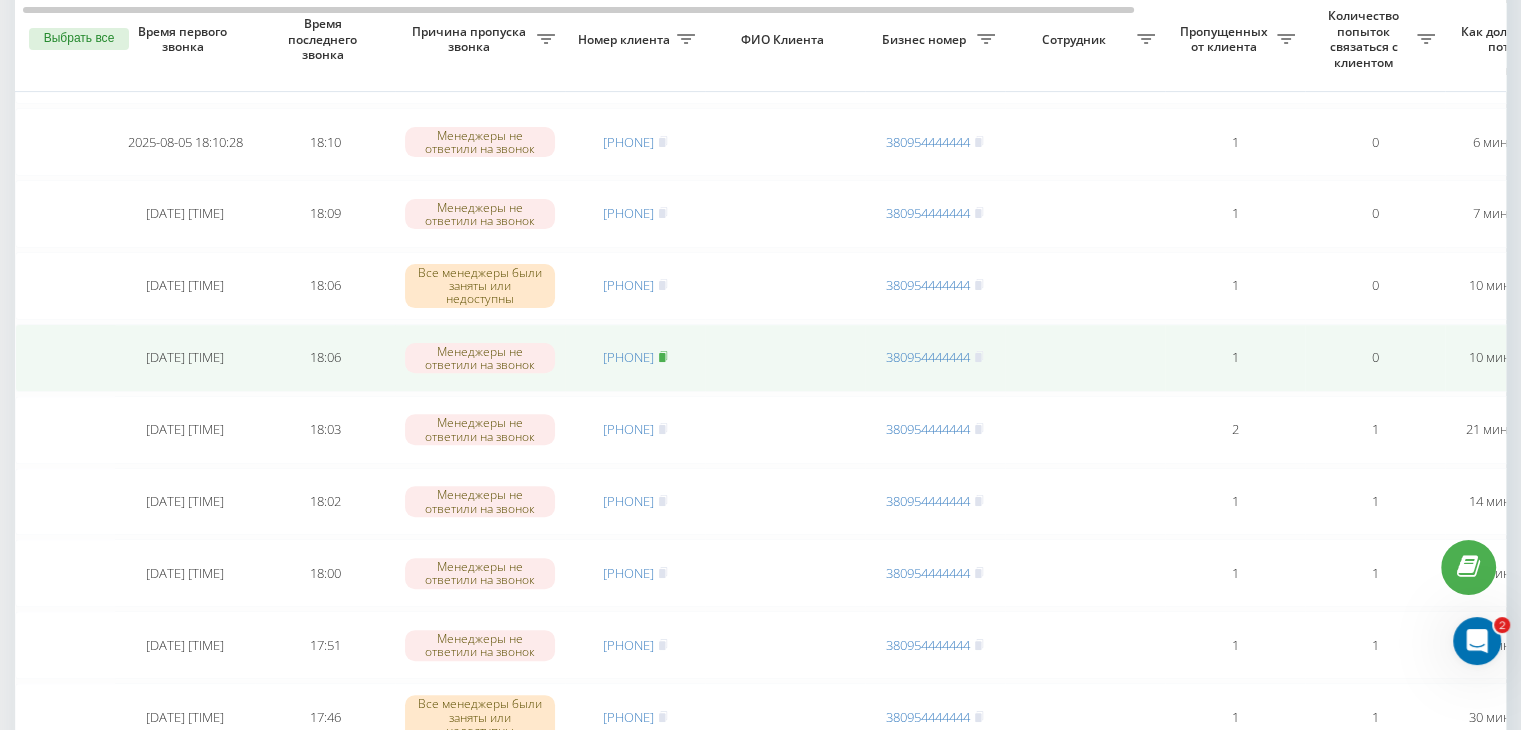 click 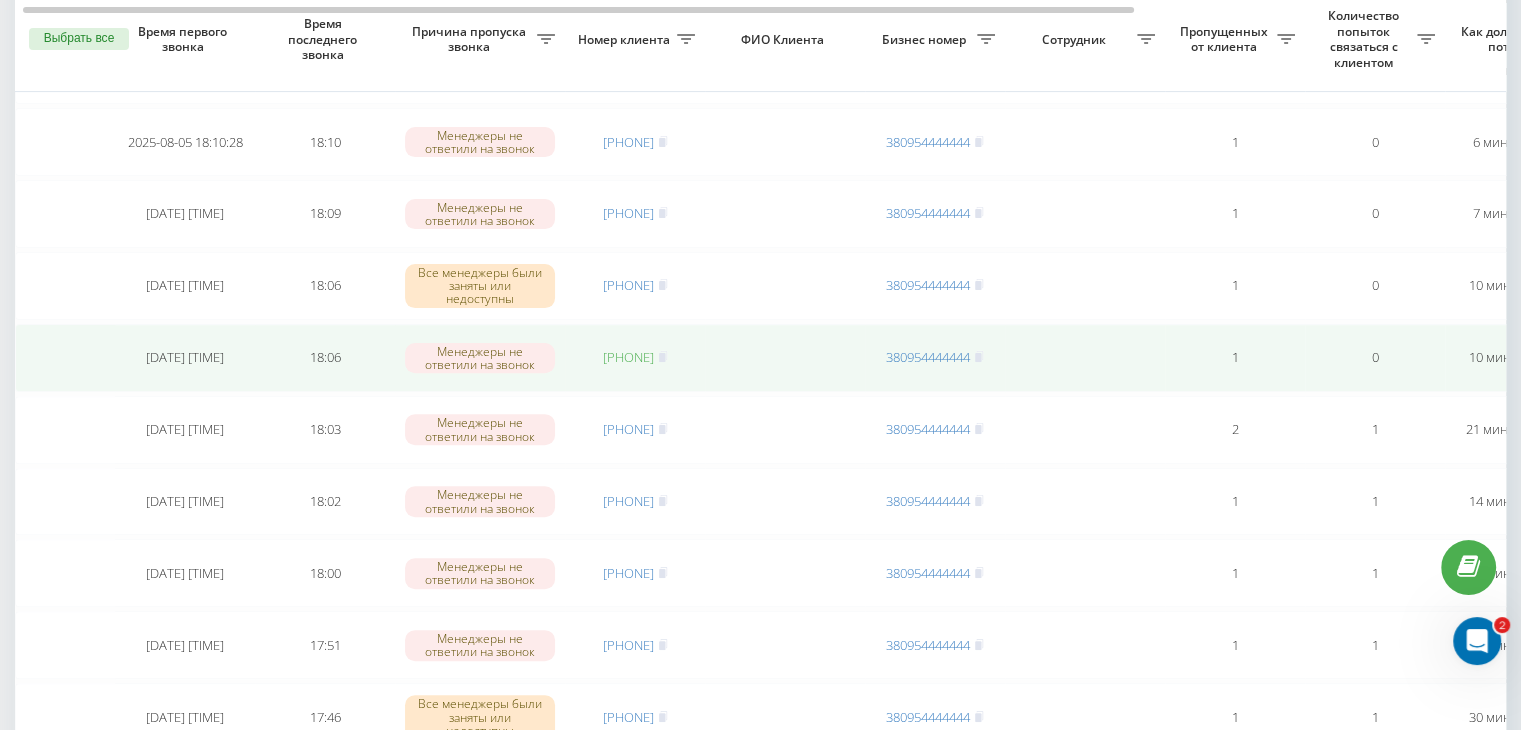 click on "[PHONE]" at bounding box center [628, 357] 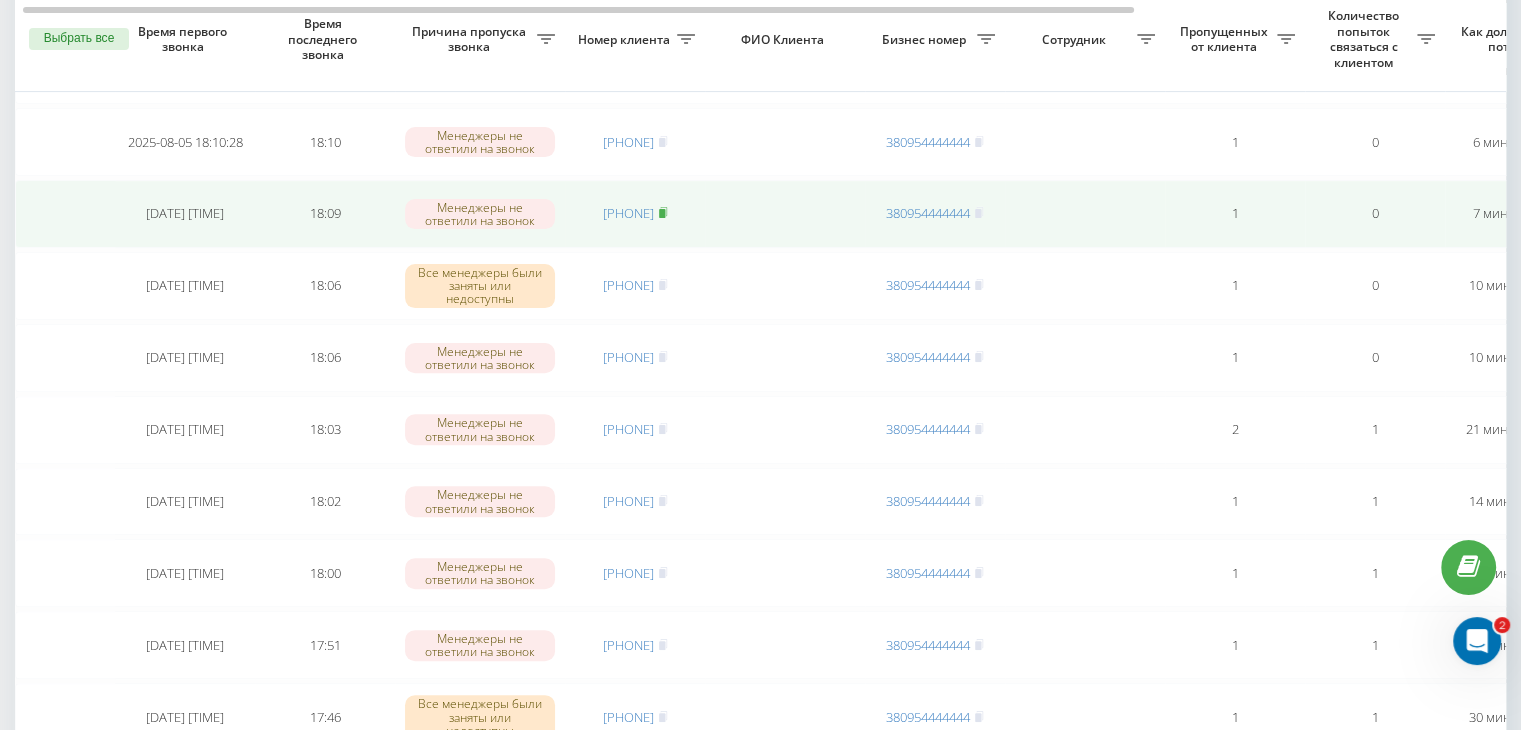 click 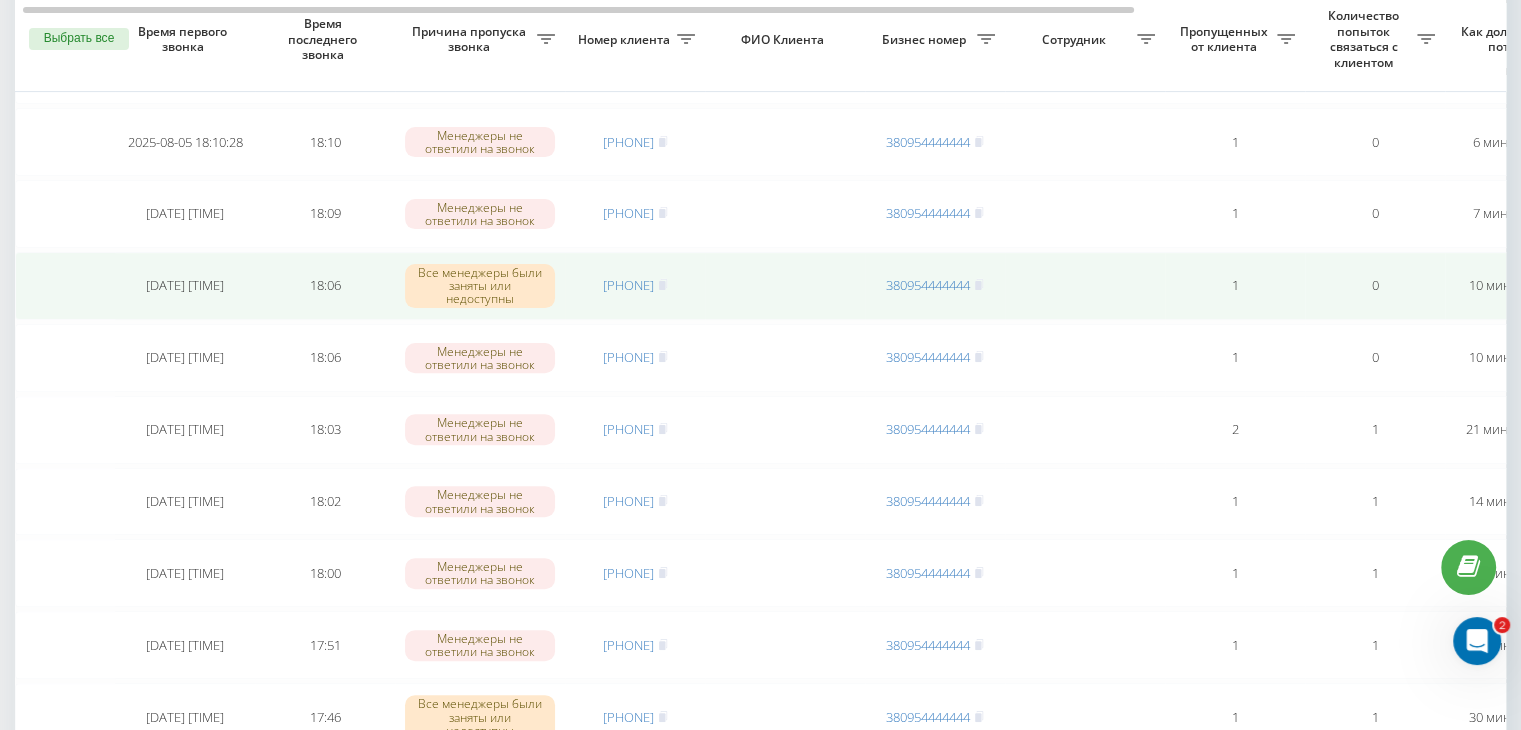 drag, startPoint x: 0, startPoint y: 310, endPoint x: 32, endPoint y: 314, distance: 32.24903 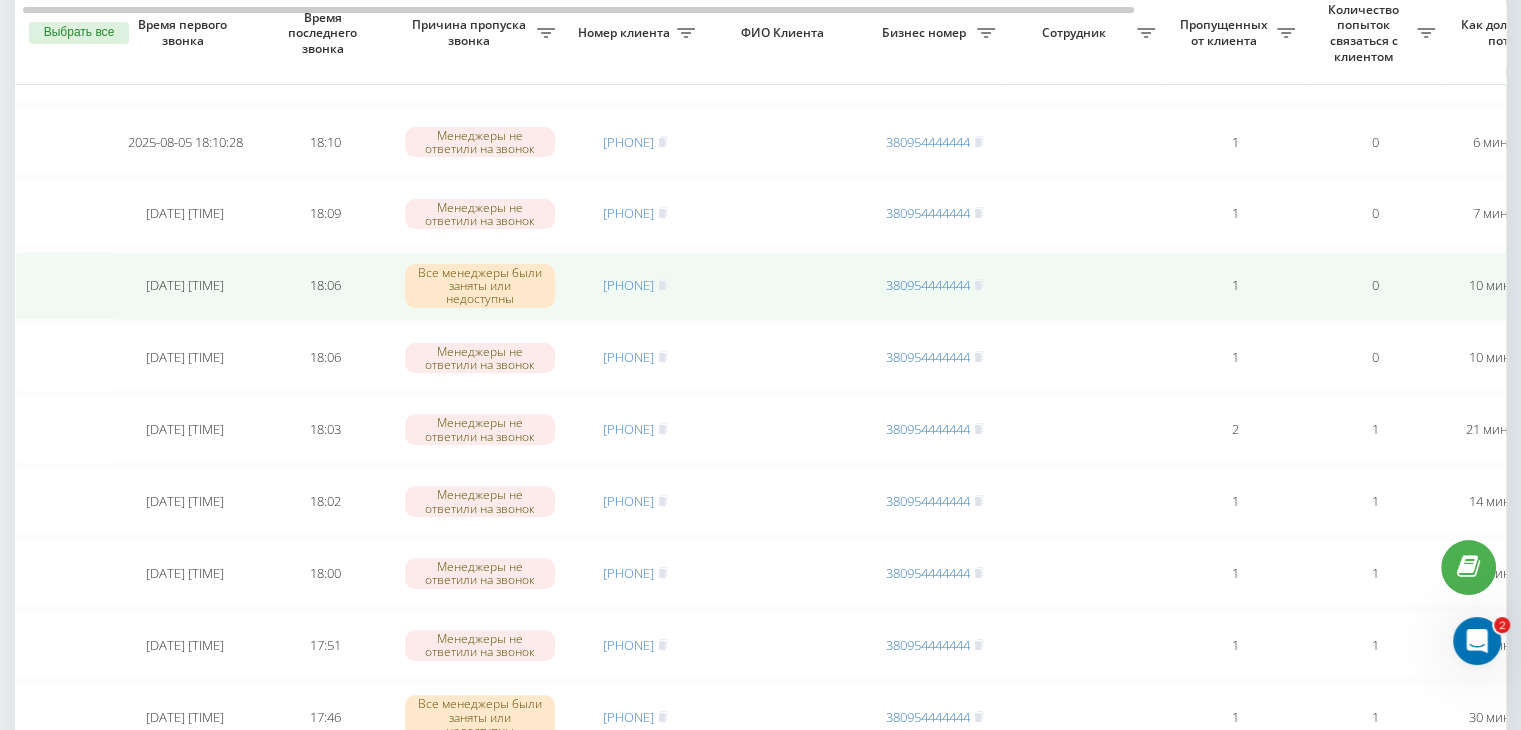 scroll, scrollTop: 500, scrollLeft: 0, axis: vertical 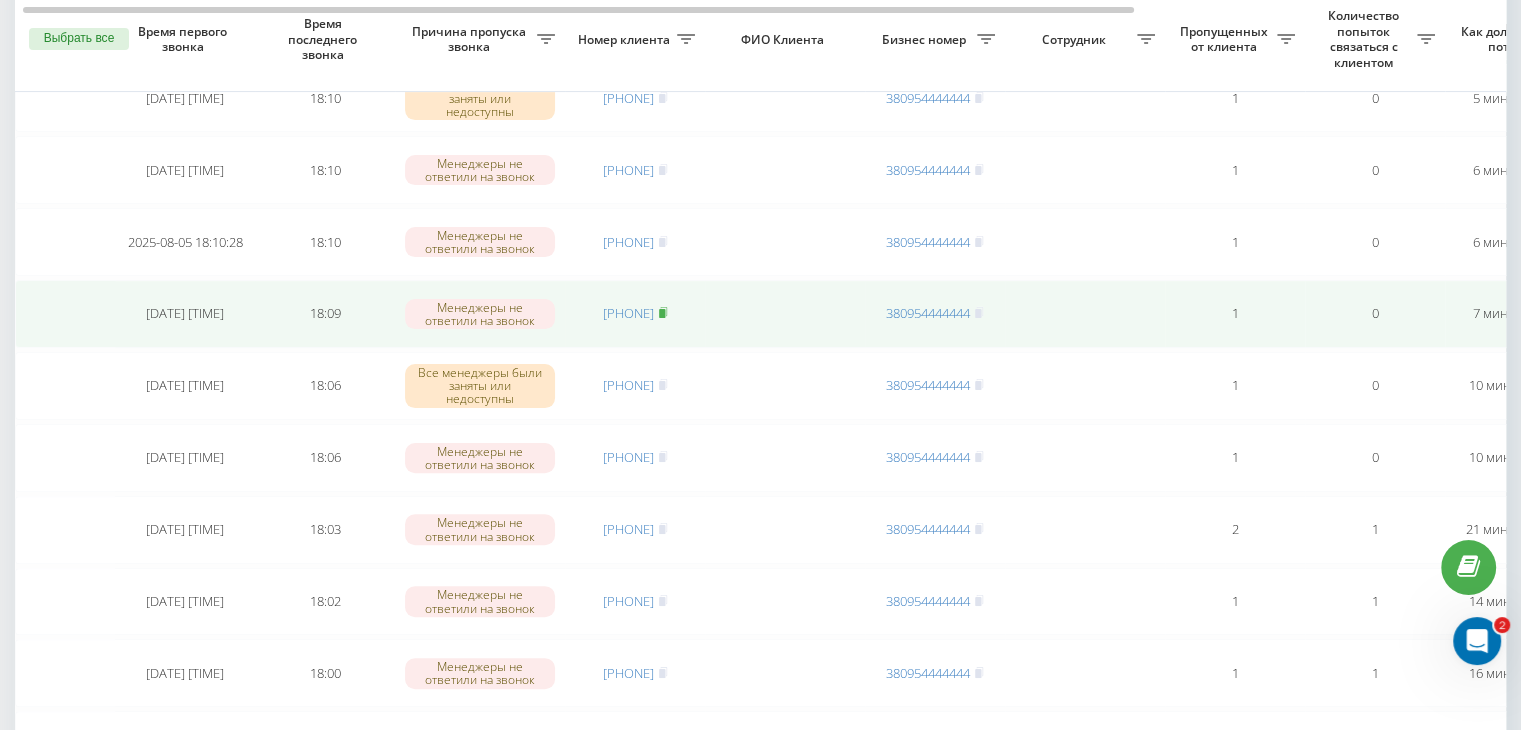 click 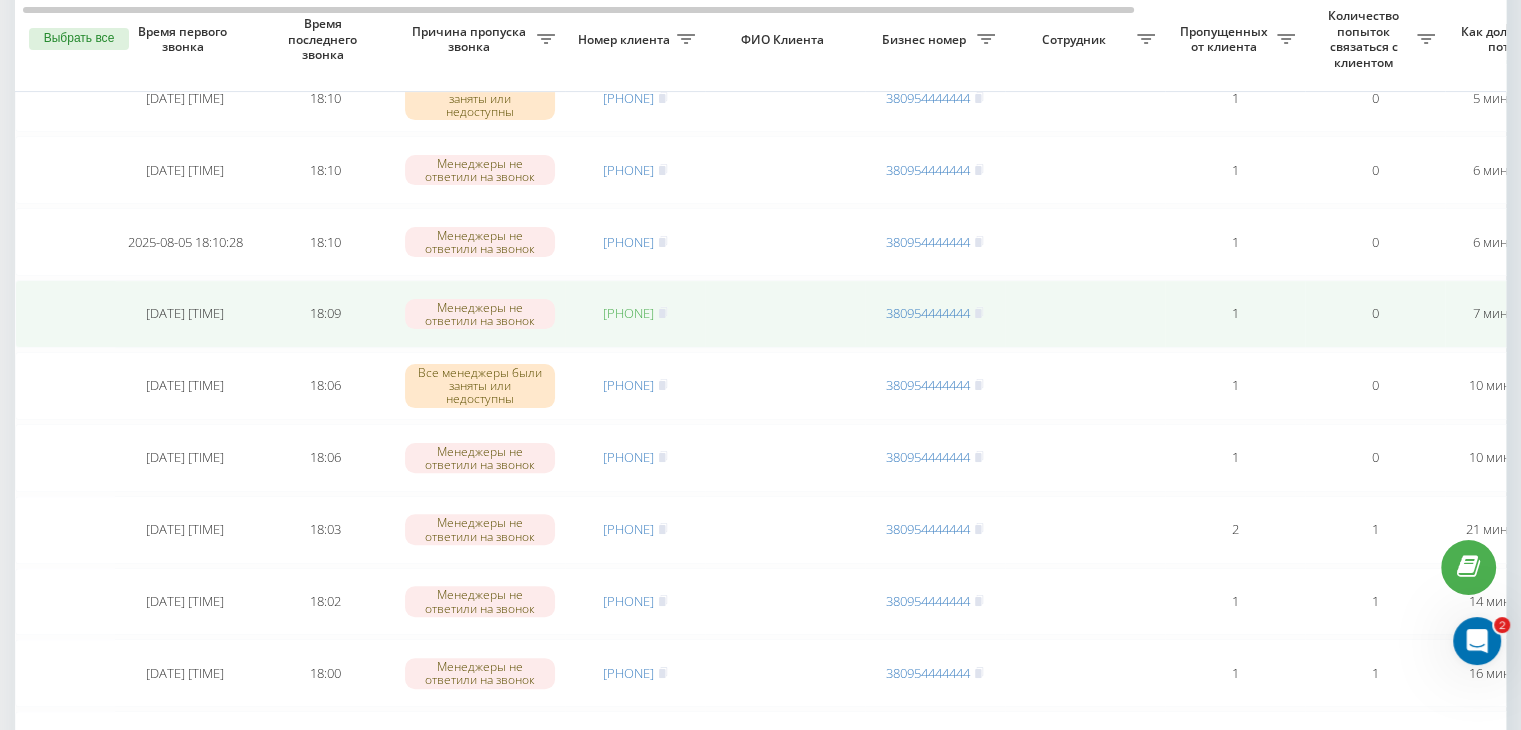 click on "[PHONE]" at bounding box center (628, 313) 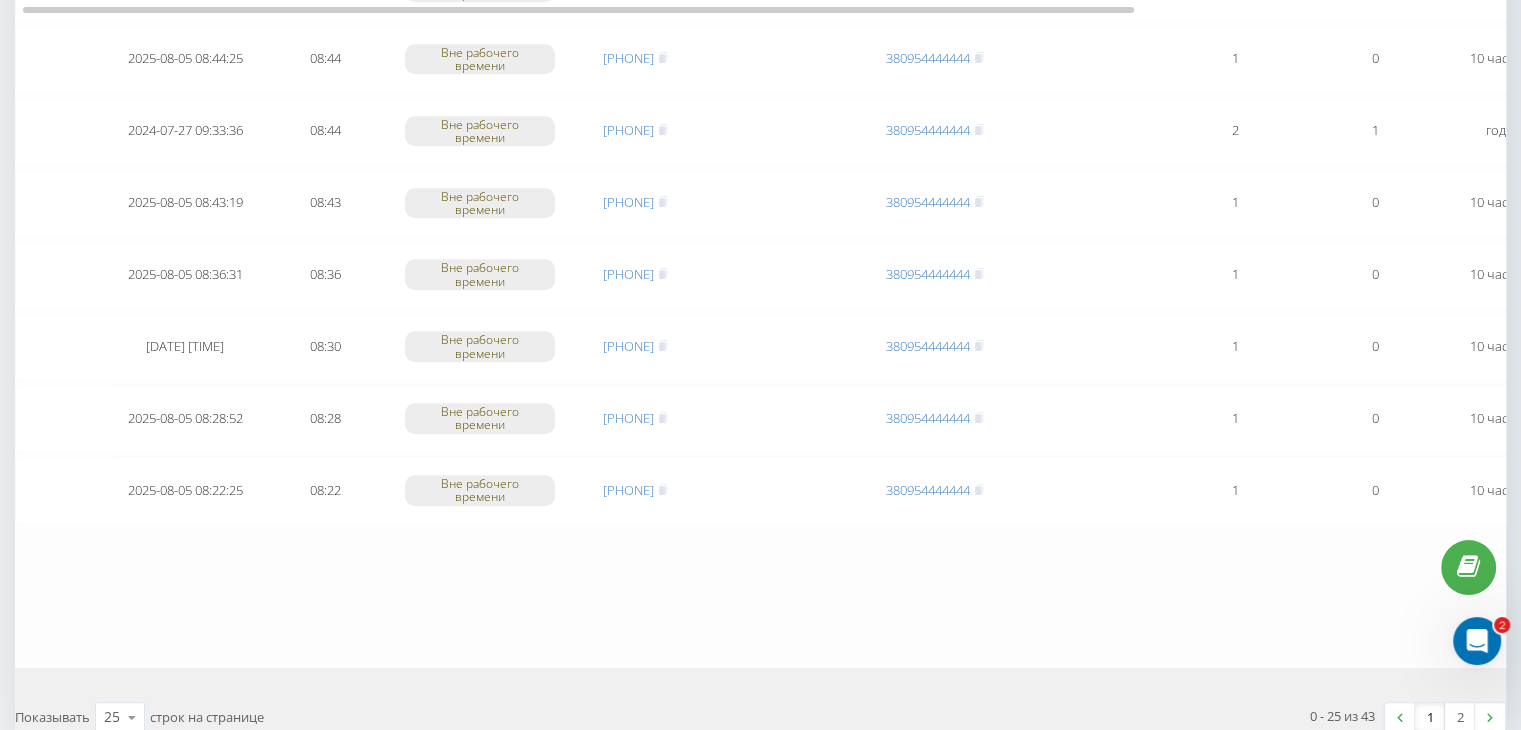 scroll, scrollTop: 1647, scrollLeft: 0, axis: vertical 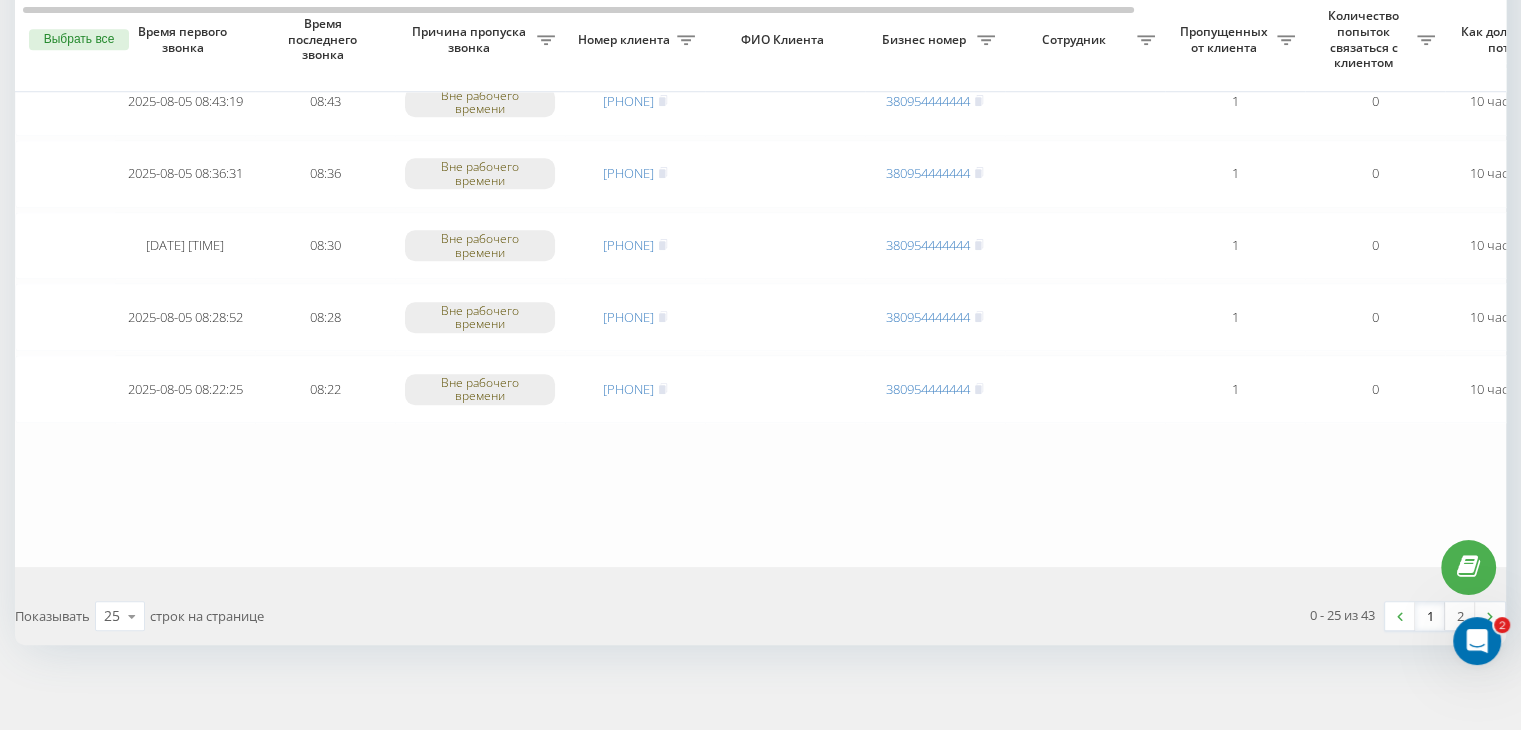 click on "1" at bounding box center [1430, 616] 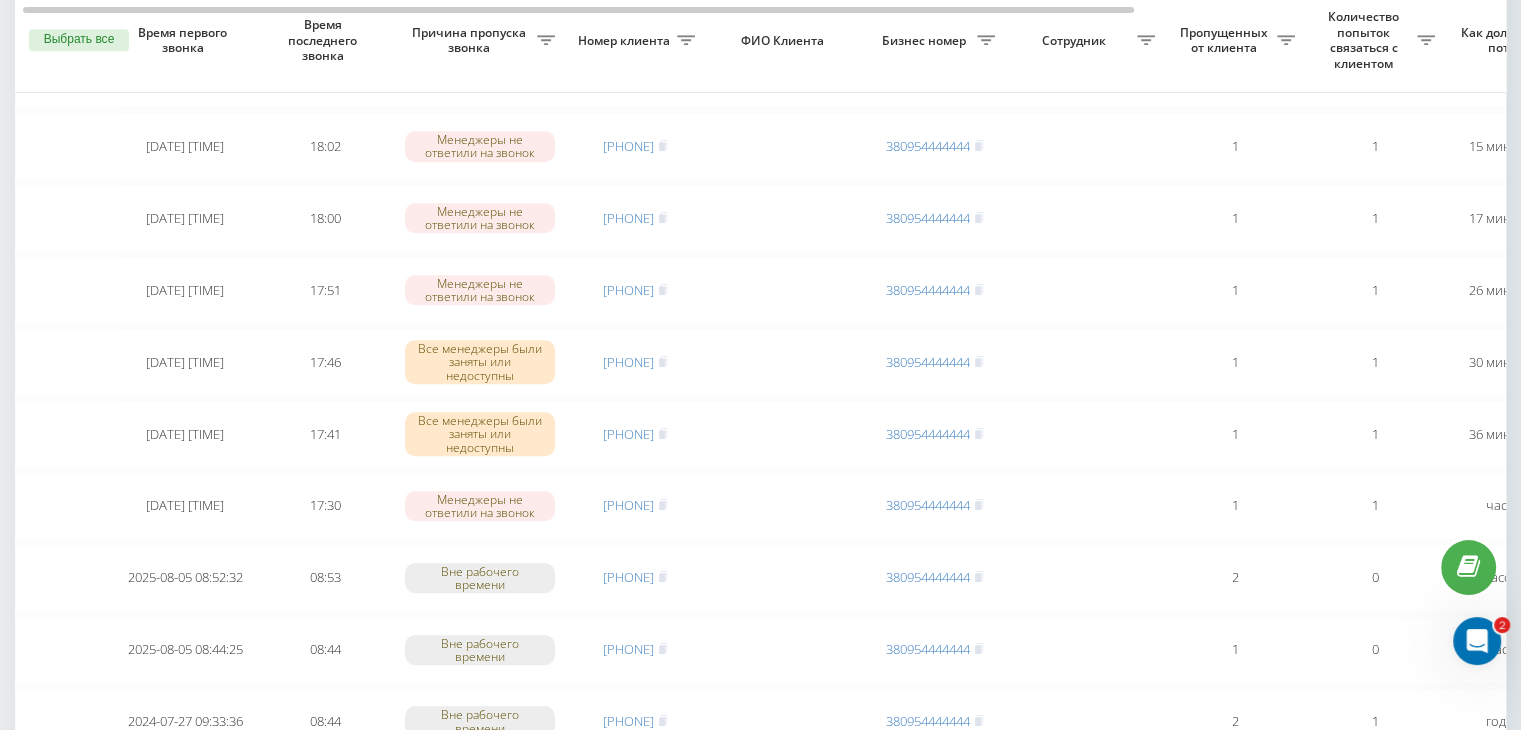 scroll, scrollTop: 1100, scrollLeft: 0, axis: vertical 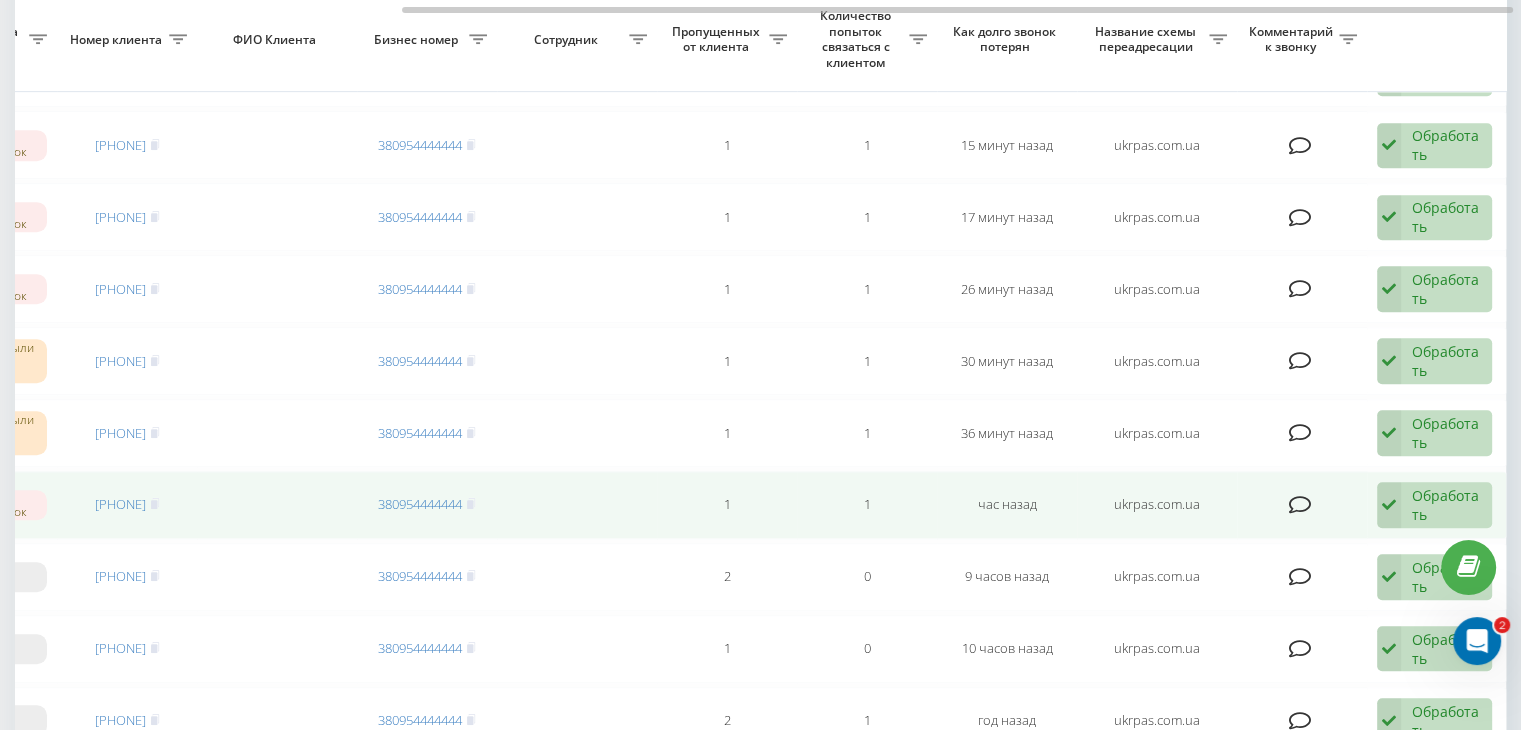click on "Обработать" at bounding box center [1446, 505] 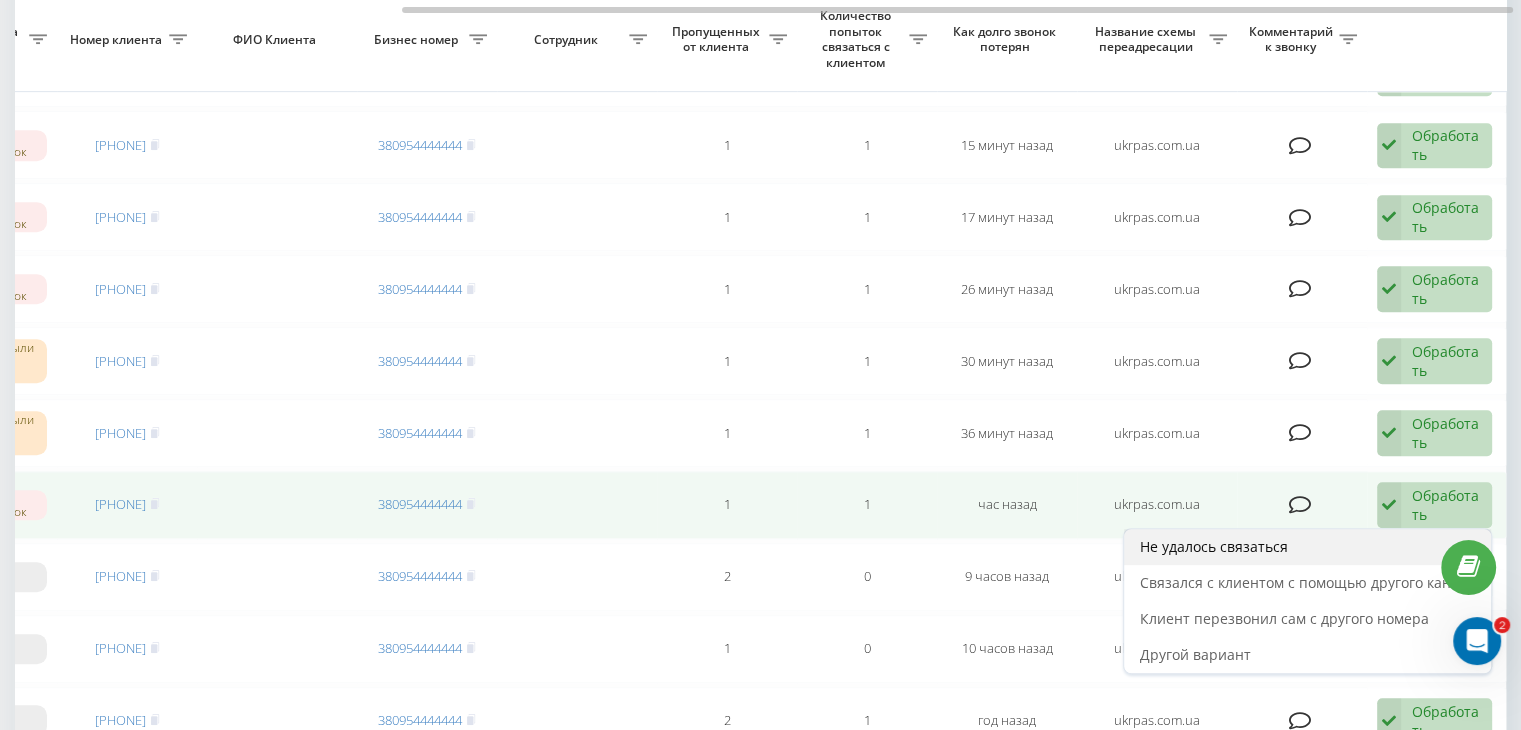 click on "Не удалось связаться" at bounding box center [1307, 547] 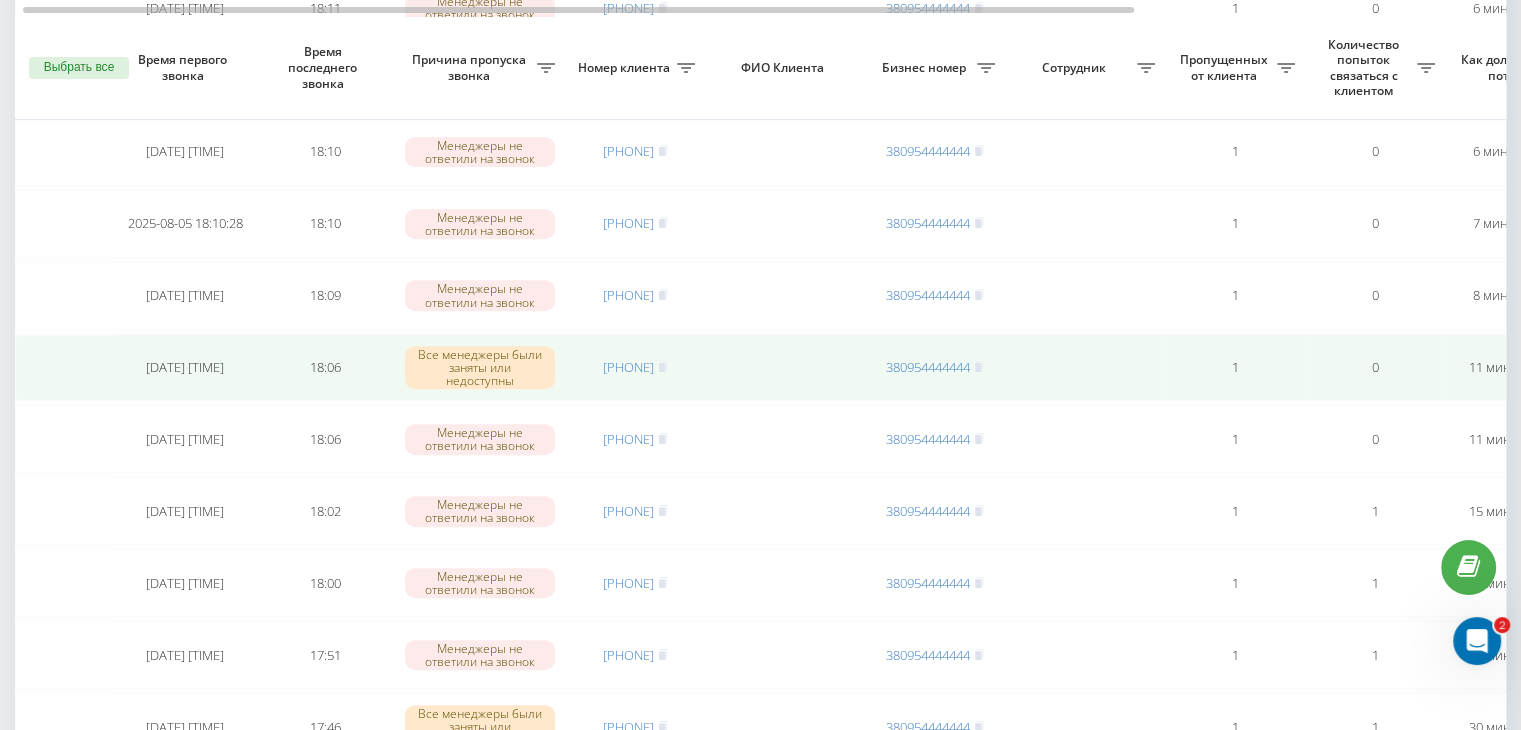 scroll, scrollTop: 700, scrollLeft: 0, axis: vertical 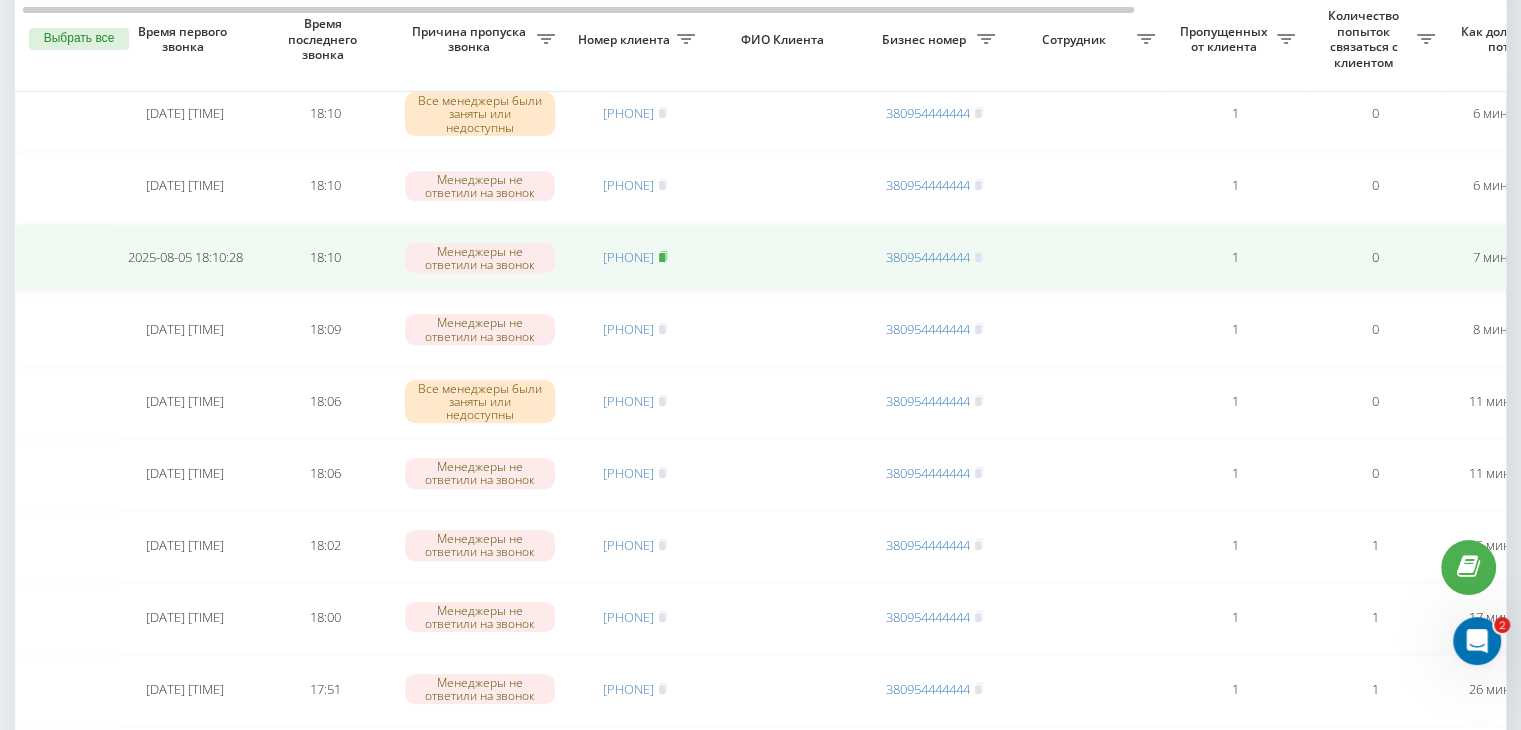 click 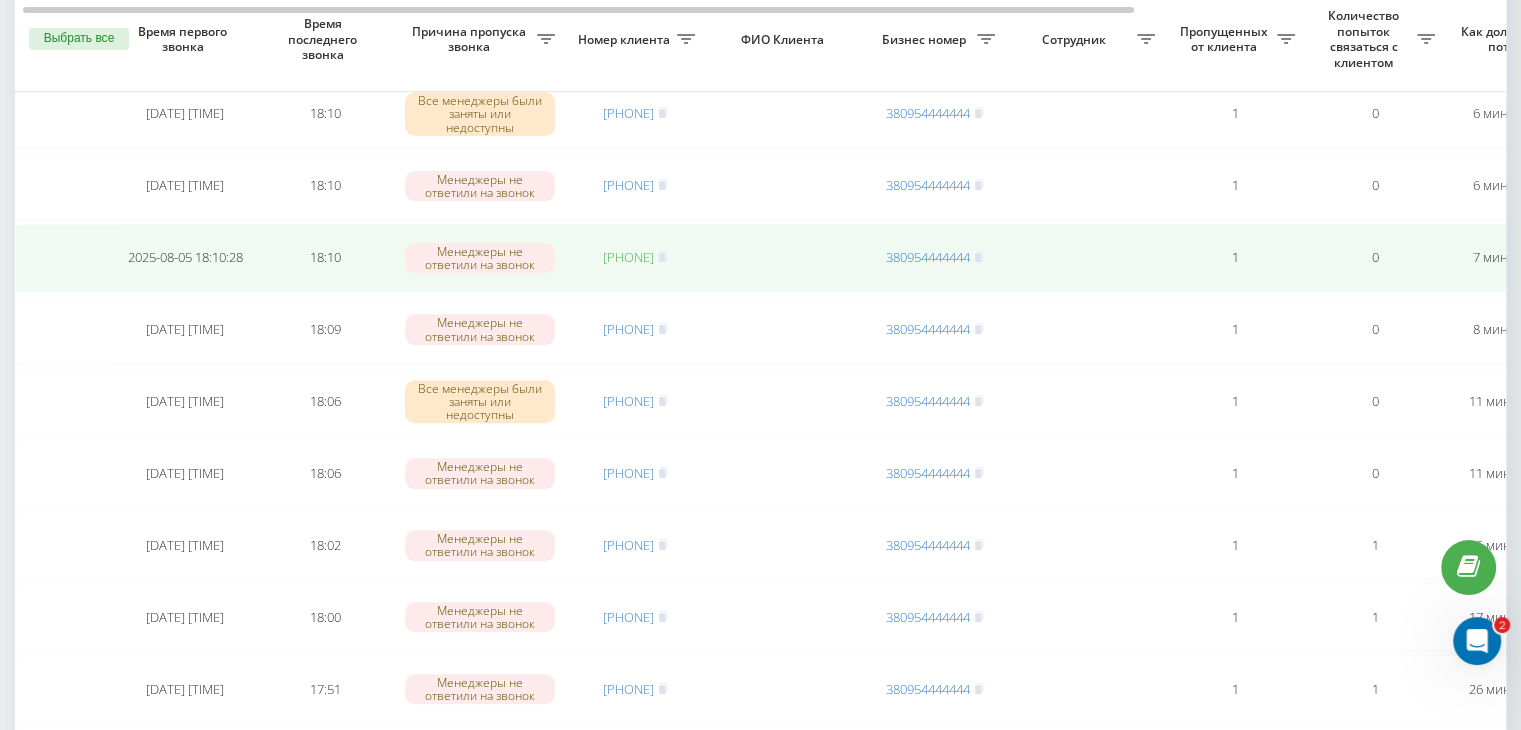 click on "[PHONE]" at bounding box center [628, 257] 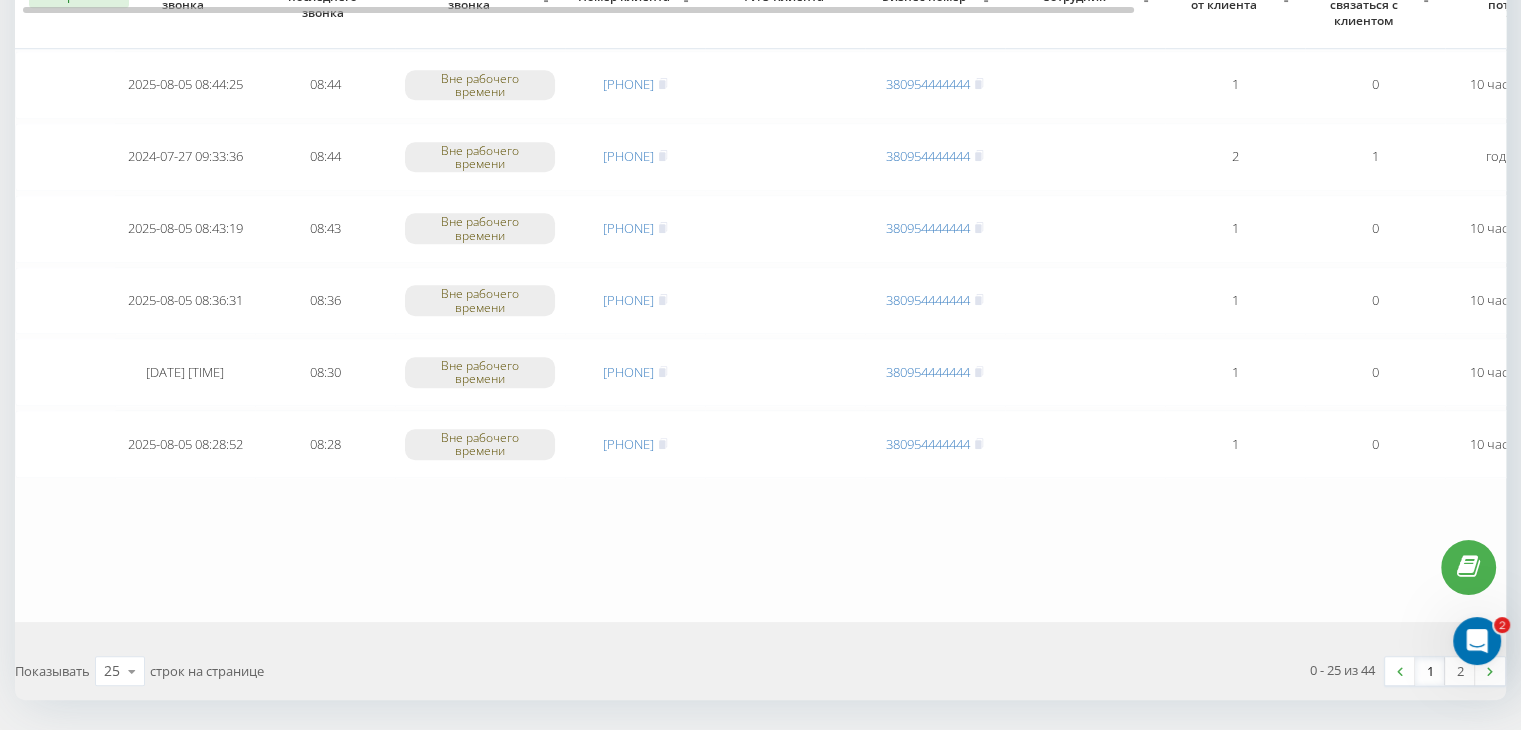 scroll, scrollTop: 1647, scrollLeft: 0, axis: vertical 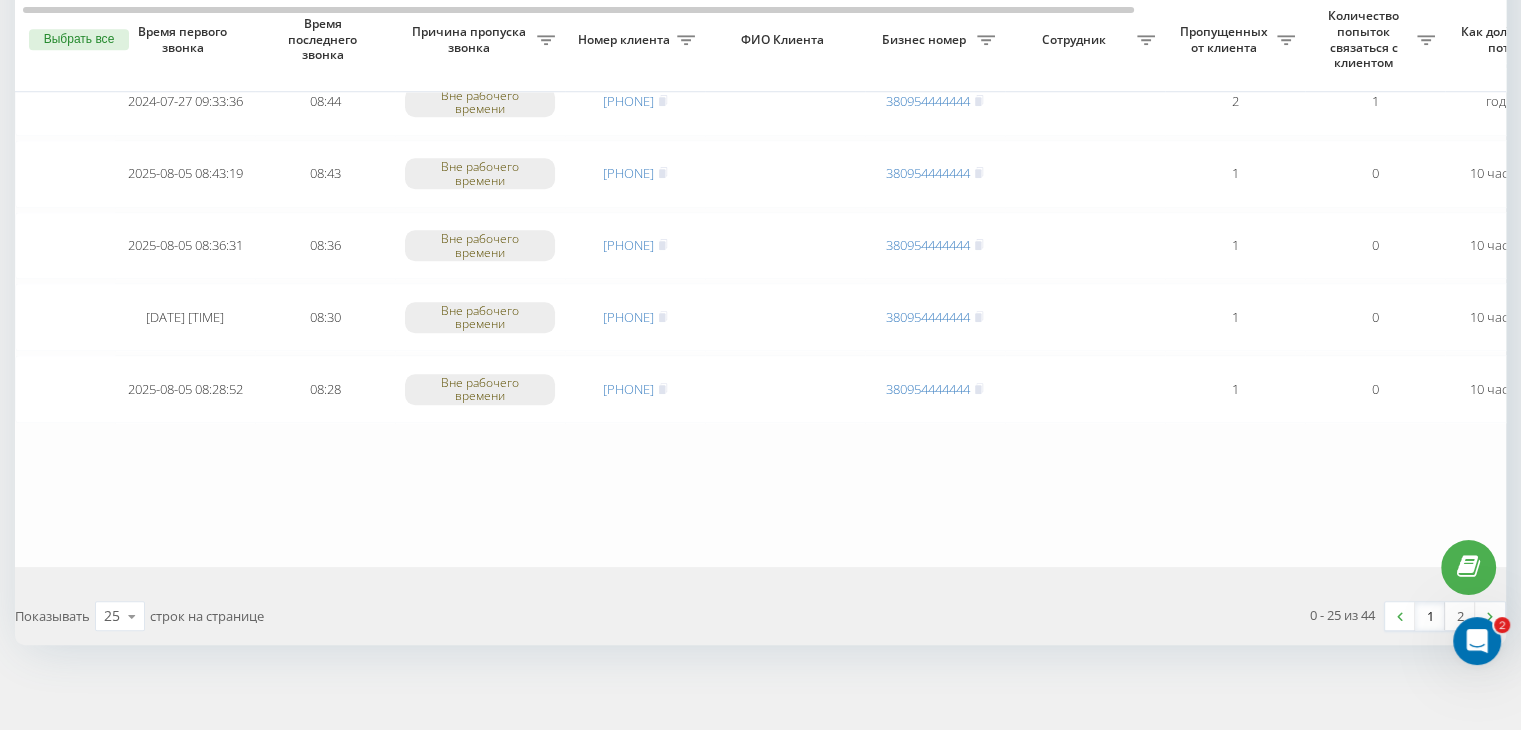 click on "1" at bounding box center (1430, 616) 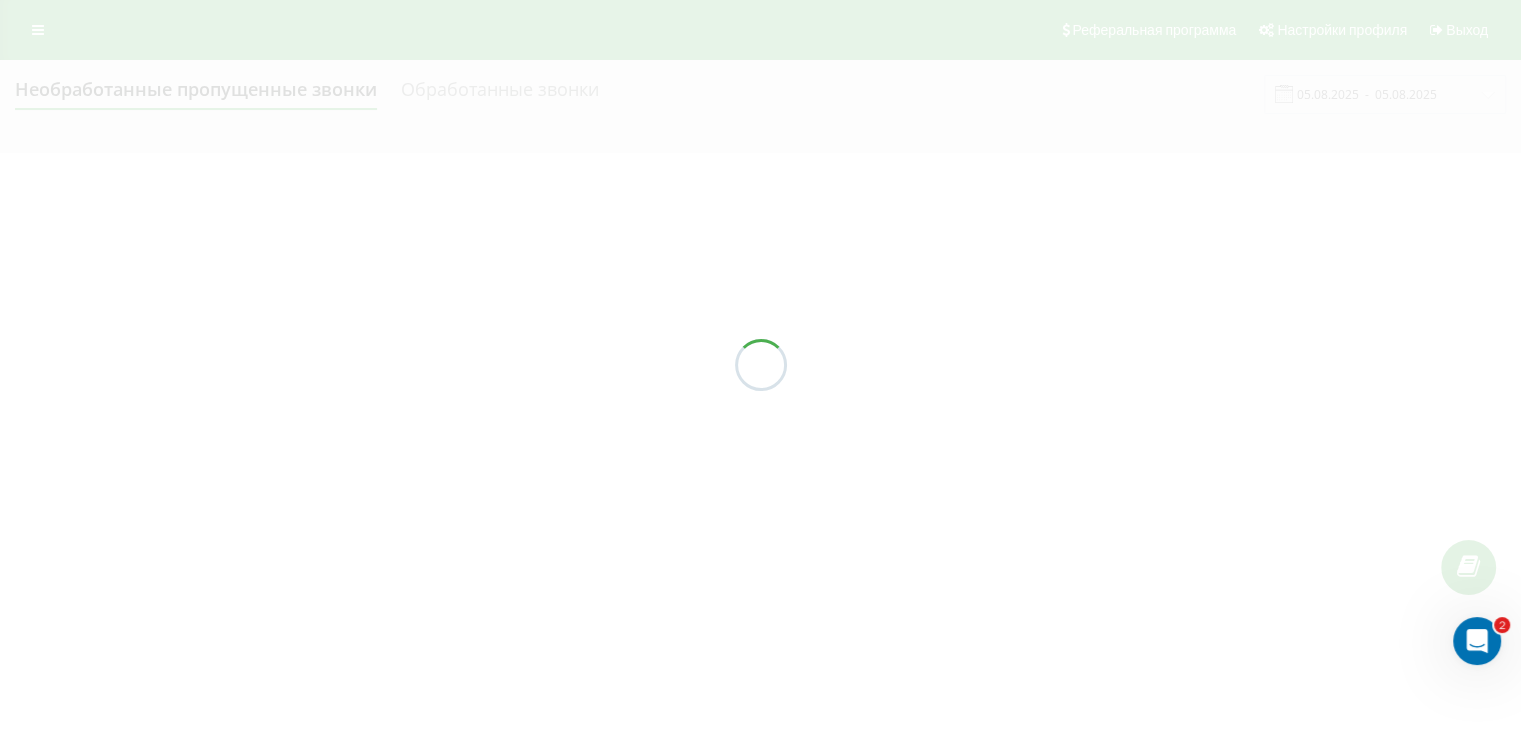 scroll, scrollTop: 0, scrollLeft: 0, axis: both 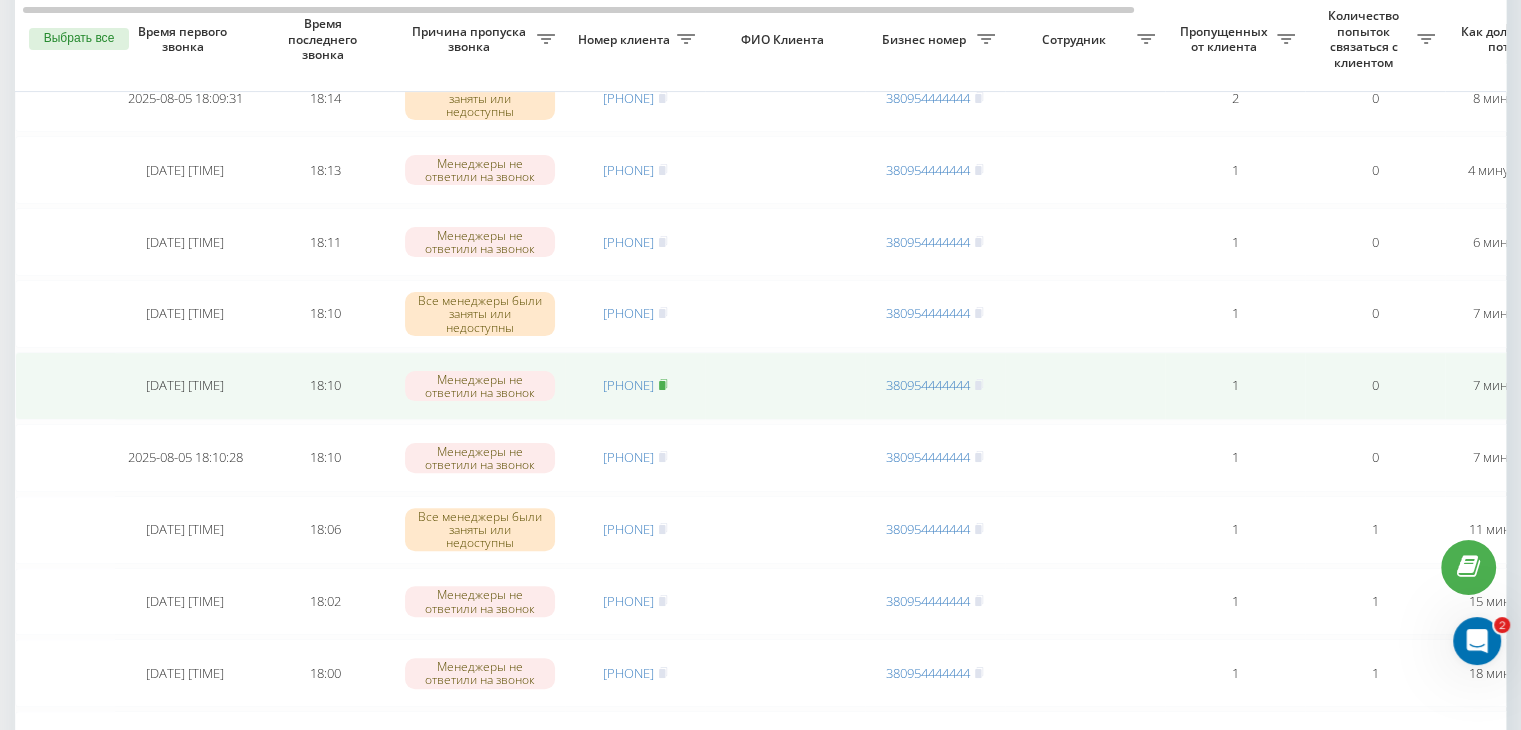 click 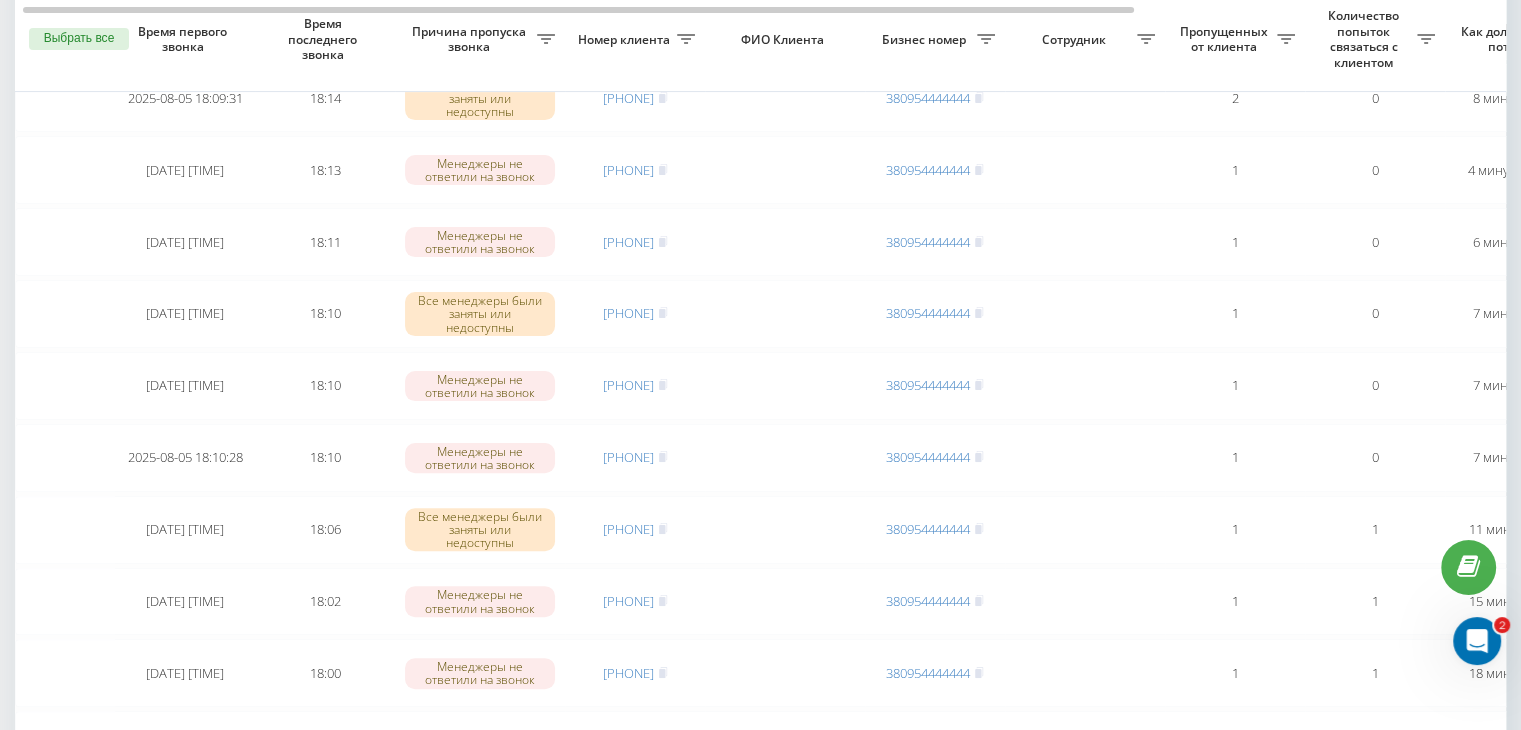 click on "Необработанные пропущенные звонки Обработанные звонки 05.08.2025  -  05.08.2025 Выбрать все Время первого звонка Время последнего звонка Причина пропуска звонка Номер клиента ФИО Клиента Бизнес номер Сотрудник Пропущенных от клиента Количество попыток связаться с клиентом Как долго звонок потерян Название схемы переадресации Комментарий к звонку Сегодня [DATE] [TIME] 18:16 Менеджеры не ответили на звонок [PHONE] [PHONE] 1 0 минуту назад ukrpas.com.ua Обработать Не удалось связаться Связался с клиентом с помощью другого канала Клиент перезвонил сам с другого номера 18:15 3 1 1" at bounding box center (760, 723) 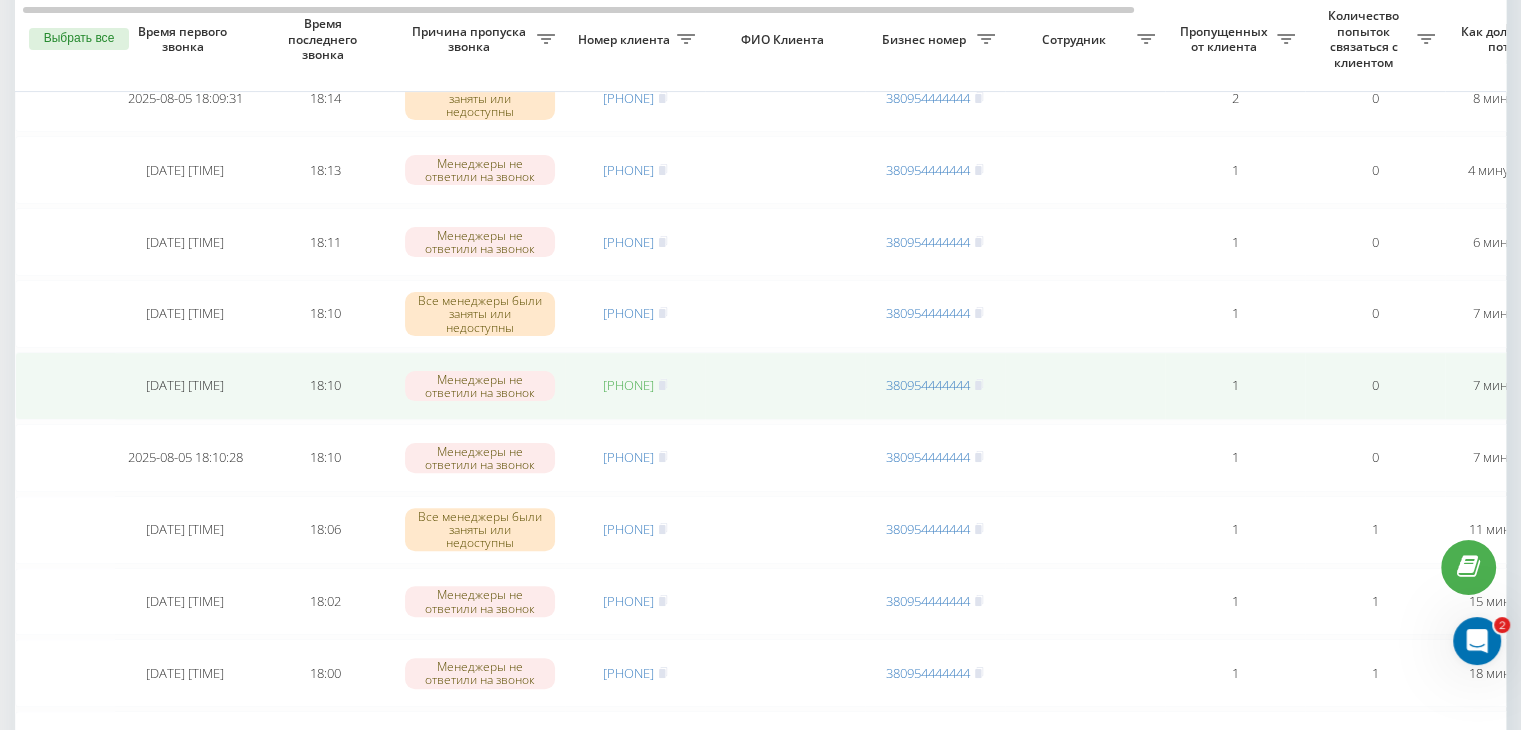click on "[PHONE]" at bounding box center [628, 385] 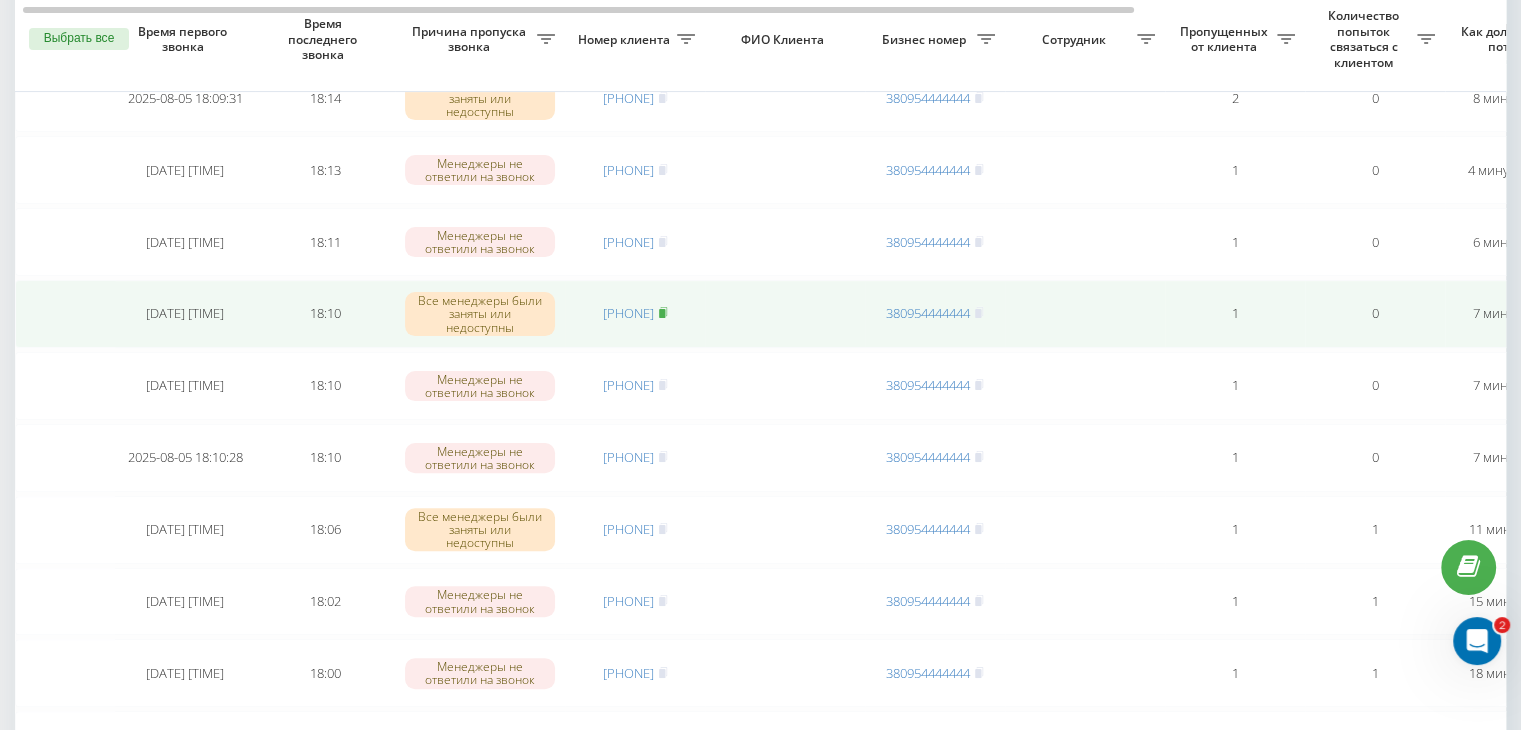 click 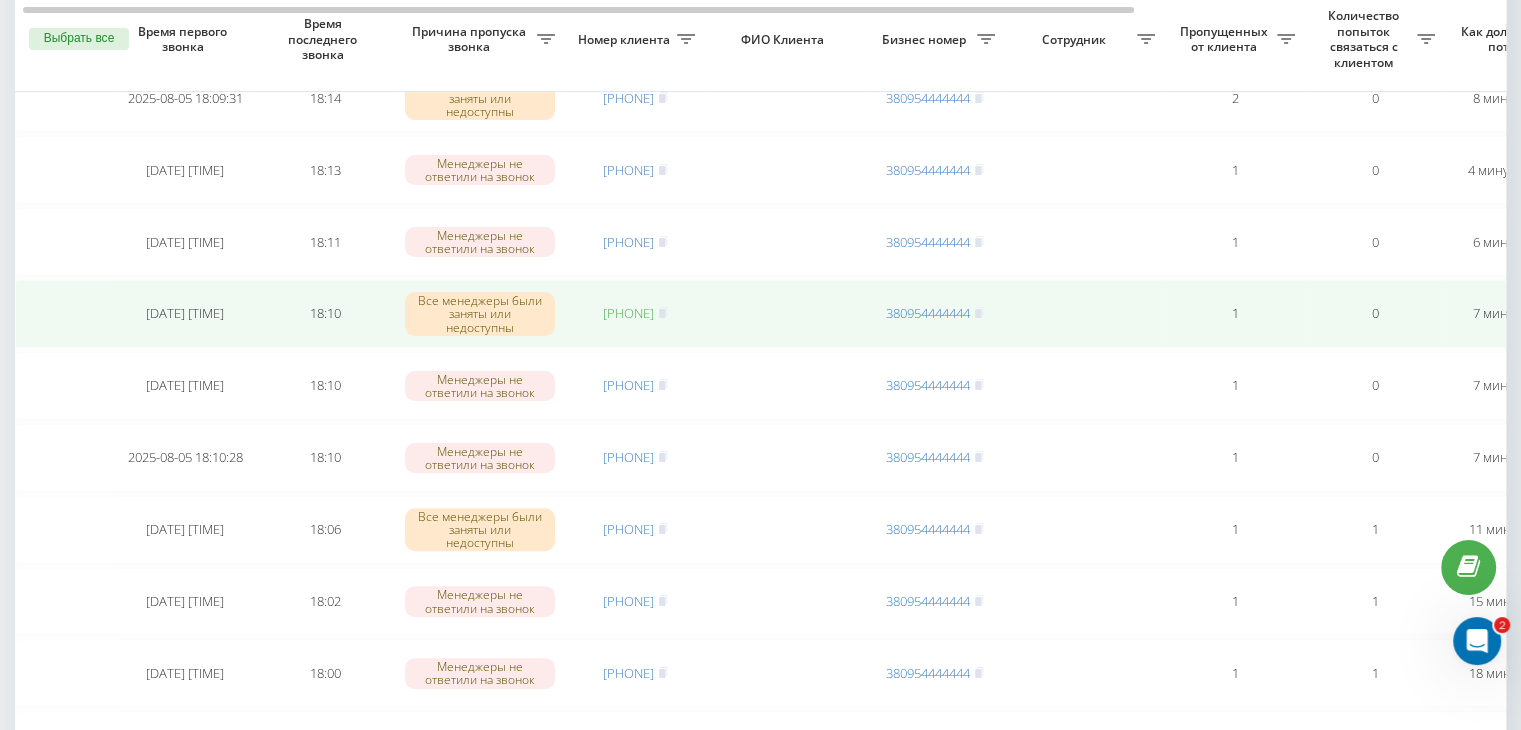 click on "[PHONE]" at bounding box center (628, 313) 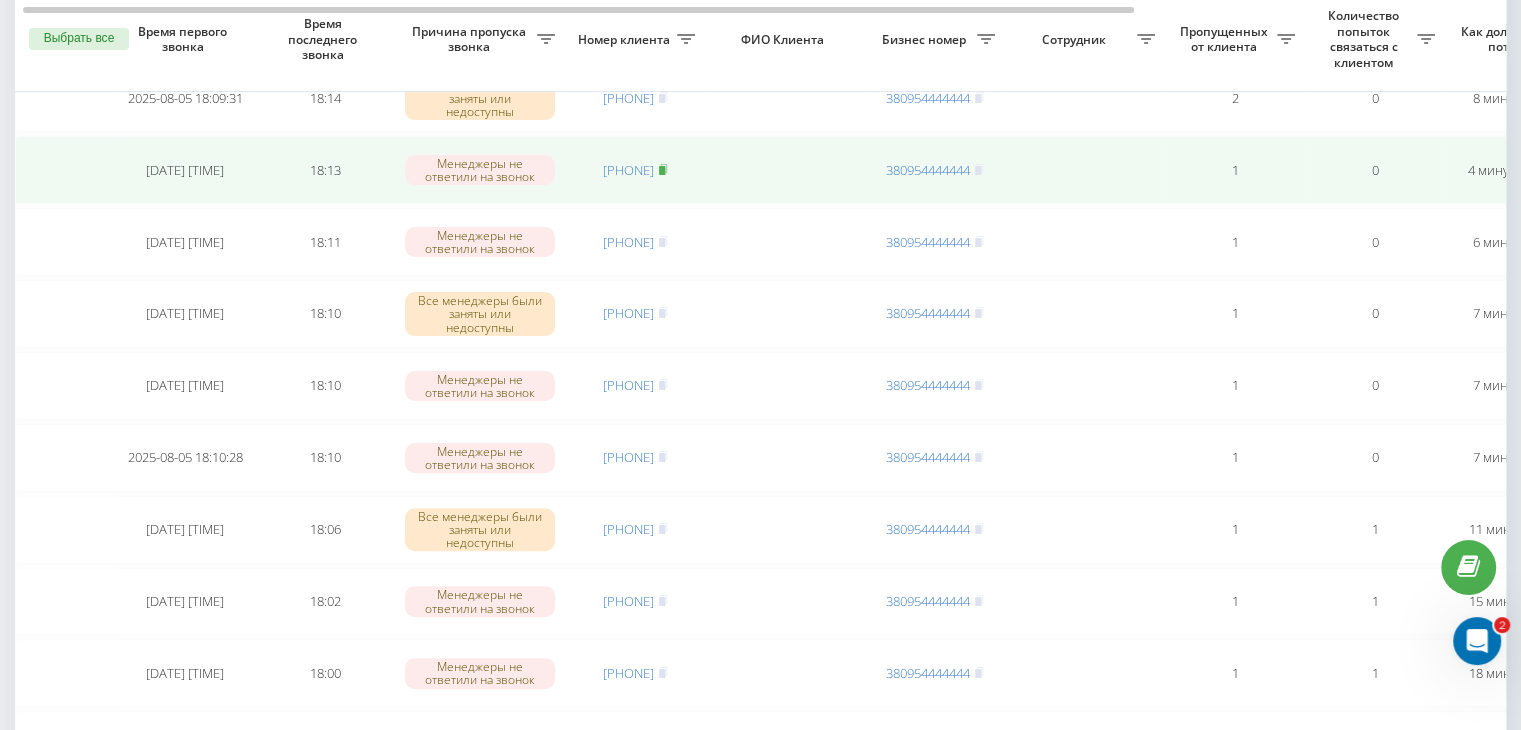 click 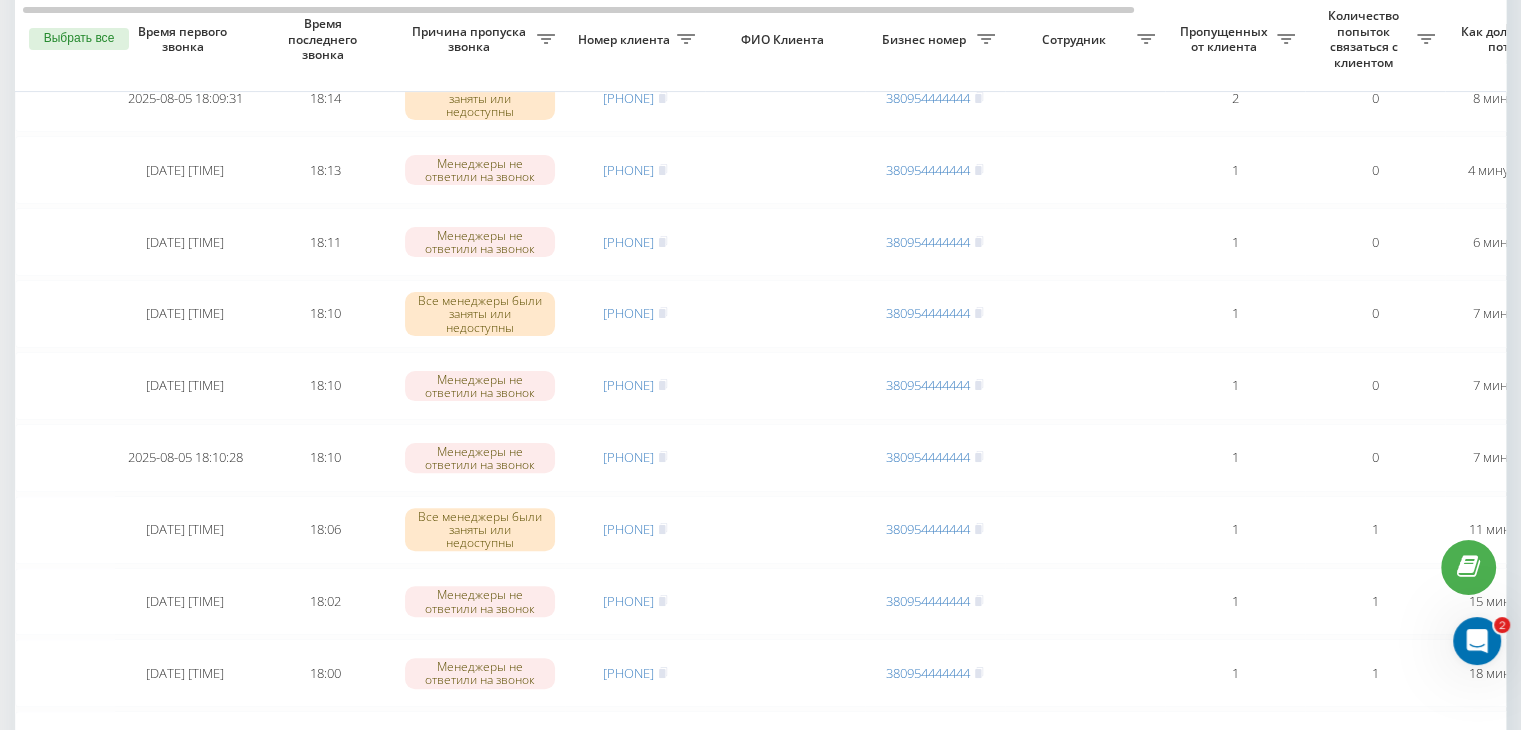 click on "Необработанные пропущенные звонки Обработанные звонки 05.08.2025  -  05.08.2025 Выбрать все Время первого звонка Время последнего звонка Причина пропуска звонка Номер клиента ФИО Клиента Бизнес номер Сотрудник Пропущенных от клиента Количество попыток связаться с клиентом Как долго звонок потерян Название схемы переадресации Комментарий к звонку Сегодня [DATE] [TIME] 18:16 Менеджеры не ответили на звонок [PHONE] [PHONE] 1 0 минуту назад ukrpas.com.ua Обработать Не удалось связаться Связался с клиентом с помощью другого канала Клиент перезвонил сам с другого номера 18:15 3 1 1" at bounding box center [760, 723] 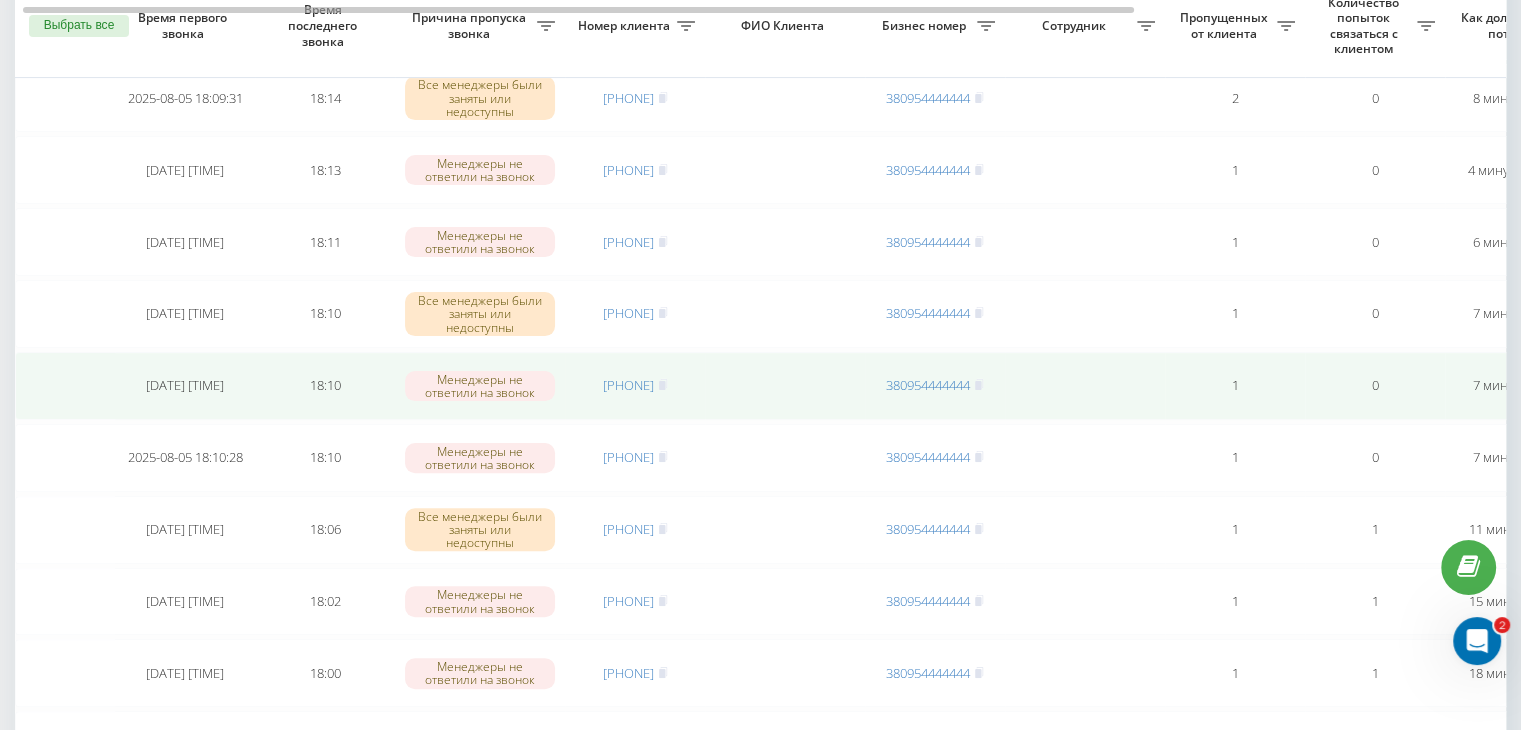 scroll, scrollTop: 400, scrollLeft: 0, axis: vertical 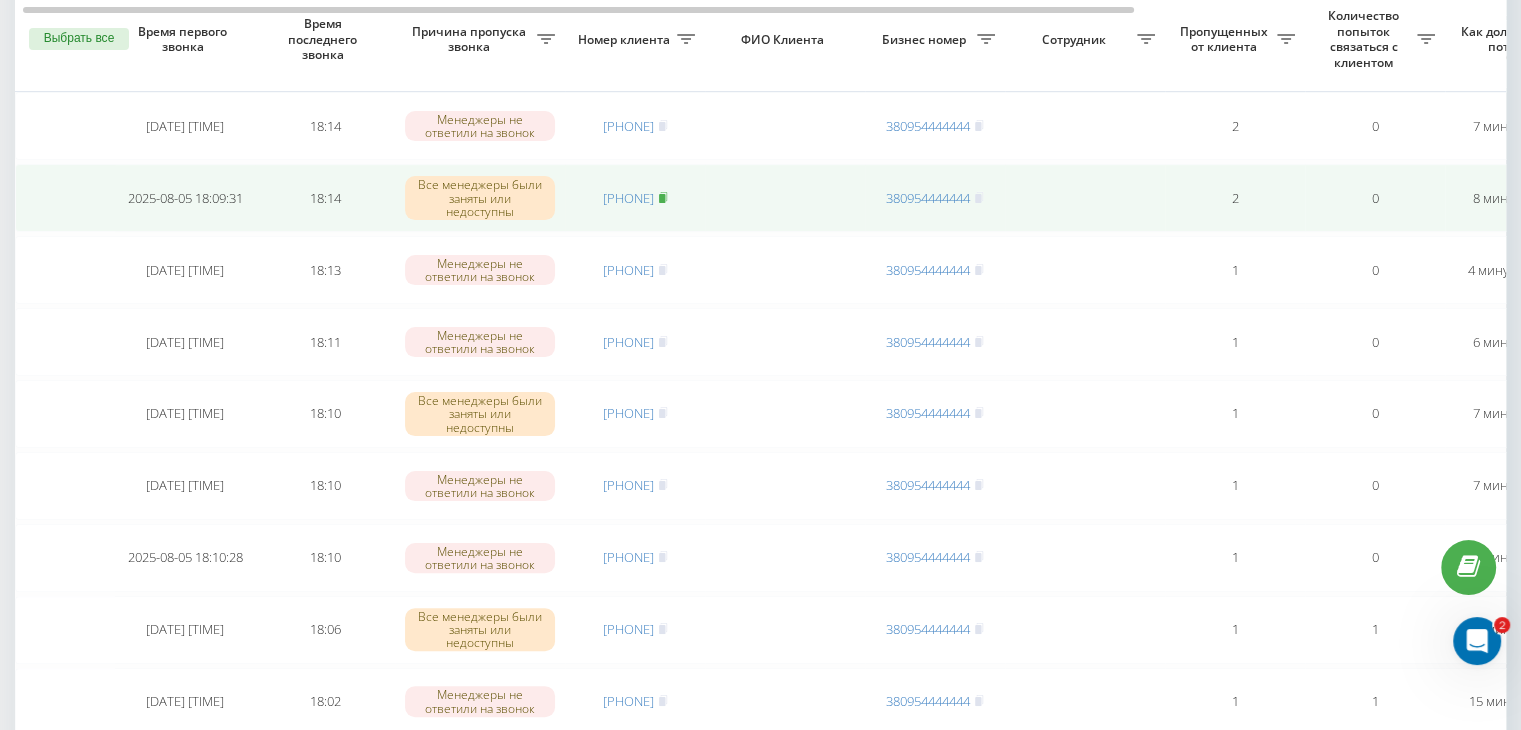 click 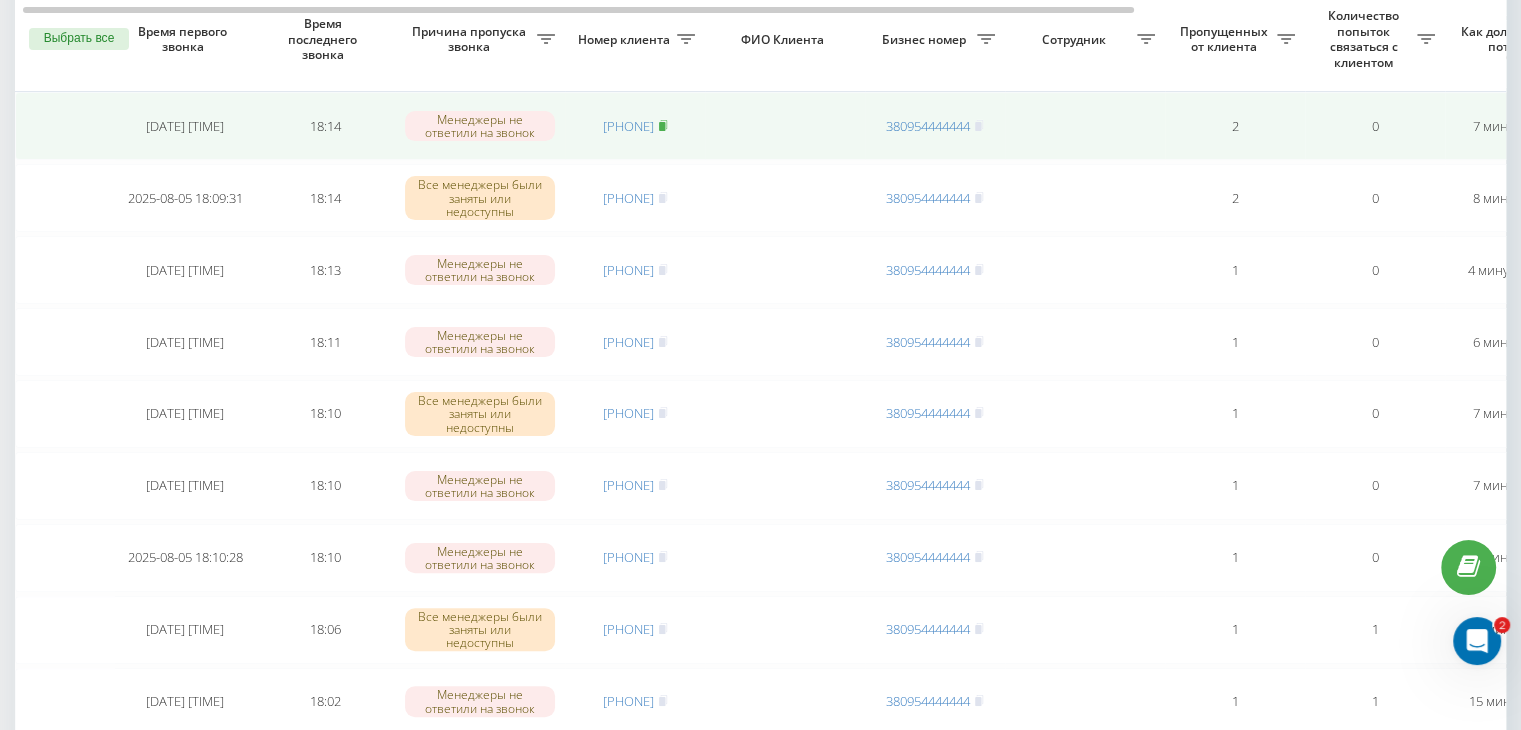 click 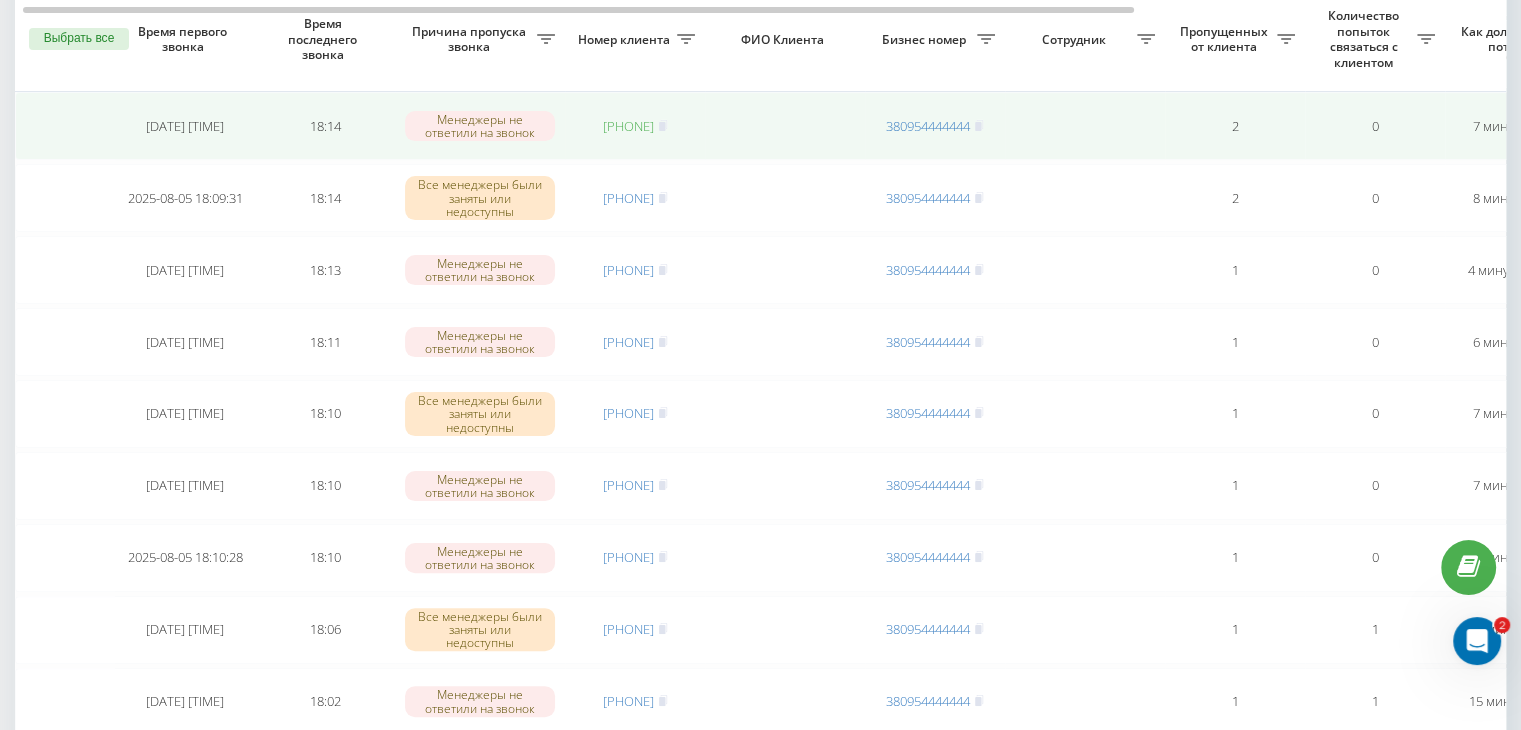 click on "[PHONE]" at bounding box center (628, 126) 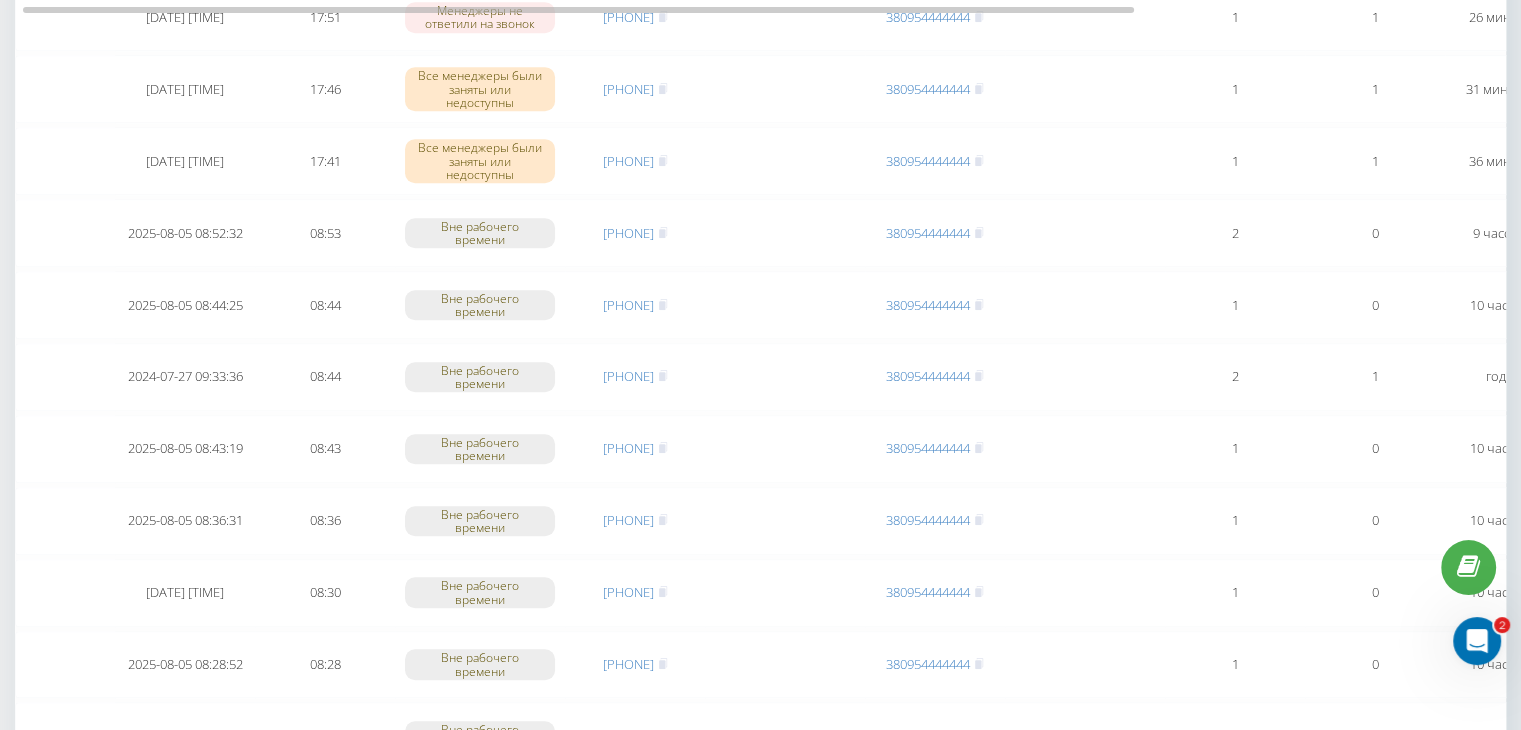 scroll, scrollTop: 1647, scrollLeft: 0, axis: vertical 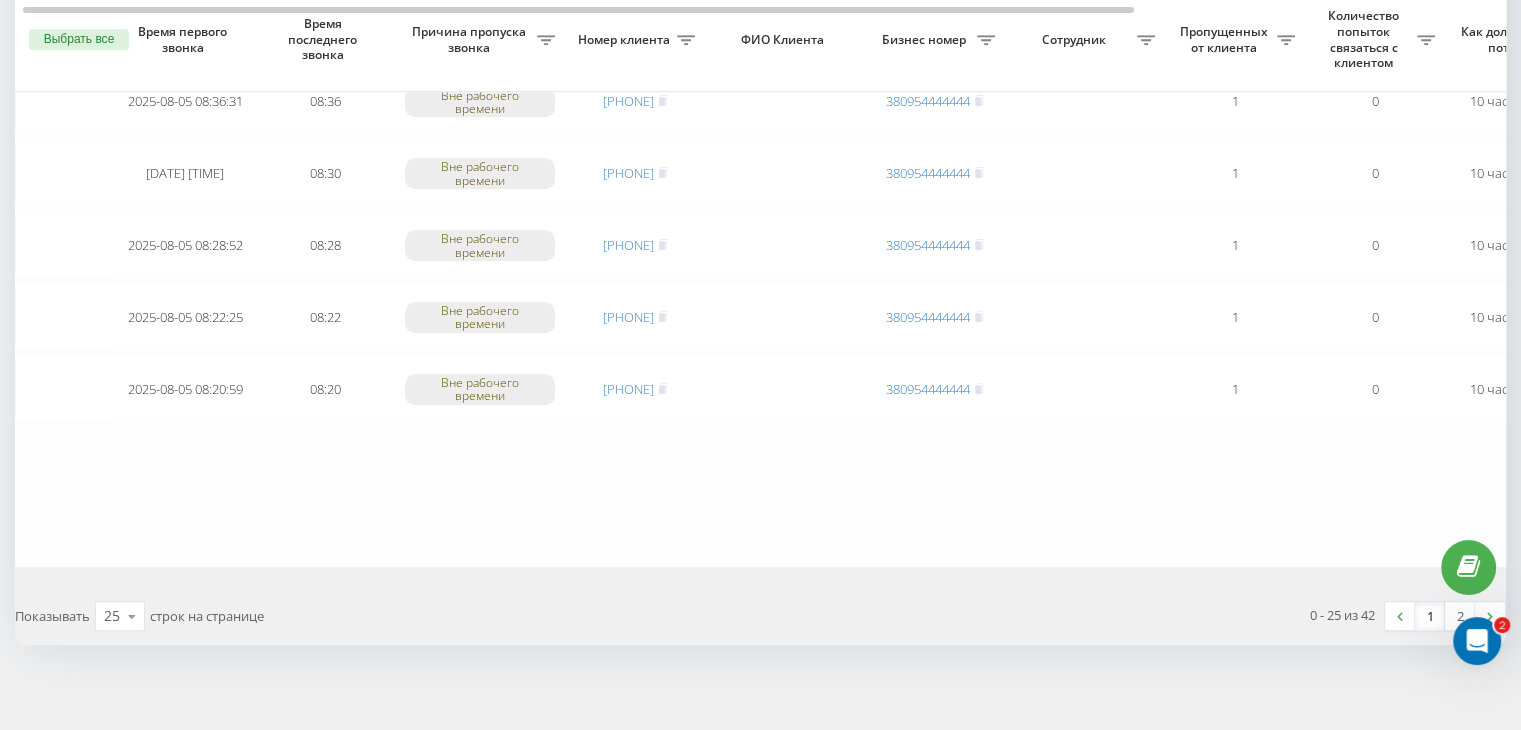 click on "1" at bounding box center [1430, 616] 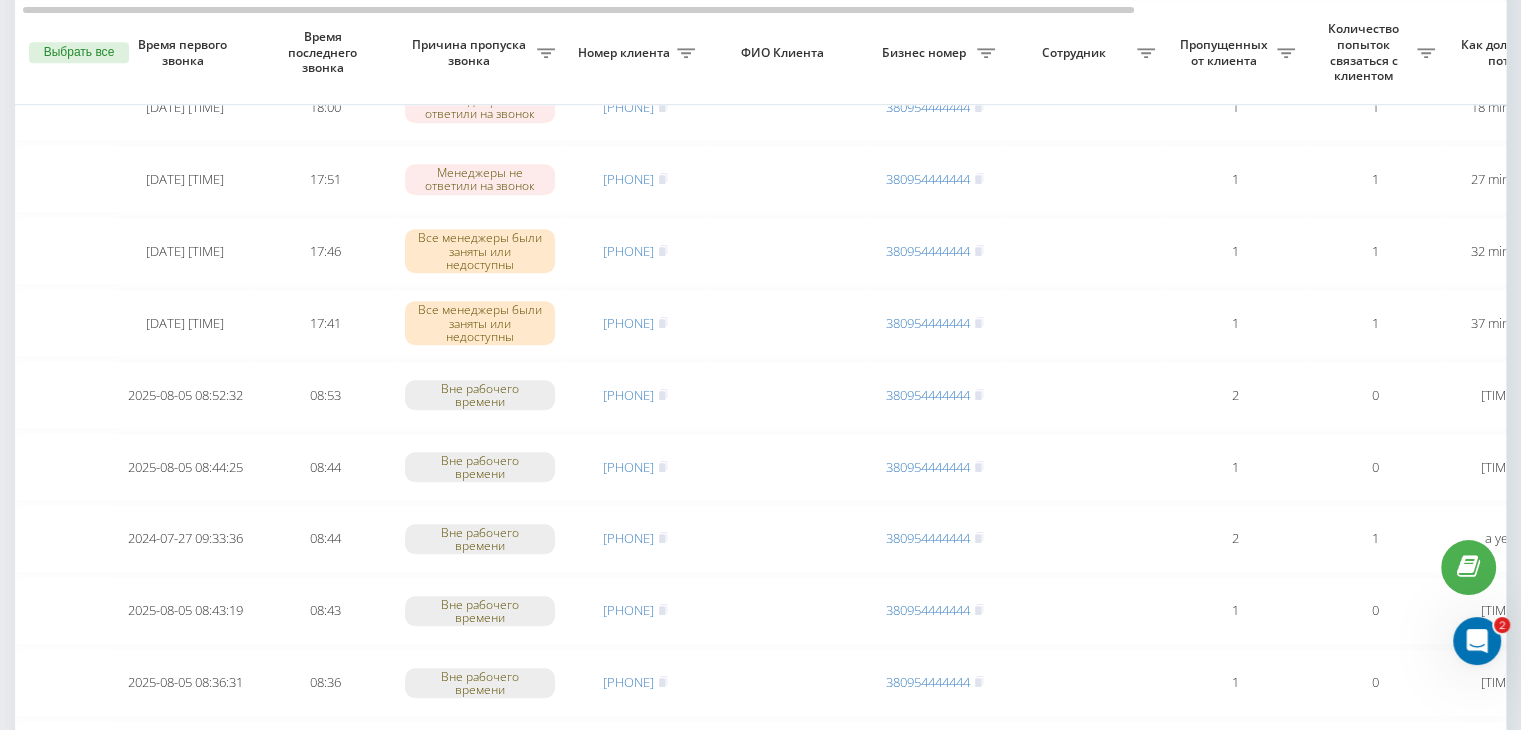 scroll, scrollTop: 1100, scrollLeft: 0, axis: vertical 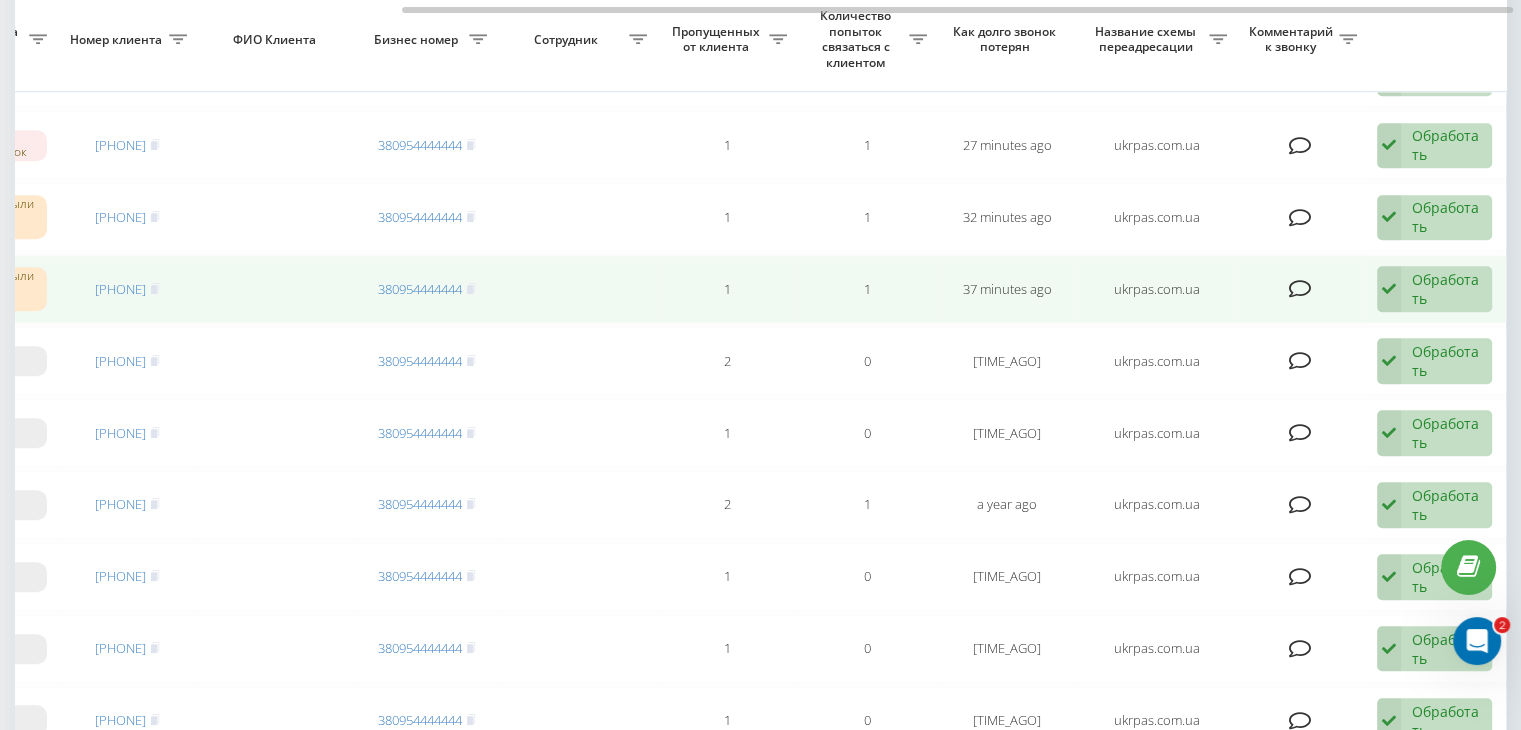 click on "Обработать" at bounding box center [1446, 289] 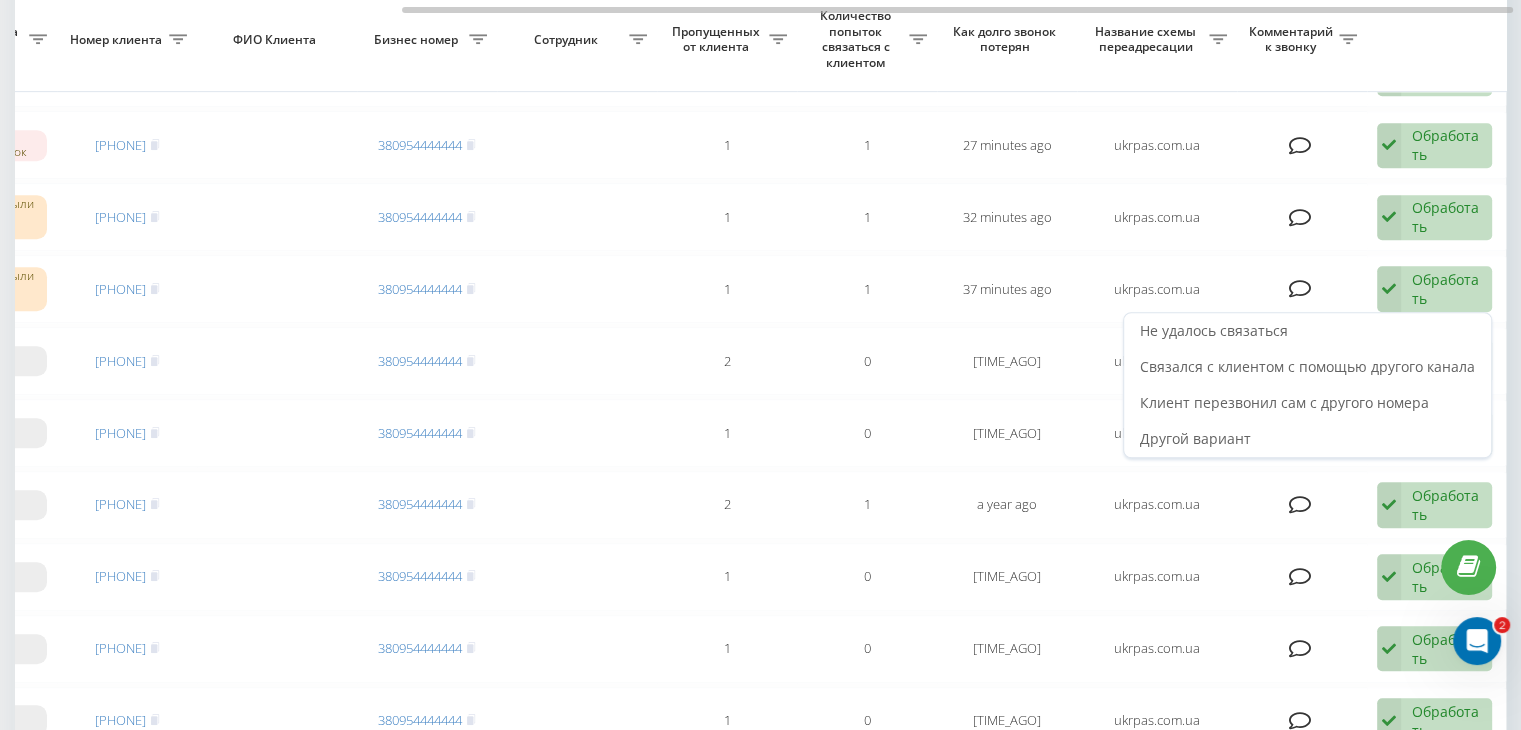 click on "Не удалось связаться" at bounding box center (1307, 331) 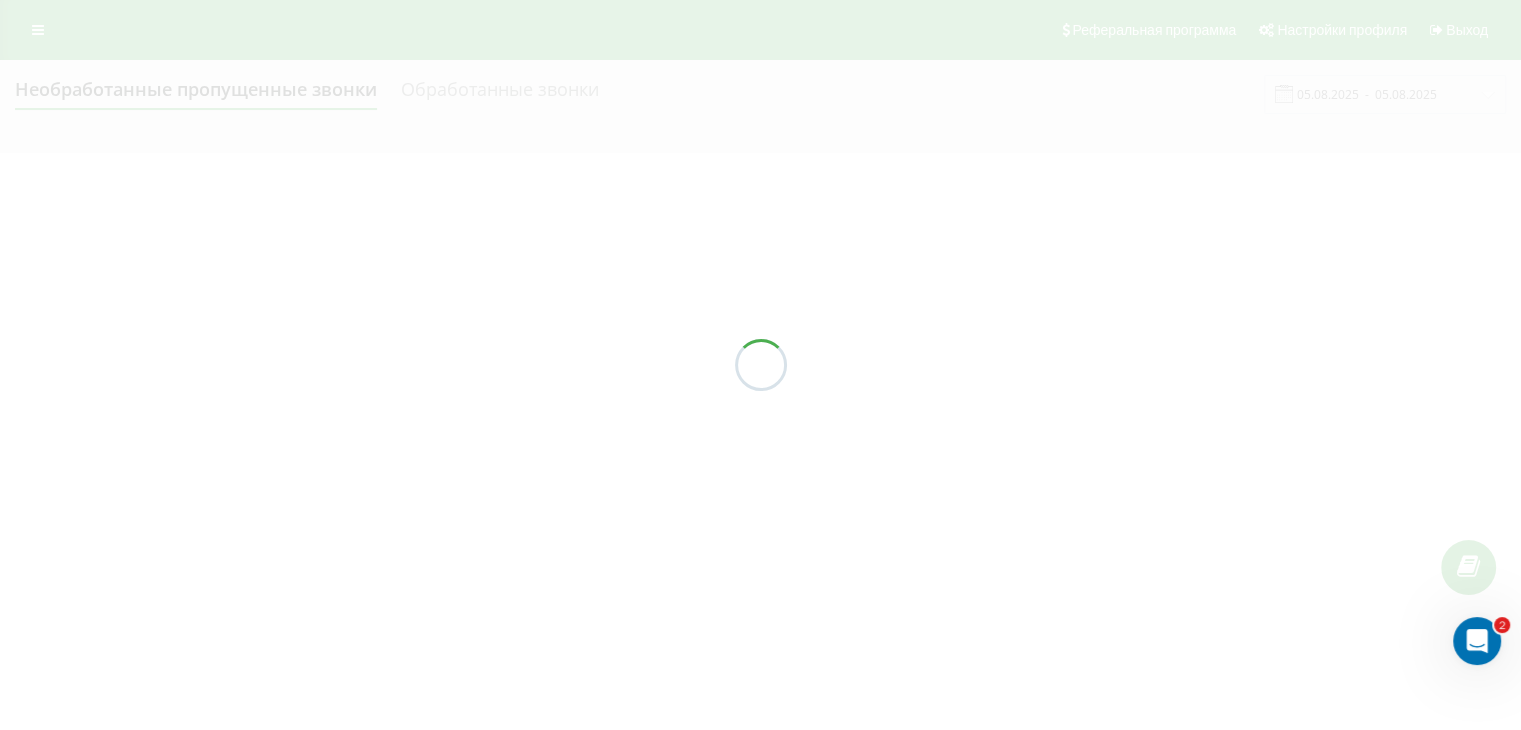 scroll, scrollTop: 0, scrollLeft: 0, axis: both 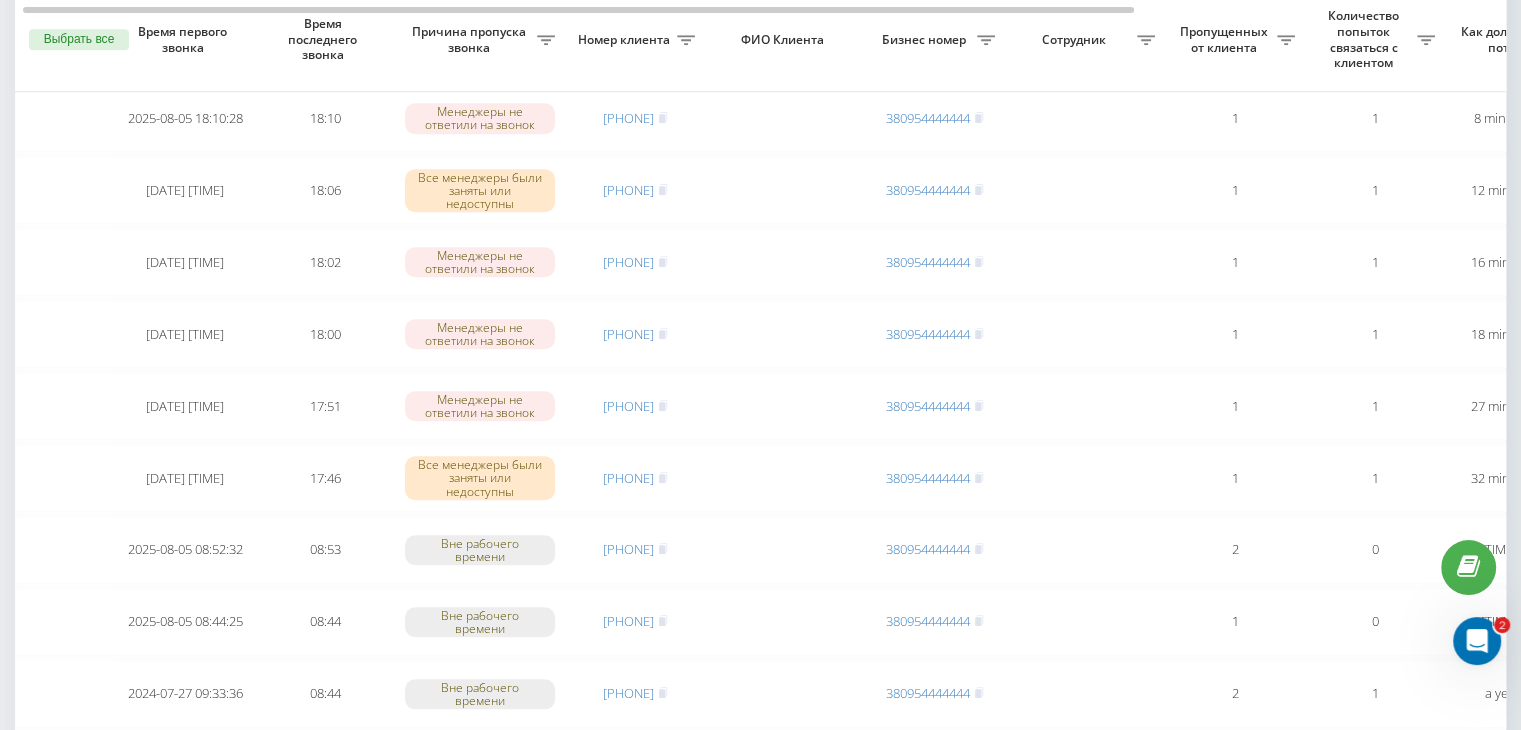 click on "1" at bounding box center [1430, 1280] 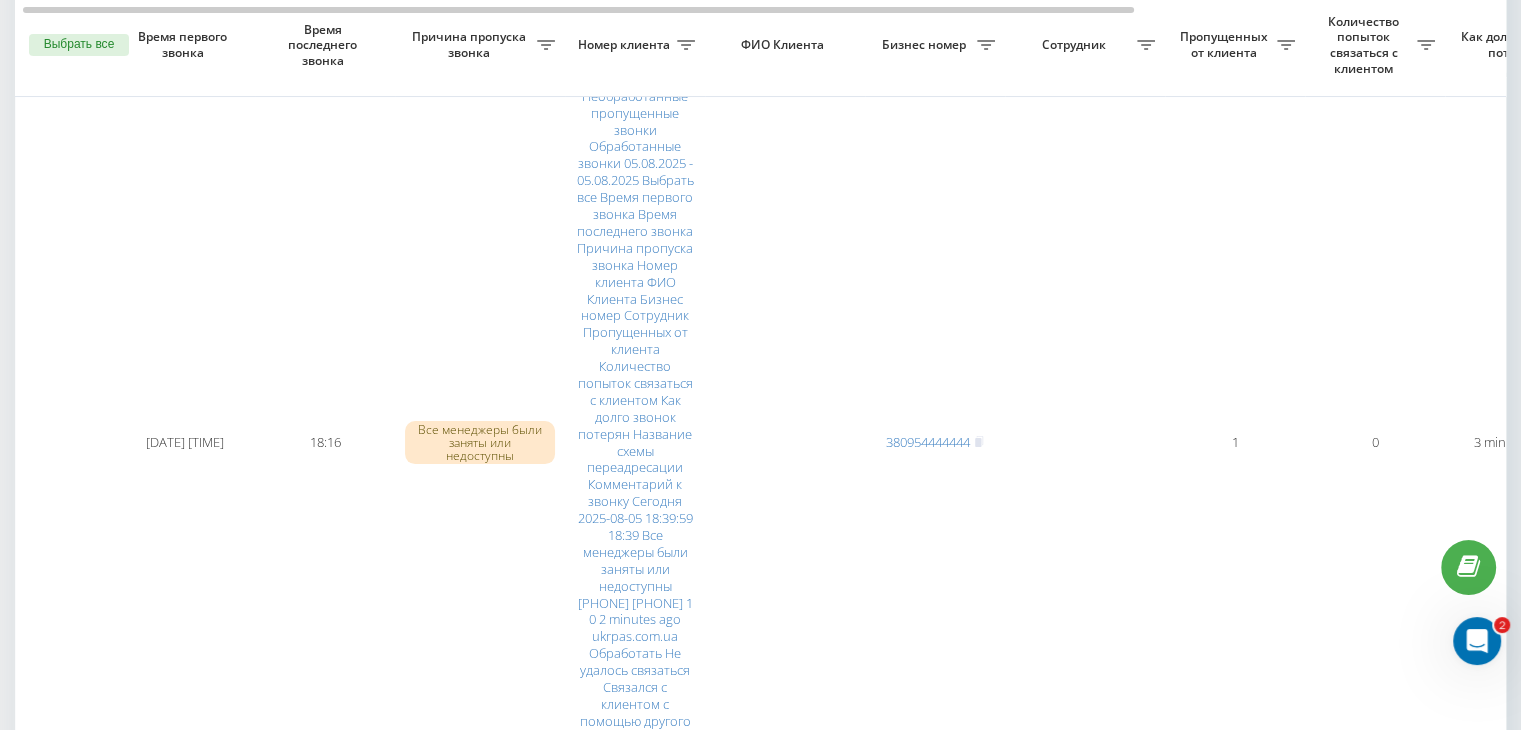 scroll, scrollTop: 300, scrollLeft: 0, axis: vertical 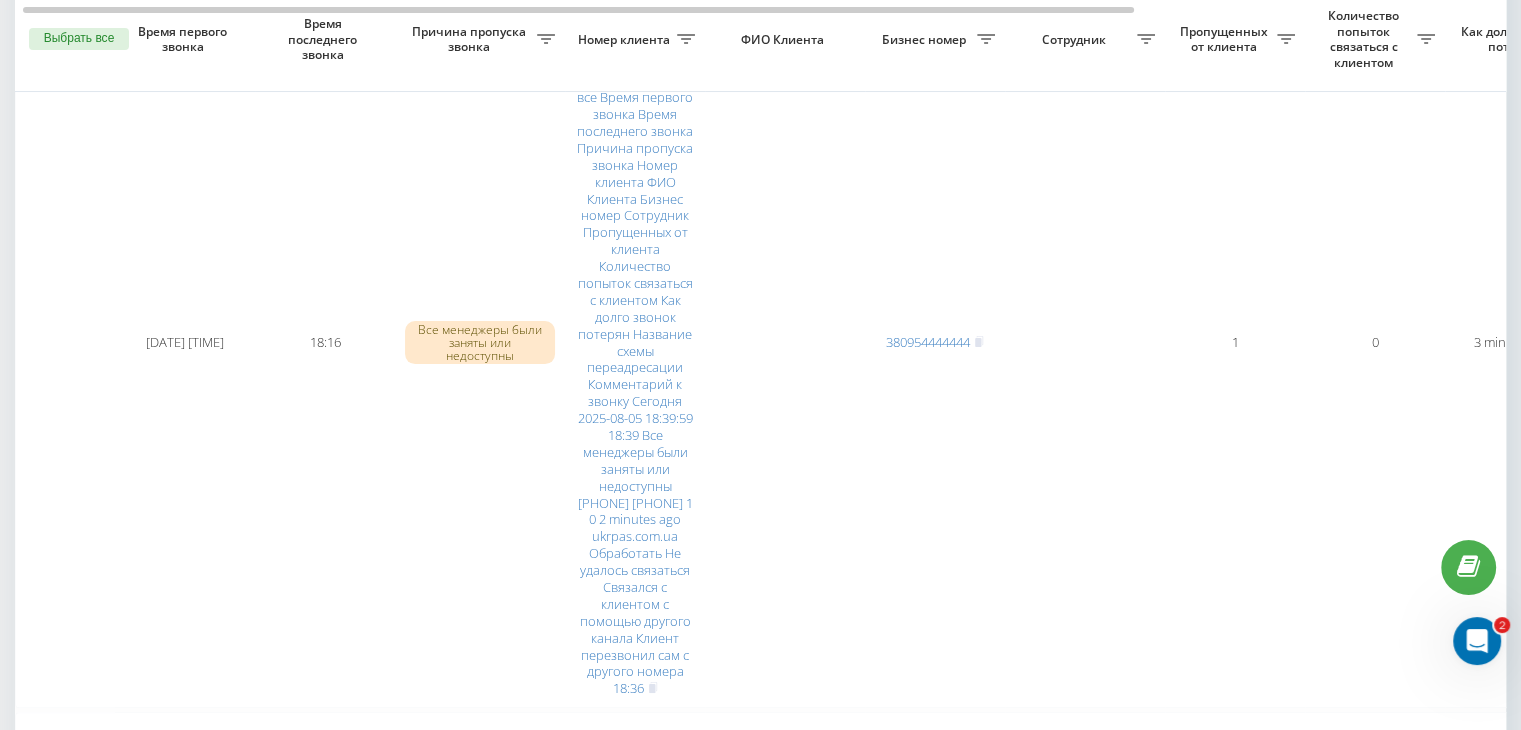 click on "[PHONE]" at bounding box center [628, 1249] 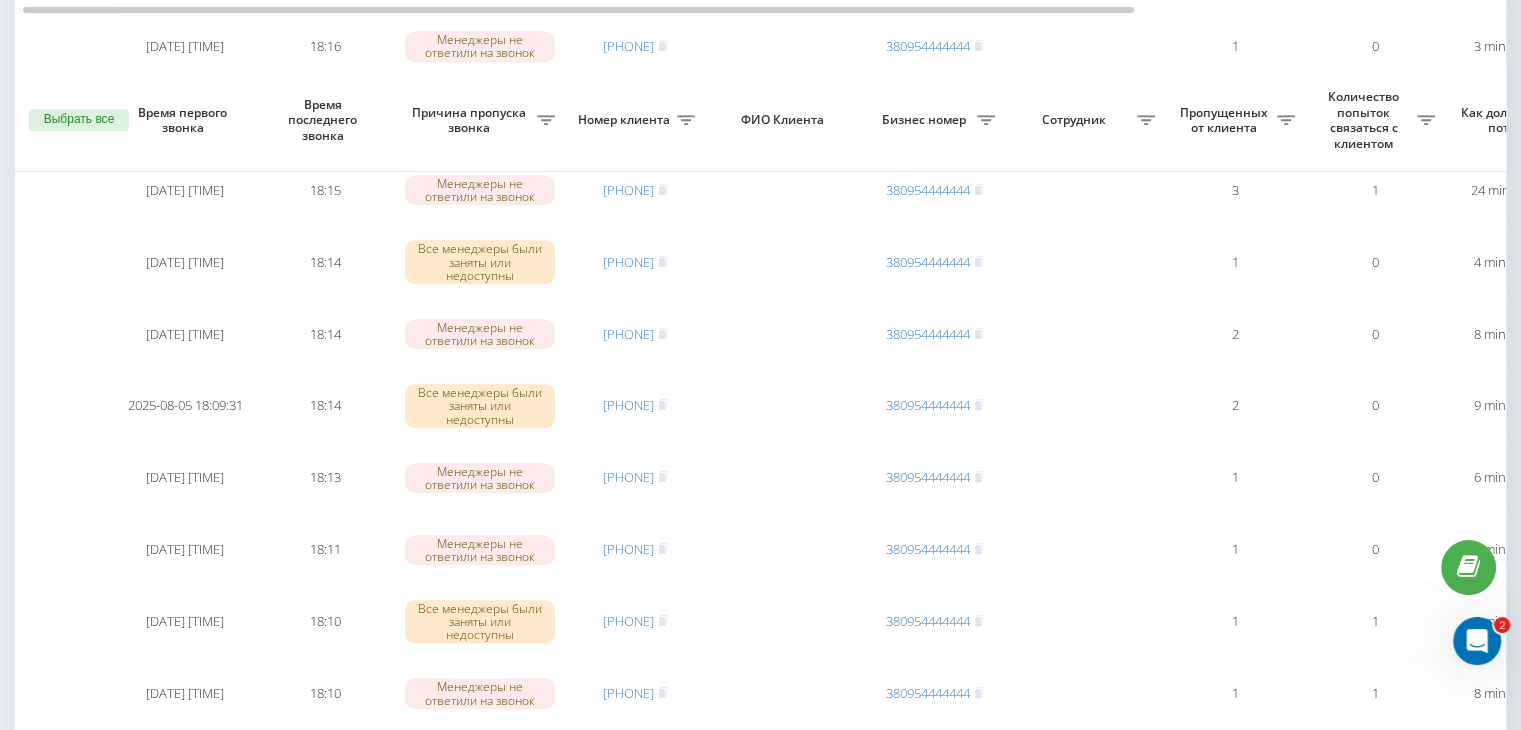 scroll, scrollTop: 1647, scrollLeft: 0, axis: vertical 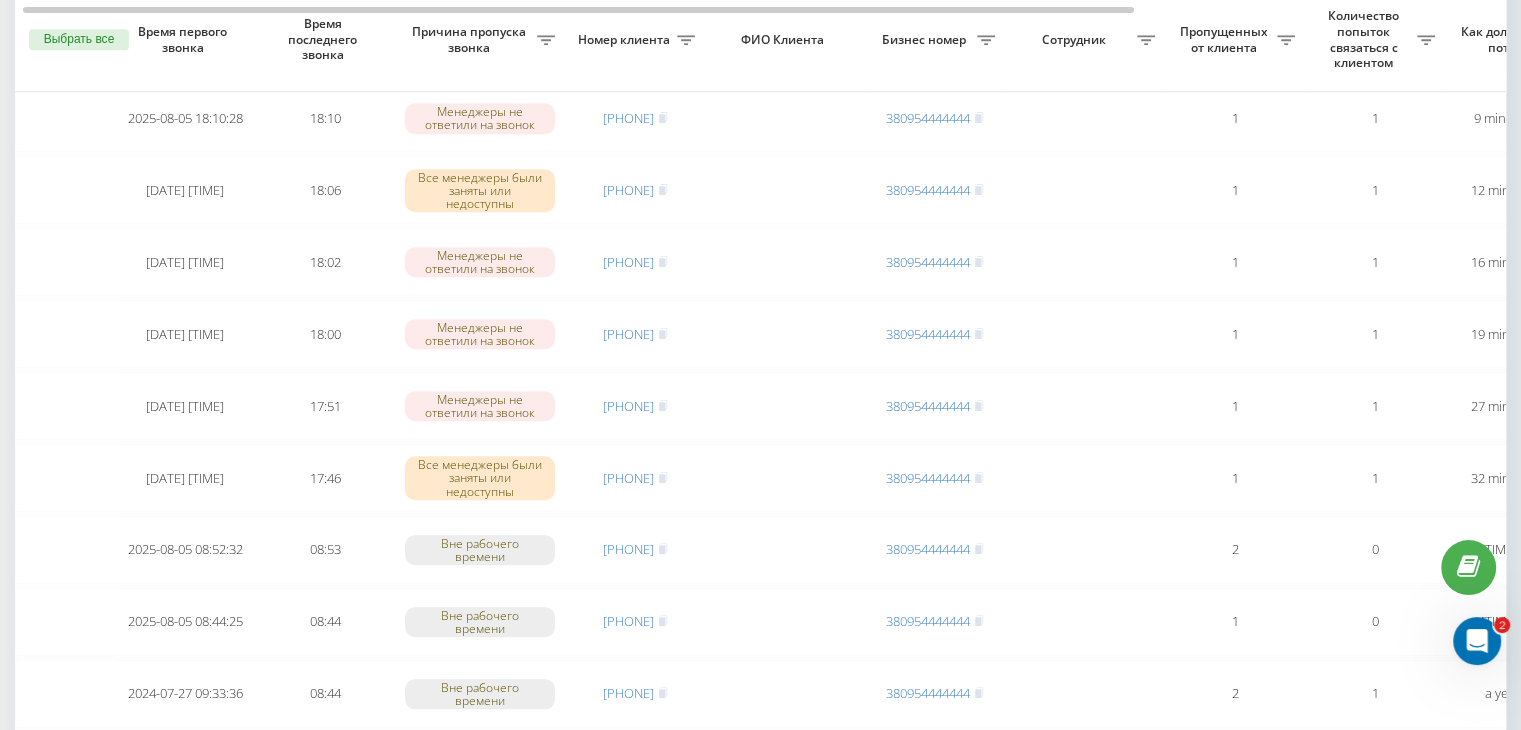 click on "1" at bounding box center [1430, 1280] 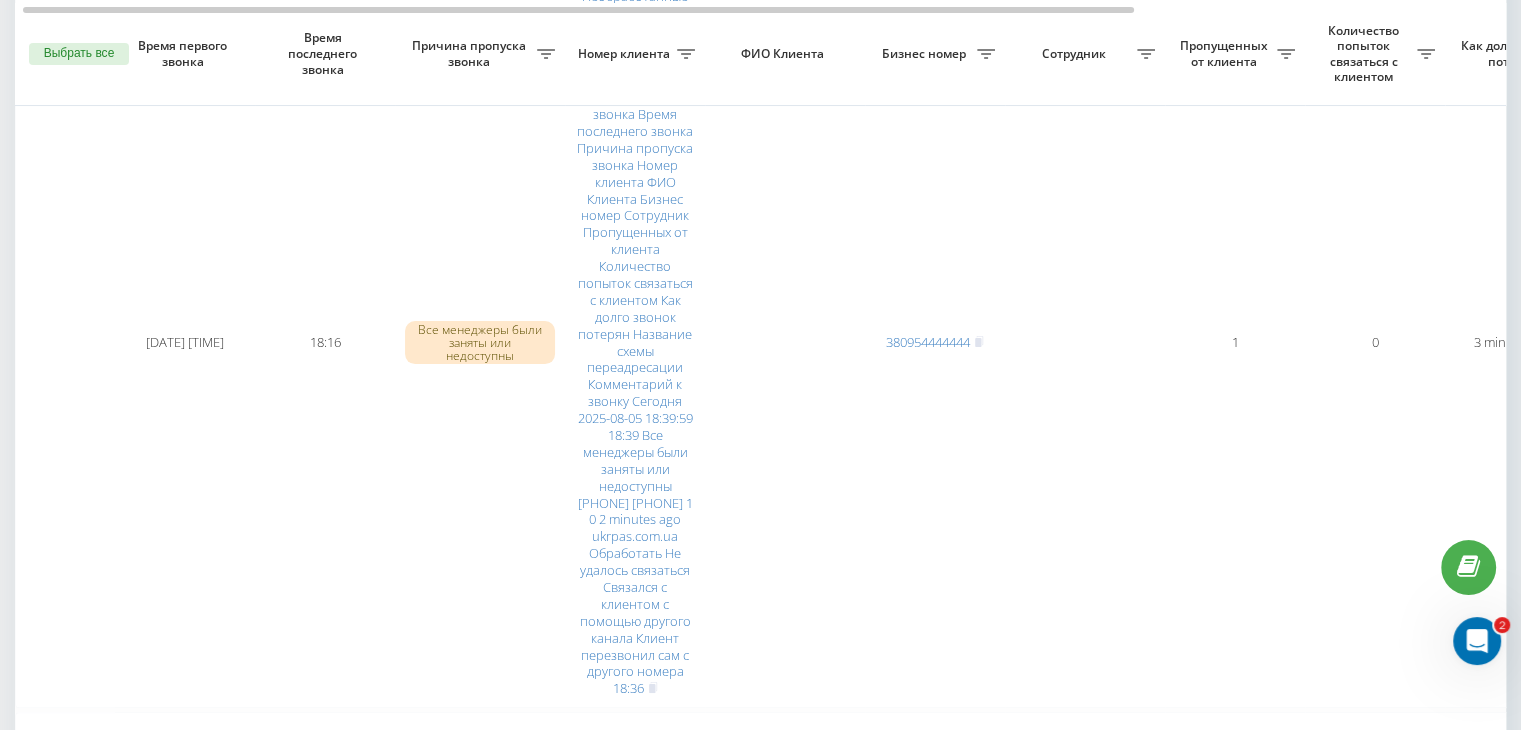 scroll, scrollTop: 400, scrollLeft: 0, axis: vertical 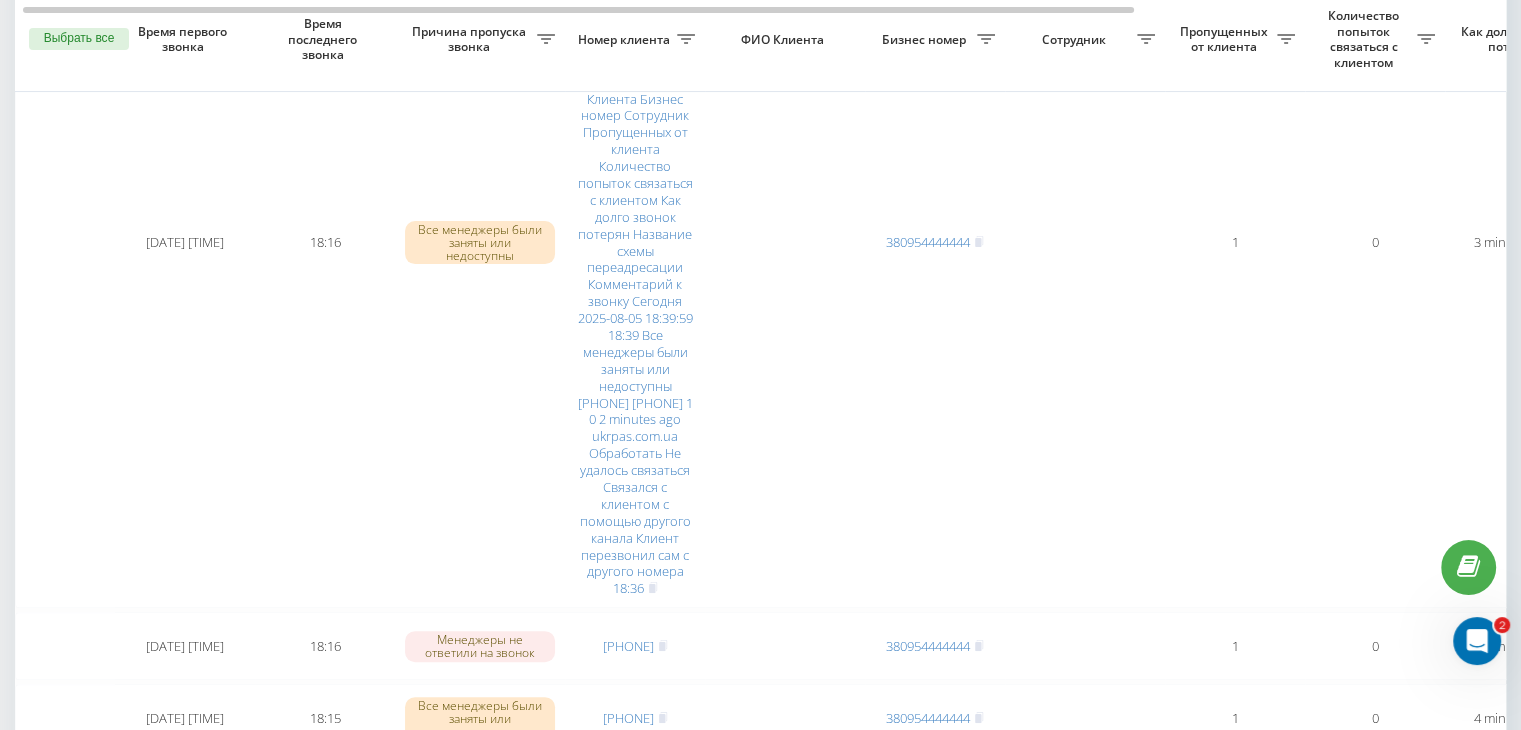 click on "[PHONE]" at bounding box center [628, 1077] 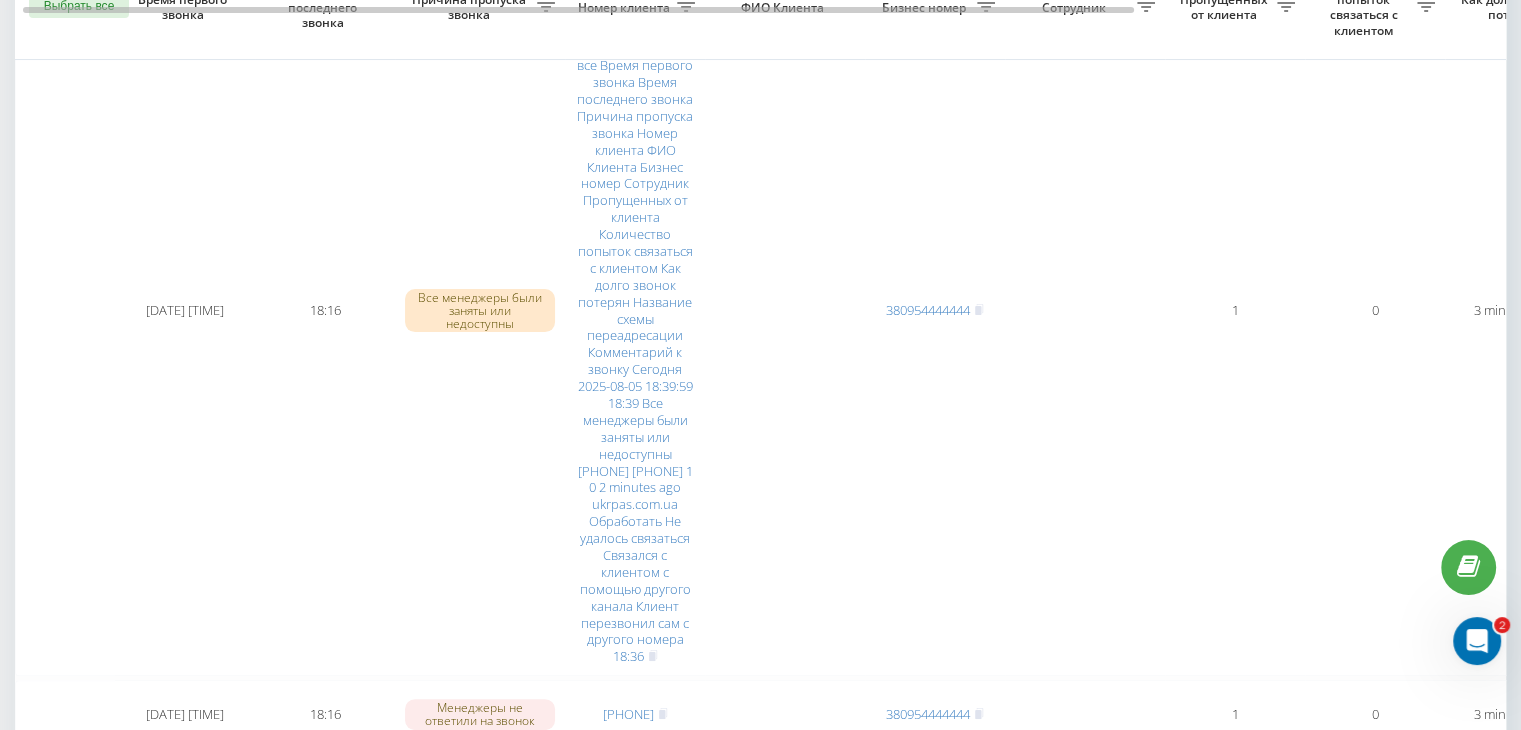 scroll, scrollTop: 300, scrollLeft: 0, axis: vertical 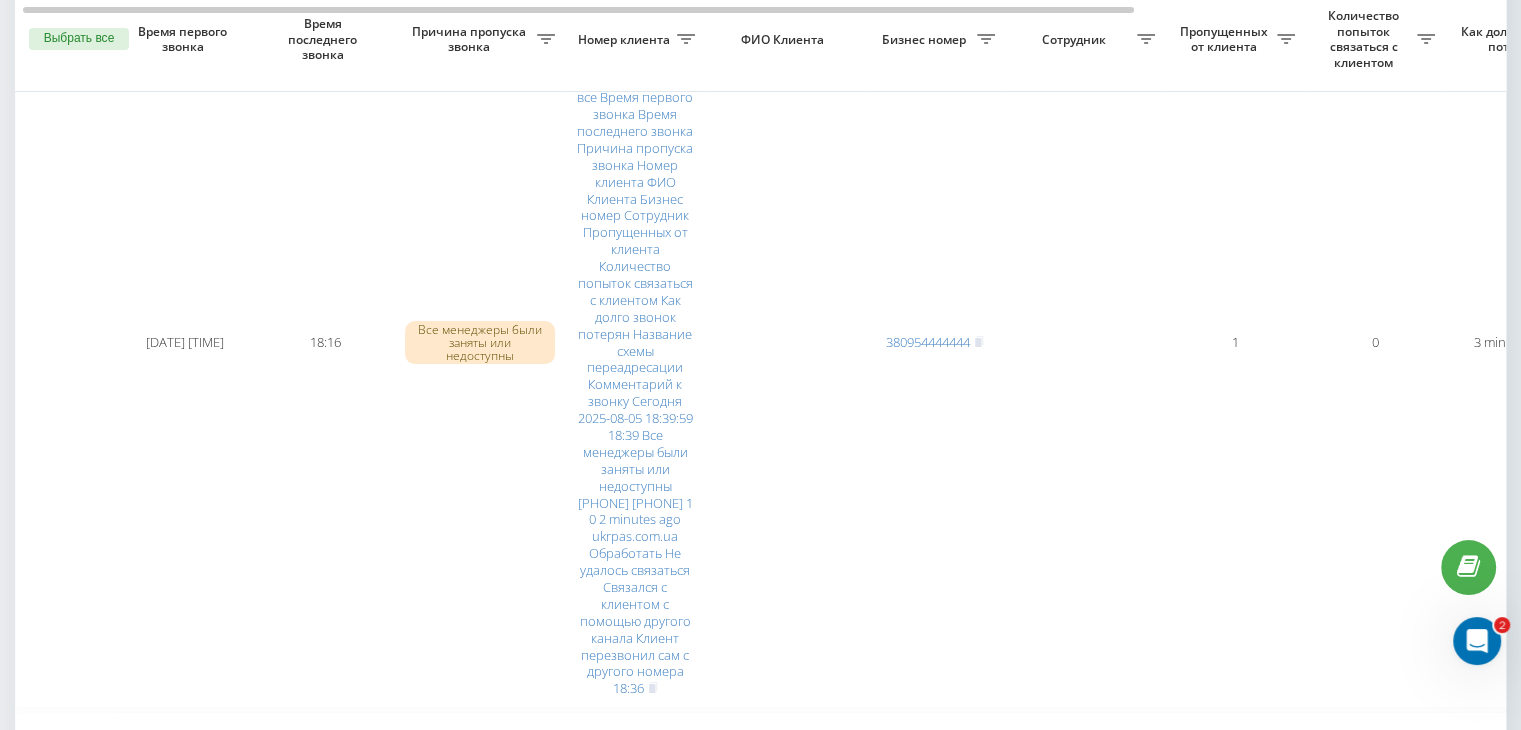 click on "[PHONE]" at bounding box center (628, 1105) 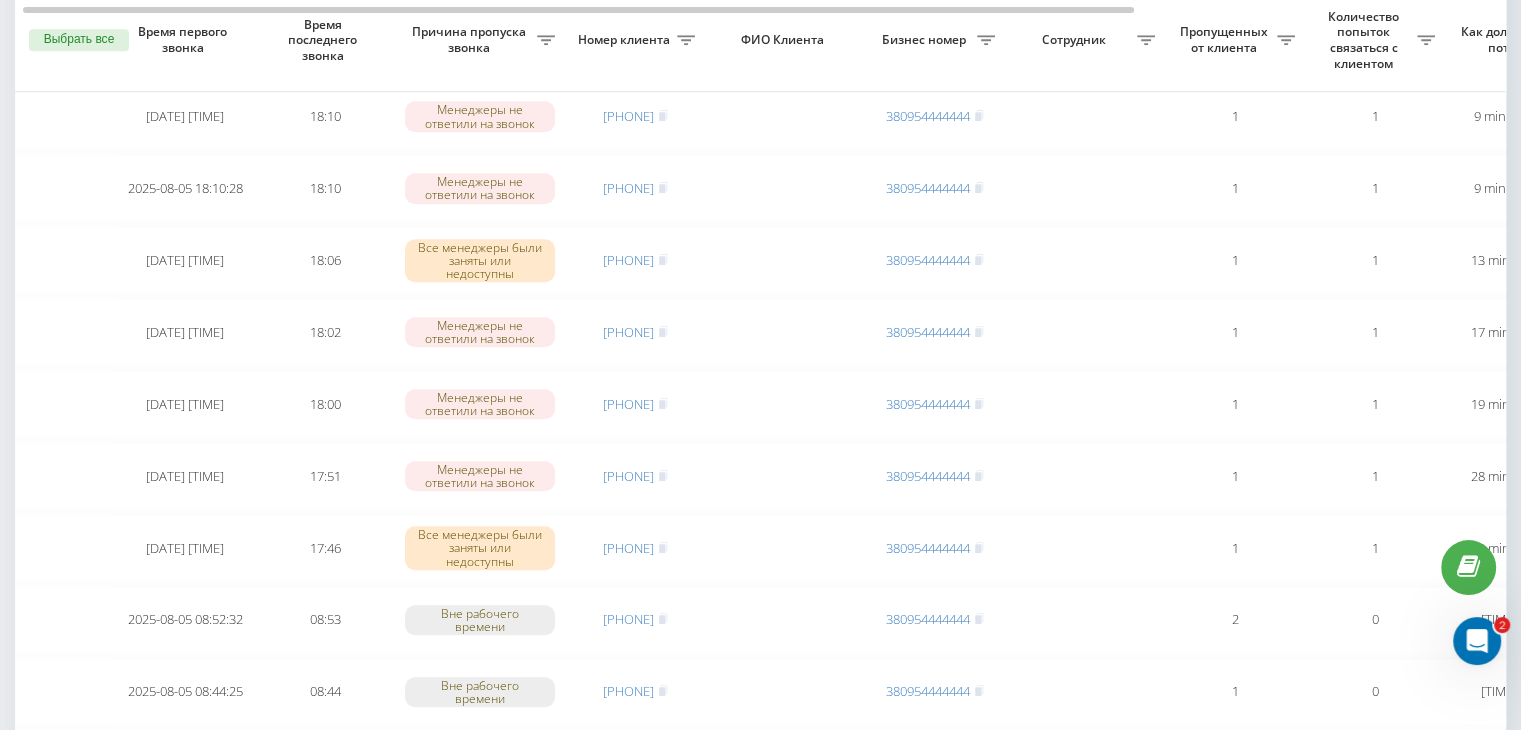 scroll, scrollTop: 1647, scrollLeft: 0, axis: vertical 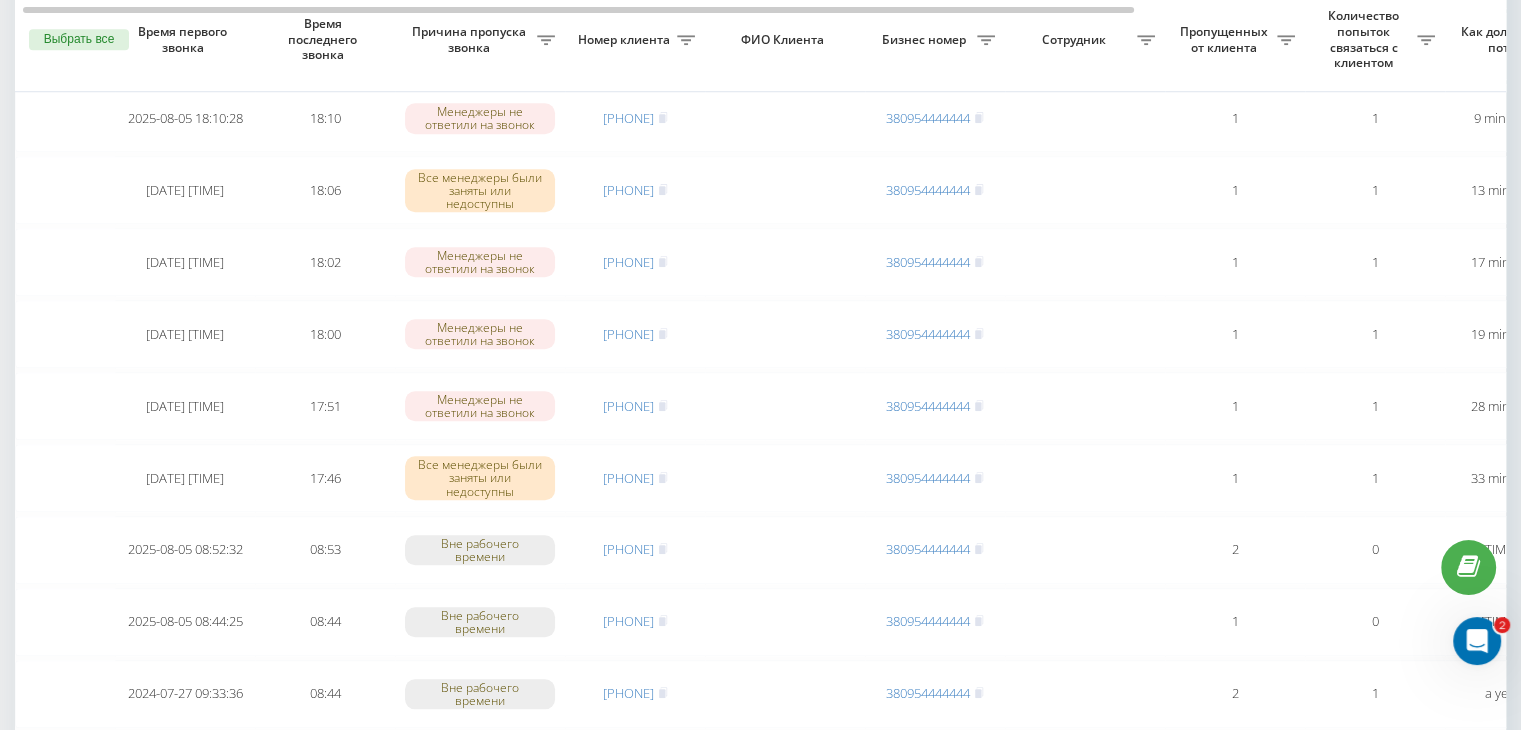 click on "1" at bounding box center (1430, 1280) 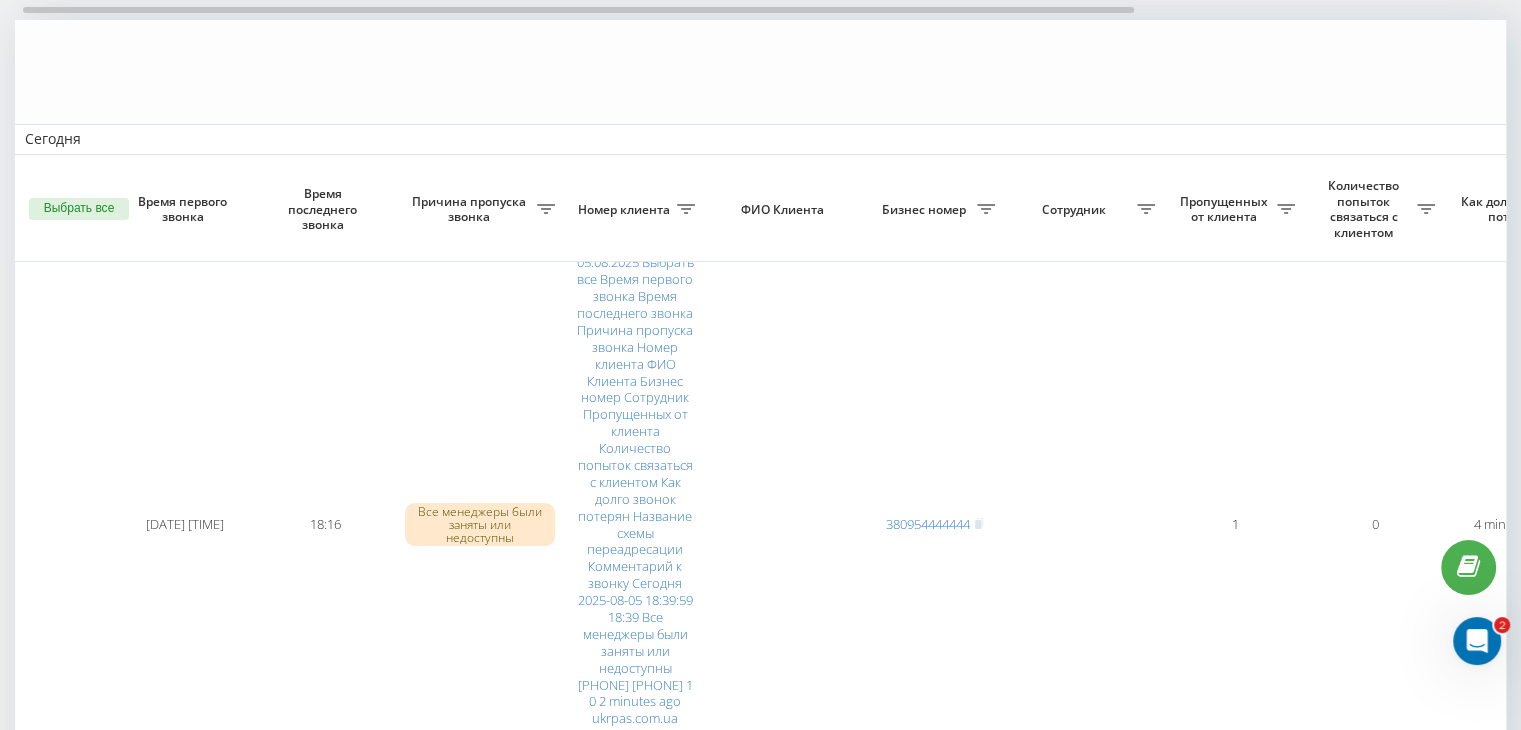 scroll, scrollTop: 0, scrollLeft: 0, axis: both 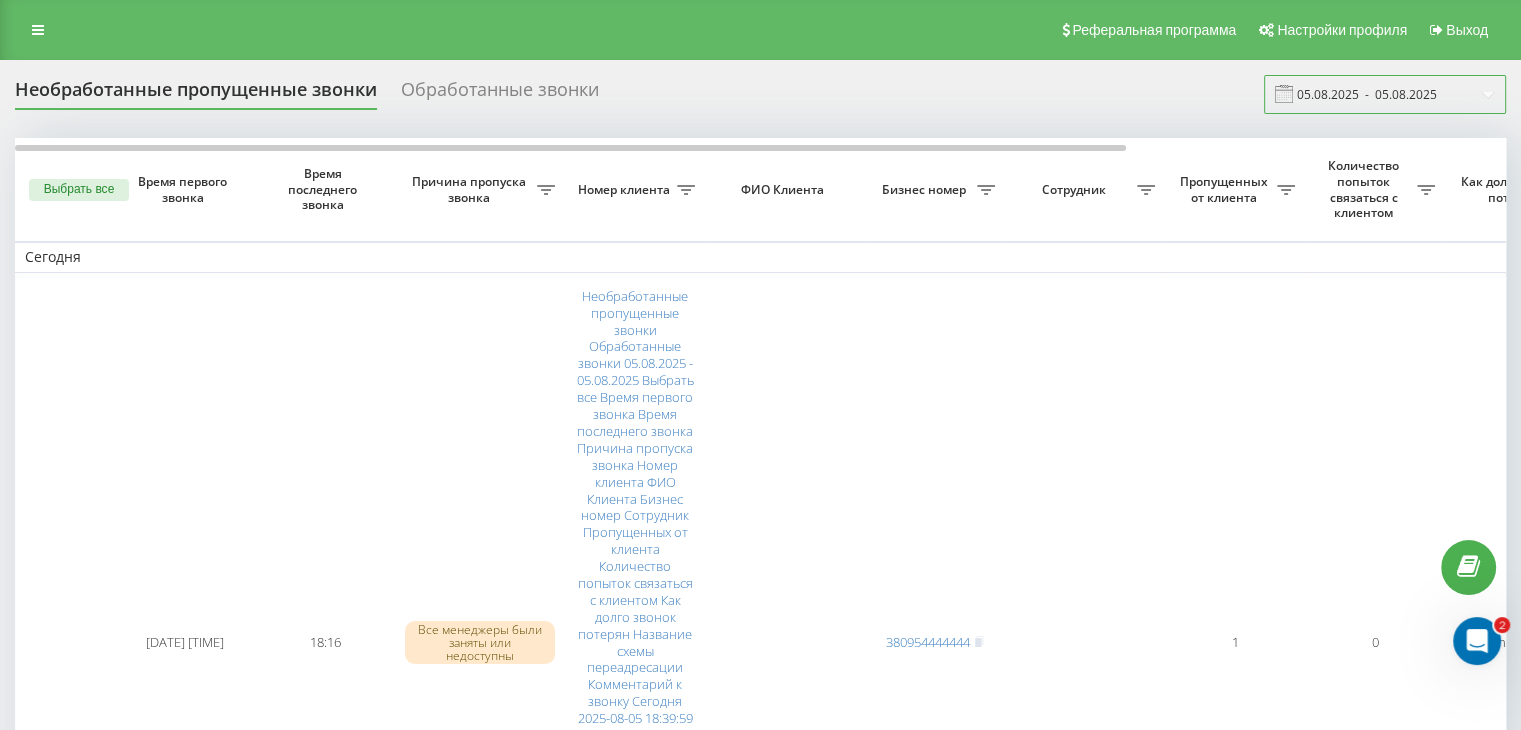 click on "05.08.2025  -  05.08.2025" at bounding box center (1385, 94) 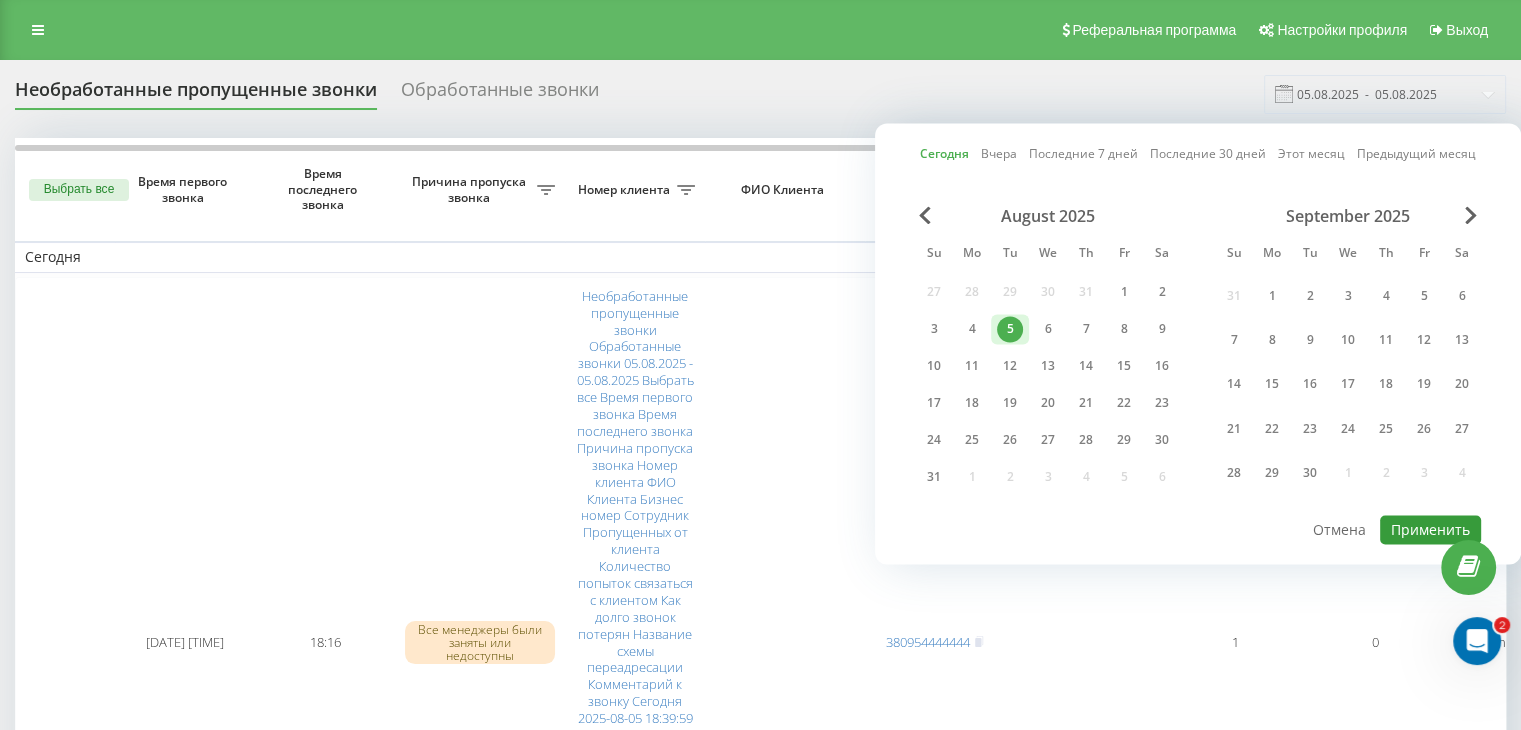 click on "Применить" at bounding box center (1430, 529) 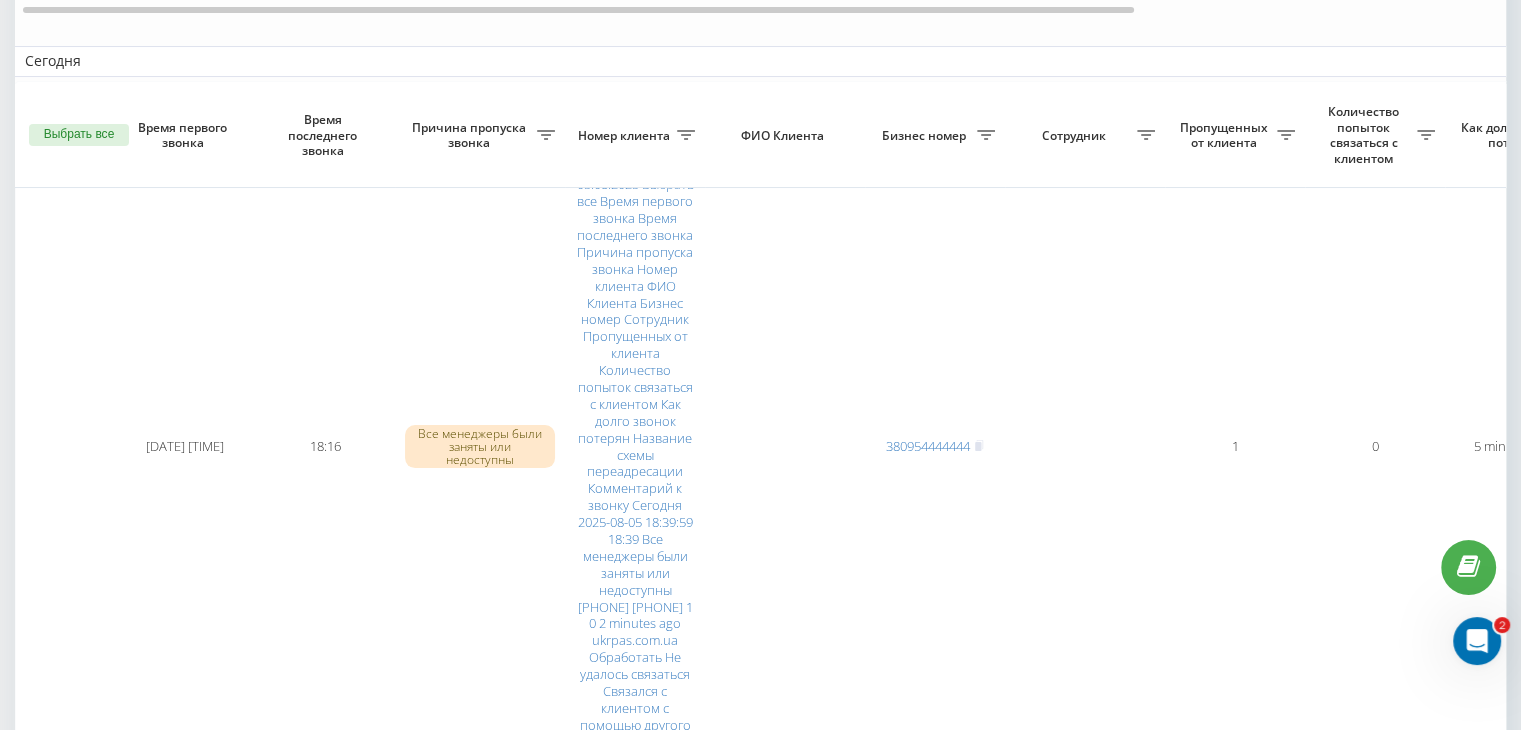 scroll, scrollTop: 300, scrollLeft: 0, axis: vertical 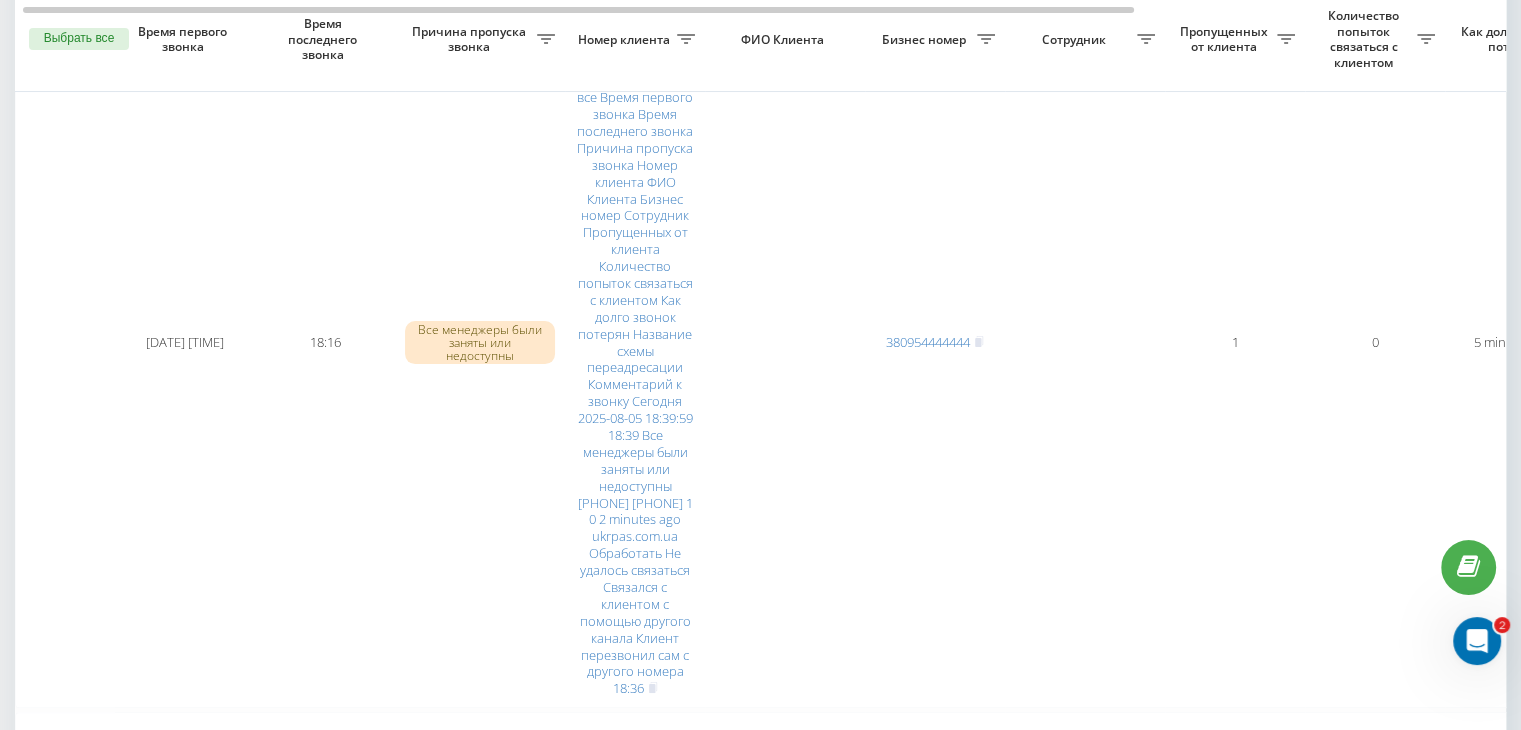 click on "[PHONE]" at bounding box center (628, 962) 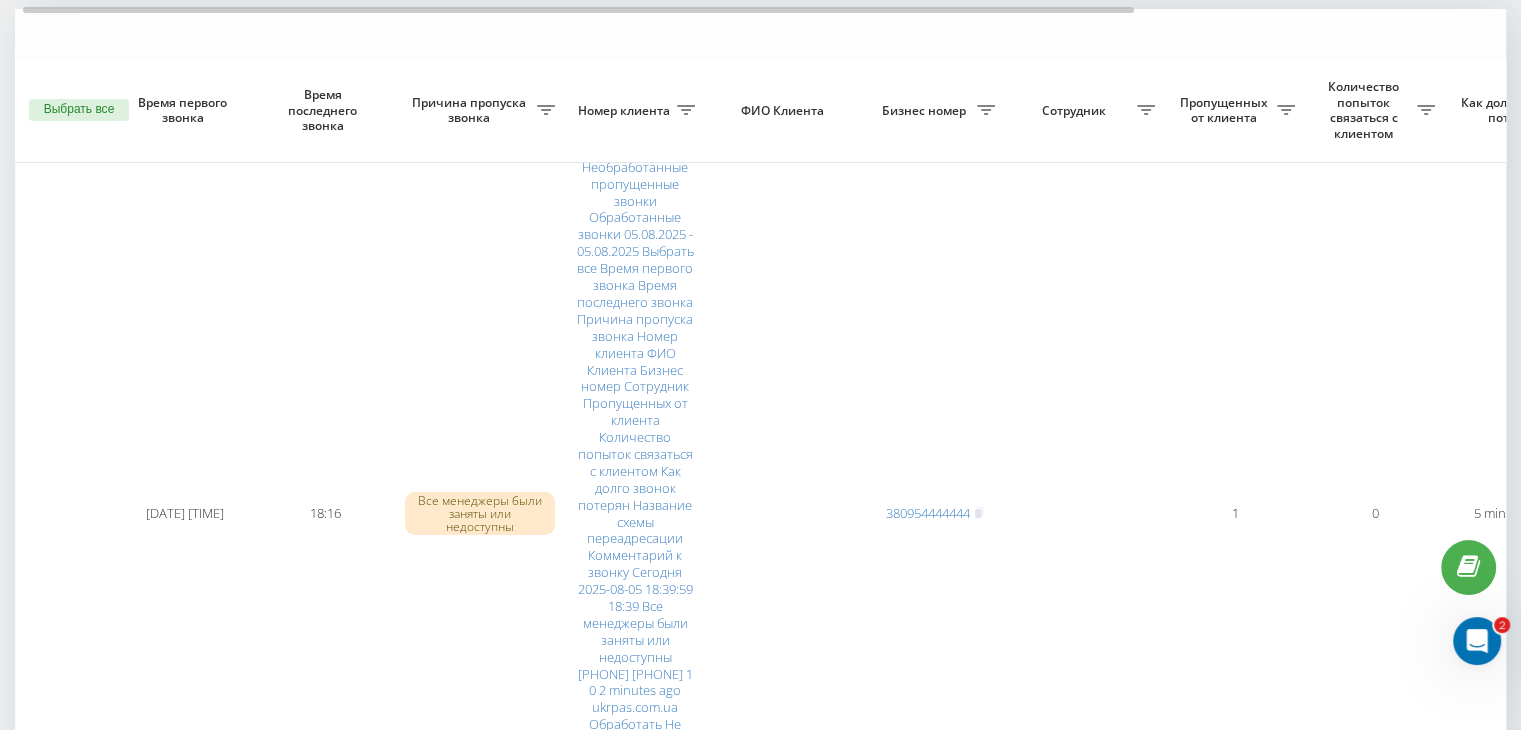 scroll, scrollTop: 100, scrollLeft: 0, axis: vertical 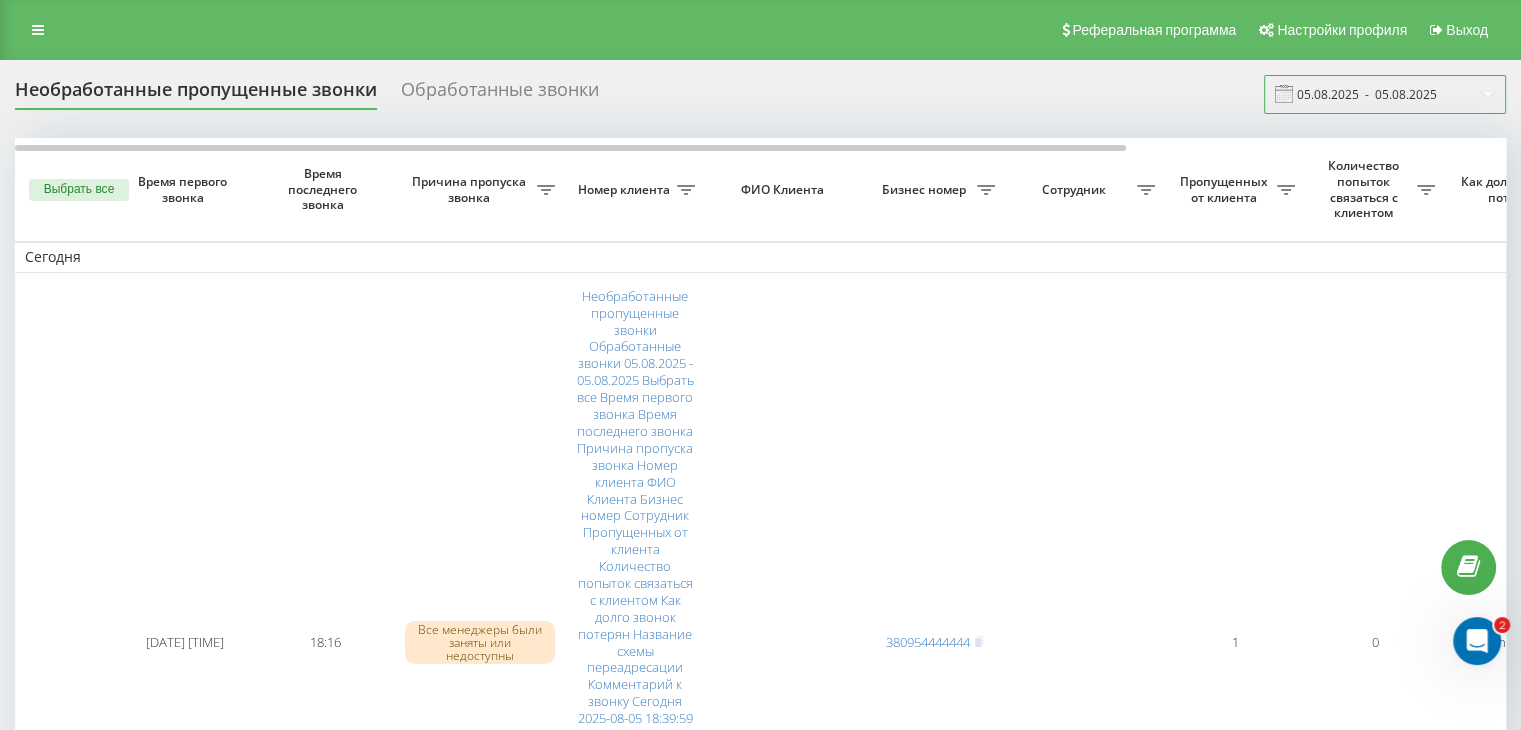 click on "05.08.2025  -  05.08.2025" at bounding box center [1385, 94] 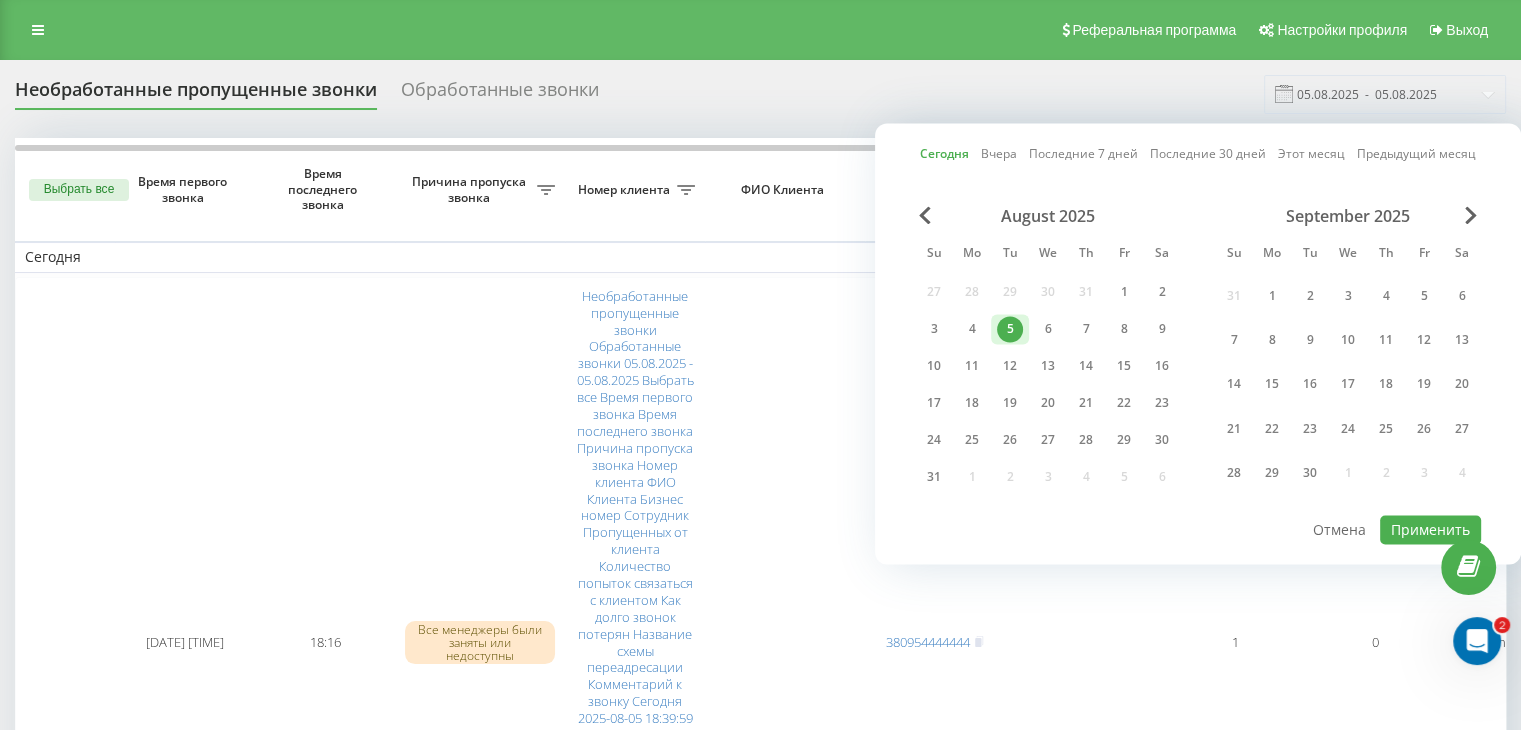 click on "Сегодня Вчера Последние 7 дней Последние 30 дней Этот месяц Предыдущий месяц August 2025 Su Mo Tu We Th Fr Sa 27 28 29 30 31 1 2 3 4 5 6 7 8 9 10 11 12 13 14 15 16 17 18 19 20 21 22 23 24 25 26 27 28 29 30 31 1 2 3 4 5 6 September 2025 Su Mo Tu We Th Fr Sa 31 1 2 3 4 5 6 7 8 9 10 11 12 13 14 15 16 17 18 19 20 21 22 23 24 25 26 27 28 29 30 1 2 3 4 Применить Отмена" at bounding box center (1198, 343) 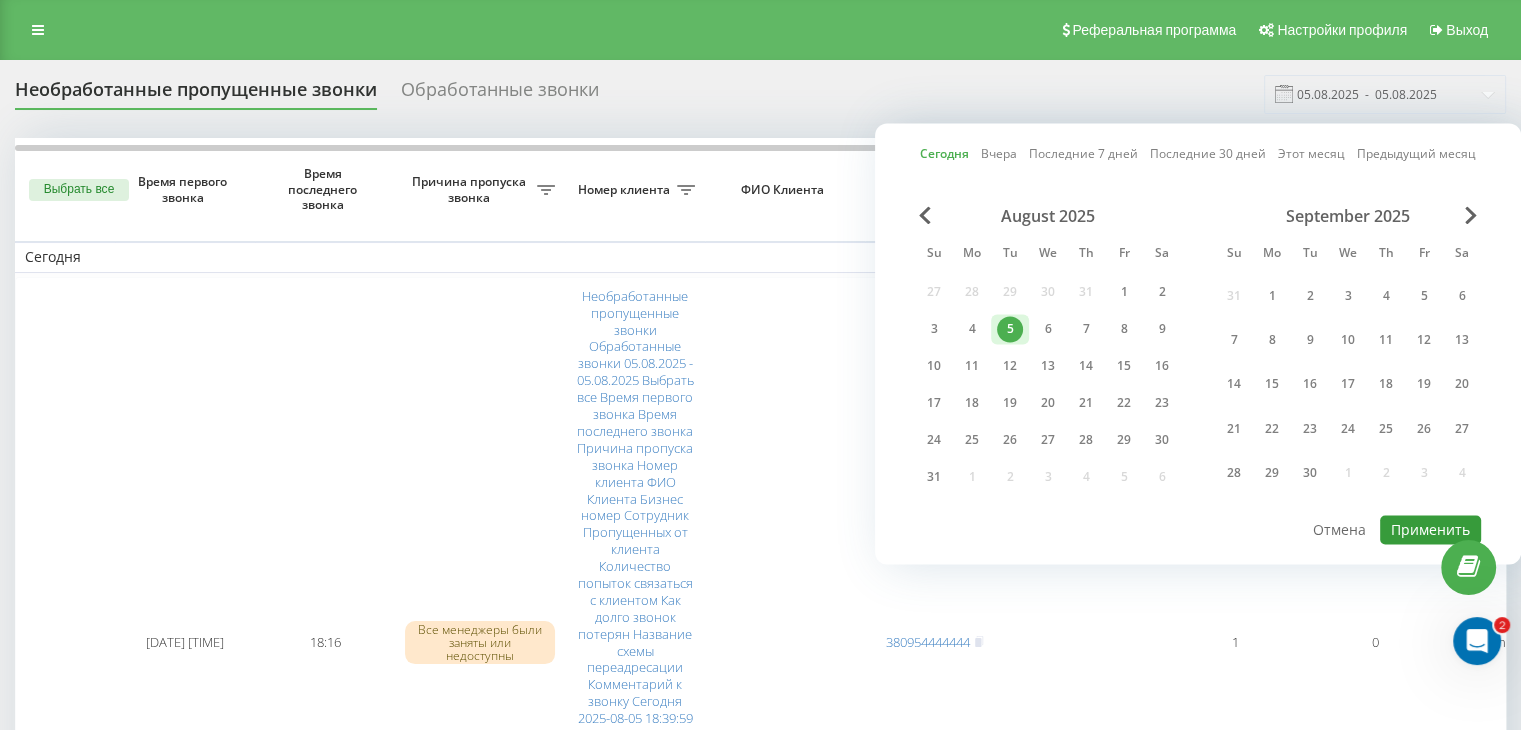 click on "Применить" at bounding box center [1430, 529] 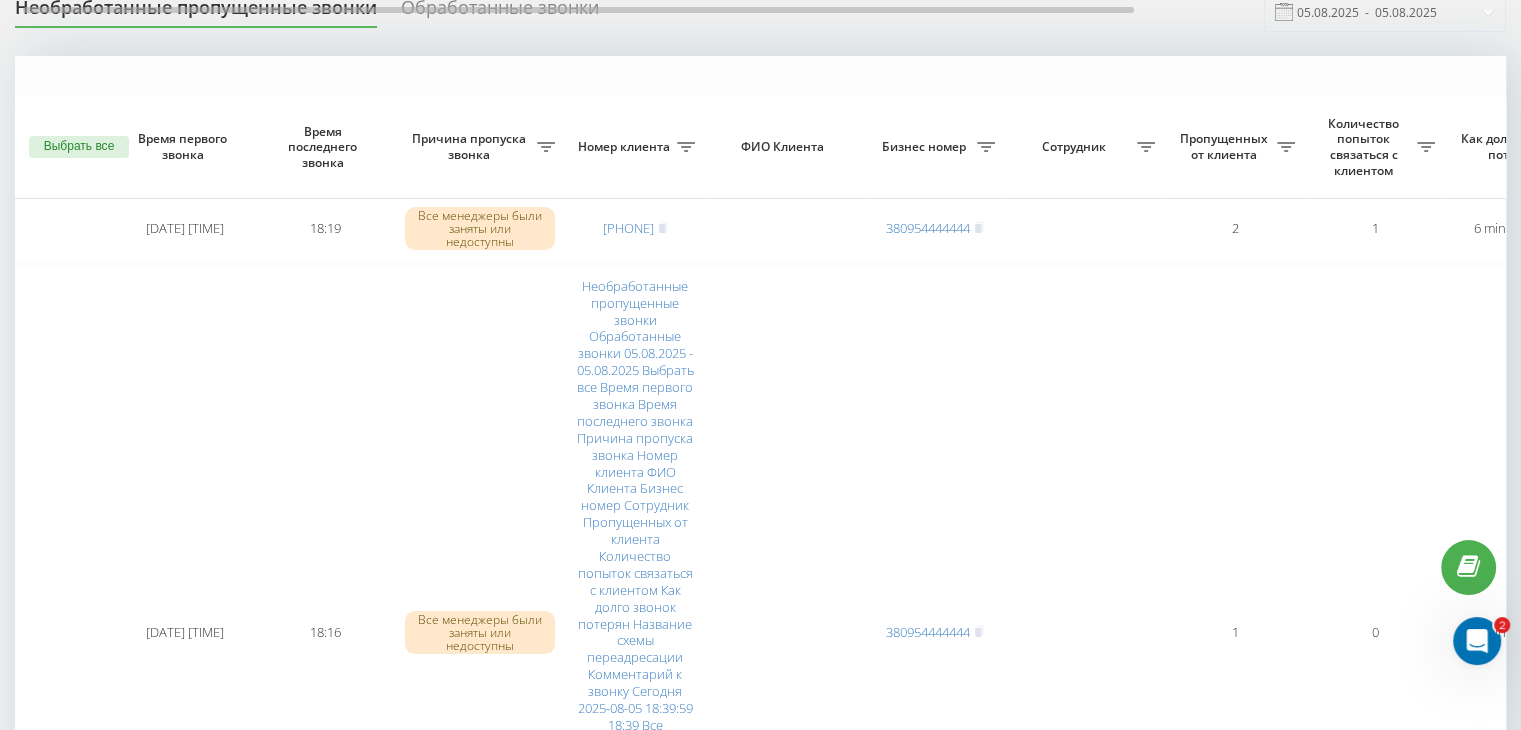 scroll, scrollTop: 200, scrollLeft: 0, axis: vertical 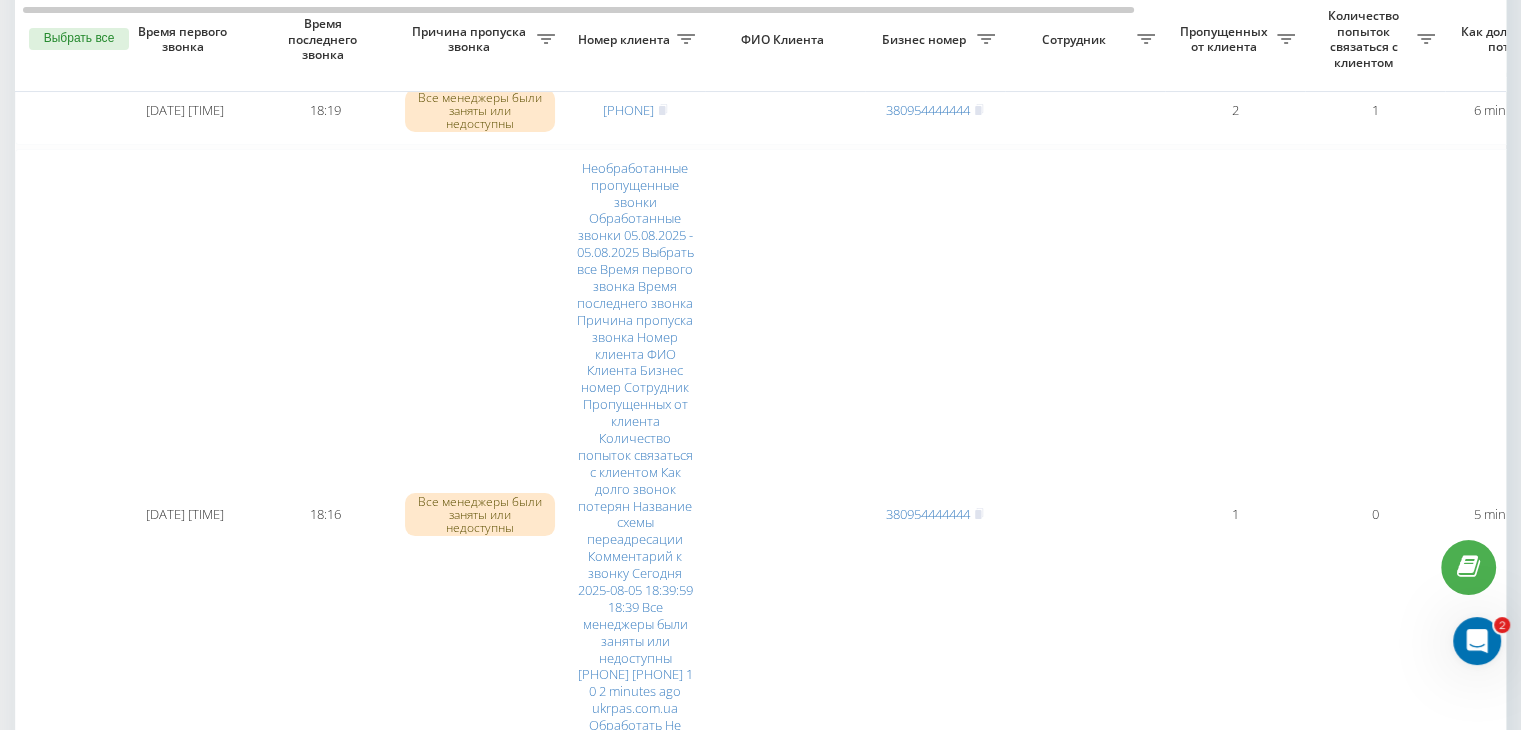 click 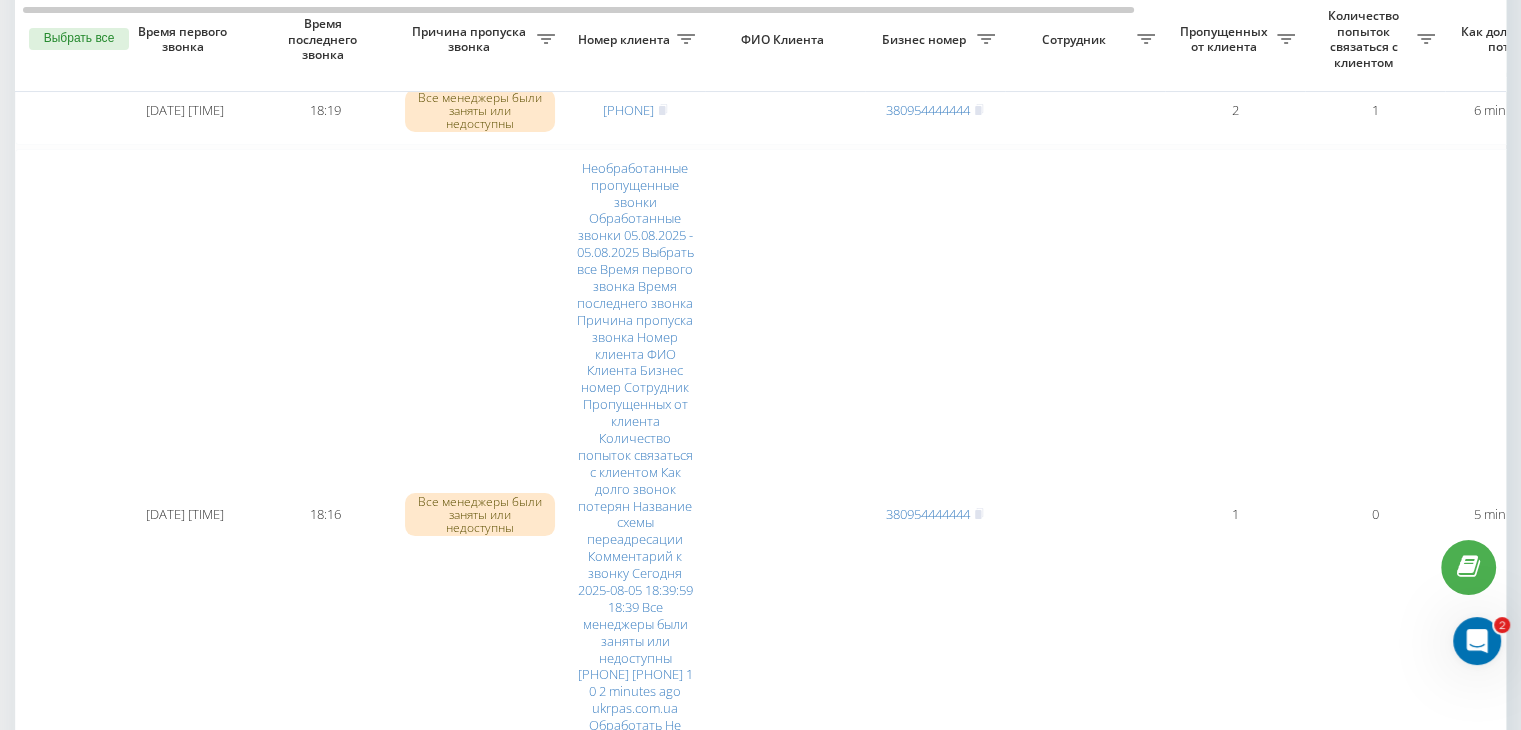 click on "[PHONE]" at bounding box center (628, 918) 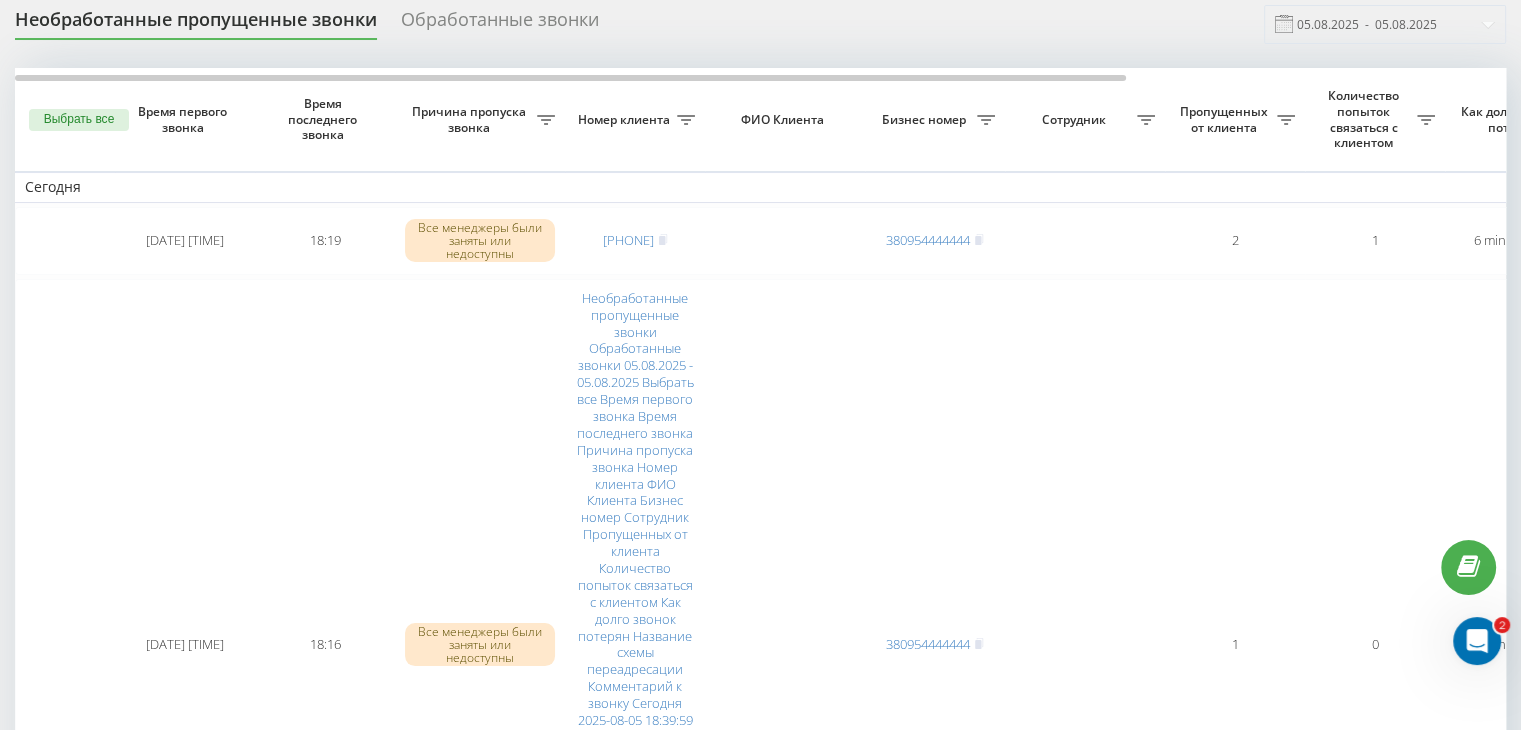 scroll, scrollTop: 0, scrollLeft: 0, axis: both 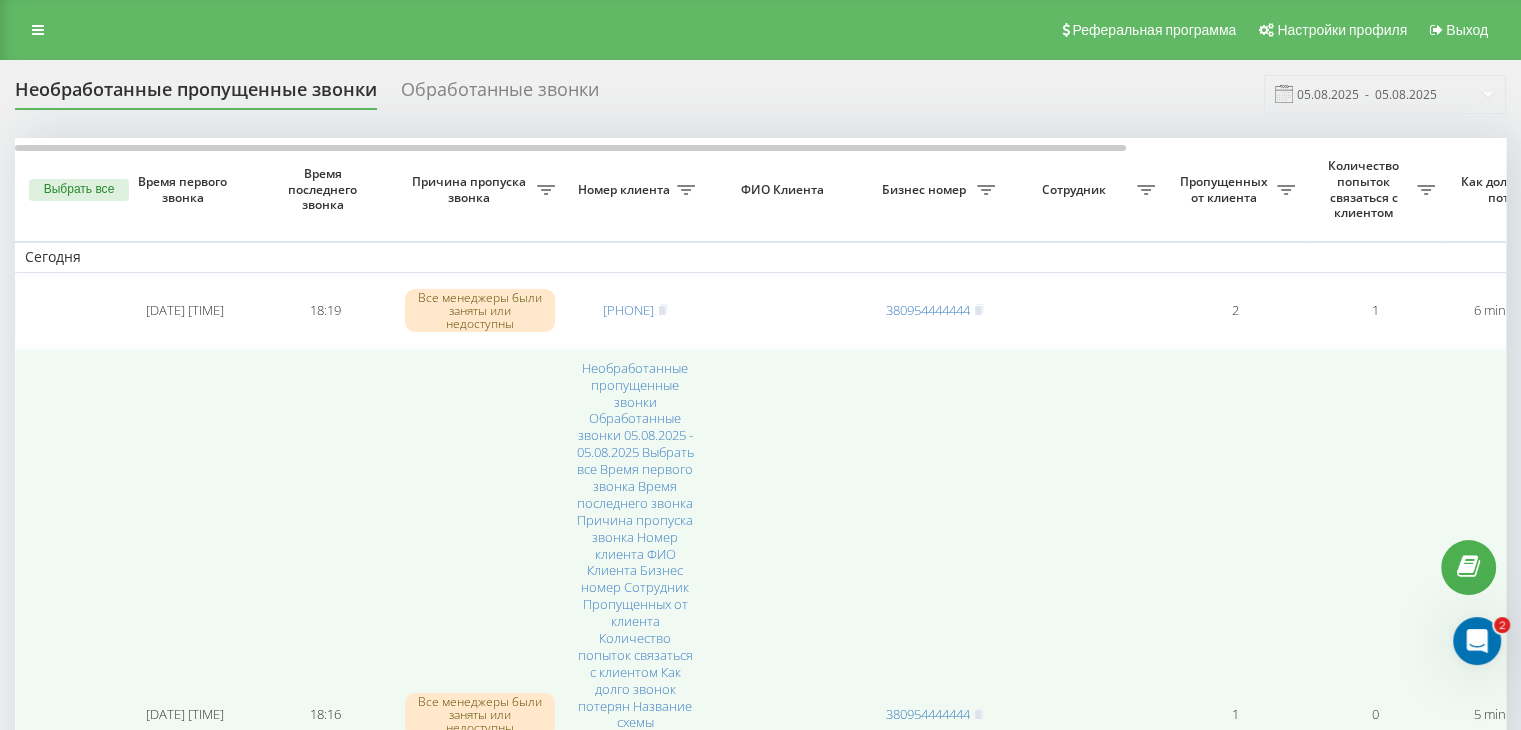 click 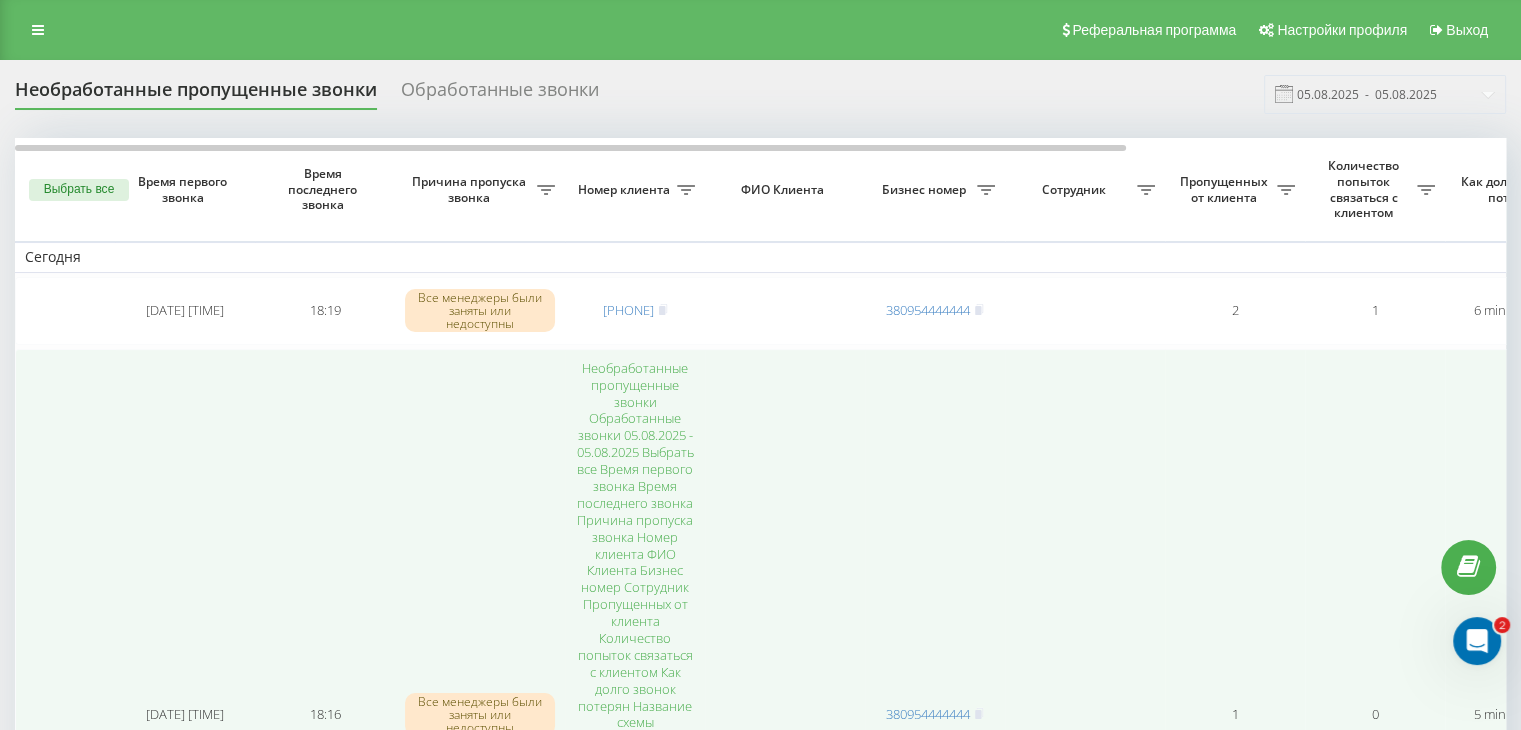 click on "Необработанные пропущенные звонки Обработанные звонки 05.08.2025  -  05.08.2025 Выбрать все Время первого звонка Время последнего звонка Причина пропуска звонка Номер клиента ФИО Клиента Бизнес номер Сотрудник Пропущенных от клиента Количество попыток связаться с клиентом Как долго звонок потерян Название схемы переадресации Комментарий к звонку Сегодня 2025-08-05 18:39:59 18:39 Все менеджеры были заняты или недоступны [PHONE] [PHONE] 1 0 2 minutes ago ukrpas.com.ua Обработать Не удалось связаться Связался с клиентом с помощью другого канала Клиент перезвонил сам с другого номера 18:36" at bounding box center [635, 714] 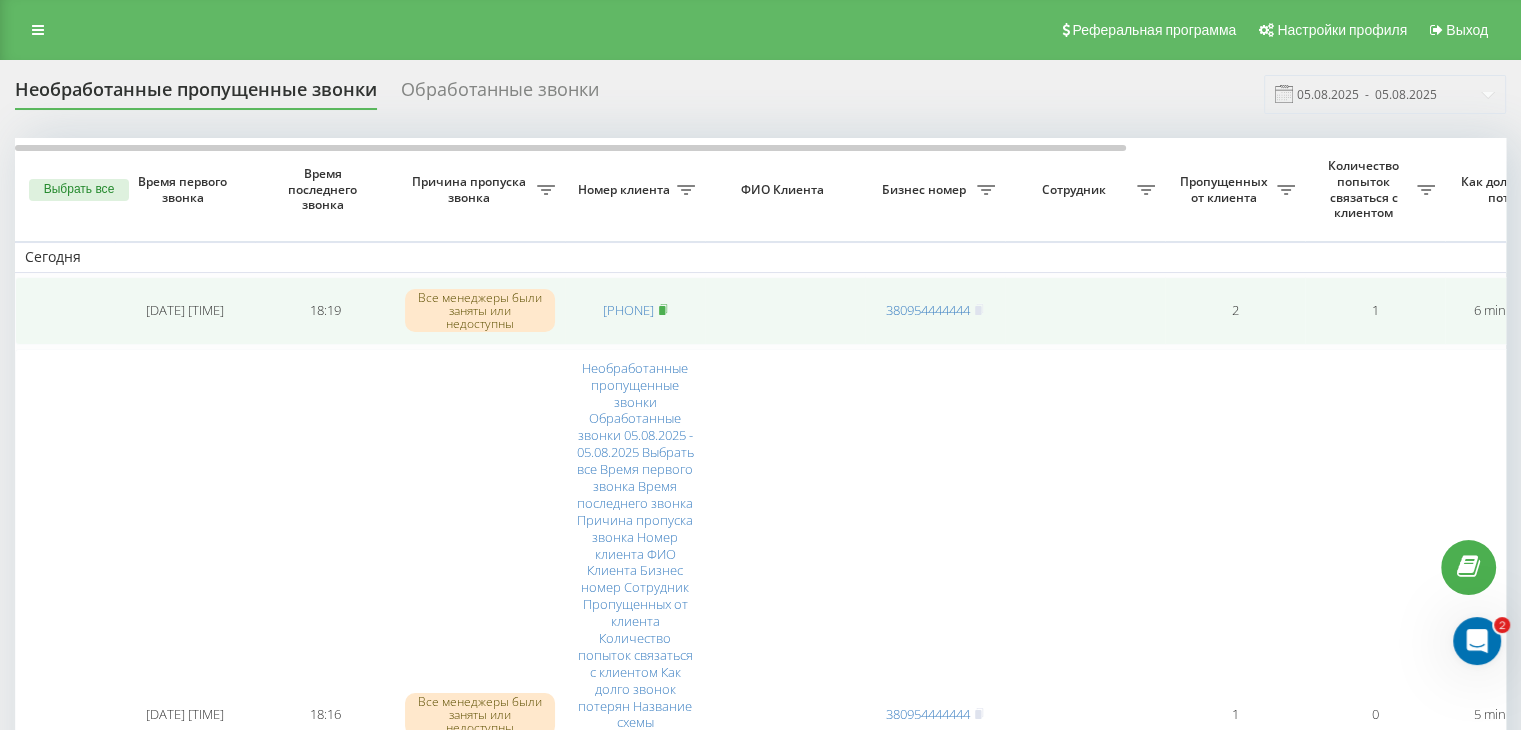click 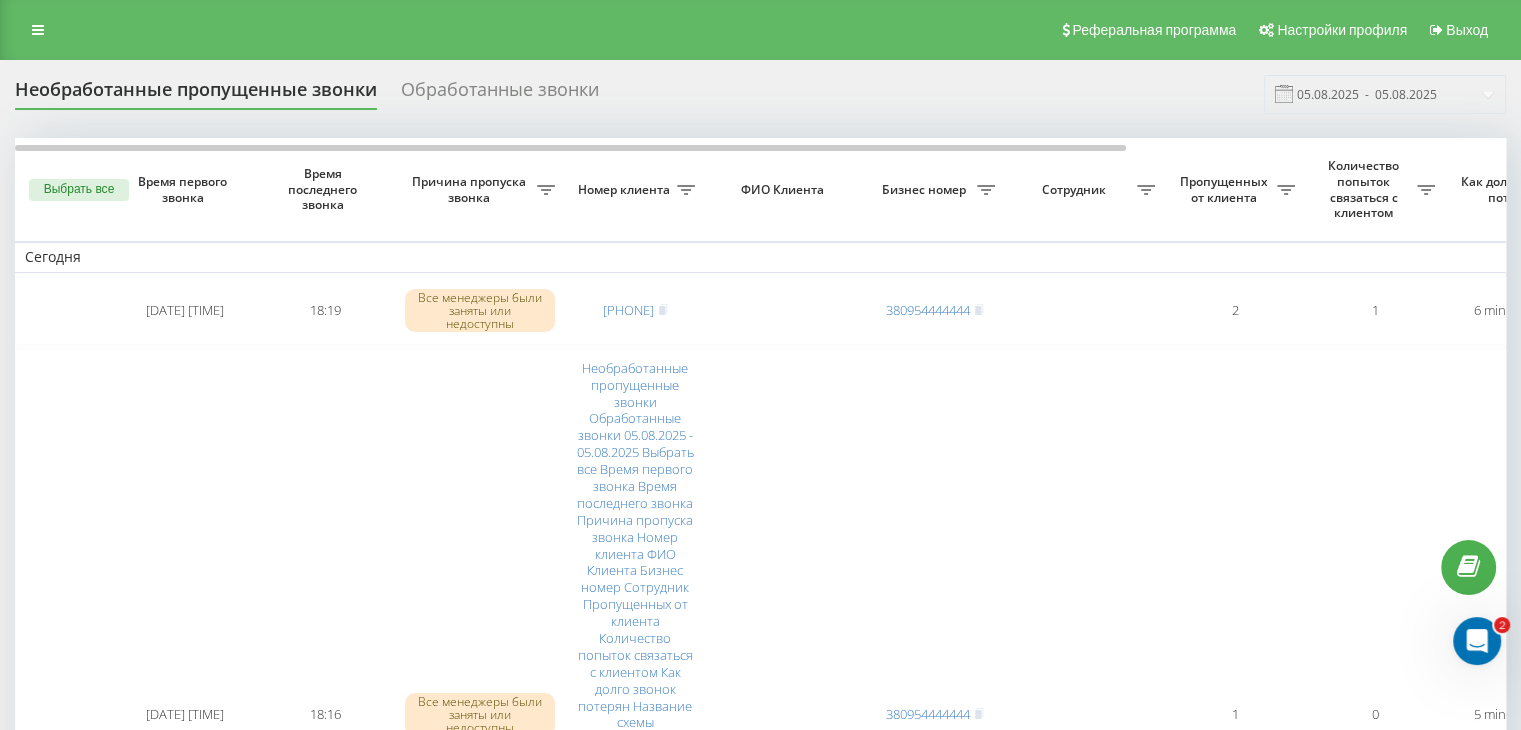 click on "Необработанные пропущенные звонки Обработанные звонки 05.08.2025  -  05.08.2025 Выбрать все Время первого звонка Время последнего звонка Причина пропуска звонка Номер клиента ФИО Клиента Бизнес номер Сотрудник Пропущенных от клиента Количество попыток связаться с клиентом Как долго звонок потерян Название схемы переадресации Комментарий к звонку Сегодня 2025-08-05 18:22:59 18:23 Все менеджеры были заняты или недоступны [PHONE] [PHONE] 2 0 3 minutes ago ukrpas.com.ua Обработать Не удалось связаться Связался с клиентом с помощью другого канала Клиент перезвонил сам с другого номера 18:22" at bounding box center [760, 1515] 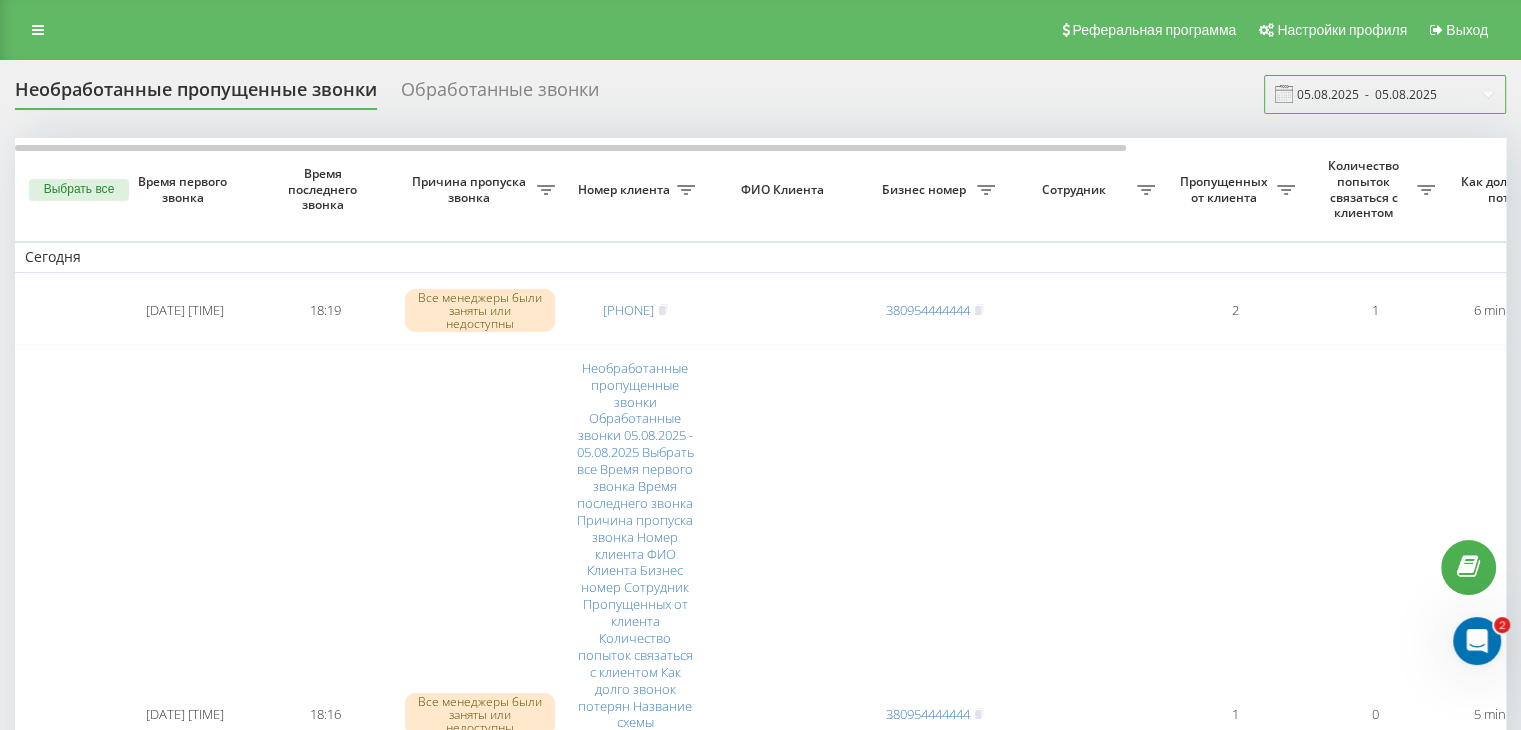 click on "05.08.2025  -  05.08.2025" at bounding box center (1385, 94) 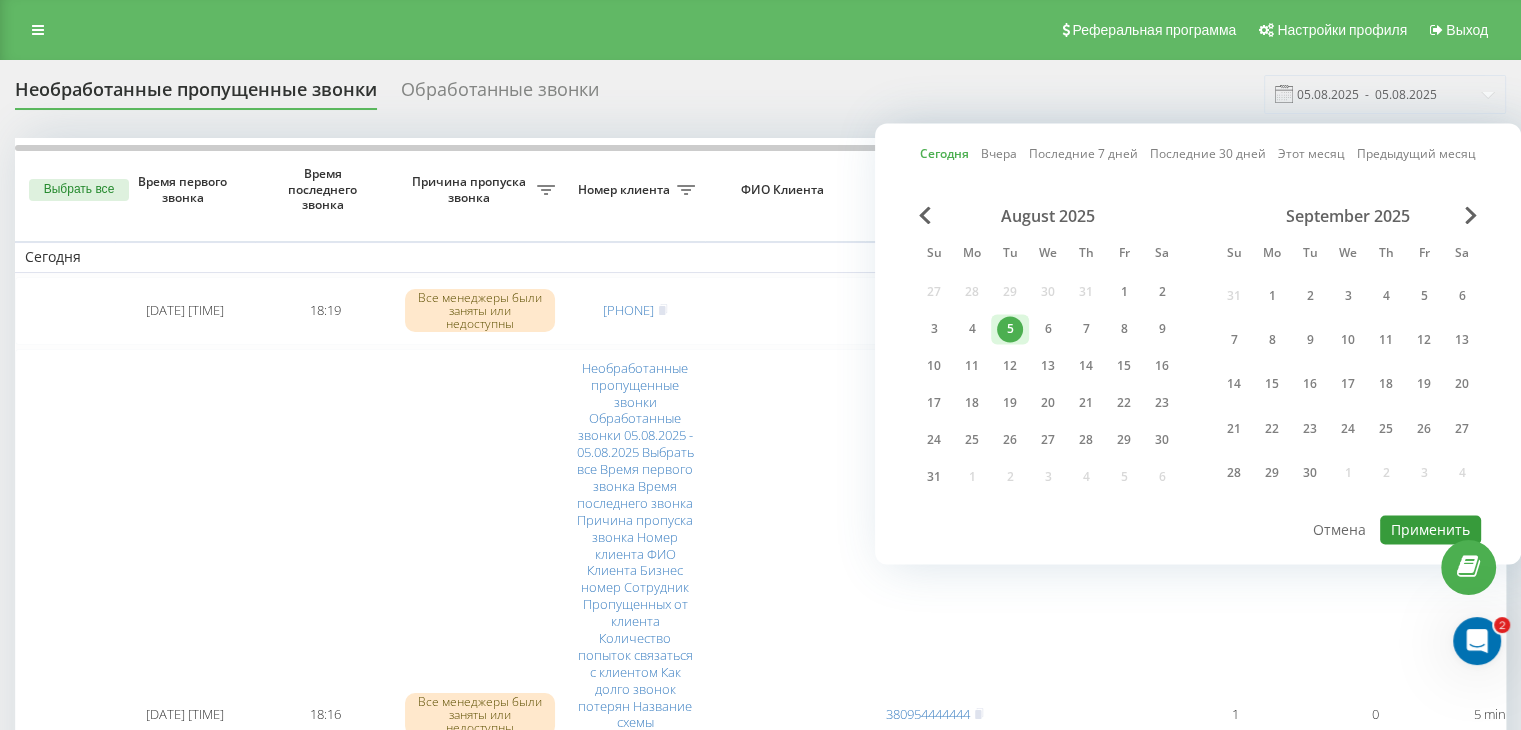 click on "Применить" at bounding box center (1430, 529) 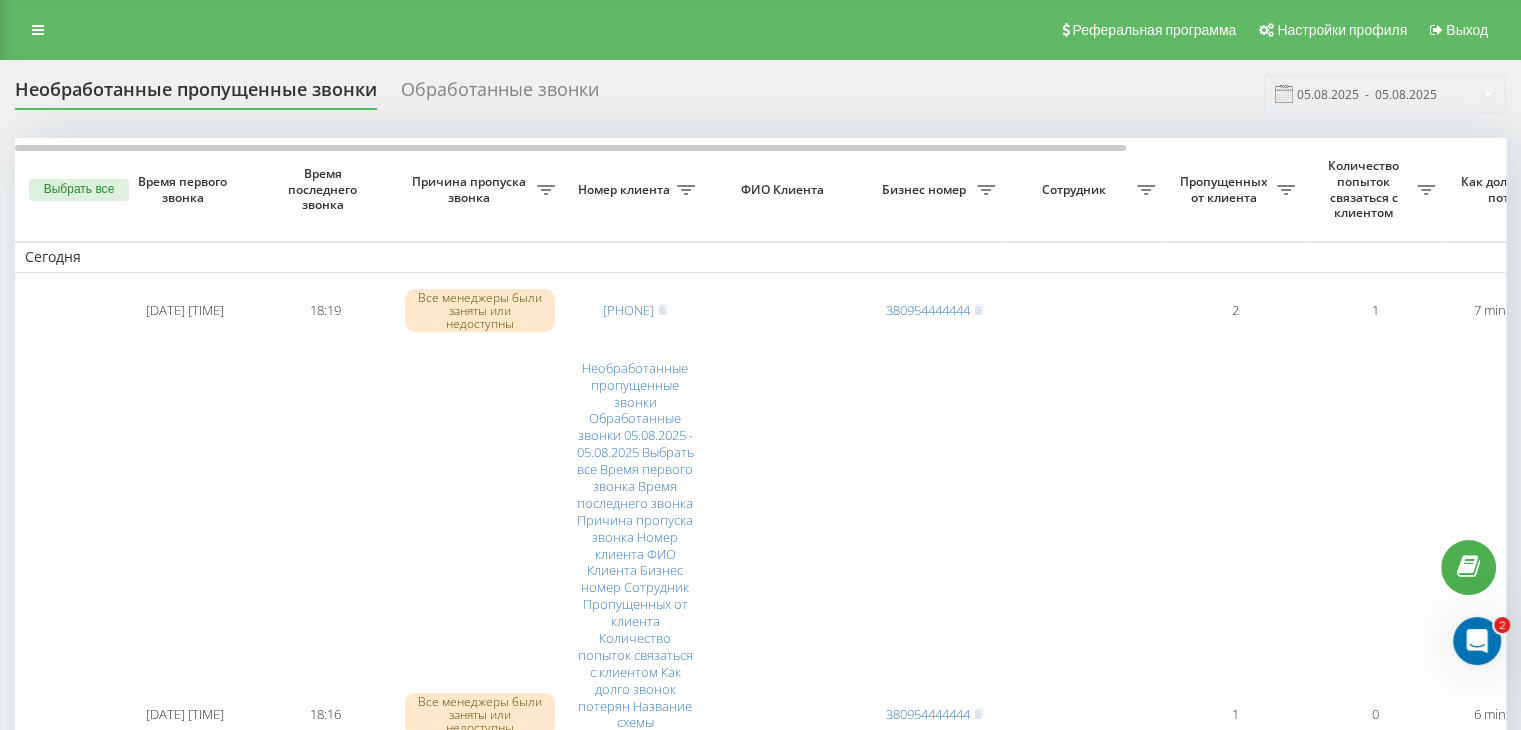 click on "Необработанные пропущенные звонки Обработанные звонки 05.08.2025  -  05.08.2025" at bounding box center (760, 94) 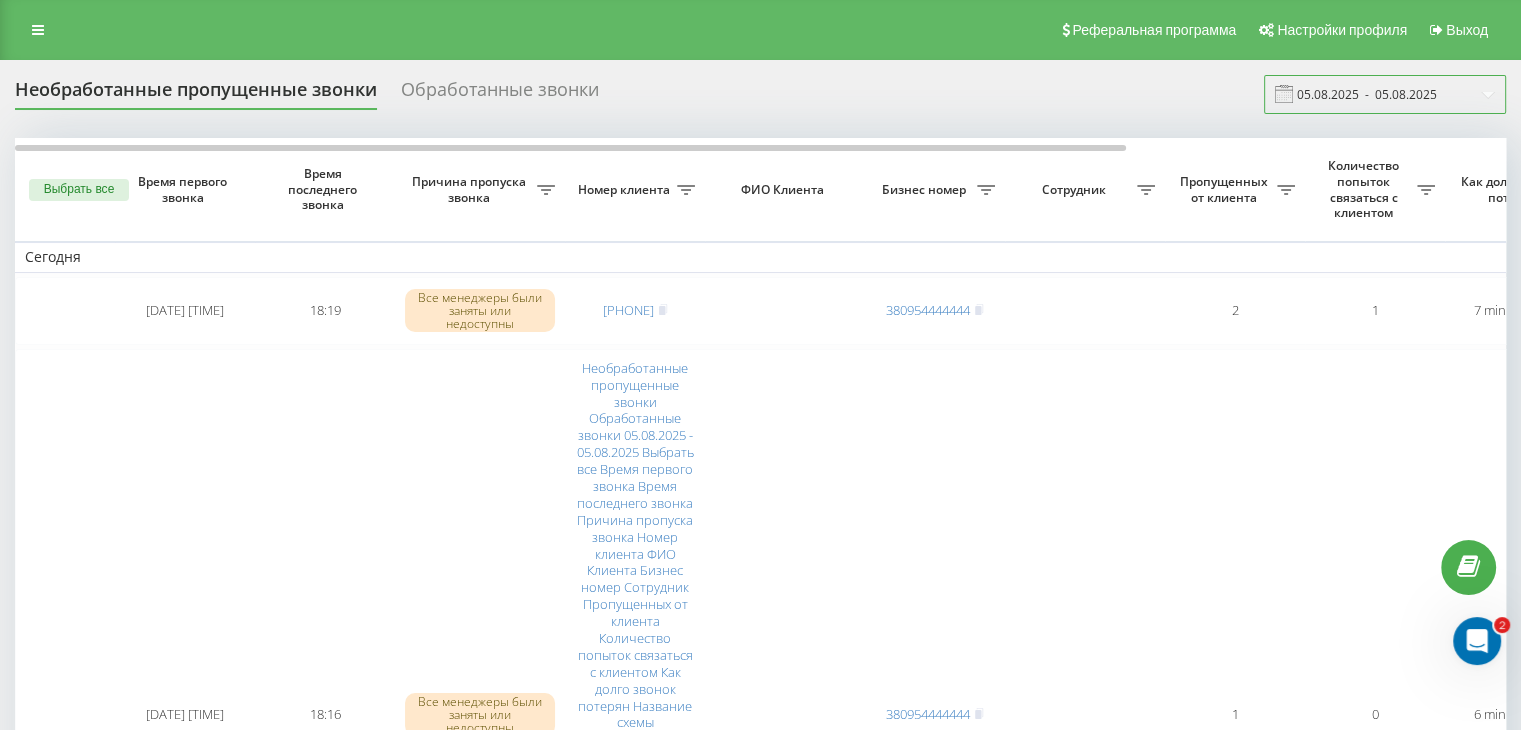 click on "05.08.2025  -  05.08.2025" at bounding box center [1385, 94] 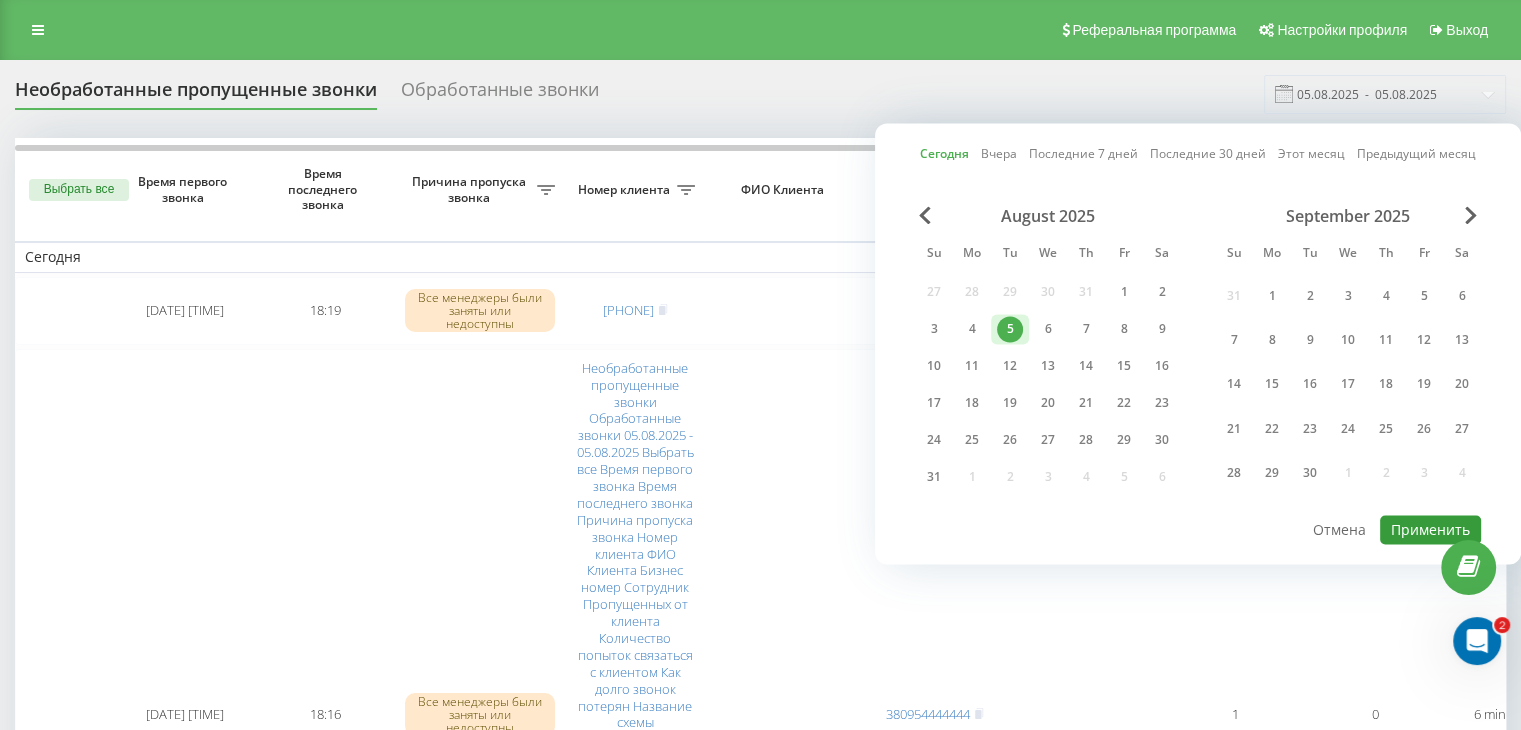 click on "Применить" at bounding box center (1430, 529) 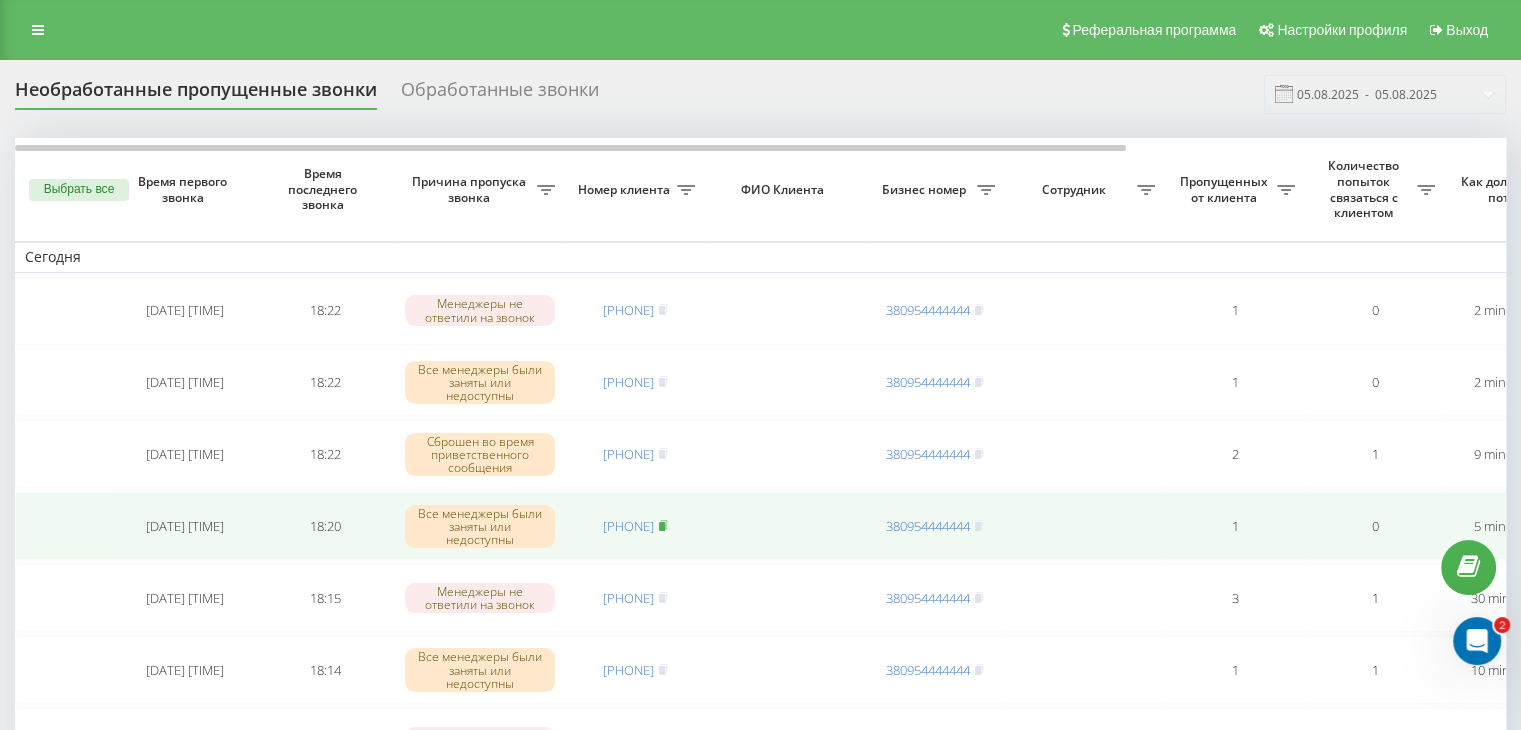 click 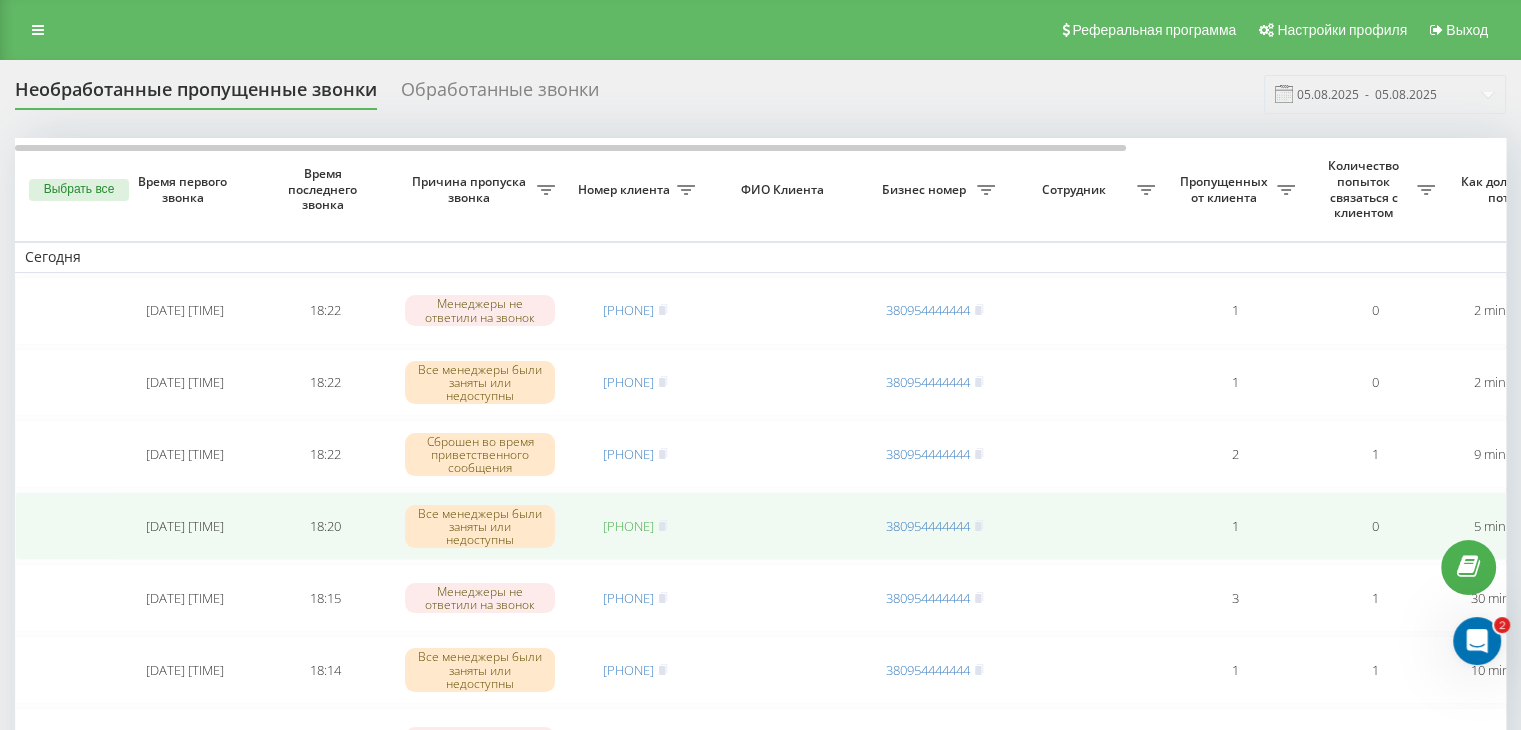 click on "[PHONE]" at bounding box center (628, 526) 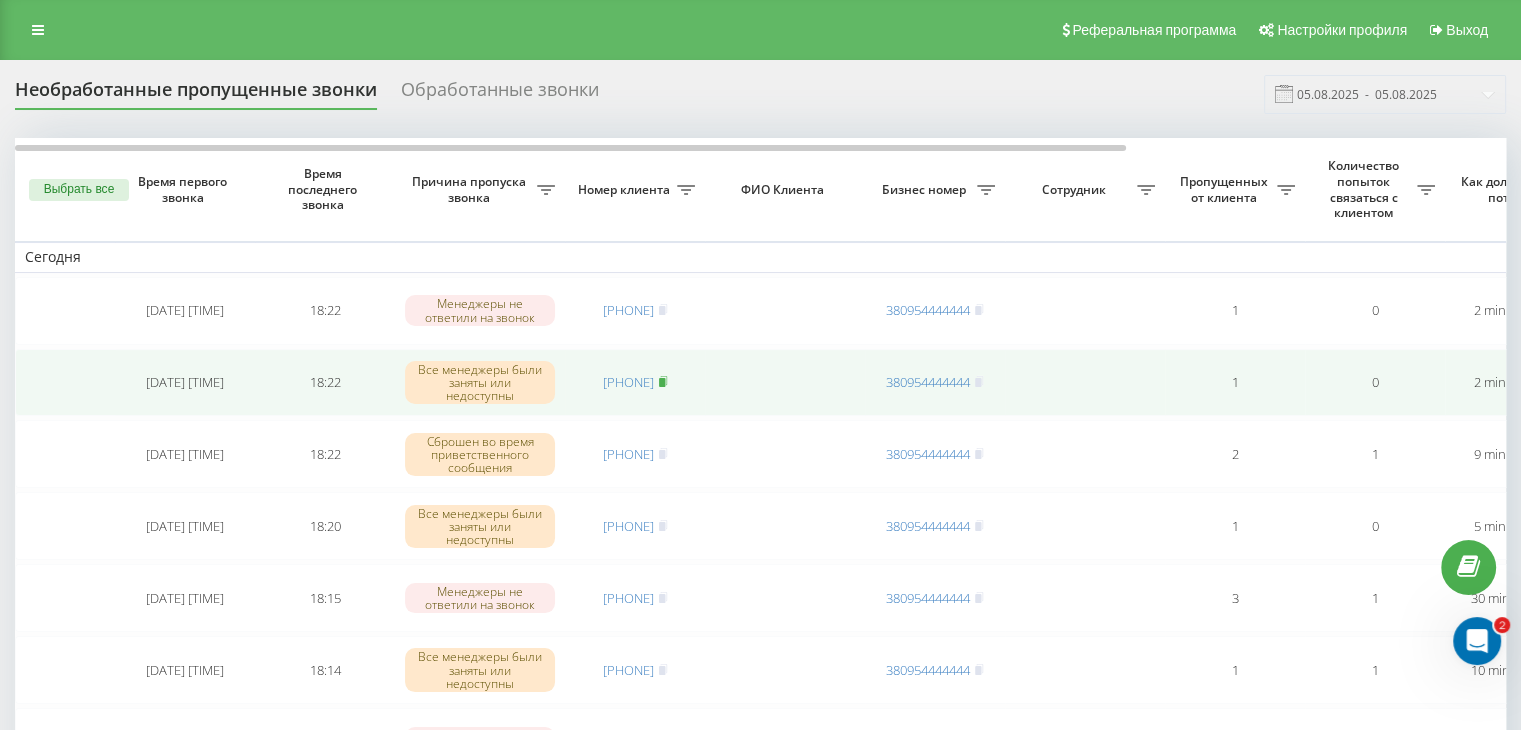click 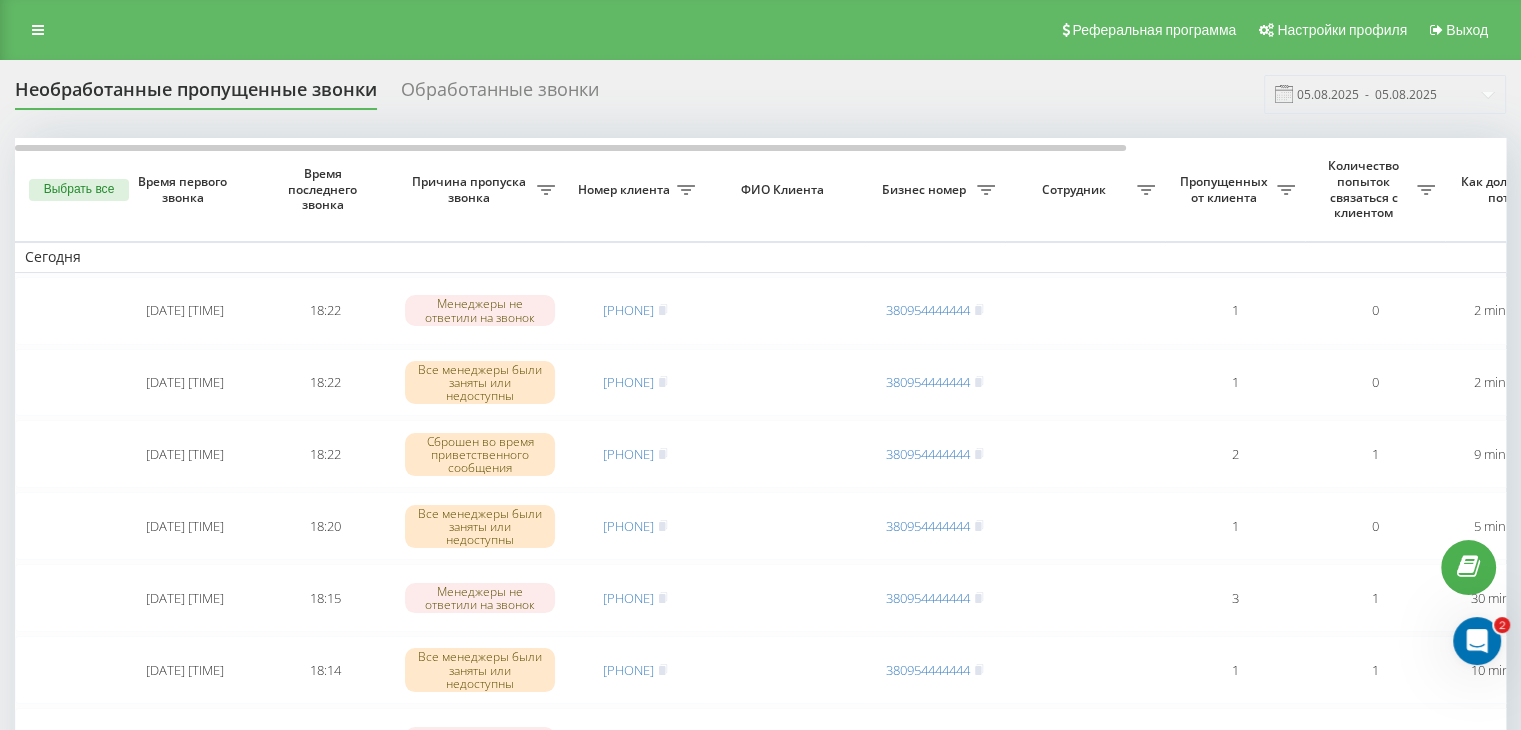 click on "Необработанные пропущенные звонки Обработанные звонки 05.08.2025  -  05.08.2025" at bounding box center (760, 94) 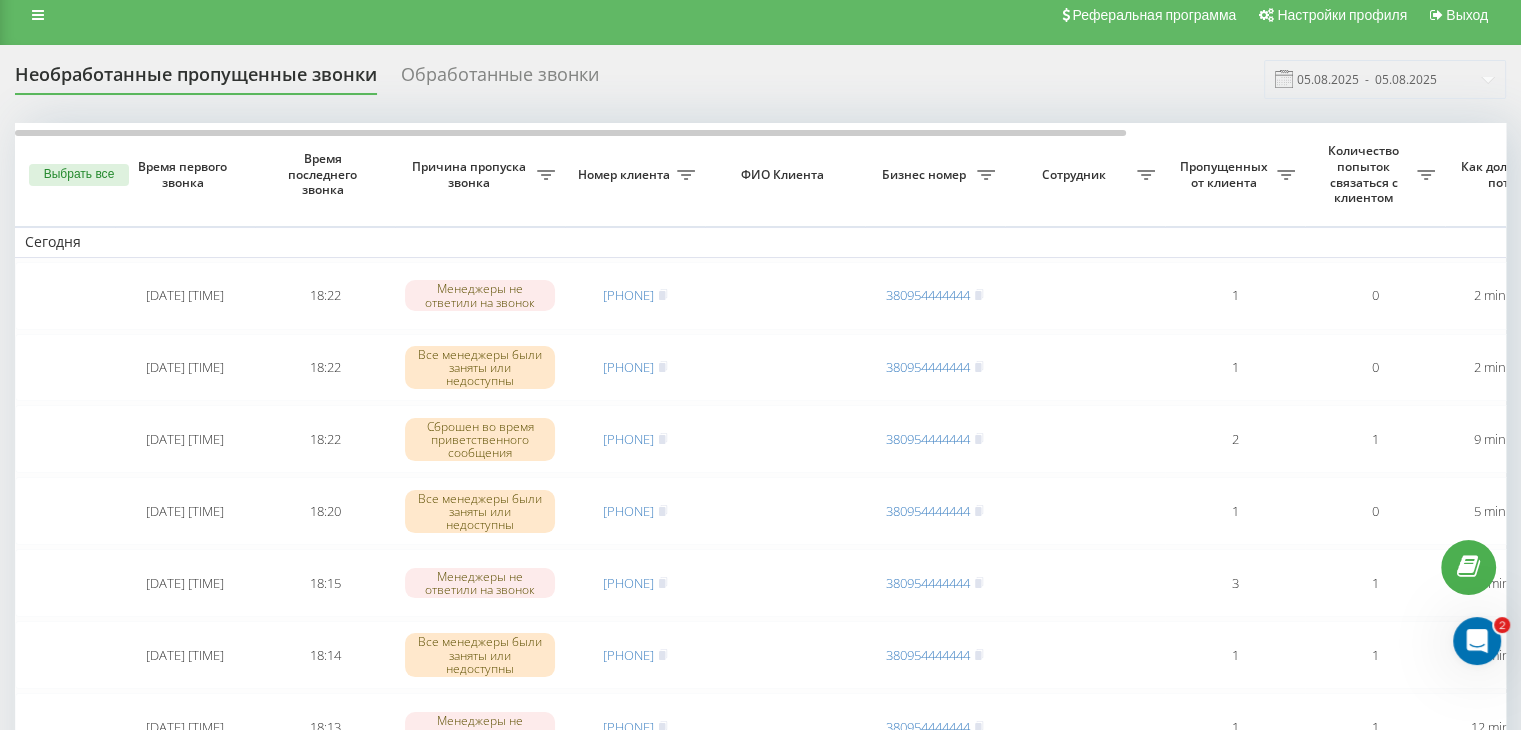 scroll, scrollTop: 0, scrollLeft: 0, axis: both 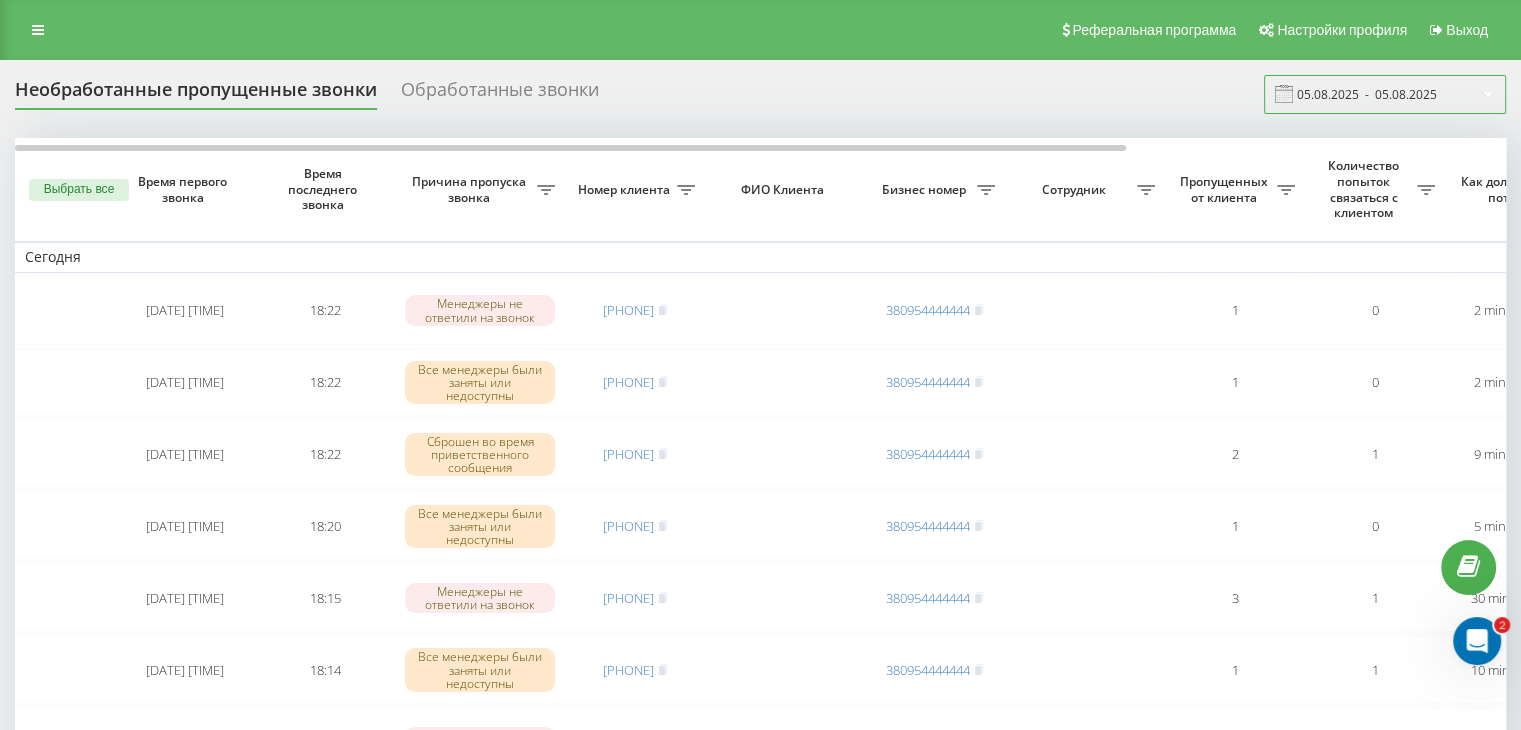click on "05.08.2025  -  05.08.2025" at bounding box center [1385, 94] 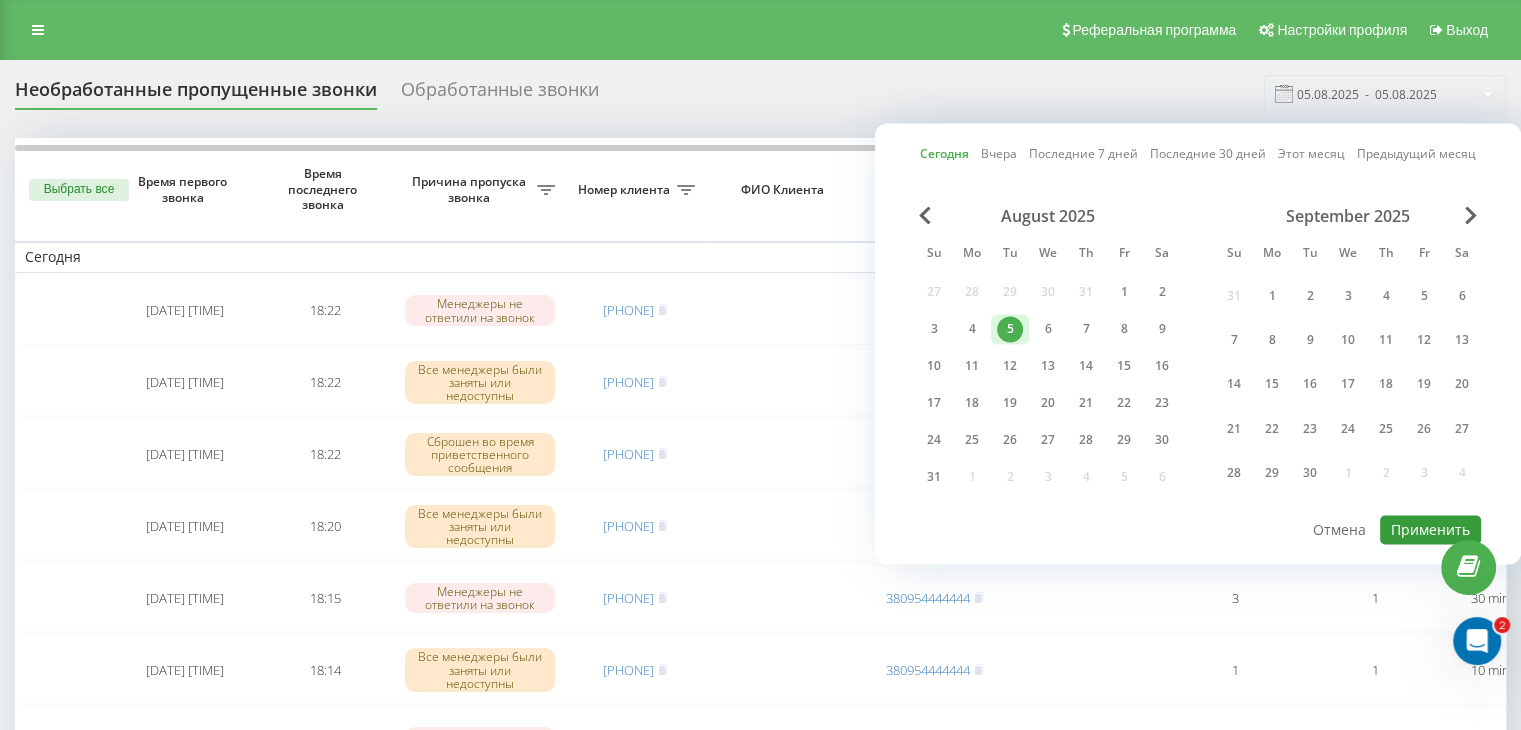 click on "Применить" at bounding box center [1430, 529] 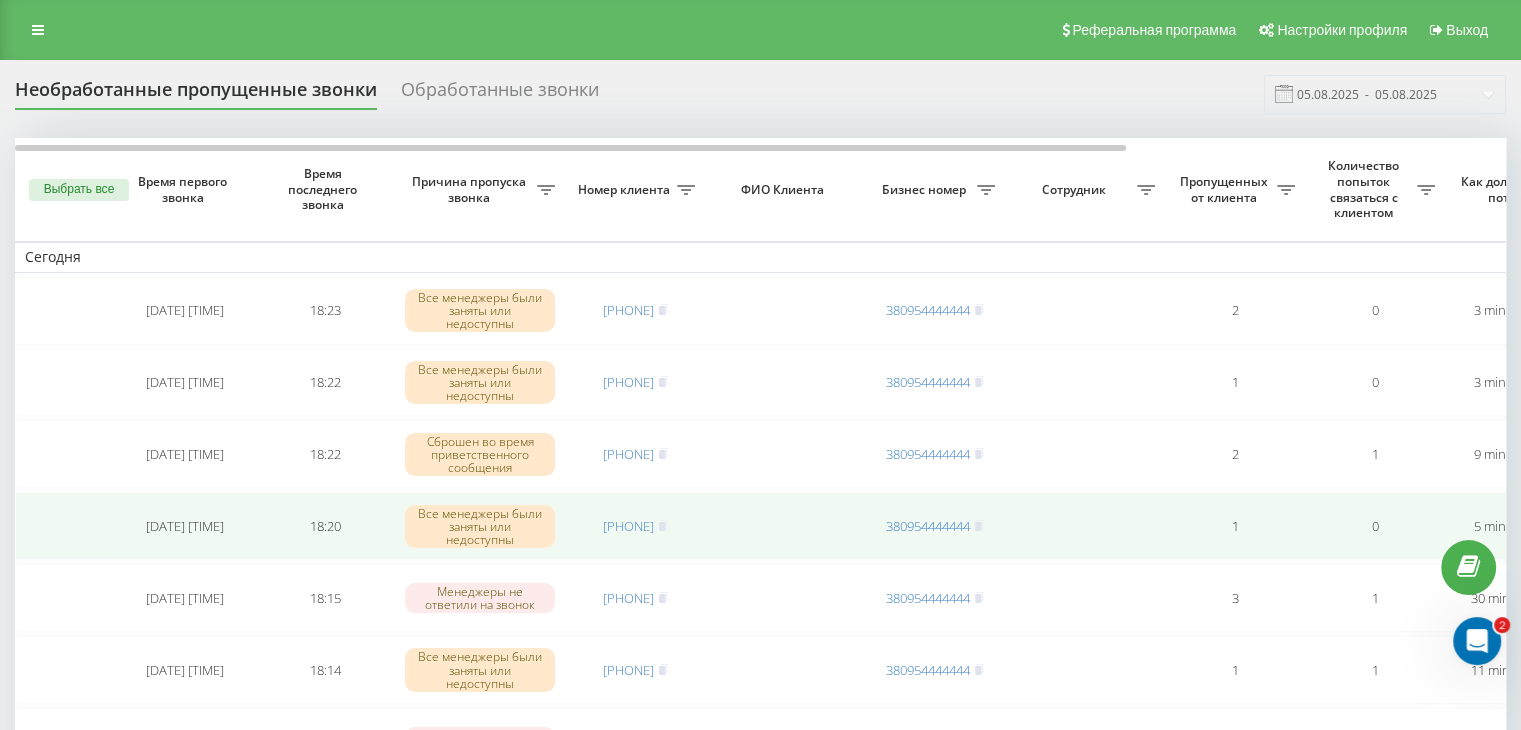 scroll, scrollTop: 100, scrollLeft: 0, axis: vertical 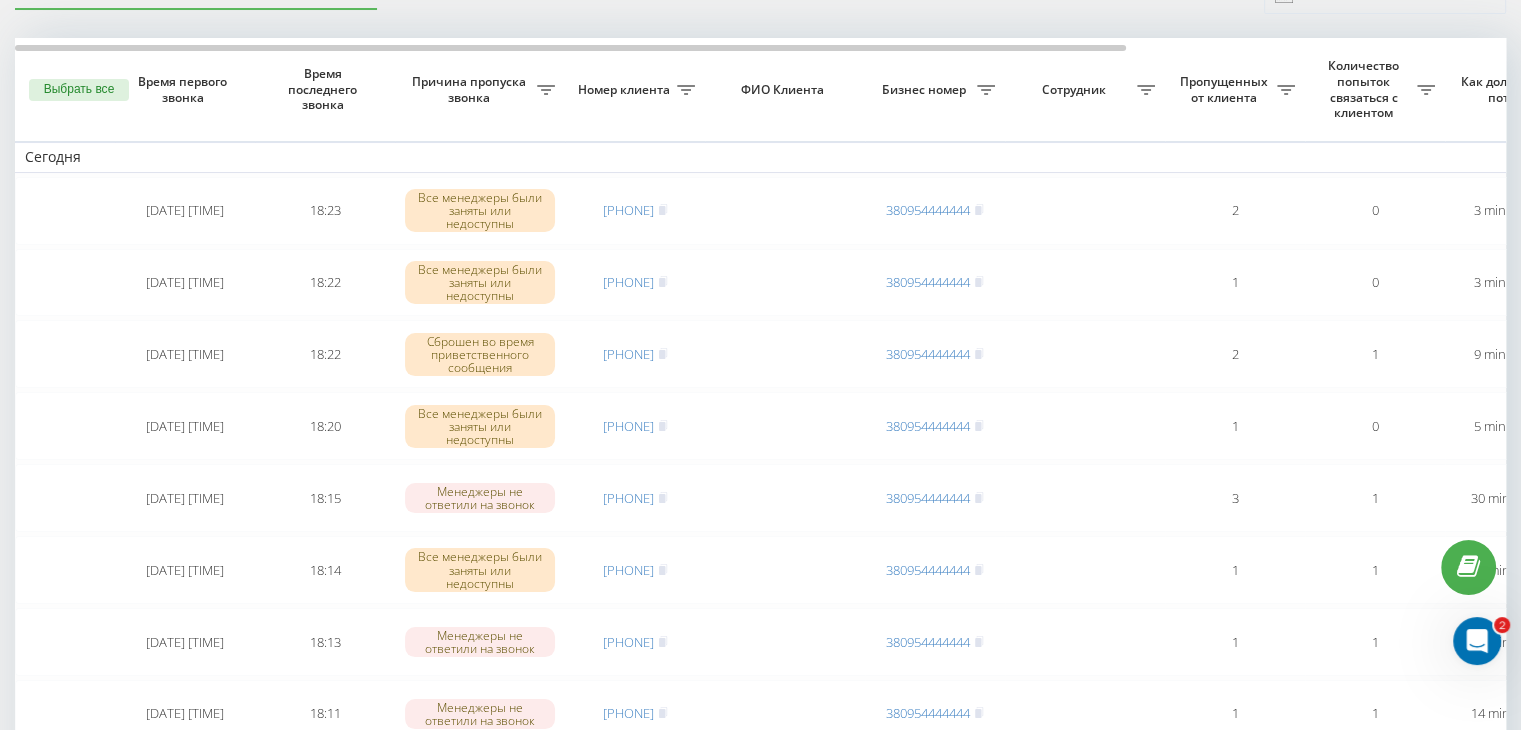 click on "Необработанные пропущенные звонки Обработанные звонки 05.08.2025  -  05.08.2025 Выбрать все Время первого звонка Время последнего звонка Причина пропуска звонка Номер клиента ФИО Клиента Бизнес номер Сотрудник Пропущенных от клиента Количество попыток связаться с клиентом Как долго звонок потерян Название схемы переадресации Комментарий к звонку Сегодня 2025-08-05 18:22:59 18:23 Все менеджеры были заняты или недоступны [PHONE] [PHONE] 2 0 3 minutes ago ukrpas.com.ua Обработать Не удалось связаться Связался с клиентом с помощью другого канала Клиент перезвонил сам с другого номера 18:22" at bounding box center [760, 1083] 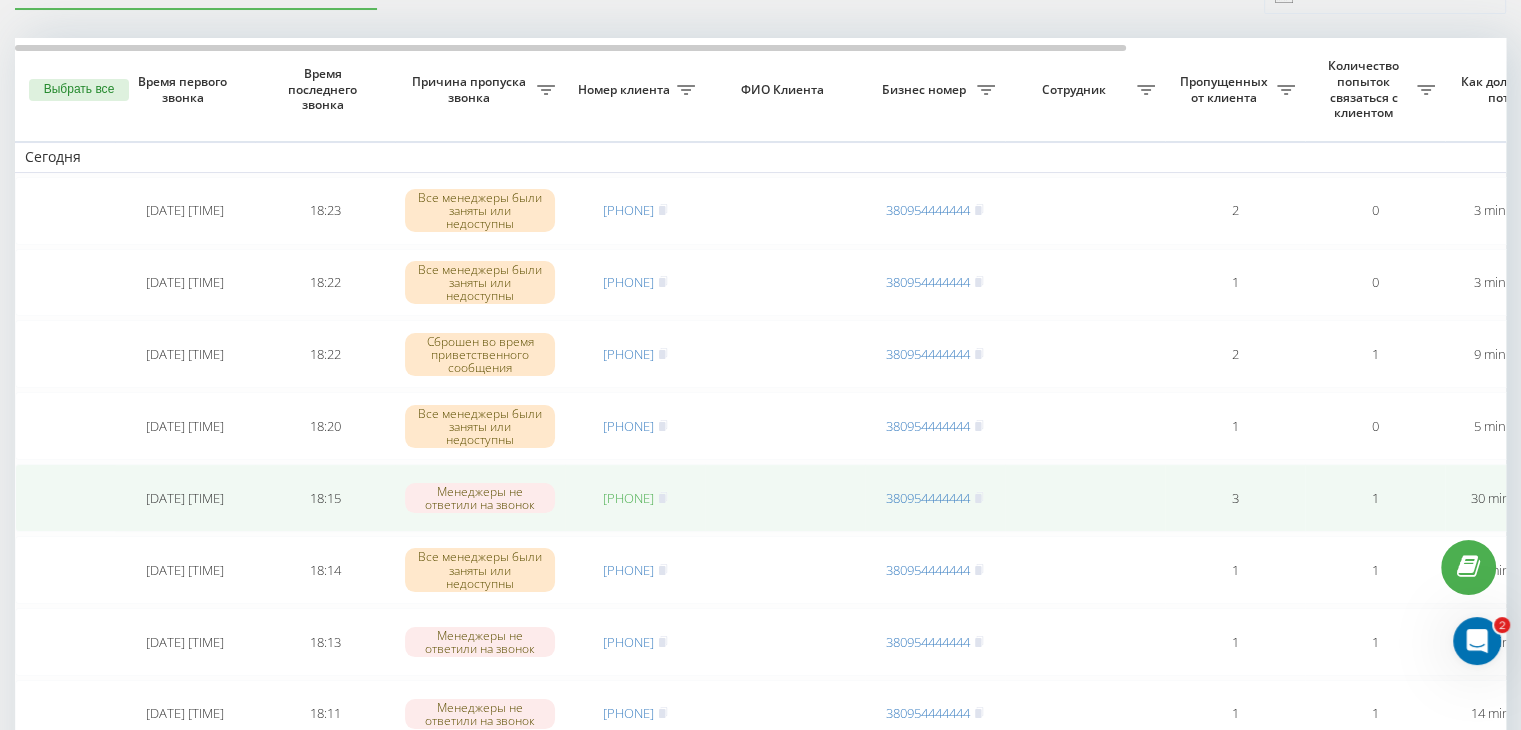 click on "[PHONE]" at bounding box center [628, 498] 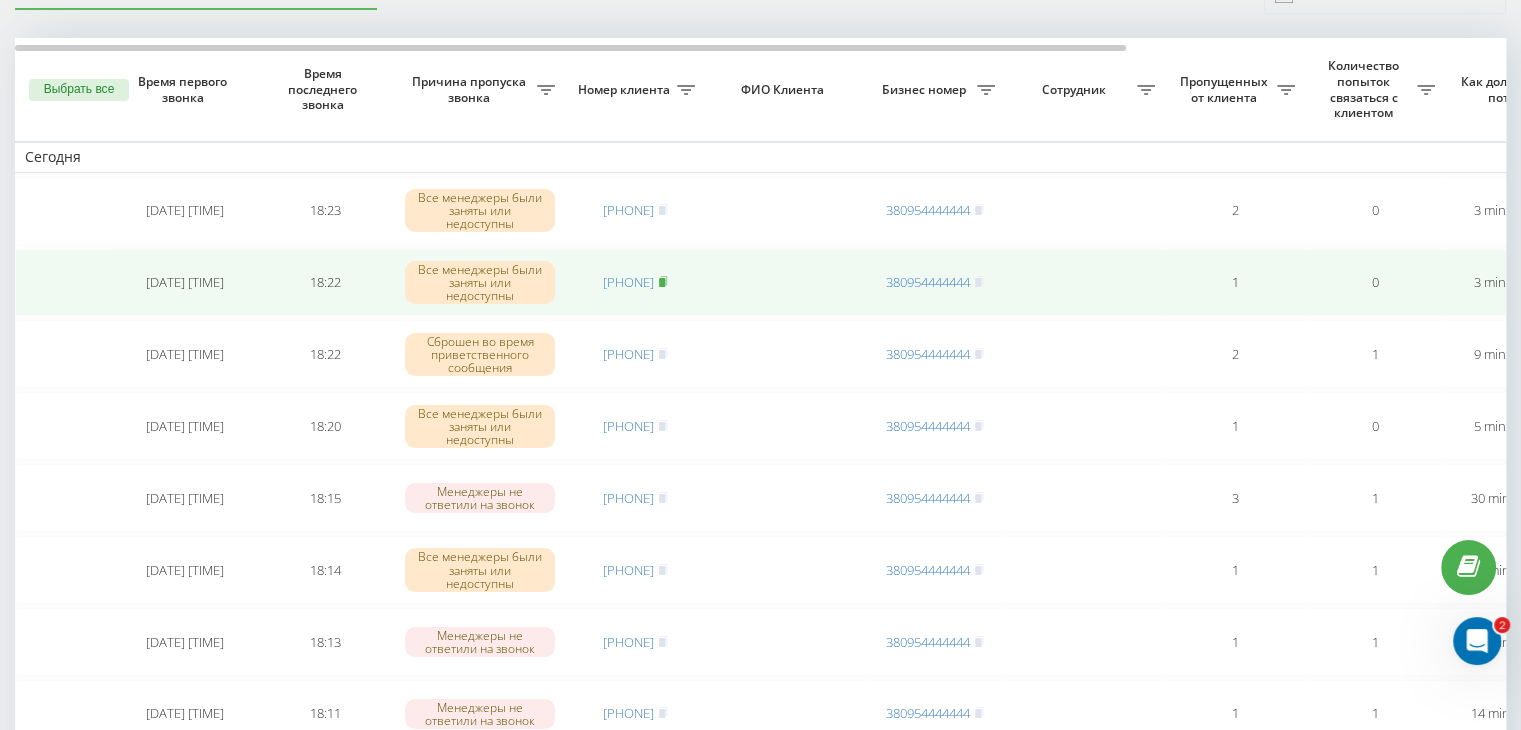 click 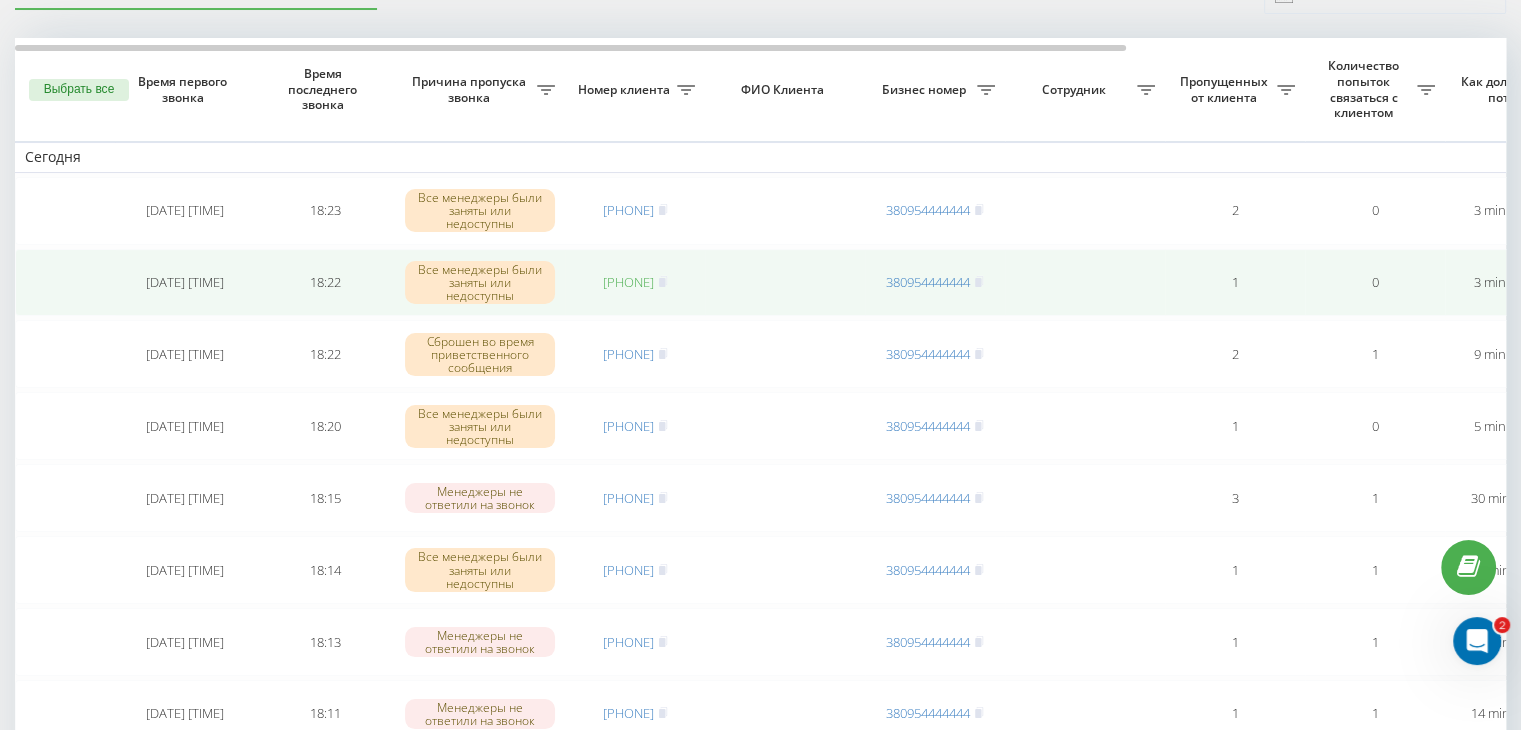 click on "[PHONE]" at bounding box center [628, 282] 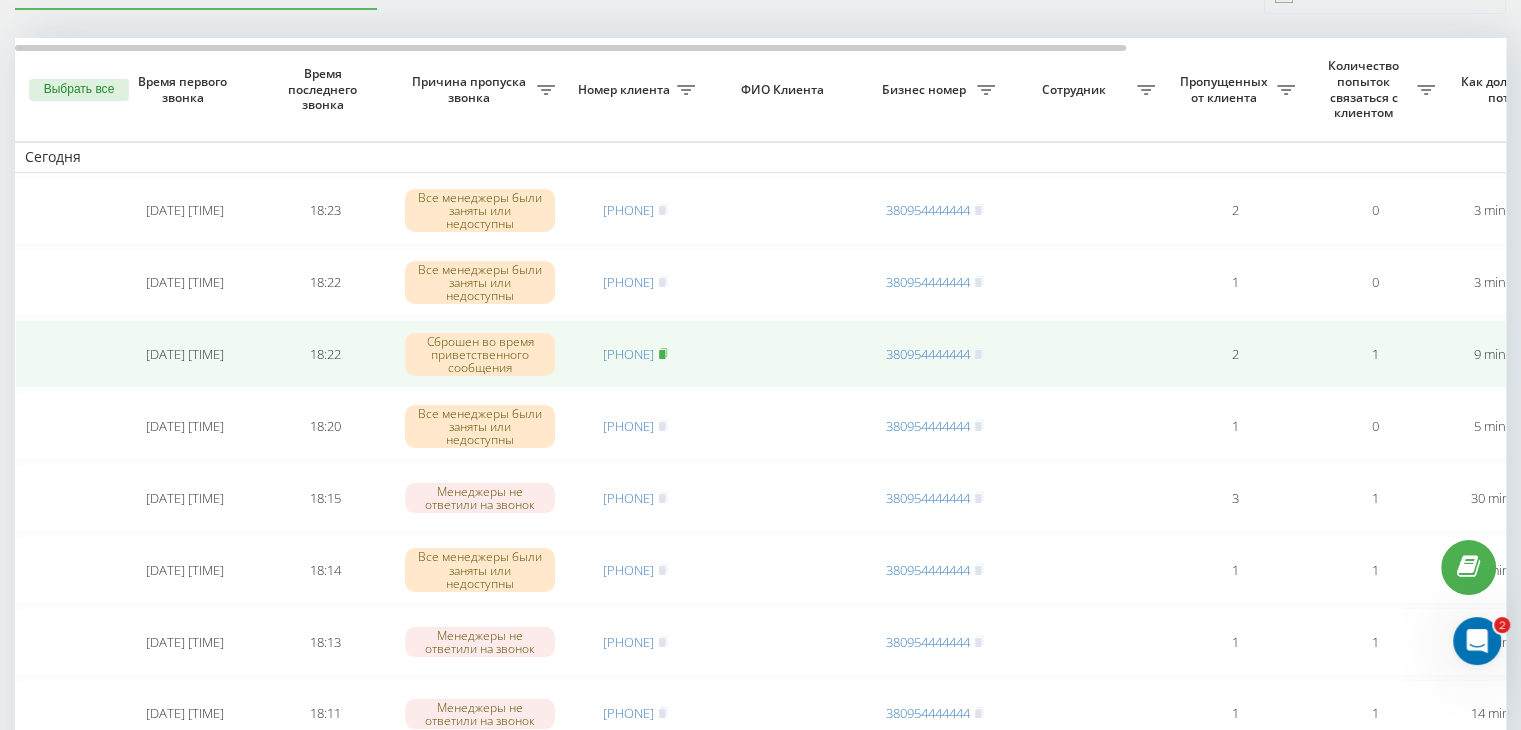 click 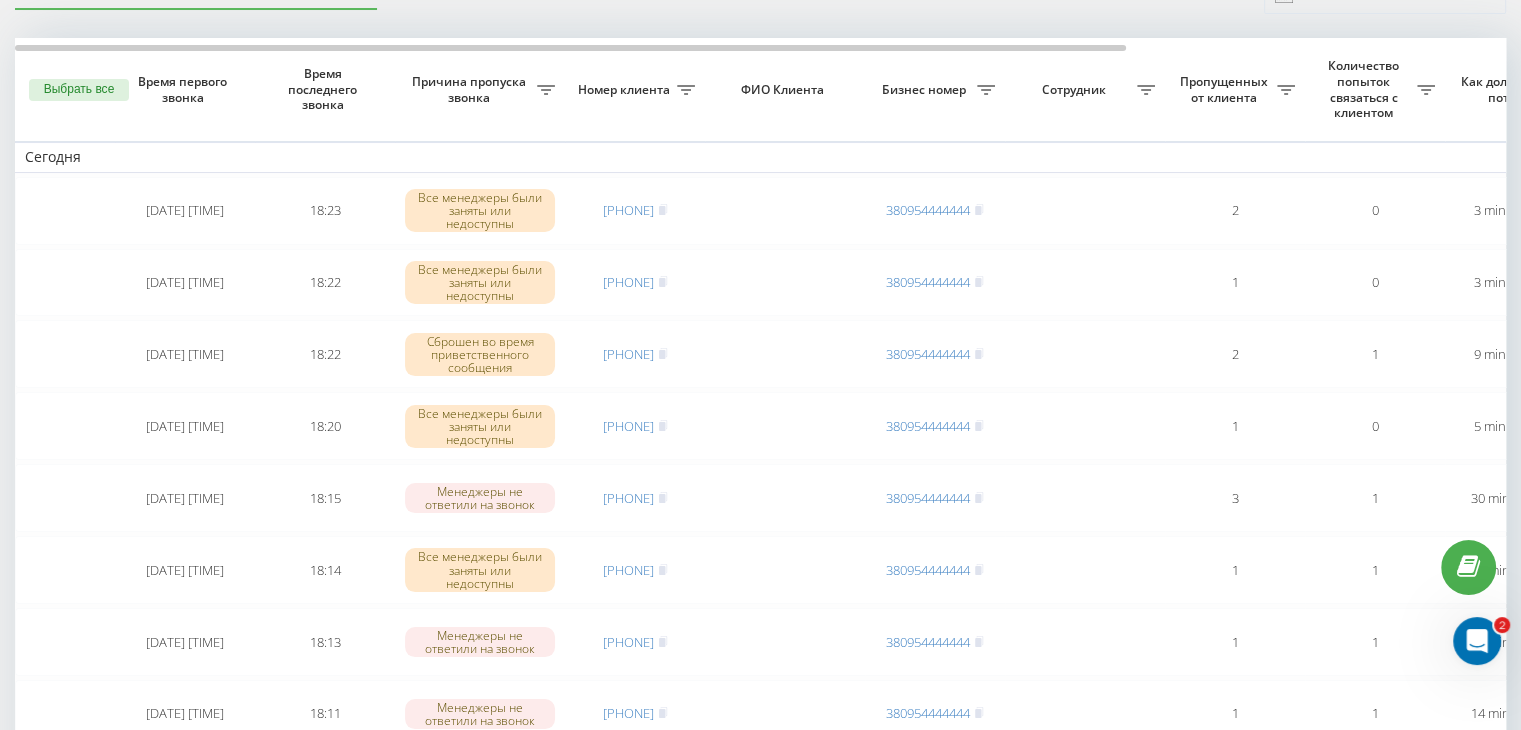 click on "Необработанные пропущенные звонки Обработанные звонки 05.08.2025  -  05.08.2025 Выбрать все Время первого звонка Время последнего звонка Причина пропуска звонка Номер клиента ФИО Клиента Бизнес номер Сотрудник Пропущенных от клиента Количество попыток связаться с клиентом Как долго звонок потерян Название схемы переадресации Комментарий к звонку Сегодня 2025-08-05 18:22:59 18:23 Все менеджеры были заняты или недоступны [PHONE] [PHONE] 2 0 3 minutes ago ukrpas.com.ua Обработать Не удалось связаться Связался с клиентом с помощью другого канала Клиент перезвонил сам с другого номера 18:22" at bounding box center [760, 1083] 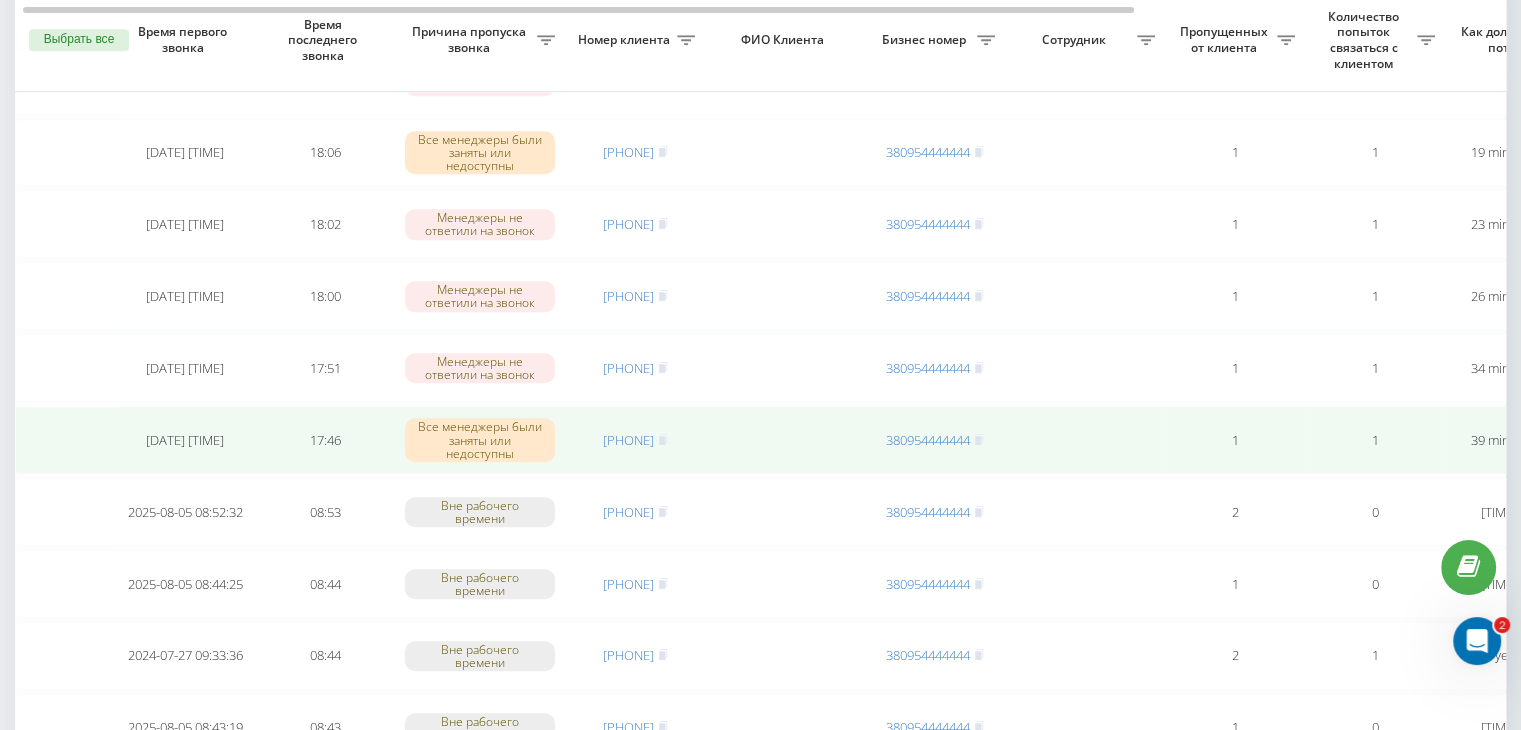 scroll, scrollTop: 1000, scrollLeft: 0, axis: vertical 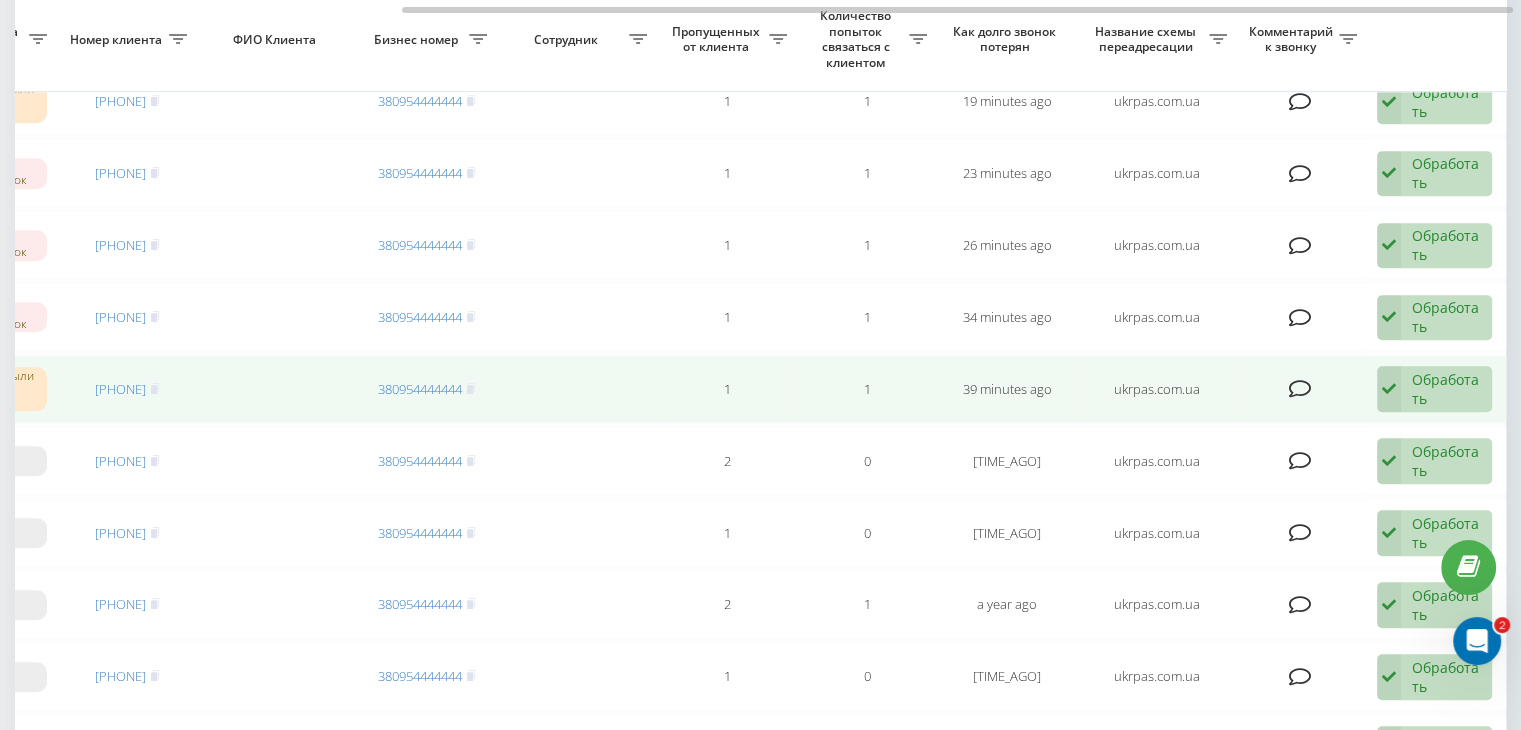 drag, startPoint x: 1452, startPoint y: 369, endPoint x: 1424, endPoint y: 387, distance: 33.286633 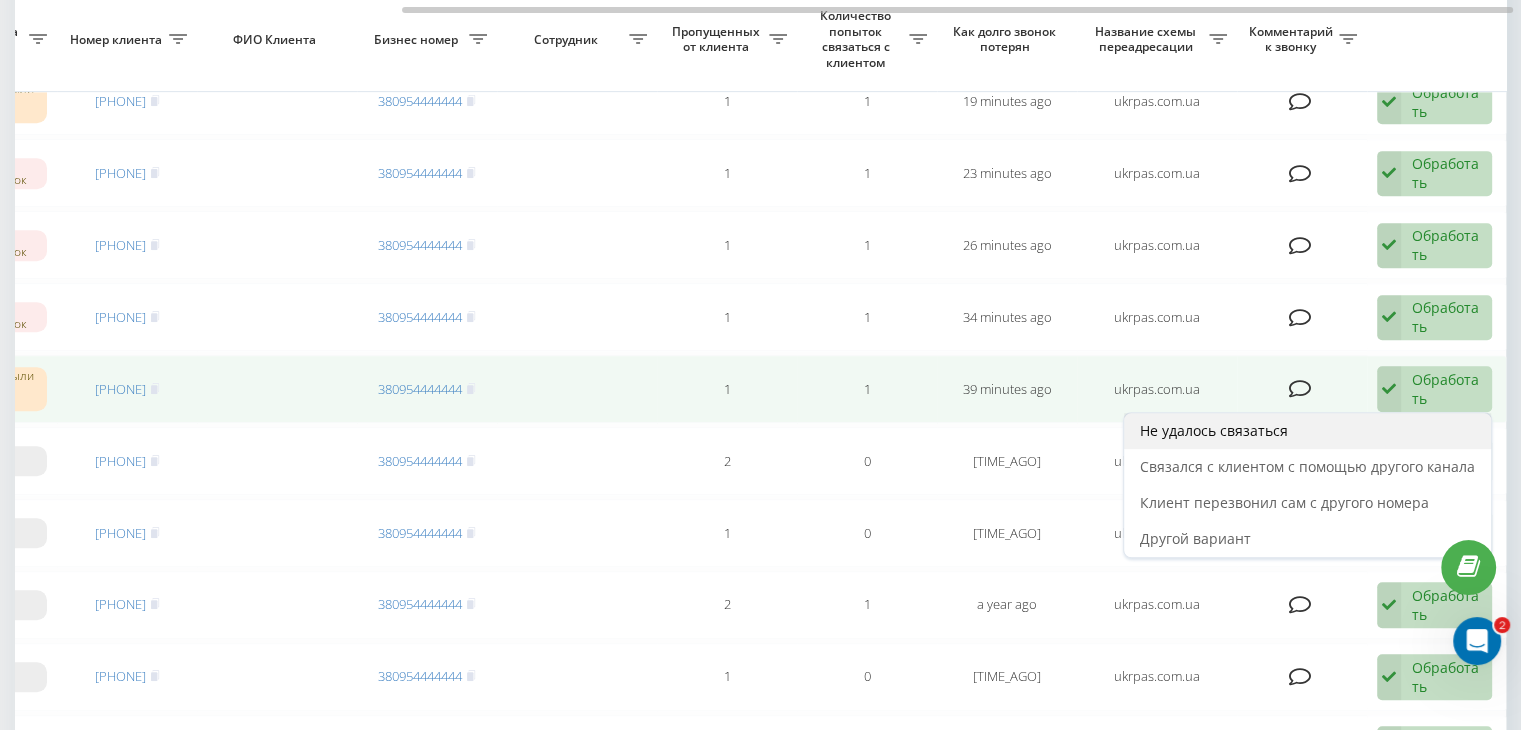 click on "Не удалось связаться" at bounding box center [1307, 431] 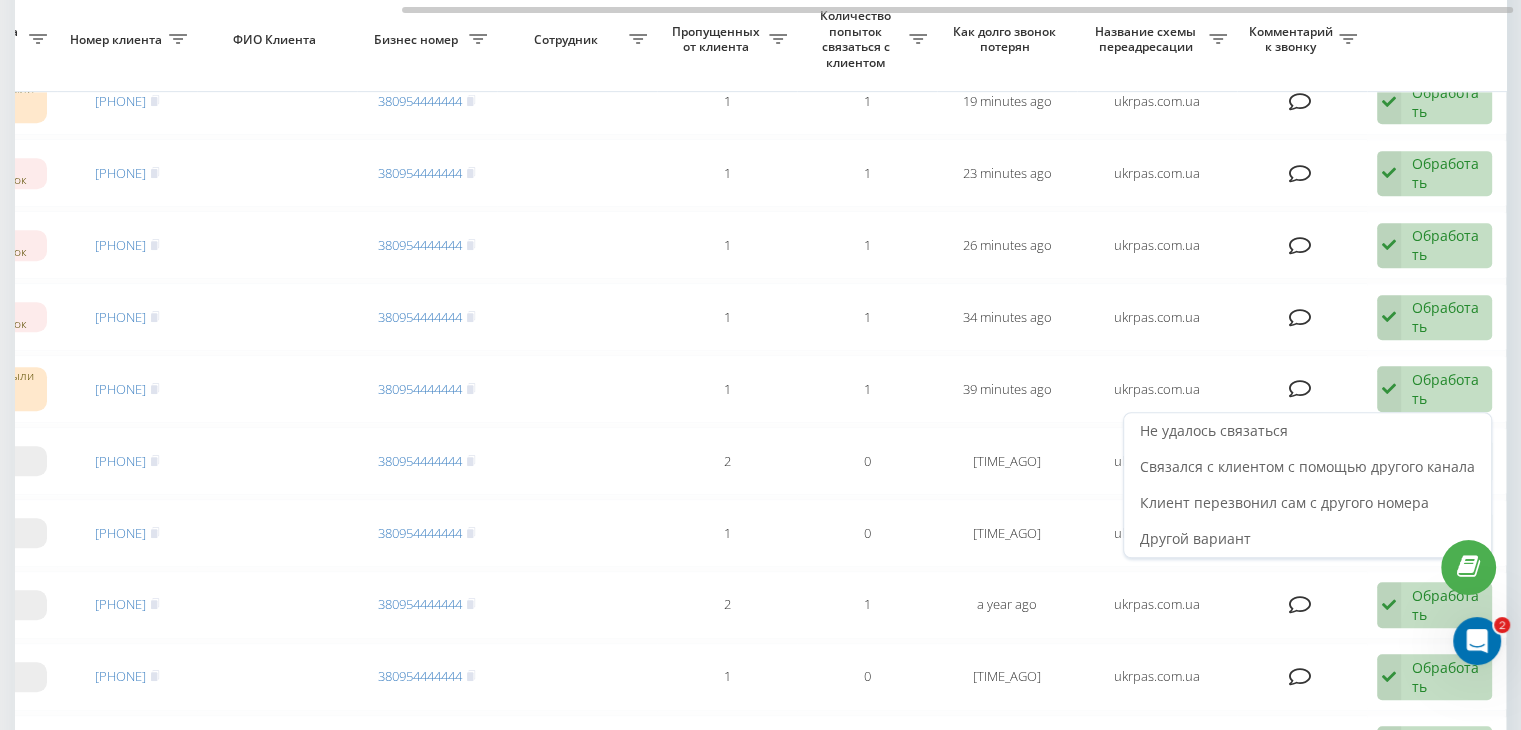 scroll, scrollTop: 0, scrollLeft: 0, axis: both 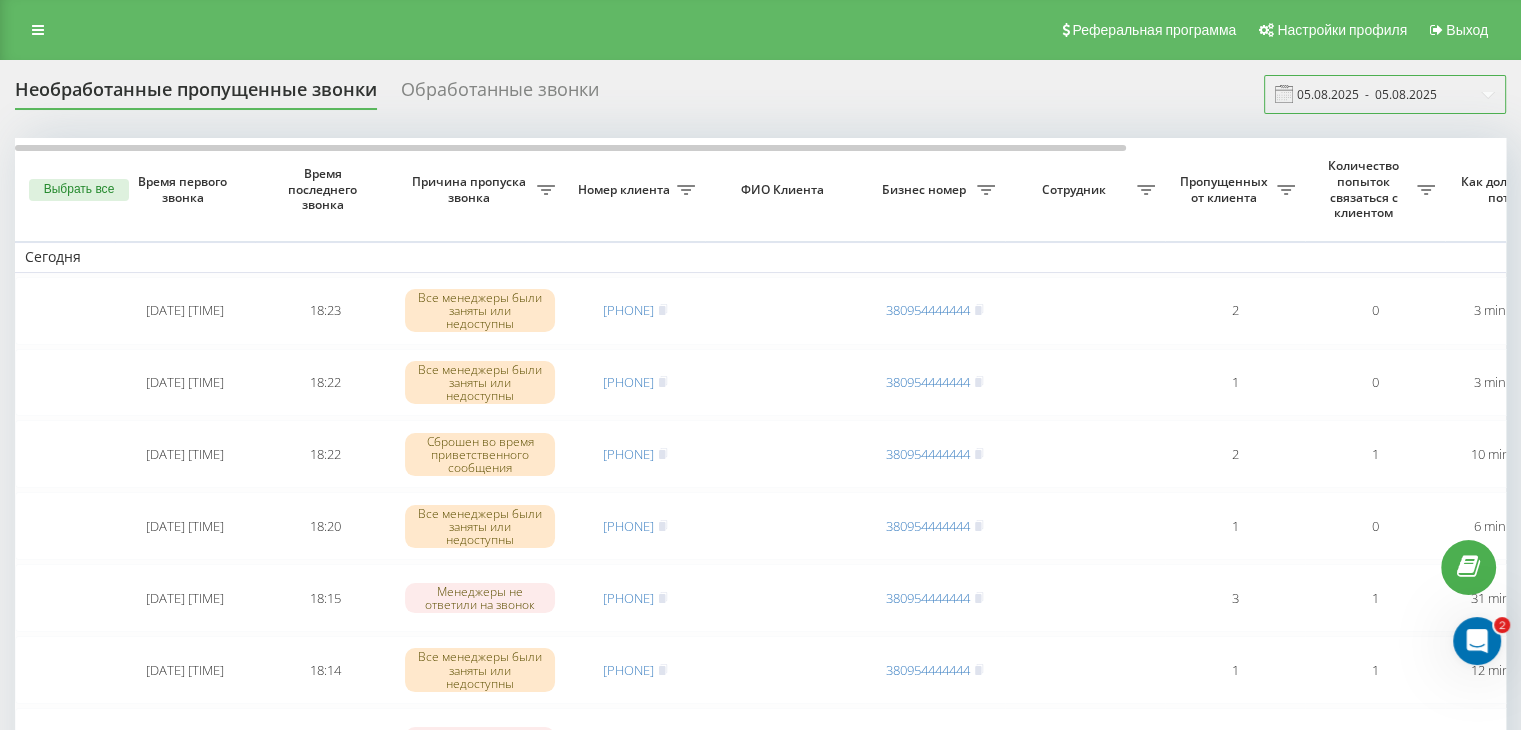 click on "05.08.2025  -  05.08.2025" at bounding box center (1385, 94) 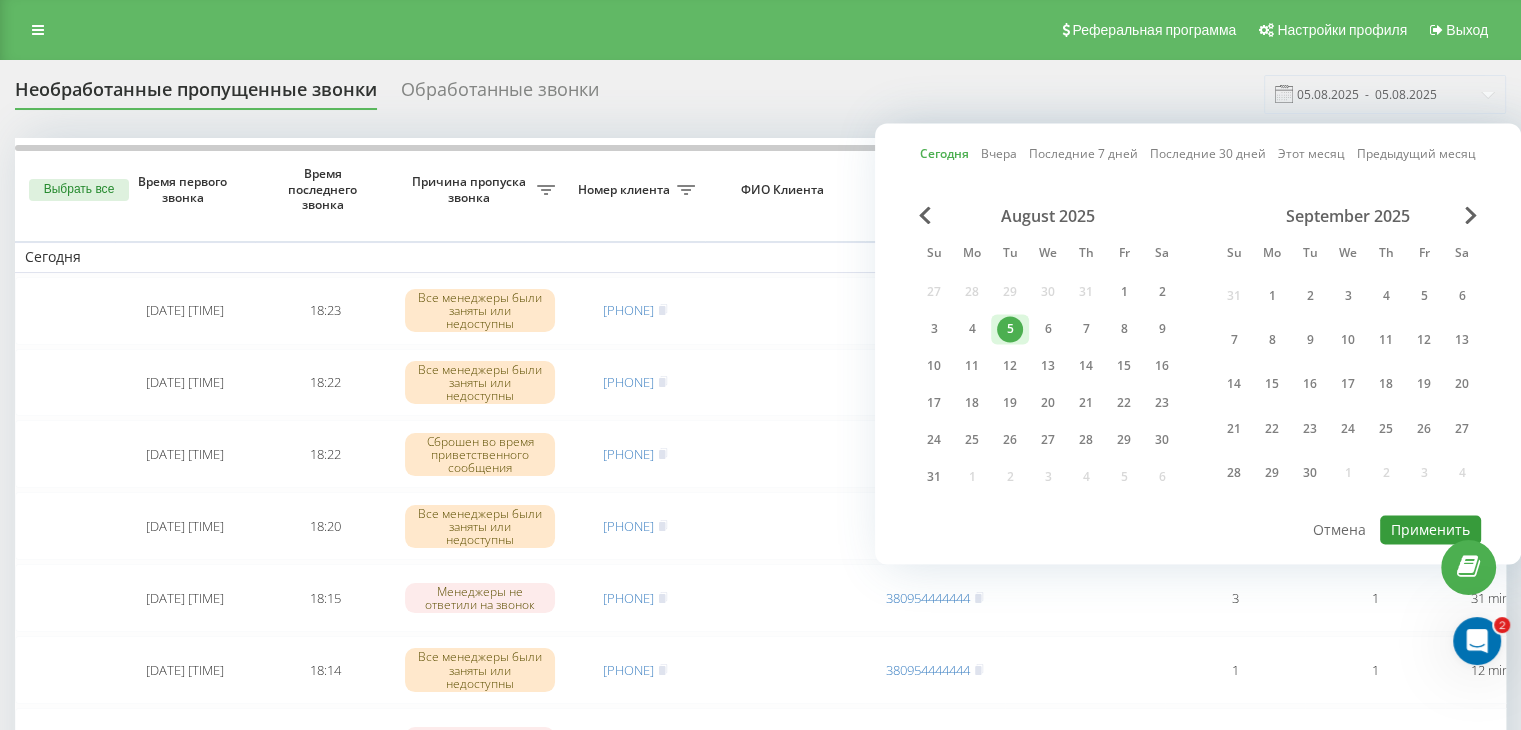 click on "Применить" at bounding box center (1430, 529) 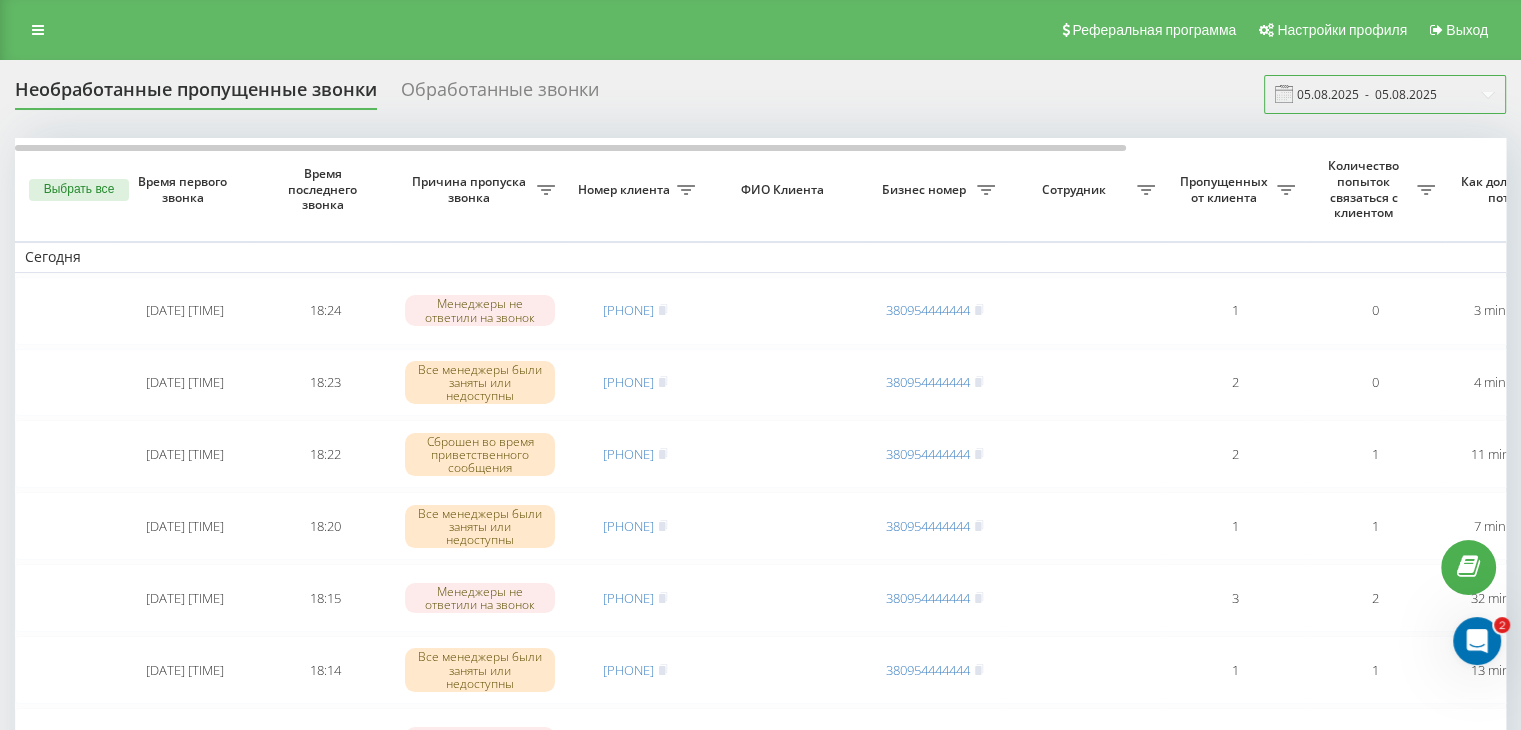 click on "05.08.2025  -  05.08.2025" at bounding box center [1385, 94] 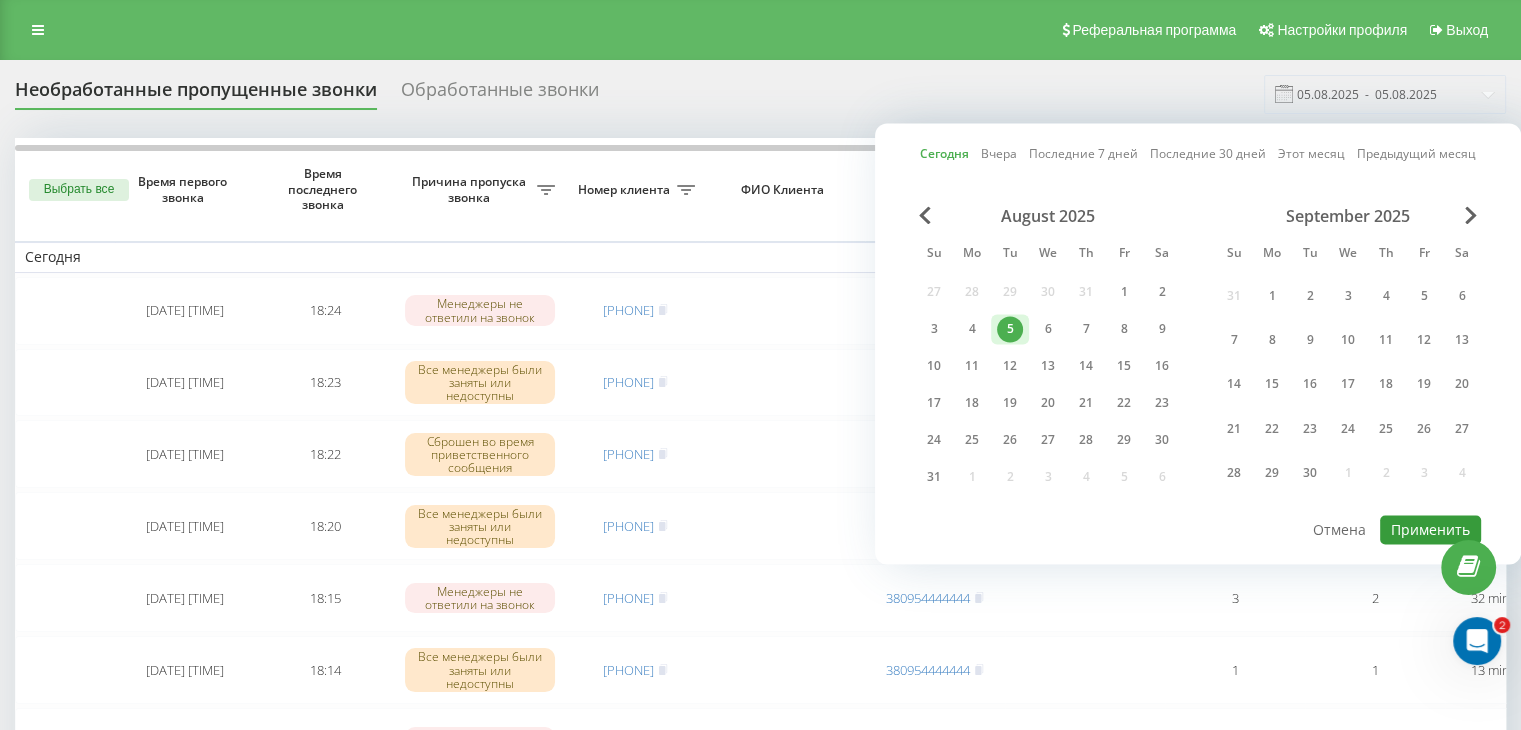 click on "Применить" at bounding box center [1430, 529] 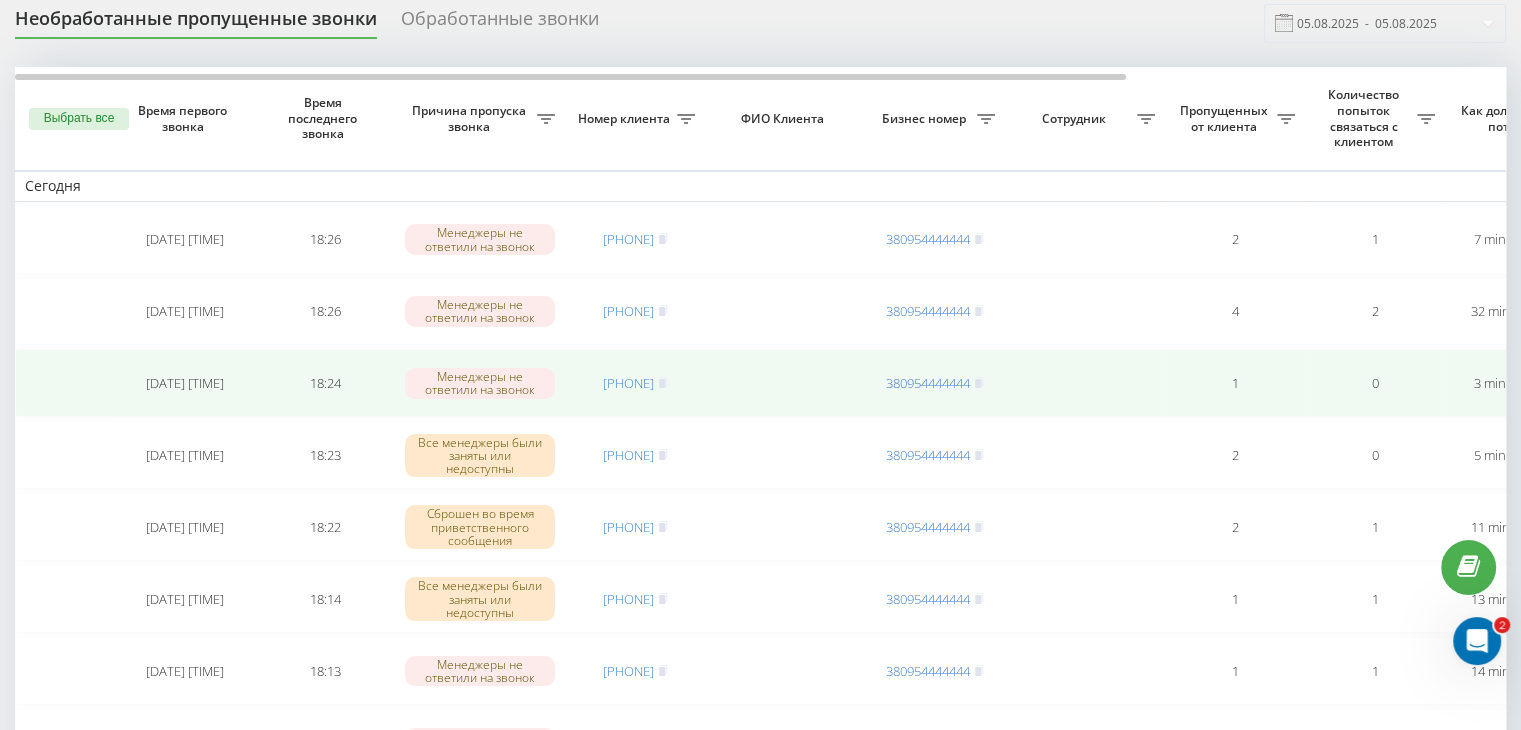 scroll, scrollTop: 100, scrollLeft: 0, axis: vertical 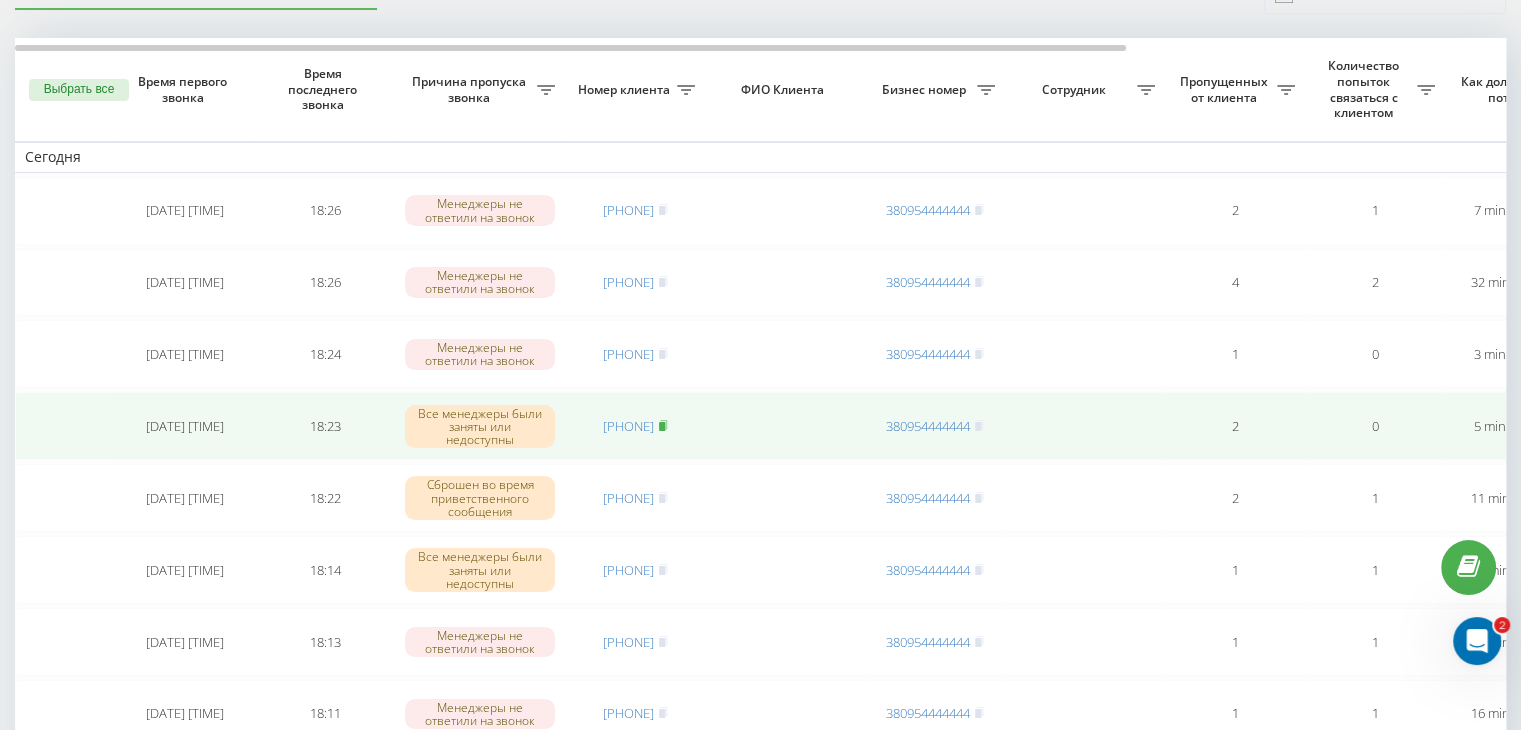 click 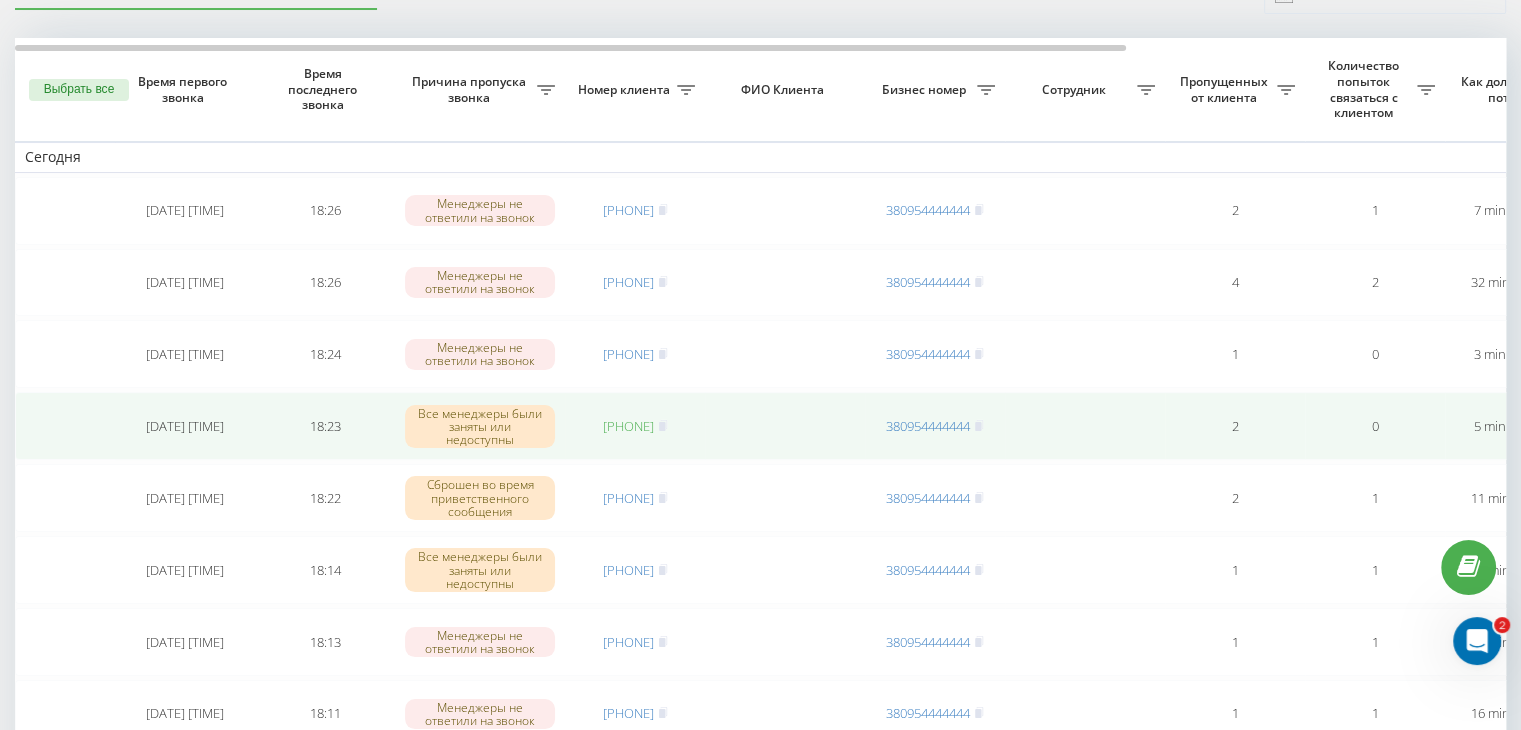 click on "[PHONE]" at bounding box center [628, 426] 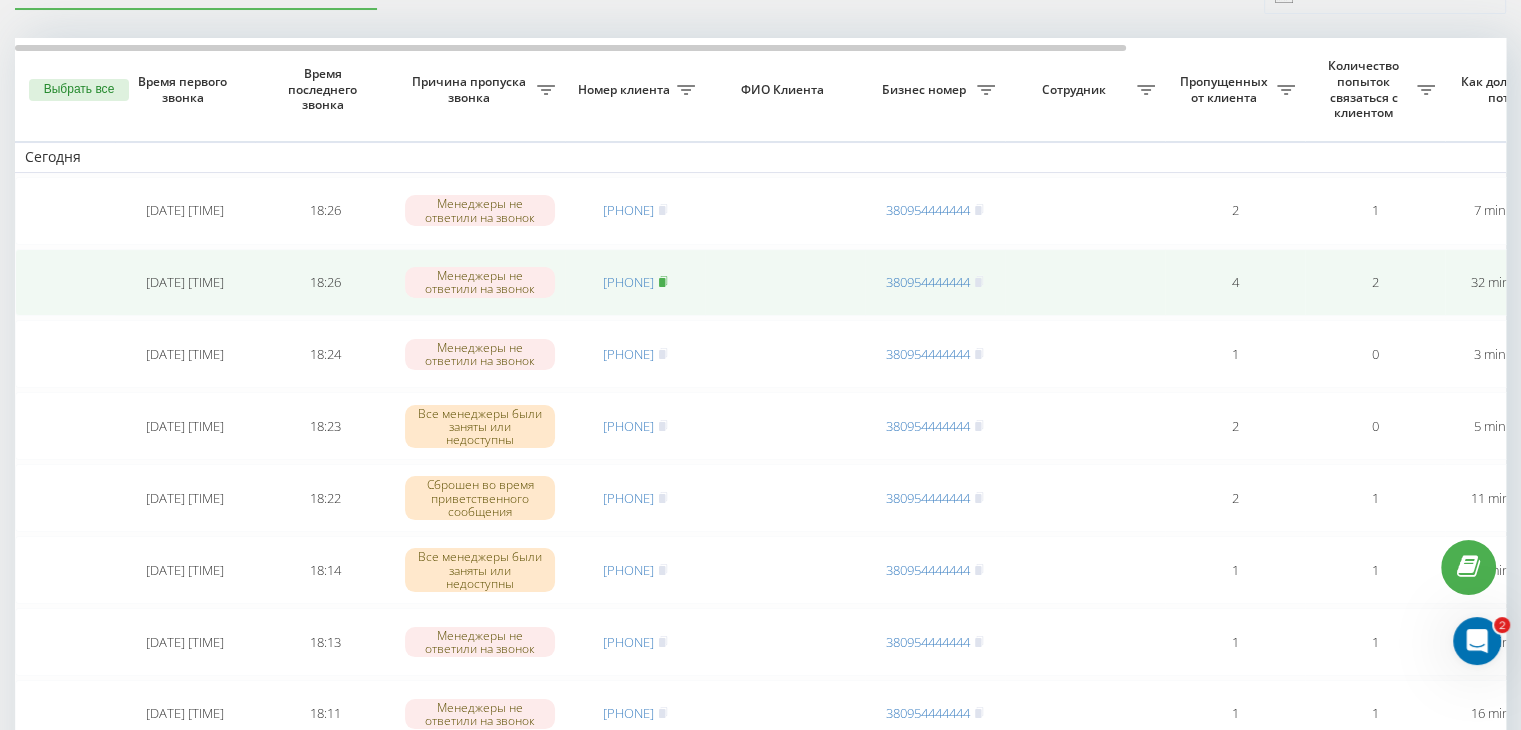 click 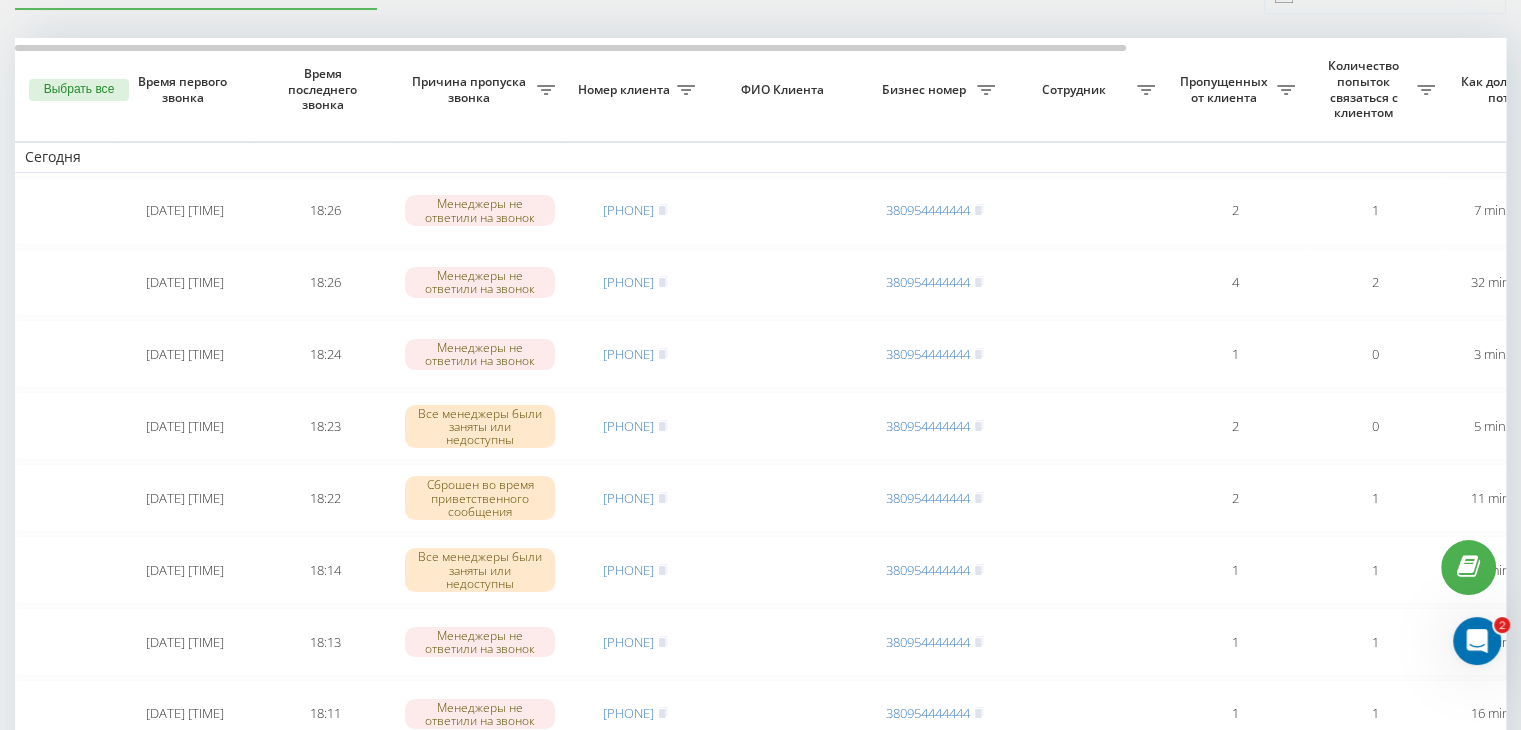 click on "Необработанные пропущенные звонки Обработанные звонки 05.08.2025  -  05.08.2025 Выбрать все Время первого звонка Время последнего звонка Причина пропуска звонка Номер клиента ФИО Клиента Бизнес номер Сотрудник Пропущенных от клиента Количество попыток связаться с клиентом Как долго звонок потерян Название схемы переадресации Комментарий к звонку Сегодня 2025-08-05 18:20:30 18:26 Менеджеры не ответили на звонок [PHONE] [PHONE] 2 1 7 minutes ago ukrpas.com.ua Обработать Не удалось связаться Связался с клиентом с помощью другого канала Клиент перезвонил сам с другого номера 2025-08-05 17:55:25 4" at bounding box center [760, 1123] 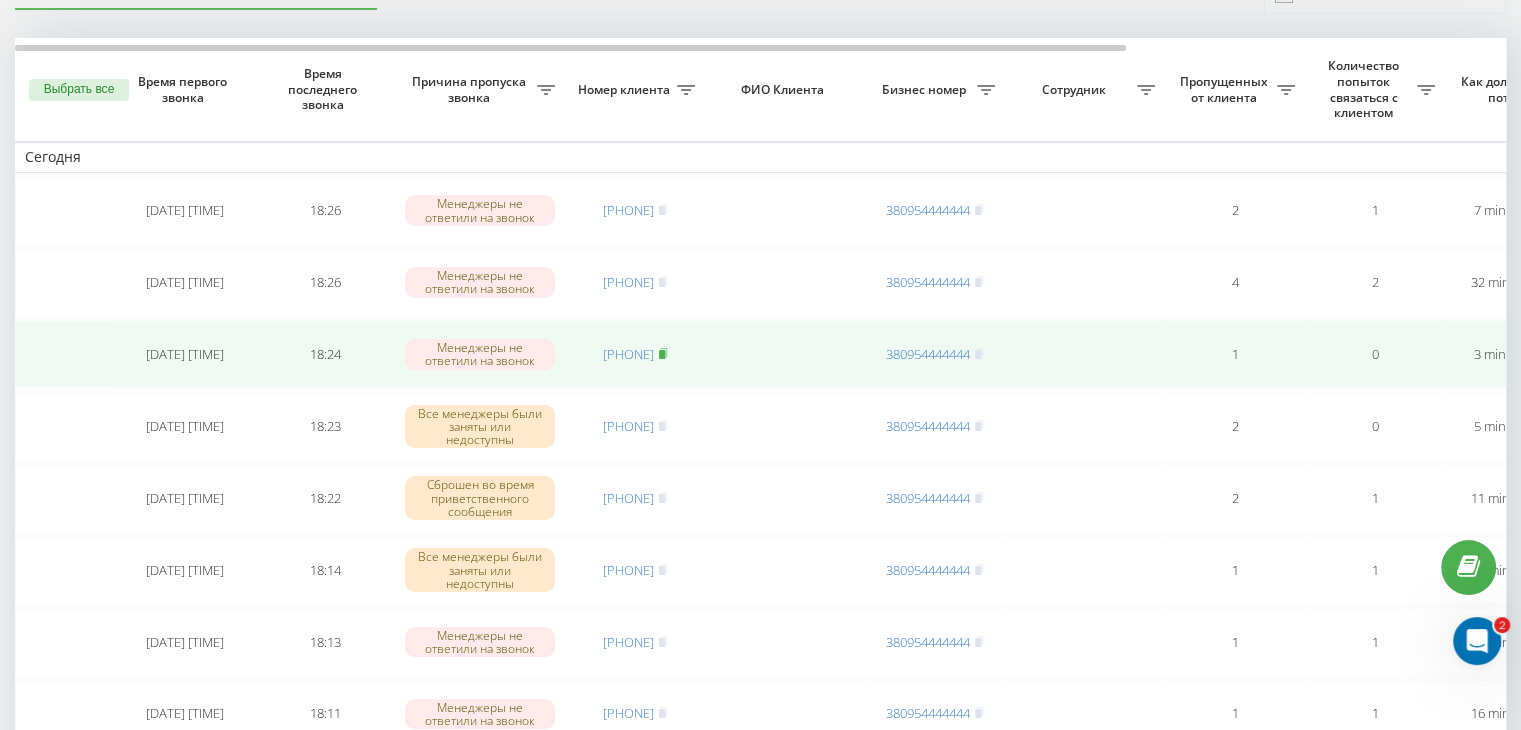 click 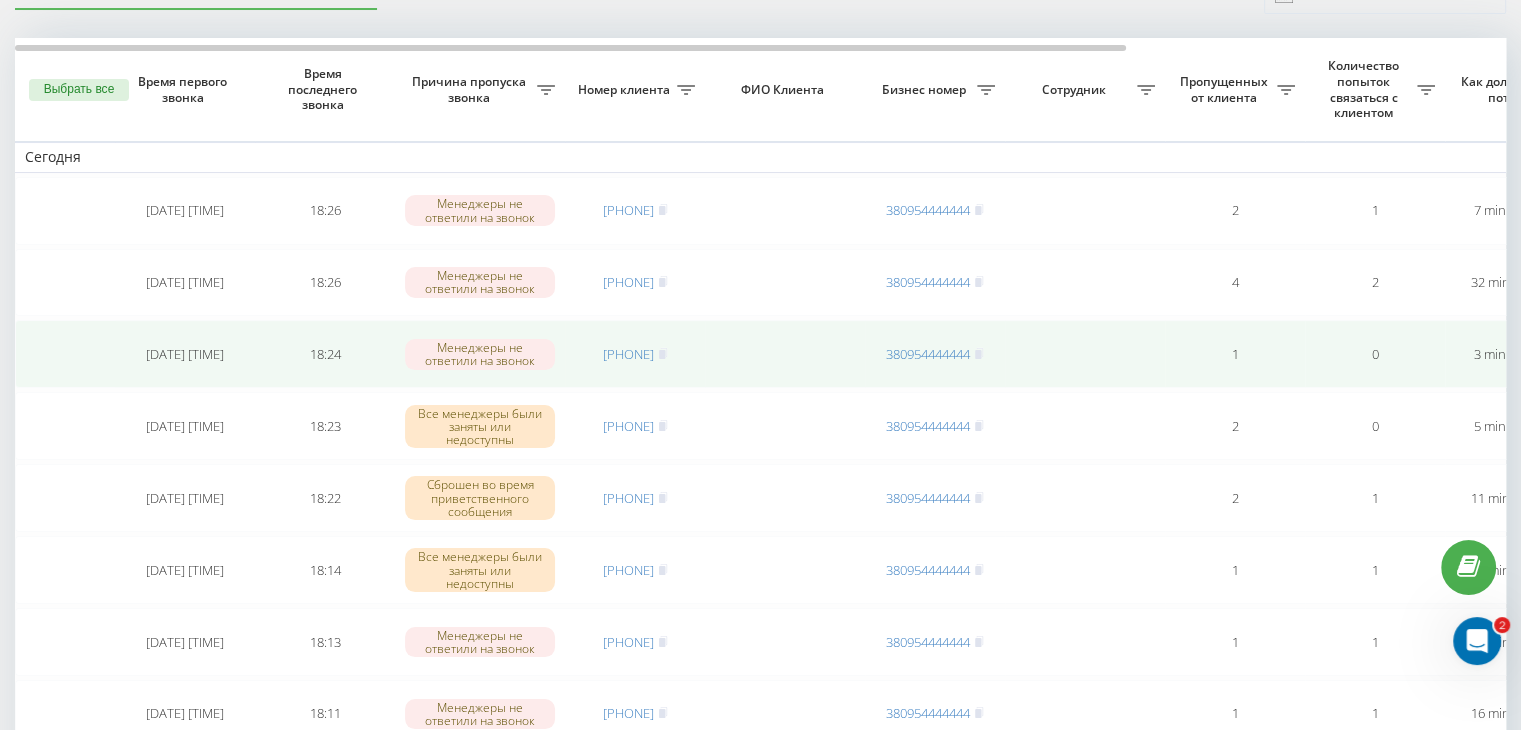 click on "[PHONE]" at bounding box center (635, 354) 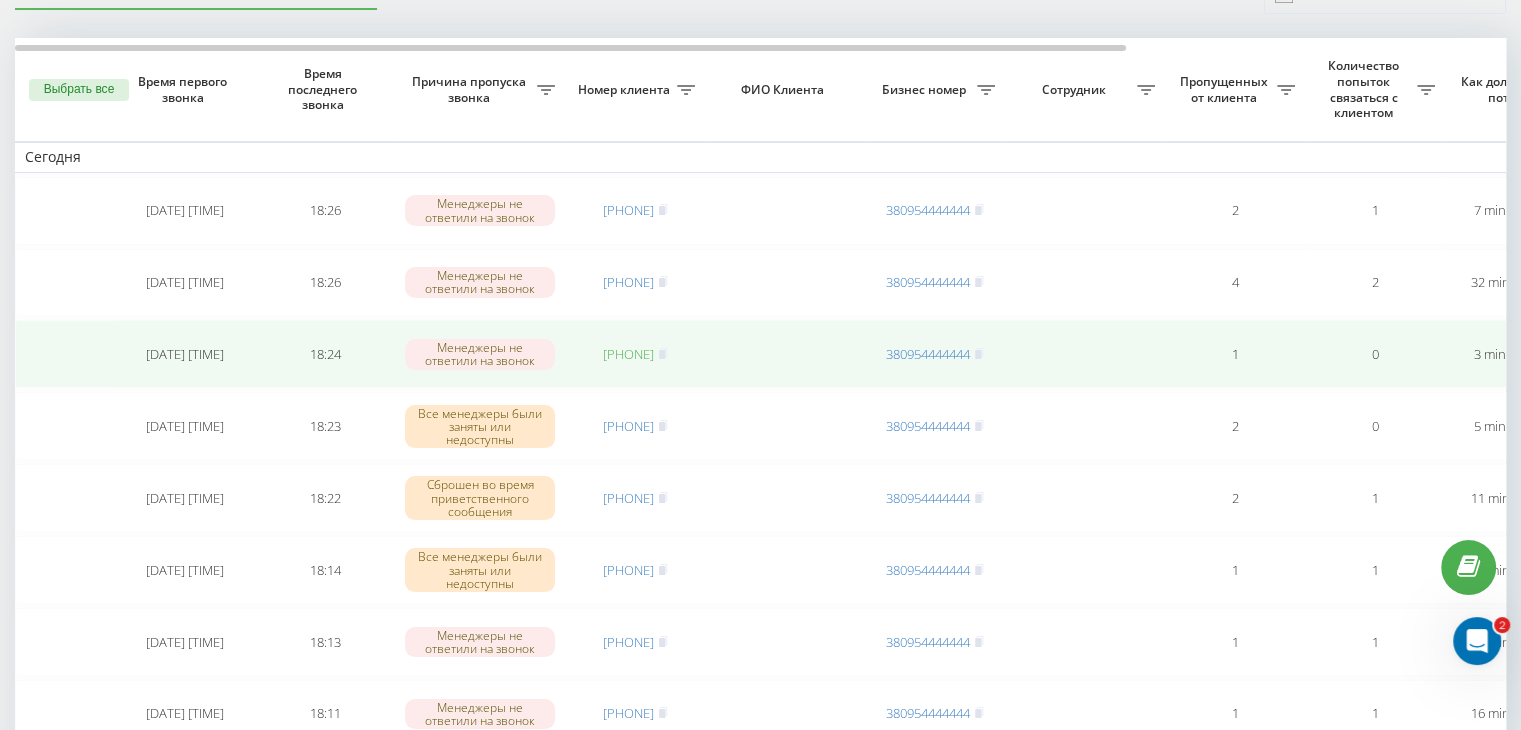 click on "[PHONE]" at bounding box center [628, 354] 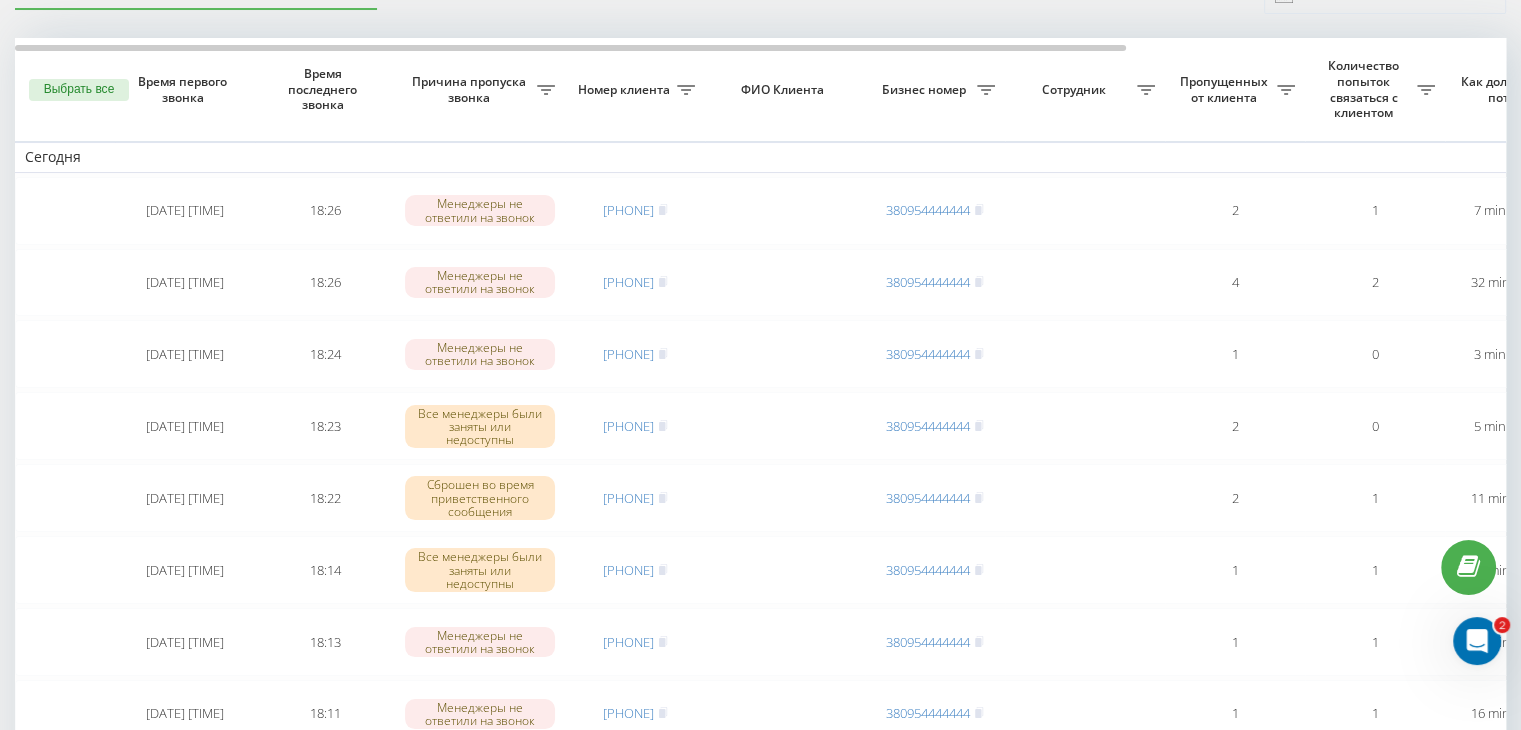 scroll, scrollTop: 0, scrollLeft: 0, axis: both 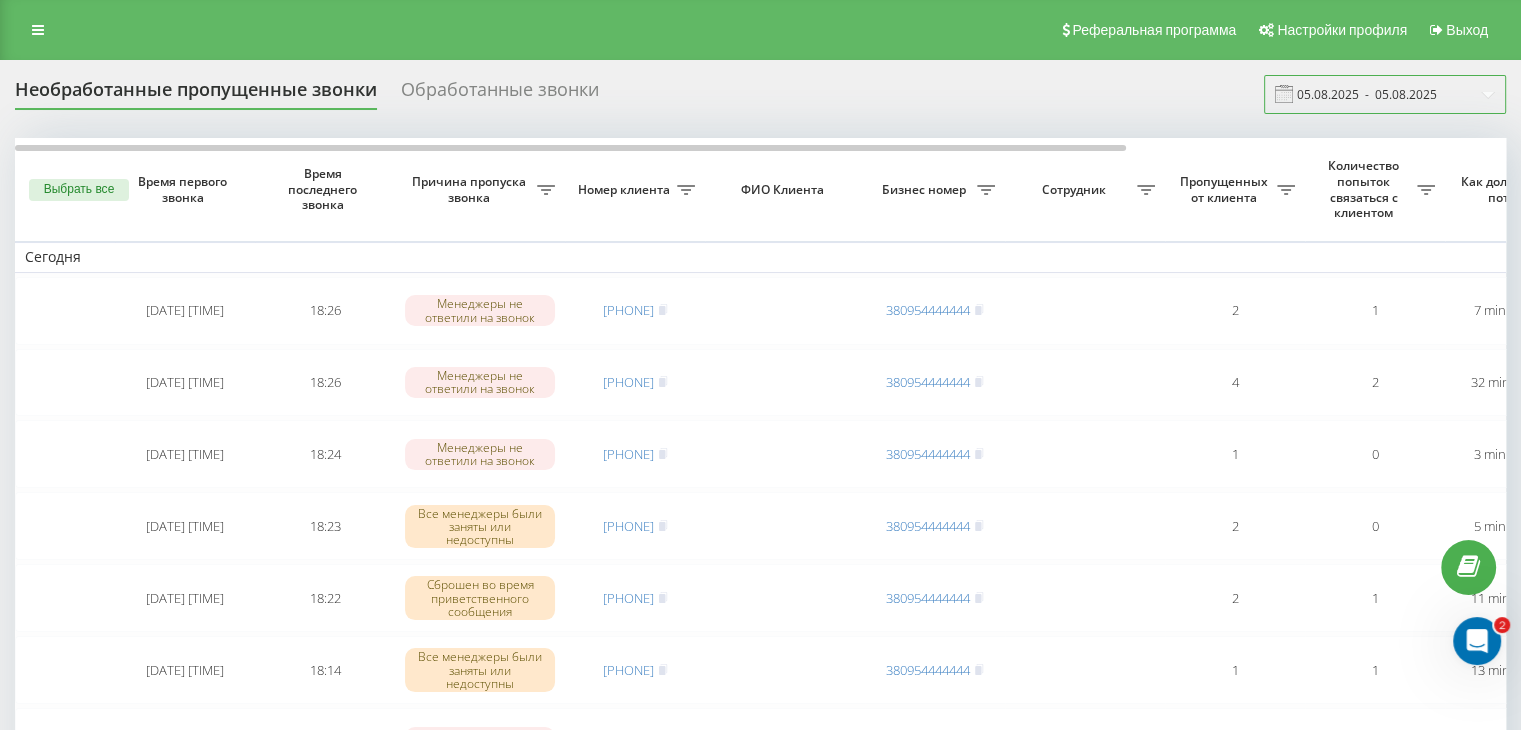 click on "05.08.2025  -  05.08.2025" at bounding box center (1385, 94) 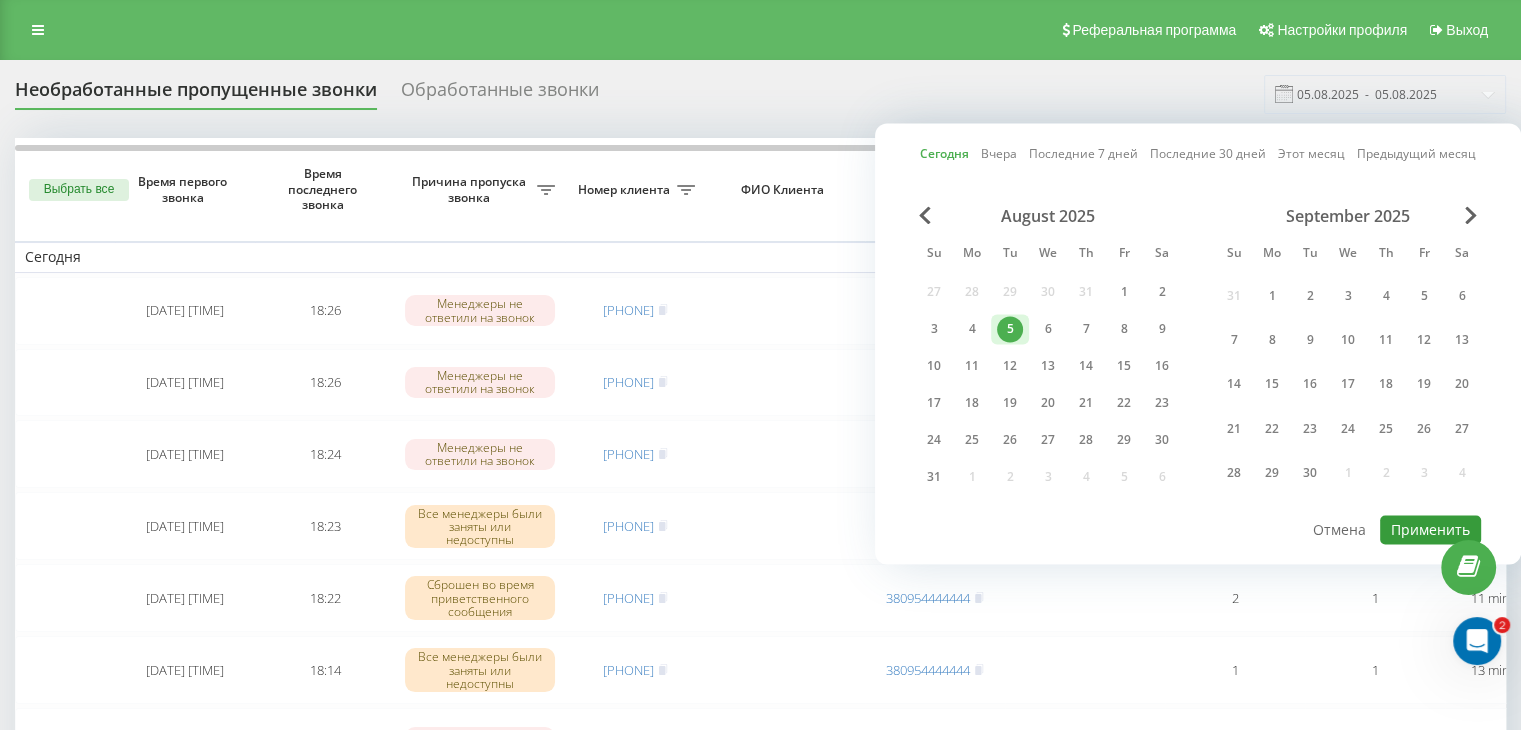 click on "Применить" at bounding box center (1430, 529) 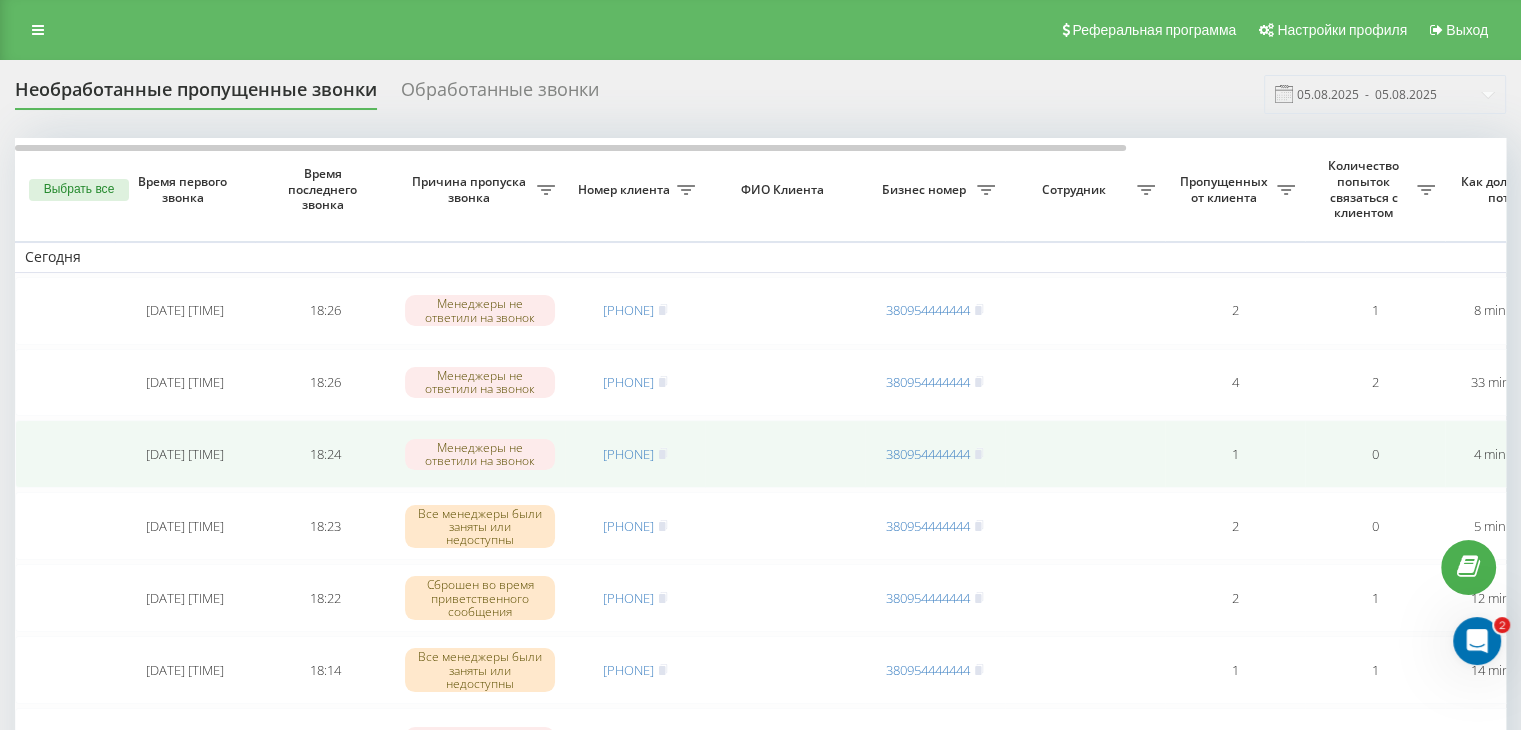 scroll, scrollTop: 100, scrollLeft: 0, axis: vertical 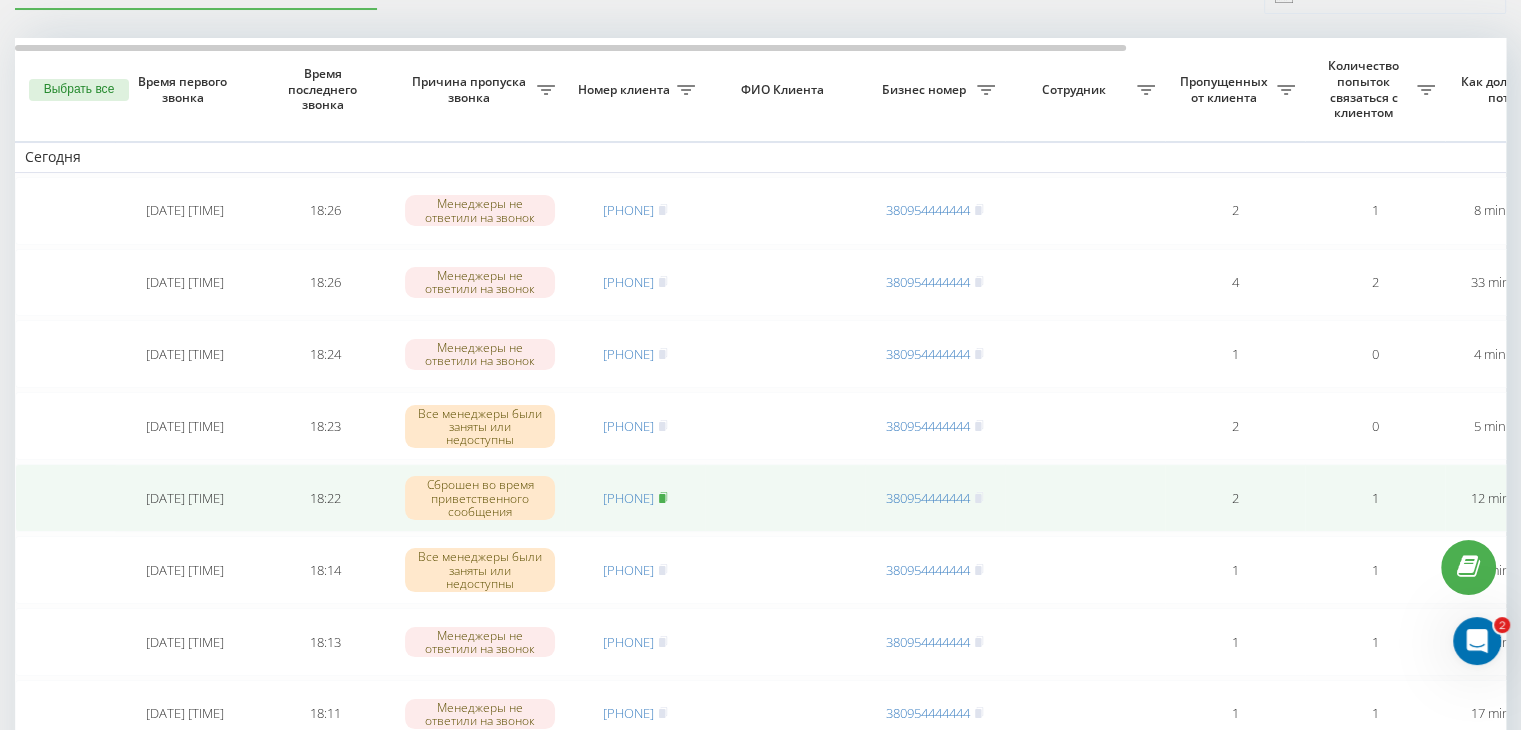 click 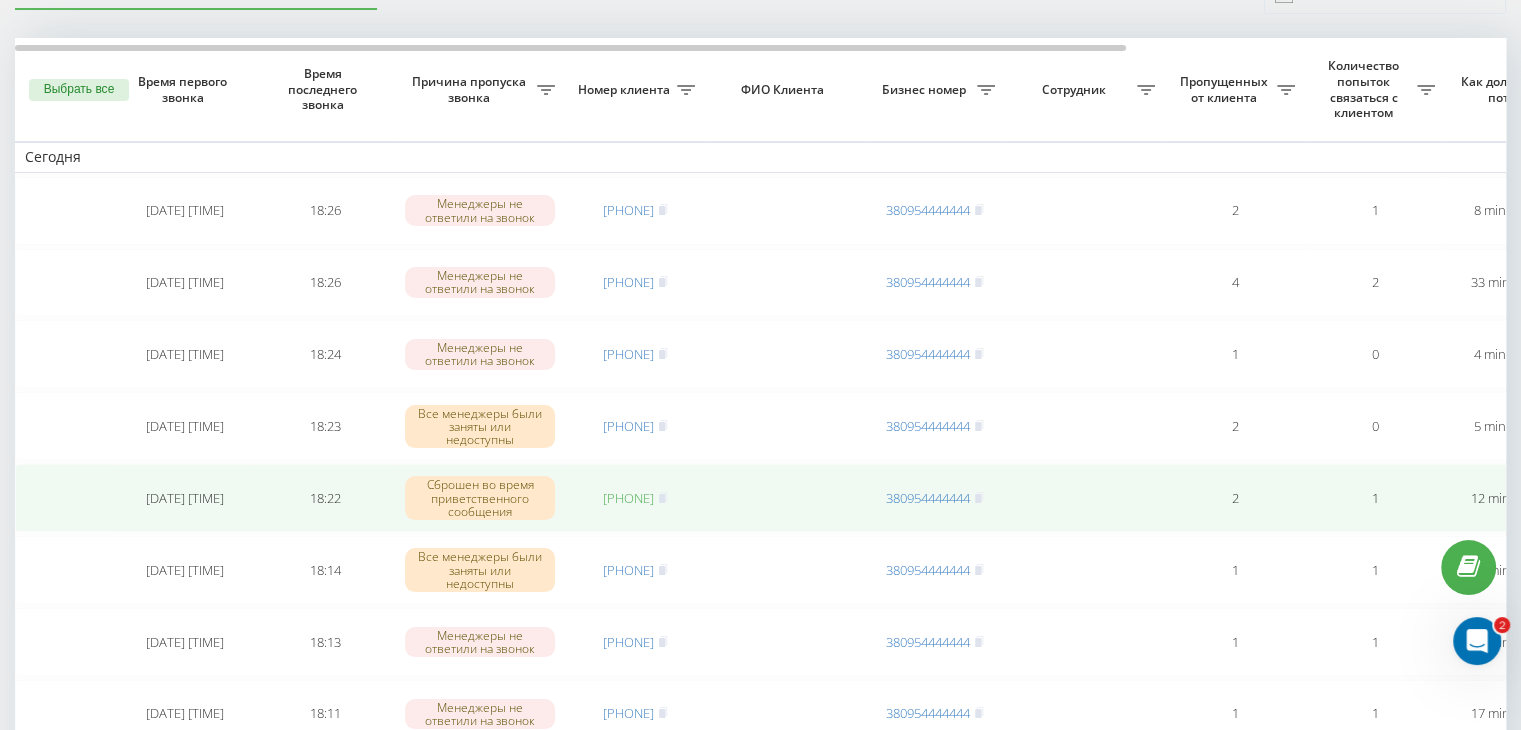 click on "[PHONE]" at bounding box center [628, 498] 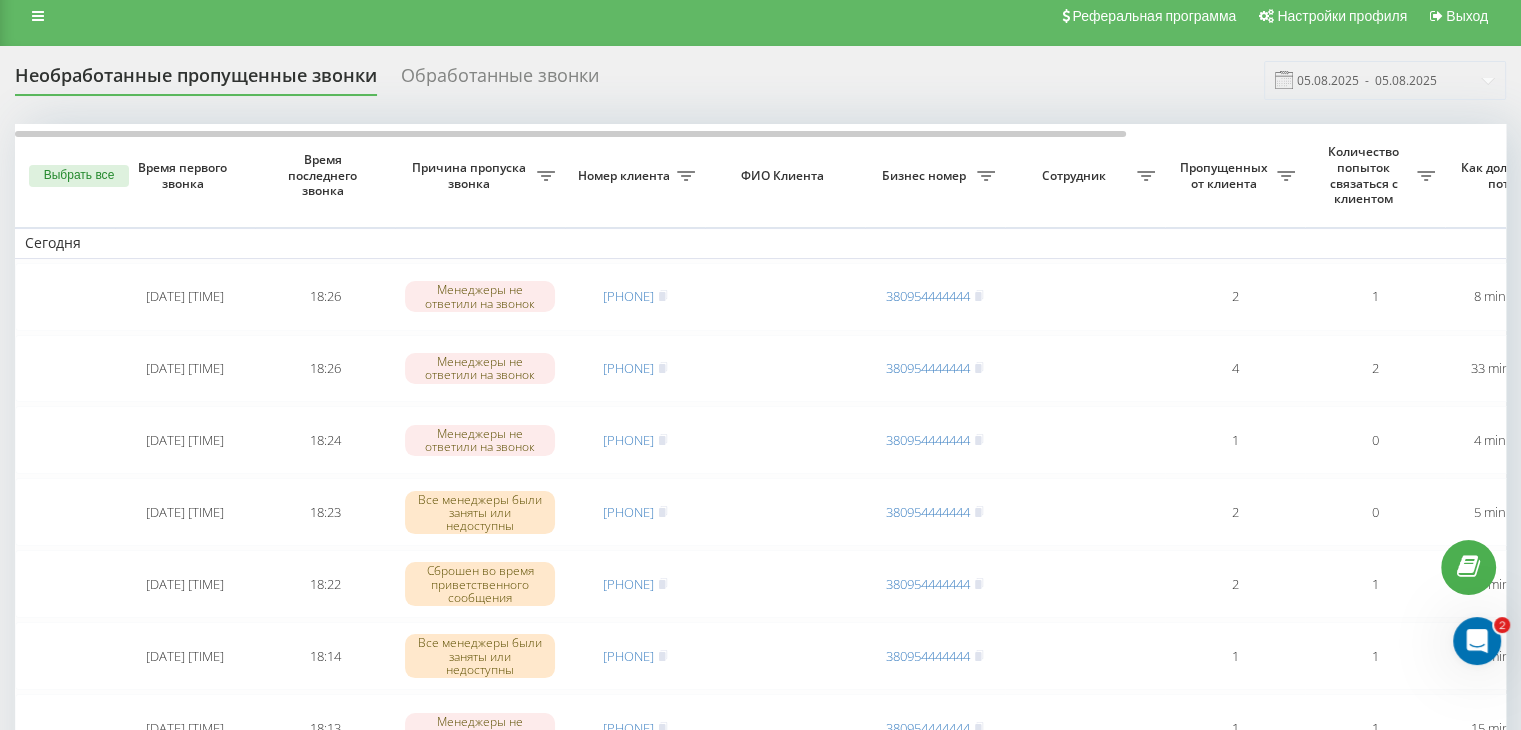 scroll, scrollTop: 0, scrollLeft: 0, axis: both 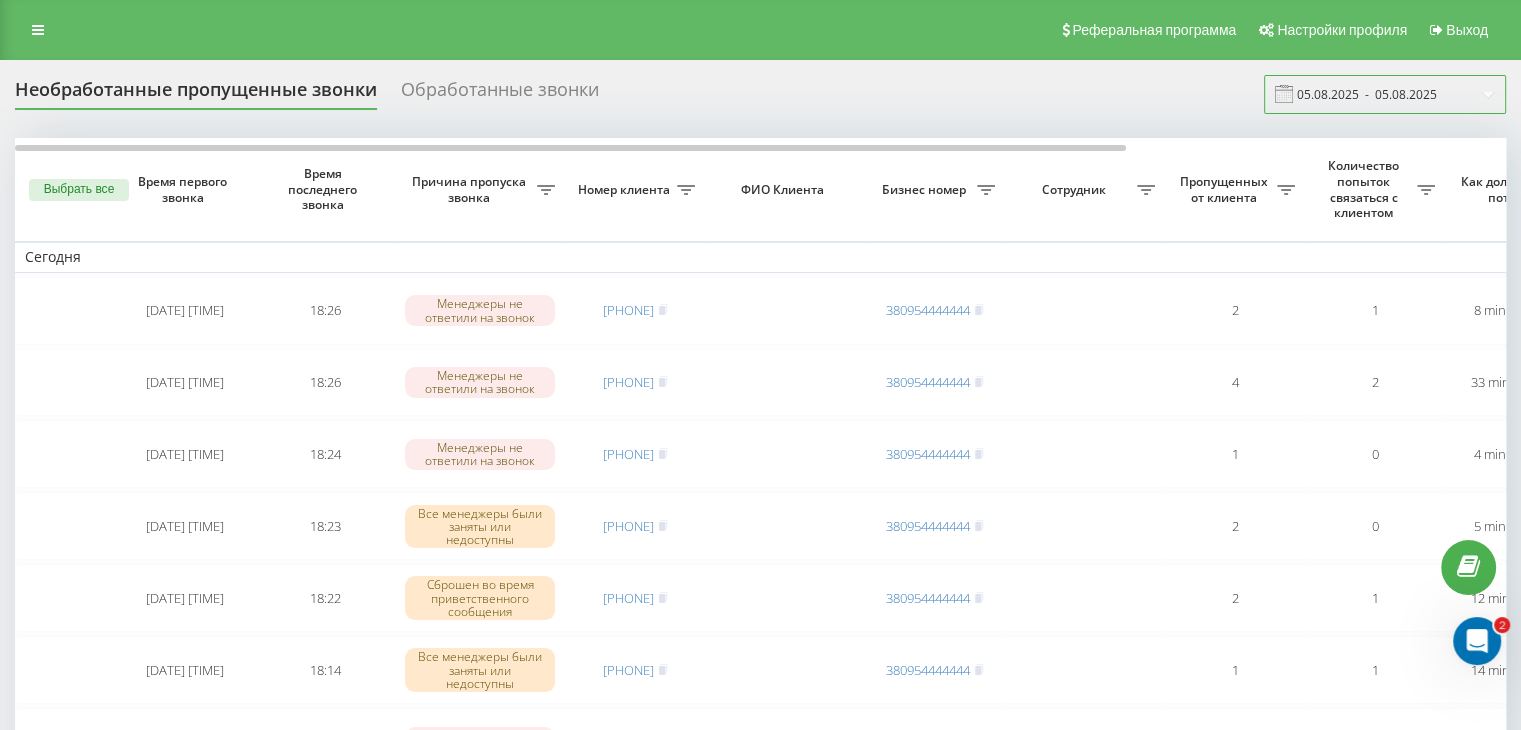 click on "05.08.2025  -  05.08.2025" at bounding box center [1385, 94] 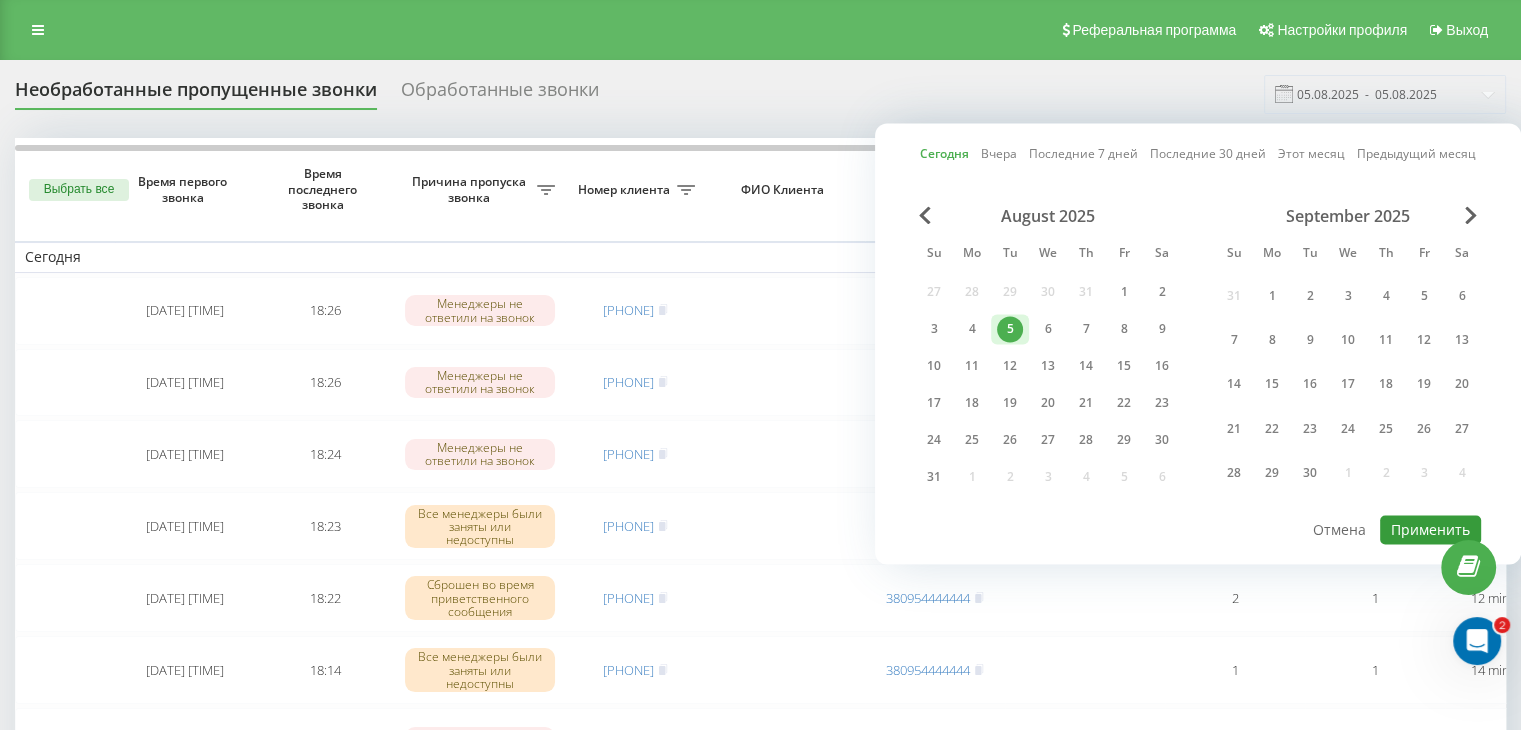 click on "Применить" at bounding box center (1430, 529) 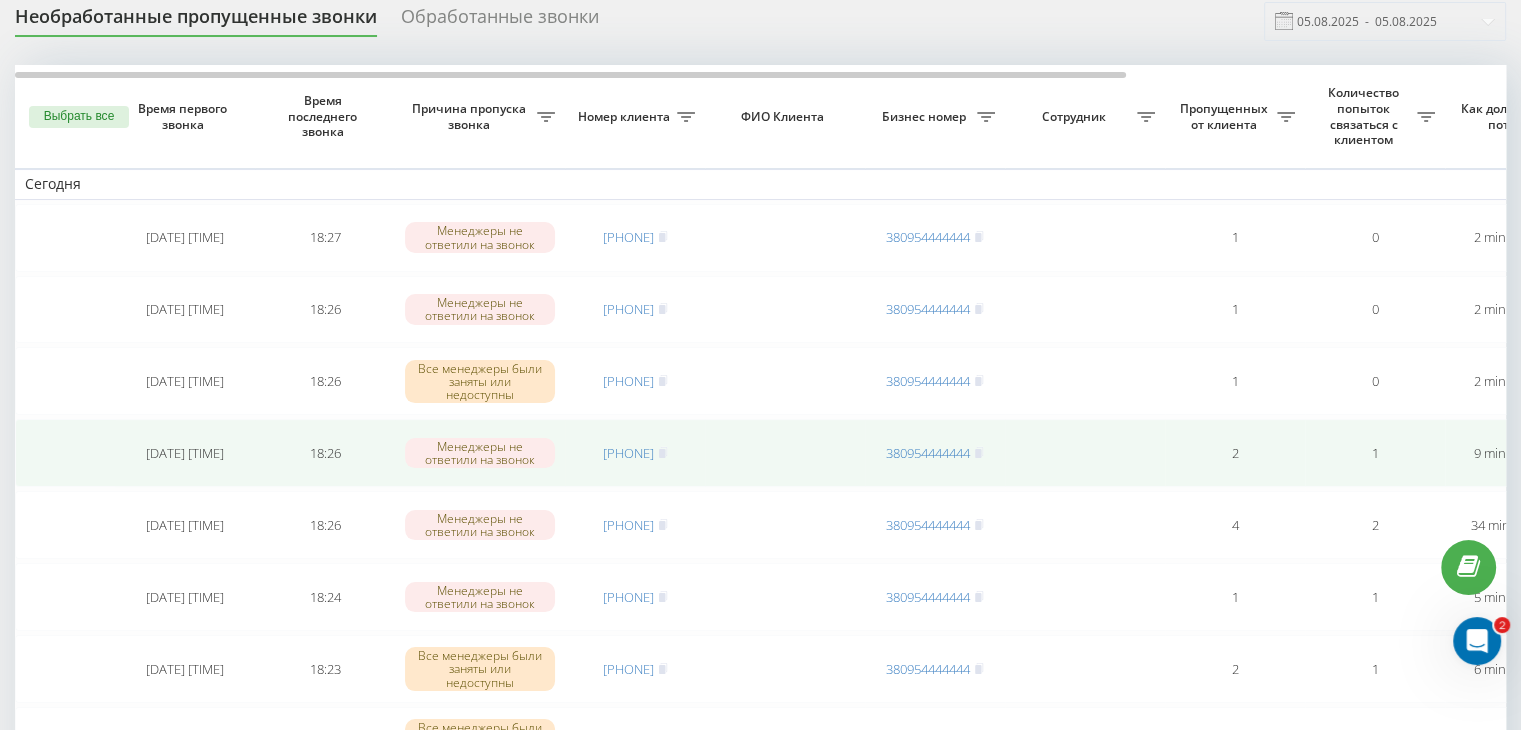 scroll, scrollTop: 100, scrollLeft: 0, axis: vertical 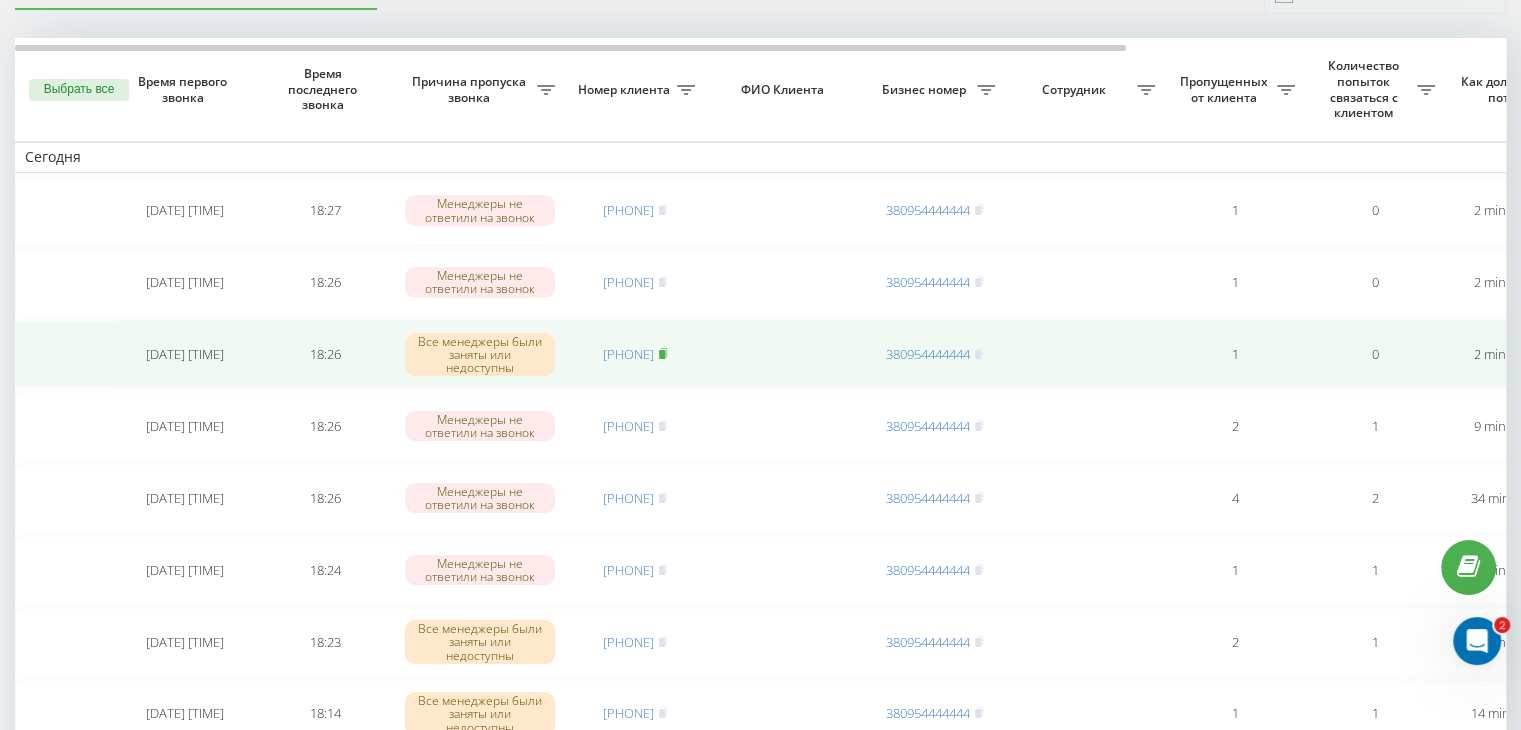 click 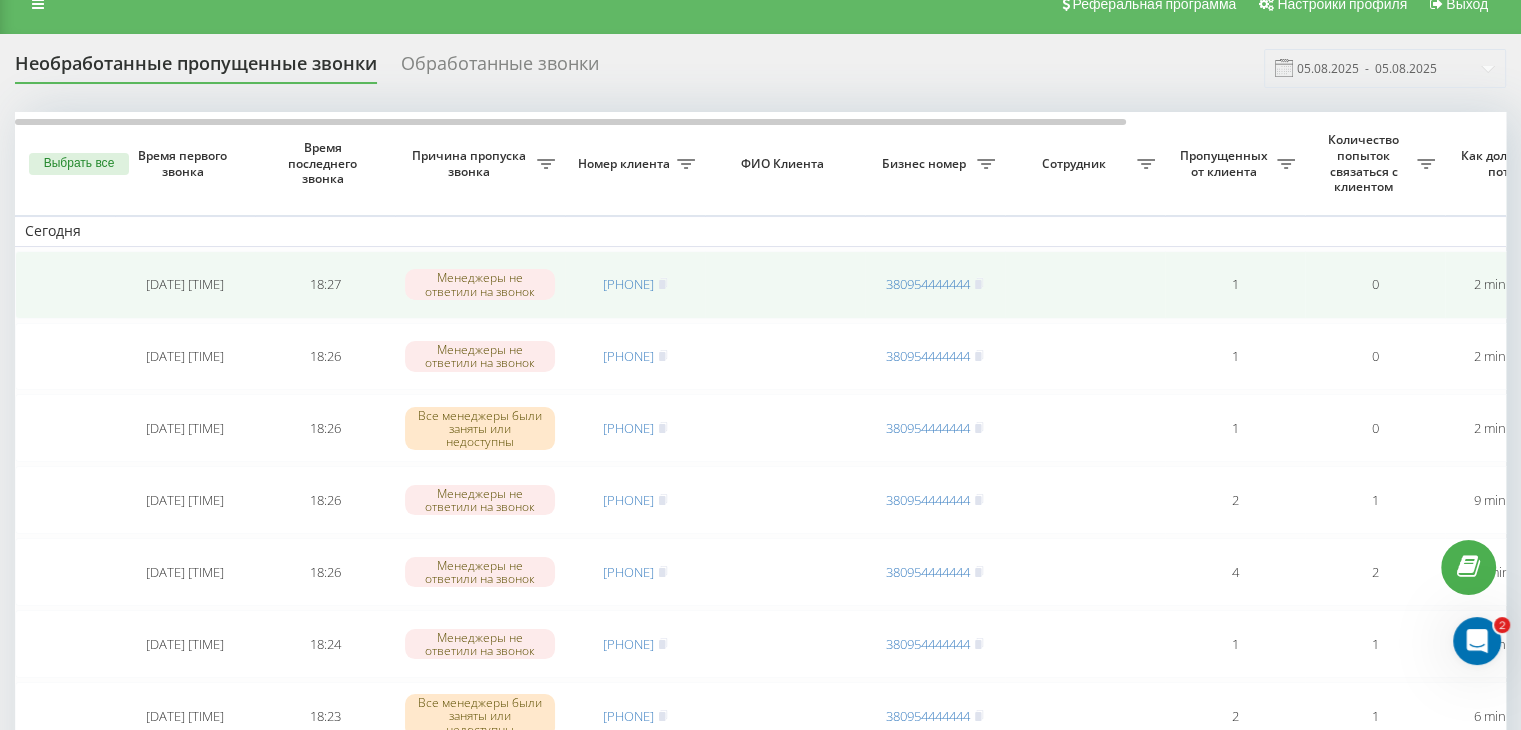 scroll, scrollTop: 0, scrollLeft: 0, axis: both 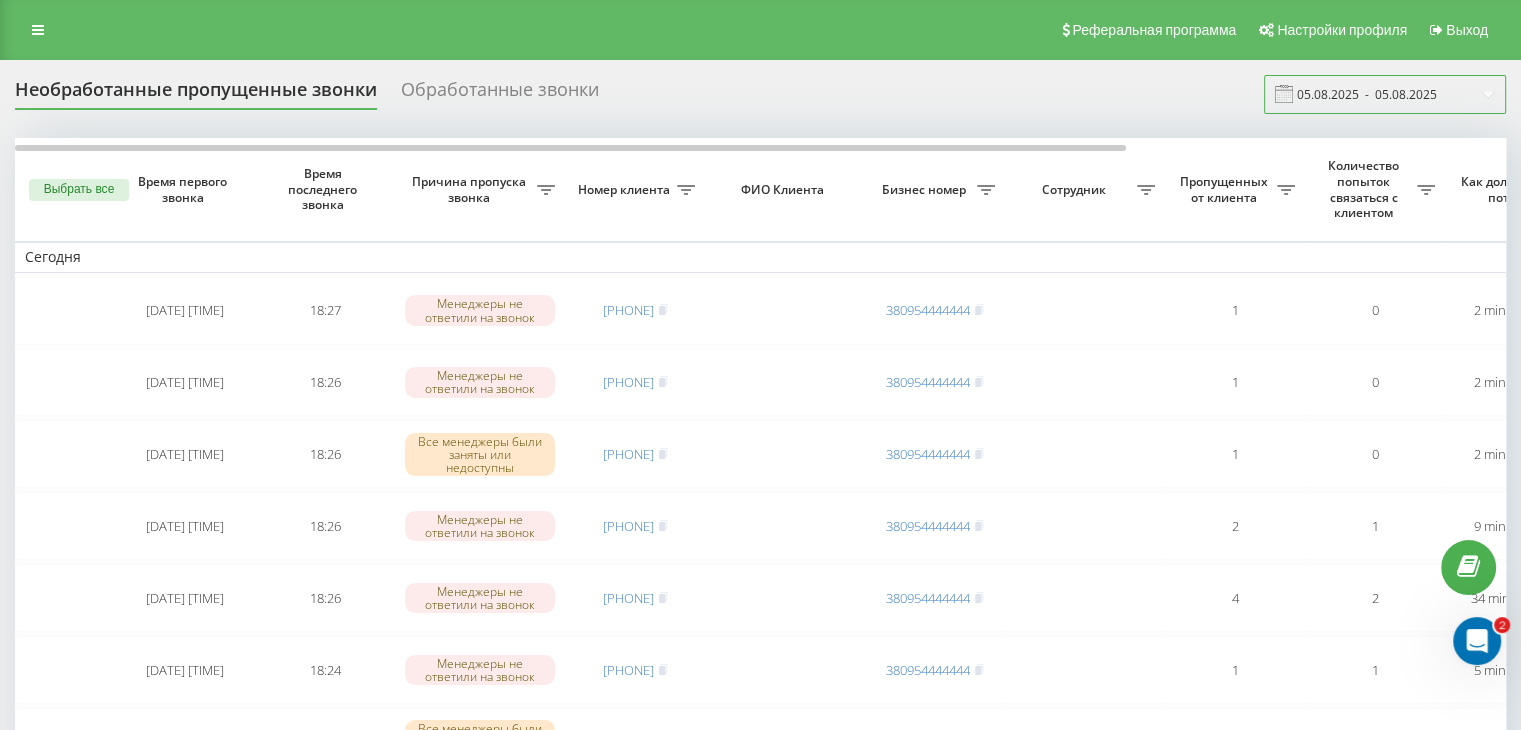 click on "05.08.2025  -  05.08.2025" at bounding box center (1385, 94) 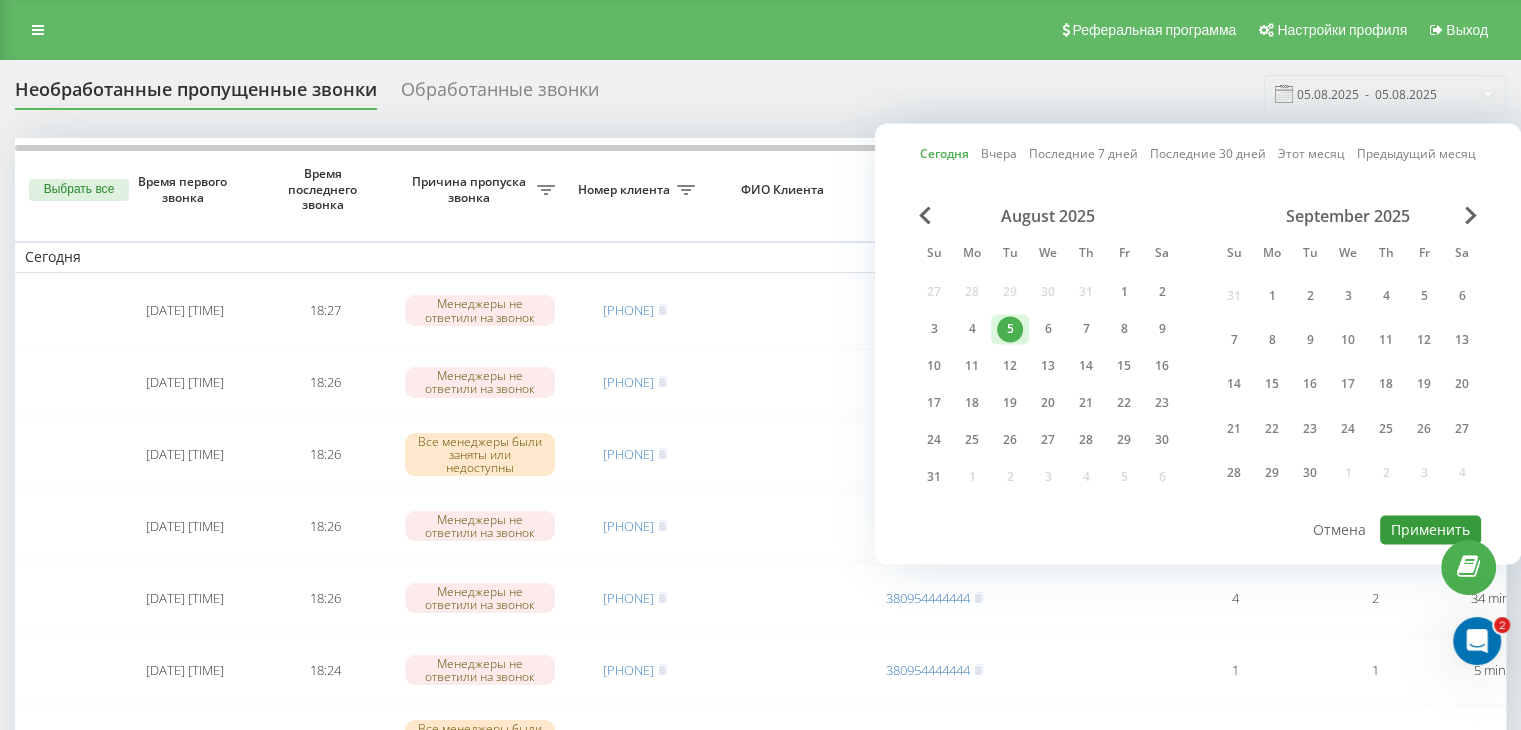 click on "Применить" at bounding box center [1430, 529] 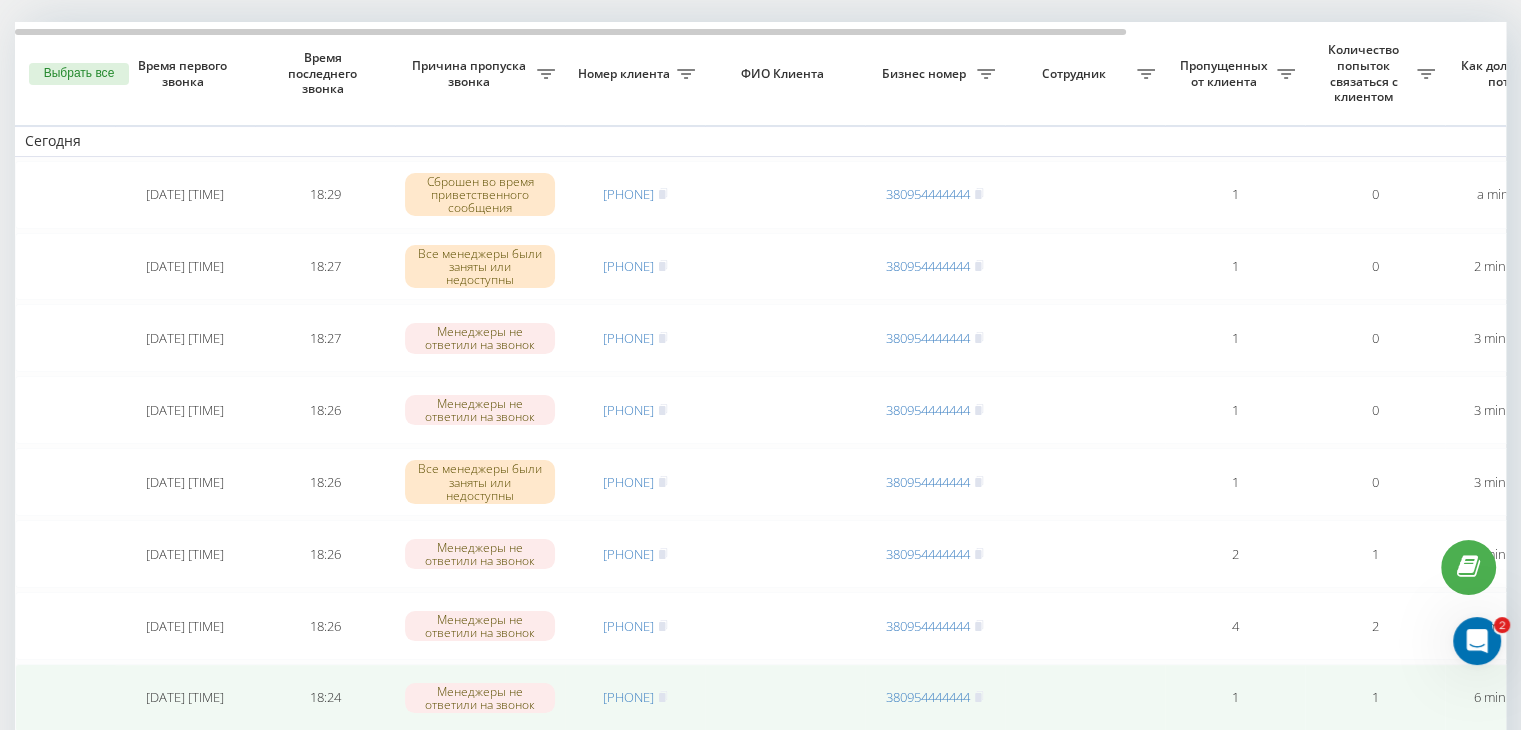 scroll, scrollTop: 200, scrollLeft: 0, axis: vertical 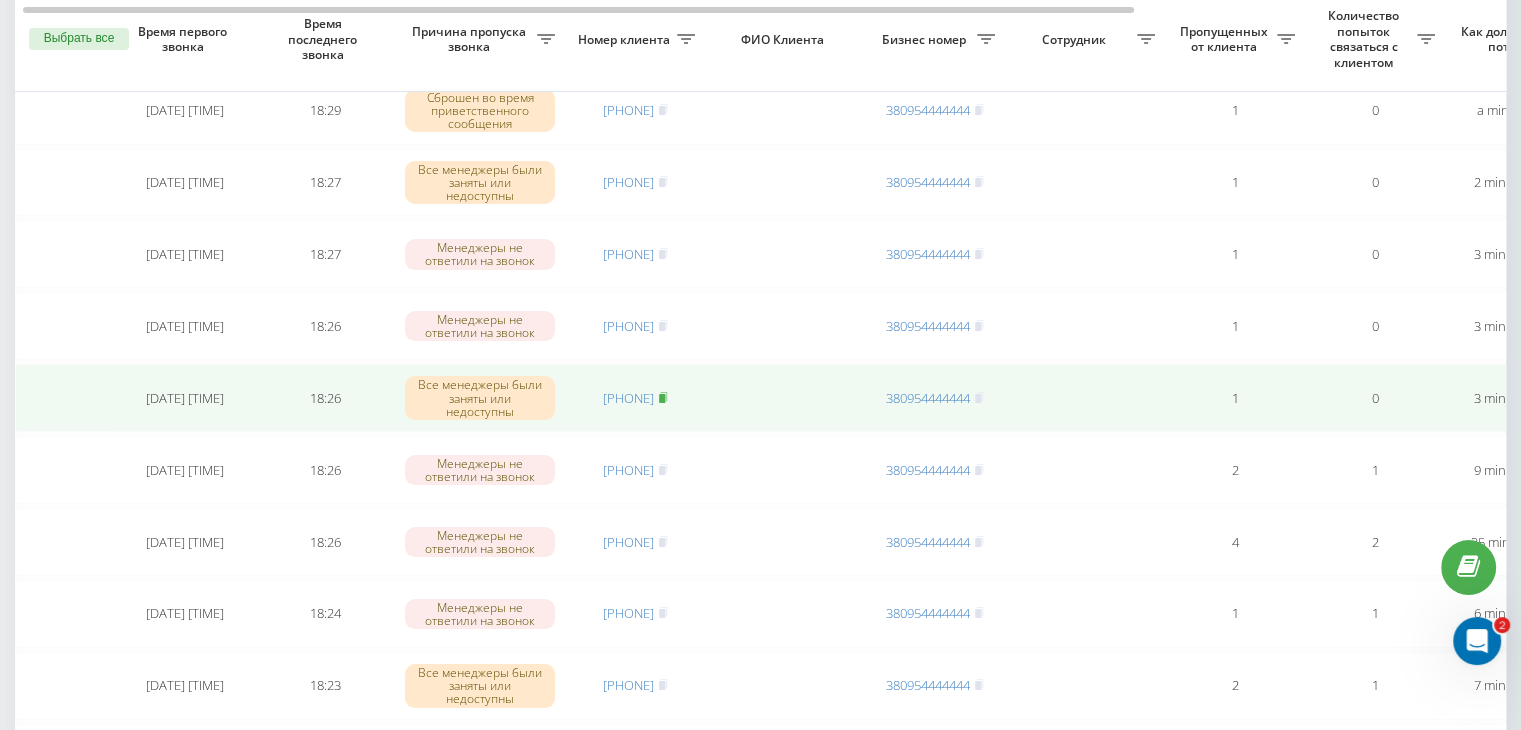 click 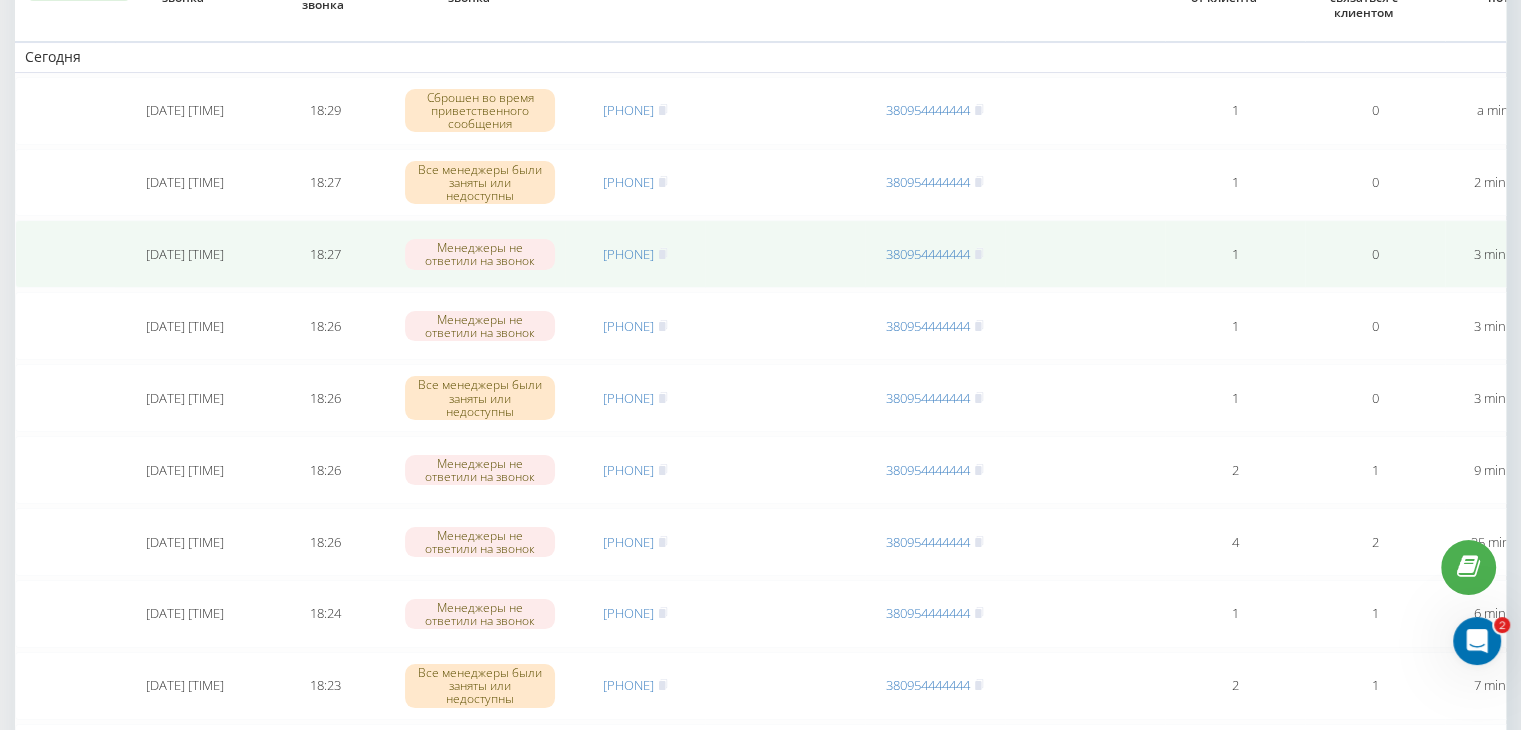 scroll, scrollTop: 0, scrollLeft: 0, axis: both 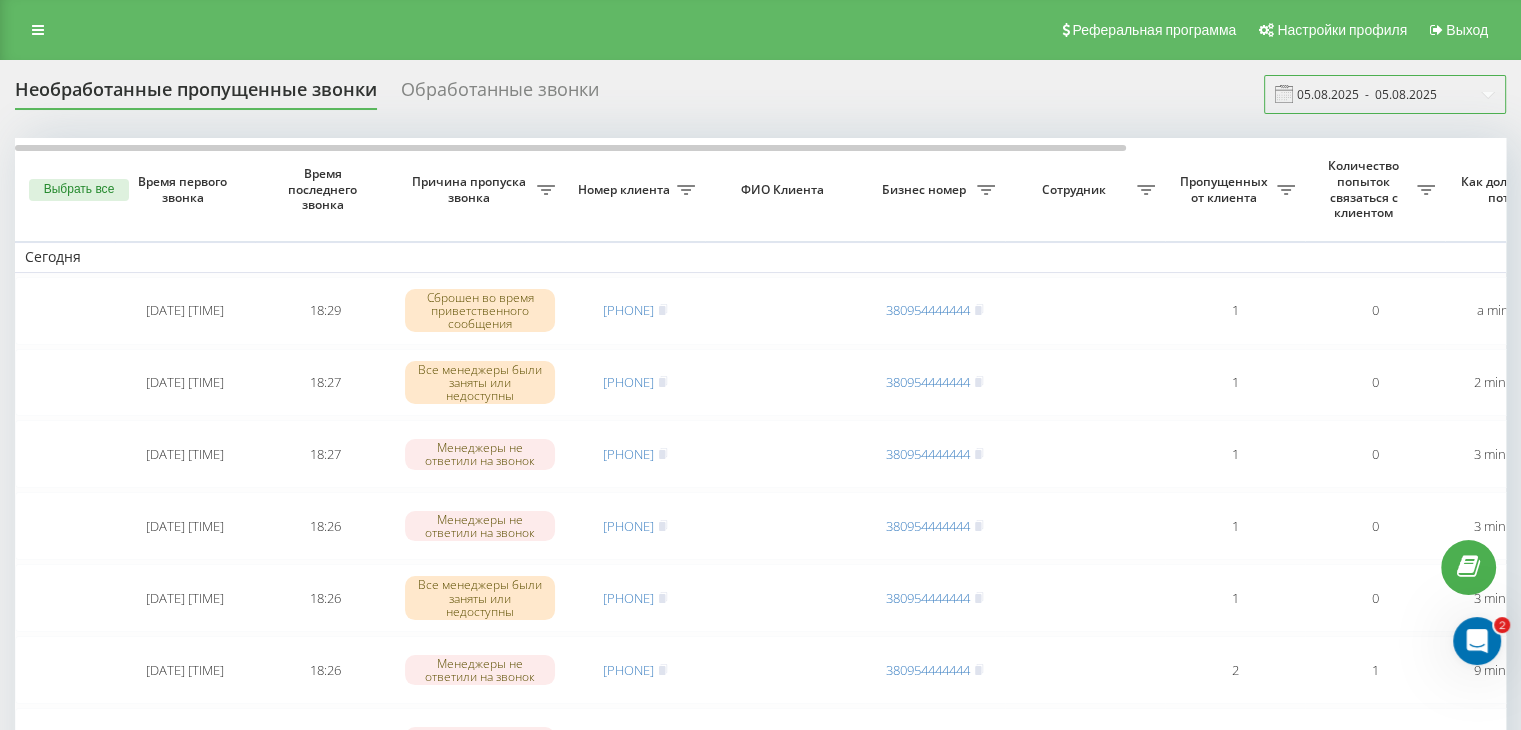 click on "05.08.2025  -  05.08.2025" at bounding box center (1385, 94) 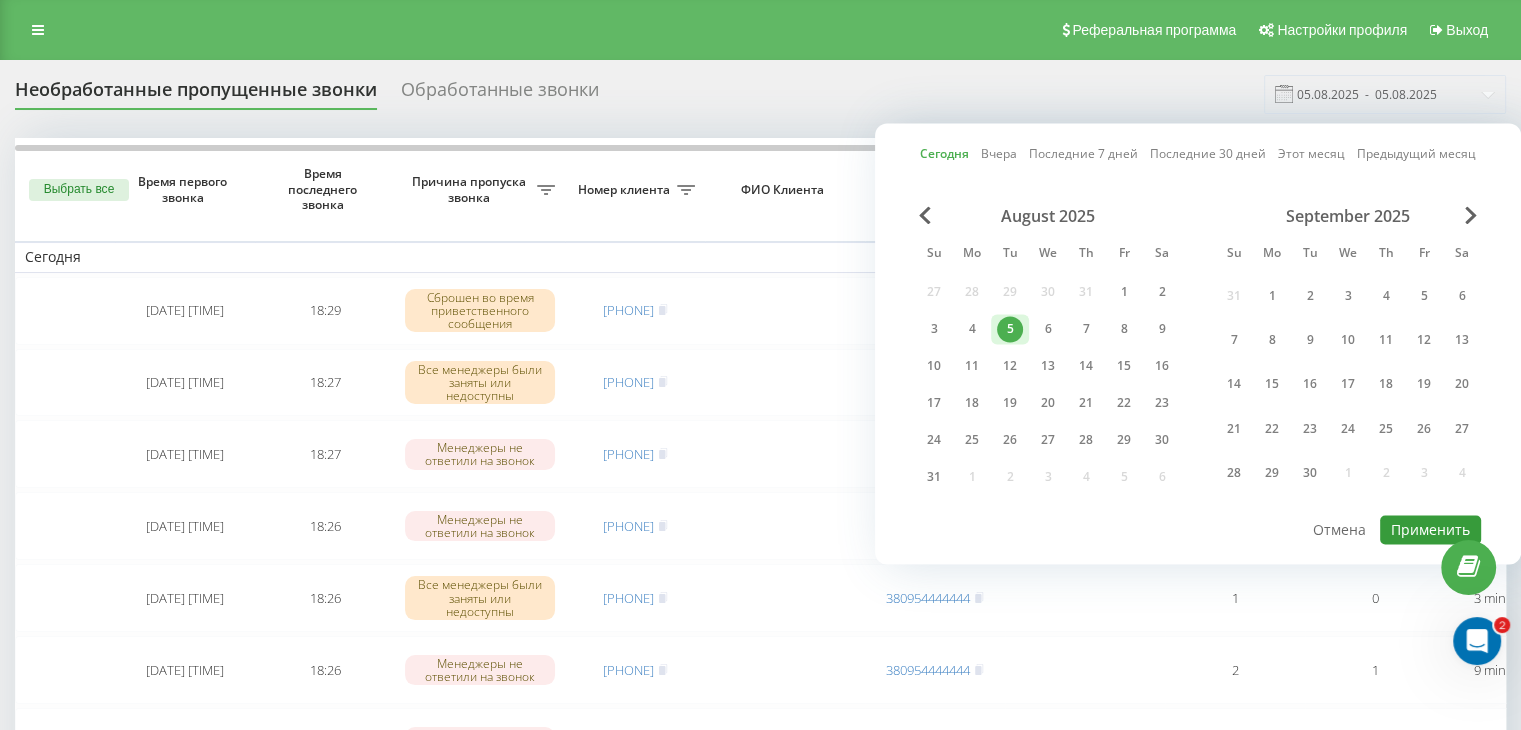 click on "Применить" at bounding box center [1430, 529] 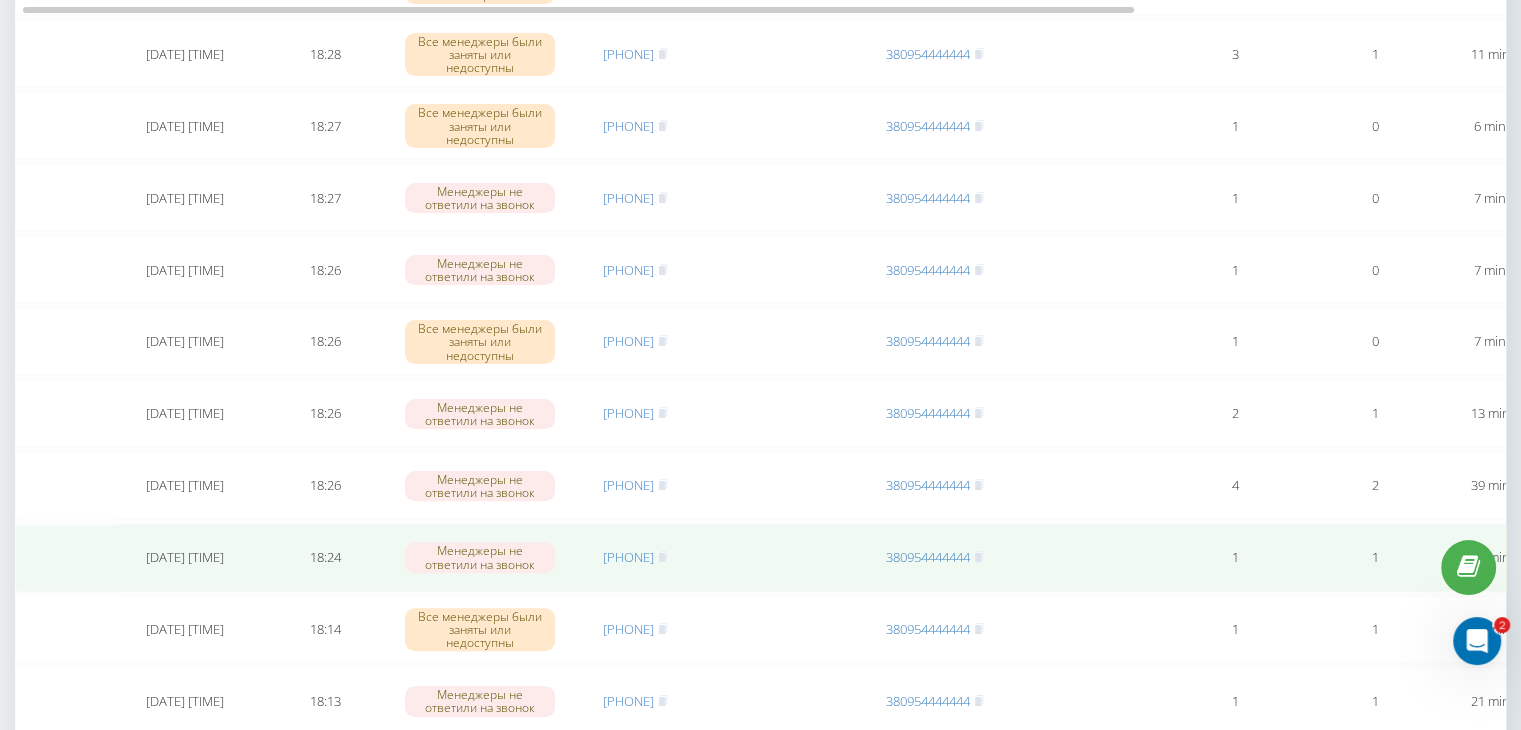 scroll, scrollTop: 500, scrollLeft: 0, axis: vertical 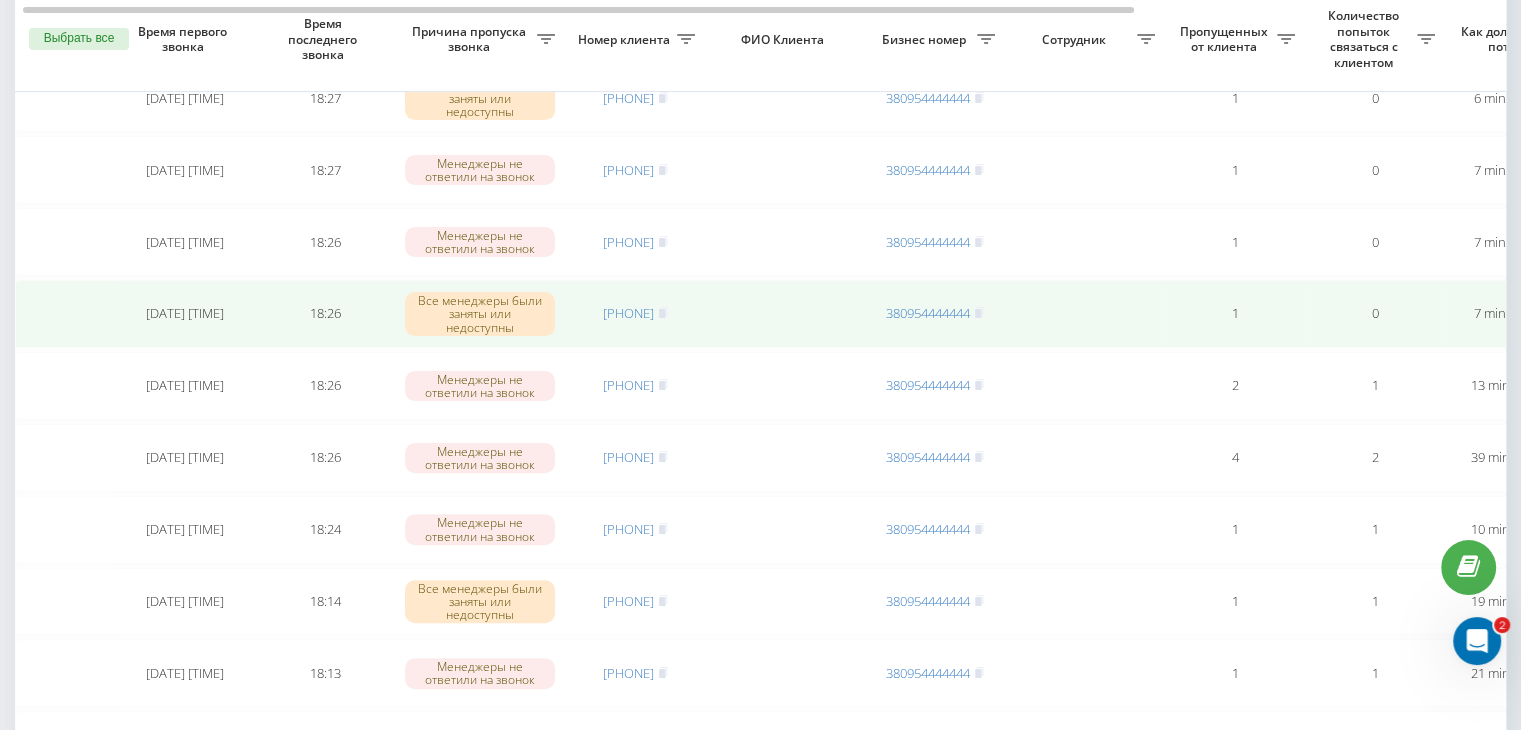 click on "[PHONE]" at bounding box center (635, 313) 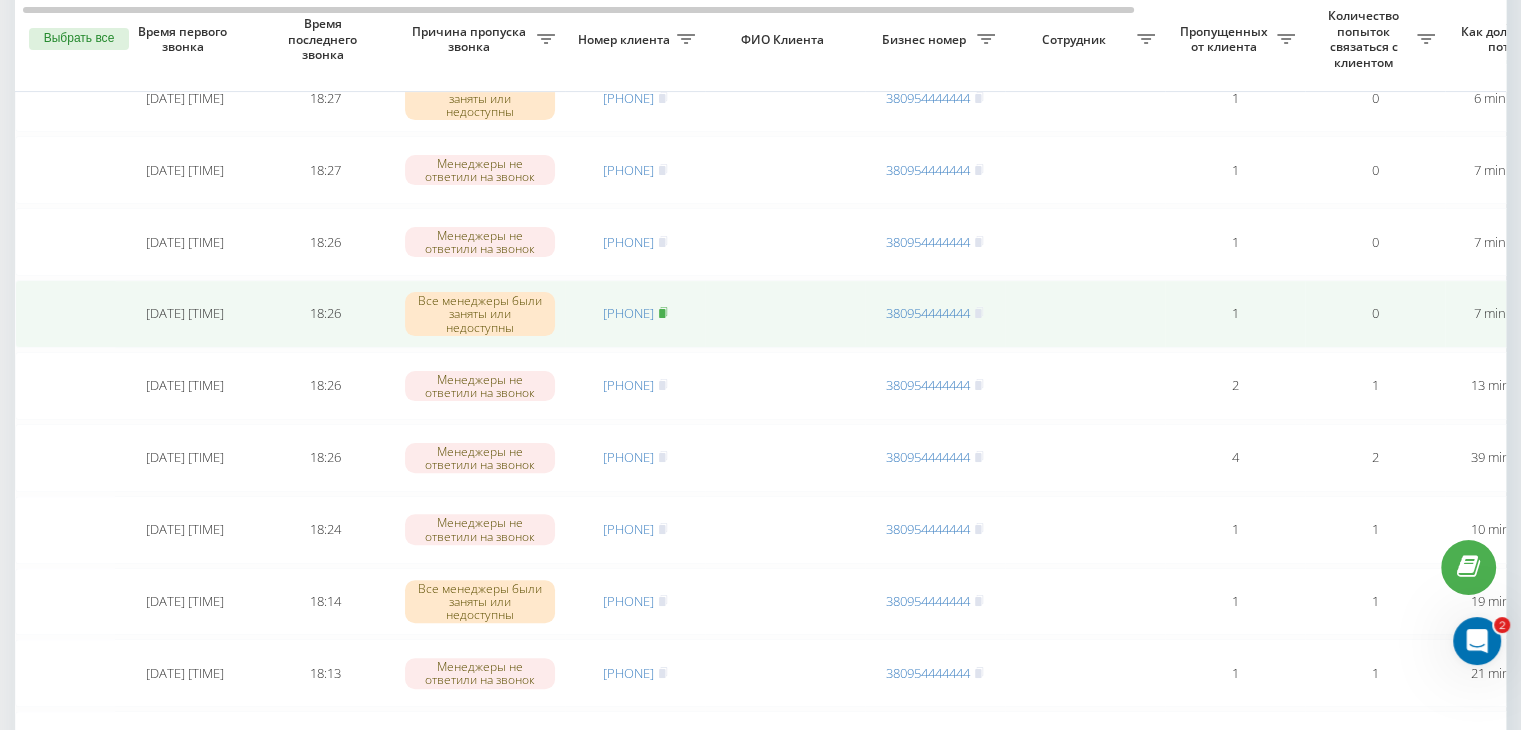 click 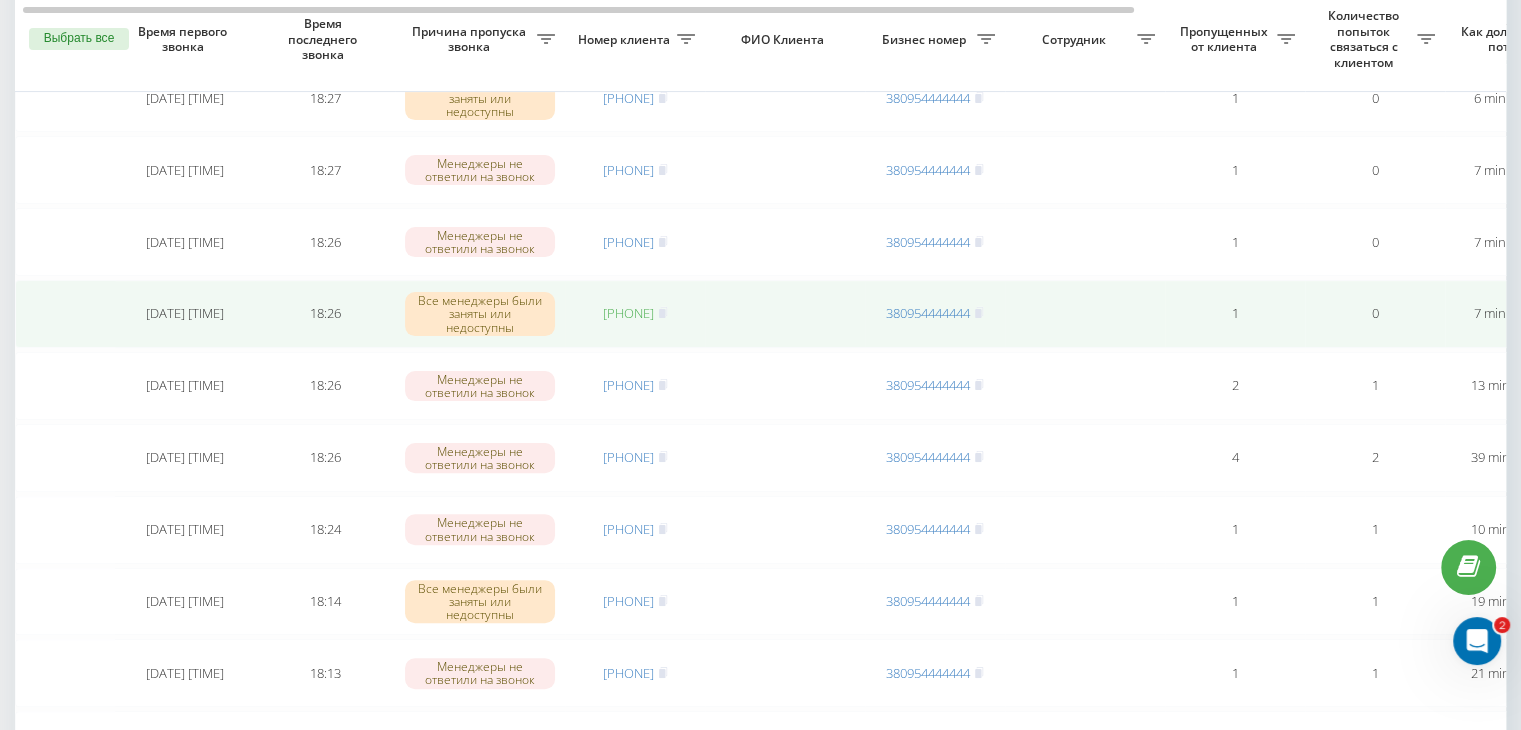 click on "[PHONE]" at bounding box center [628, 313] 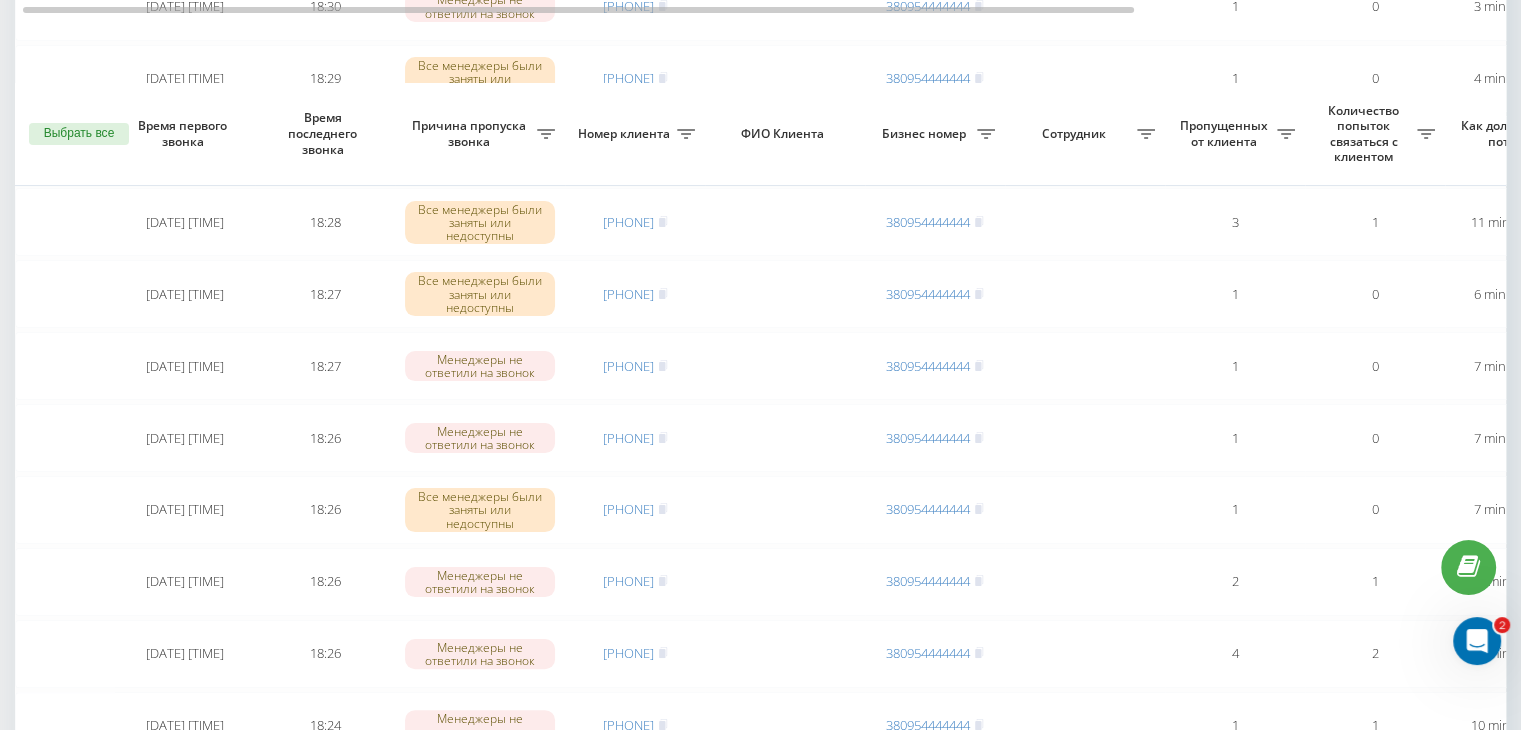 scroll, scrollTop: 300, scrollLeft: 0, axis: vertical 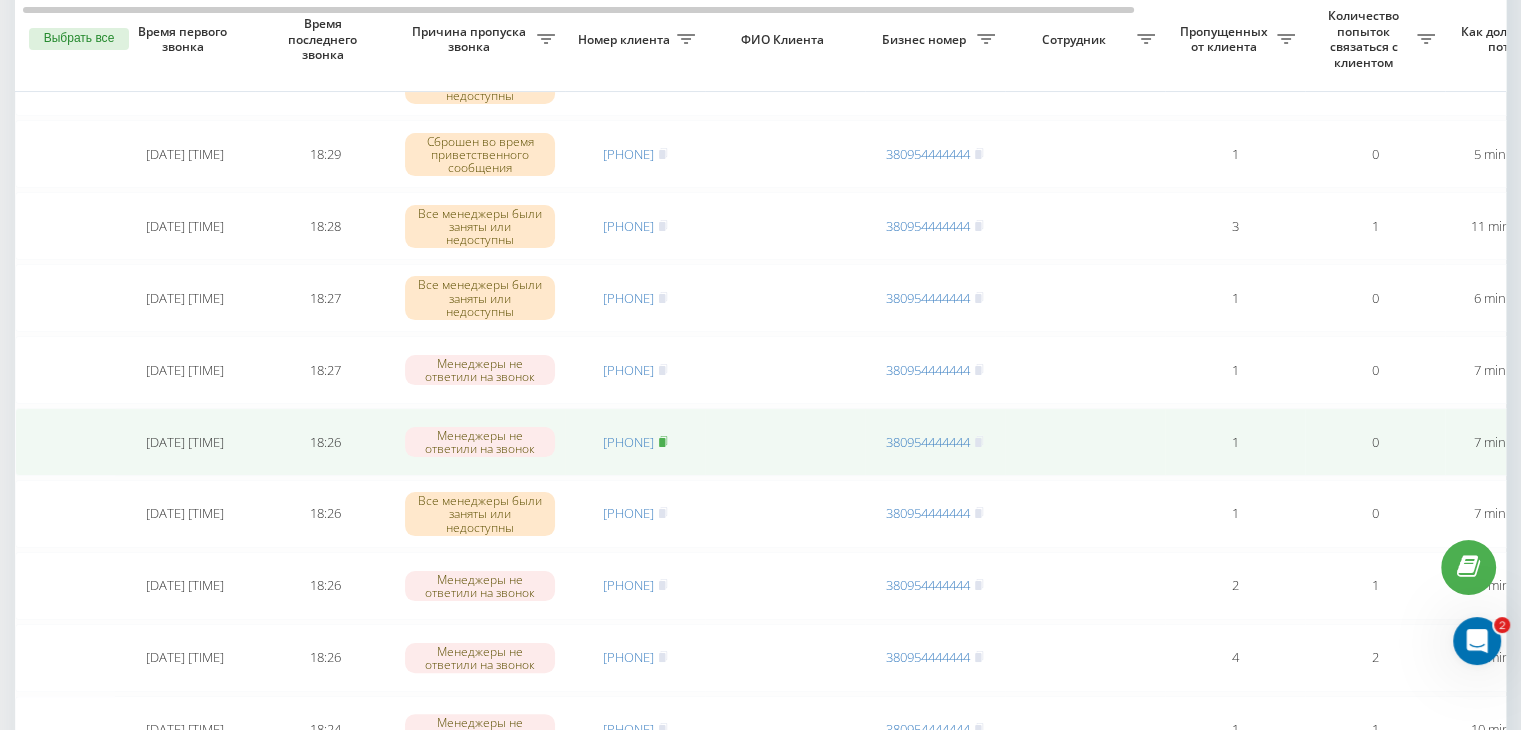 click 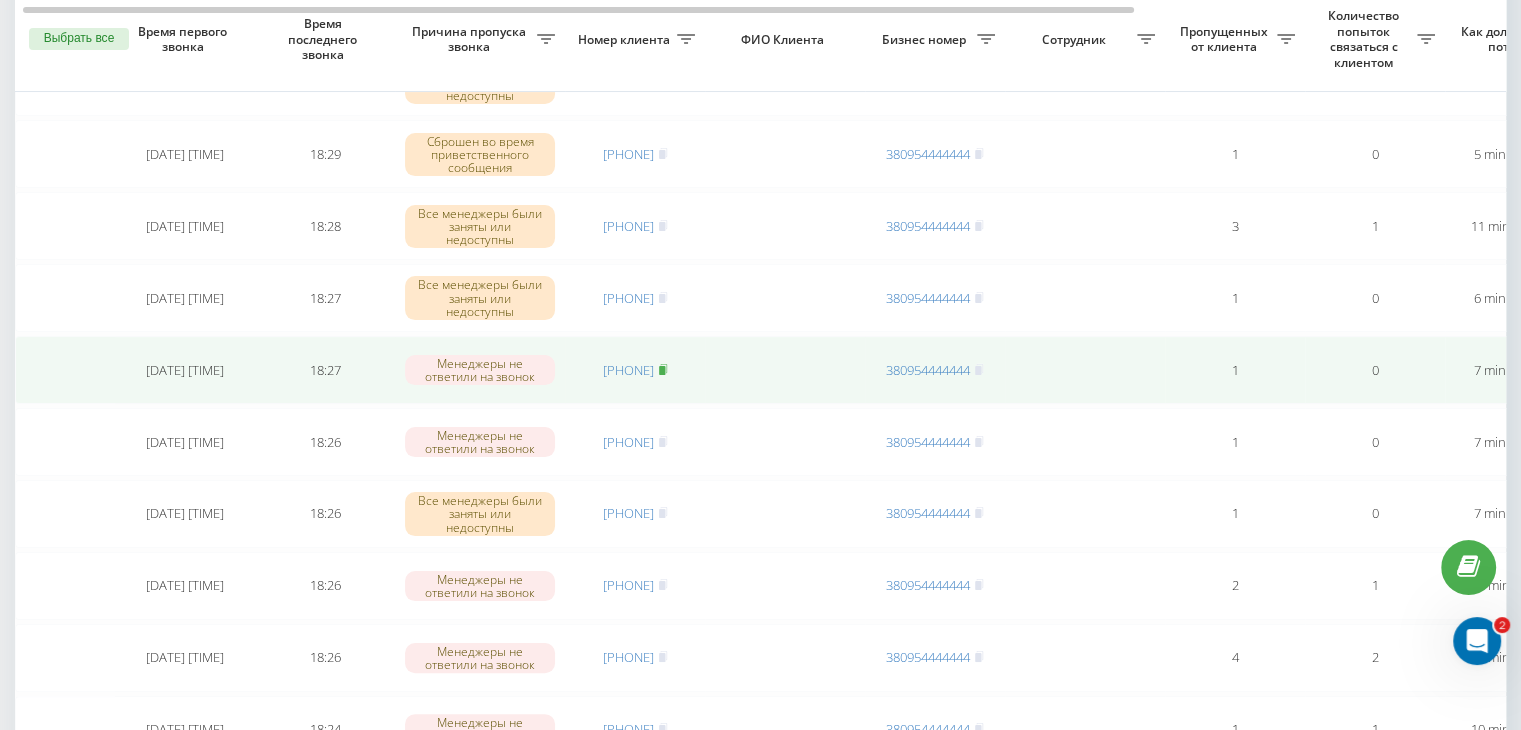 click 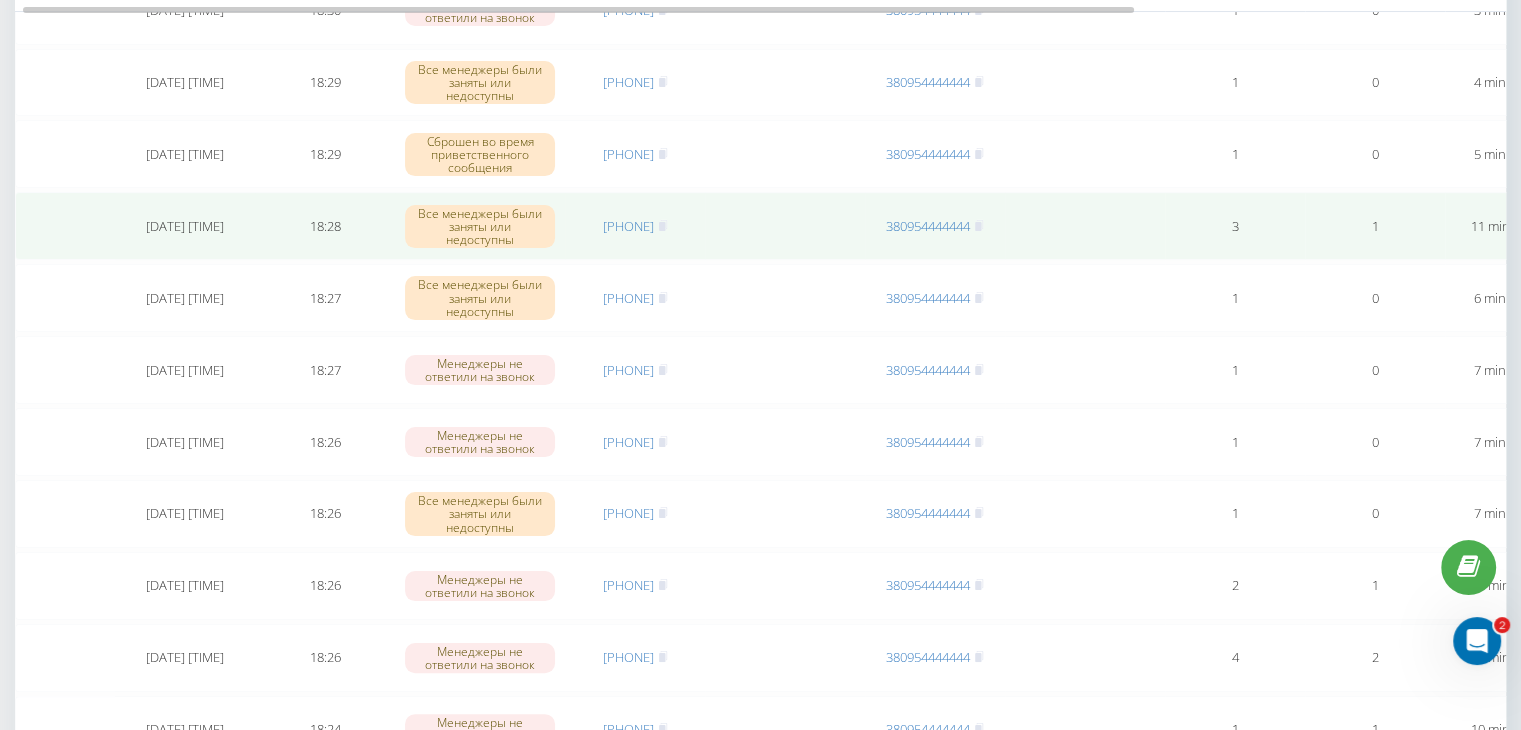 scroll, scrollTop: 0, scrollLeft: 0, axis: both 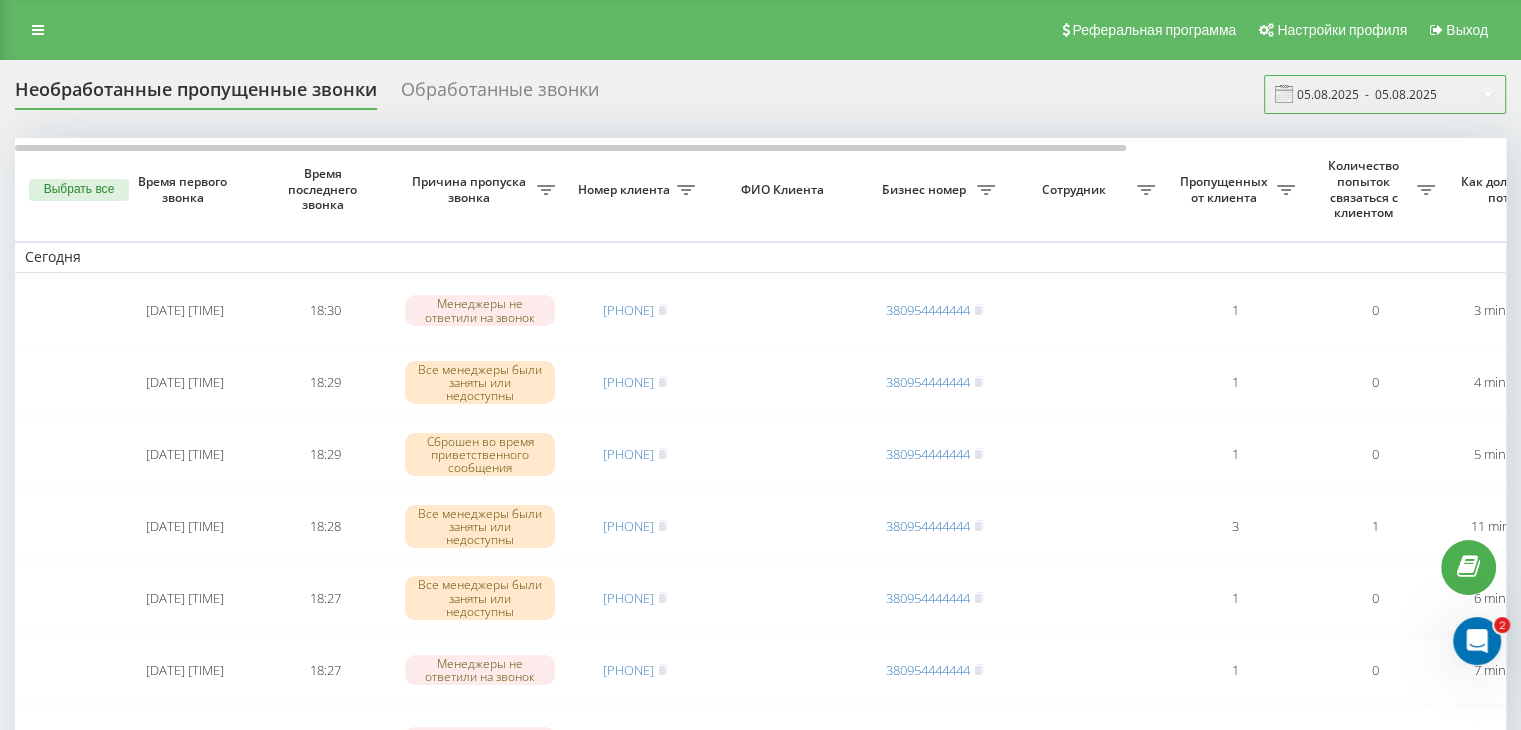 click on "05.08.2025  -  05.08.2025" at bounding box center [1385, 94] 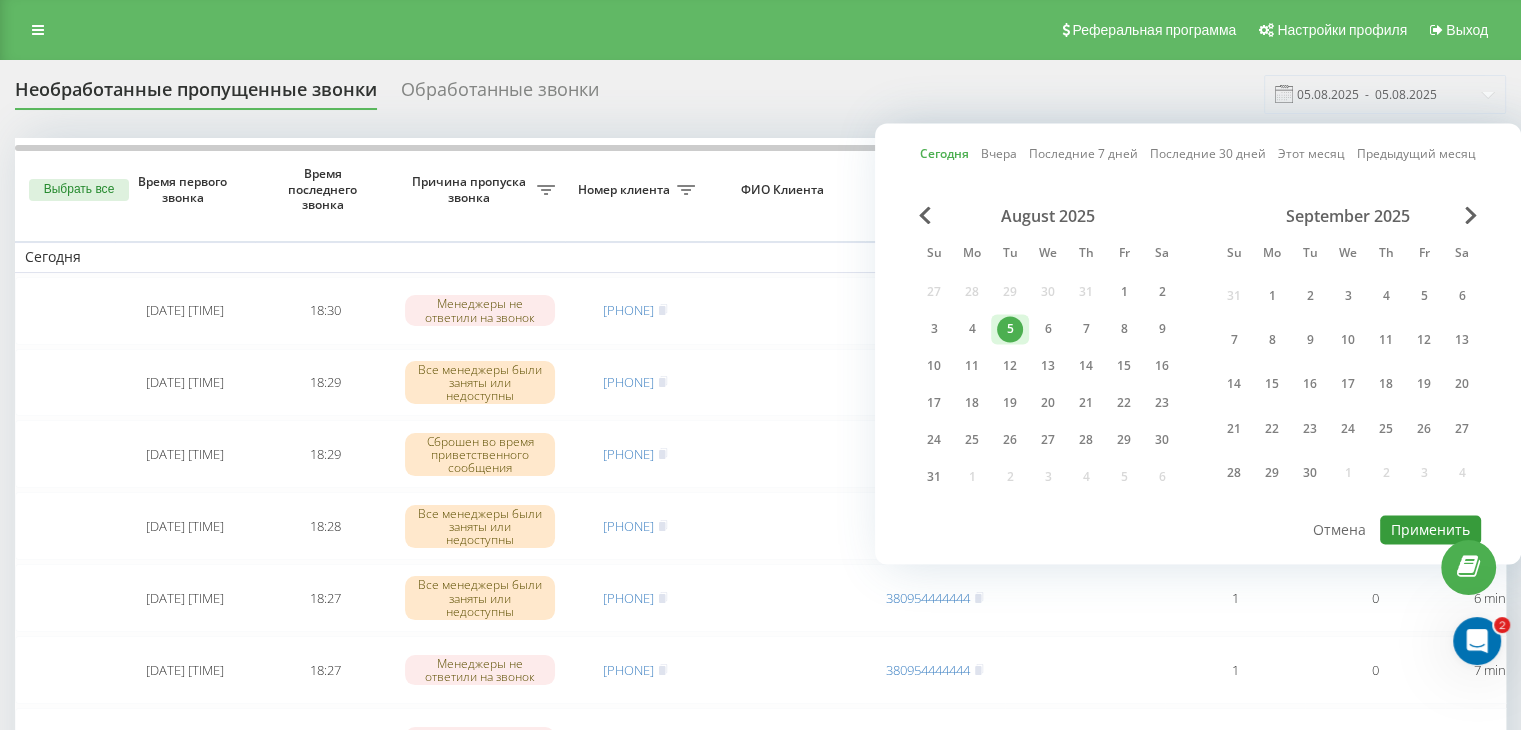 click on "Применить" at bounding box center [1430, 529] 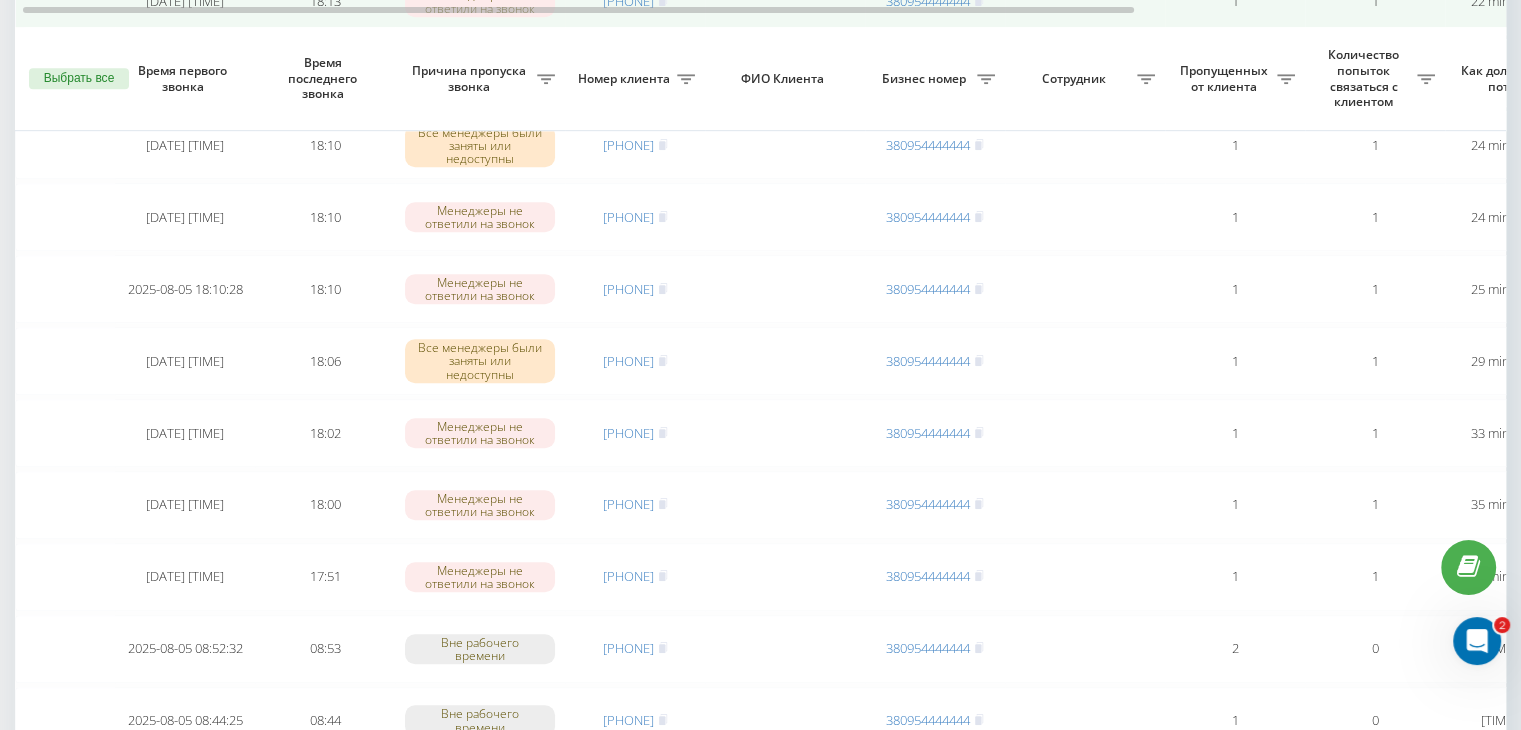 scroll, scrollTop: 1200, scrollLeft: 0, axis: vertical 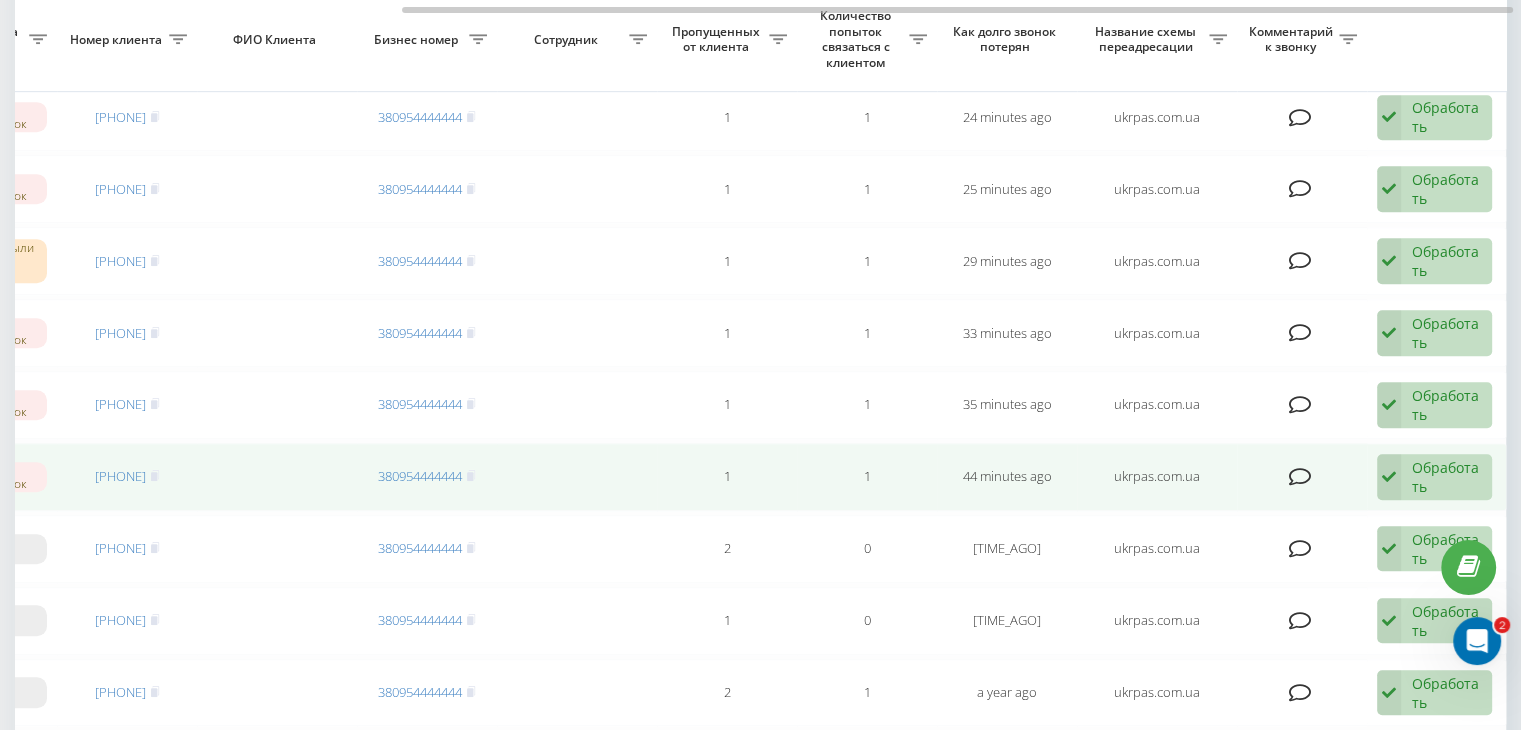 click on "Обработать Не удалось связаться Связался с клиентом с помощью другого канала Клиент перезвонил сам с другого номера Другой вариант" at bounding box center [1434, 477] 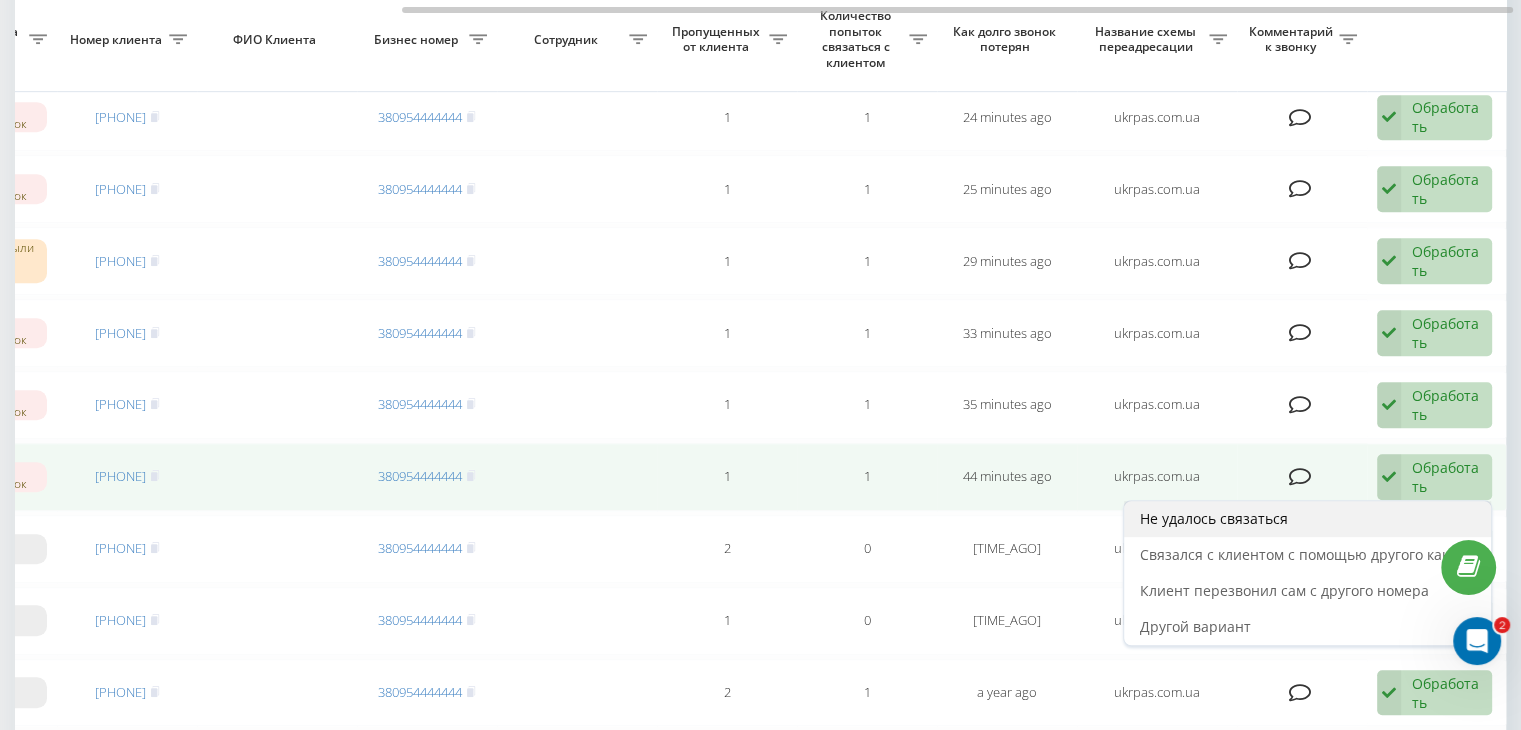 click on "Не удалось связаться" at bounding box center (1307, 519) 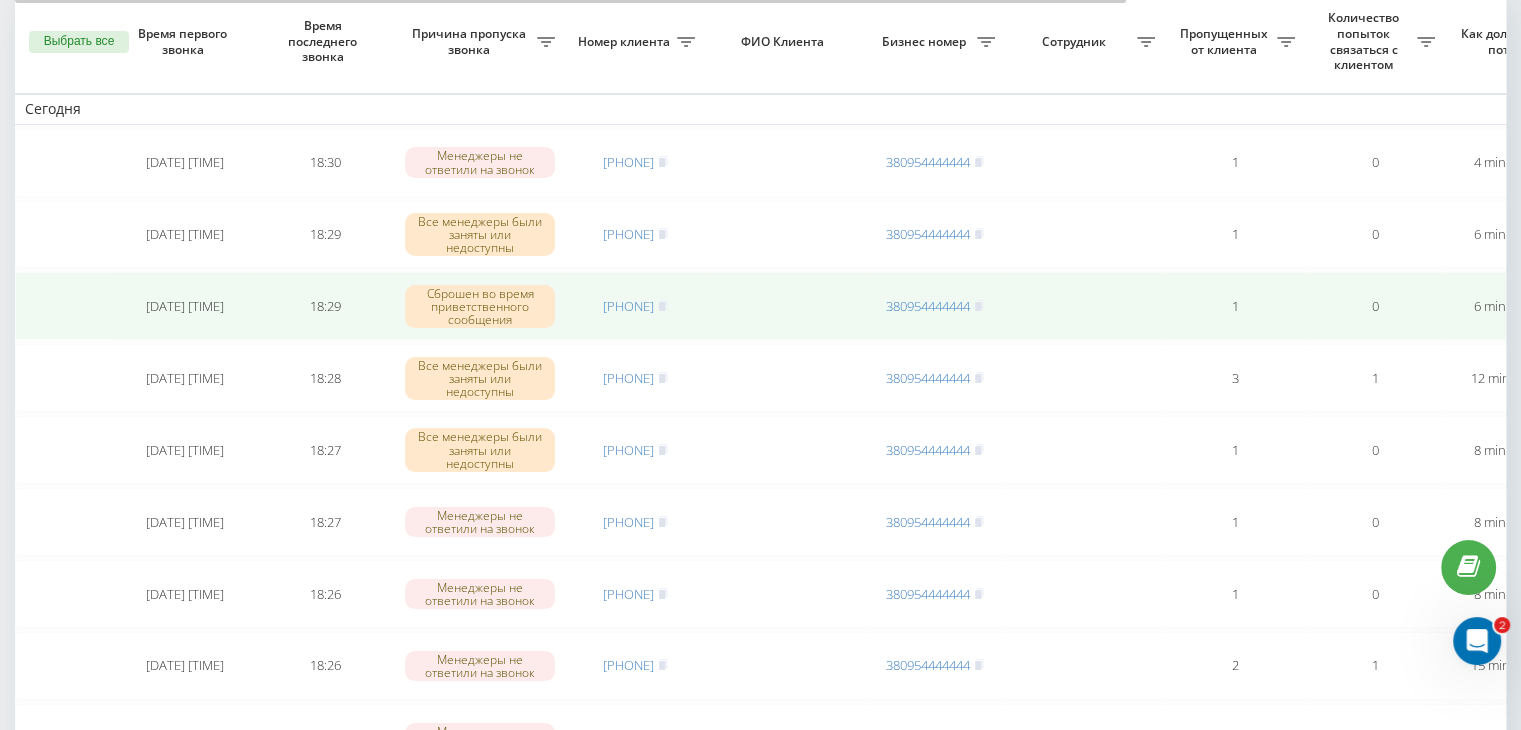 scroll, scrollTop: 200, scrollLeft: 0, axis: vertical 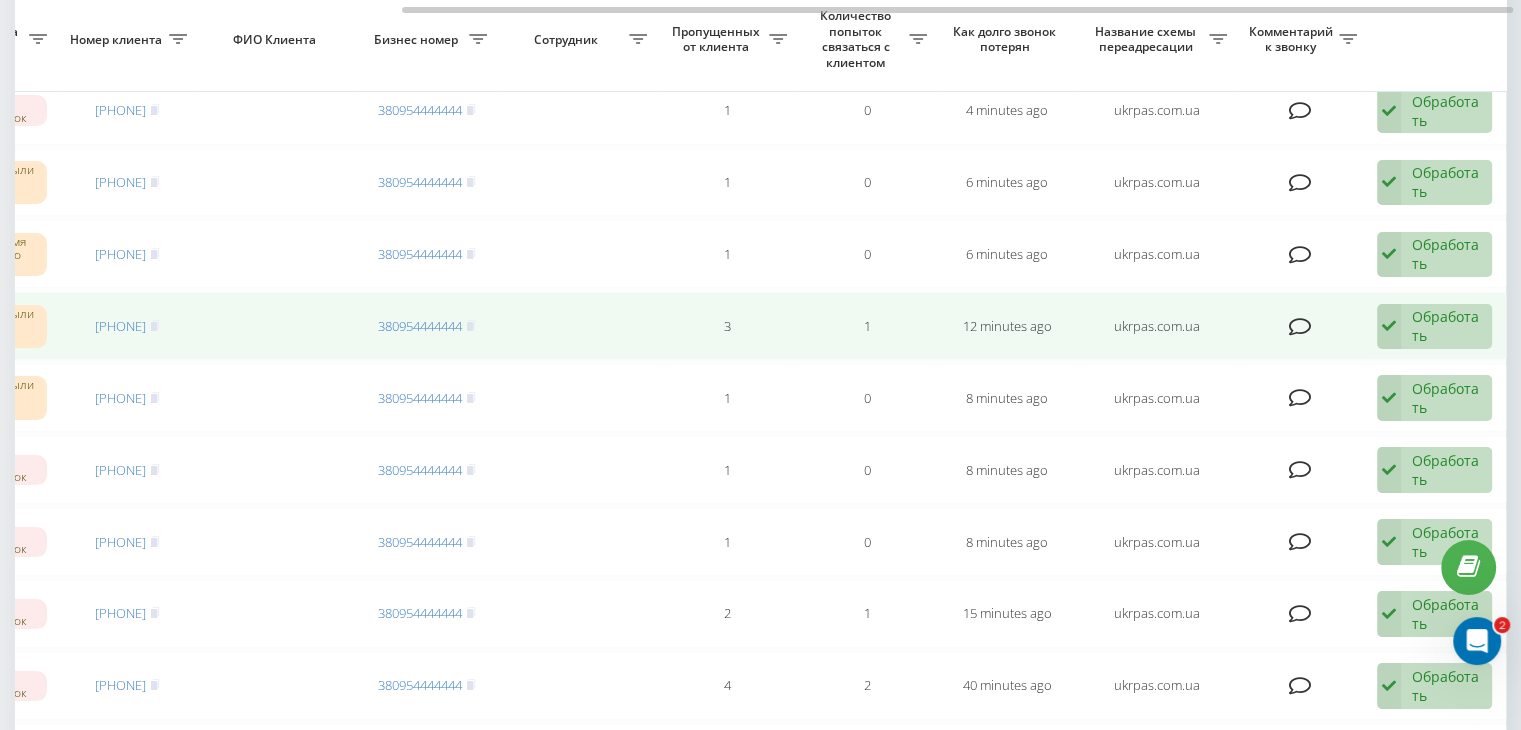 click at bounding box center (1389, 327) 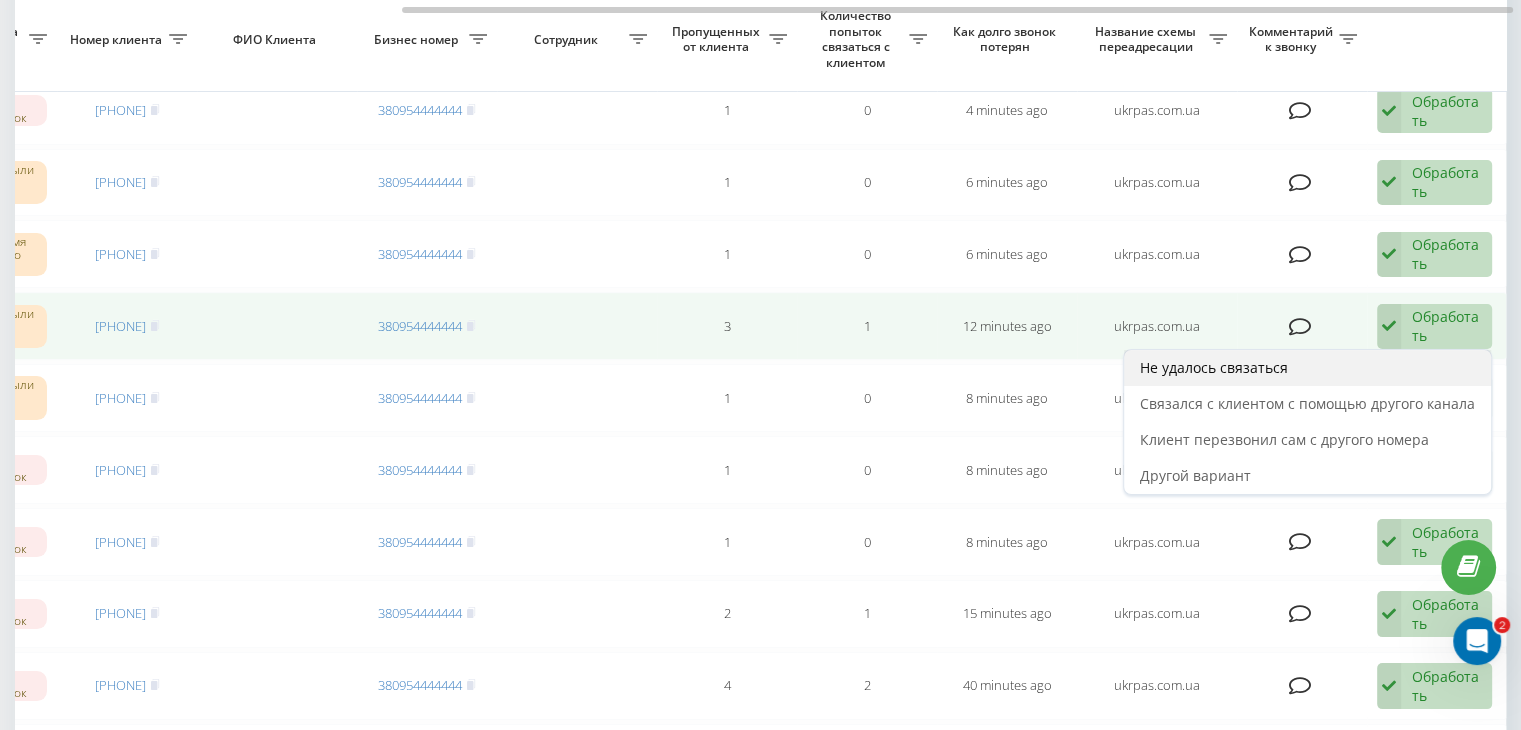 click on "Не удалось связаться" at bounding box center (1307, 368) 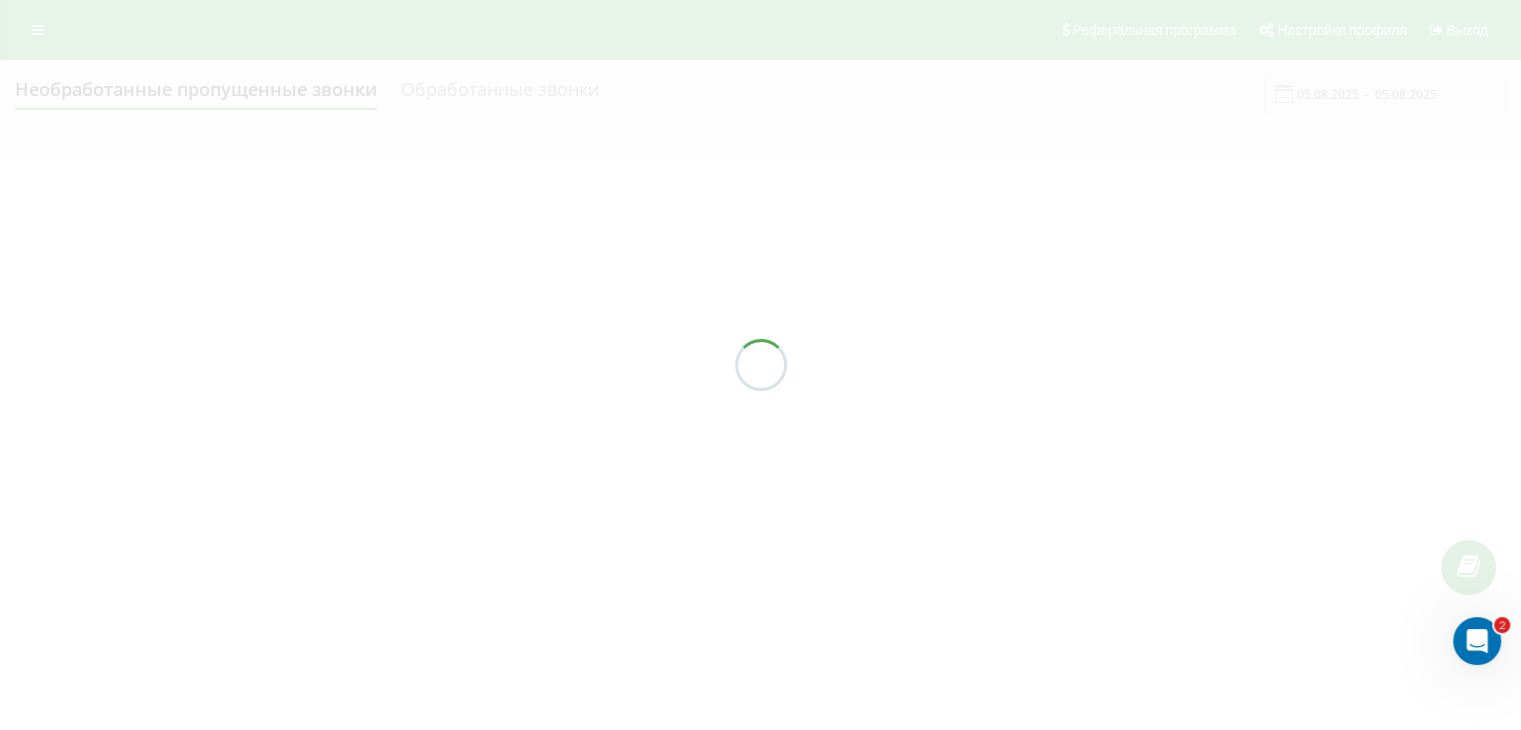 scroll, scrollTop: 0, scrollLeft: 0, axis: both 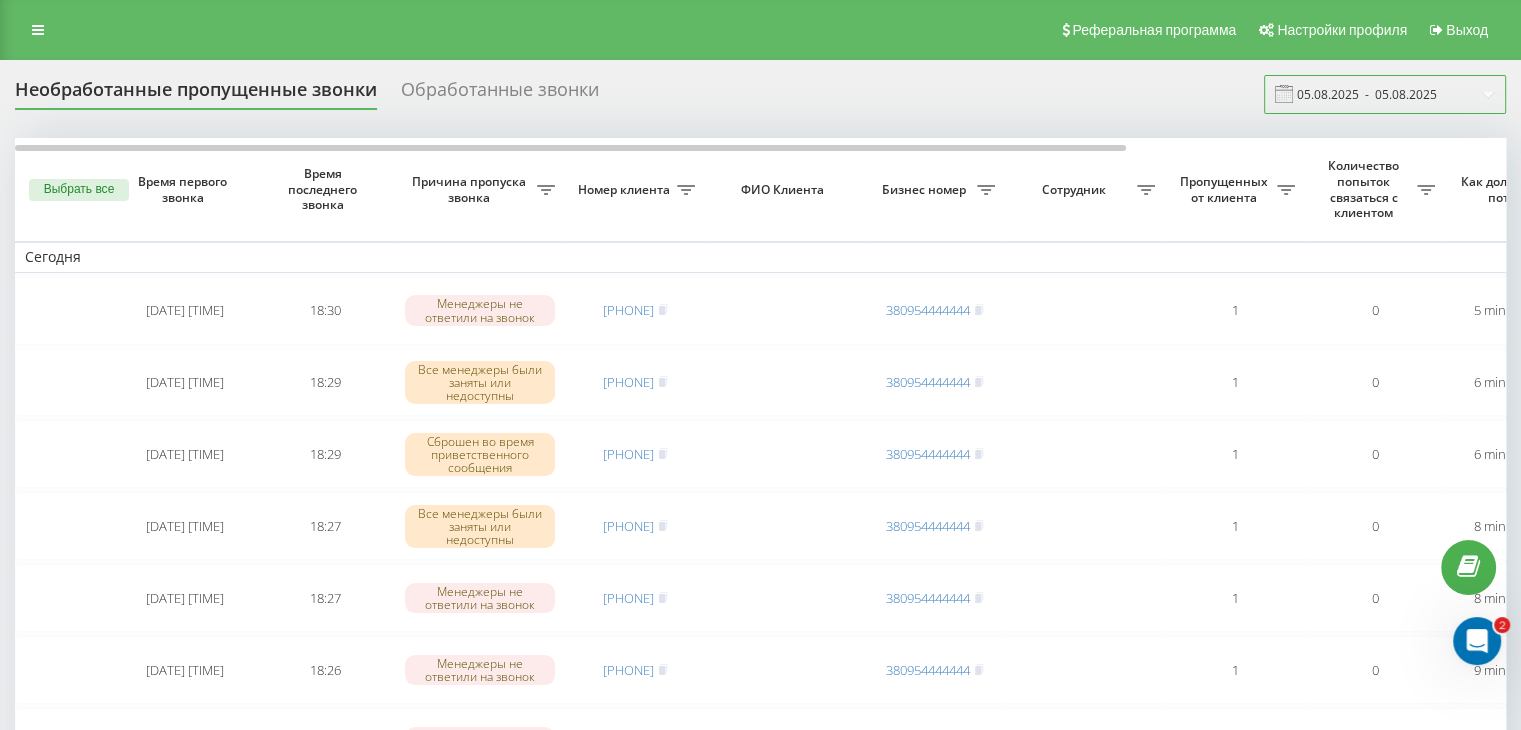 drag, startPoint x: 1400, startPoint y: 95, endPoint x: 1400, endPoint y: 111, distance: 16 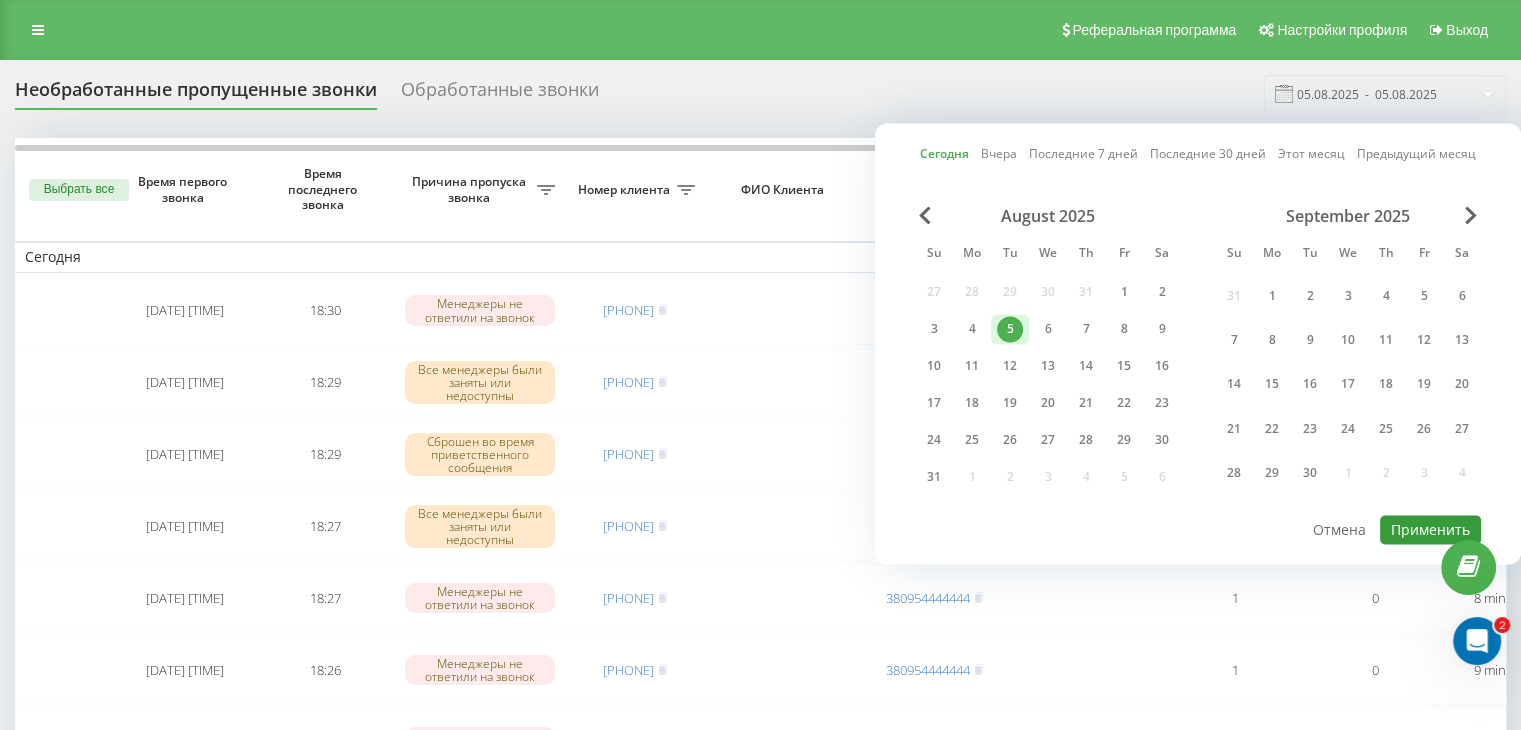 click on "Применить" at bounding box center (1430, 529) 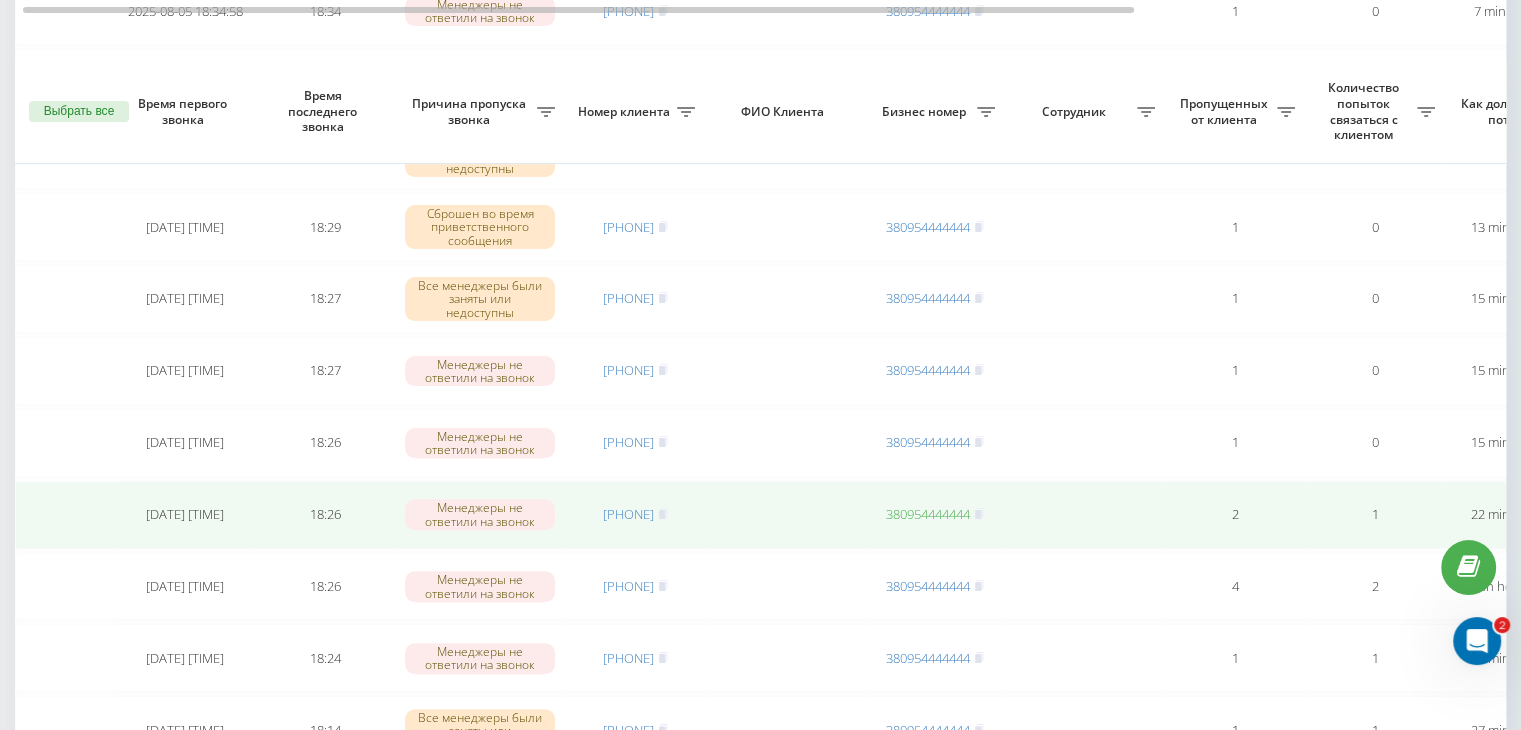 scroll, scrollTop: 600, scrollLeft: 0, axis: vertical 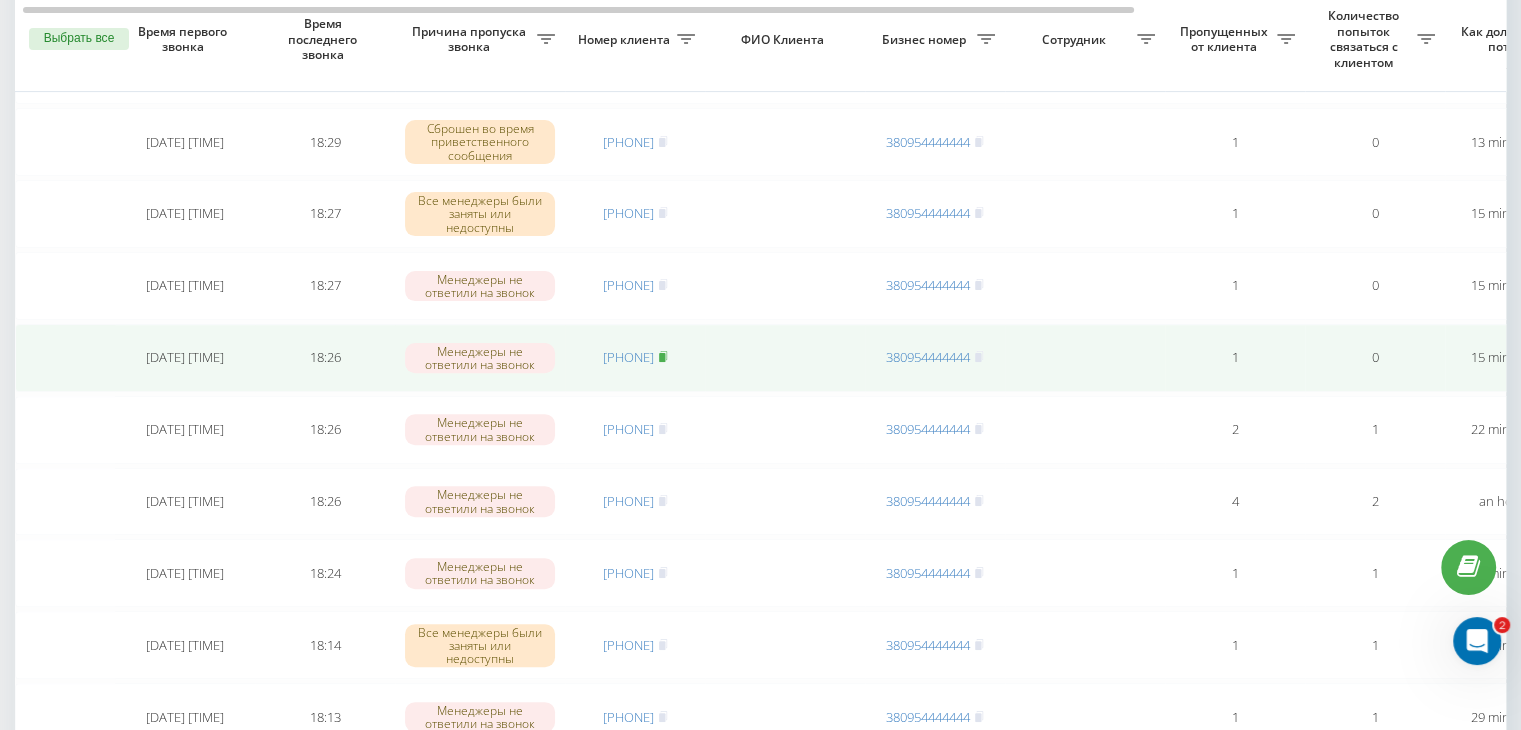 click 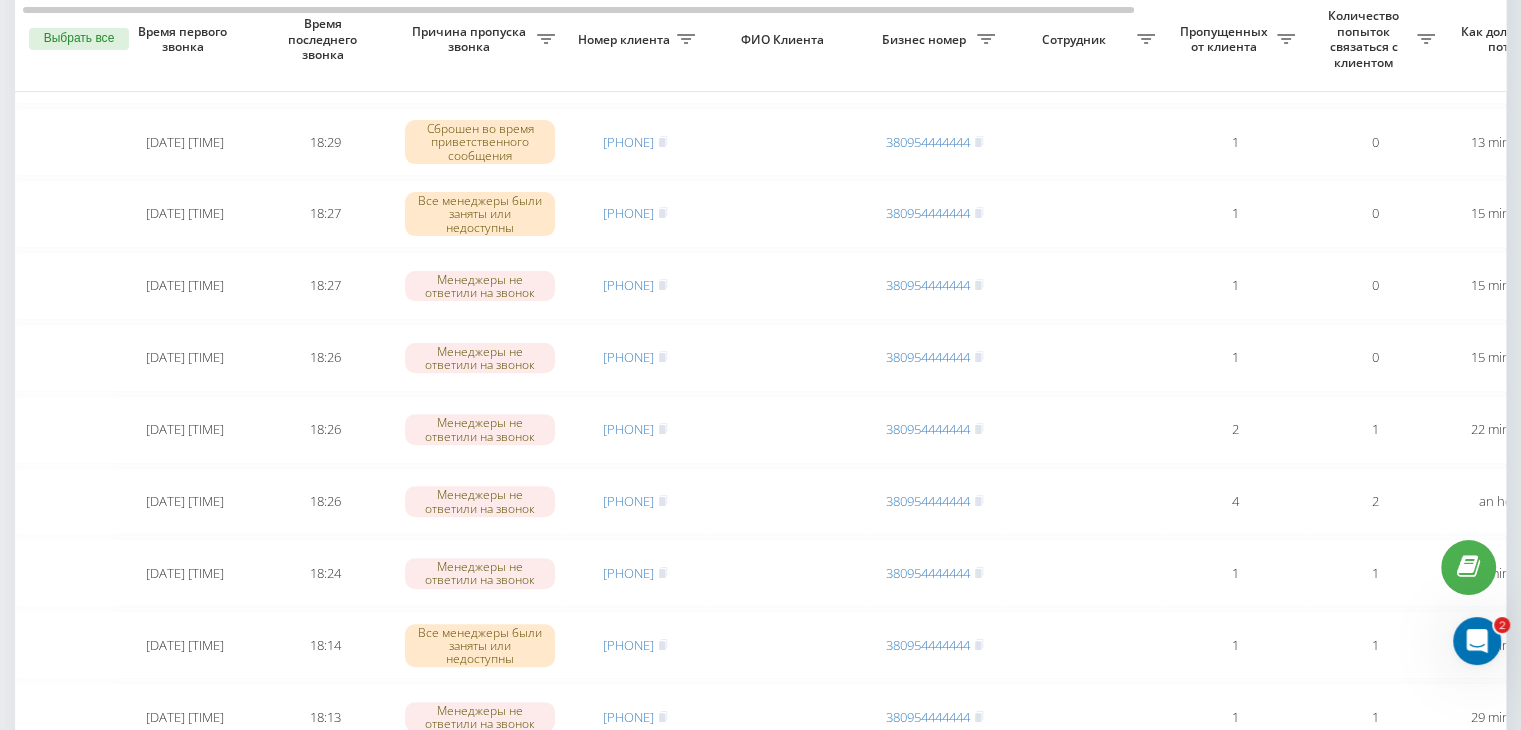 click on "Необработанные пропущенные звонки Обработанные звонки 05.08.2025  -  05.08.2025 Выбрать все Время первого звонка Время последнего звонка Причина пропуска звонка Номер клиента ФИО Клиента Бизнес номер Сотрудник Пропущенных от клиента Количество попыток связаться с клиентом Как долго звонок потерян Название схемы переадресации Комментарий к звонку Сегодня 2025-08-05 19:14:11 19:14 Все менеджеры были заняты или недоступны [PHONE] [PHONE] 1 0 2 minutes ago ukrpas.com.ua Обработать Не удалось связаться Связался с клиентом с помощью другого канала Клиент перезвонил сам с другого номера 19:13" at bounding box center (760, 623) 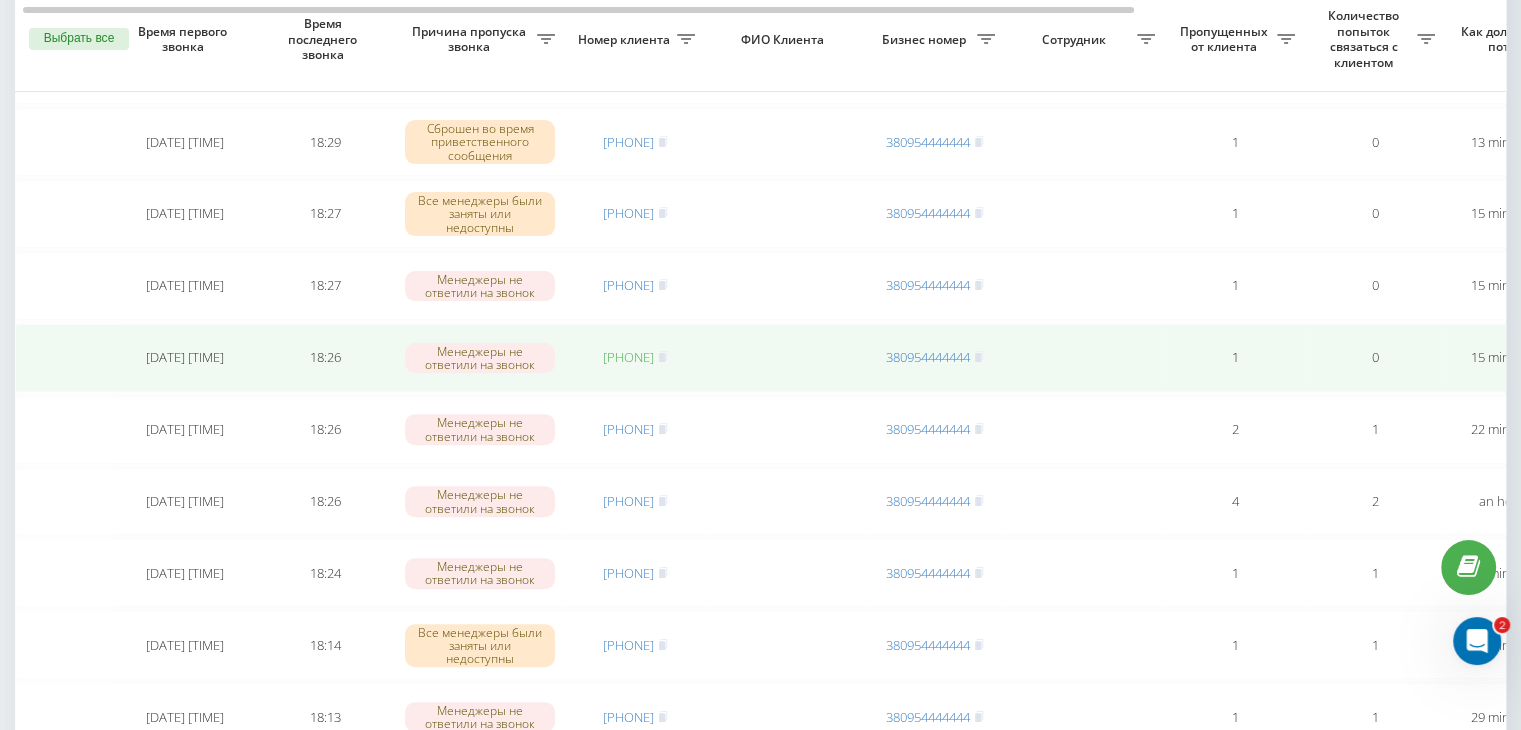 click on "[PHONE]" at bounding box center [628, 357] 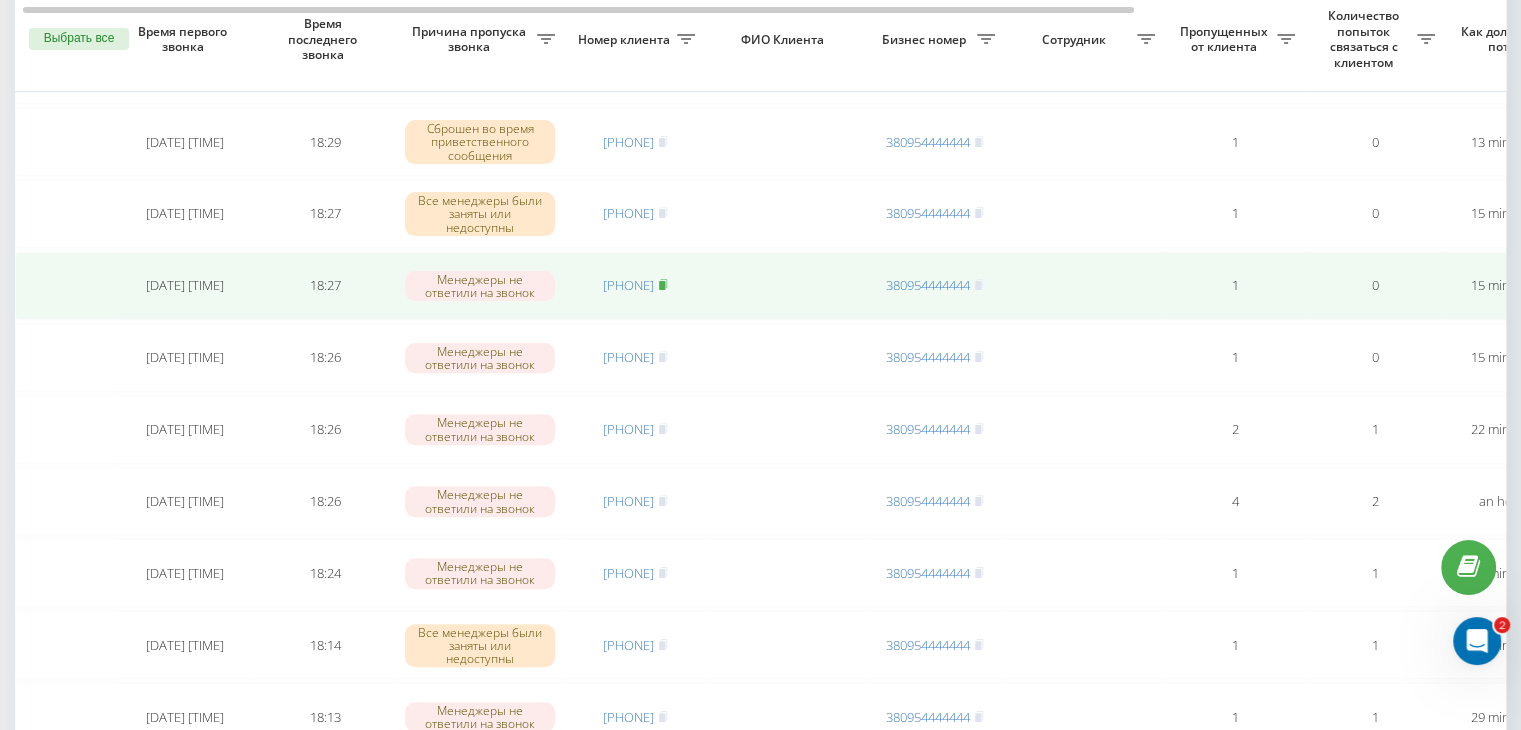 click 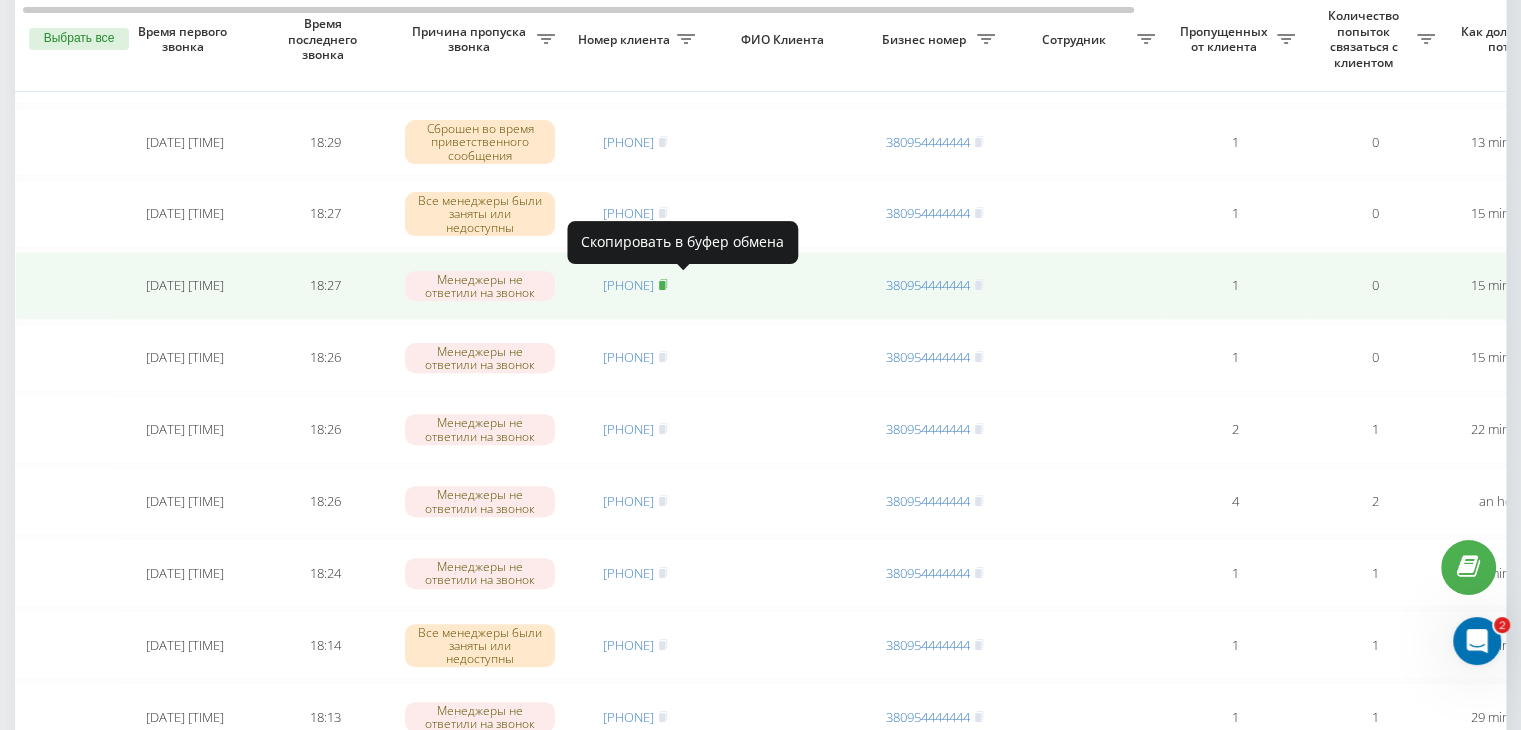 click 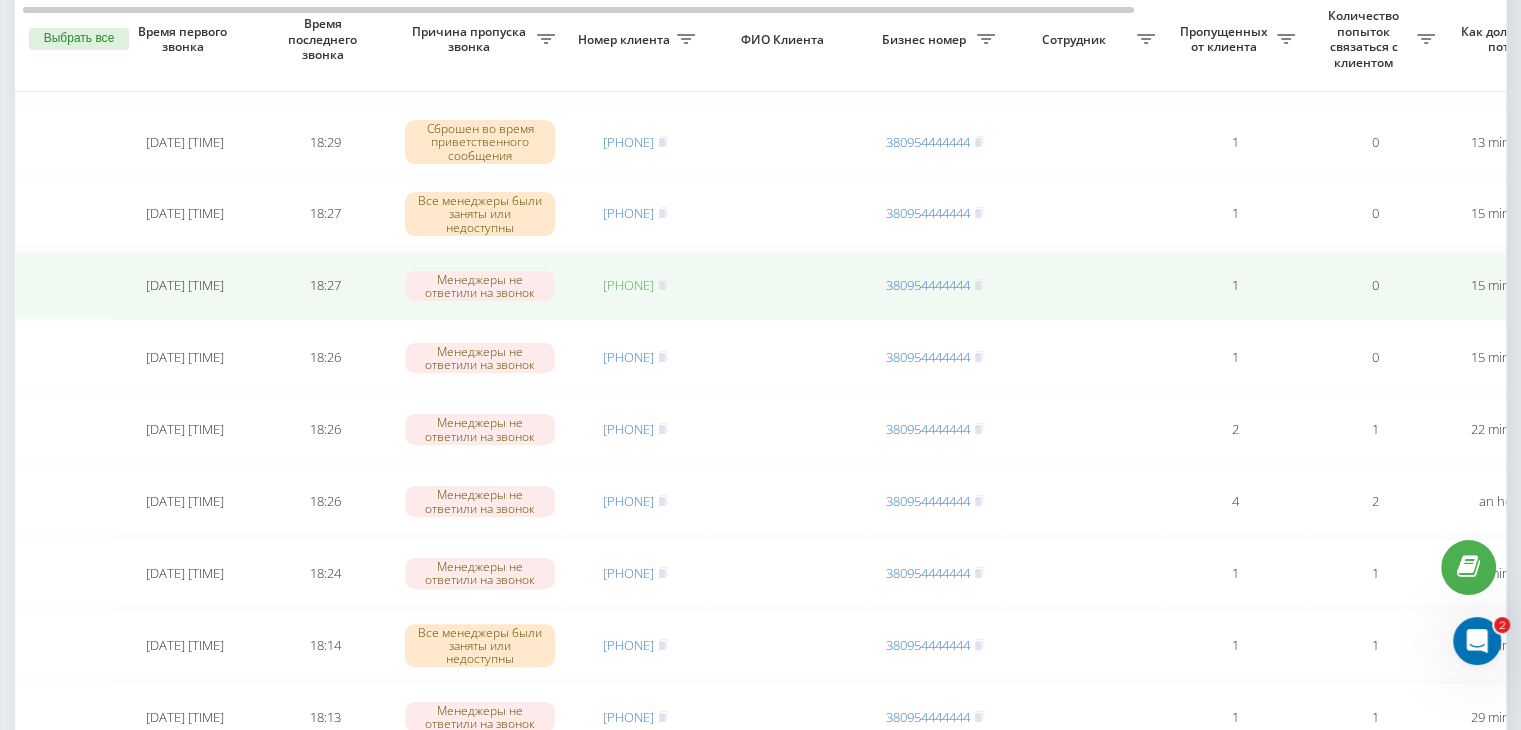 click on "[PHONE]" at bounding box center [628, 285] 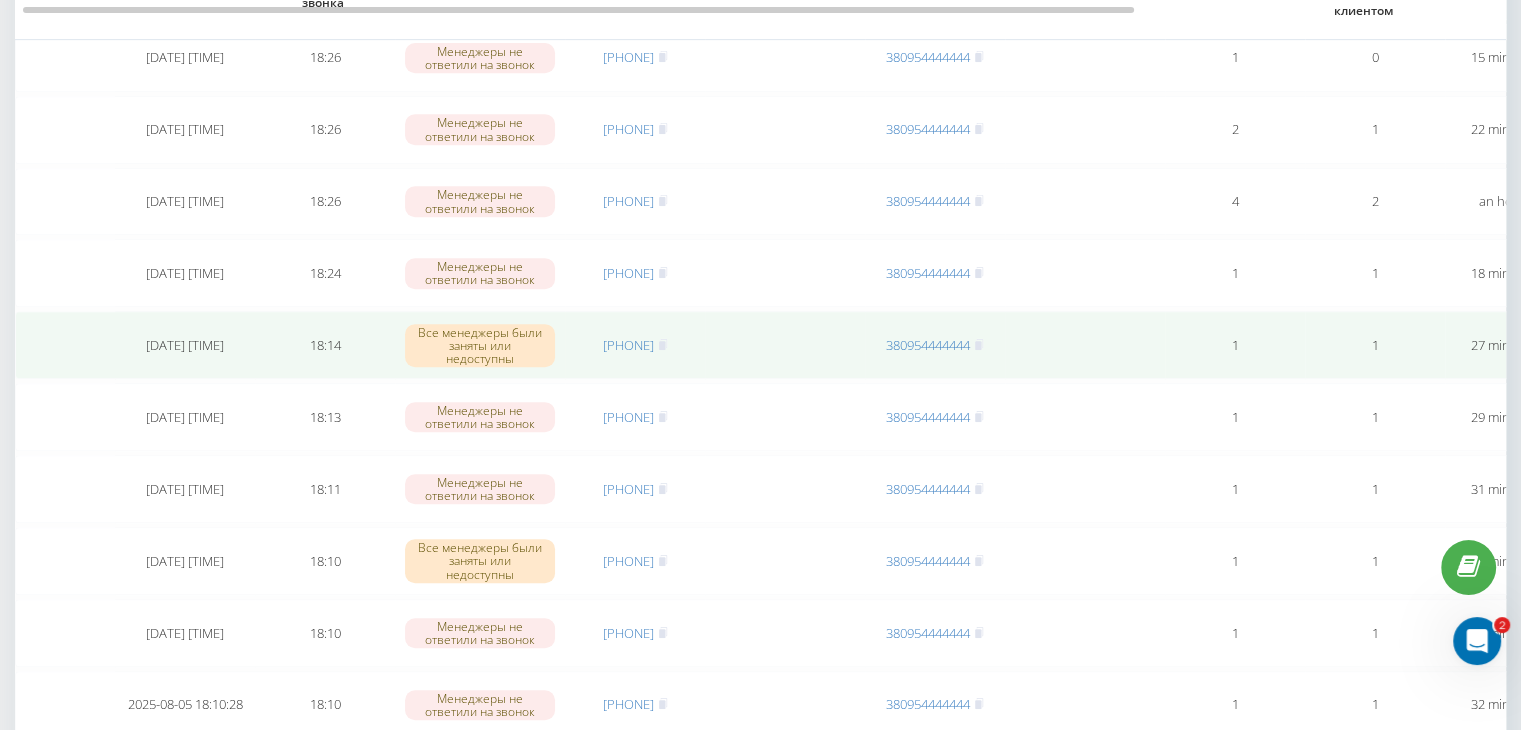 scroll, scrollTop: 800, scrollLeft: 0, axis: vertical 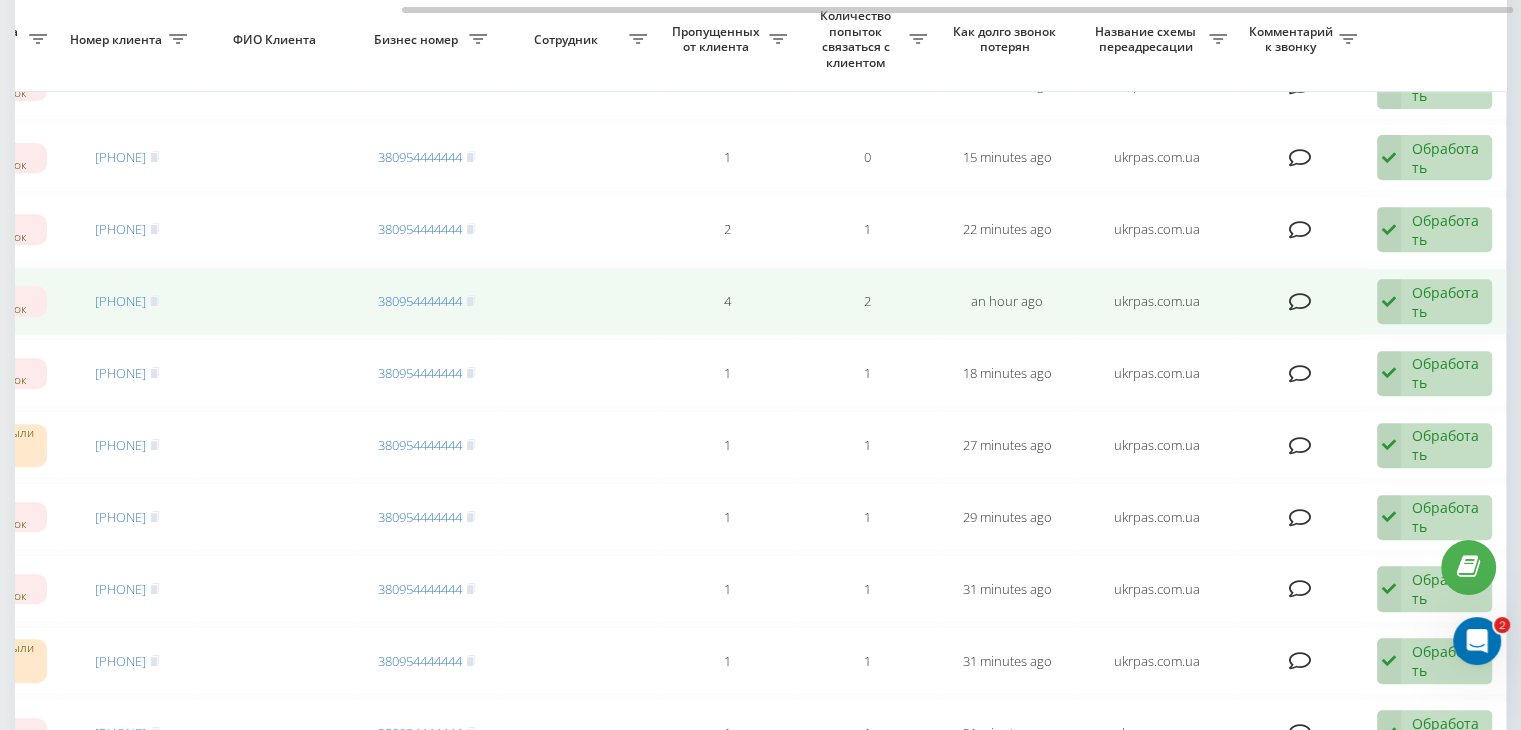 click on "Обработать" at bounding box center [1446, 302] 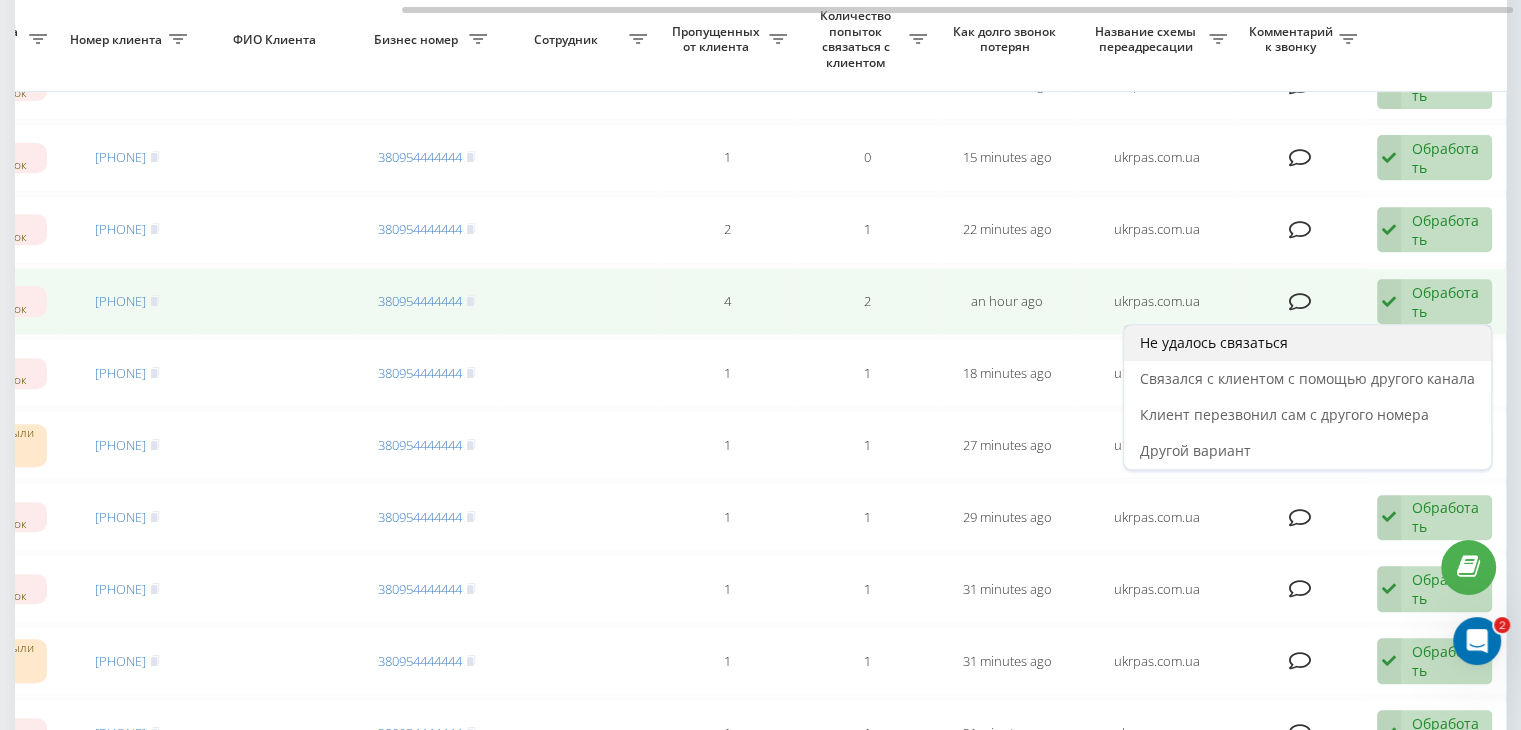 click on "Не удалось связаться" at bounding box center (1307, 343) 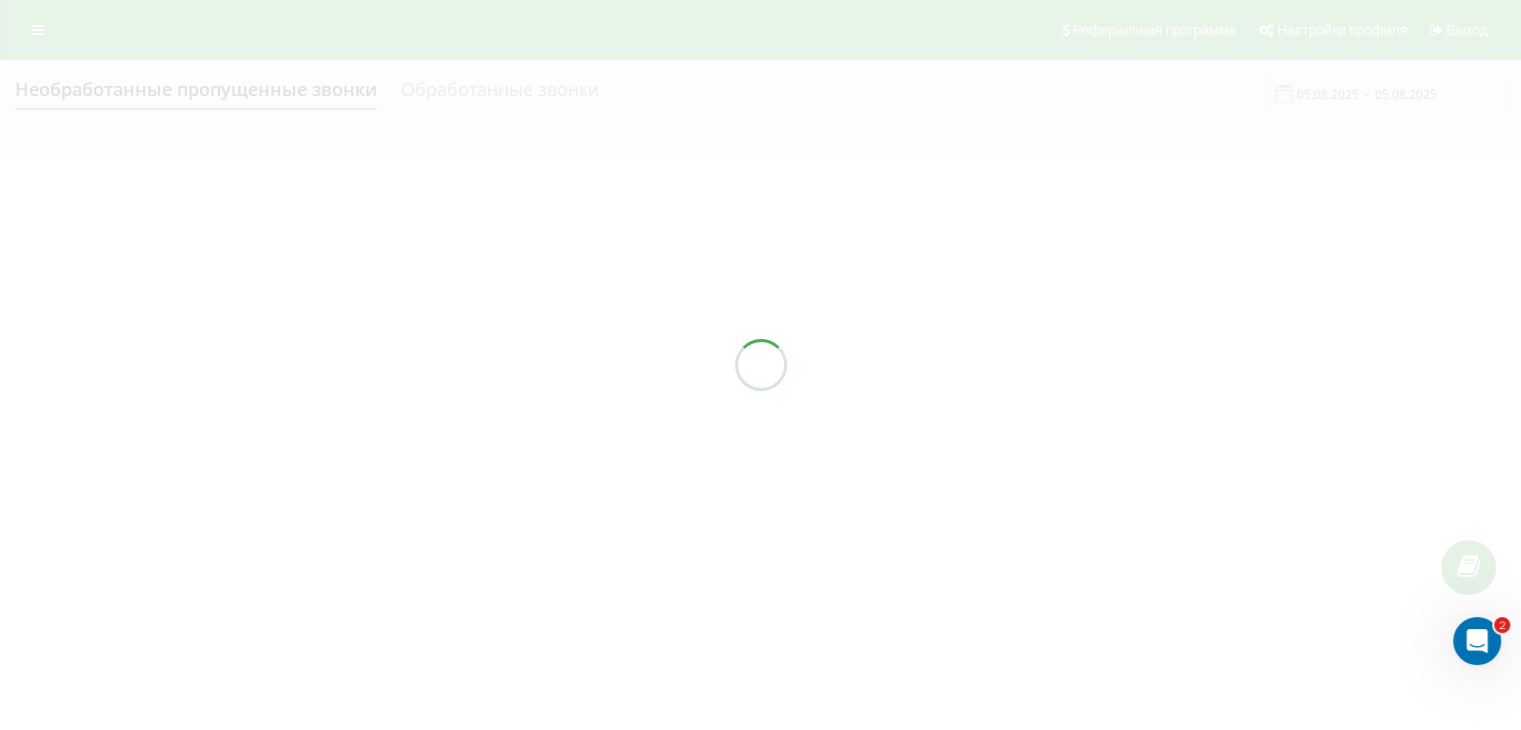 scroll, scrollTop: 0, scrollLeft: 0, axis: both 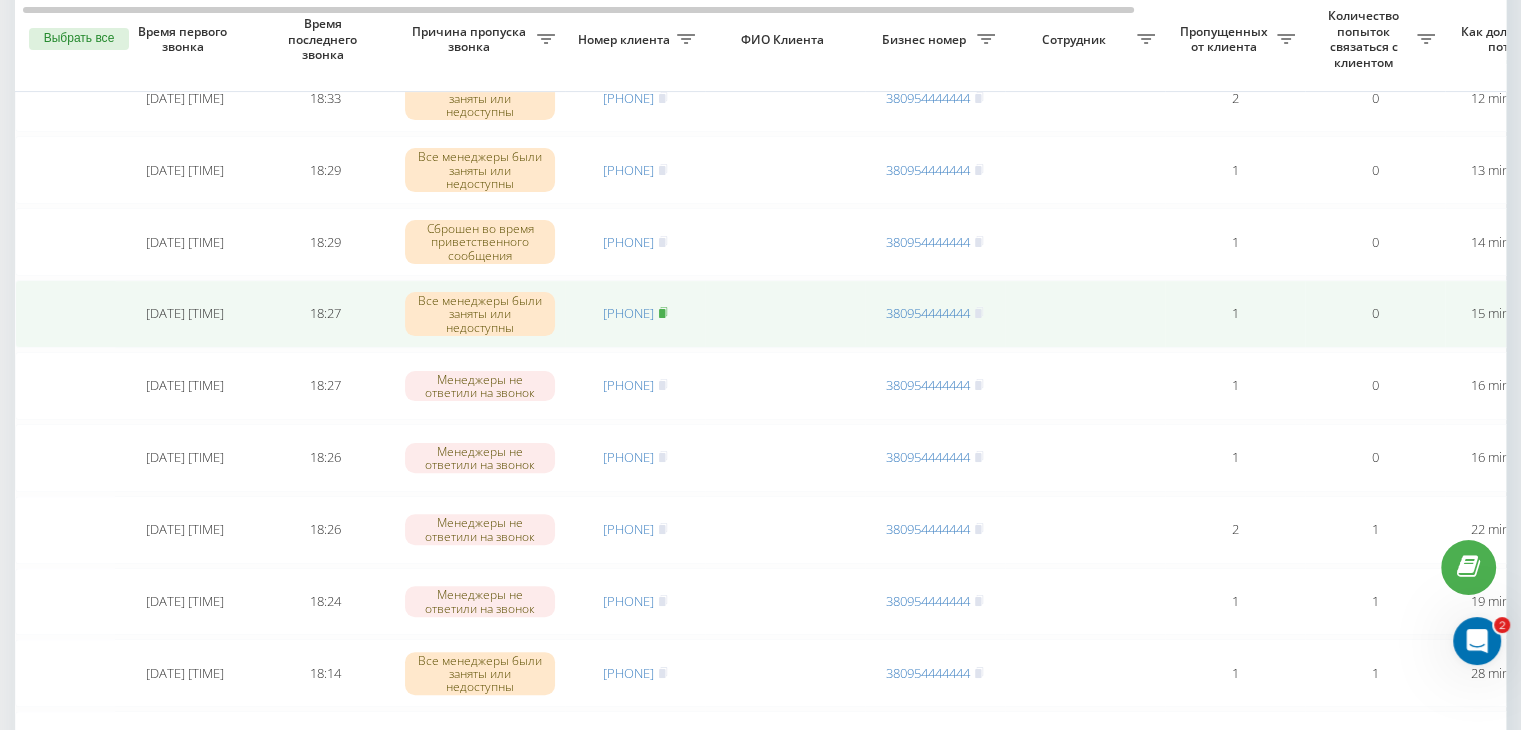 click 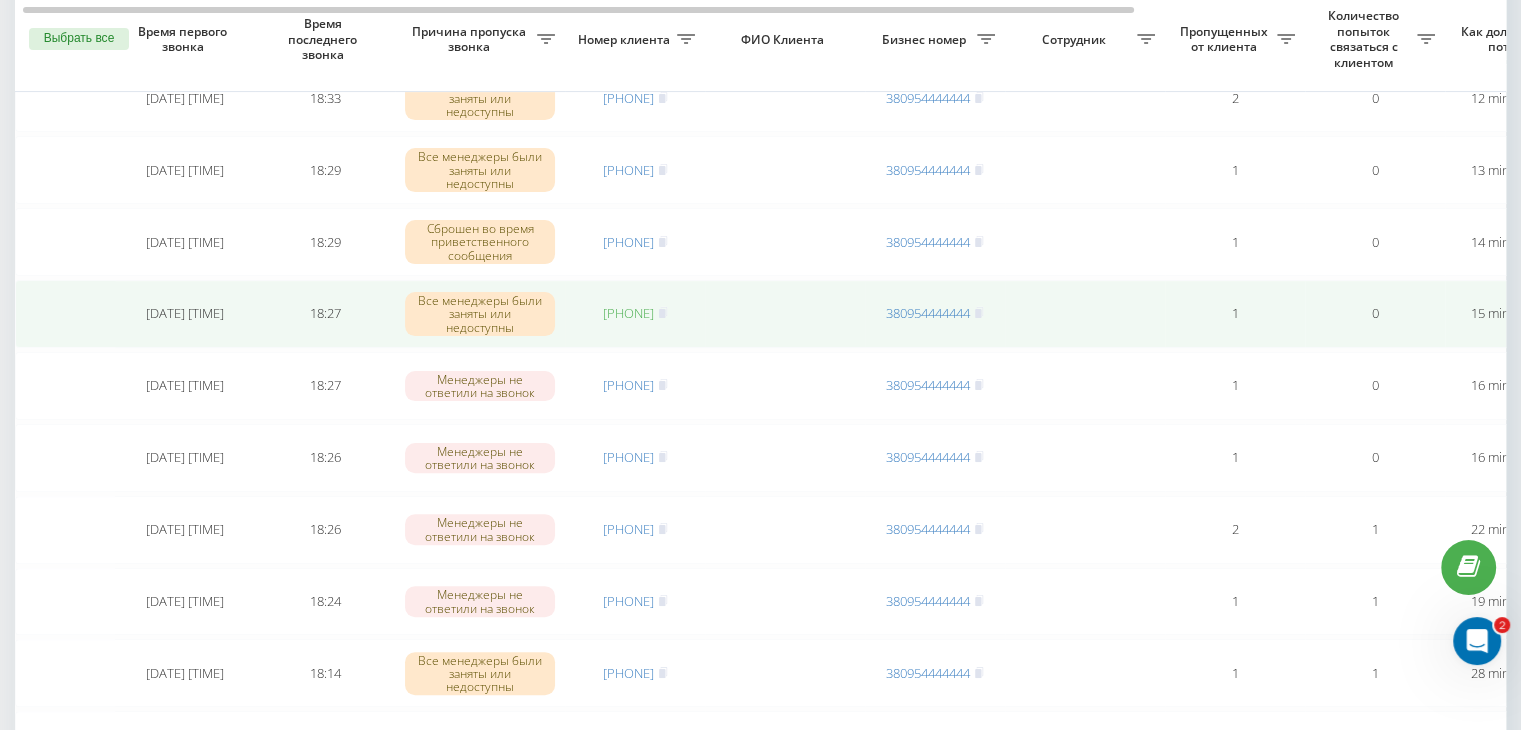 click on "[PHONE]" at bounding box center [628, 313] 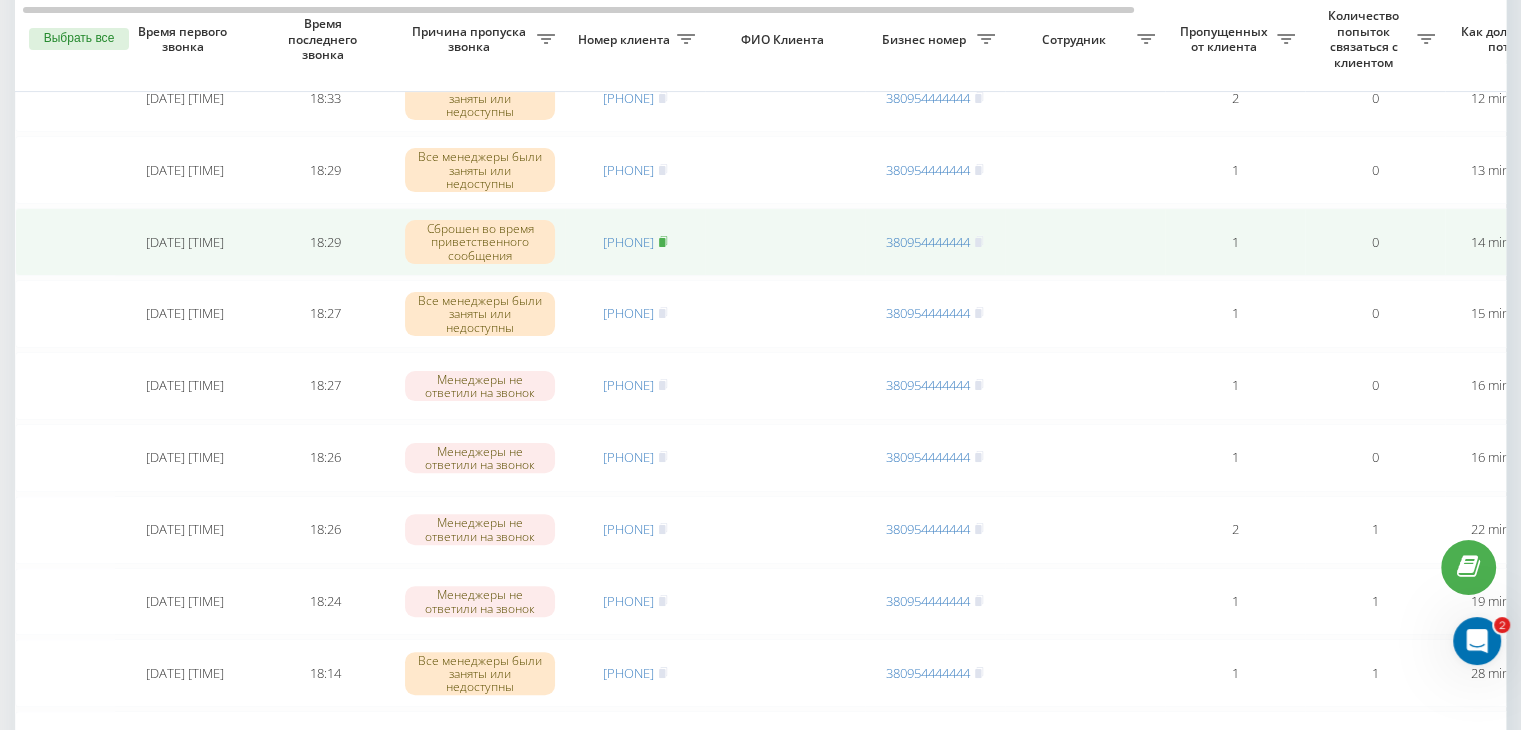click 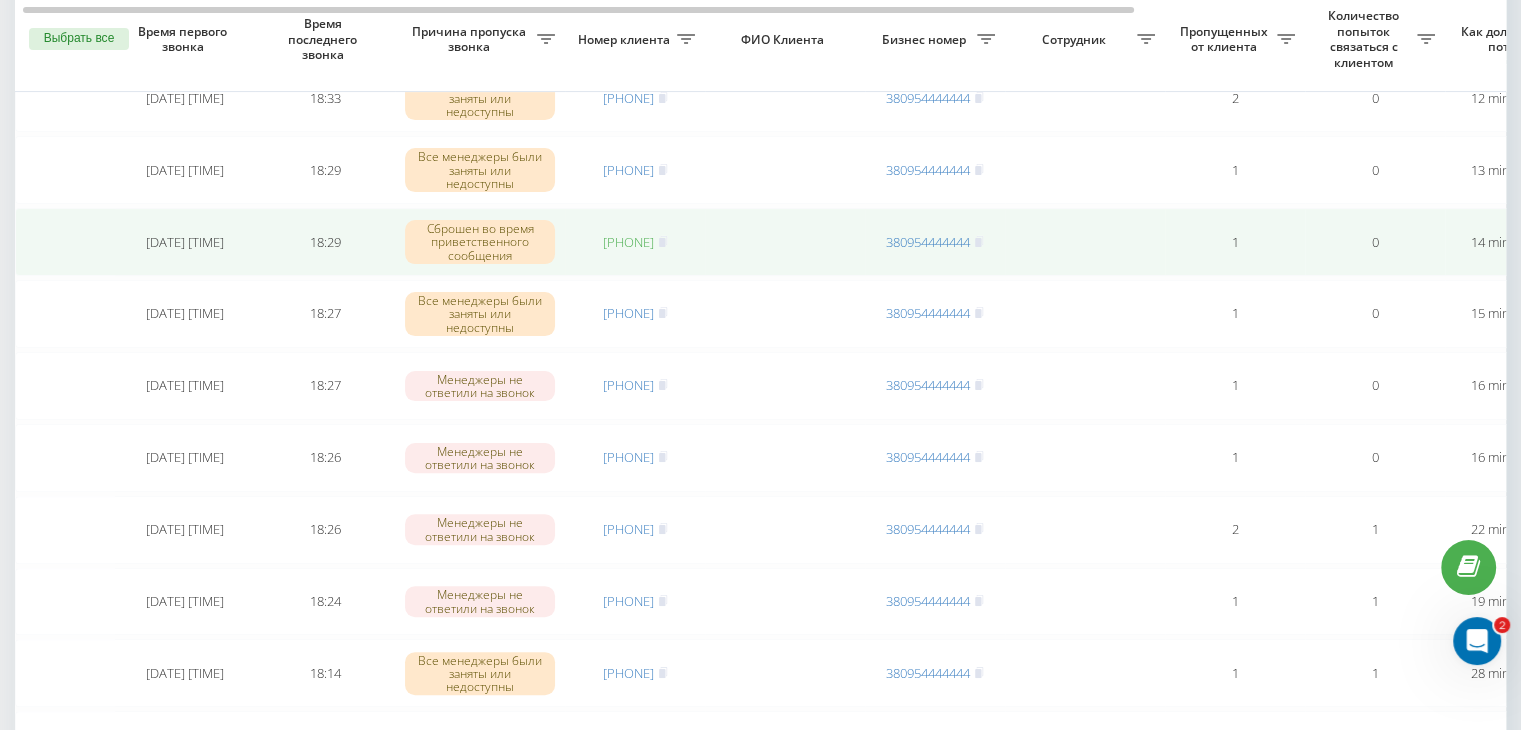 click on "[PHONE]" at bounding box center [628, 242] 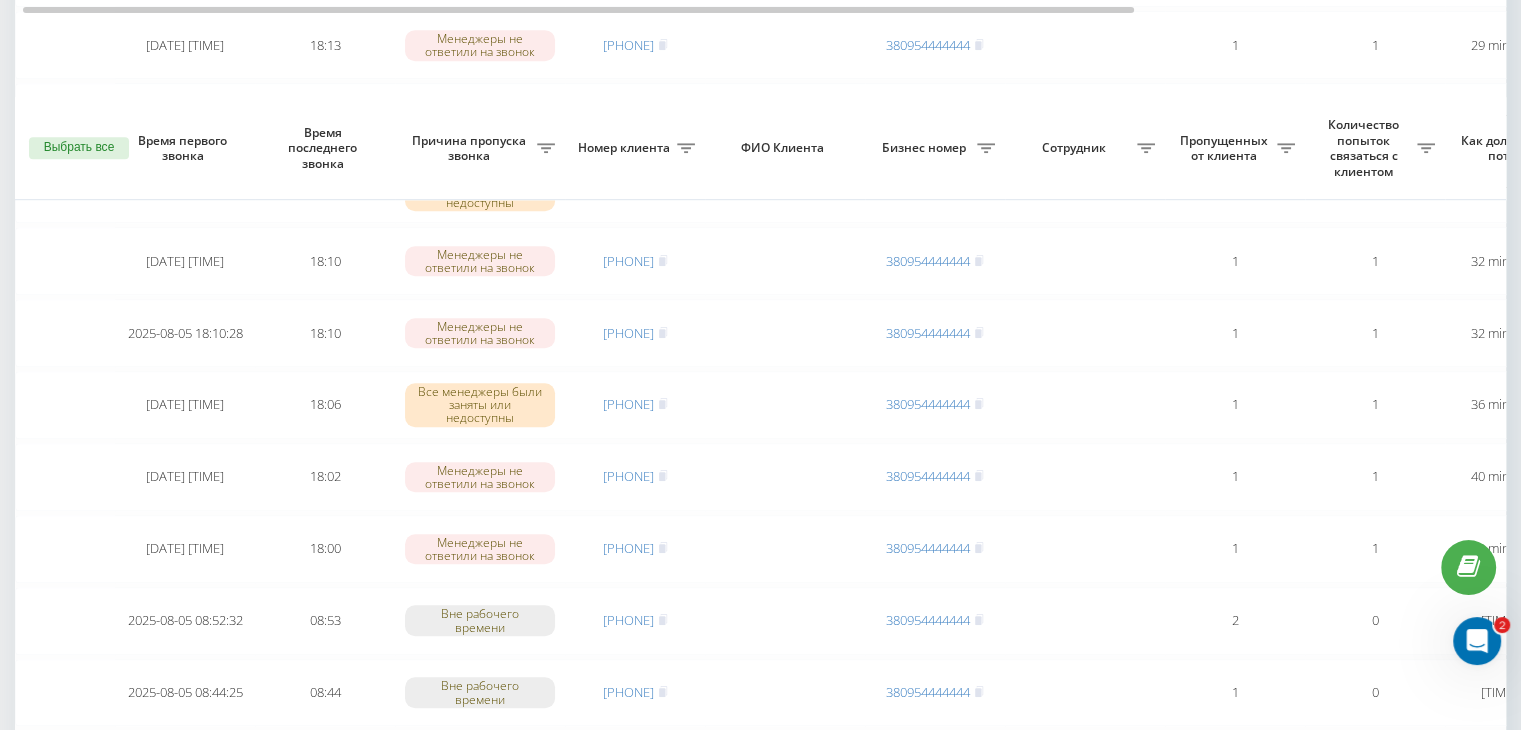 scroll, scrollTop: 1647, scrollLeft: 0, axis: vertical 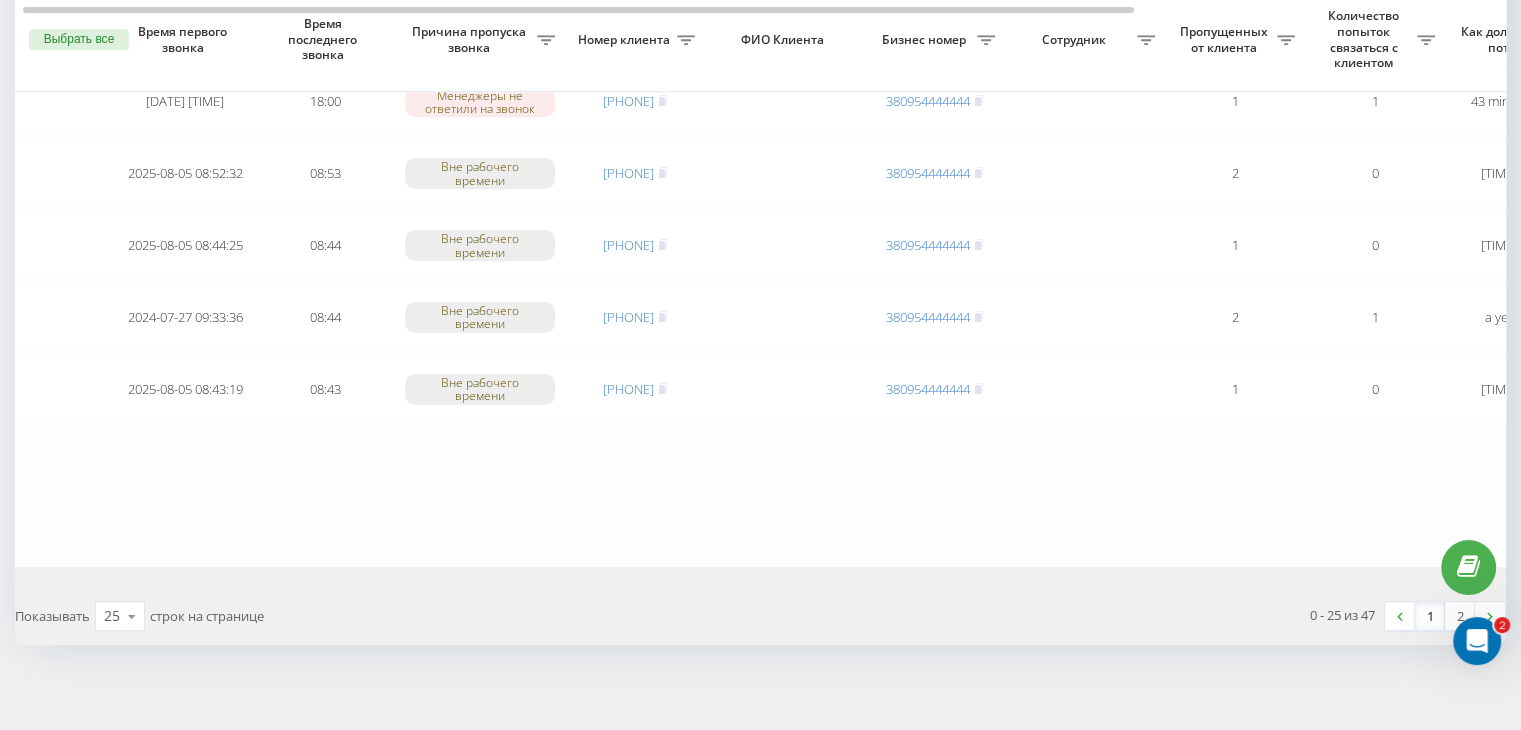click on "1" at bounding box center [1430, 616] 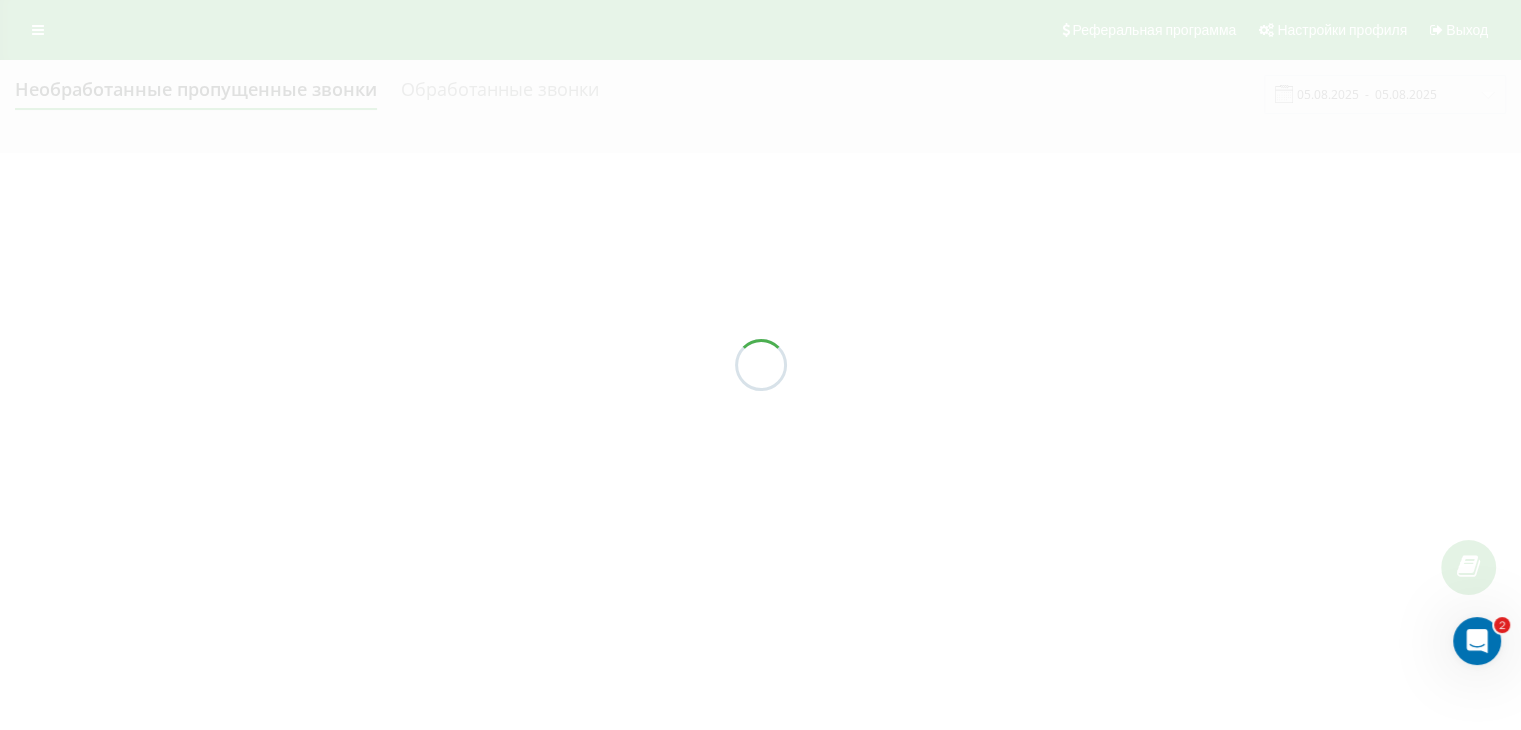 scroll, scrollTop: 0, scrollLeft: 0, axis: both 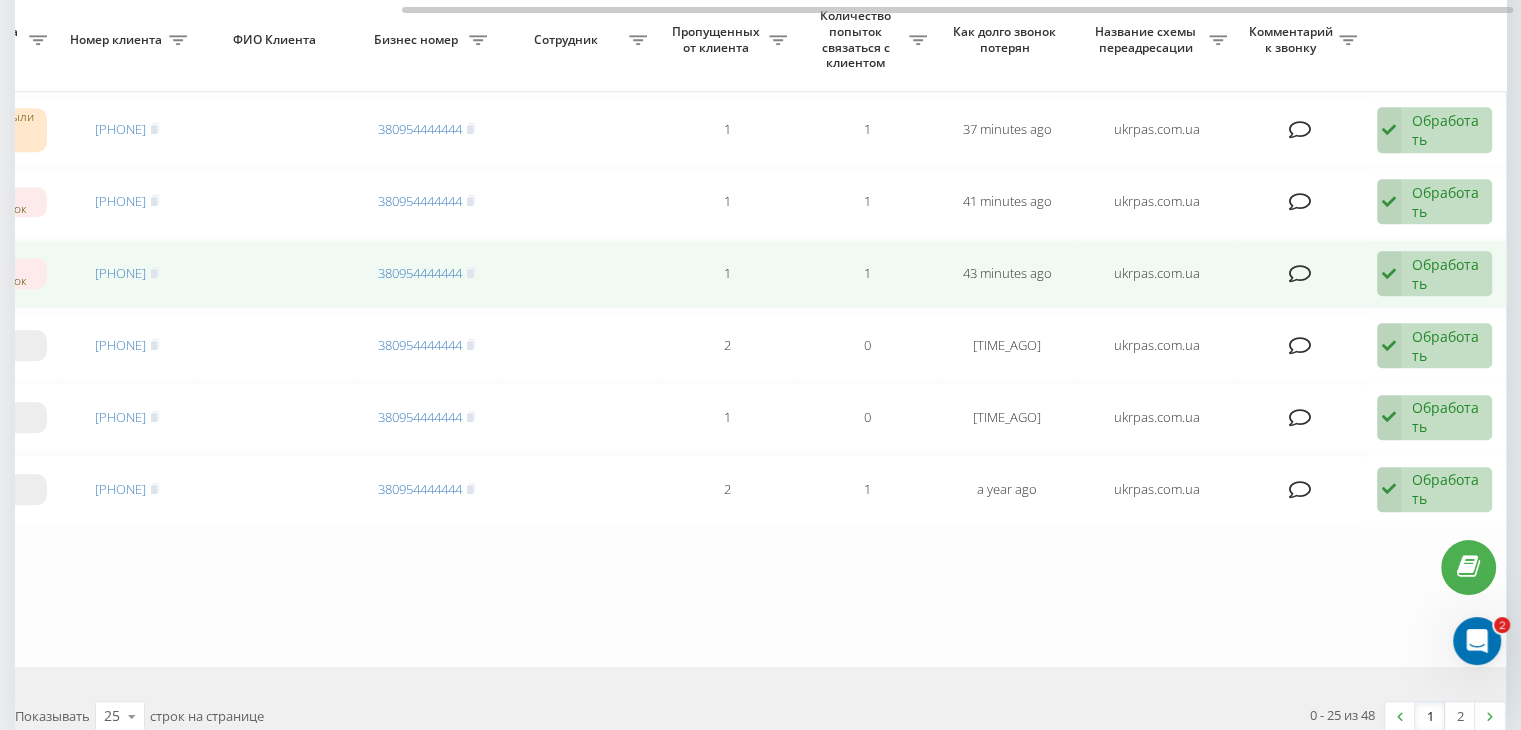 click on "Обработать" at bounding box center [1446, 274] 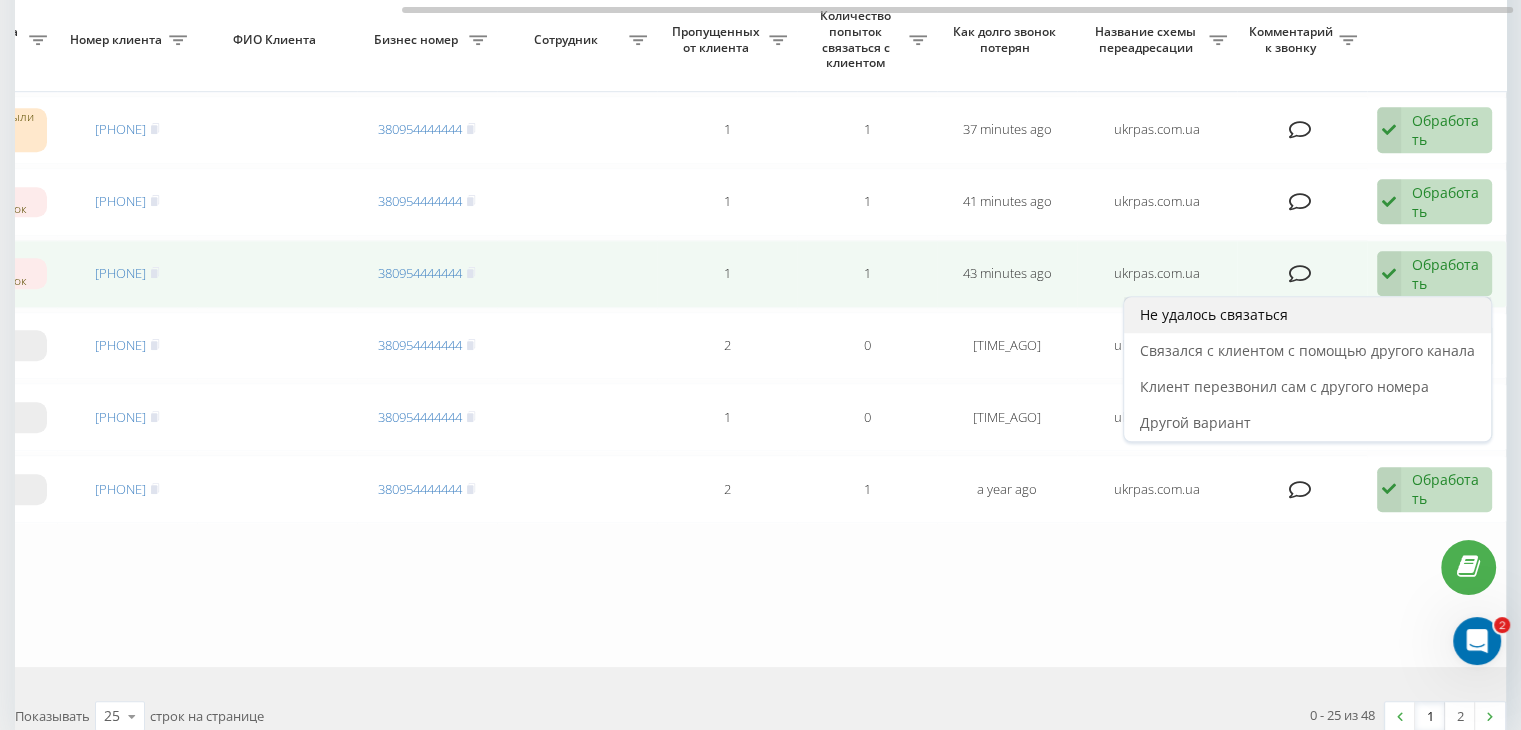 click on "Не удалось связаться" at bounding box center (1307, 315) 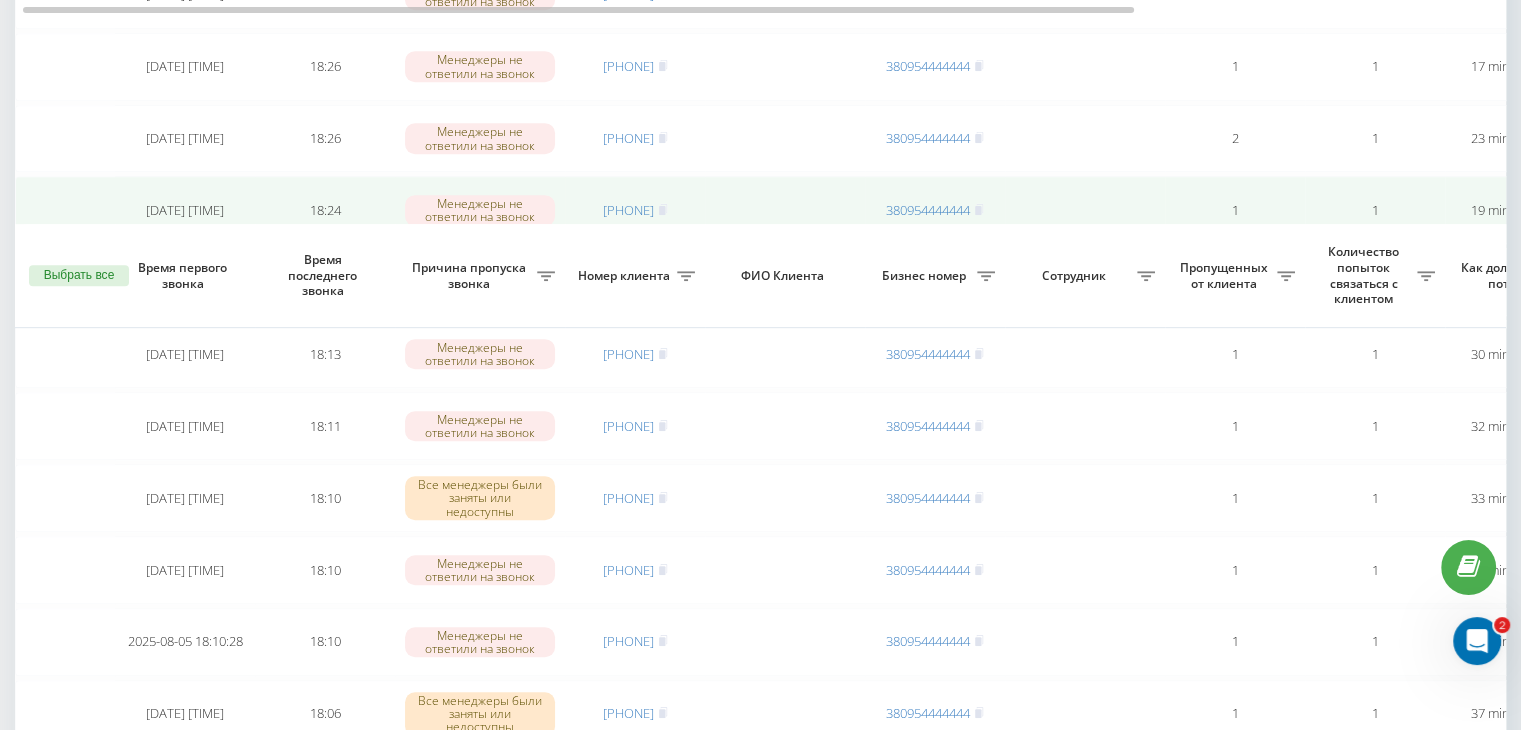 scroll, scrollTop: 1400, scrollLeft: 0, axis: vertical 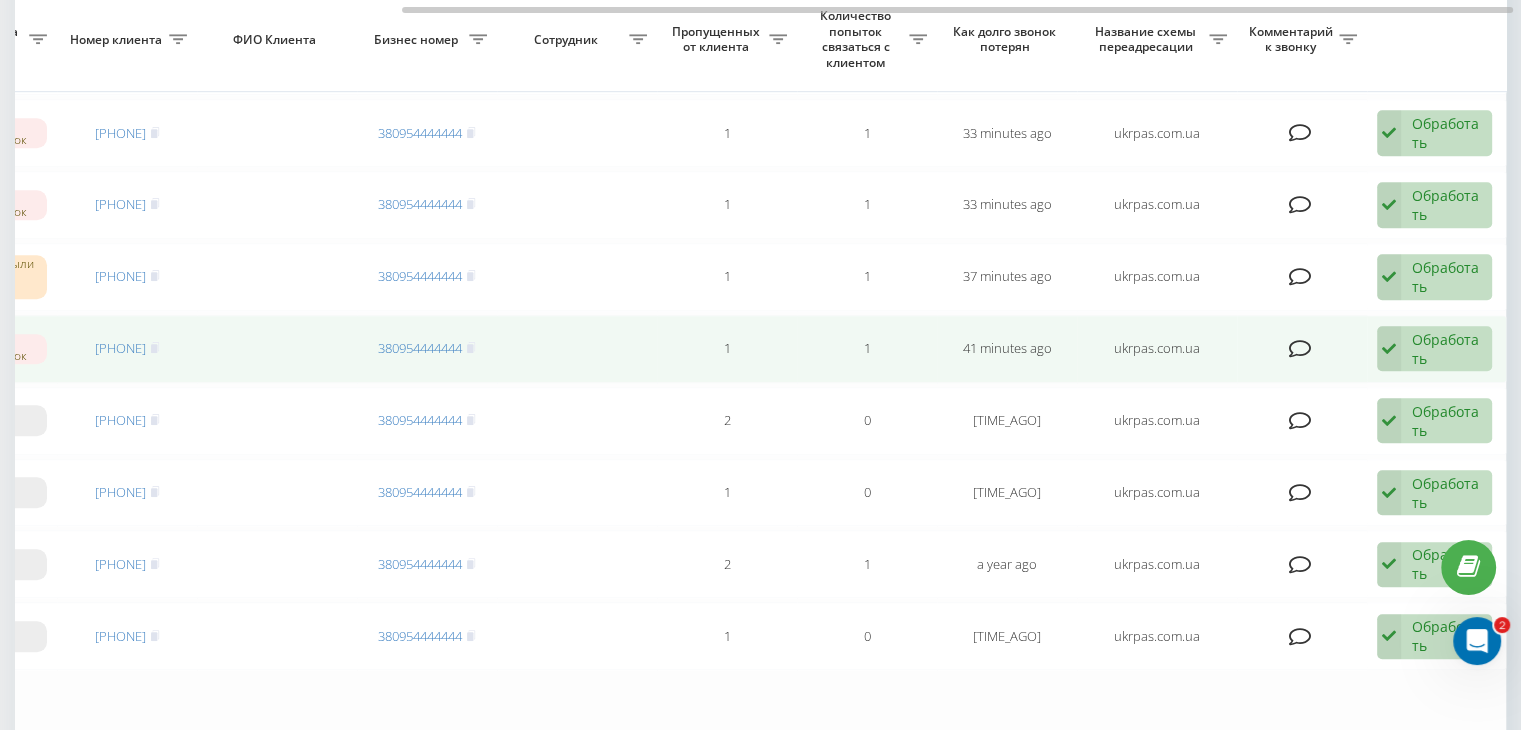 click on "Обработать" at bounding box center (1446, 349) 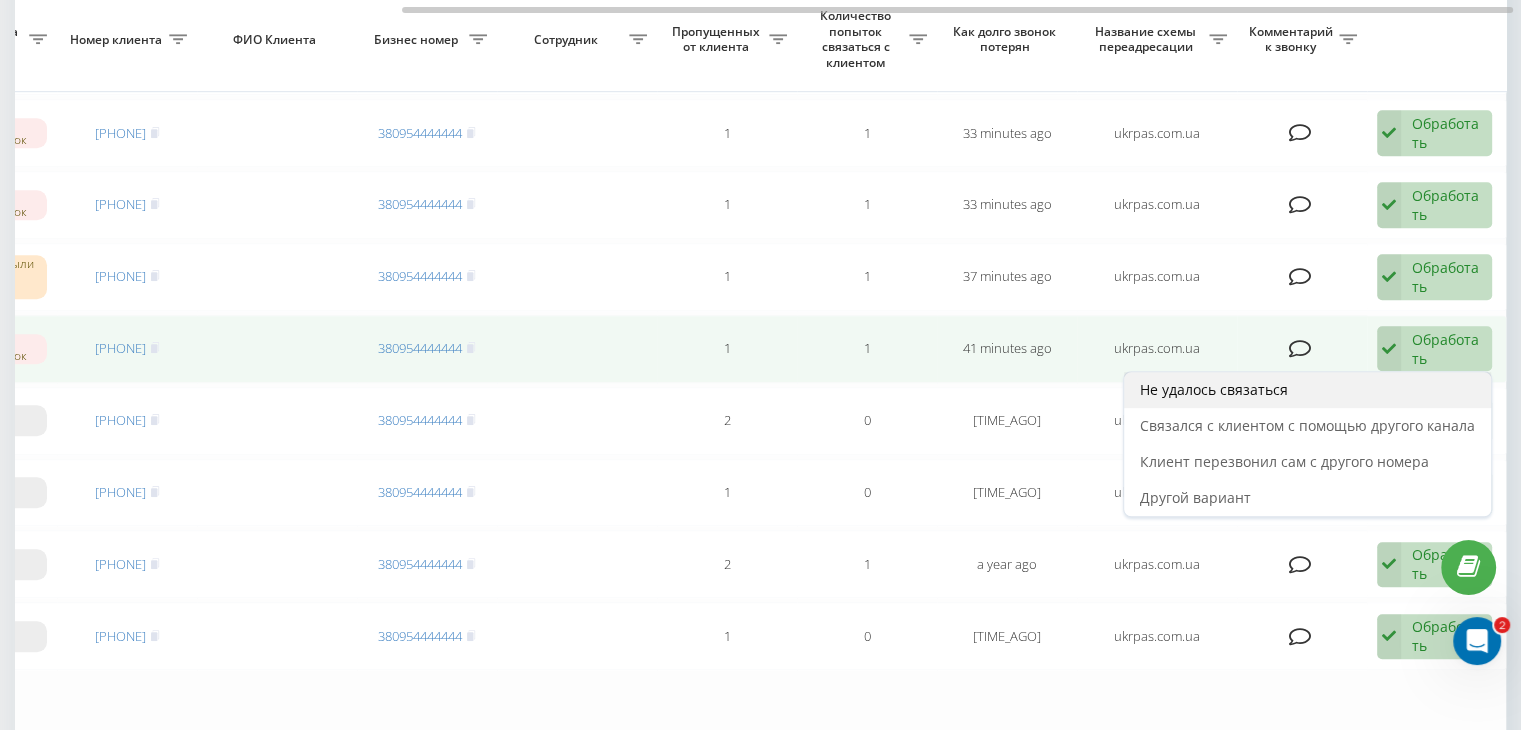 click on "Не удалось связаться" at bounding box center [1307, 390] 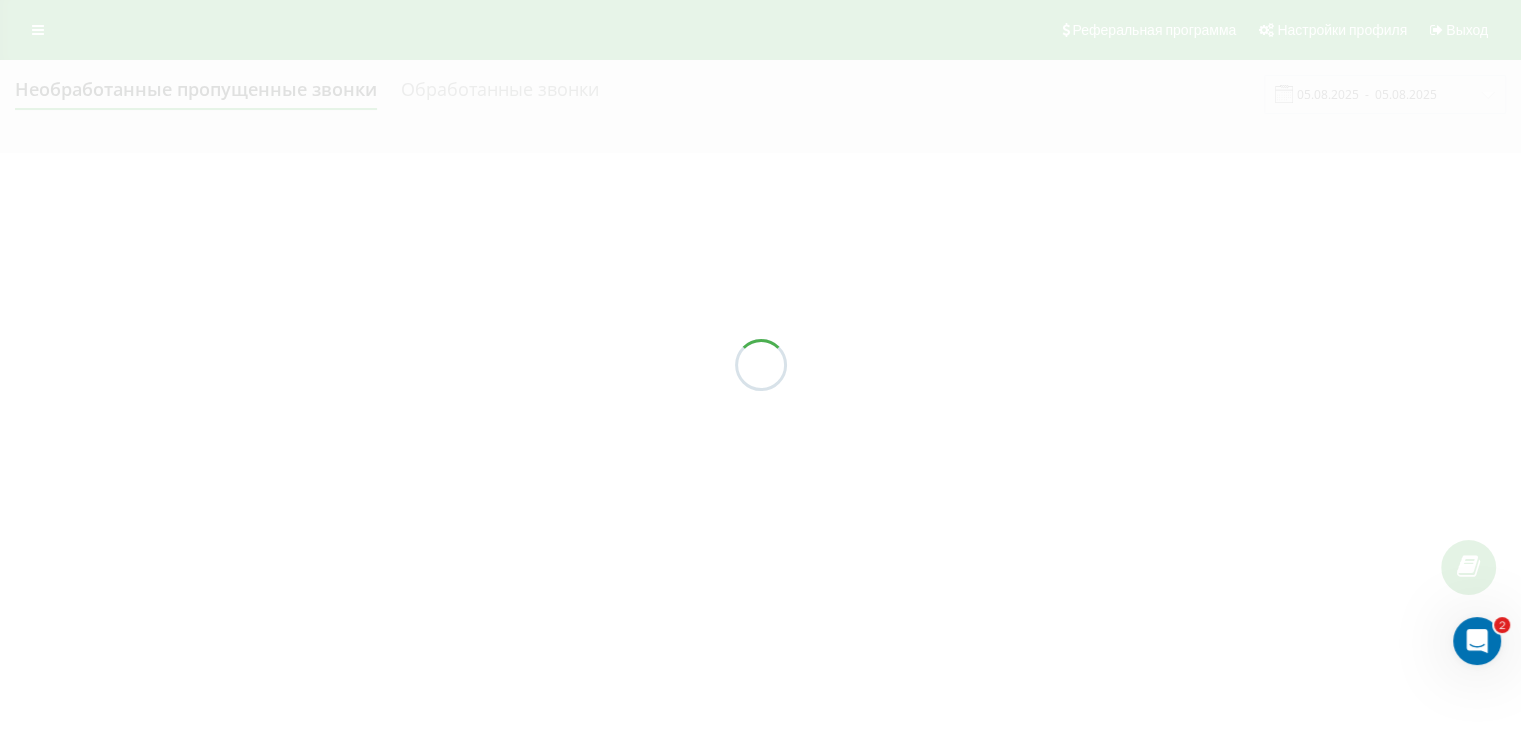 scroll, scrollTop: 0, scrollLeft: 0, axis: both 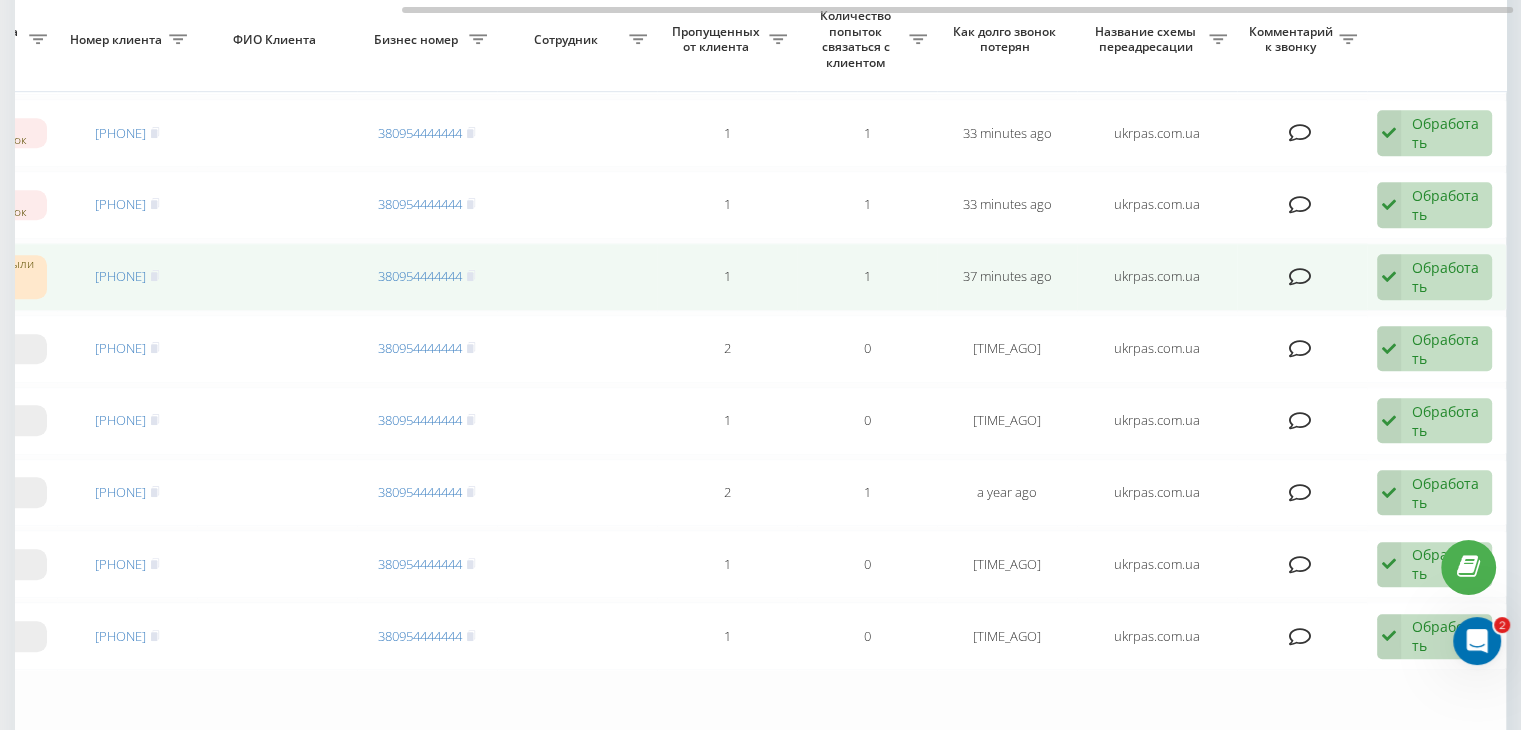 click on "Обработать" at bounding box center [1446, 277] 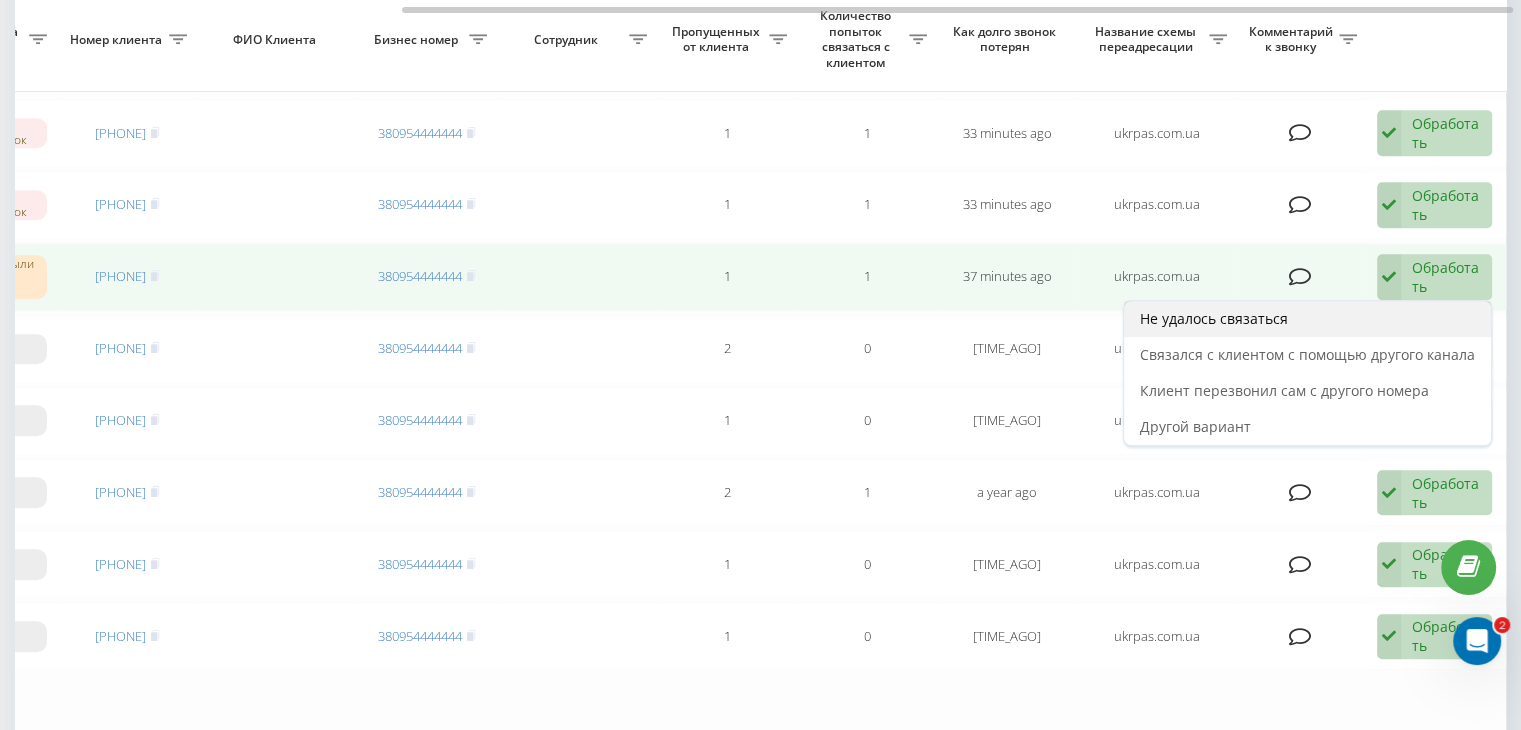 click on "Не удалось связаться" at bounding box center (1307, 319) 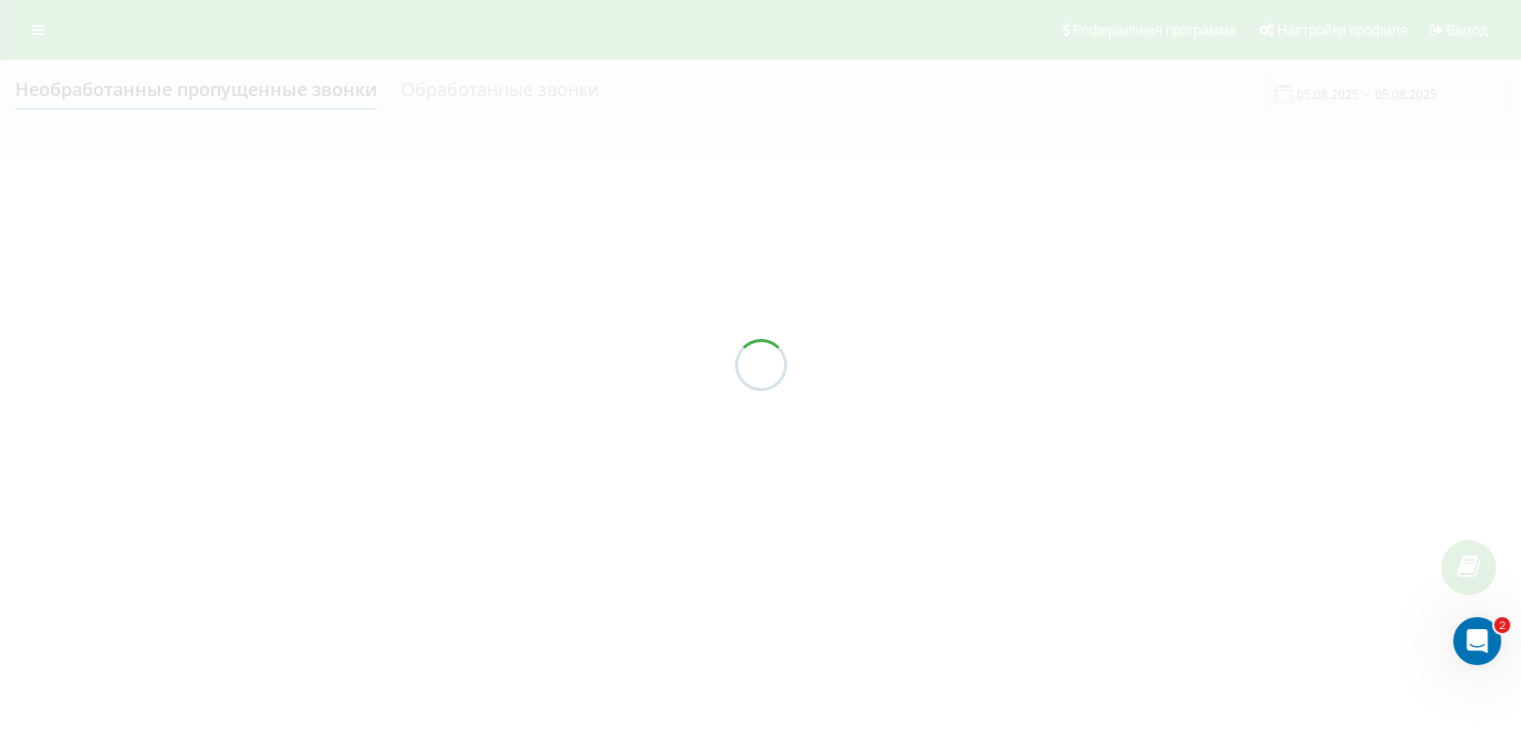 scroll, scrollTop: 0, scrollLeft: 0, axis: both 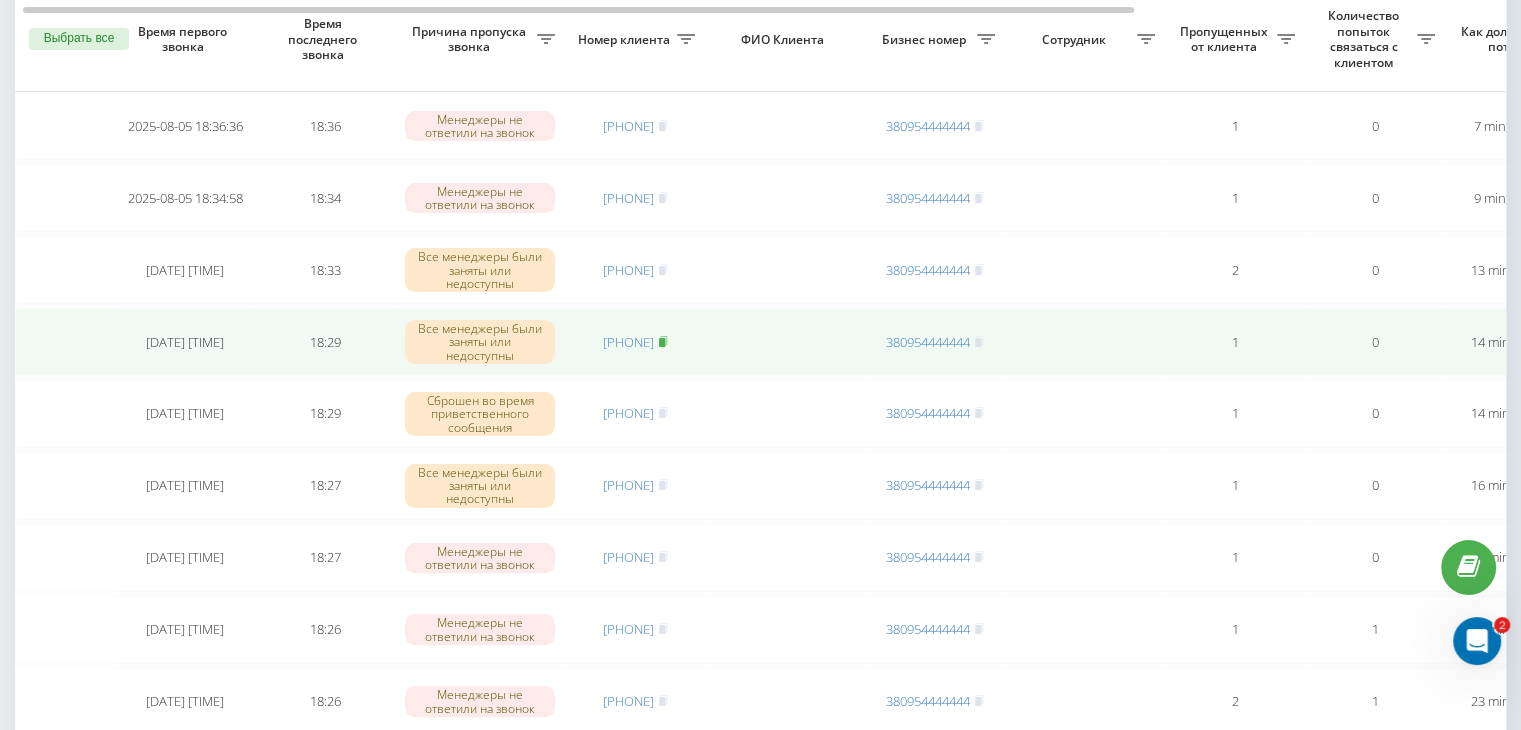 click 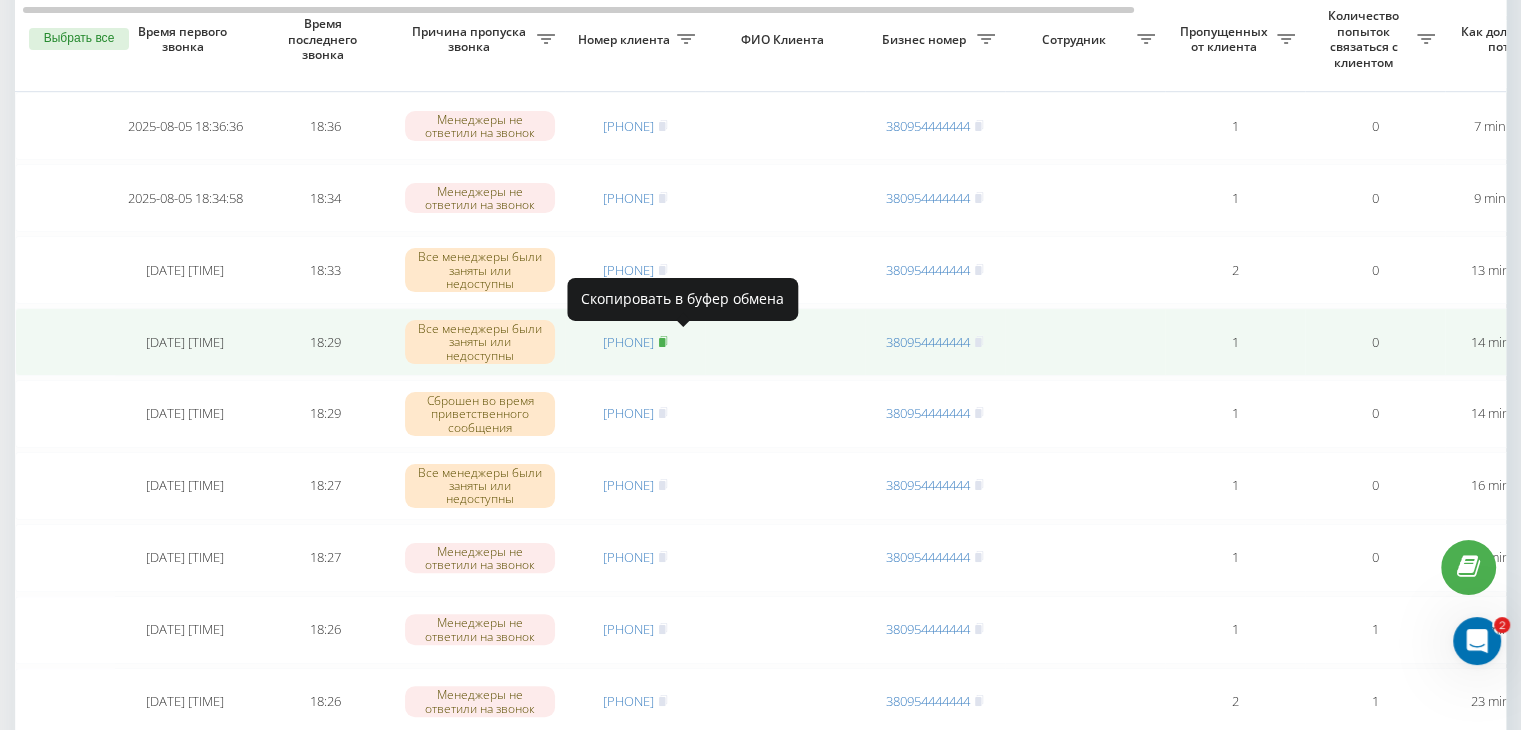 click 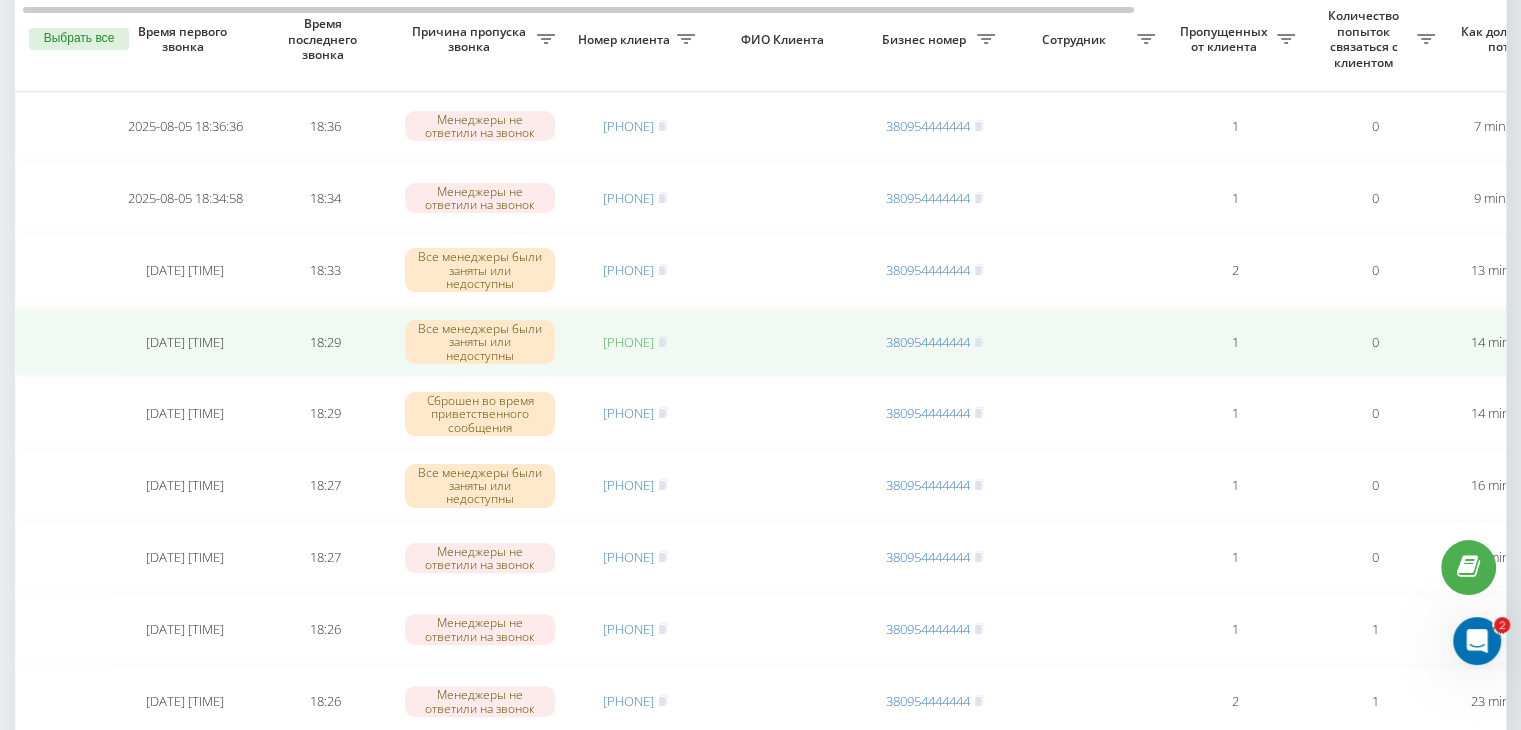 click on "[PHONE]" at bounding box center (628, 342) 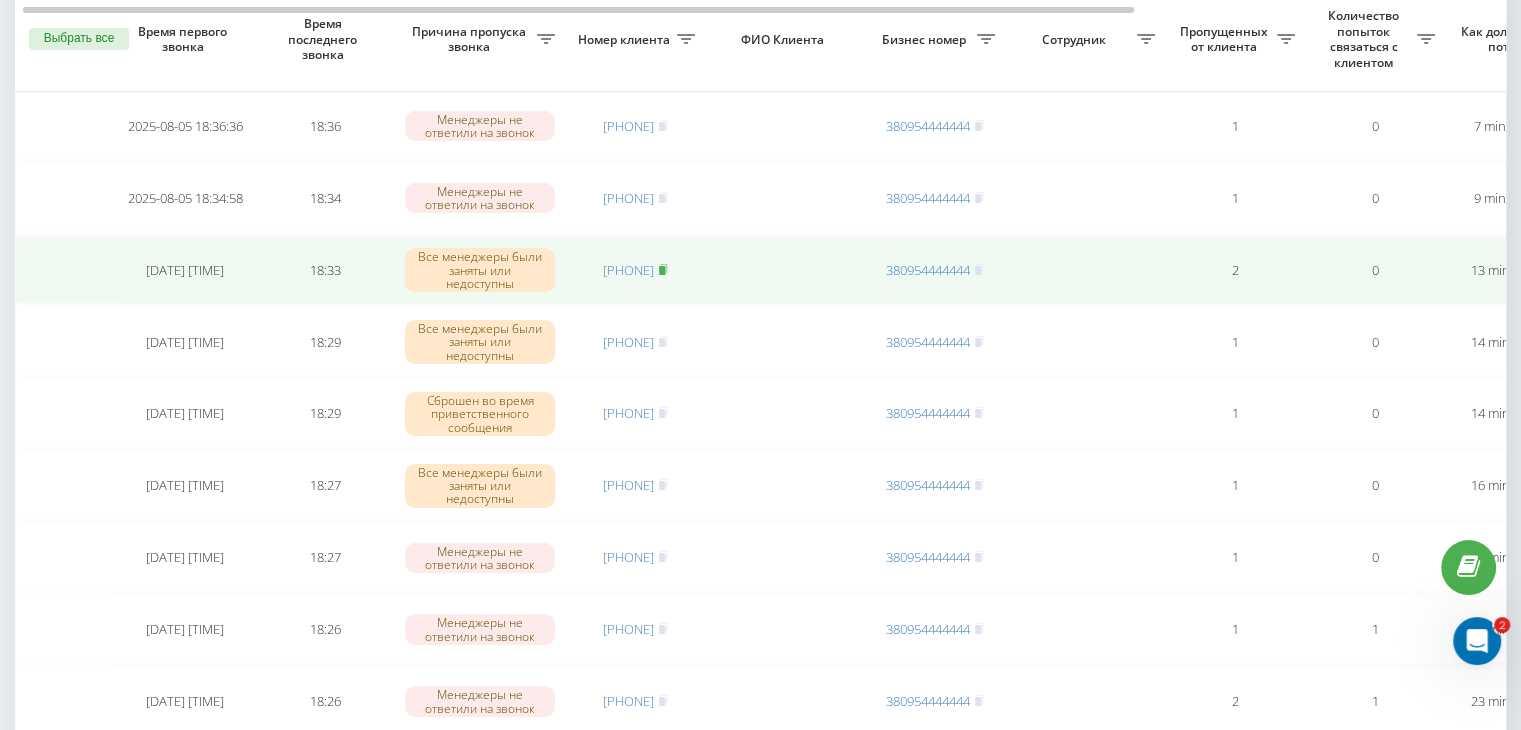 click 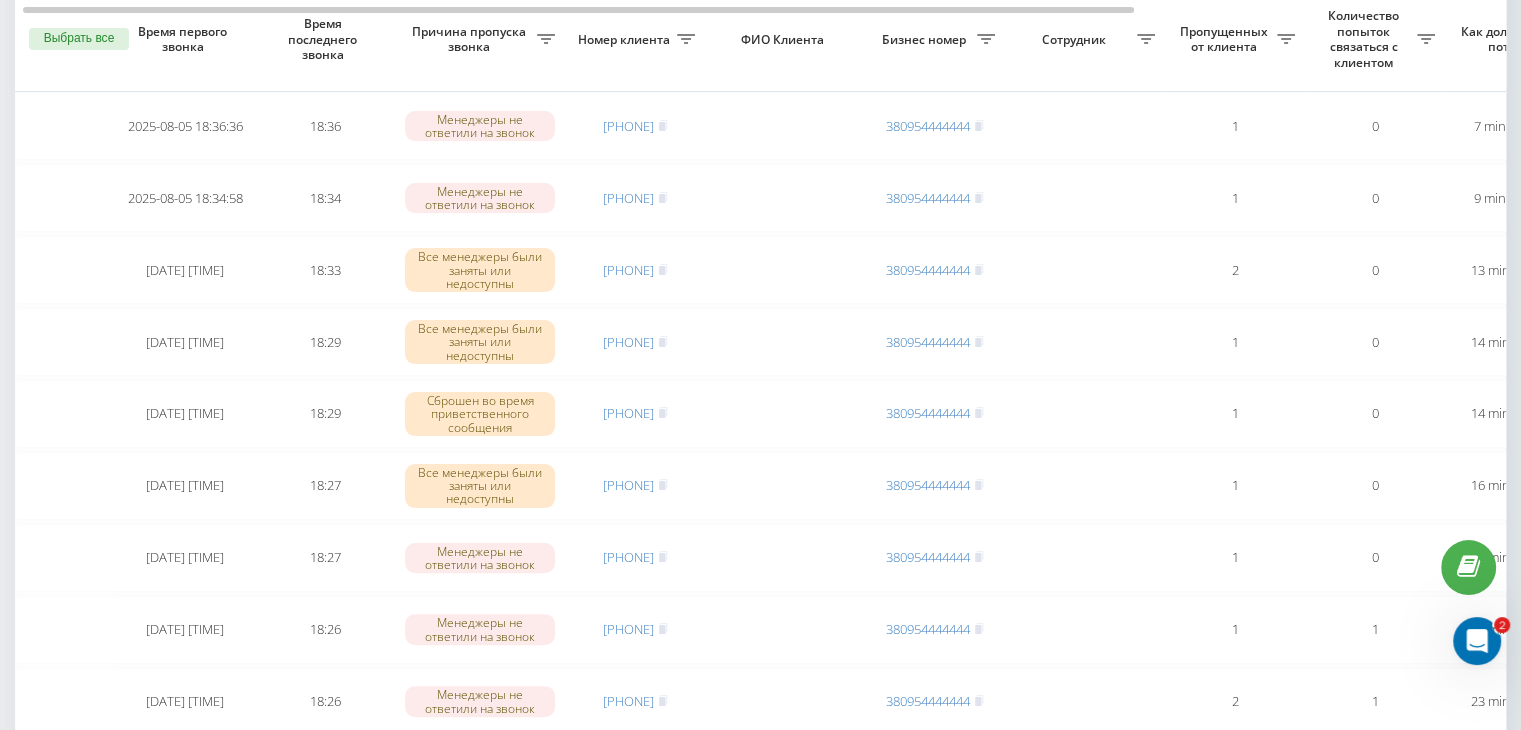 click on "Необработанные пропущенные звонки Обработанные звонки 05.08.2025  -  05.08.2025 Выбрать все Время первого звонка Время последнего звонка Причина пропуска звонка Номер клиента ФИО Клиента Бизнес номер Сотрудник Пропущенных от клиента Количество попыток связаться с клиентом Как долго звонок потерян Название схемы переадресации Комментарий к звонку Сегодня [DATE] [TIME] 18:40 Менеджеры не ответили на звонок [PHONE] [PHONE] 1 0 3 minutes ago ukrpas.com.ua Обработать Не удалось связаться Связался с клиентом с помощью другого канала Клиент перезвонил сам с другого номера [DATE] [TIME] 1" at bounding box center (760, 823) 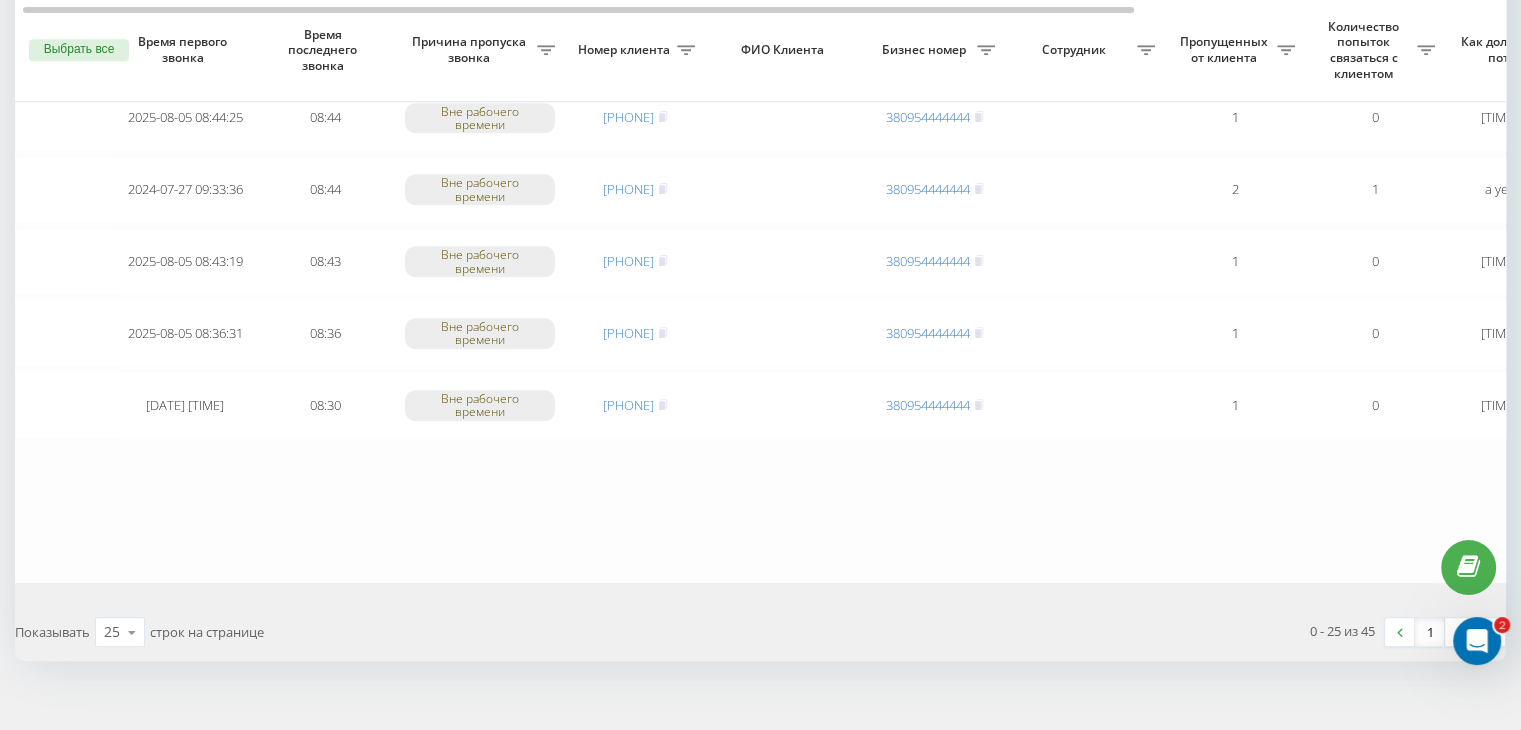 scroll, scrollTop: 1647, scrollLeft: 0, axis: vertical 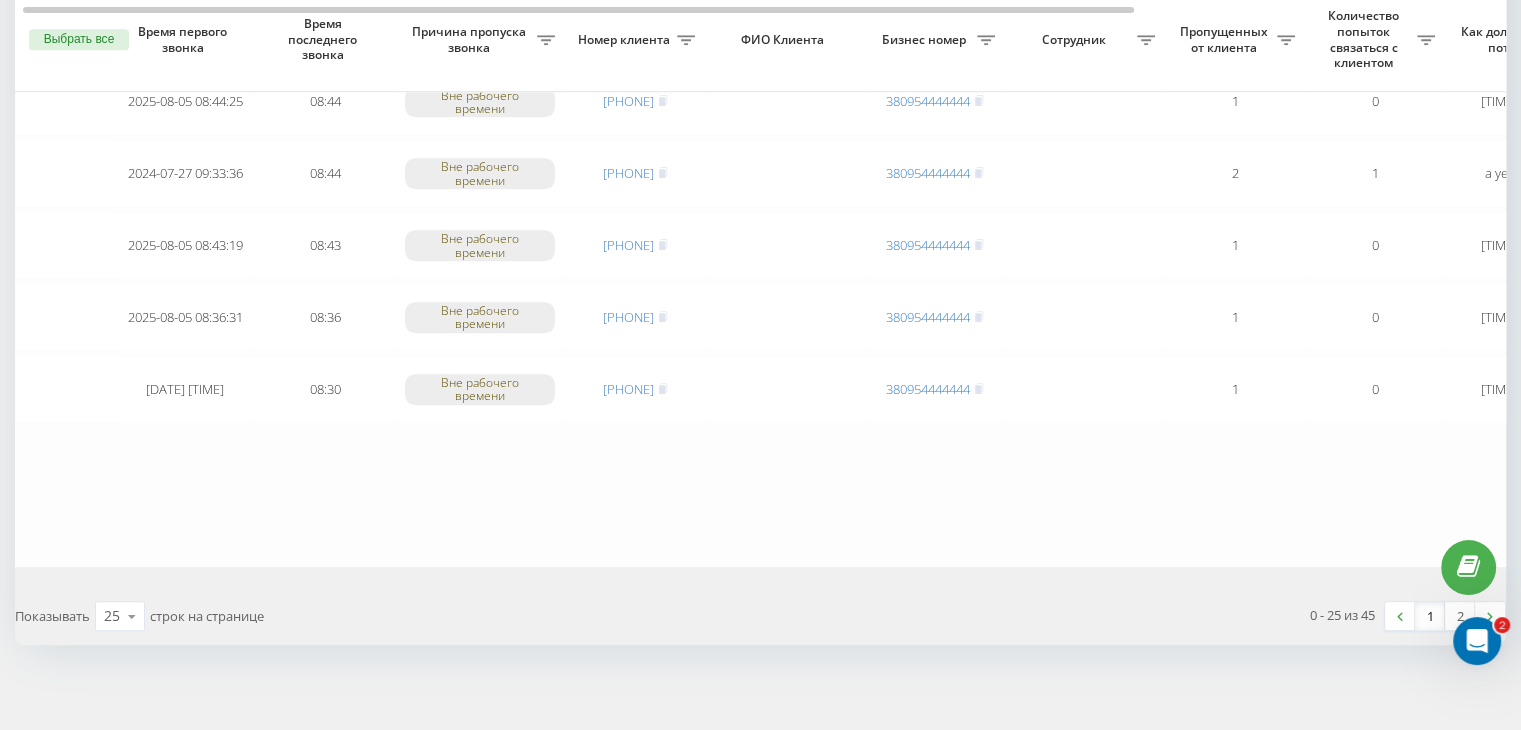 click on "1" at bounding box center (1430, 616) 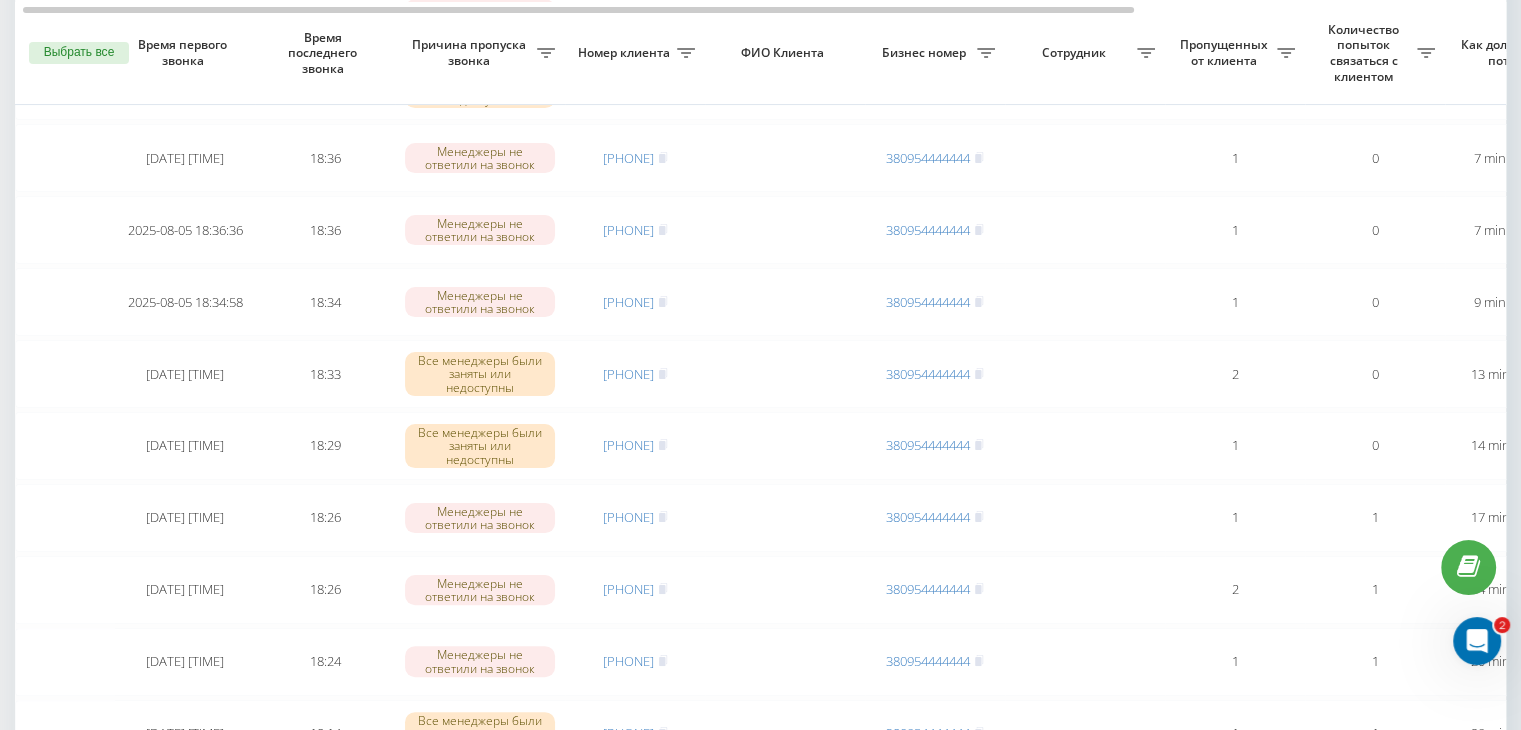 scroll, scrollTop: 400, scrollLeft: 0, axis: vertical 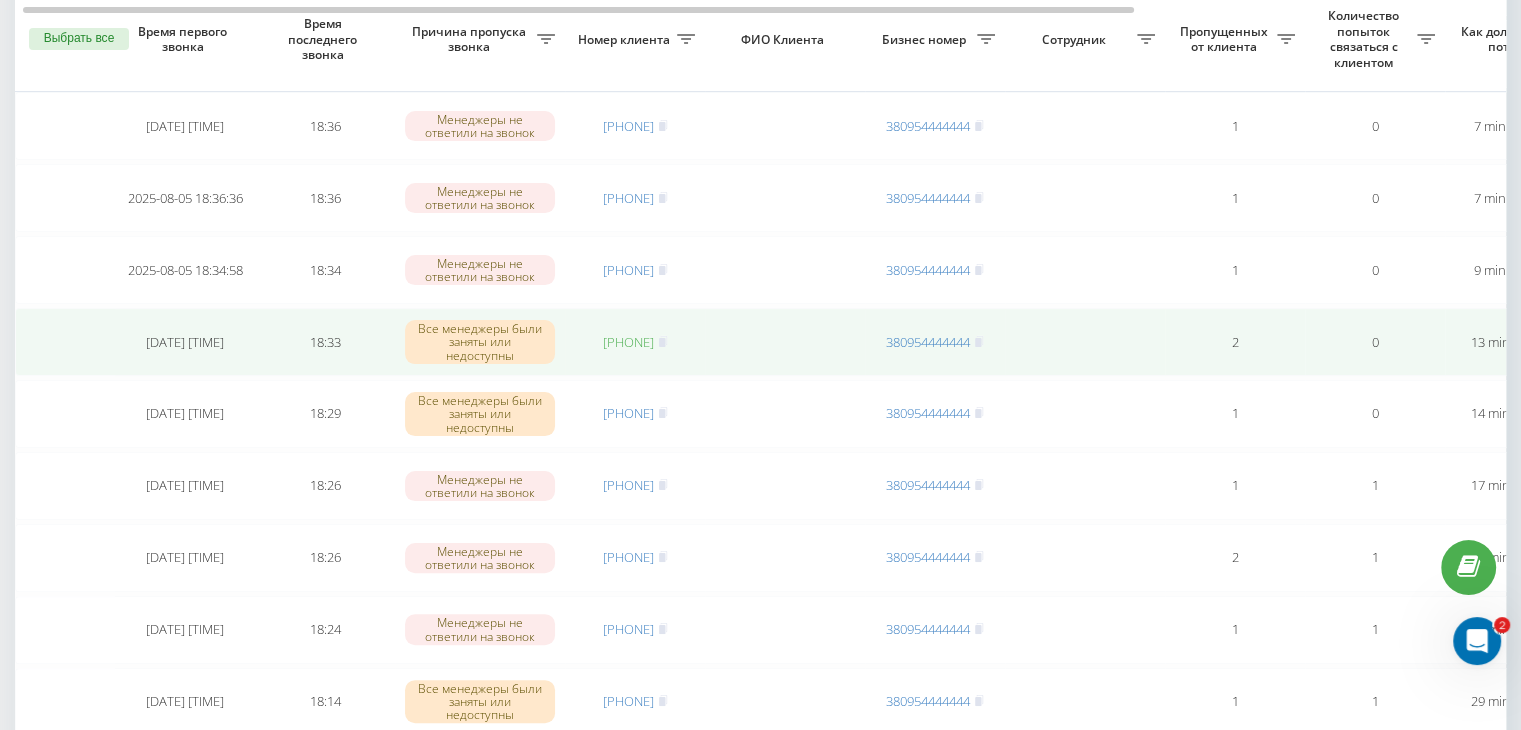 click on "[PHONE]" at bounding box center [628, 342] 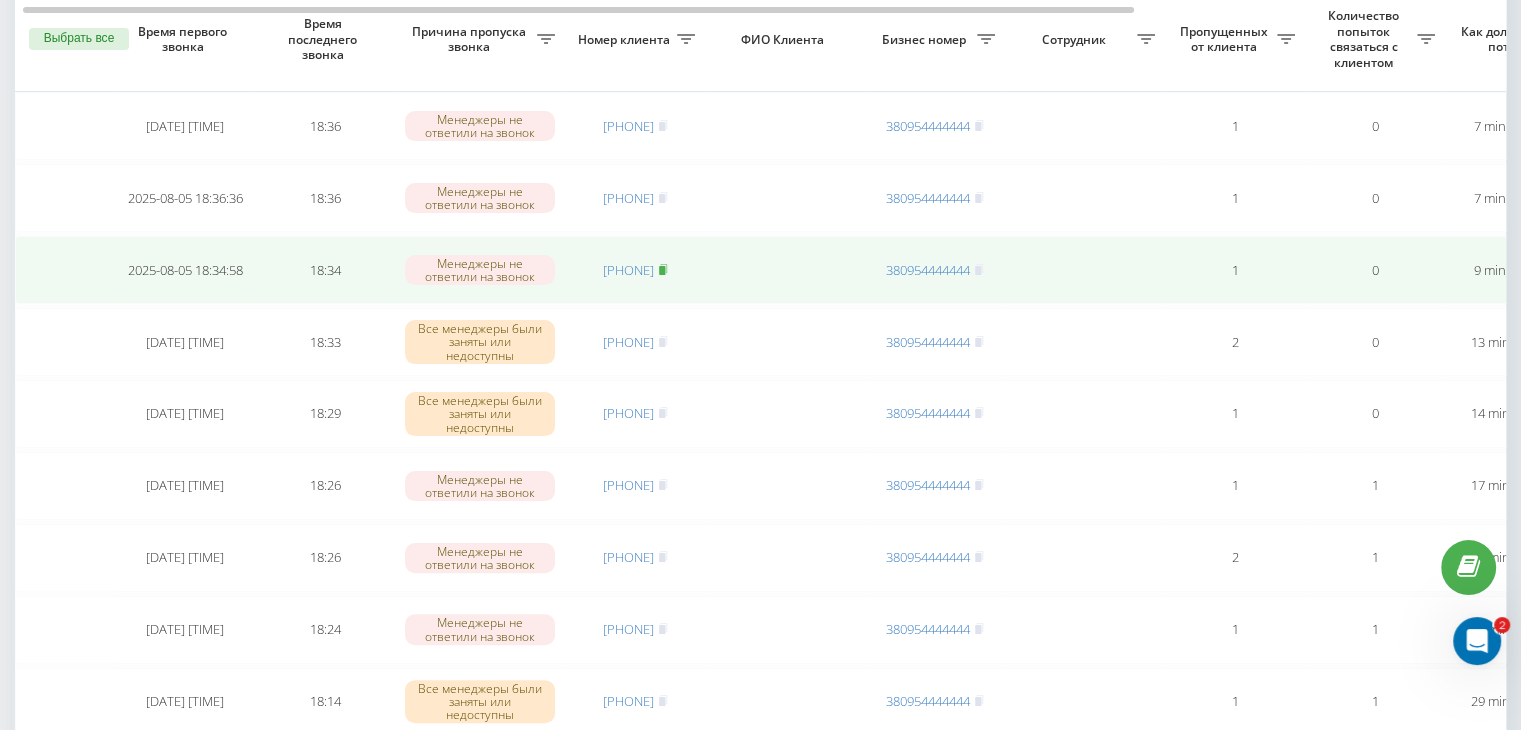 click 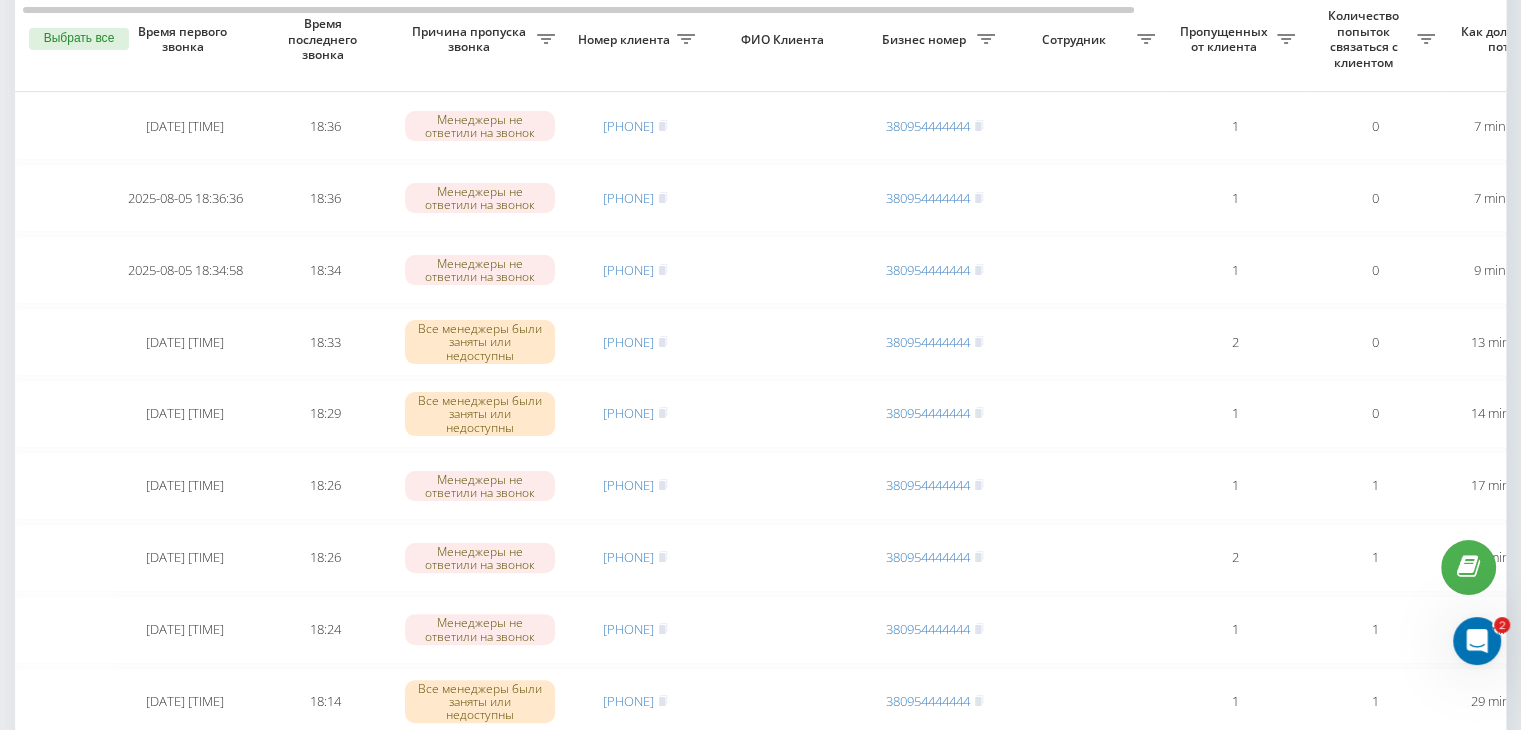 click on "Необработанные пропущенные звонки Обработанные звонки [DATE]  -  [DATE] Выбрать все Время первого звонка Время последнего звонка Причина пропуска звонка Номер клиента ФИО Клиента Бизнес номер Сотрудник Пропущенных от клиента Количество попыток связаться с клиентом Как долго звонок потерян Название схемы переадресации Комментарий к звонку Сегодня [DATE] [TIME] [TIME] Сброшен во время приветственного сообщения [PHONE] [PHONE] 2 1 17 minutes ago ukrpas.com.ua Обработать Не удалось связаться Связался с клиентом с помощью другого канала Клиент перезвонил сам с другого номера" at bounding box center (760, 823) 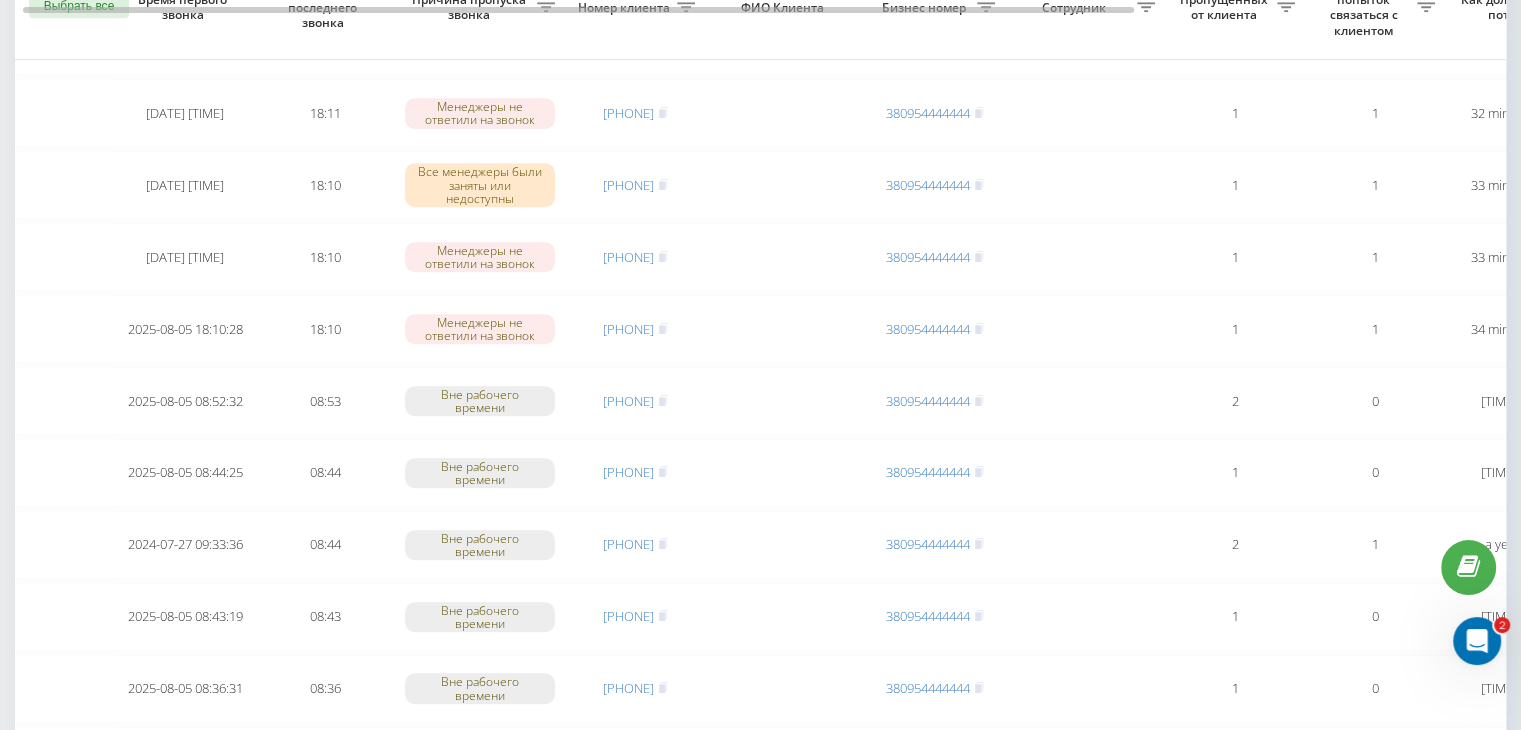 scroll, scrollTop: 1647, scrollLeft: 0, axis: vertical 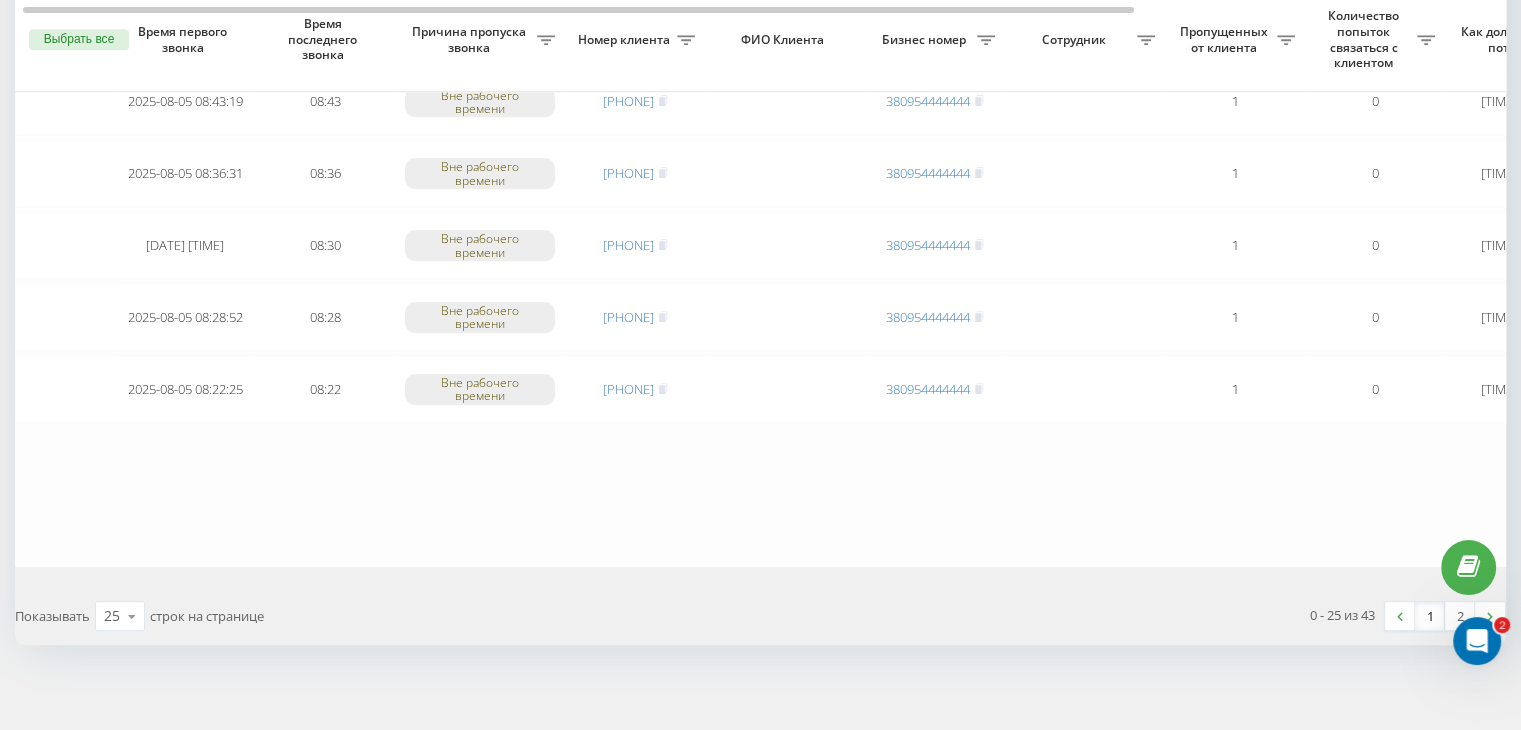 click on "1" at bounding box center [1430, 616] 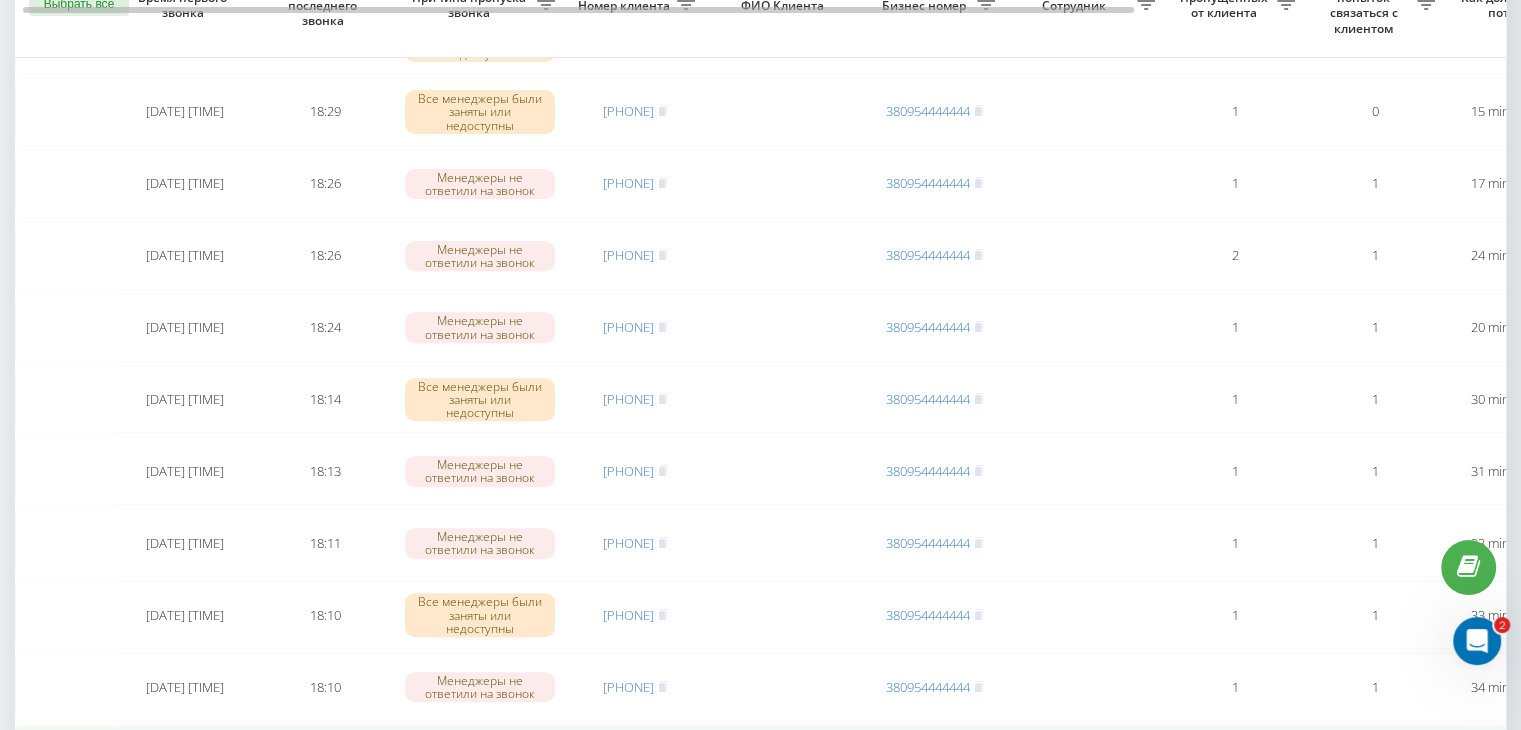scroll, scrollTop: 1000, scrollLeft: 0, axis: vertical 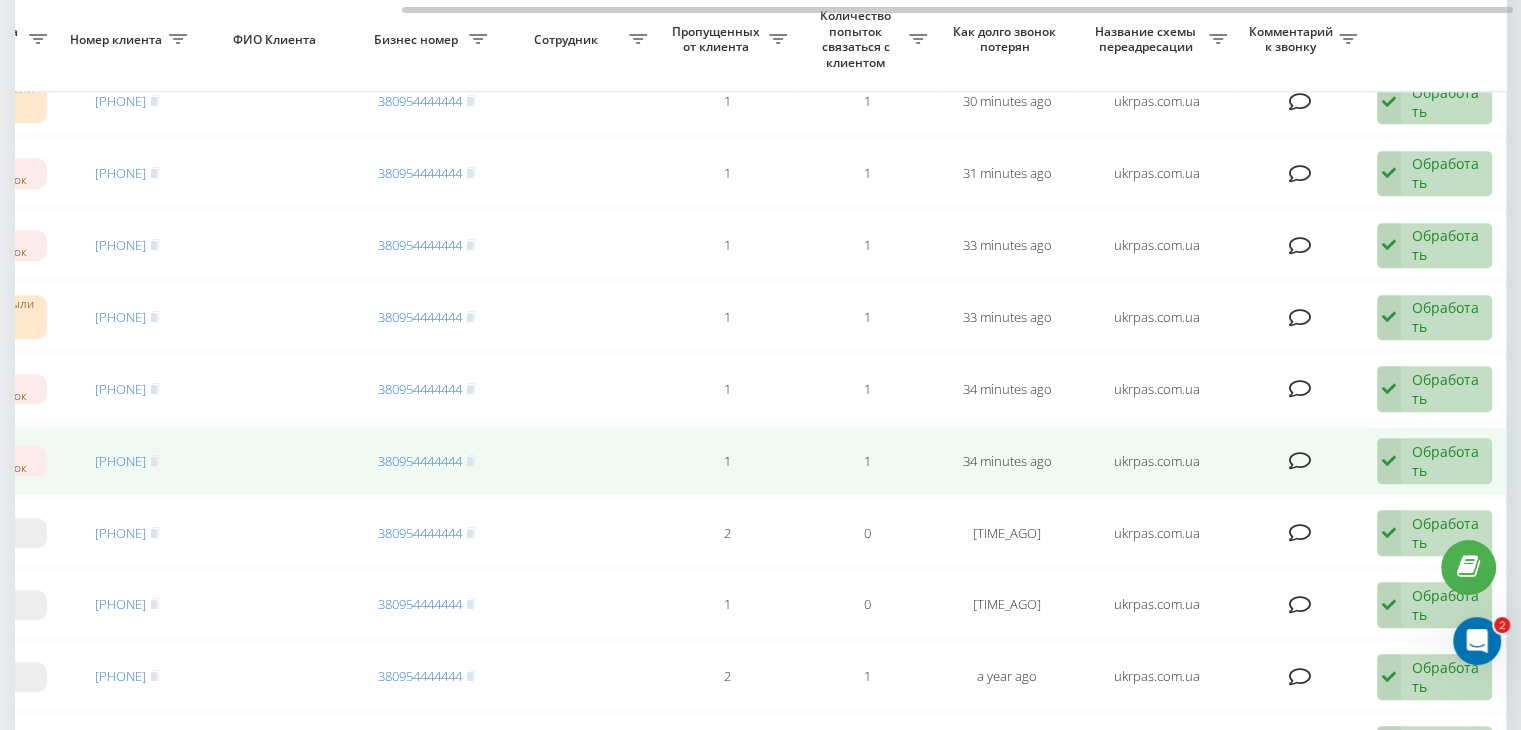 click on "Обработать" at bounding box center (1446, 461) 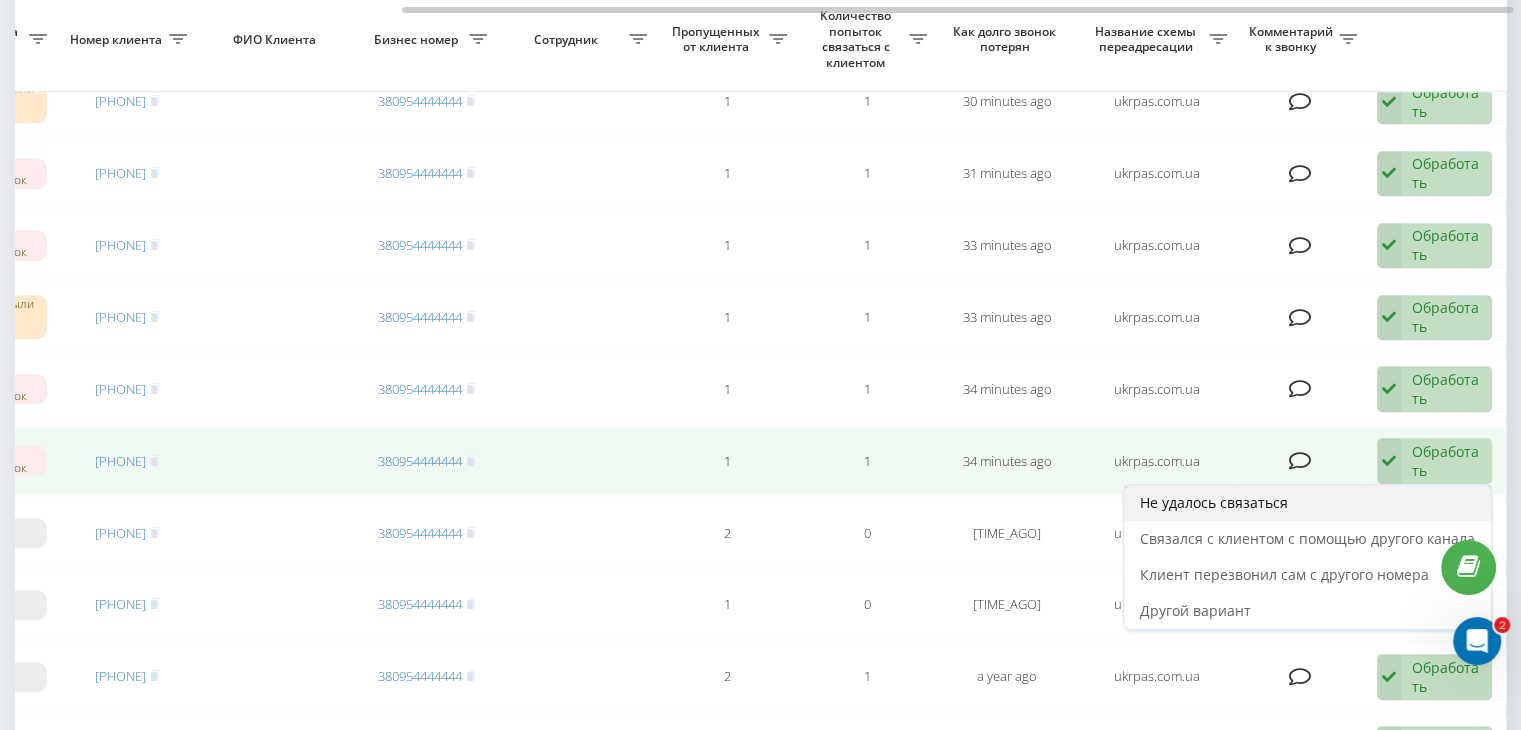 click on "Не удалось связаться" at bounding box center (1214, 502) 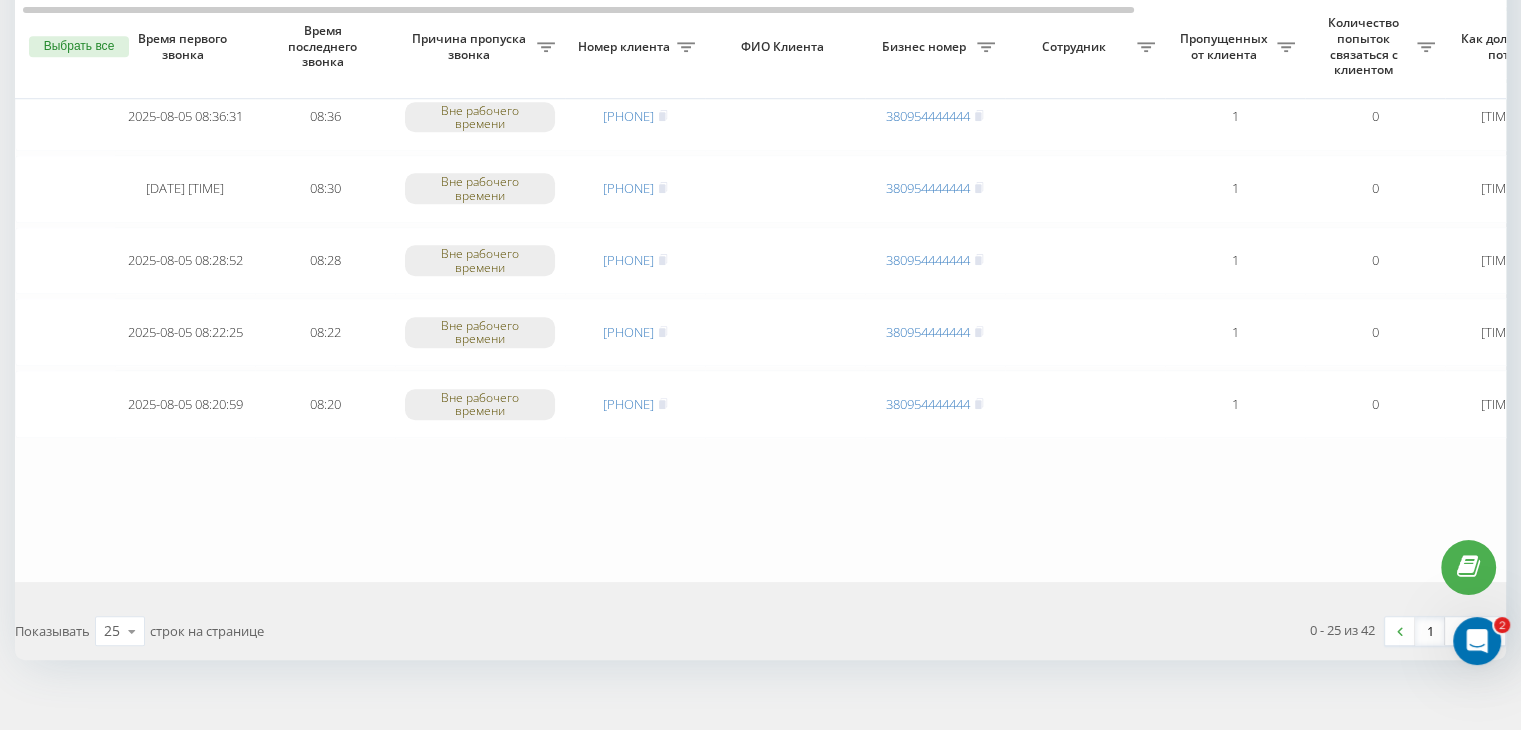 scroll, scrollTop: 1647, scrollLeft: 0, axis: vertical 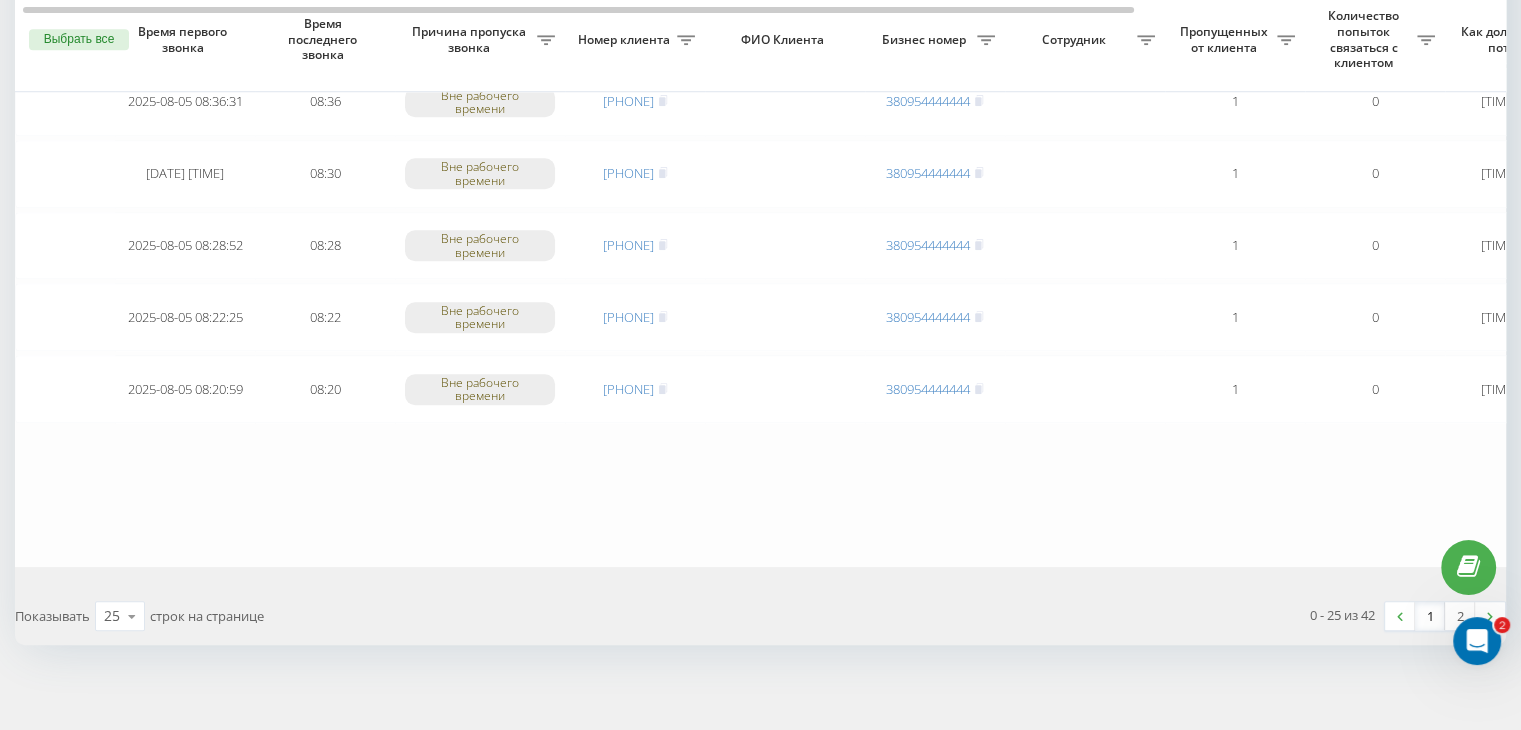 click on "1" at bounding box center [1430, 616] 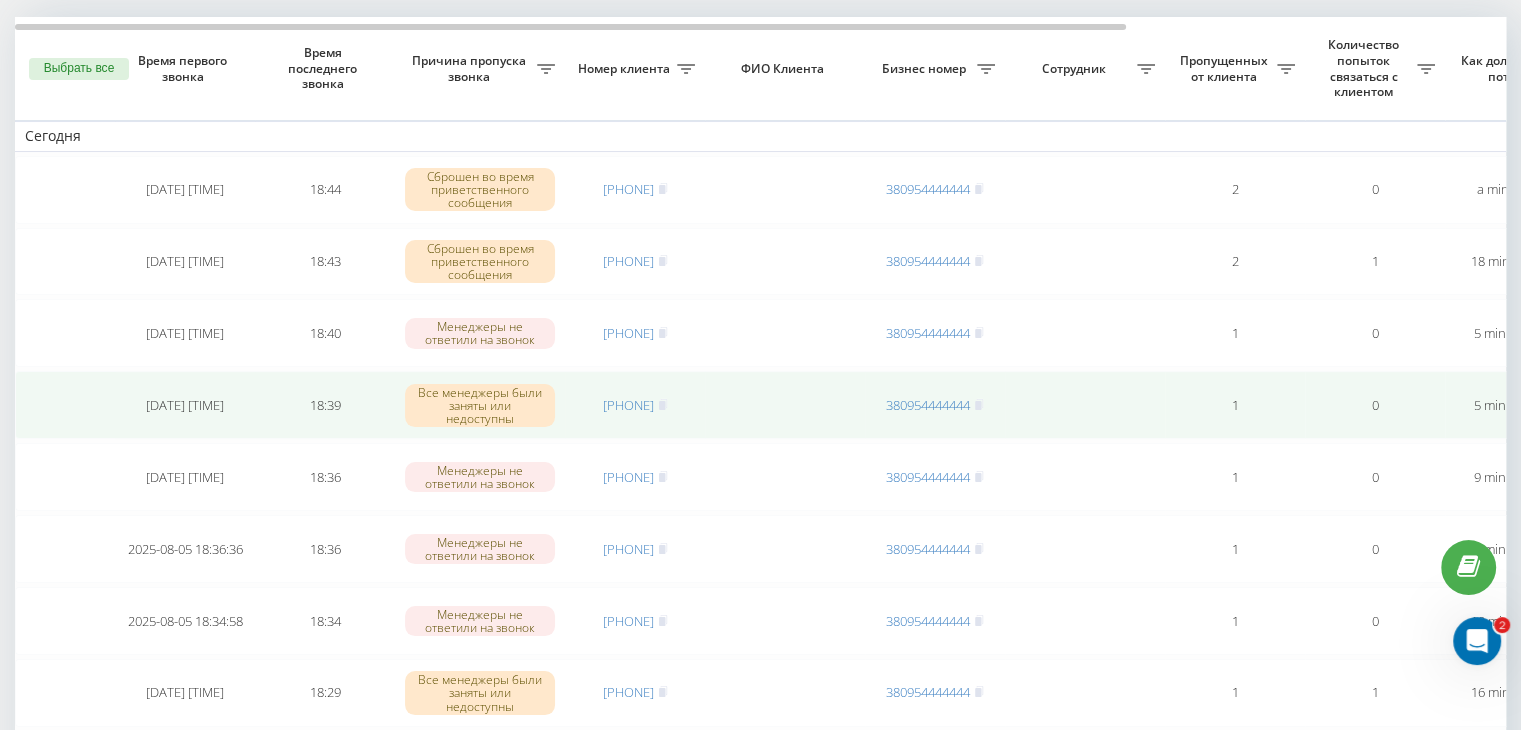 scroll, scrollTop: 300, scrollLeft: 0, axis: vertical 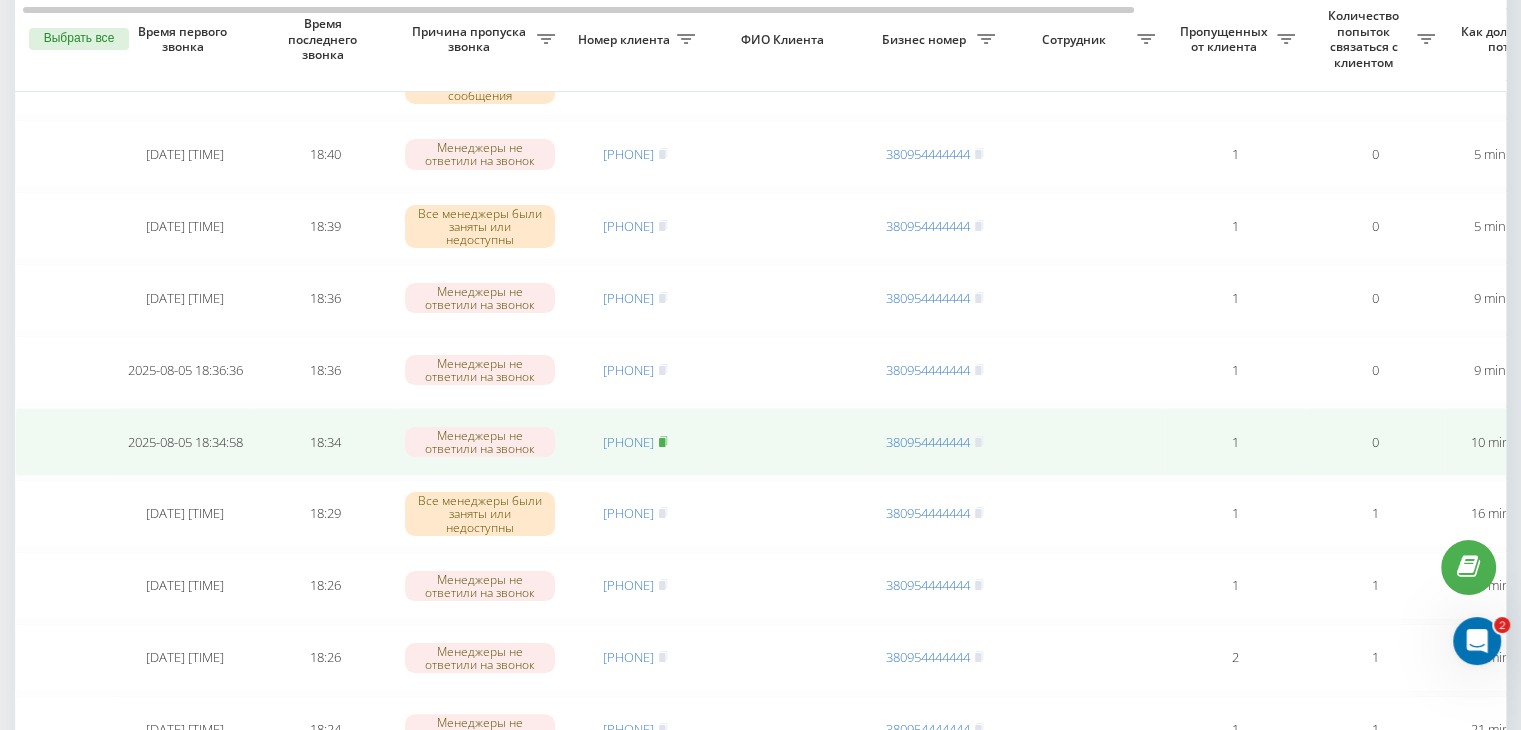 click 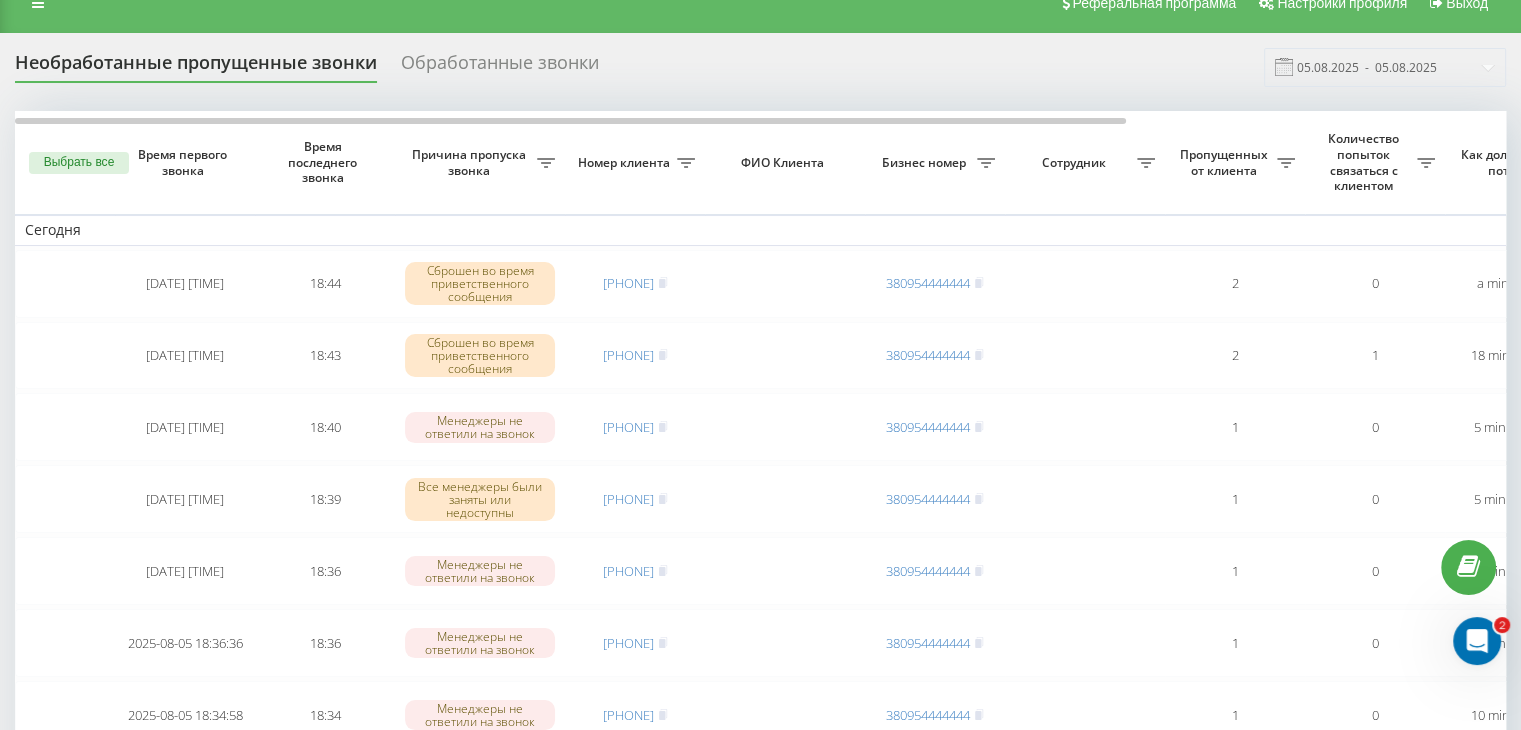 scroll, scrollTop: 0, scrollLeft: 0, axis: both 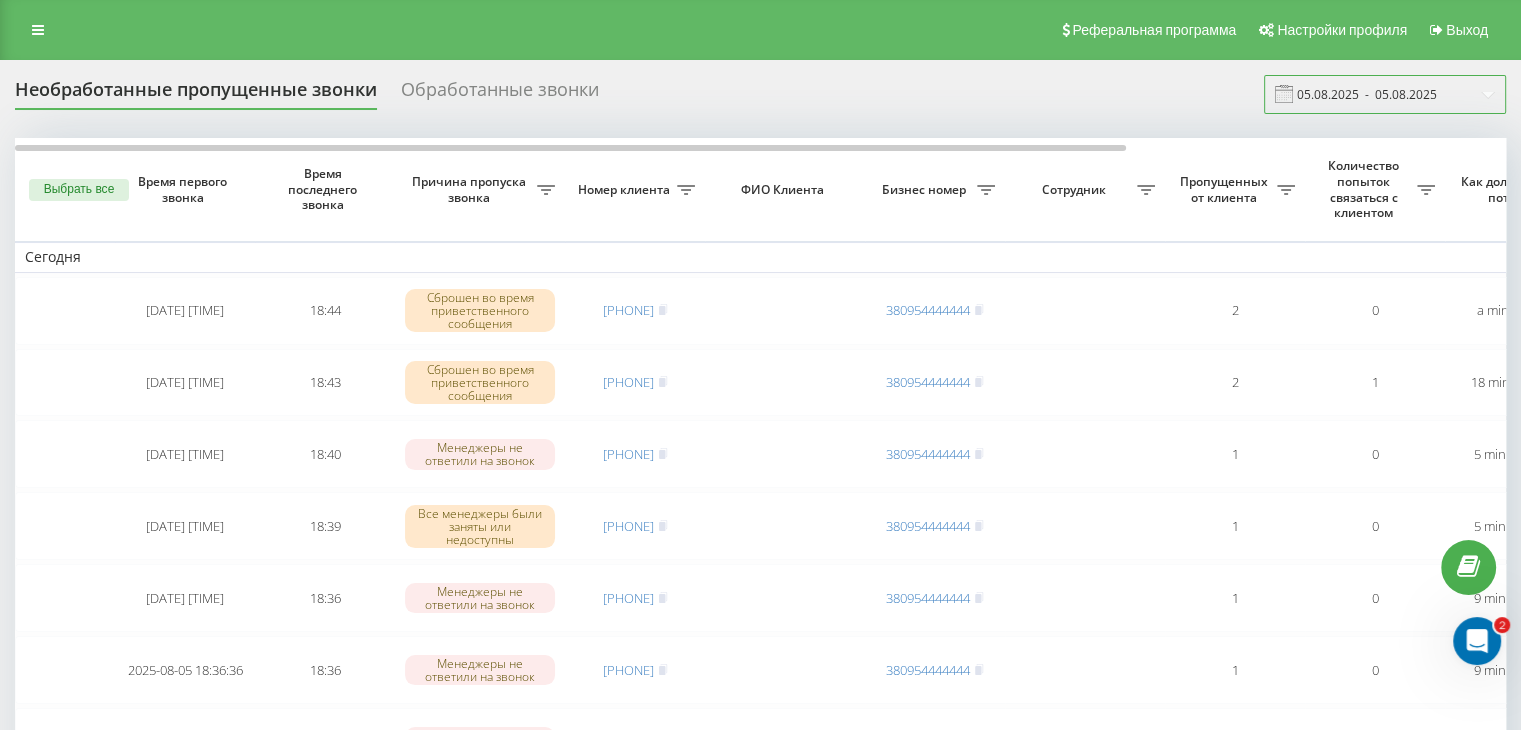 drag, startPoint x: 1398, startPoint y: 80, endPoint x: 1398, endPoint y: 93, distance: 13 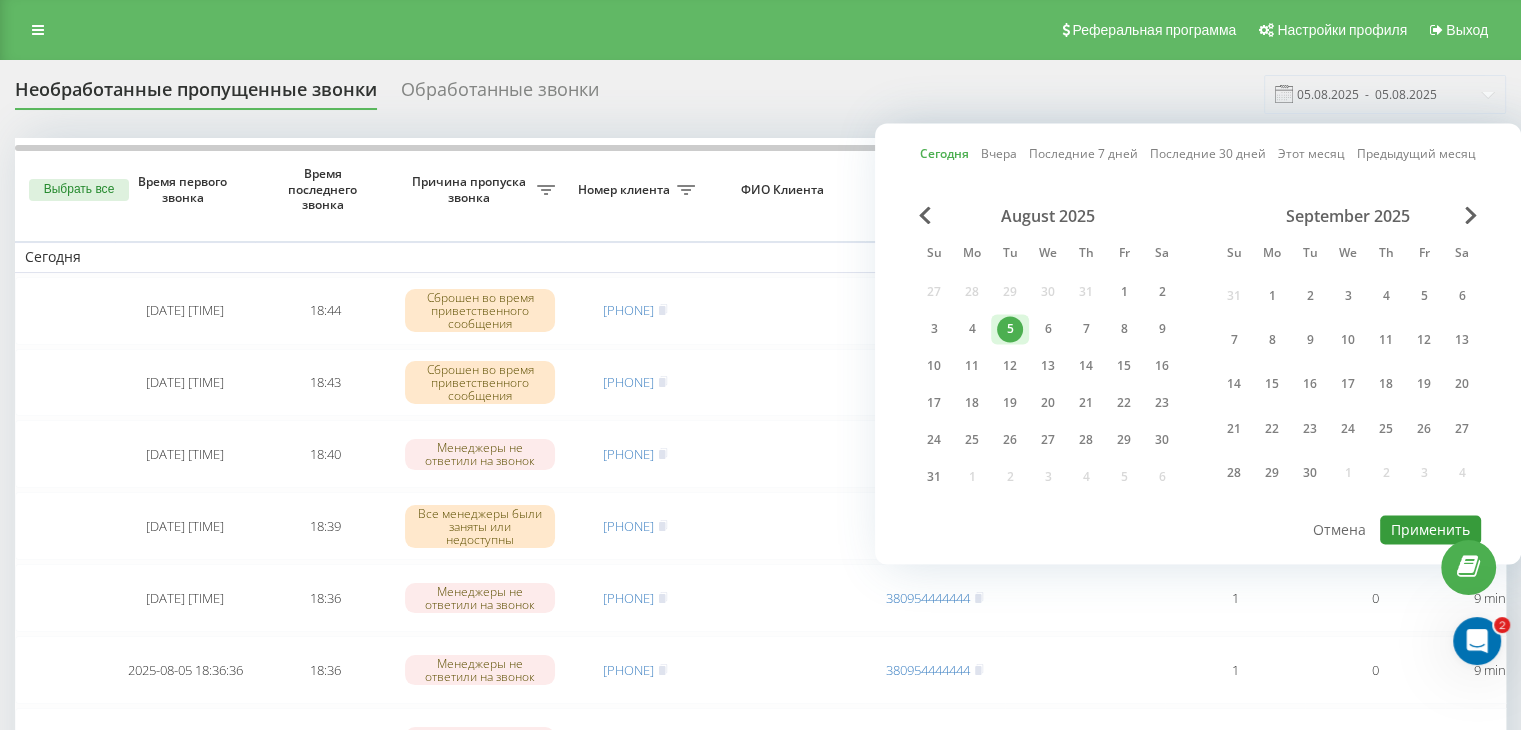 click on "Применить" at bounding box center (1430, 529) 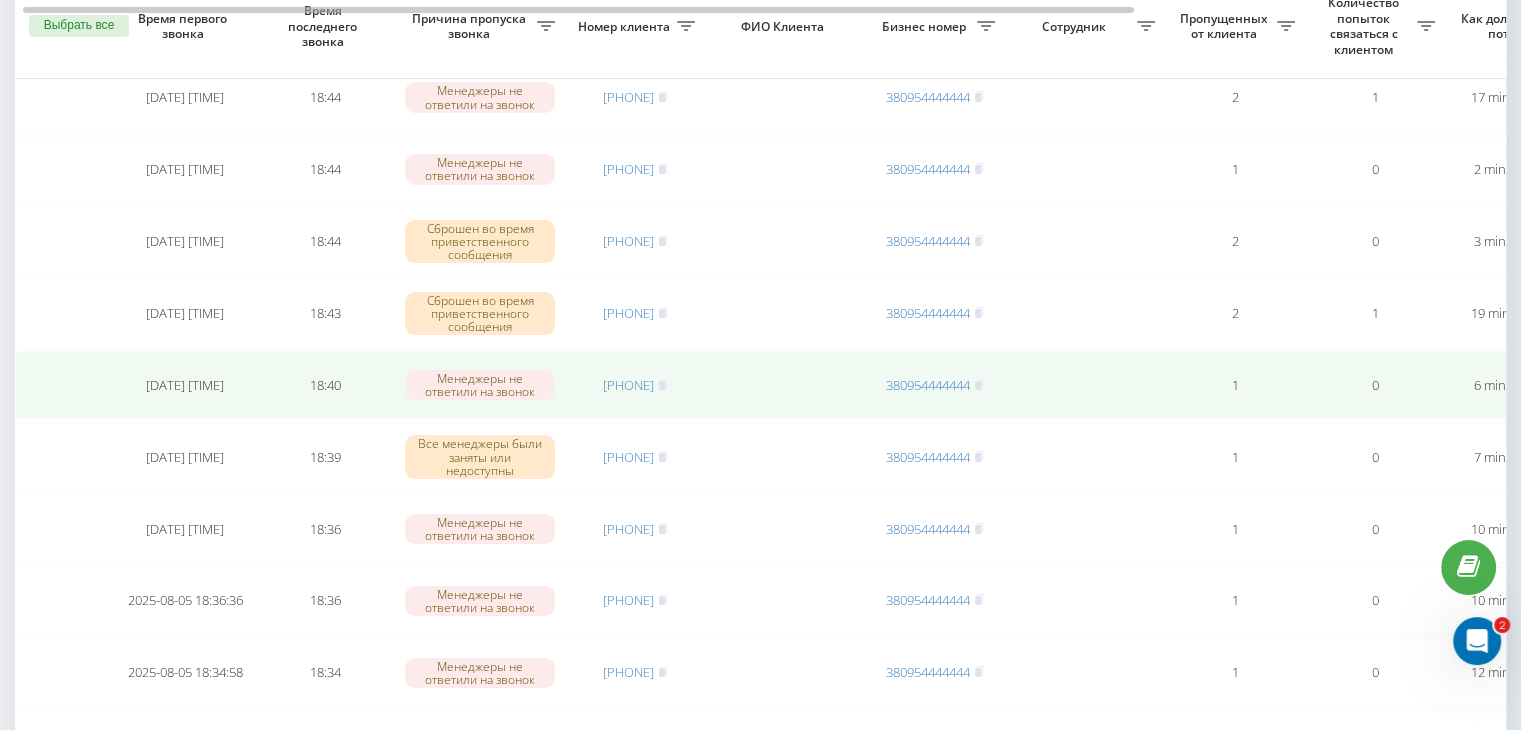 scroll, scrollTop: 400, scrollLeft: 0, axis: vertical 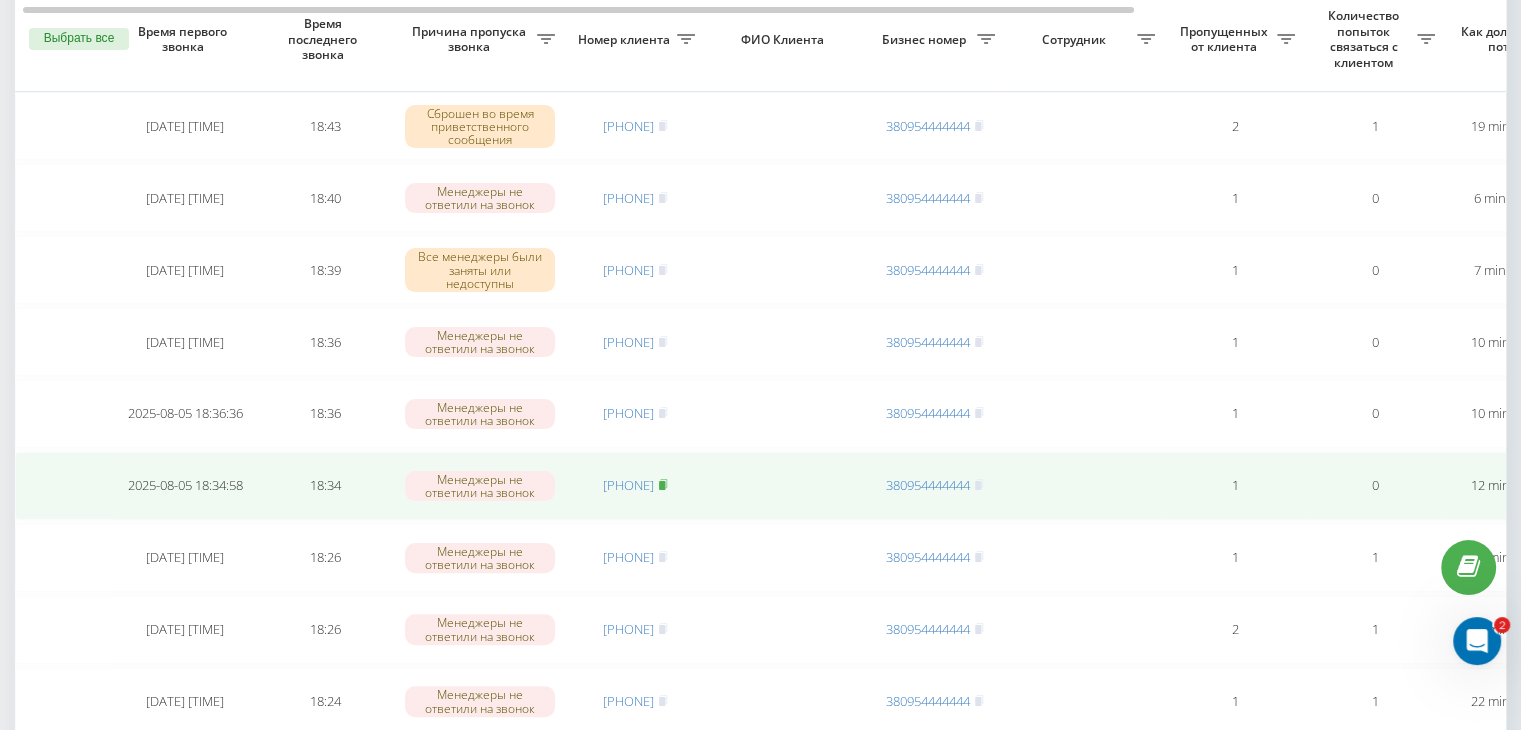 click 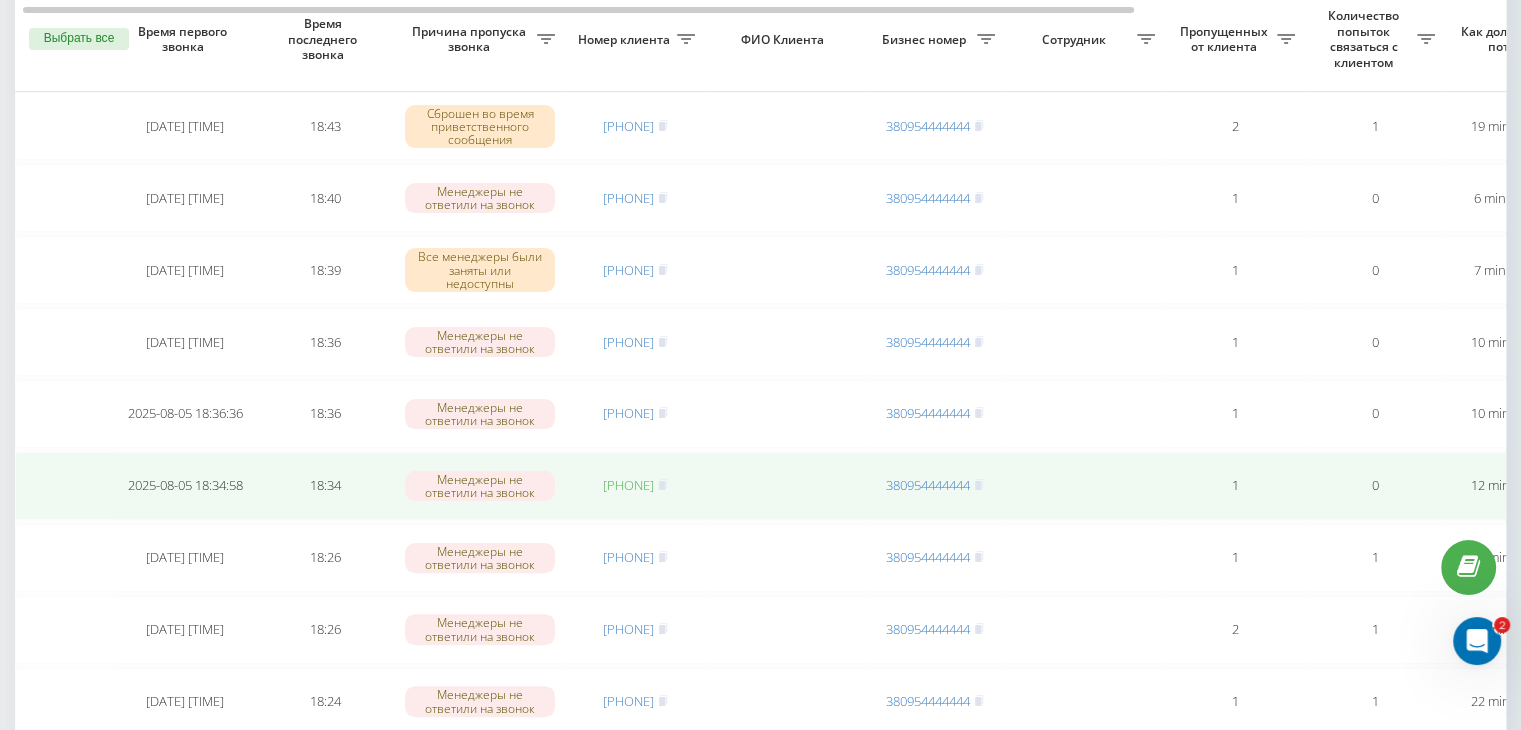 click on "[PHONE]" at bounding box center [628, 485] 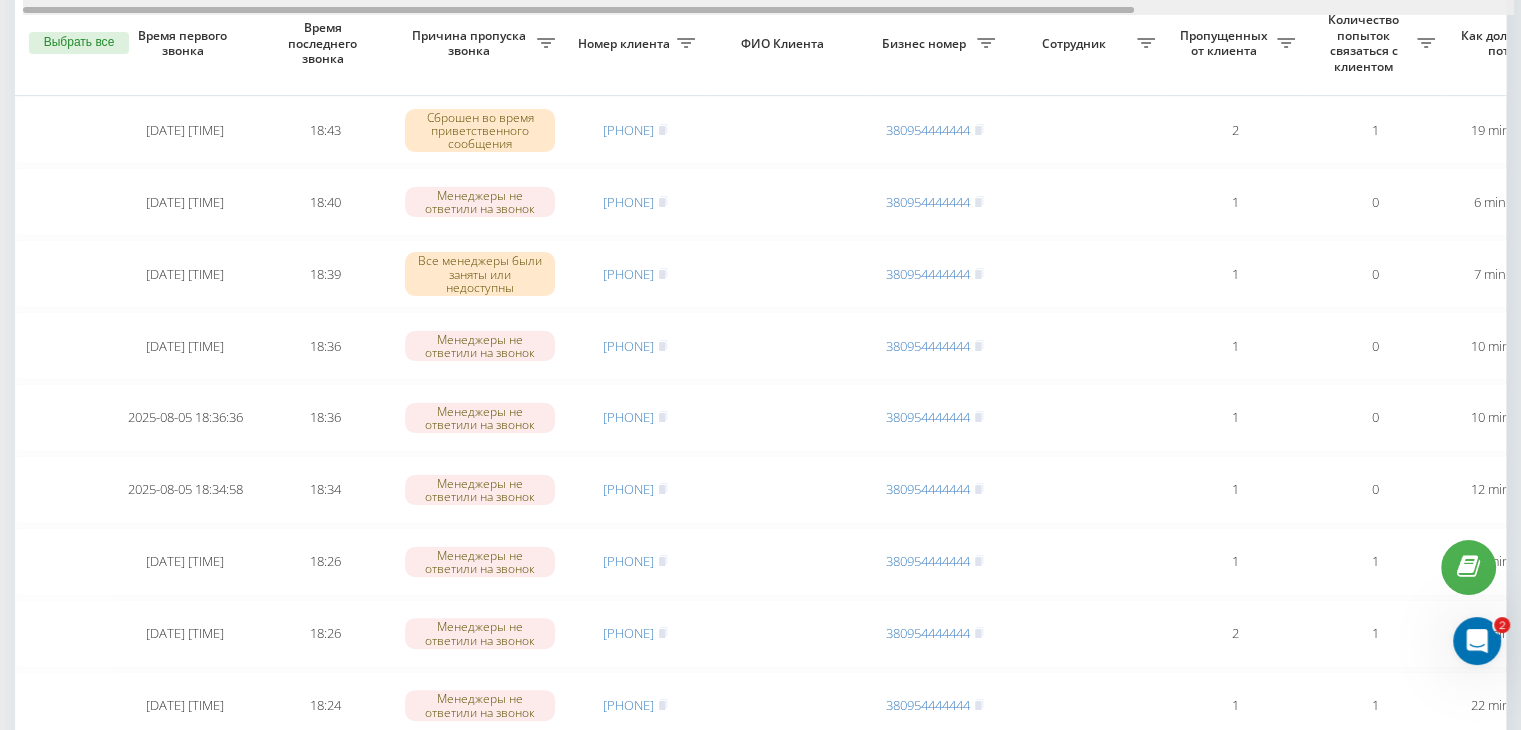 scroll, scrollTop: 0, scrollLeft: 0, axis: both 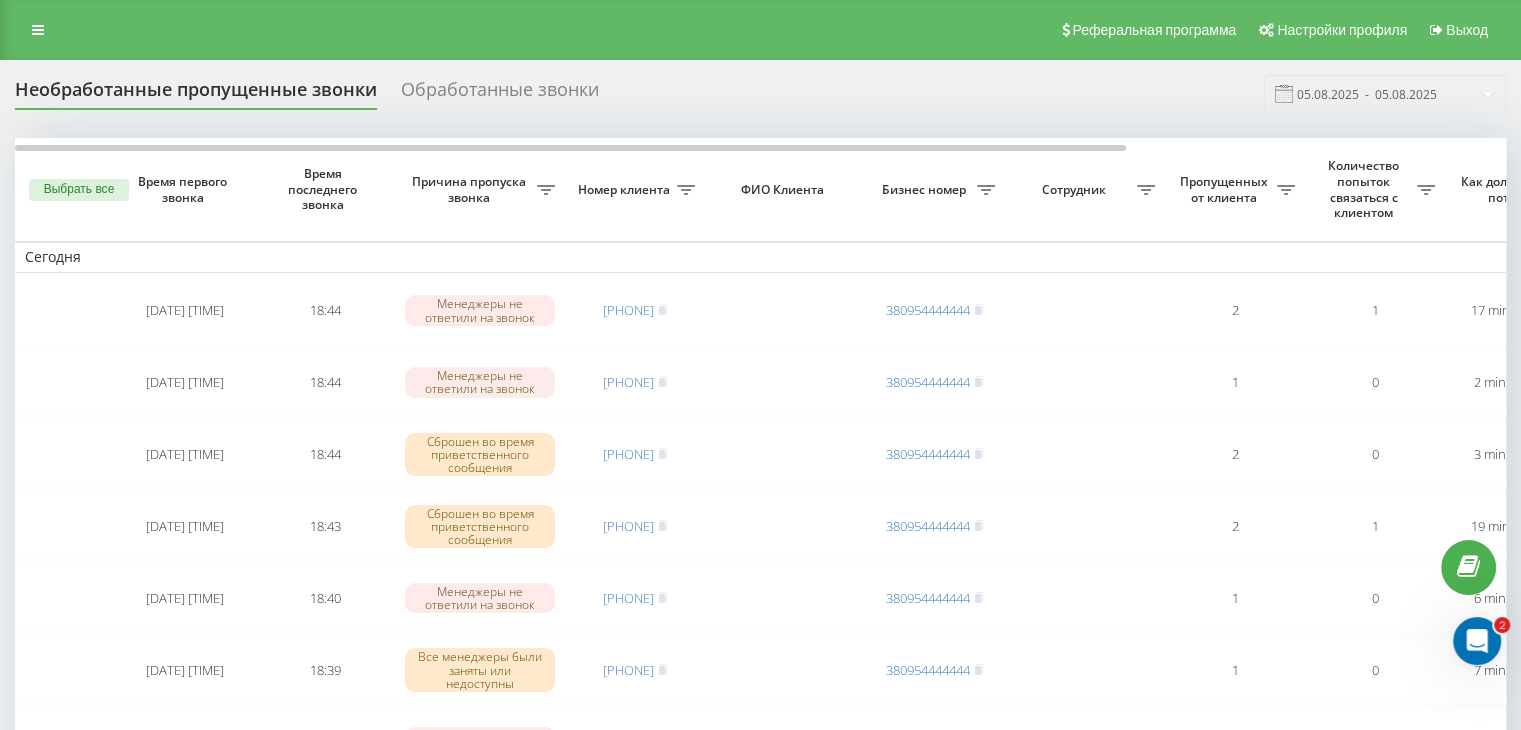 click at bounding box center [1284, 94] 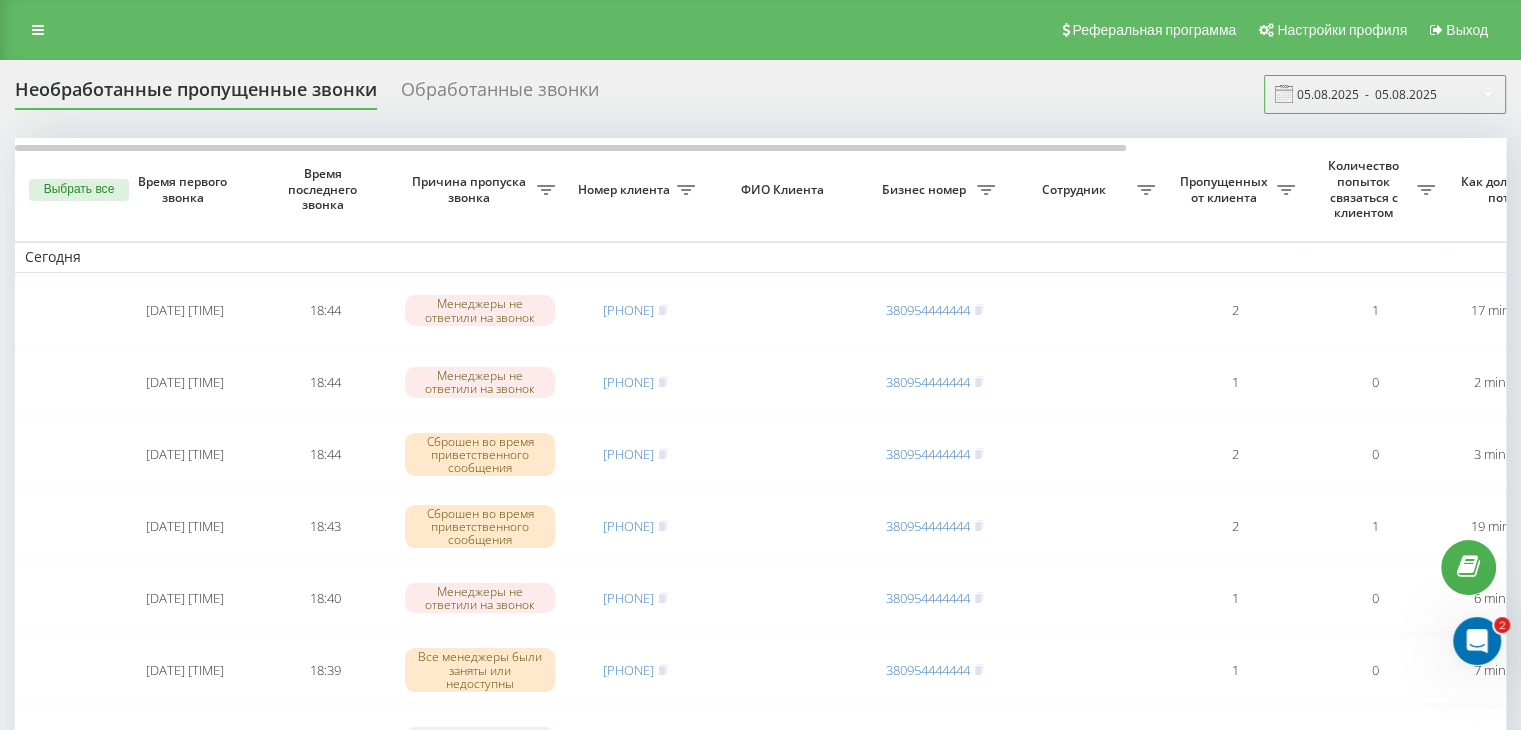 click on "05.08.2025  -  05.08.2025" at bounding box center (1385, 94) 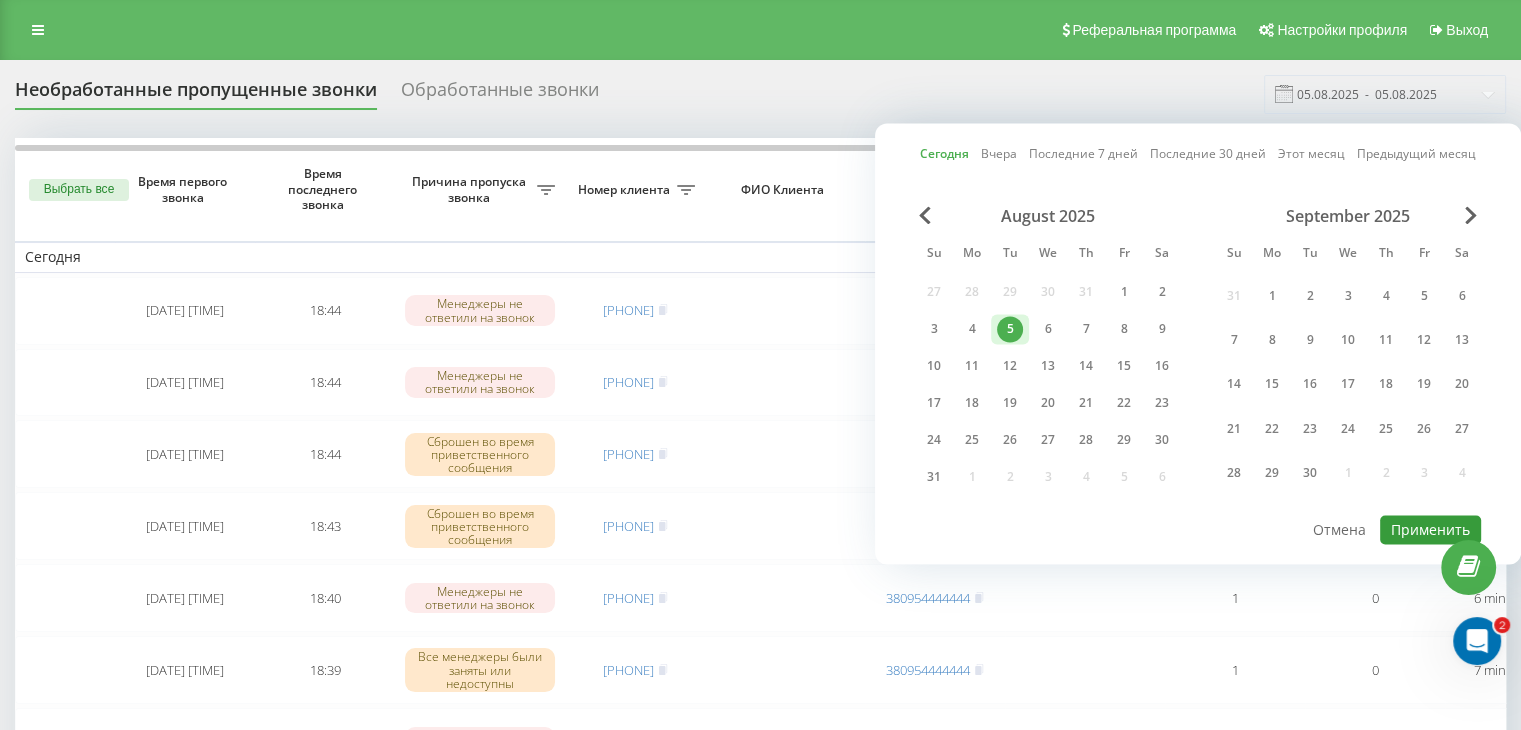 click on "Применить" at bounding box center (1430, 529) 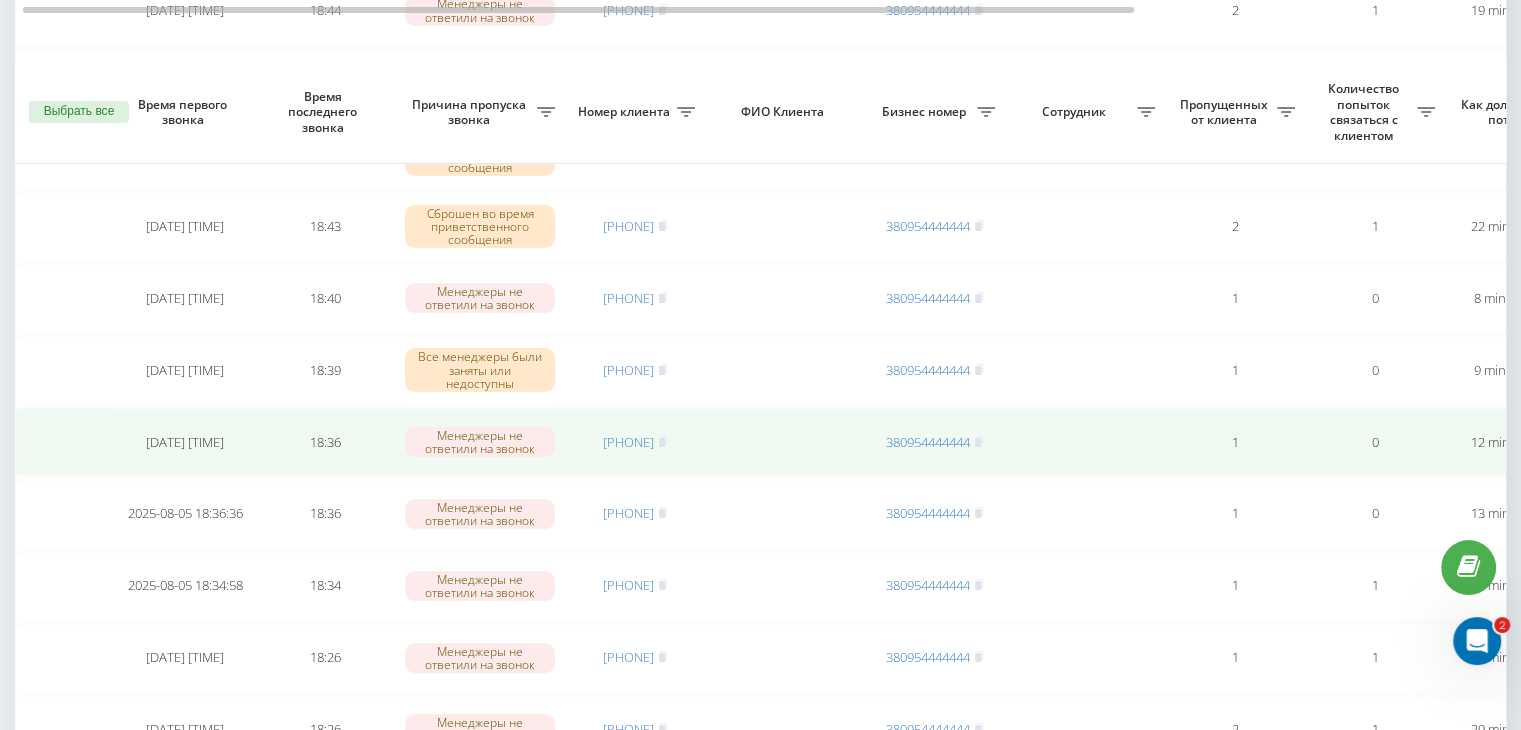 scroll, scrollTop: 500, scrollLeft: 0, axis: vertical 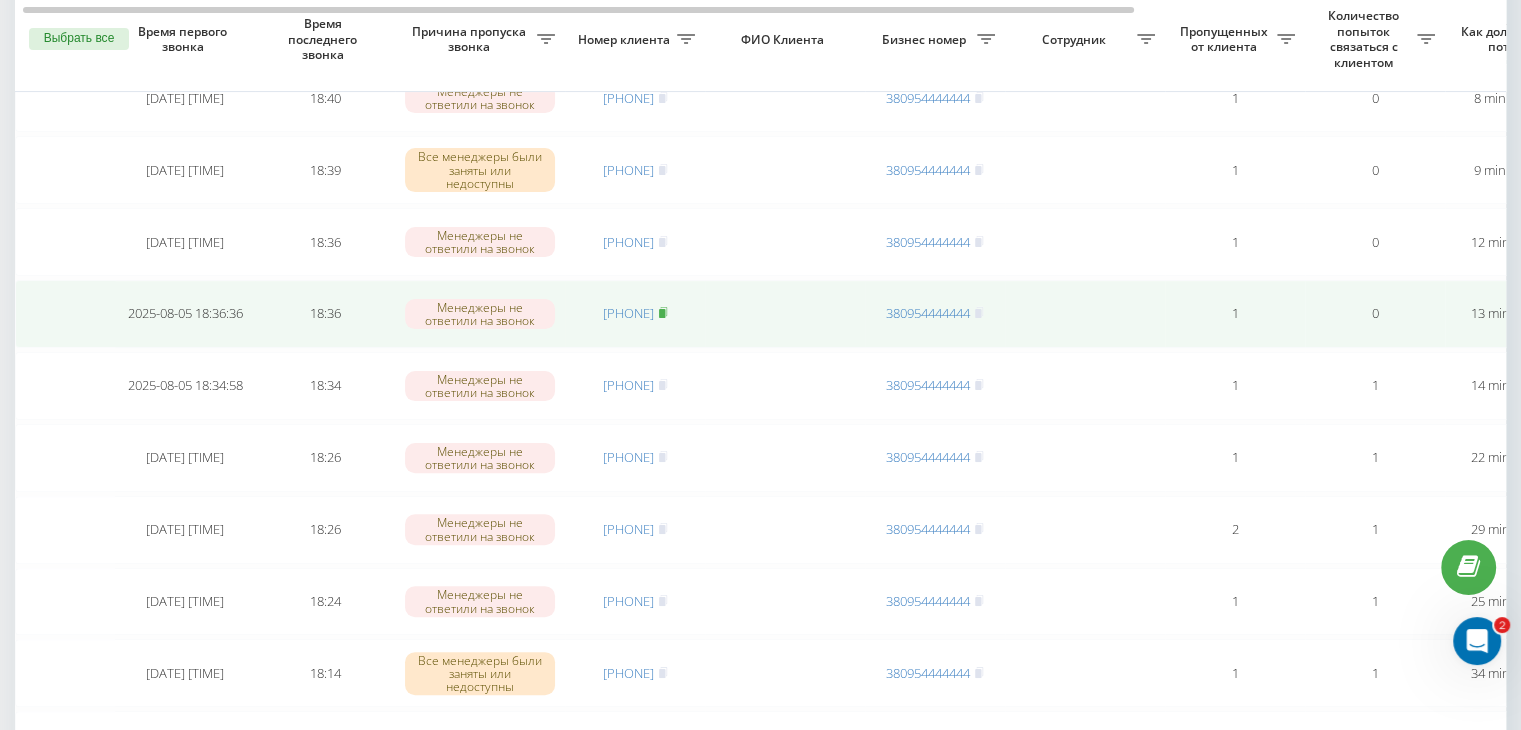 click at bounding box center (663, 313) 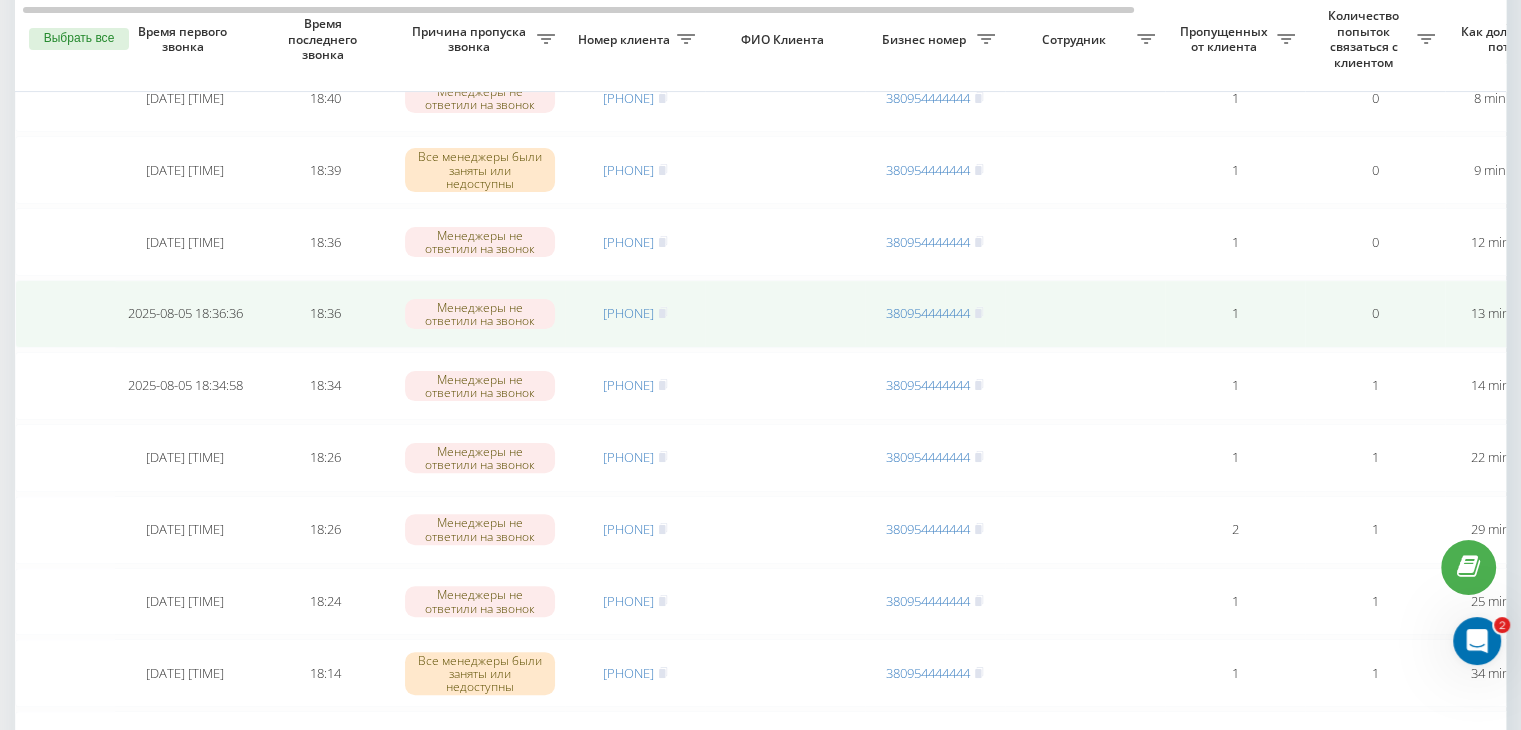 click on "[PHONE]" at bounding box center (635, 314) 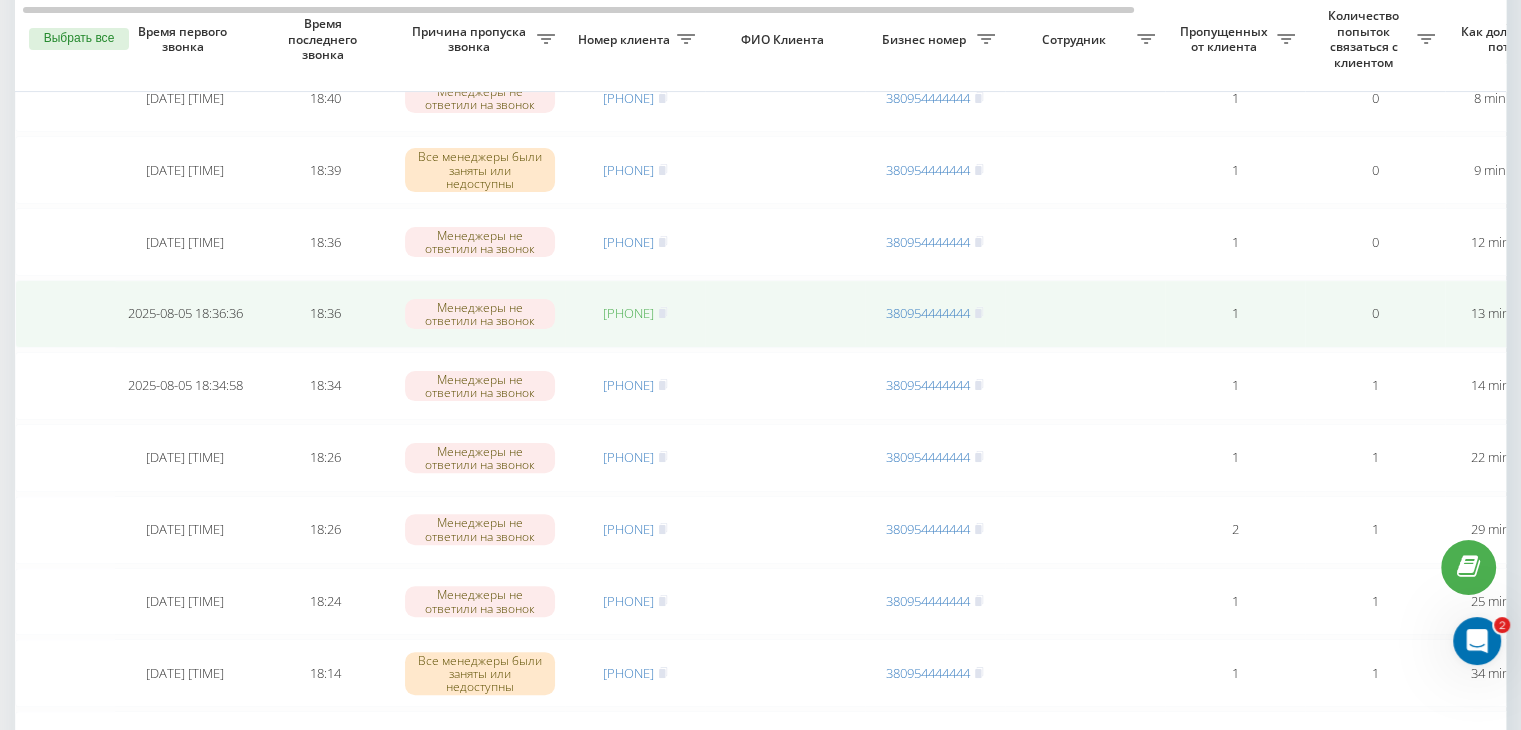 click on "[PHONE]" at bounding box center (628, 313) 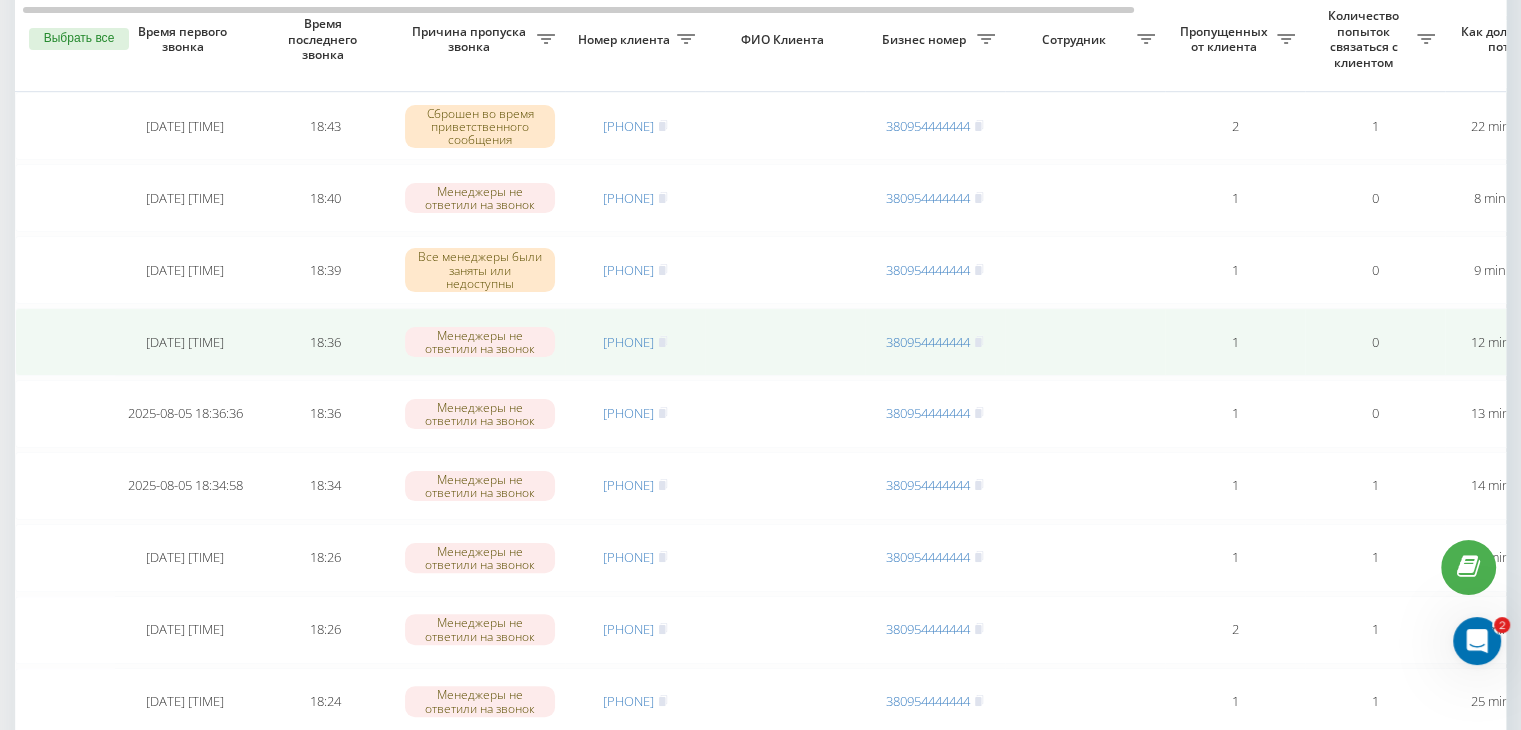 scroll, scrollTop: 400, scrollLeft: 0, axis: vertical 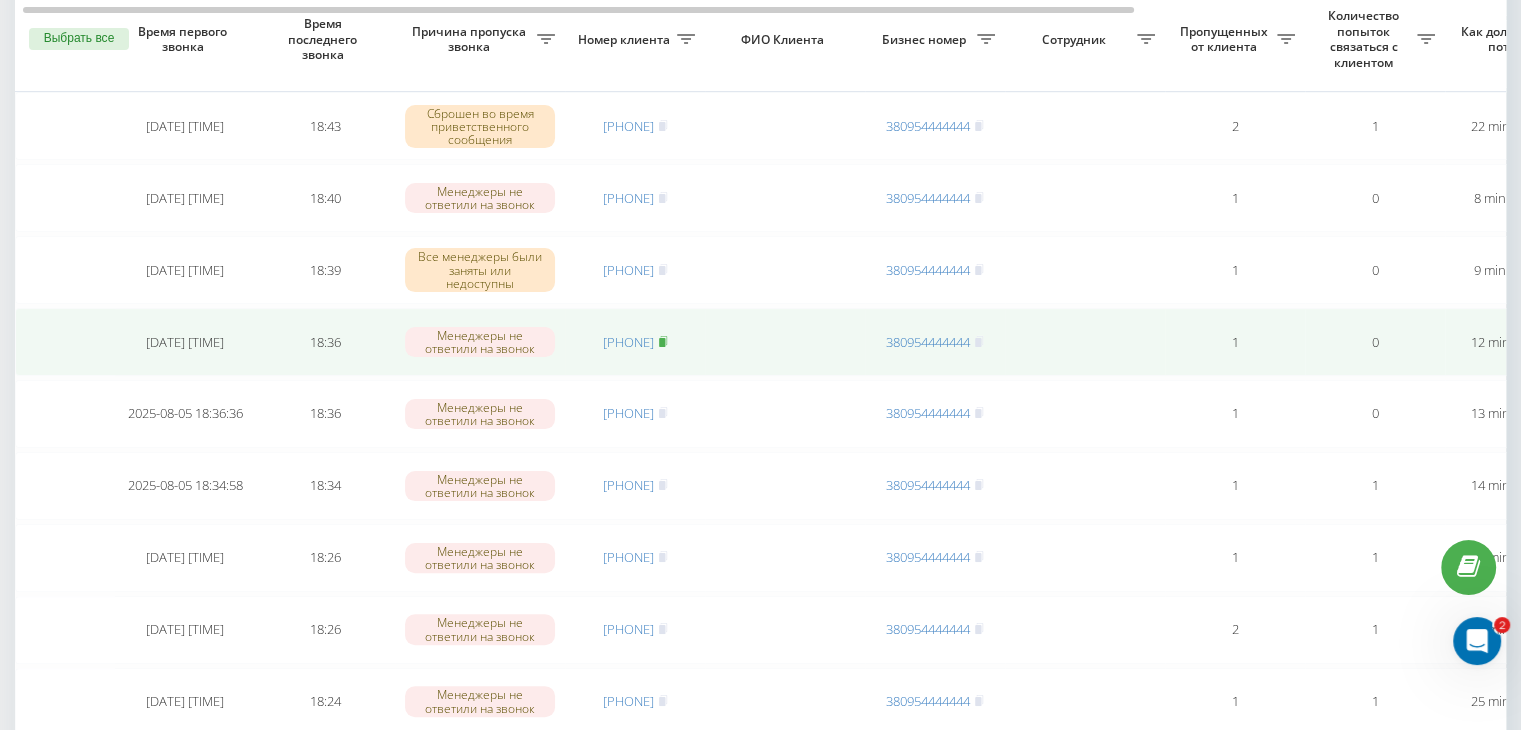 click 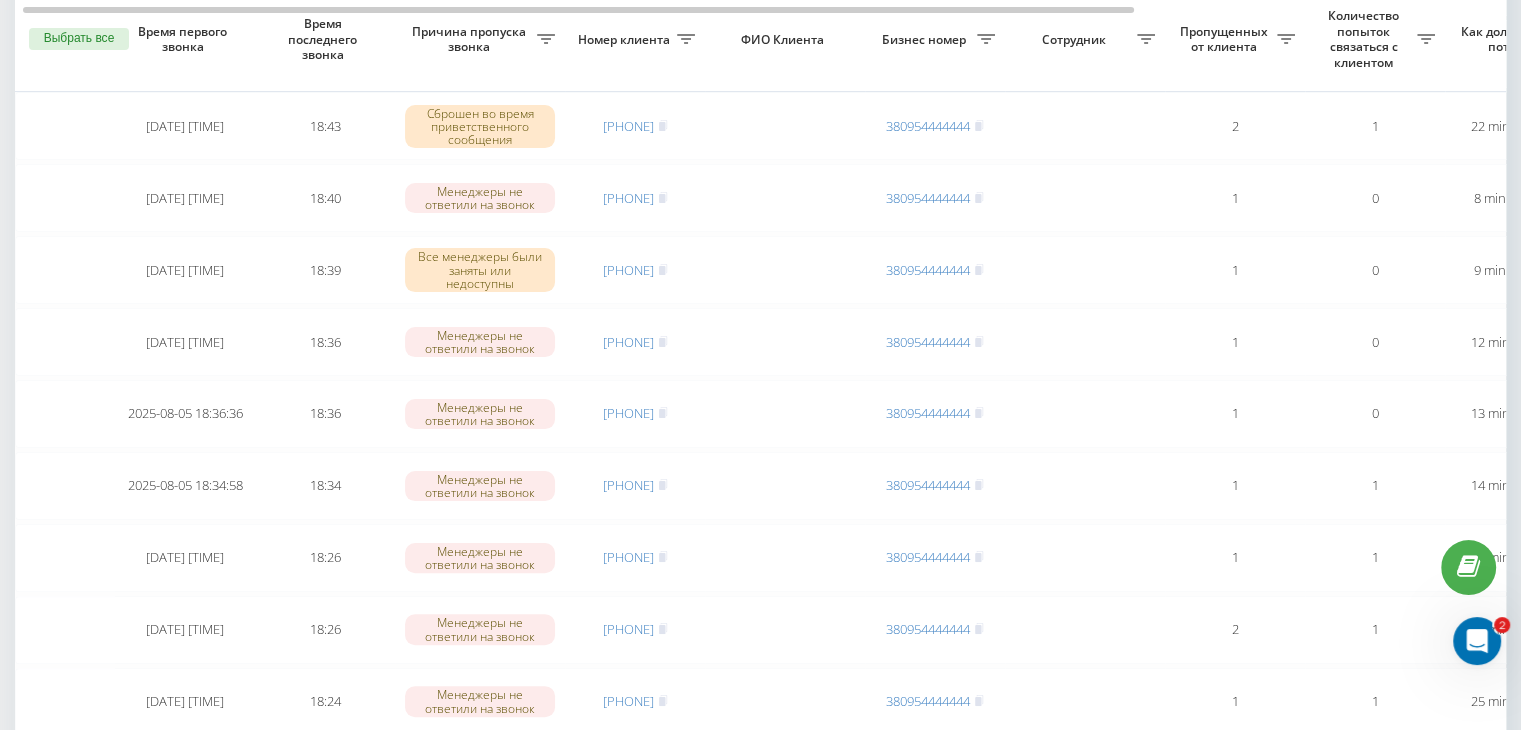 click on "Необработанные пропущенные звонки Обработанные звонки [DATE]  -  [DATE] Выбрать все Время первого звонка Время последнего звонка Причина пропуска звонка Номер клиента ФИО Клиента Бизнес номер Сотрудник Пропущенных от клиента Количество попыток связаться с клиентом Как долго звонок потерян Название схемы переадресации Комментарий к звонку Сегодня [DATE] [TIME] [TIME] Менеджеры не ответили на звонок [PHONE] [PHONE] 2 1 19 minutes ago ukrpas.com.ua Обработать Не удалось связаться Связался с клиентом с помощью другого канала Клиент перезвонил сам с другого номера [DATE] [TIME] 1" at bounding box center (760, 823) 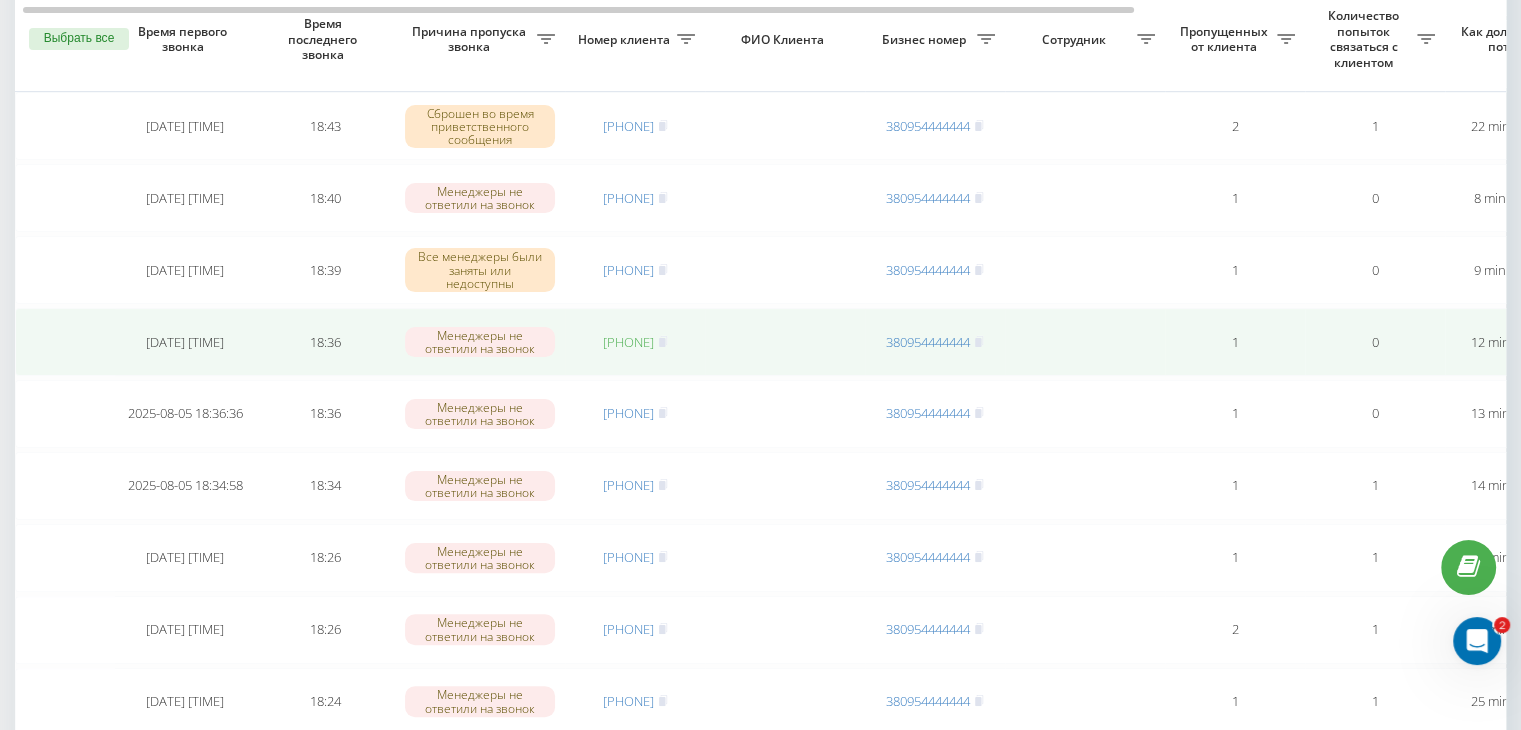 click on "[PHONE]" at bounding box center (628, 342) 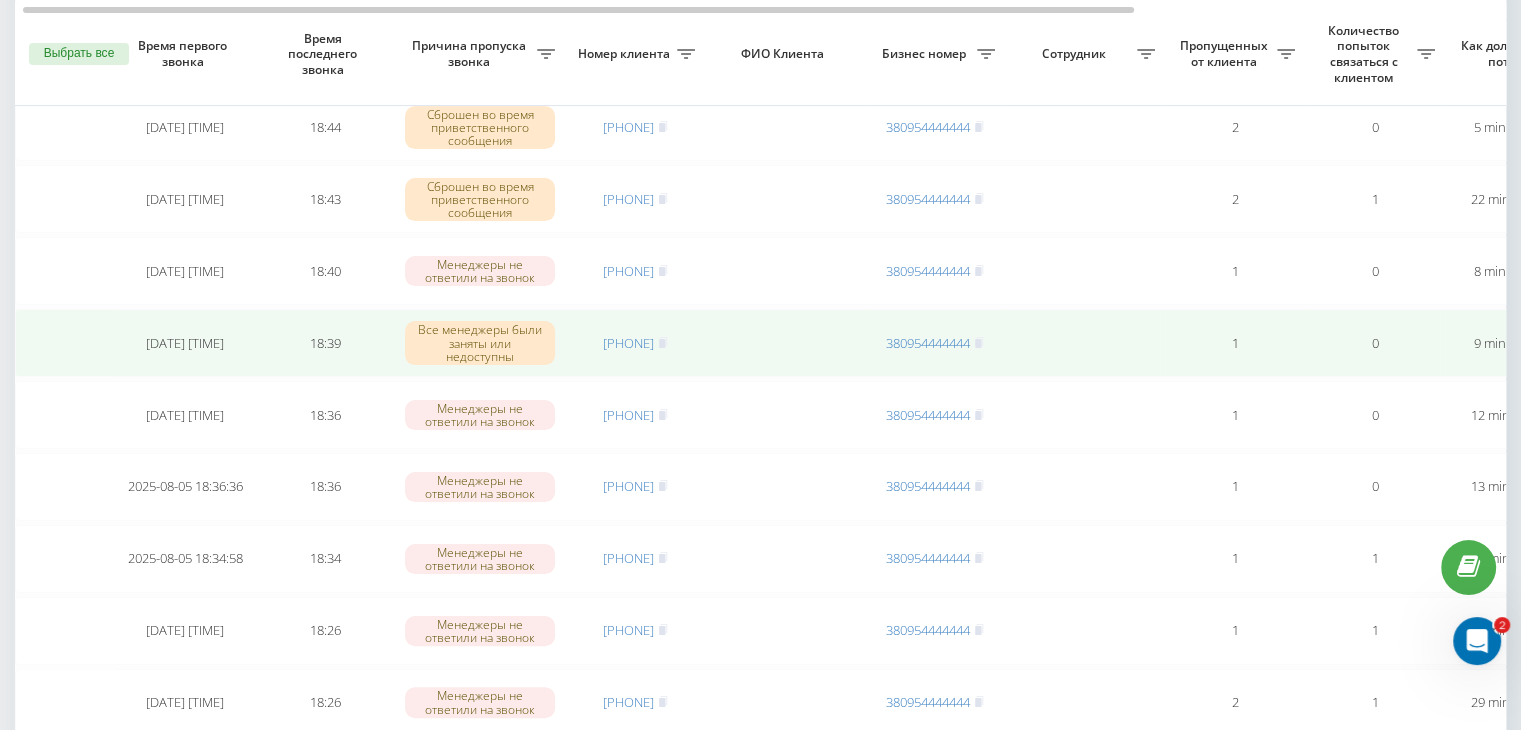 scroll, scrollTop: 300, scrollLeft: 0, axis: vertical 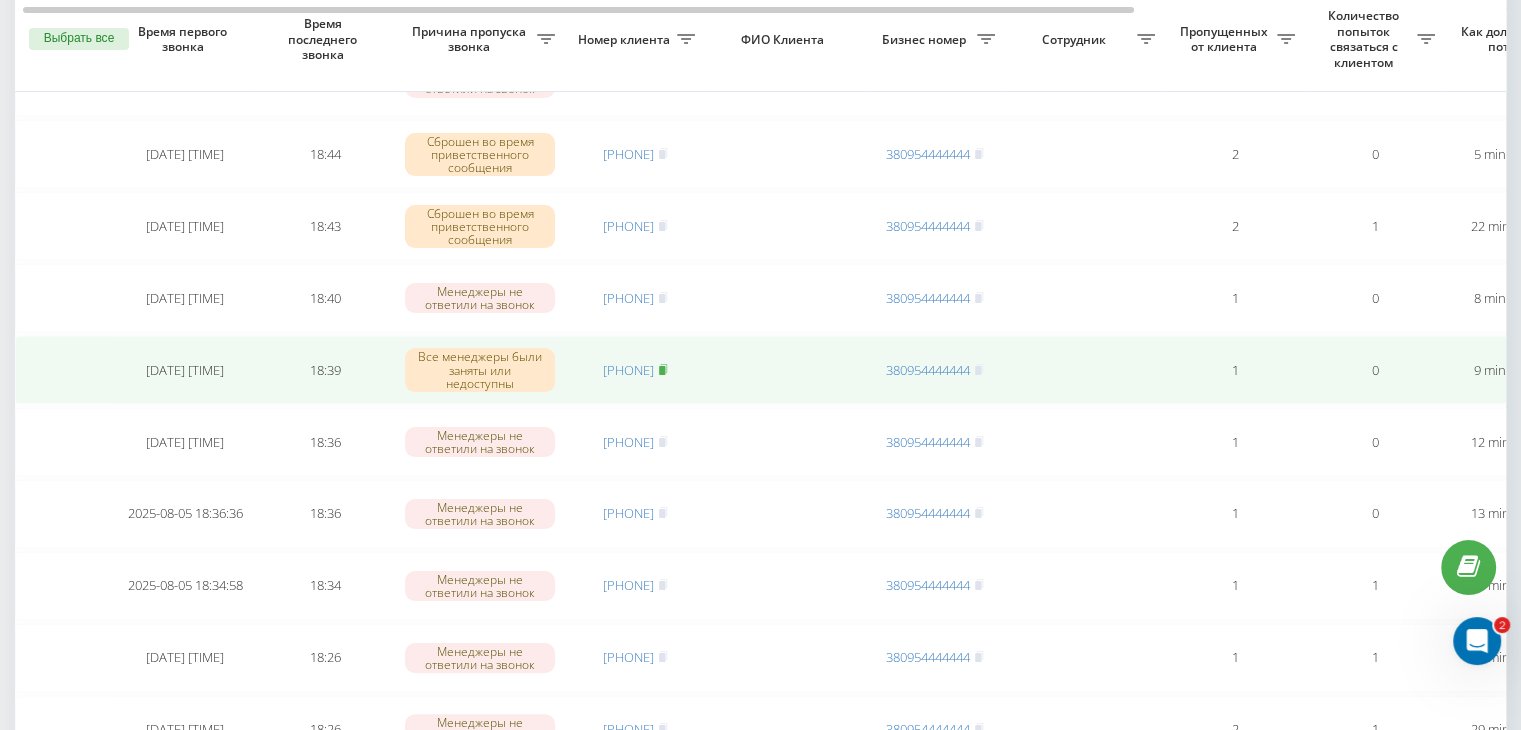 click 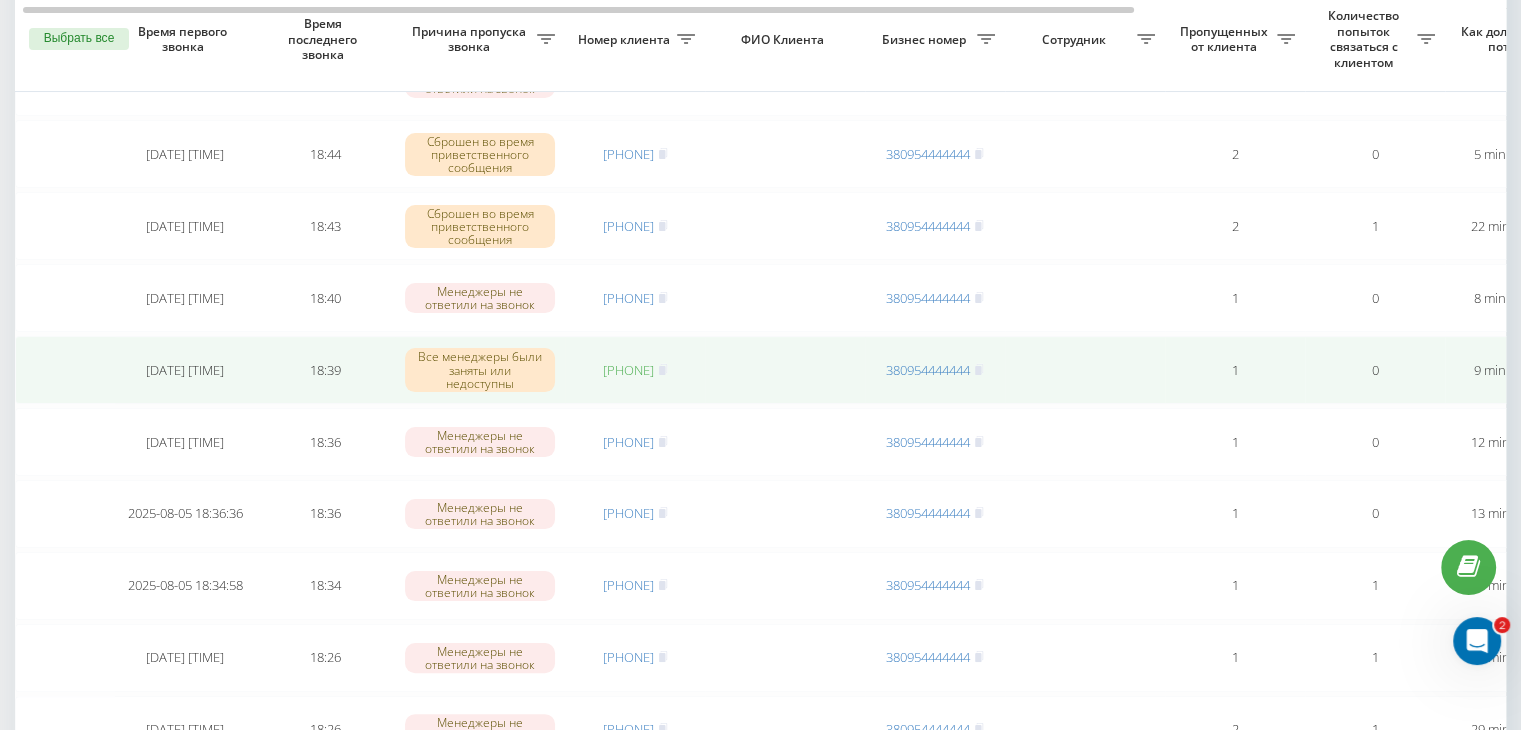 click on "[PHONE]" at bounding box center [628, 370] 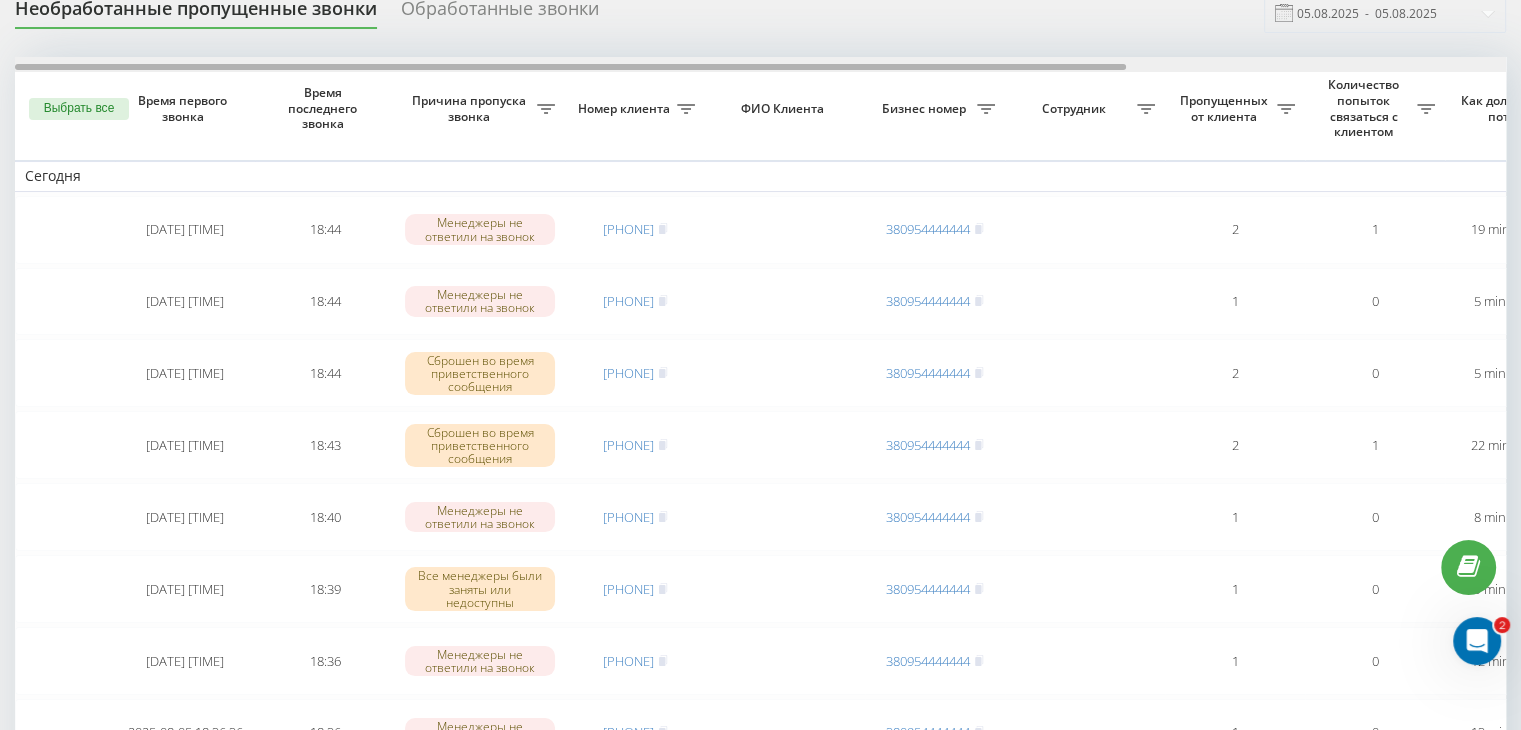 scroll, scrollTop: 0, scrollLeft: 0, axis: both 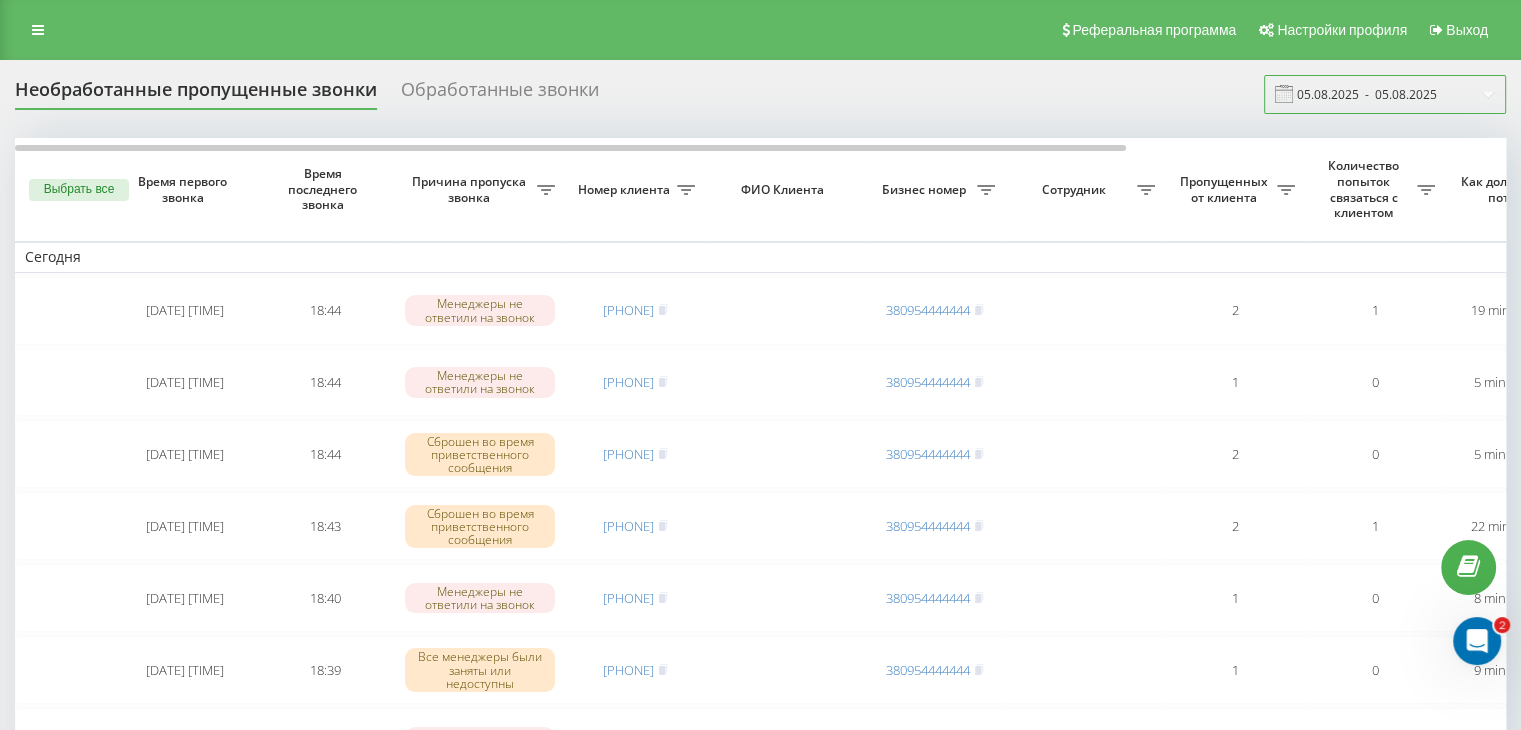 click on "05.08.2025  -  05.08.2025" at bounding box center [1385, 94] 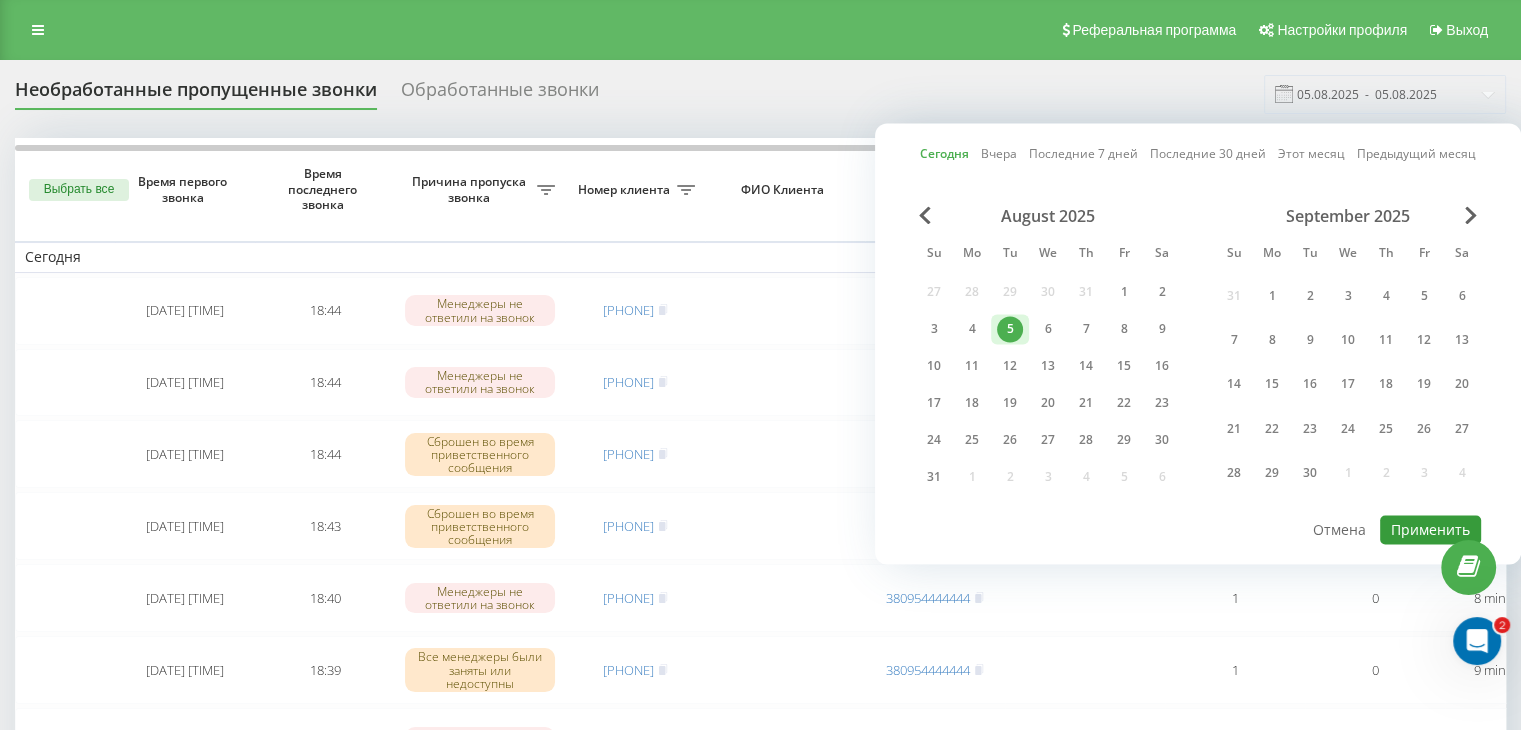click on "Применить" at bounding box center [1430, 529] 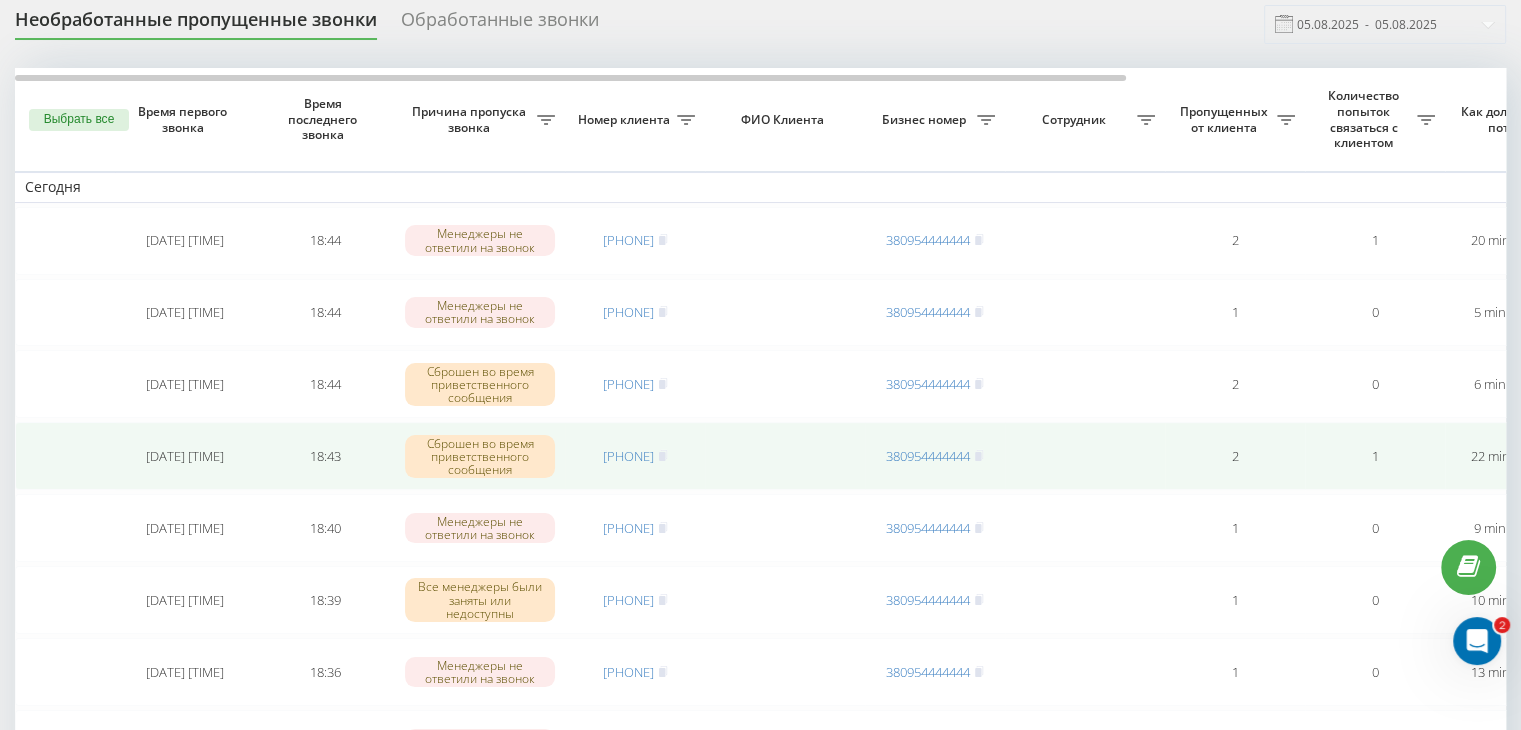 scroll, scrollTop: 100, scrollLeft: 0, axis: vertical 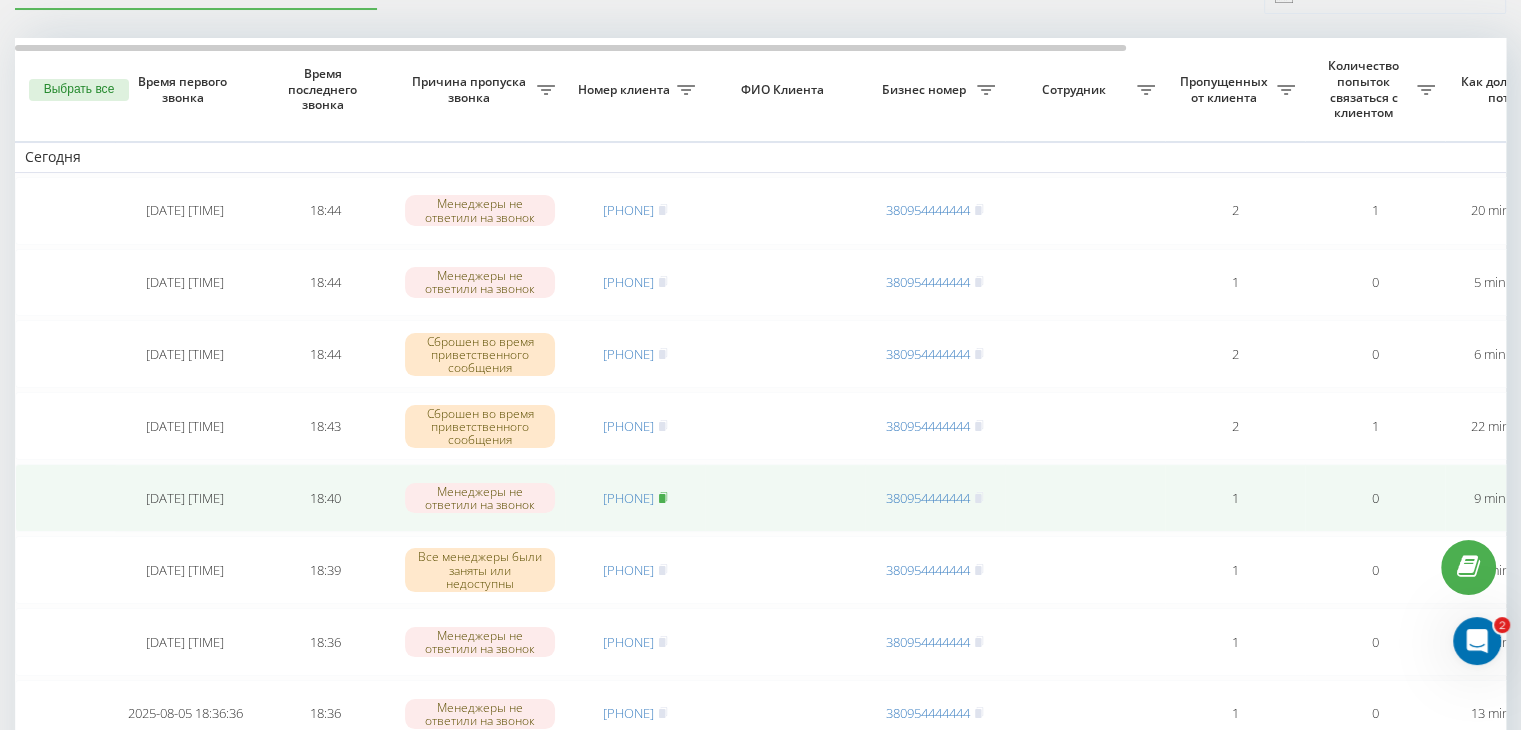 click 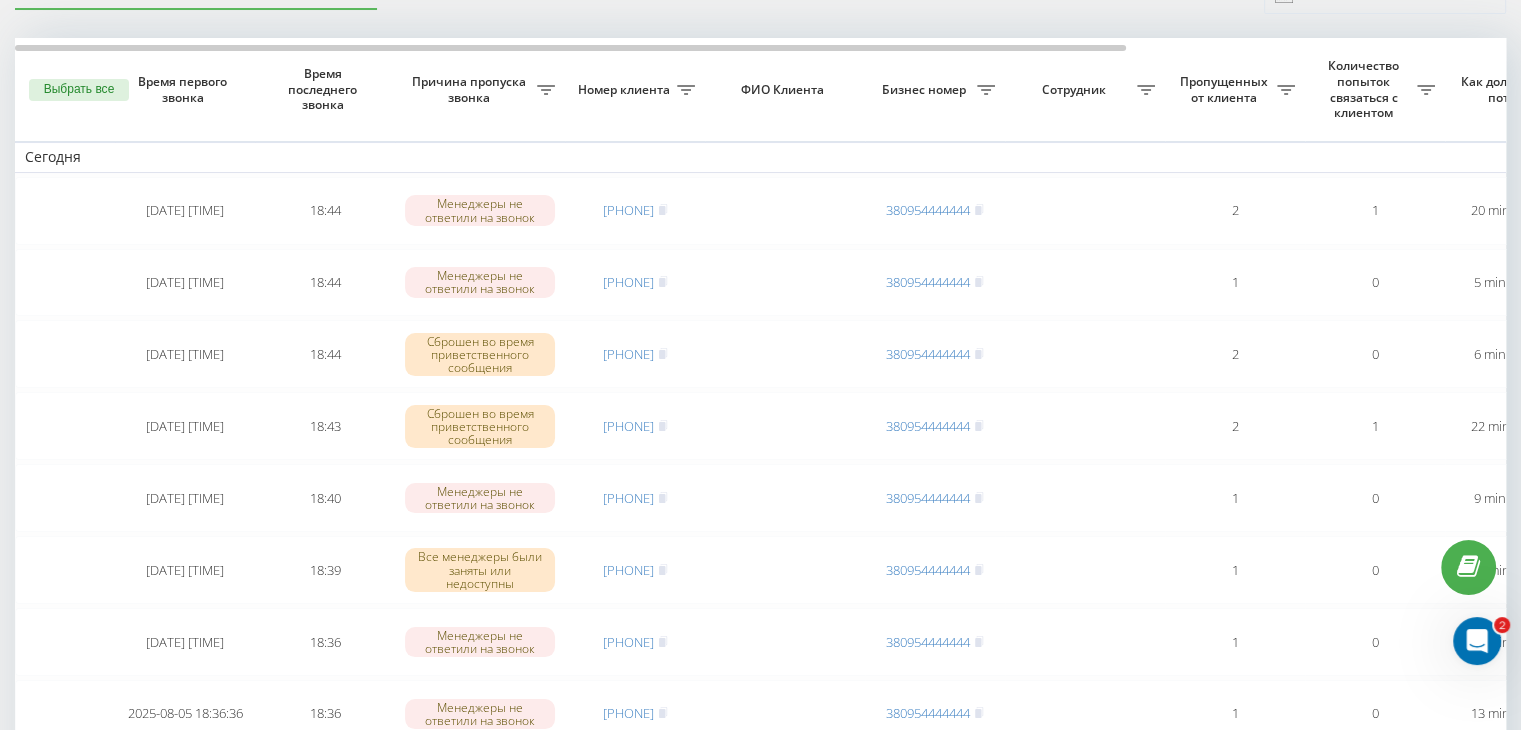 click on "Необработанные пропущенные звонки Обработанные звонки 05.08.2025  -  05.08.2025 Выбрать все Время первого звонка Время последнего звонка Причина пропуска звонка Номер клиента ФИО Клиента Бизнес номер Сотрудник Пропущенных от клиента Количество попыток связаться с клиентом Как долго звонок потерян Название схемы переадресации Комментарий к звонку Сегодня 2025-08-05 18:29:41 18:44 Менеджеры не ответили на звонок [PHONE] [PHONE] 2 1 20 minutes ago ukrpas.com.ua Обработать Не удалось связаться Связался с клиентом с помощью другого канала Клиент перезвонил сам с другого номера 2025-08-05 18:44:19 1" at bounding box center [760, 1123] 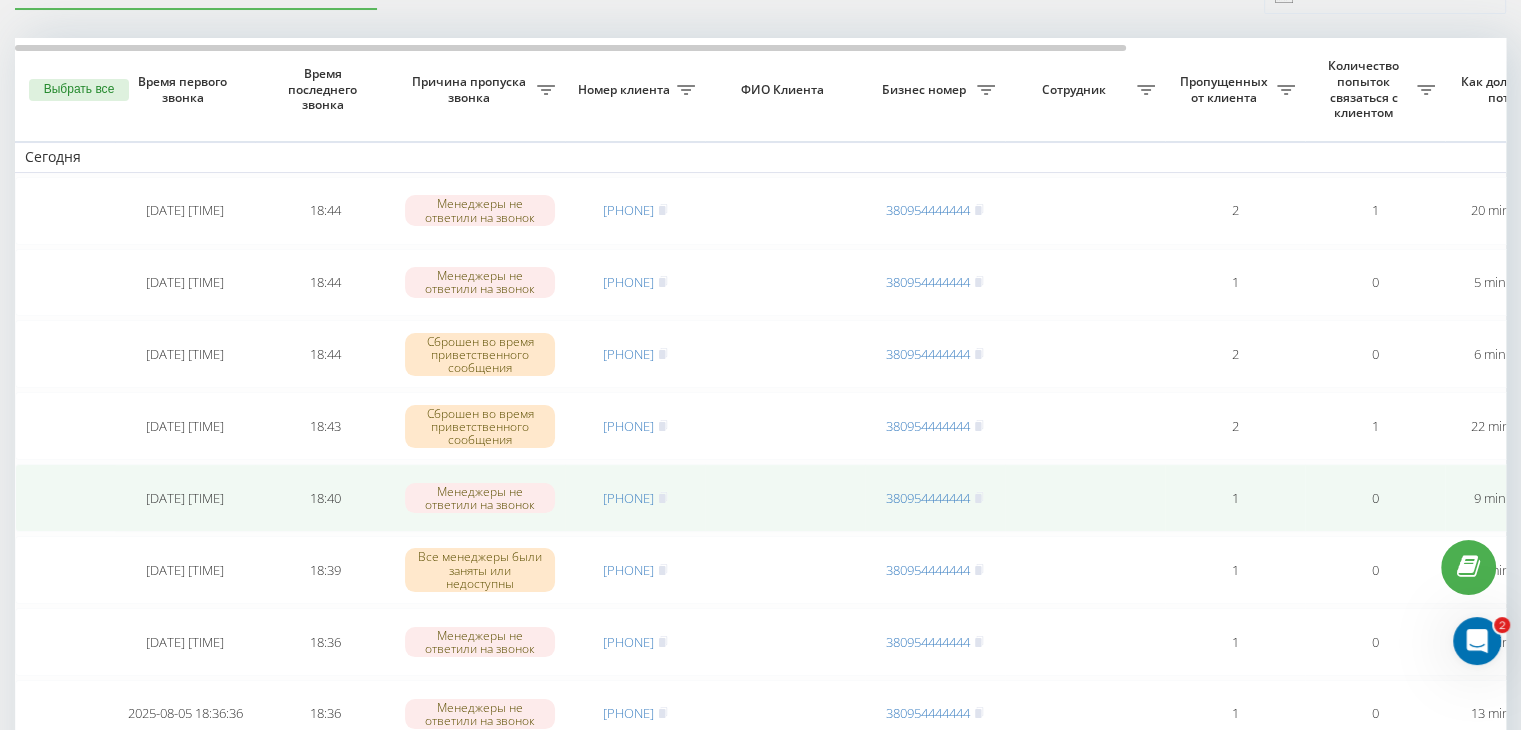 click on "[PHONE]" at bounding box center (628, 498) 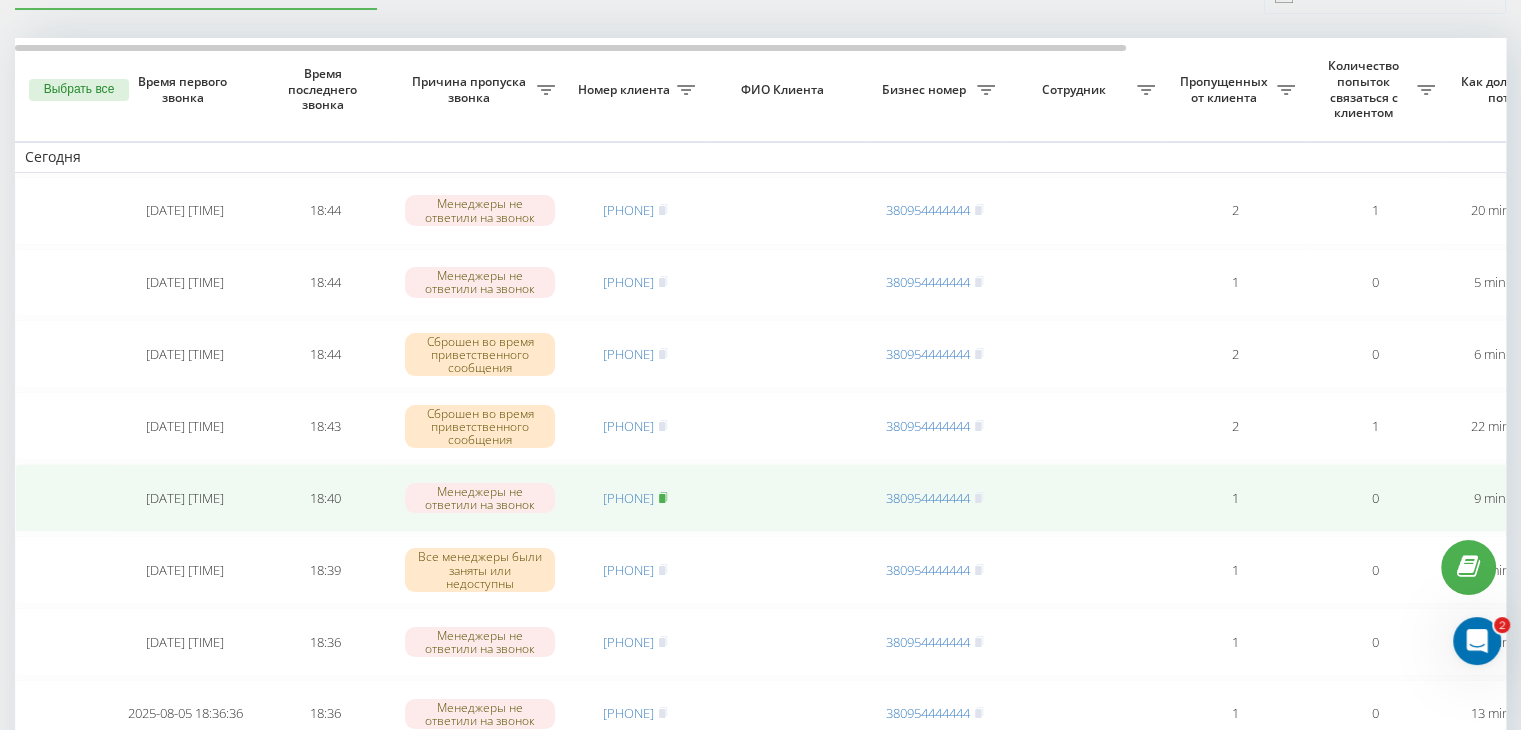 click 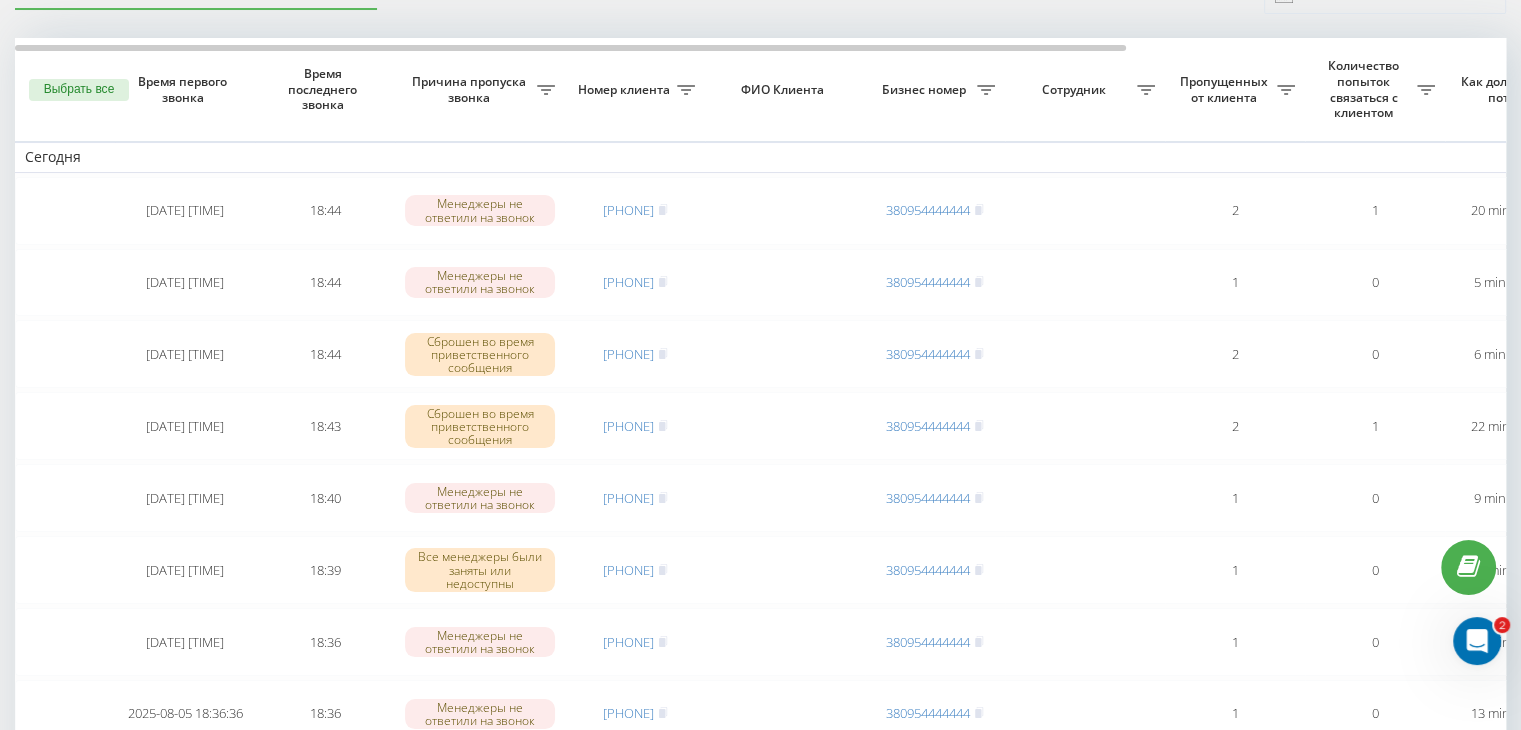 click on "Необработанные пропущенные звонки Обработанные звонки 05.08.2025  -  05.08.2025 Выбрать все Время первого звонка Время последнего звонка Причина пропуска звонка Номер клиента ФИО Клиента Бизнес номер Сотрудник Пропущенных от клиента Количество попыток связаться с клиентом Как долго звонок потерян Название схемы переадресации Комментарий к звонку Сегодня 2025-08-05 18:29:41 18:44 Менеджеры не ответили на звонок [PHONE] [PHONE] 2 1 20 minutes ago ukrpas.com.ua Обработать Не удалось связаться Связался с клиентом с помощью другого канала Клиент перезвонил сам с другого номера 2025-08-05 18:44:19 1" at bounding box center [760, 1123] 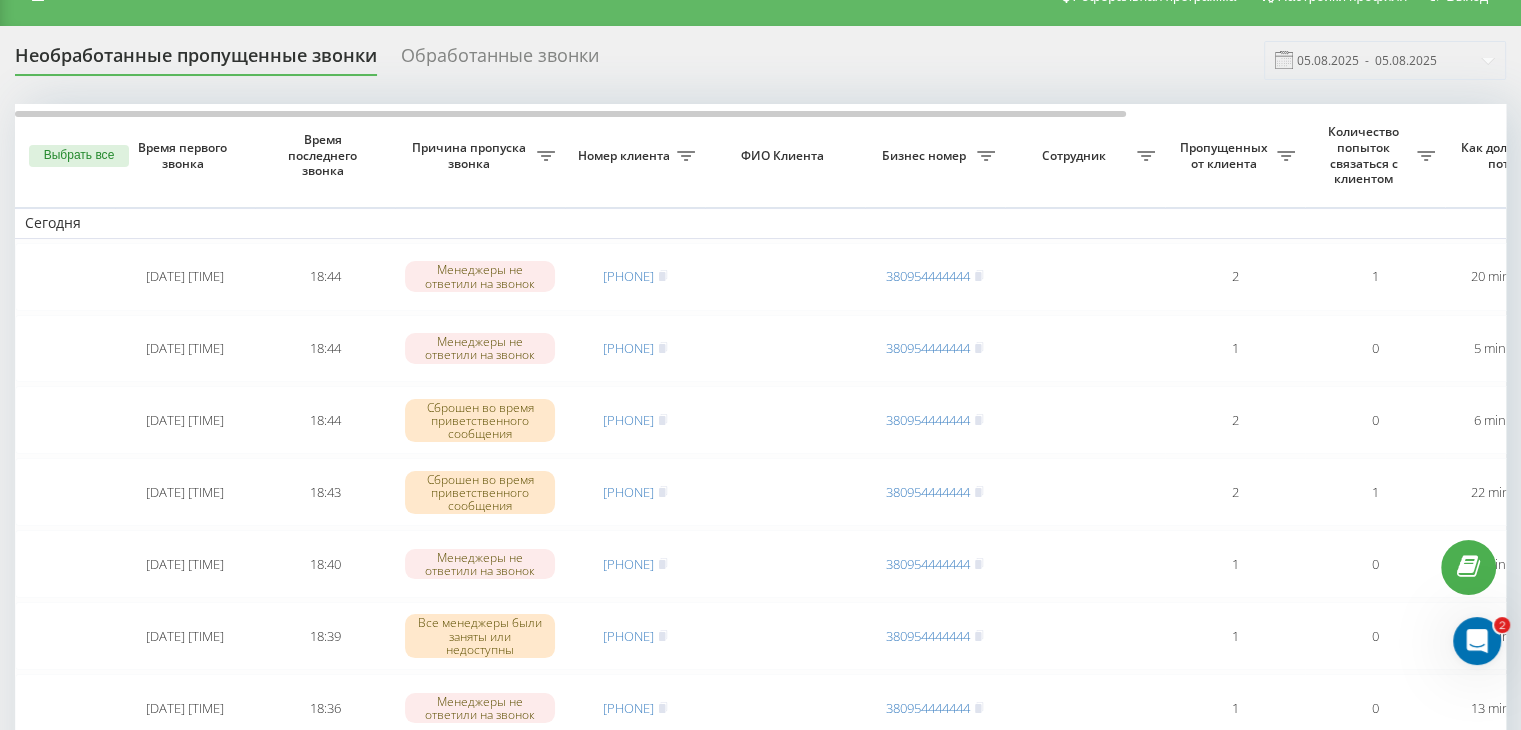 scroll, scrollTop: 0, scrollLeft: 0, axis: both 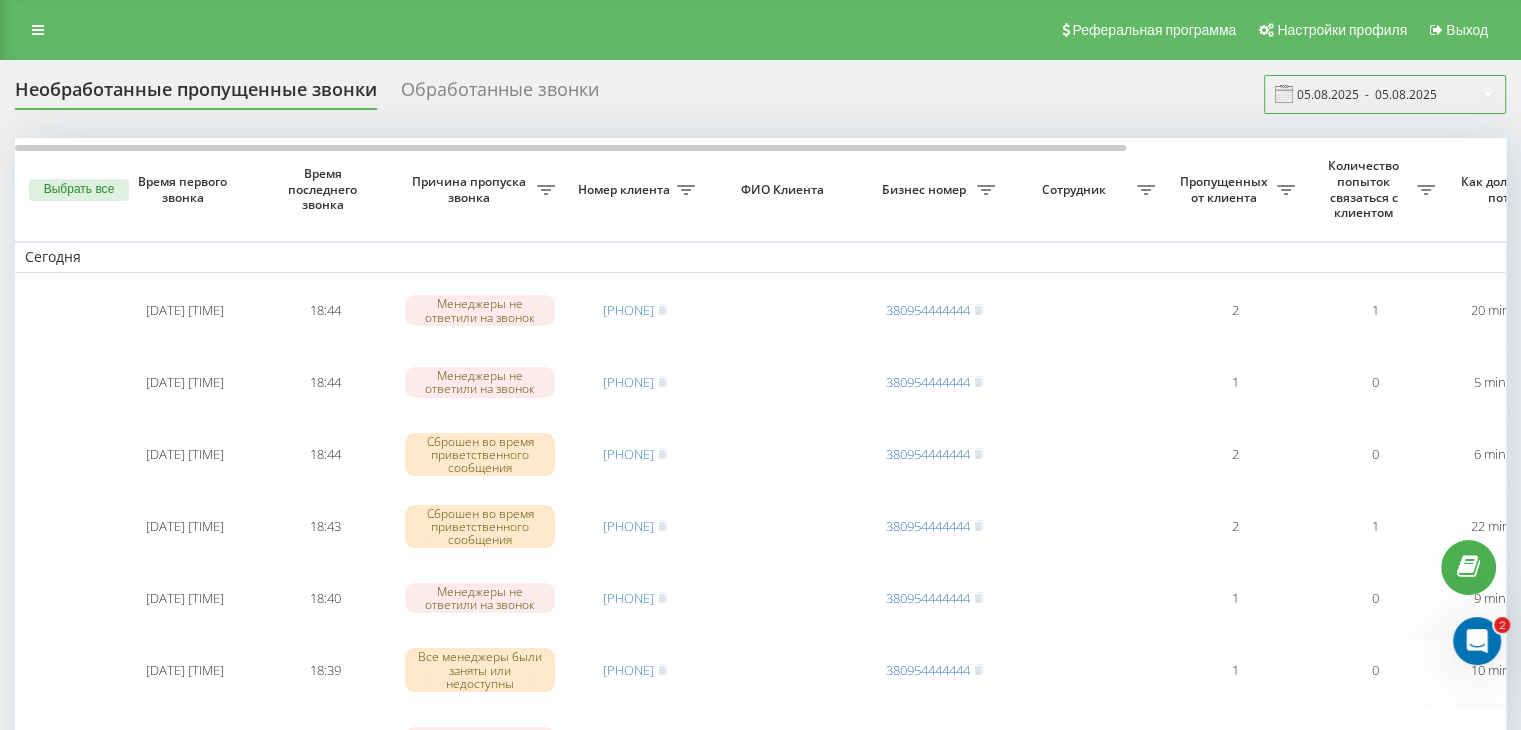 click on "05.08.2025  -  05.08.2025" at bounding box center (1385, 94) 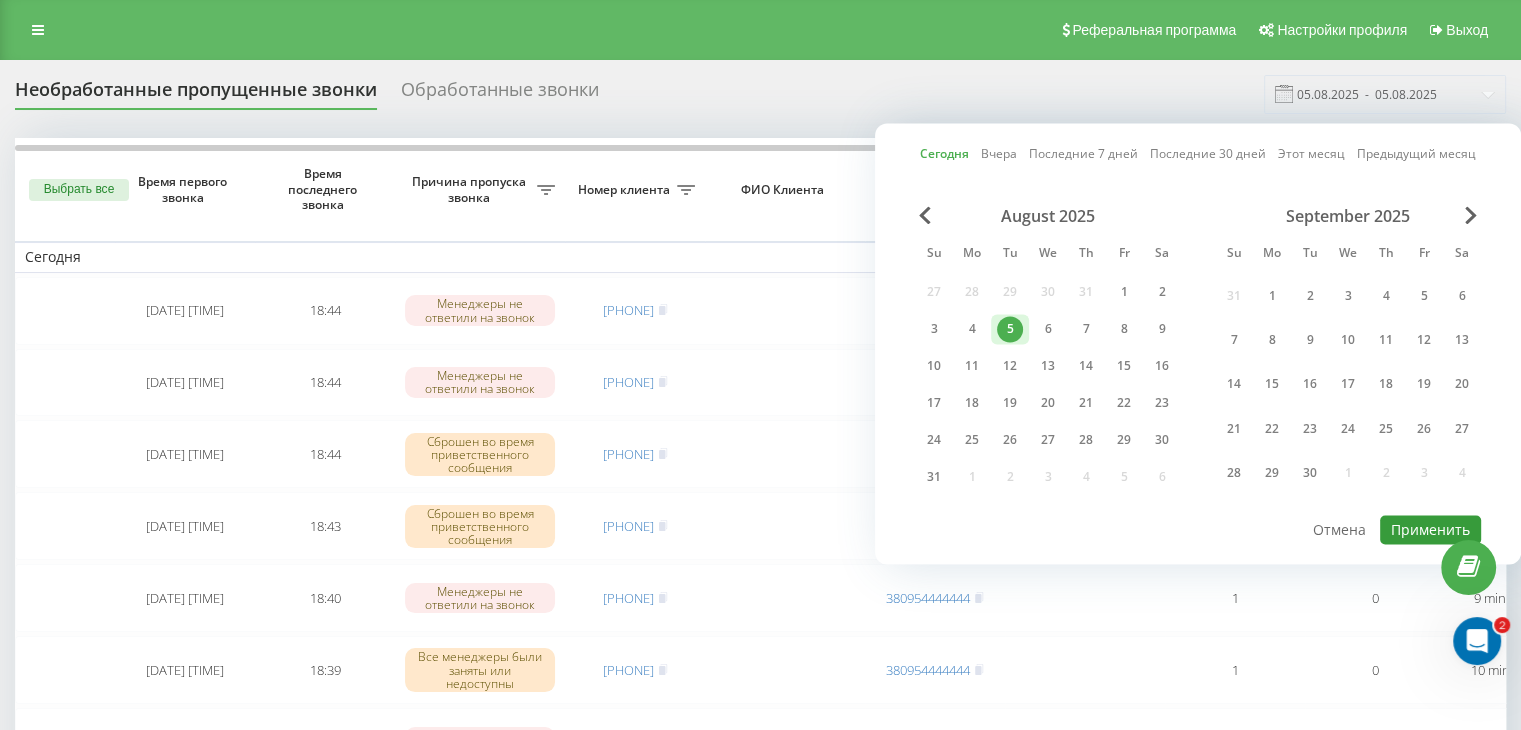 click on "Применить" at bounding box center [1430, 529] 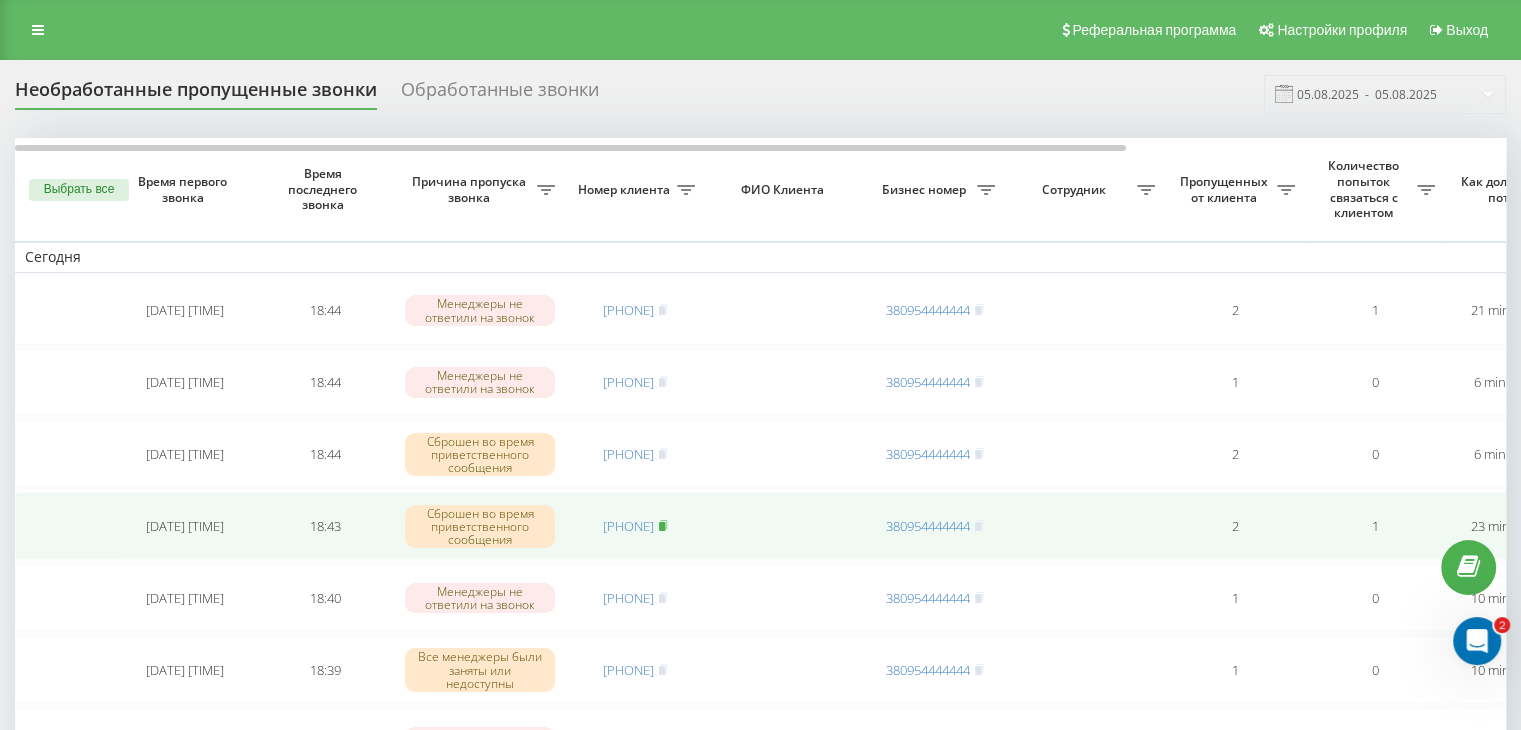 click 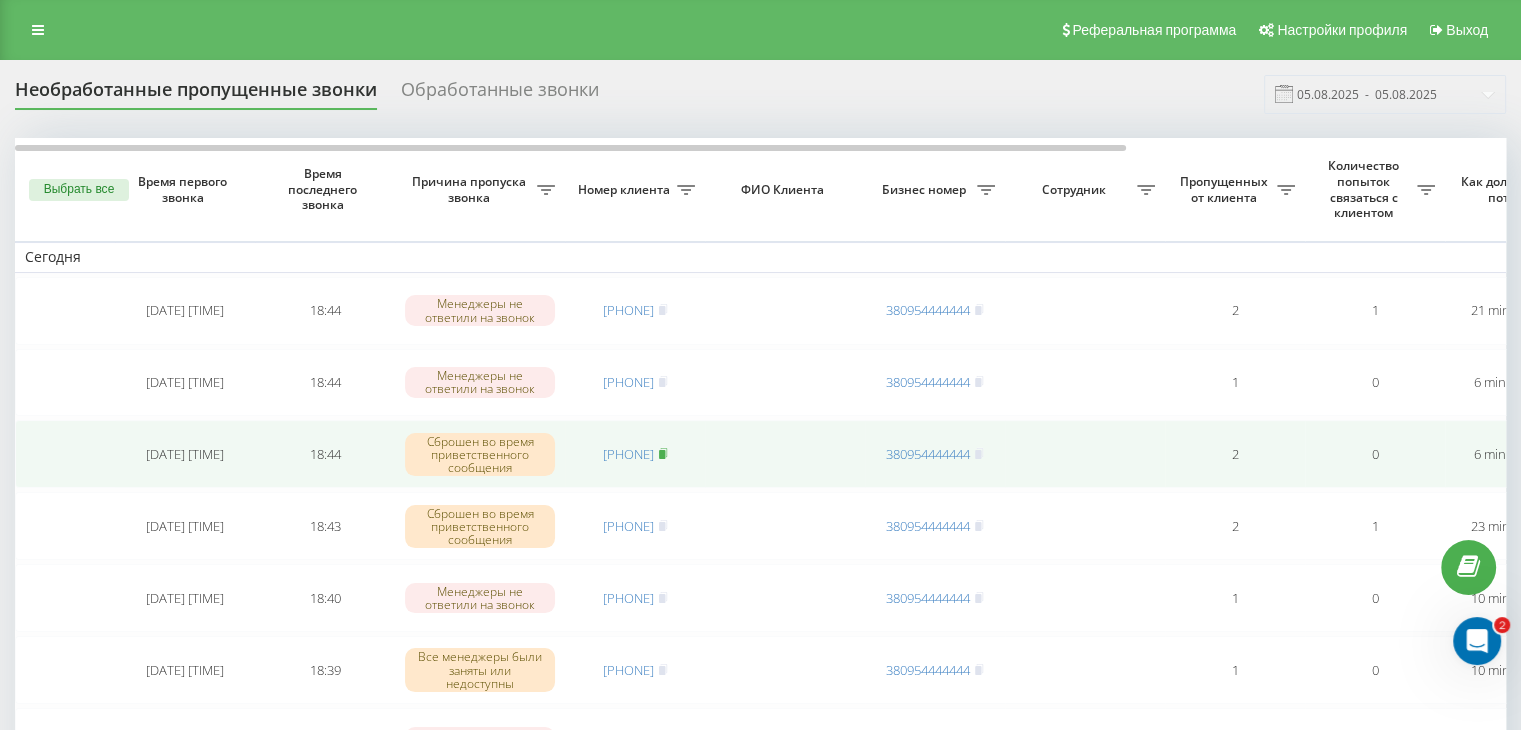 click 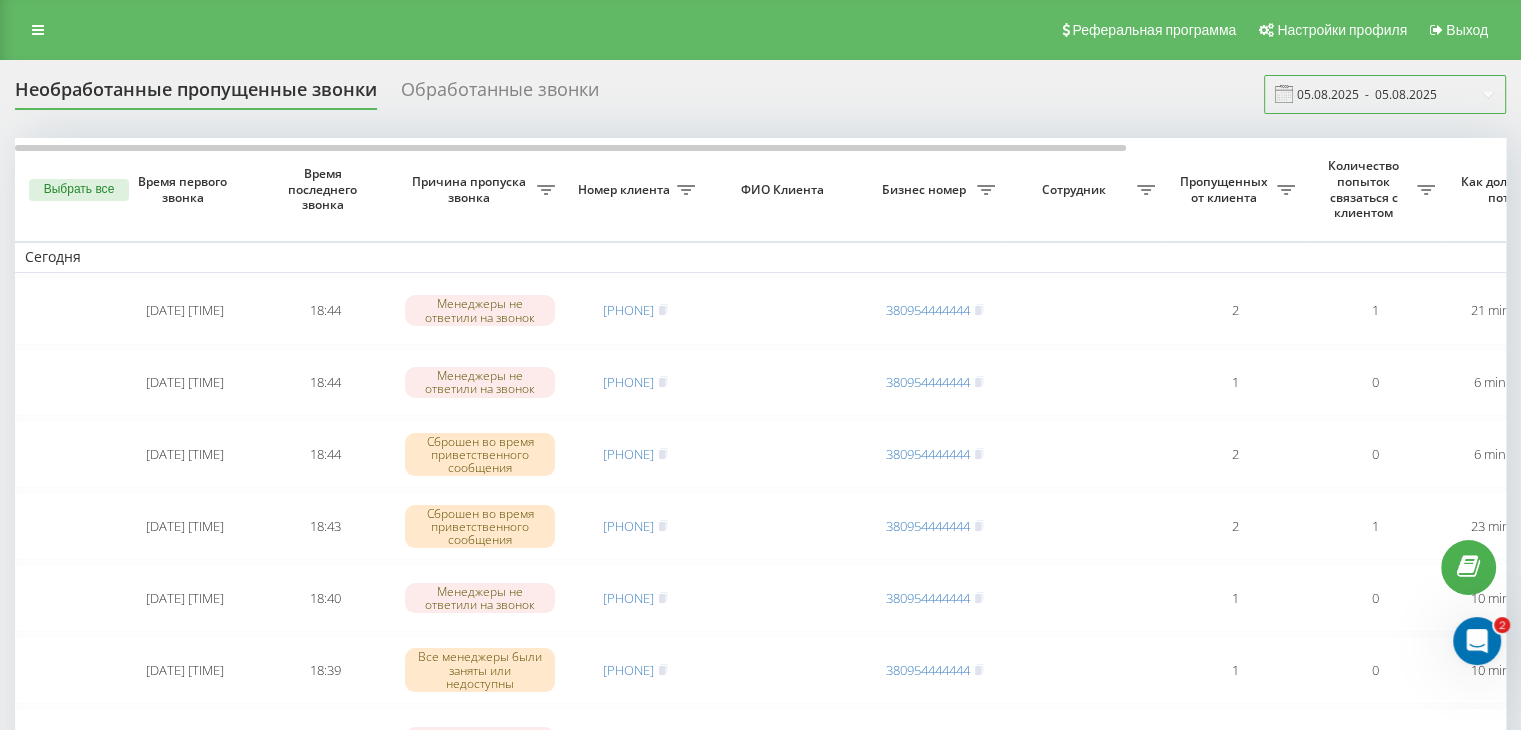 click on "05.08.2025  -  05.08.2025" at bounding box center (1385, 94) 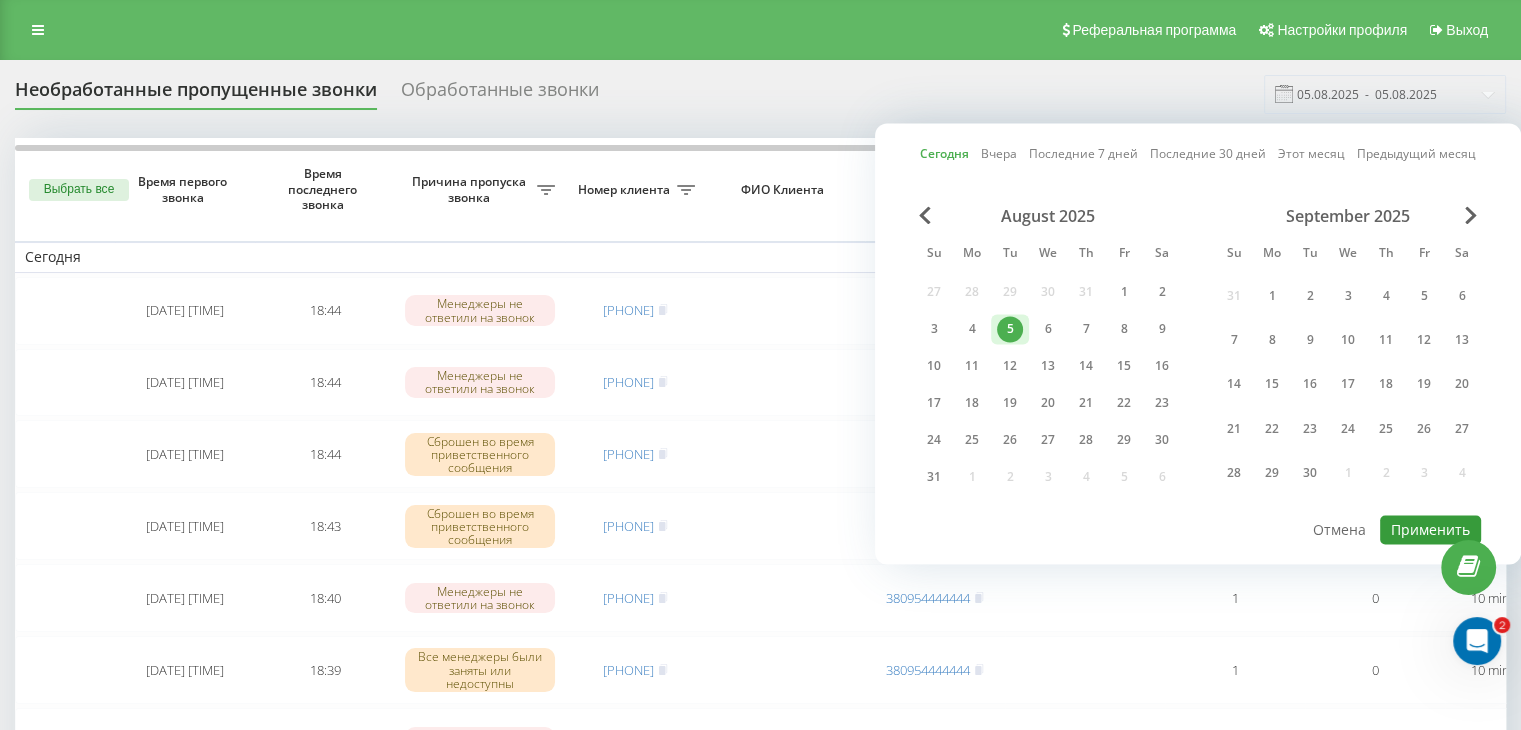 click on "Применить" at bounding box center [1430, 529] 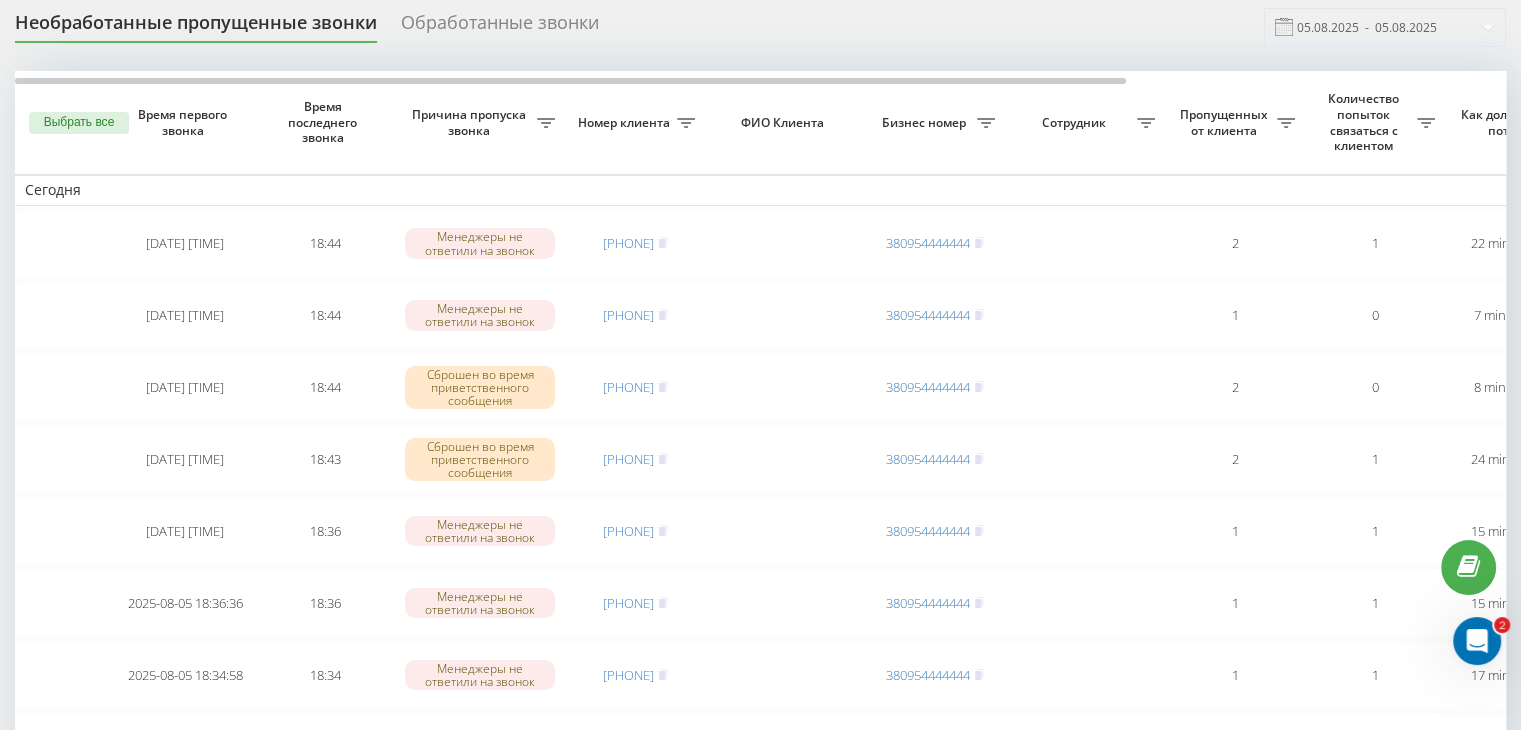 scroll, scrollTop: 100, scrollLeft: 0, axis: vertical 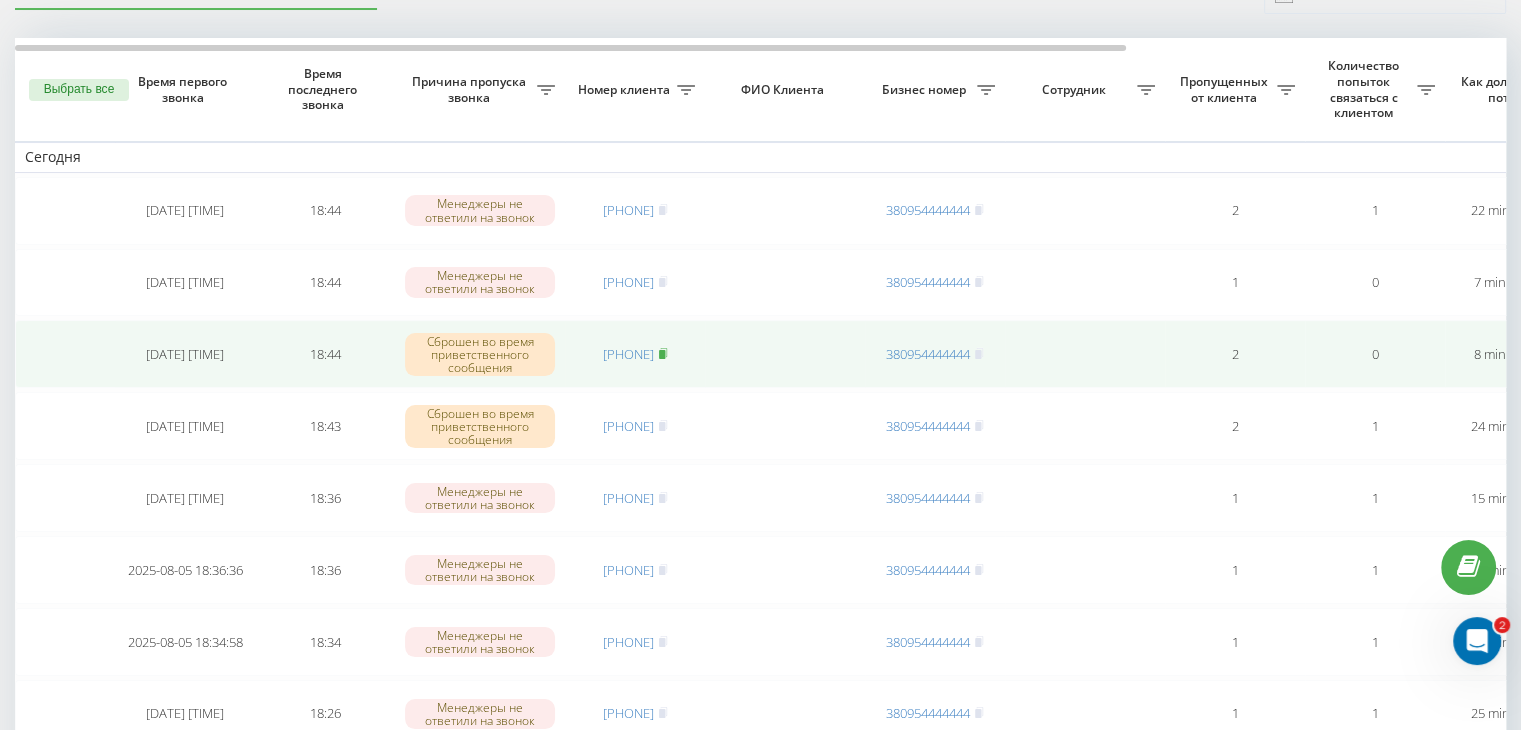 click 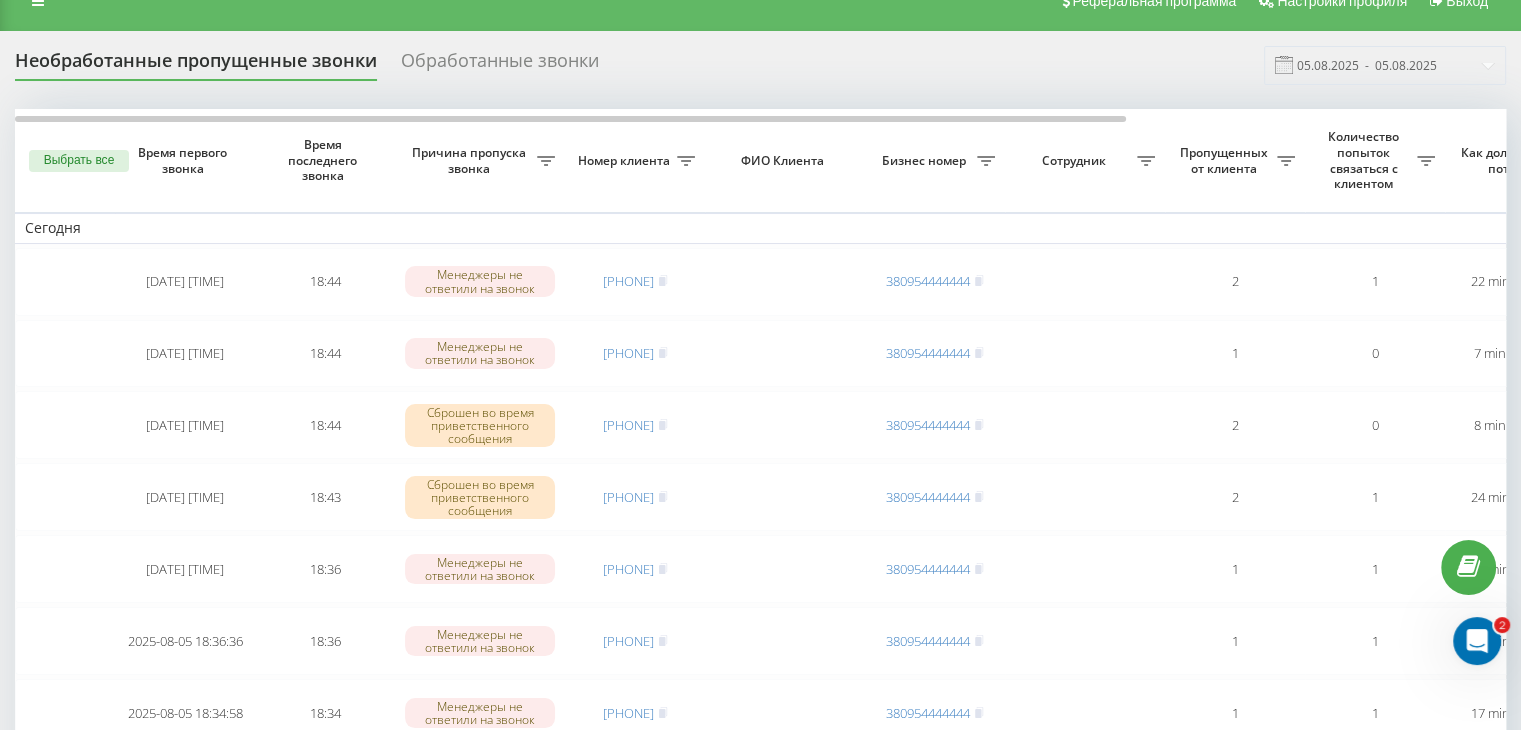 scroll, scrollTop: 0, scrollLeft: 0, axis: both 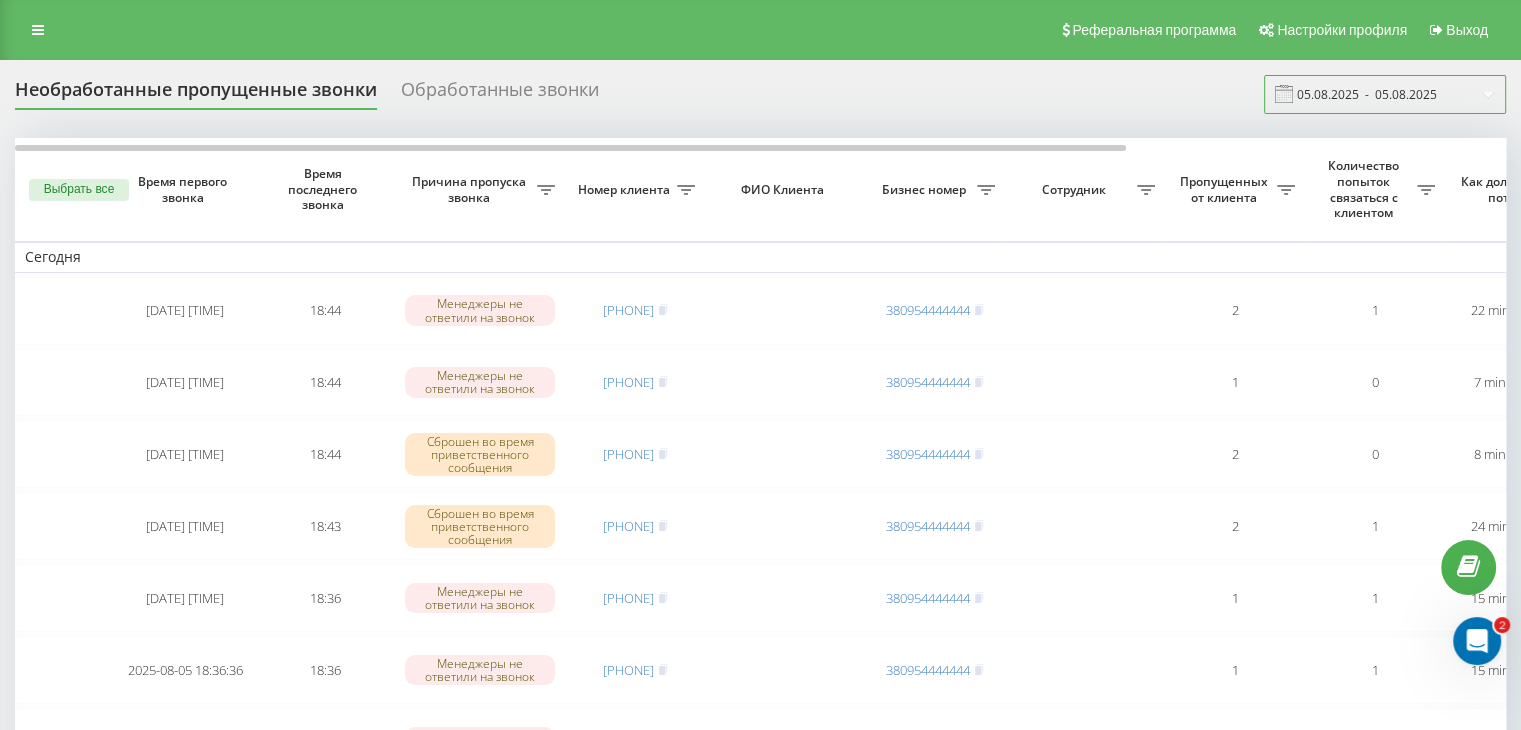 click on "05.08.2025  -  05.08.2025" at bounding box center (1385, 94) 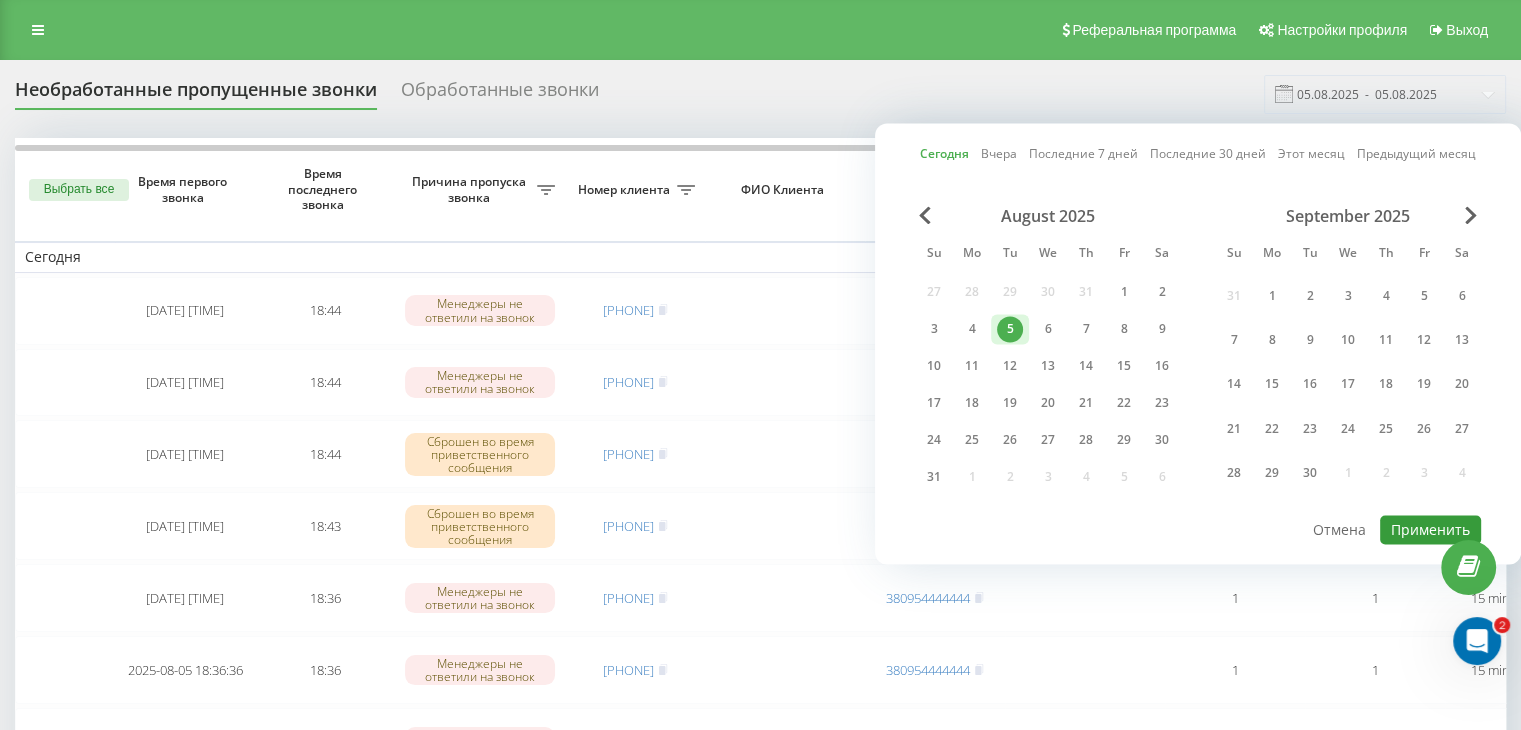 click on "Применить" at bounding box center [1430, 529] 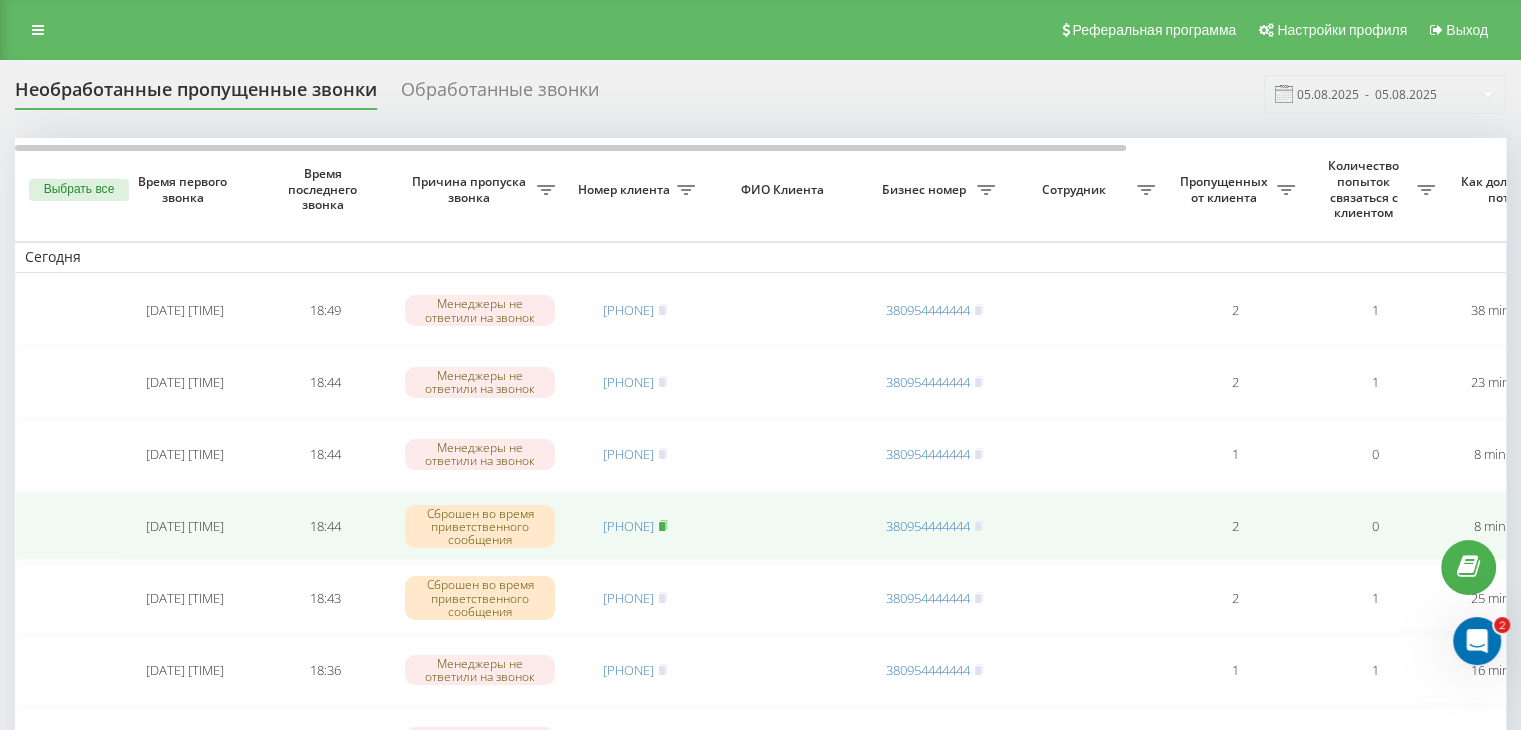 click 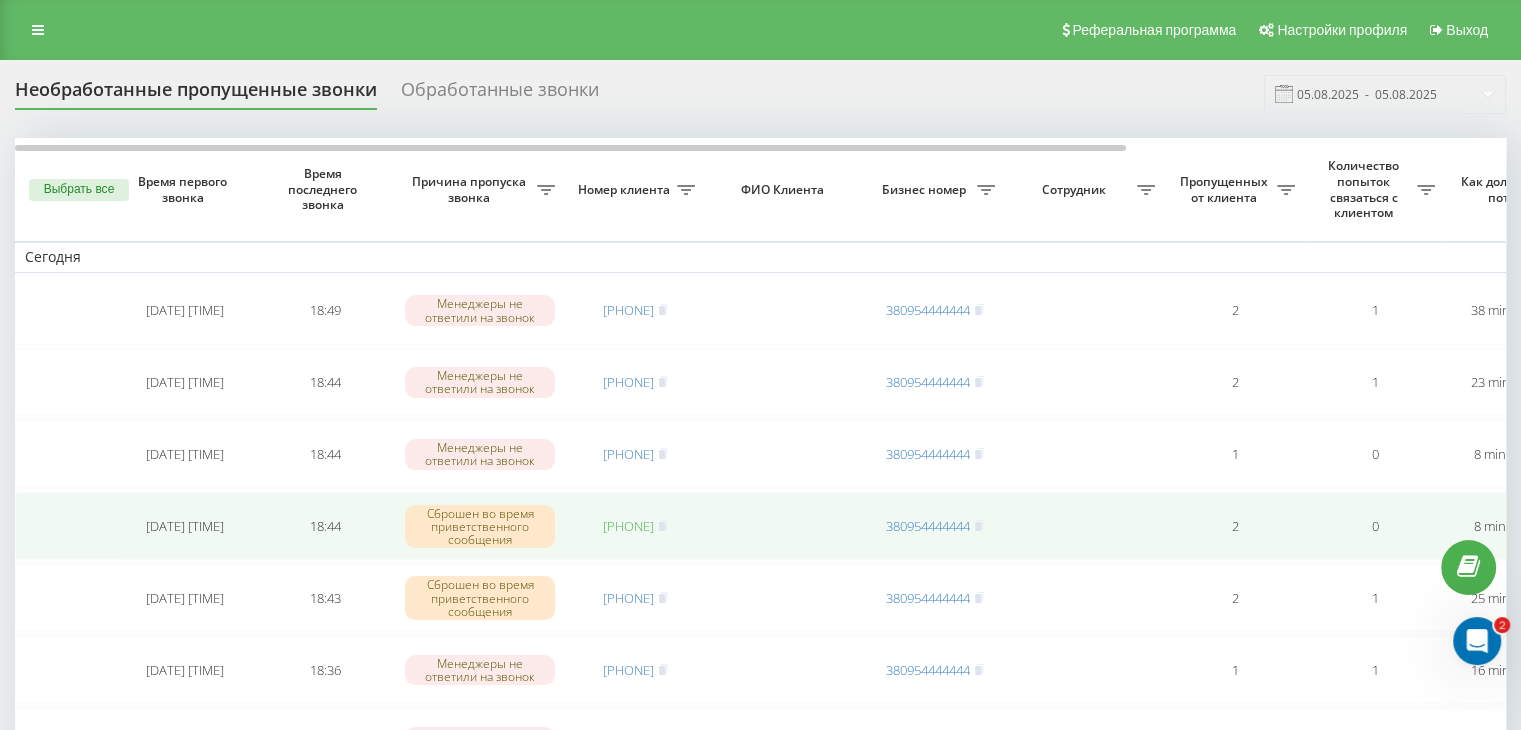 click on "[PHONE]" at bounding box center (628, 526) 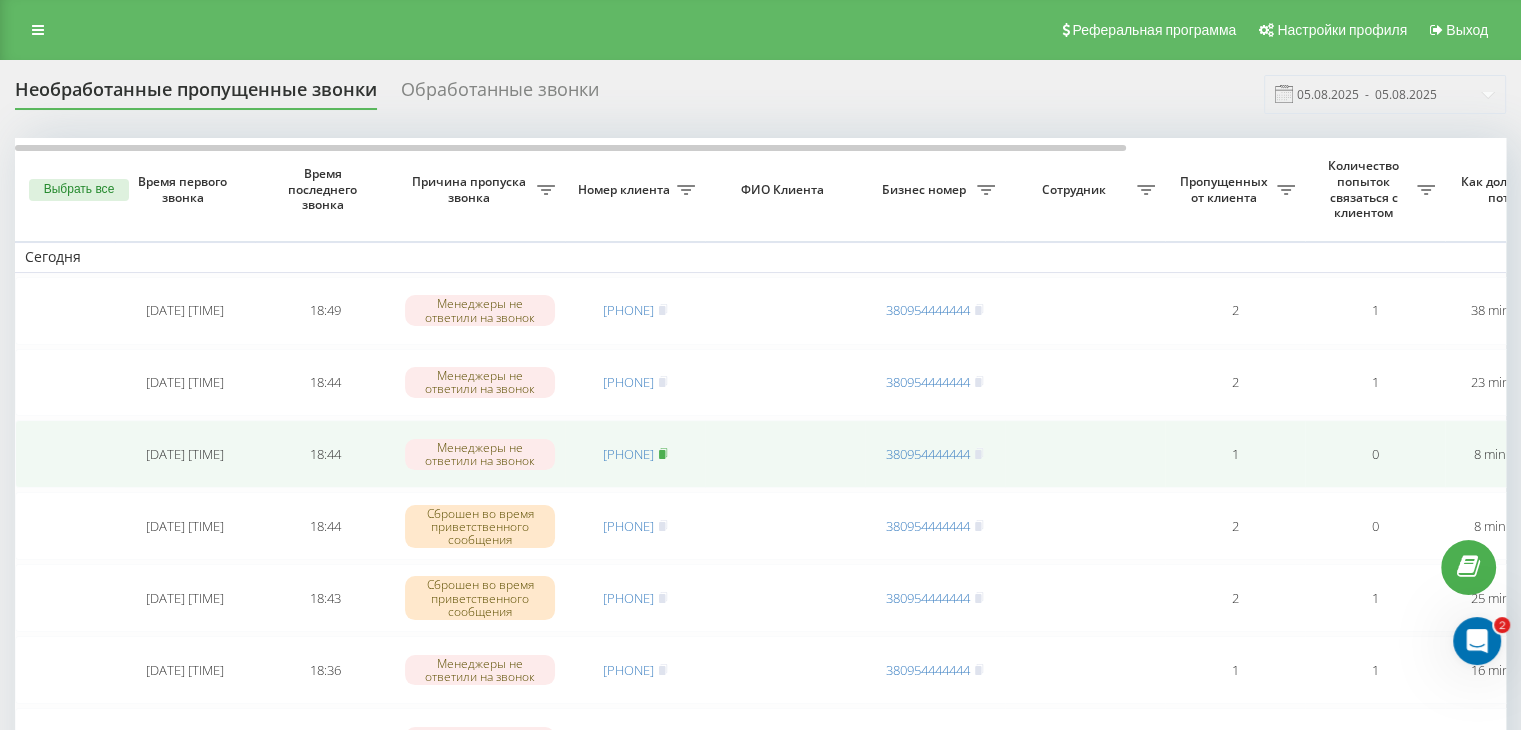 click 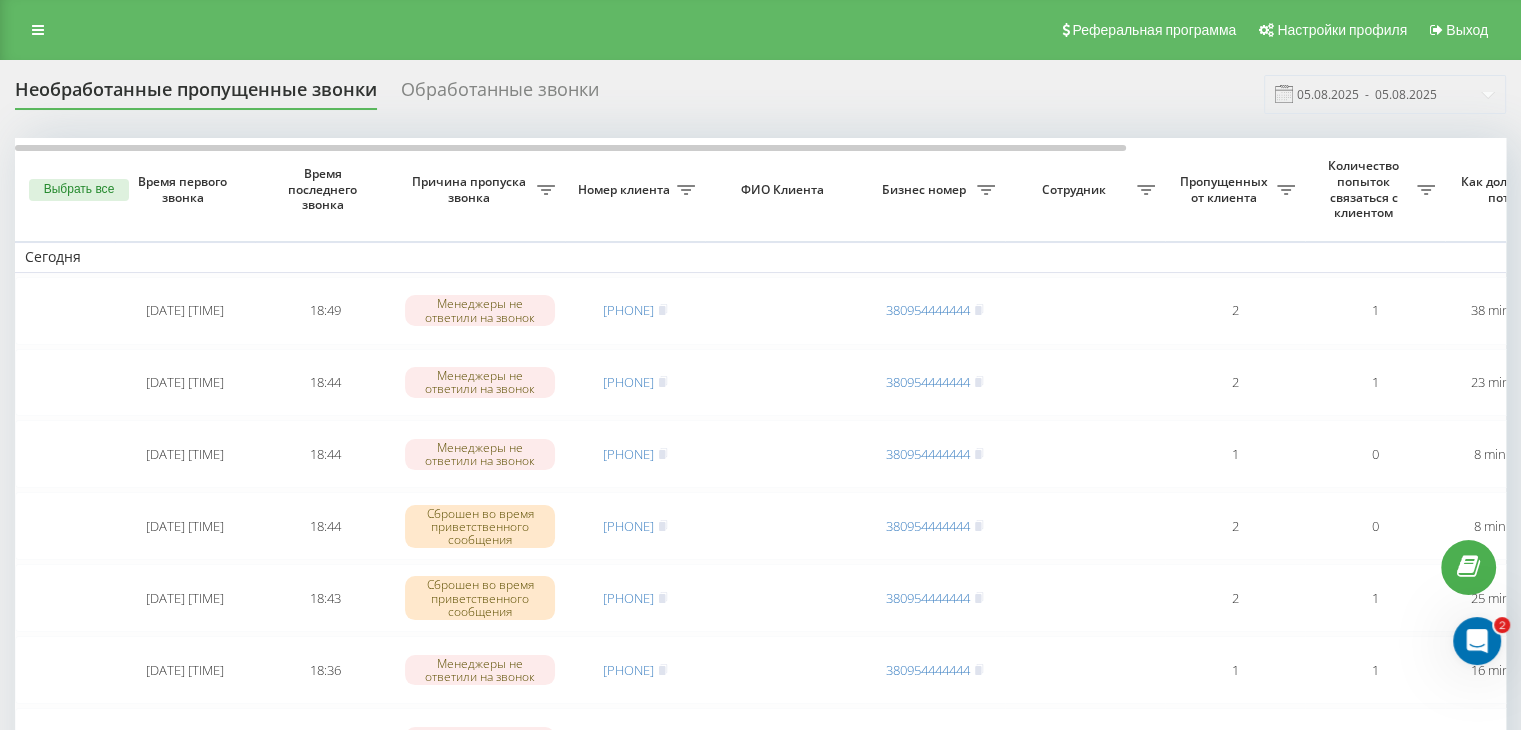 click on "Необработанные пропущенные звонки Обработанные звонки 05.08.2025  -  05.08.2025" at bounding box center (760, 94) 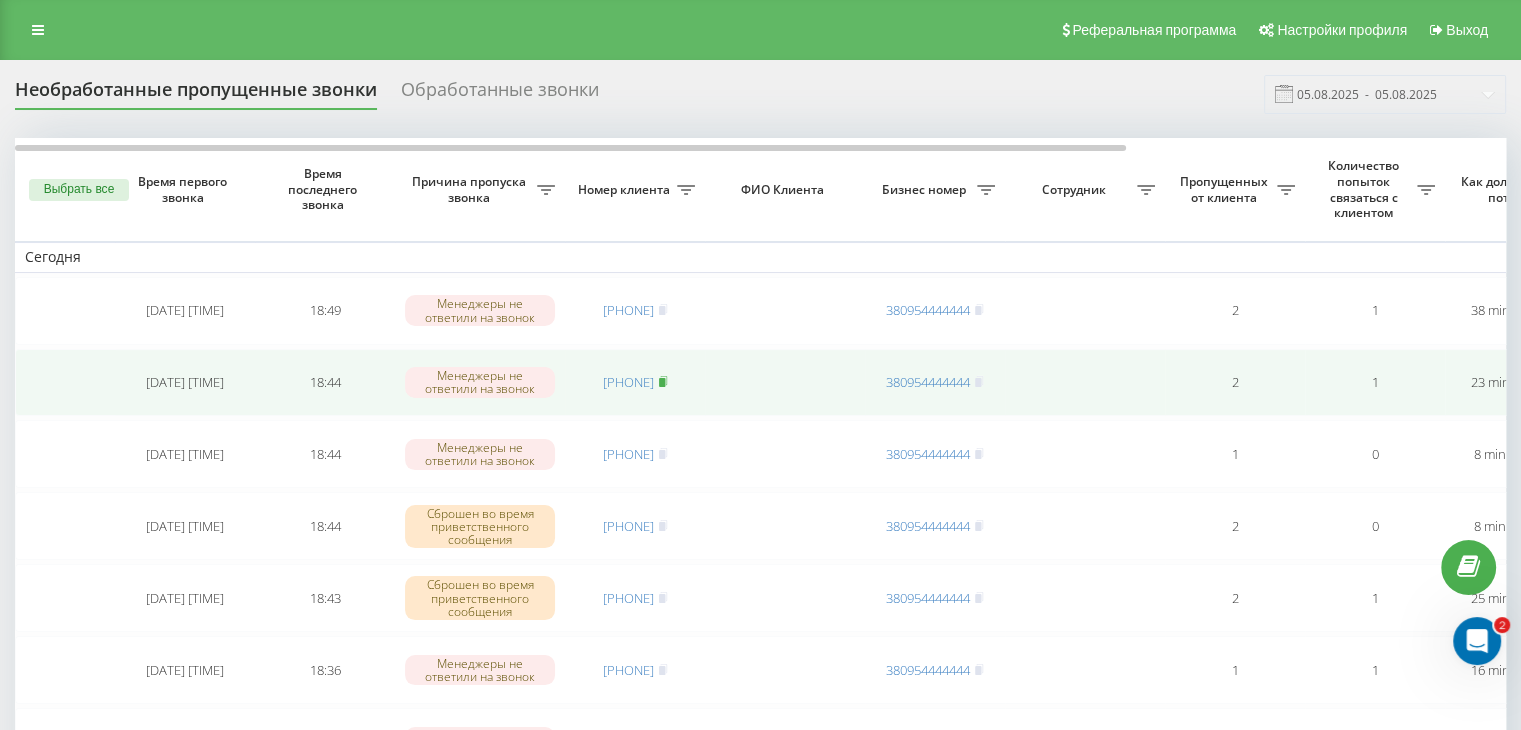 click 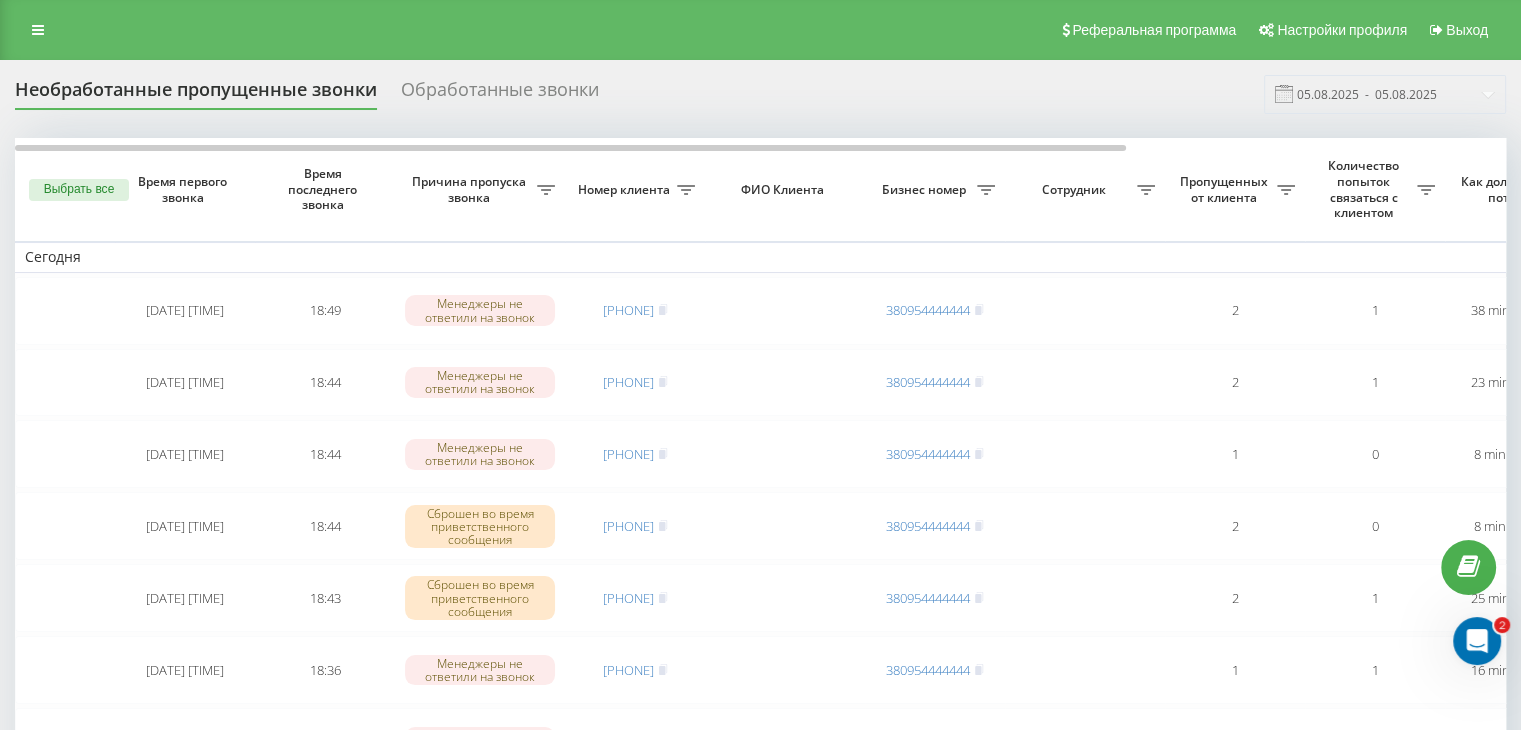 click on "Необработанные пропущенные звонки Обработанные звонки 05.08.2025  -  05.08.2025" at bounding box center (760, 94) 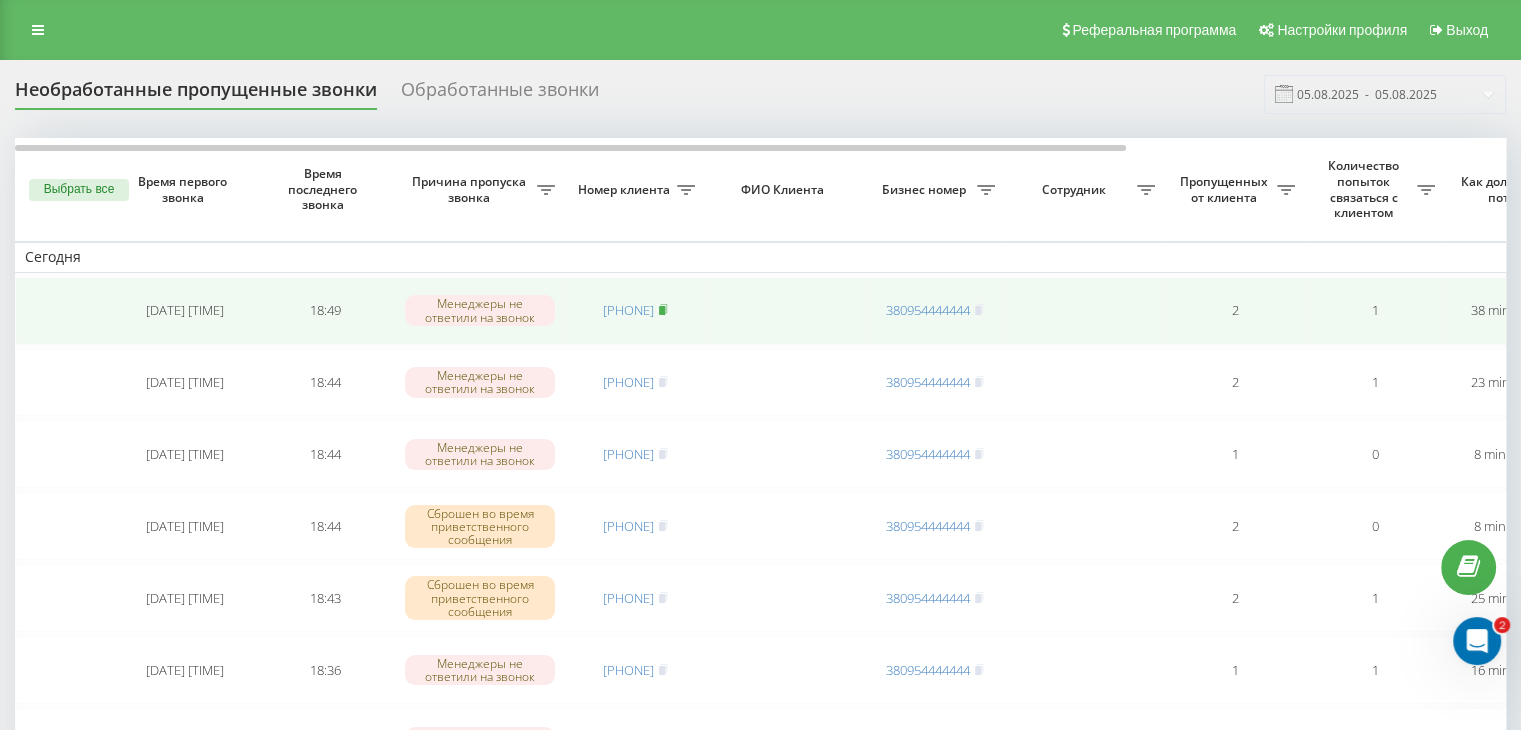 click 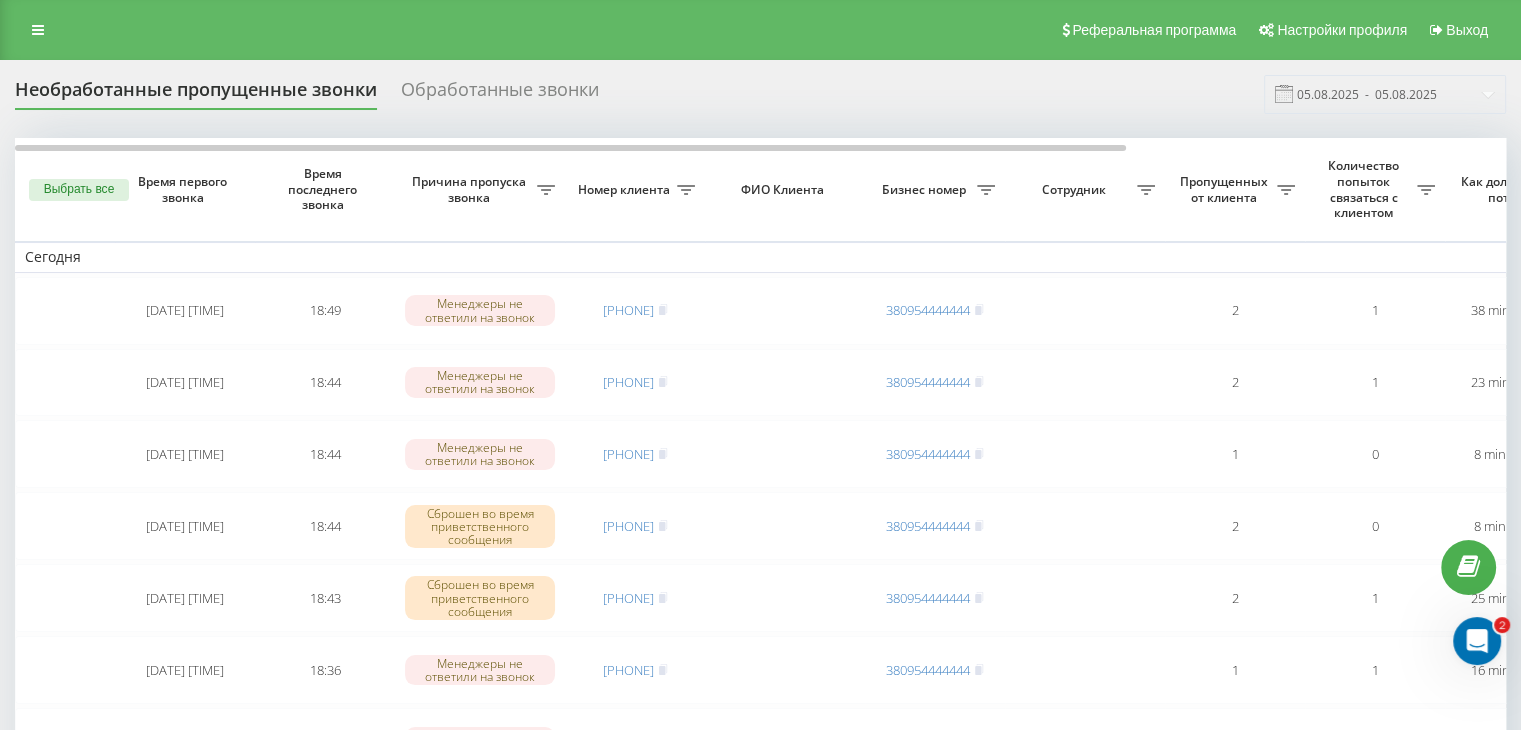 click on "Необработанные пропущенные звонки Обработанные звонки 05.08.2025  -  05.08.2025" at bounding box center [760, 94] 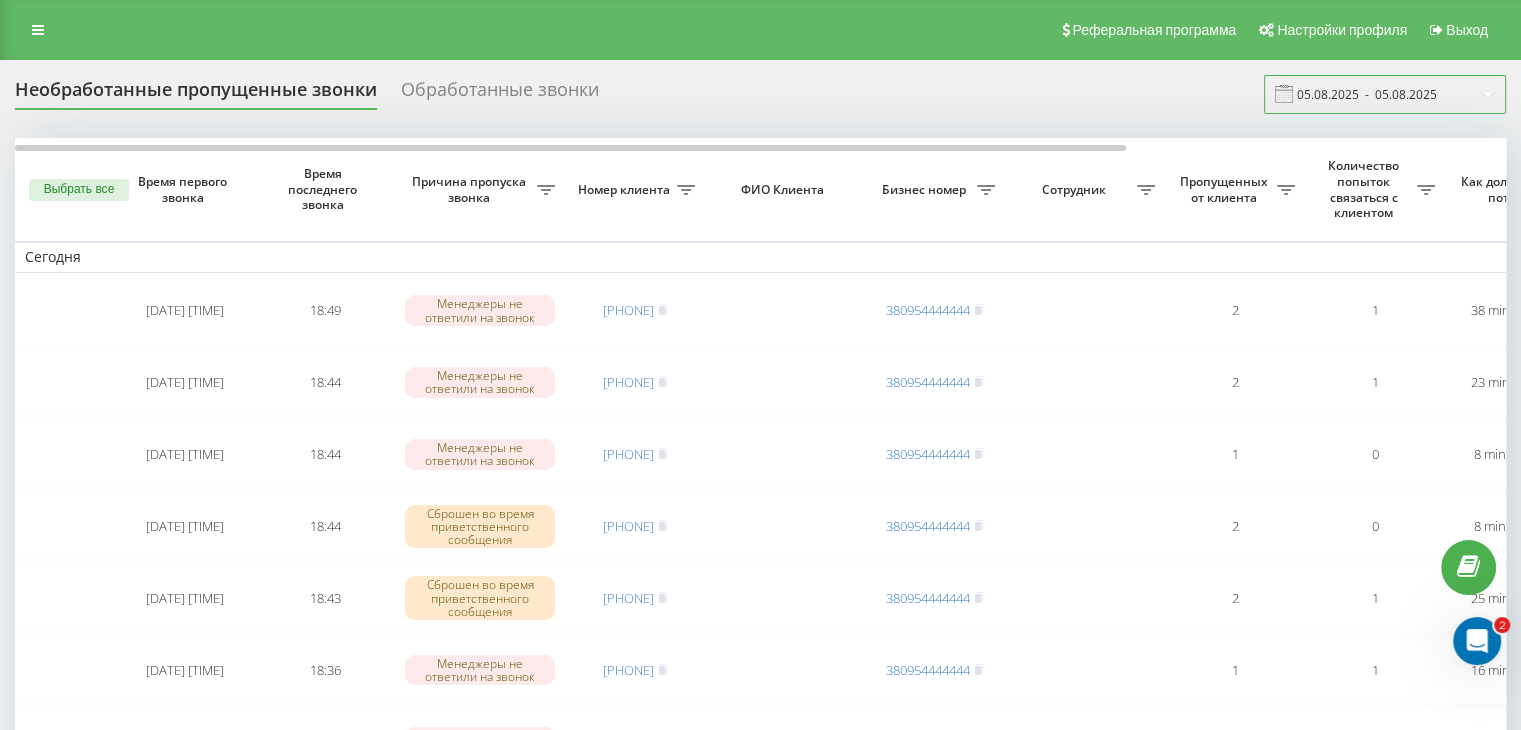 click on "05.08.2025  -  05.08.2025" at bounding box center (1385, 94) 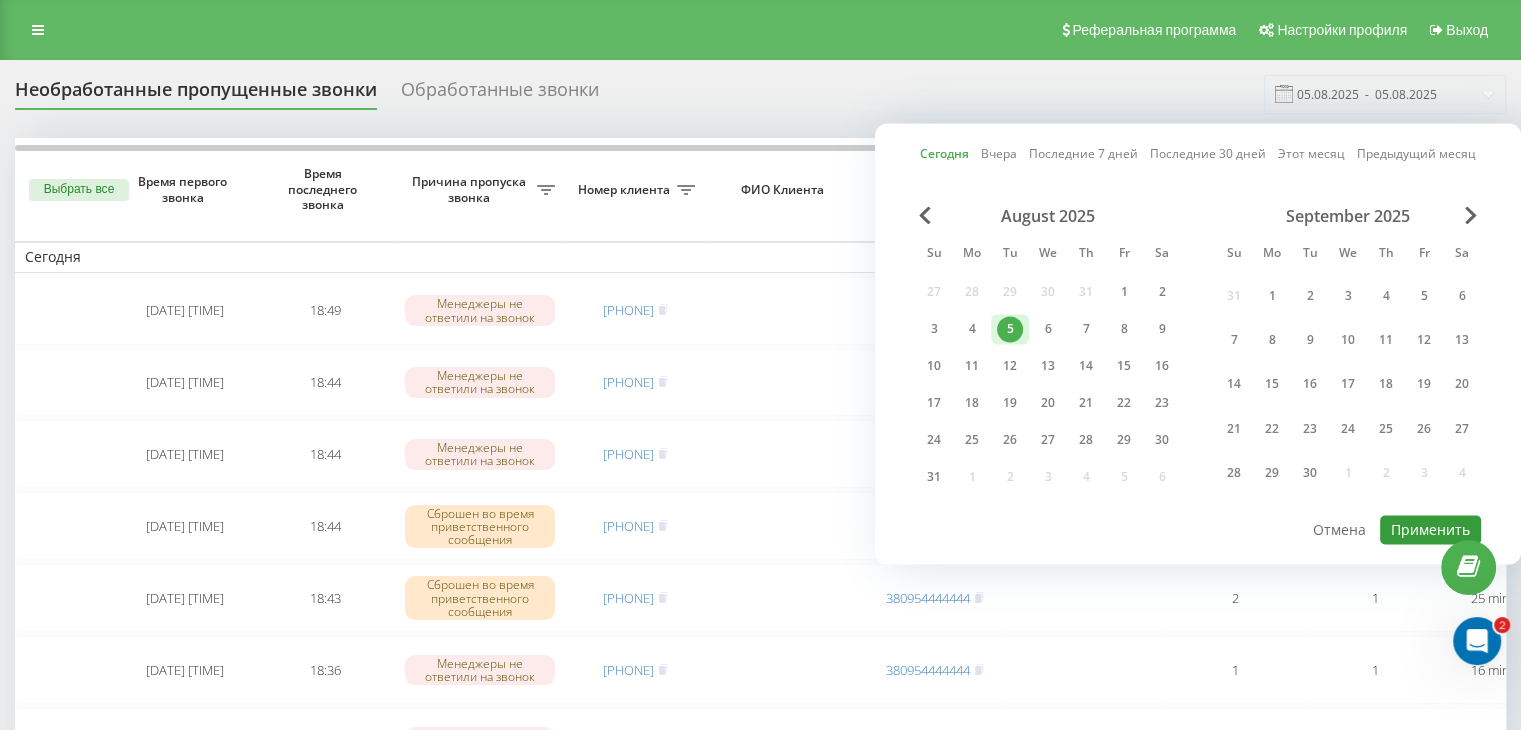 click on "Применить" at bounding box center (1430, 529) 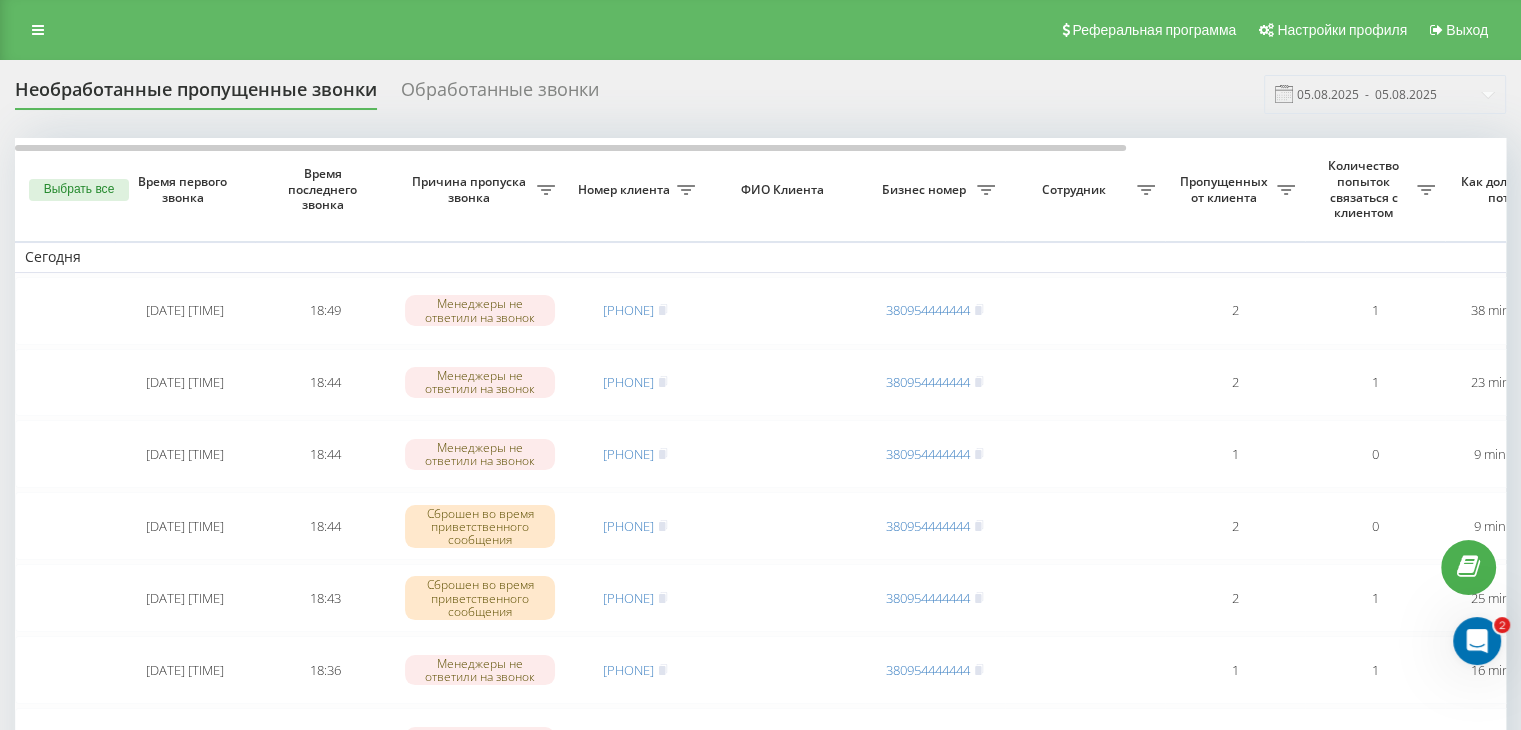 click on "Необработанные пропущенные звонки Обработанные звонки 05.08.2025  -  05.08.2025" at bounding box center [760, 94] 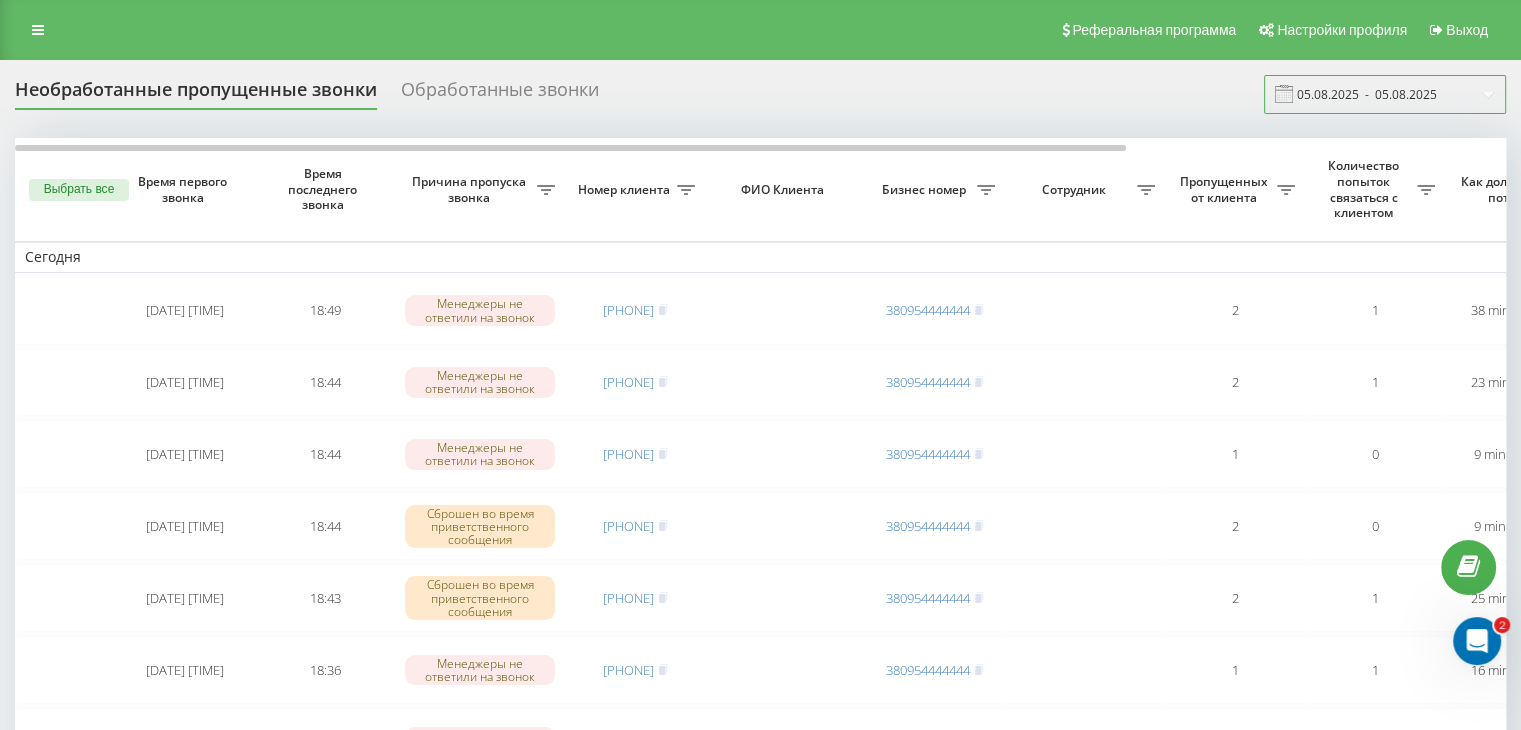 click on "05.08.2025  -  05.08.2025" at bounding box center [1385, 94] 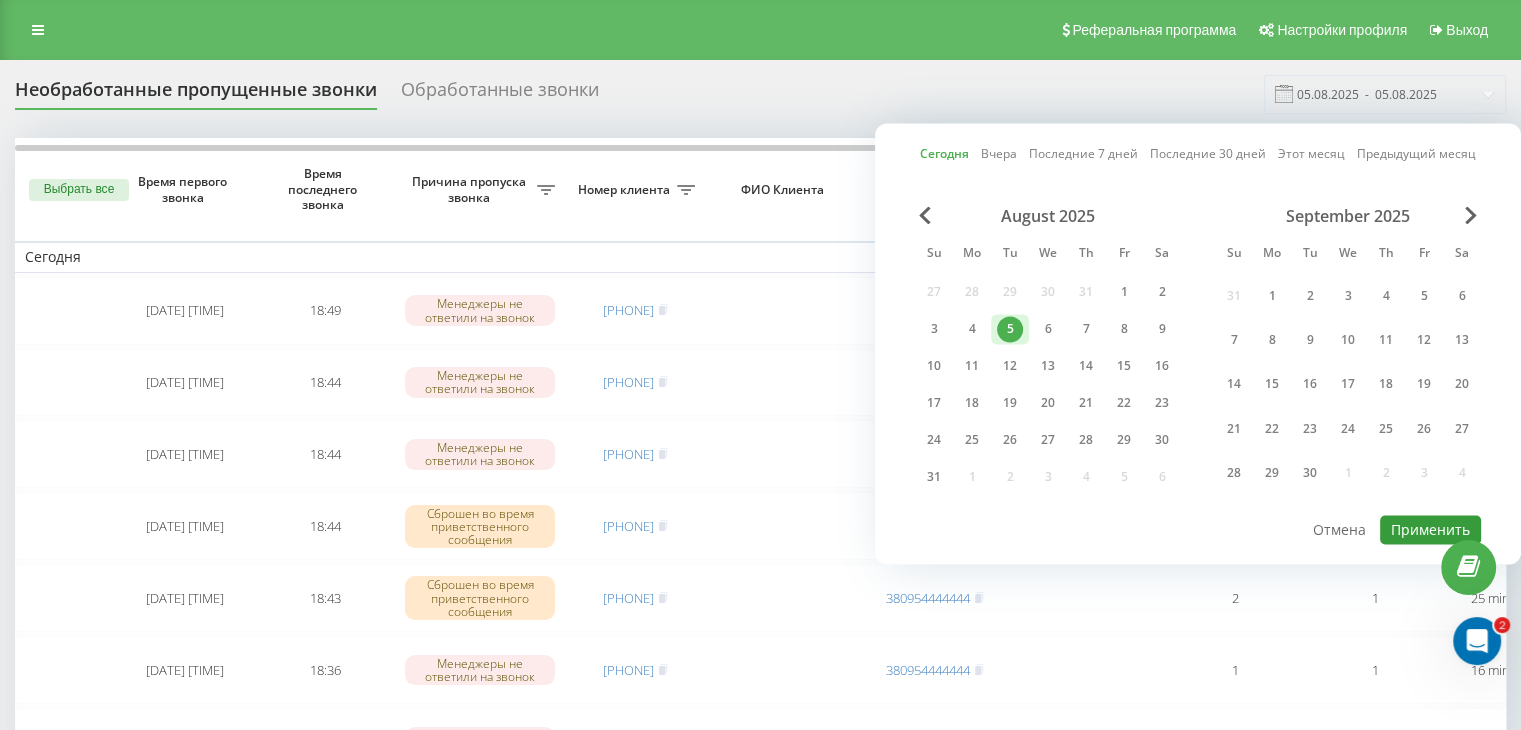 click on "Применить" at bounding box center [1430, 529] 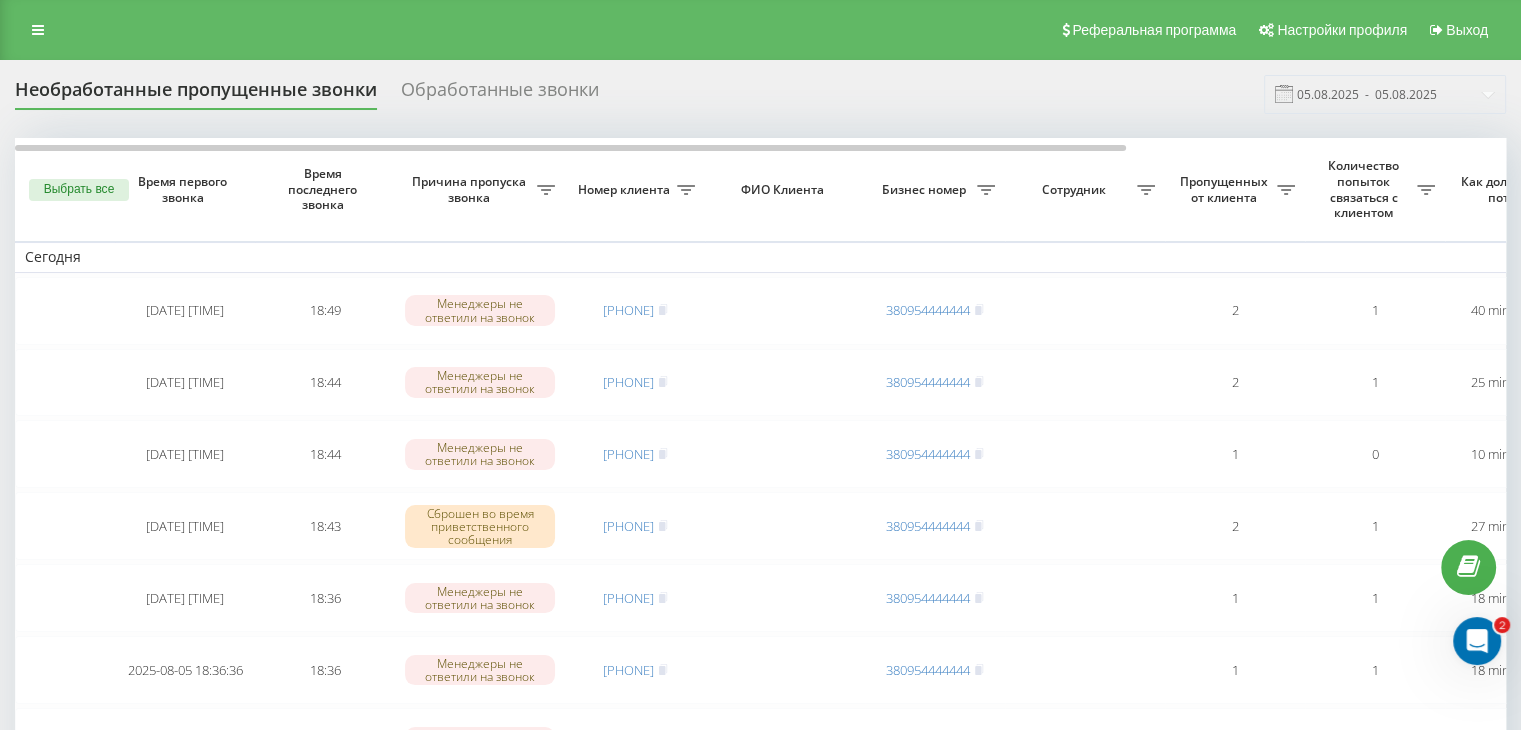 scroll, scrollTop: 100, scrollLeft: 0, axis: vertical 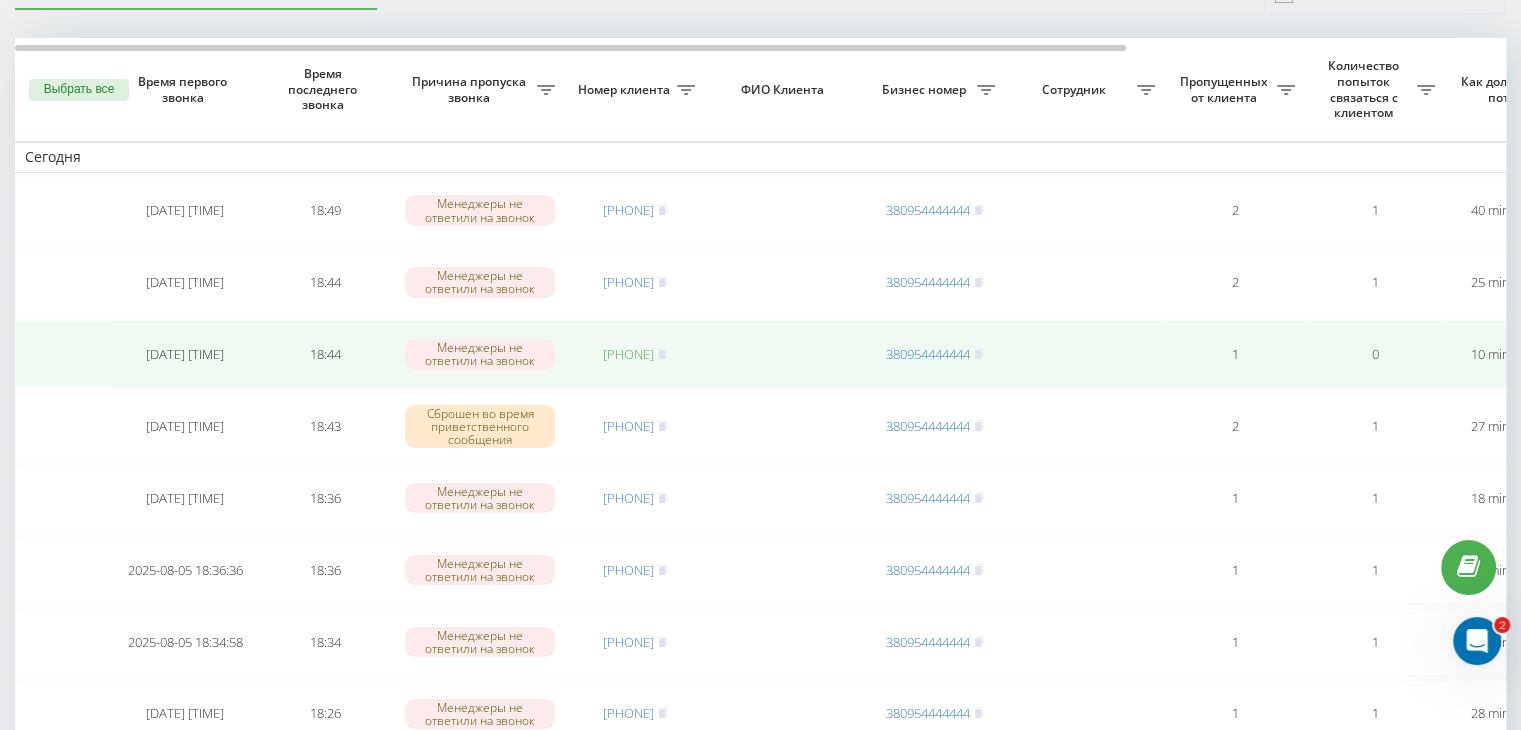 click on "[PHONE]" at bounding box center (628, 354) 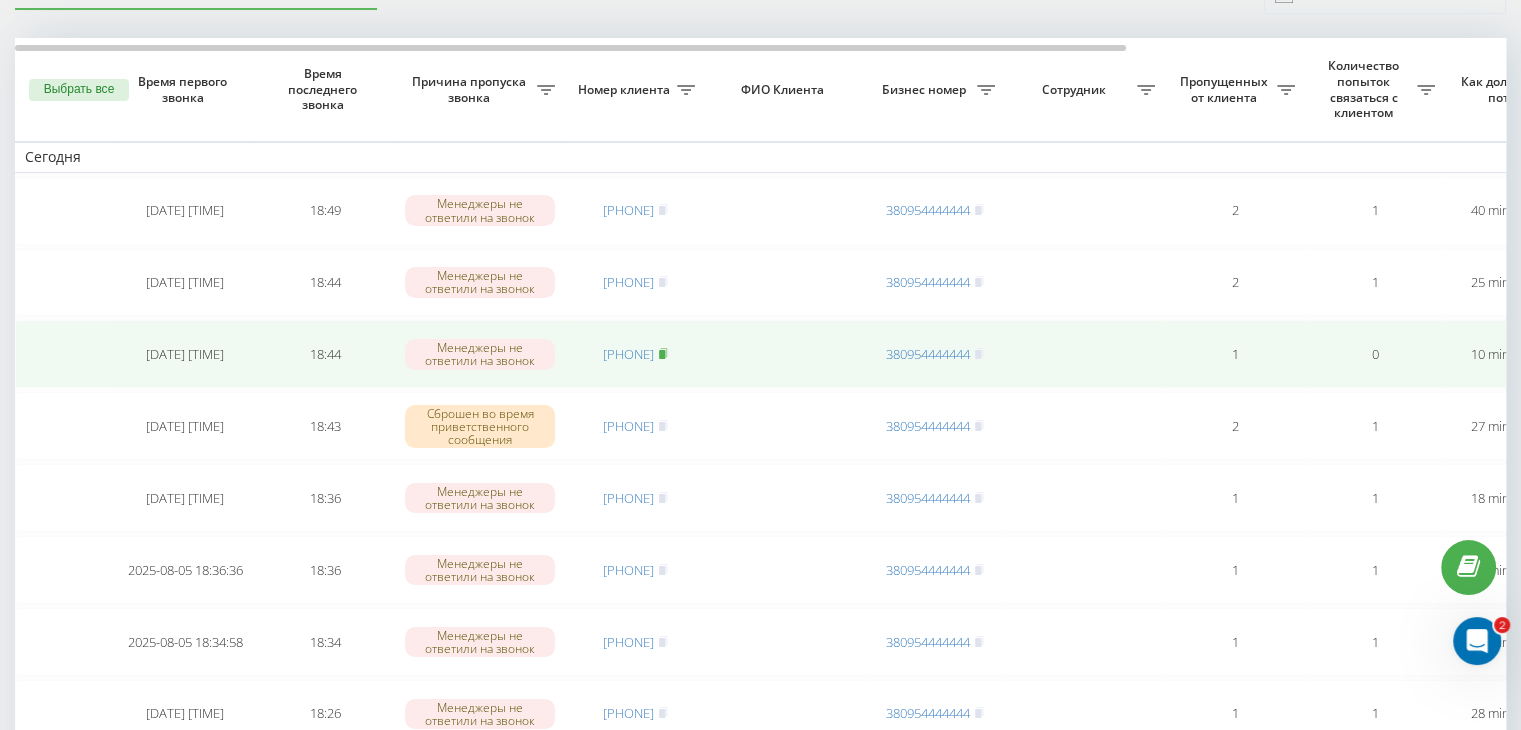 click 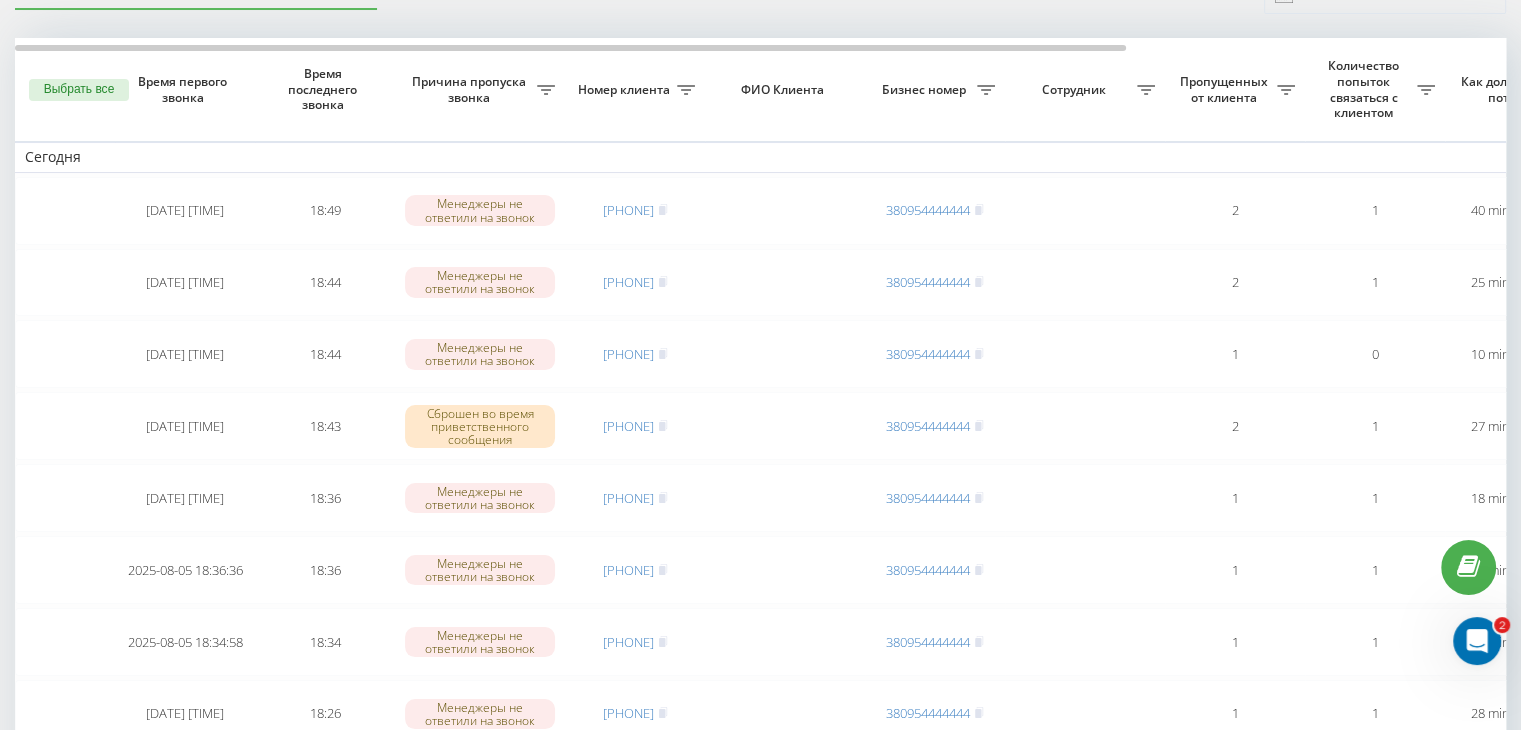 click on "Необработанные пропущенные звонки Обработанные звонки 05.08.2025  -  05.08.2025 Выбрать все Время первого звонка Время последнего звонка Причина пропуска звонка Номер клиента ФИО Клиента Бизнес номер Сотрудник Пропущенных от клиента Количество попыток связаться с клиентом Как долго звонок потерян Название схемы переадресации Комментарий к звонку Сегодня 2025-08-05 18:14:45 18:49 Менеджеры не ответили на звонок [PHONE] [PHONE] 2 1 40 minutes ago ukrpas.com.ua Обработать Не удалось связаться Связался с клиентом с помощью другого канала Клиент перезвонил сам с другого номера 2025-08-05 18:29:41 1" at bounding box center (760, 1083) 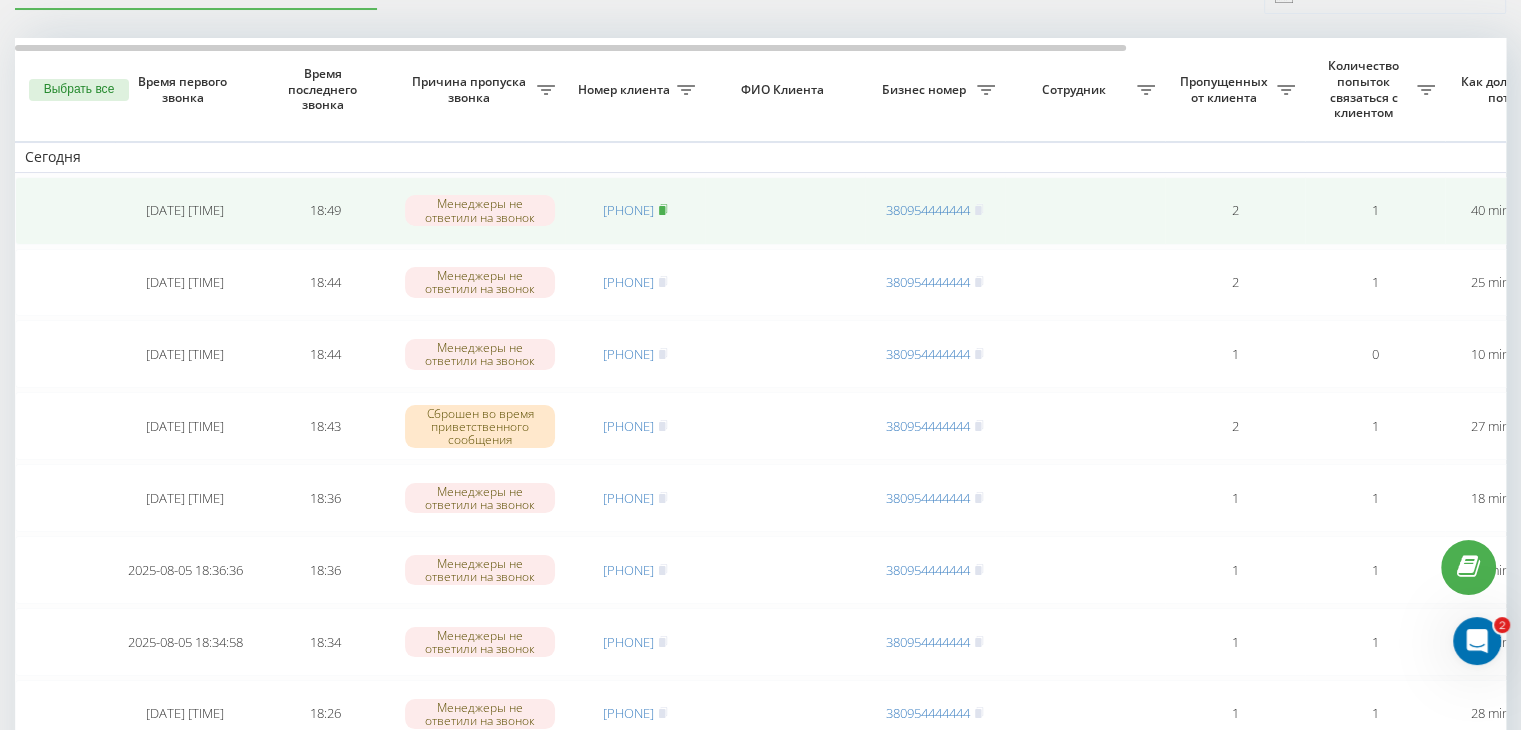 click 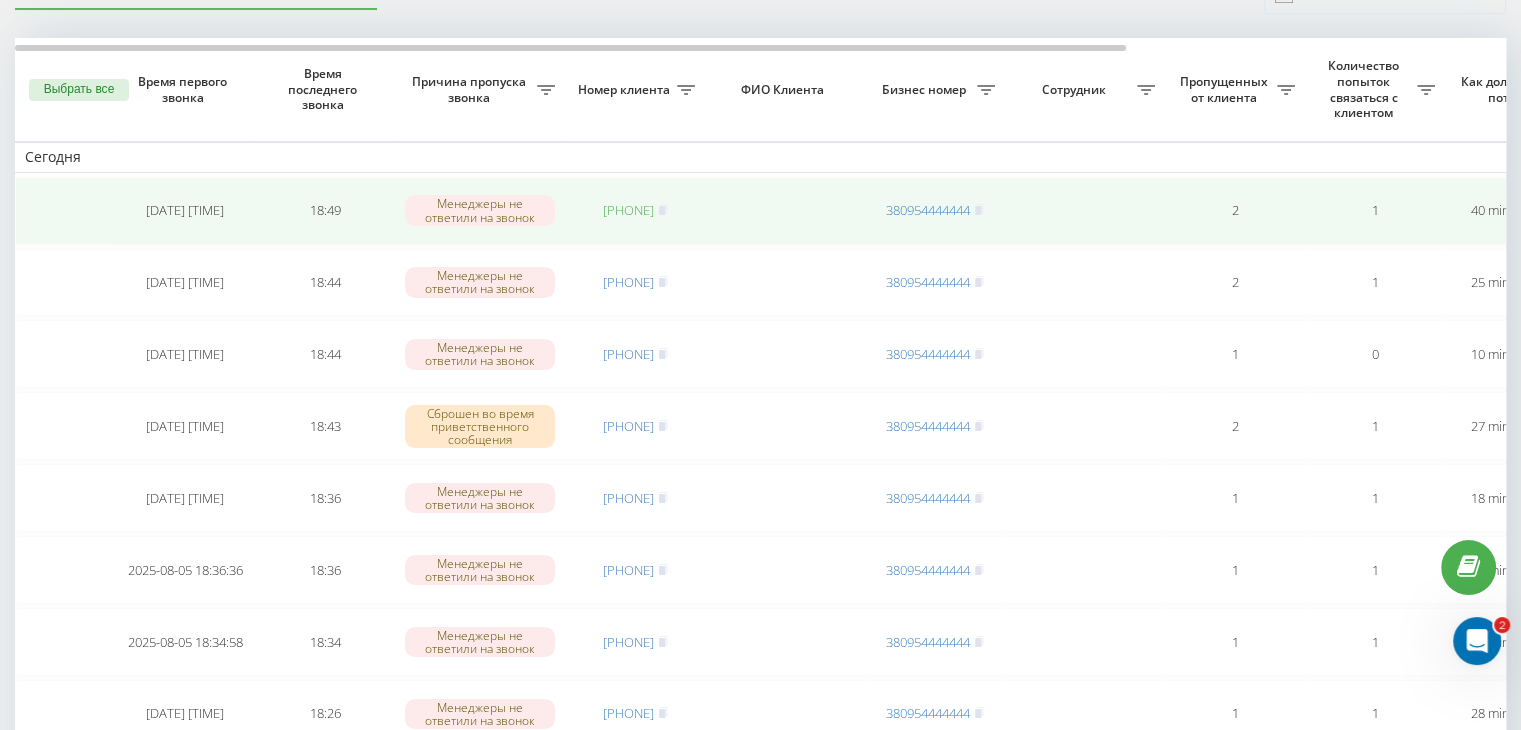 click on "[PHONE]" at bounding box center (628, 210) 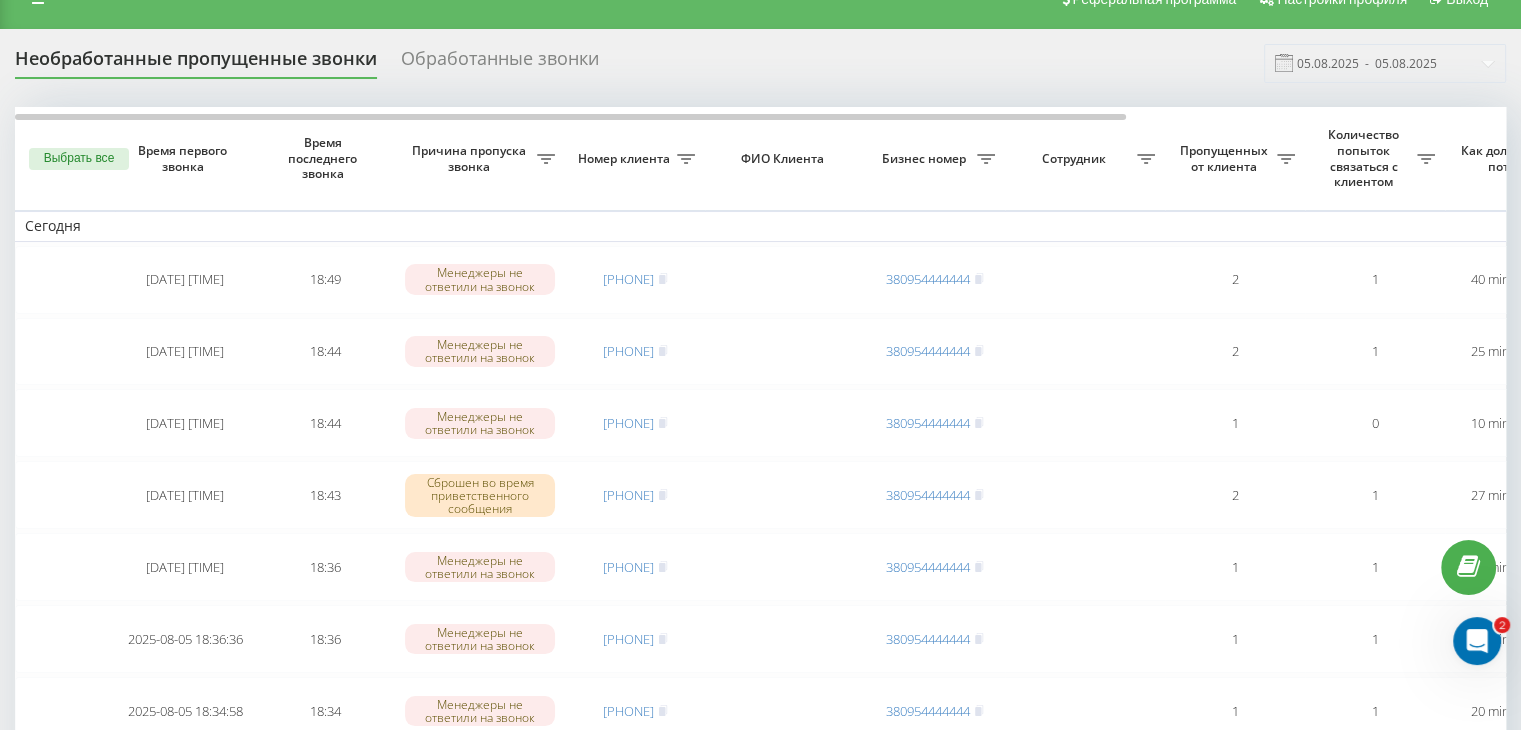 scroll, scrollTop: 0, scrollLeft: 0, axis: both 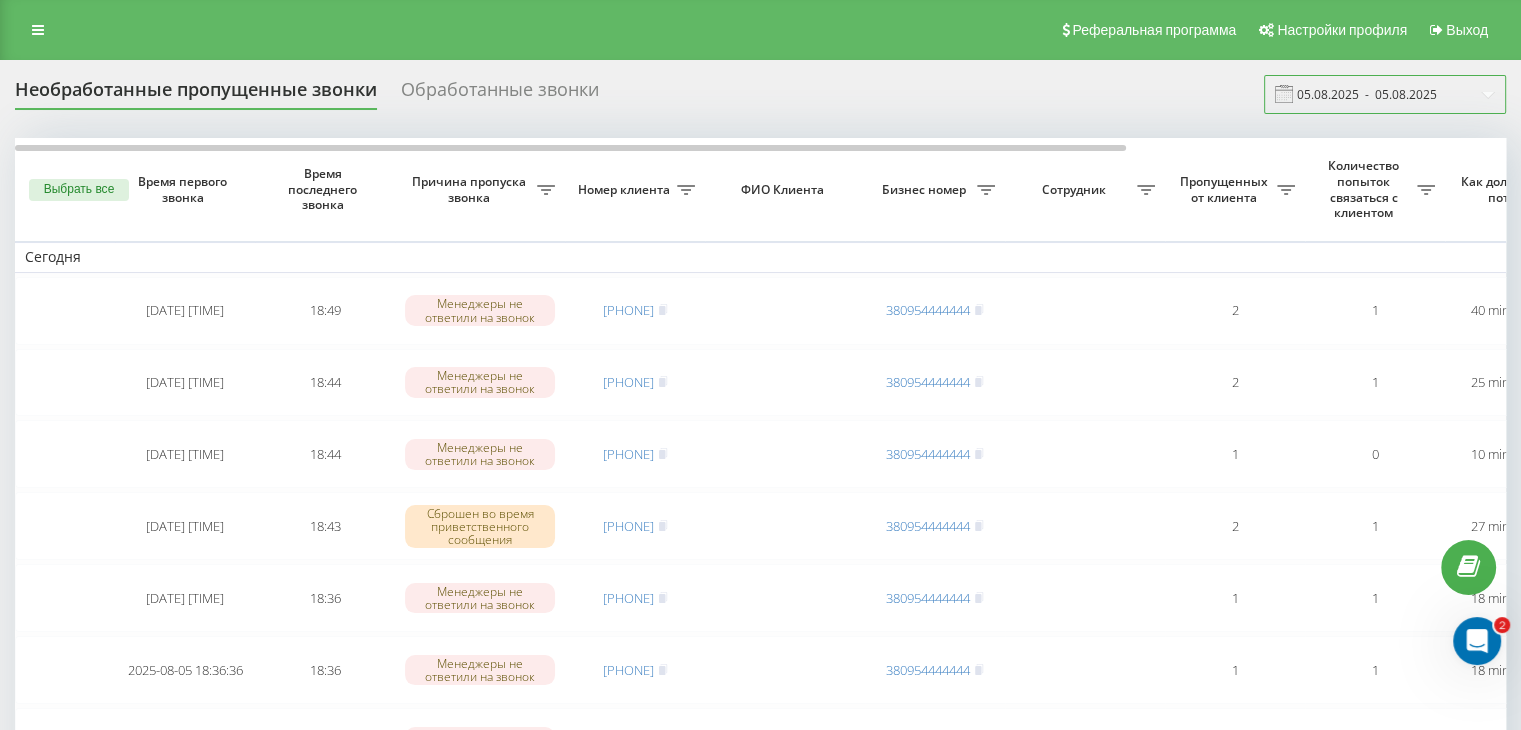 click on "05.08.2025  -  05.08.2025" at bounding box center [1385, 94] 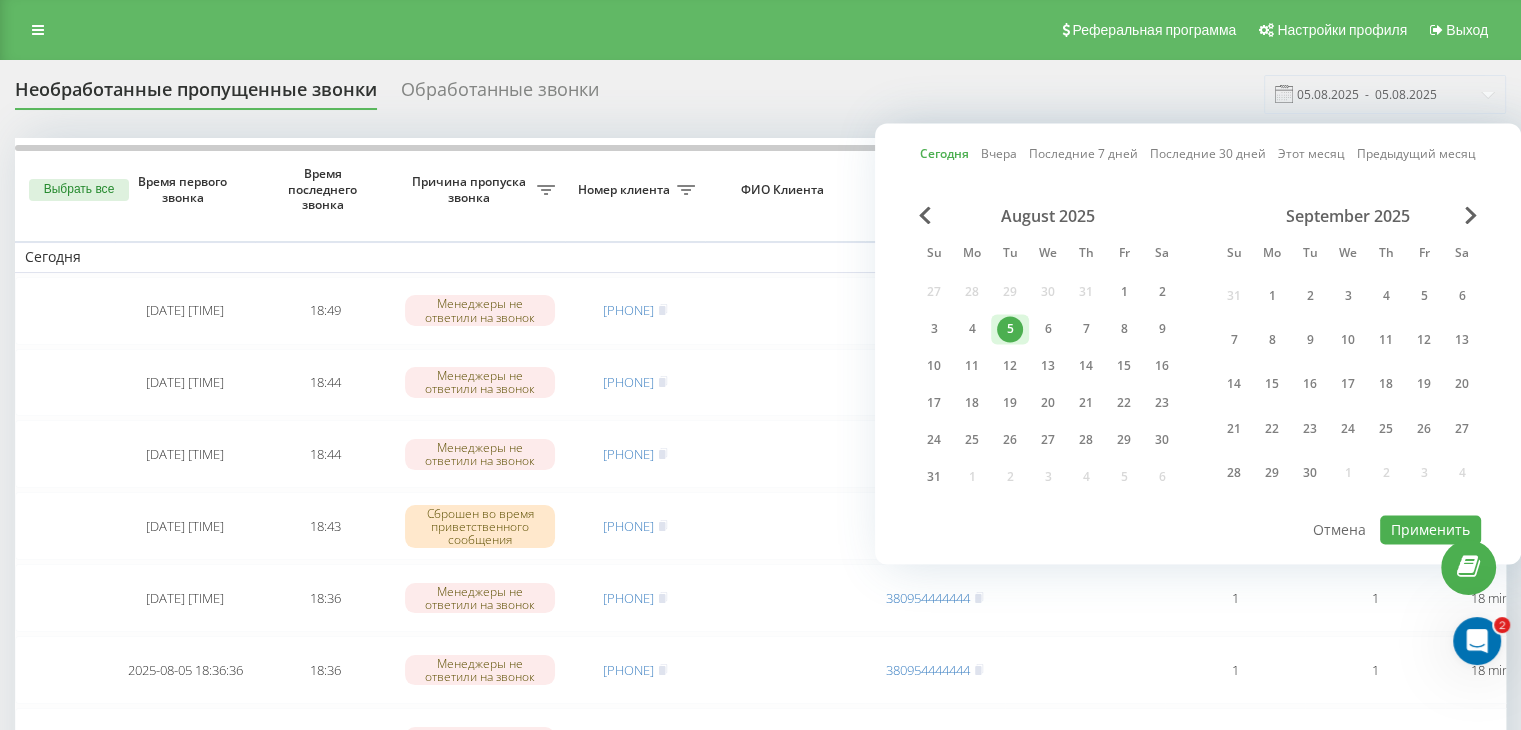 click on "[MONTH] [YEAR] Su Mo Tu We Th Fr Sa 27 28 29 30 31 1 2 3 4 5 6 7 8 9 10 11 12 13 14 15 16 17 18 19 20 21 22 23 24 25 26 27 28 29 30 31 1 2 3 4 [MONTH] [YEAR] Su Mo Tu We Th Fr Sa 31 1 2 3 4 5 6 7 8 9 10 11 12 13 14 15 16 17 18 19 20 21 22 23 24 25 26 27 28 29 30 1 2 3 4" at bounding box center (1198, 359) 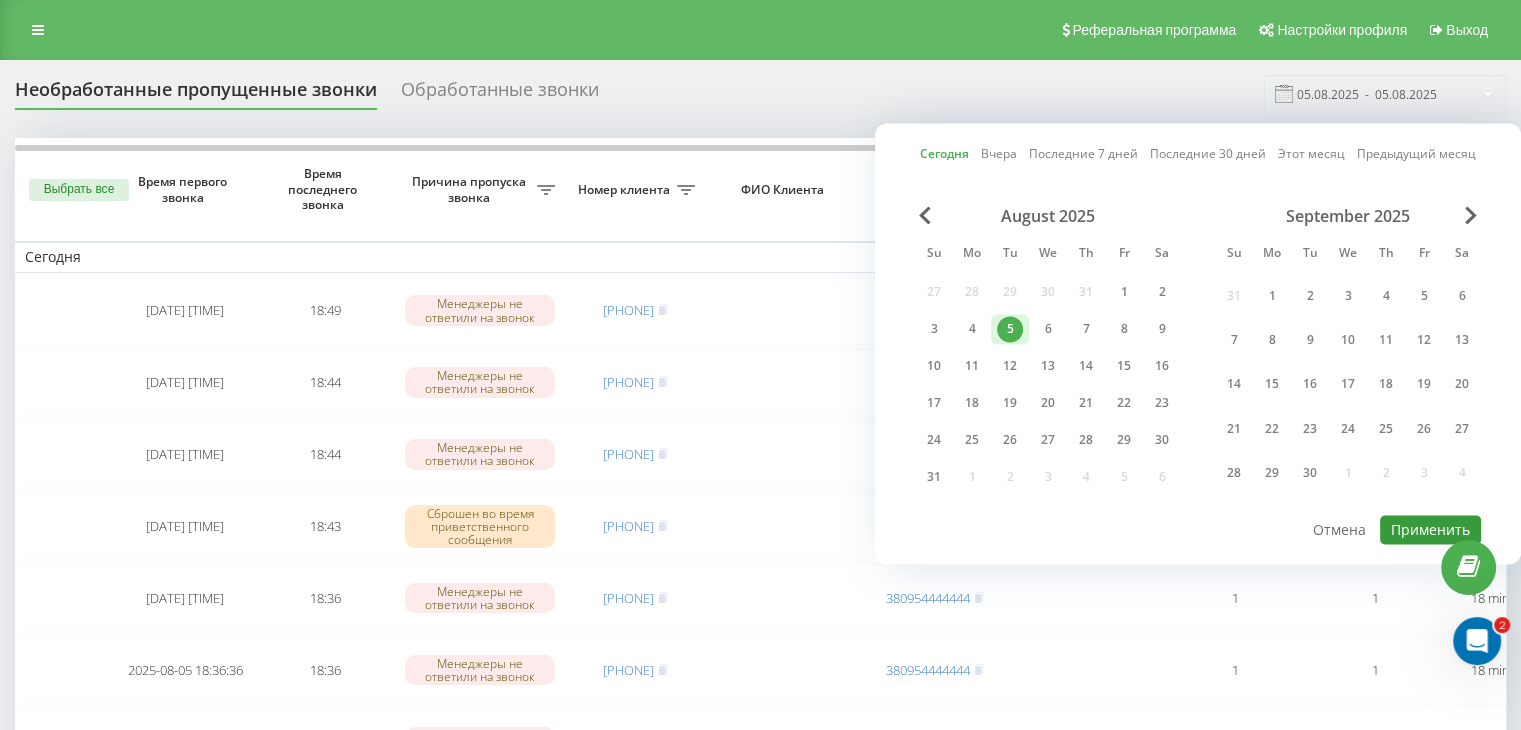 click on "Применить" at bounding box center [1430, 529] 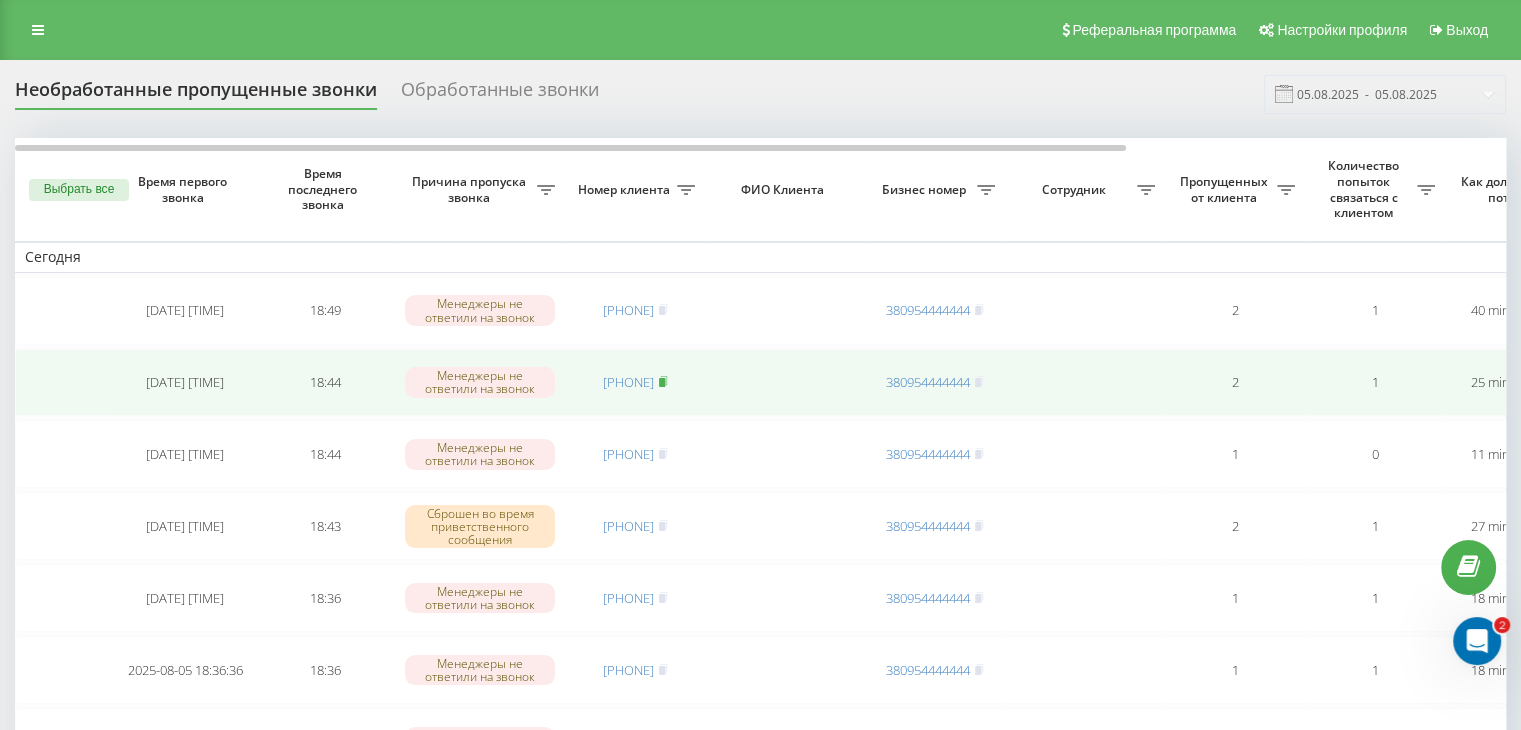 click 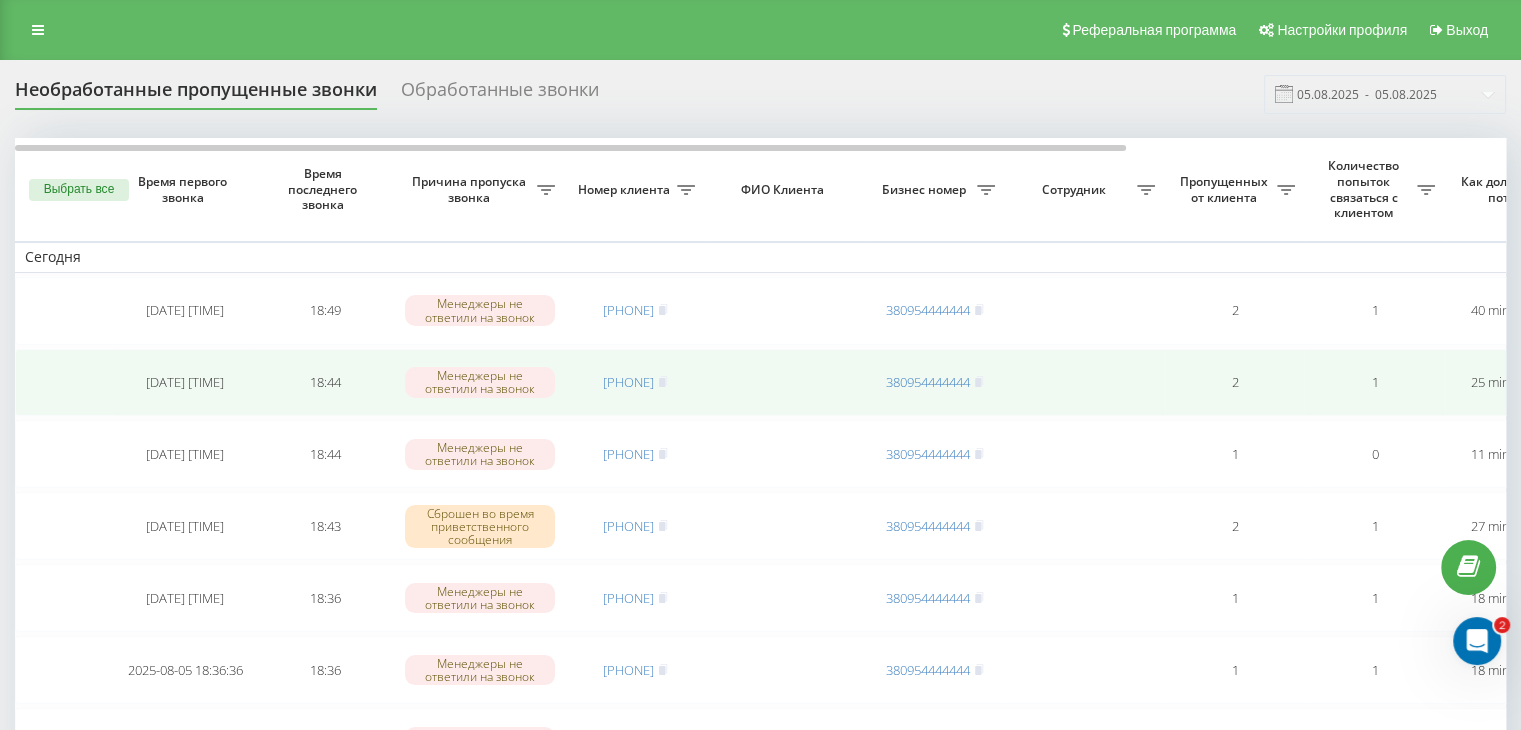 drag, startPoint x: 657, startPoint y: 382, endPoint x: 664, endPoint y: 397, distance: 16.552946 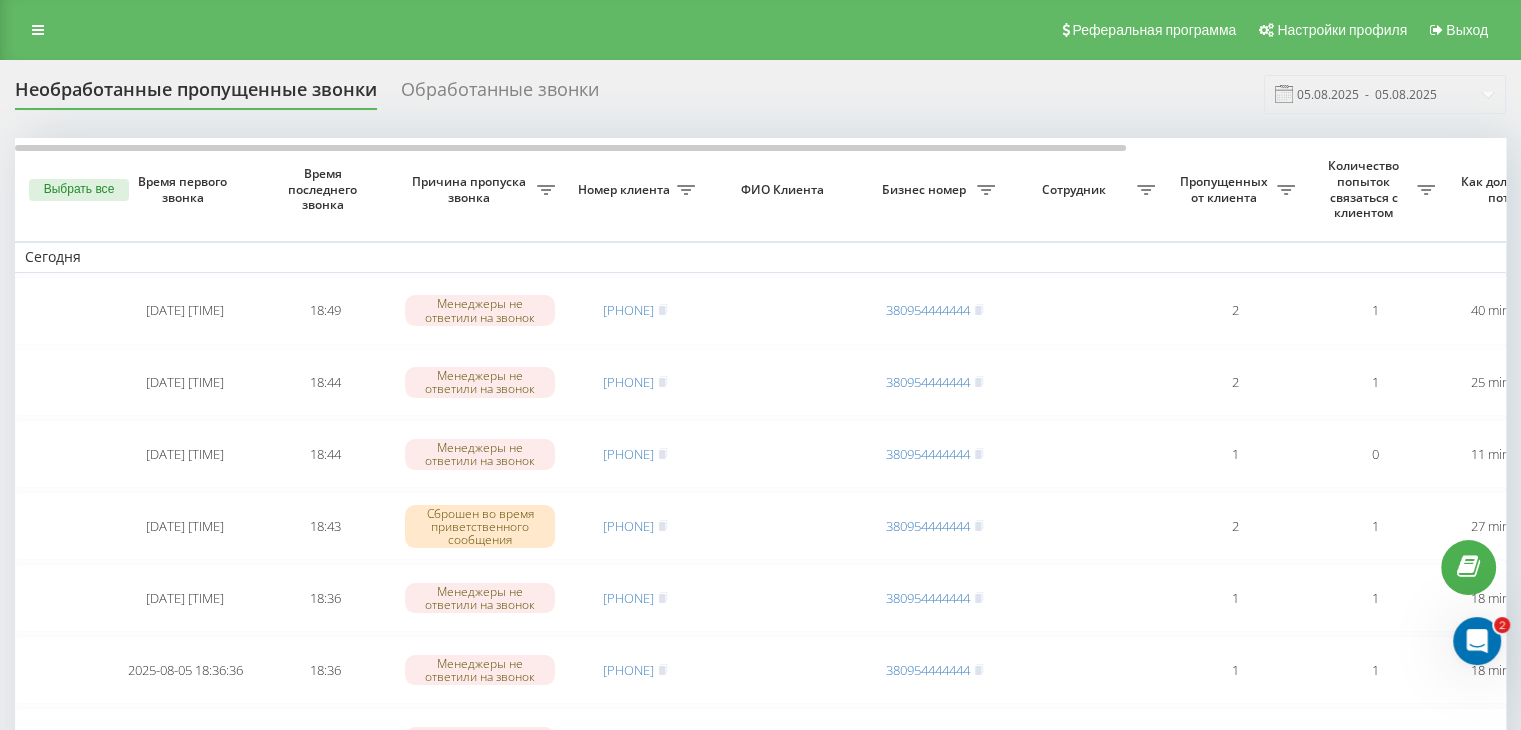 click on "Необработанные пропущенные звонки Обработанные звонки 05.08.2025  -  05.08.2025" at bounding box center [760, 94] 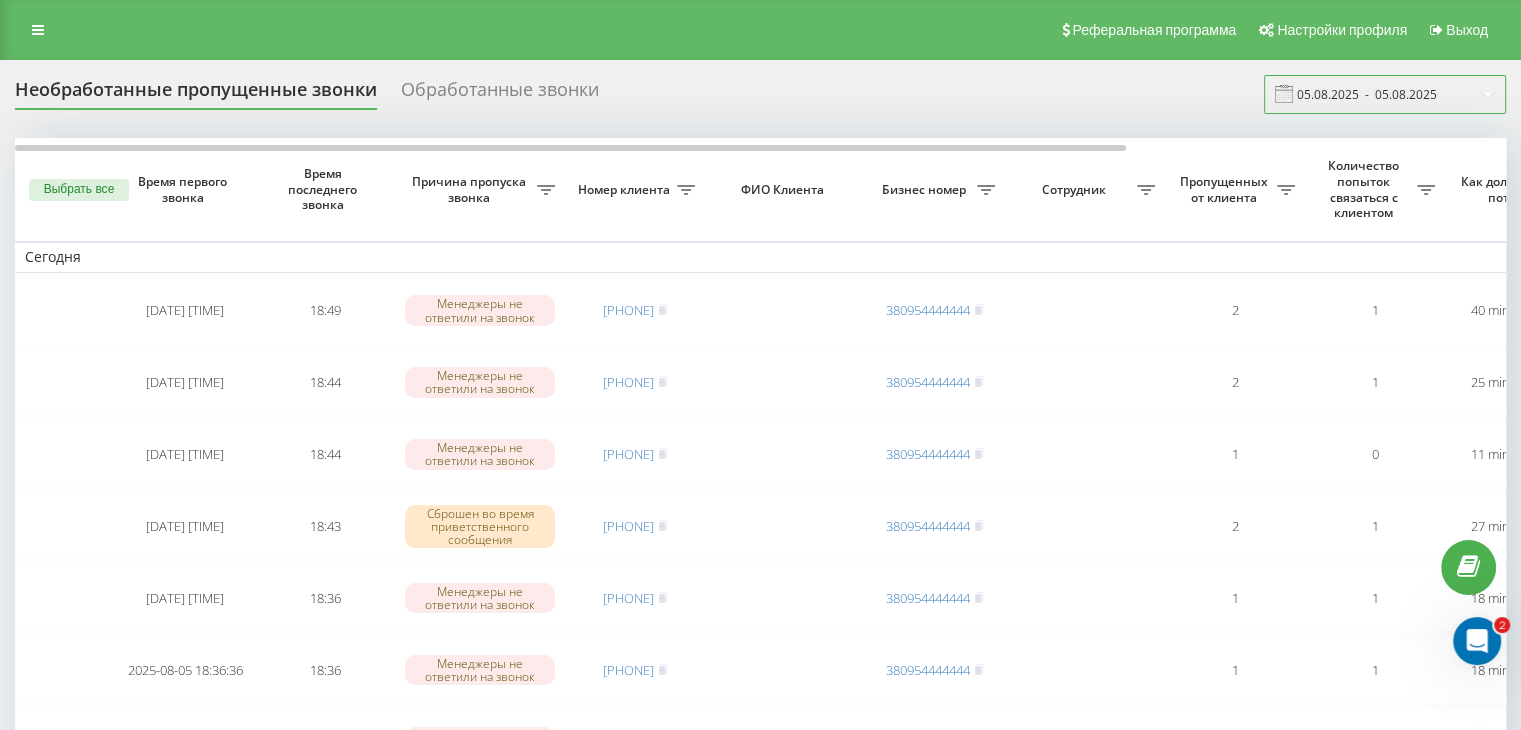 click on "05.08.2025  -  05.08.2025" at bounding box center (1385, 94) 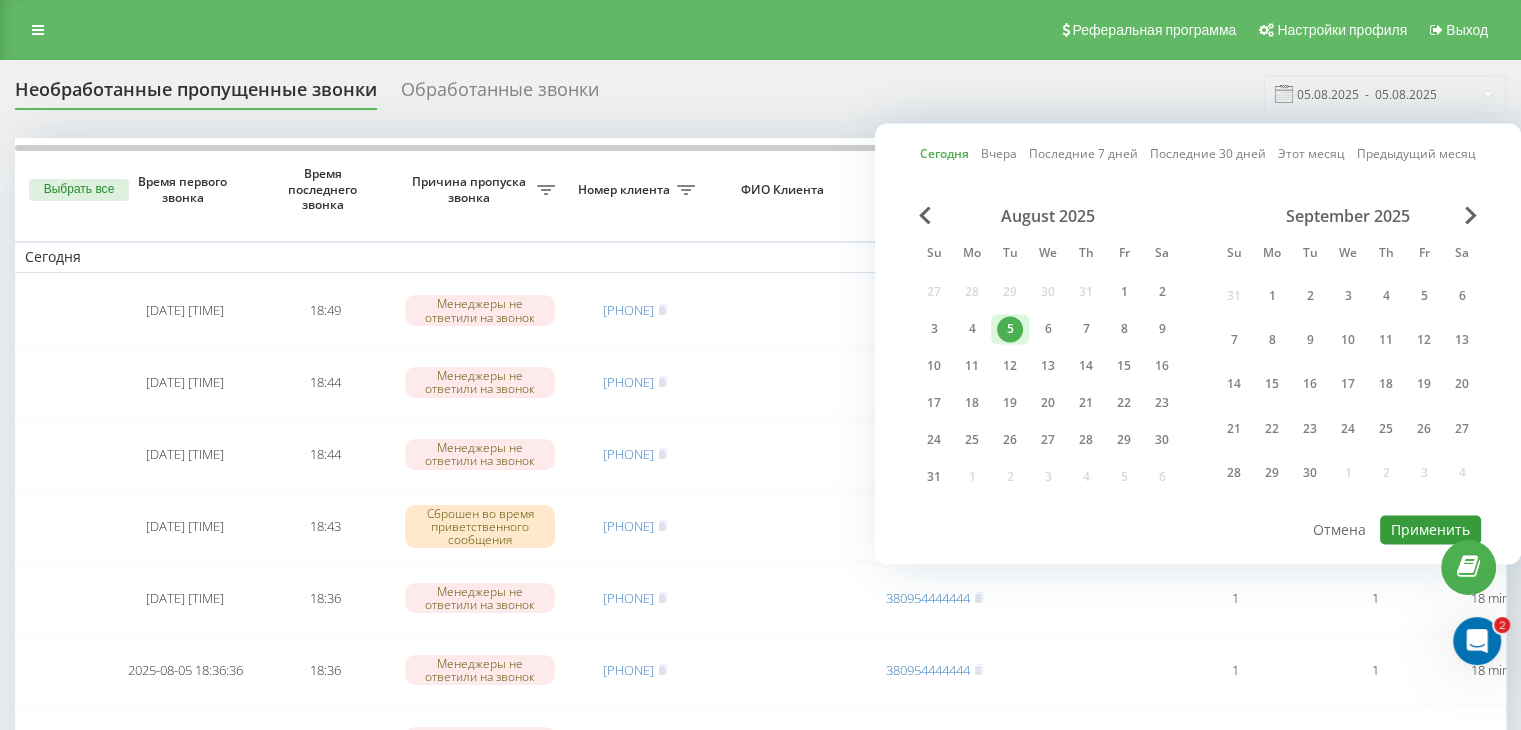 click on "Применить" at bounding box center [1430, 529] 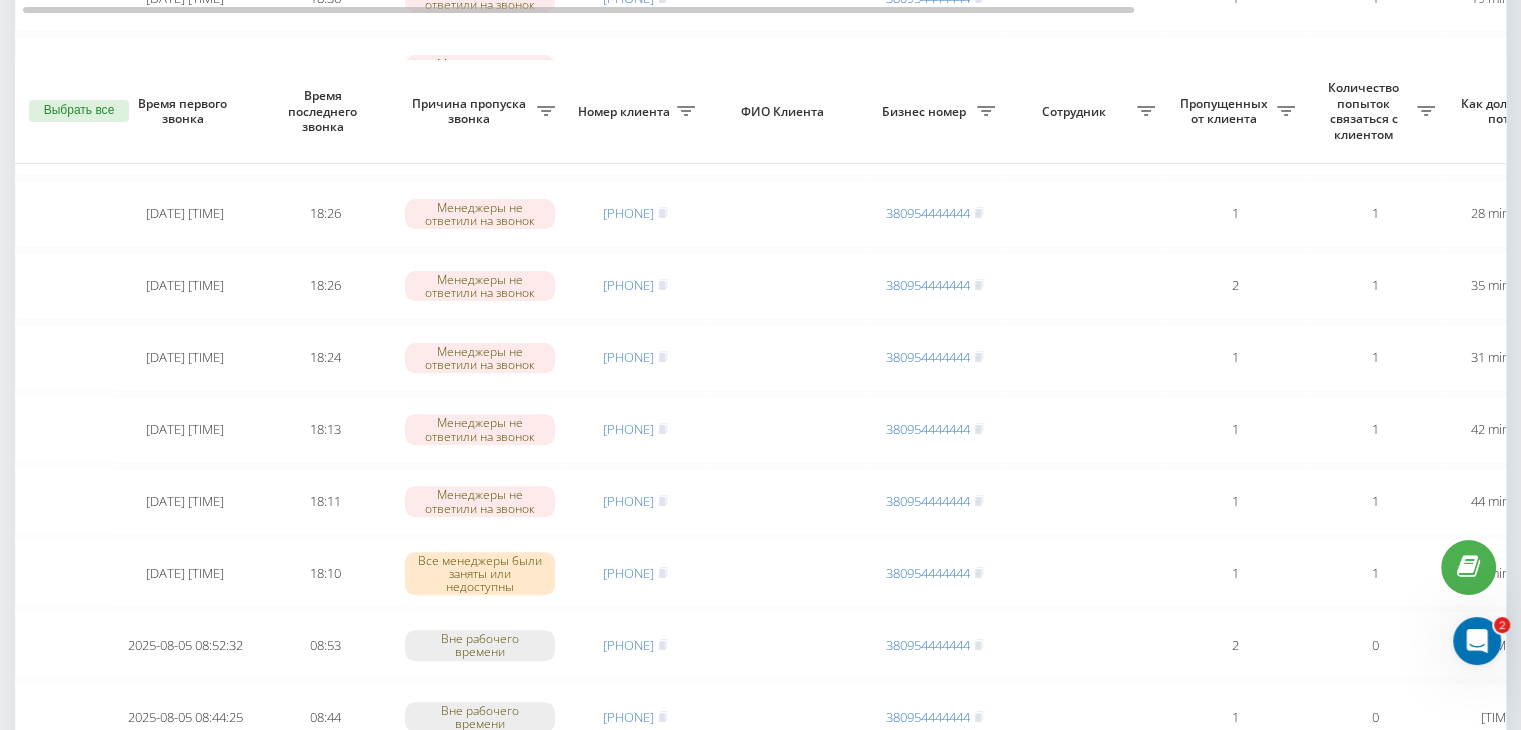 scroll, scrollTop: 800, scrollLeft: 0, axis: vertical 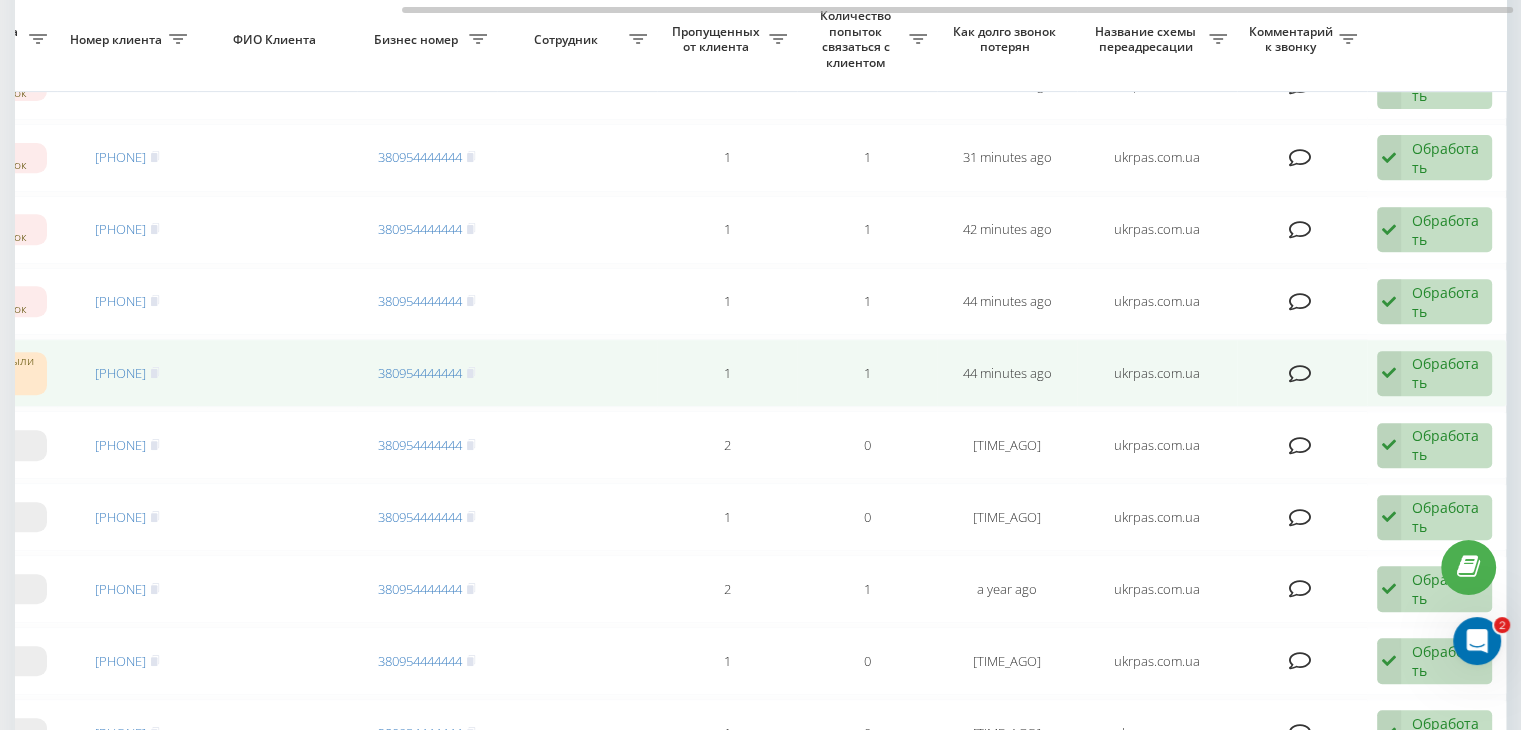 click on "Обработать Не удалось связаться Связался с клиентом с помощью другого канала Клиент перезвонил сам с другого номера Другой вариант" at bounding box center (1434, 374) 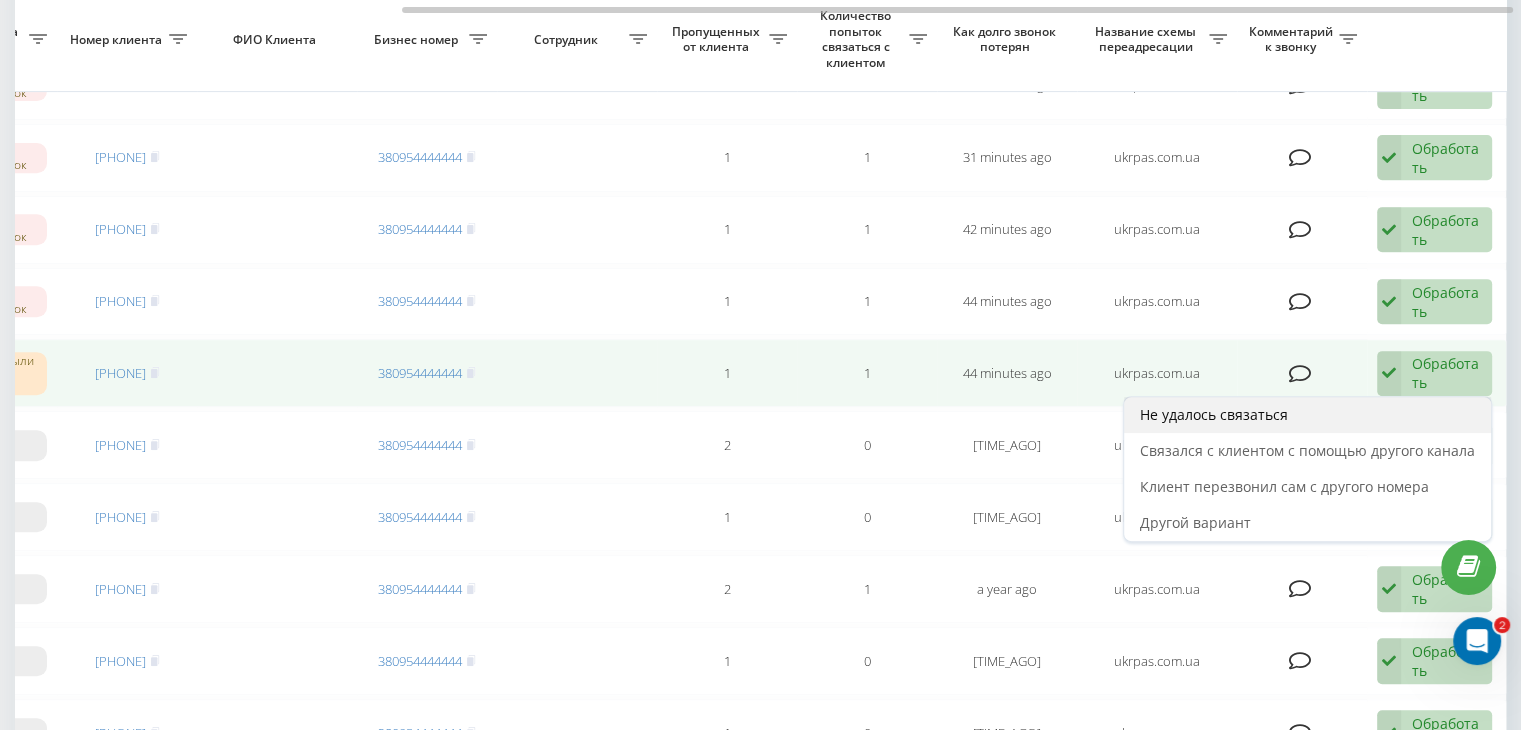 click on "Не удалось связаться" at bounding box center (1307, 415) 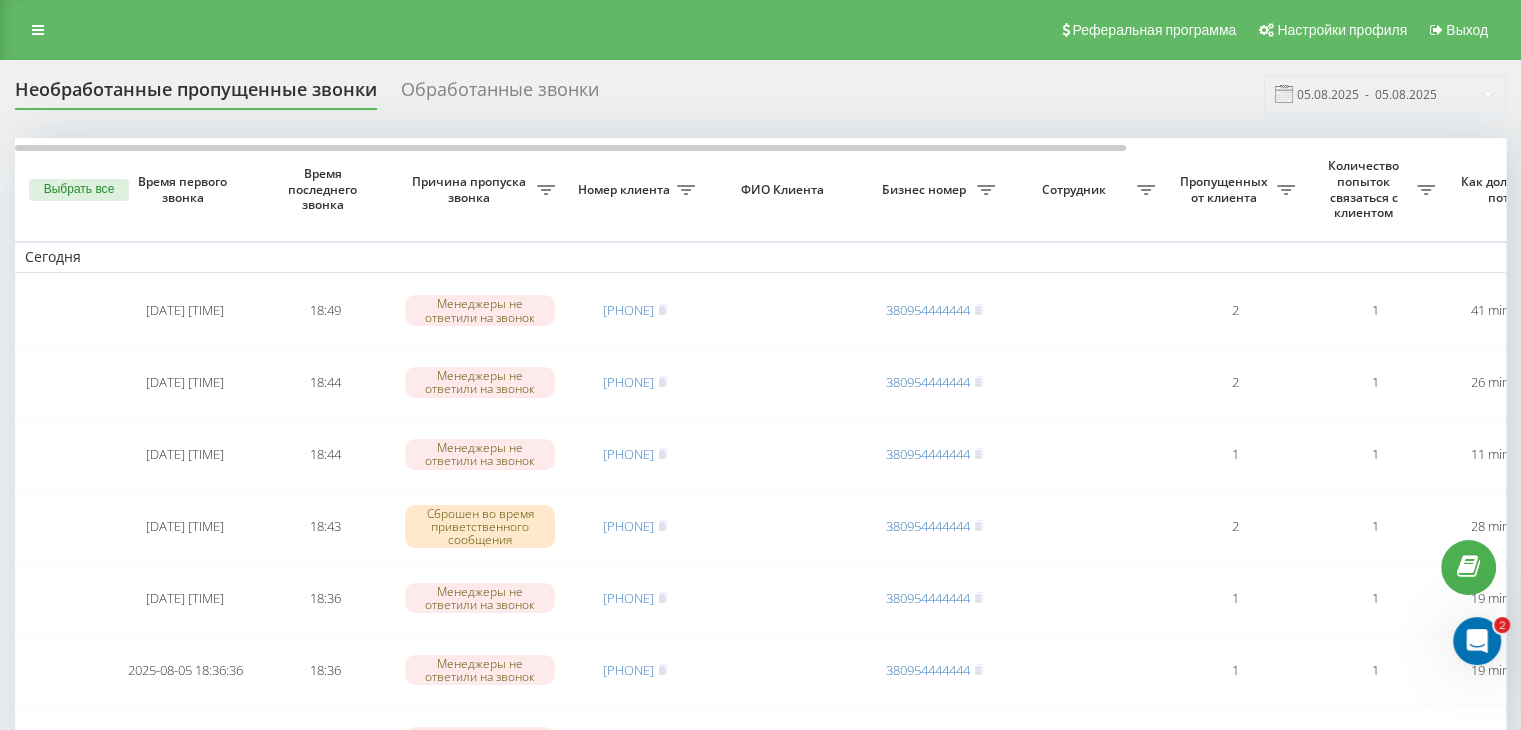 scroll, scrollTop: 500, scrollLeft: 0, axis: vertical 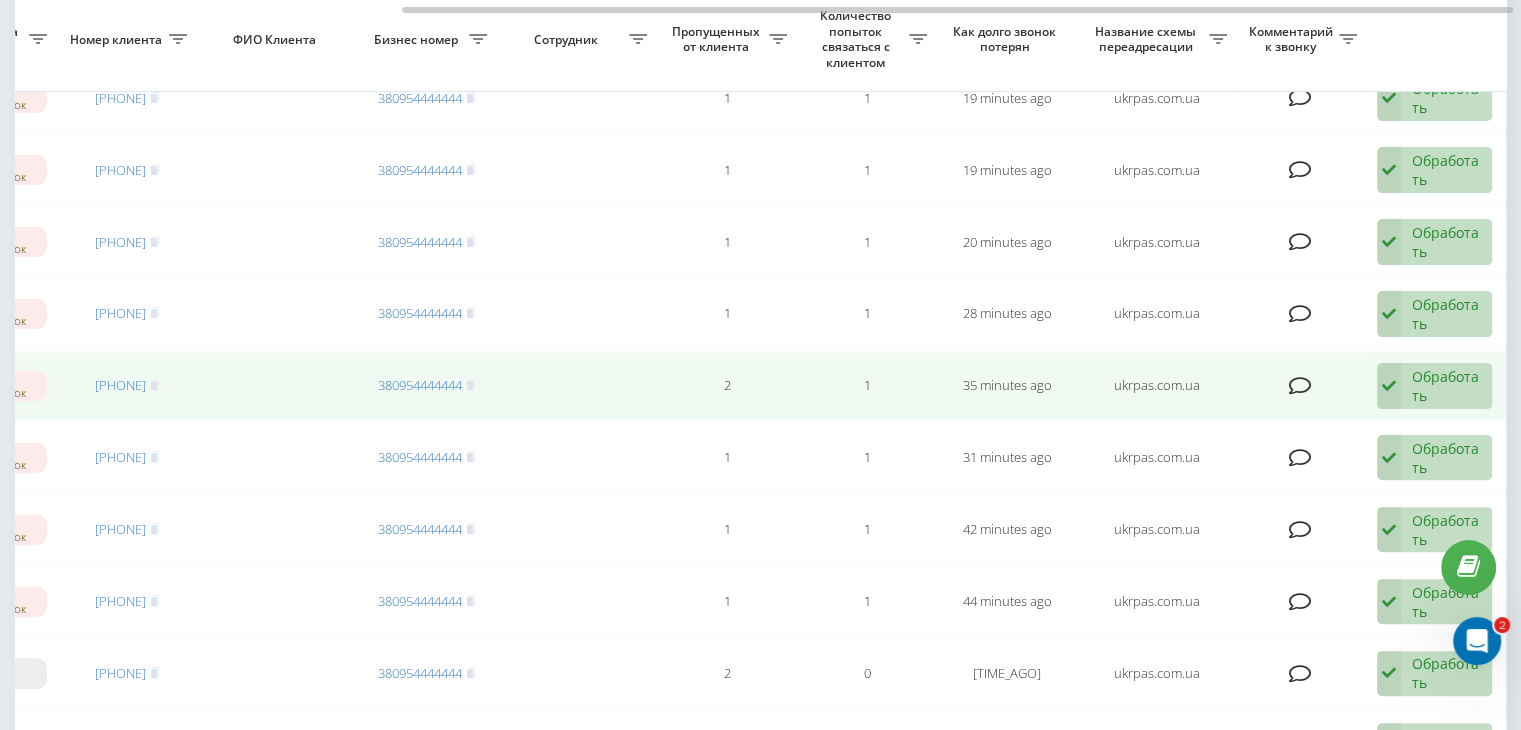 drag, startPoint x: 1416, startPoint y: 369, endPoint x: 1408, endPoint y: 385, distance: 17.888544 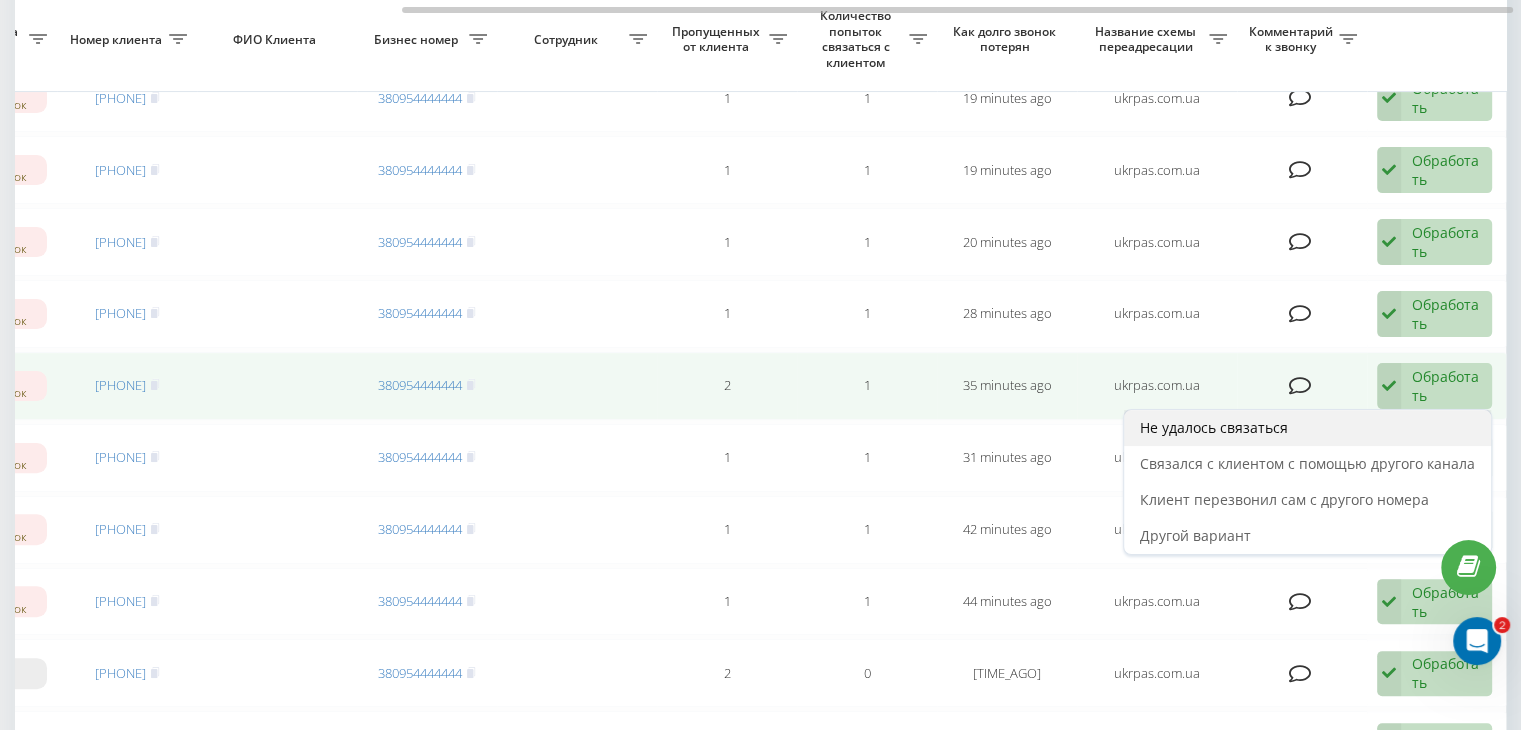 click on "Не удалось связаться" at bounding box center [1307, 428] 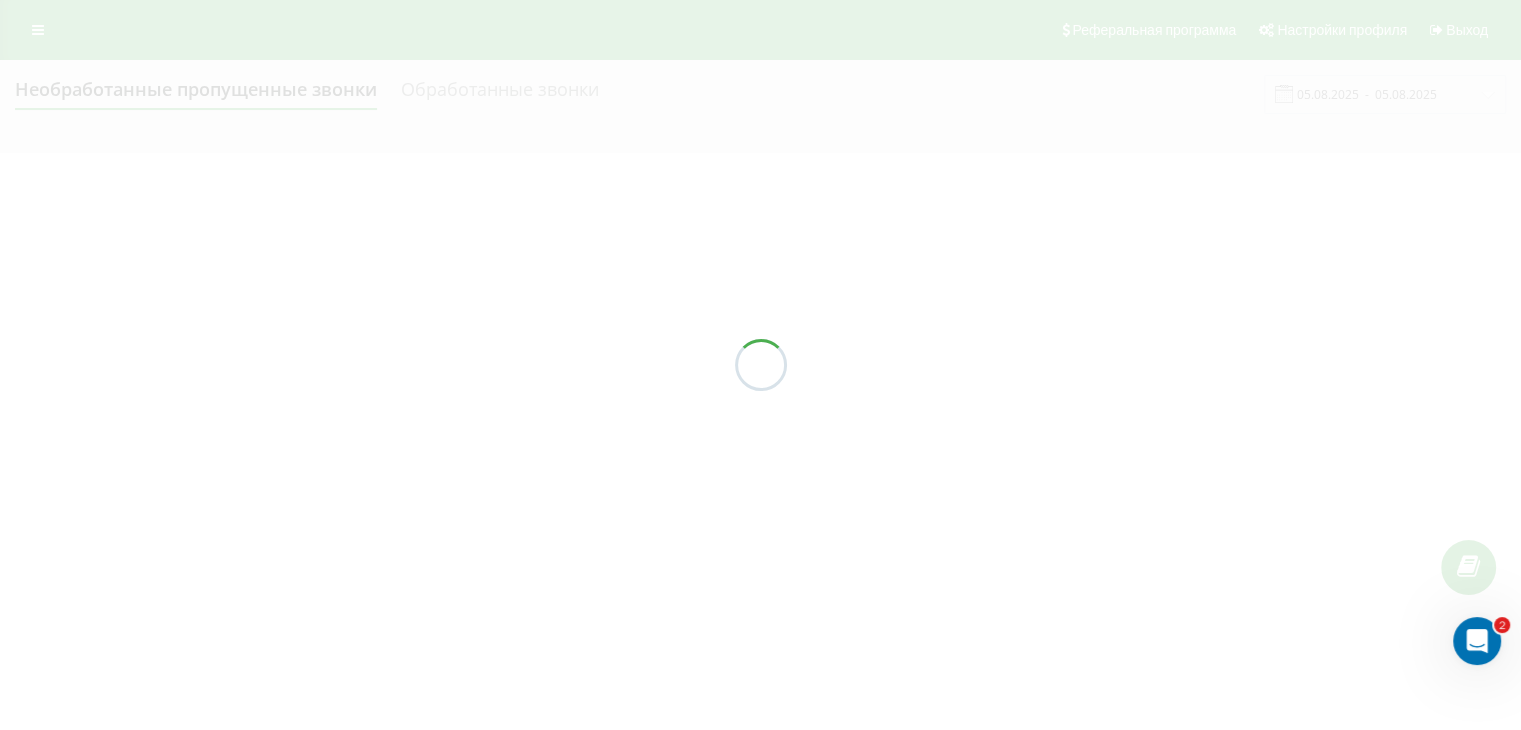 scroll, scrollTop: 0, scrollLeft: 0, axis: both 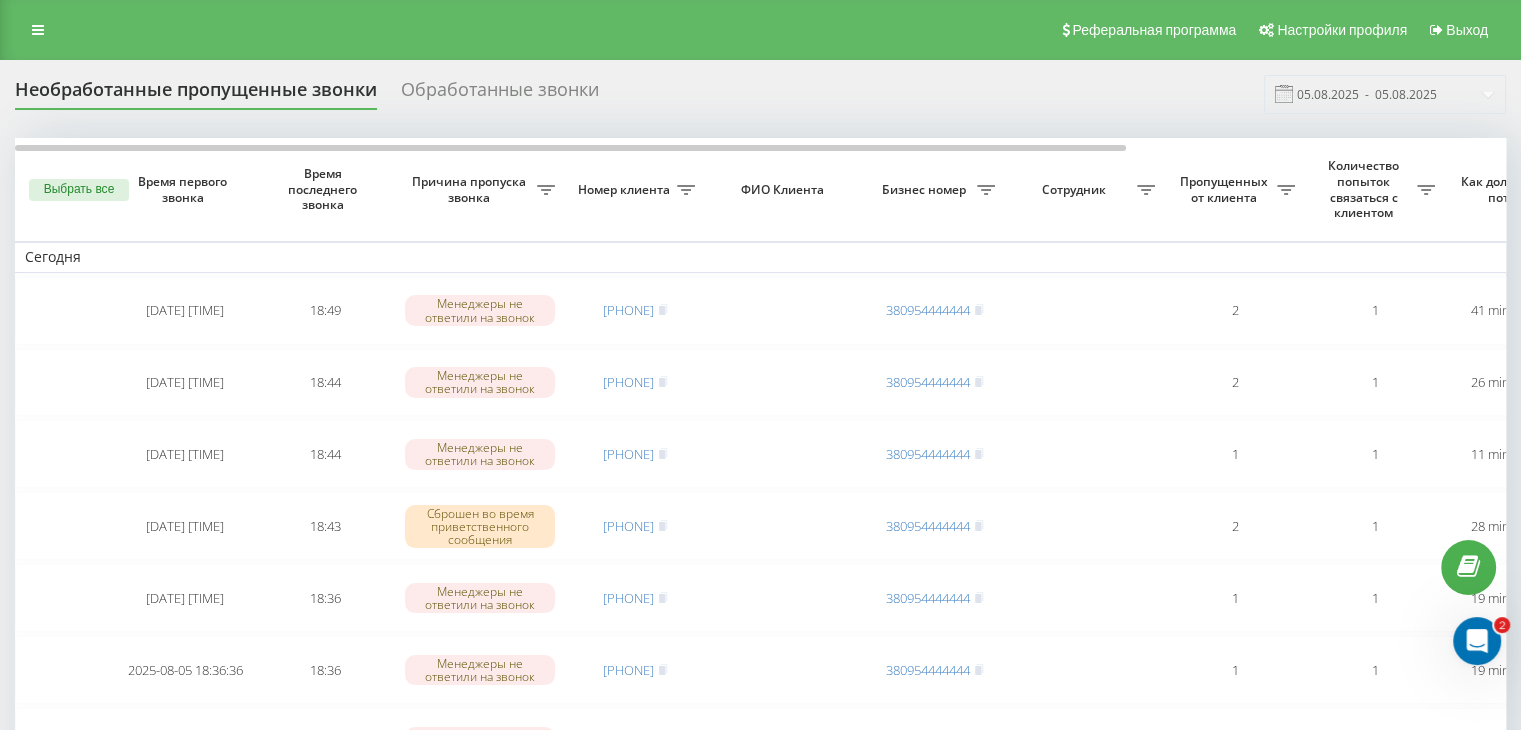 click on "Необработанные пропущенные звонки Обработанные звонки 05.08.2025  -  05.08.2025" at bounding box center (760, 94) 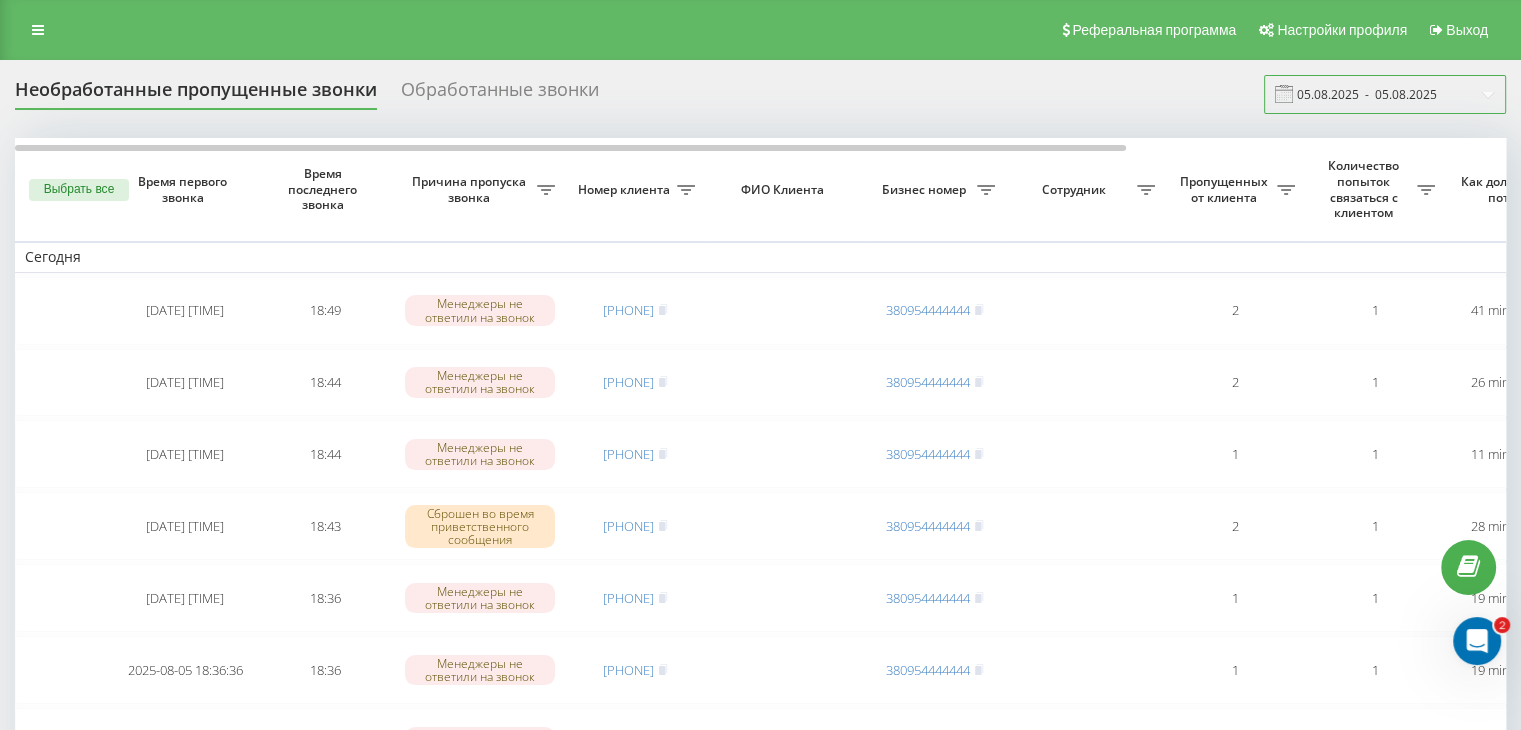 click on "05.08.2025  -  05.08.2025" at bounding box center (1385, 94) 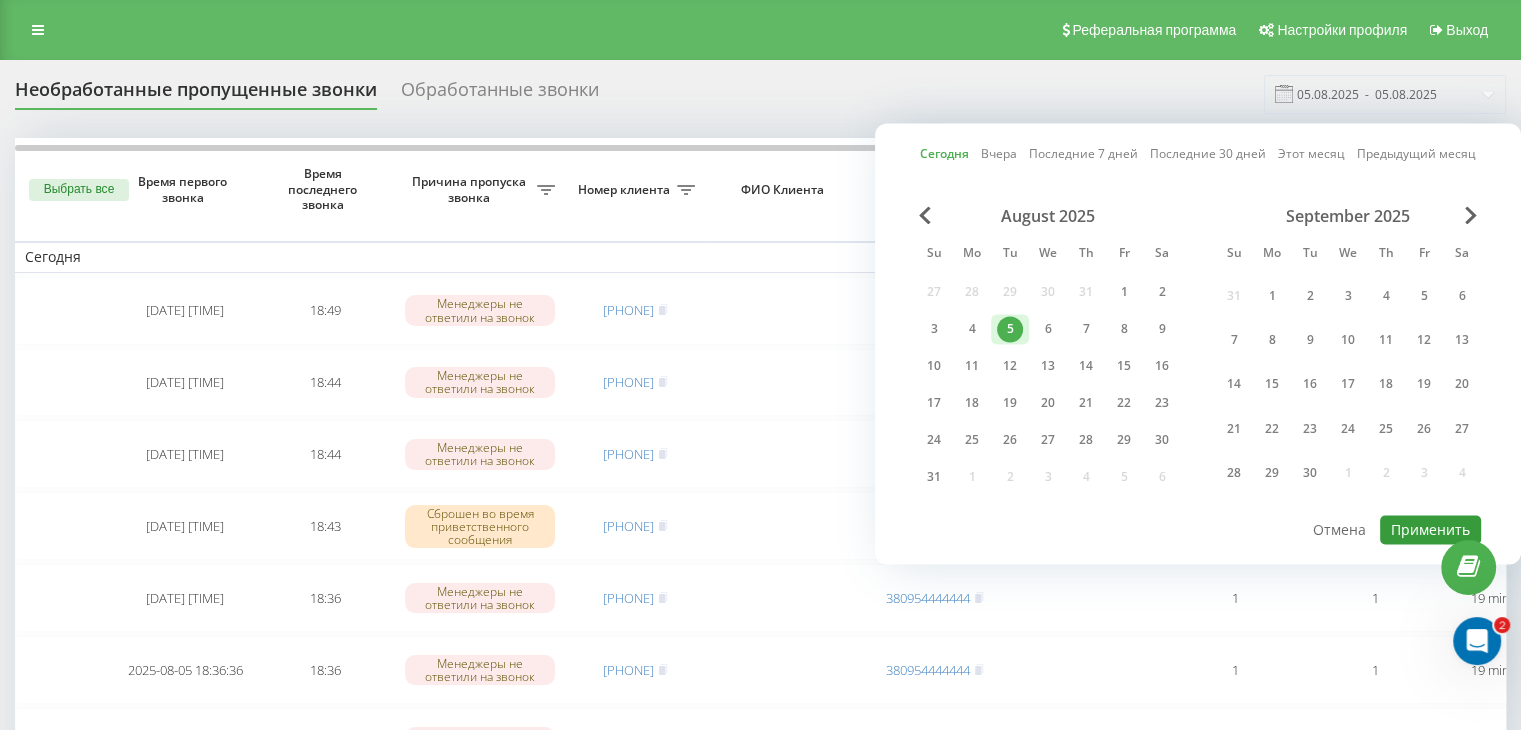 click on "Применить" at bounding box center [1430, 529] 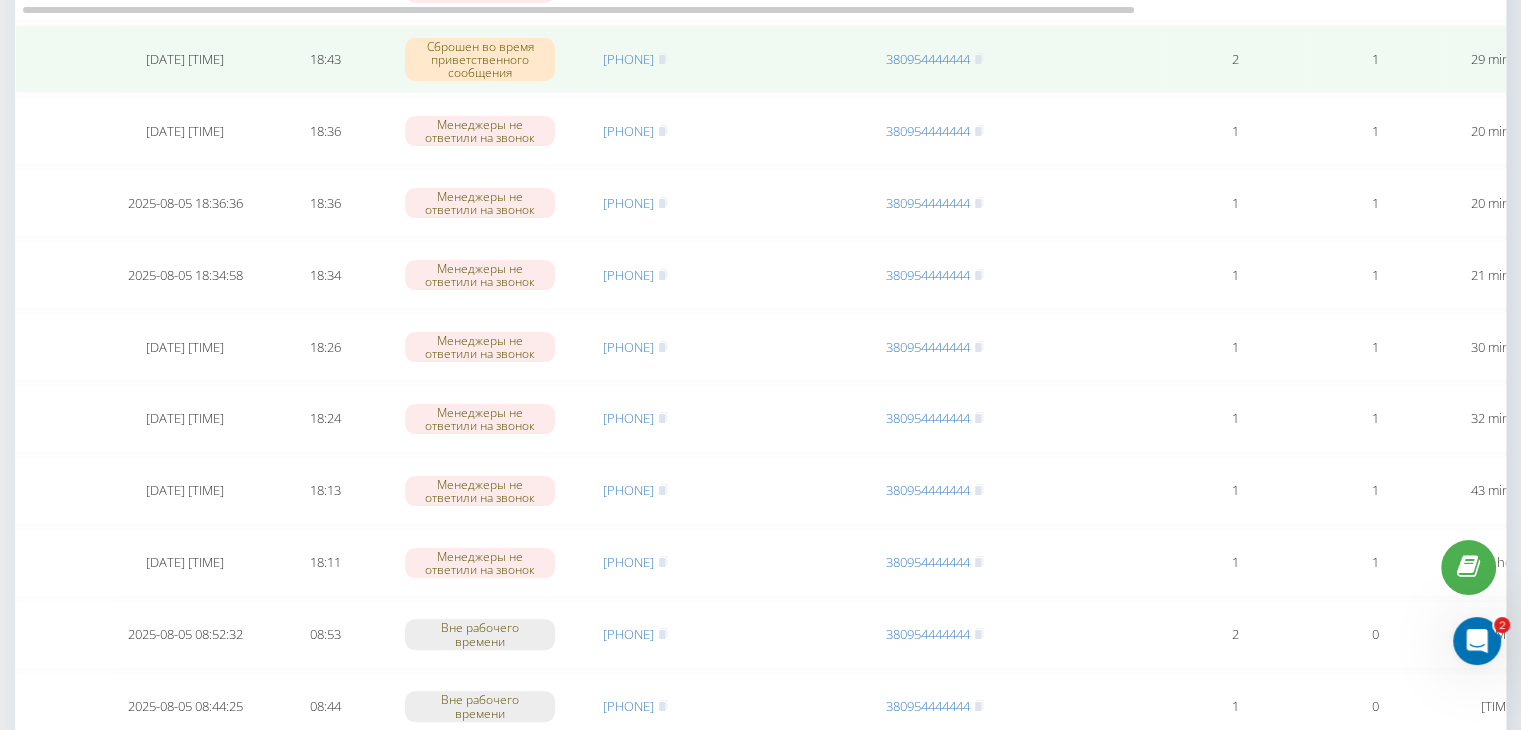 scroll, scrollTop: 500, scrollLeft: 0, axis: vertical 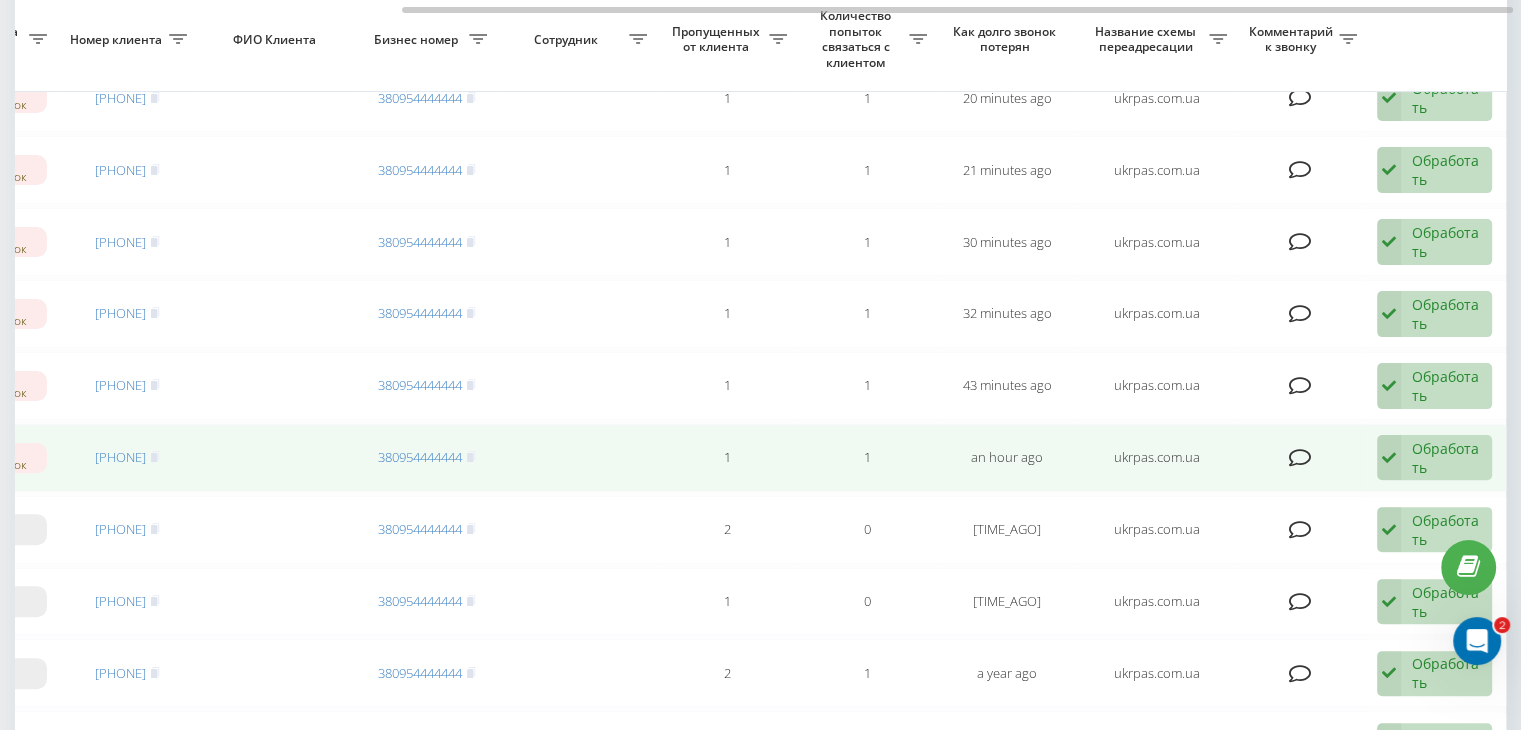 click on "Обработать" at bounding box center [1446, 458] 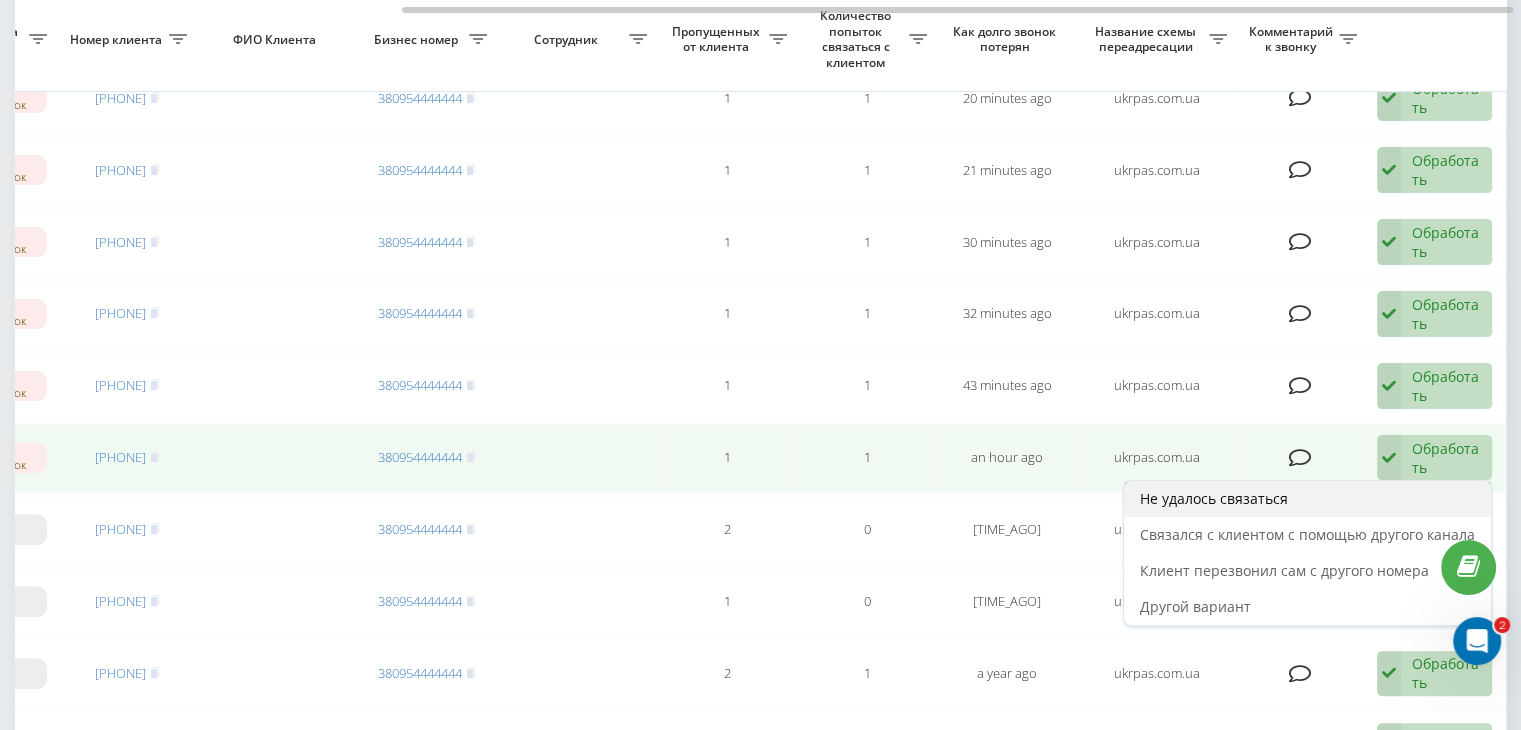 click on "Не удалось связаться" at bounding box center (1307, 499) 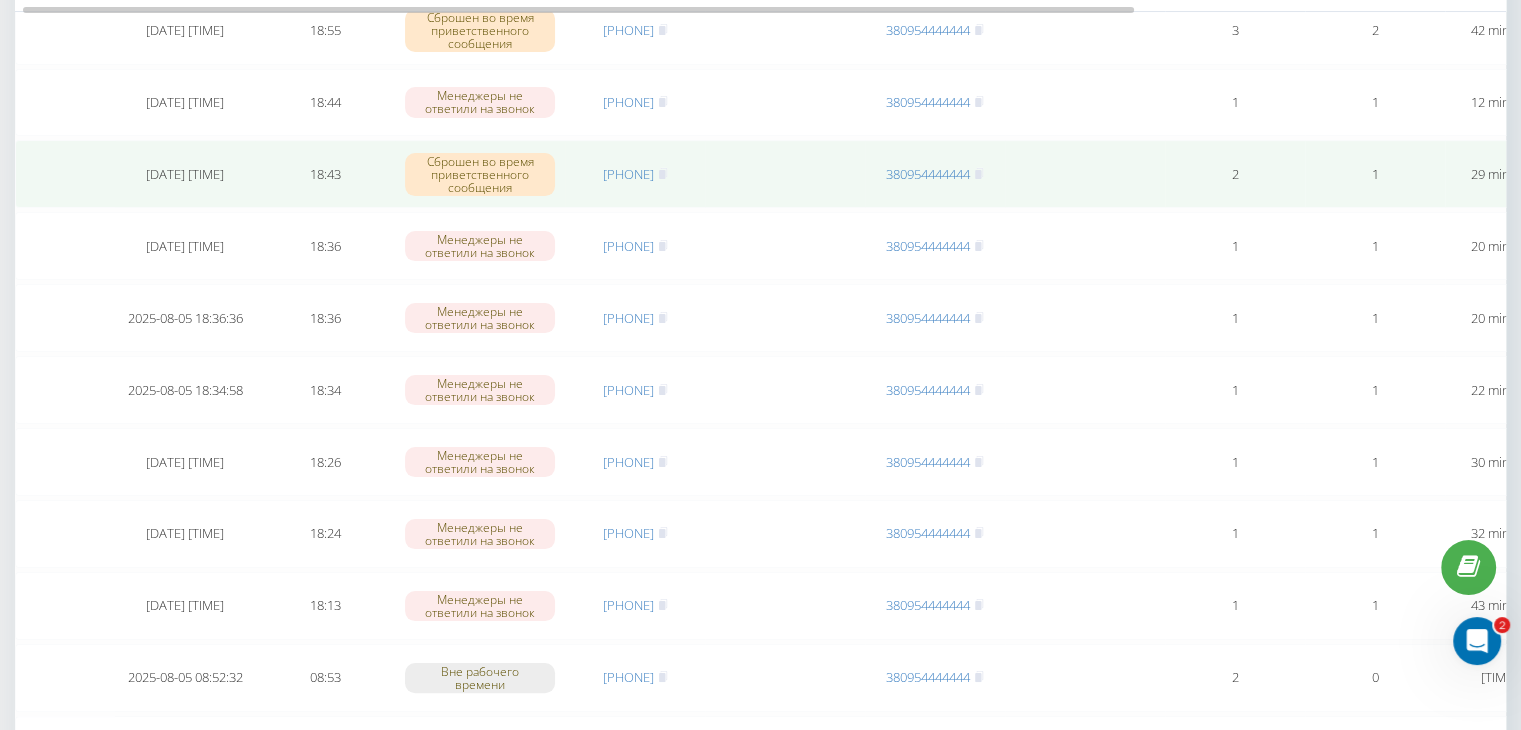 scroll, scrollTop: 200, scrollLeft: 0, axis: vertical 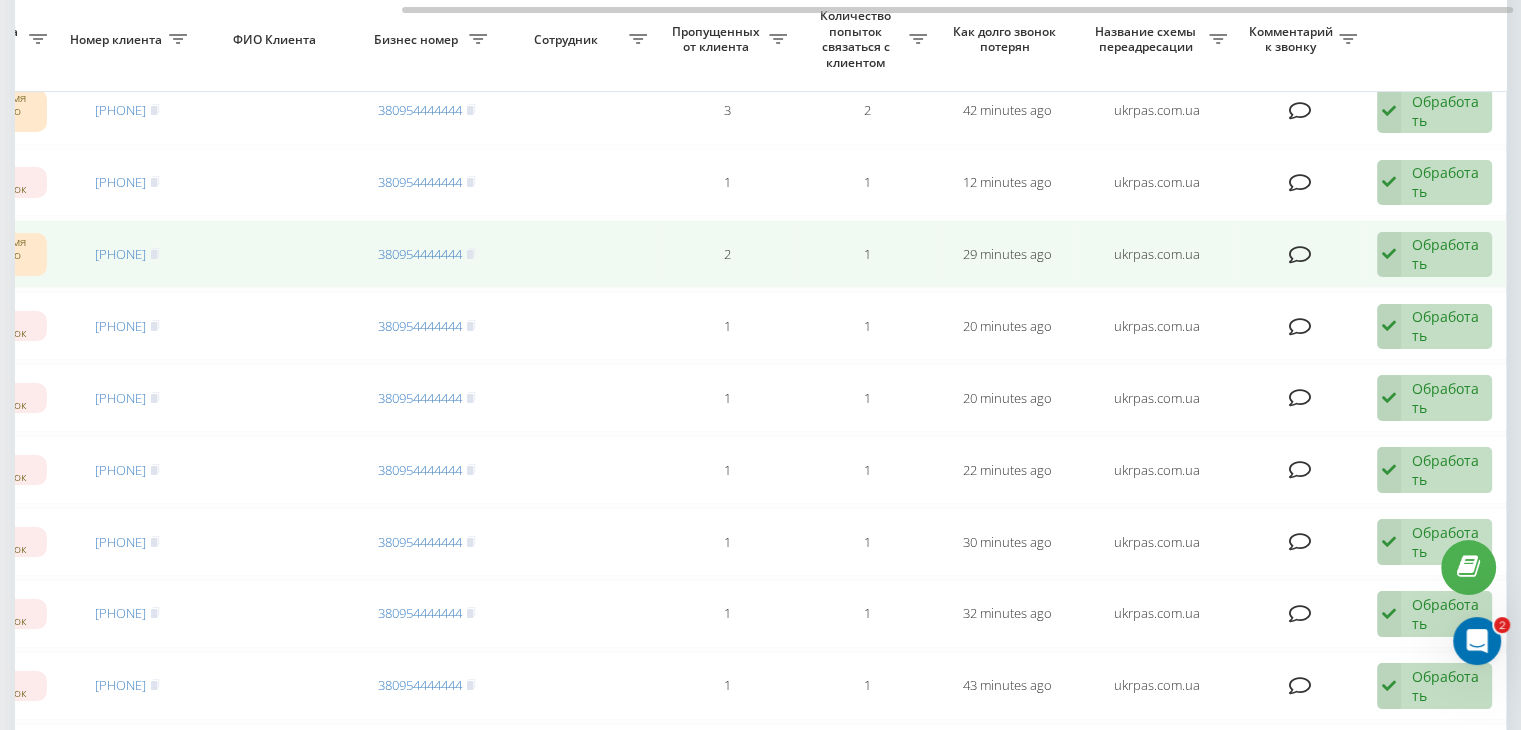 drag, startPoint x: 1424, startPoint y: 255, endPoint x: 1412, endPoint y: 267, distance: 16.970562 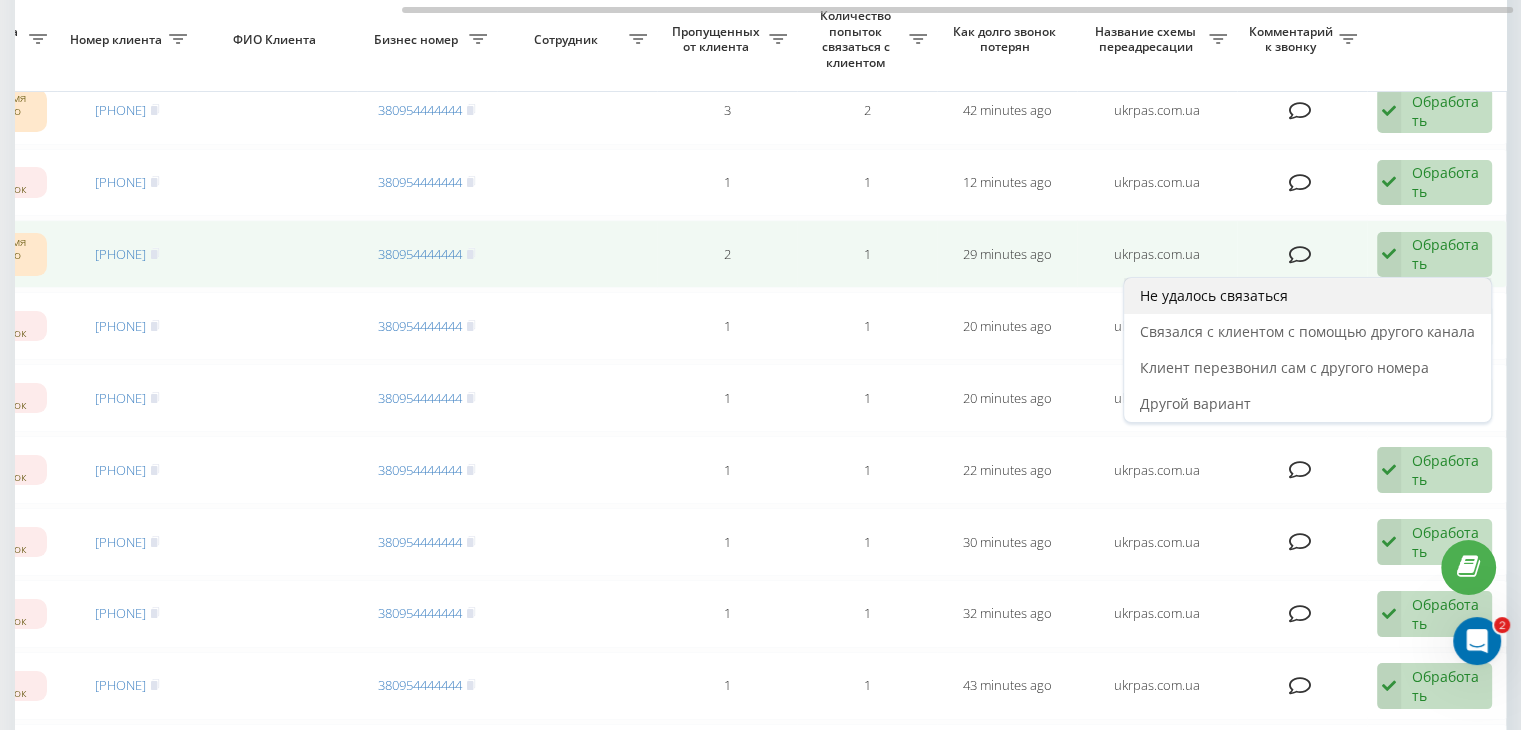 click on "Не удалось связаться" at bounding box center [1307, 296] 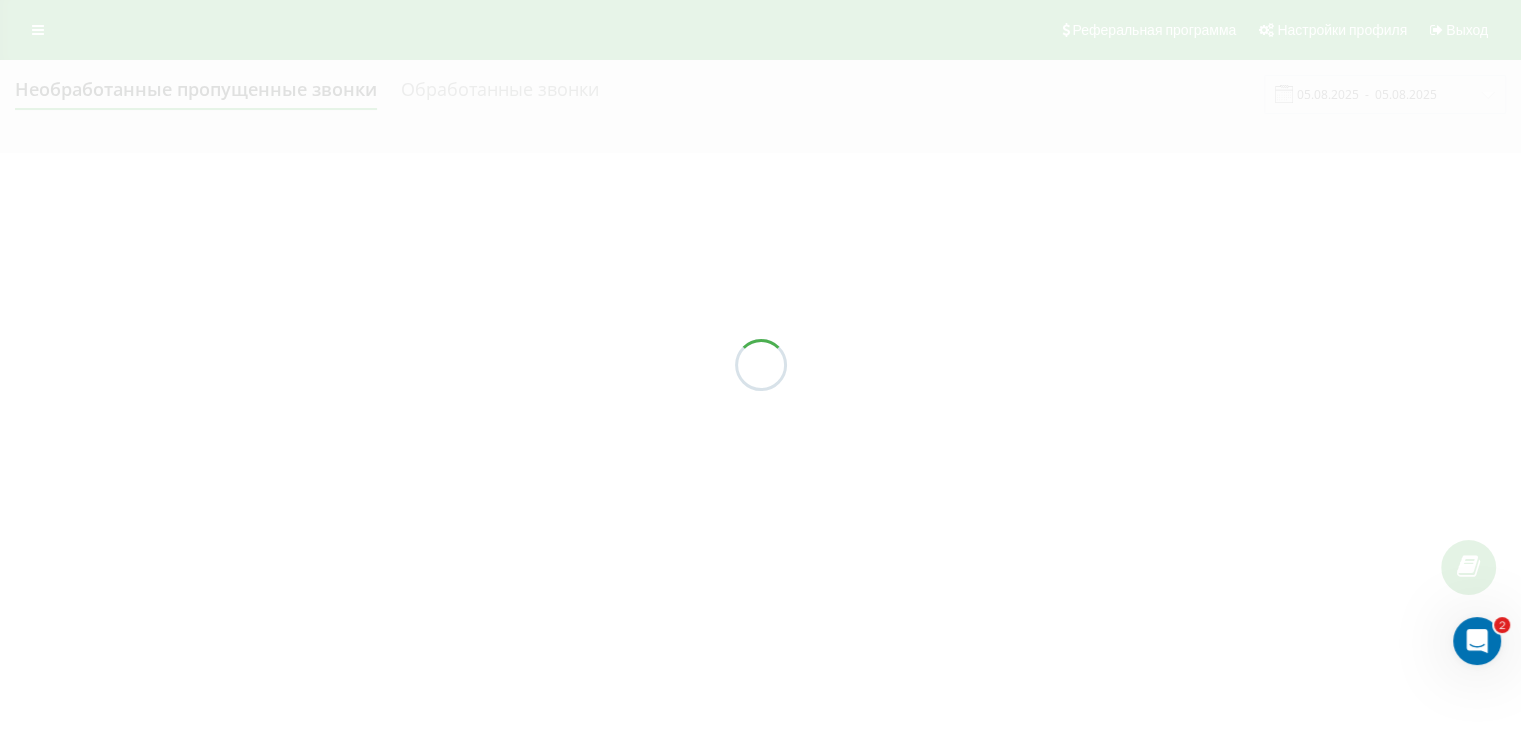 scroll, scrollTop: 0, scrollLeft: 0, axis: both 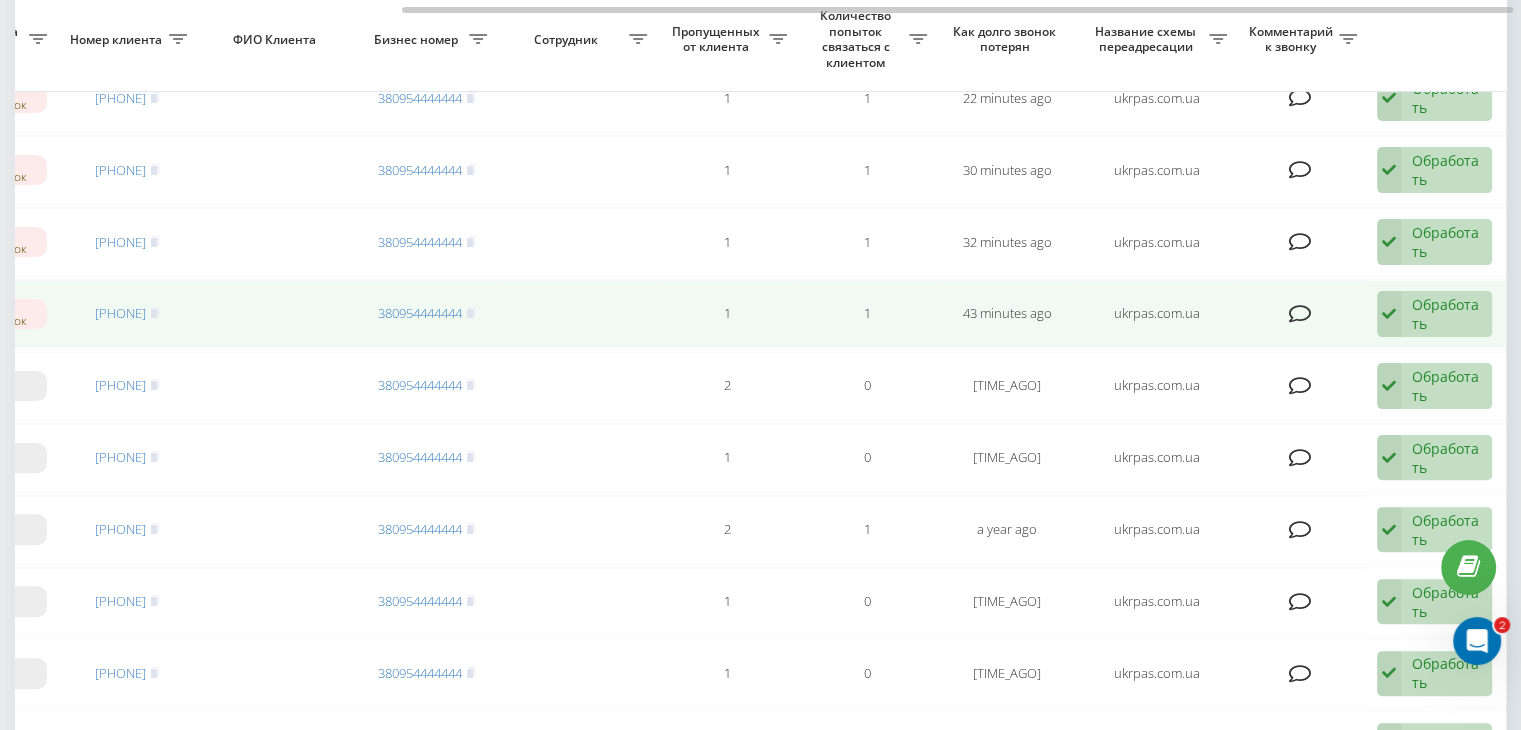 click on "Обработать" at bounding box center [1446, 314] 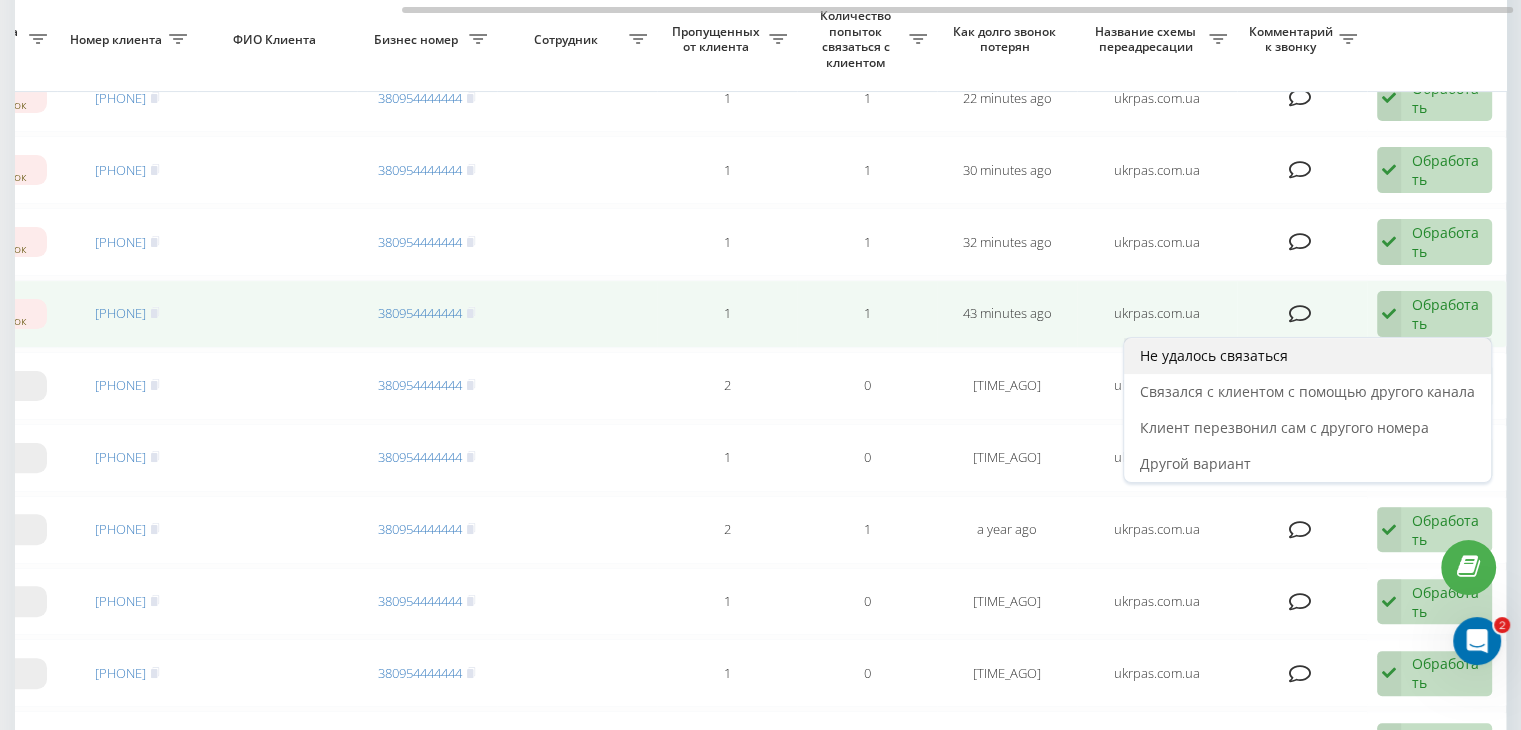 click on "Не удалось связаться" at bounding box center [1307, 356] 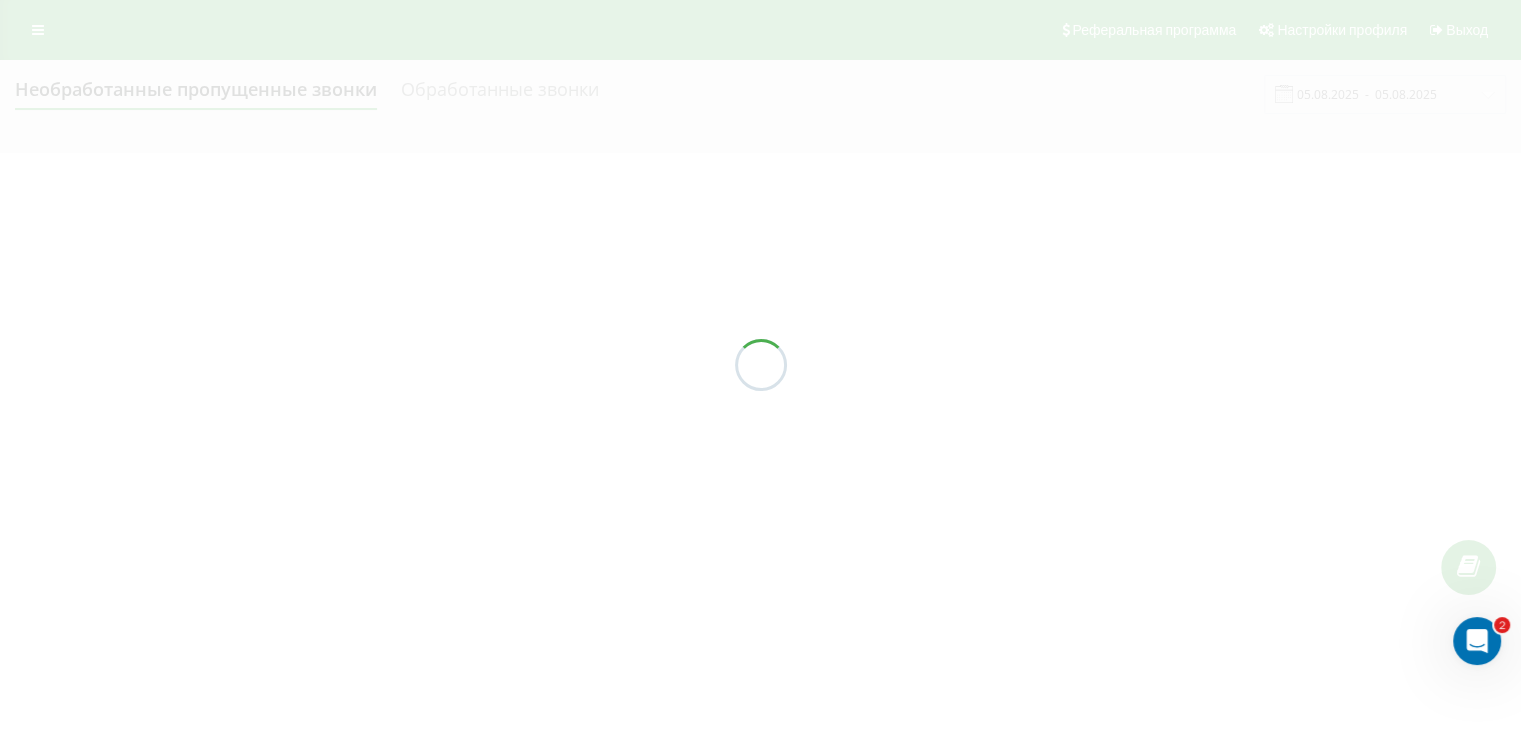 scroll, scrollTop: 0, scrollLeft: 0, axis: both 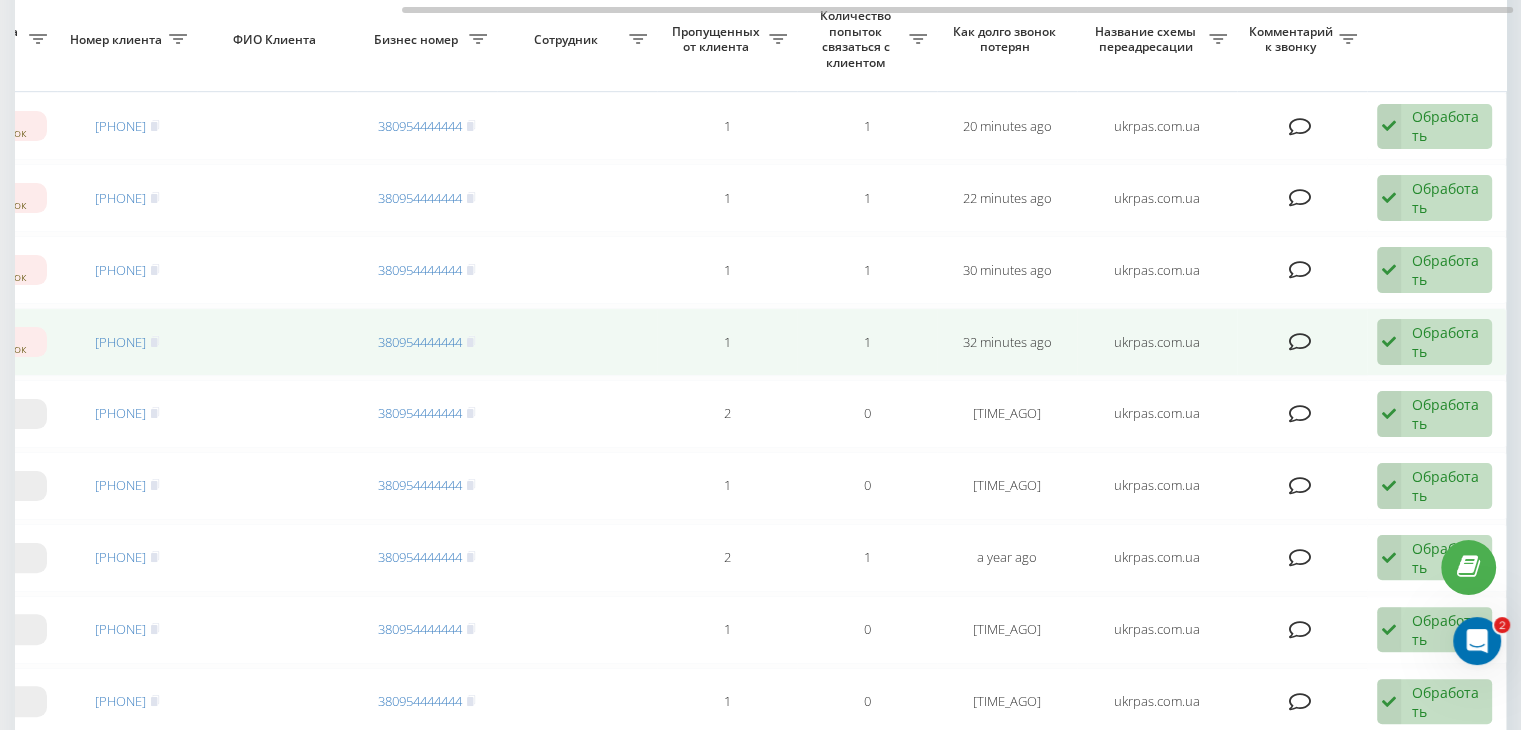 click on "Обработать" at bounding box center [1446, 342] 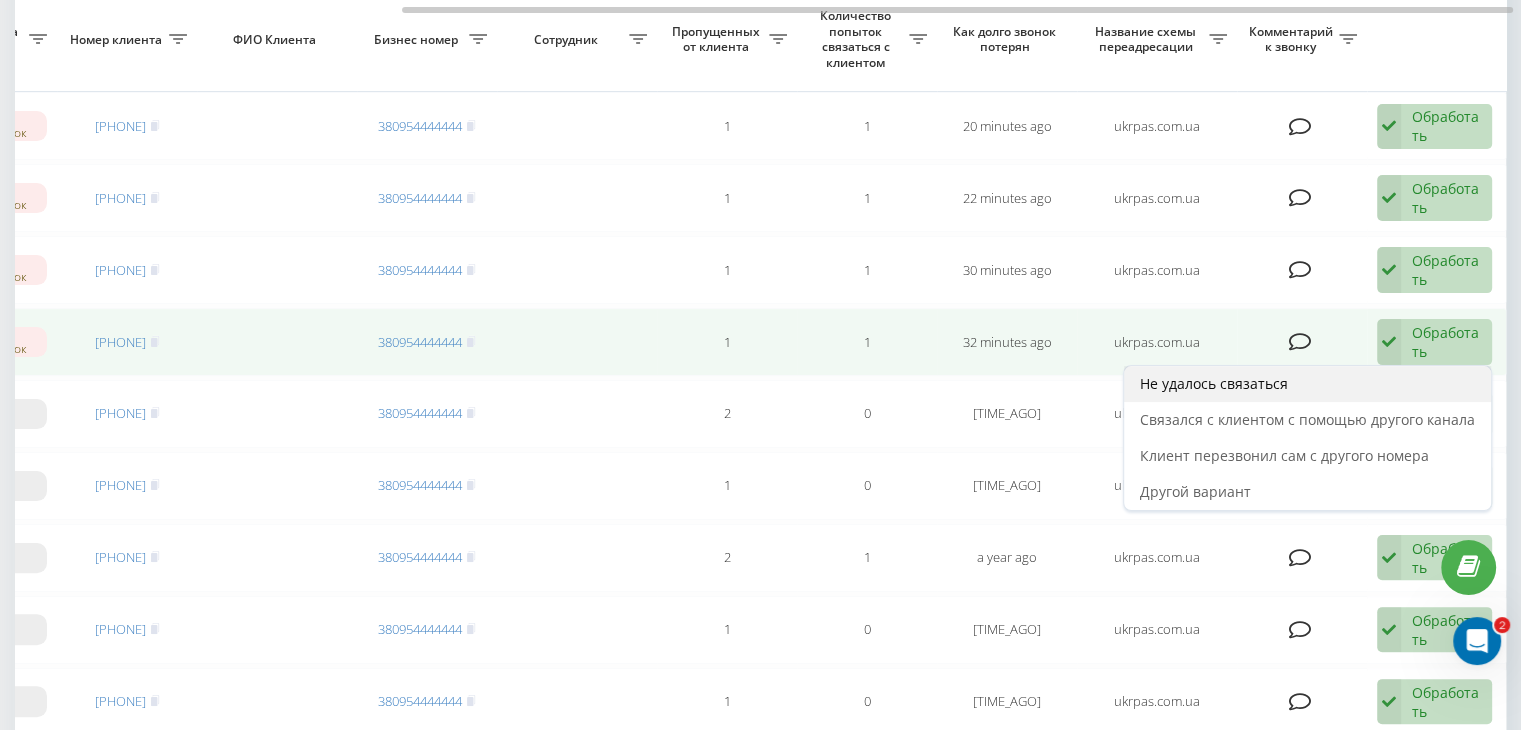 click on "Не удалось связаться" at bounding box center [1307, 384] 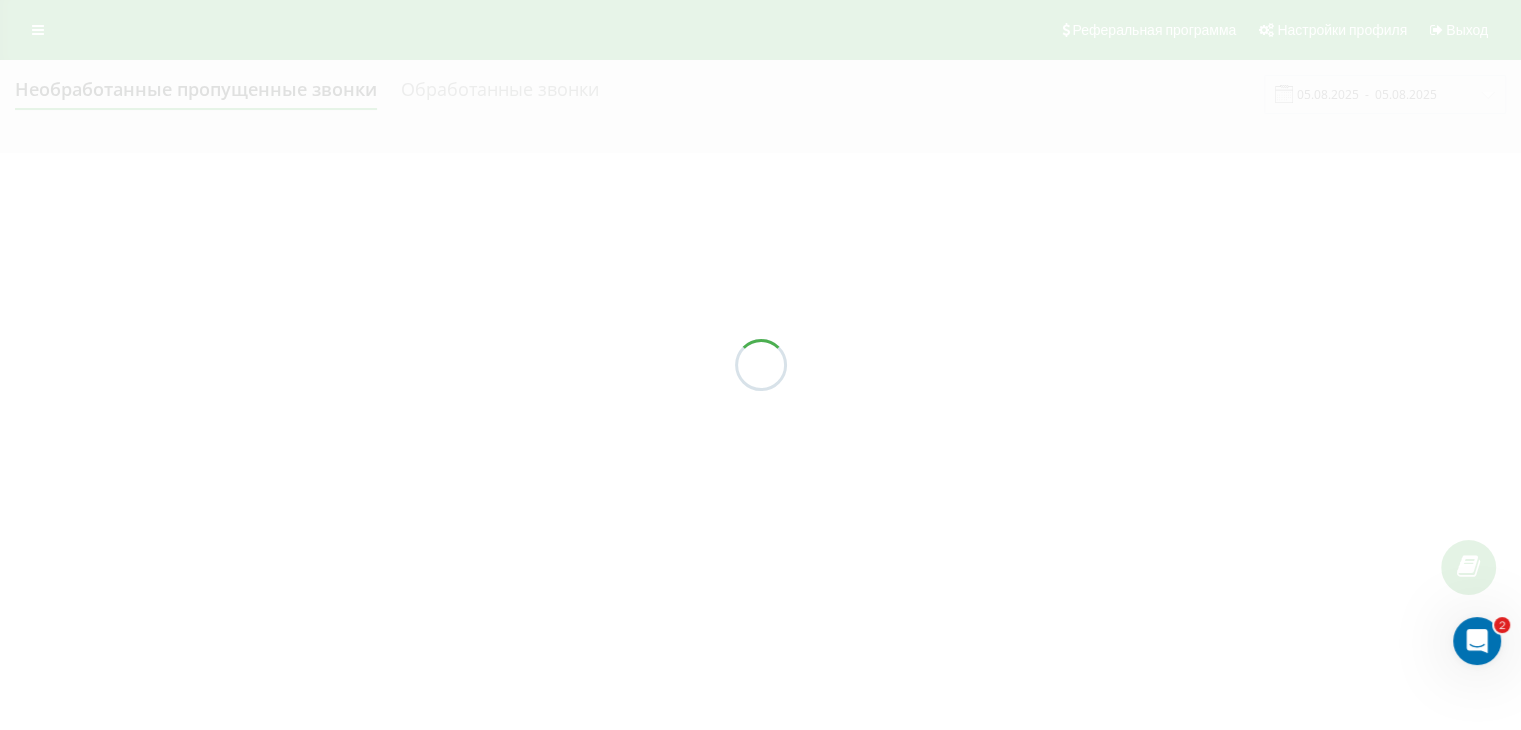 scroll, scrollTop: 0, scrollLeft: 0, axis: both 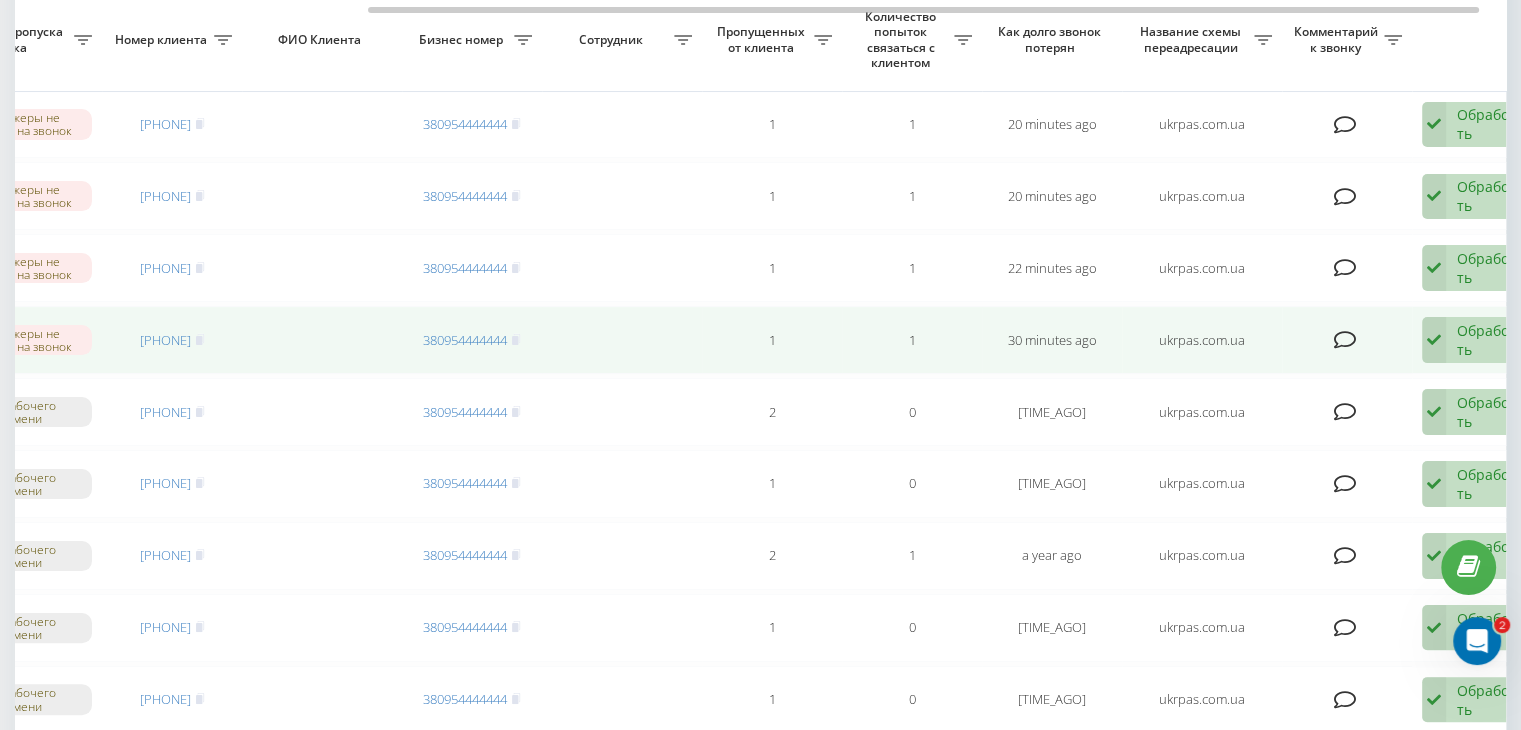 click at bounding box center [1434, 340] 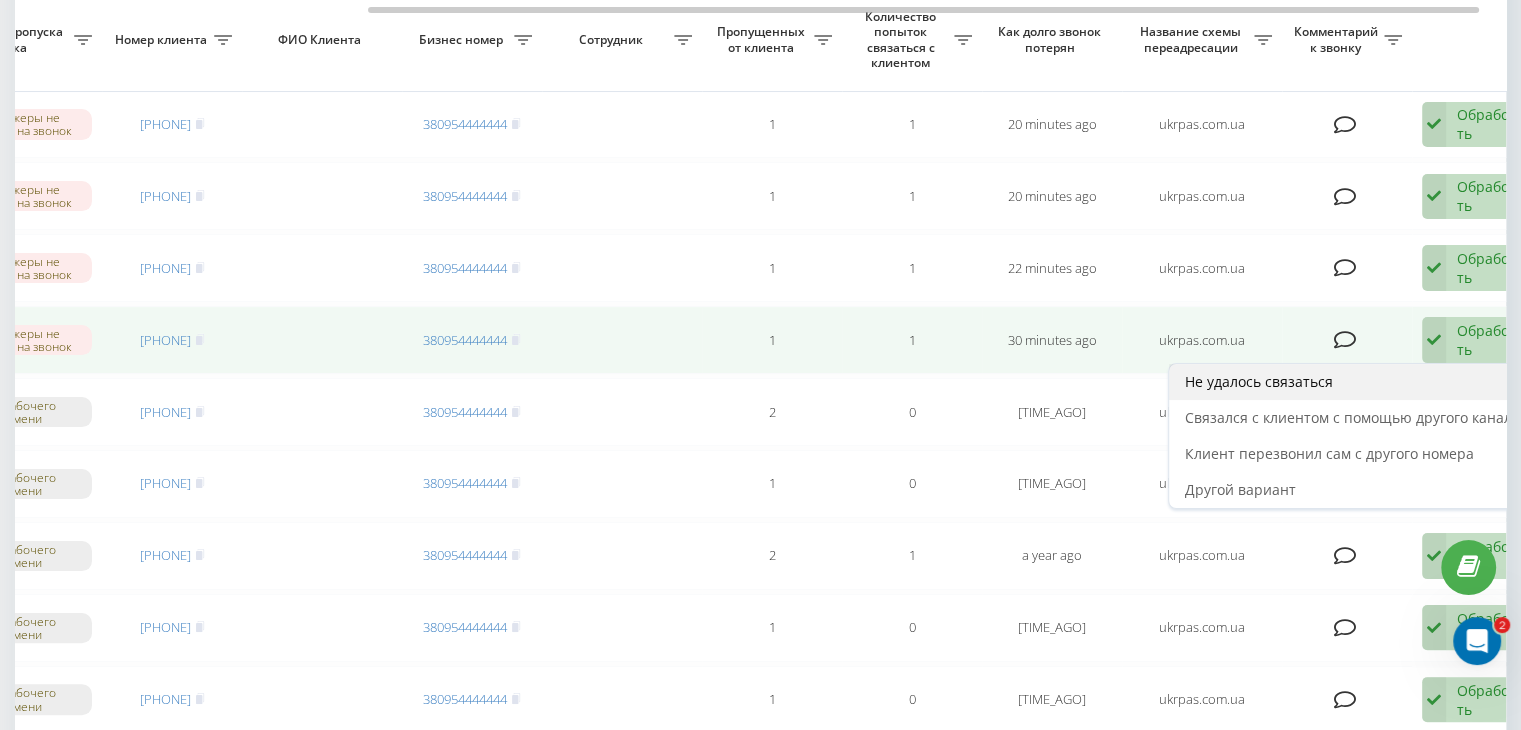 click on "Не удалось связаться" at bounding box center (1352, 382) 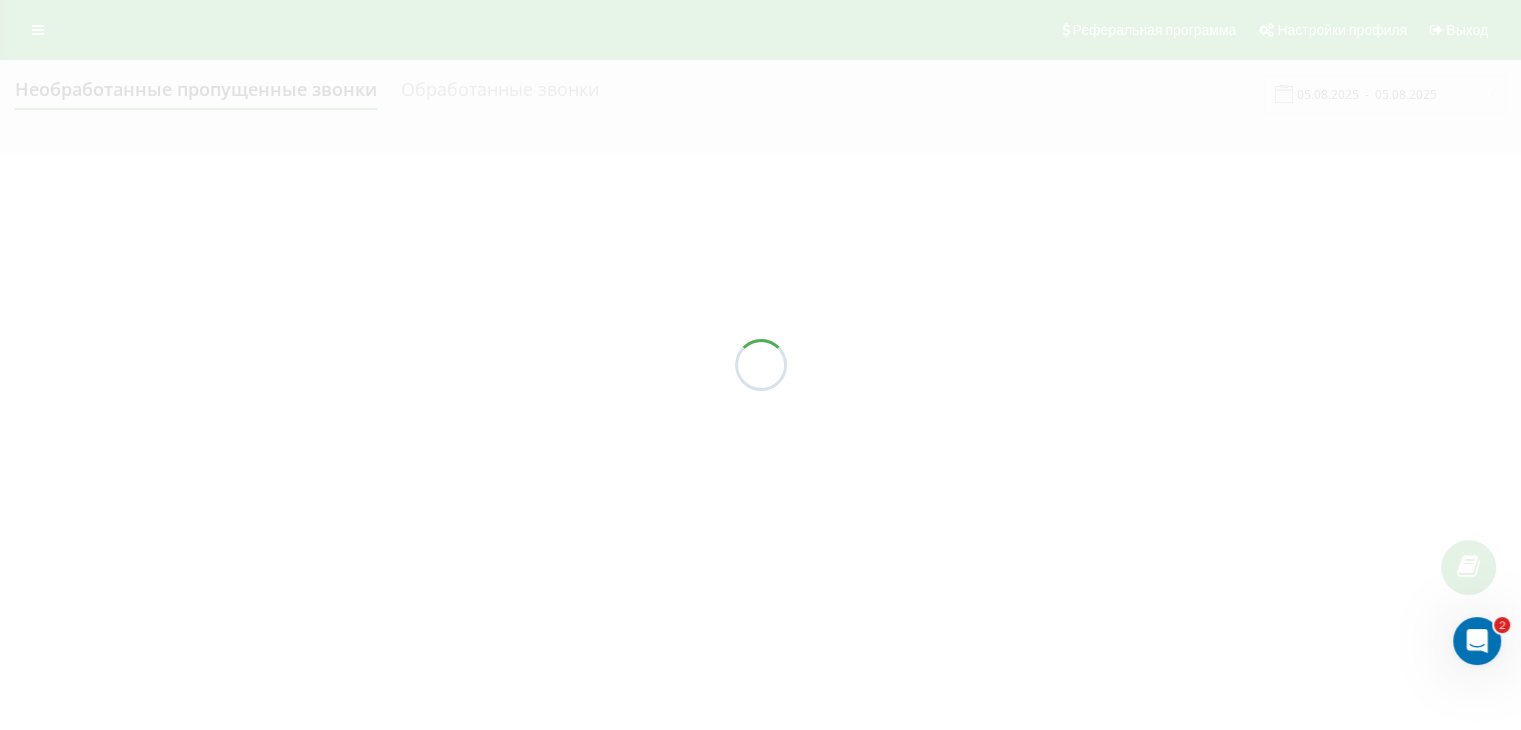 scroll, scrollTop: 0, scrollLeft: 0, axis: both 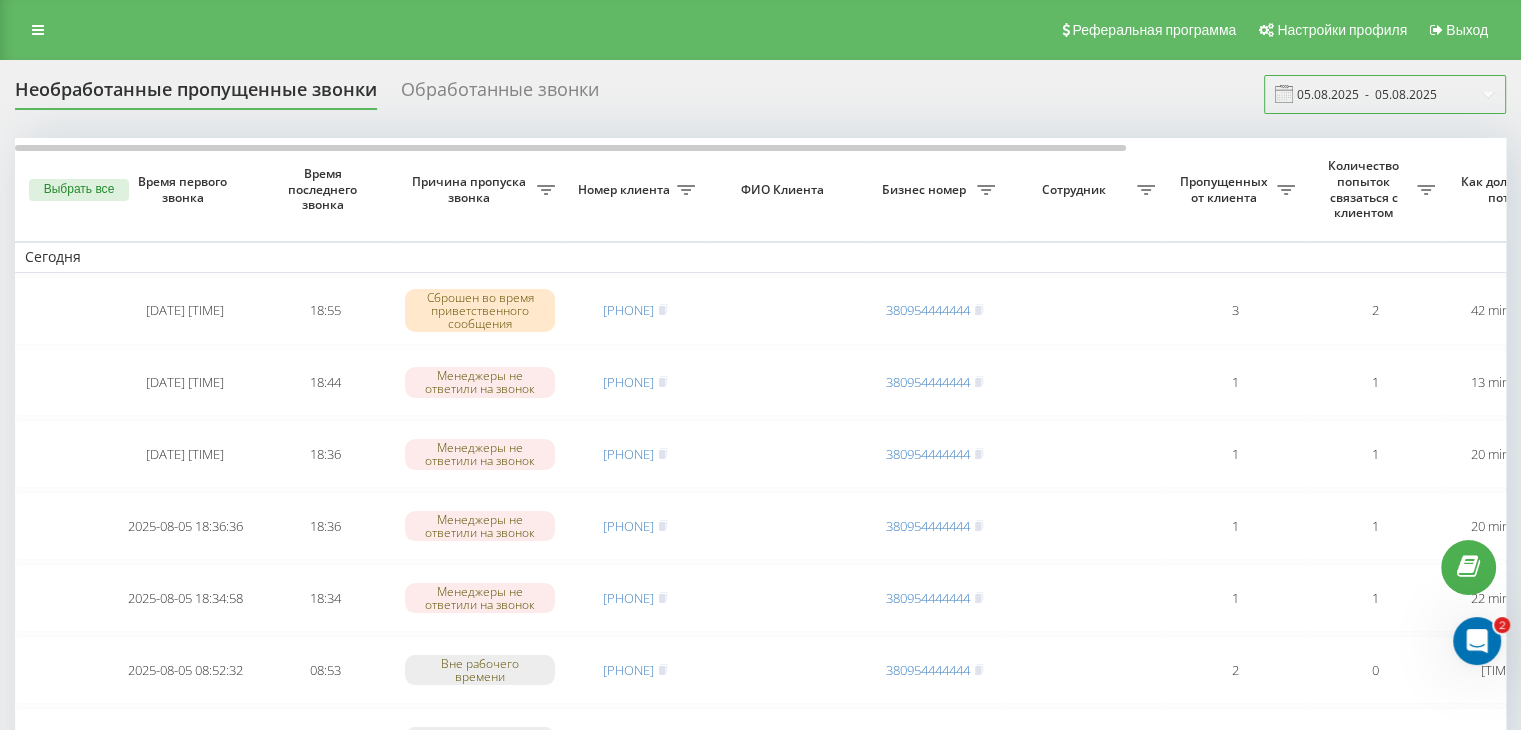 click on "05.08.2025  -  05.08.2025" at bounding box center (1385, 94) 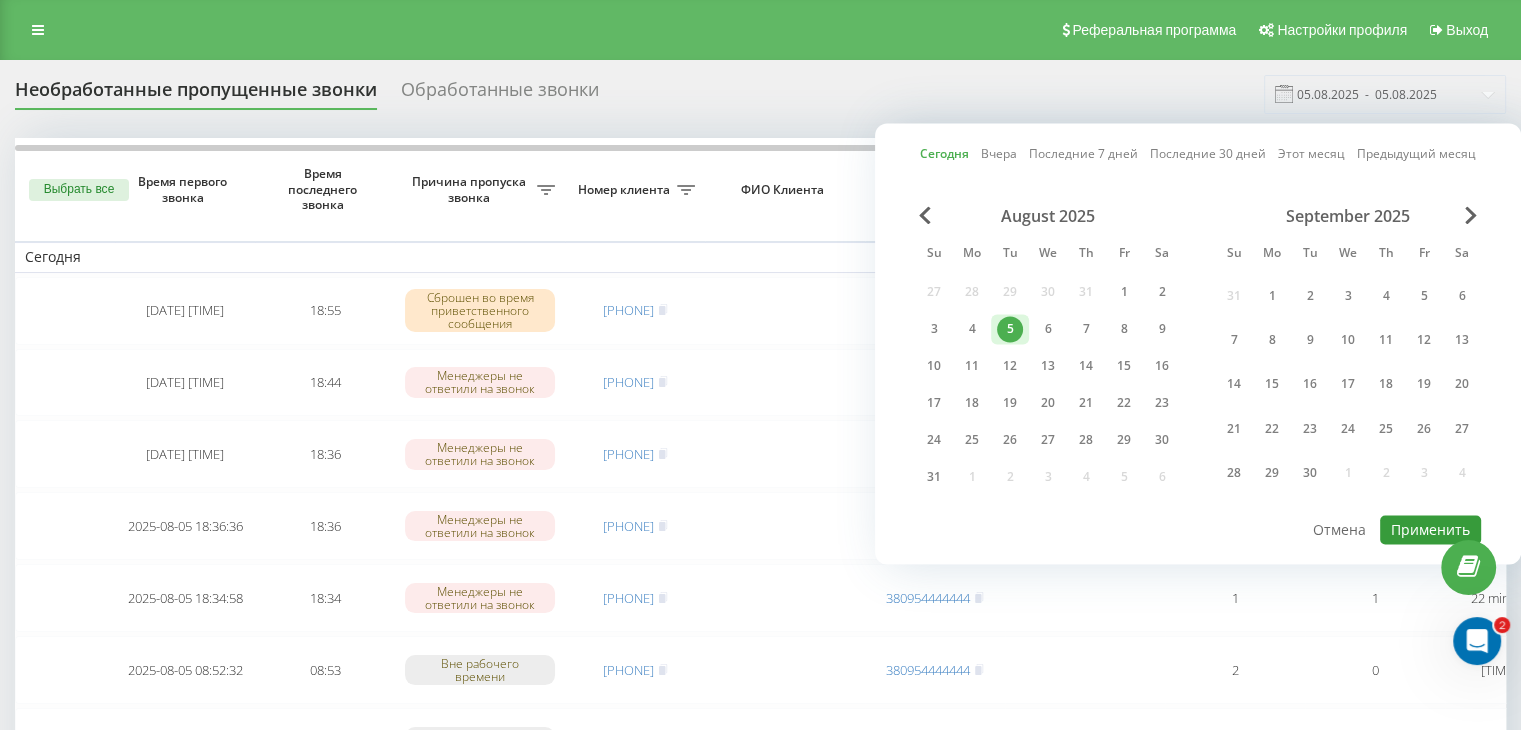 click on "Применить" at bounding box center (1430, 529) 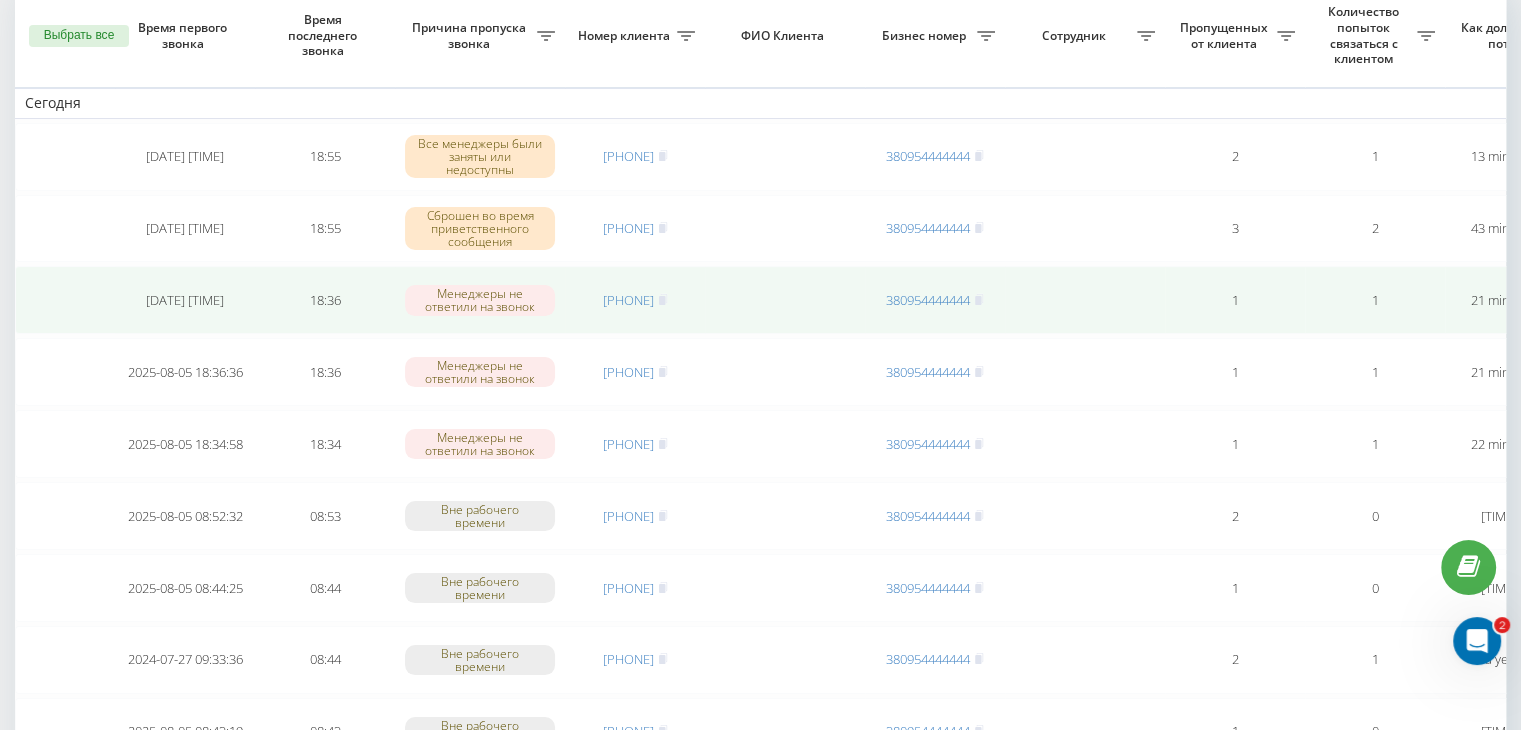 scroll, scrollTop: 200, scrollLeft: 0, axis: vertical 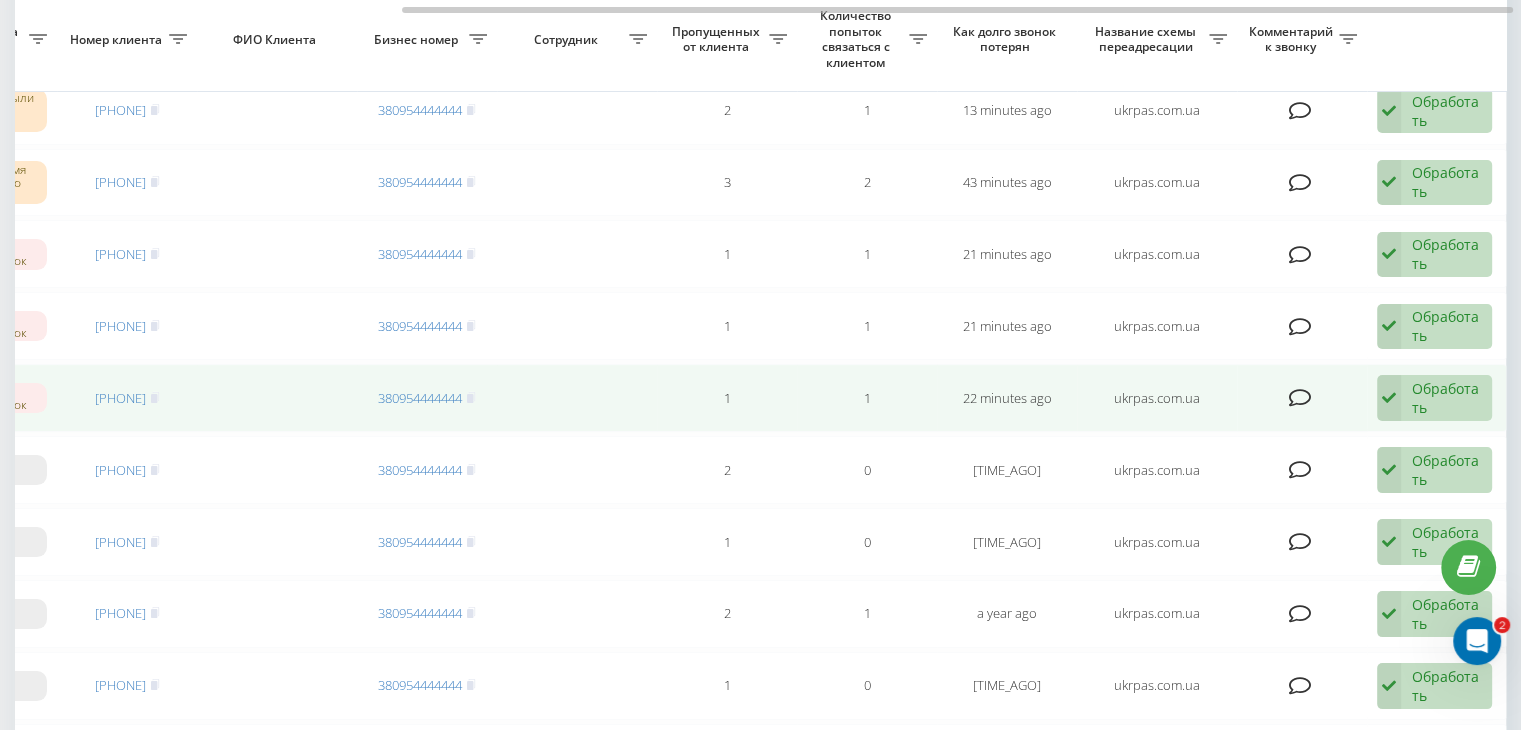 click on "Обработать" at bounding box center (1446, 398) 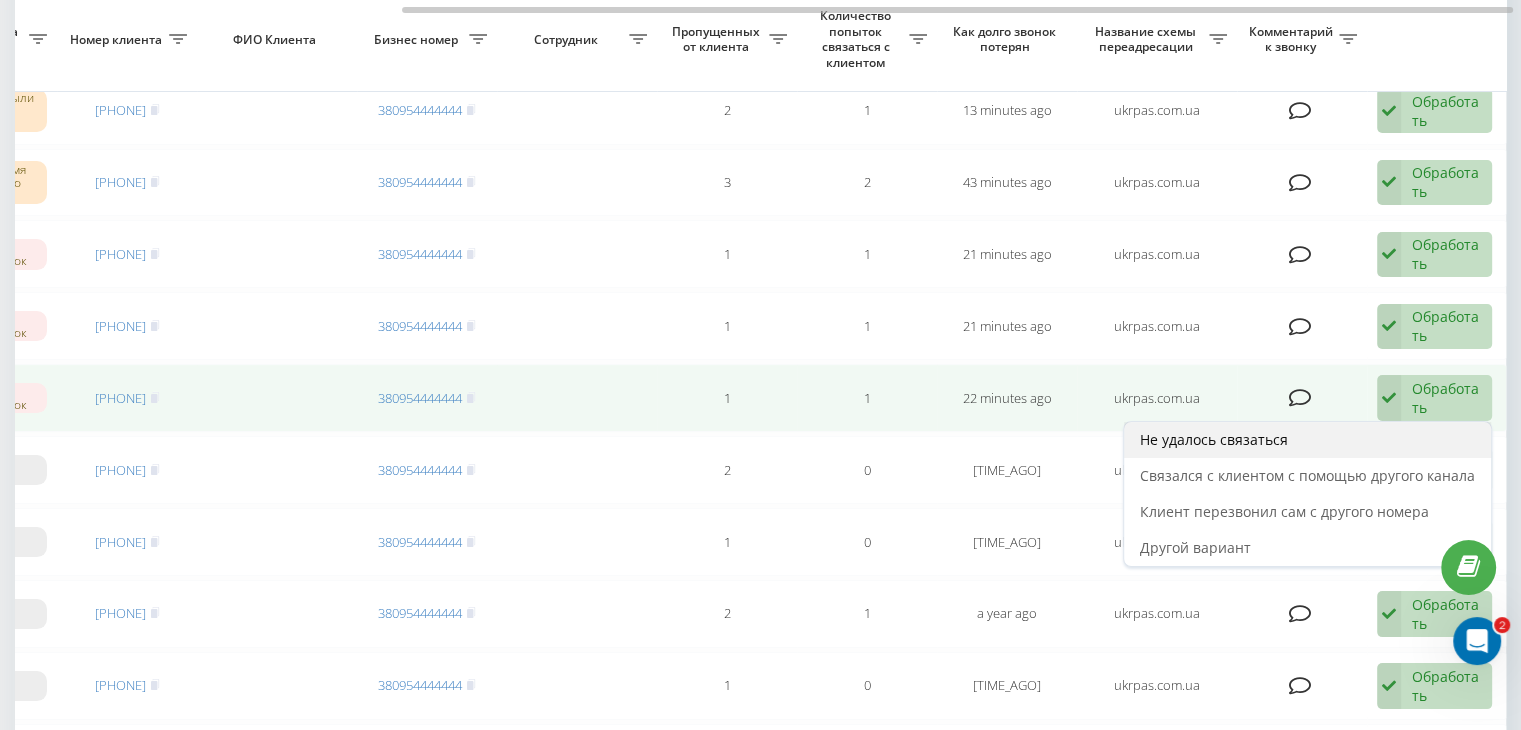 click on "Не удалось связаться" at bounding box center [1307, 440] 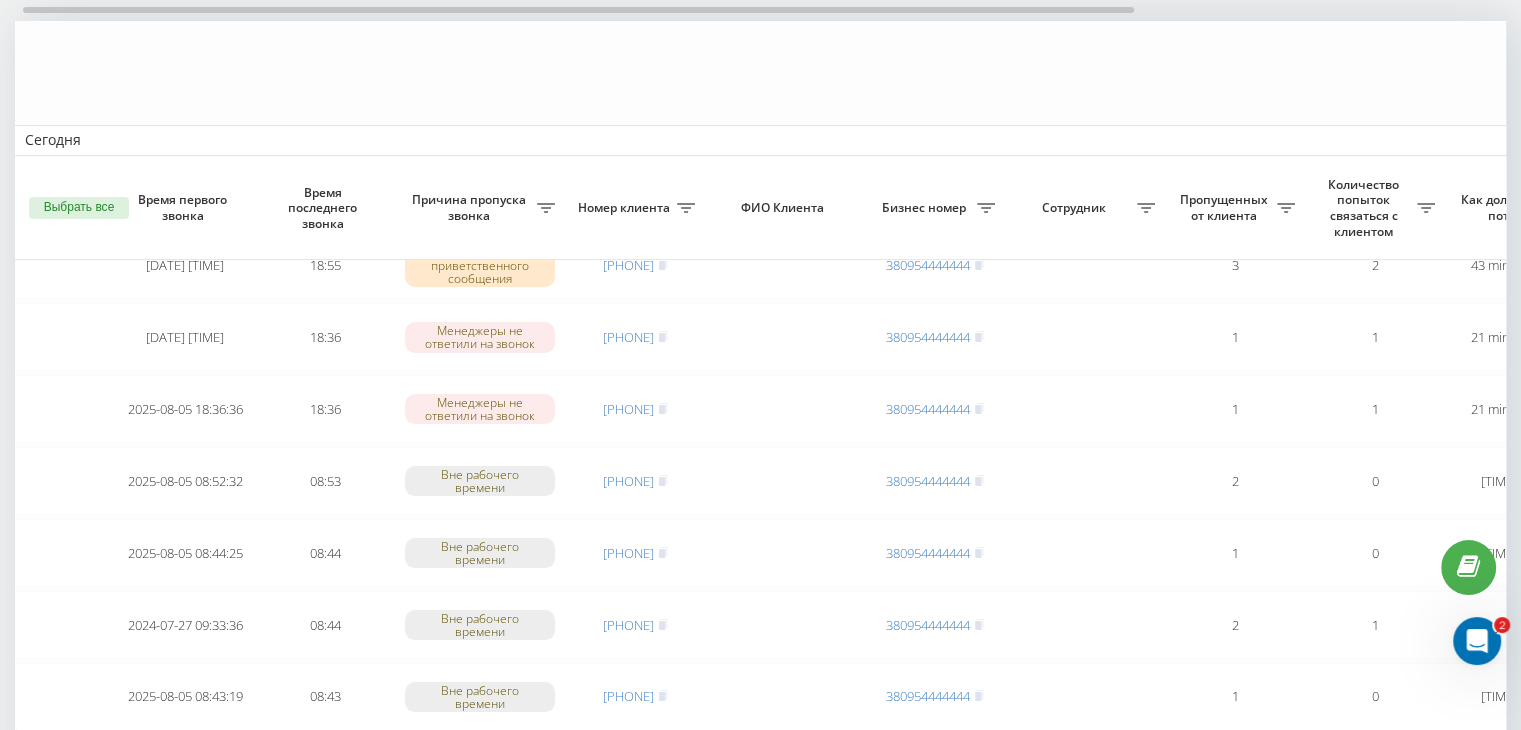scroll, scrollTop: 300, scrollLeft: 0, axis: vertical 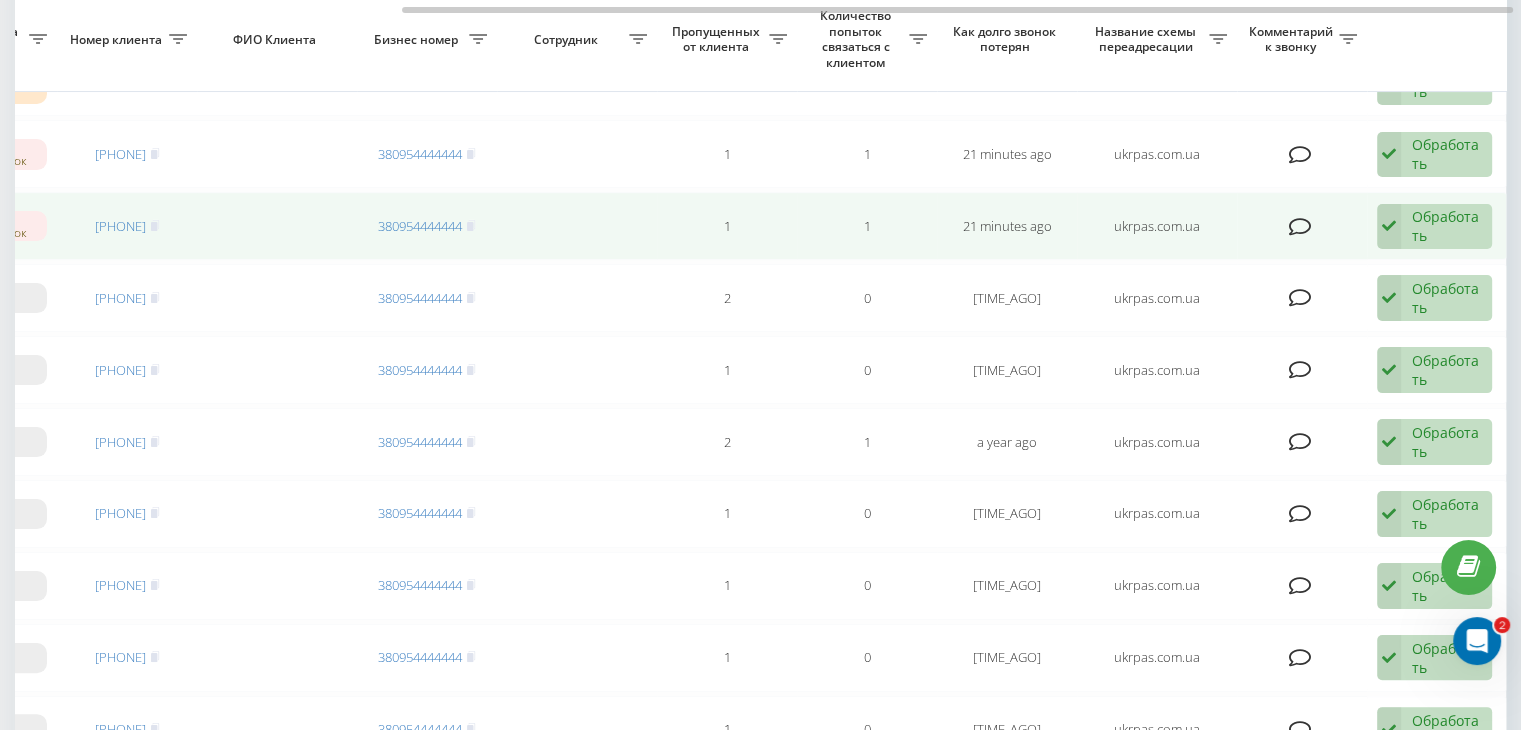 click on "Обработать" at bounding box center (1446, 226) 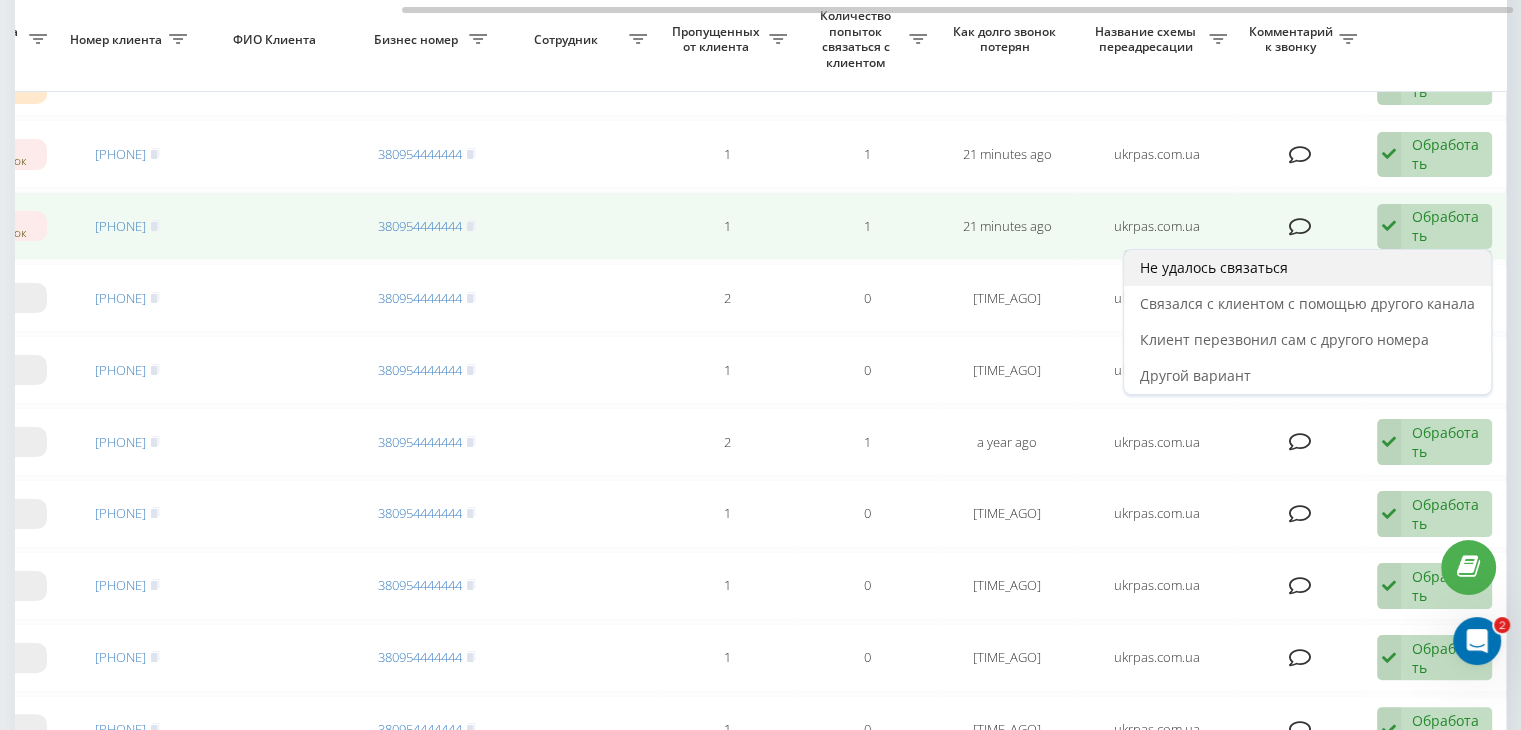 click on "Не удалось связаться" at bounding box center (1307, 268) 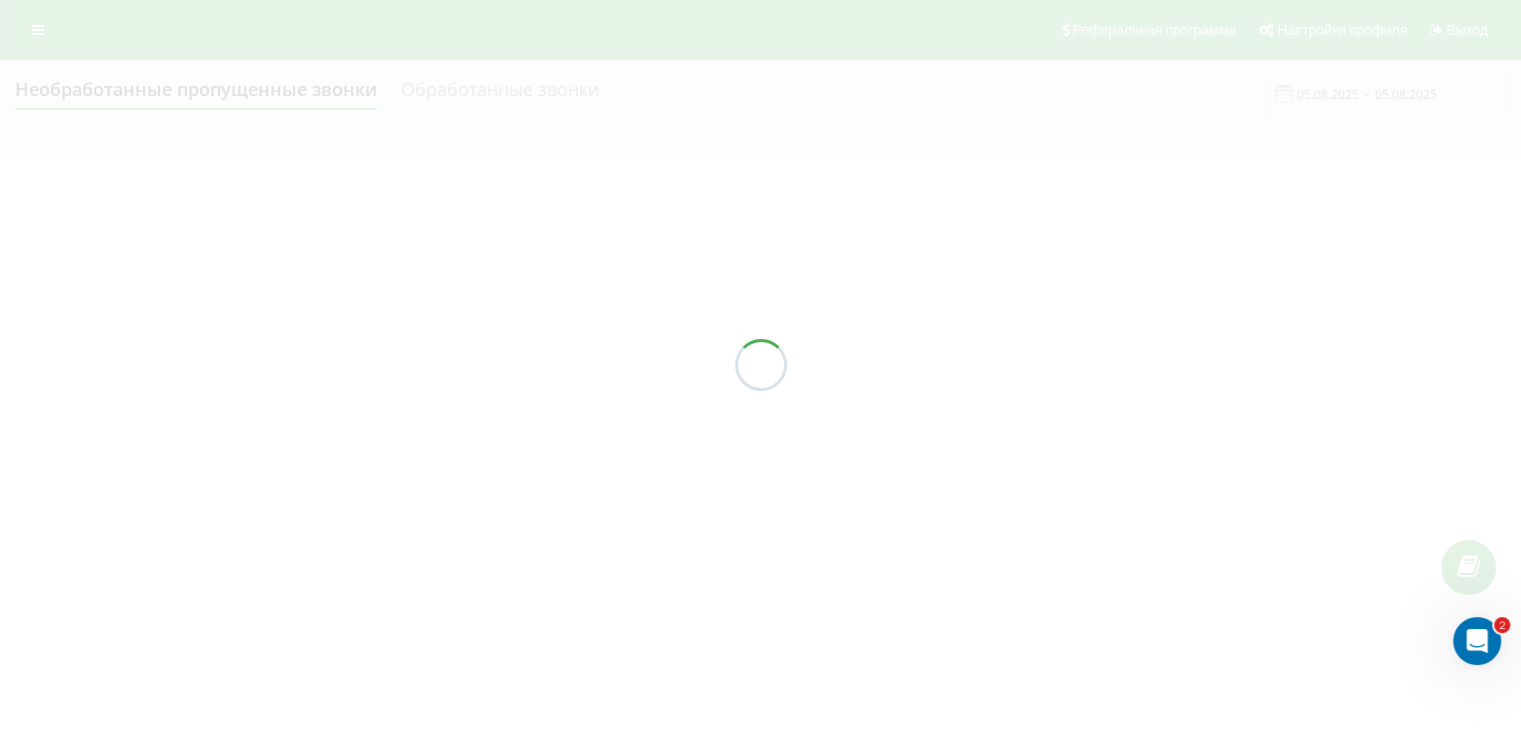 scroll, scrollTop: 0, scrollLeft: 0, axis: both 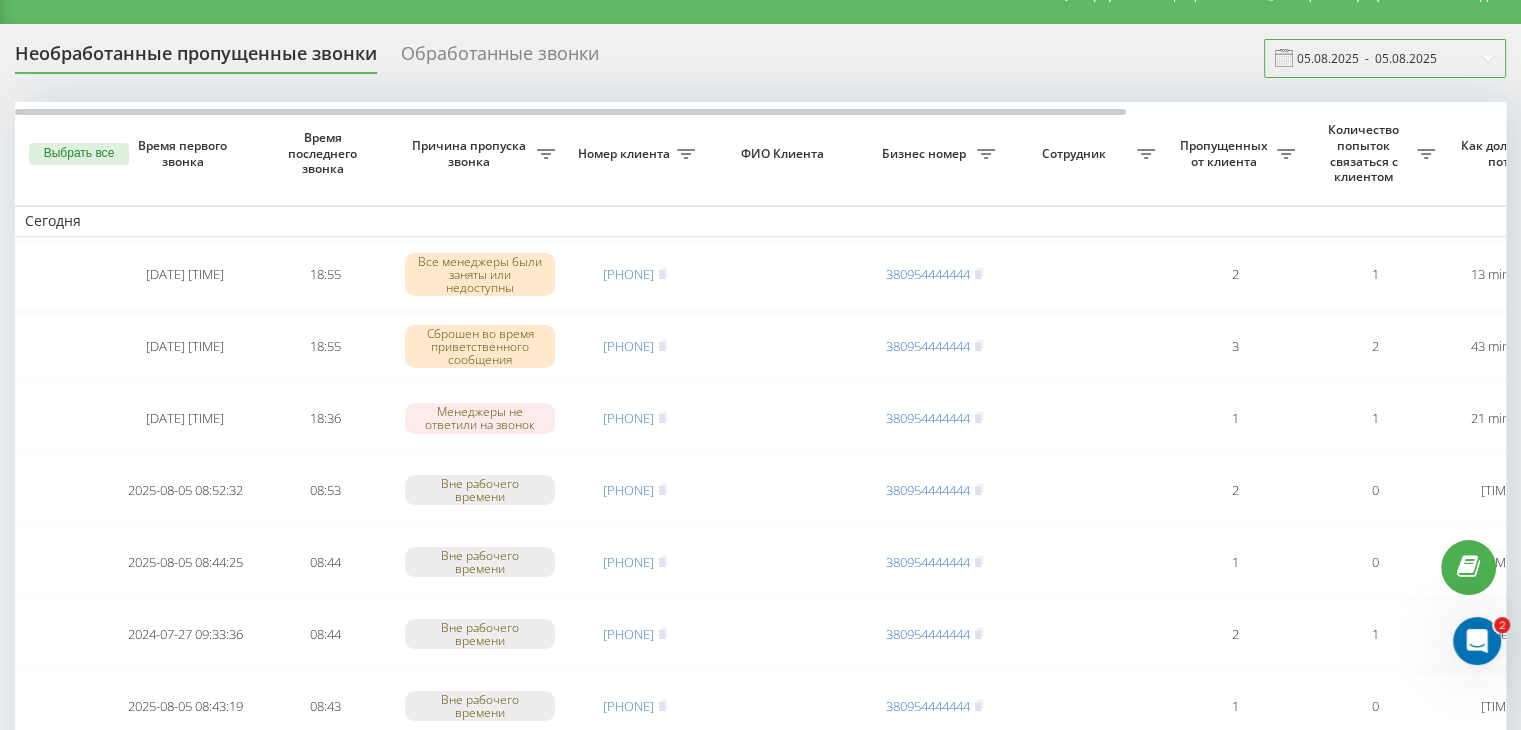 click on "05.08.2025  -  05.08.2025" at bounding box center [1385, 58] 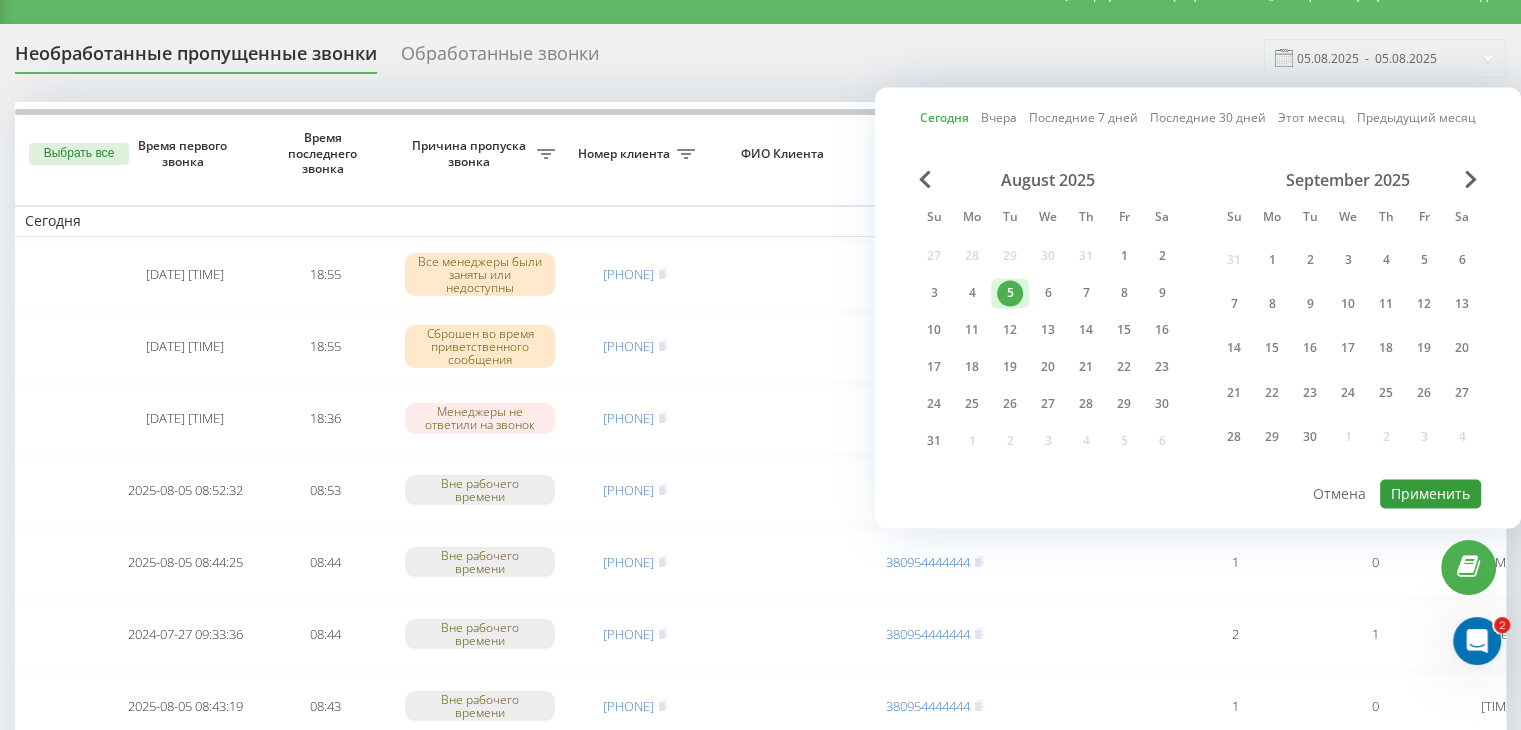 drag, startPoint x: 1416, startPoint y: 481, endPoint x: 1368, endPoint y: 486, distance: 48.259712 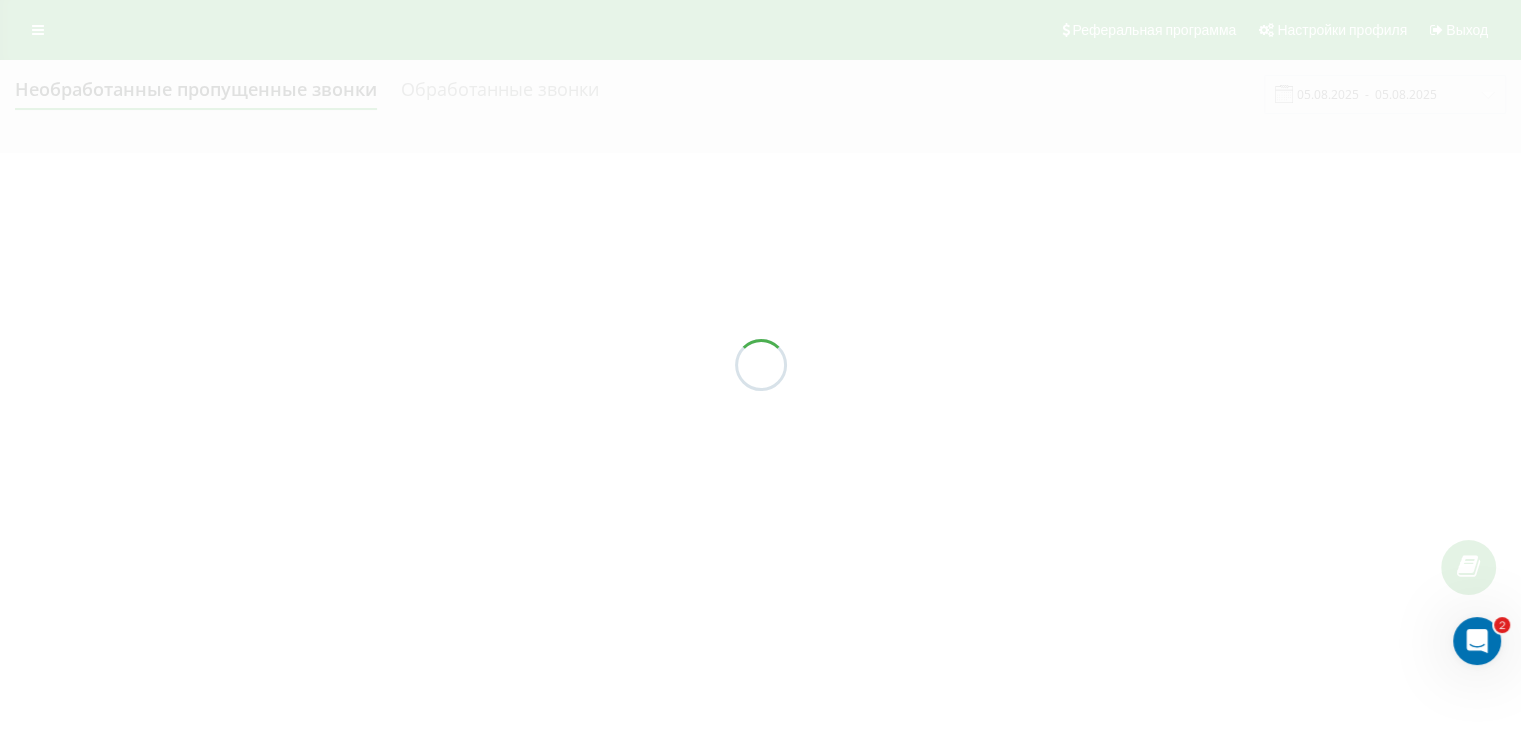 scroll, scrollTop: 0, scrollLeft: 0, axis: both 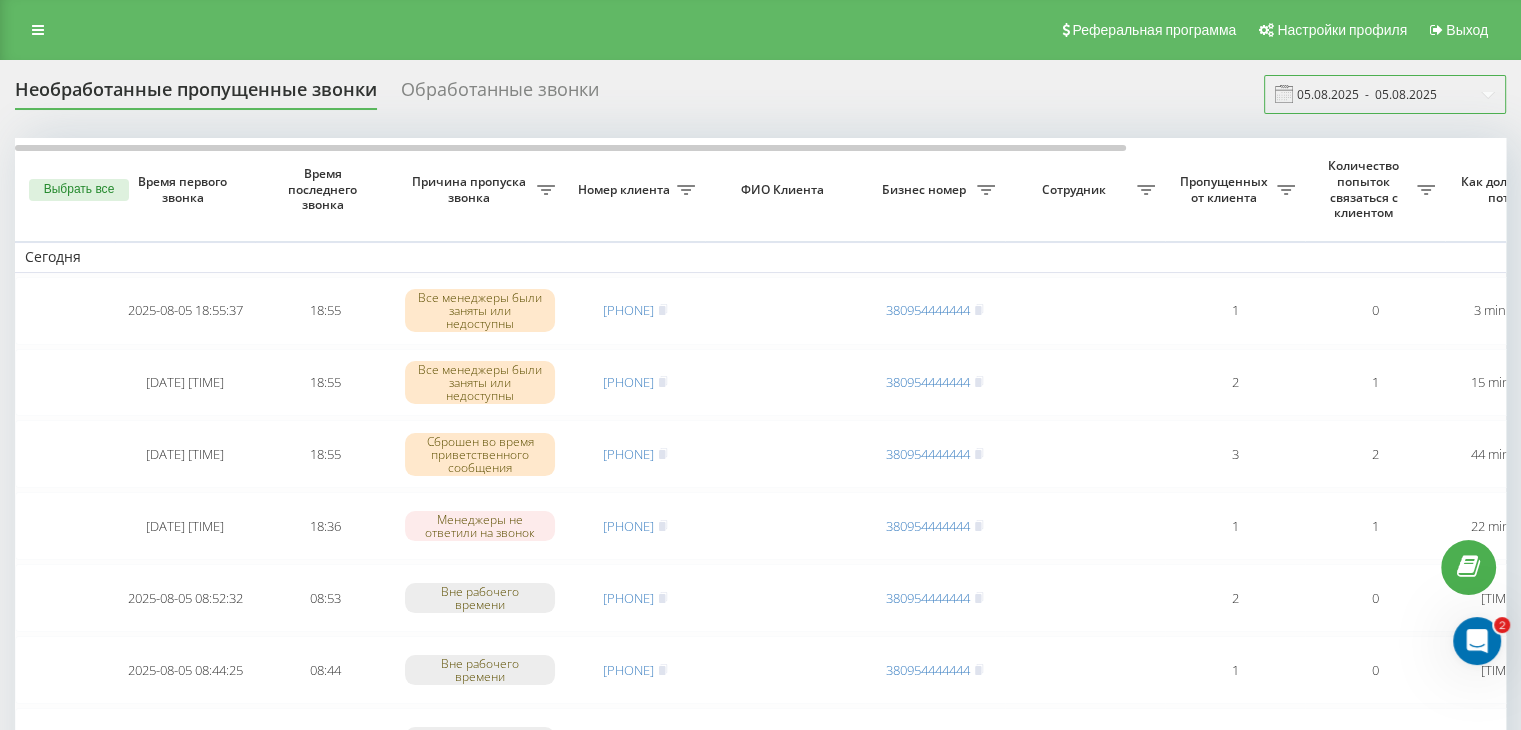 click on "05.08.2025  -  05.08.2025" at bounding box center [1385, 94] 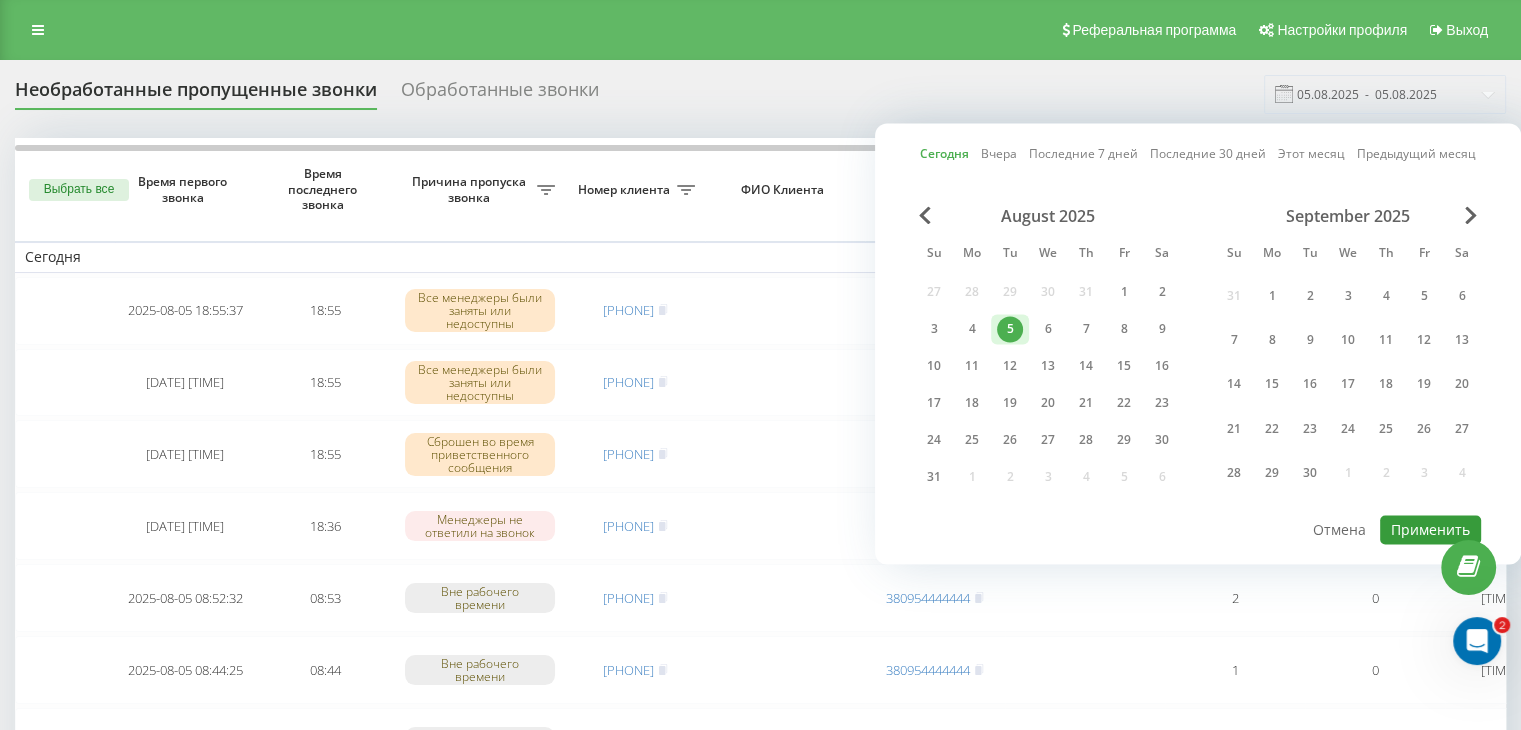 click on "Применить" at bounding box center (1430, 529) 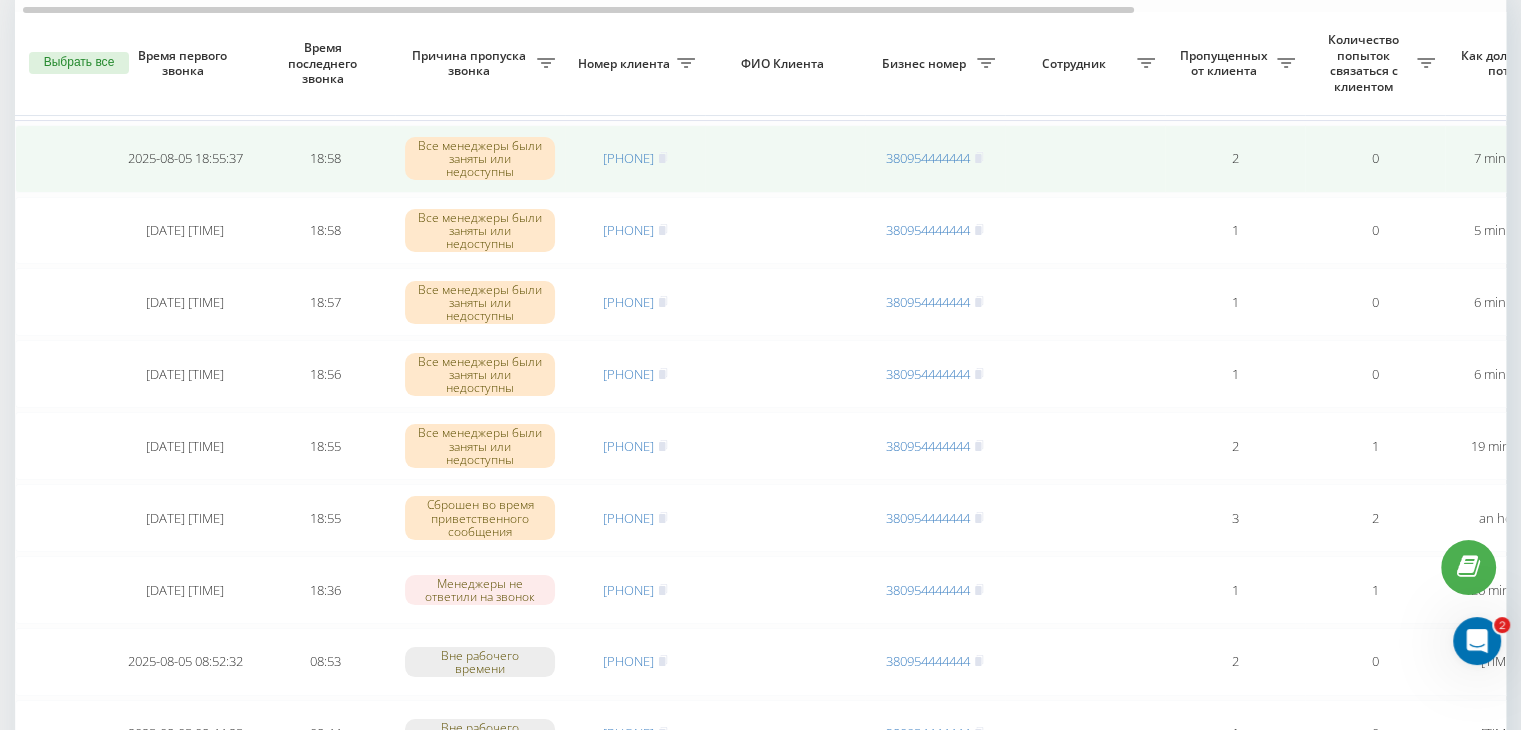 scroll, scrollTop: 200, scrollLeft: 0, axis: vertical 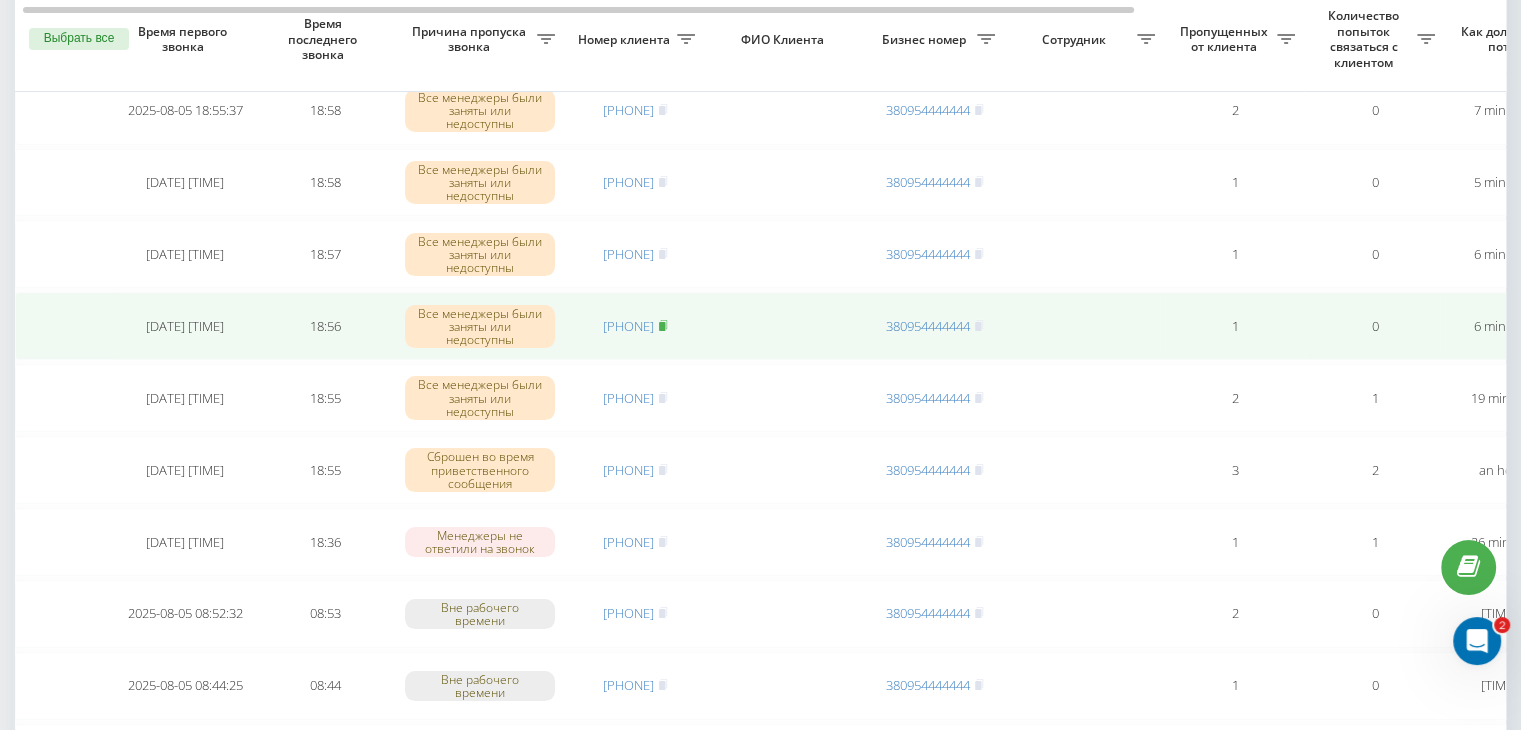 click 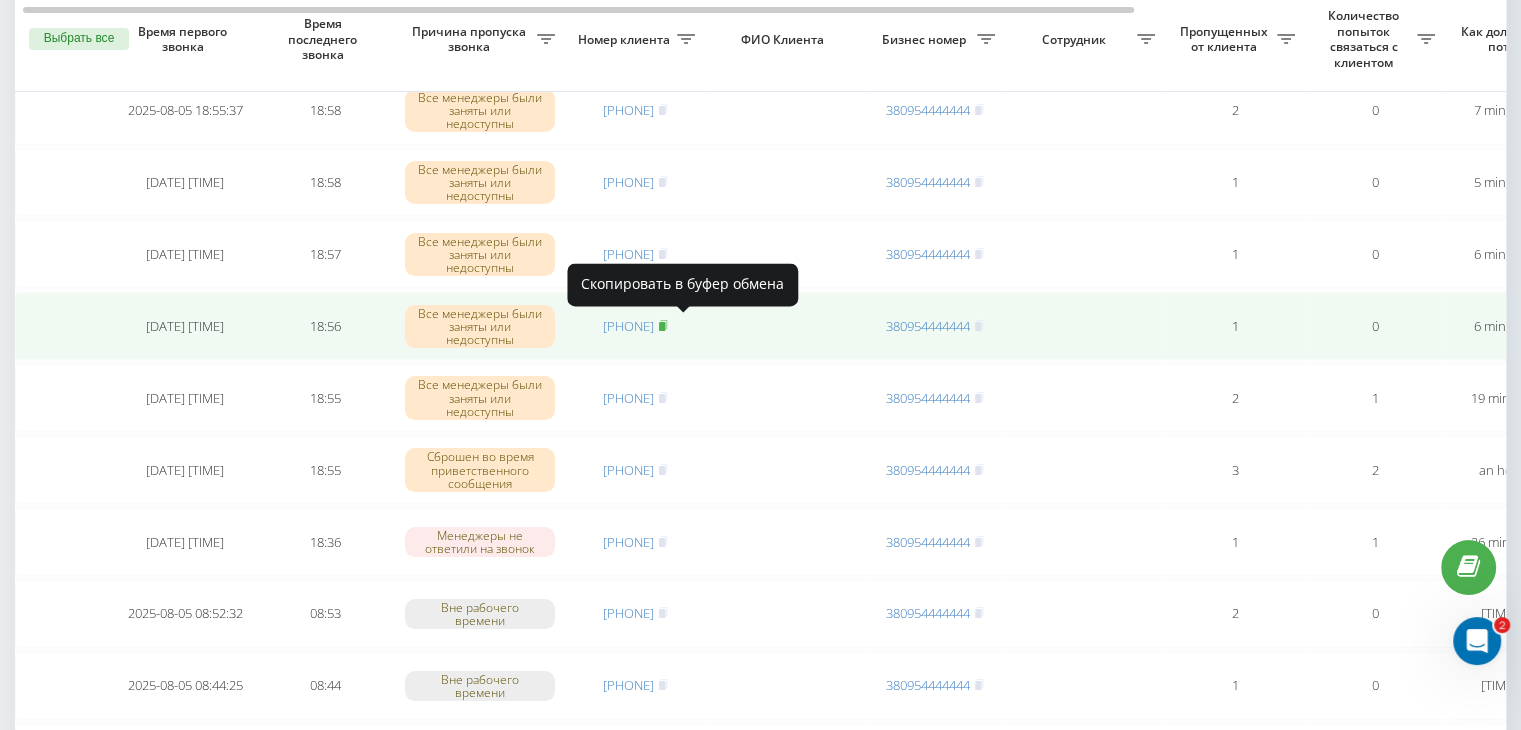 click 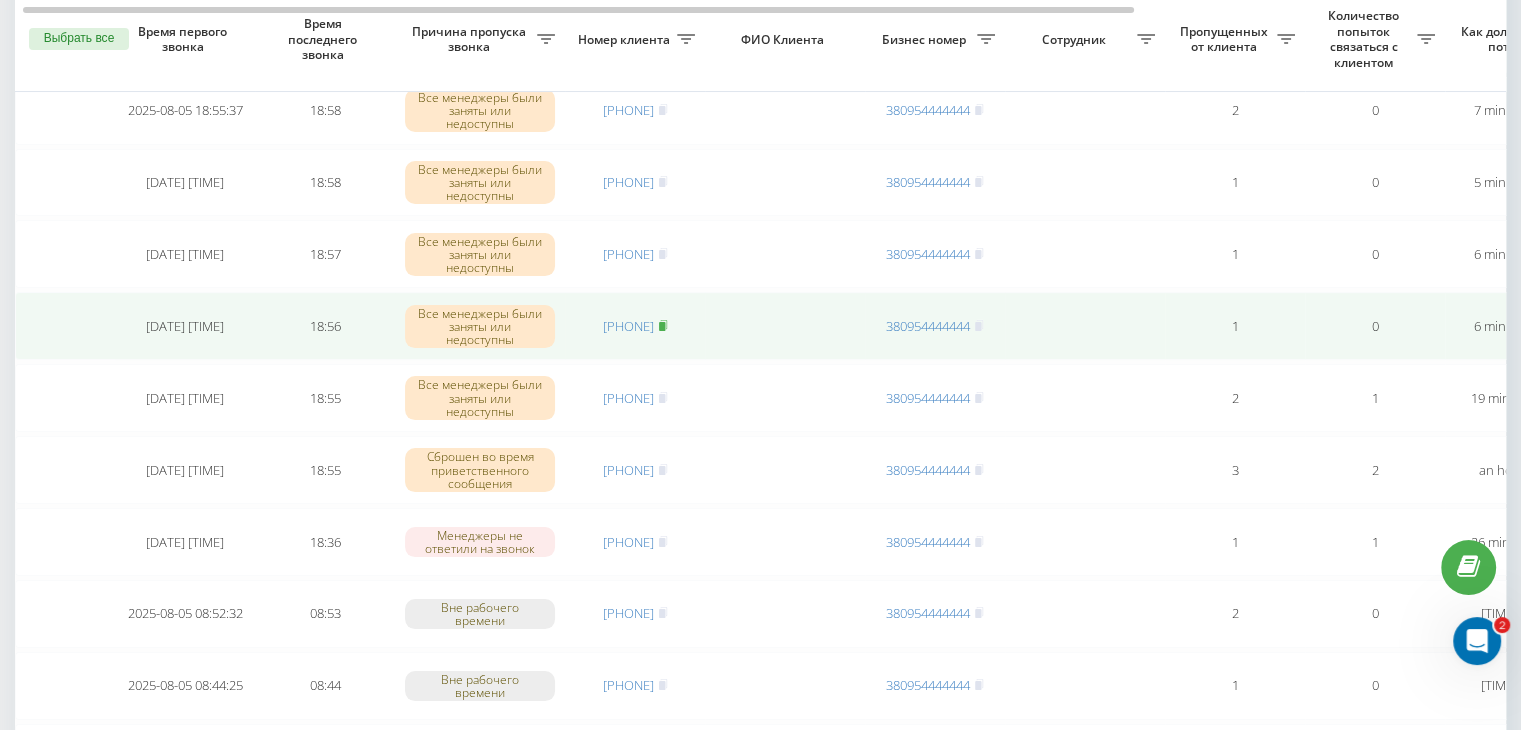click 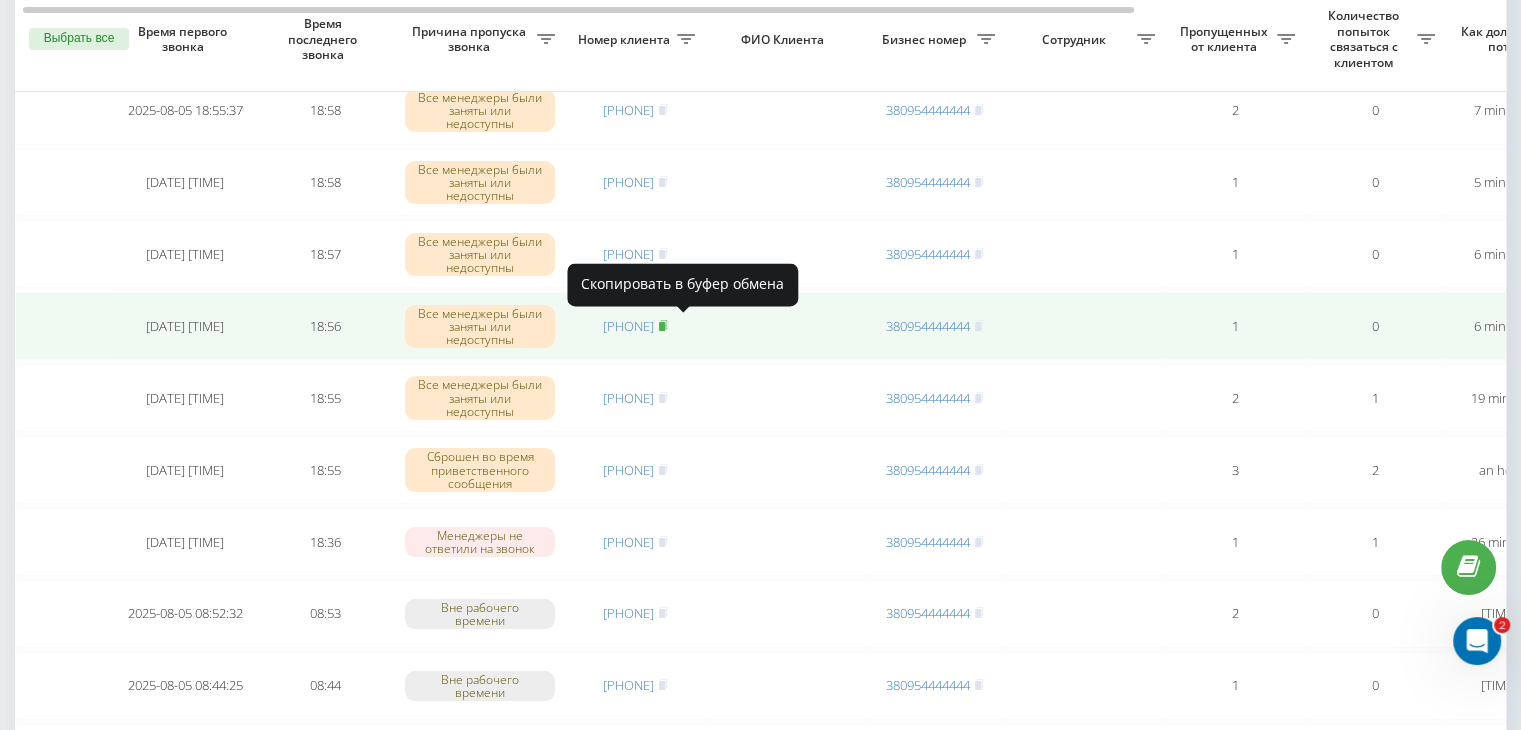 click 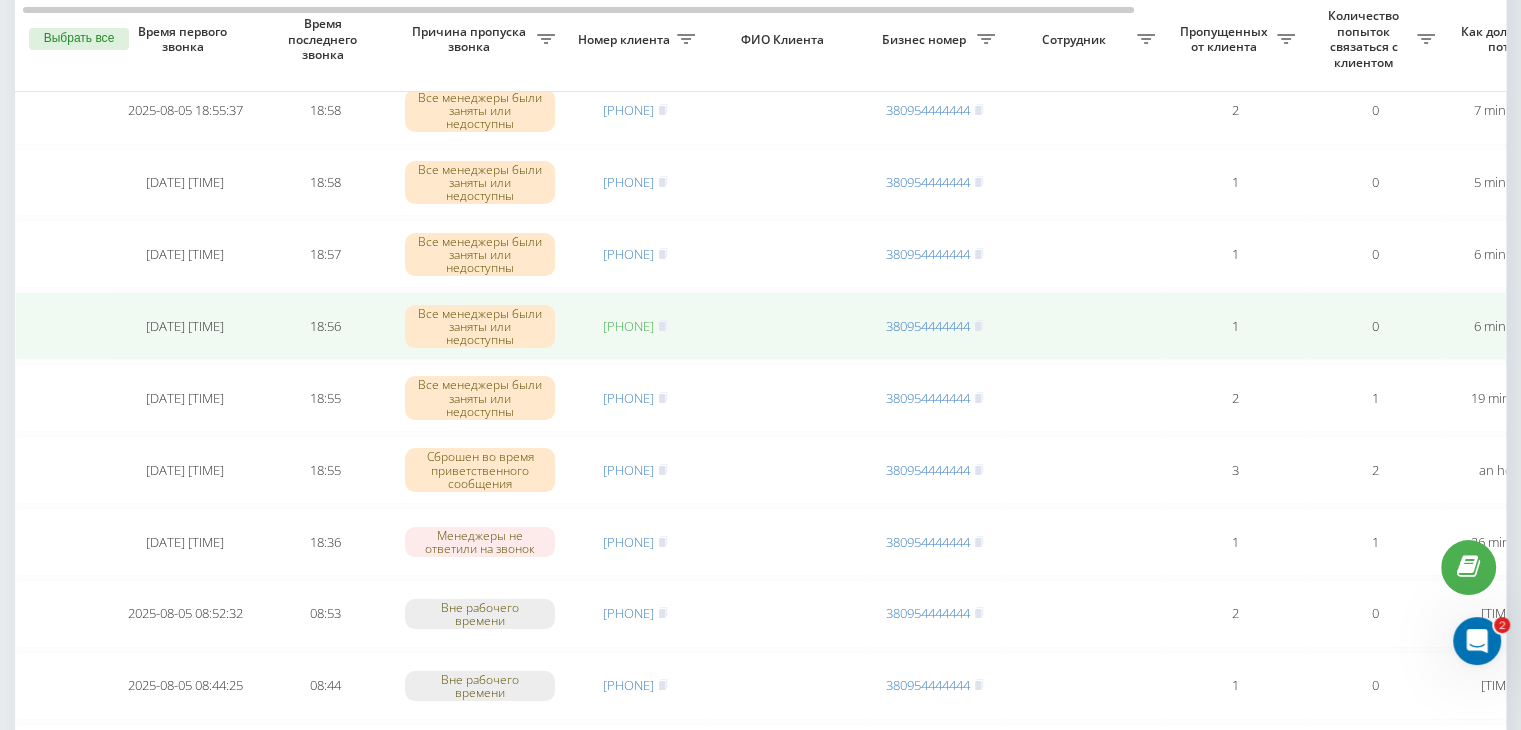 click on "[PHONE]" at bounding box center (628, 326) 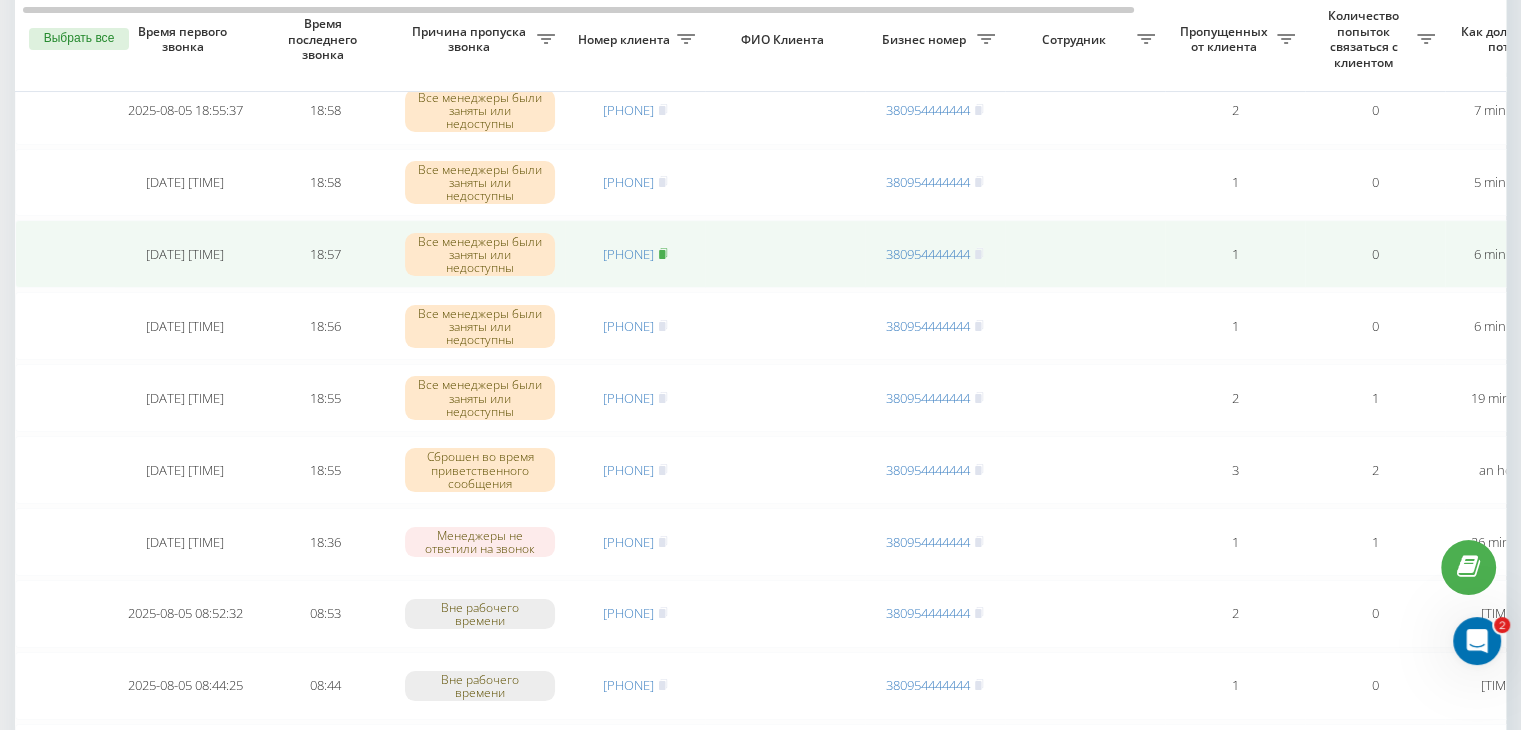 click 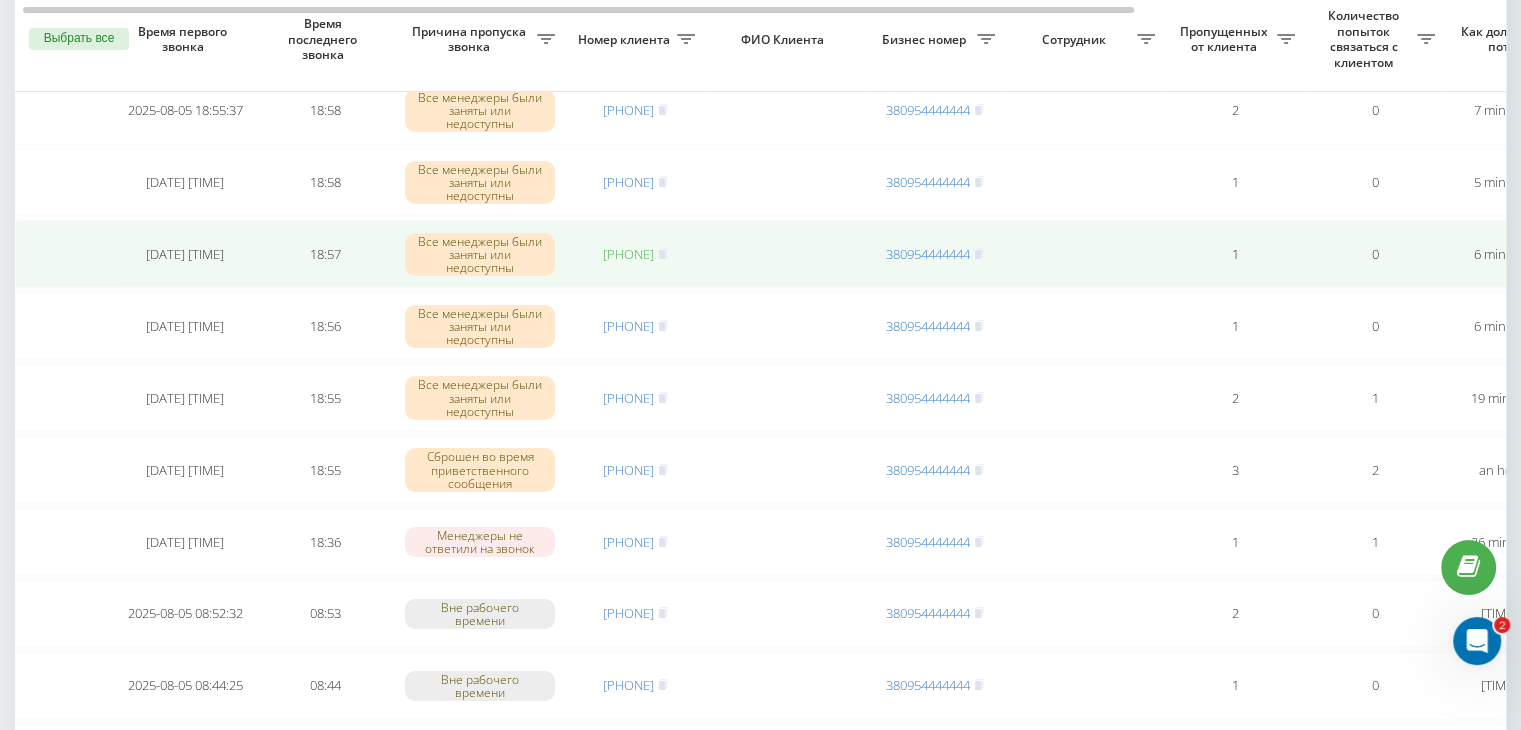 click on "[PHONE]" at bounding box center [628, 254] 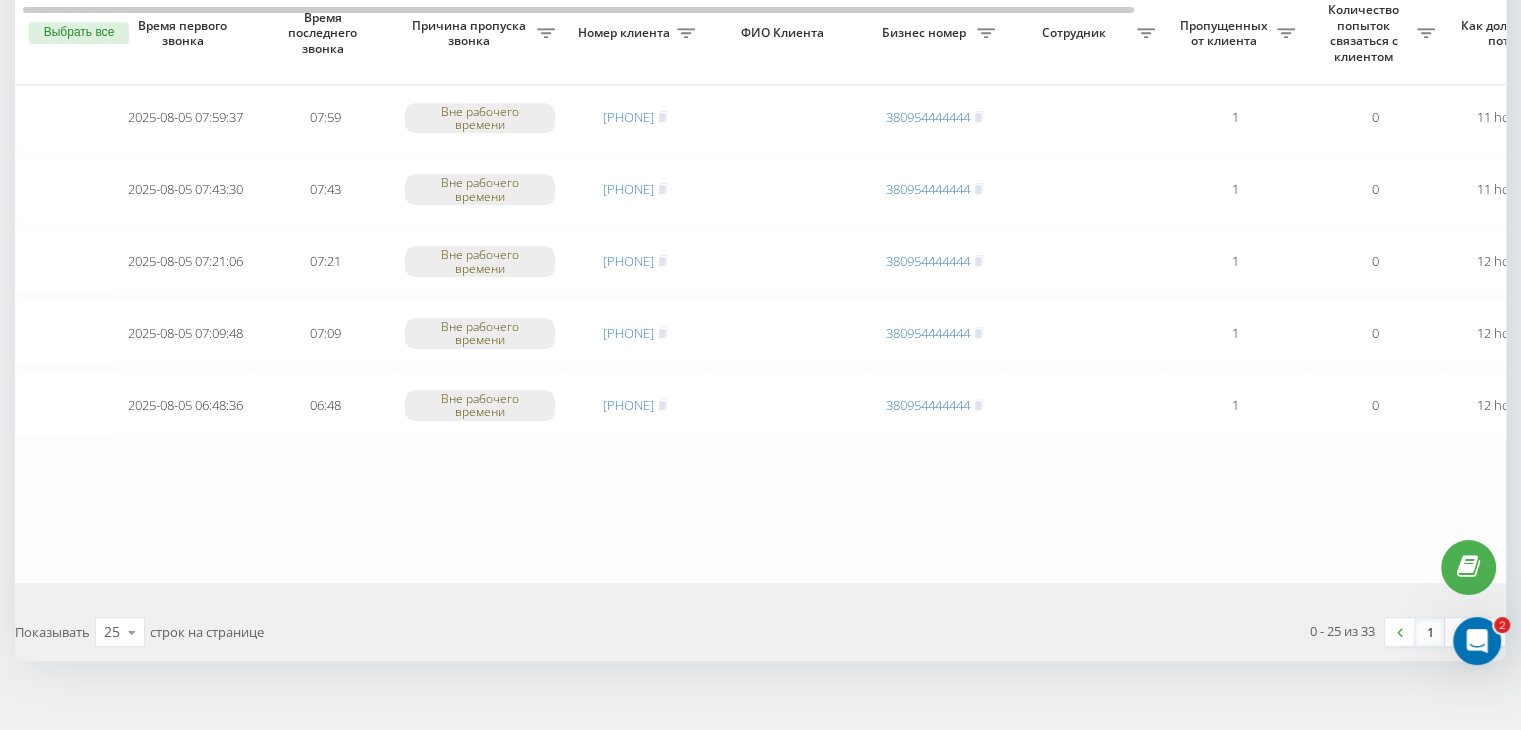 scroll, scrollTop: 1647, scrollLeft: 0, axis: vertical 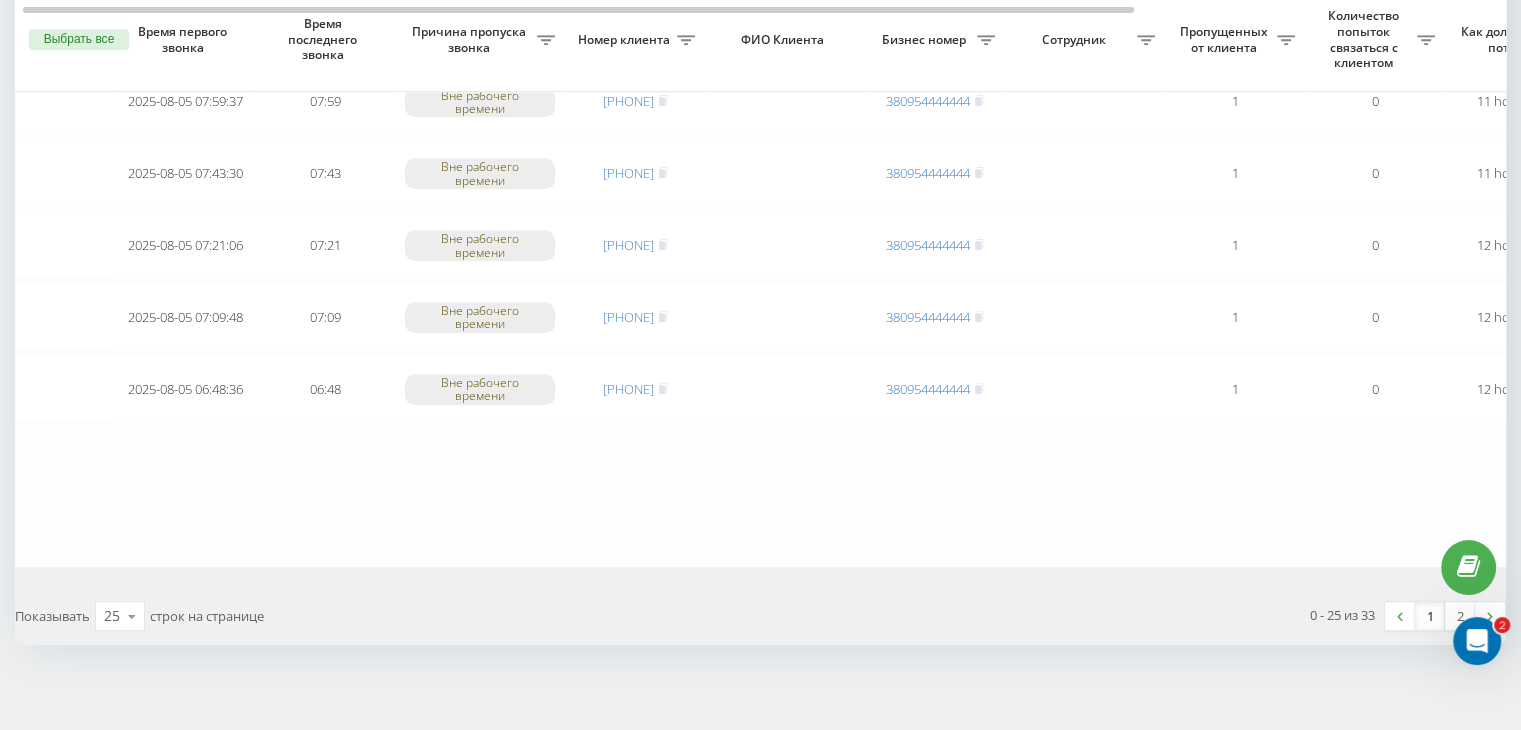 click on "1" at bounding box center [1430, 616] 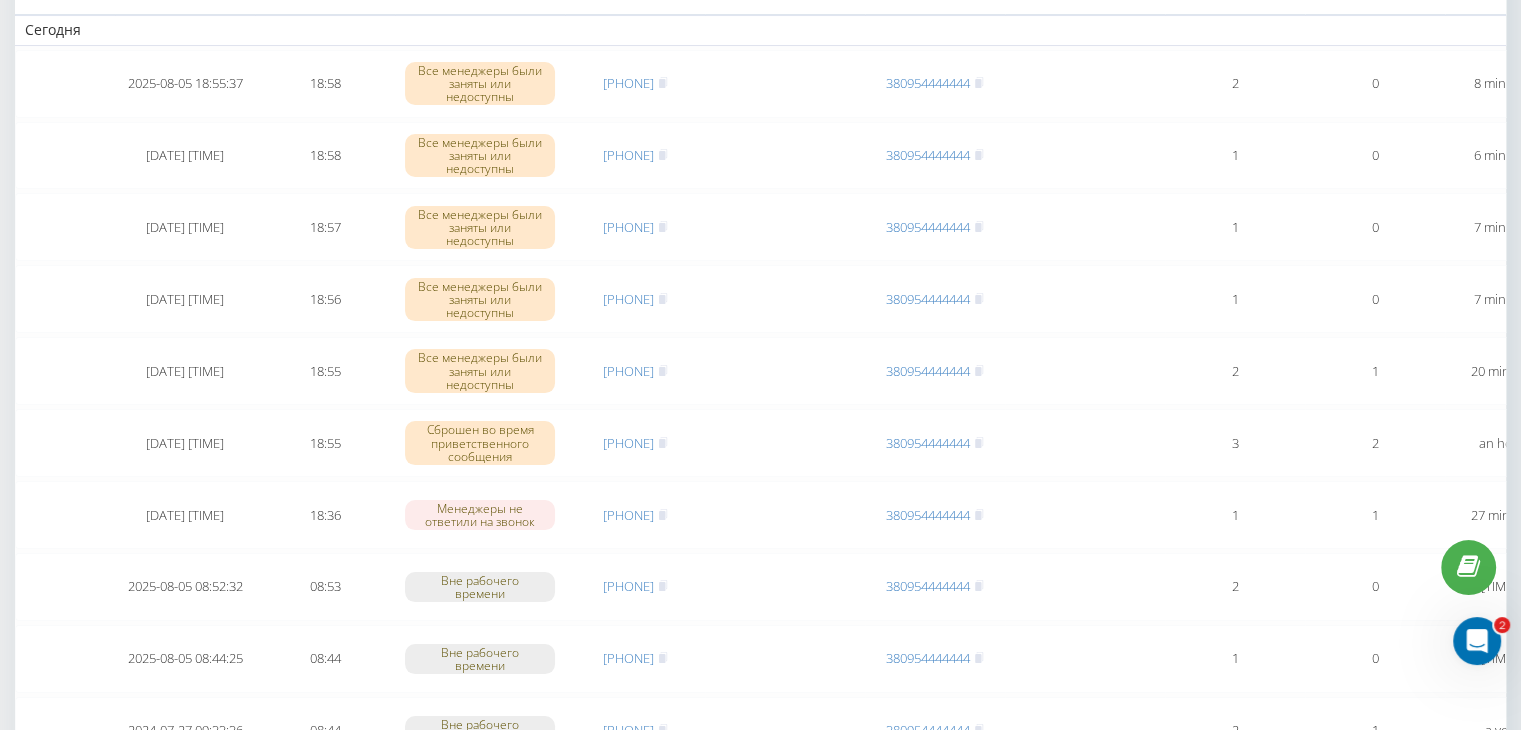 scroll, scrollTop: 100, scrollLeft: 0, axis: vertical 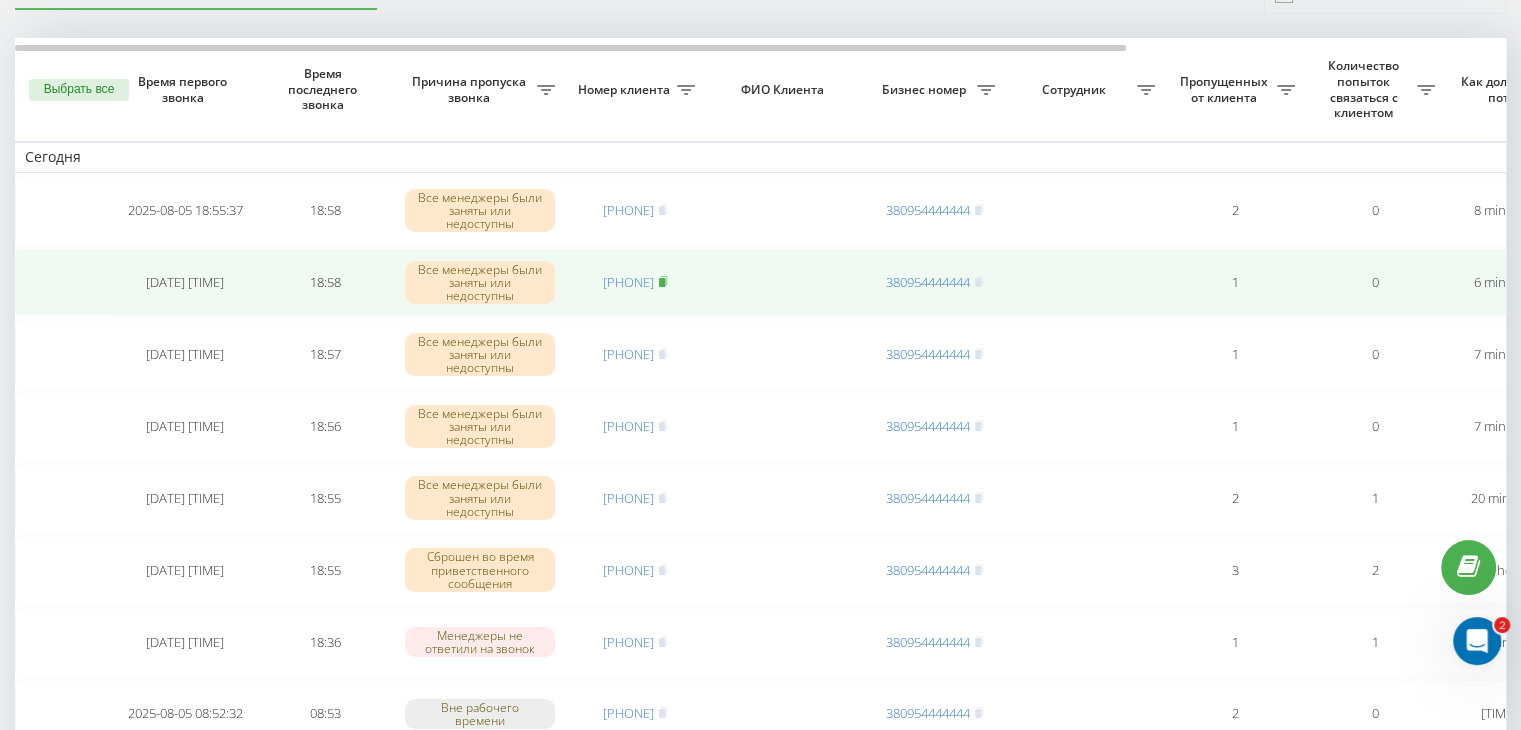 click 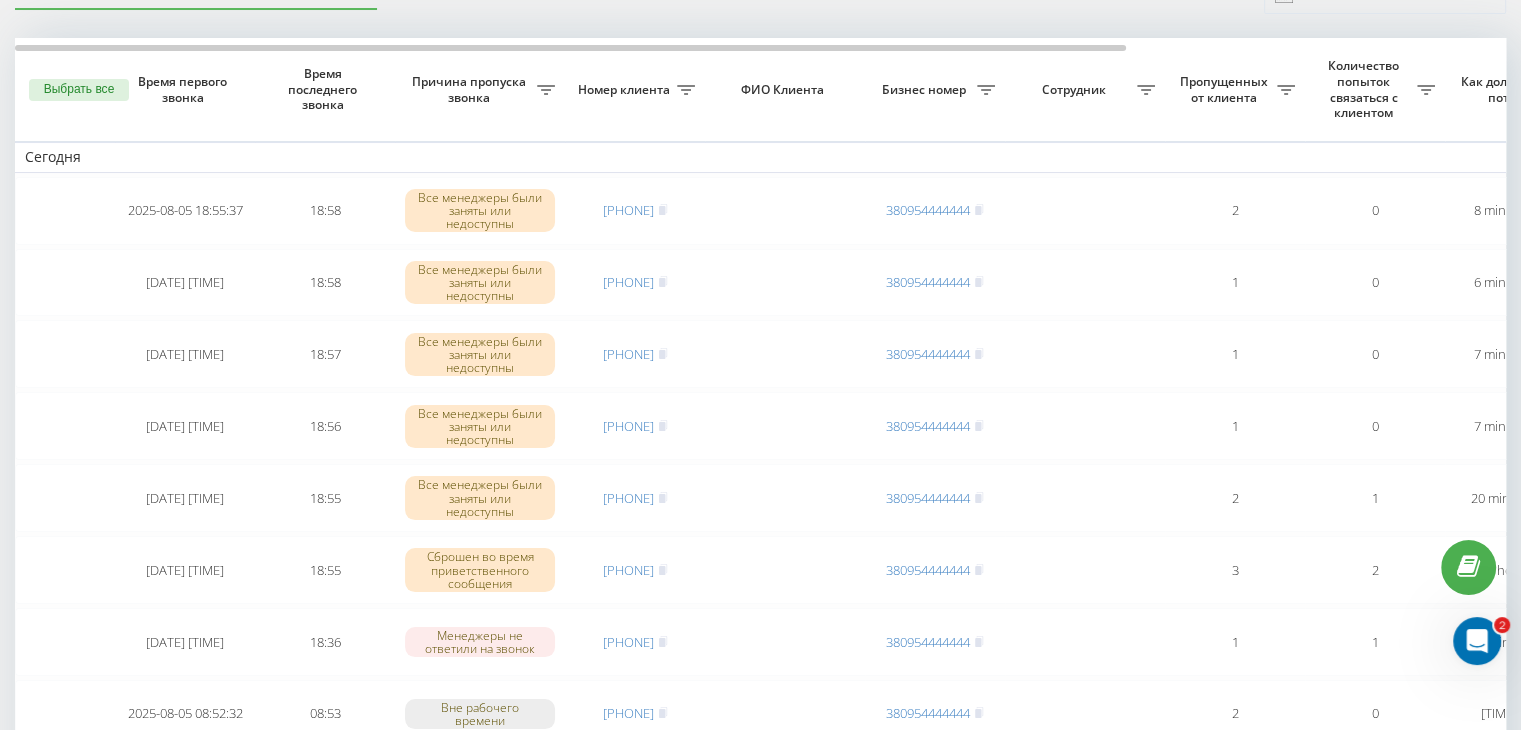 click on "Необработанные пропущенные звонки Обработанные звонки 05.08.2025  -  05.08.2025 Выбрать все Время первого звонка Время последнего звонка Причина пропуска звонка Номер клиента ФИО Клиента Бизнес номер Сотрудник Пропущенных от клиента Количество попыток связаться с клиентом Как долго звонок потерян Название схемы переадресации Комментарий к звонку Сегодня [DATE] [TIME] 18:58 Все менеджеры были заняты или недоступны [PHONE] [PHONE] 2 0 8 minutes ago ukrpas.com.ua Обработать Не удалось связаться Связался с клиентом с помощью другого канала Клиент перезвонил сам с другого номера 18:58" at bounding box center [760, 1123] 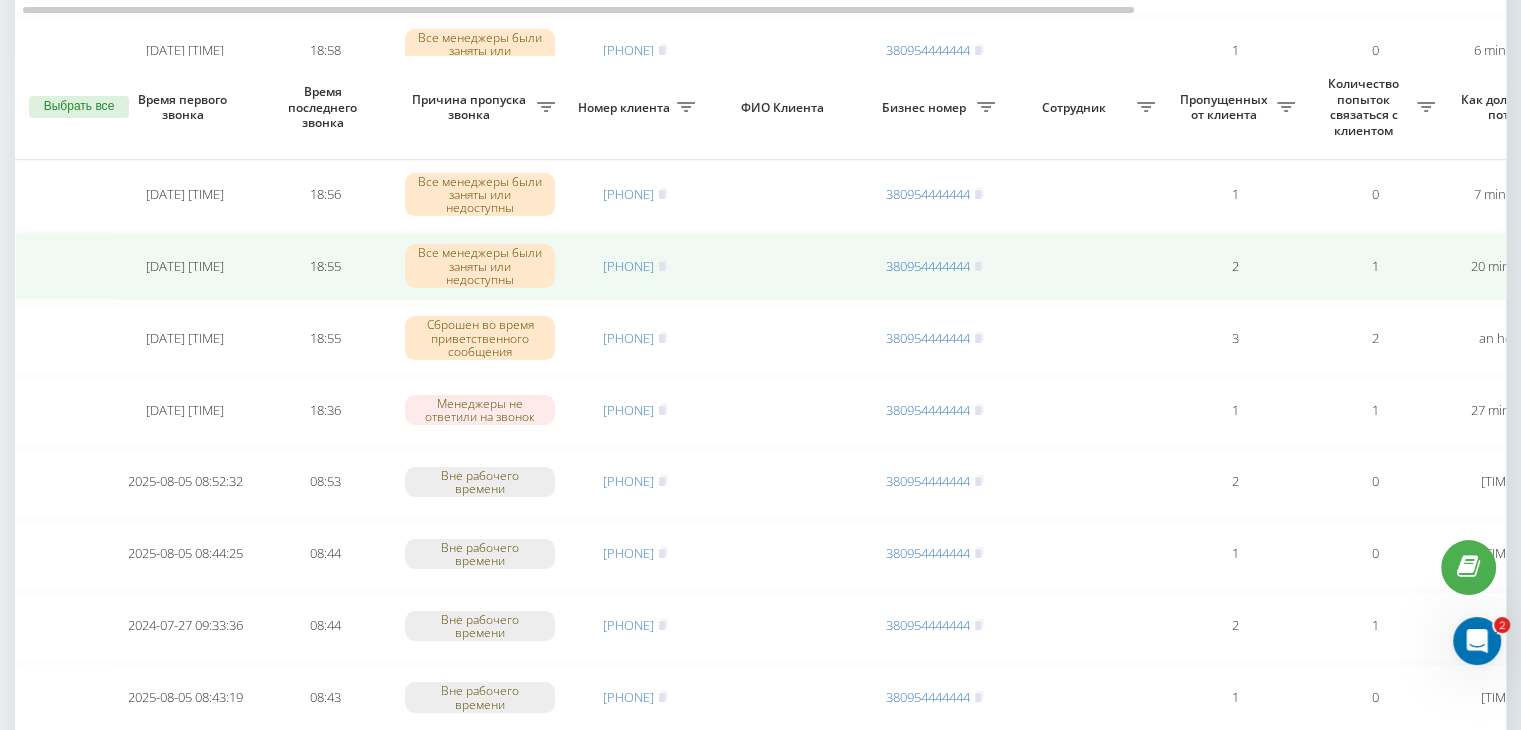 scroll, scrollTop: 400, scrollLeft: 0, axis: vertical 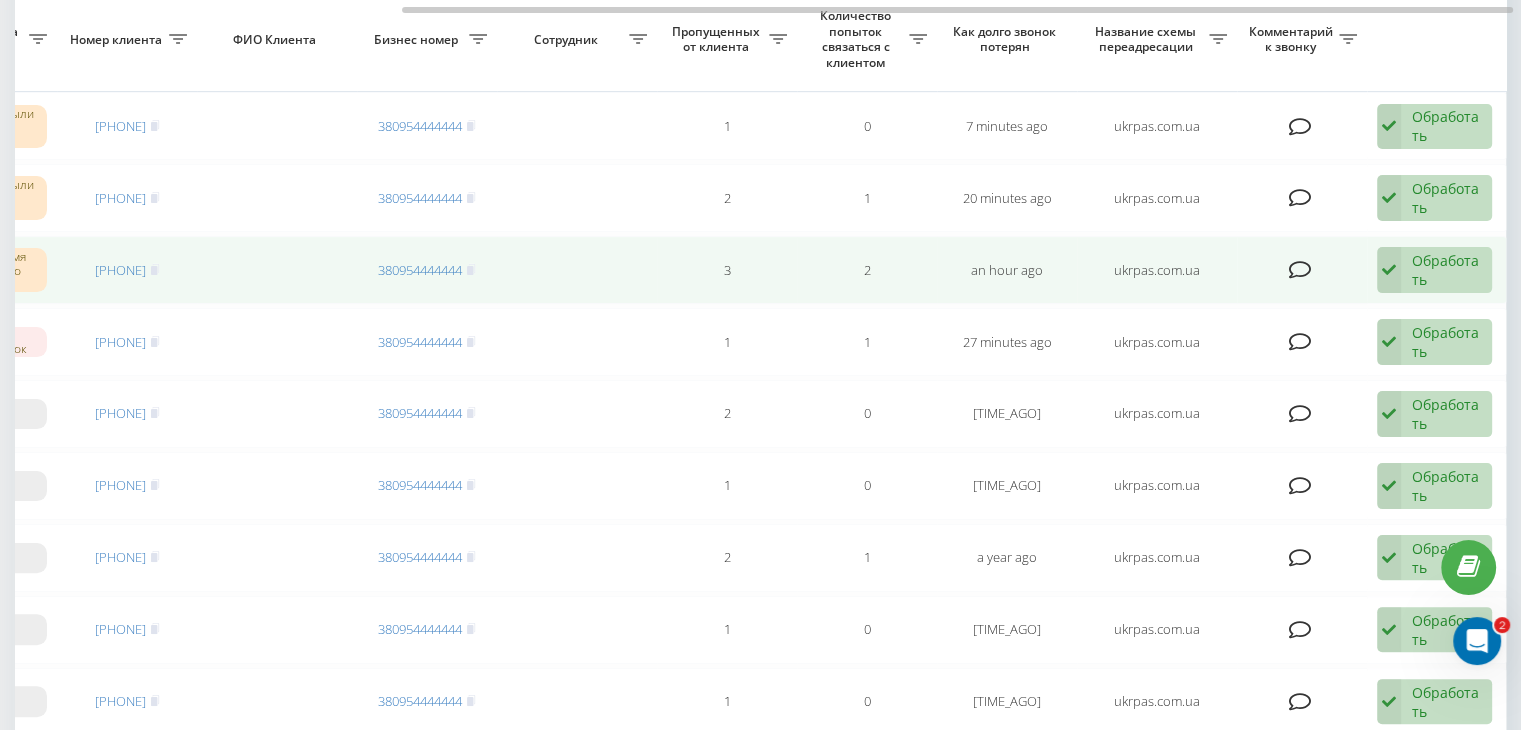 click on "Обработать" at bounding box center [1446, 270] 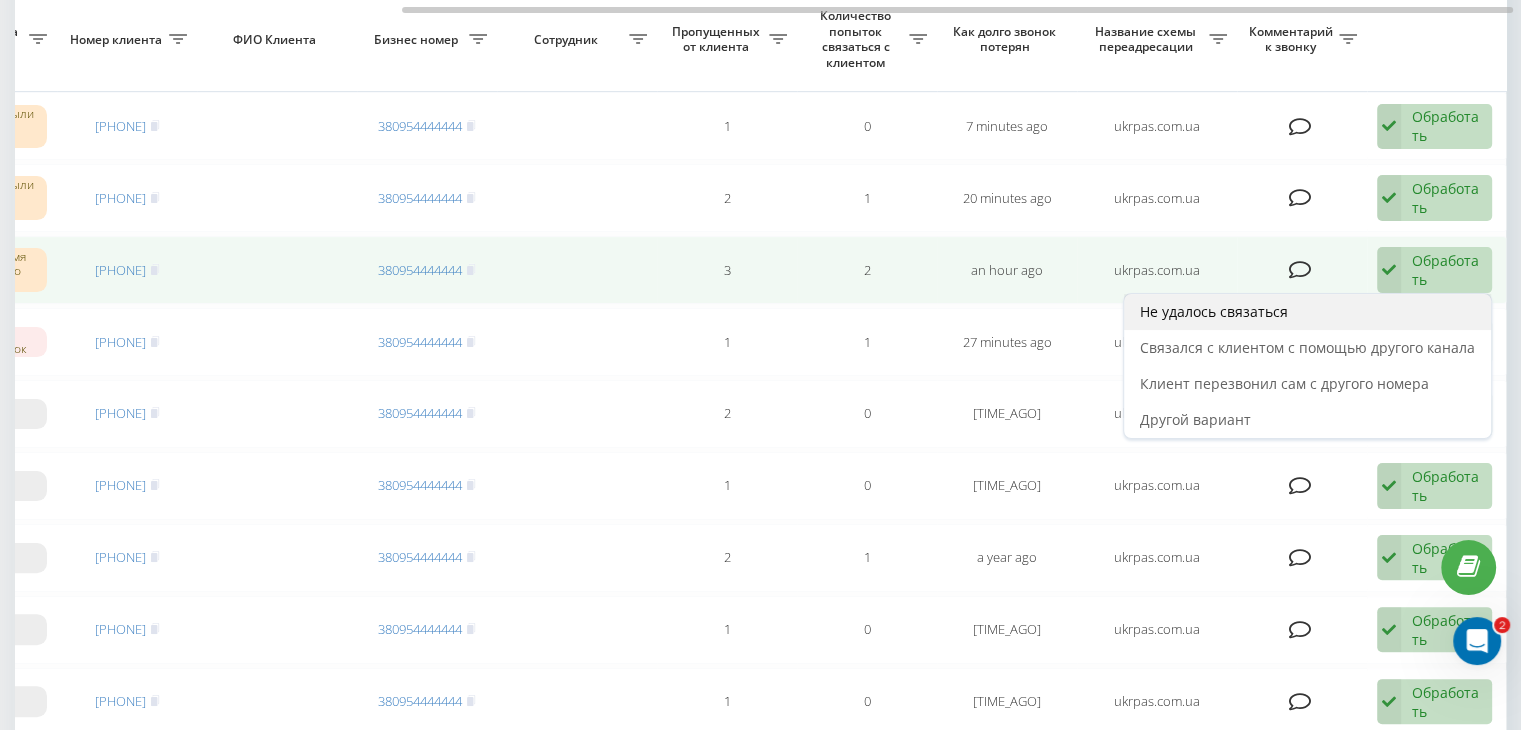 click on "Не удалось связаться" at bounding box center [1307, 312] 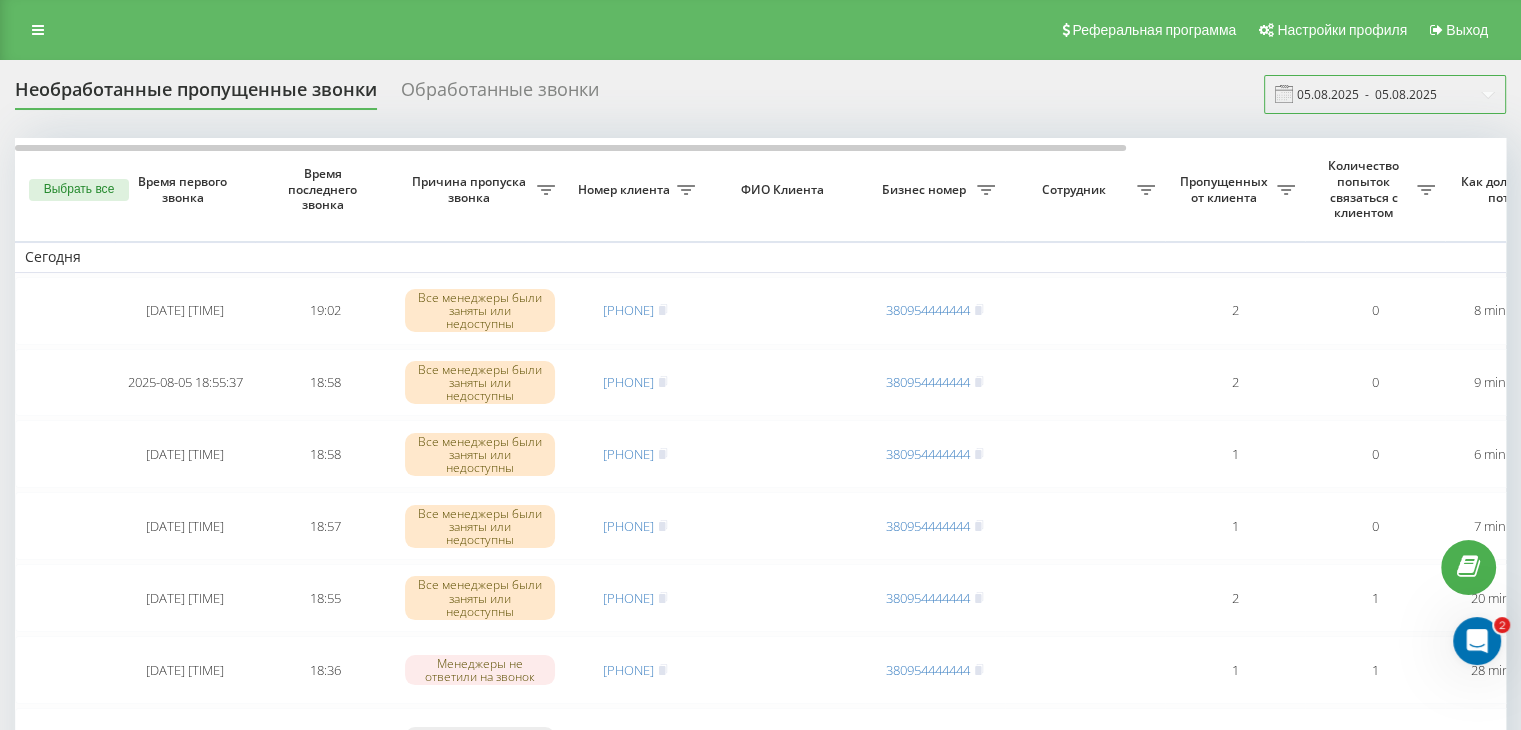 click on "05.08.2025  -  05.08.2025" at bounding box center (1385, 94) 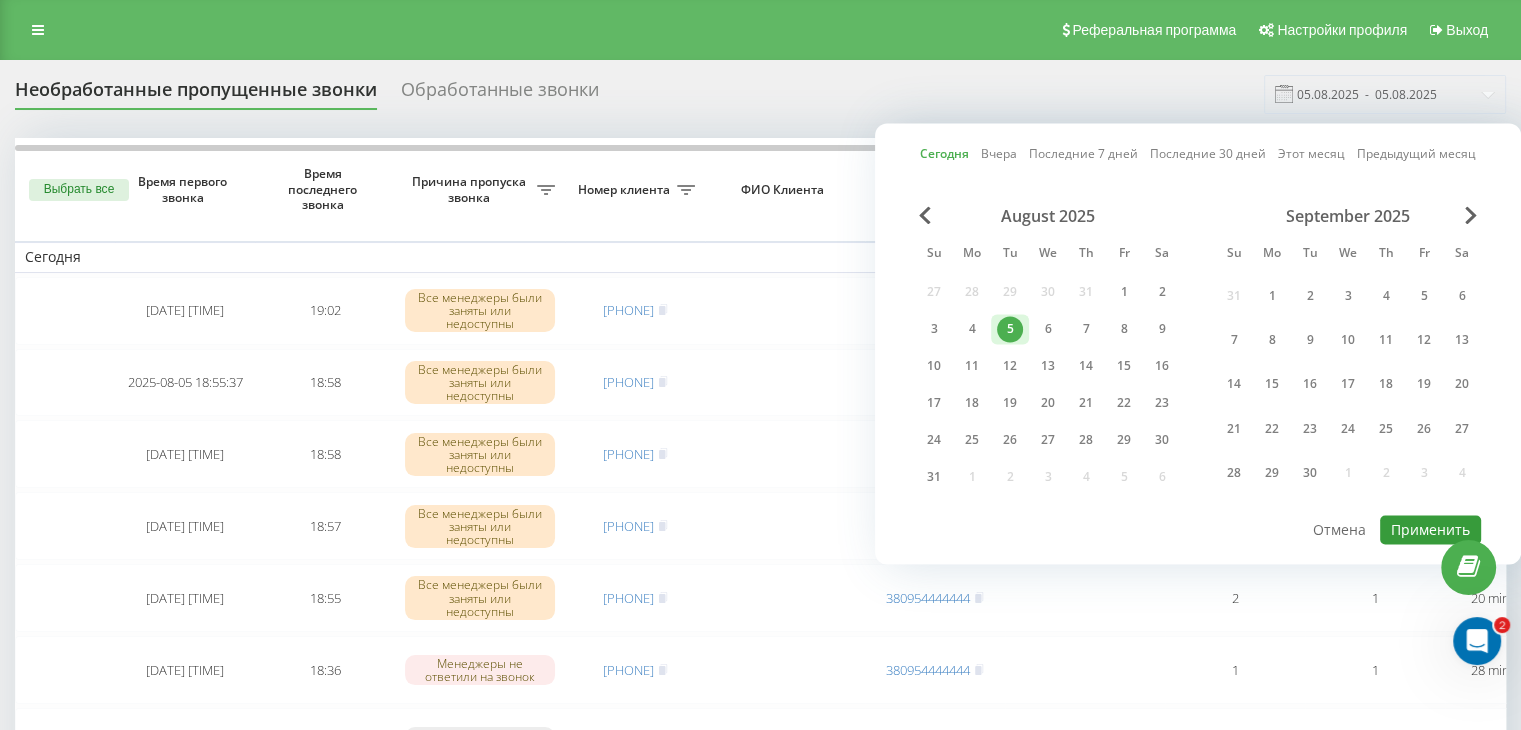 click on "Применить" at bounding box center (1430, 529) 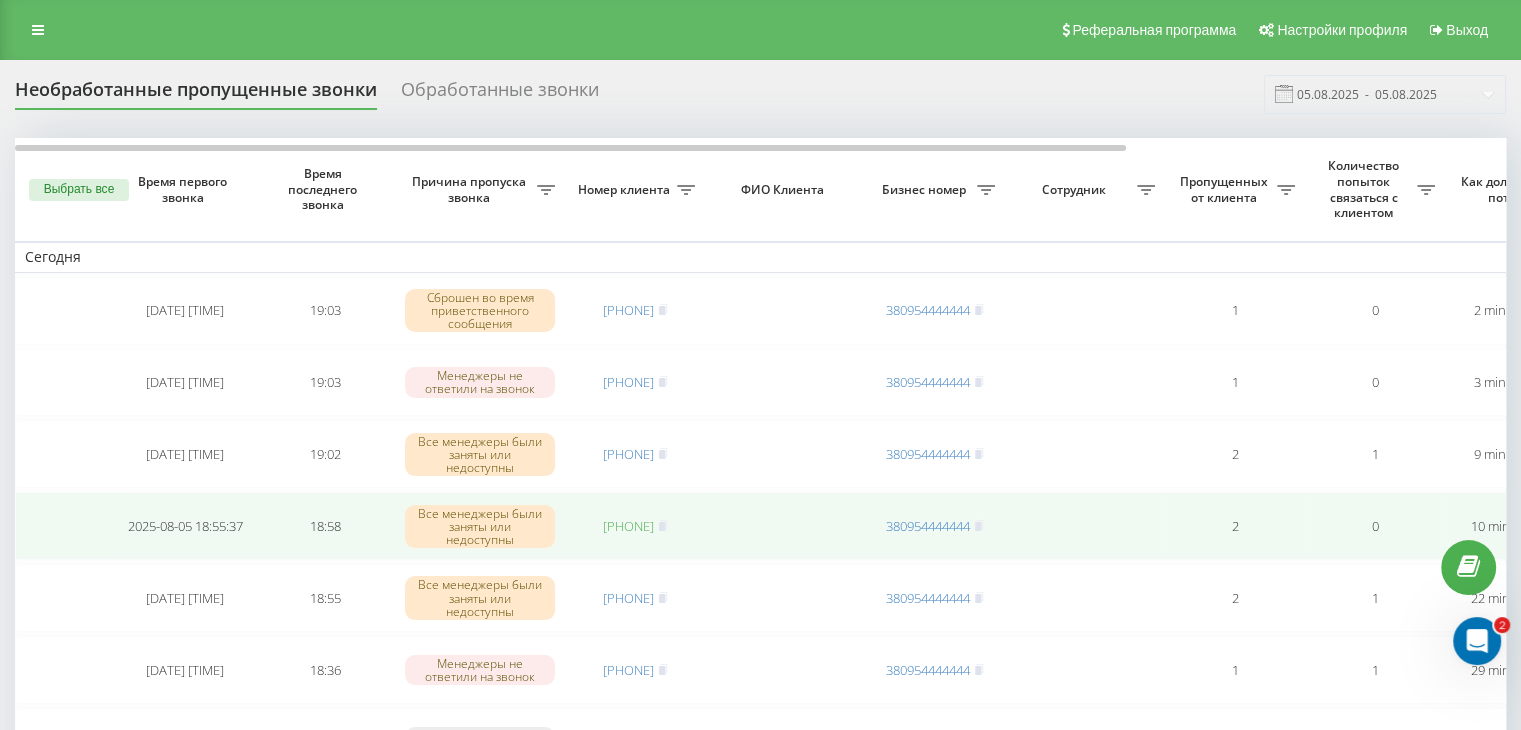 click on "[PHONE]" at bounding box center [628, 526] 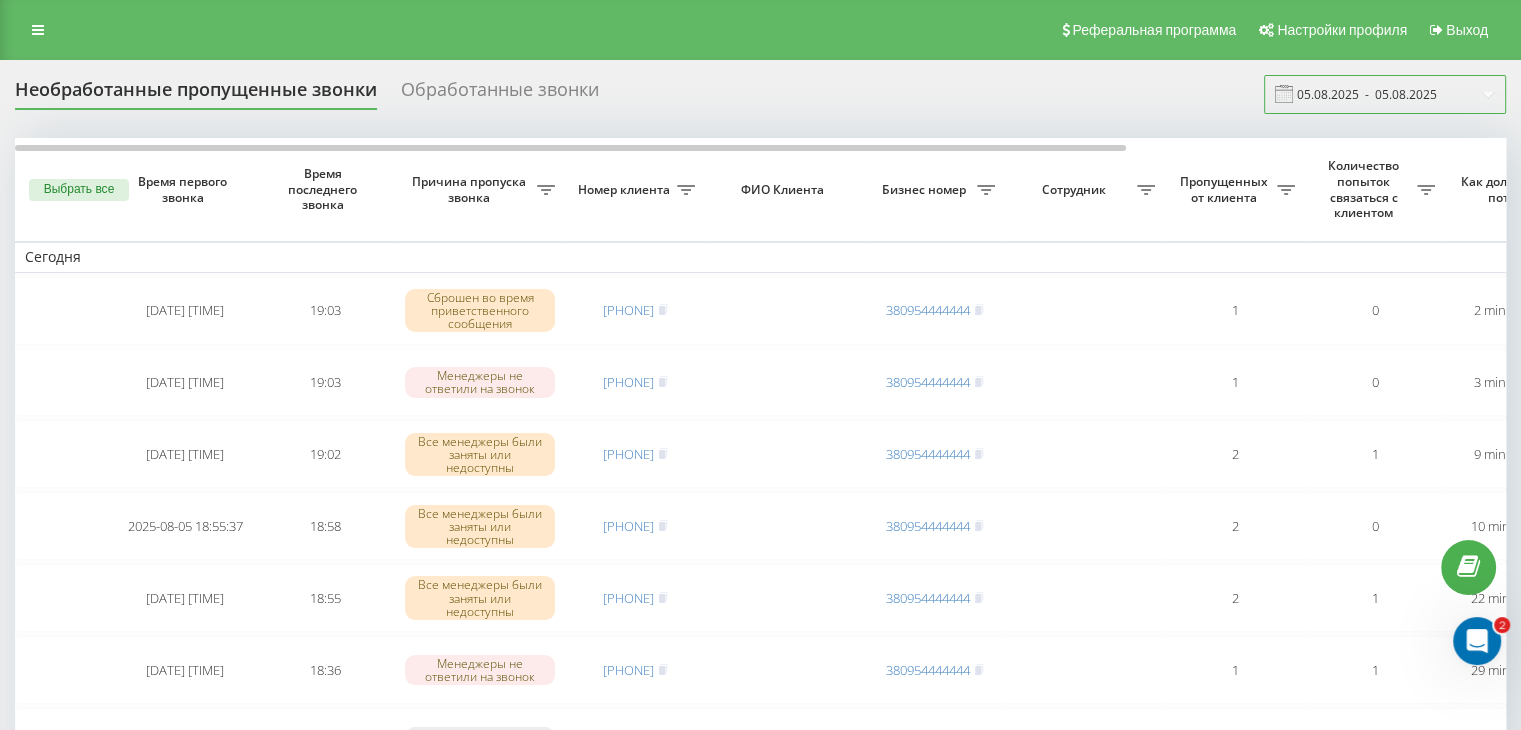 click on "05.08.2025  -  05.08.2025" at bounding box center [1385, 94] 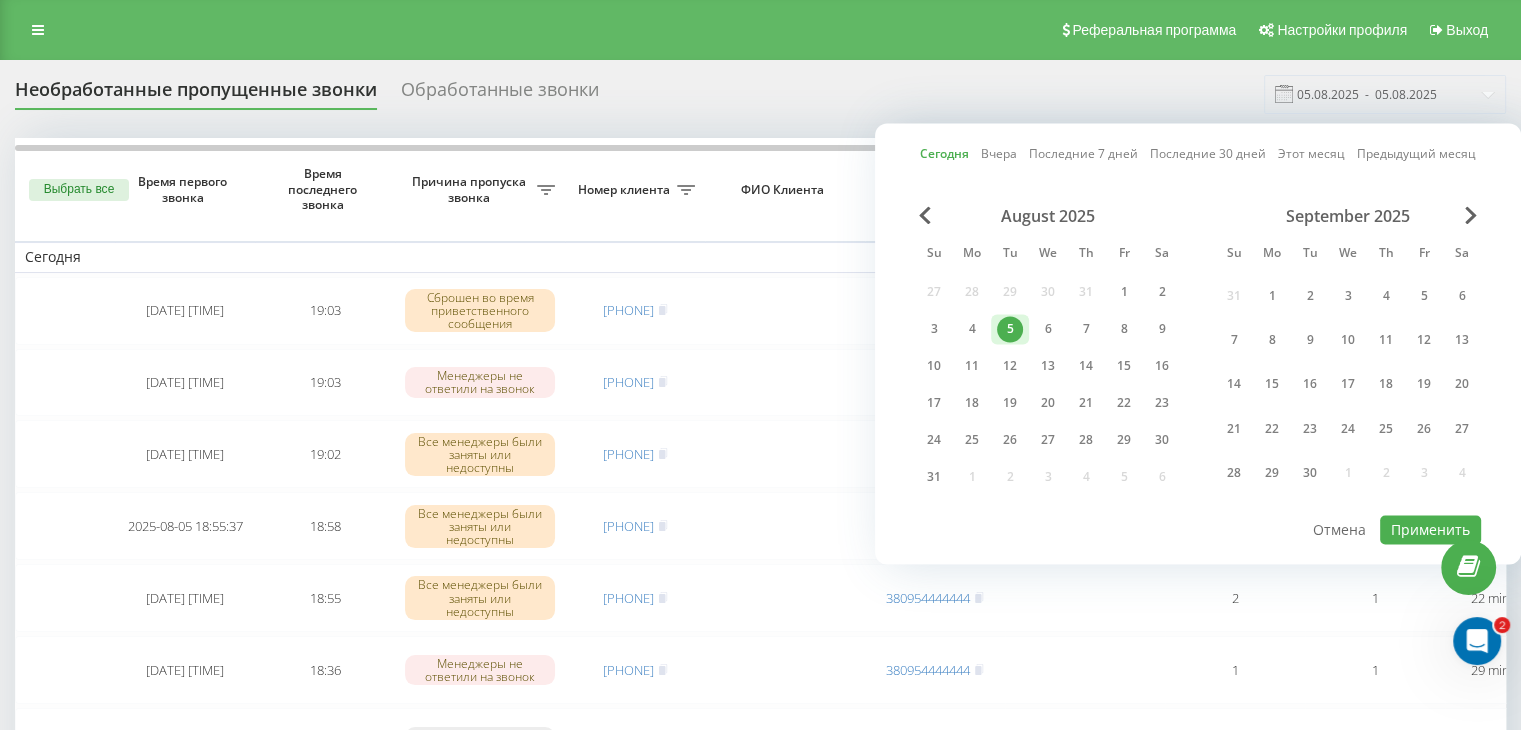 click at bounding box center (1198, 514) 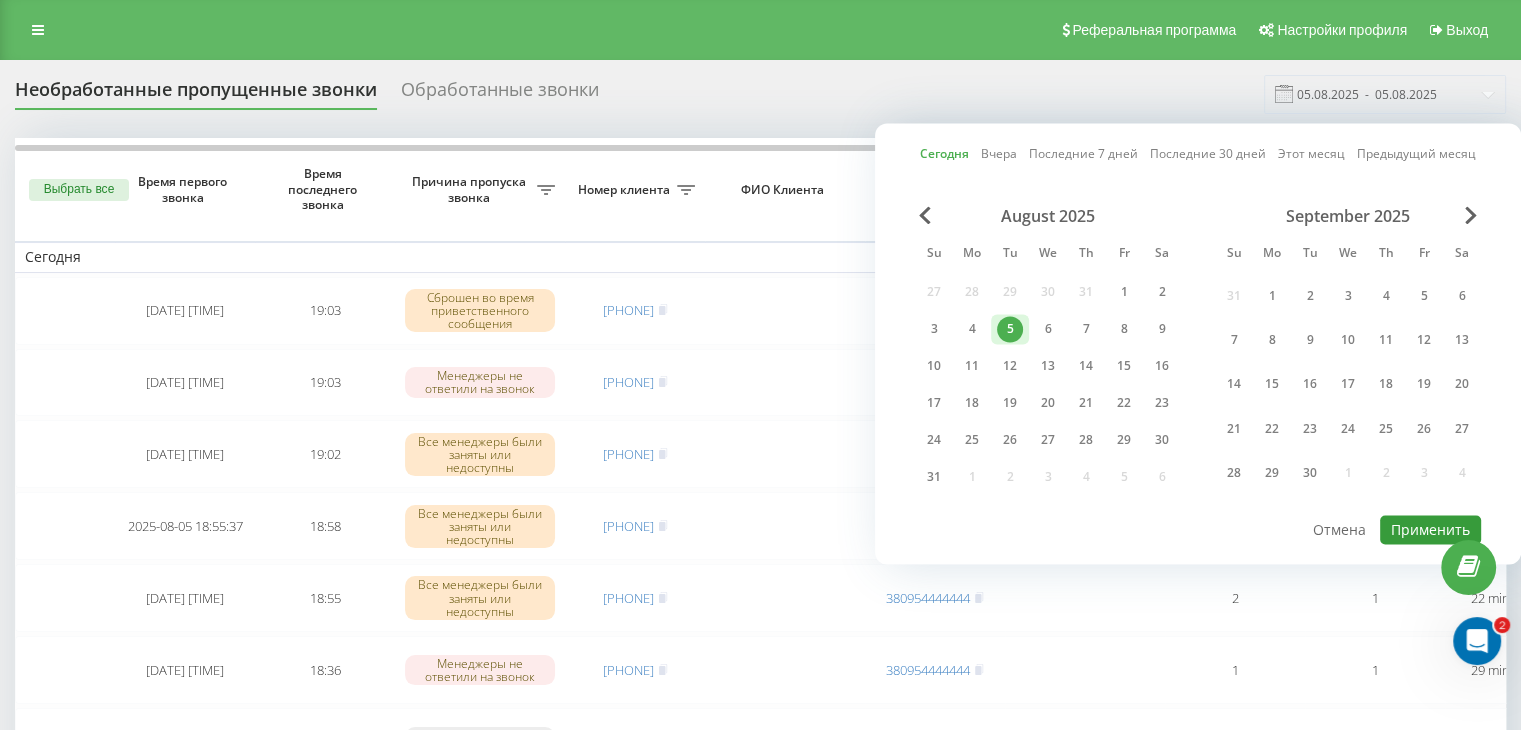 click on "Применить" at bounding box center [1430, 529] 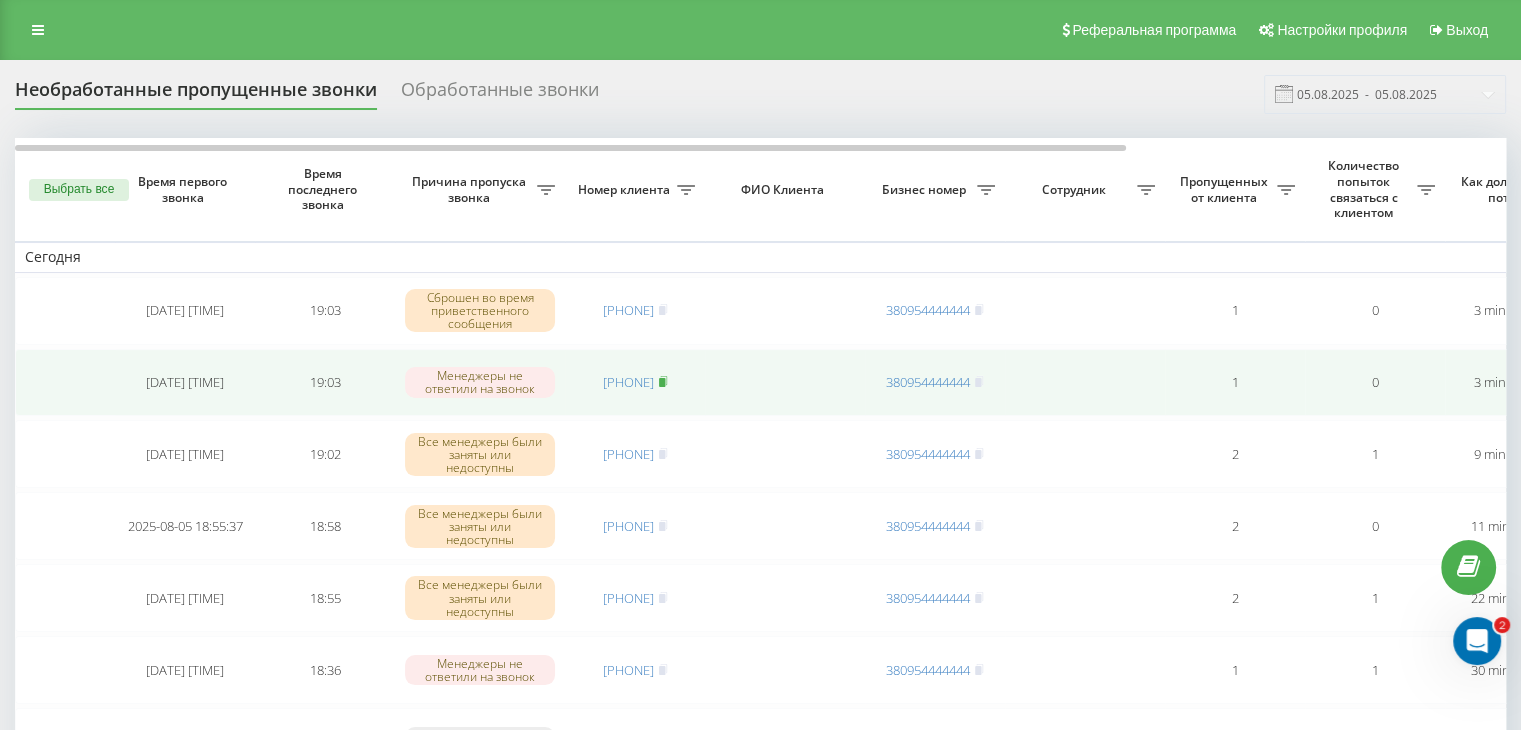 click 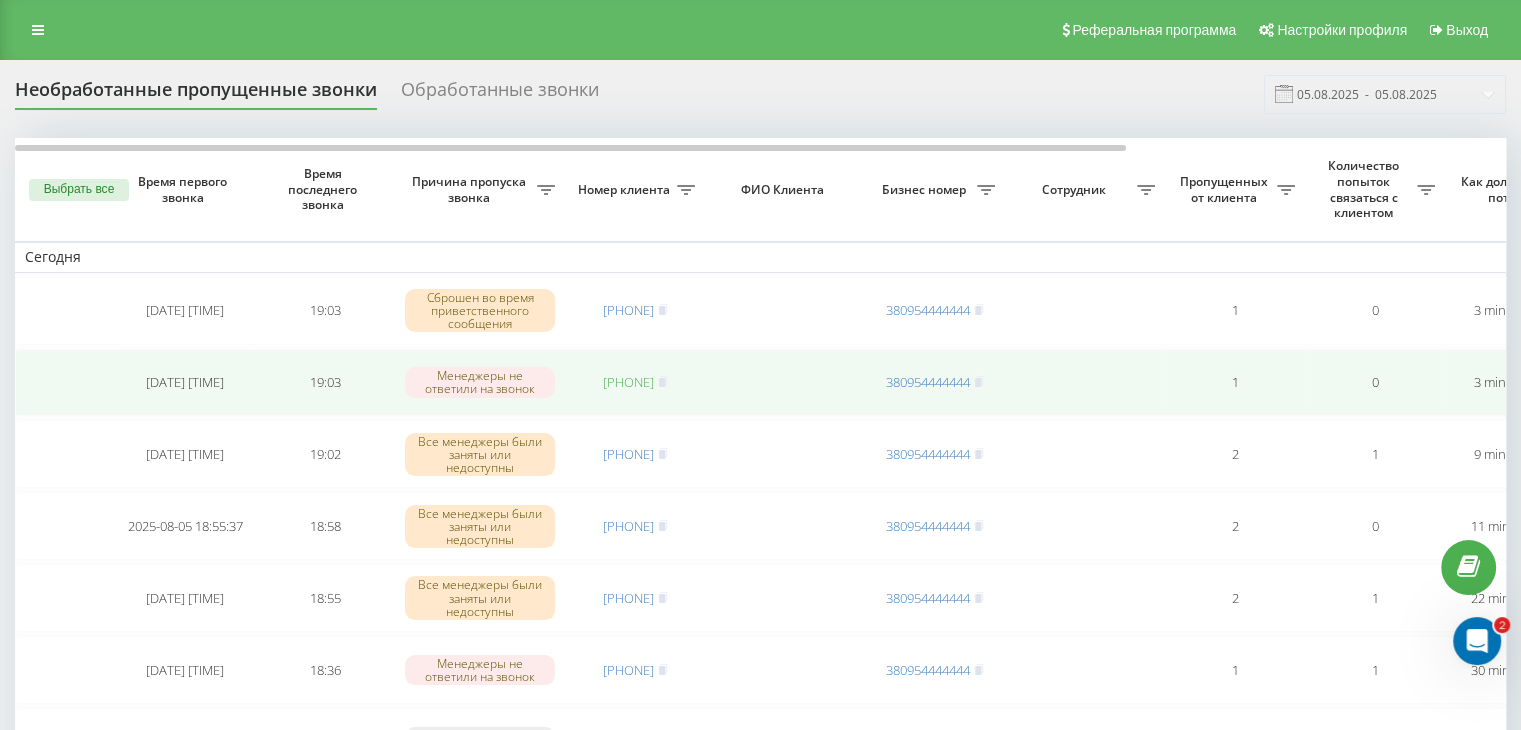 click on "[PHONE]" at bounding box center (628, 382) 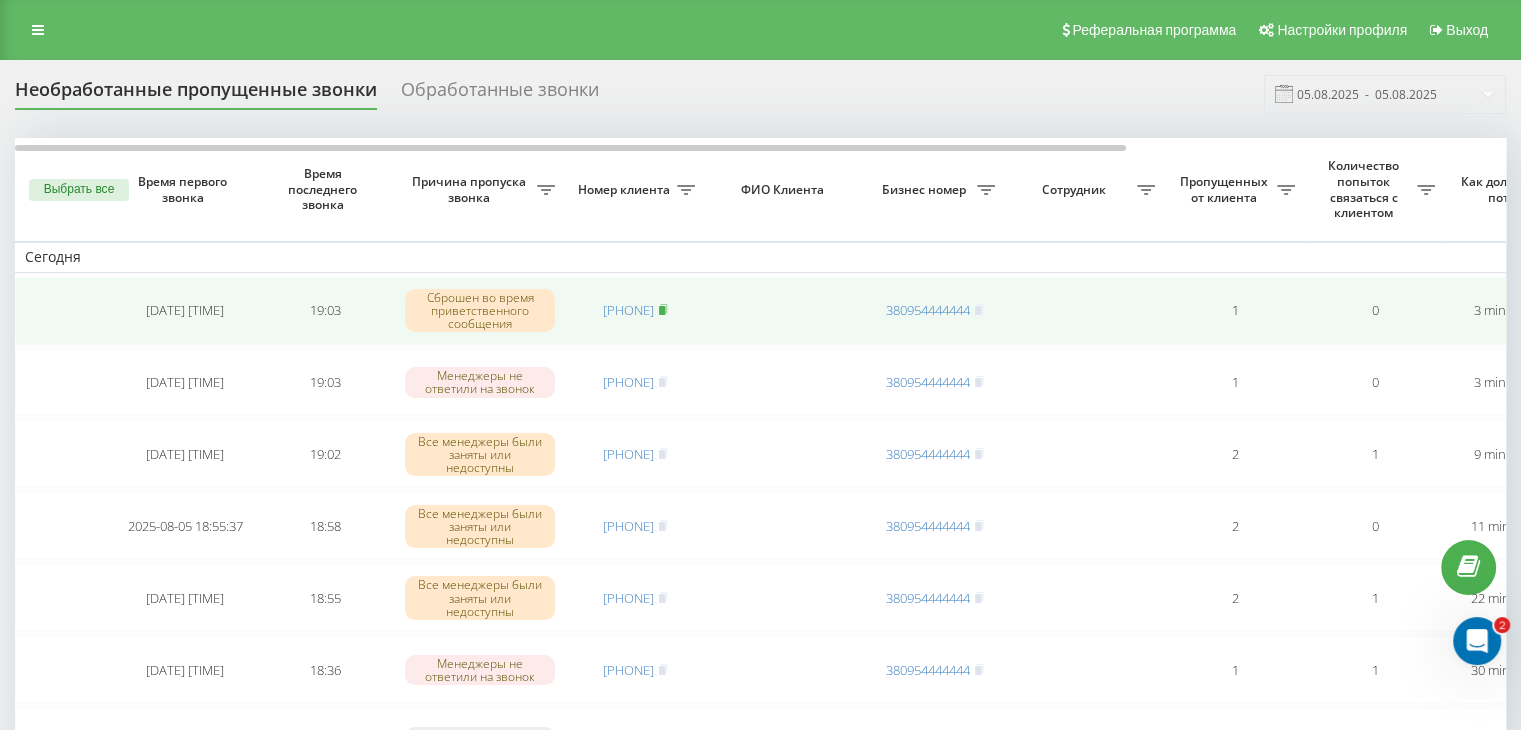 click 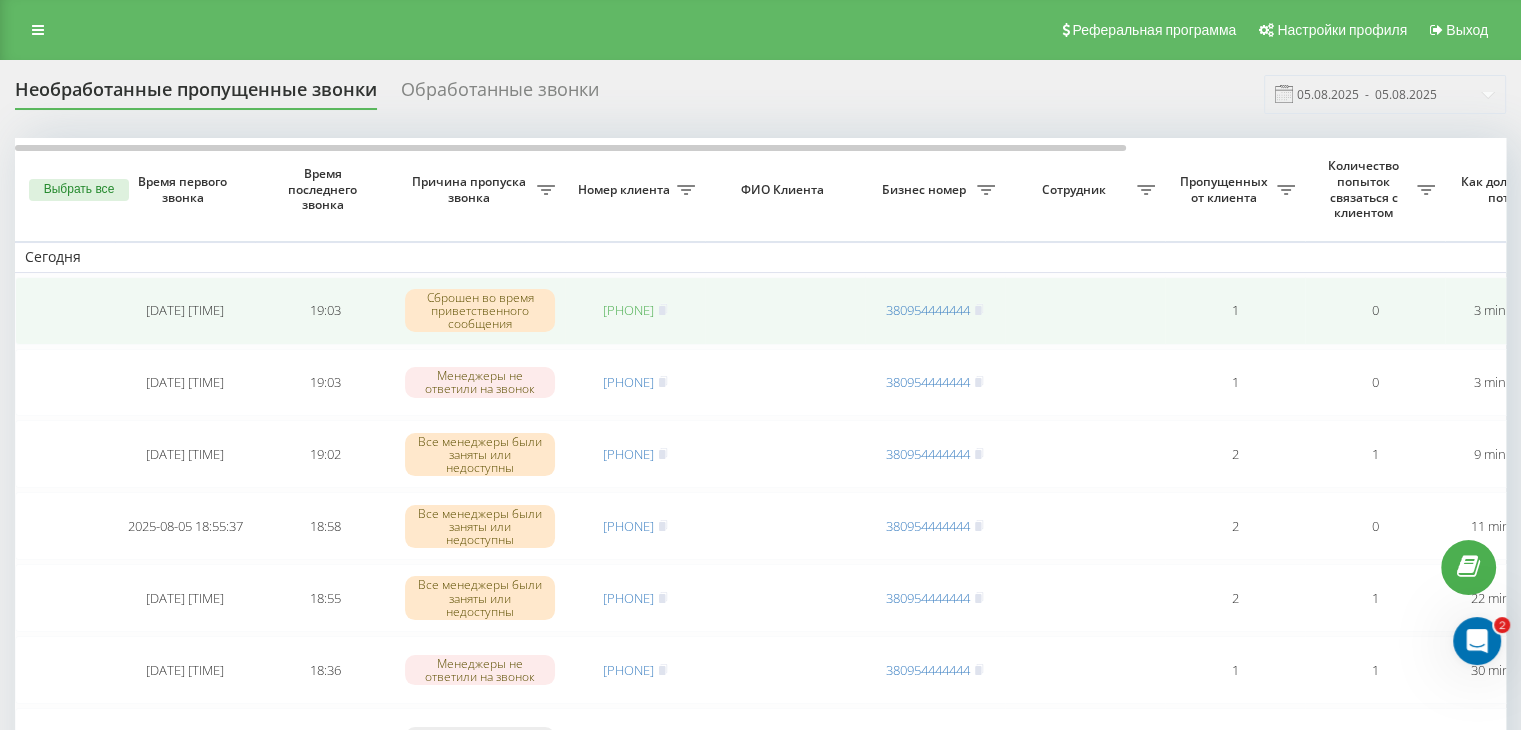 click on "[PHONE]" at bounding box center [628, 310] 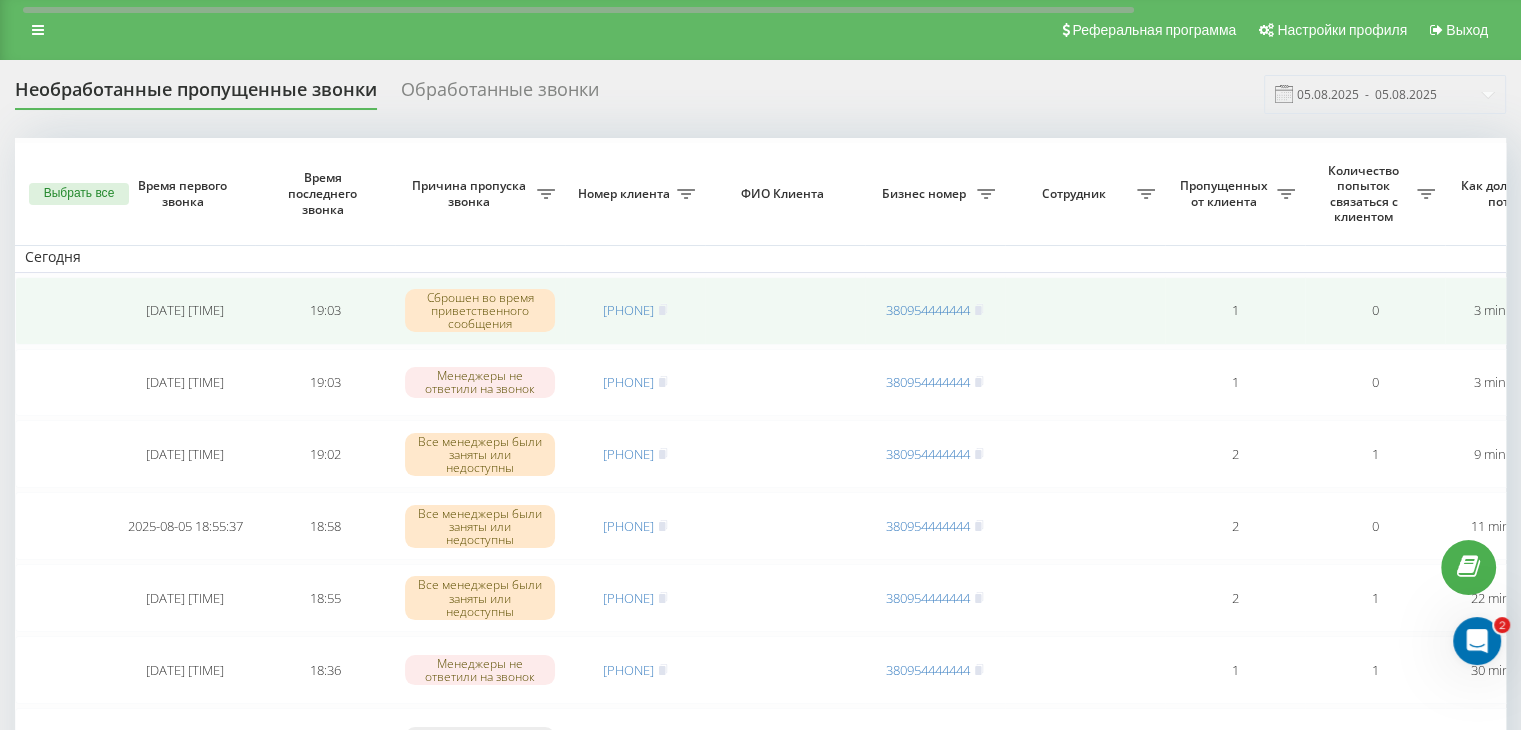 scroll, scrollTop: 300, scrollLeft: 0, axis: vertical 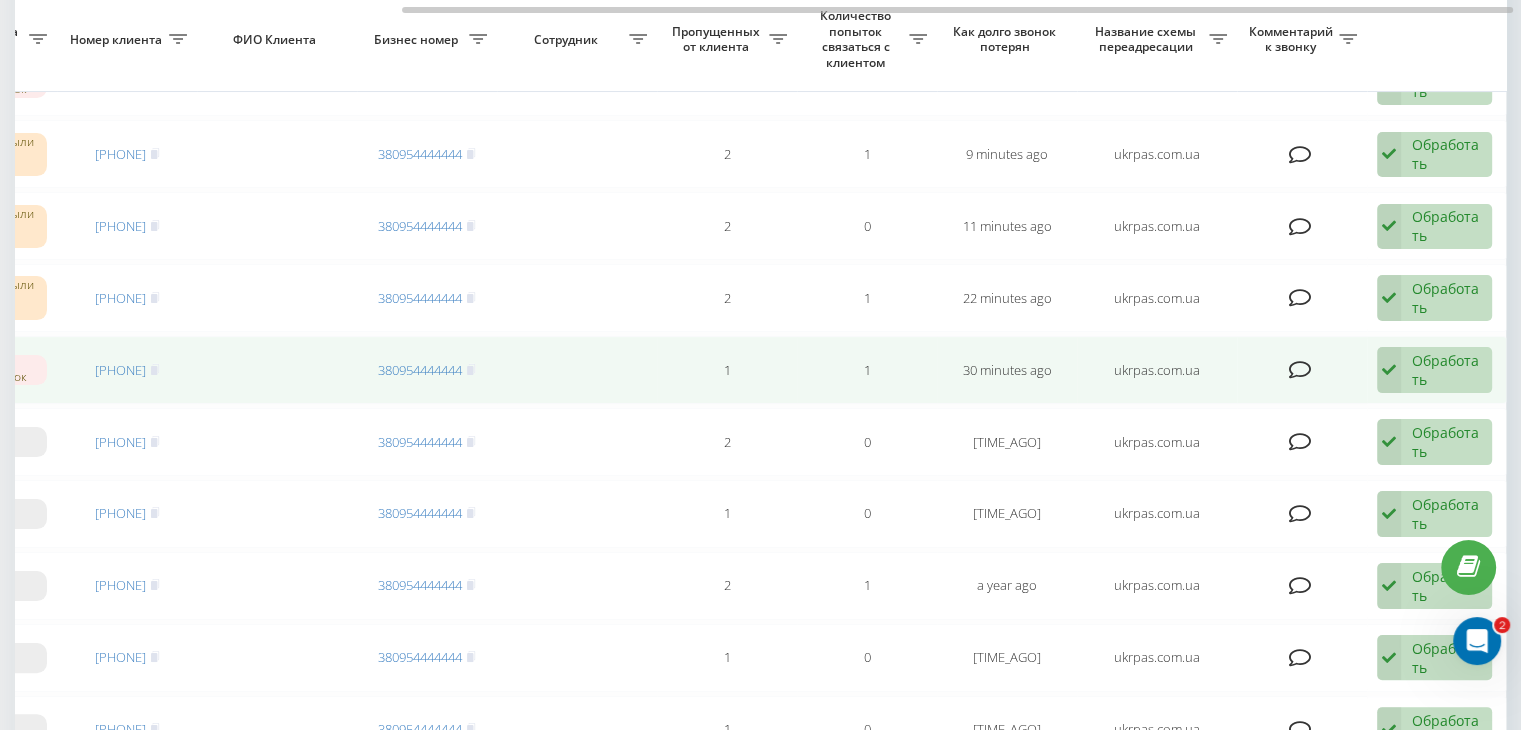 click on "Обработать" at bounding box center [1446, 370] 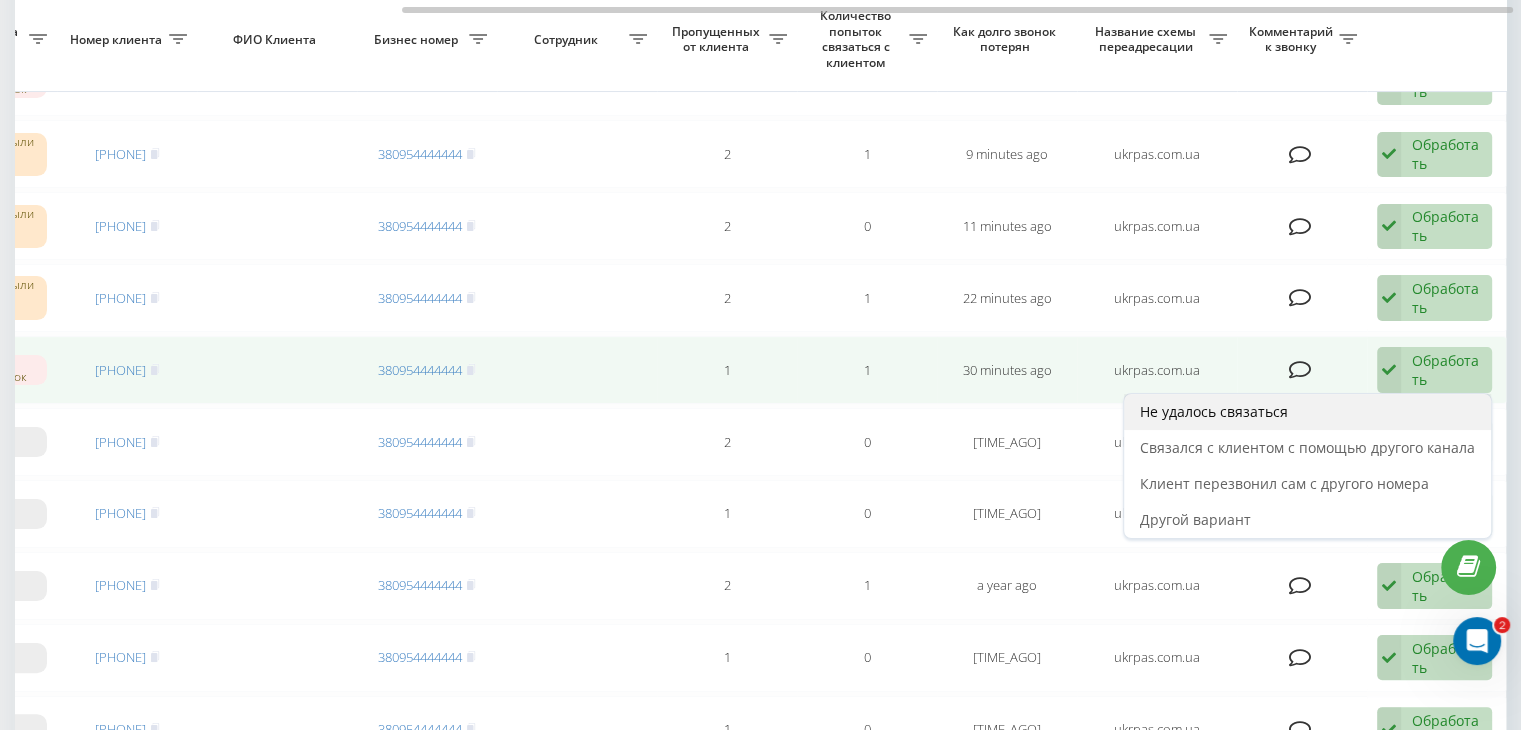 click on "Не удалось связаться" at bounding box center (1307, 412) 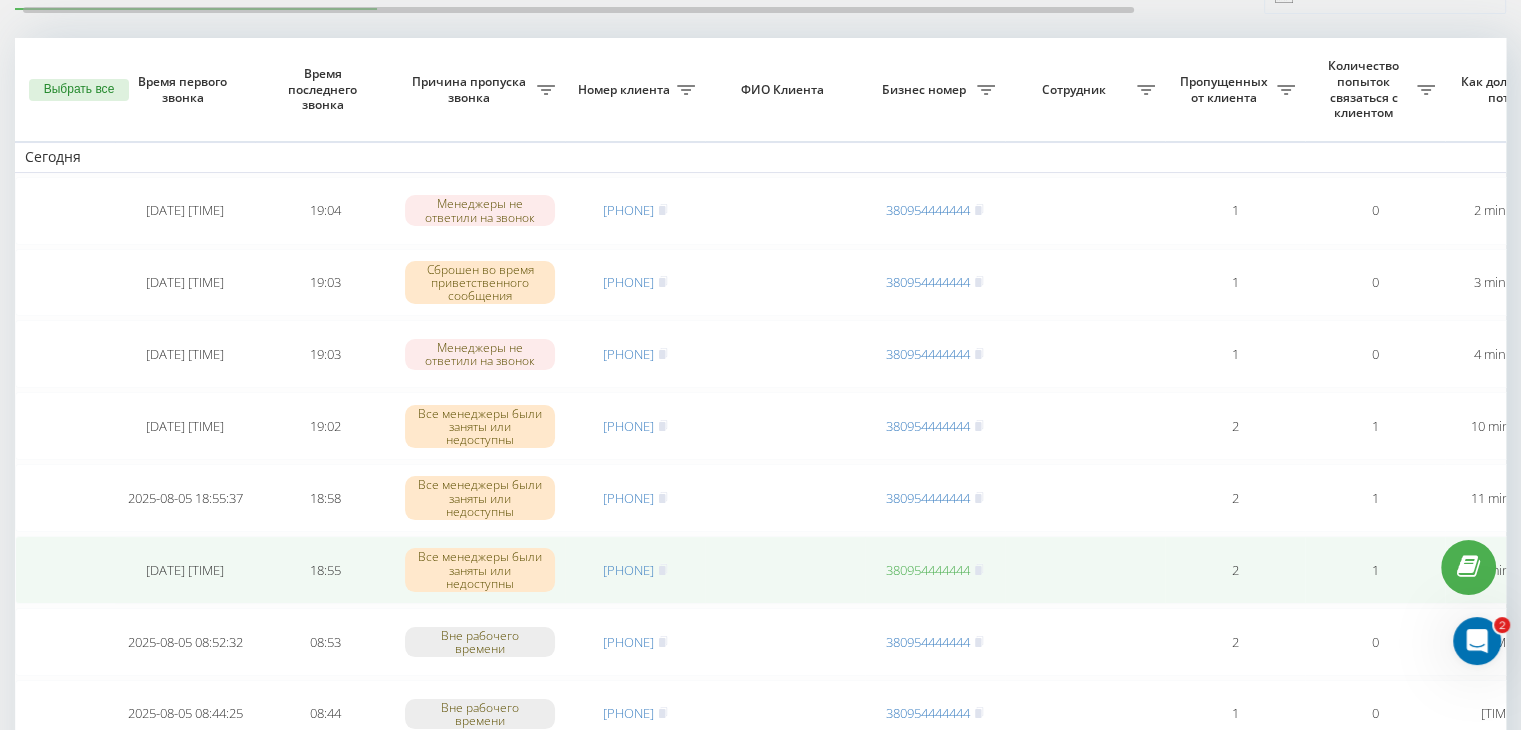 scroll, scrollTop: 200, scrollLeft: 0, axis: vertical 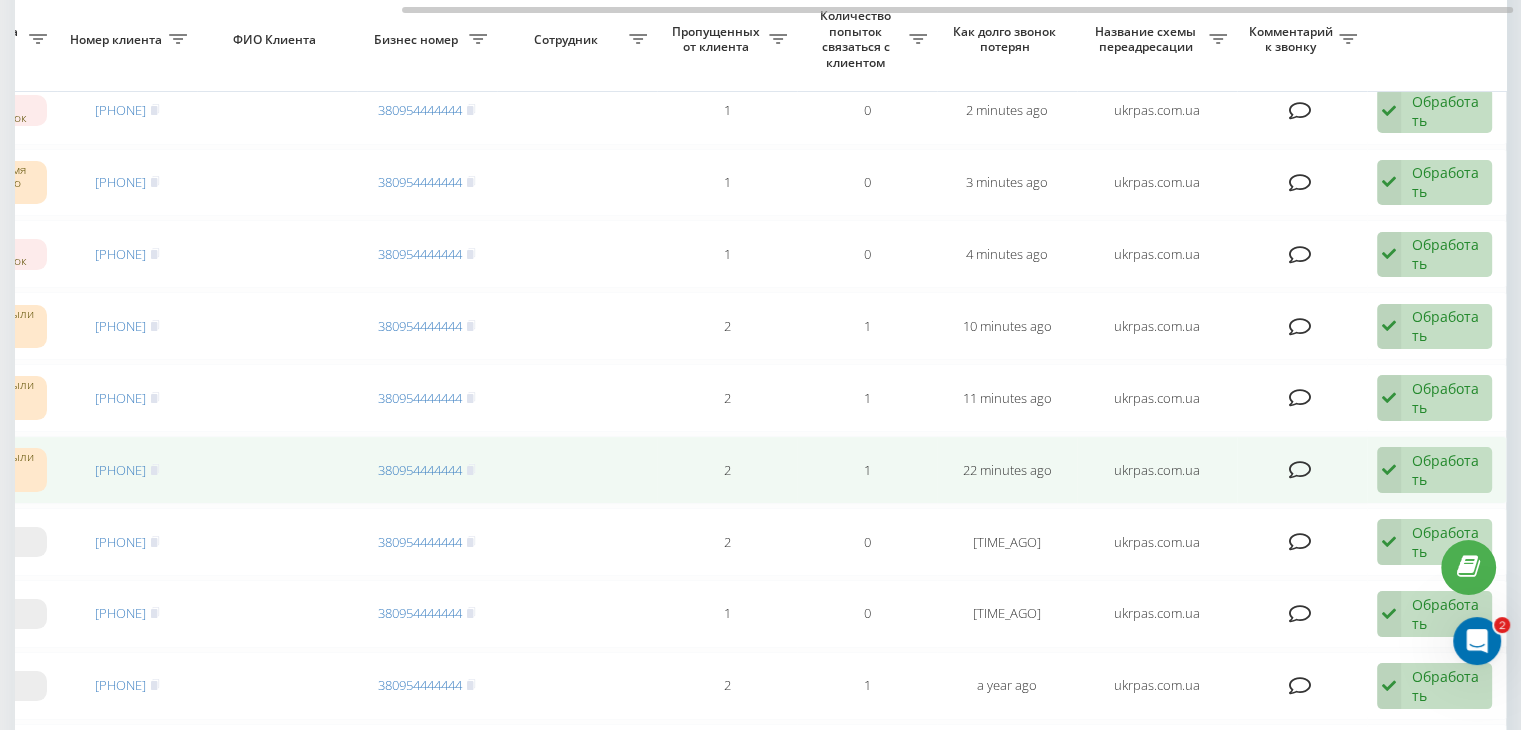 click on "Обработать Не удалось связаться Связался с клиентом с помощью другого канала Клиент перезвонил сам с другого номера Другой вариант" at bounding box center [1434, 470] 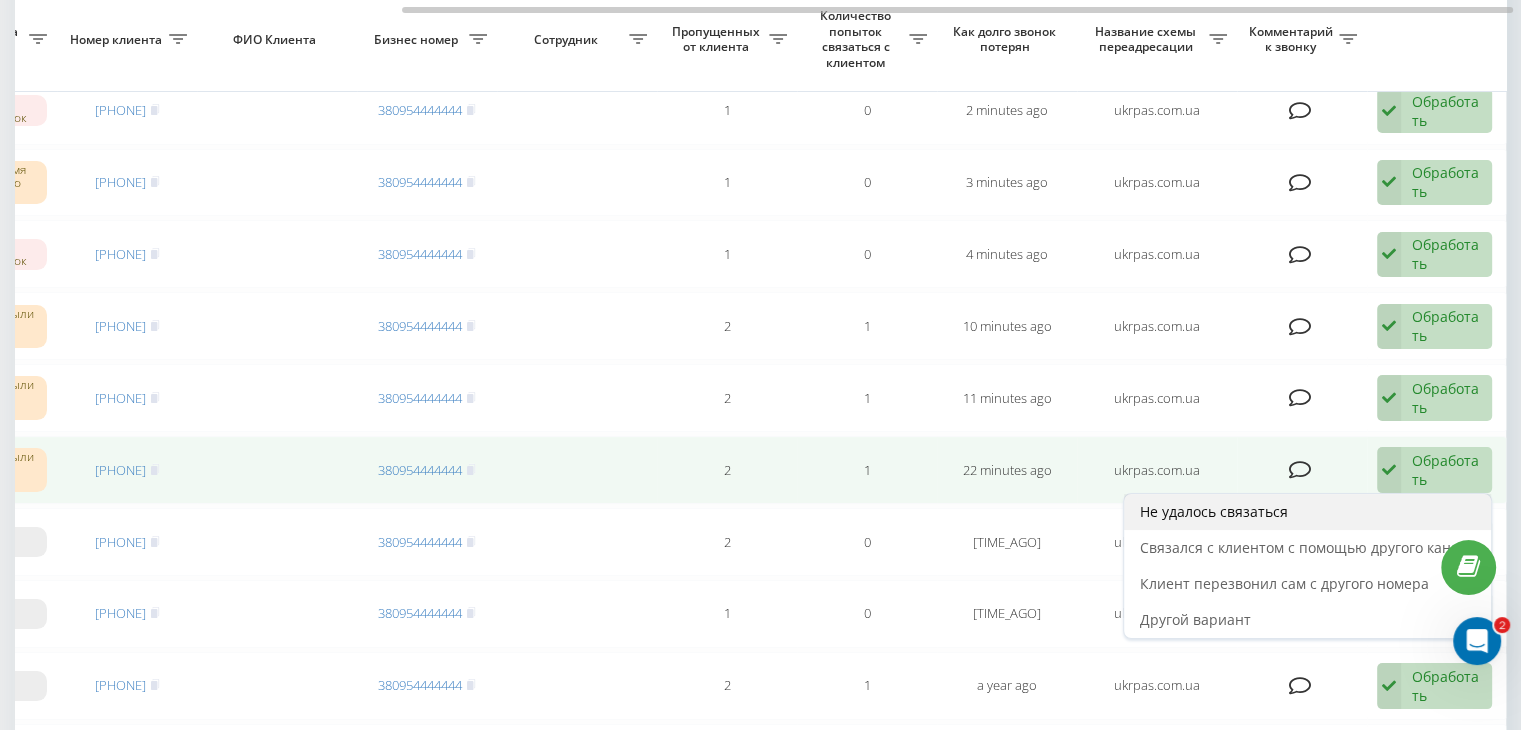 click on "Не удалось связаться" at bounding box center (1307, 512) 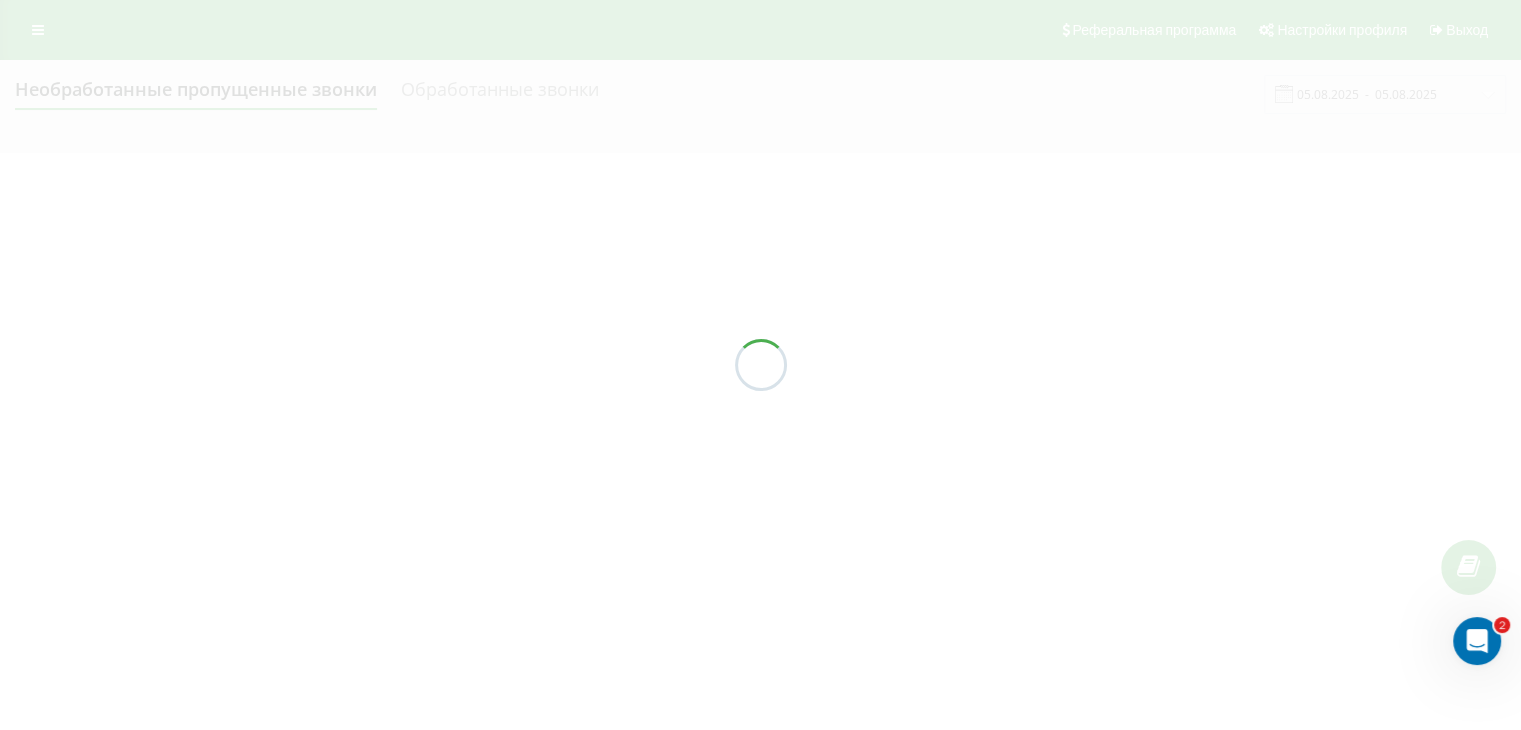 scroll, scrollTop: 0, scrollLeft: 0, axis: both 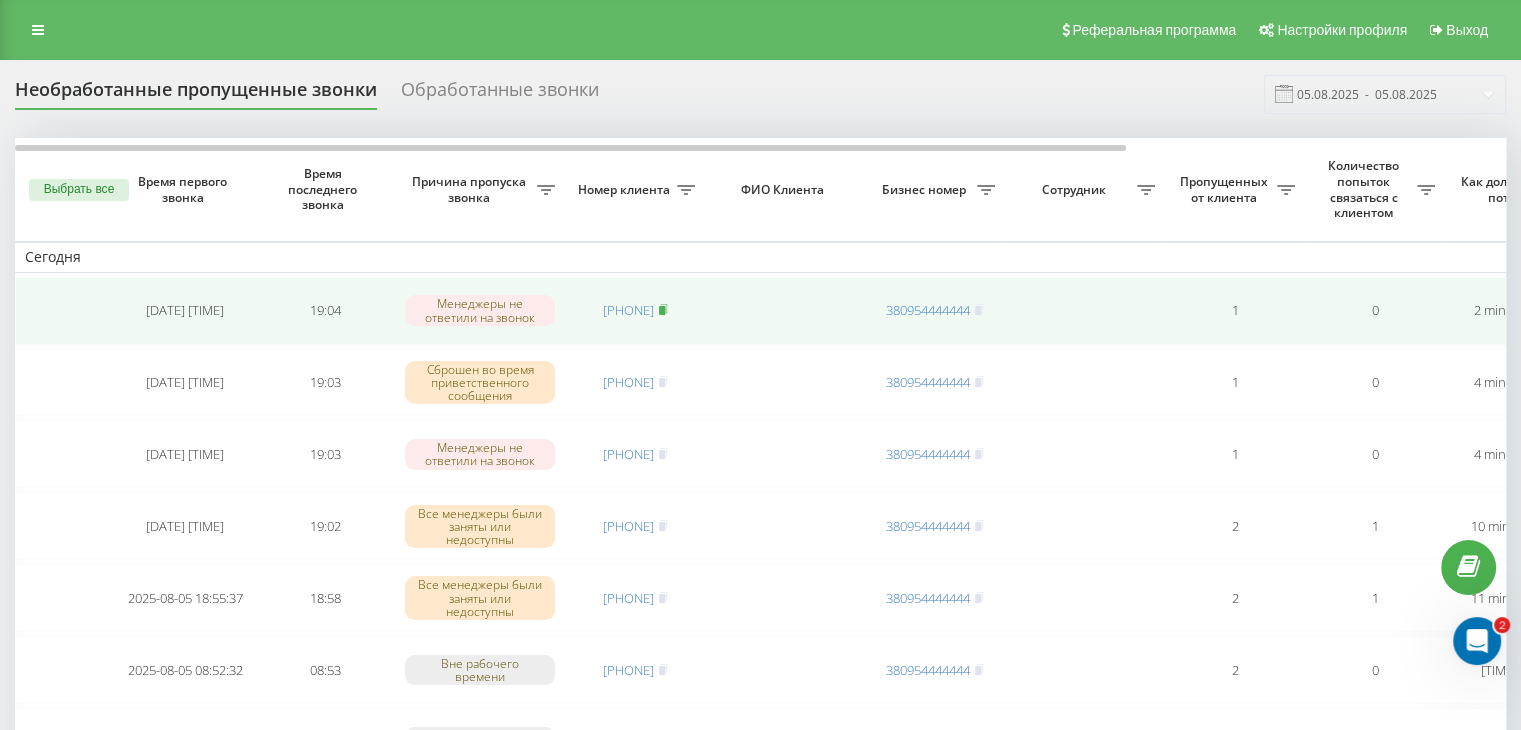 click 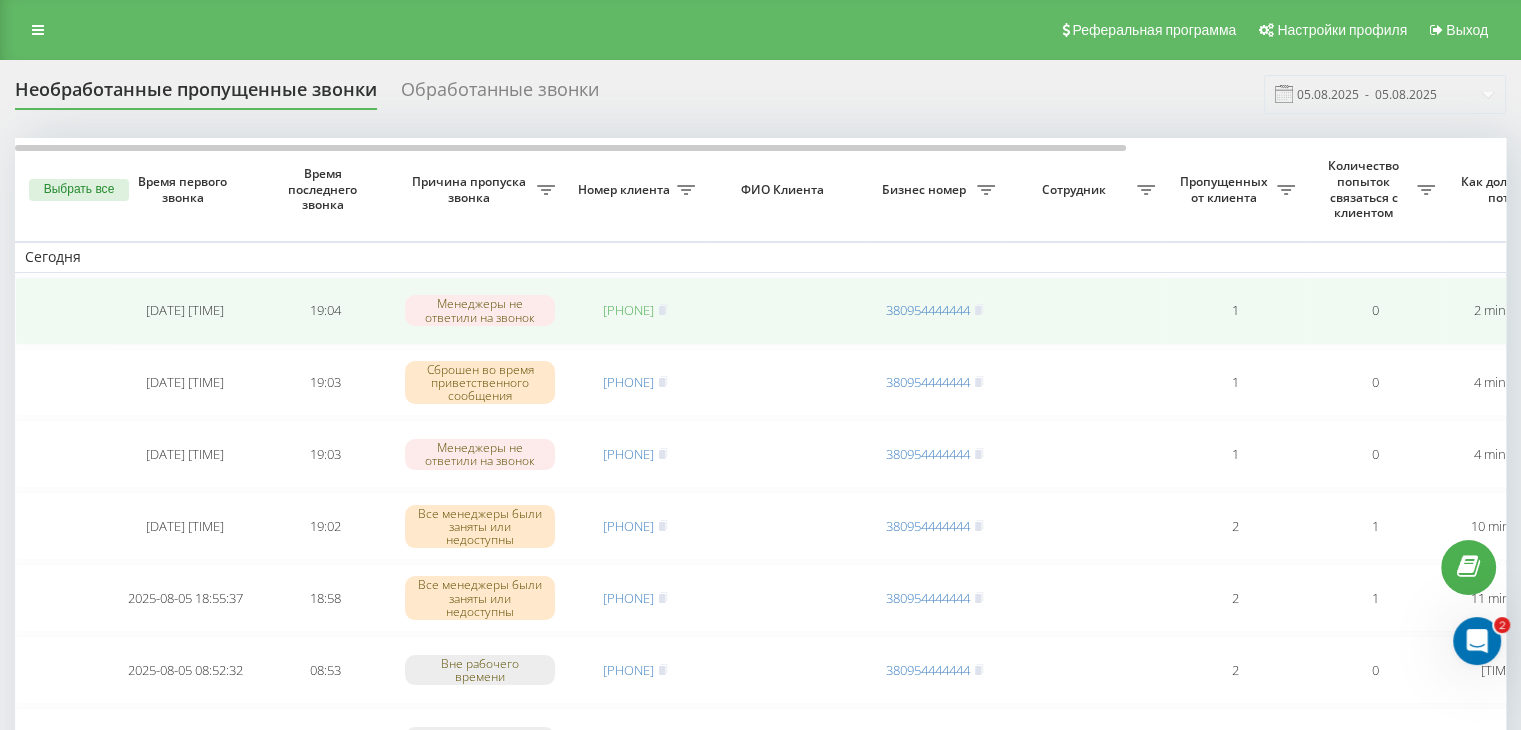 click on "[PHONE]" at bounding box center (628, 310) 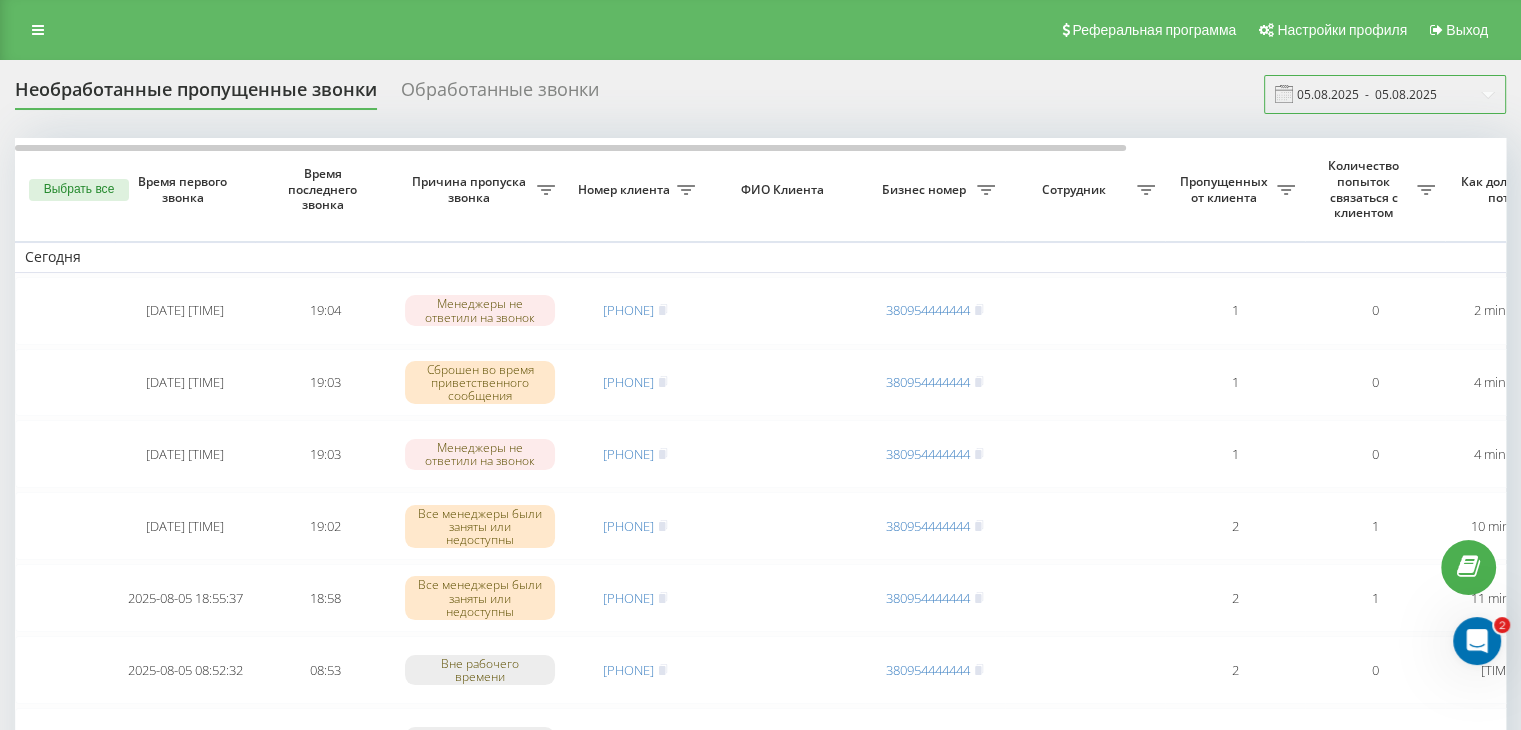 click on "05.08.2025  -  05.08.2025" at bounding box center (1385, 94) 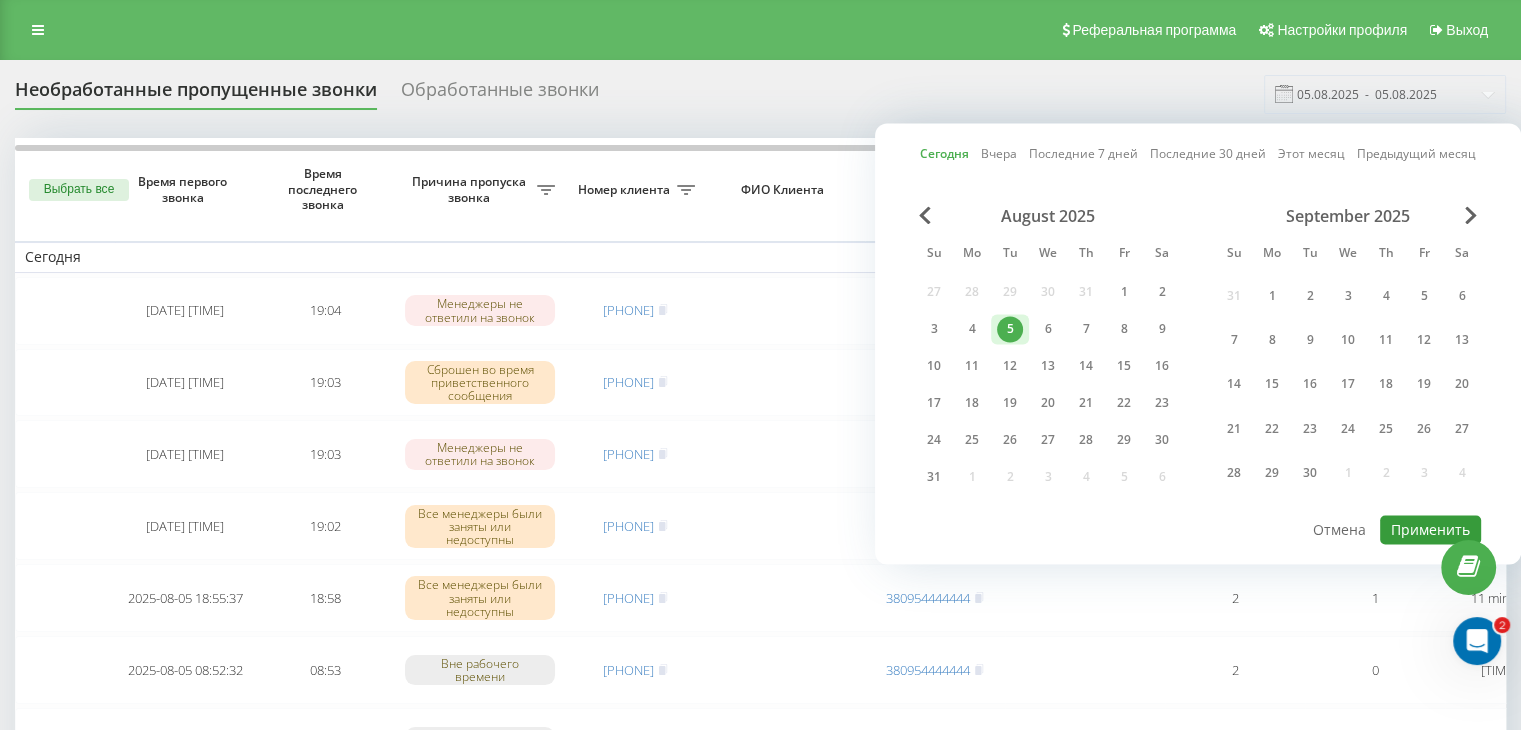 click on "Применить" at bounding box center [1430, 529] 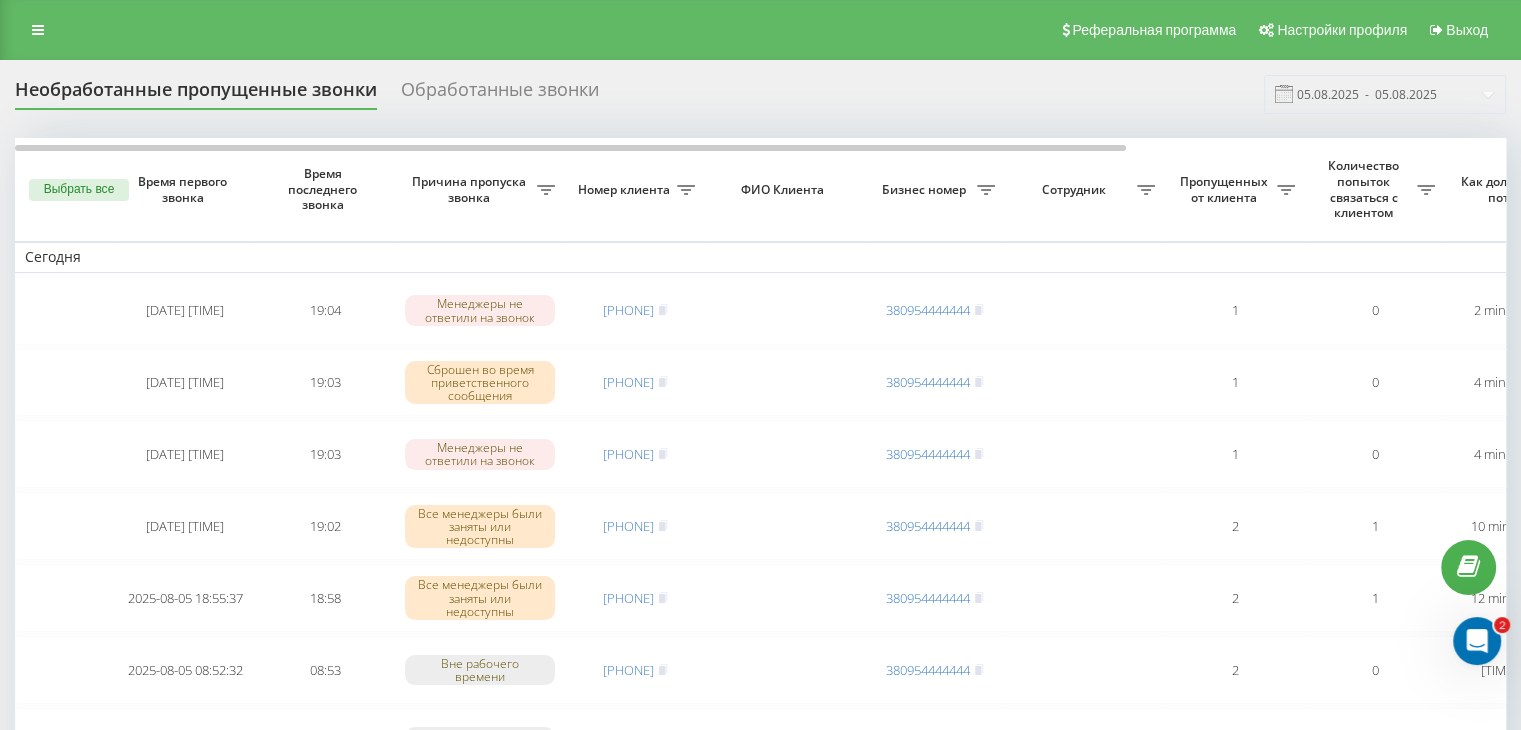 drag, startPoint x: 696, startPoint y: 82, endPoint x: 873, endPoint y: 97, distance: 177.63446 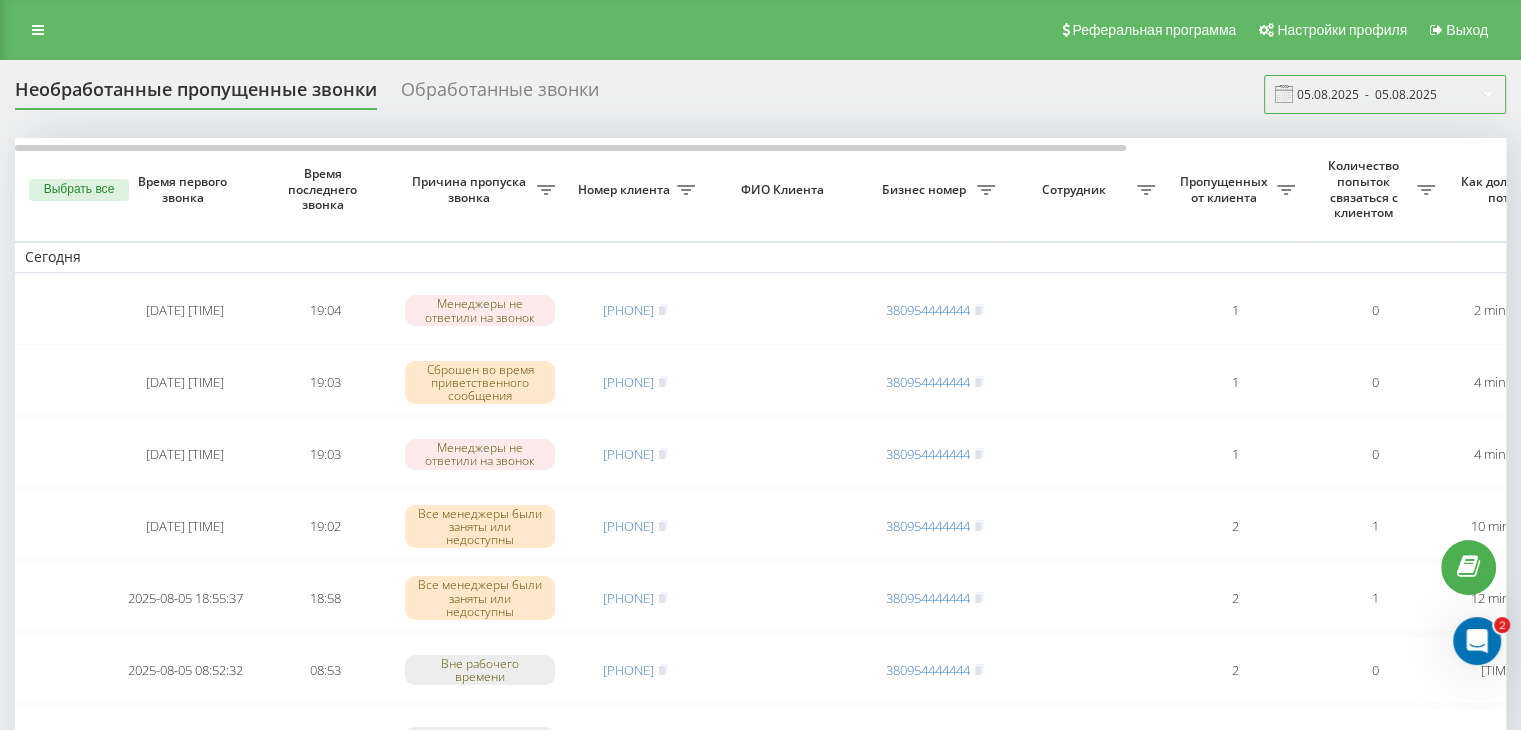 click on "05.08.2025  -  05.08.2025" at bounding box center [1385, 94] 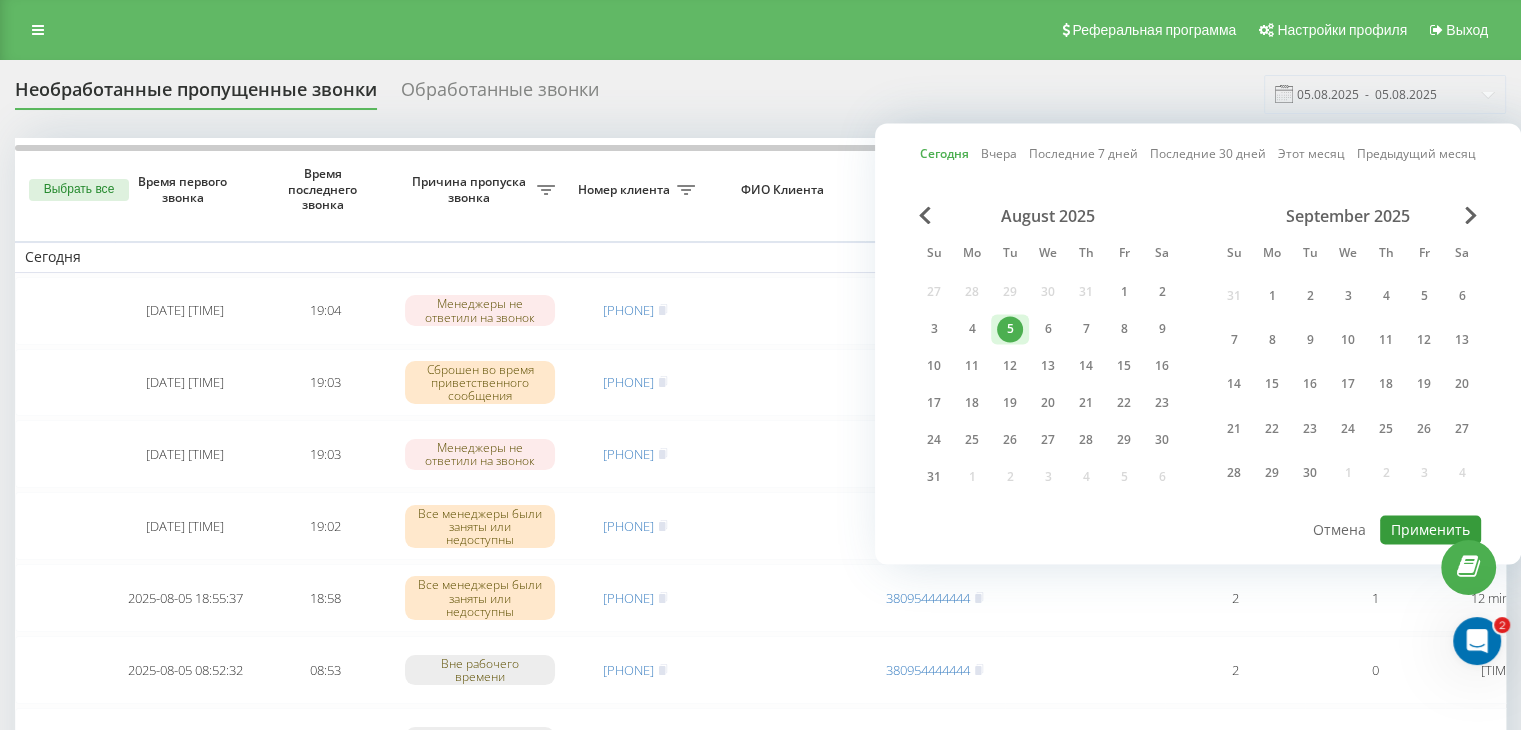 click on "Применить" at bounding box center [1430, 529] 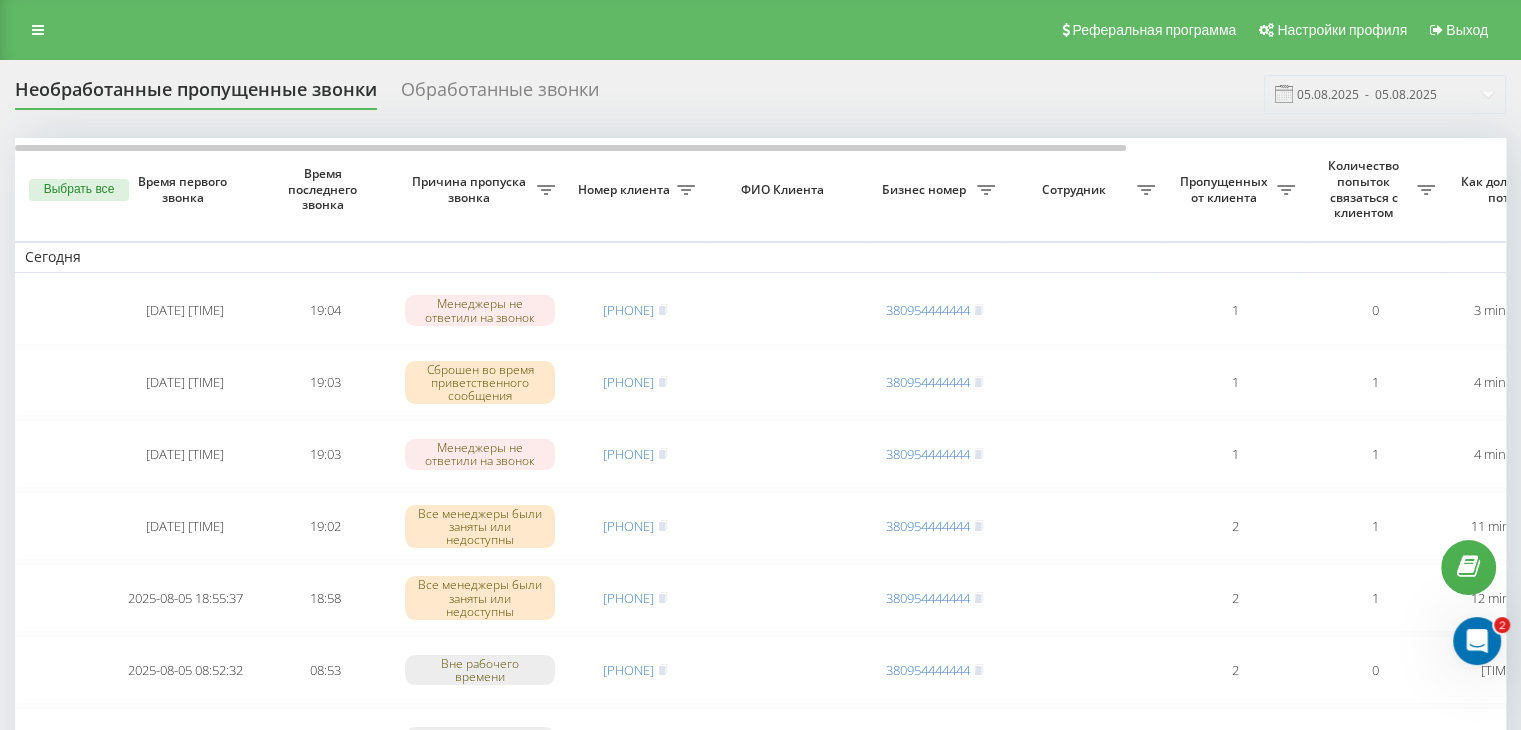 click on "Необработанные пропущенные звонки Обработанные звонки 05.08.2025  -  05.08.2025" at bounding box center (760, 94) 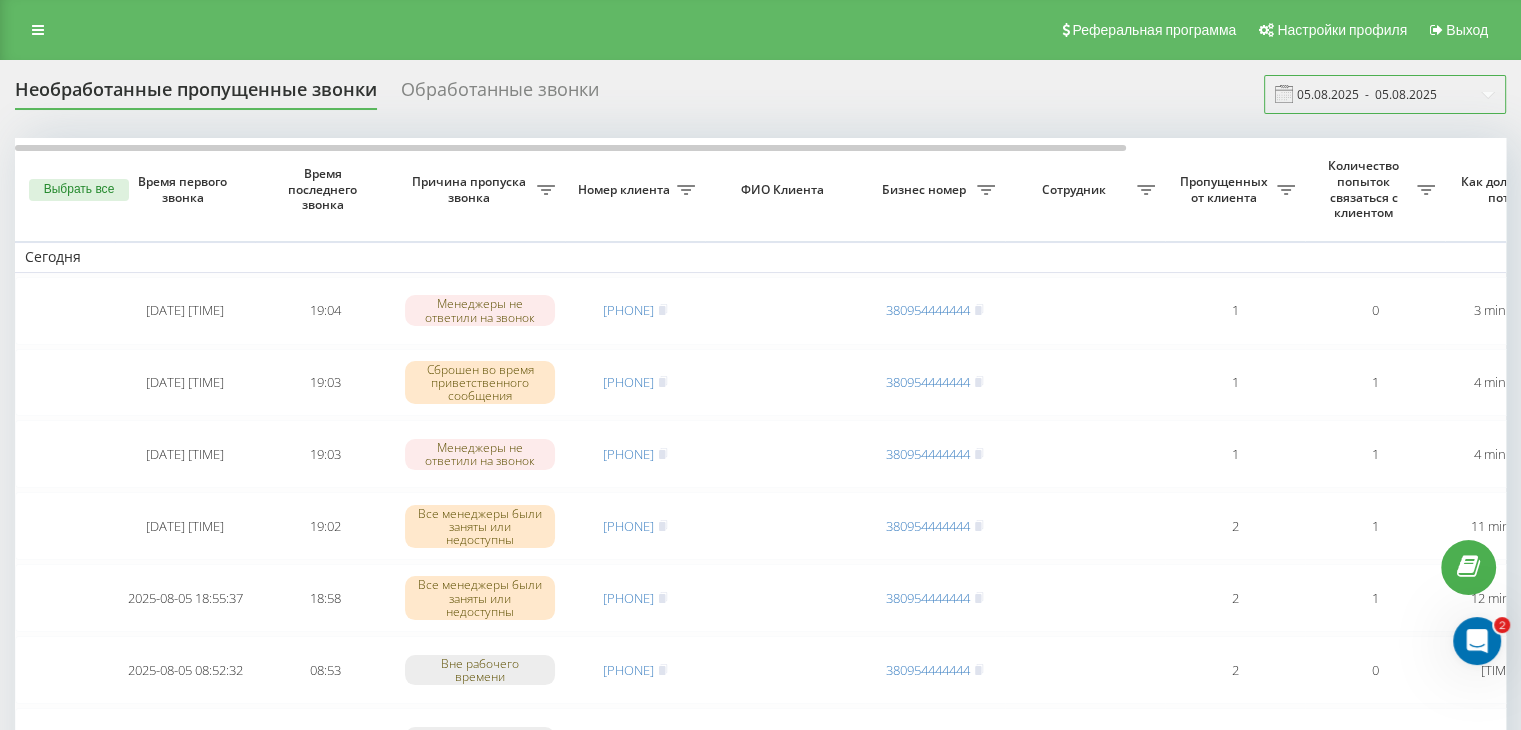 click on "05.08.2025  -  05.08.2025" at bounding box center (1385, 94) 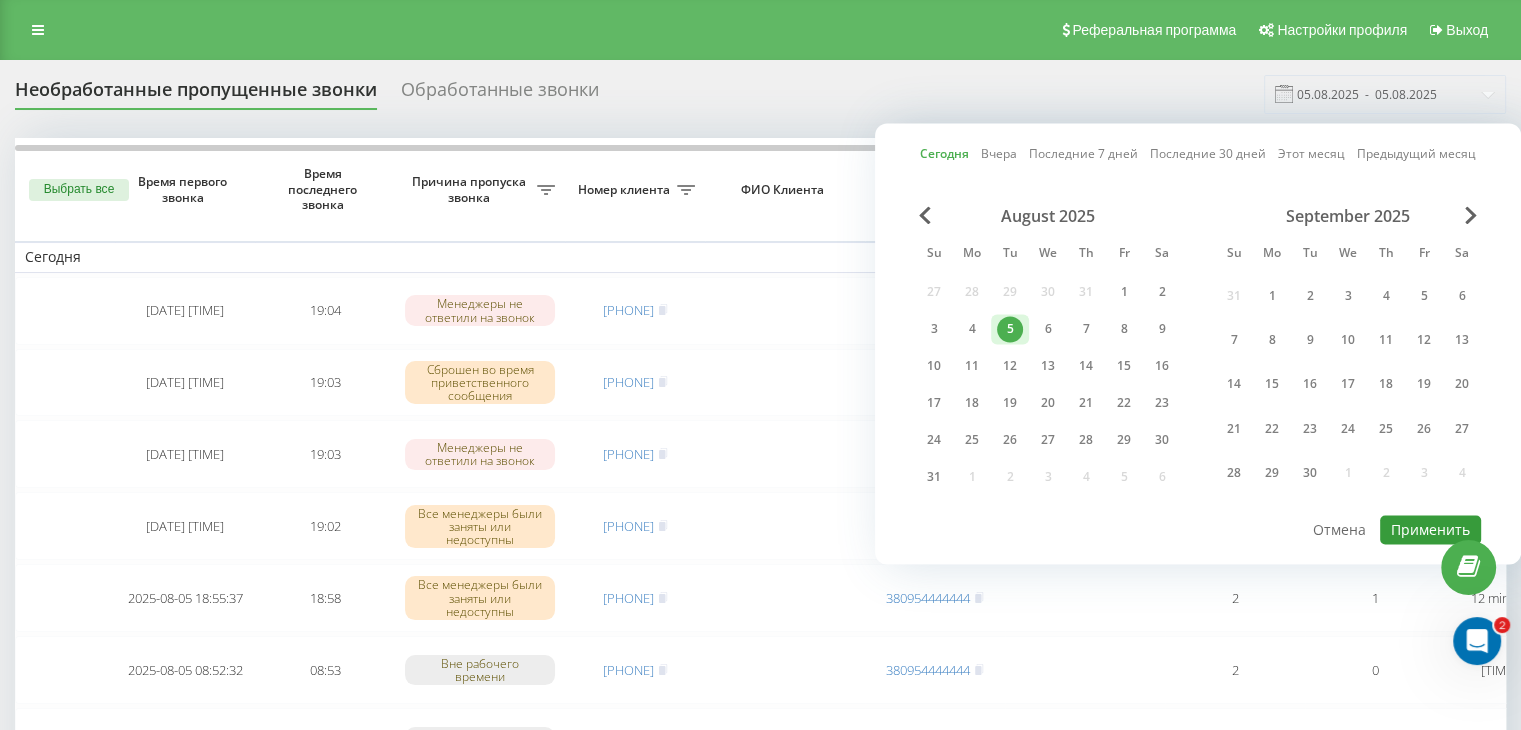 click on "Применить" at bounding box center [1430, 529] 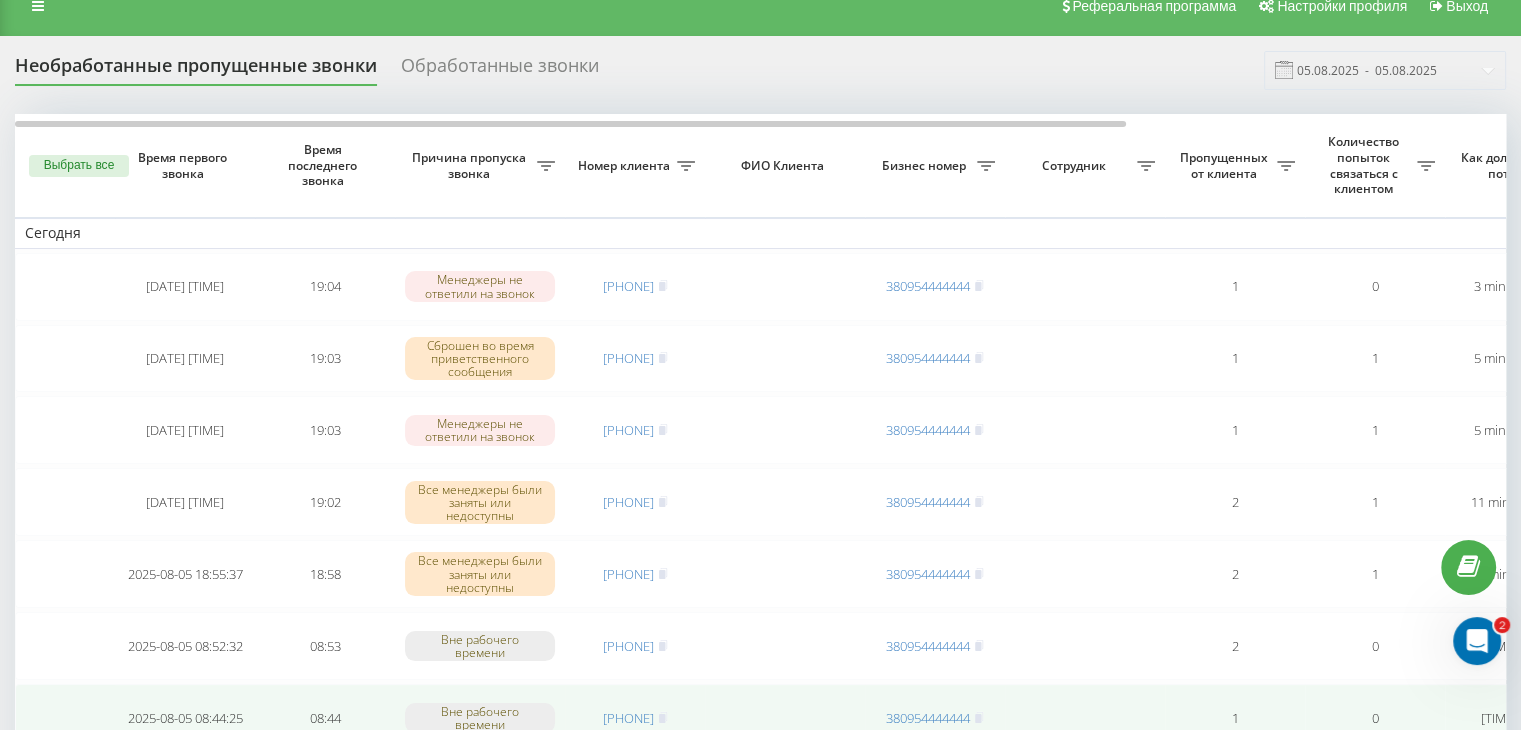 scroll, scrollTop: 0, scrollLeft: 0, axis: both 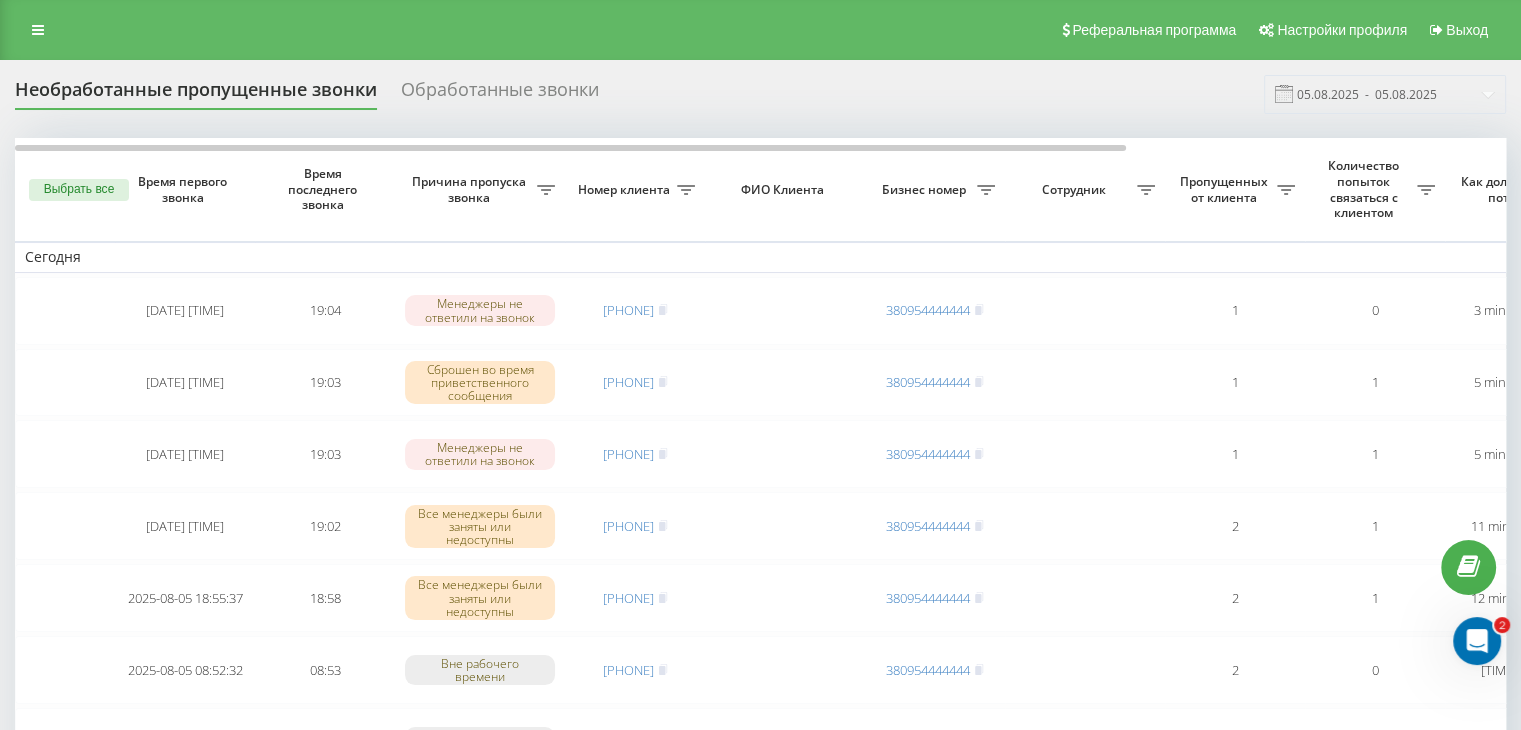 drag, startPoint x: 684, startPoint y: 82, endPoint x: 899, endPoint y: 115, distance: 217.51782 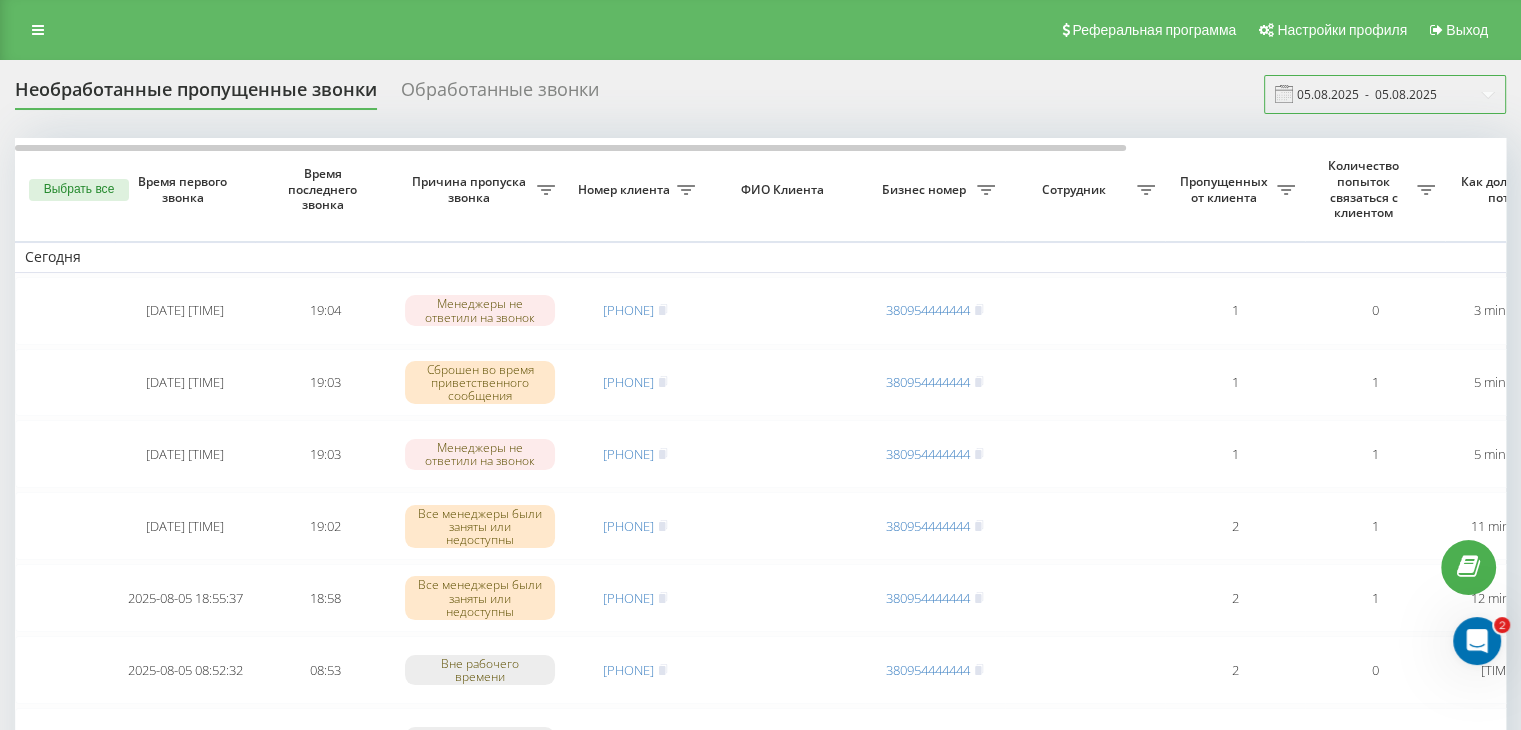 click on "05.08.2025  -  05.08.2025" at bounding box center (1385, 94) 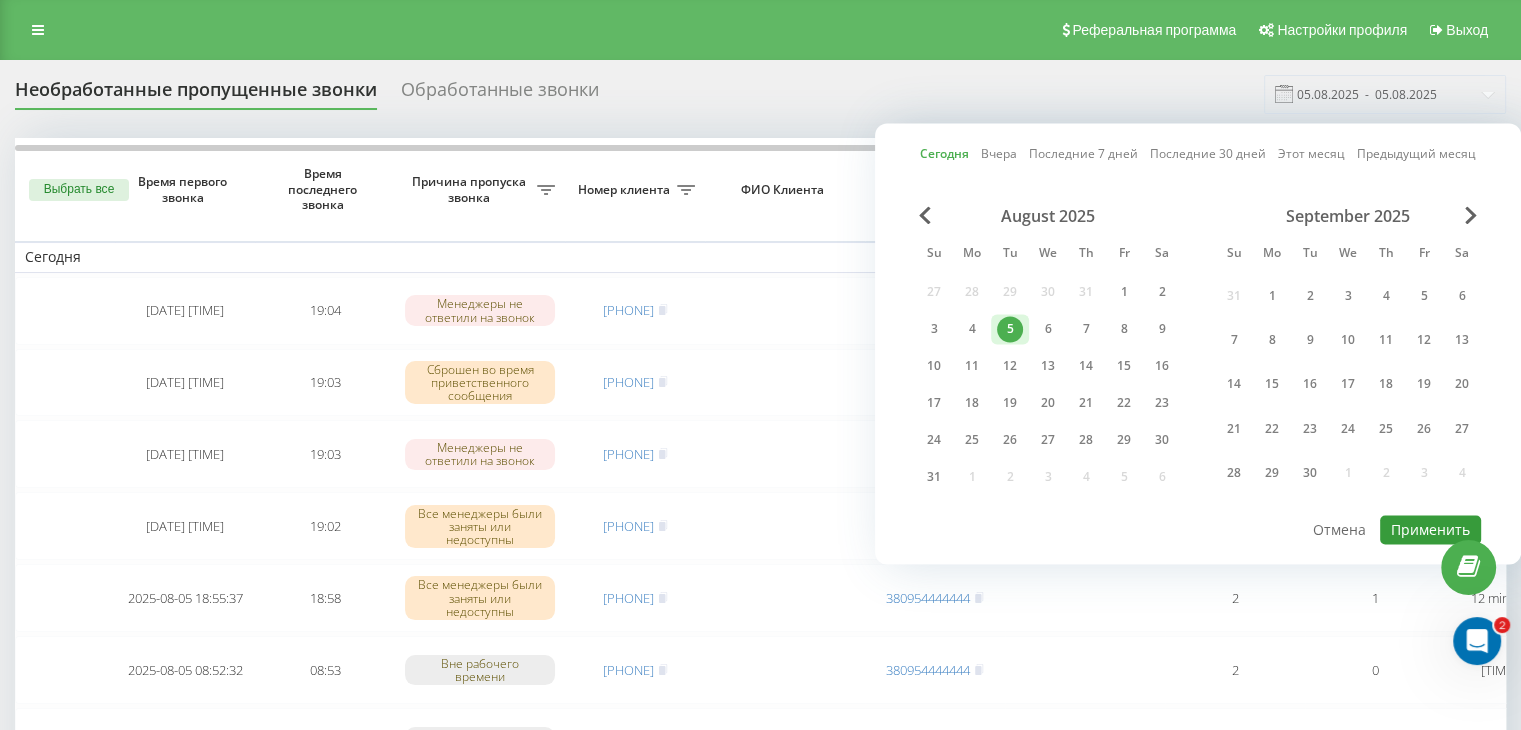 click on "Применить" at bounding box center (1430, 529) 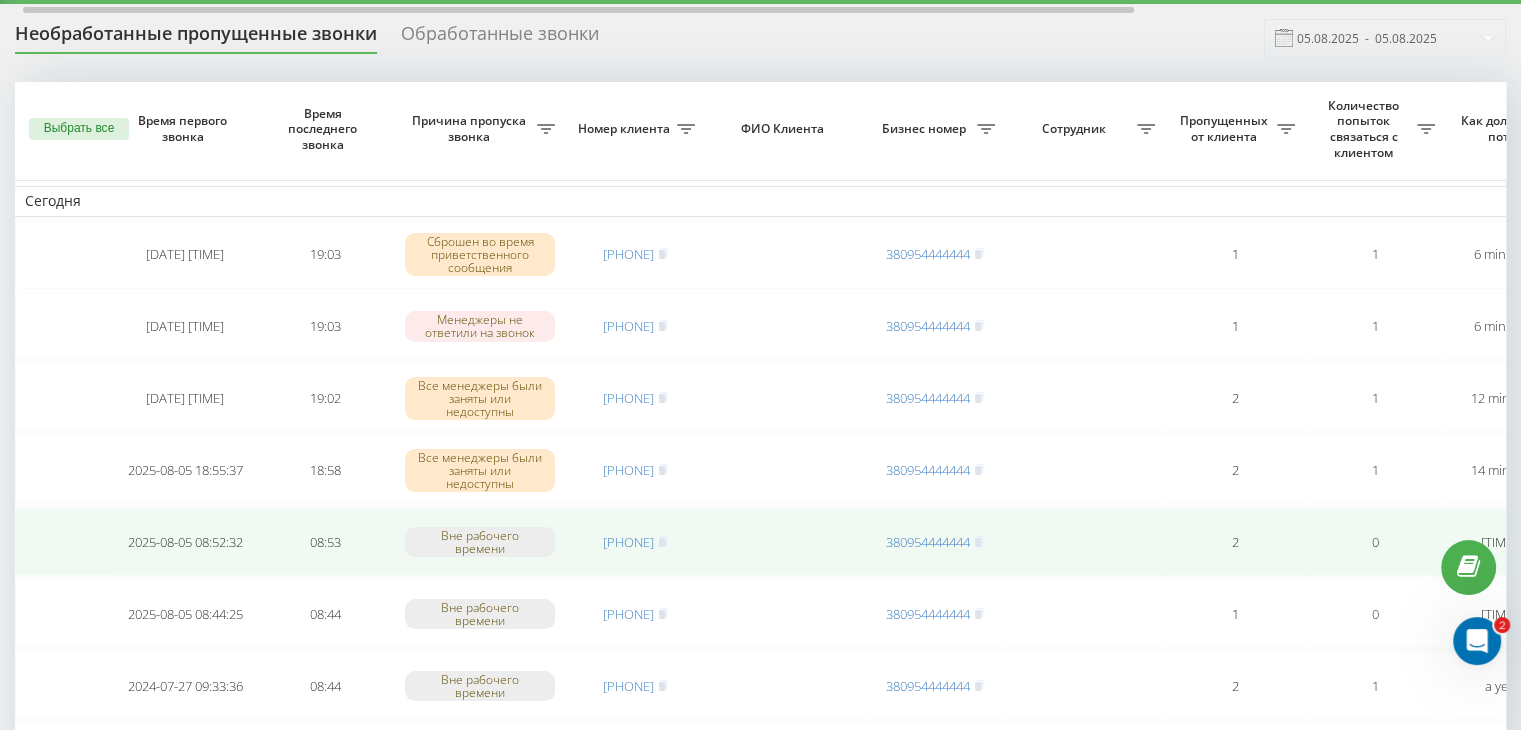 scroll, scrollTop: 0, scrollLeft: 0, axis: both 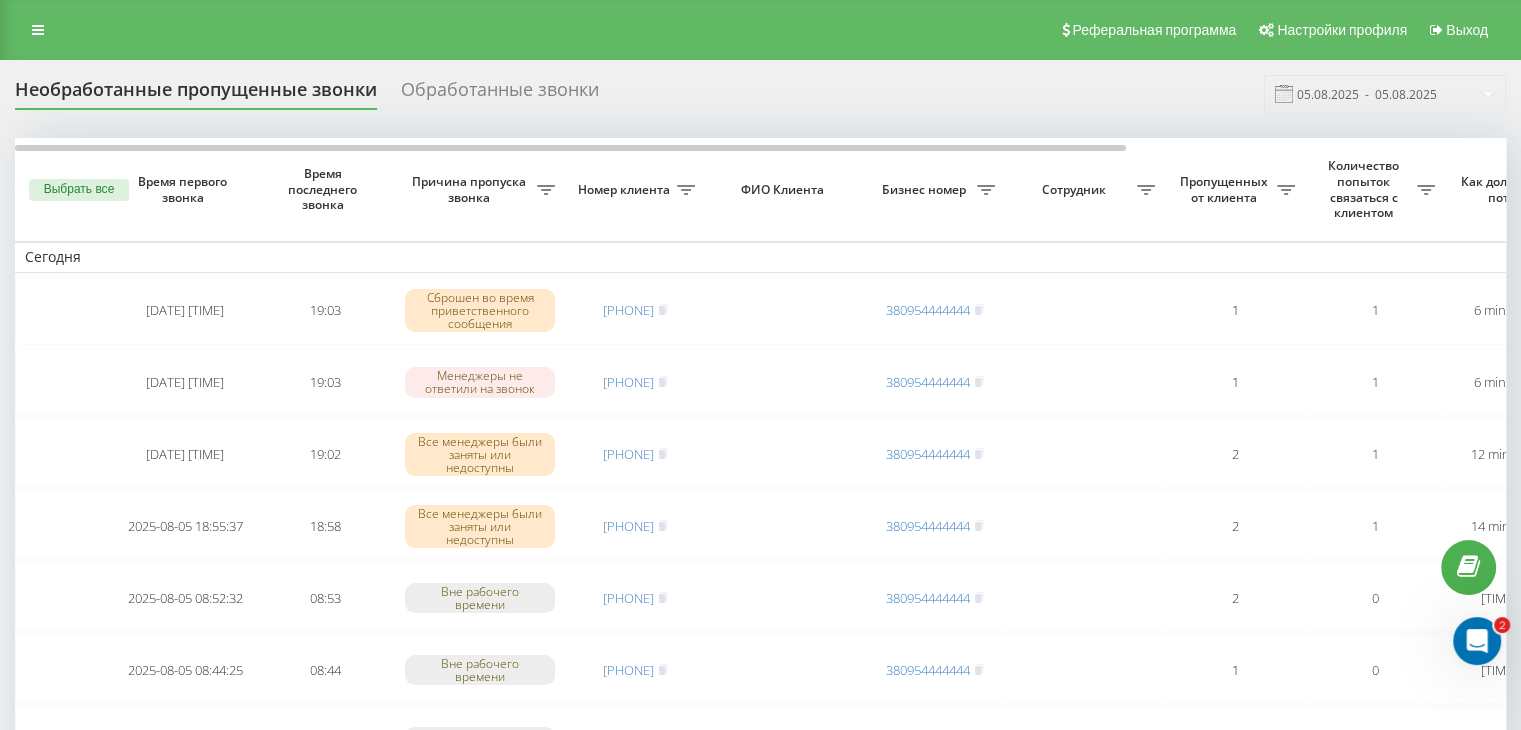 click on "Необработанные пропущенные звонки Обработанные звонки 05.08.2025  -  05.08.2025" at bounding box center [760, 94] 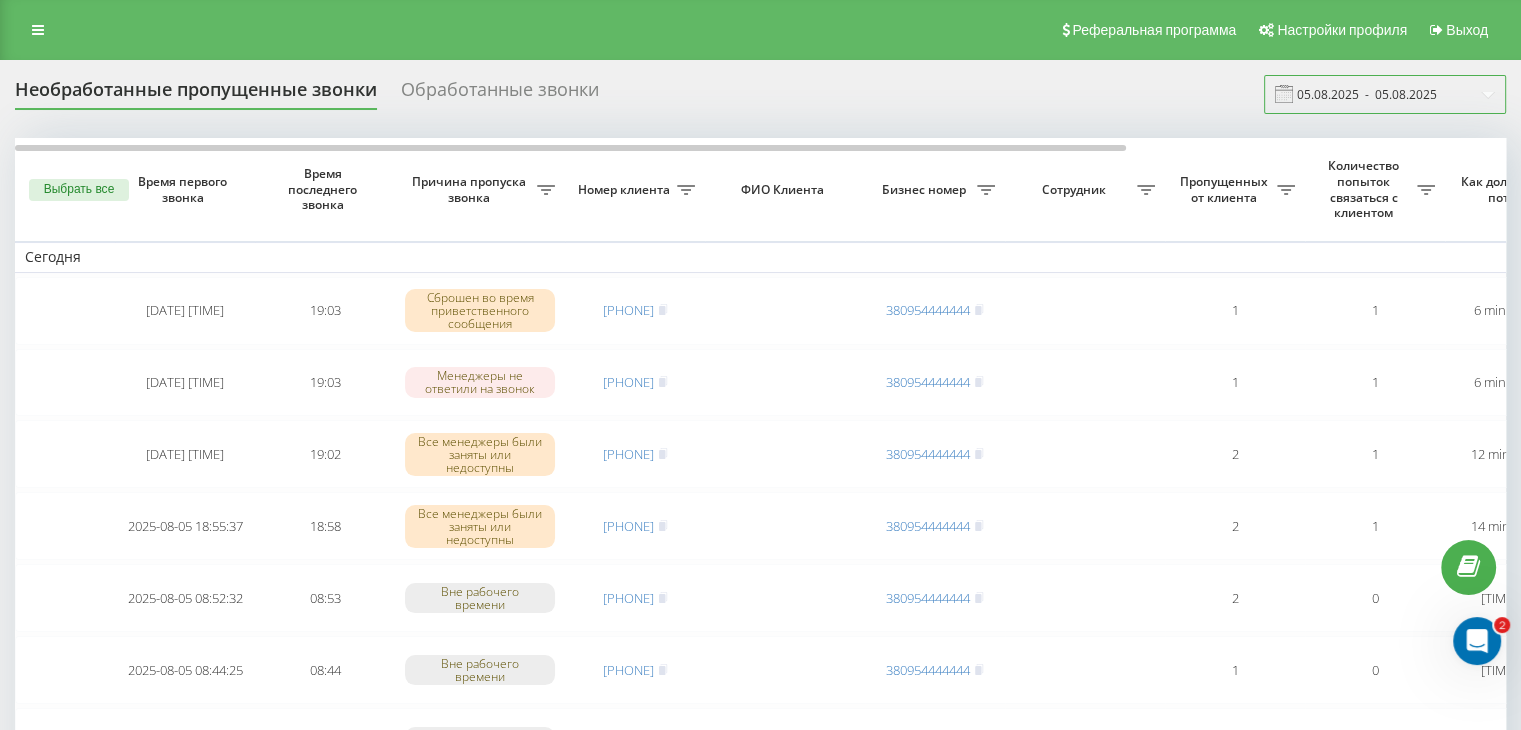 click on "05.08.2025  -  05.08.2025" at bounding box center (1385, 94) 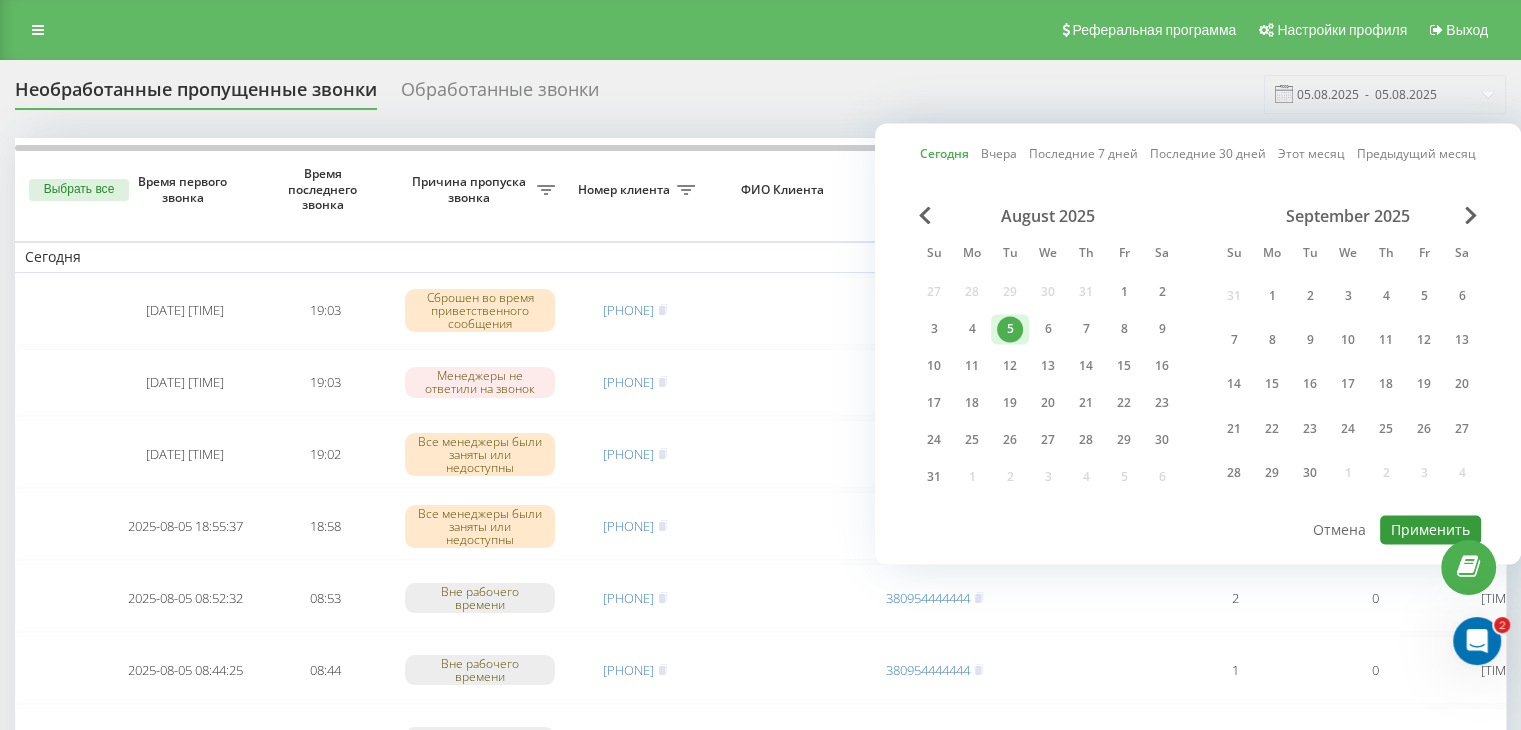 click on "Применить" at bounding box center [1430, 529] 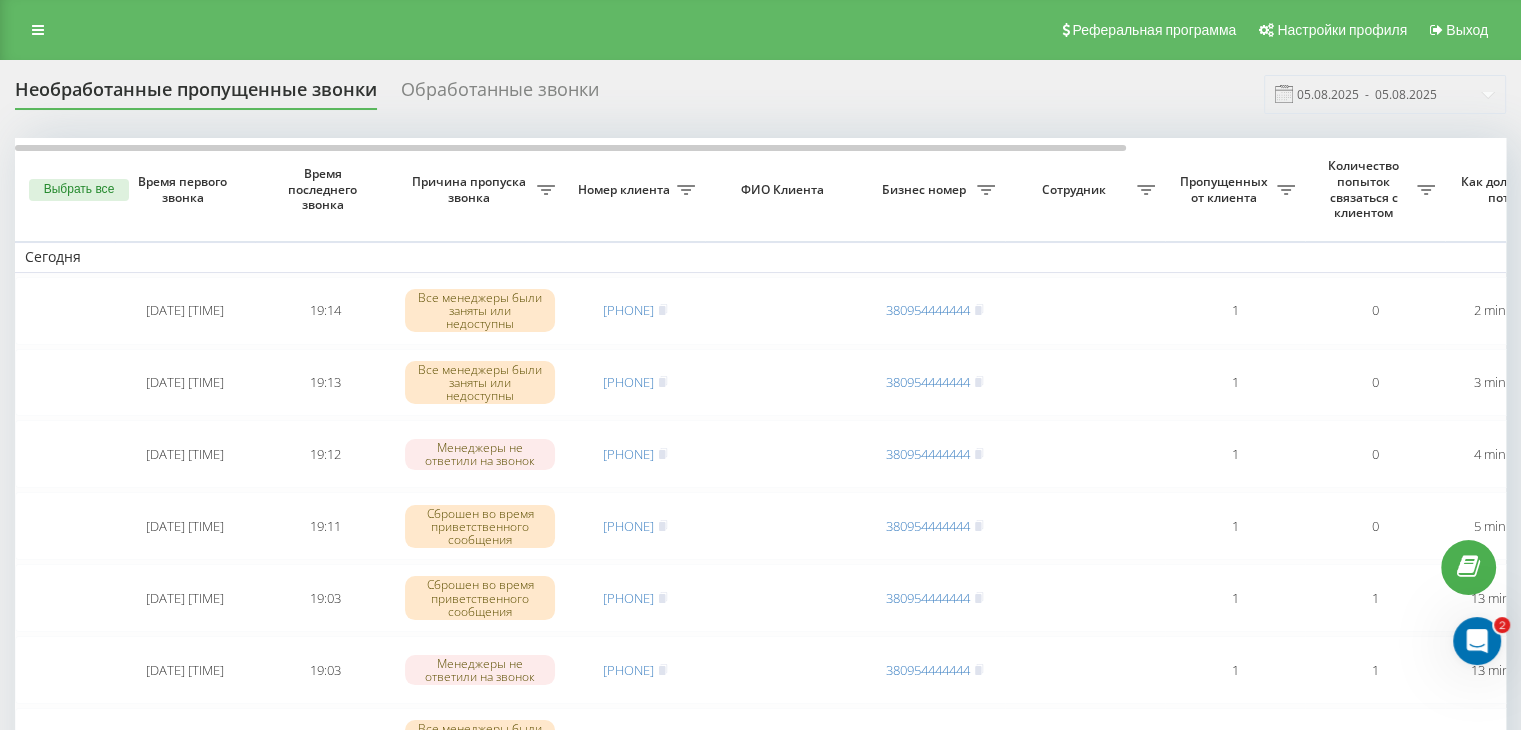 drag, startPoint x: 702, startPoint y: 120, endPoint x: 703, endPoint y: 133, distance: 13.038404 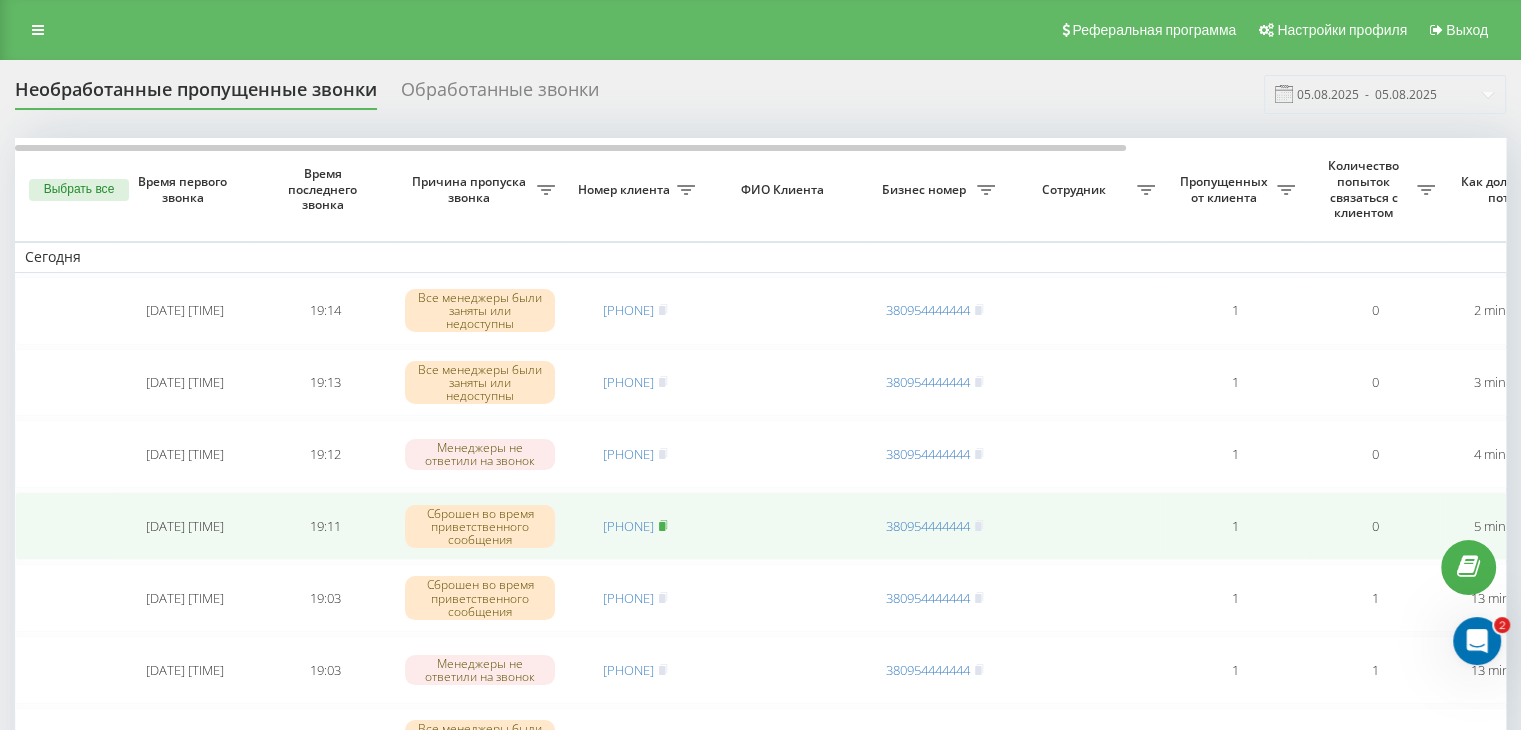 click 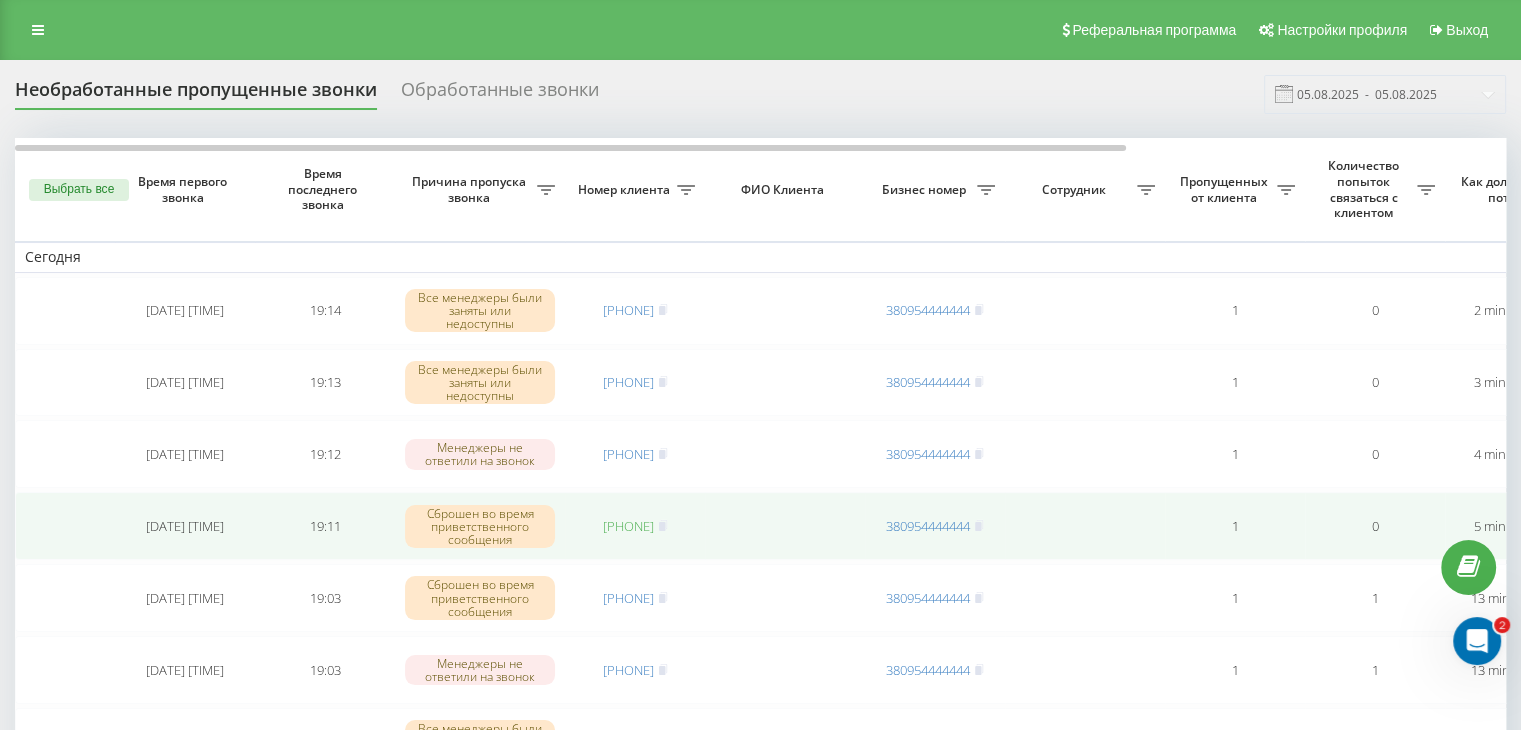 click on "[PHONE]" at bounding box center (628, 526) 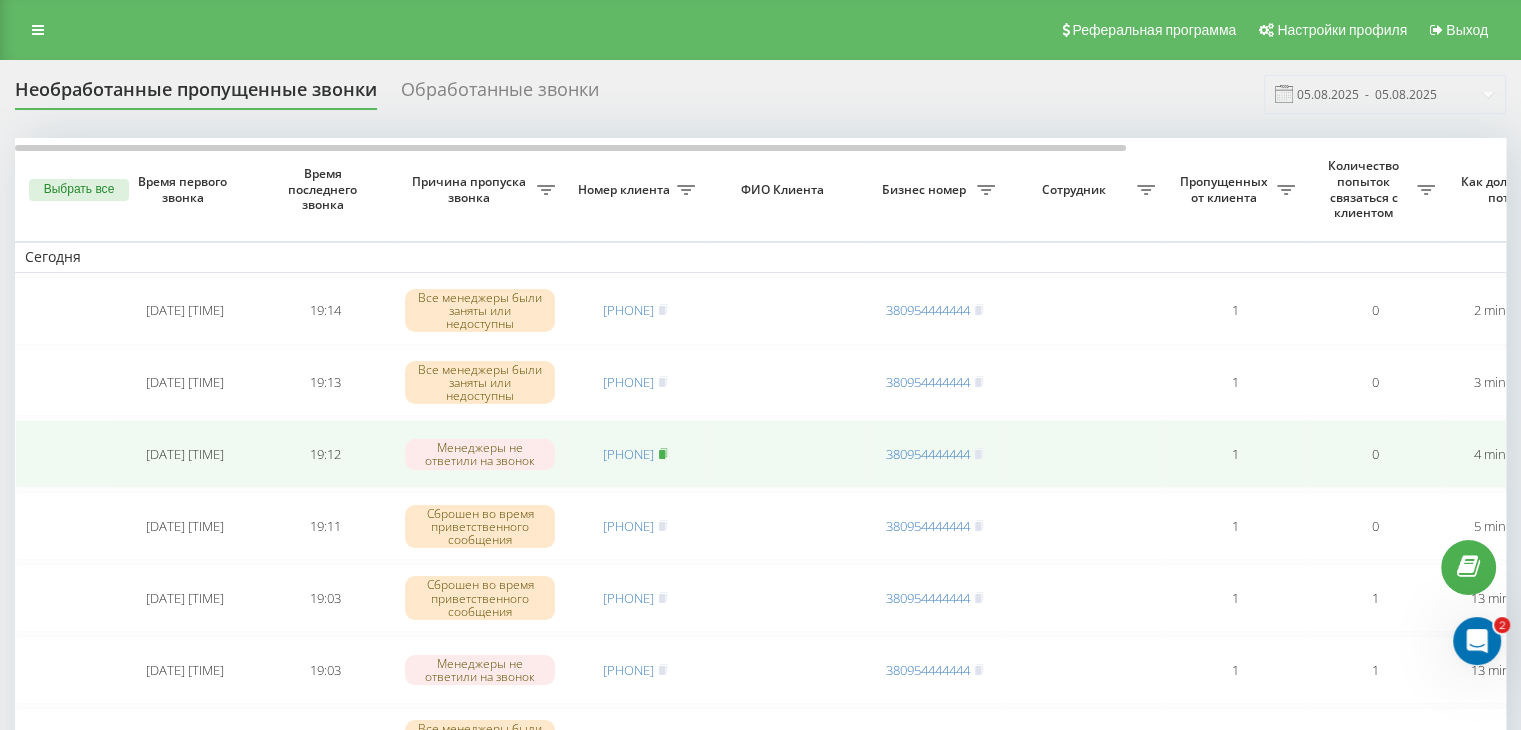 click 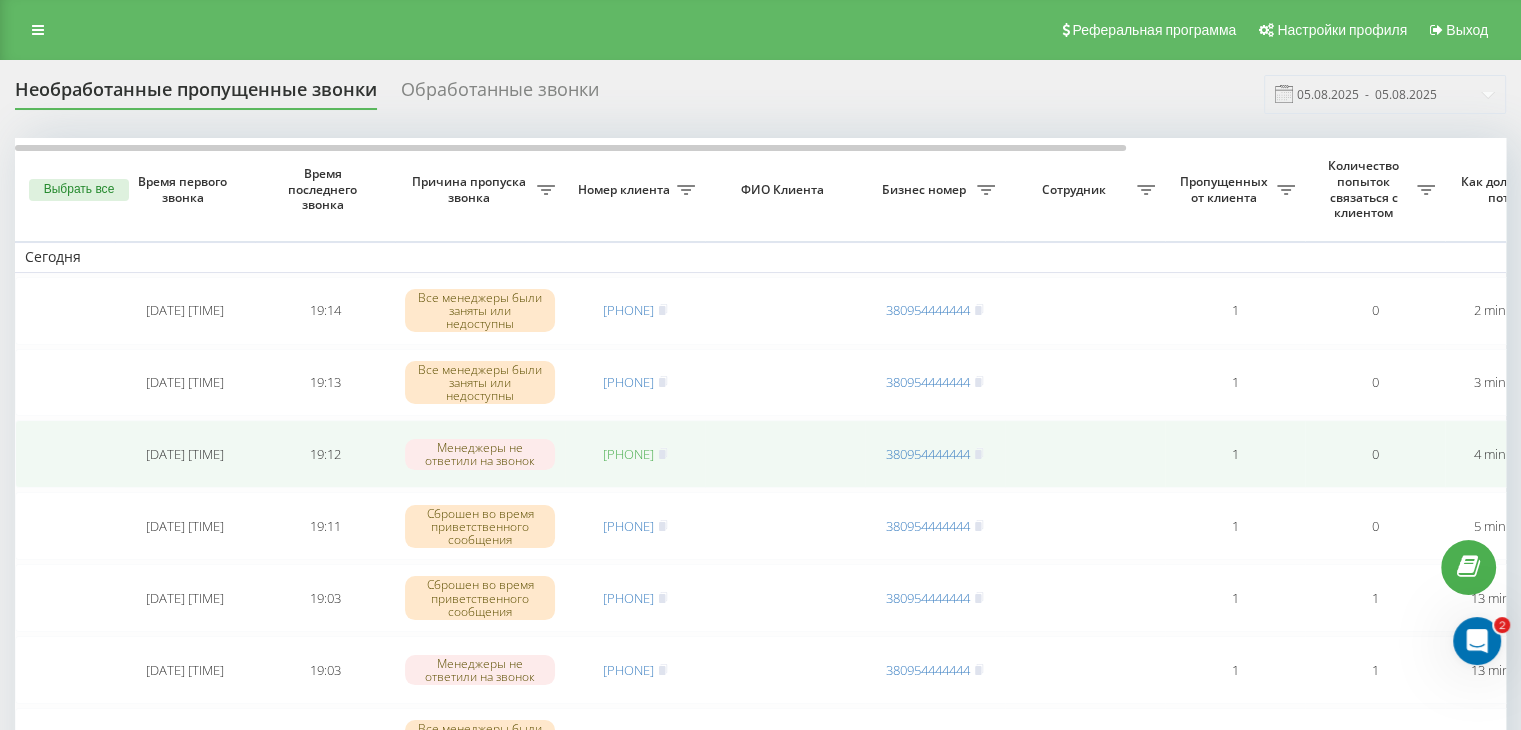 click on "[PHONE]" at bounding box center [628, 454] 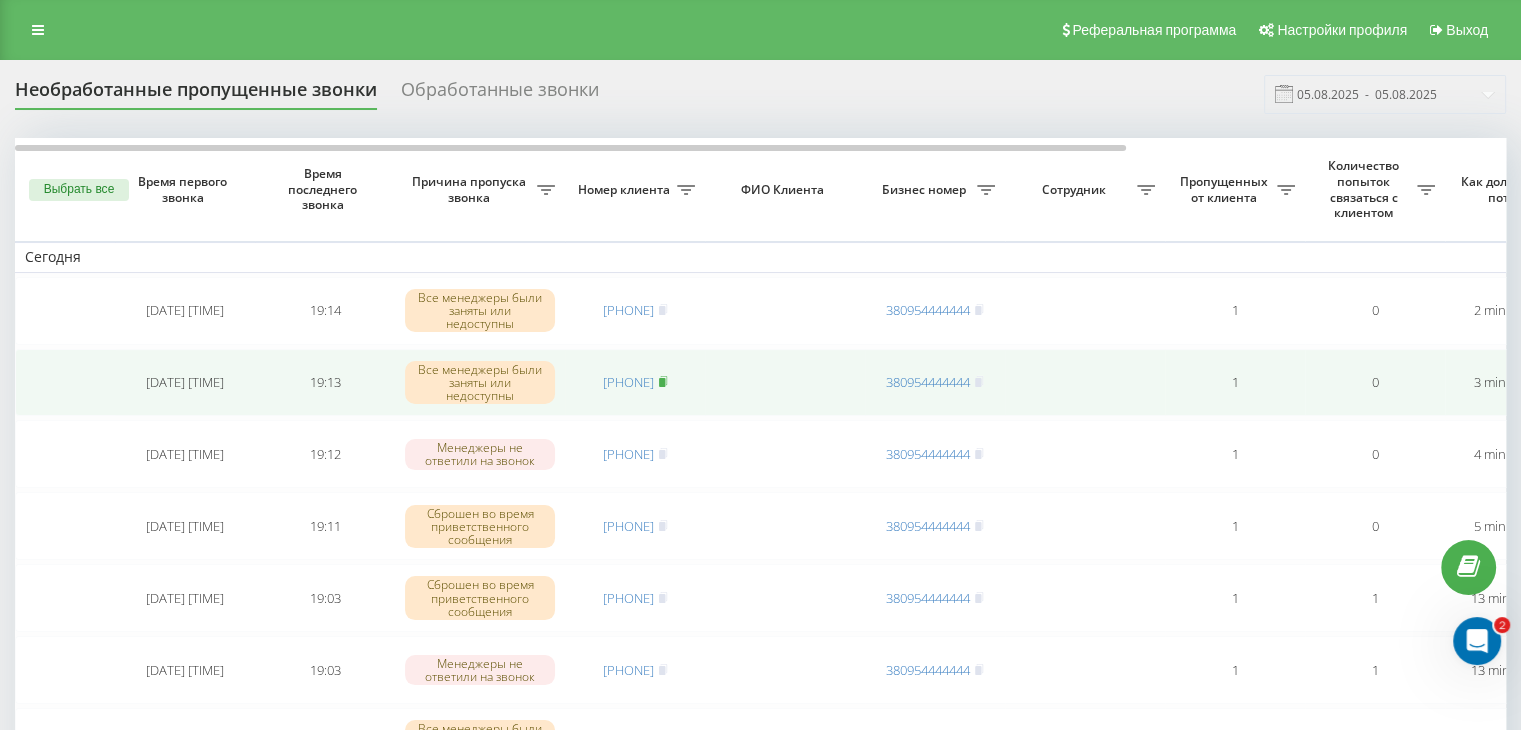 click 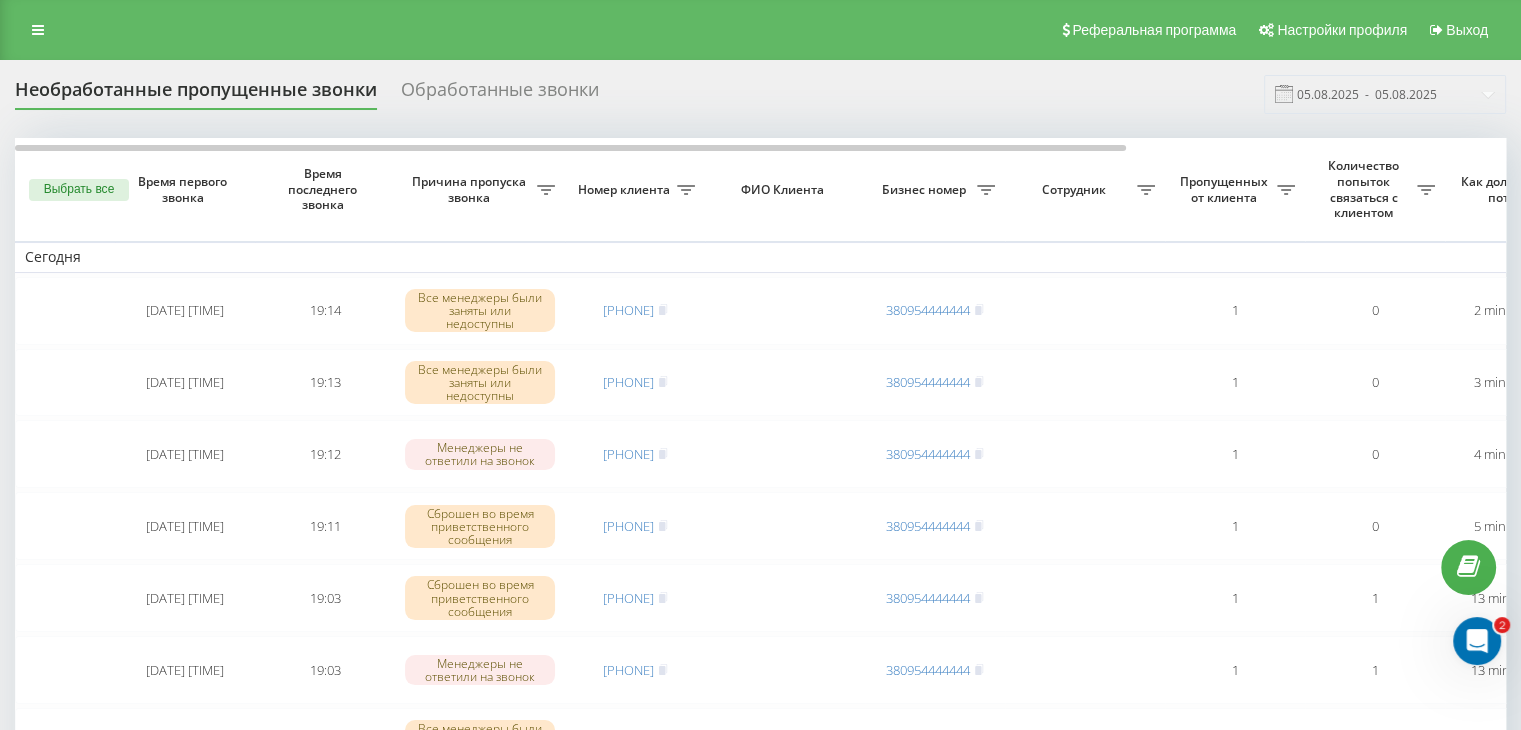 click on "Необработанные пропущенные звонки Обработанные звонки 05.08.2025  -  05.08.2025" at bounding box center (760, 94) 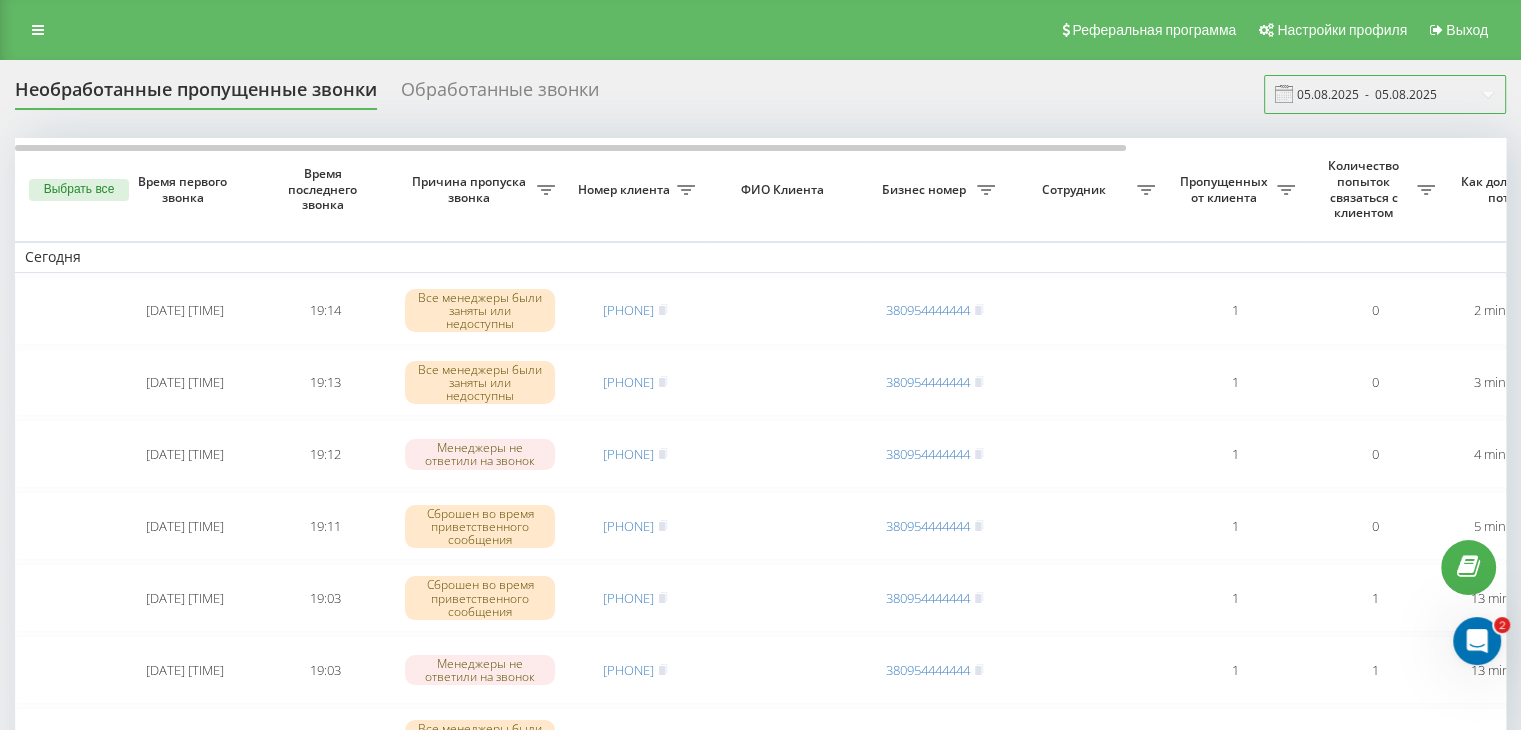 click on "05.08.2025  -  05.08.2025" at bounding box center (1385, 94) 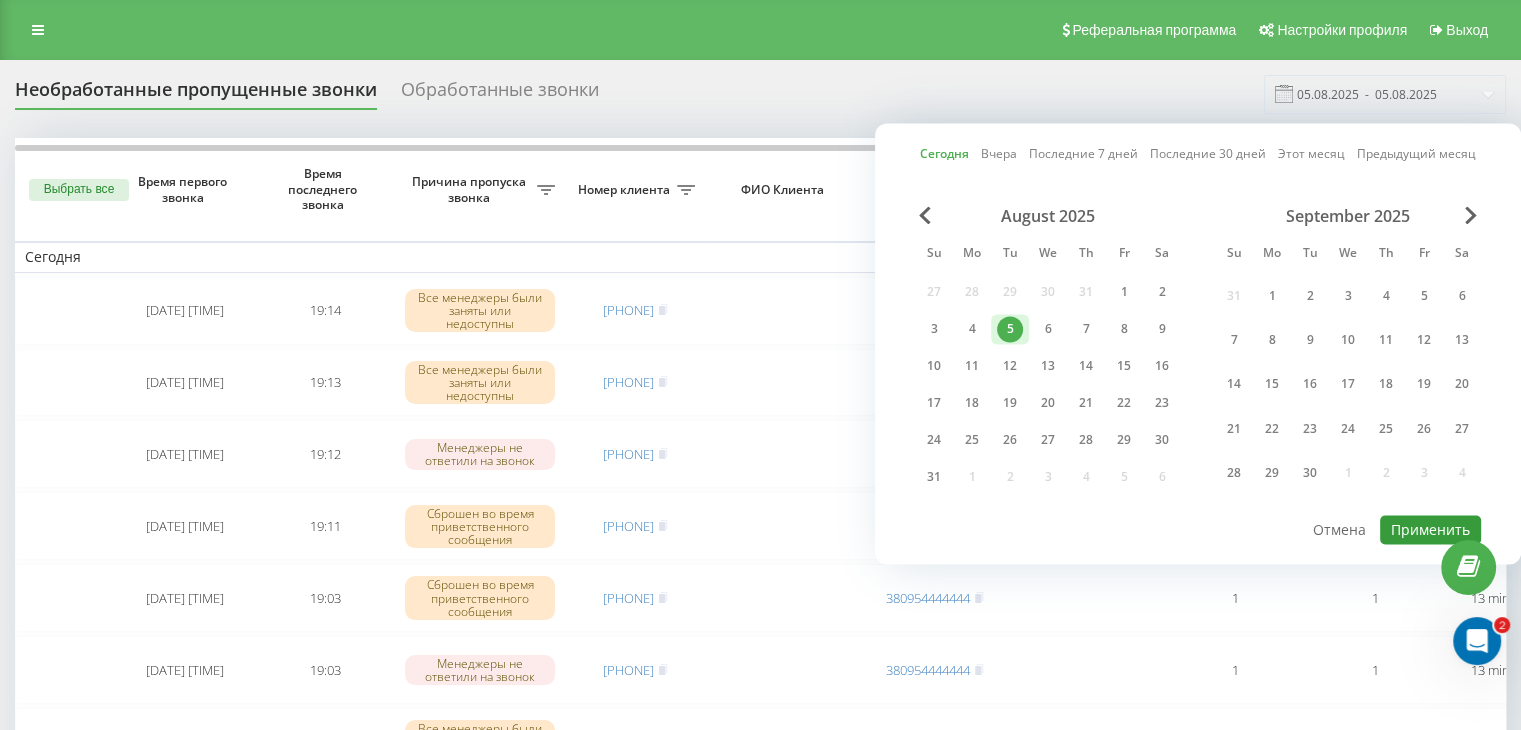click on "Применить" at bounding box center (1430, 529) 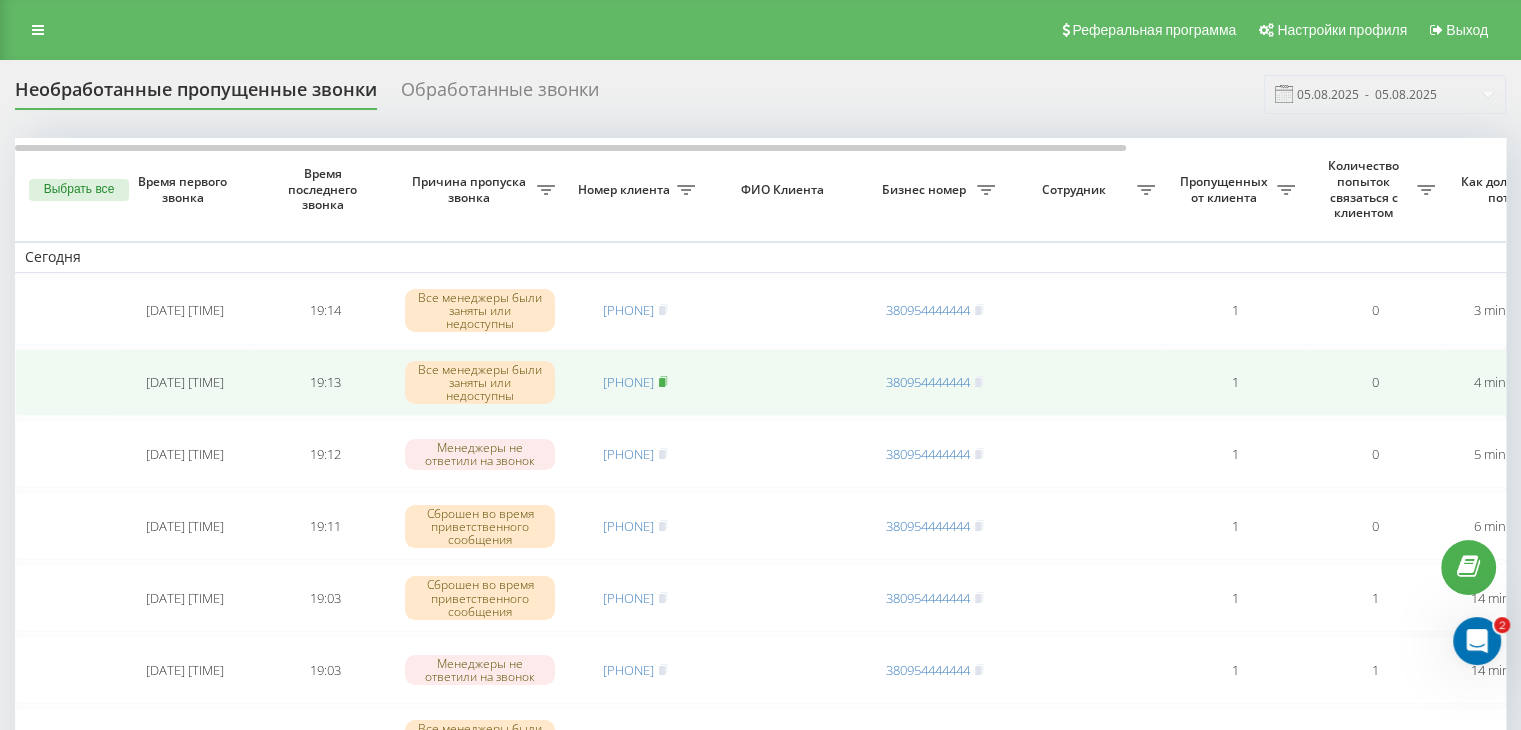 click 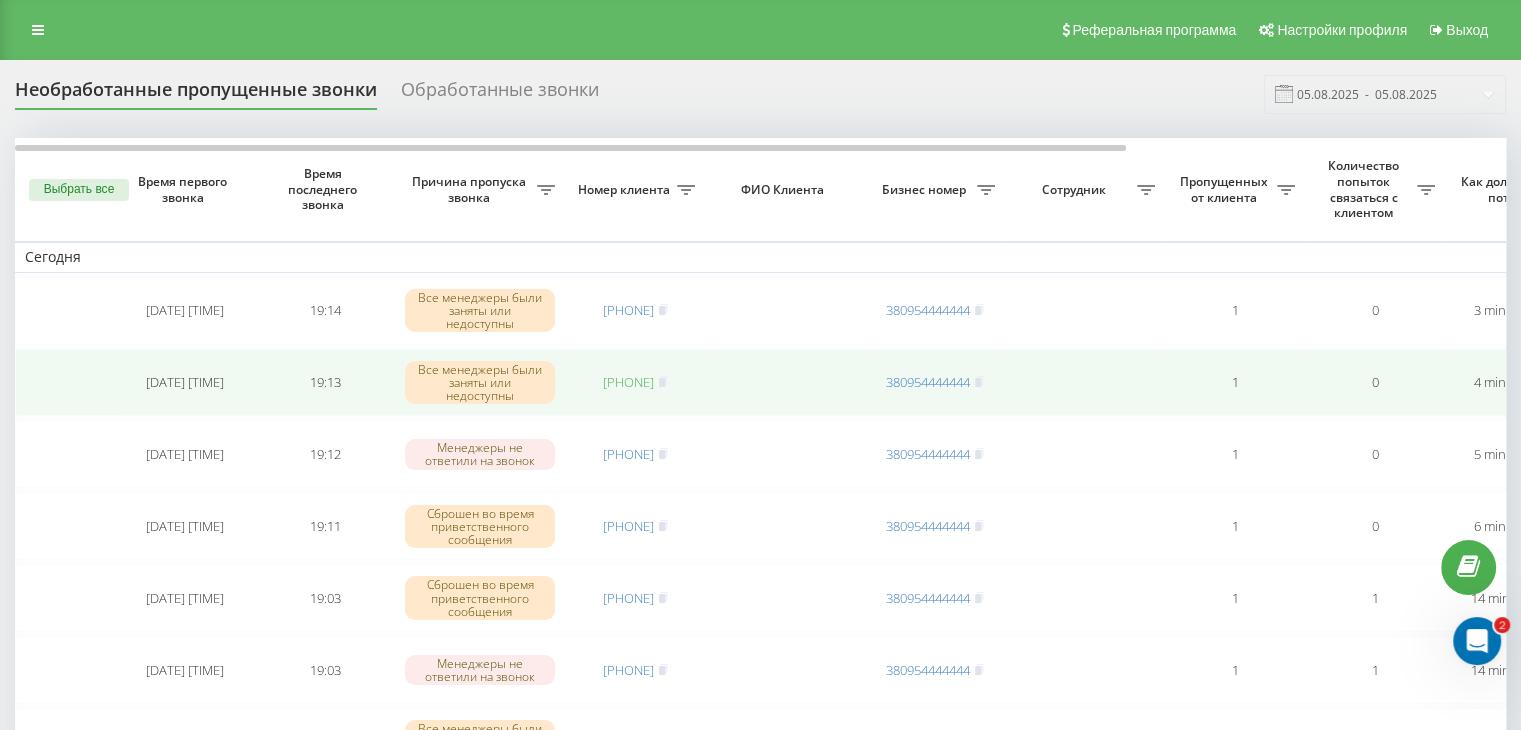 click on "[PHONE]" at bounding box center (628, 382) 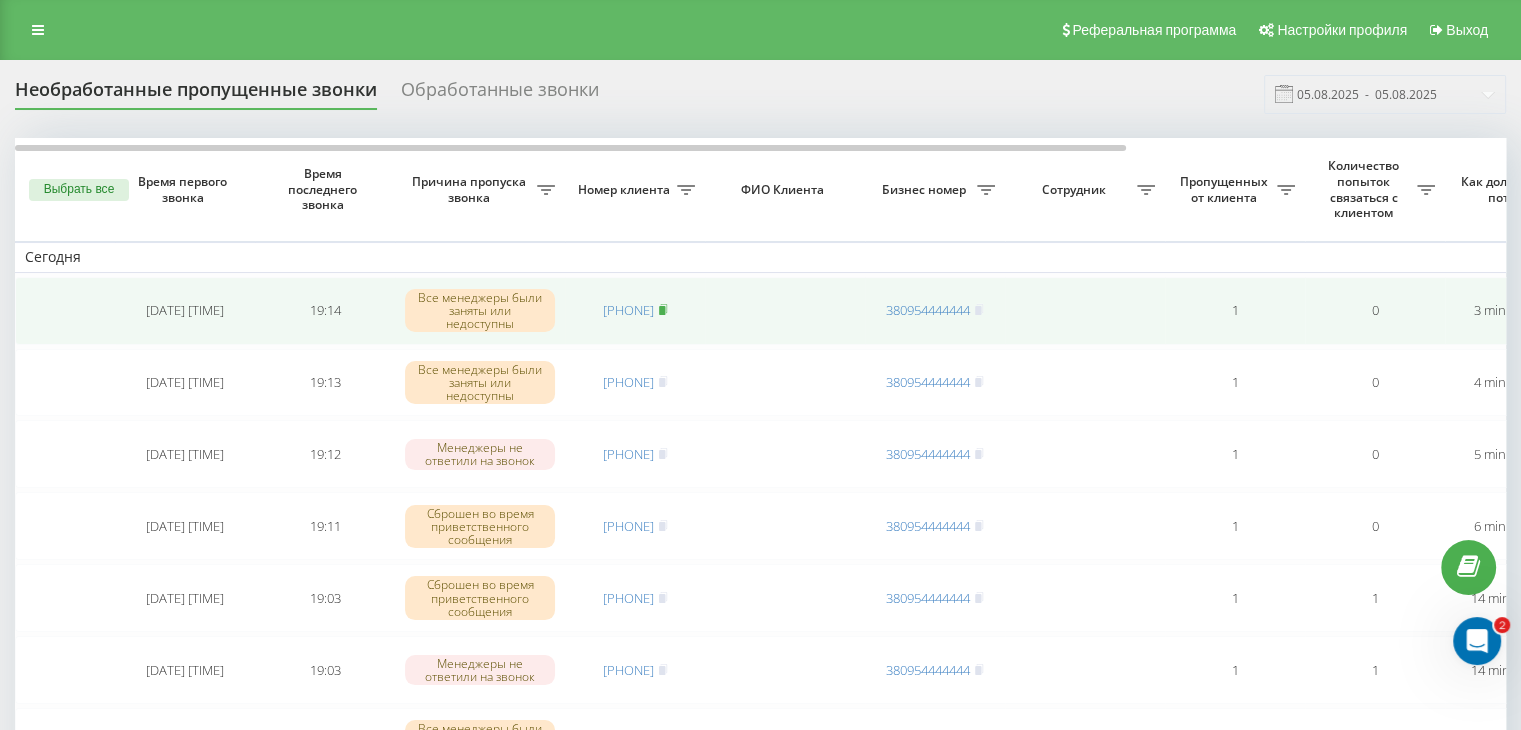 drag, startPoint x: 680, startPoint y: 308, endPoint x: 652, endPoint y: 657, distance: 350.1214 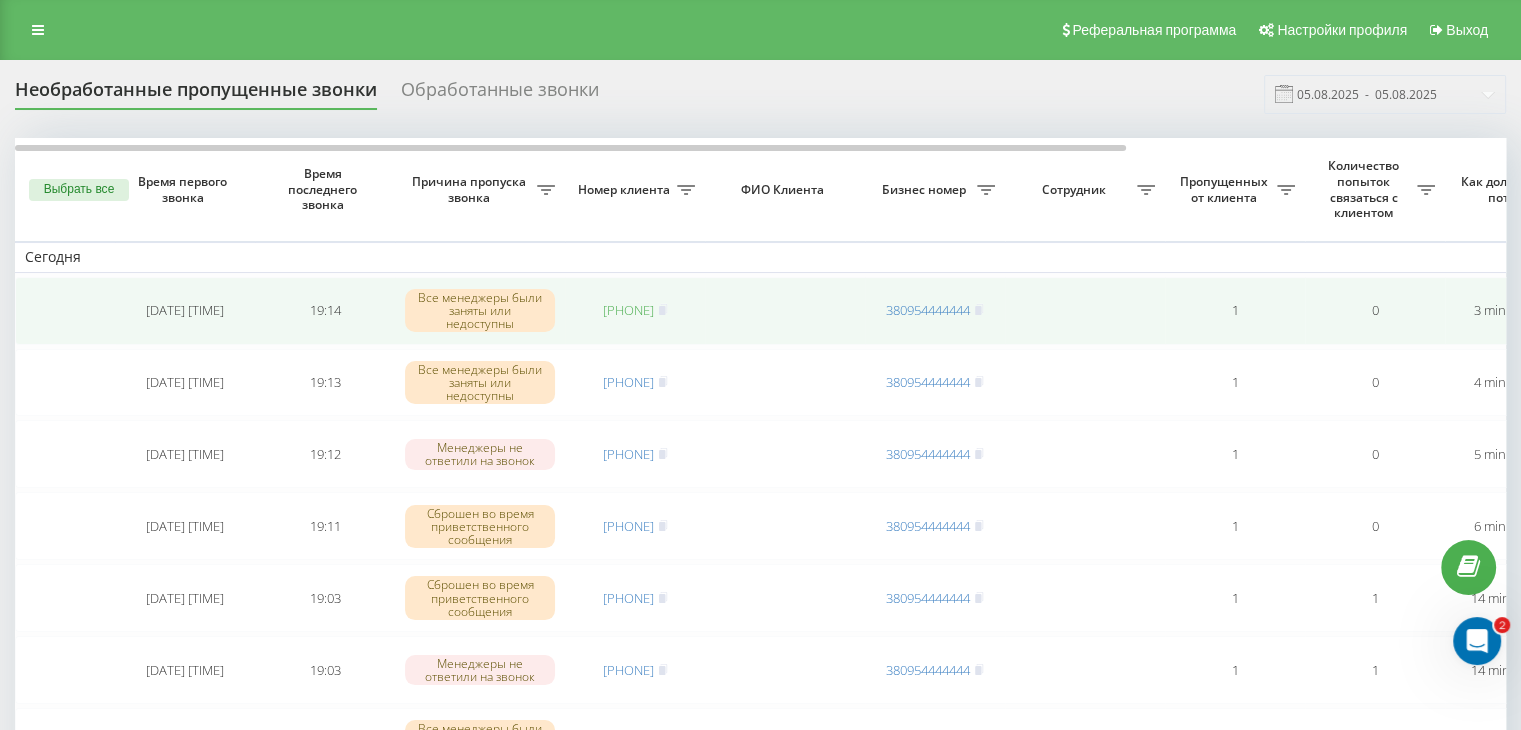 click on "[PHONE]" at bounding box center (628, 310) 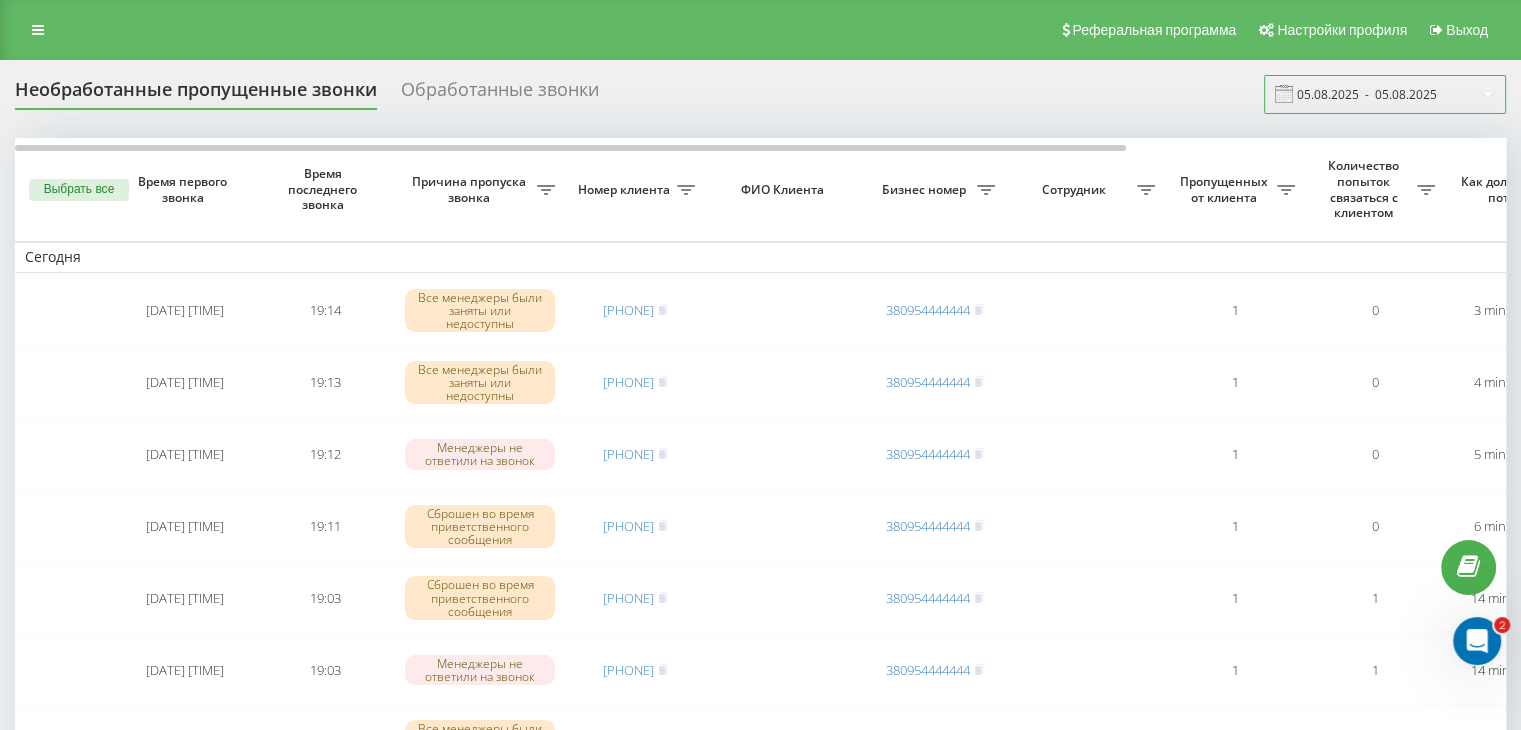 click on "05.08.2025  -  05.08.2025" at bounding box center (1385, 94) 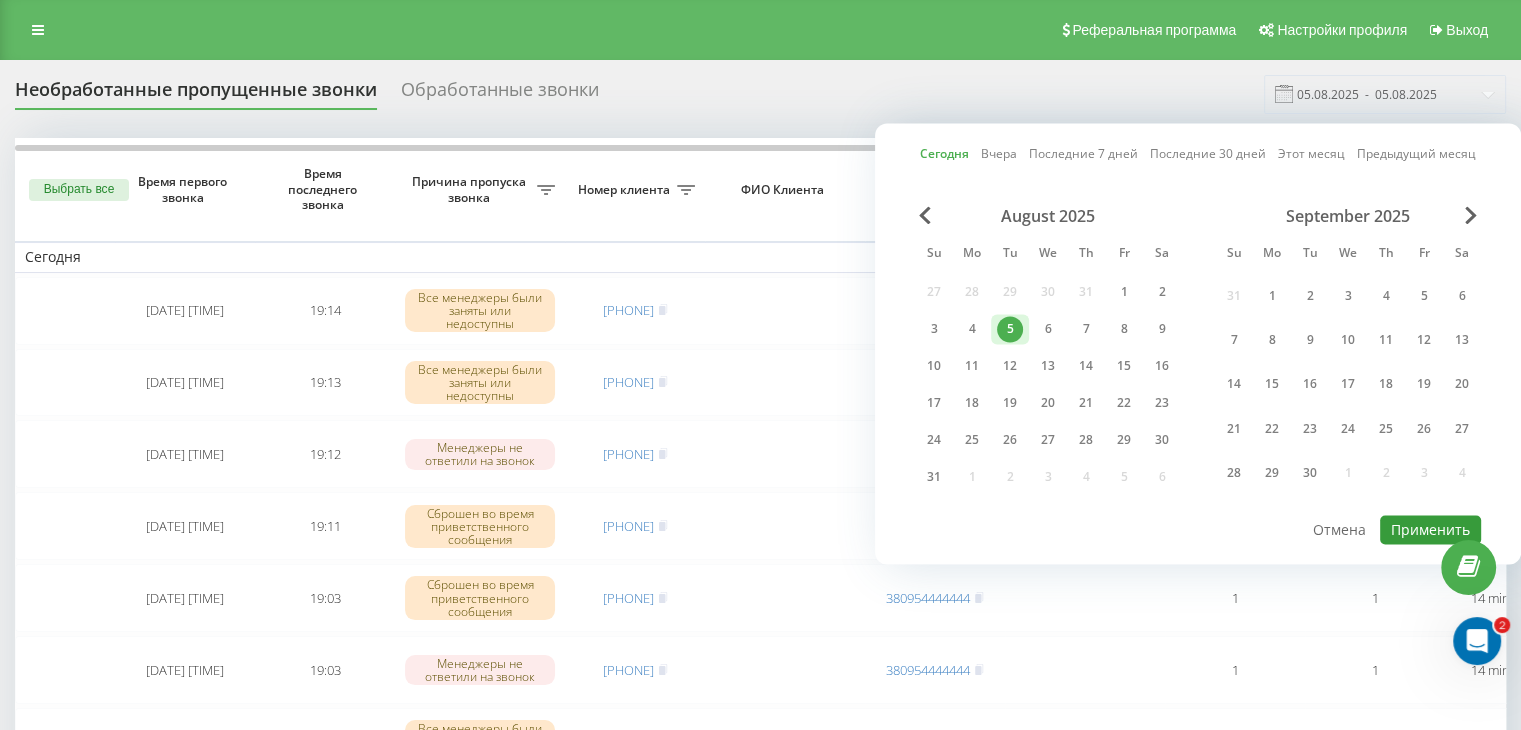 click on "Применить" at bounding box center (1430, 529) 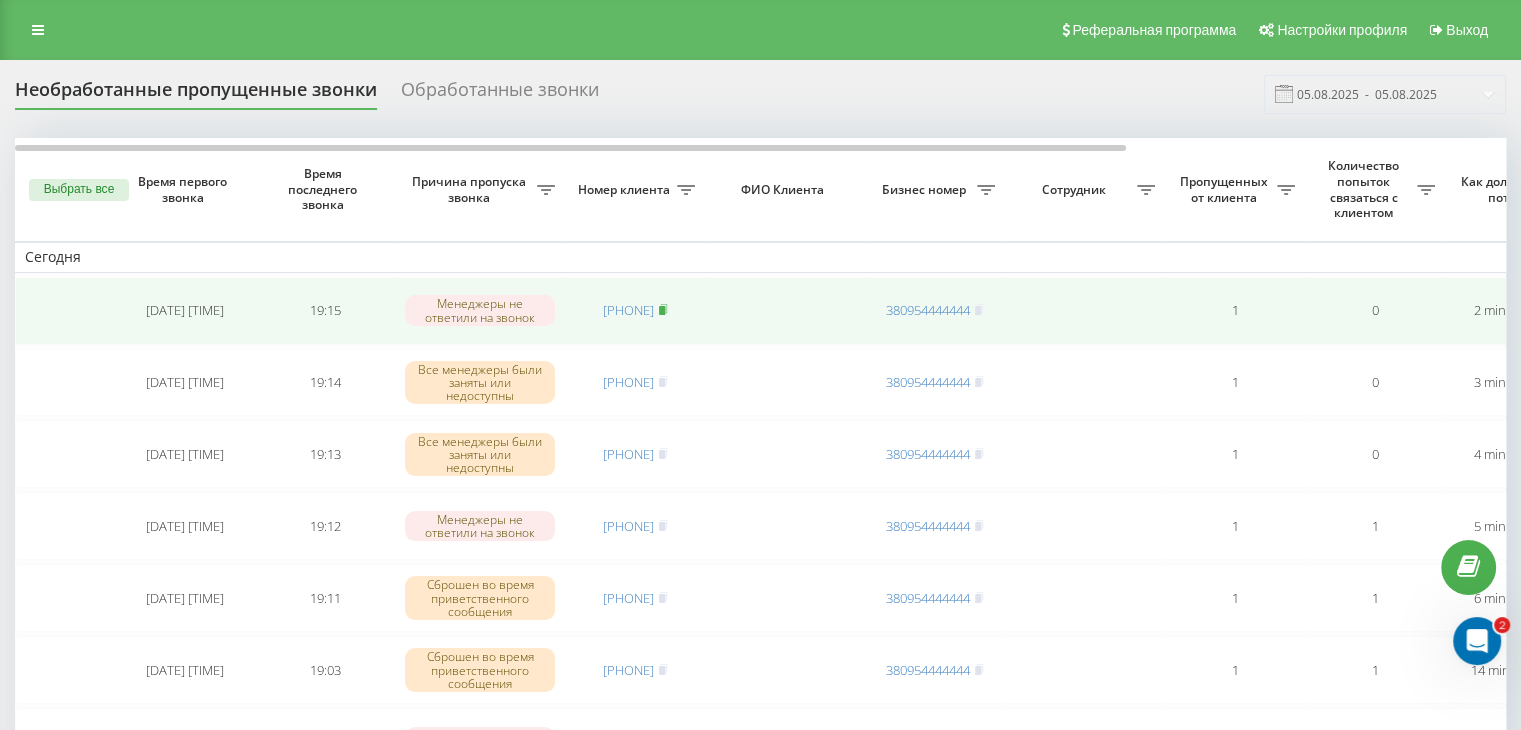click 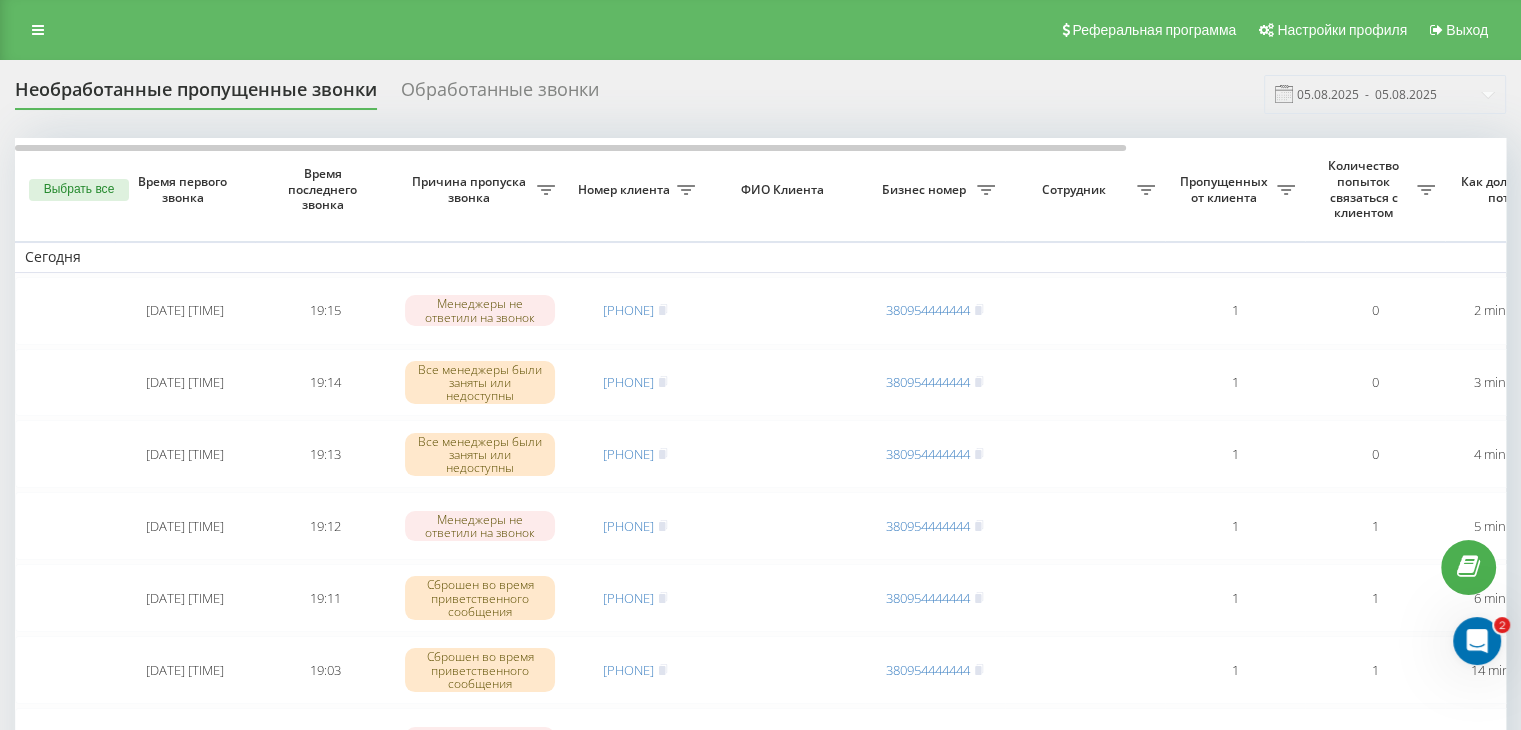 click on "Необработанные пропущенные звонки Обработанные звонки [DATE]  -  [DATE] Выбрать все Время первого звонка Время последнего звонка Причина пропуска звонка Номер клиента ФИО Клиента Бизнес номер Сотрудник Пропущенных от клиента Количество попыток связаться с клиентом Как долго звонок потерян Название схемы переадресации Комментарий к звонку Сегодня [DATE] [TIME] [TIME] Менеджеры не ответили на звонок [PHONE] [PHONE] 1 0 2 minutes ago ukrpas.com.ua Обработать Не удалось связаться Связался с клиентом с помощью другого канала Клиент перезвонил сам с другого номера [DATE] [TIME] 1" at bounding box center [760, 1183] 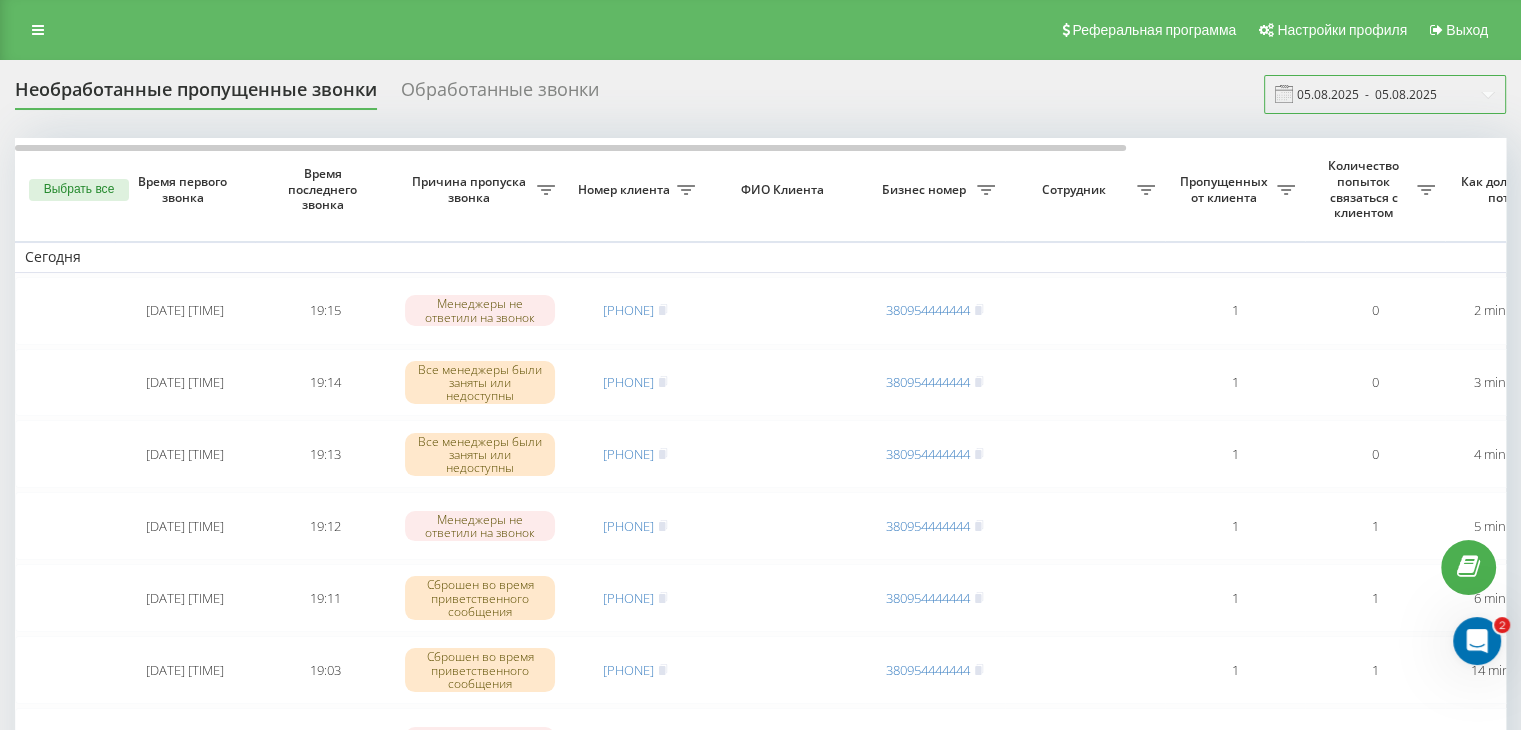 click on "05.08.2025  -  05.08.2025" at bounding box center (1385, 94) 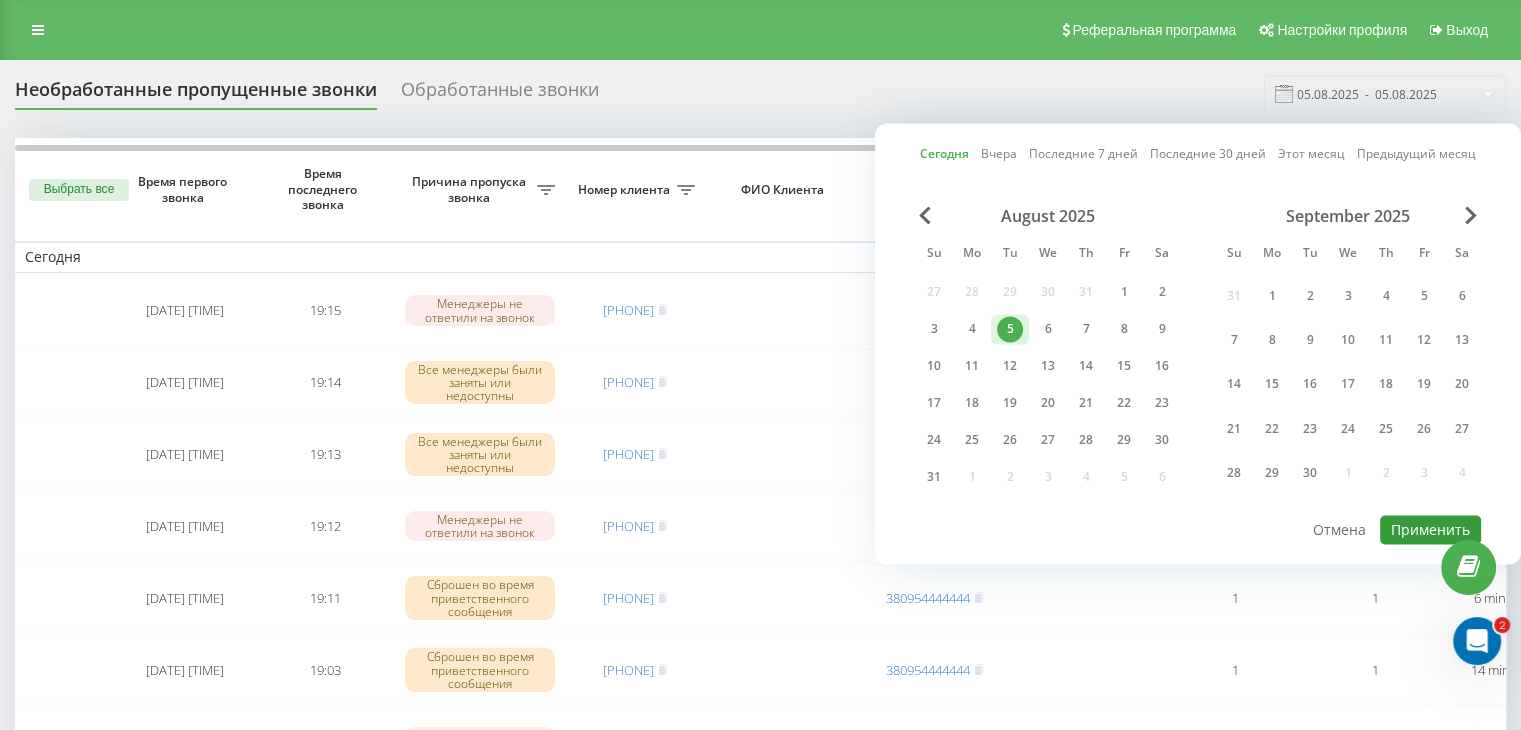 click on "Применить" at bounding box center (1430, 529) 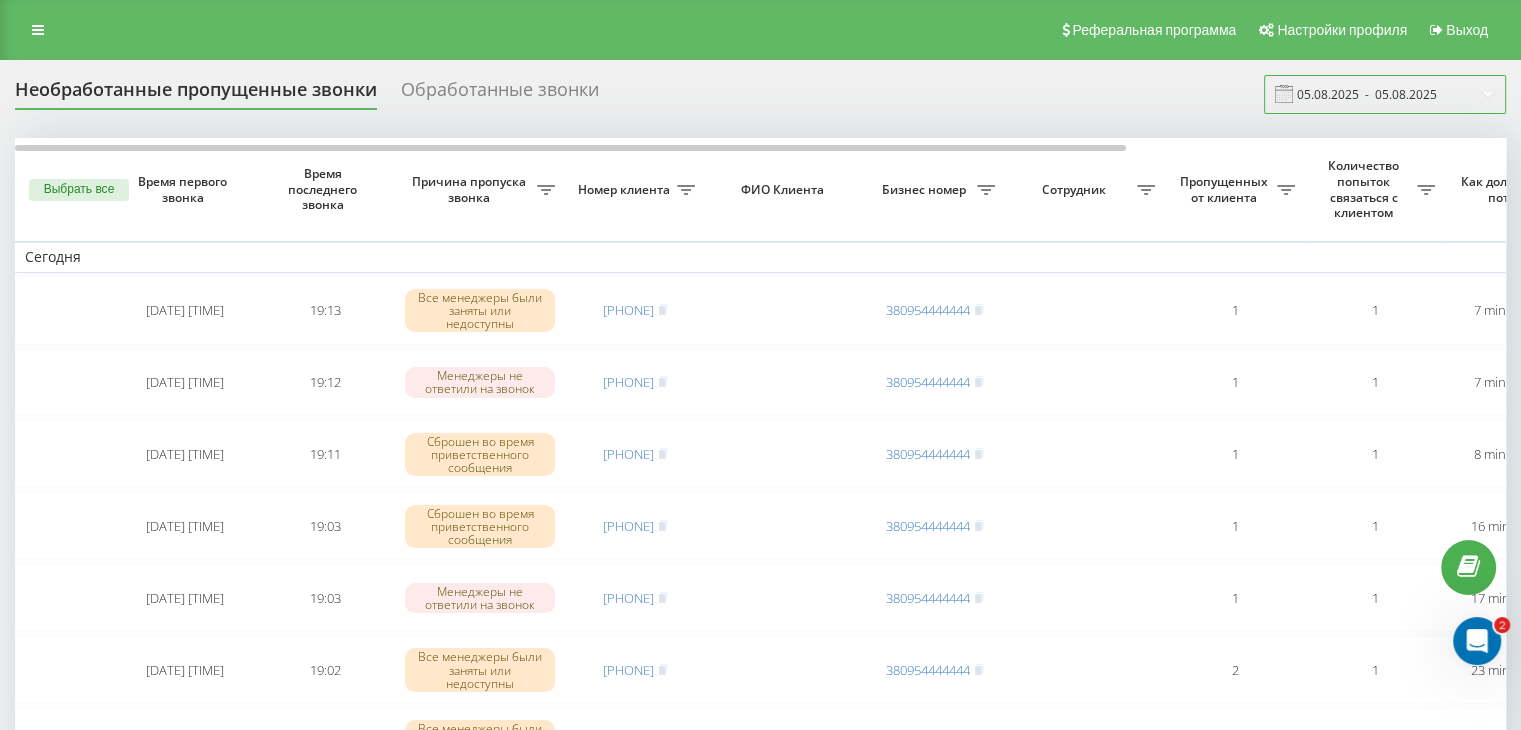 click on "05.08.2025  -  05.08.2025" at bounding box center [1385, 94] 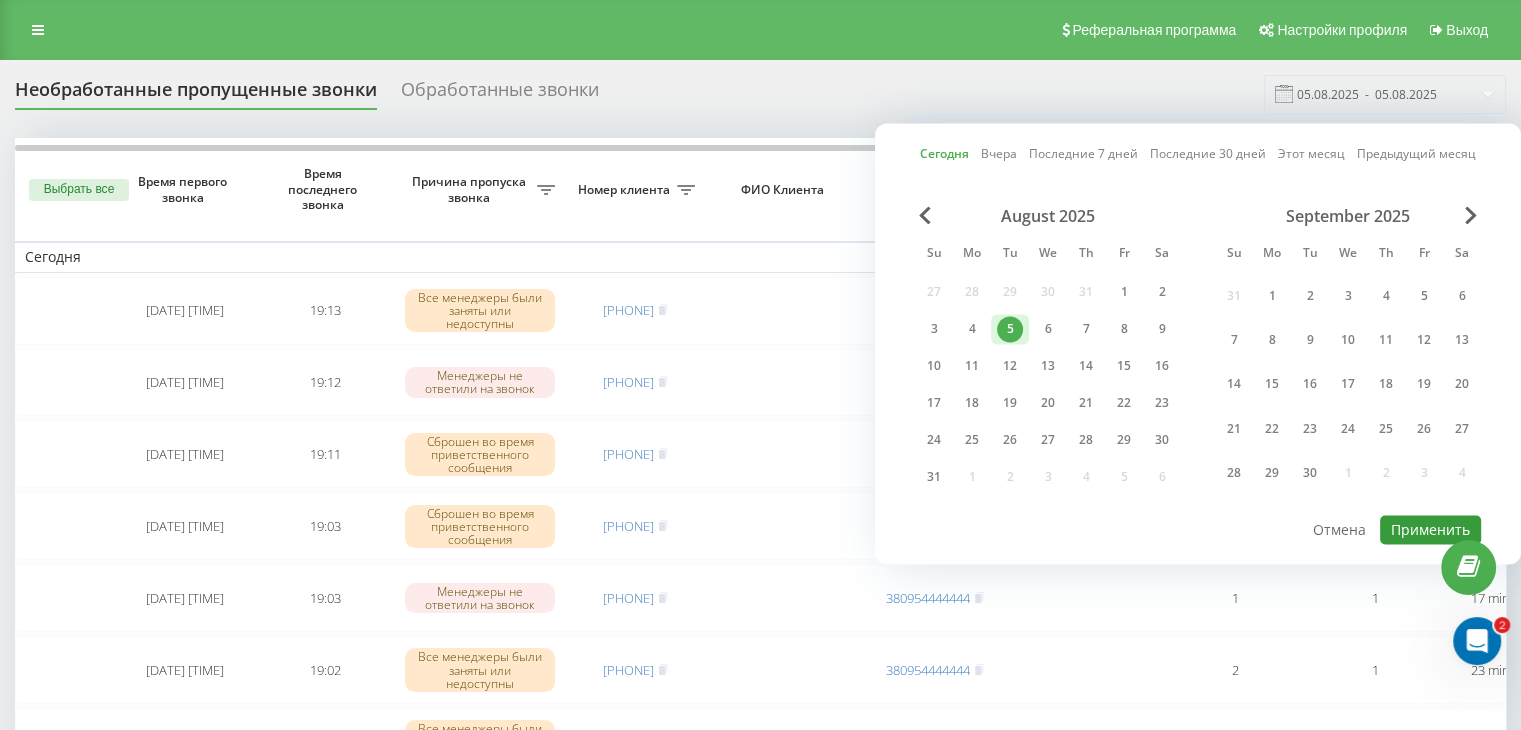 click on "Применить" at bounding box center [1430, 529] 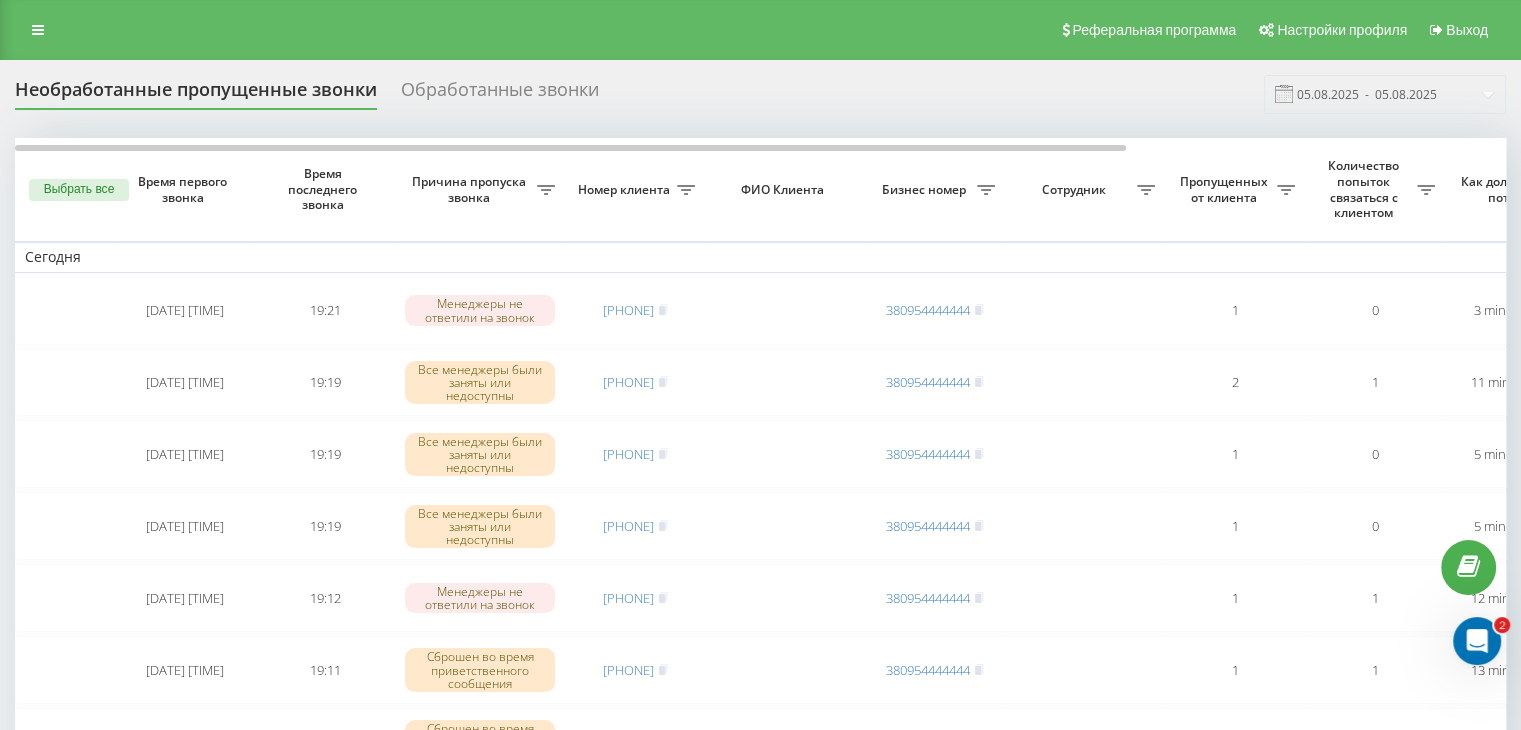 click on "Необработанные пропущенные звонки Обработанные звонки 05.08.2025  -  05.08.2025" at bounding box center [760, 94] 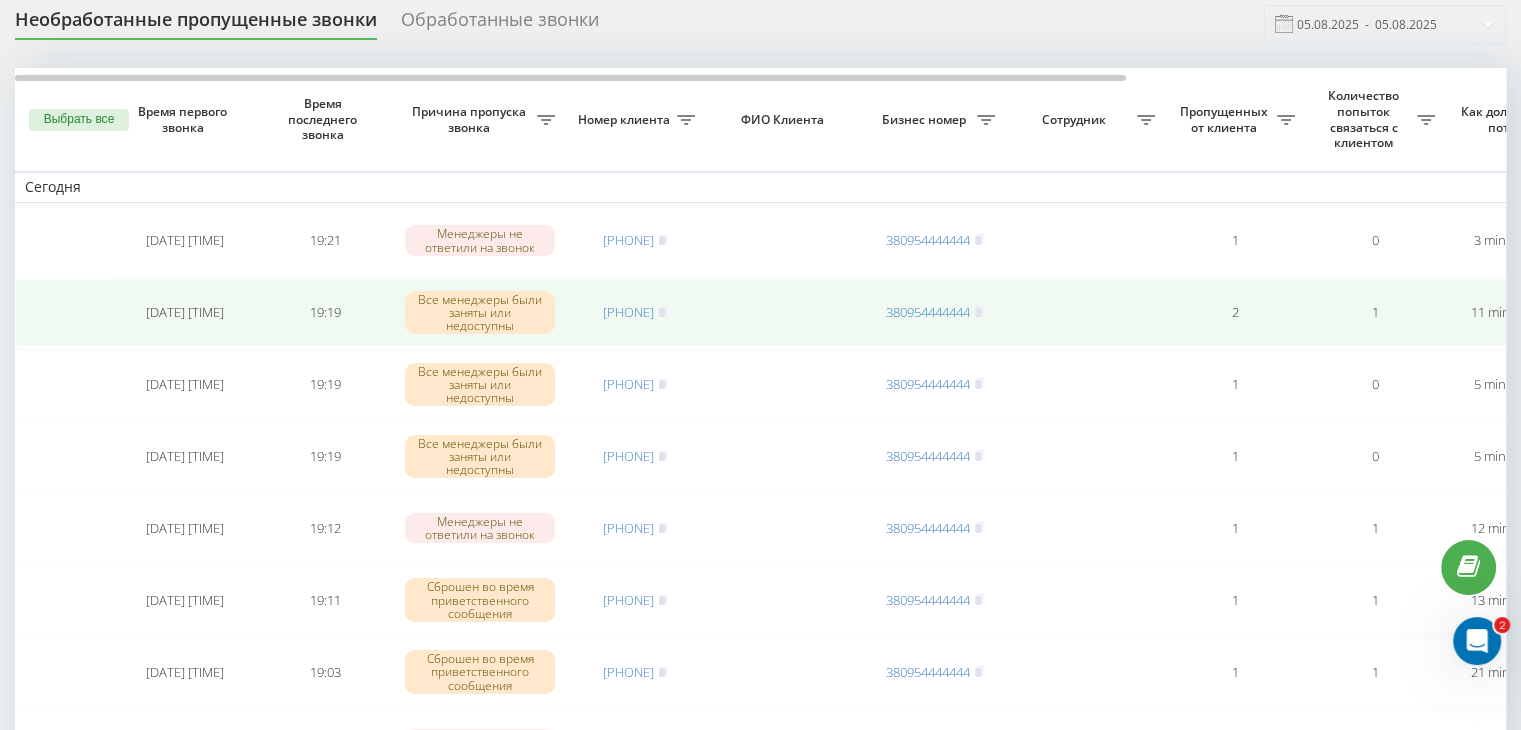 scroll, scrollTop: 100, scrollLeft: 0, axis: vertical 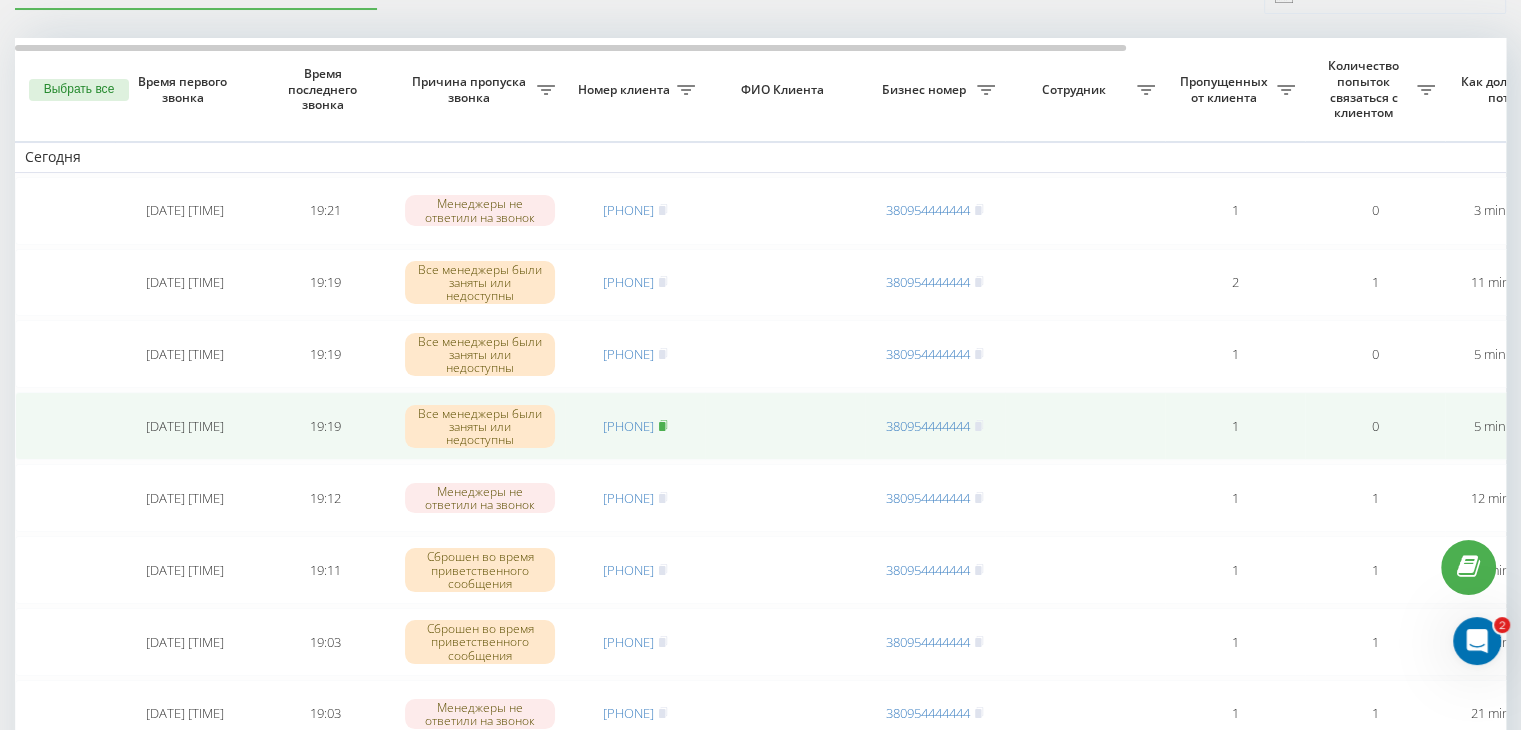 click 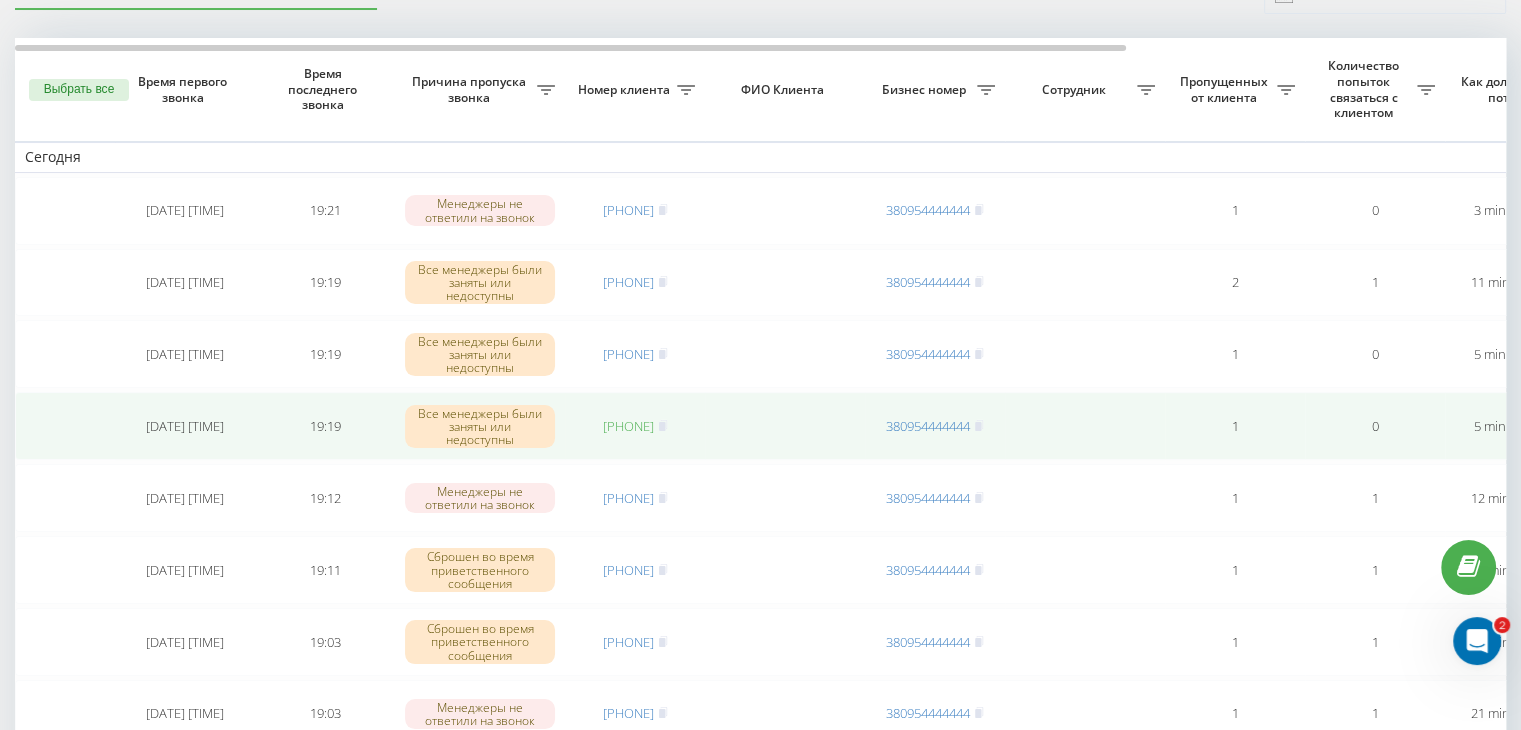 click on "[PHONE]" at bounding box center [628, 426] 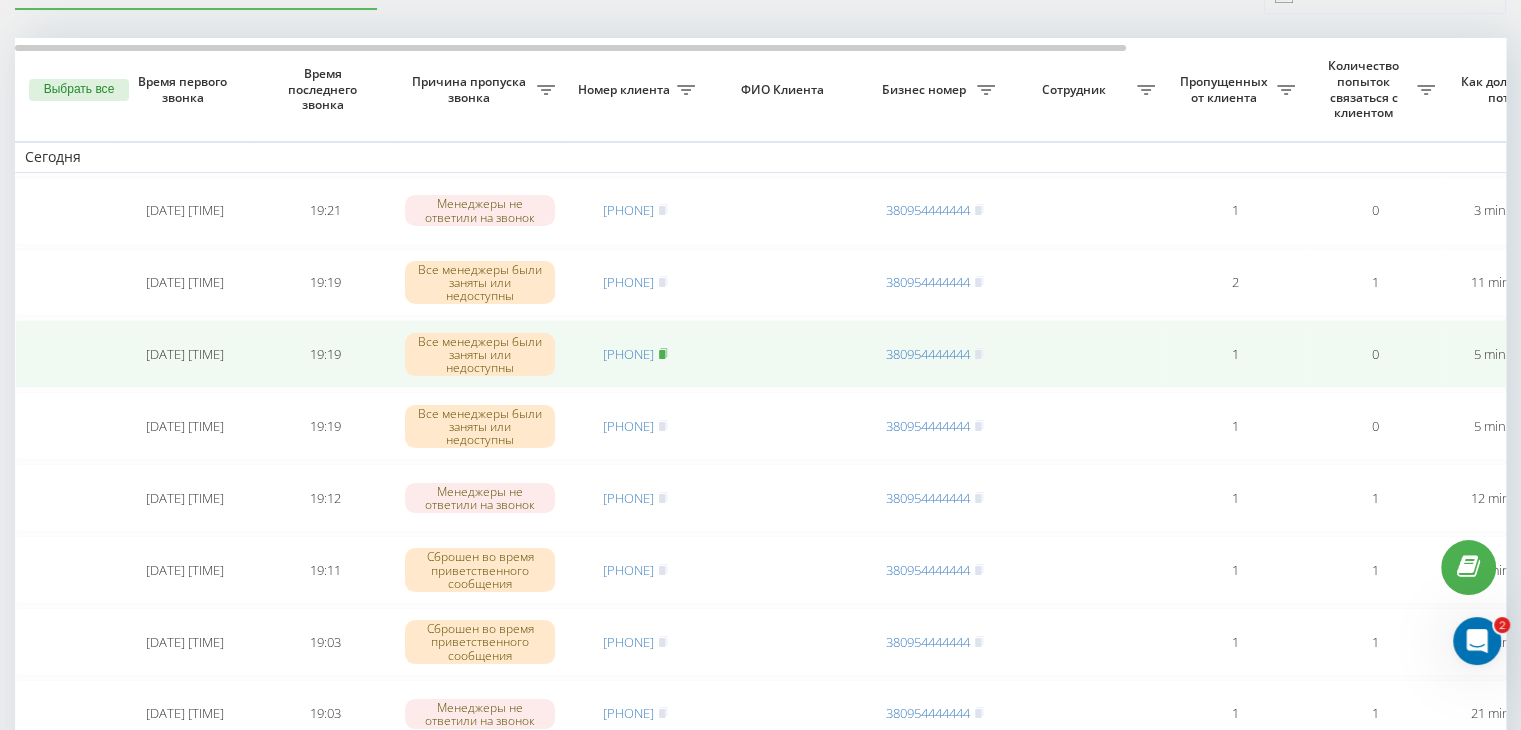 click 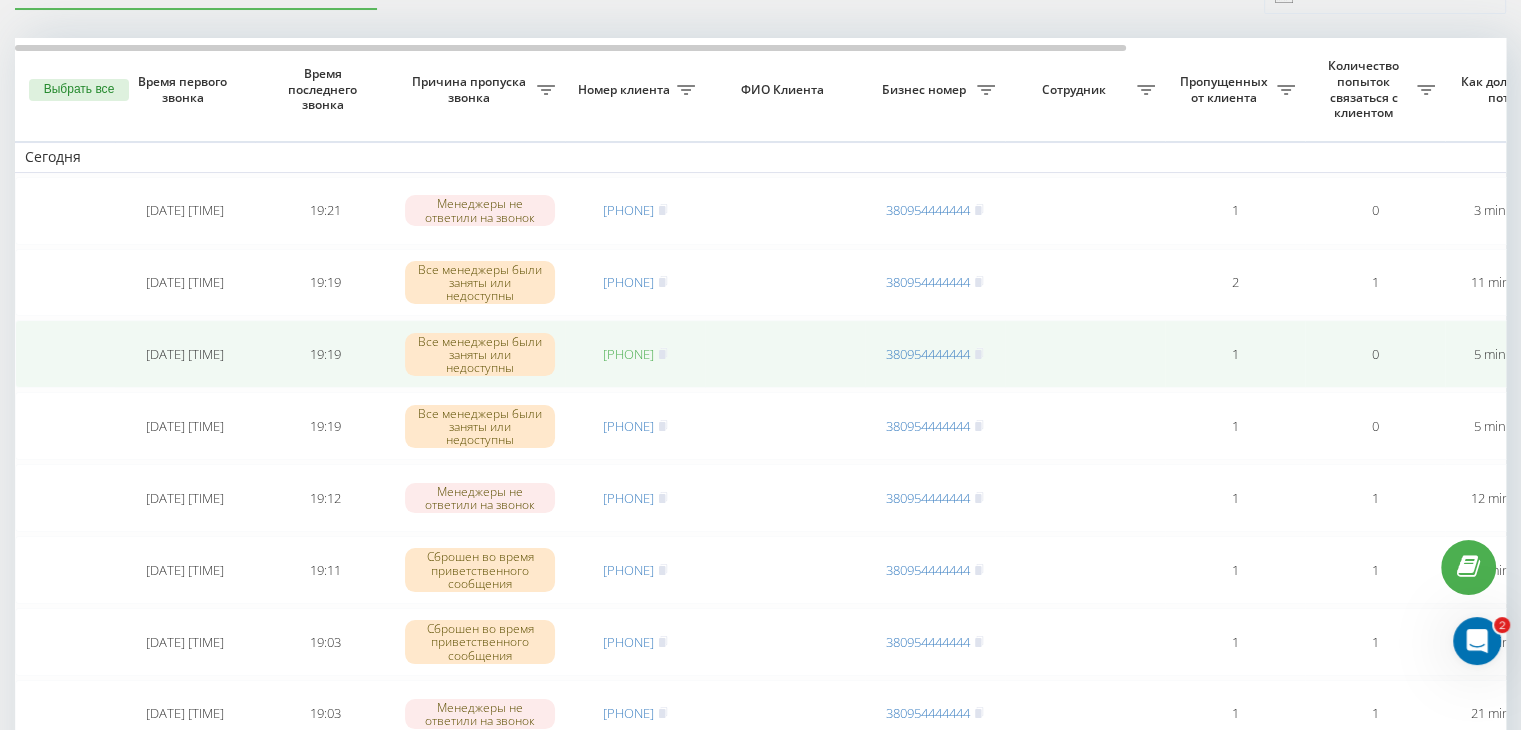 click on "[PHONE]" at bounding box center [628, 354] 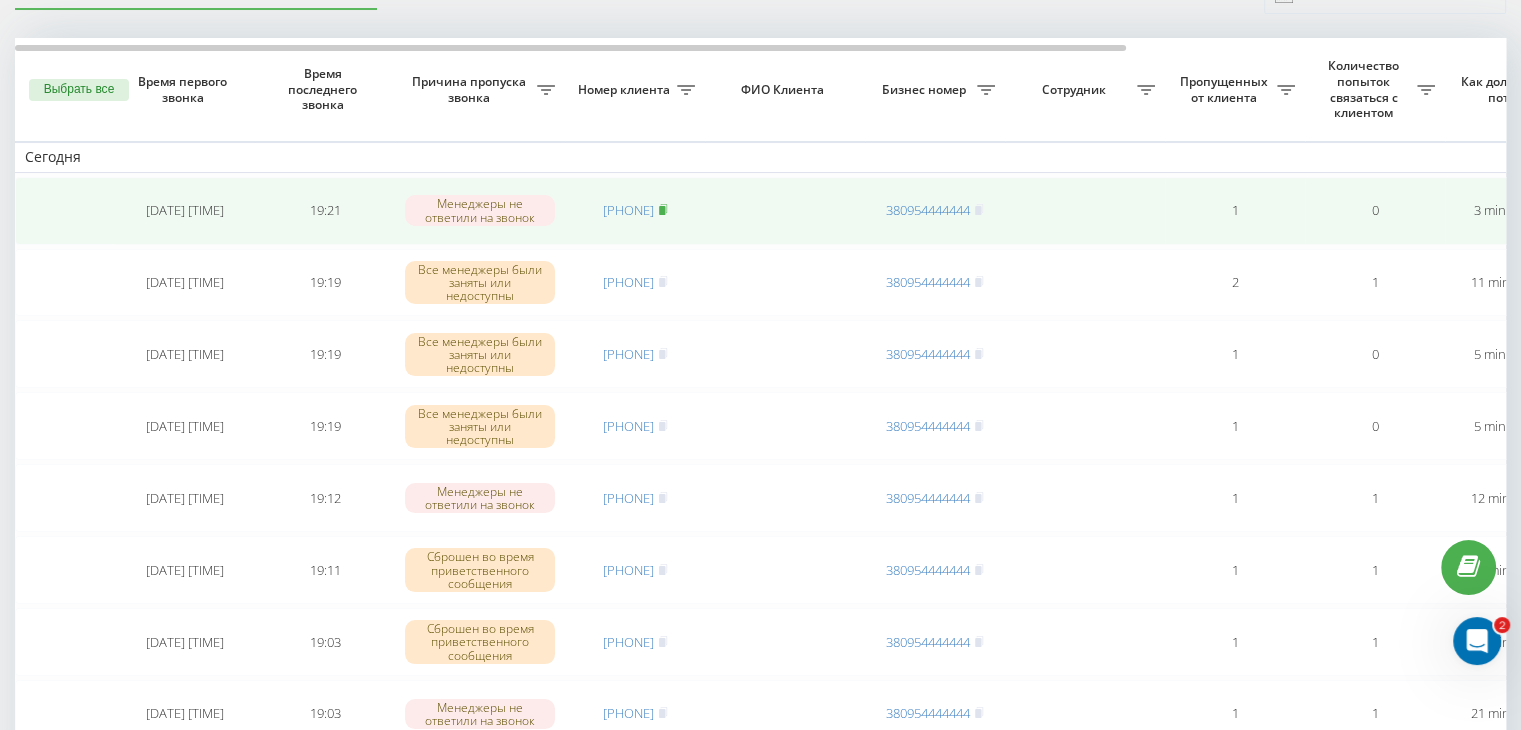 click 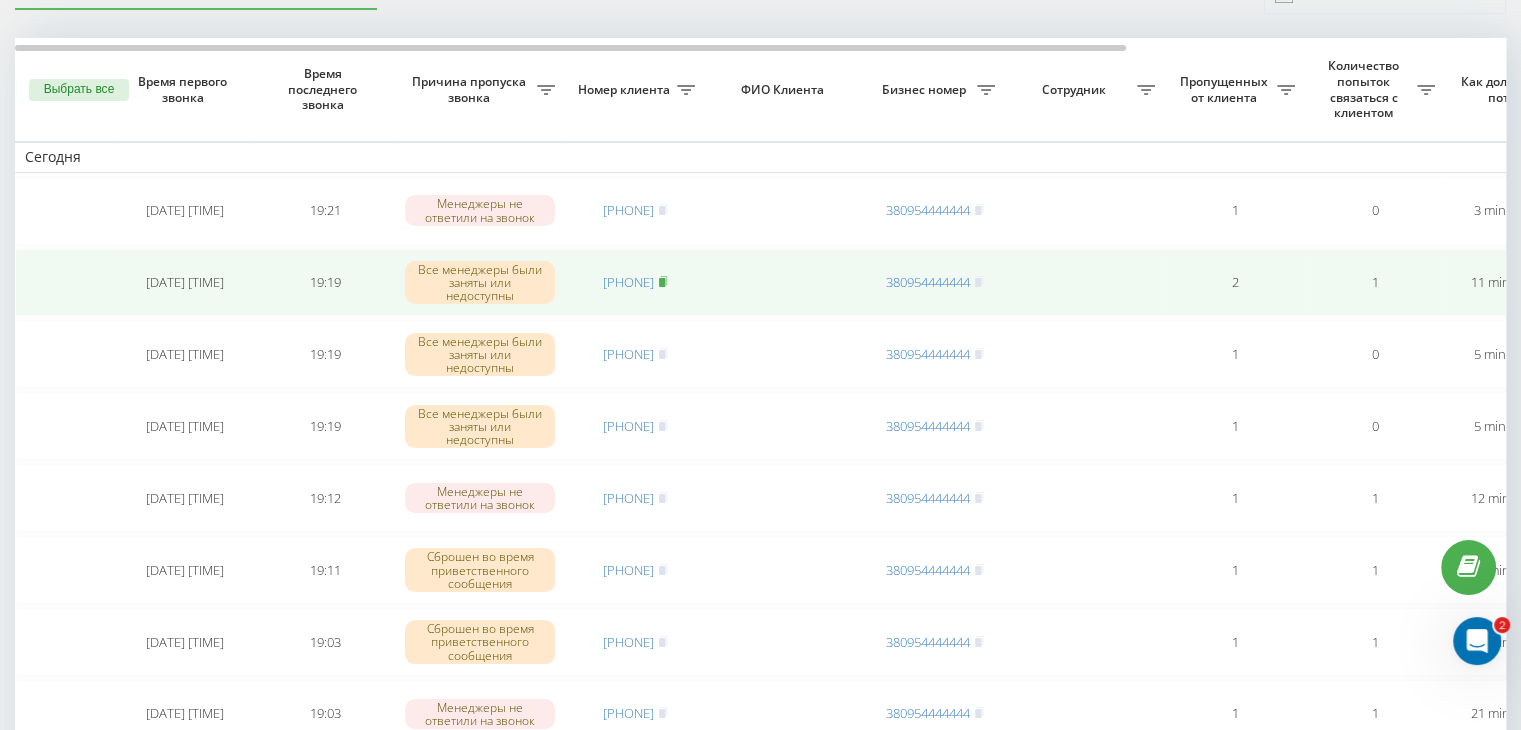 click 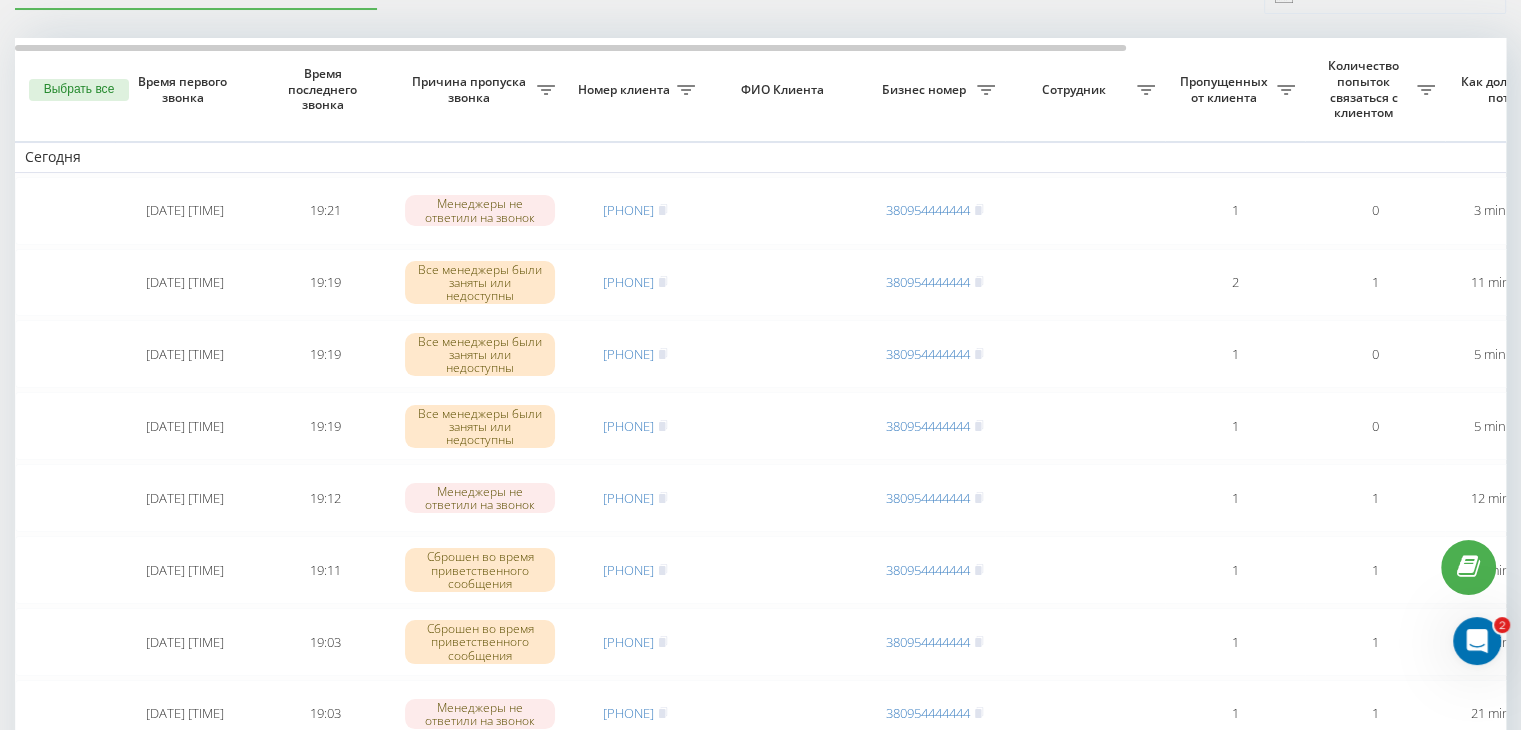 click on "Необработанные пропущенные звонки Обработанные звонки 05.08.2025  -  05.08.2025 Выбрать все Время первого звонка Время последнего звонка Причина пропуска звонка Номер клиента ФИО Клиента Бизнес номер Сотрудник Пропущенных от клиента Количество попыток связаться с клиентом Как долго звонок потерян Название схемы переадресации Комментарий к звонку Сегодня 2025-08-05 19:21:36 19:21 Менеджеры не ответили на звонок [PHONE] [PHONE] 1 0 3 minutes ago ukrpas.com.ua Обработать Не удалось связаться Связался с клиентом с помощью другого канала Клиент перезвонил сам с другого номера 2025-08-05 19:13:06 1" at bounding box center [760, 1083] 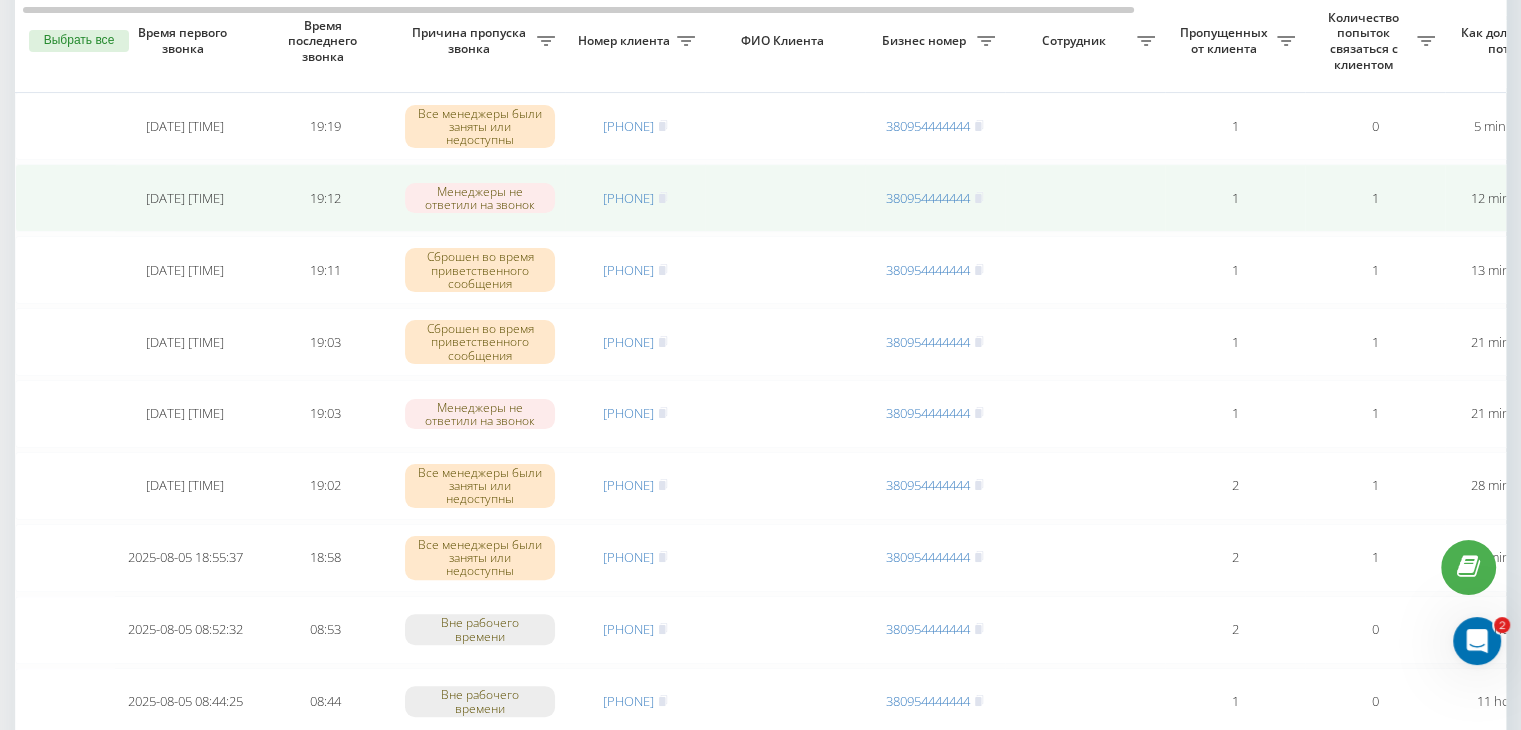 scroll, scrollTop: 500, scrollLeft: 0, axis: vertical 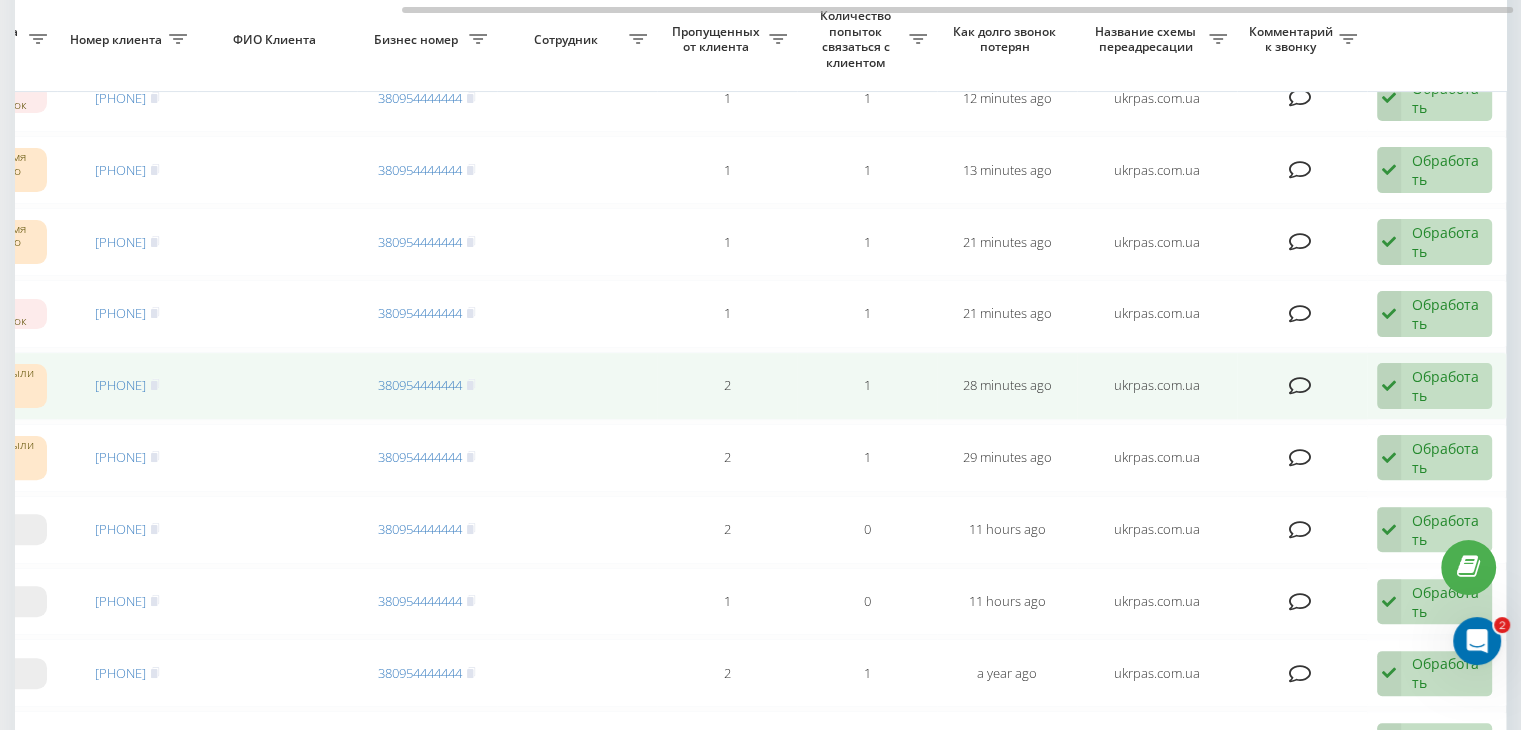 click on "Обработать Не удалось связаться Связался с клиентом с помощью другого канала Клиент перезвонил сам с другого номера Другой вариант" at bounding box center (1434, 386) 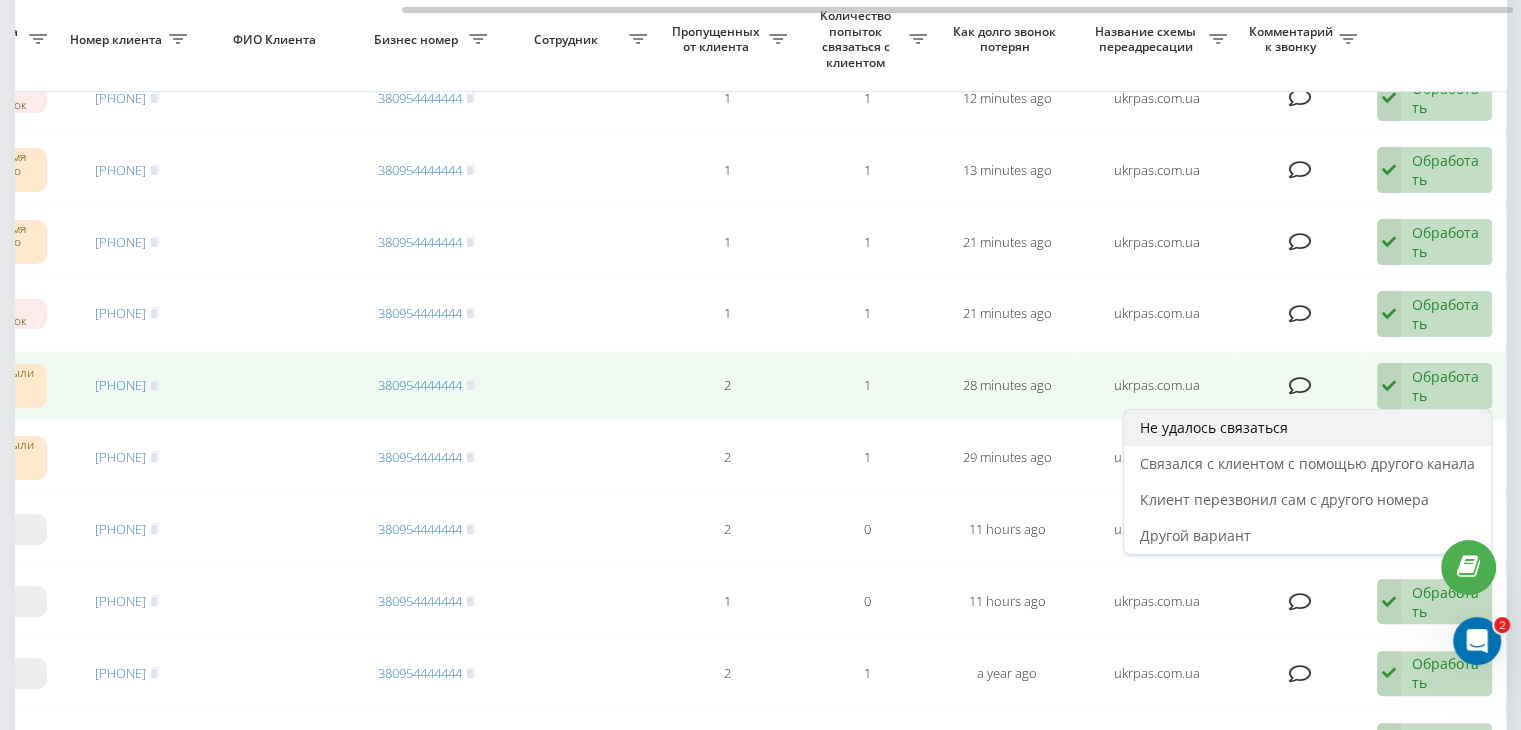 click on "Не удалось связаться" at bounding box center (1307, 428) 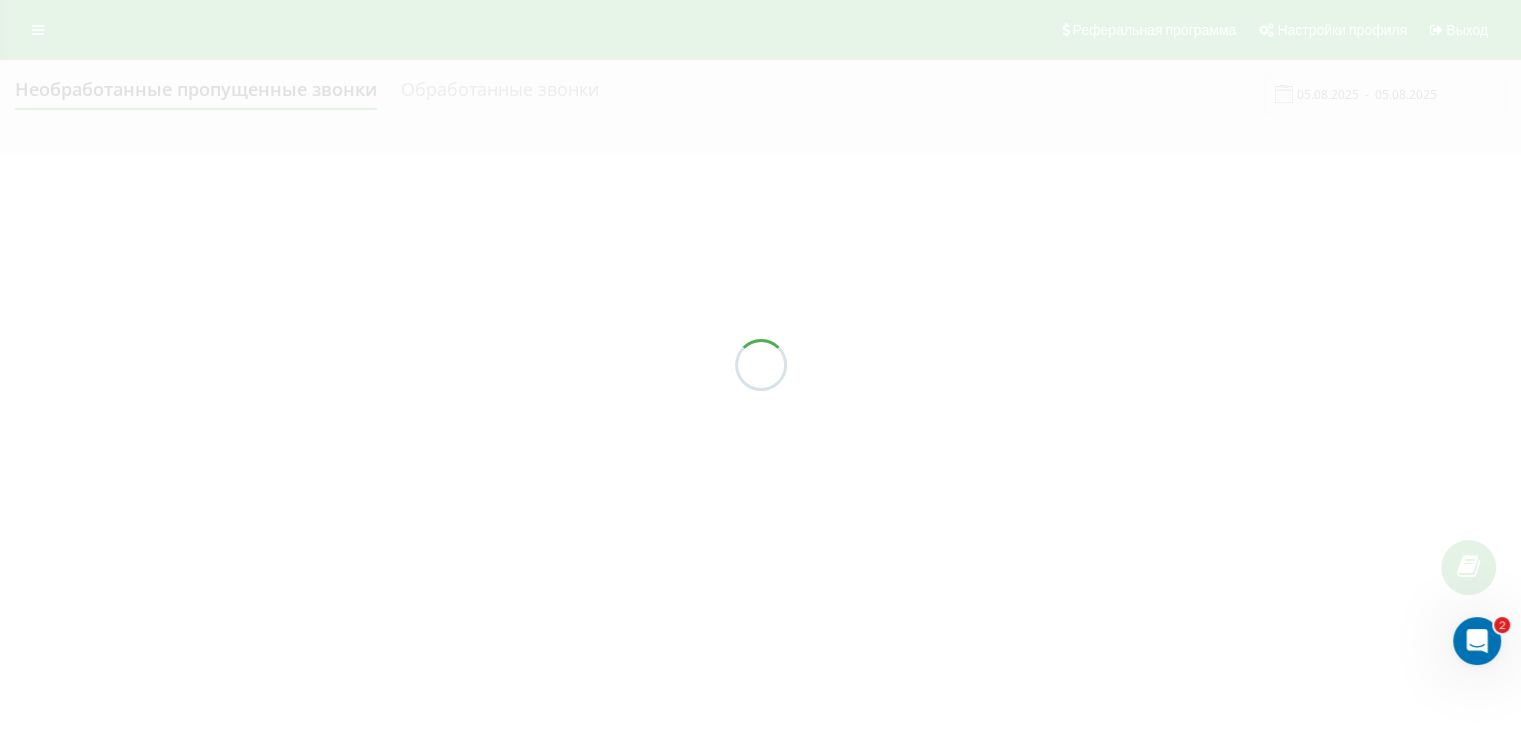 scroll, scrollTop: 0, scrollLeft: 0, axis: both 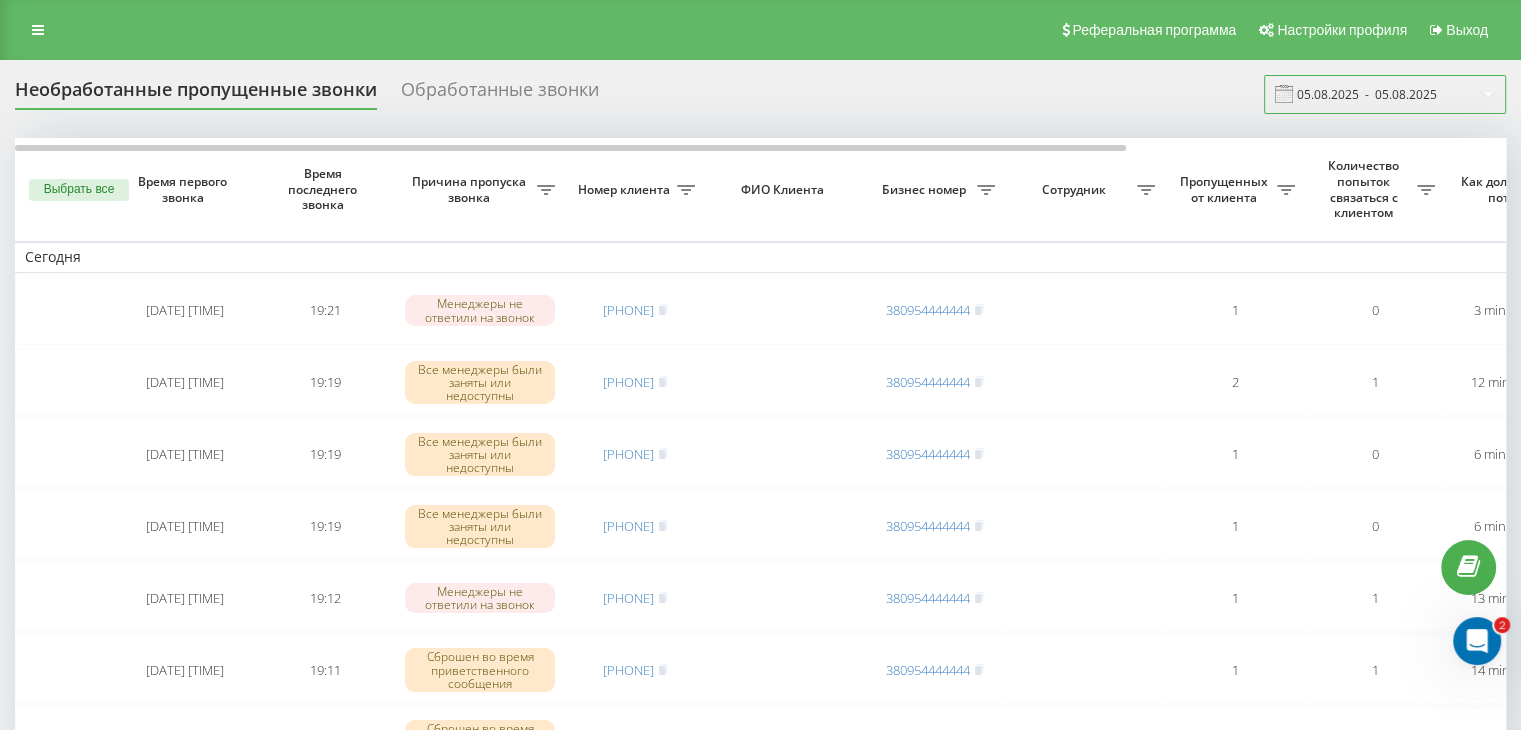 click on "05.08.2025  -  05.08.2025" at bounding box center [1385, 94] 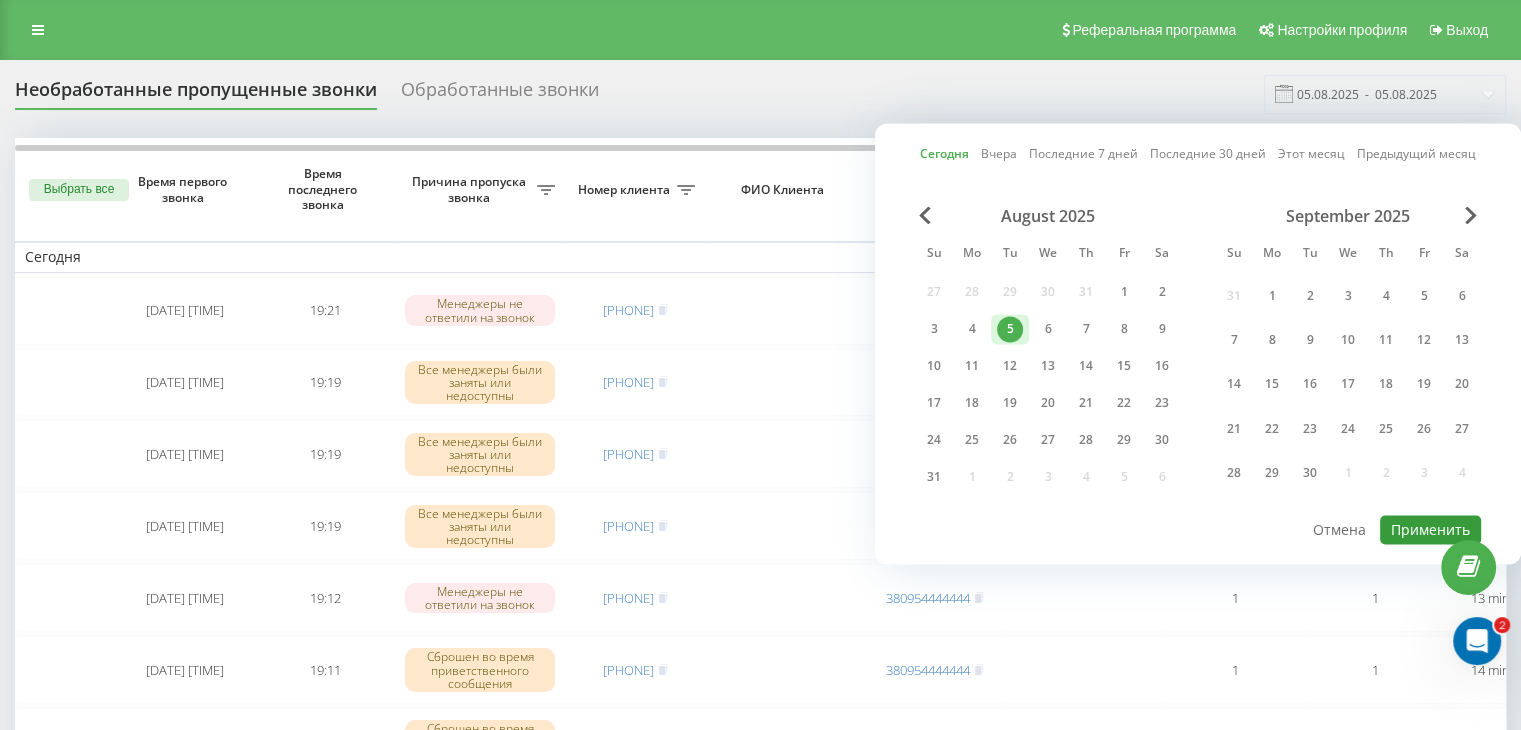 click on "Применить" at bounding box center (1430, 529) 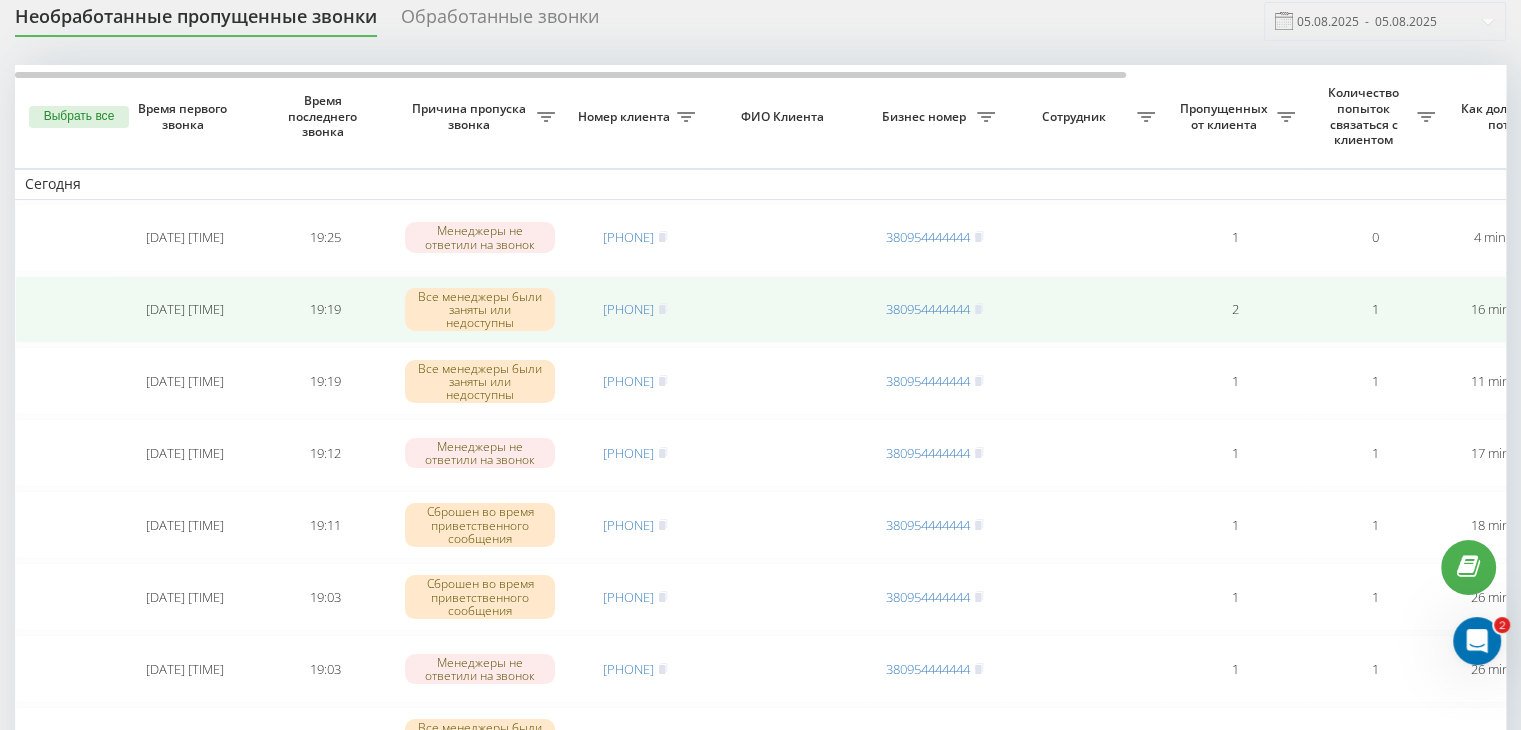 scroll, scrollTop: 100, scrollLeft: 0, axis: vertical 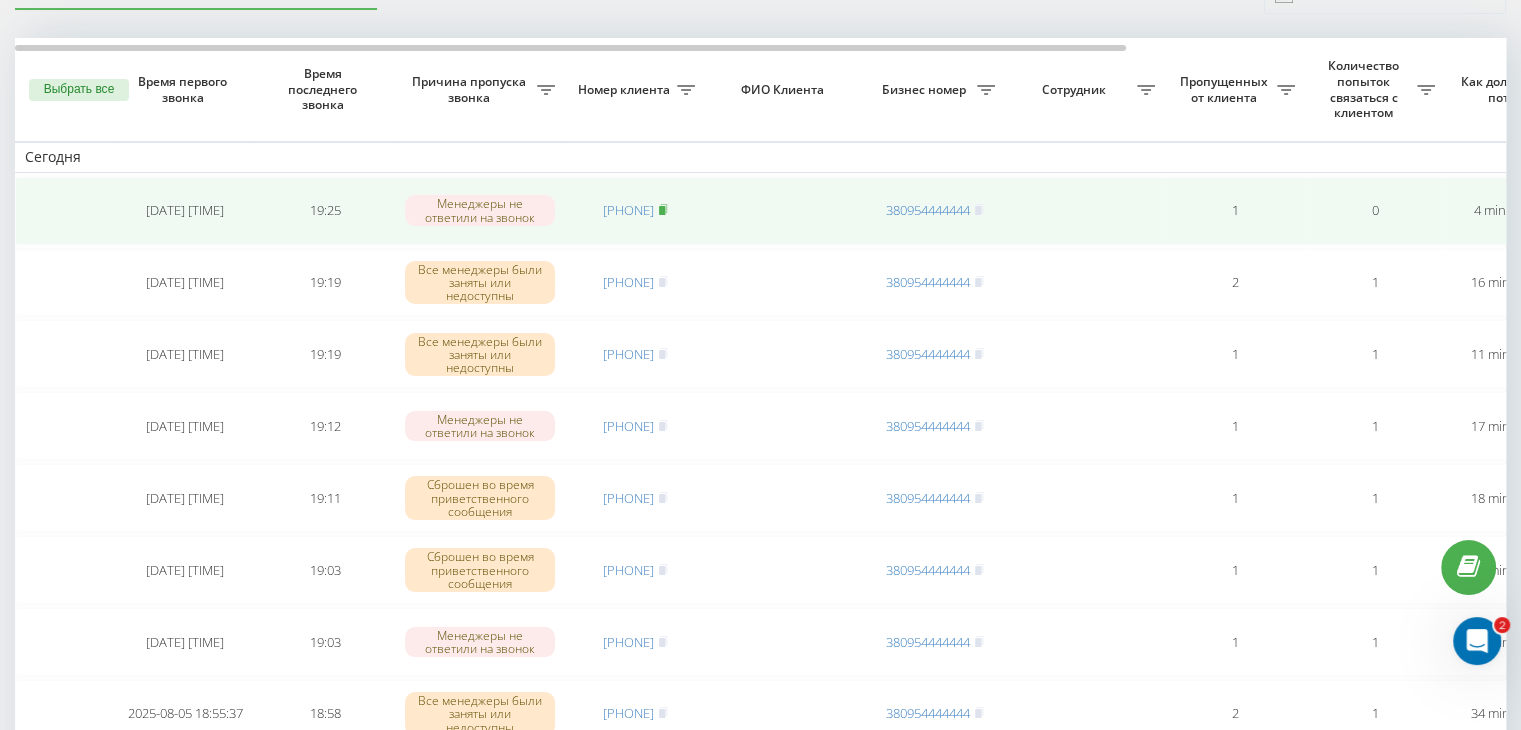 click 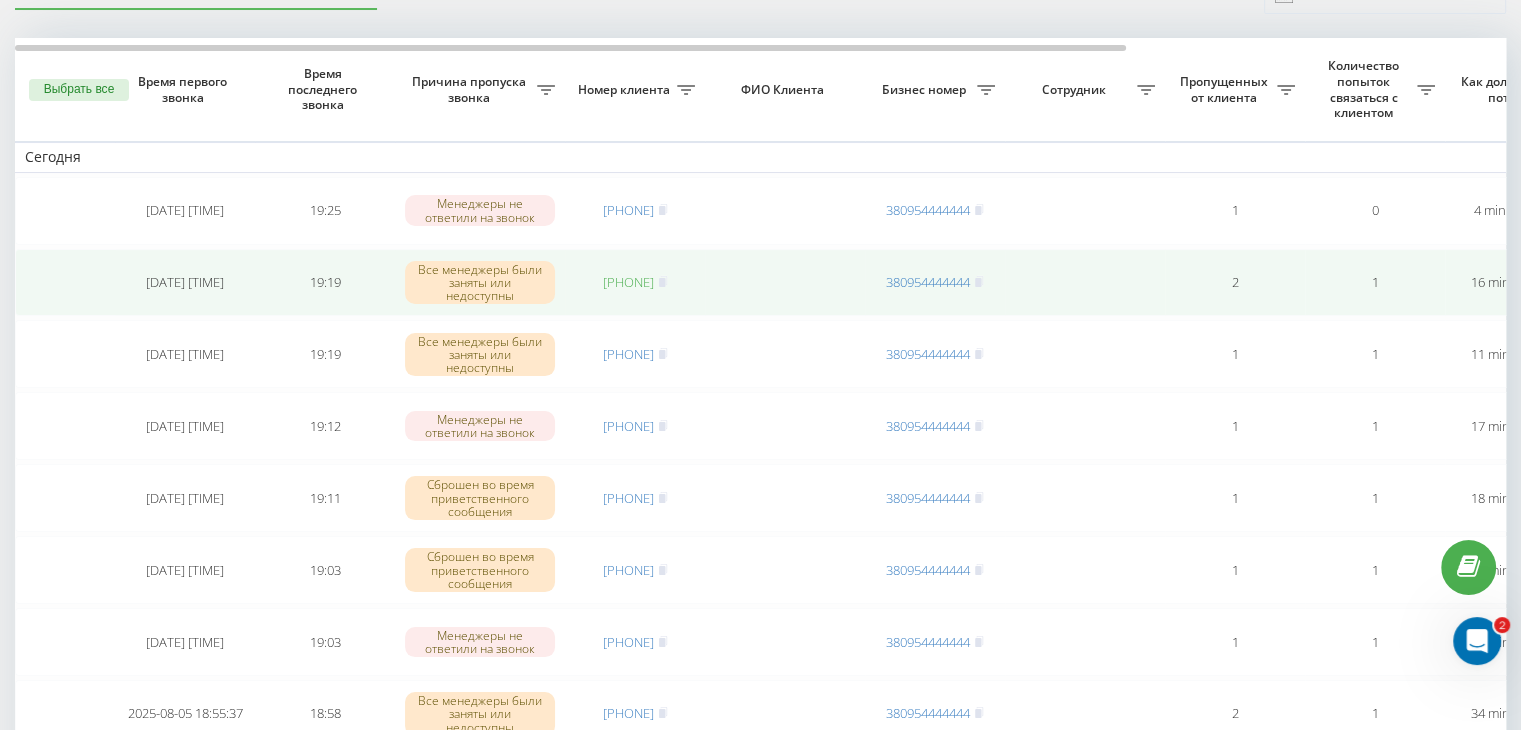 click on "[PHONE]" at bounding box center (628, 282) 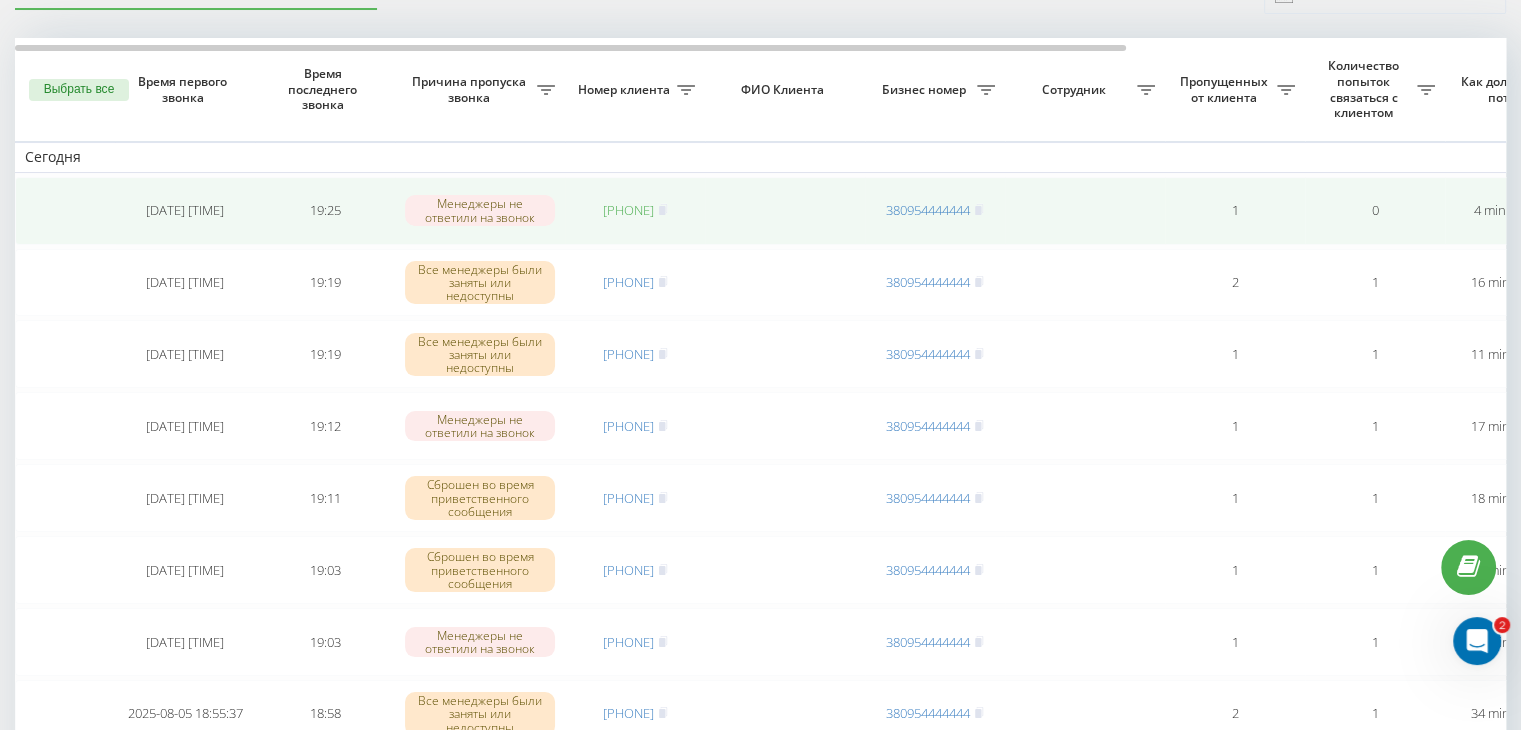 click on "[PHONE]" at bounding box center [628, 210] 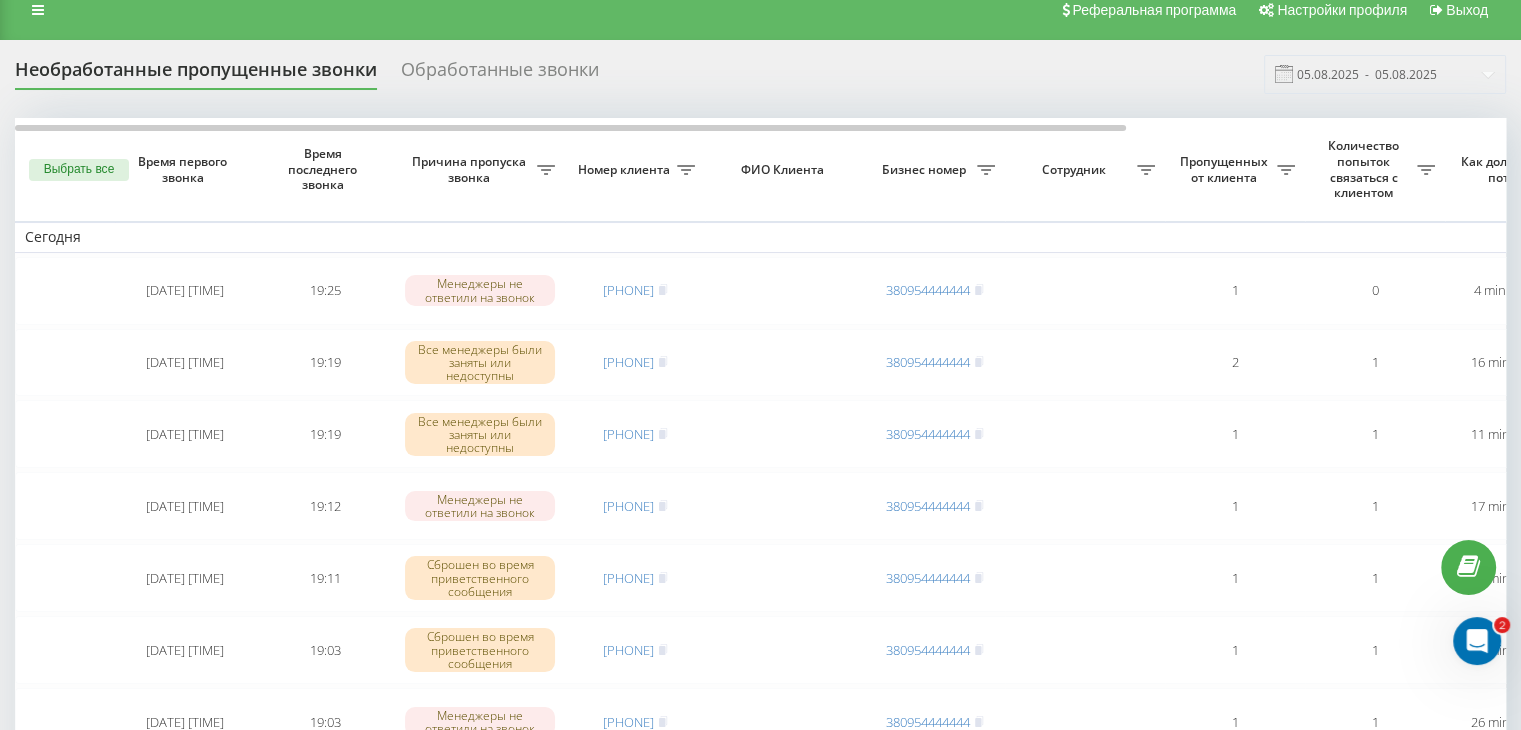 scroll, scrollTop: 0, scrollLeft: 0, axis: both 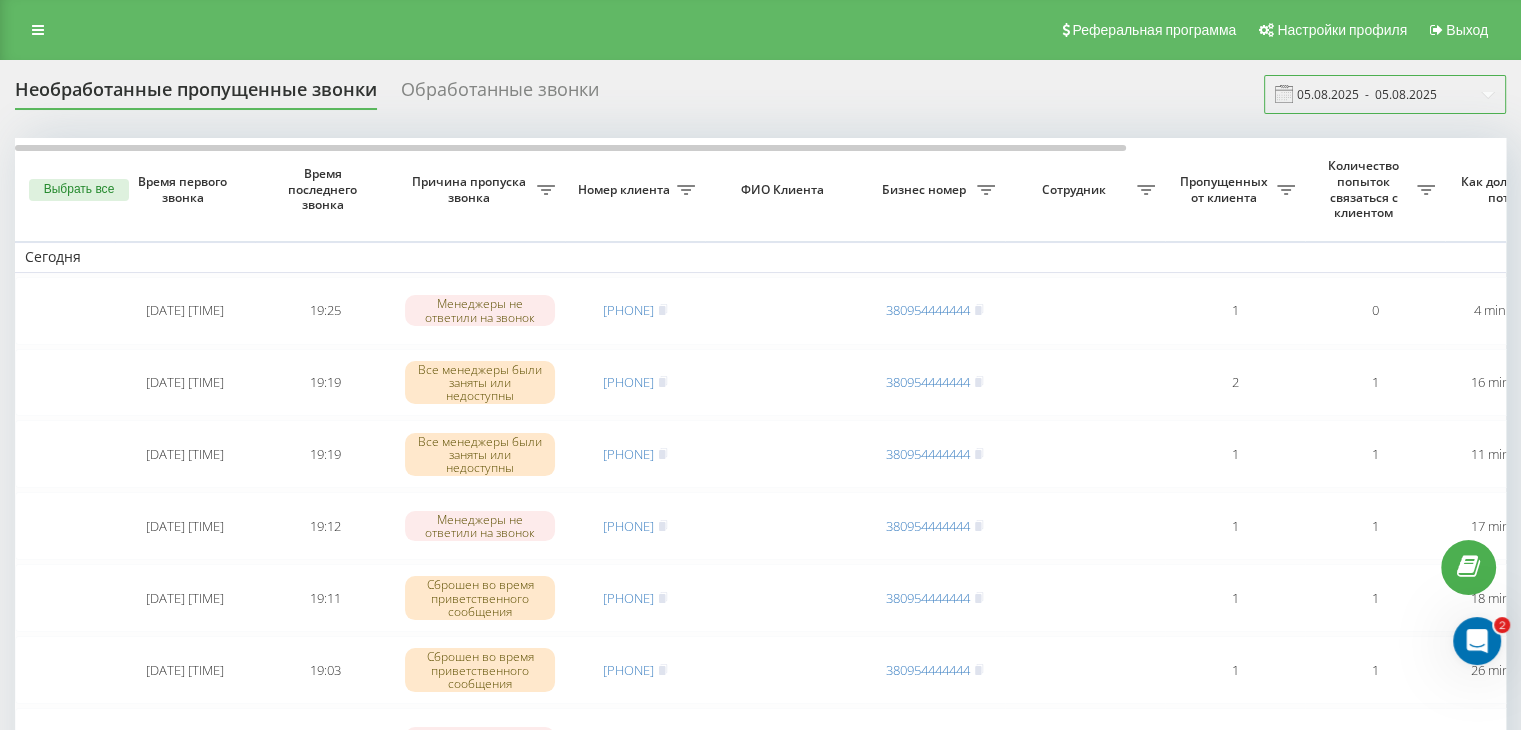 click on "05.08.2025  -  05.08.2025" at bounding box center [1385, 94] 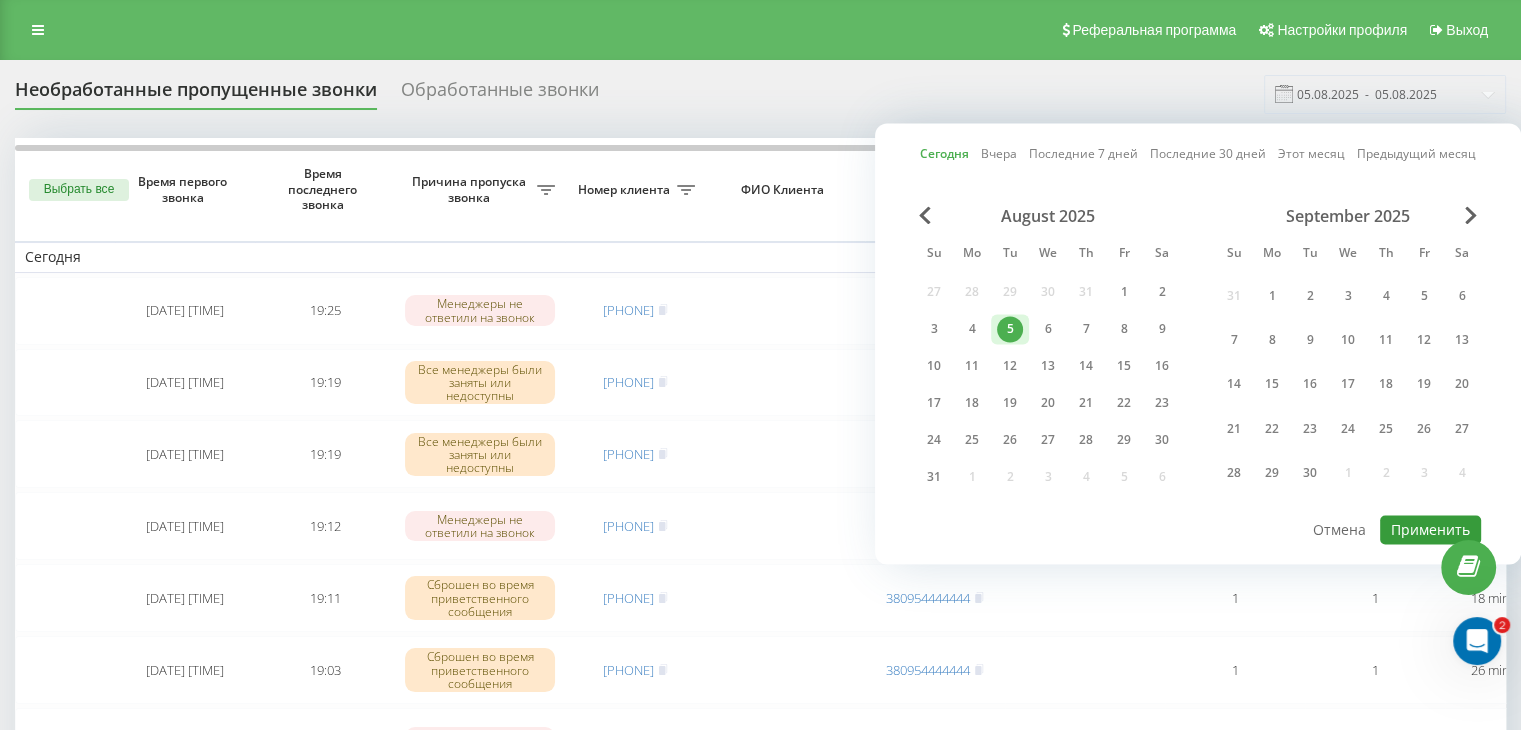 click on "Применить" at bounding box center [1430, 529] 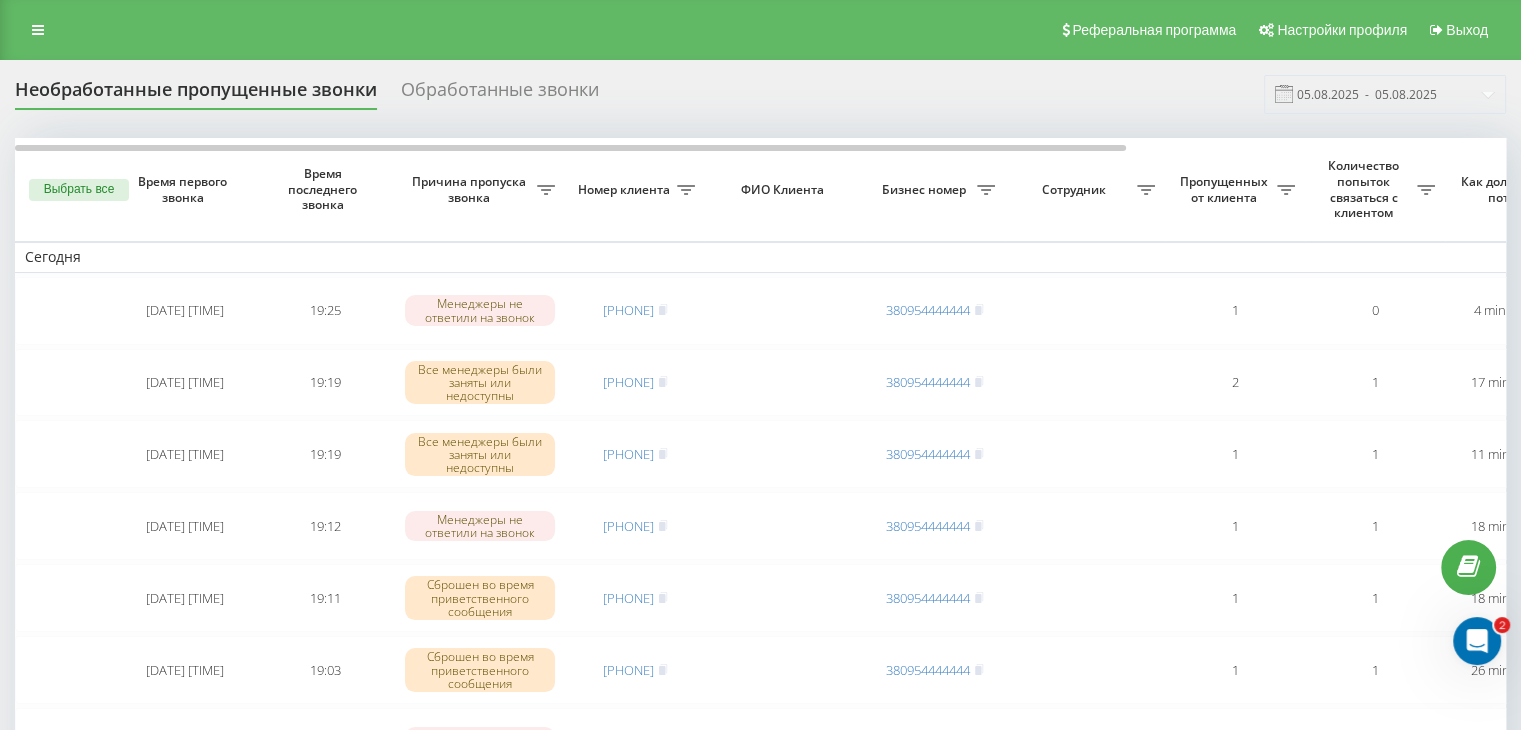 drag, startPoint x: 689, startPoint y: 86, endPoint x: 702, endPoint y: 95, distance: 15.811388 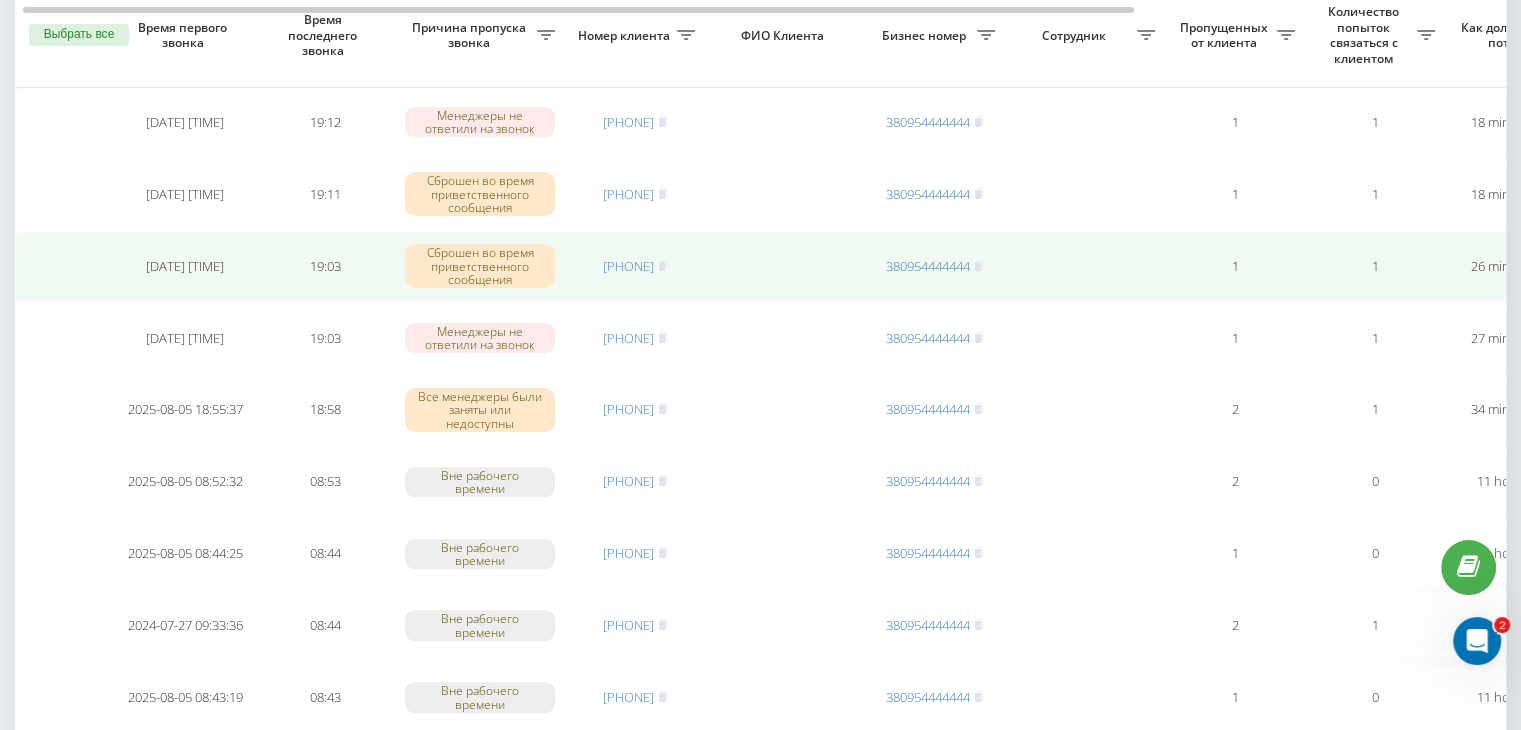 scroll, scrollTop: 400, scrollLeft: 0, axis: vertical 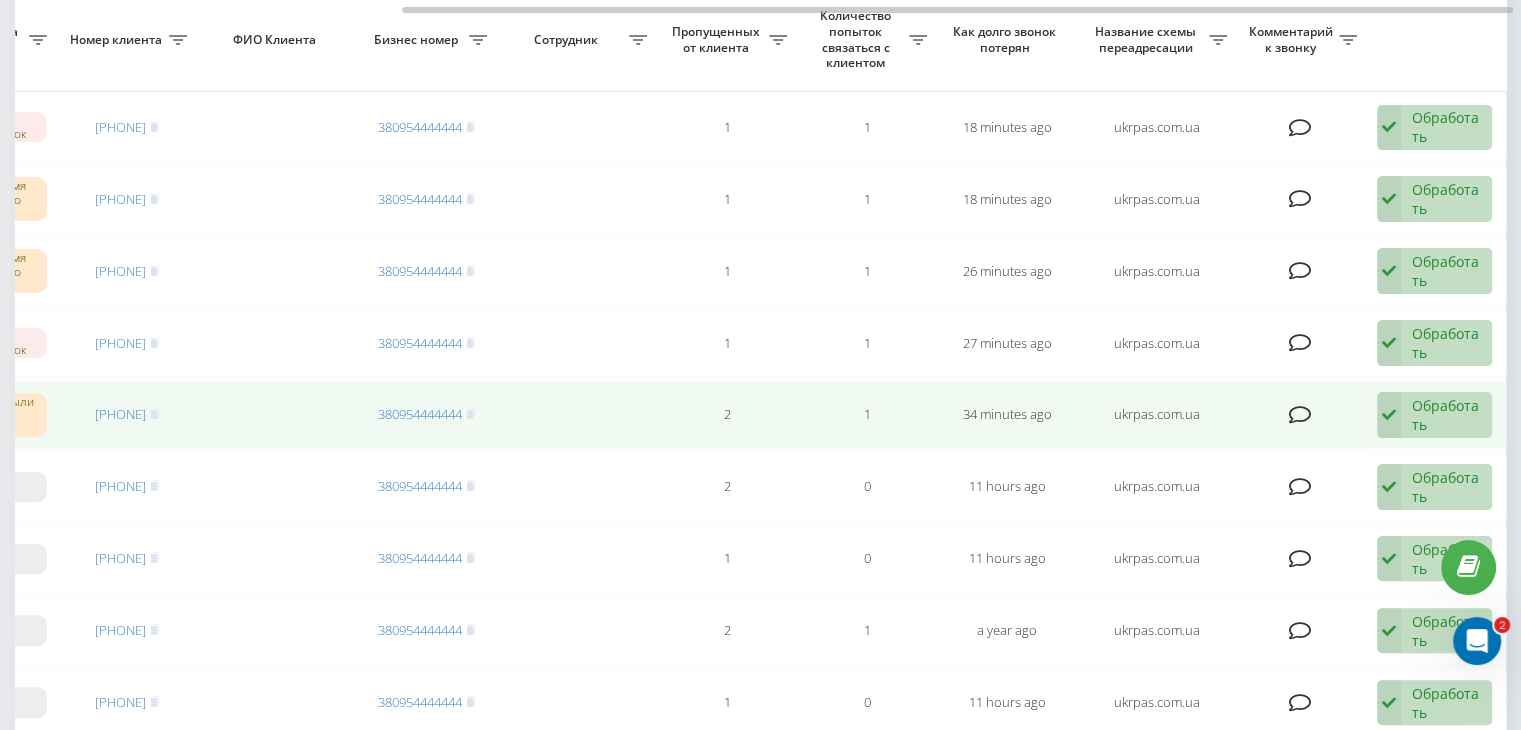 click on "Обработать" at bounding box center [1446, 415] 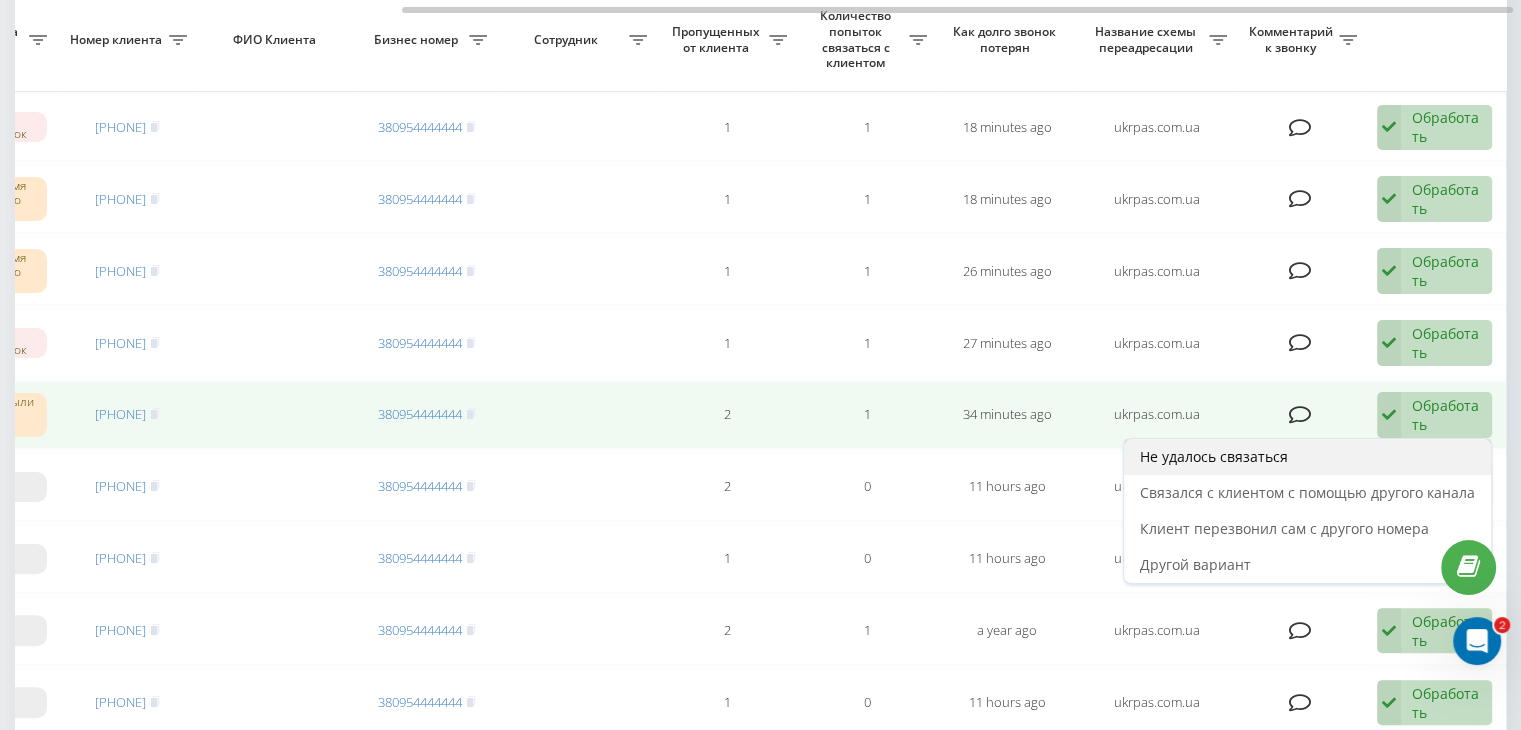 click on "Не удалось связаться" at bounding box center (1307, 457) 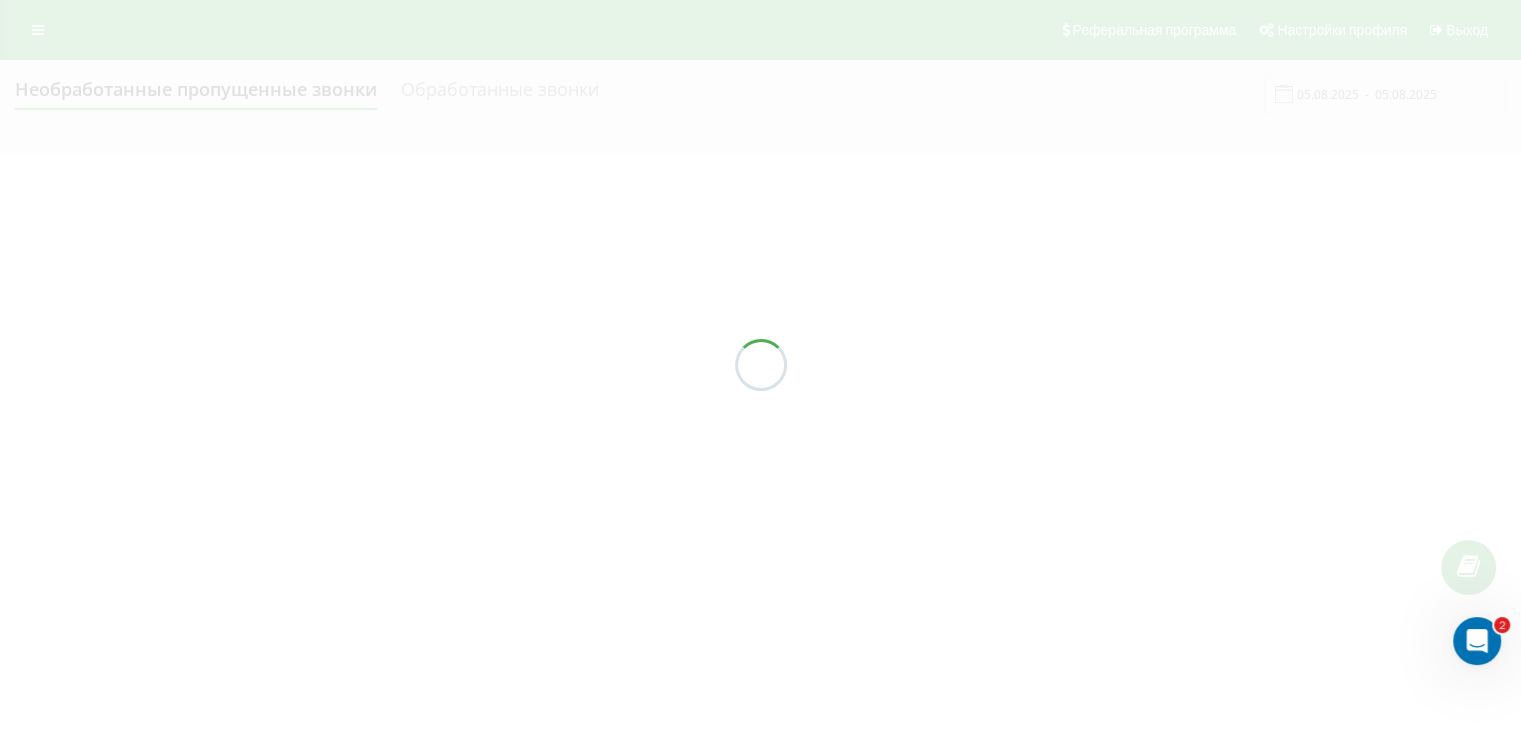 scroll, scrollTop: 0, scrollLeft: 0, axis: both 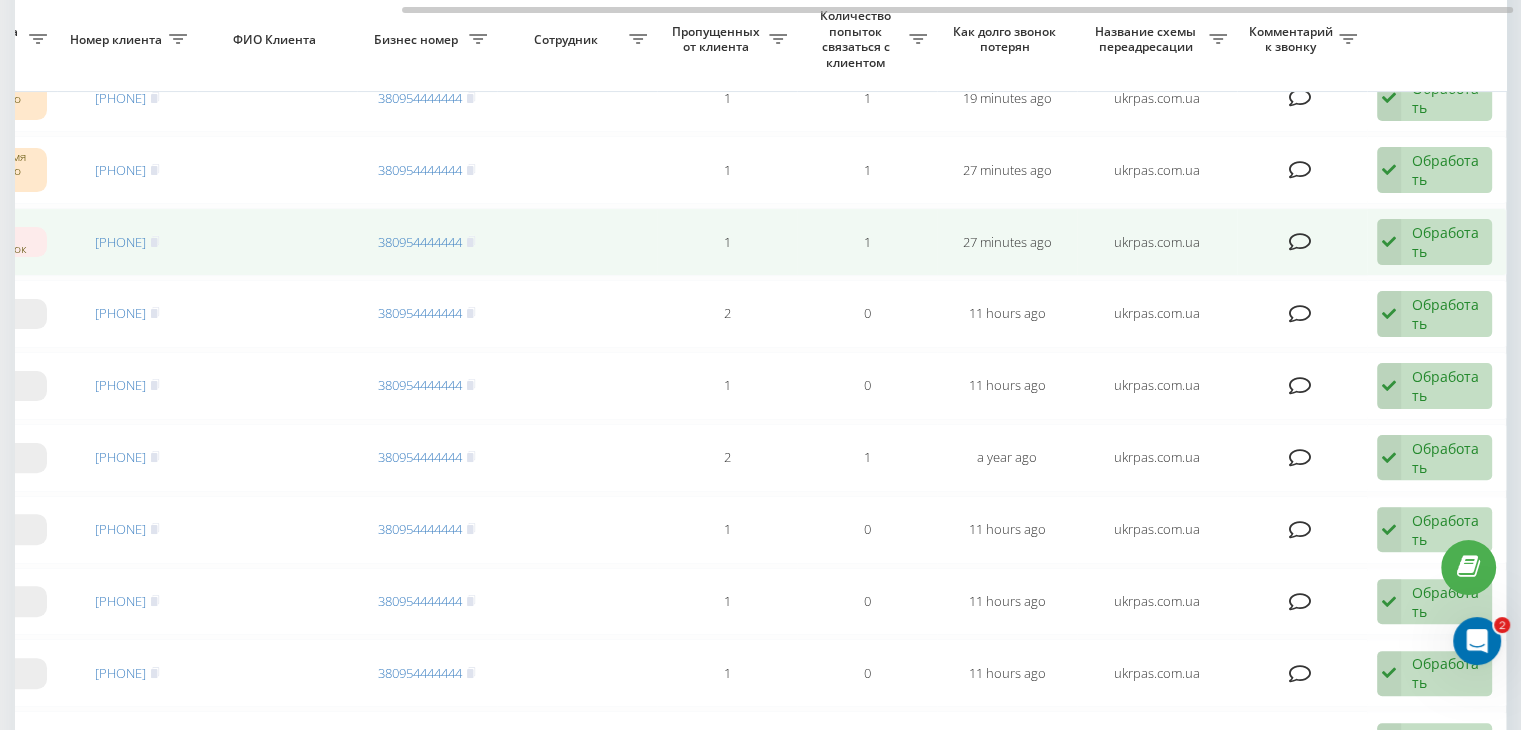 click on "Обработать" at bounding box center (1446, 242) 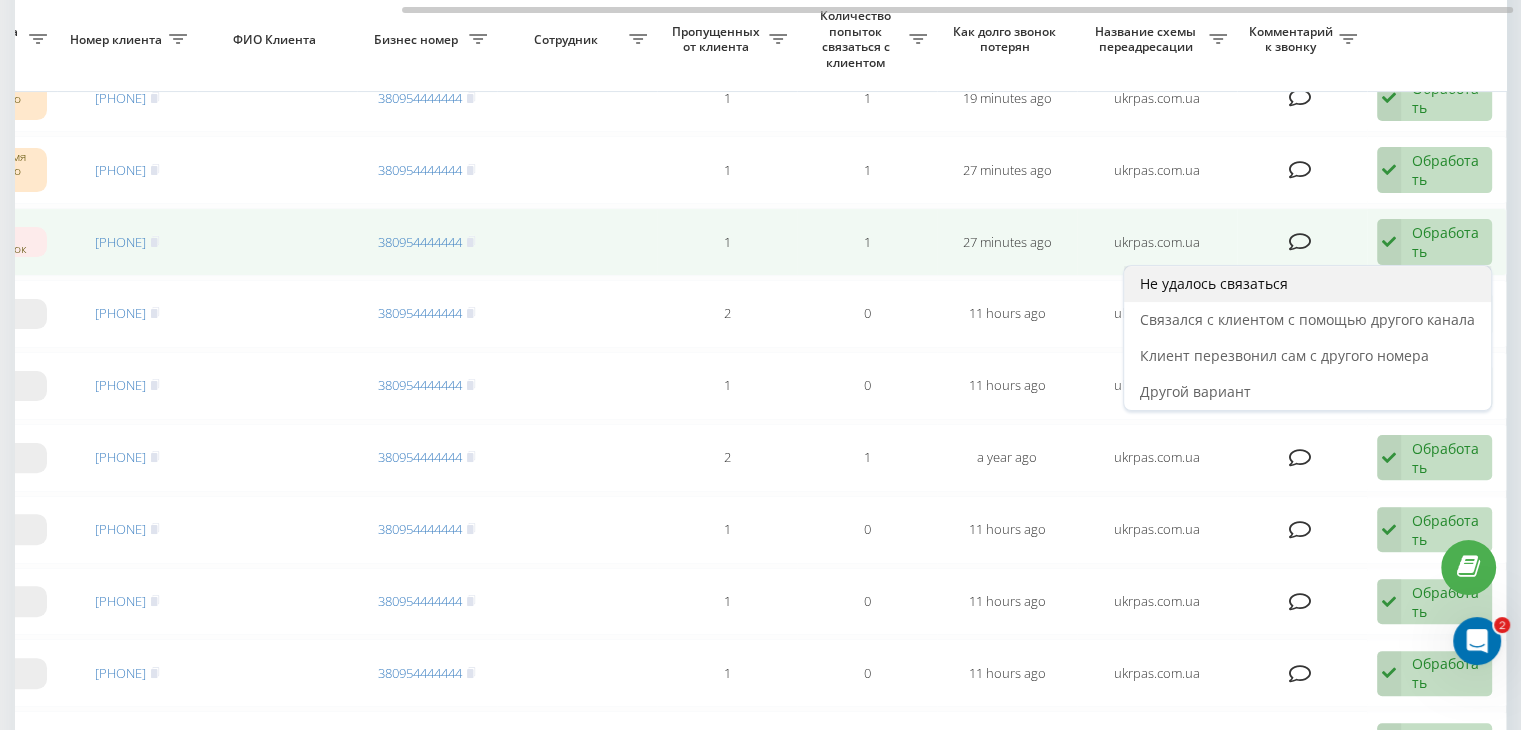 click on "Не удалось связаться" at bounding box center (1307, 284) 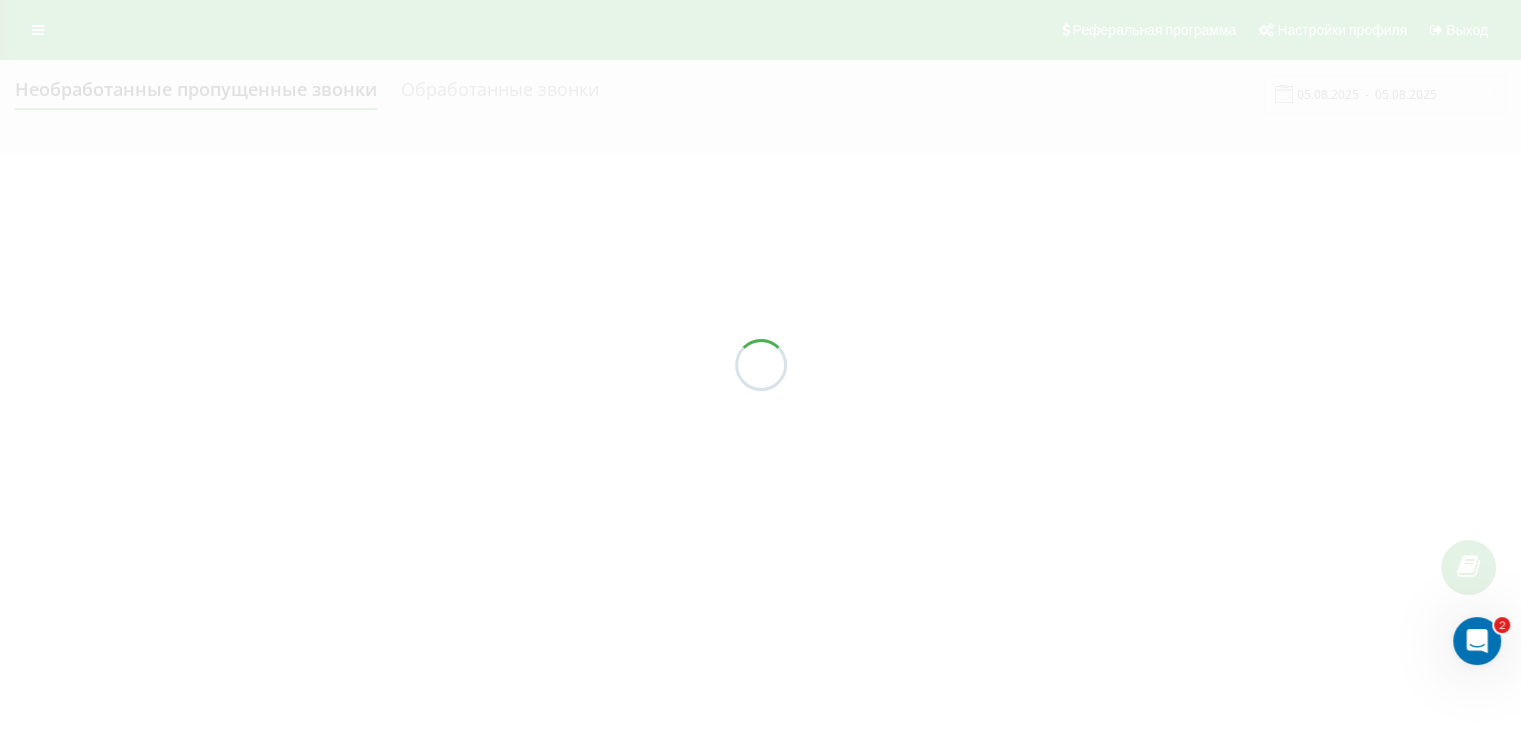 scroll, scrollTop: 0, scrollLeft: 0, axis: both 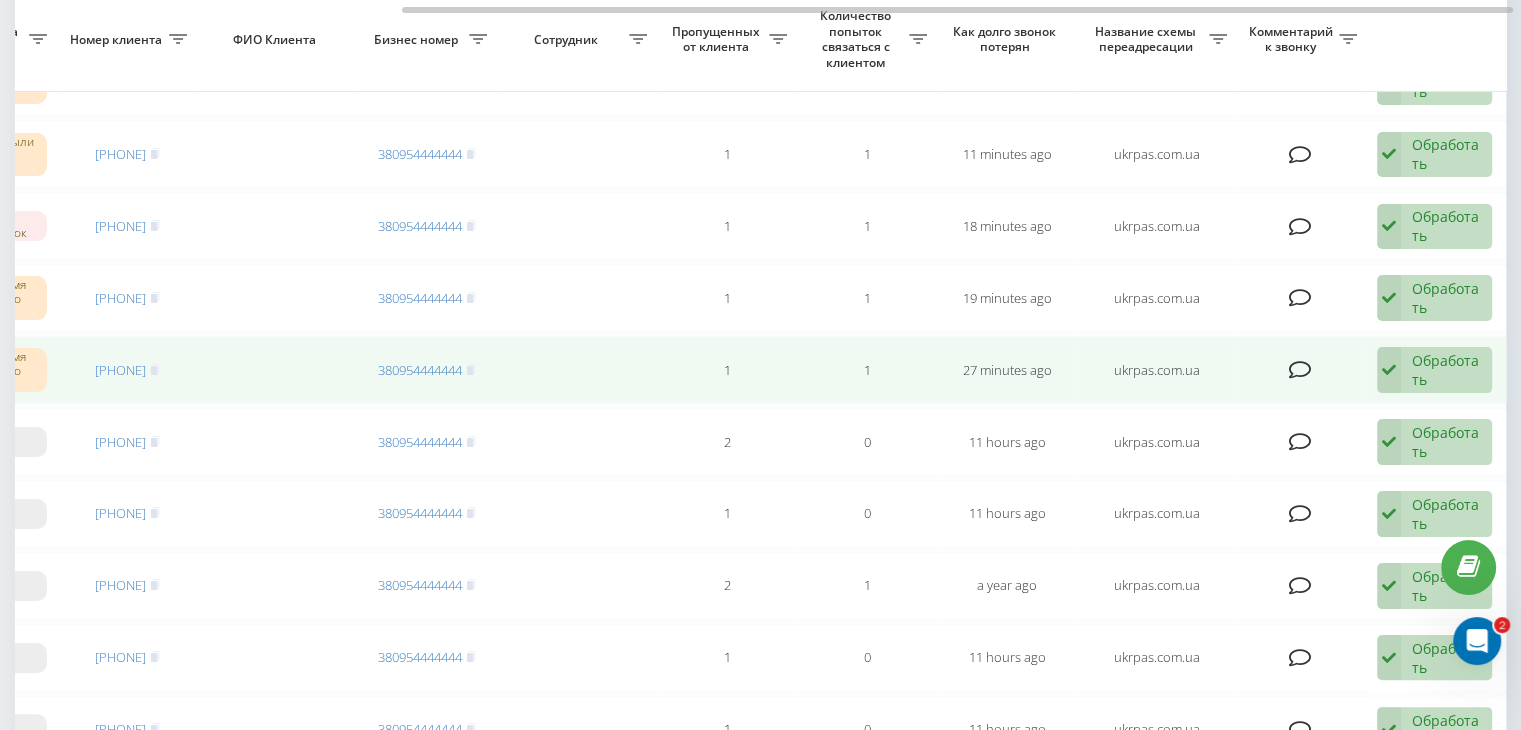 click on "Обработать" at bounding box center [1446, 370] 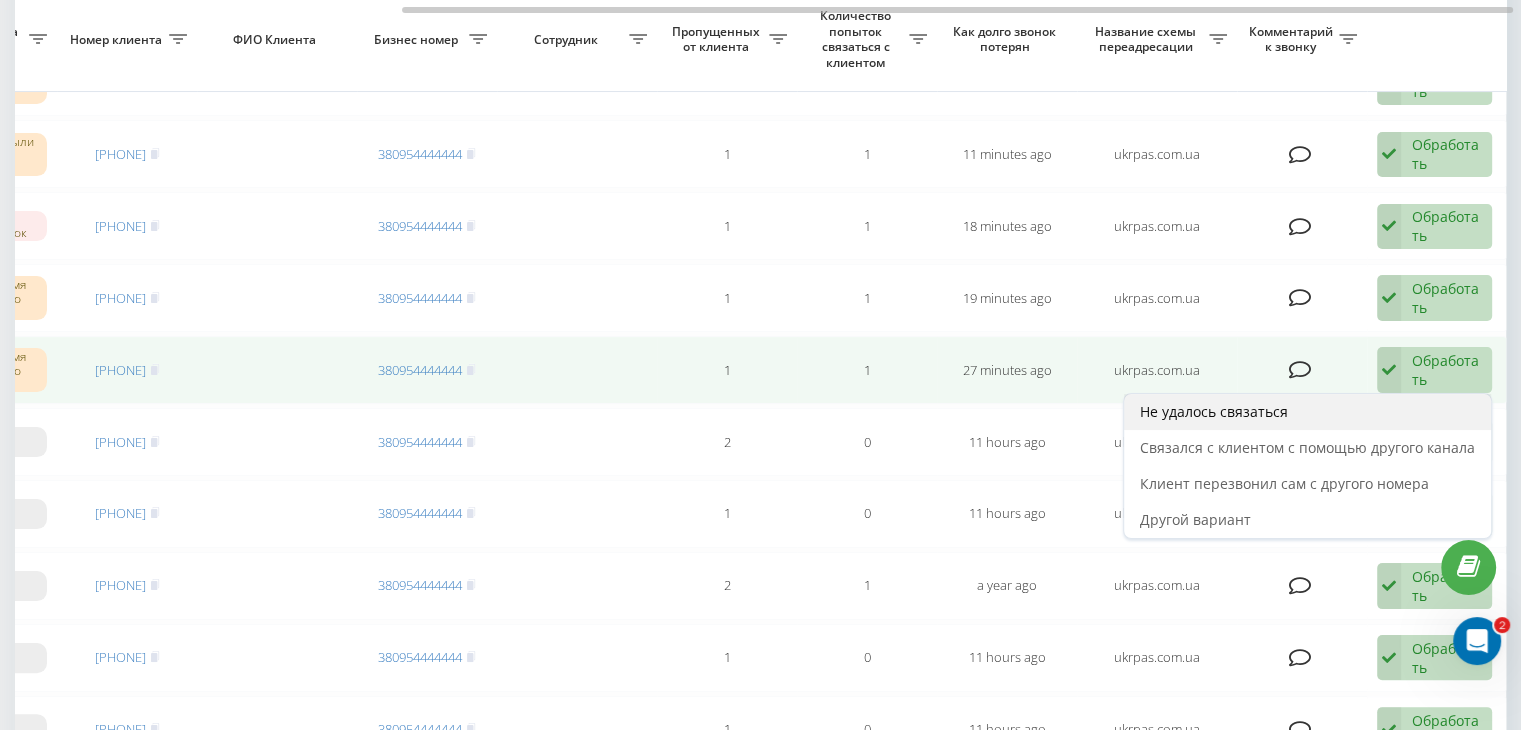 click on "Не удалось связаться" at bounding box center [1307, 412] 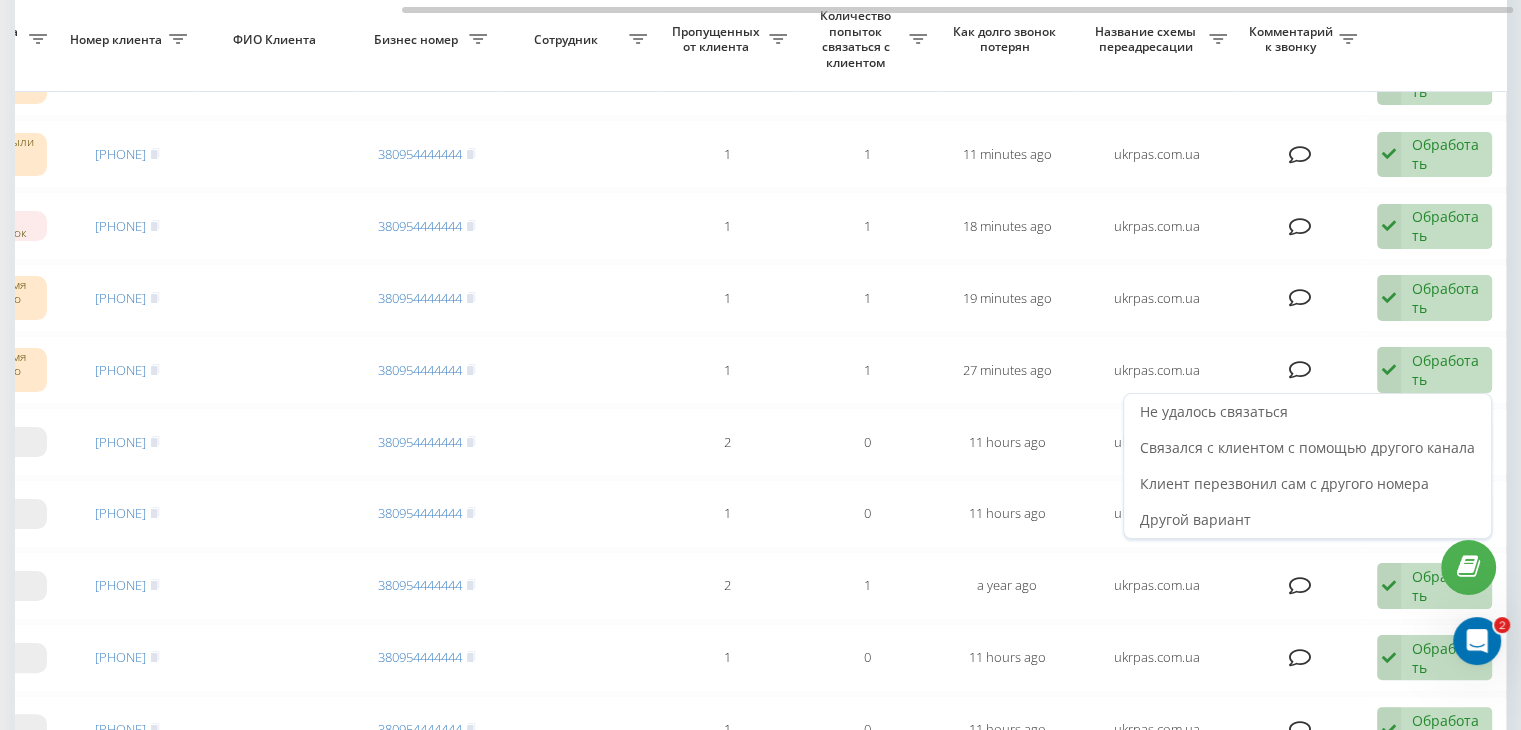 scroll, scrollTop: 0, scrollLeft: 0, axis: both 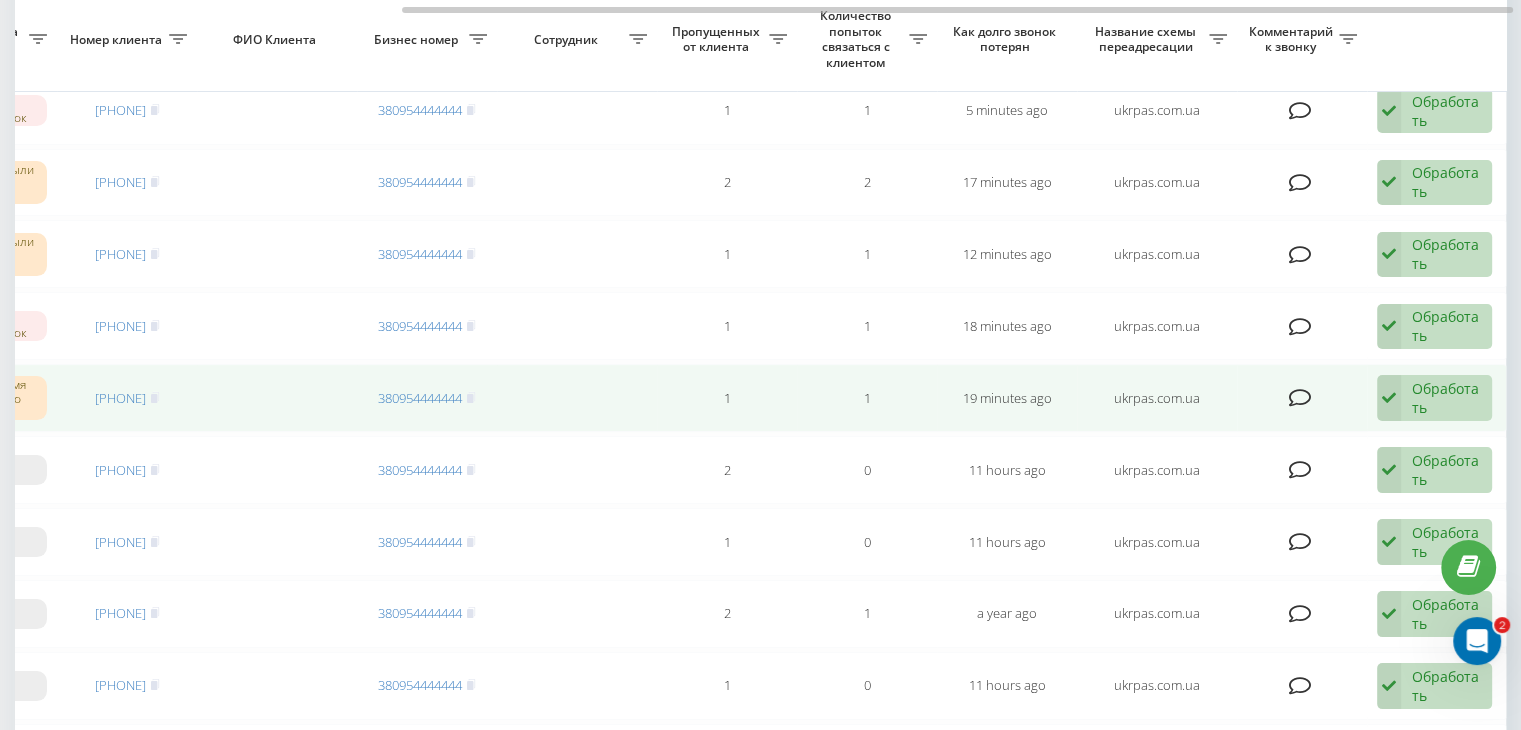 click on "Обработать" at bounding box center [1446, 398] 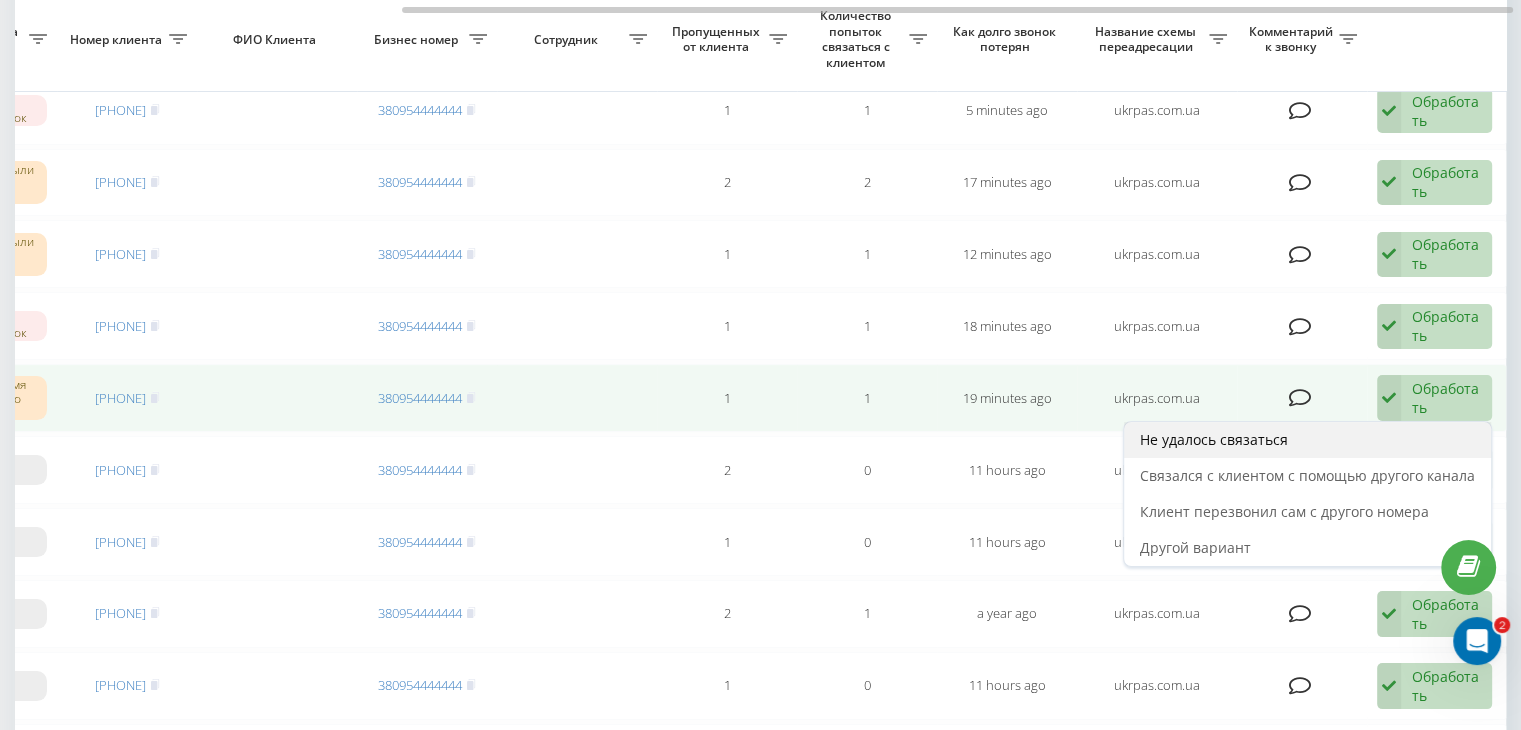 click on "Не удалось связаться" at bounding box center [1307, 440] 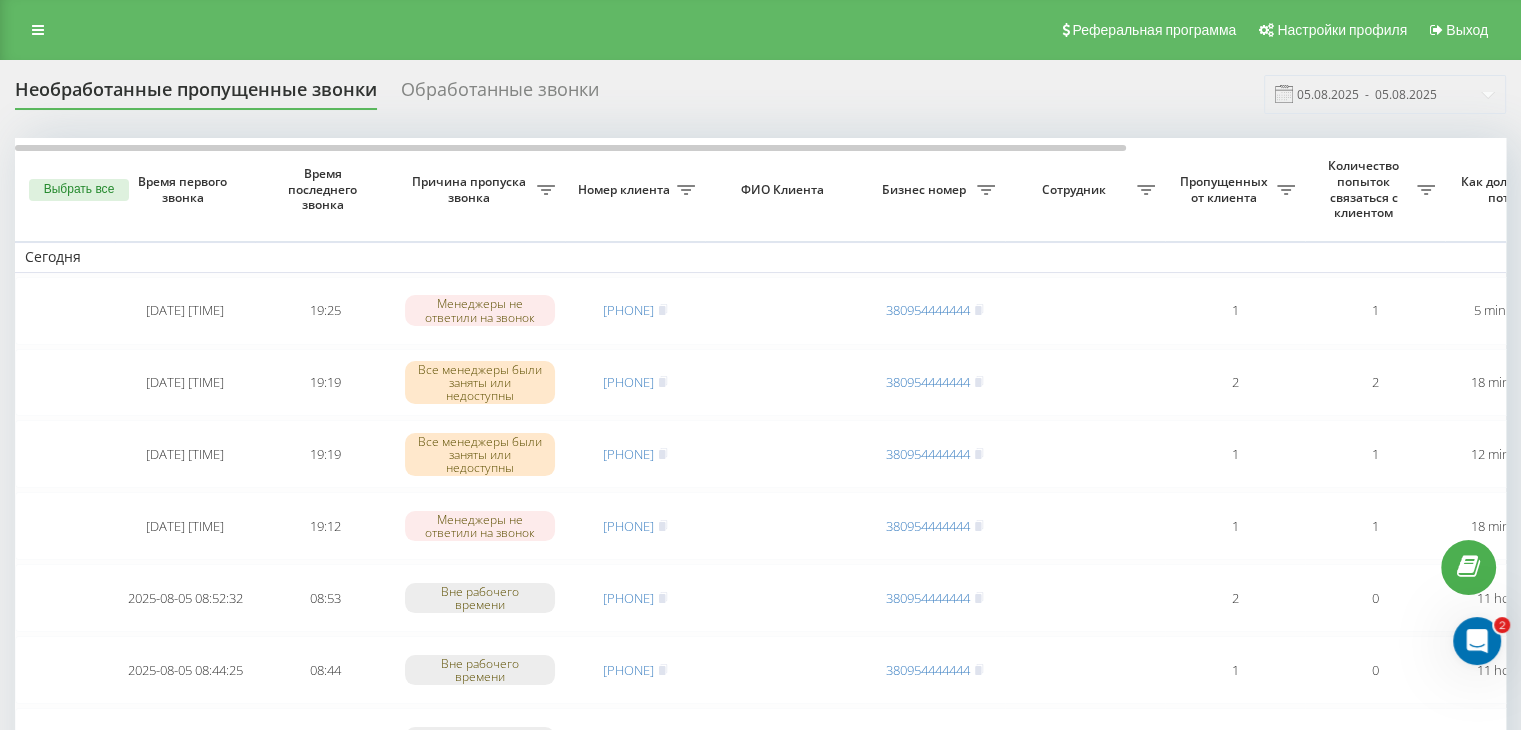 click on "Необработанные пропущенные звонки Обработанные звонки [DATE]  -  [DATE] Выбрать все Время первого звонка Время последнего звонка Причина пропуска звонка Номер клиента ФИО Клиента Бизнес номер Сотрудник Пропущенных от клиента Количество попыток связаться с клиентом Как долго звонок потерян Название схемы переадресации Комментарий к звонку Сегодня [DATE] [TIME] [TIME] Менеджеры не ответили на звонок [PHONE] [PHONE] 1 1 5 minutes ago ukrpas.com.ua Обработать Не удалось связаться Связался с клиентом с помощью другого канала Клиент перезвонил сам с другого номера [DATE] [TIME] 2" at bounding box center (760, 1183) 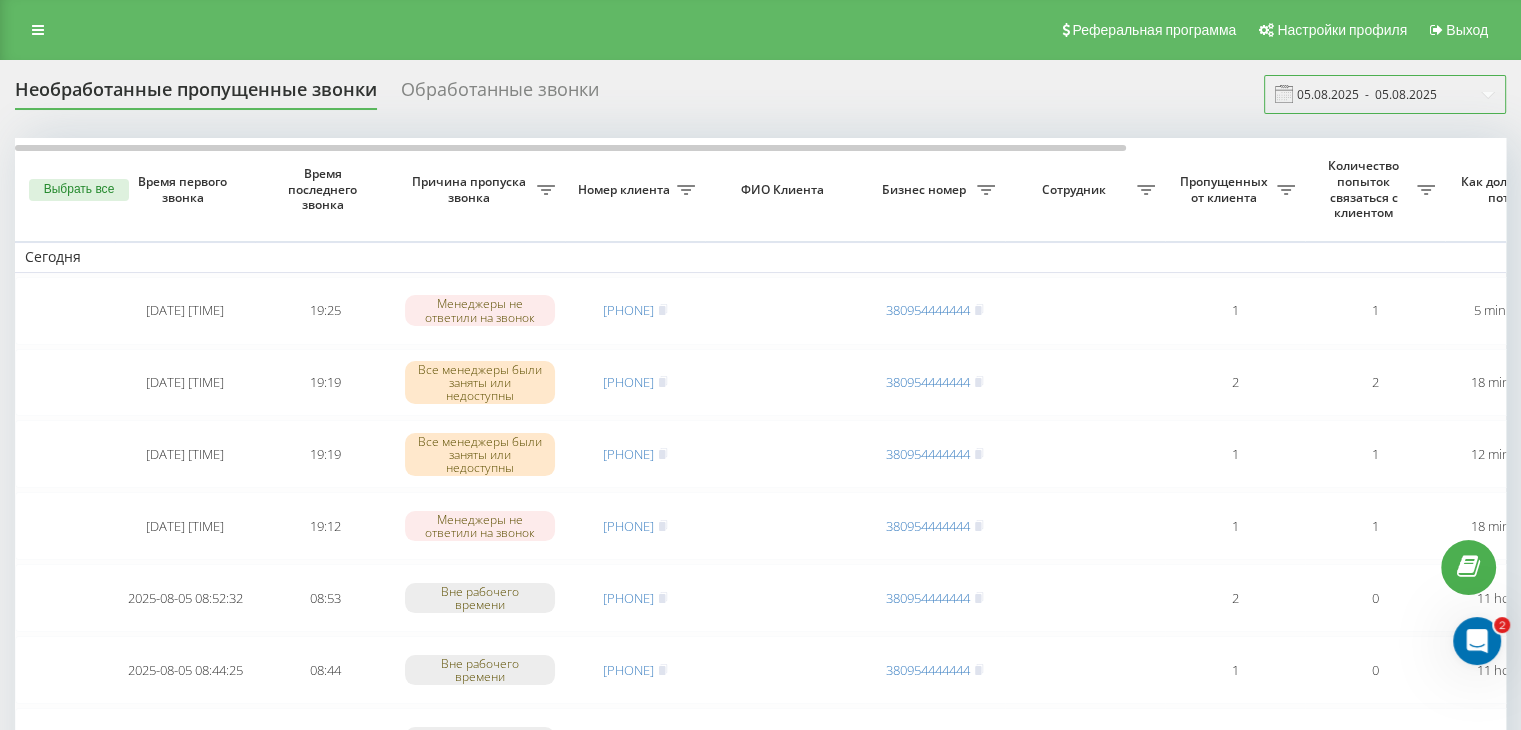 click on "05.08.2025  -  05.08.2025" at bounding box center [1385, 94] 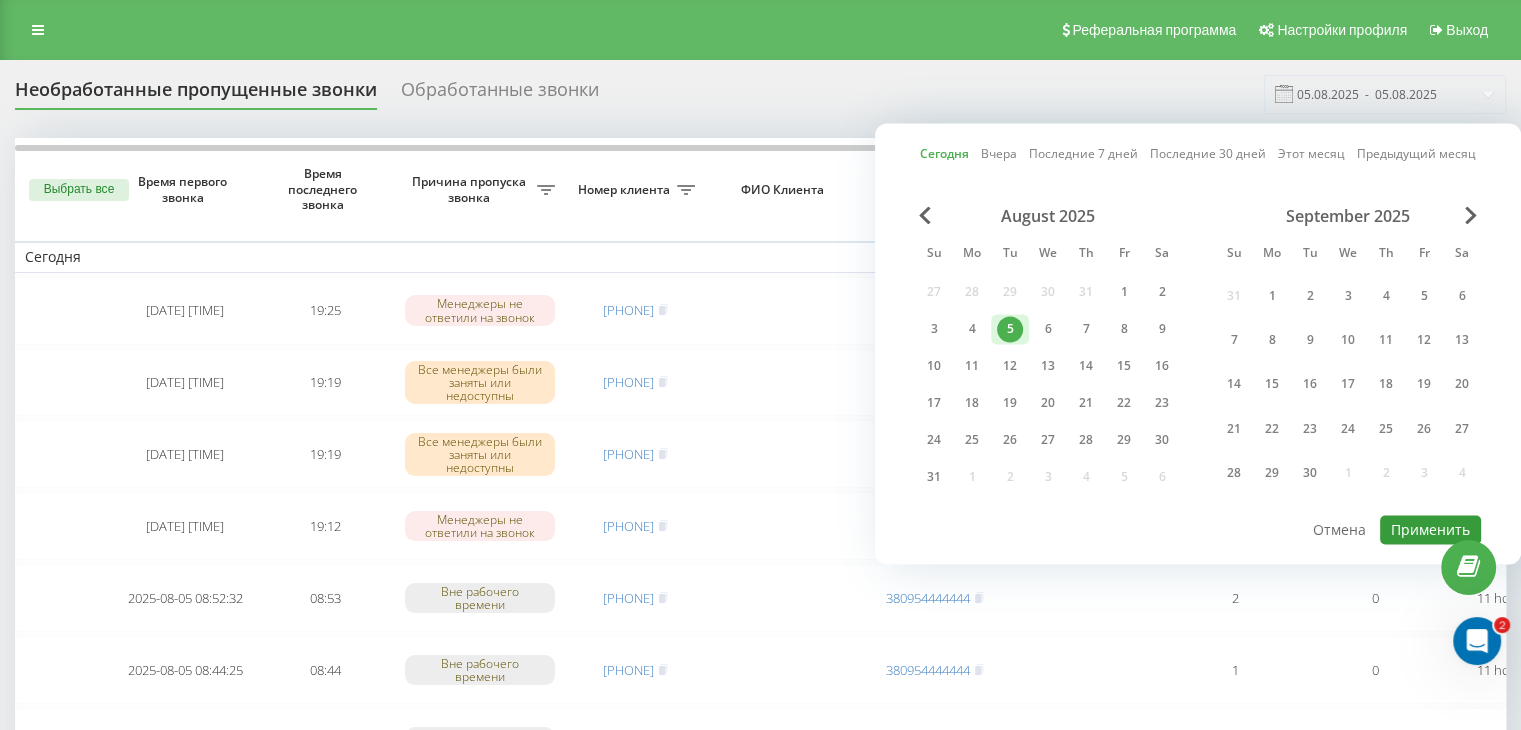 click on "Применить" at bounding box center (1430, 529) 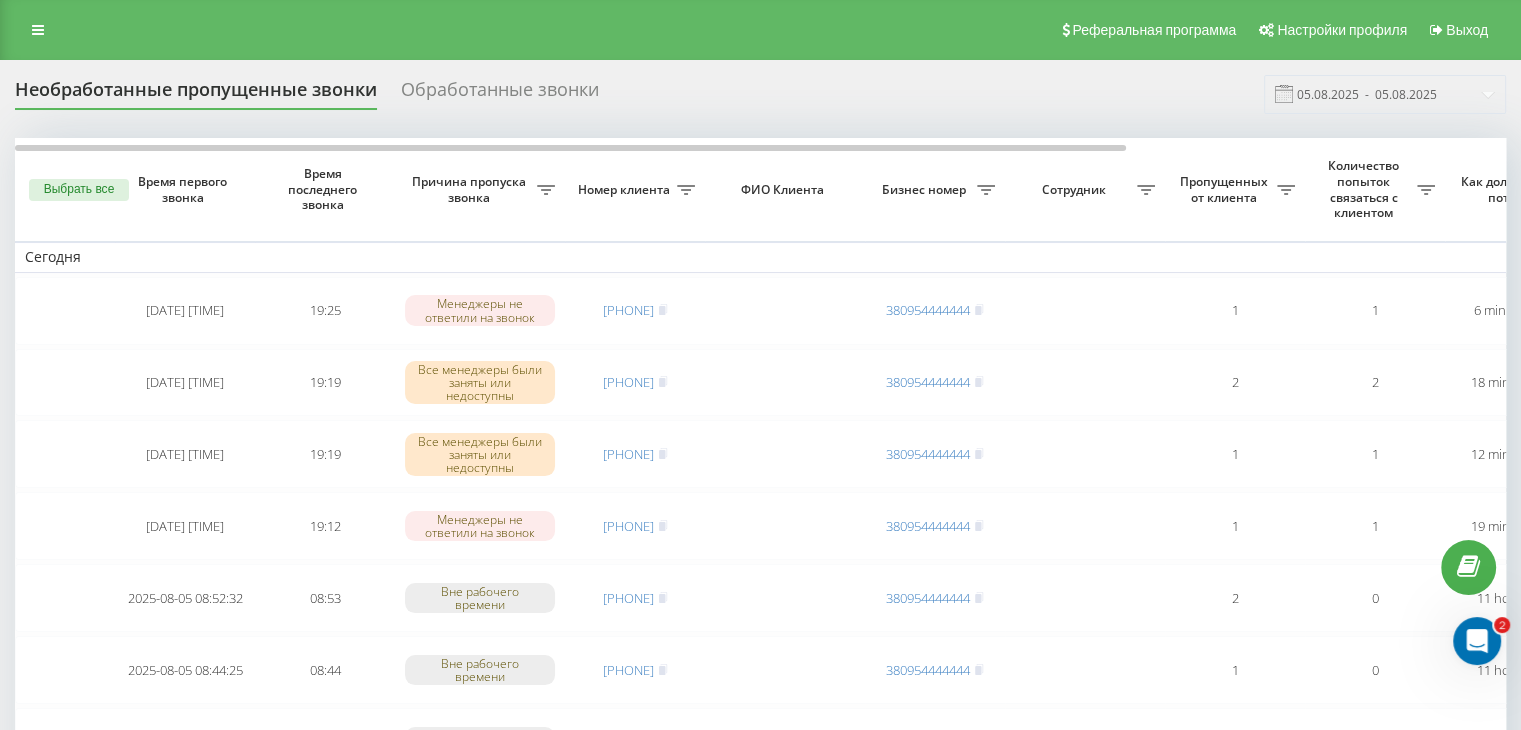 click on "Необработанные пропущенные звонки Обработанные звонки 05.08.2025  -  05.08.2025" at bounding box center (760, 94) 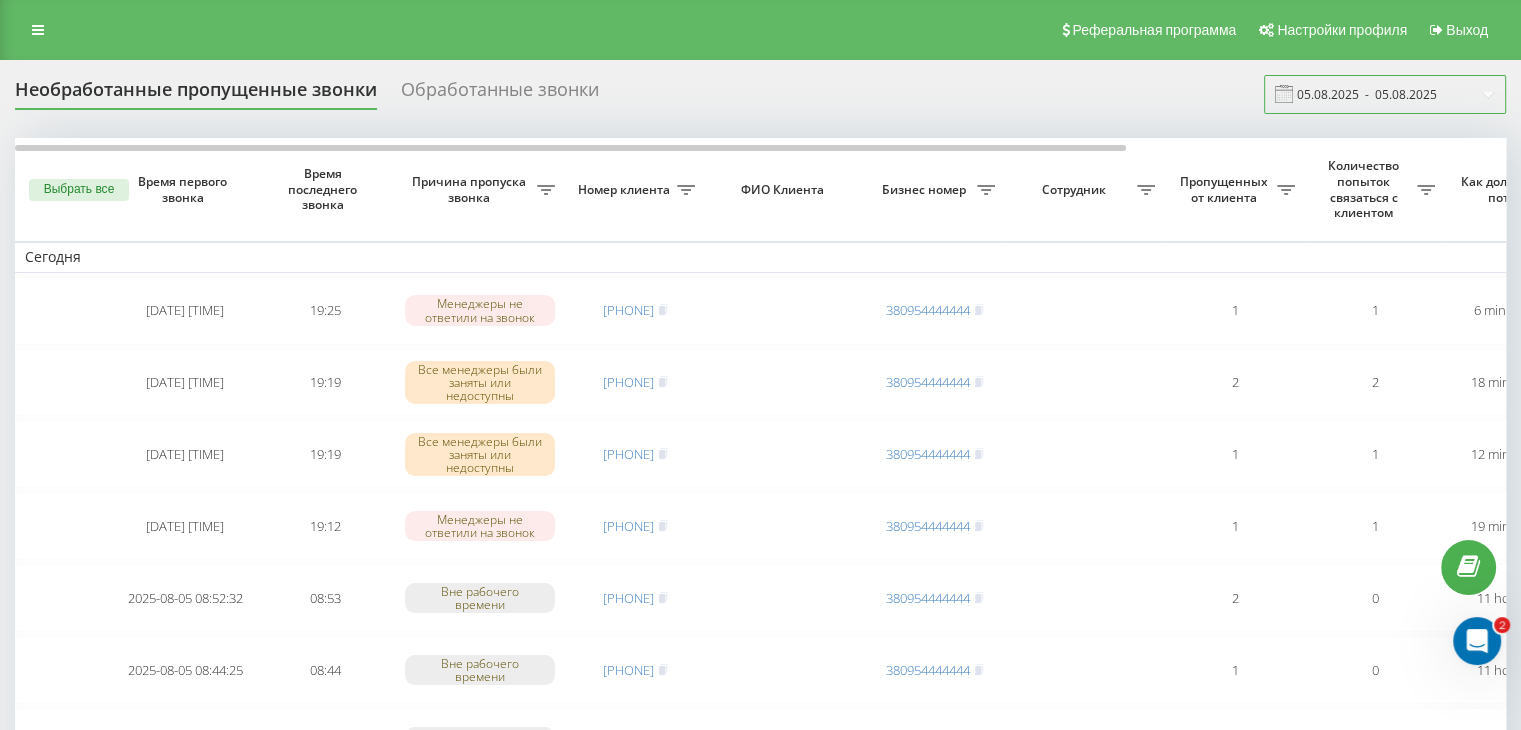 click on "05.08.2025  -  05.08.2025" at bounding box center (1385, 94) 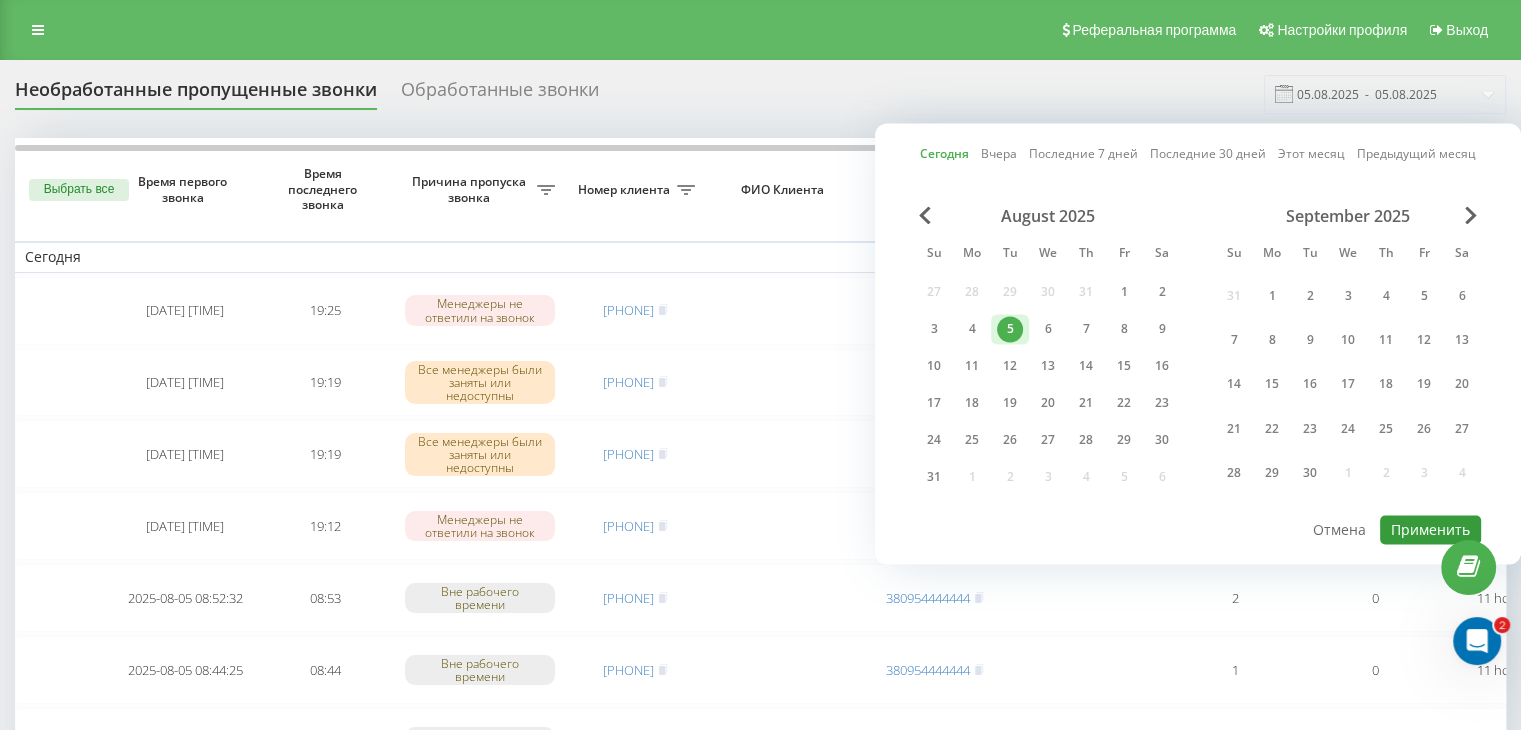 drag, startPoint x: 1399, startPoint y: 514, endPoint x: 1128, endPoint y: 634, distance: 296.37982 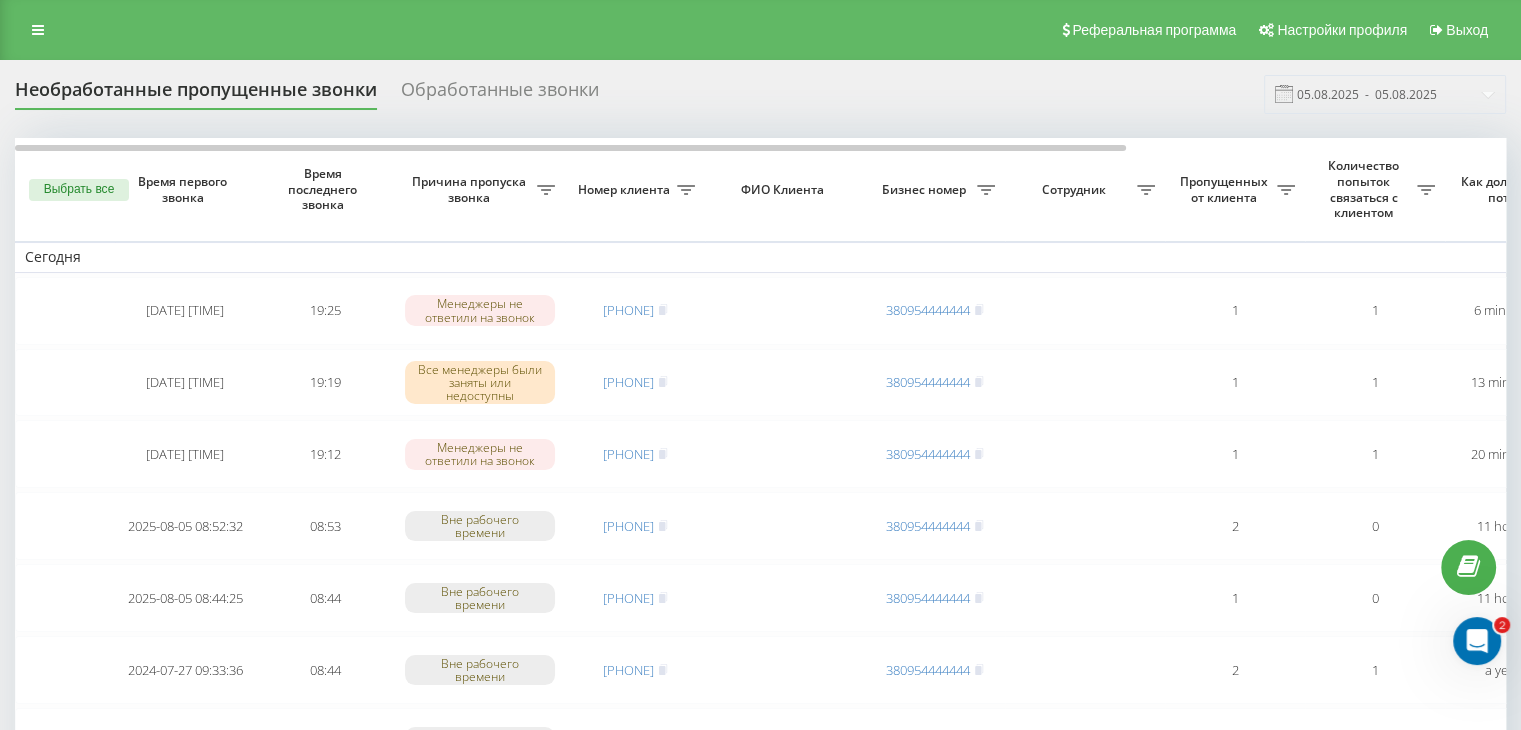 click on "Необработанные пропущенные звонки Обработанные звонки 05.08.2025  -  05.08.2025" at bounding box center (760, 94) 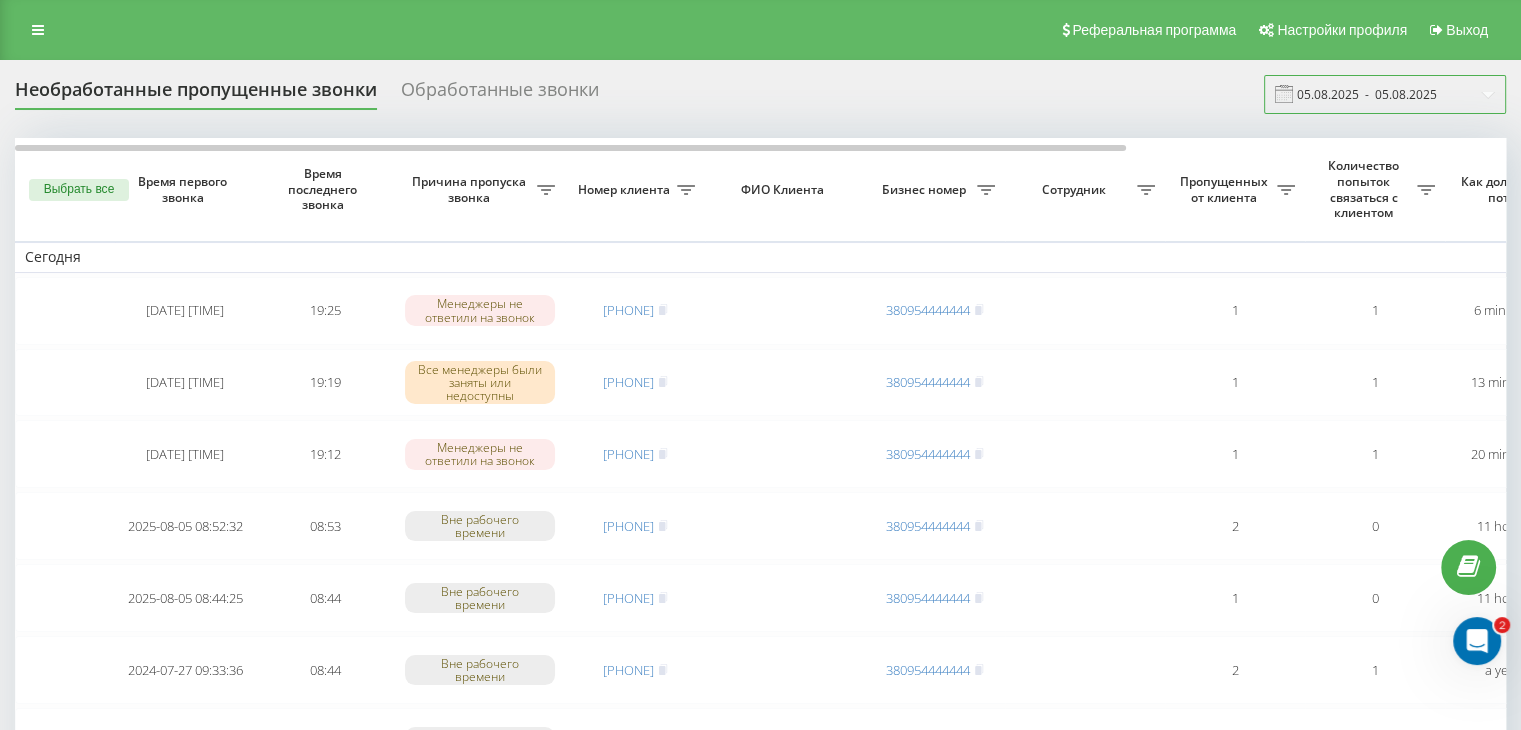 click on "05.08.2025  -  05.08.2025" at bounding box center (1385, 94) 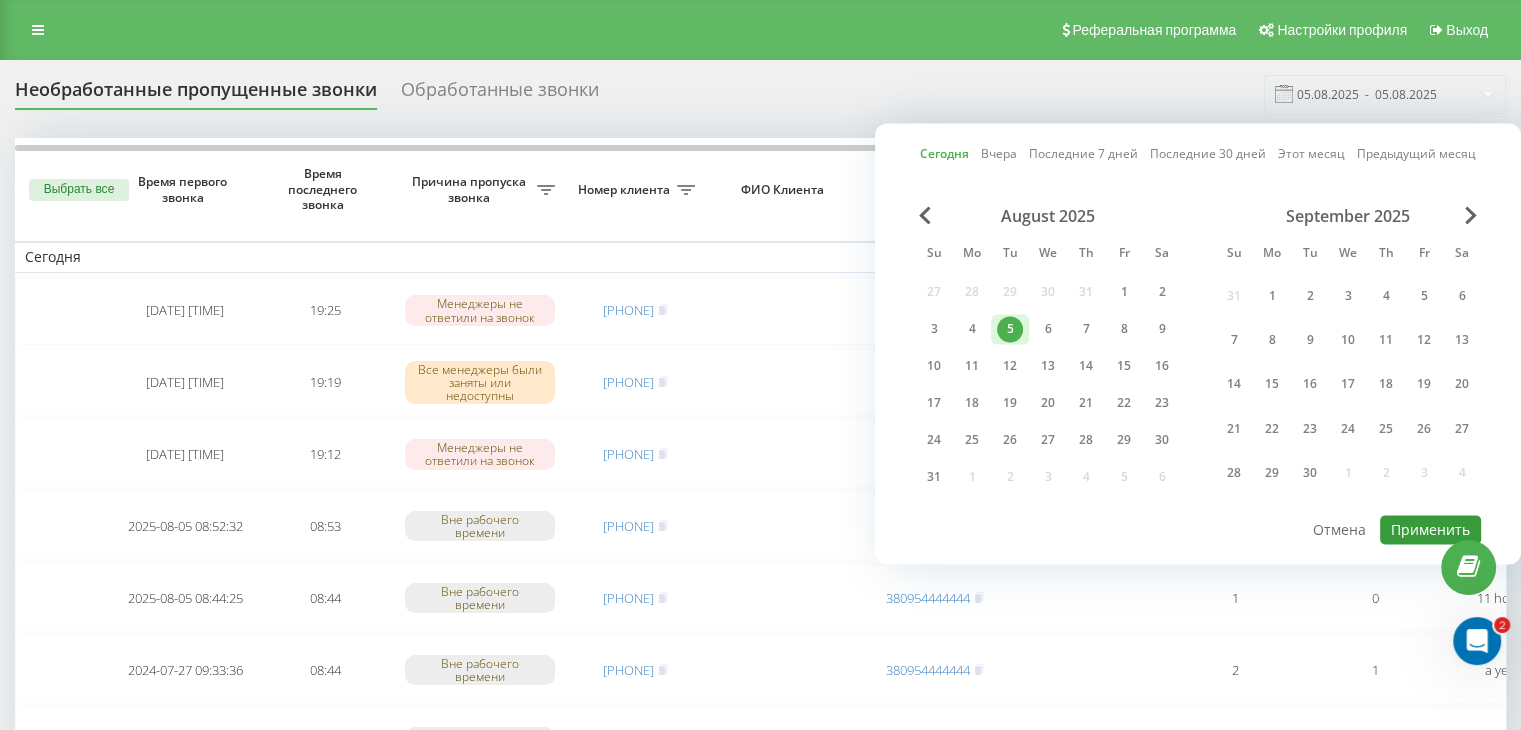 drag, startPoint x: 1368, startPoint y: 510, endPoint x: 1396, endPoint y: 520, distance: 29.732138 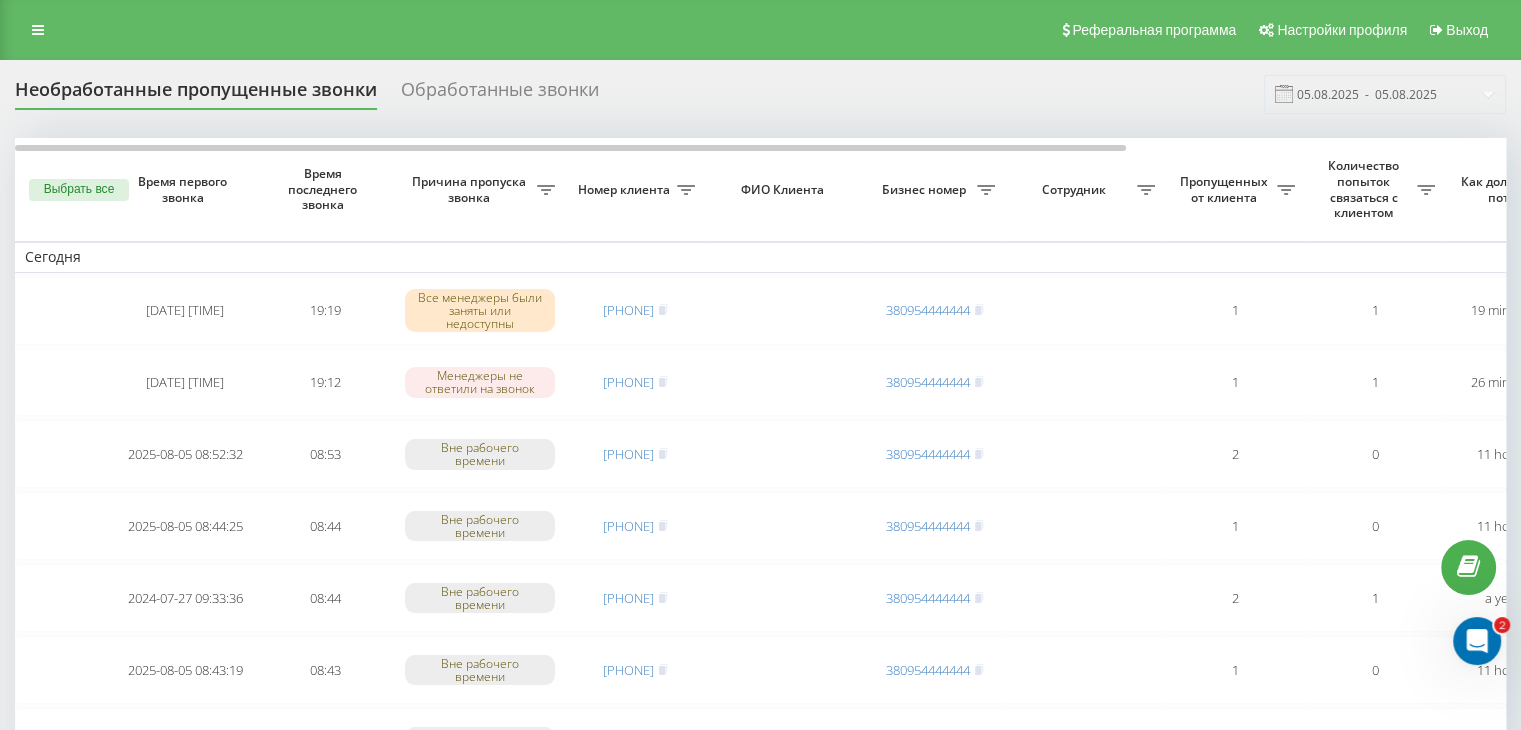 click on "Необработанные пропущенные звонки Обработанные звонки 05.08.2025  -  05.08.2025" at bounding box center [760, 94] 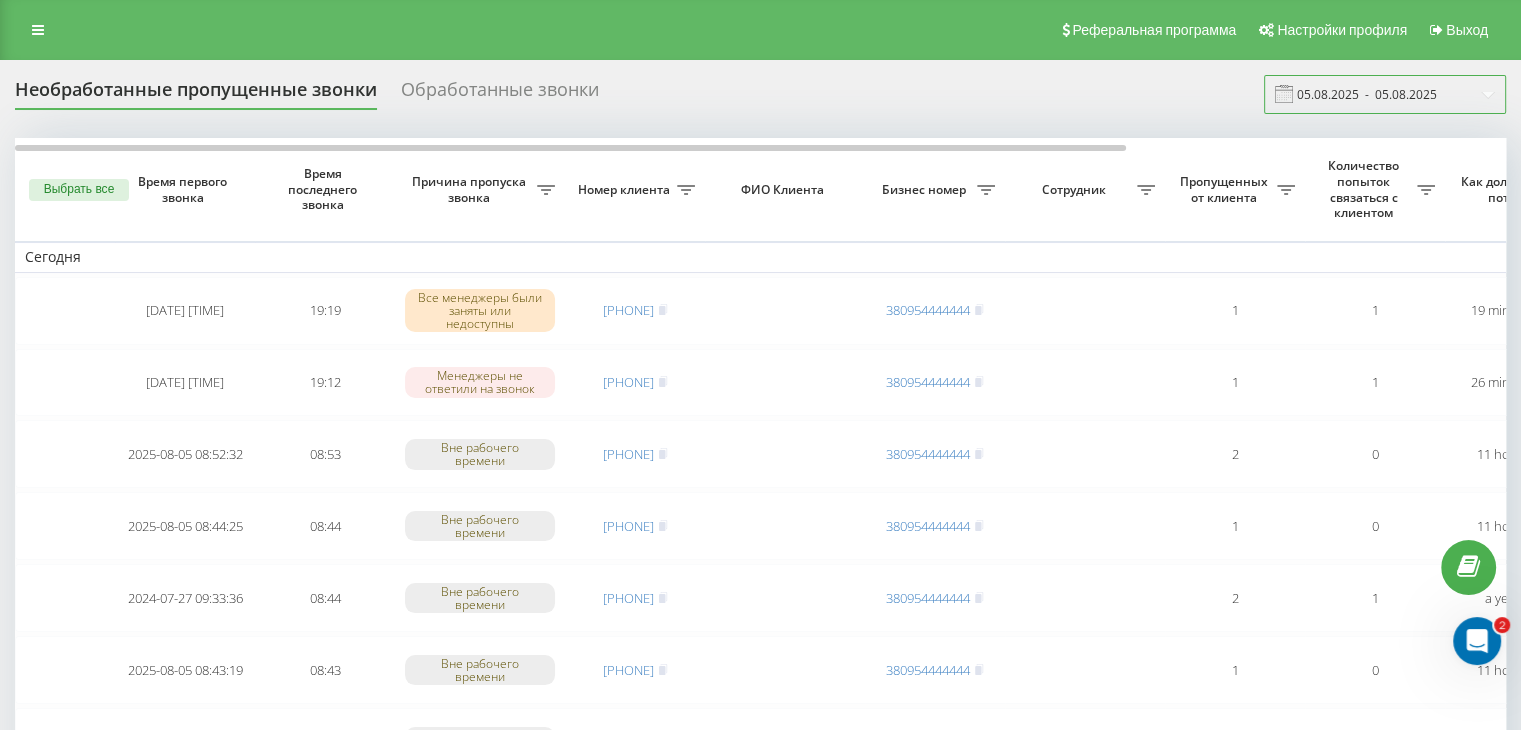 click on "05.08.2025  -  05.08.2025" at bounding box center [1385, 94] 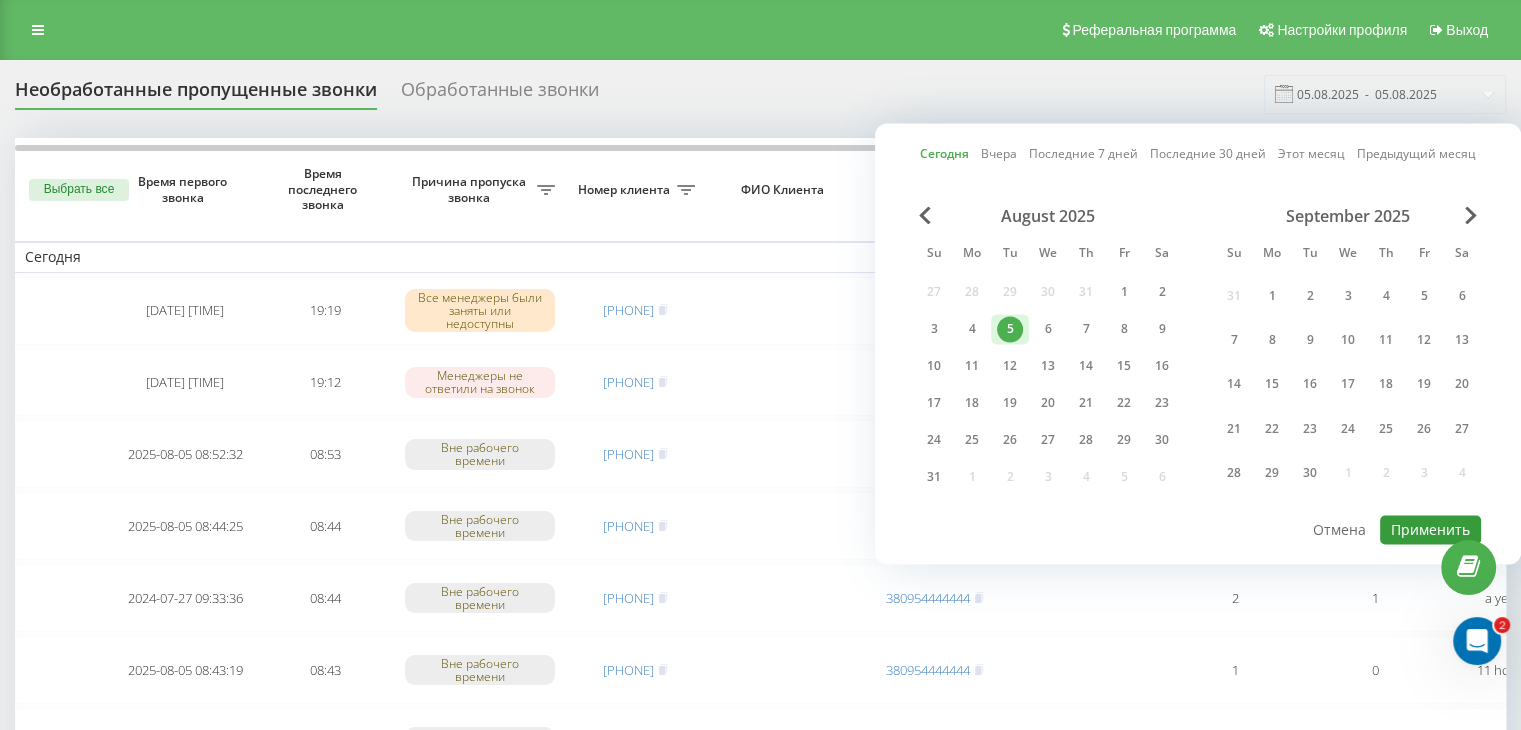 click on "Применить" at bounding box center [1430, 529] 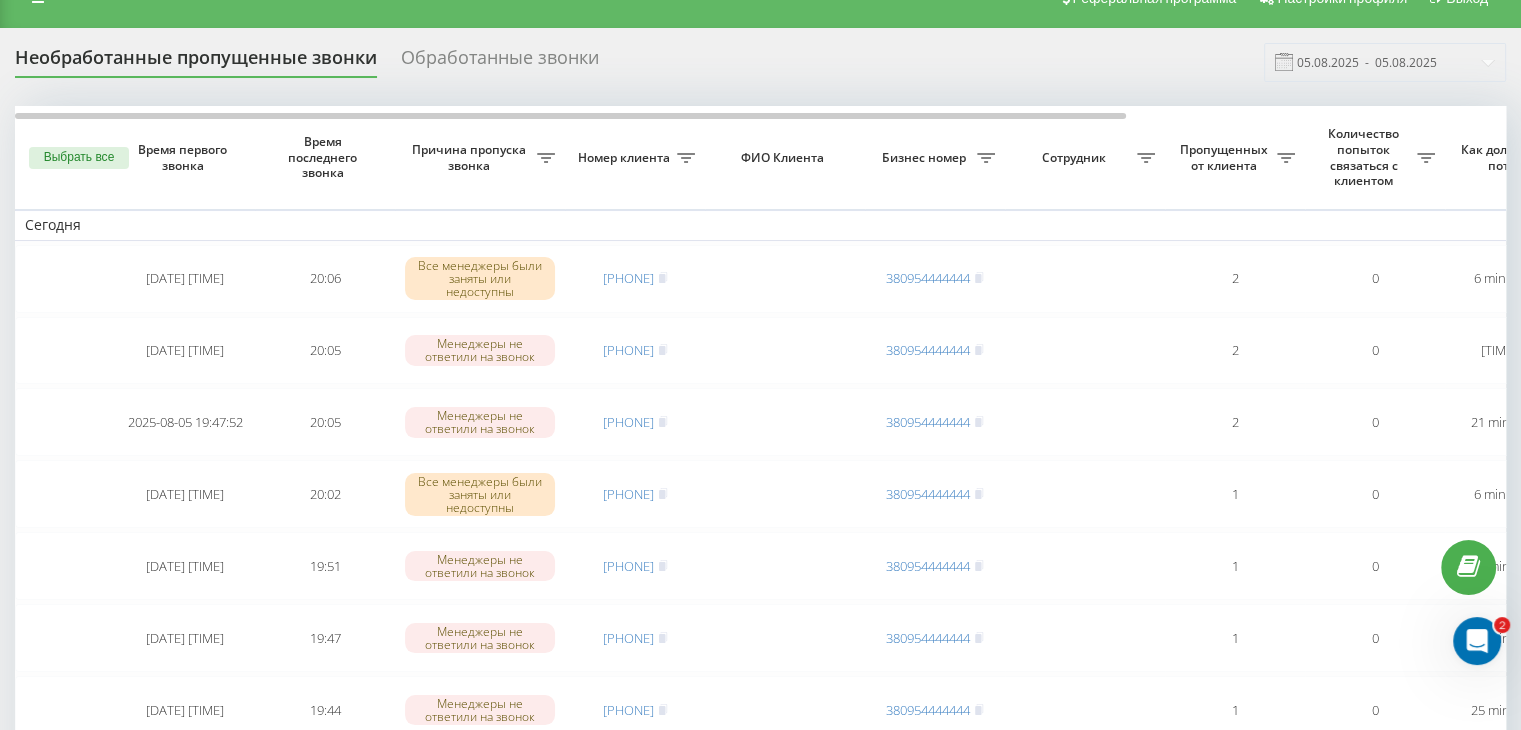 scroll, scrollTop: 0, scrollLeft: 0, axis: both 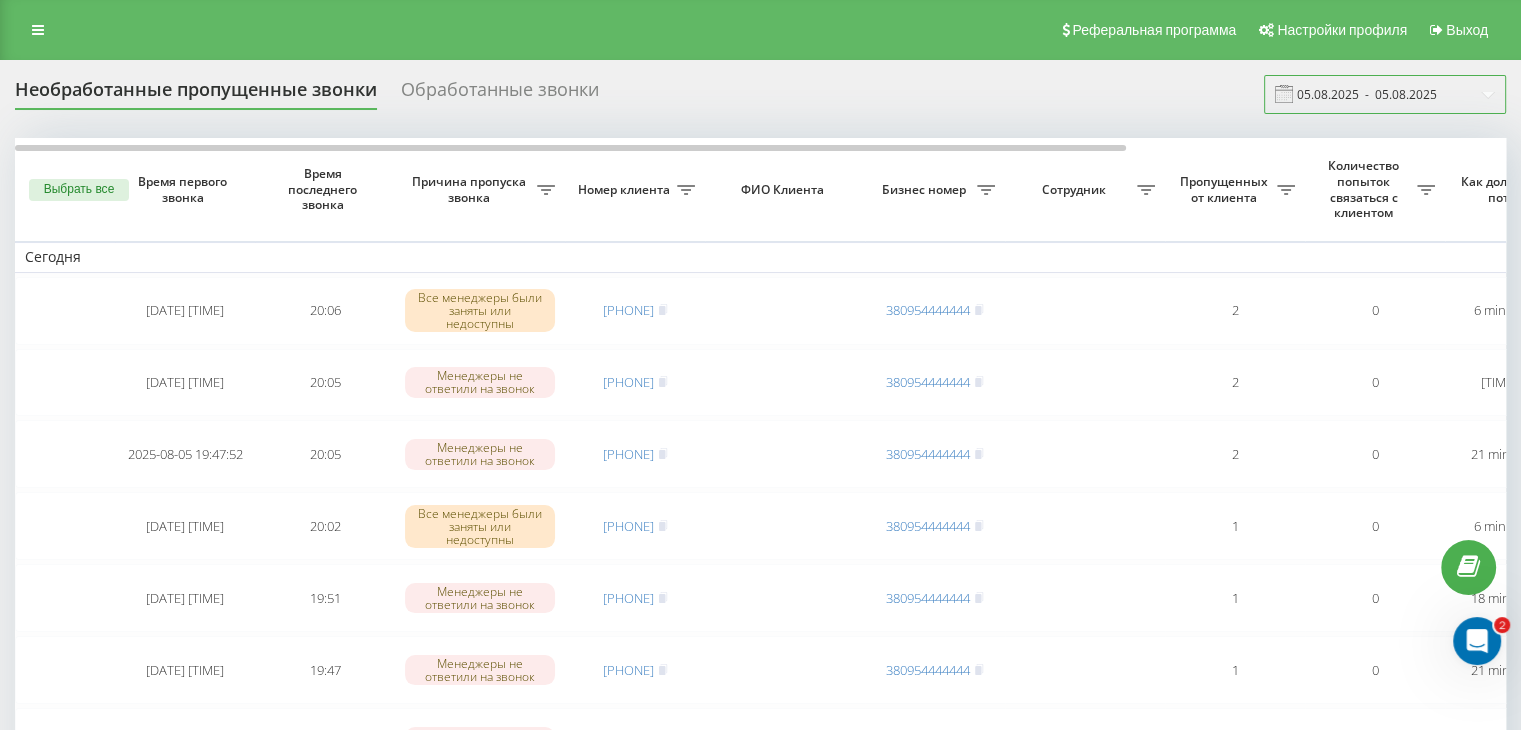 click on "05.08.2025  -  05.08.2025" at bounding box center (1385, 94) 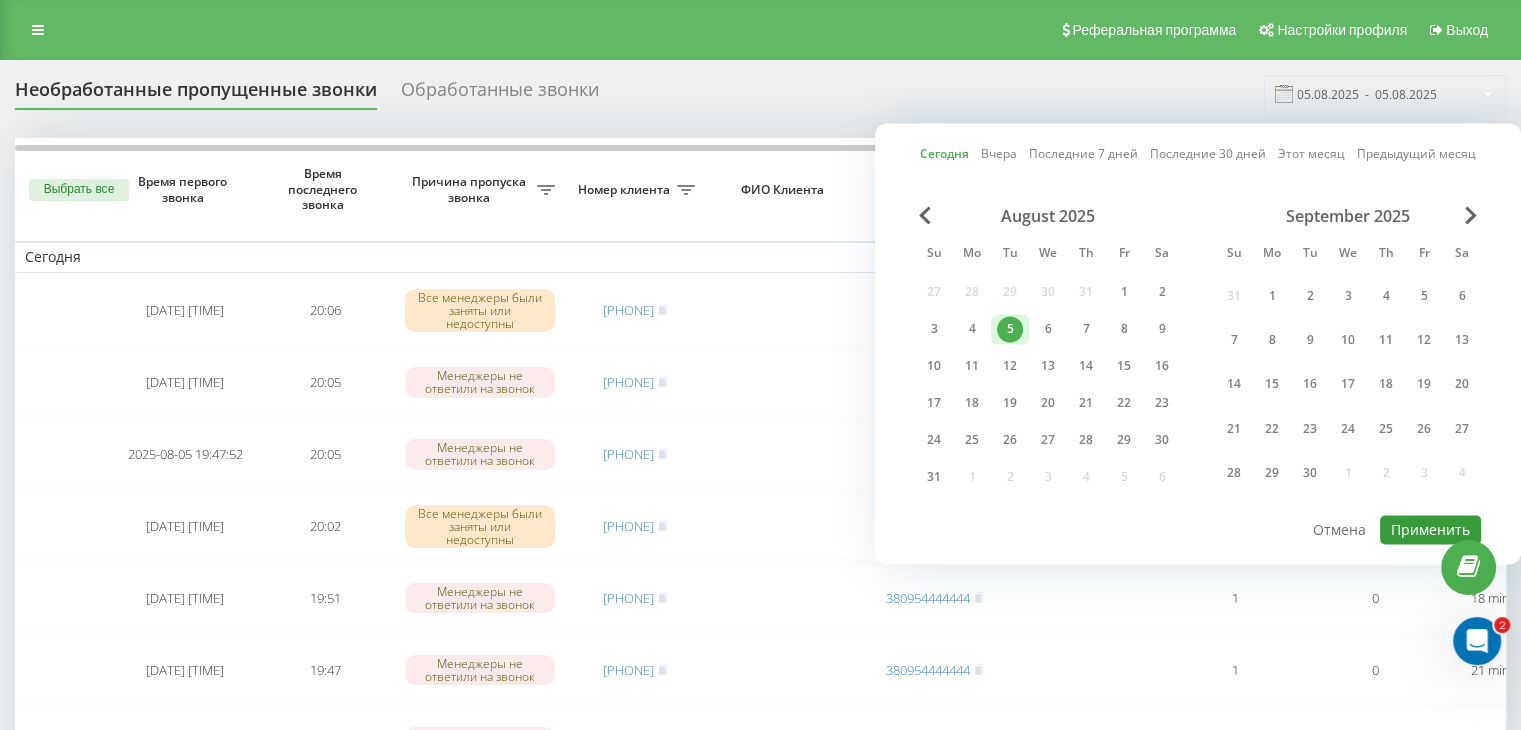 click on "Применить" at bounding box center (1430, 529) 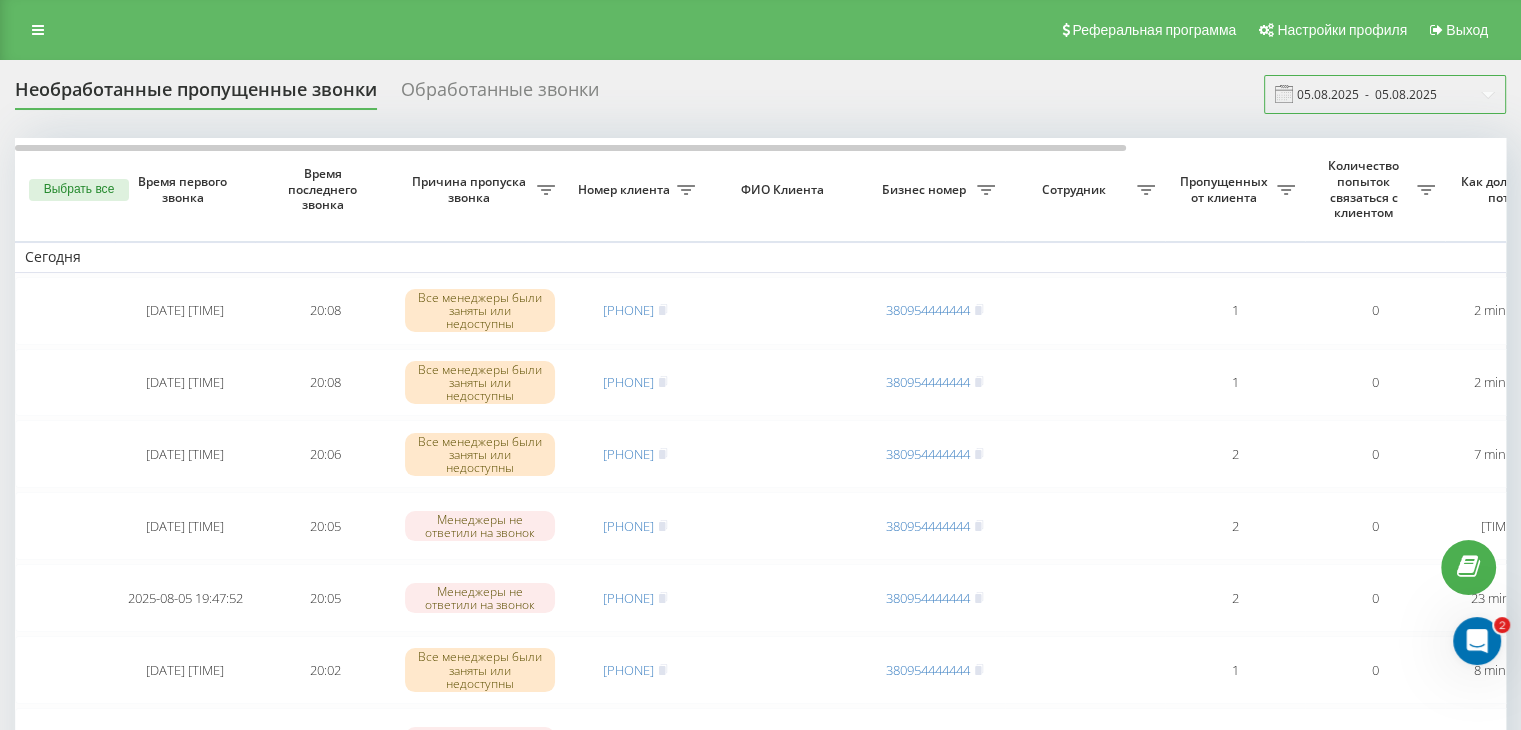 click on "05.08.2025  -  05.08.2025" at bounding box center (1385, 94) 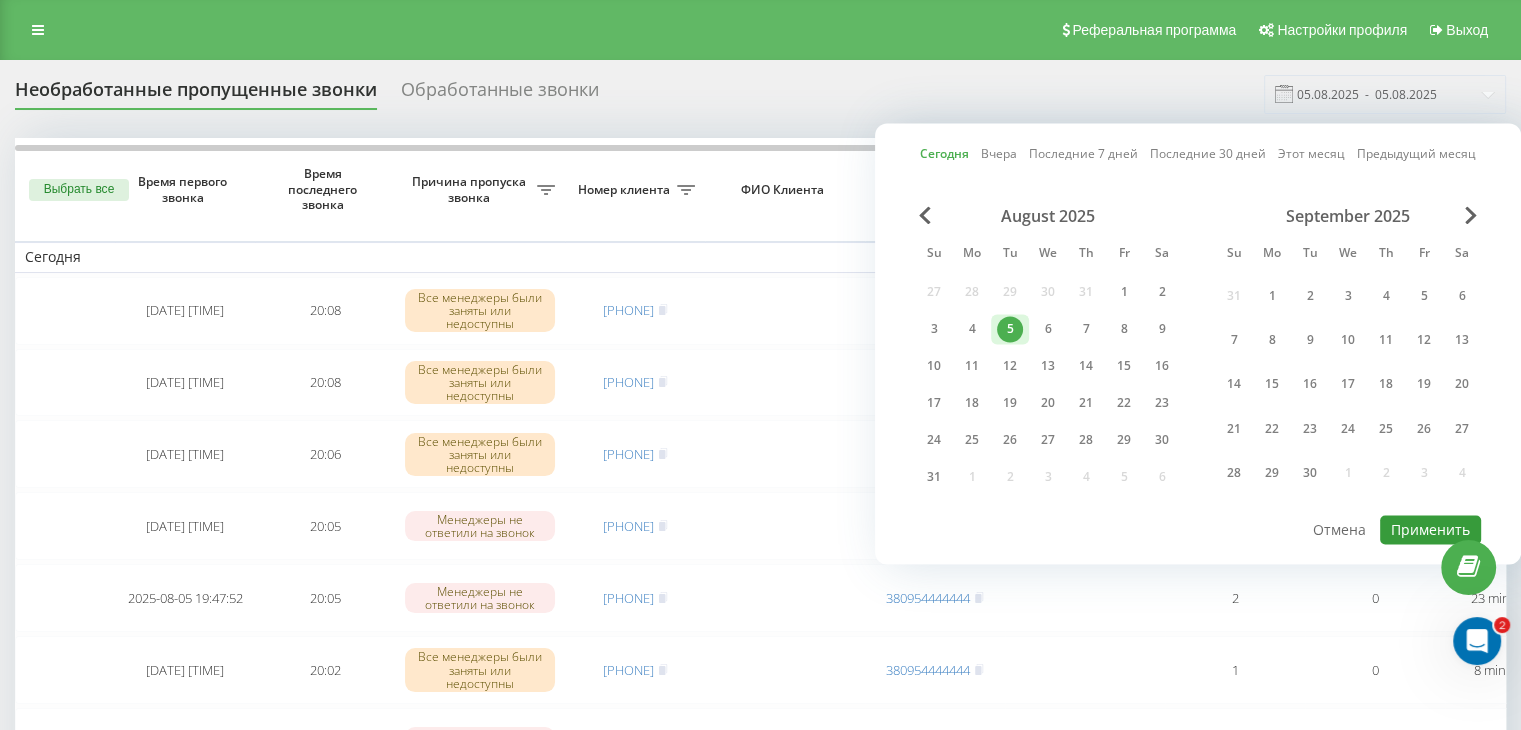 click on "Применить" at bounding box center [1430, 529] 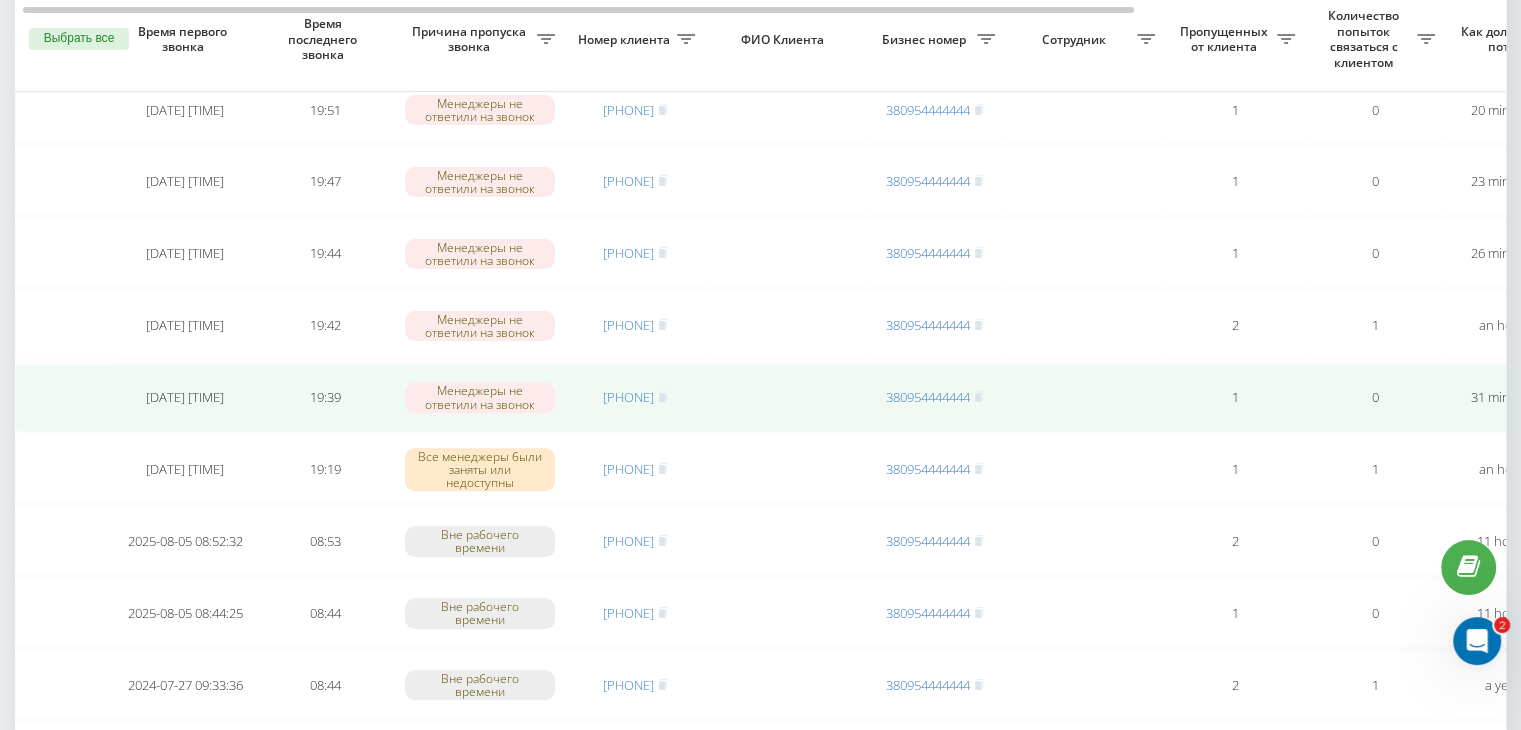 scroll, scrollTop: 600, scrollLeft: 0, axis: vertical 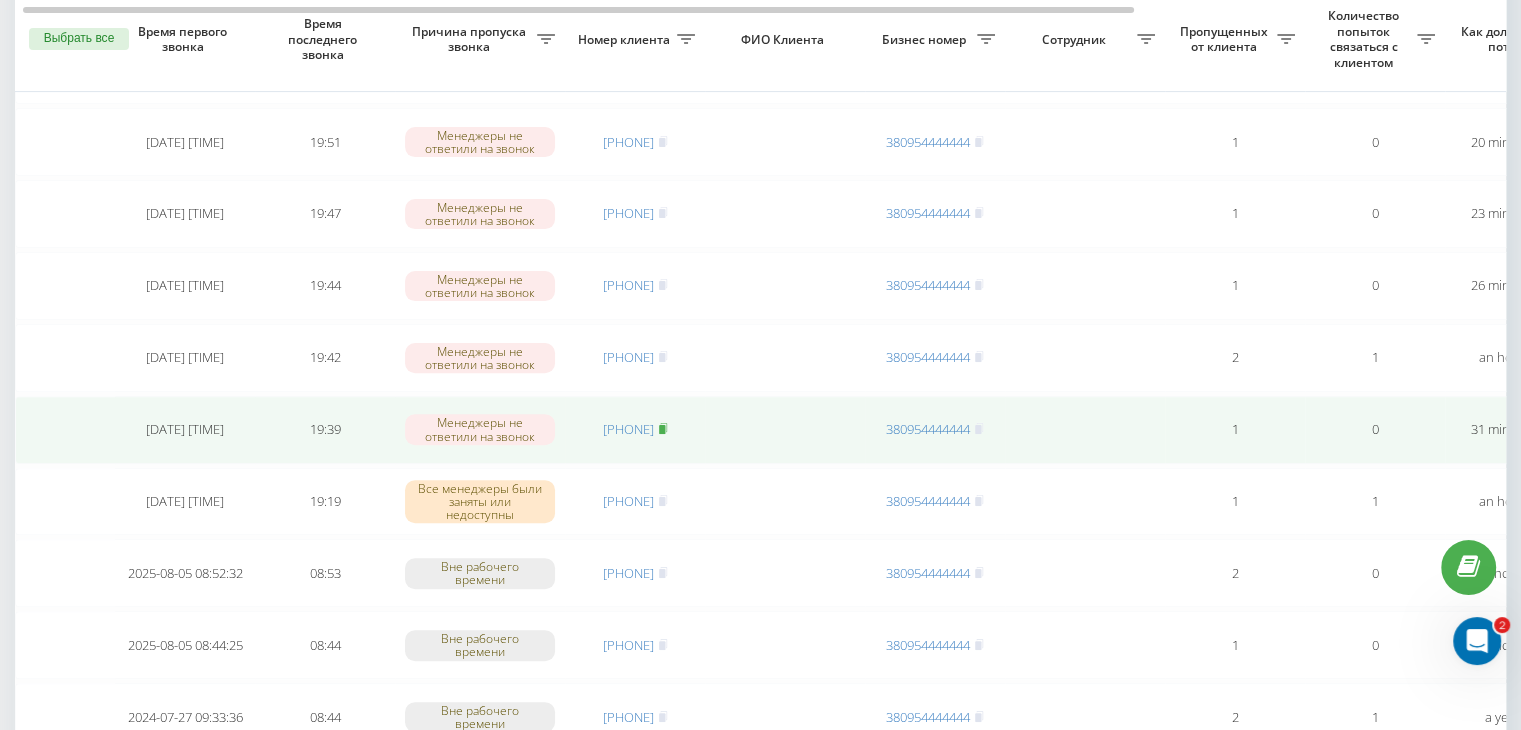 click 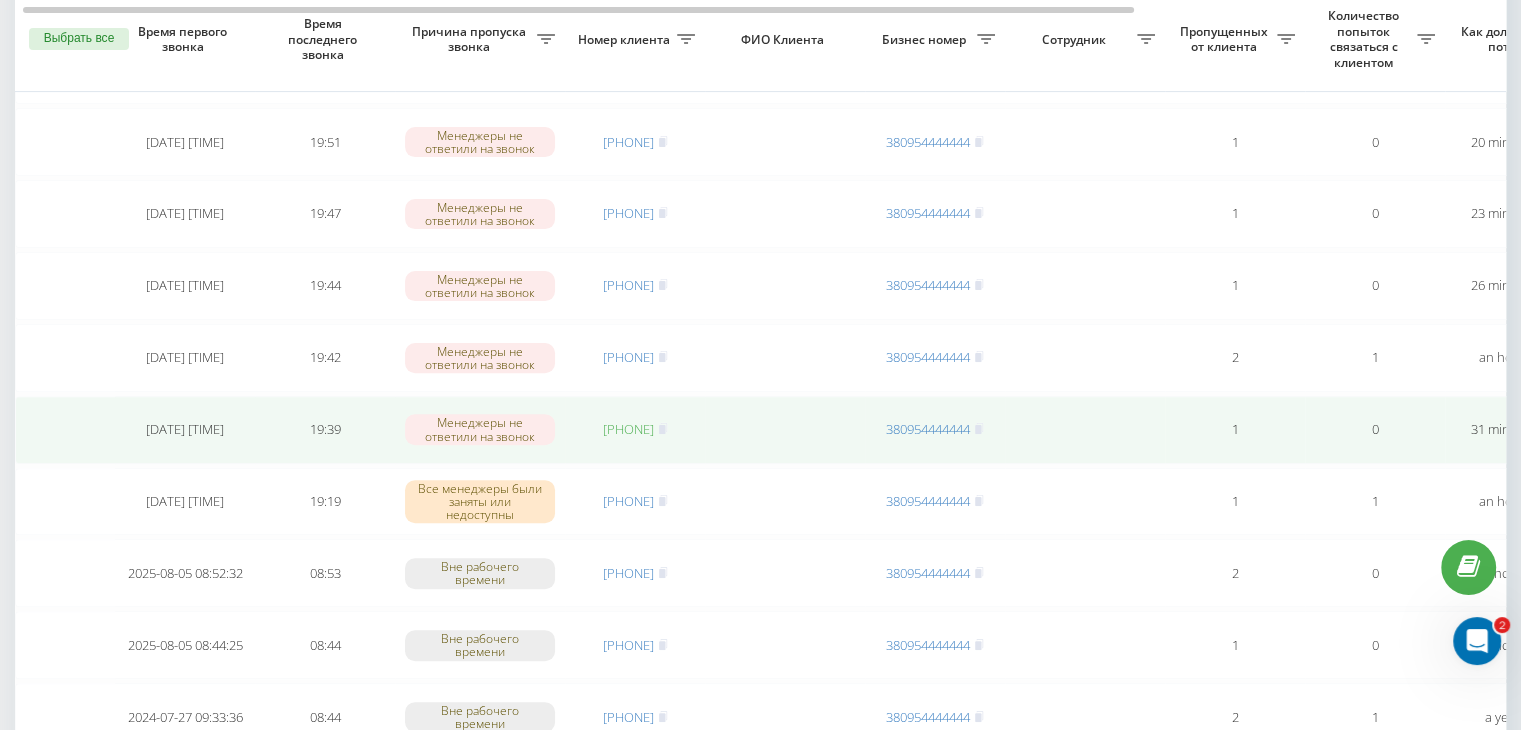 click on "[PHONE]" at bounding box center (628, 429) 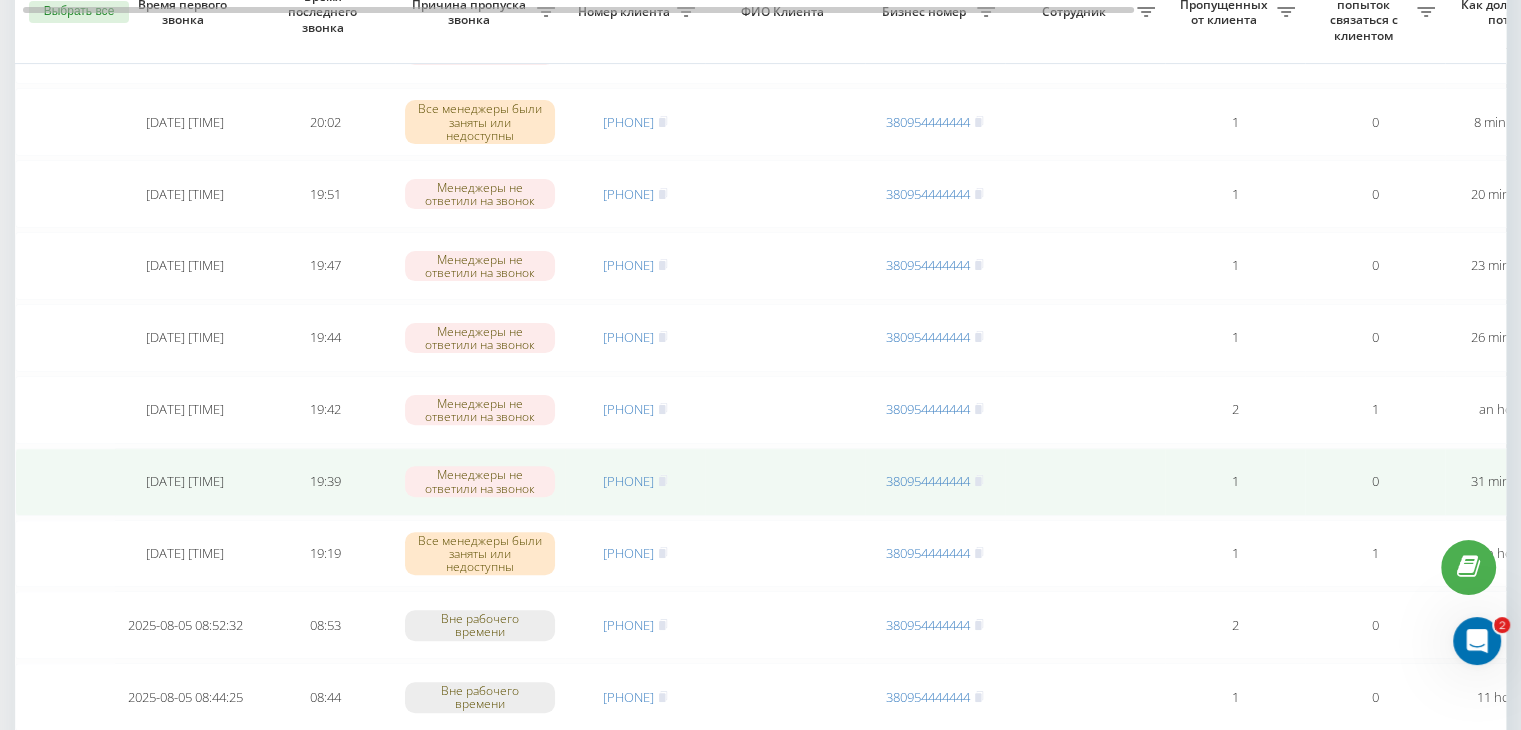 scroll, scrollTop: 500, scrollLeft: 0, axis: vertical 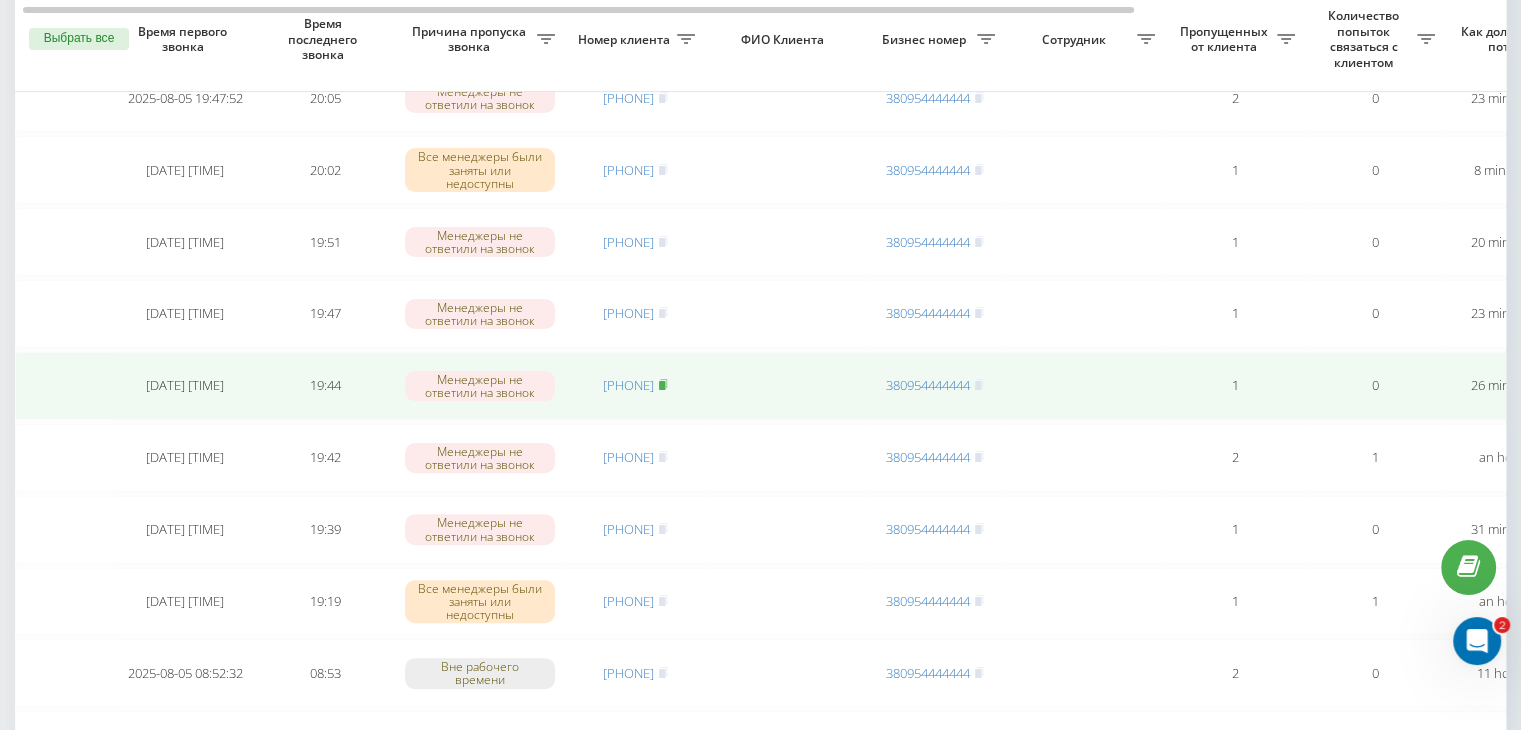 click 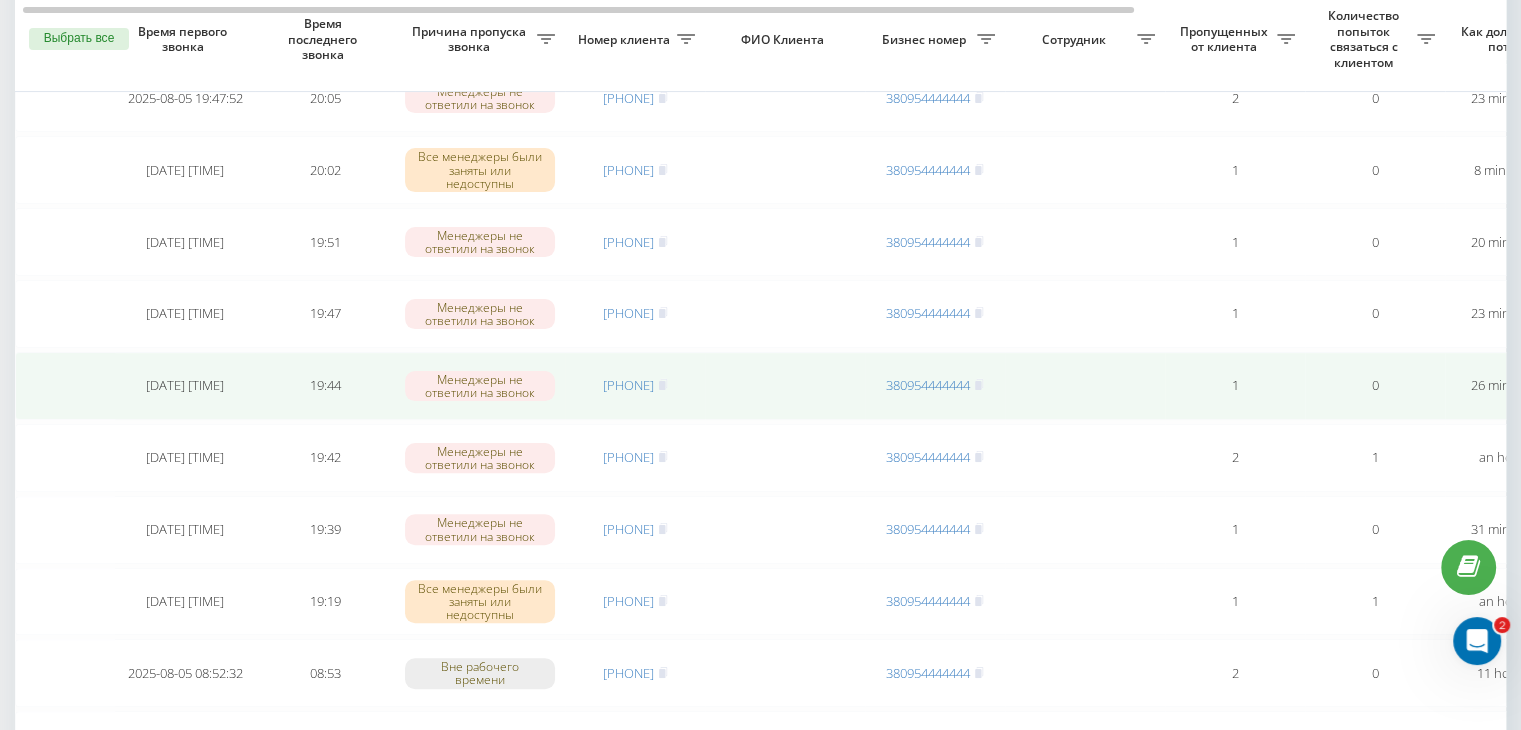 drag, startPoint x: 679, startPoint y: 306, endPoint x: 682, endPoint y: 348, distance: 42.107006 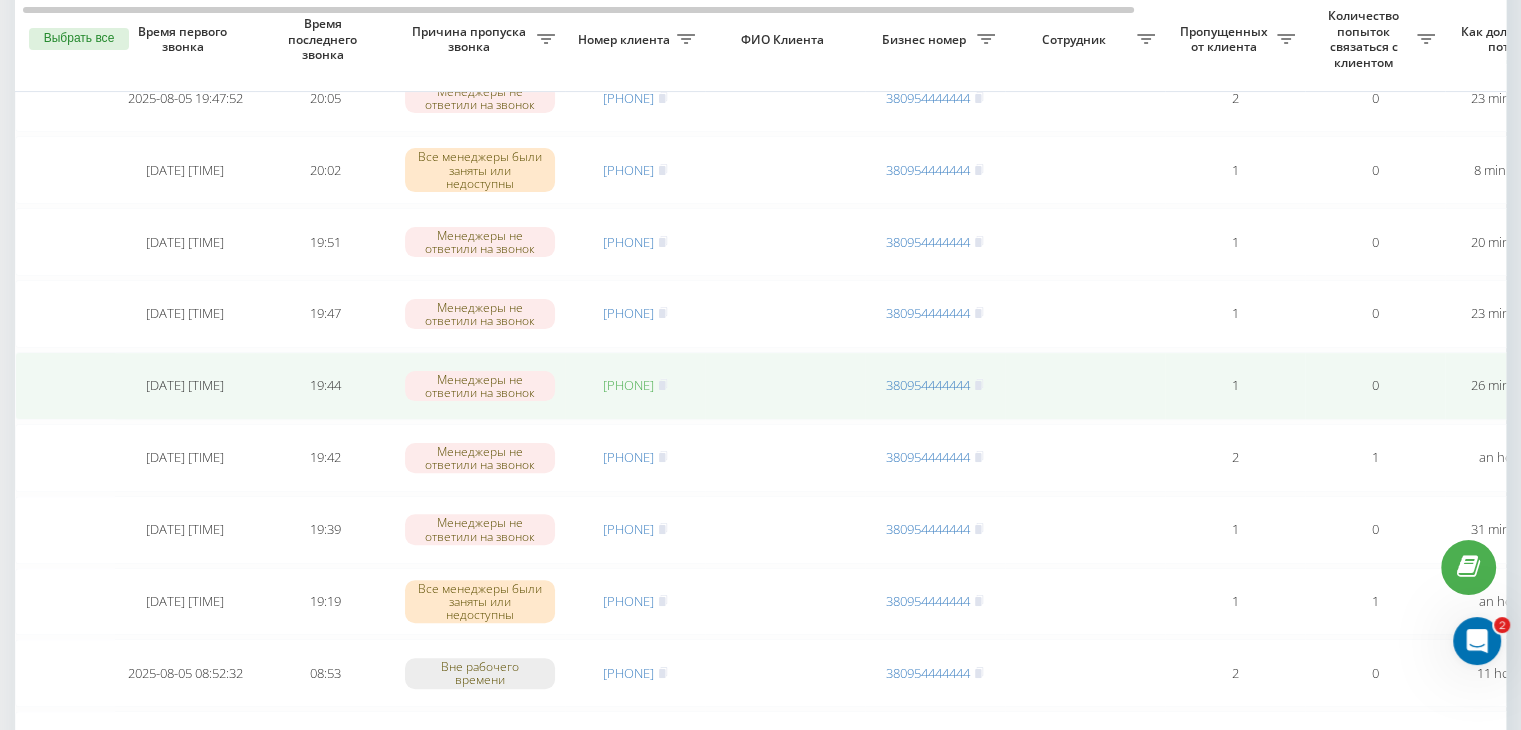 click on "[PHONE]" at bounding box center (628, 385) 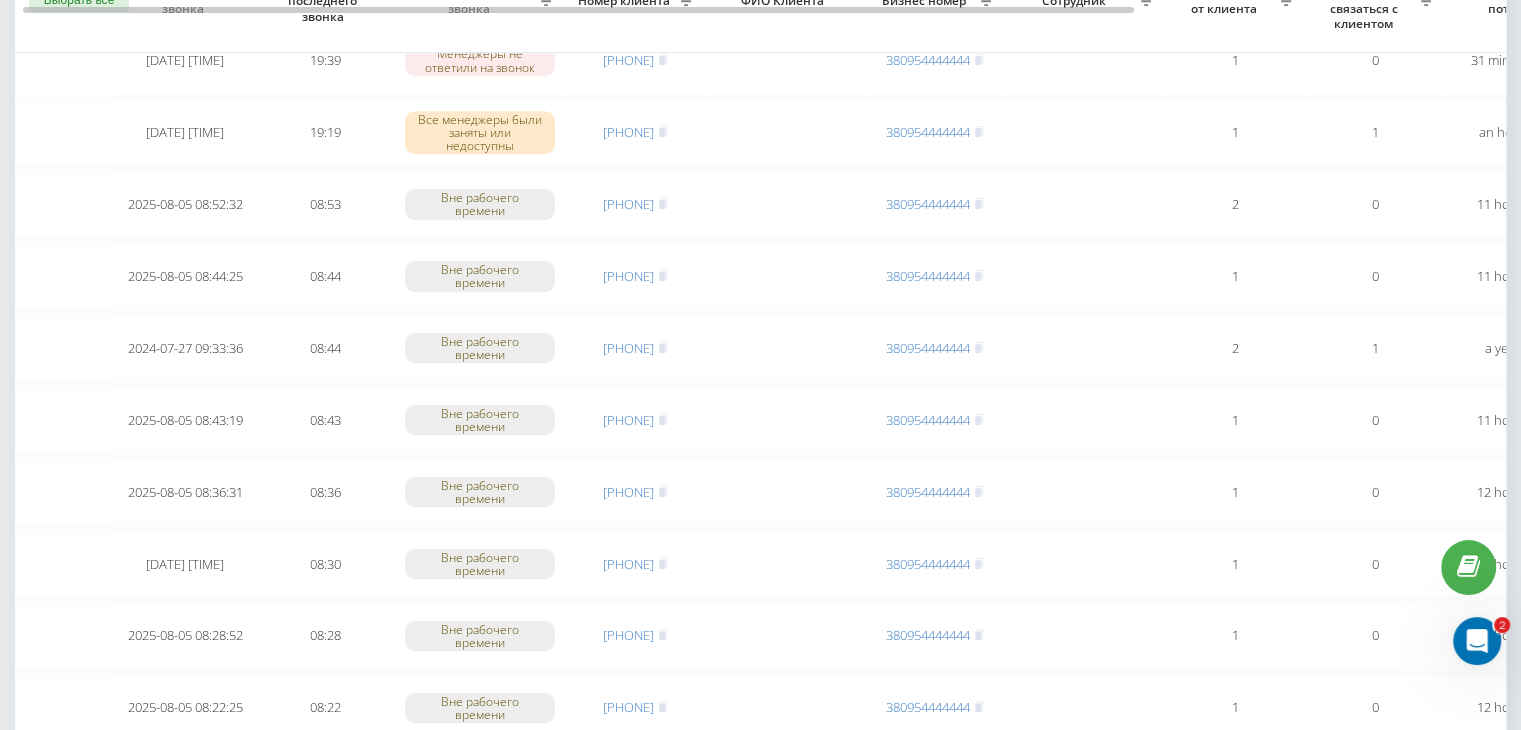 scroll, scrollTop: 747, scrollLeft: 0, axis: vertical 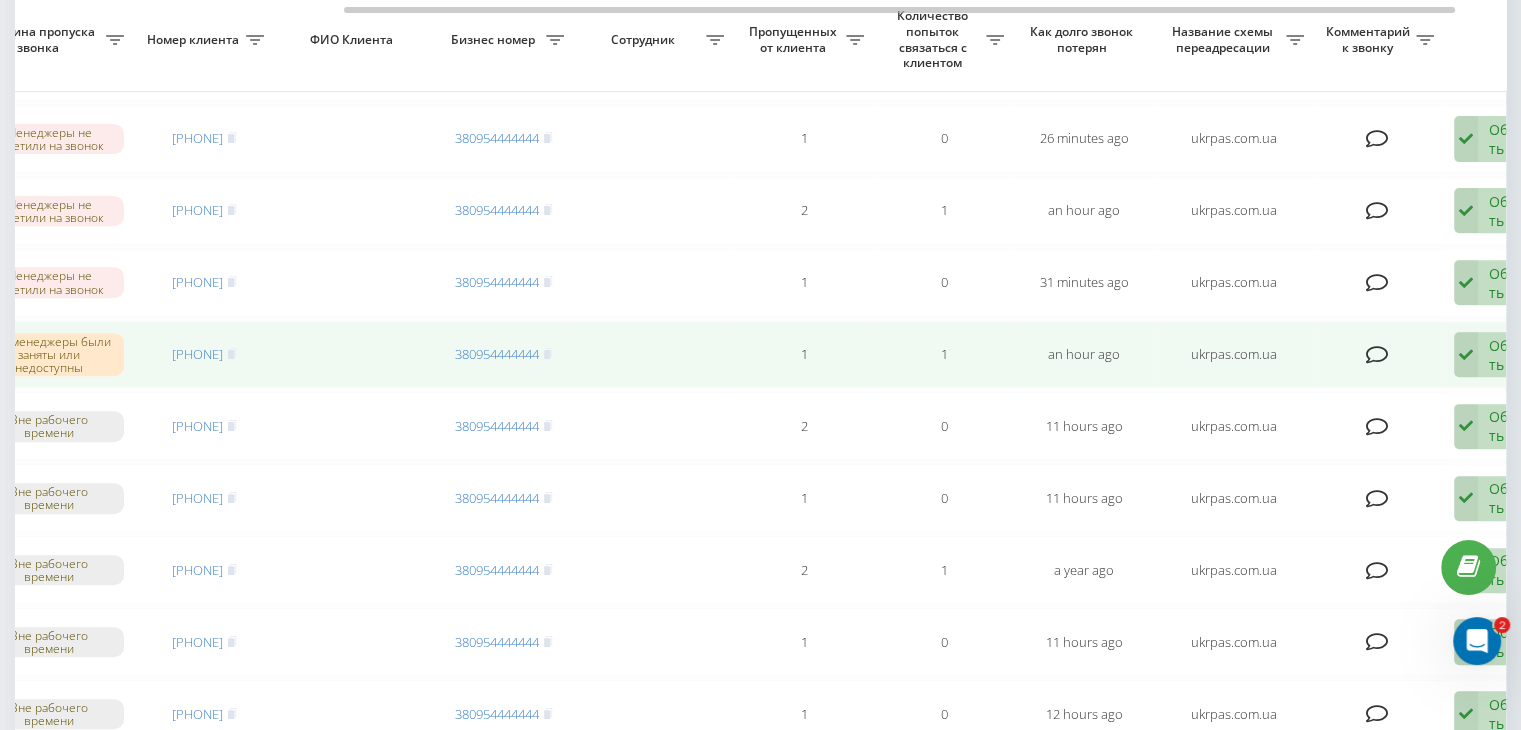 click at bounding box center (1466, 355) 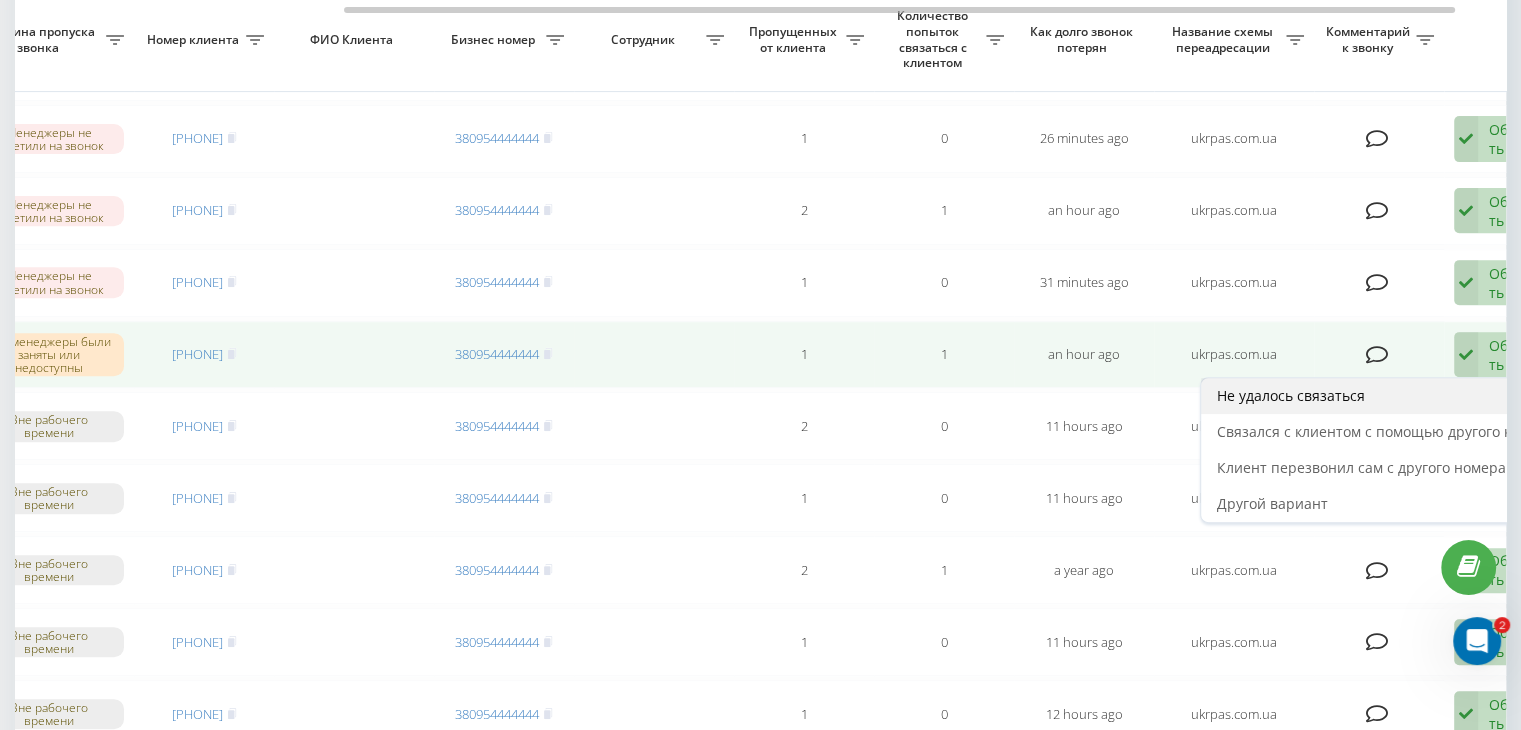 click on "Не удалось связаться" at bounding box center (1384, 396) 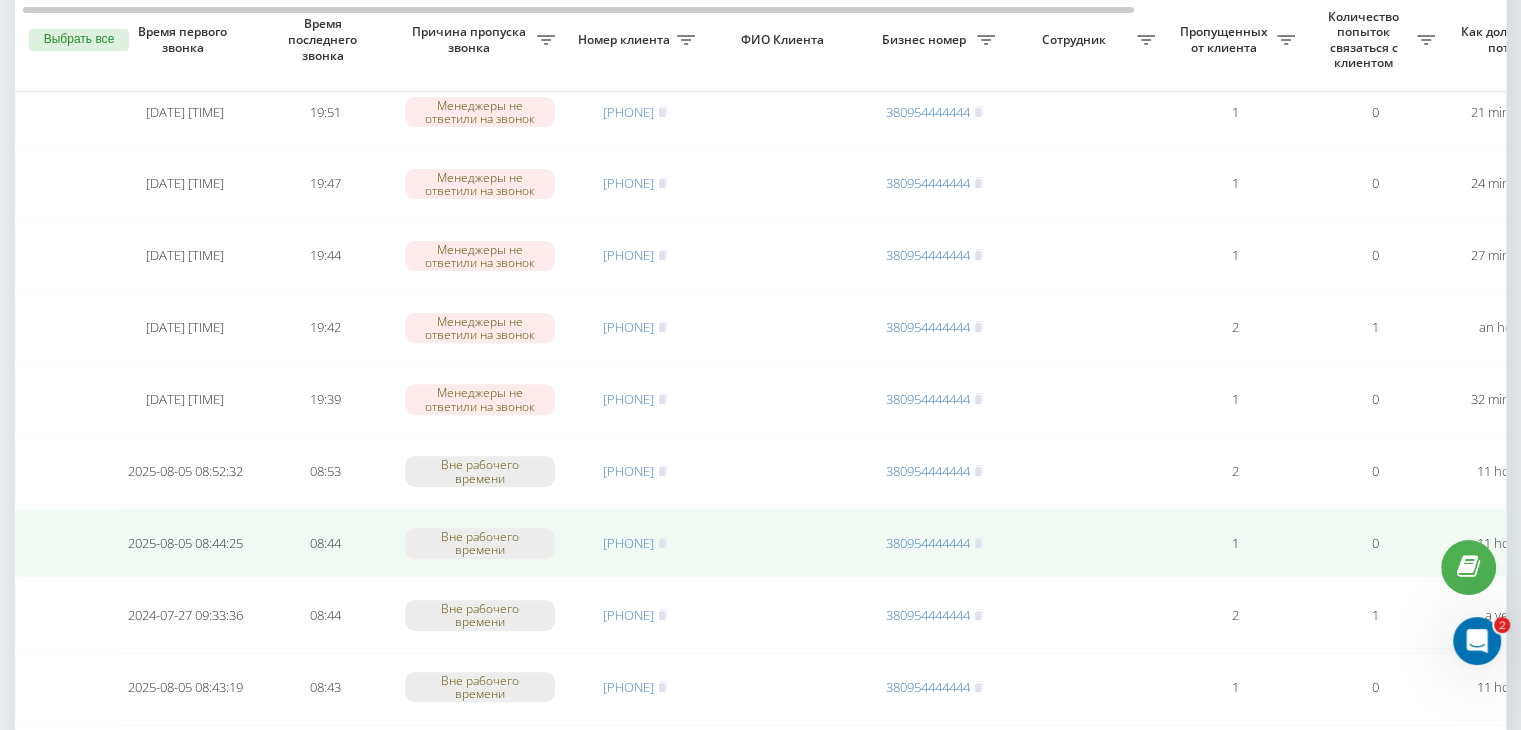 scroll, scrollTop: 600, scrollLeft: 0, axis: vertical 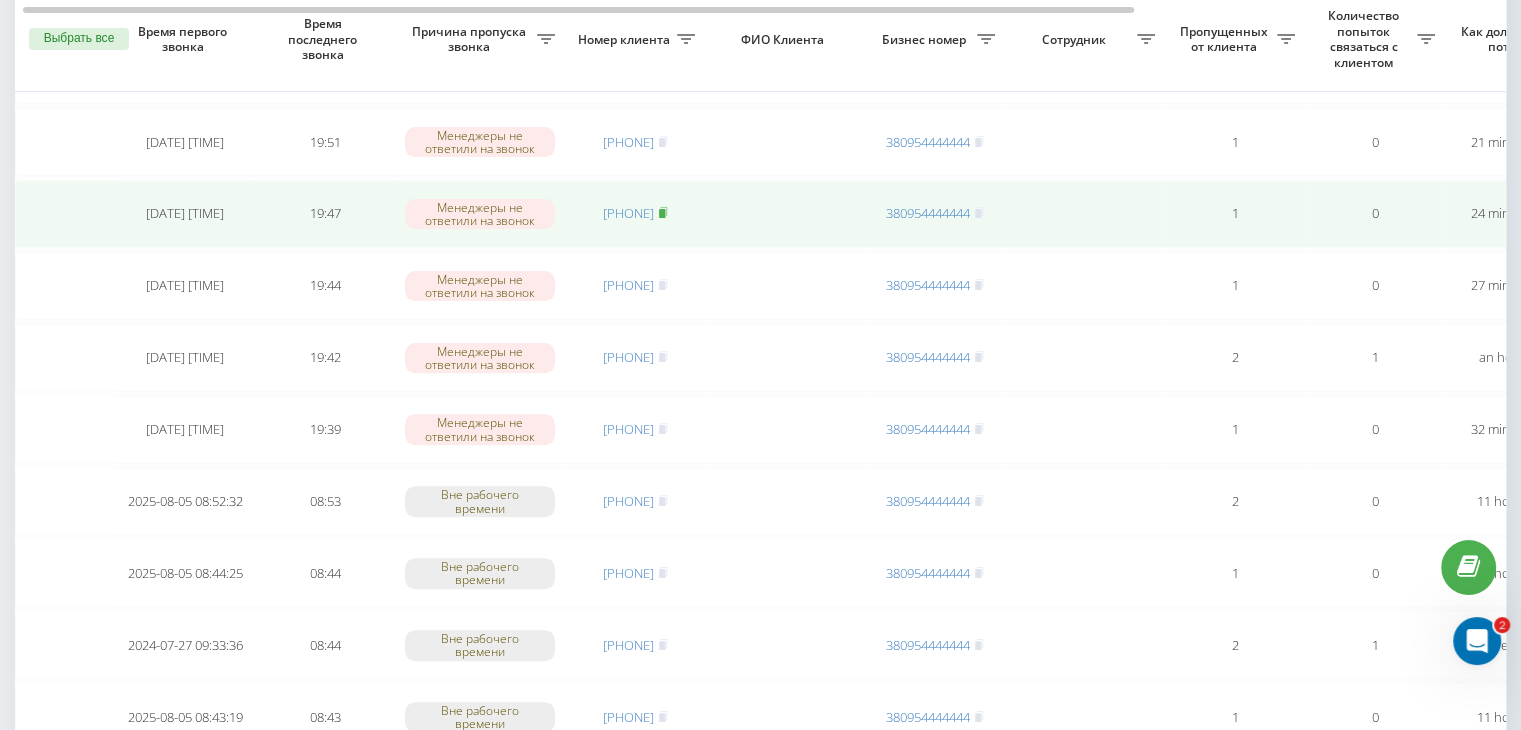 click 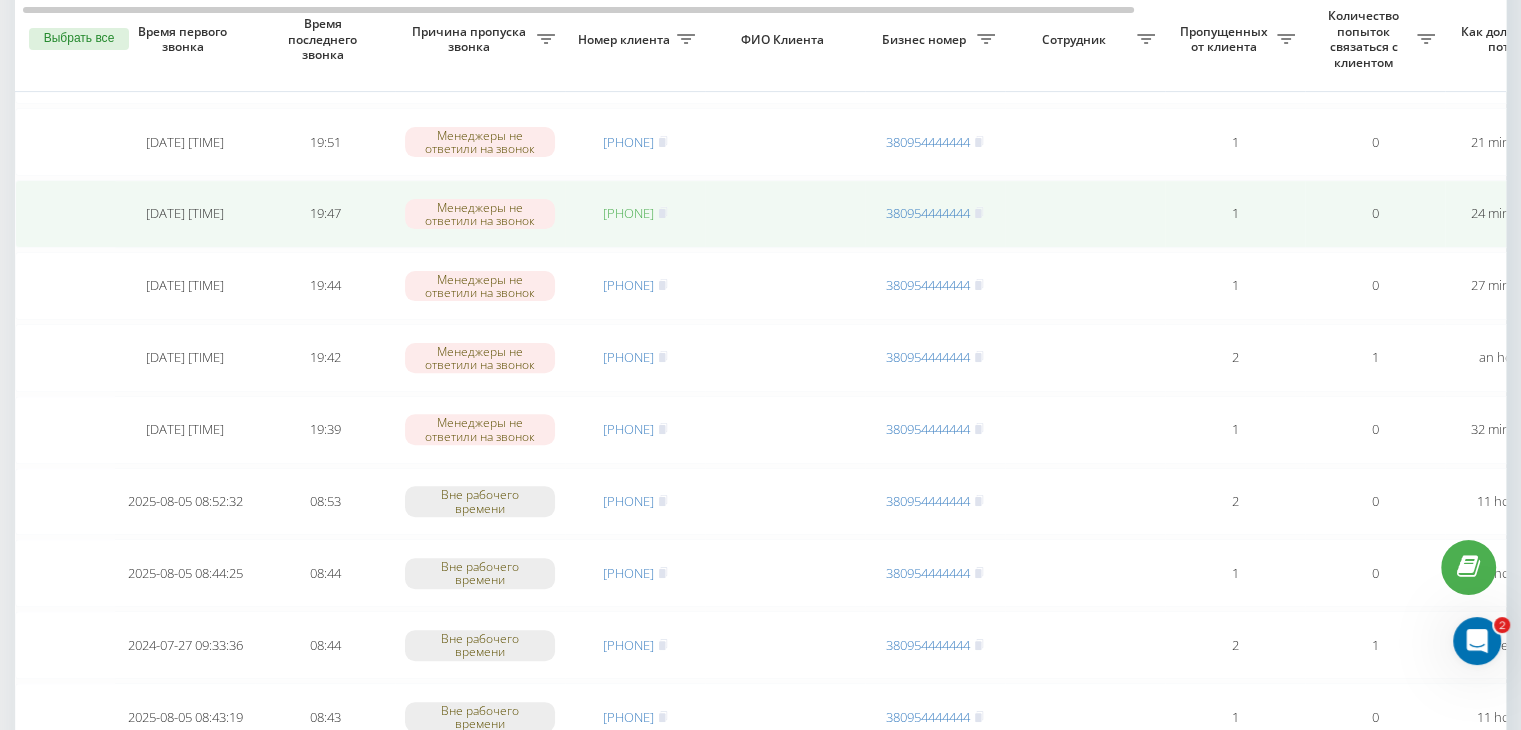 click on "[PHONE]" at bounding box center [628, 213] 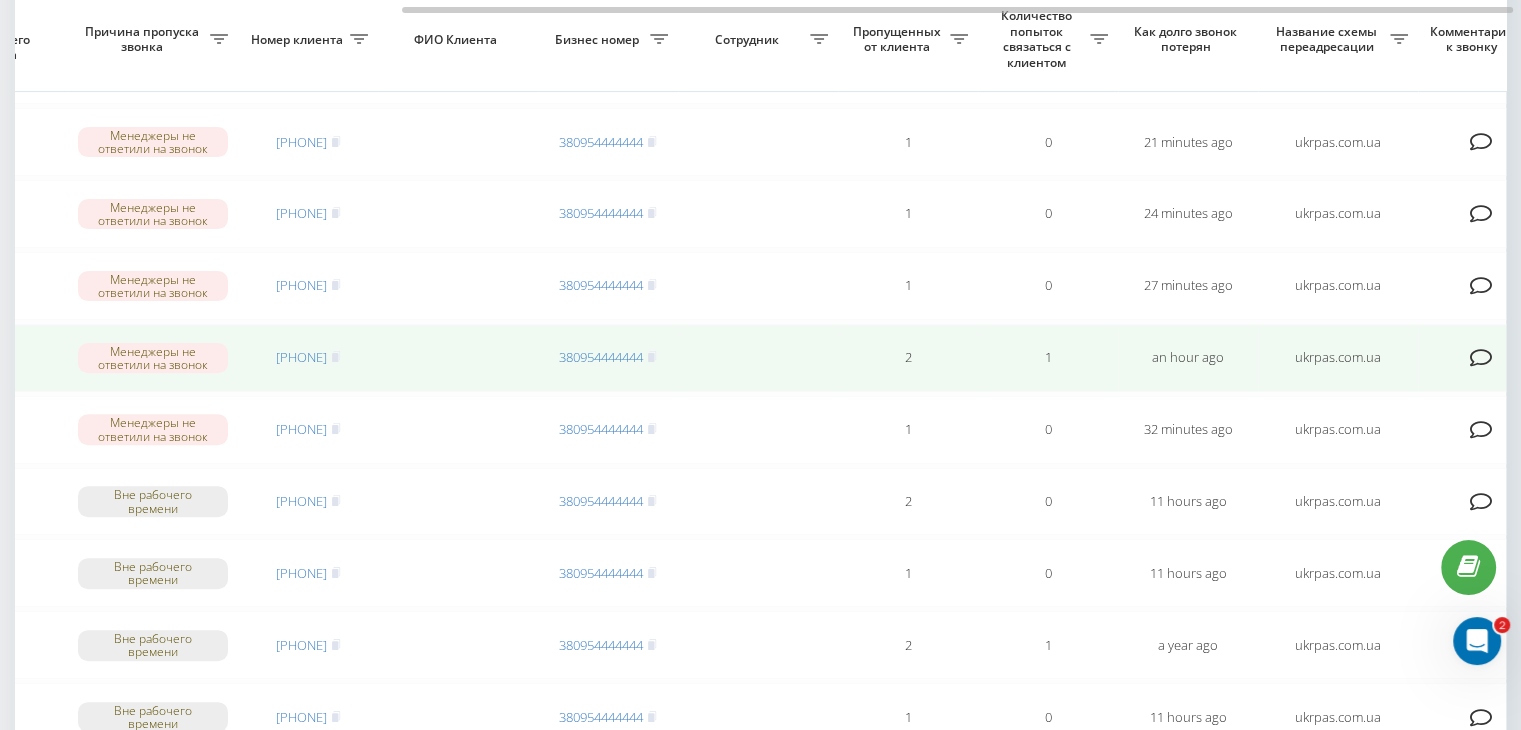 scroll, scrollTop: 0, scrollLeft: 508, axis: horizontal 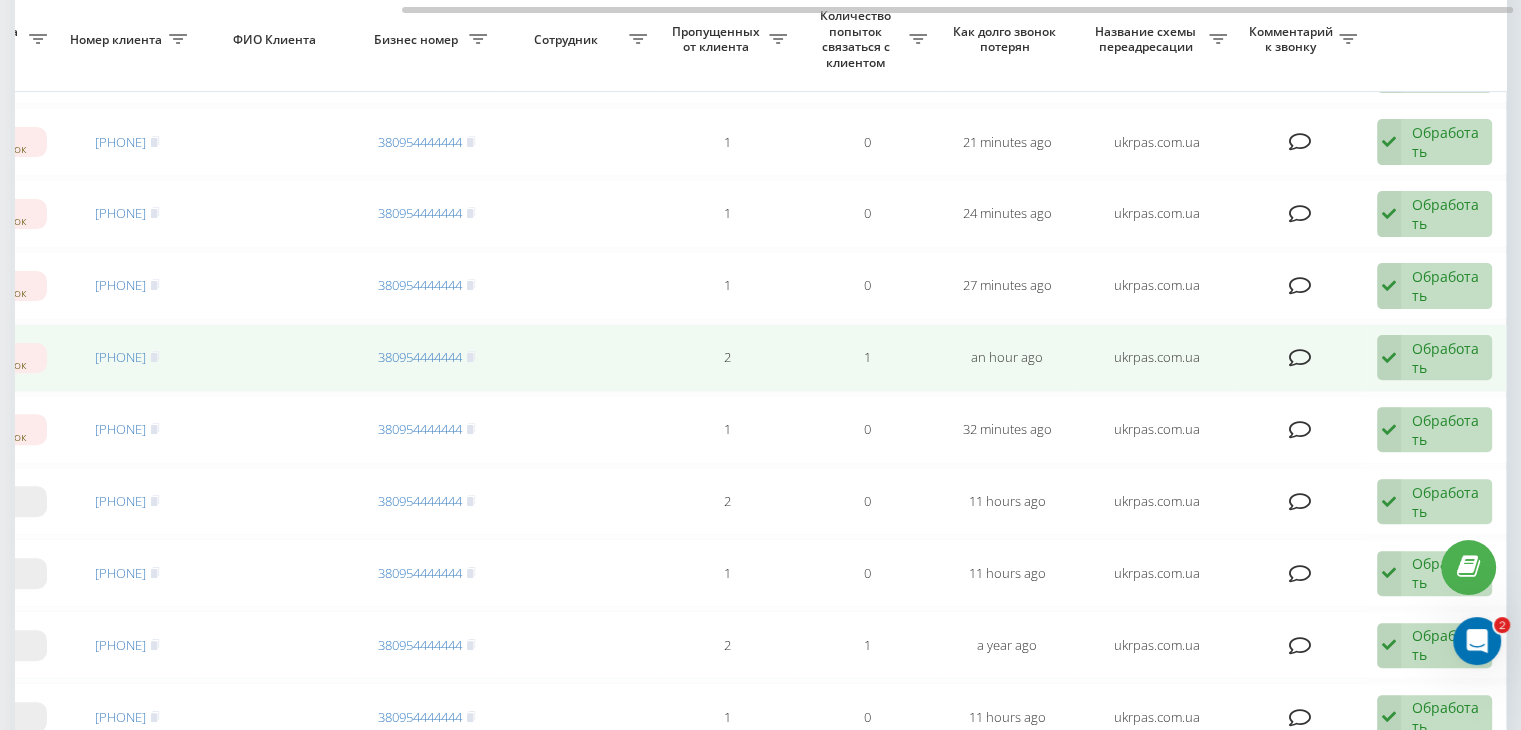click on "Обработать Не удалось связаться Связался с клиентом с помощью другого канала Клиент перезвонил сам с другого номера Другой вариант" at bounding box center (1434, 358) 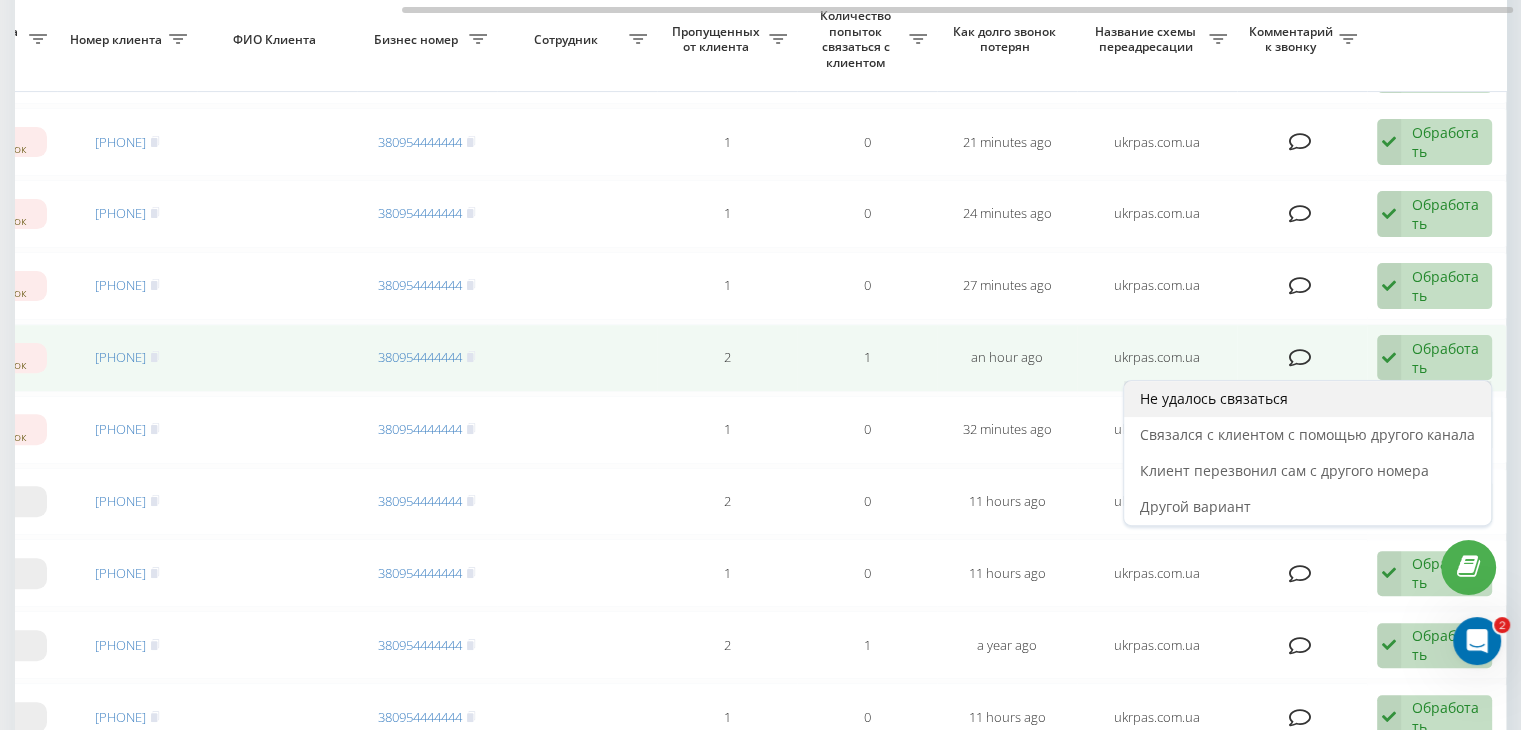 click on "Не удалось связаться" at bounding box center (1307, 399) 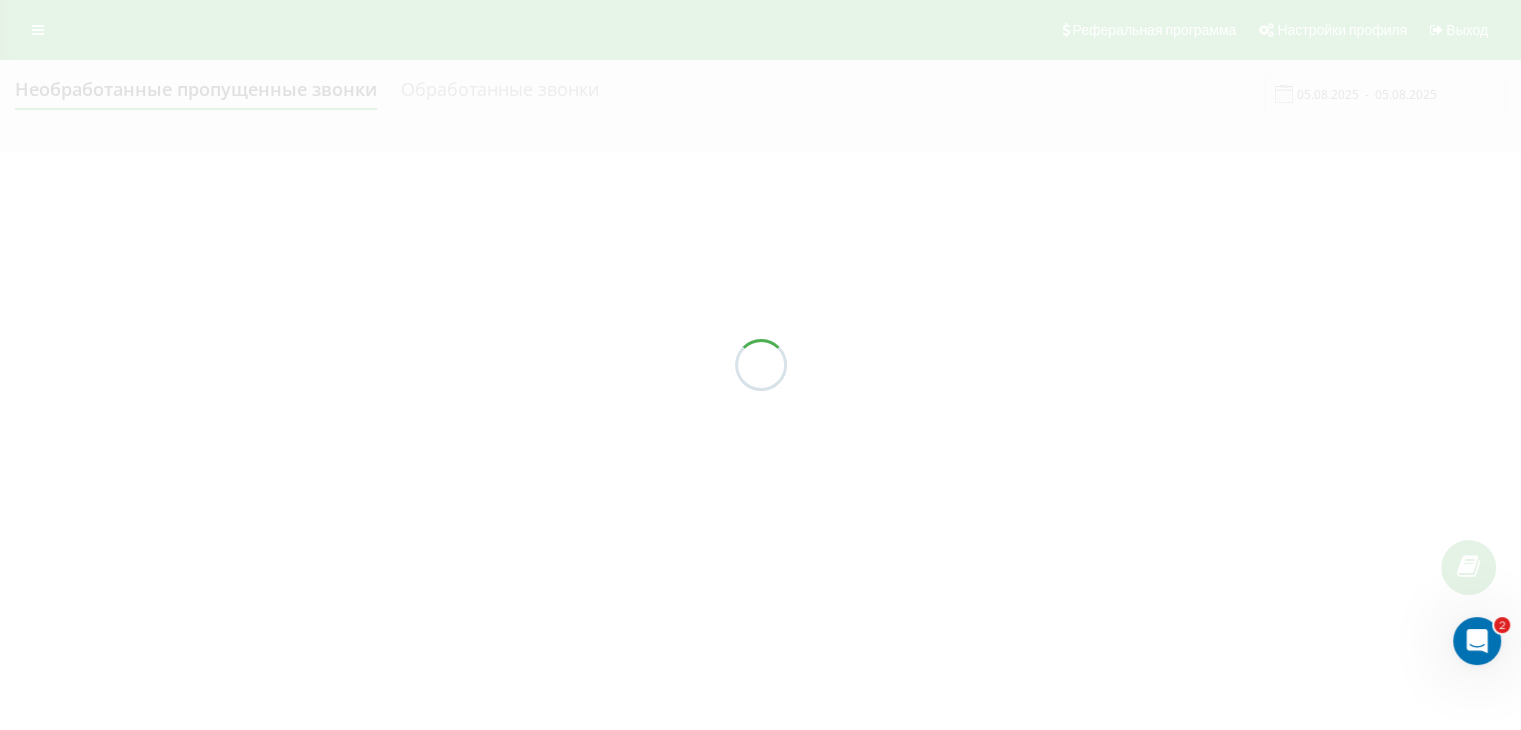 scroll, scrollTop: 0, scrollLeft: 0, axis: both 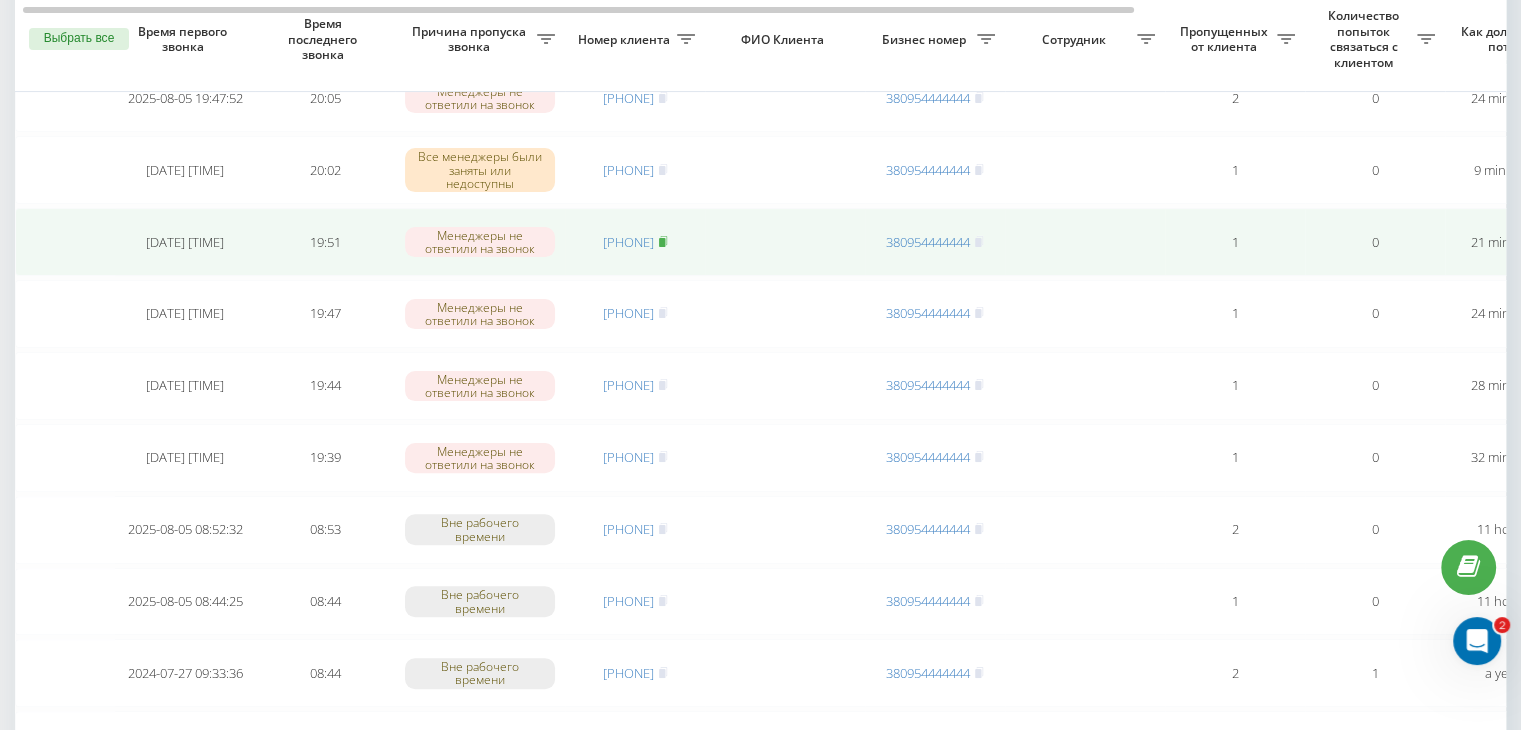 click 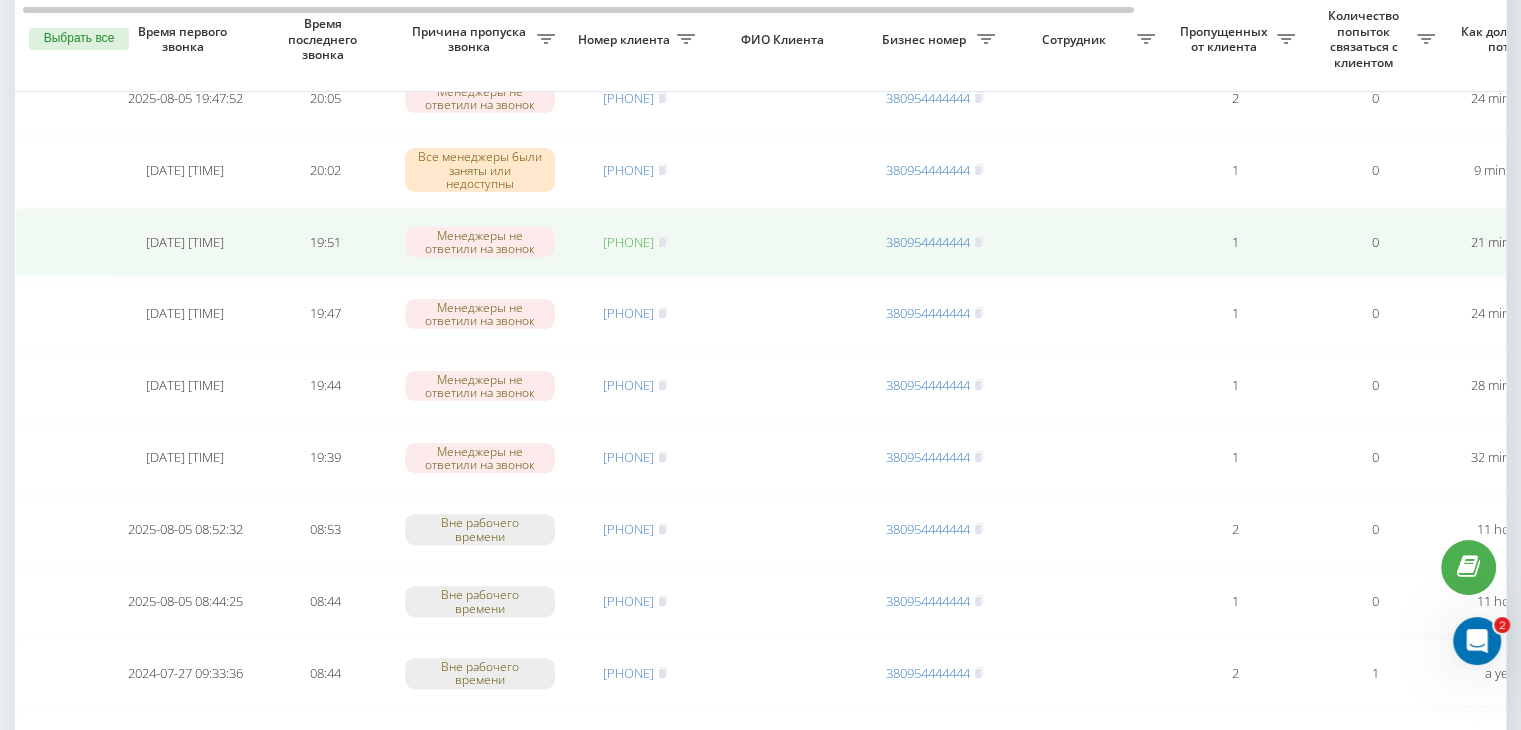 click on "[PHONE]" at bounding box center [628, 242] 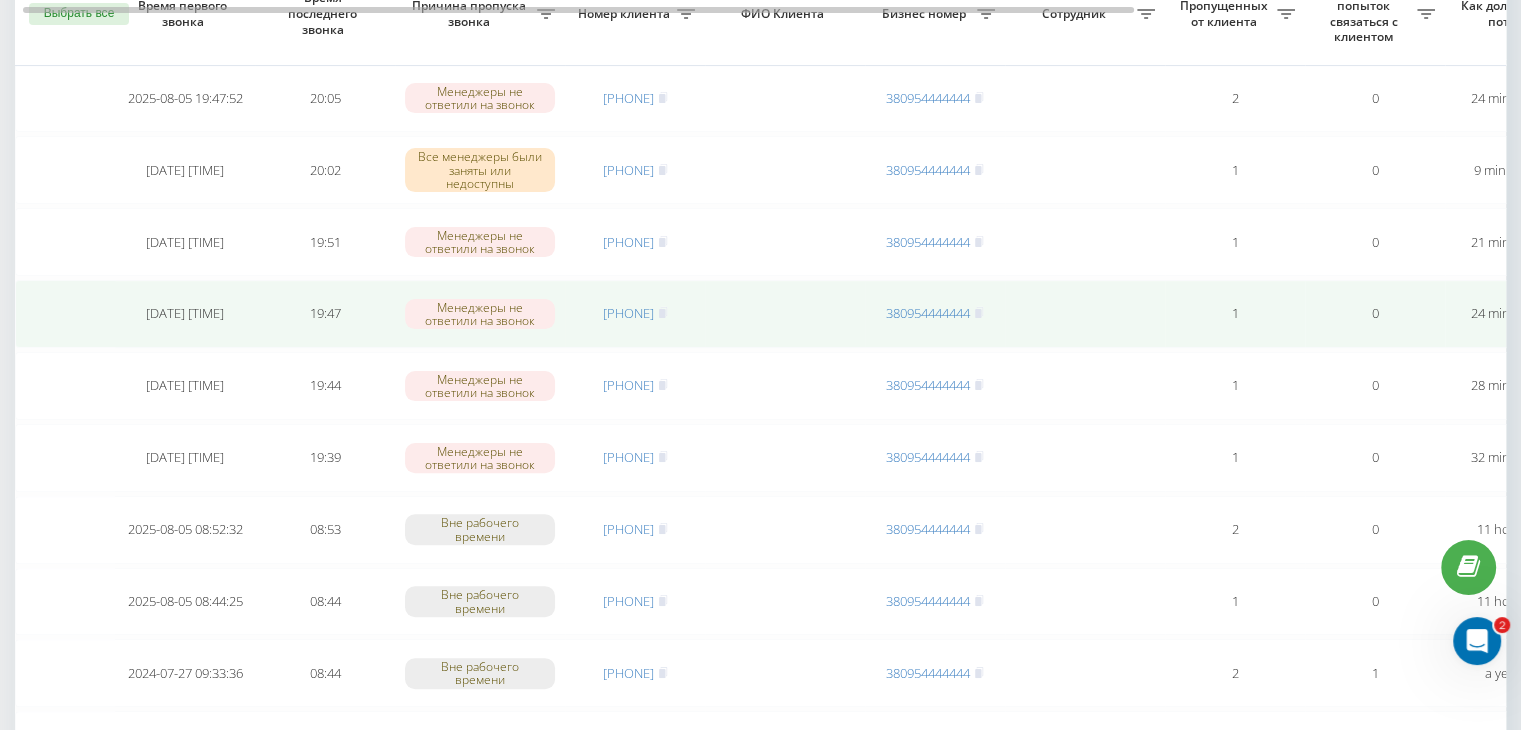 scroll, scrollTop: 400, scrollLeft: 0, axis: vertical 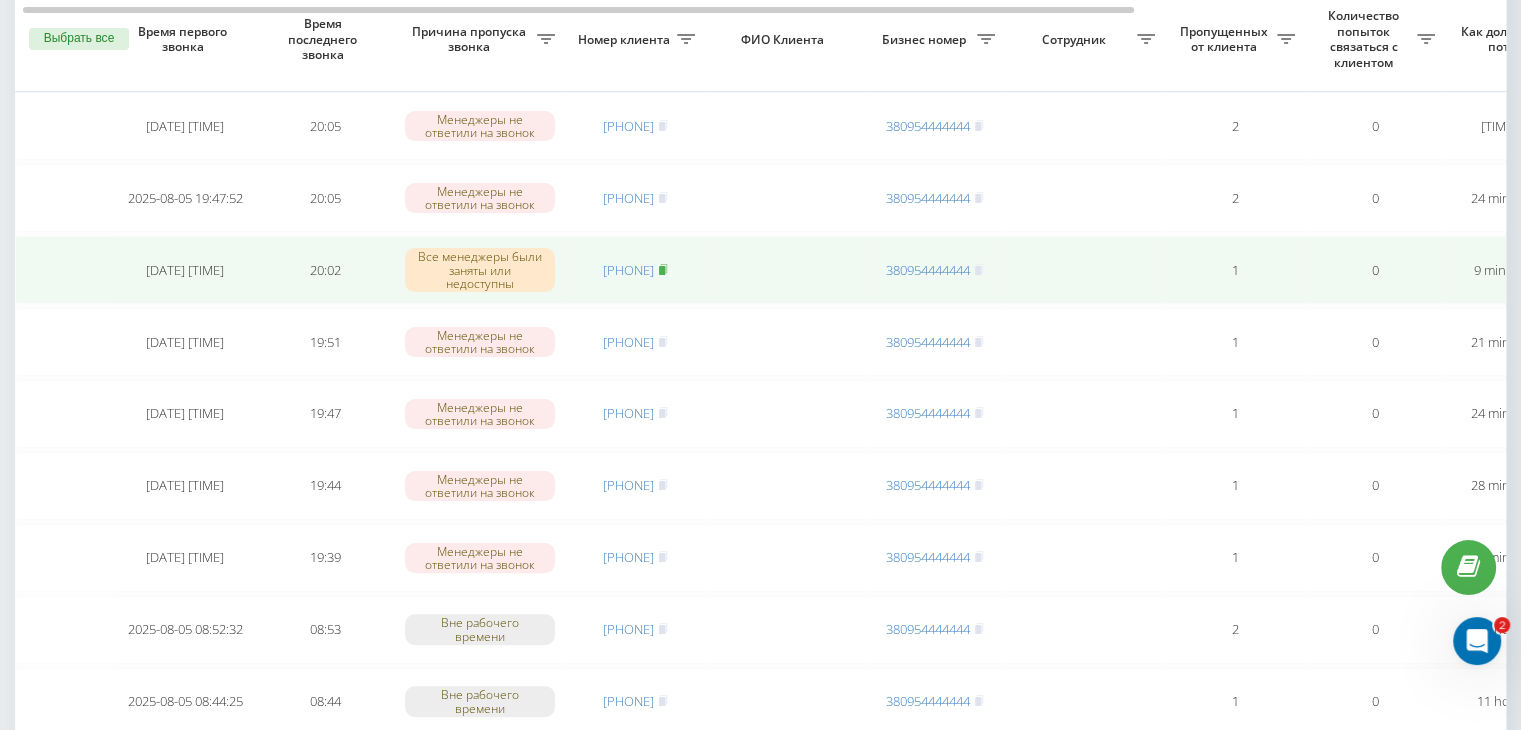 click 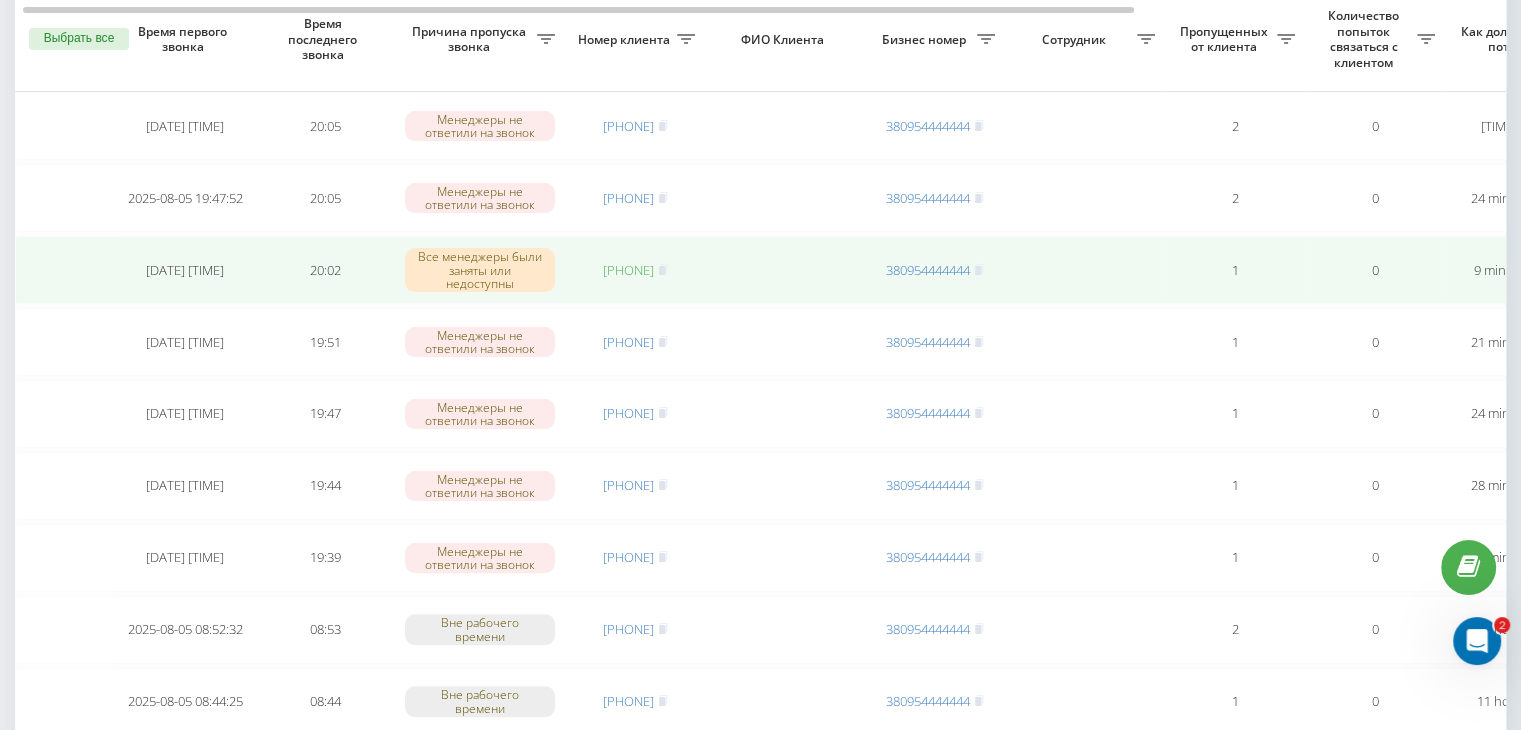 click on "[PHONE]" at bounding box center (628, 270) 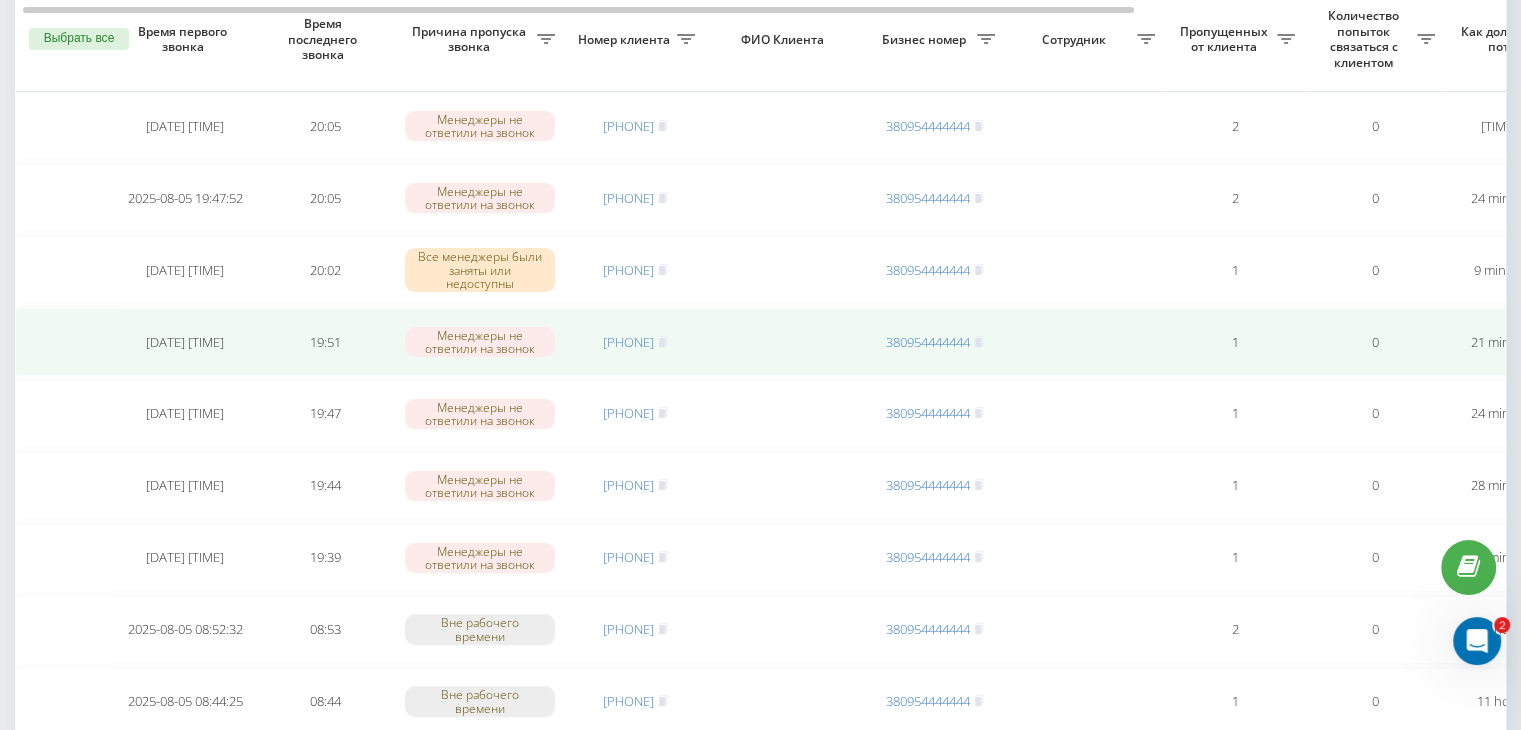 drag, startPoint x: 682, startPoint y: 195, endPoint x: 690, endPoint y: 342, distance: 147.21753 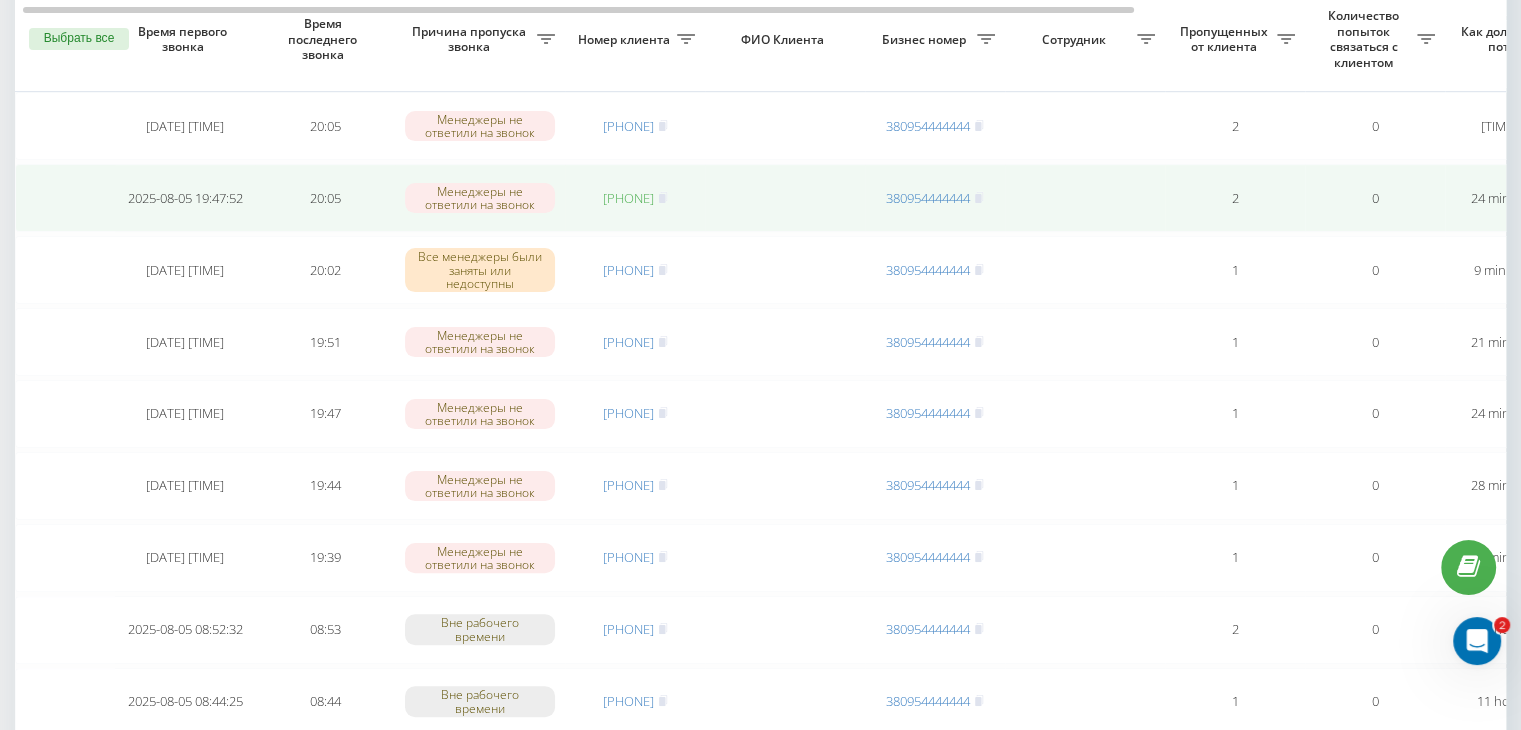 click on "[PHONE]" at bounding box center (628, 198) 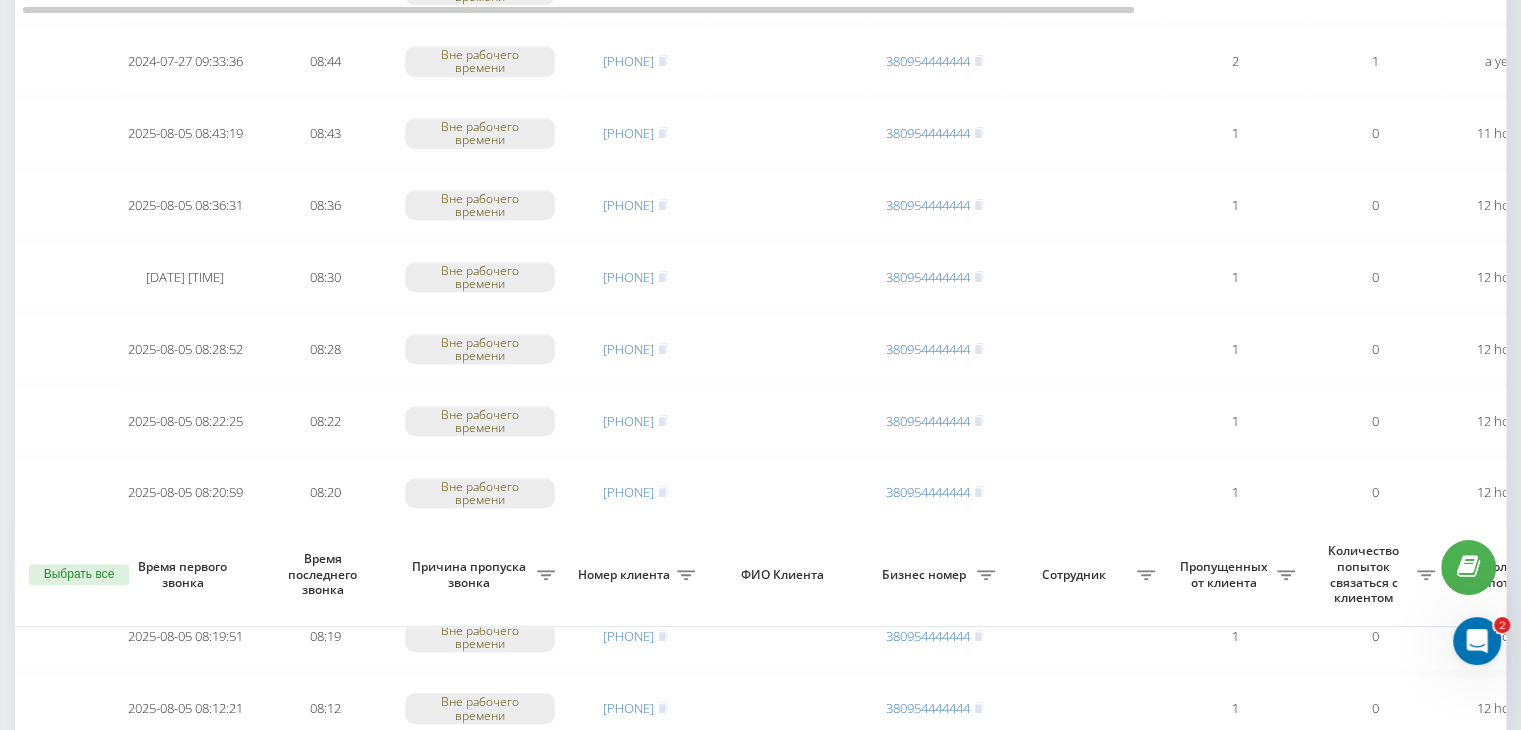 scroll, scrollTop: 1647, scrollLeft: 0, axis: vertical 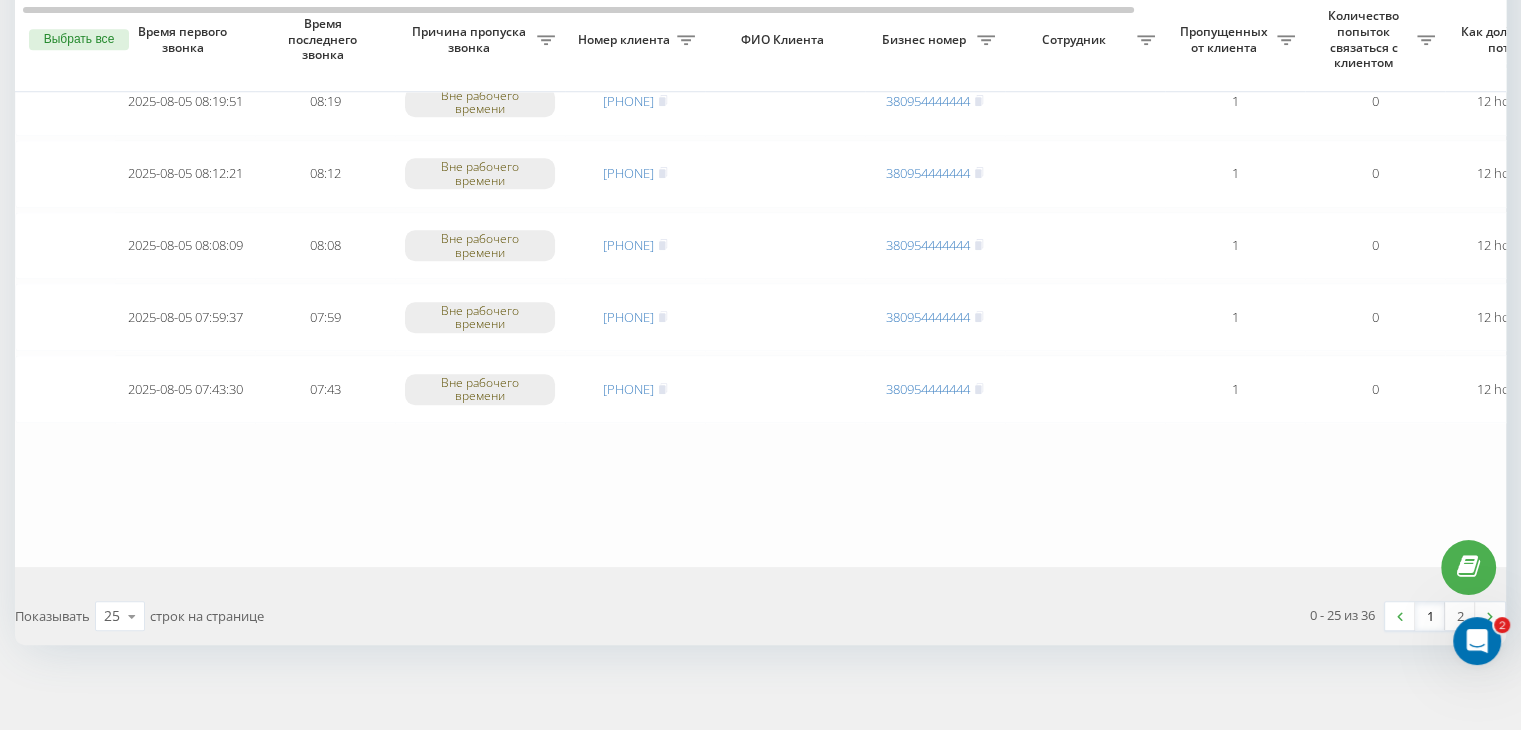 click on "1" at bounding box center (1430, 616) 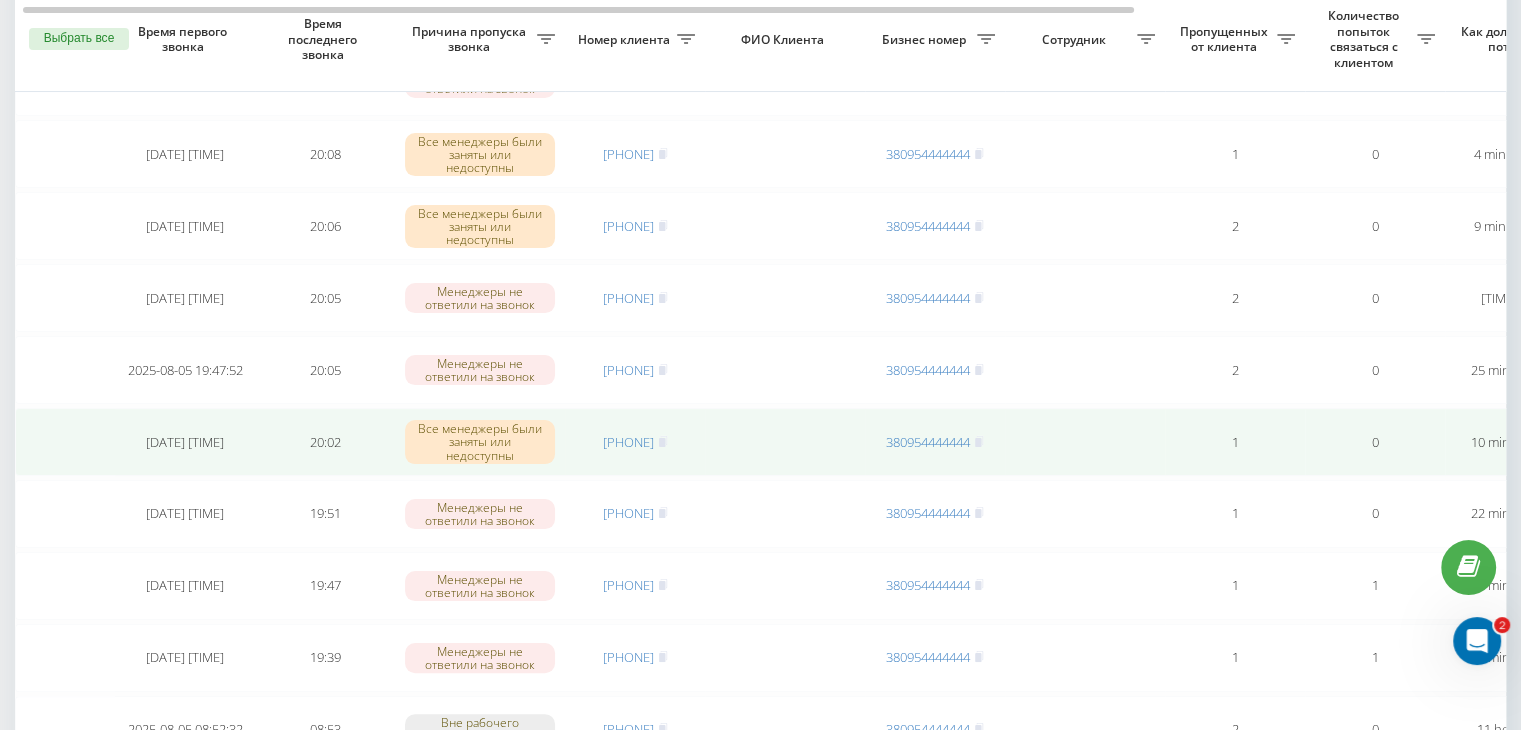 scroll, scrollTop: 300, scrollLeft: 0, axis: vertical 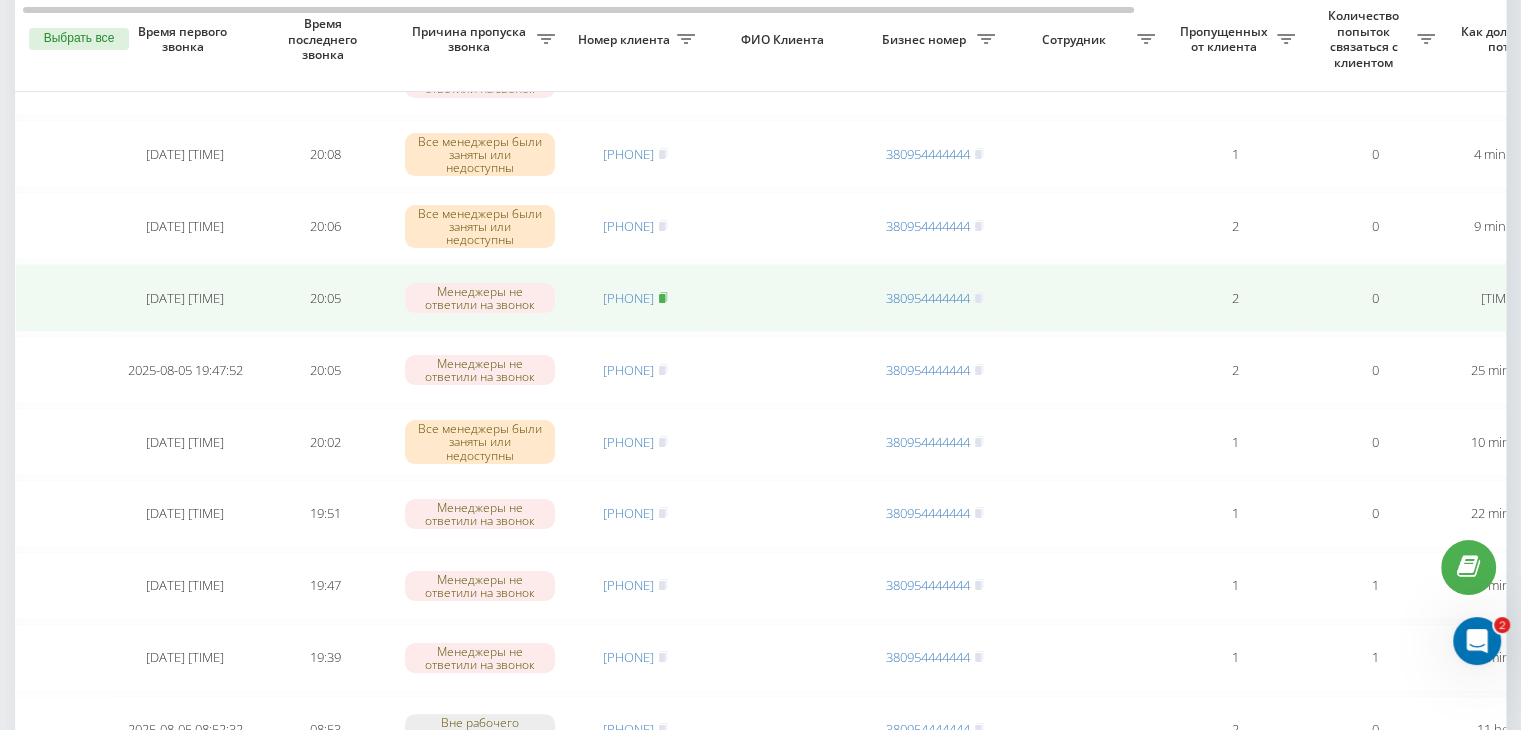click 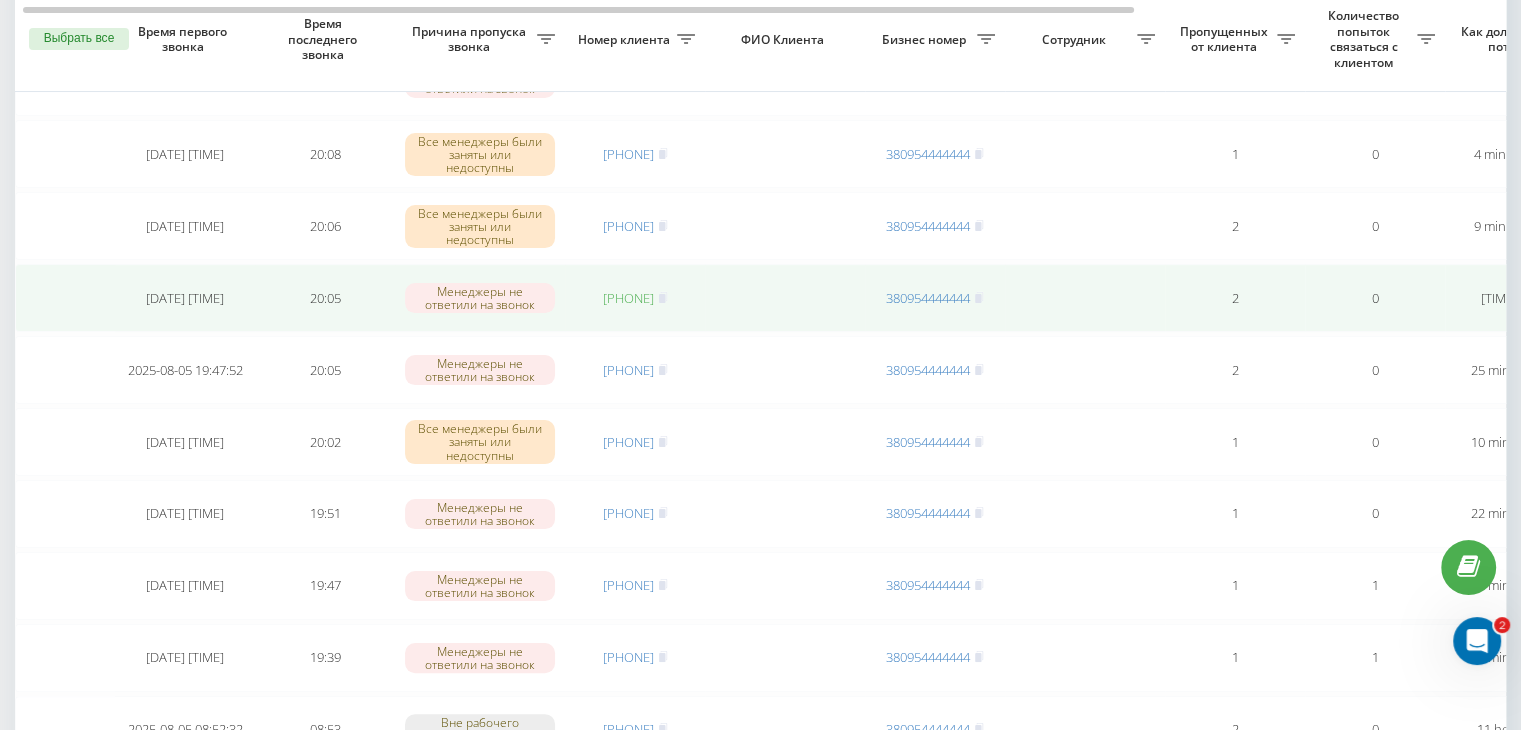click on "[PHONE]" at bounding box center [628, 298] 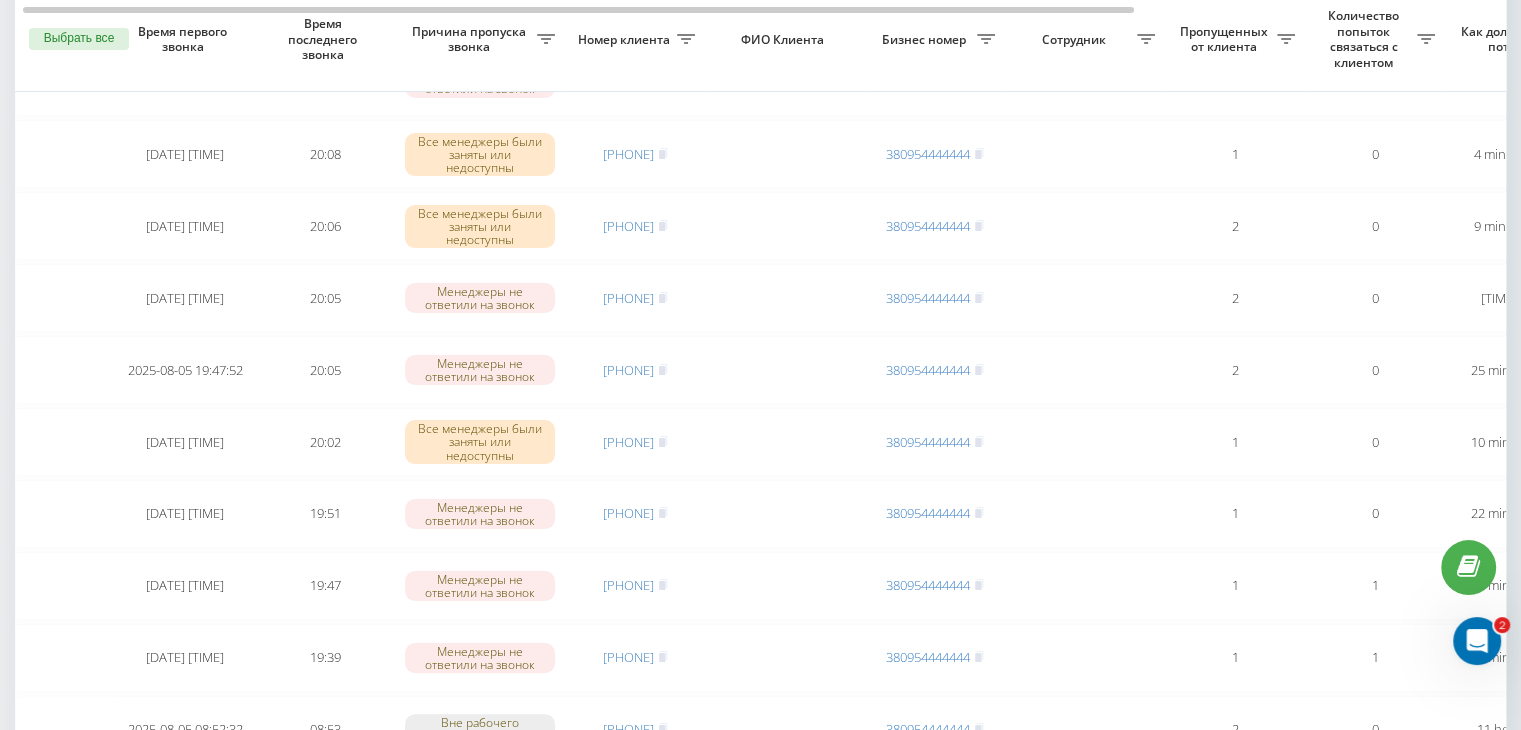drag, startPoint x: 681, startPoint y: 218, endPoint x: 702, endPoint y: 401, distance: 184.20097 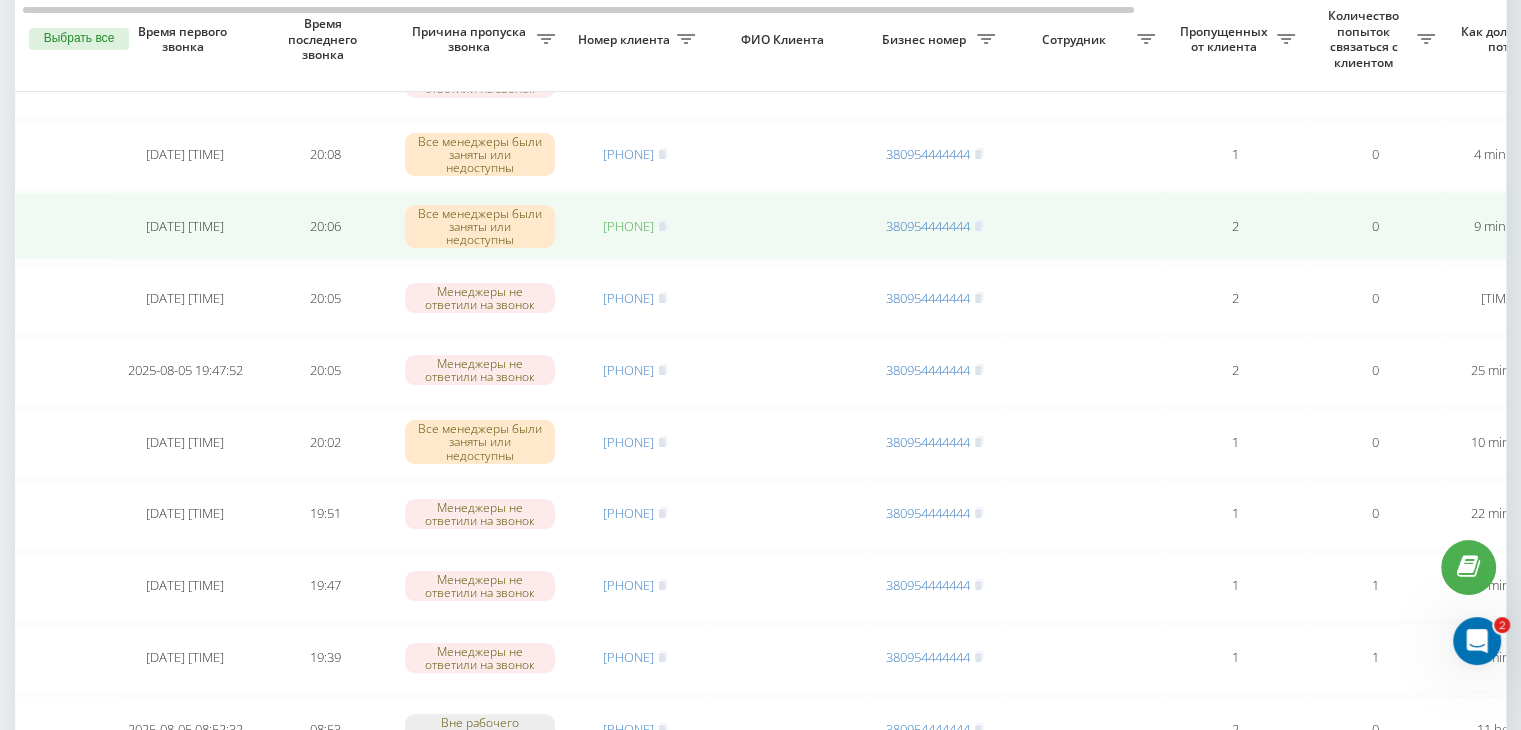 click on "[PHONE]" at bounding box center (628, 226) 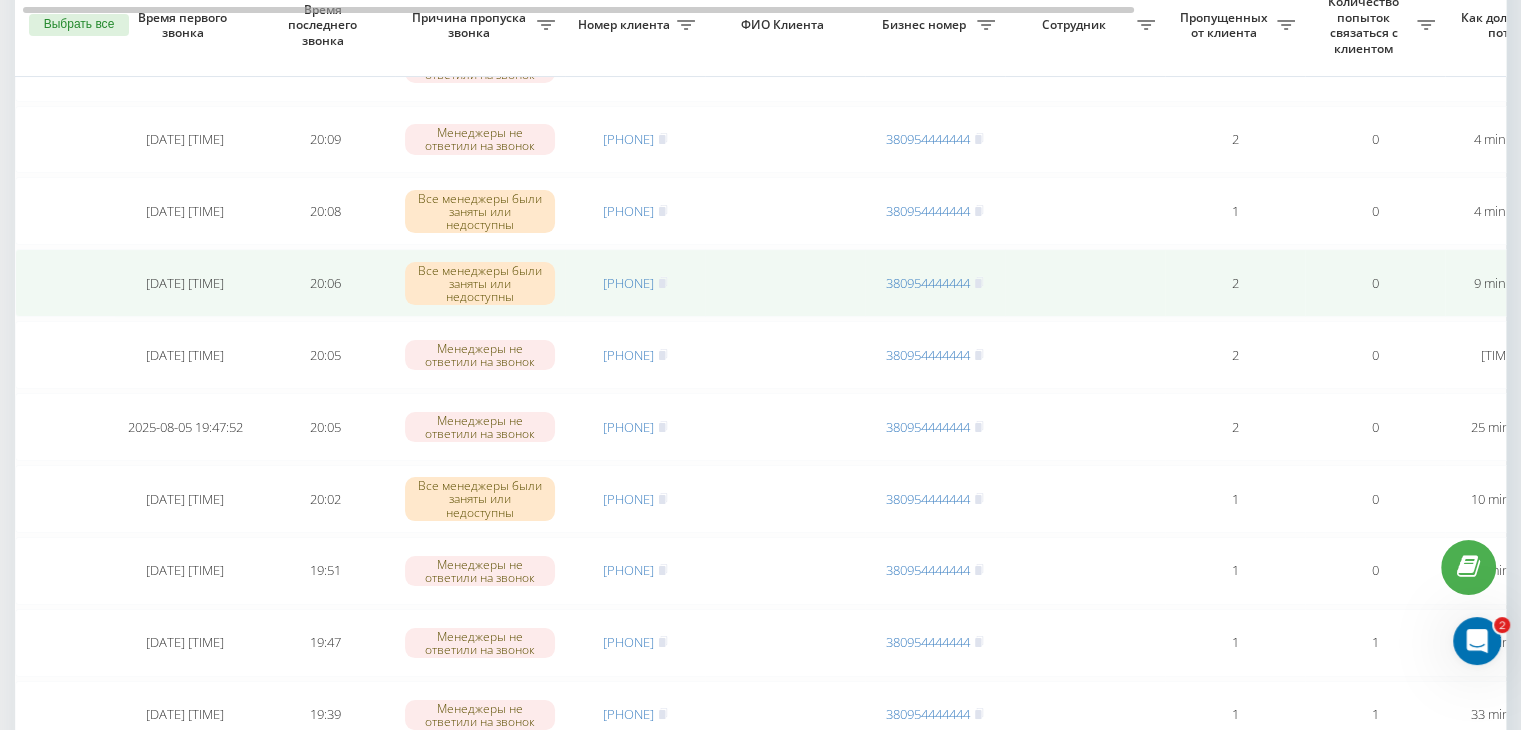 scroll, scrollTop: 200, scrollLeft: 0, axis: vertical 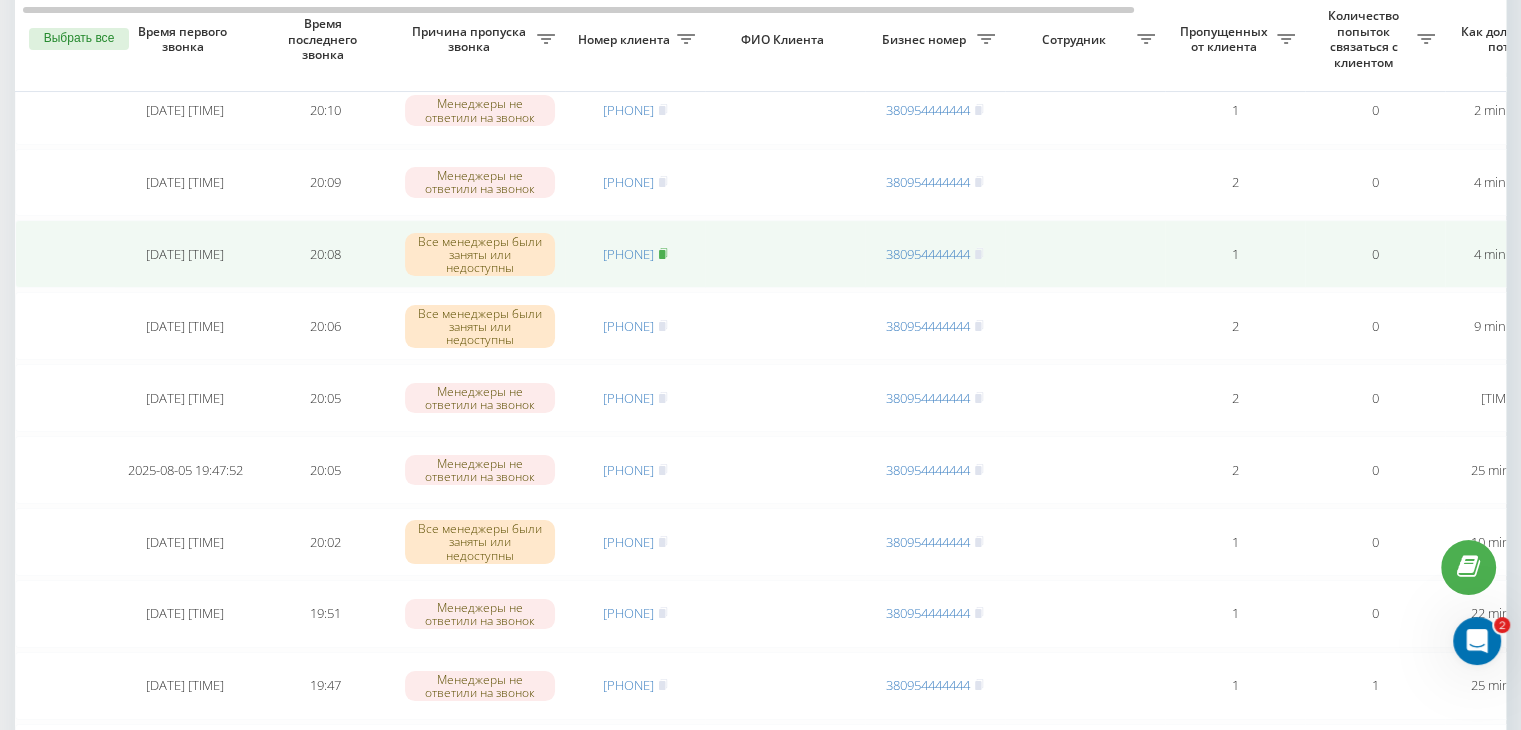 click 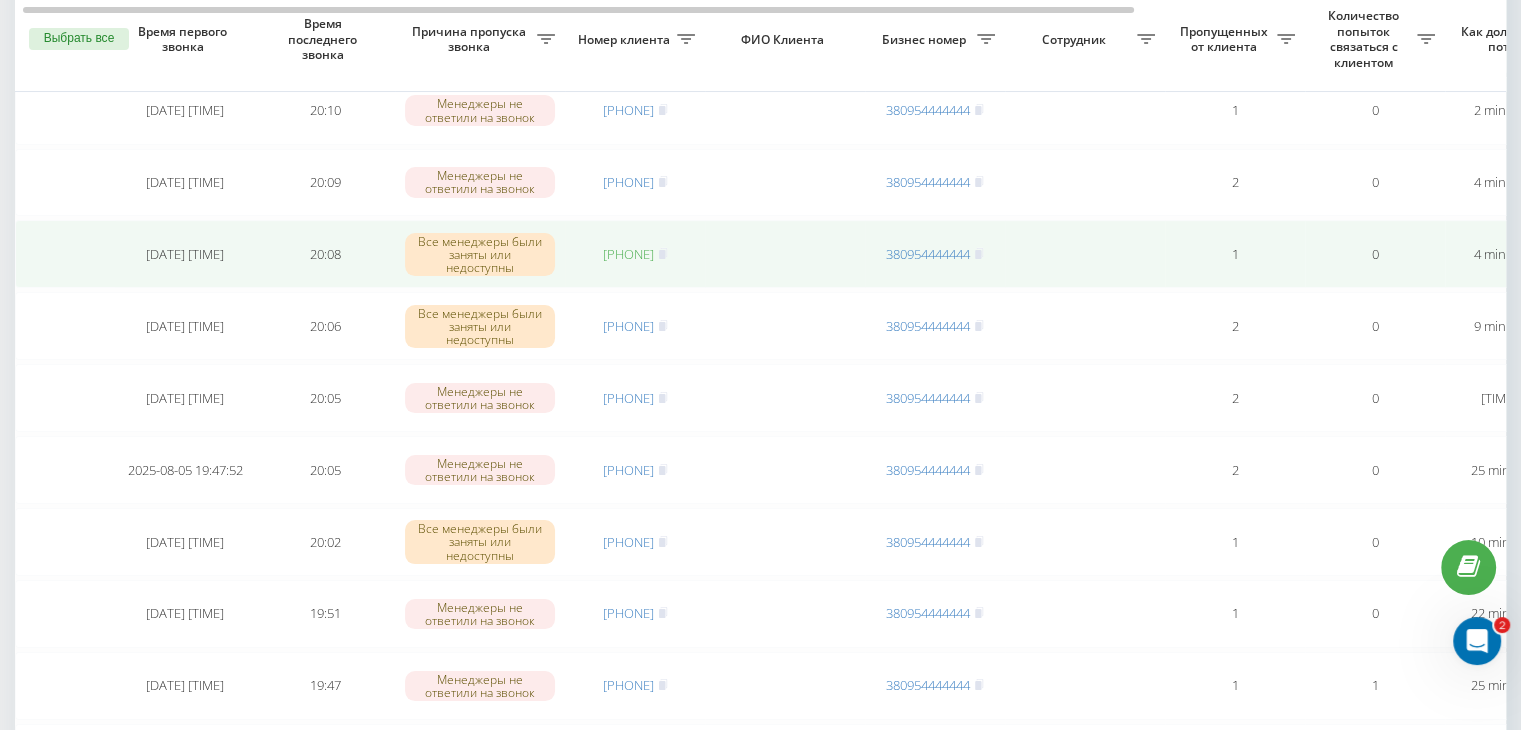 click on "[PHONE]" at bounding box center [628, 254] 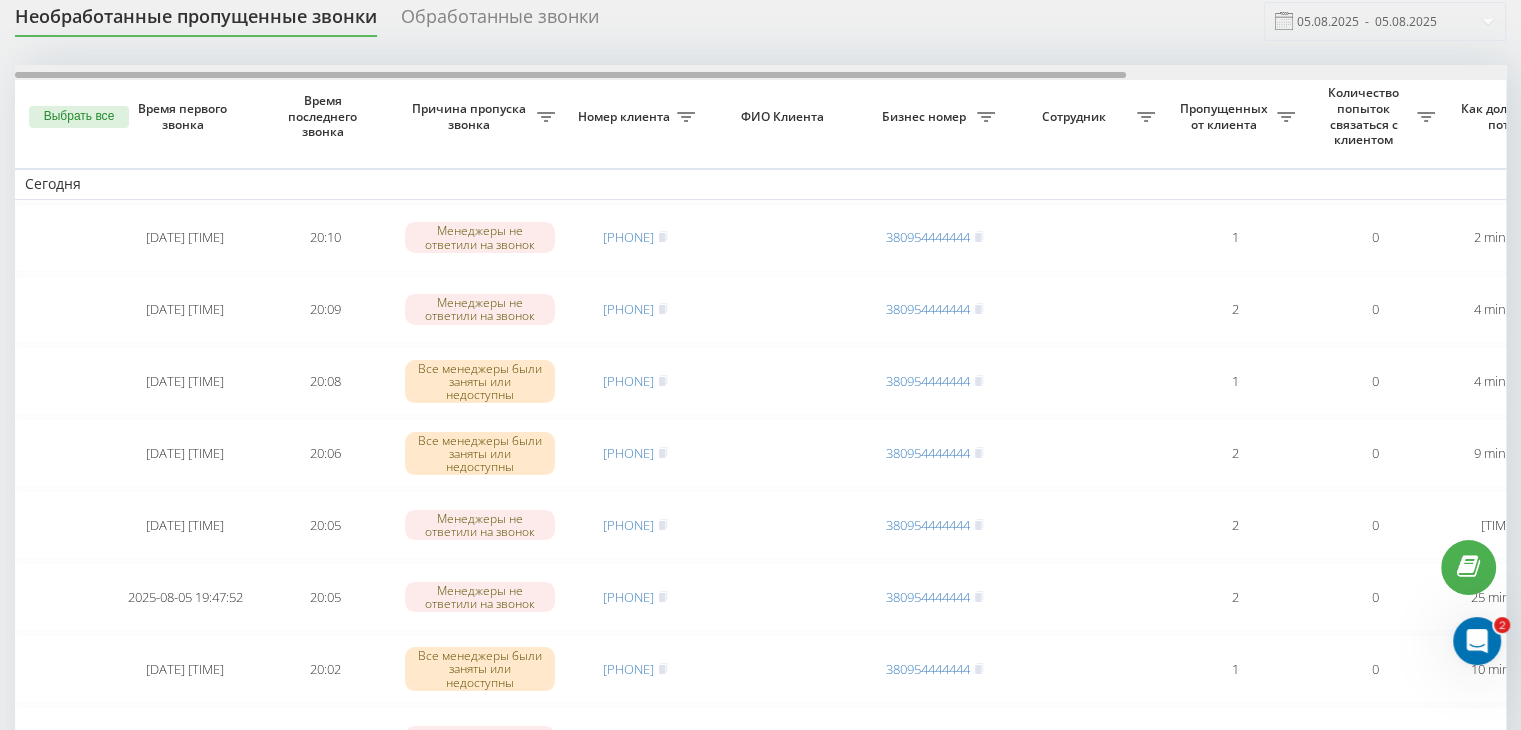 scroll, scrollTop: 0, scrollLeft: 0, axis: both 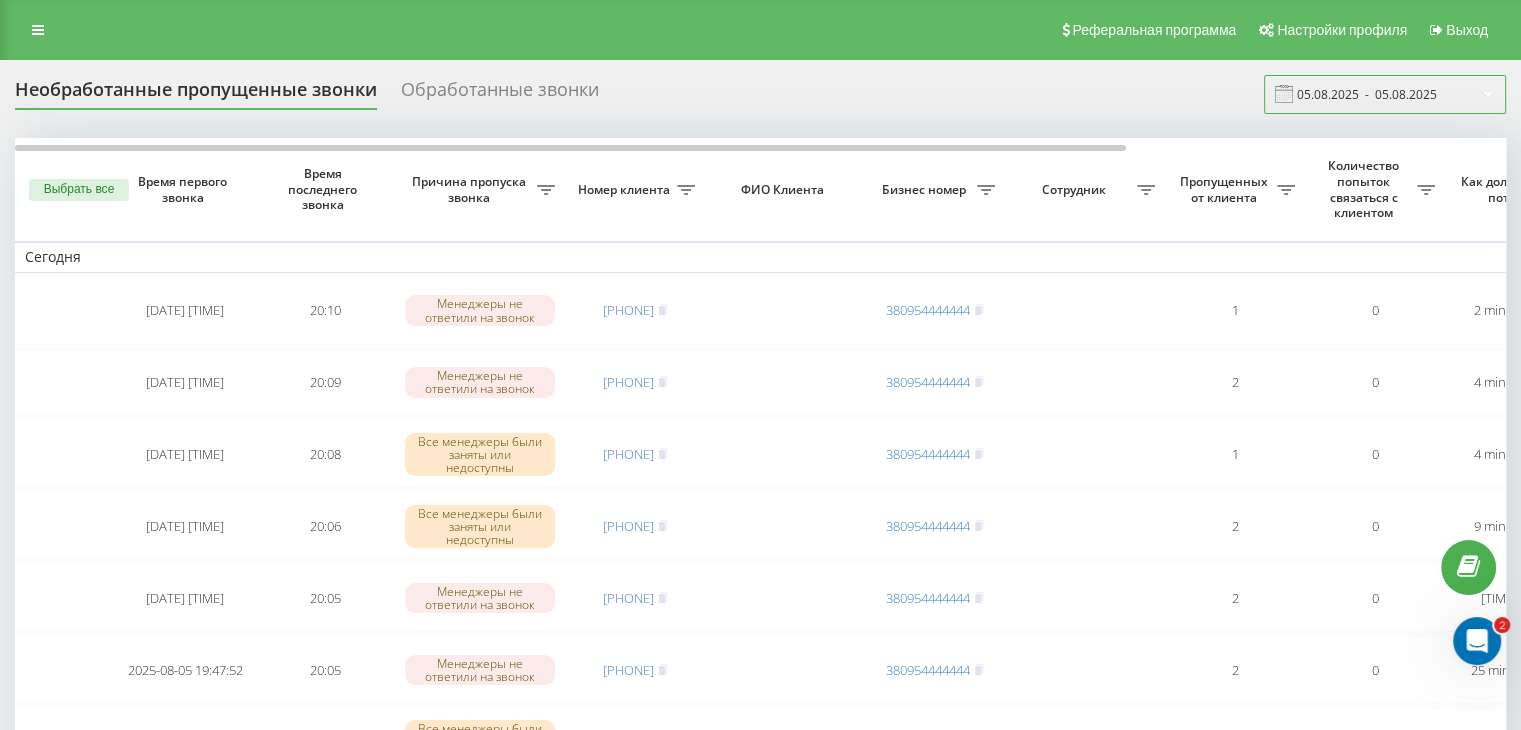 click on "05.08.2025  -  05.08.2025" at bounding box center [1385, 94] 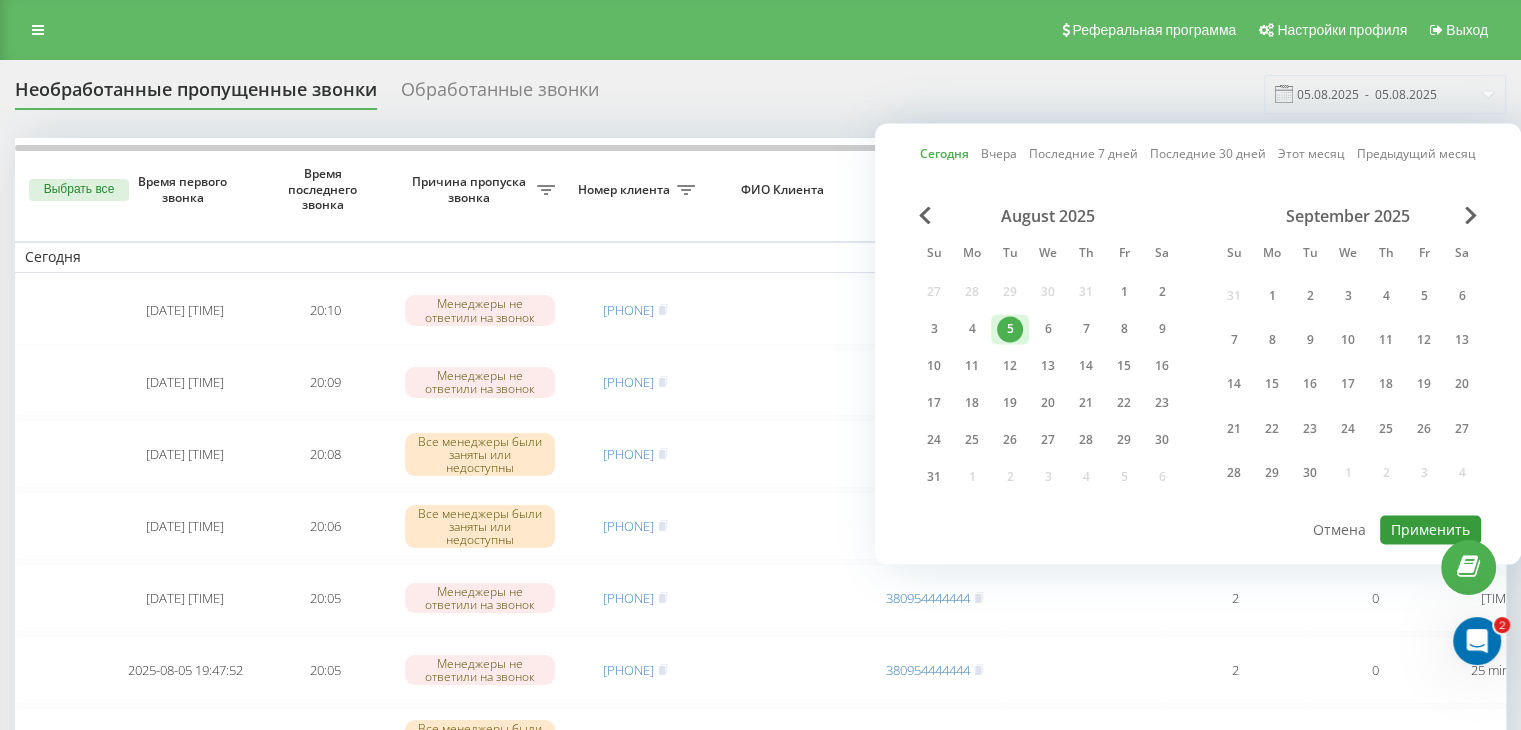 click on "Применить" at bounding box center [1430, 529] 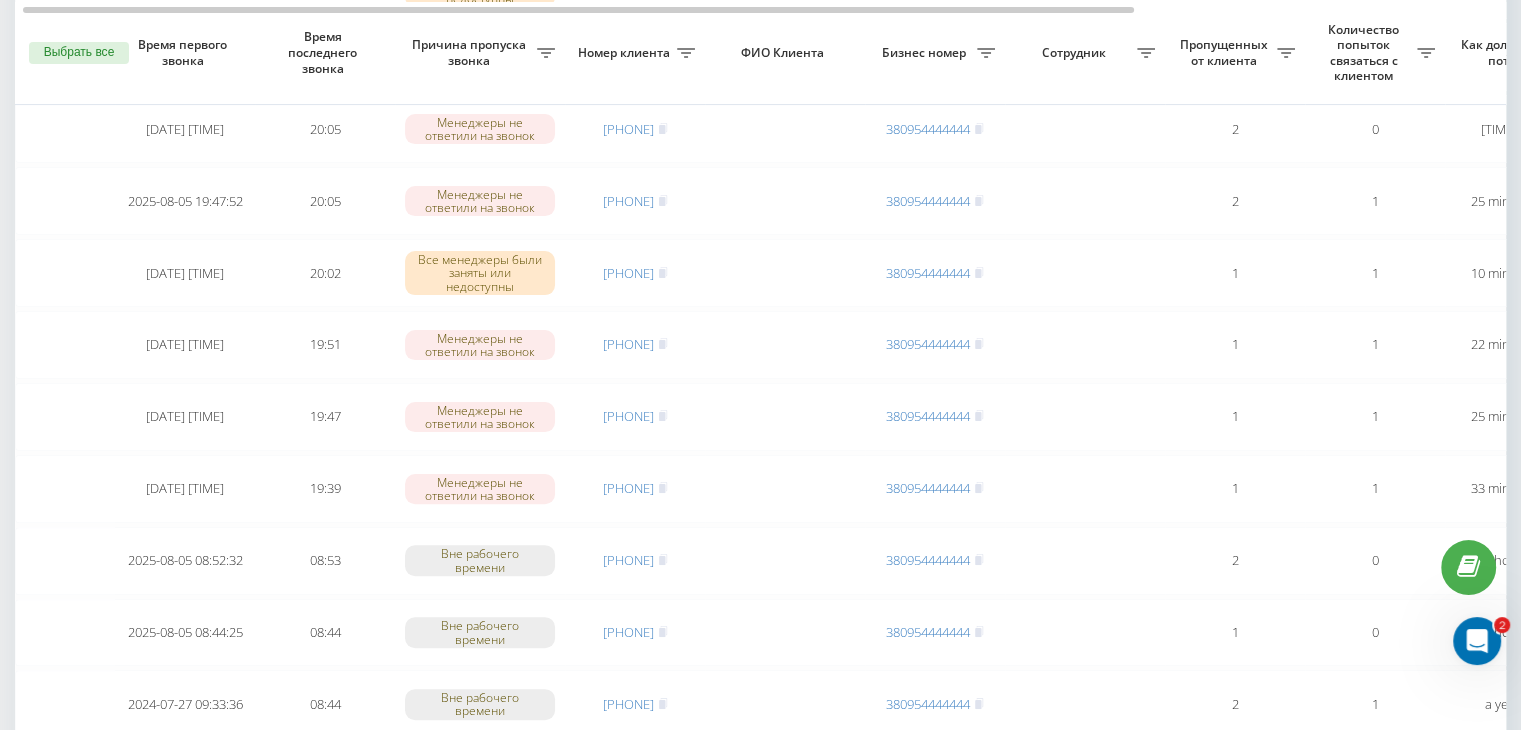 scroll, scrollTop: 500, scrollLeft: 0, axis: vertical 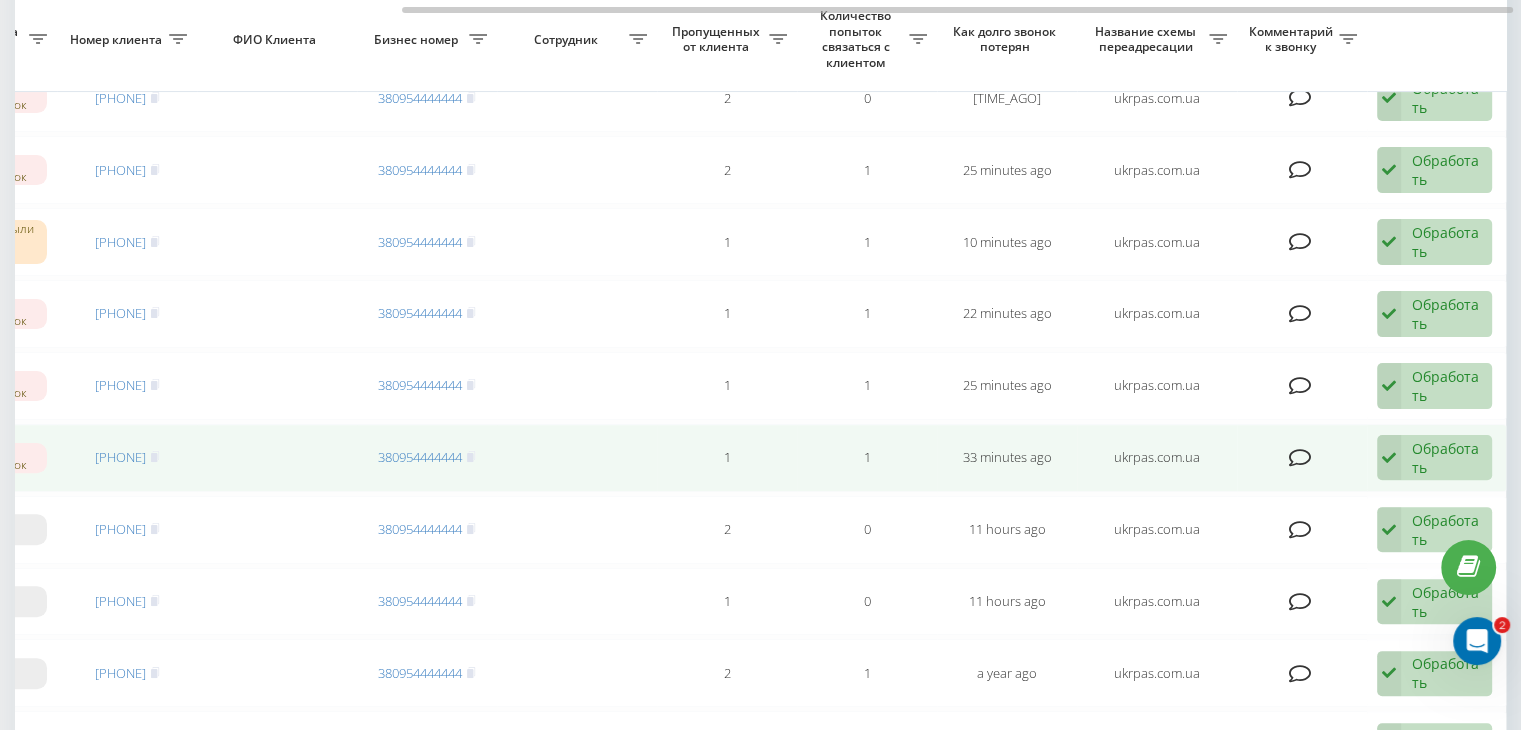 click on "Обработать" at bounding box center (1446, 458) 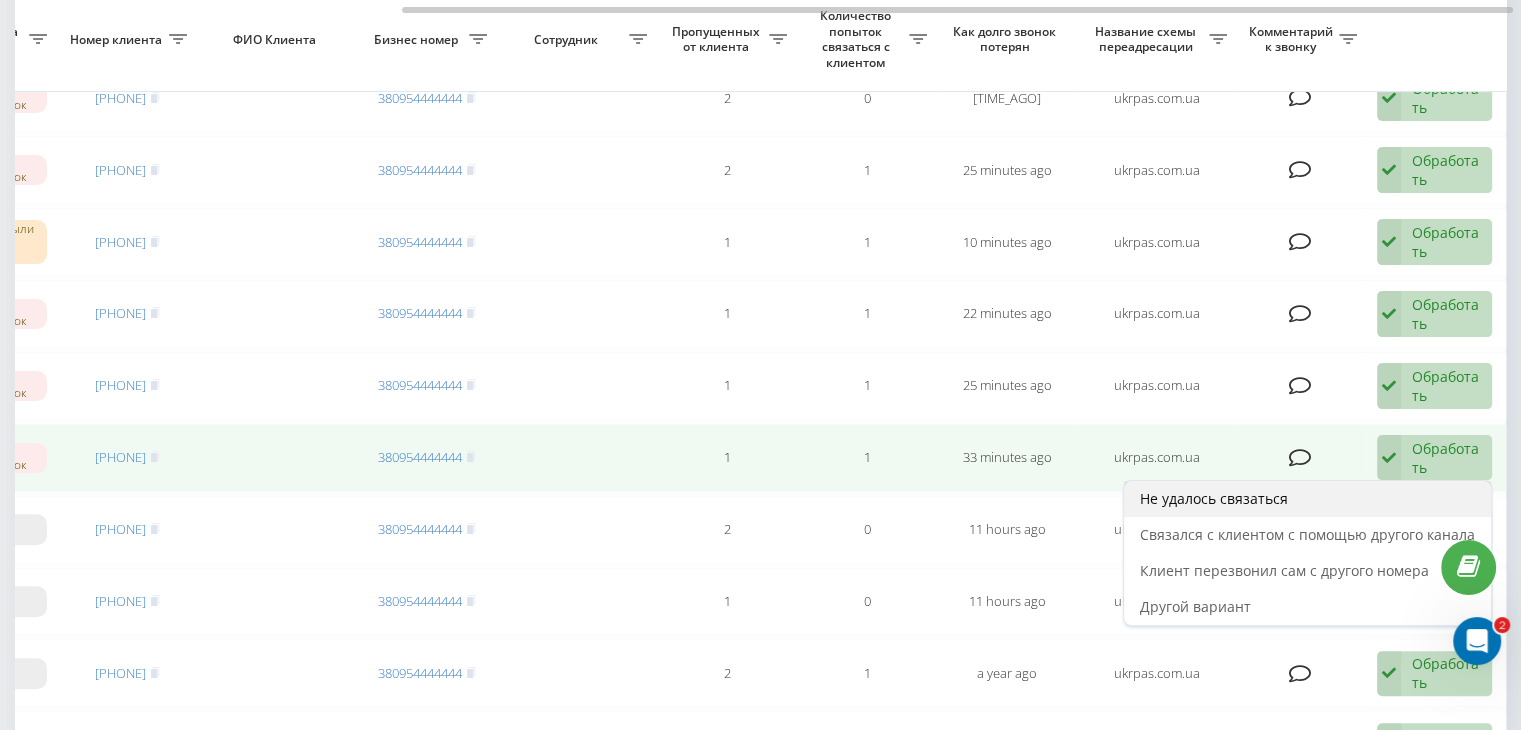 click on "Не удалось связаться" at bounding box center (1307, 499) 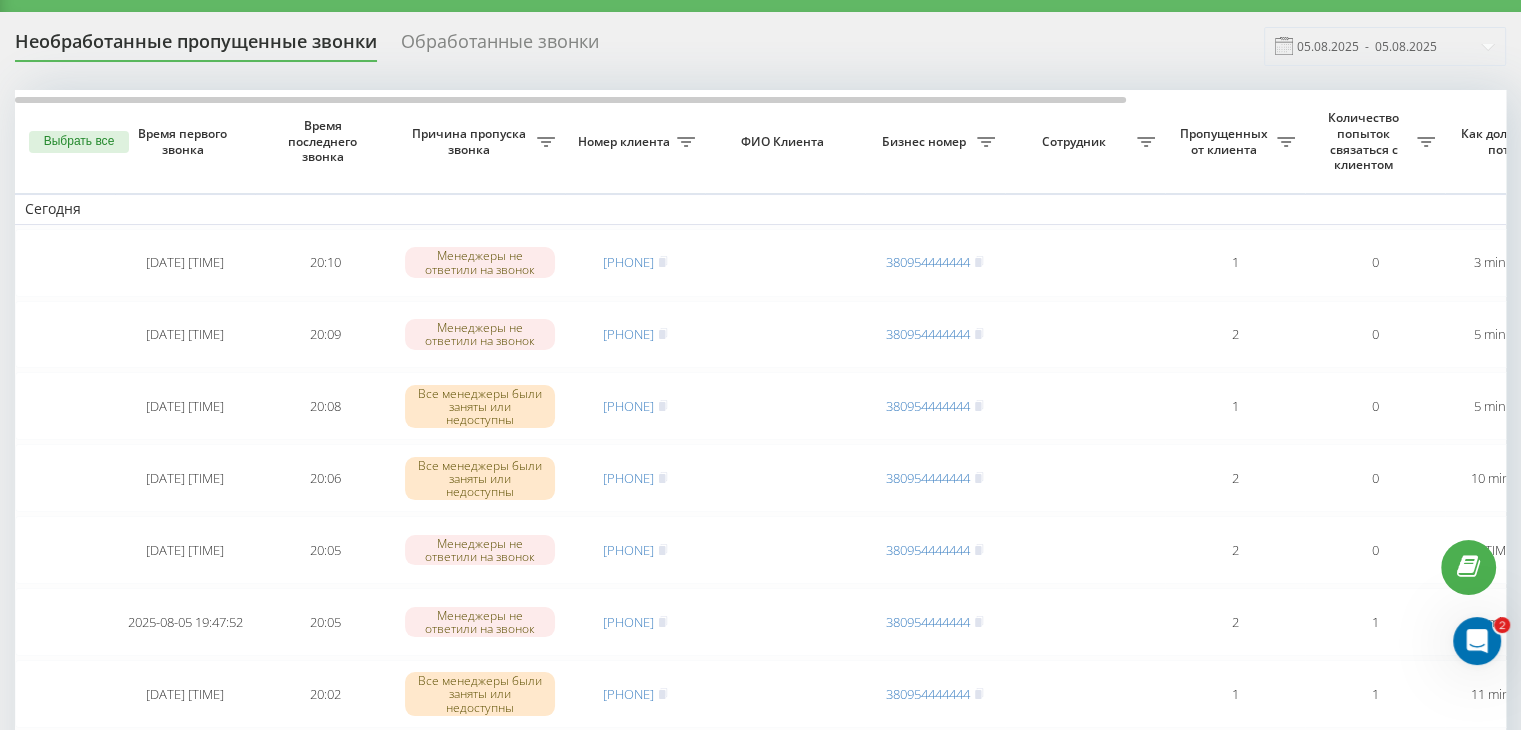 scroll, scrollTop: 0, scrollLeft: 0, axis: both 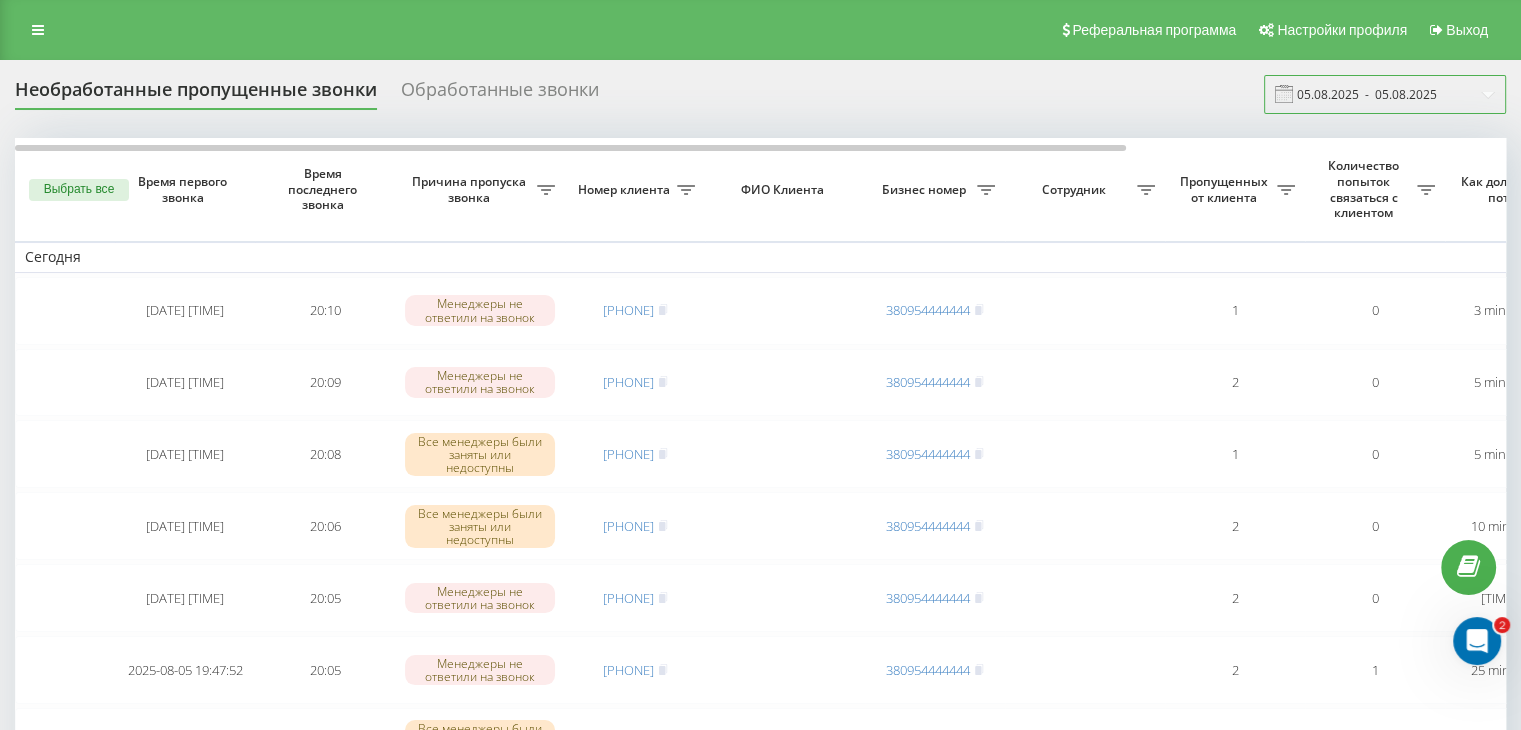 click on "05.08.2025  -  05.08.2025" at bounding box center (1385, 94) 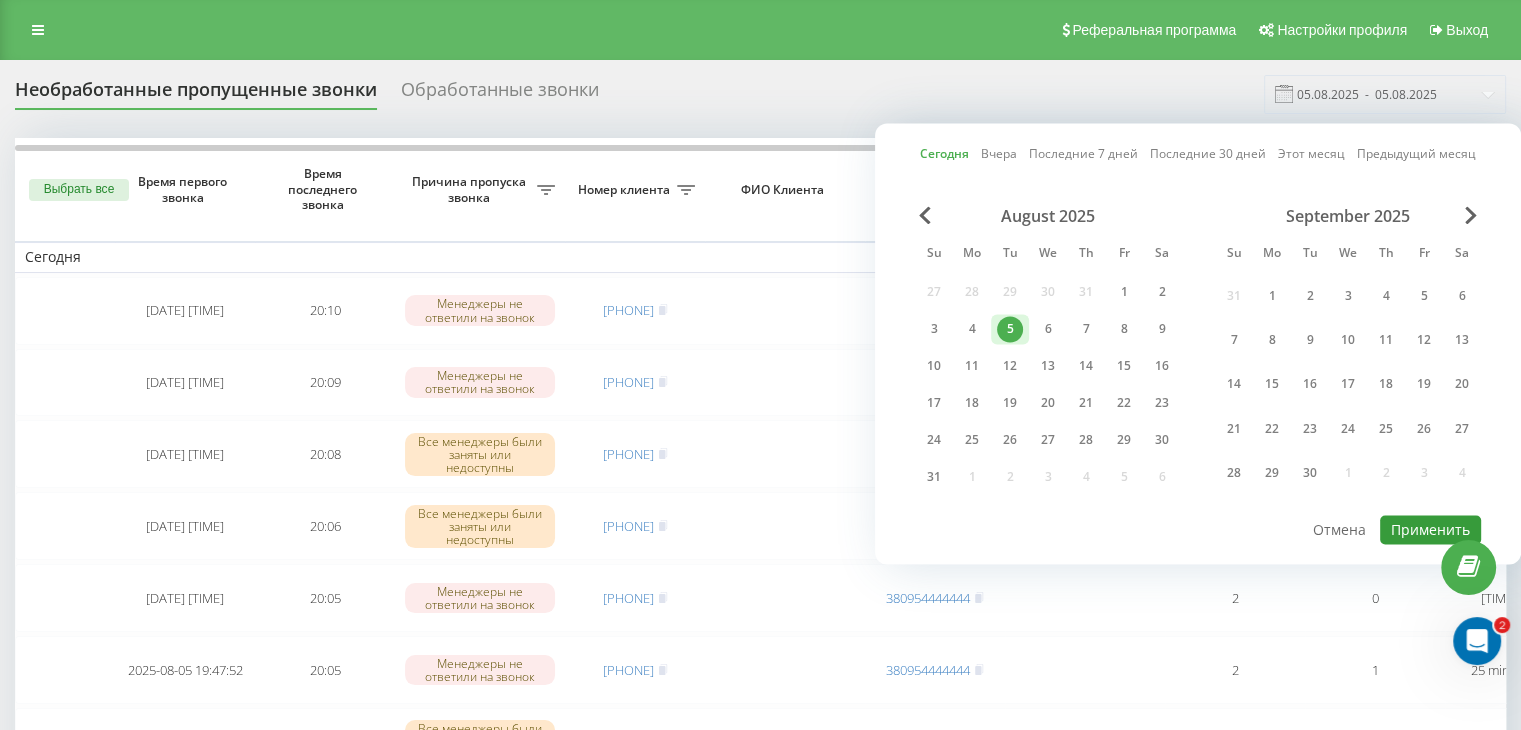 click on "Применить" at bounding box center [1430, 529] 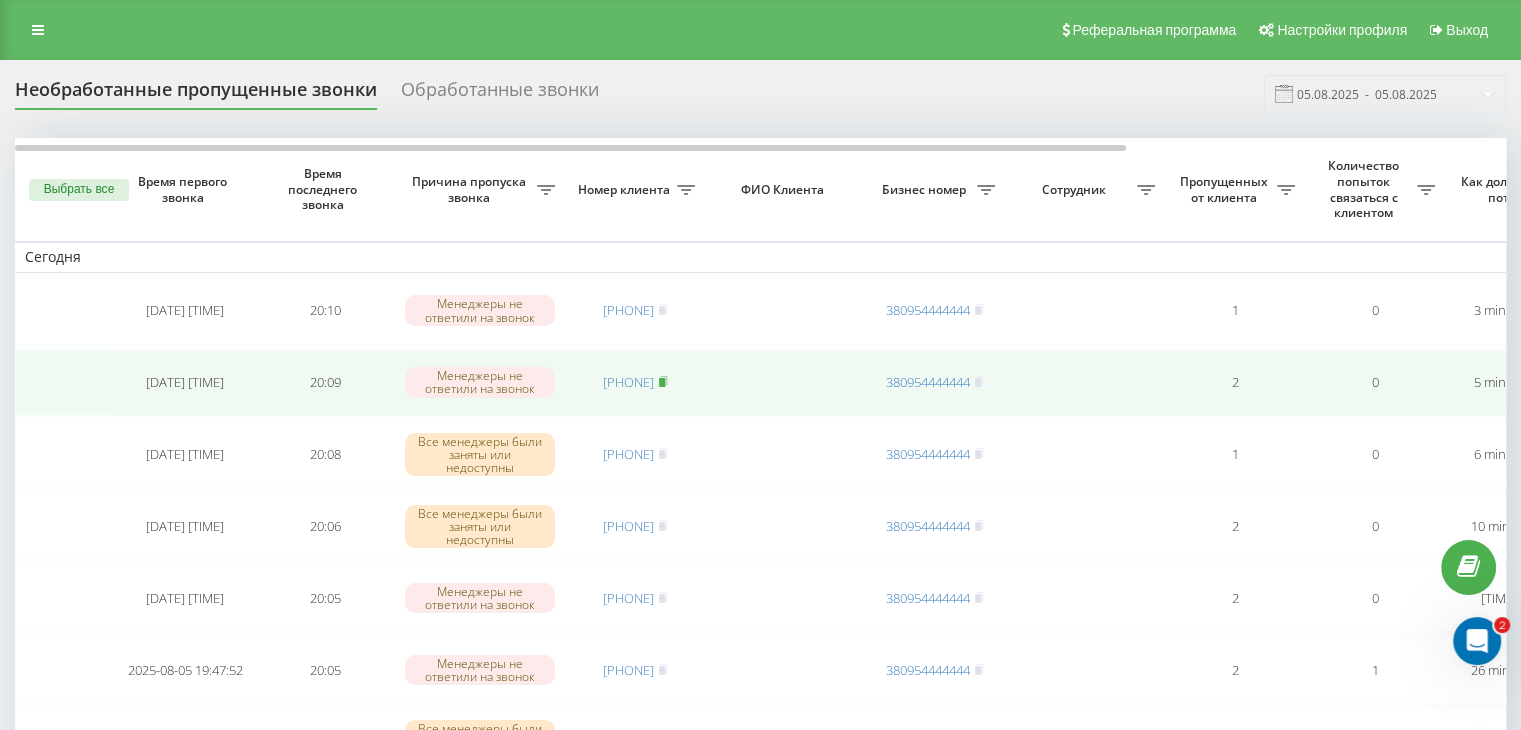 click 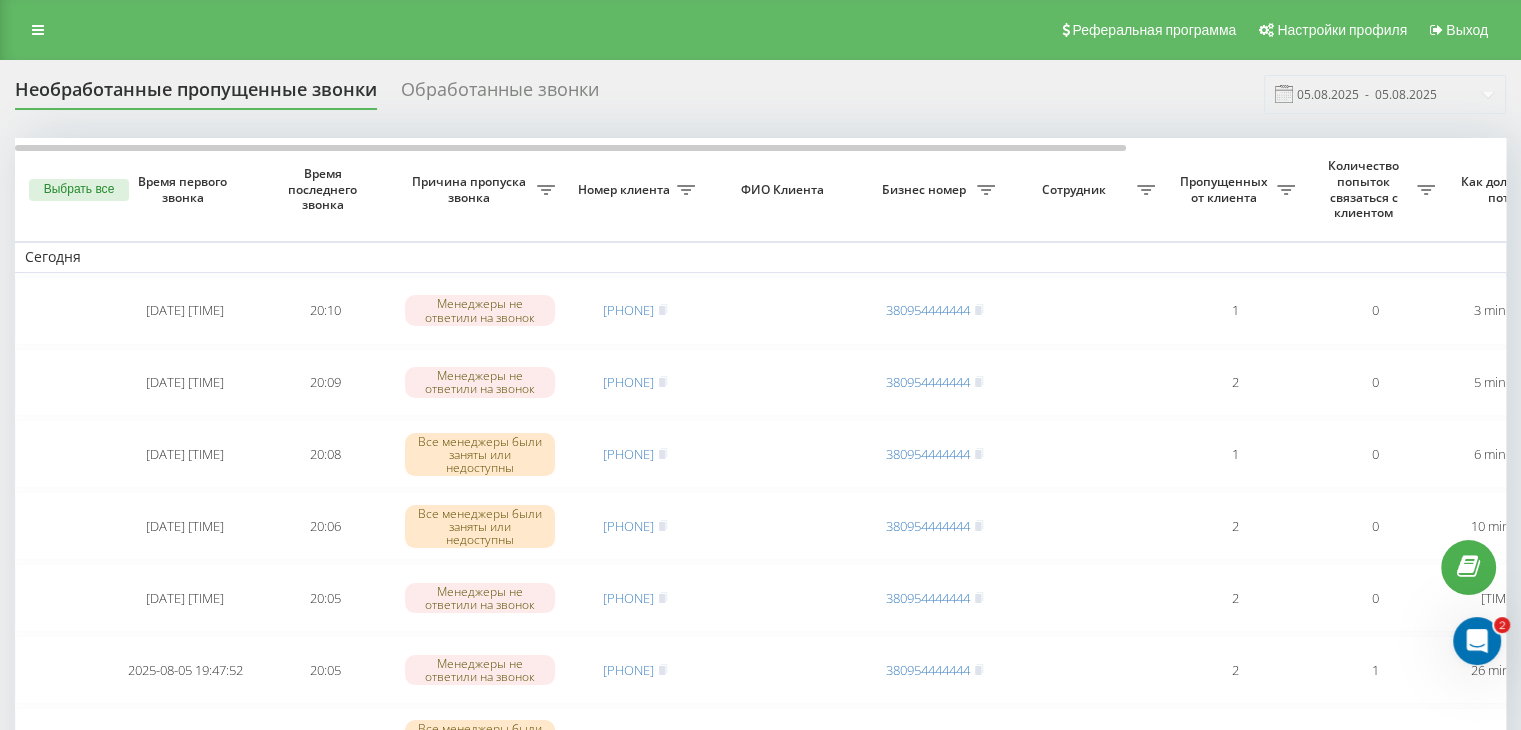 click on "Необработанные пропущенные звонки Обработанные звонки 05.08.2025  -  05.08.2025" at bounding box center [760, 94] 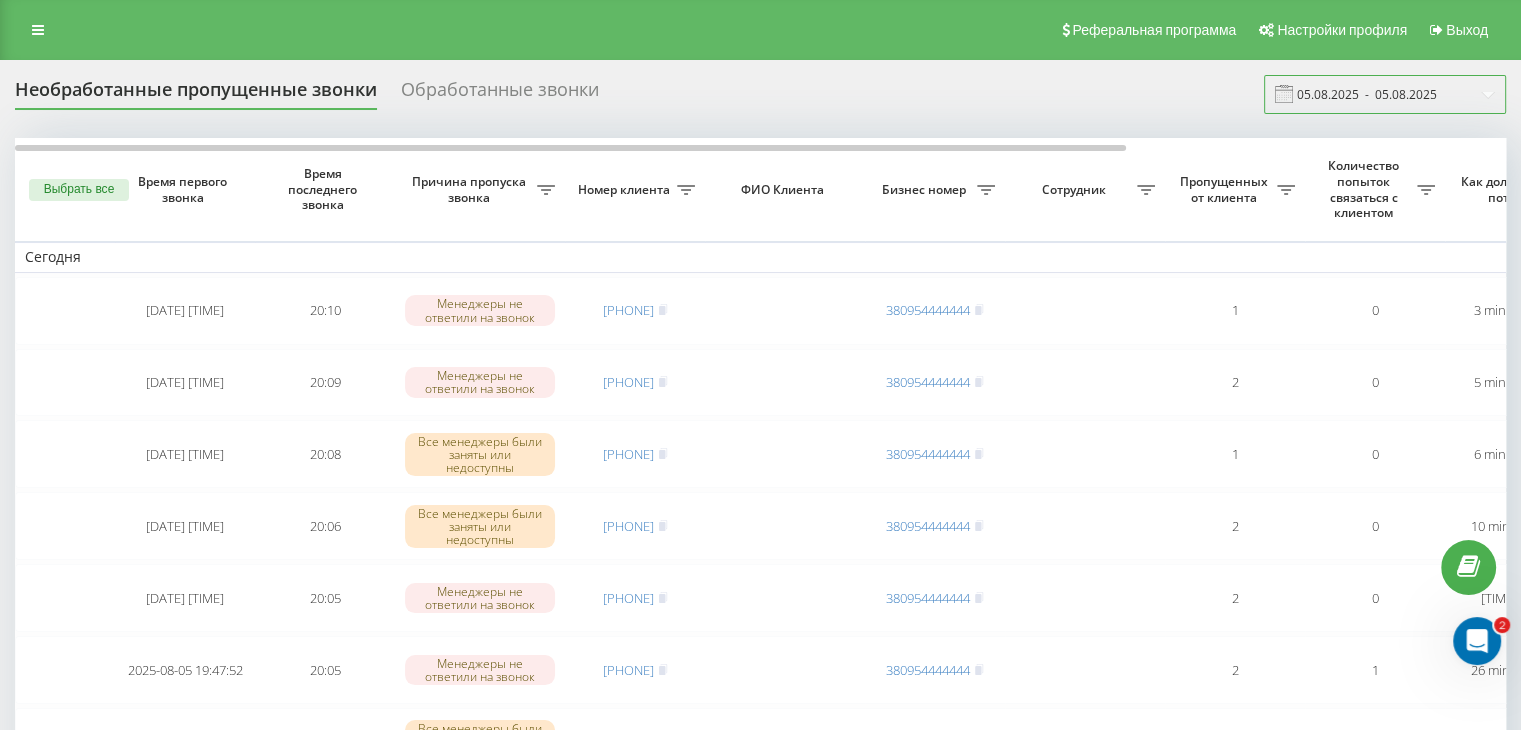 click on "05.08.2025  -  05.08.2025" at bounding box center [1385, 94] 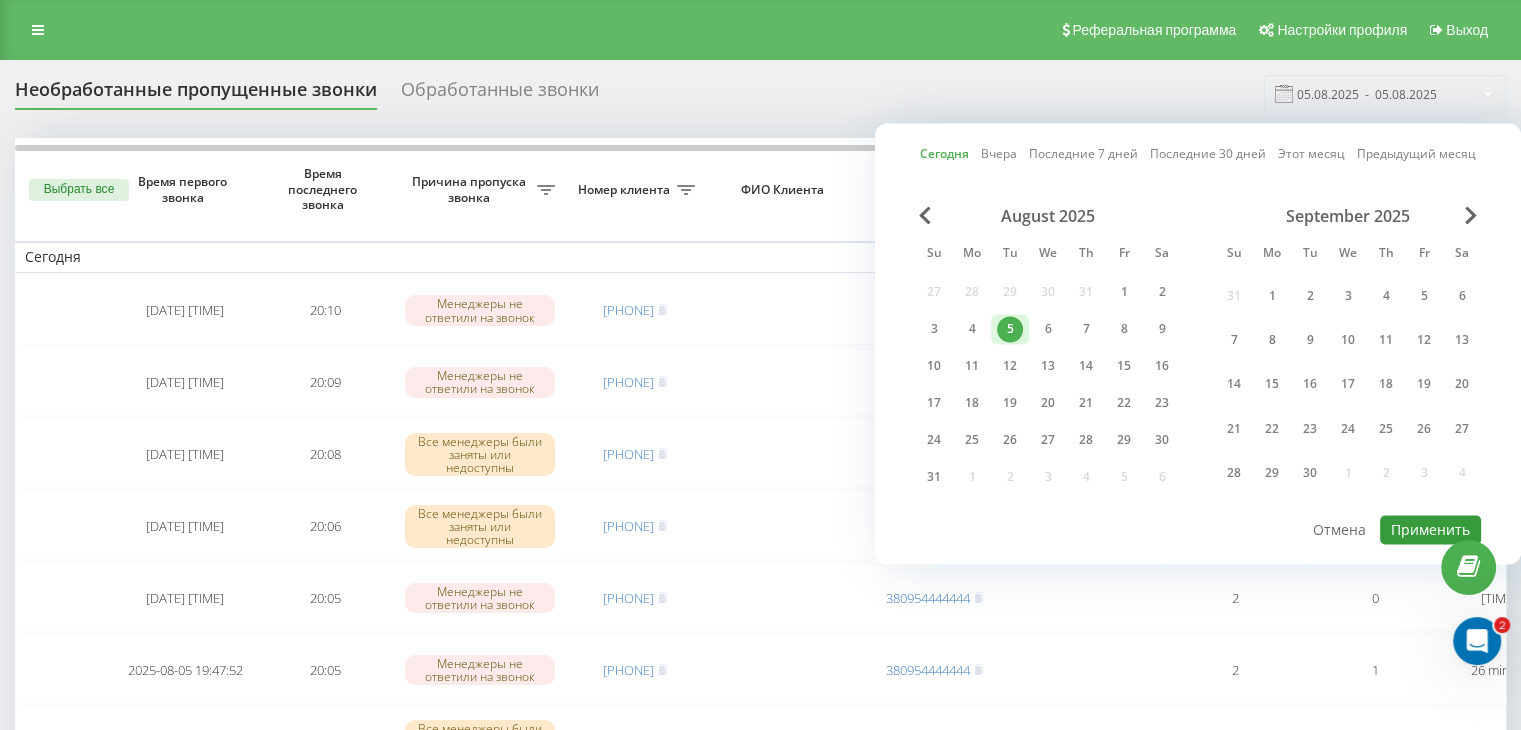 click on "Применить" at bounding box center [1430, 529] 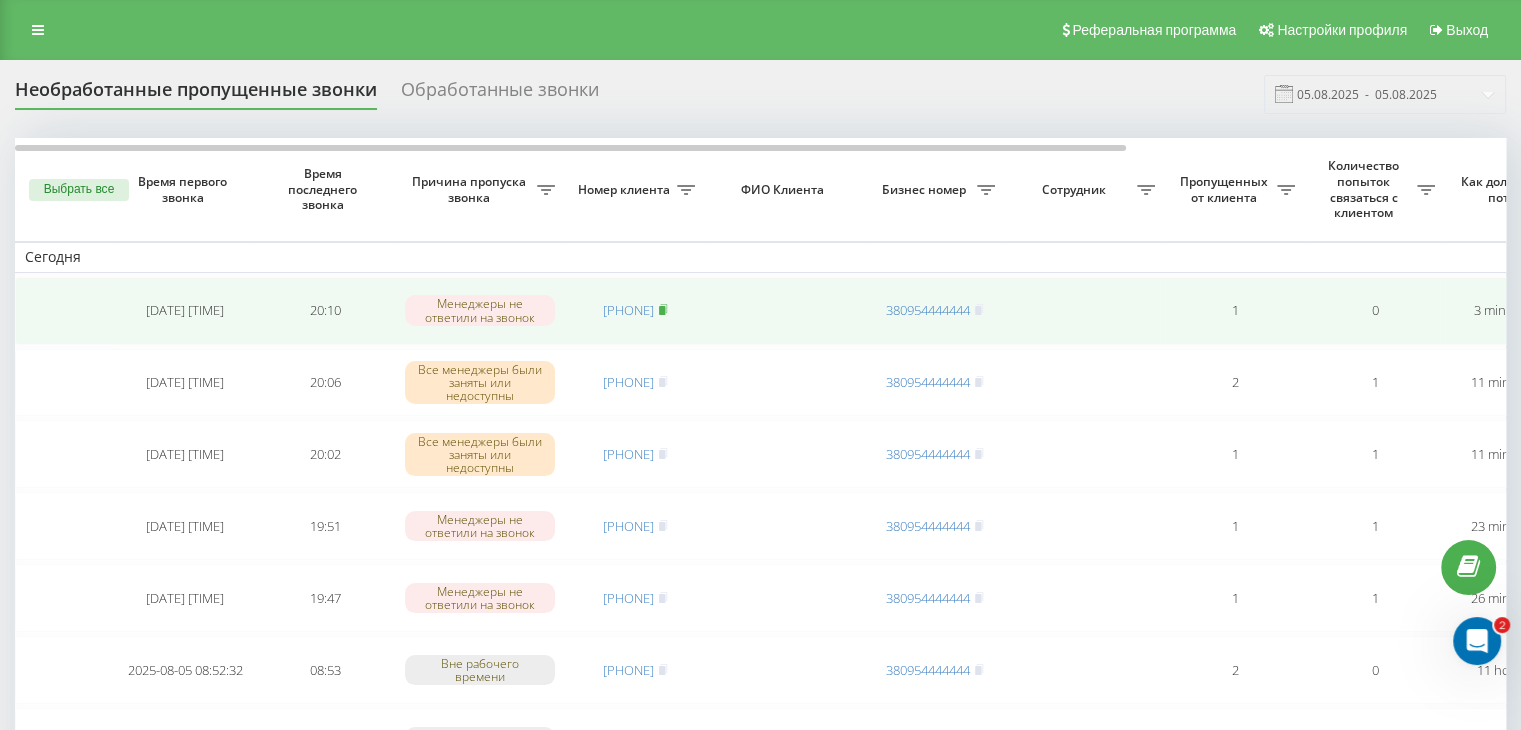 click 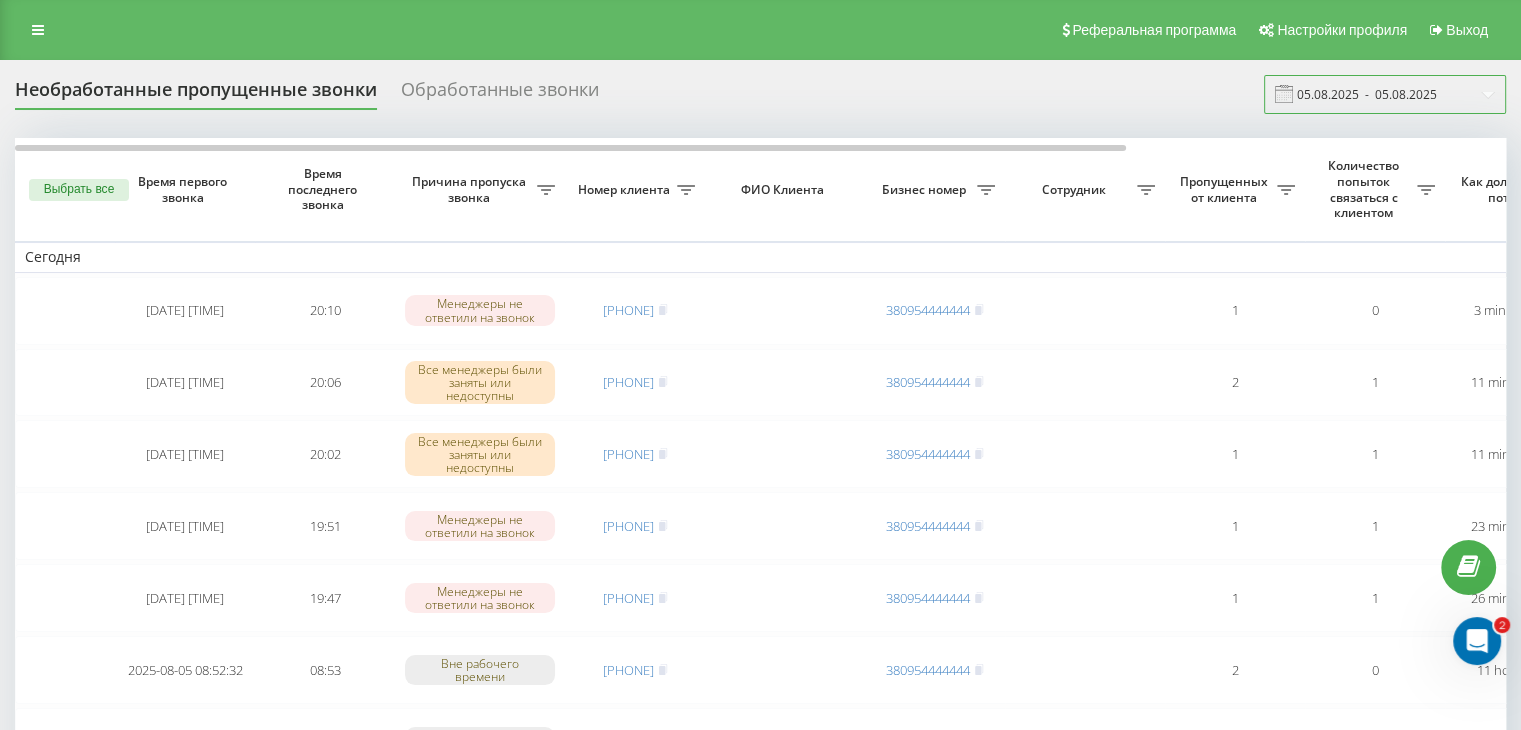 click on "05.08.2025  -  05.08.2025" at bounding box center (1385, 94) 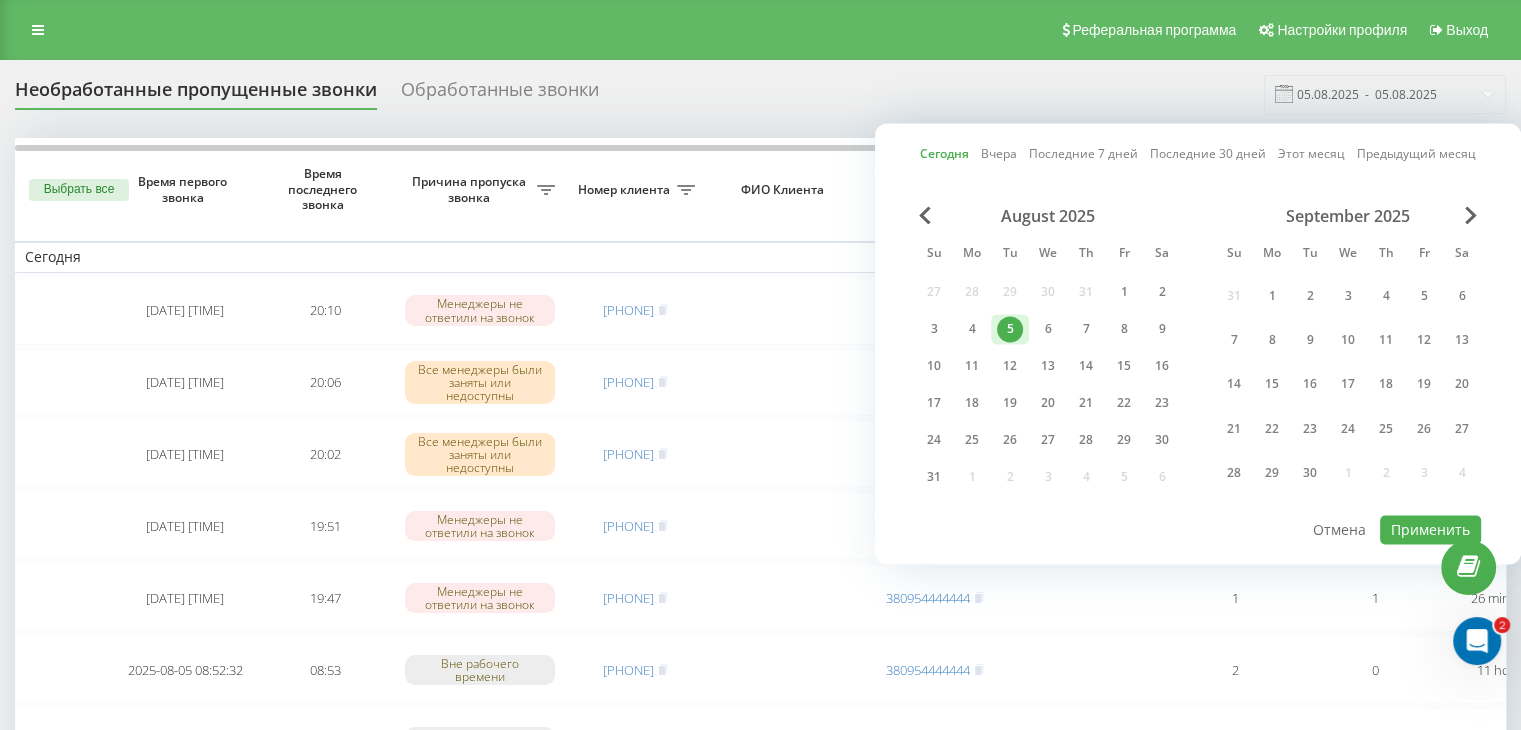 click at bounding box center [1198, 514] 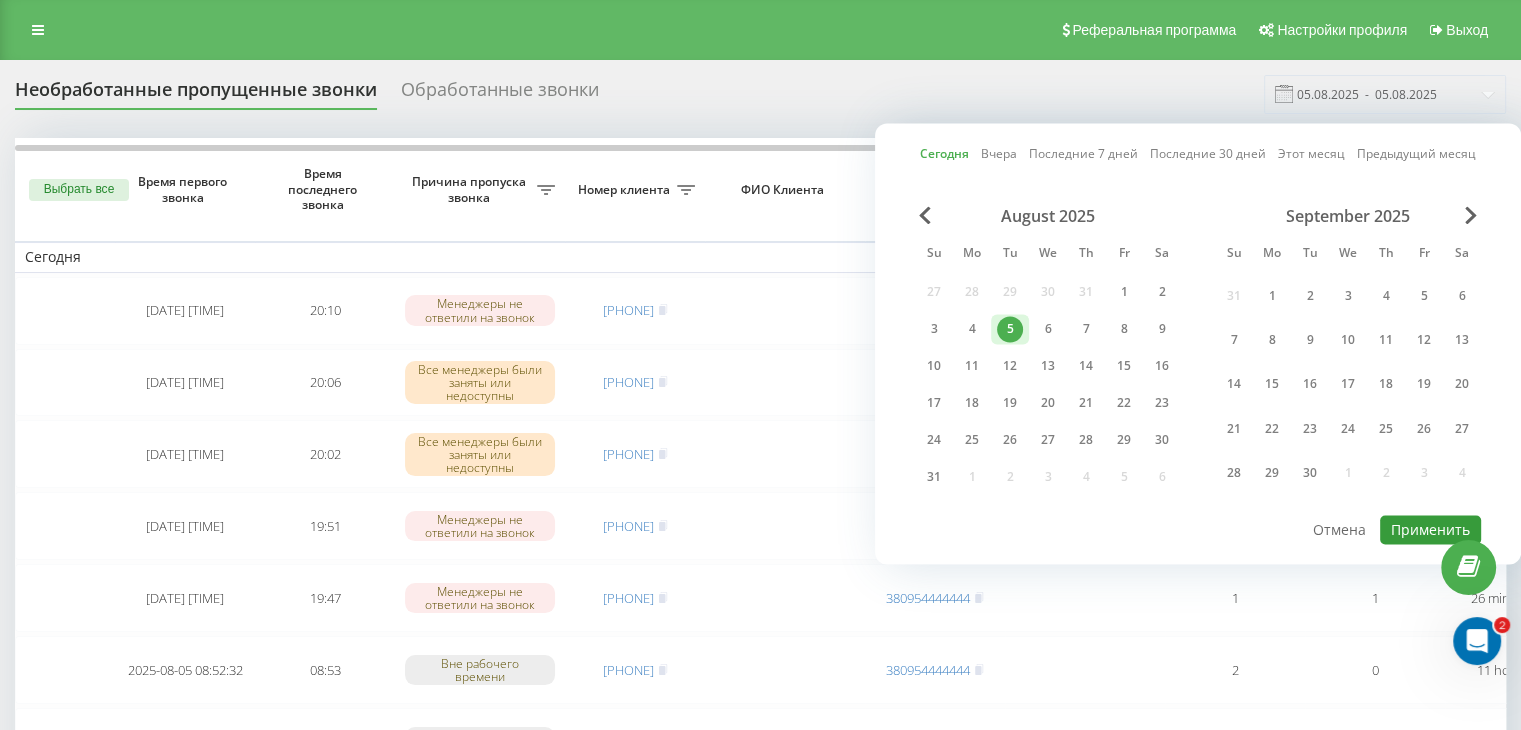 click on "Применить" at bounding box center [1430, 529] 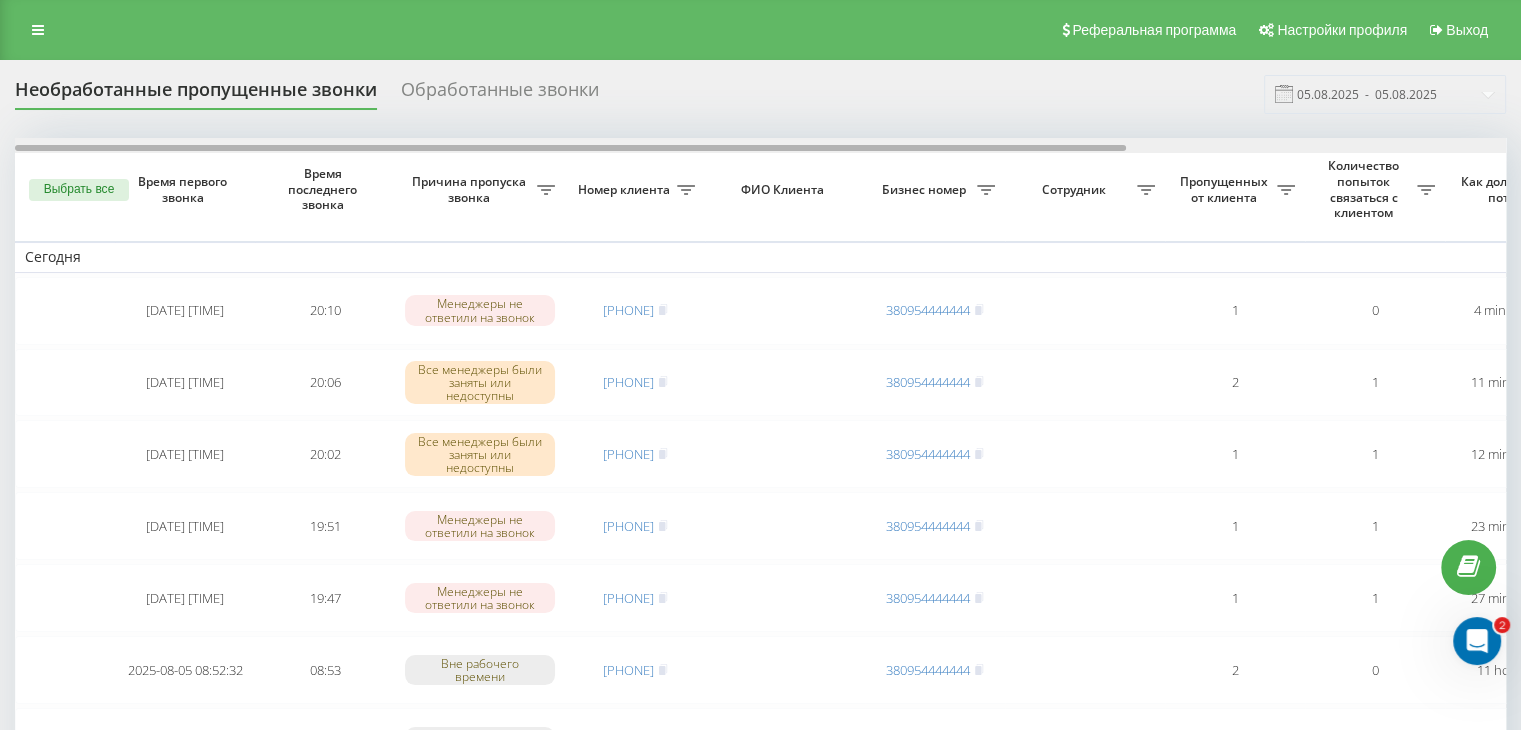 drag, startPoint x: 655, startPoint y: 111, endPoint x: 650, endPoint y: 144, distance: 33.37664 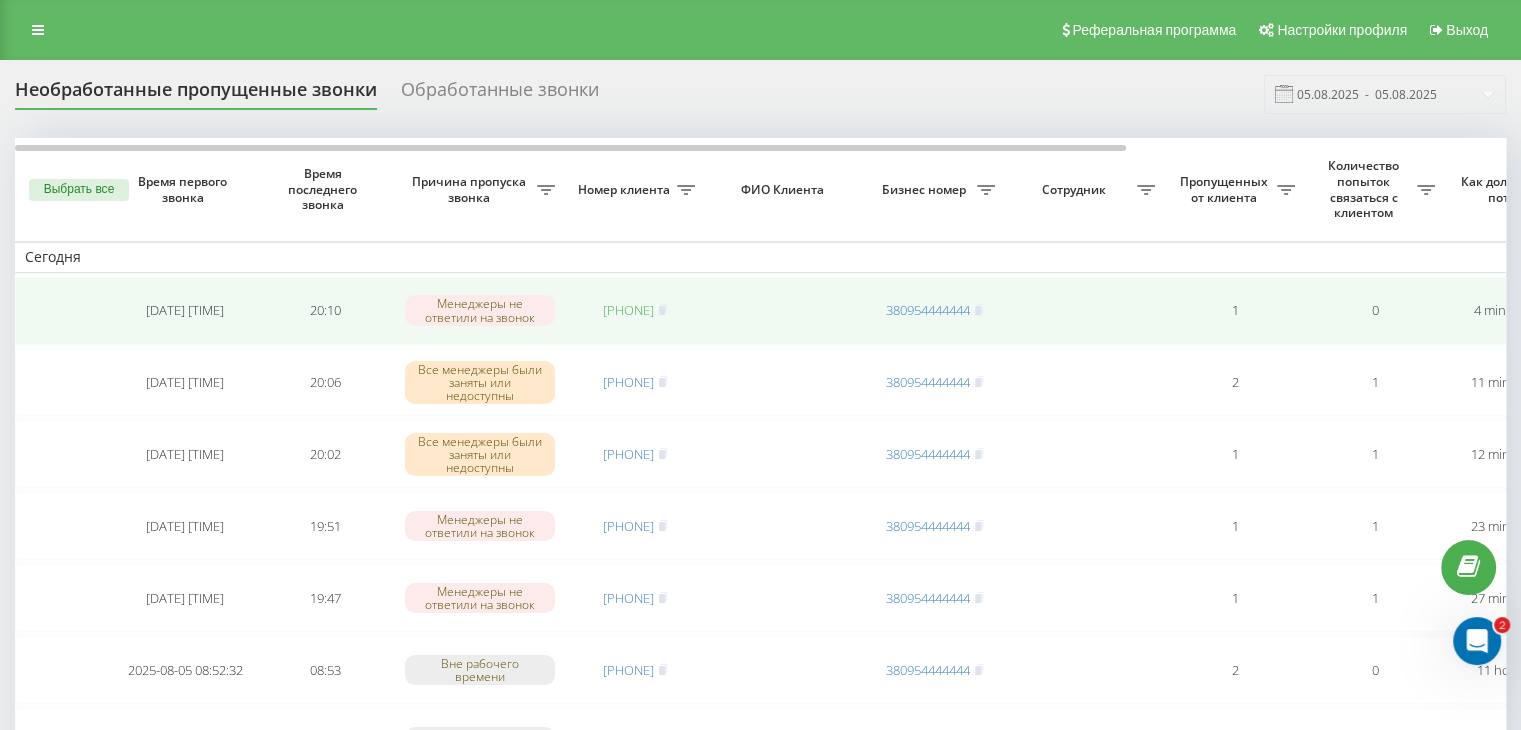 click on "[PHONE]" at bounding box center (628, 310) 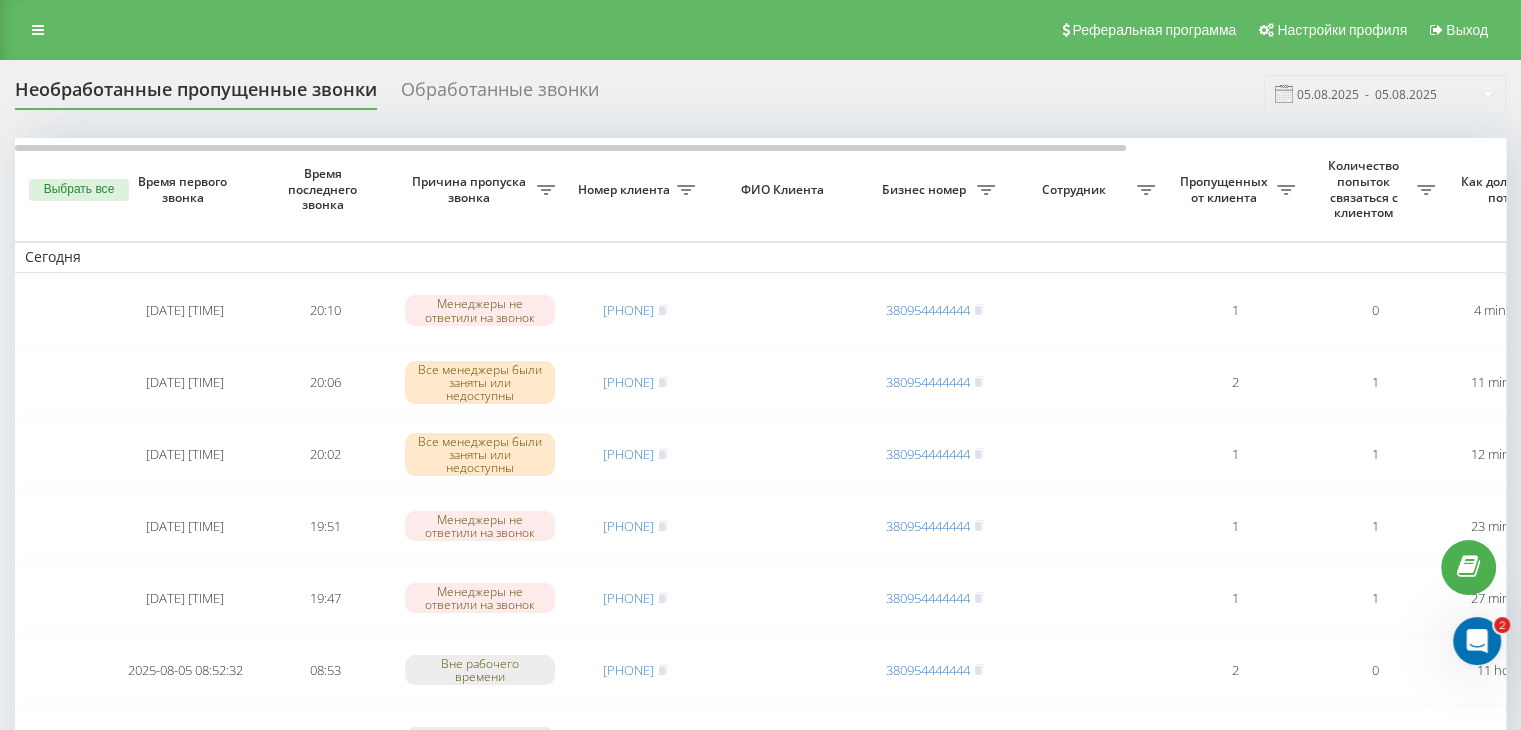 drag, startPoint x: 666, startPoint y: 74, endPoint x: 682, endPoint y: 99, distance: 29.681644 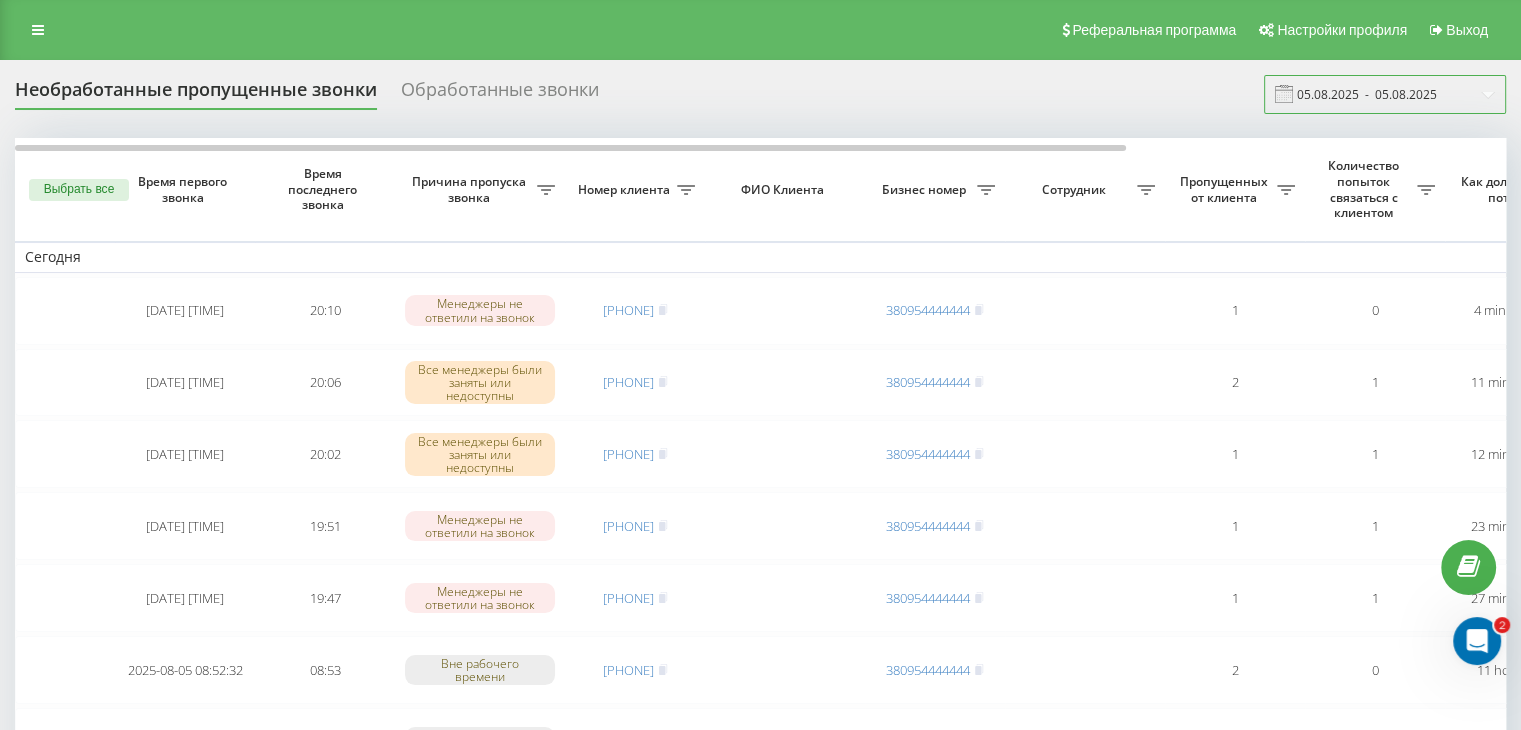 click on "05.08.2025  -  05.08.2025" at bounding box center [1385, 94] 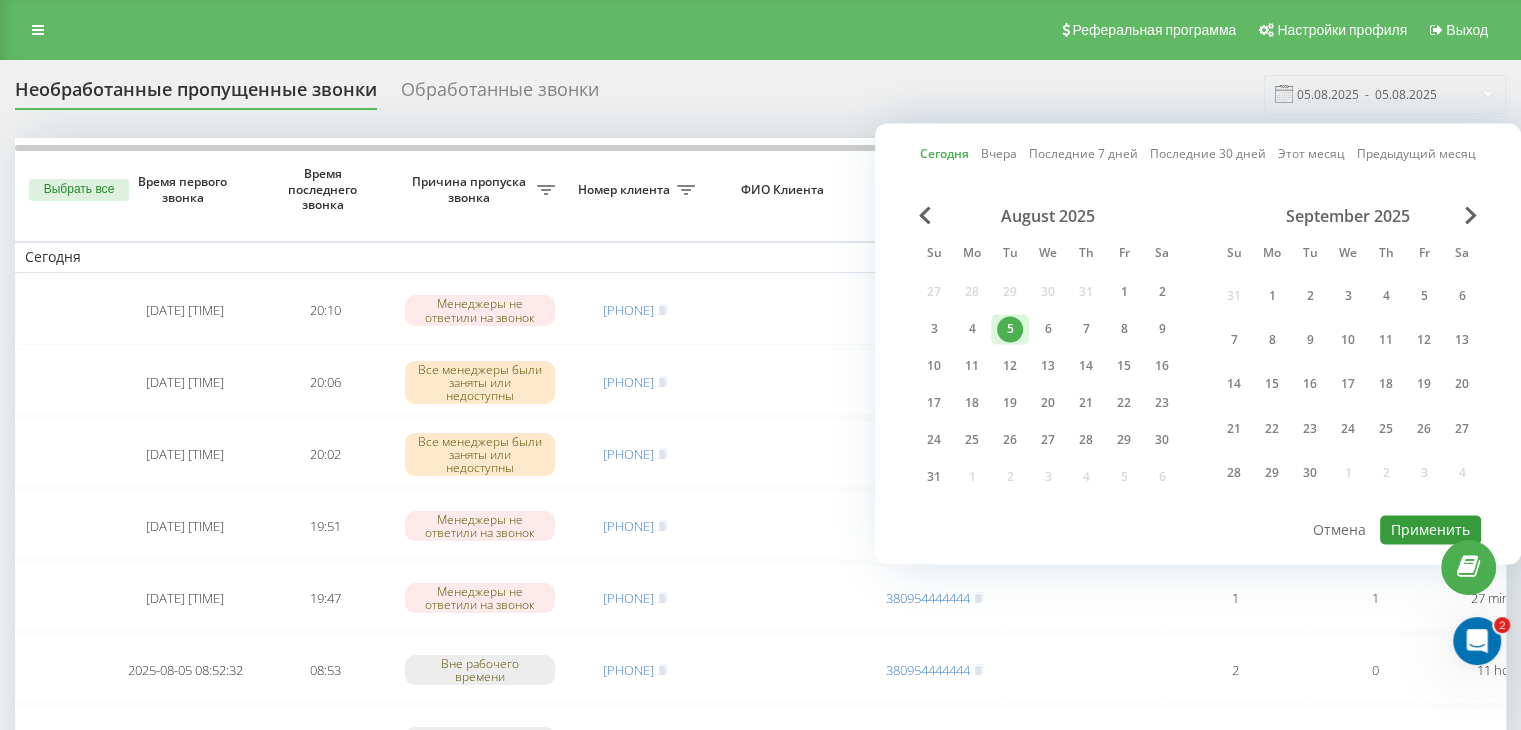 click on "Применить" at bounding box center [1430, 529] 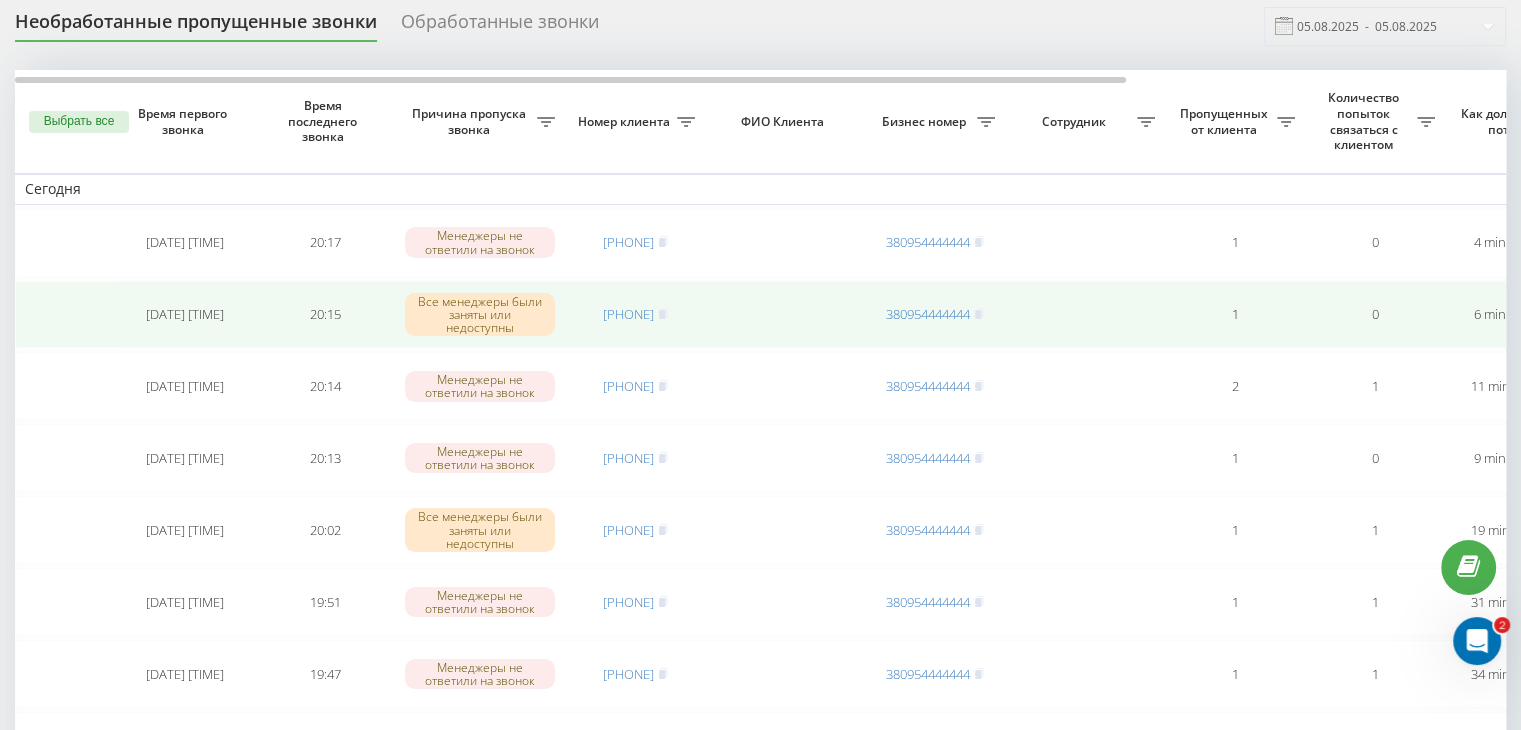 scroll, scrollTop: 100, scrollLeft: 0, axis: vertical 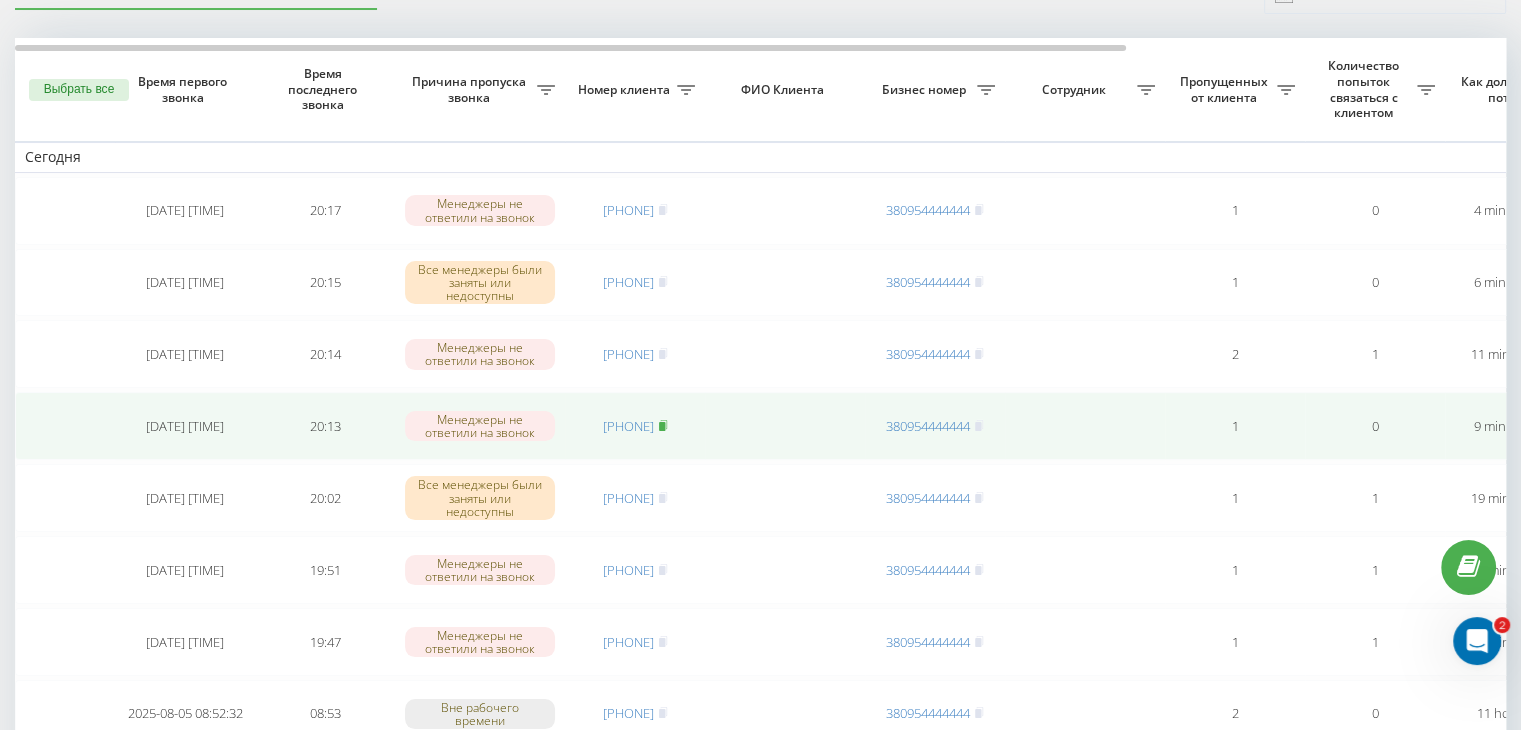 click 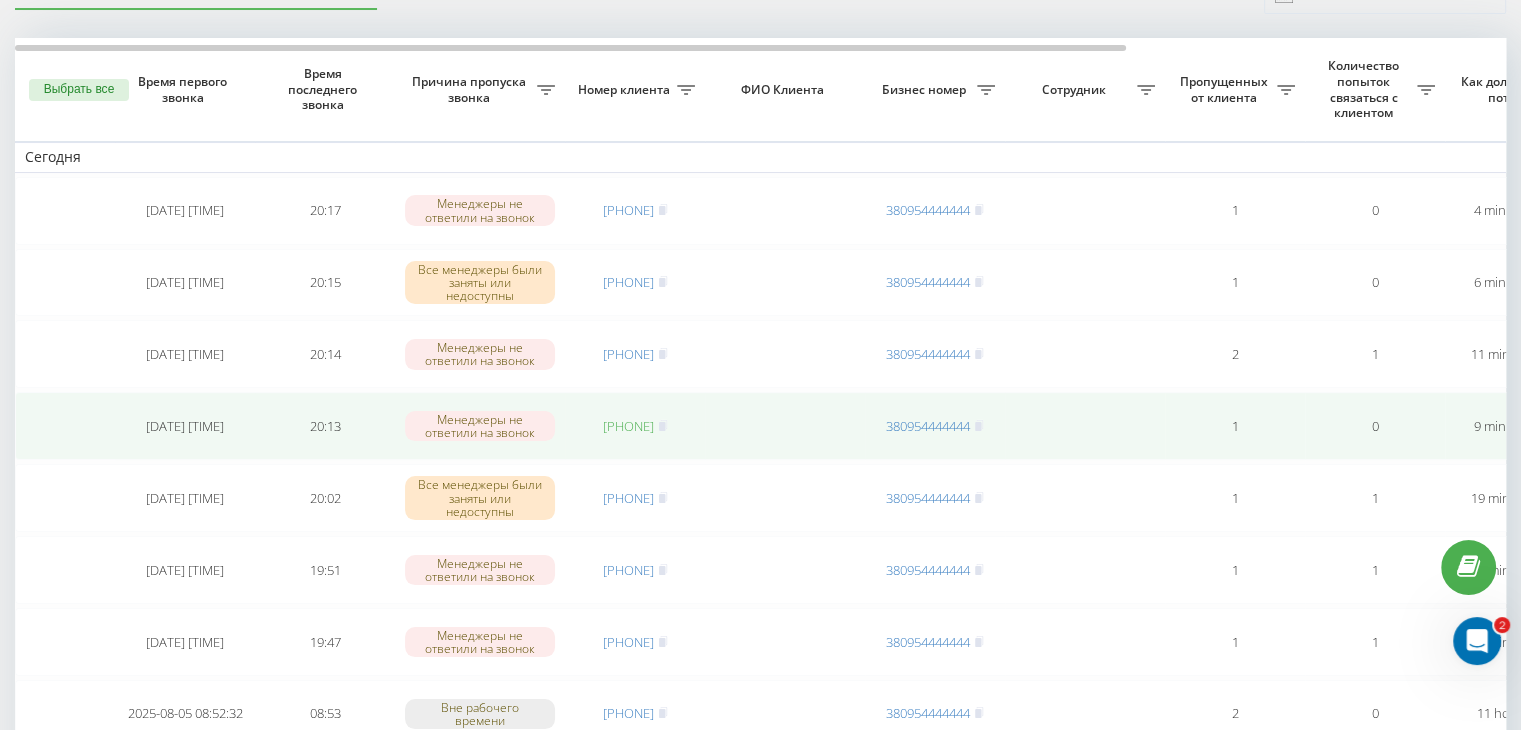 click on "[PHONE]" at bounding box center [628, 426] 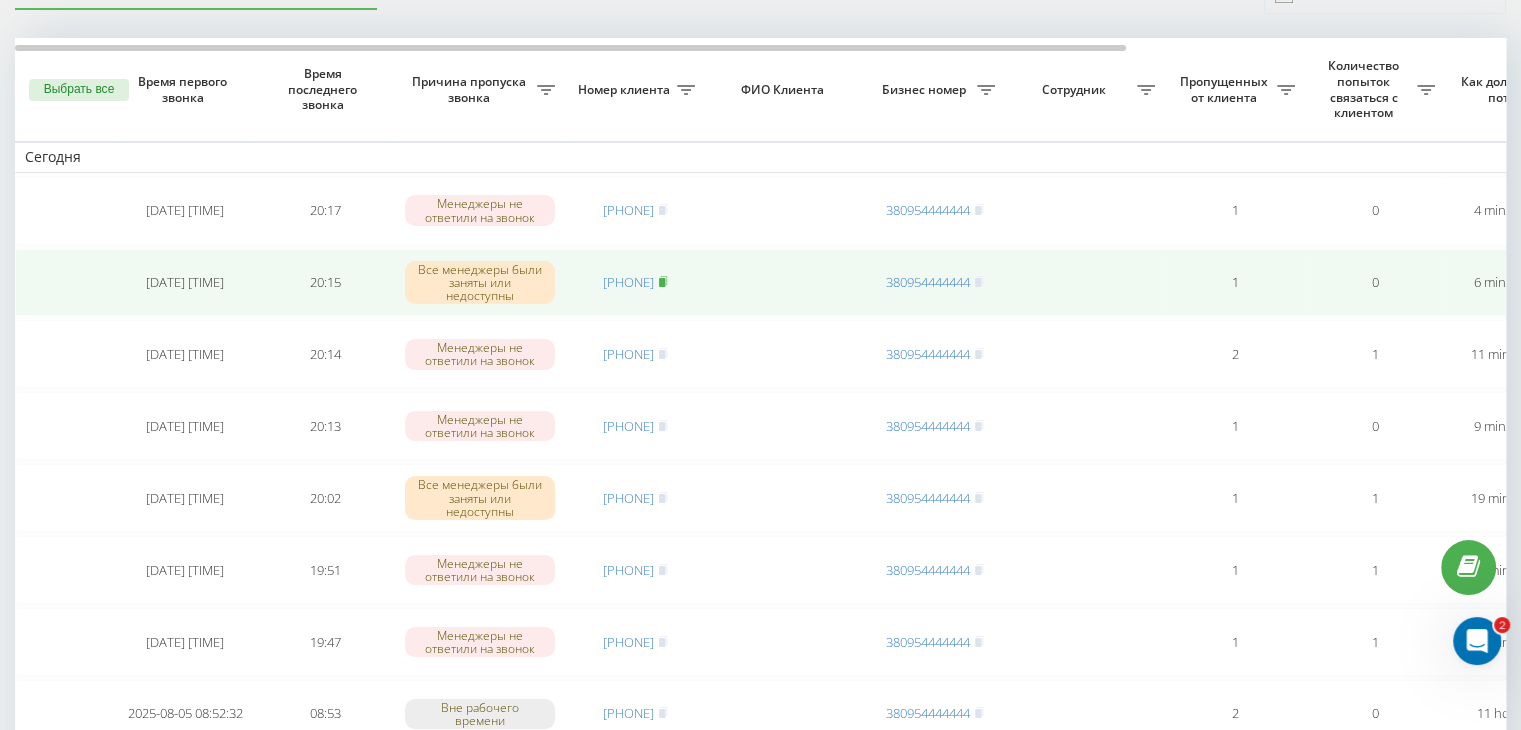 click 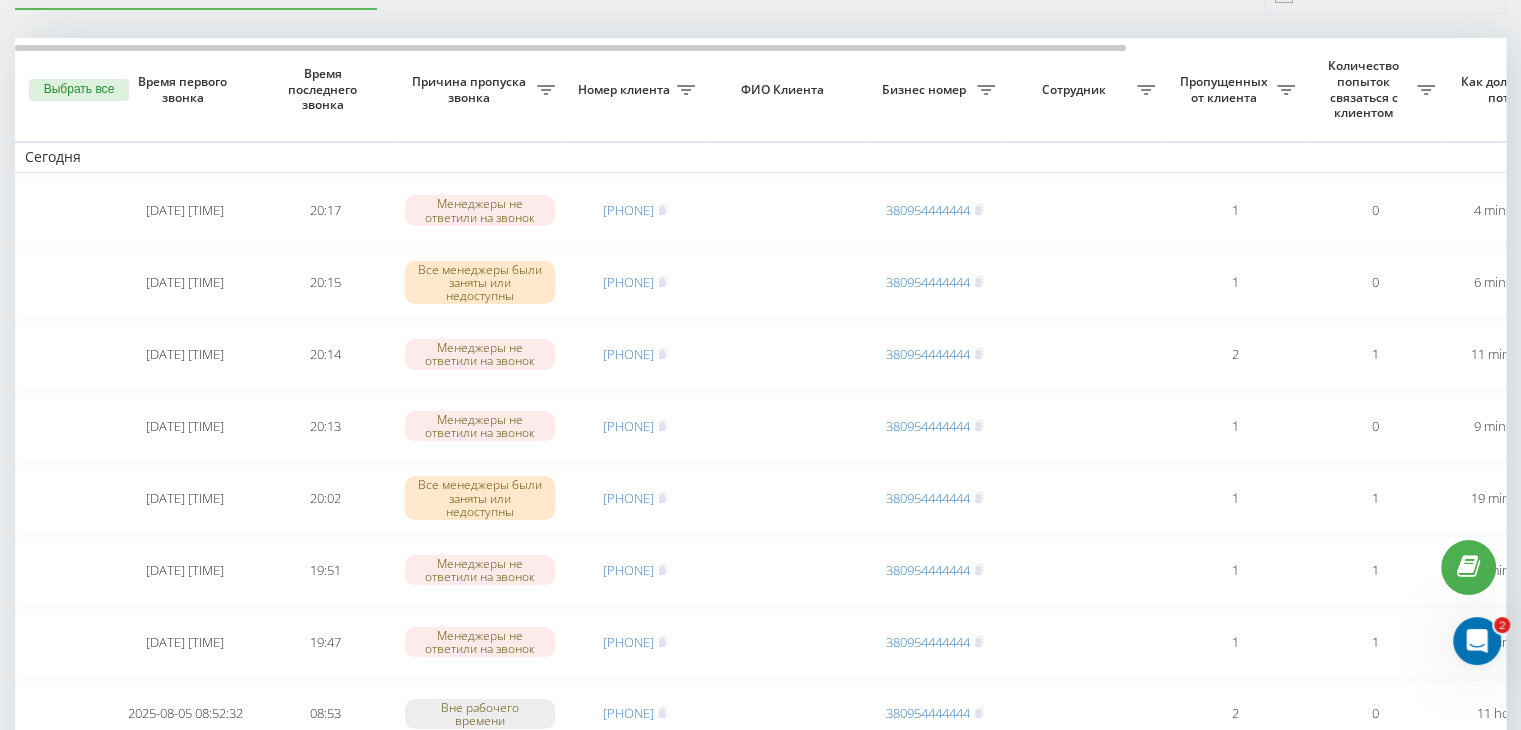 click on "Необработанные пропущенные звонки Обработанные звонки [DATE]  -  [DATE] Выбрать все Время первого звонка Время последнего звонка Причина пропуска звонка Номер клиента ФИО Клиента Бизнес номер Сотрудник Пропущенных от клиента Количество попыток связаться с клиентом Как долго звонок потерян Название схемы переадресации Комментарий к звонку Сегодня [DATE] [TIME] [TIME] Менеджеры не ответили на звонок [PHONE] [PHONE] 1 0 4 minutes ago ukrpas.com.ua Обработать Не удалось связаться Связался с клиентом с помощью другого канала Клиент перезвонил сам с другого номера [DATE] [TIME] 1" at bounding box center [760, 1083] 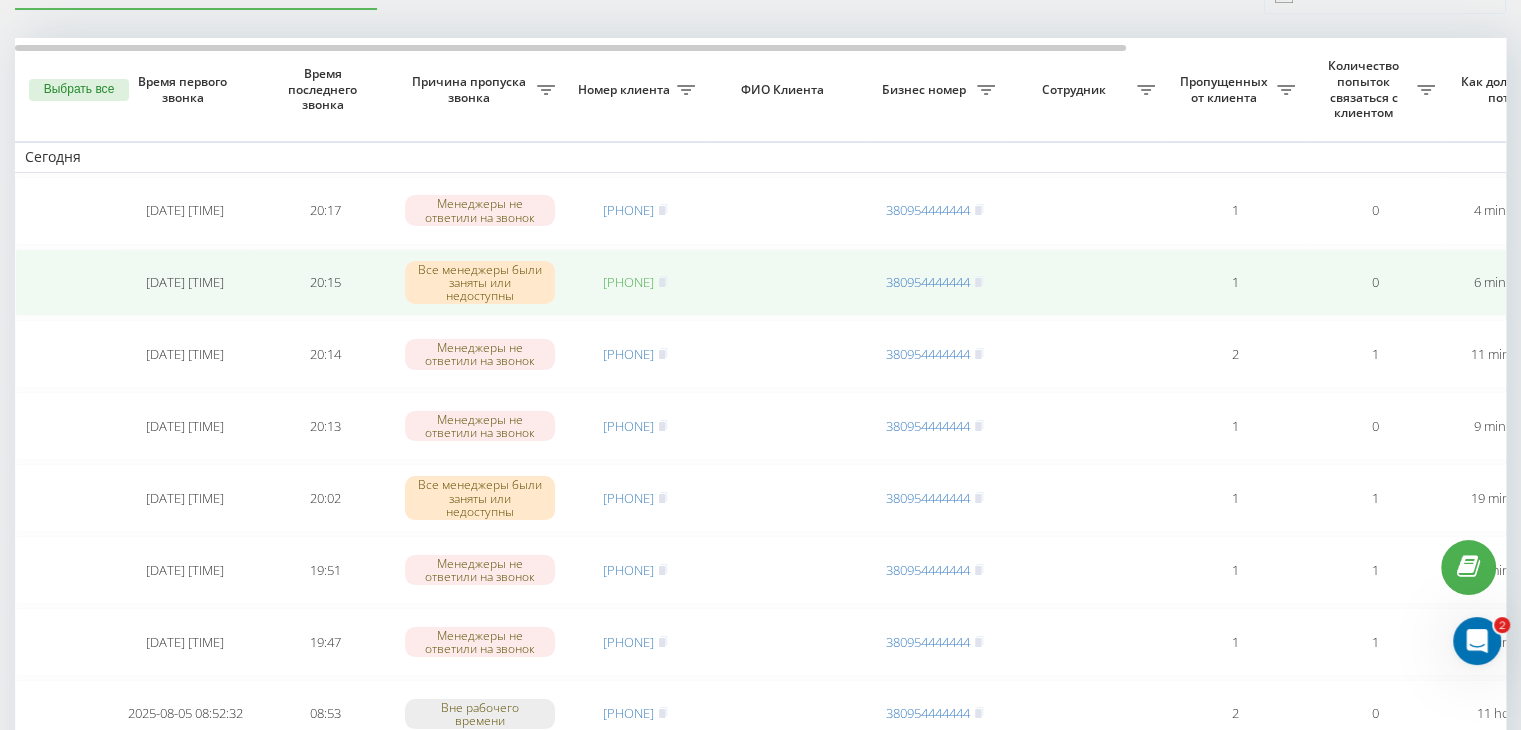 click on "[PHONE]" at bounding box center [628, 282] 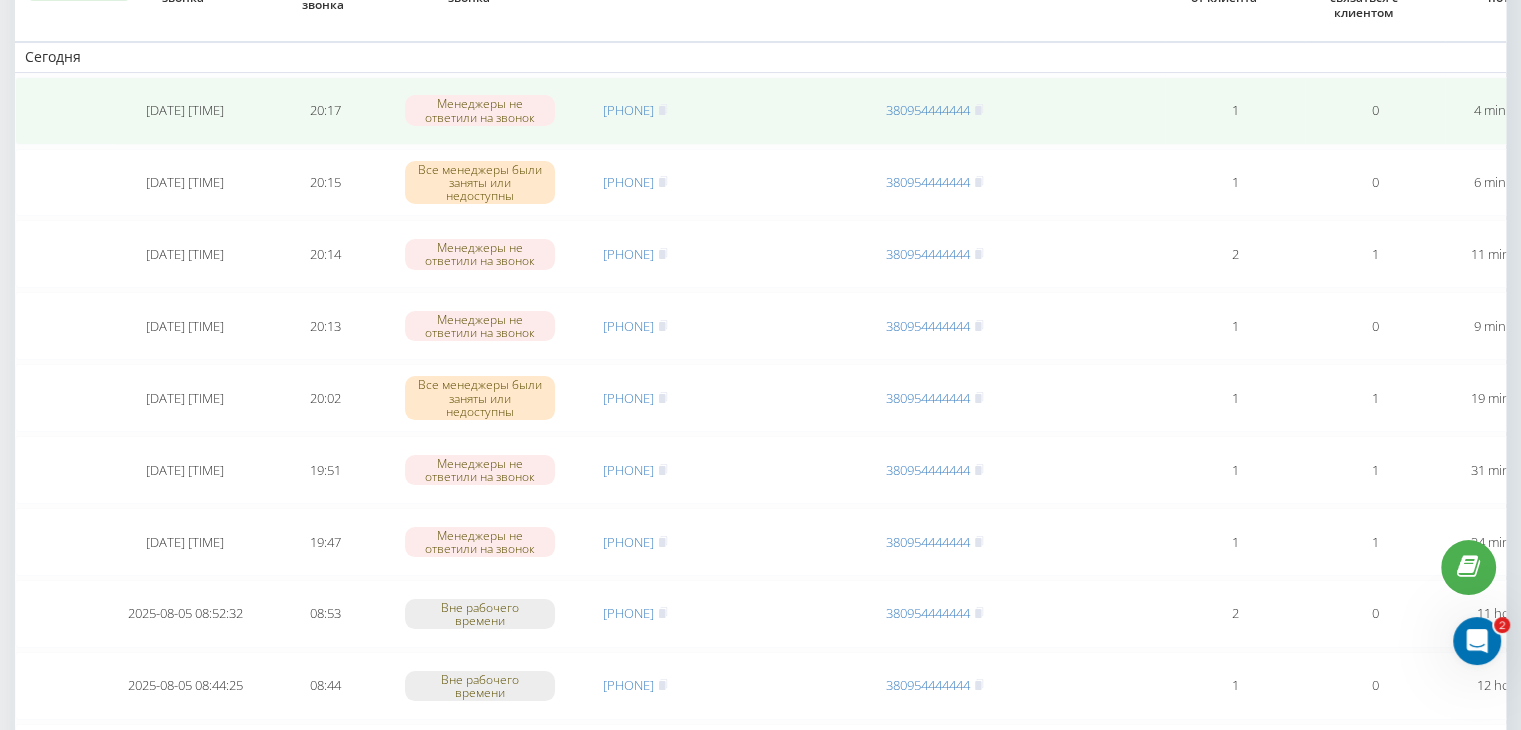 scroll, scrollTop: 0, scrollLeft: 0, axis: both 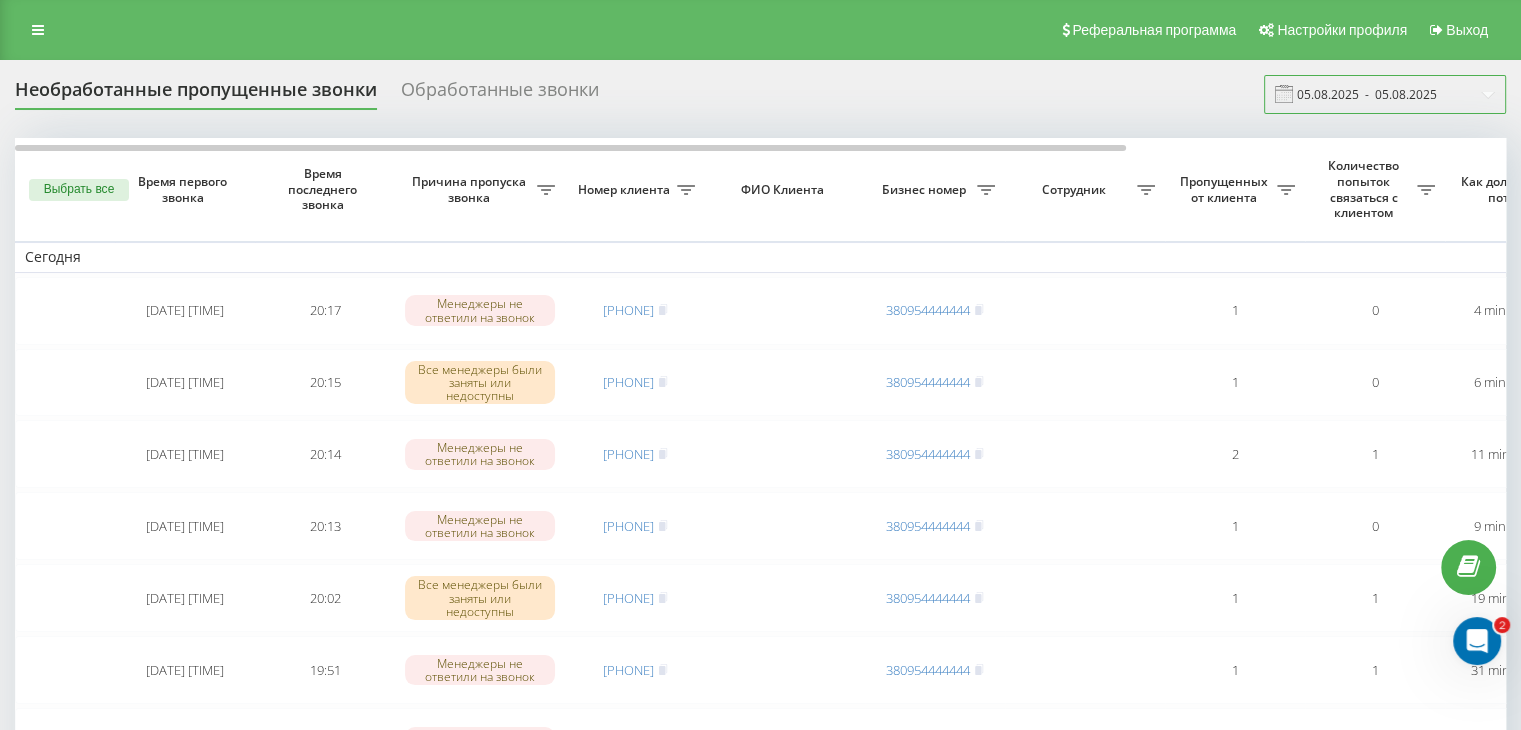 drag, startPoint x: 1438, startPoint y: 100, endPoint x: 1436, endPoint y: 110, distance: 10.198039 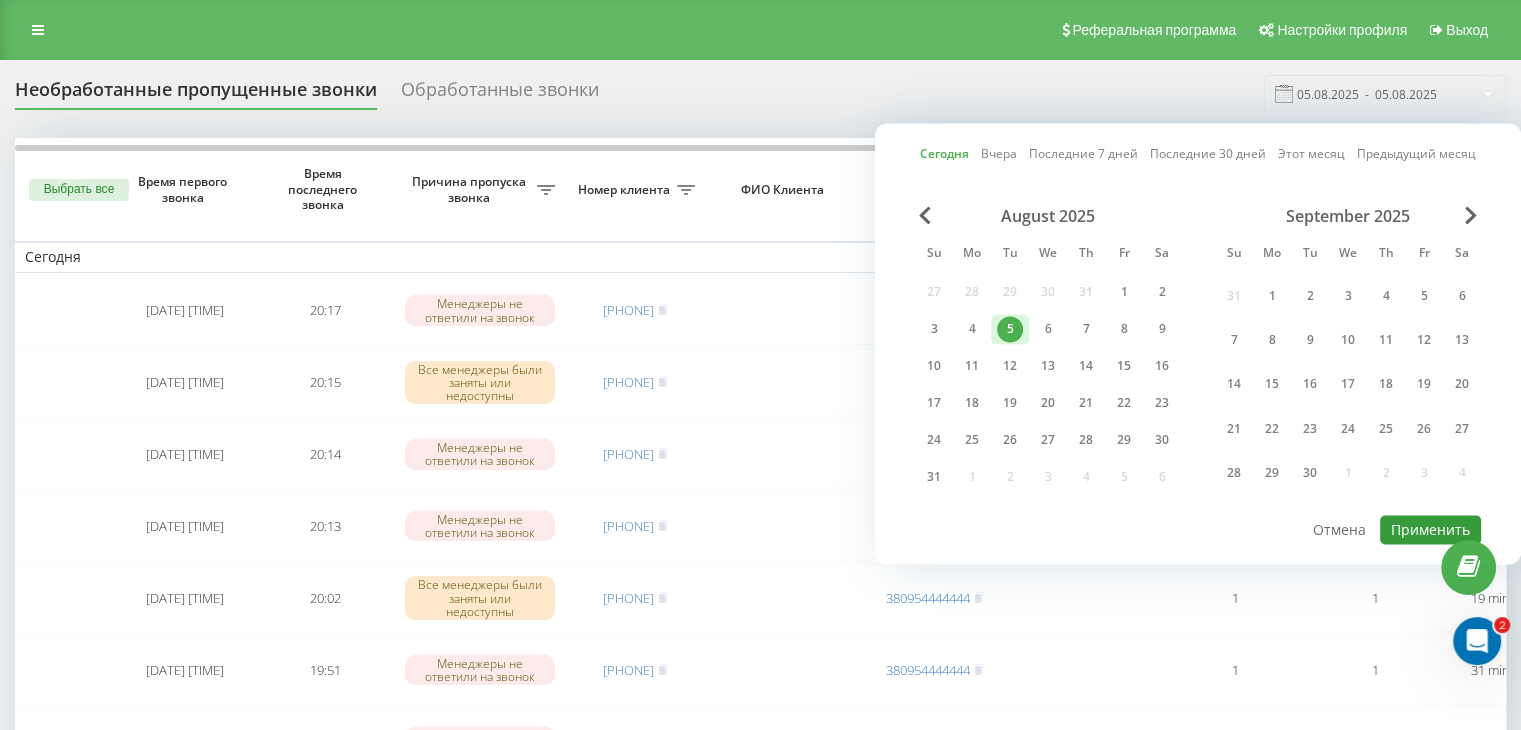 click on "Применить" at bounding box center [1430, 529] 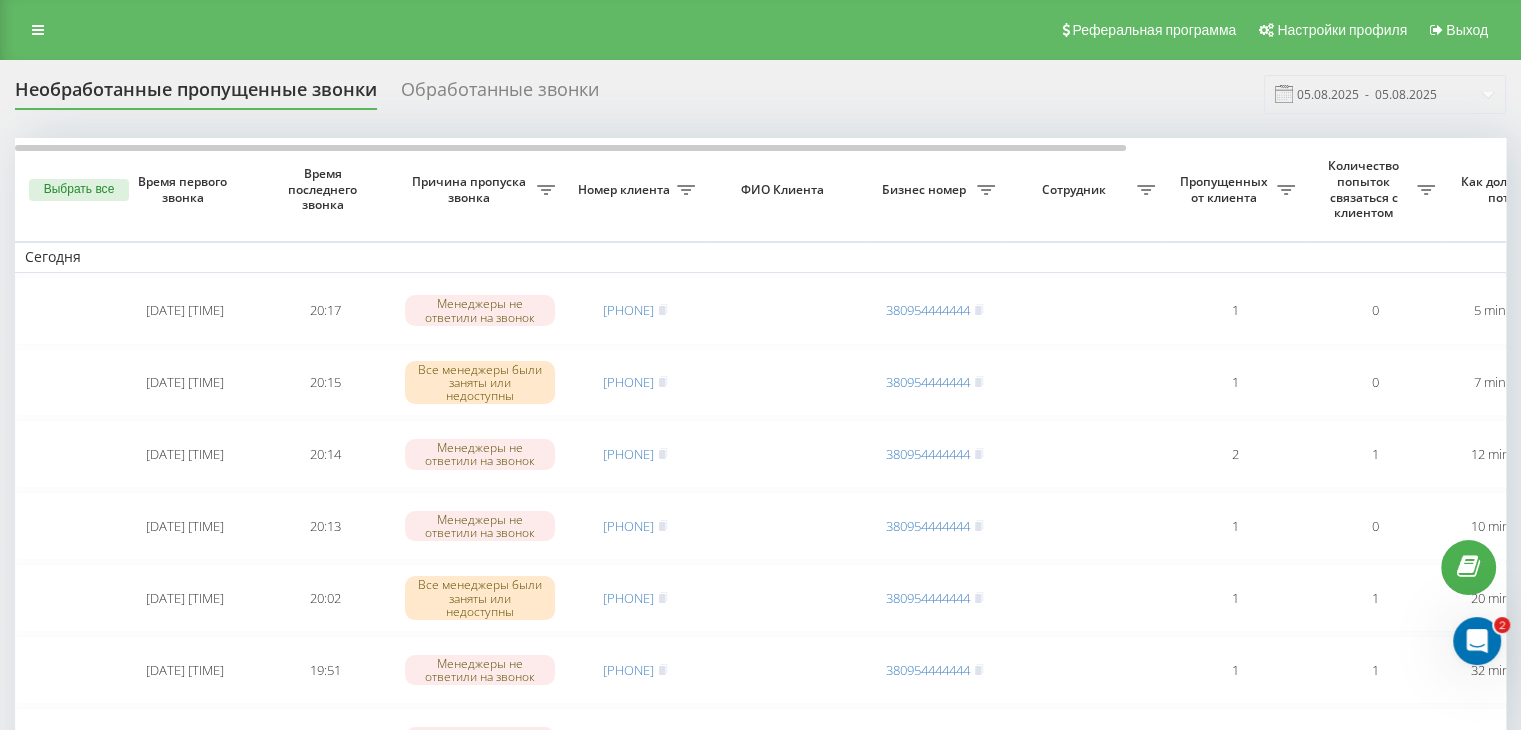 click on "Необработанные пропущенные звонки Обработанные звонки 05.08.2025  -  05.08.2025" at bounding box center [760, 94] 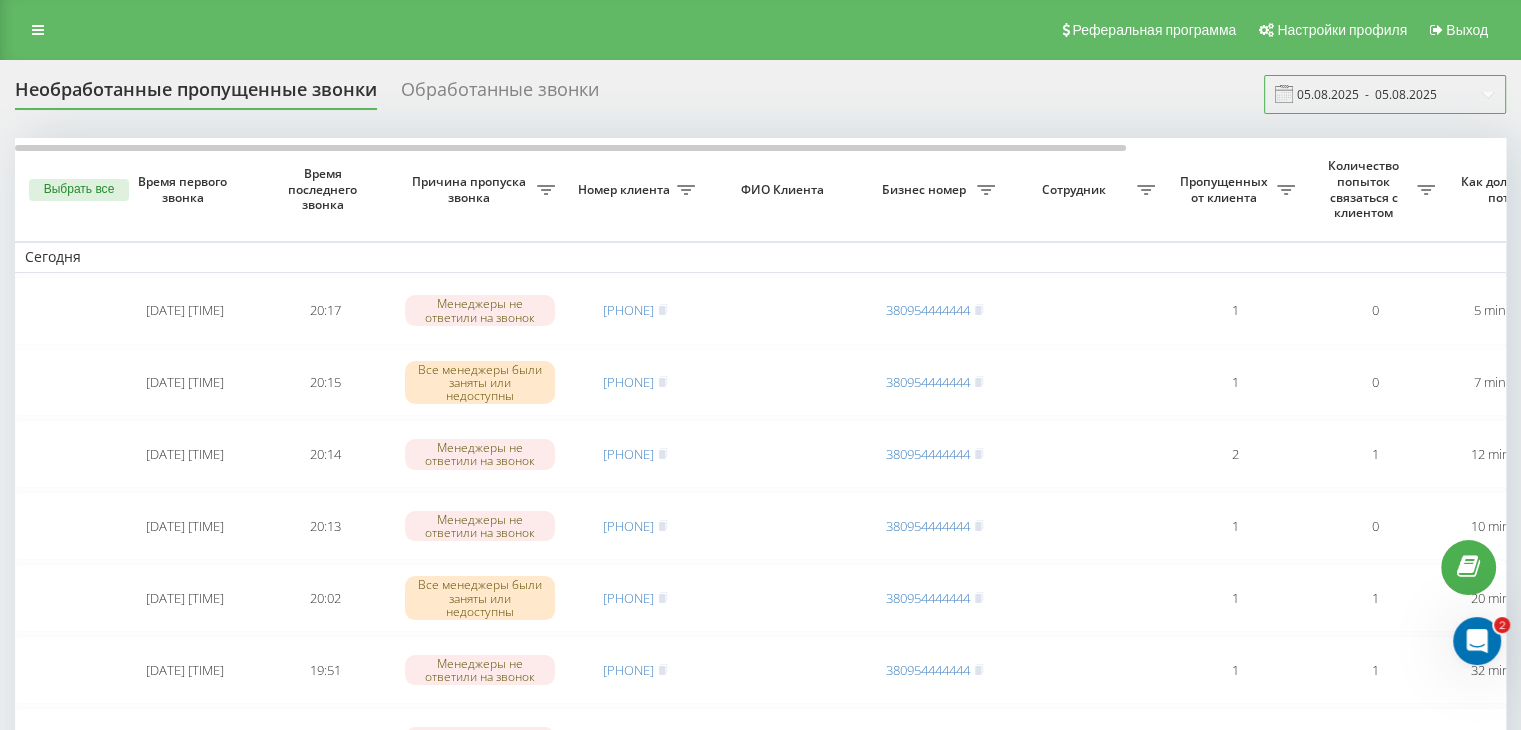 click on "05.08.2025  -  05.08.2025" at bounding box center (1385, 94) 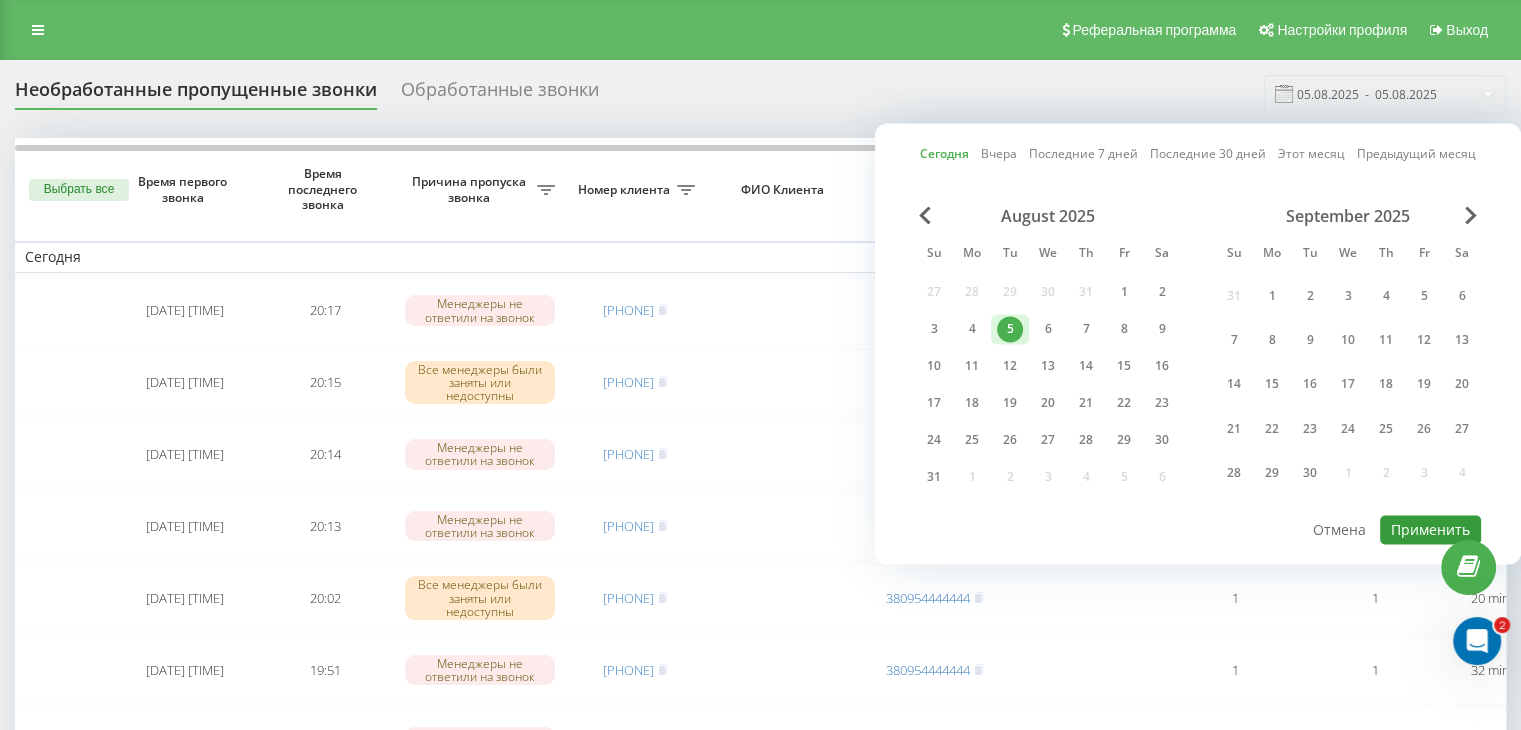 drag, startPoint x: 1414, startPoint y: 528, endPoint x: 1188, endPoint y: 581, distance: 232.13142 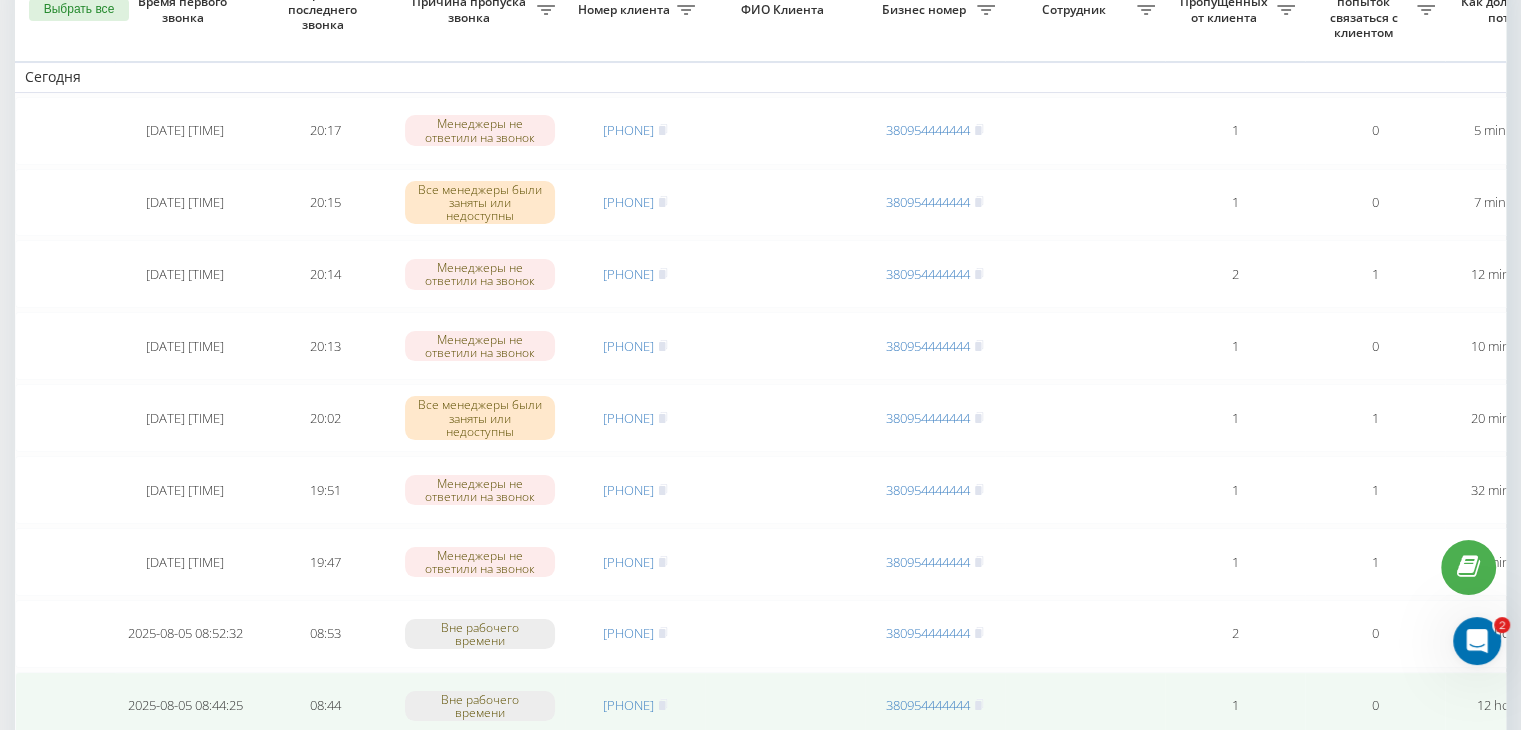 scroll, scrollTop: 300, scrollLeft: 0, axis: vertical 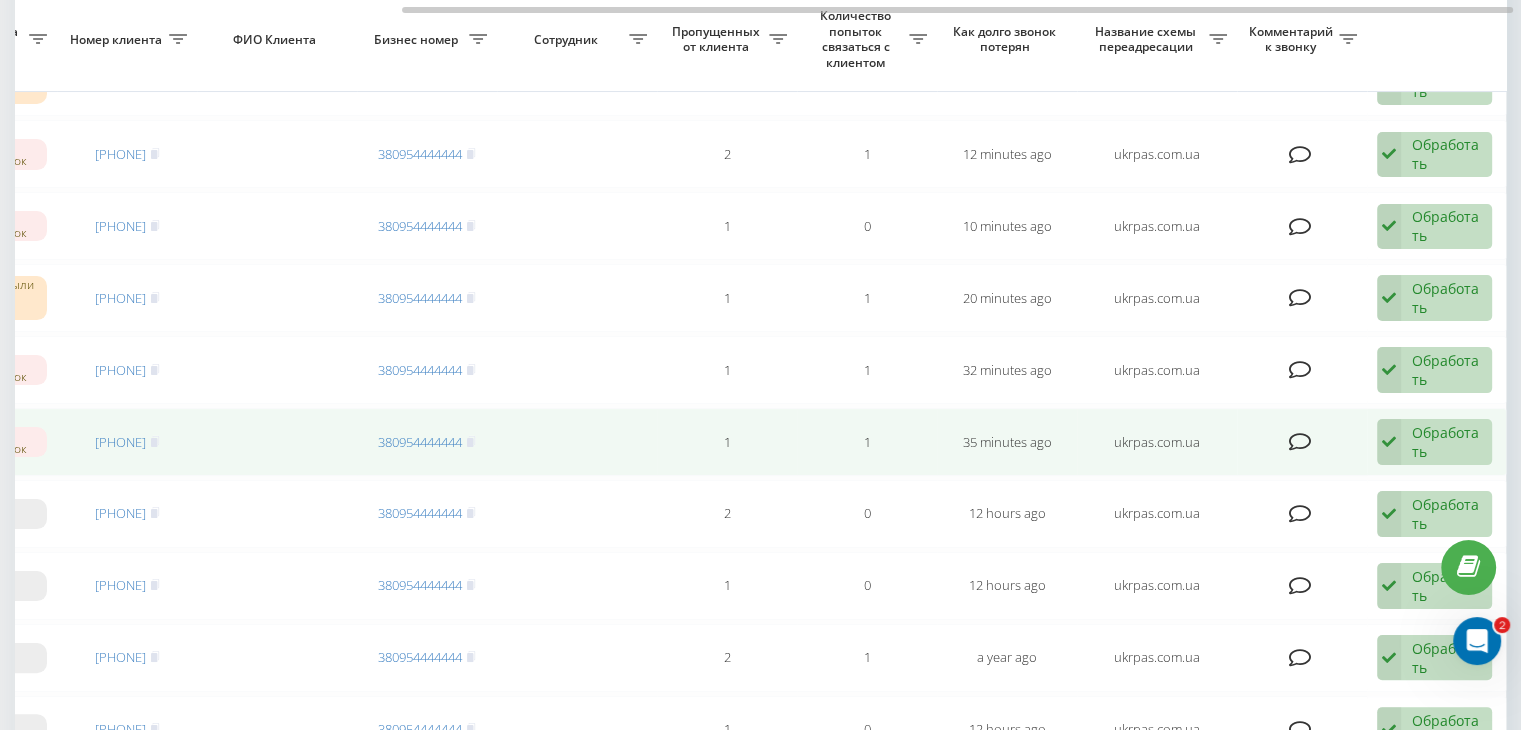 click on "Обработать" at bounding box center (1446, 442) 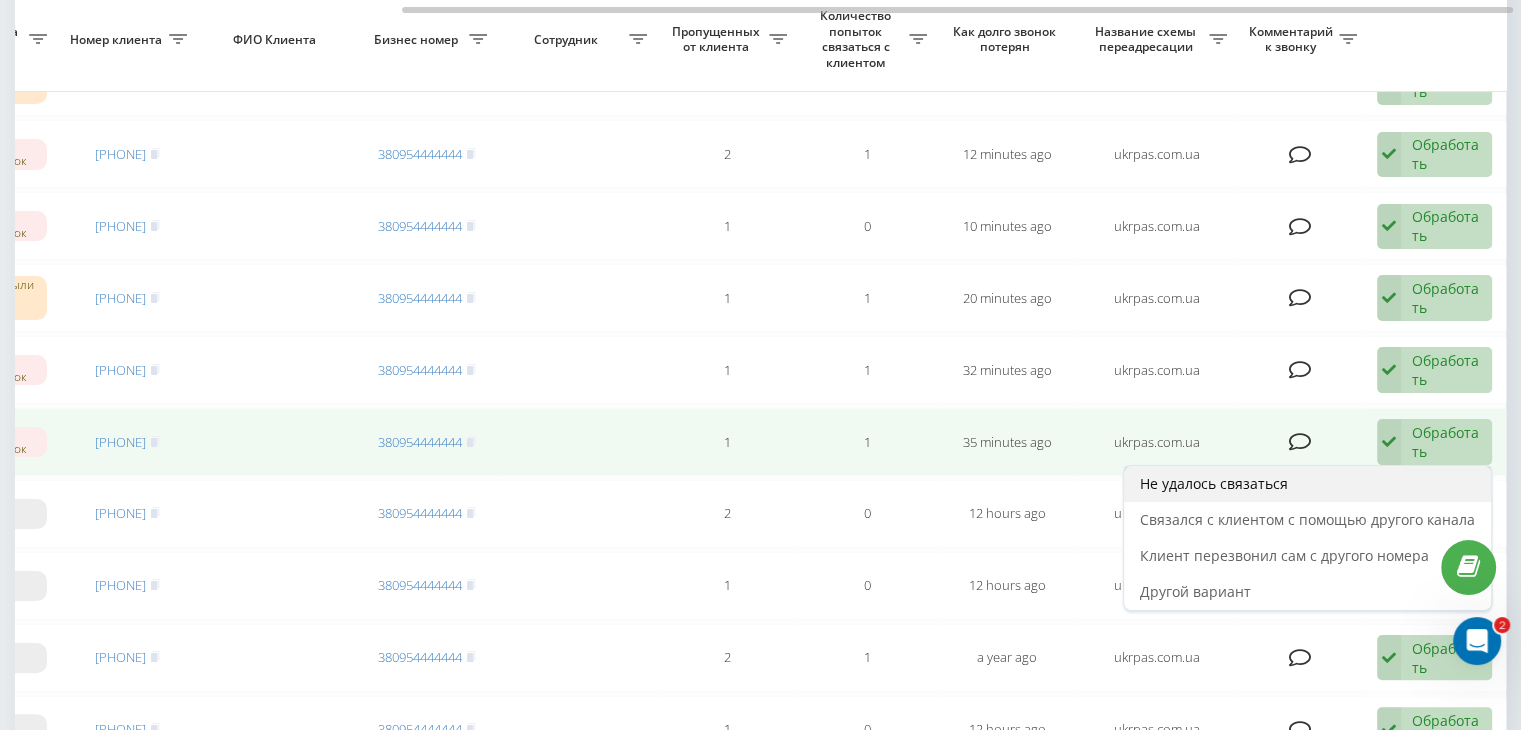 click on "Не удалось связаться" at bounding box center [1307, 484] 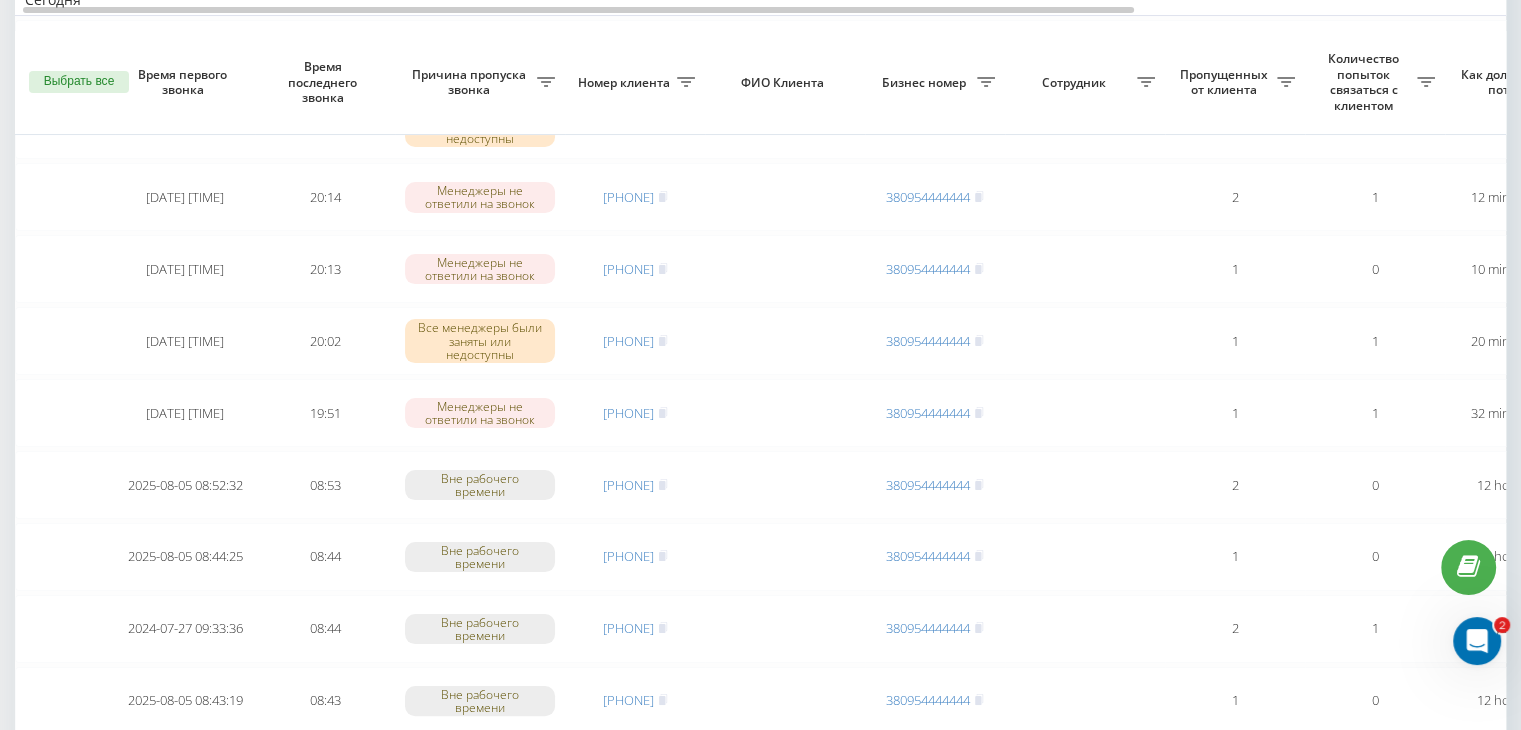 scroll, scrollTop: 300, scrollLeft: 0, axis: vertical 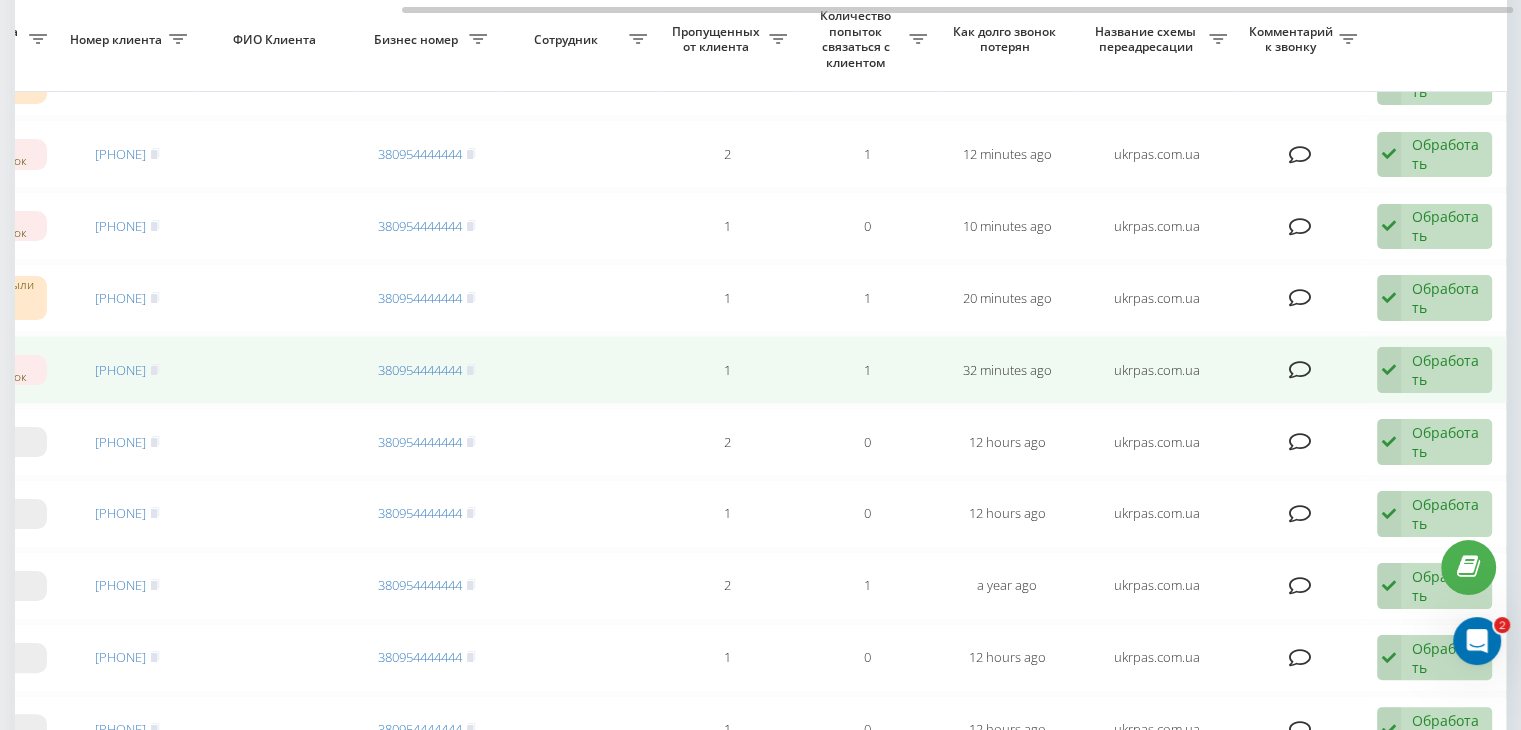 click on "Обработать" at bounding box center [1446, 370] 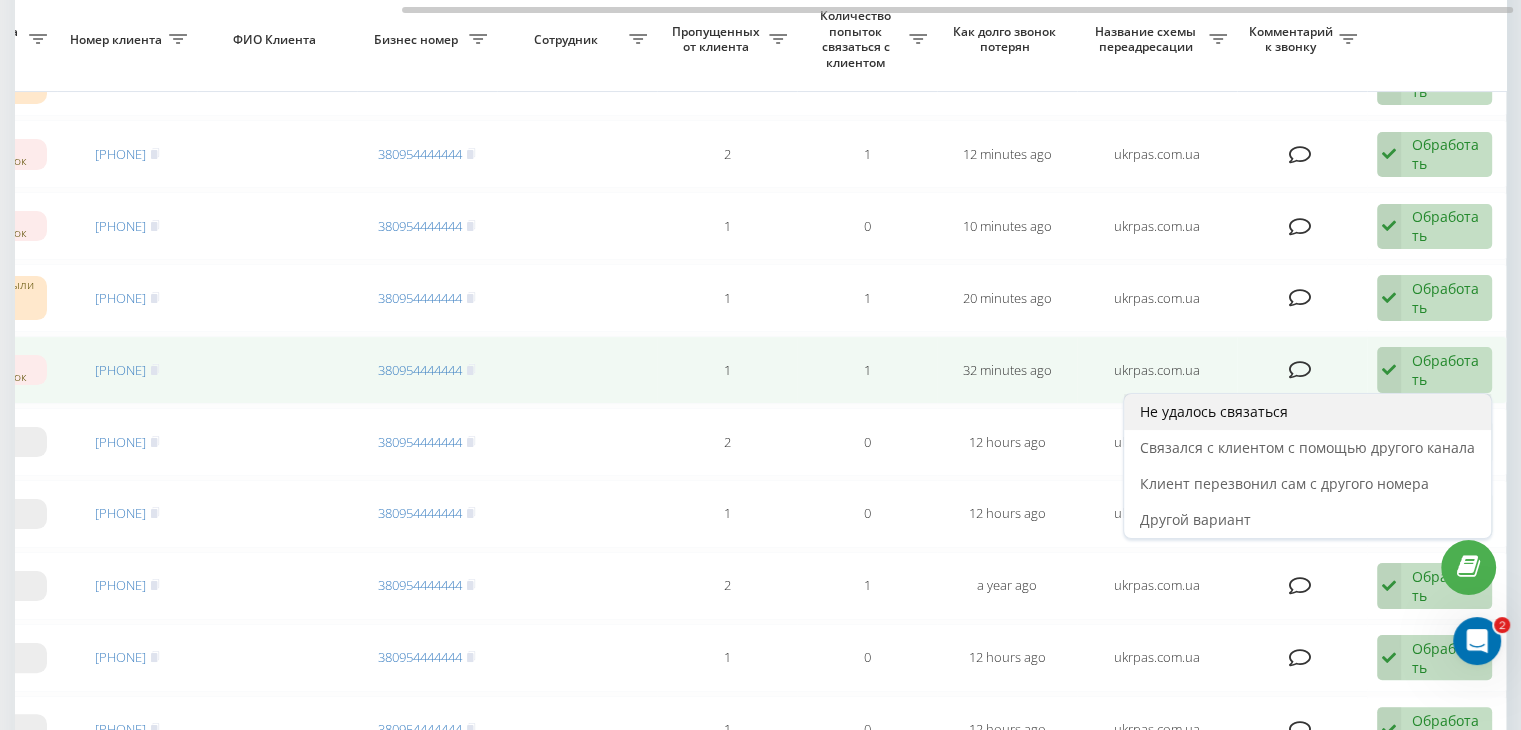 click on "Не удалось связаться" at bounding box center [1307, 412] 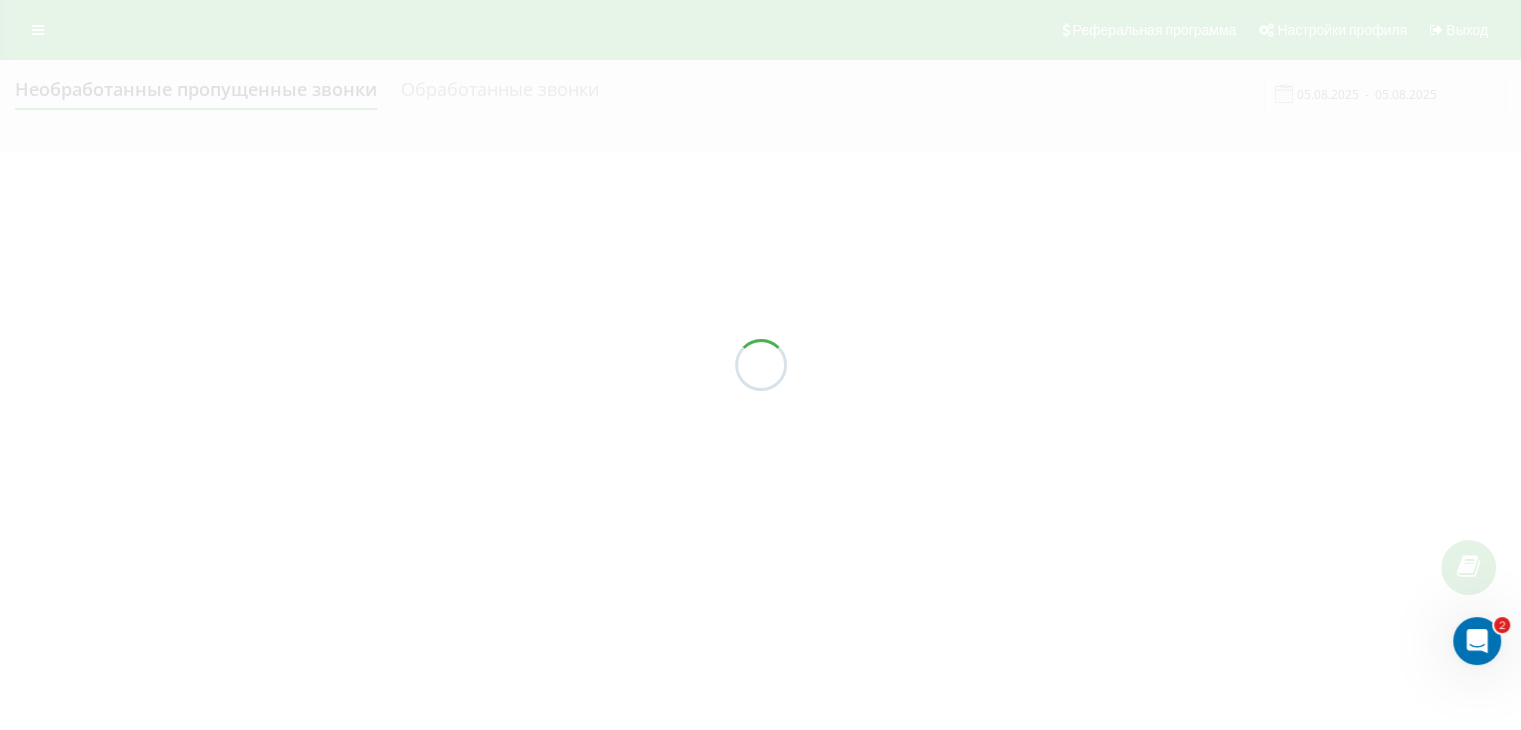 scroll, scrollTop: 0, scrollLeft: 0, axis: both 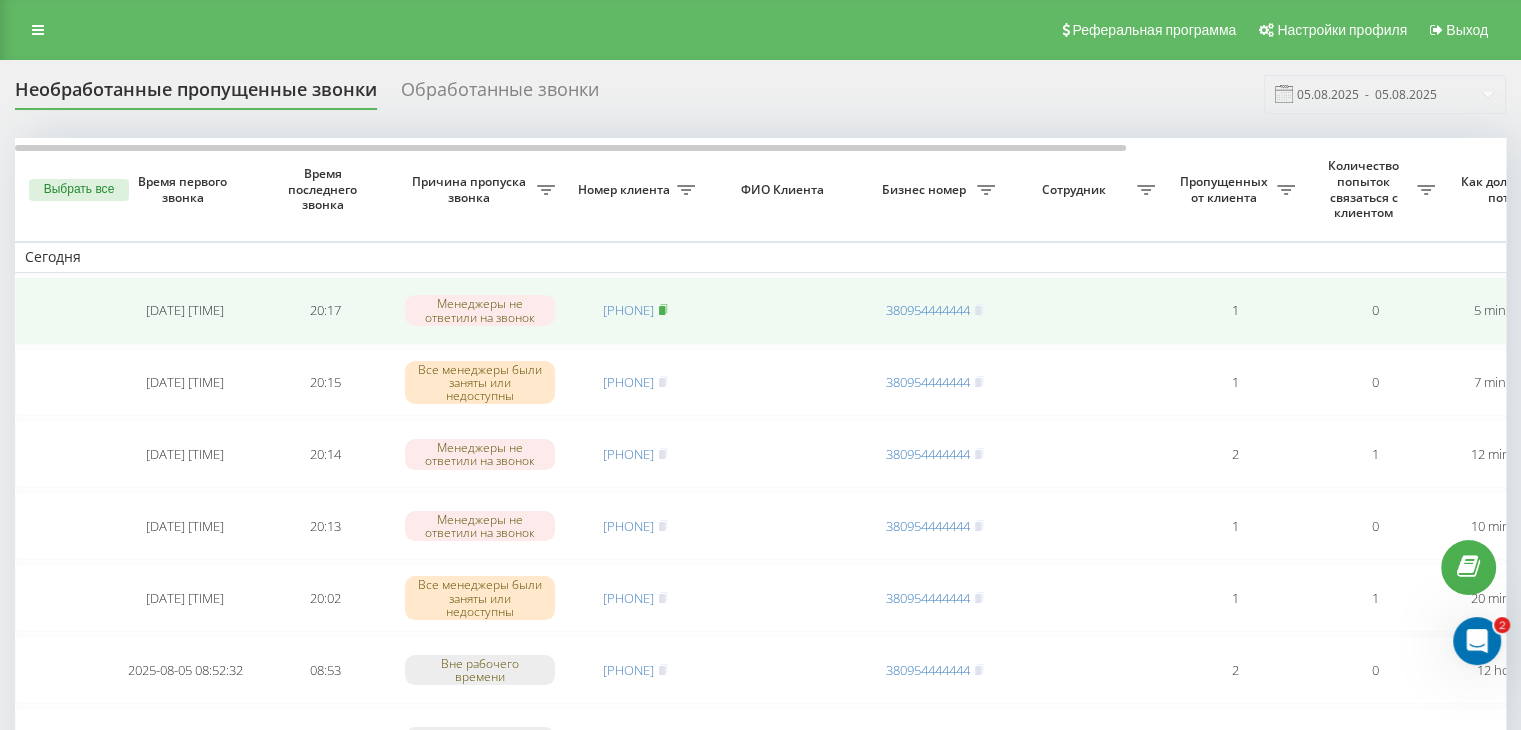 click 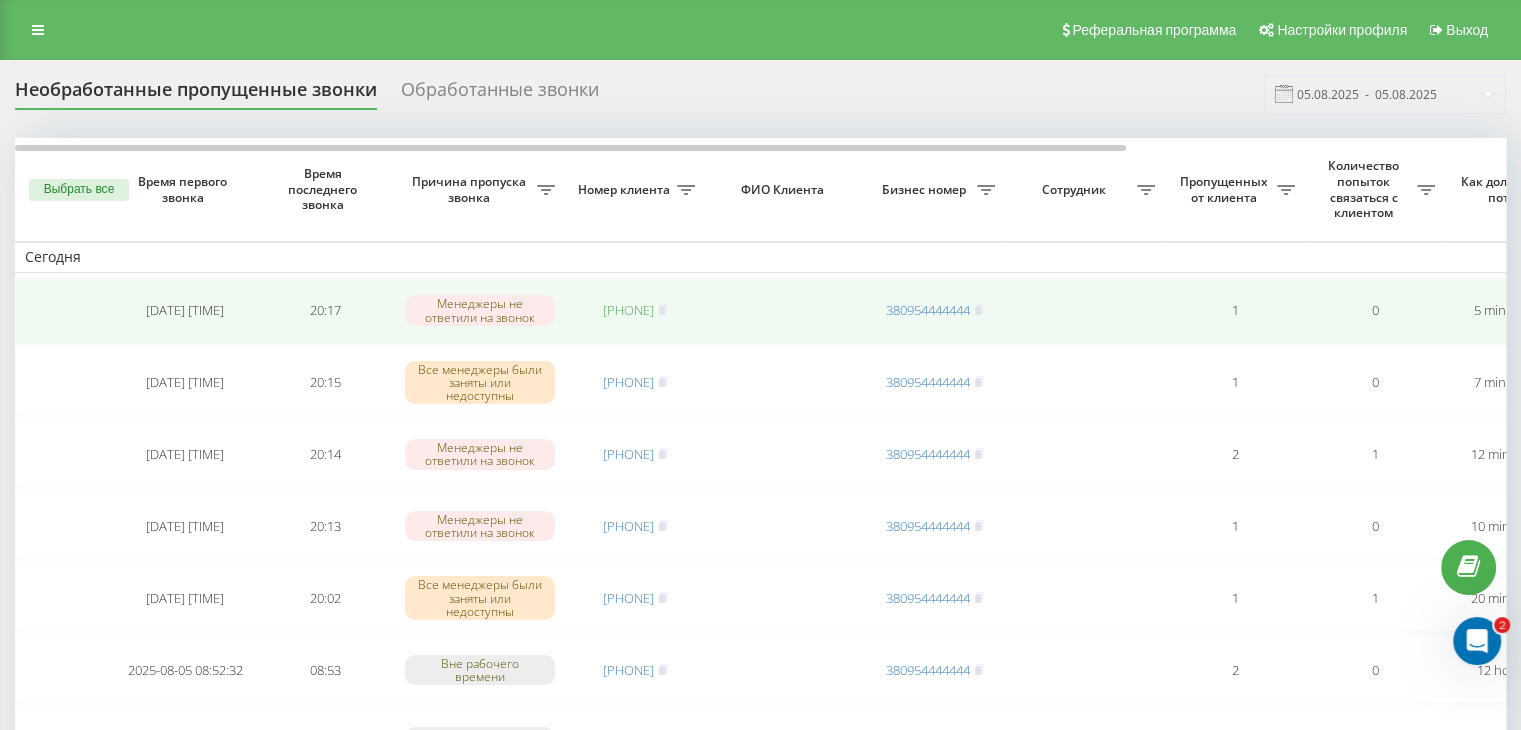click on "[PHONE]" at bounding box center [628, 310] 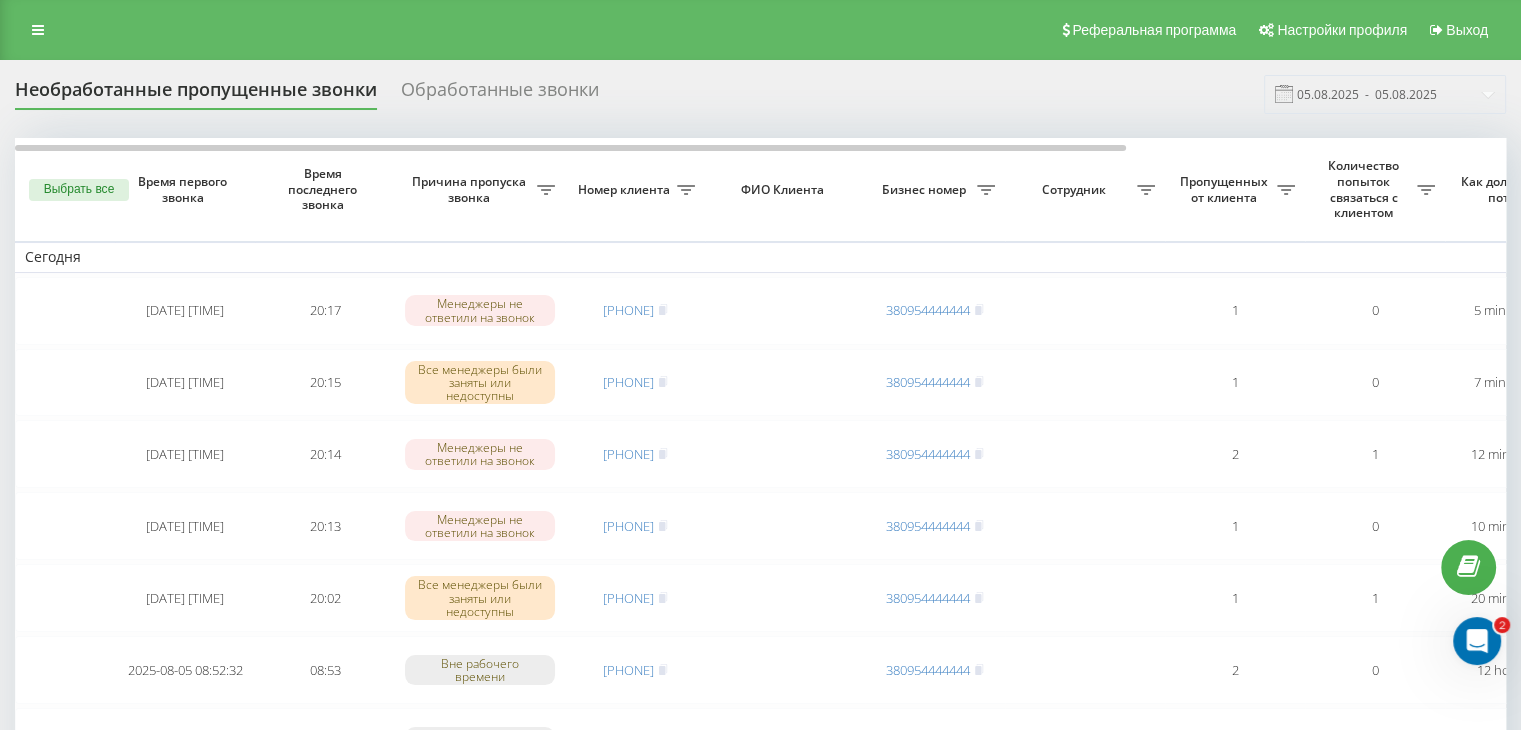 click on "Необработанные пропущенные звонки Обработанные звонки 05.08.2025  -  05.08.2025" at bounding box center [760, 94] 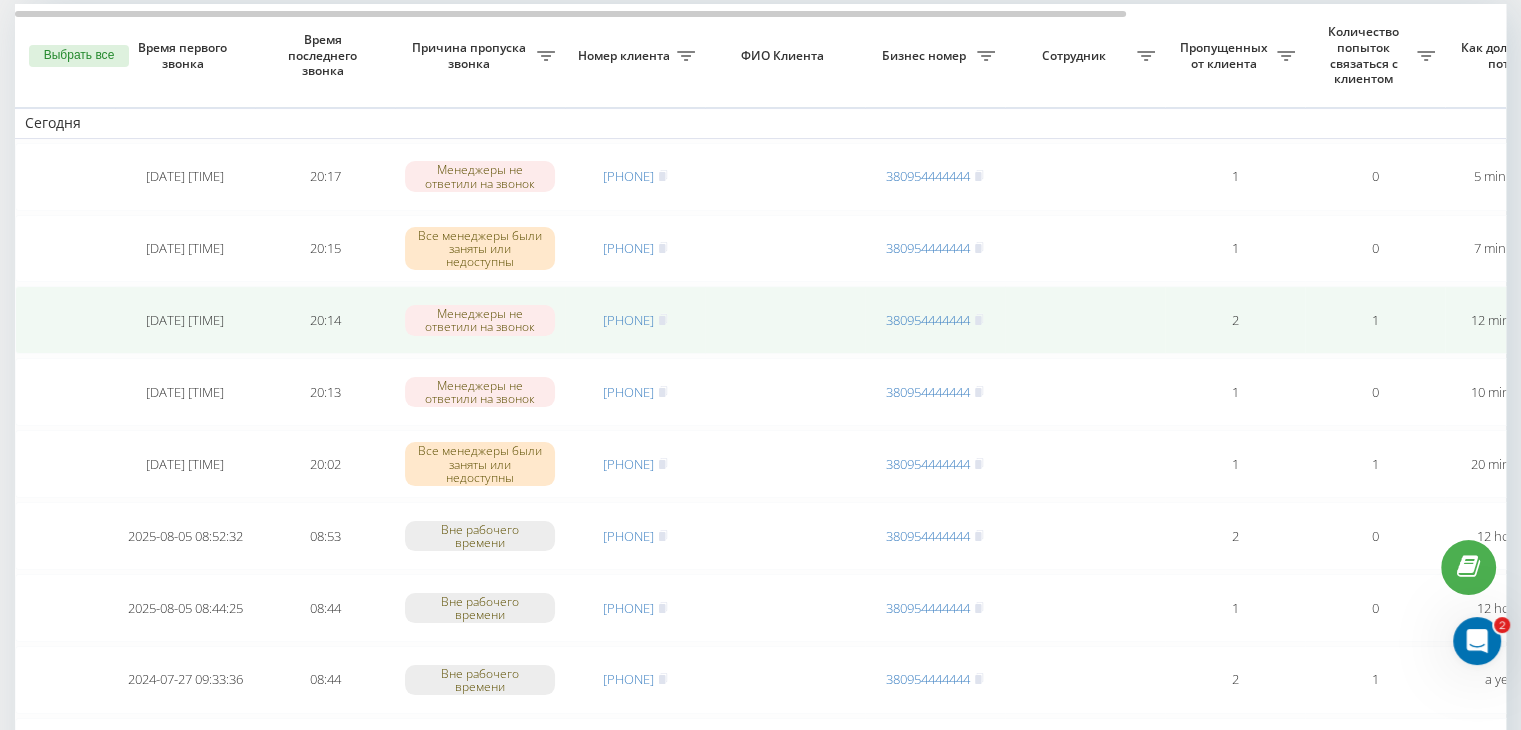 scroll, scrollTop: 200, scrollLeft: 0, axis: vertical 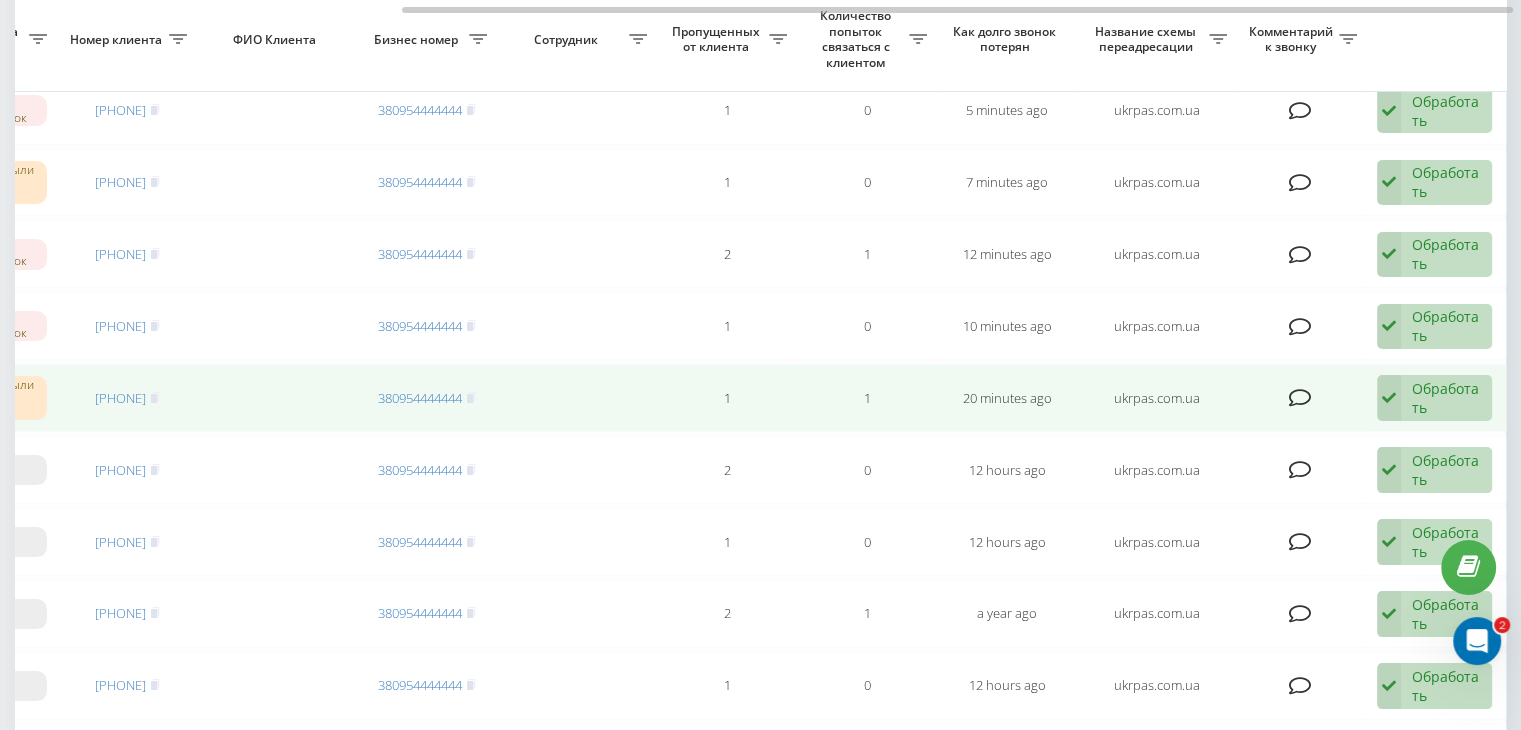 click on "Обработать" at bounding box center (1446, 398) 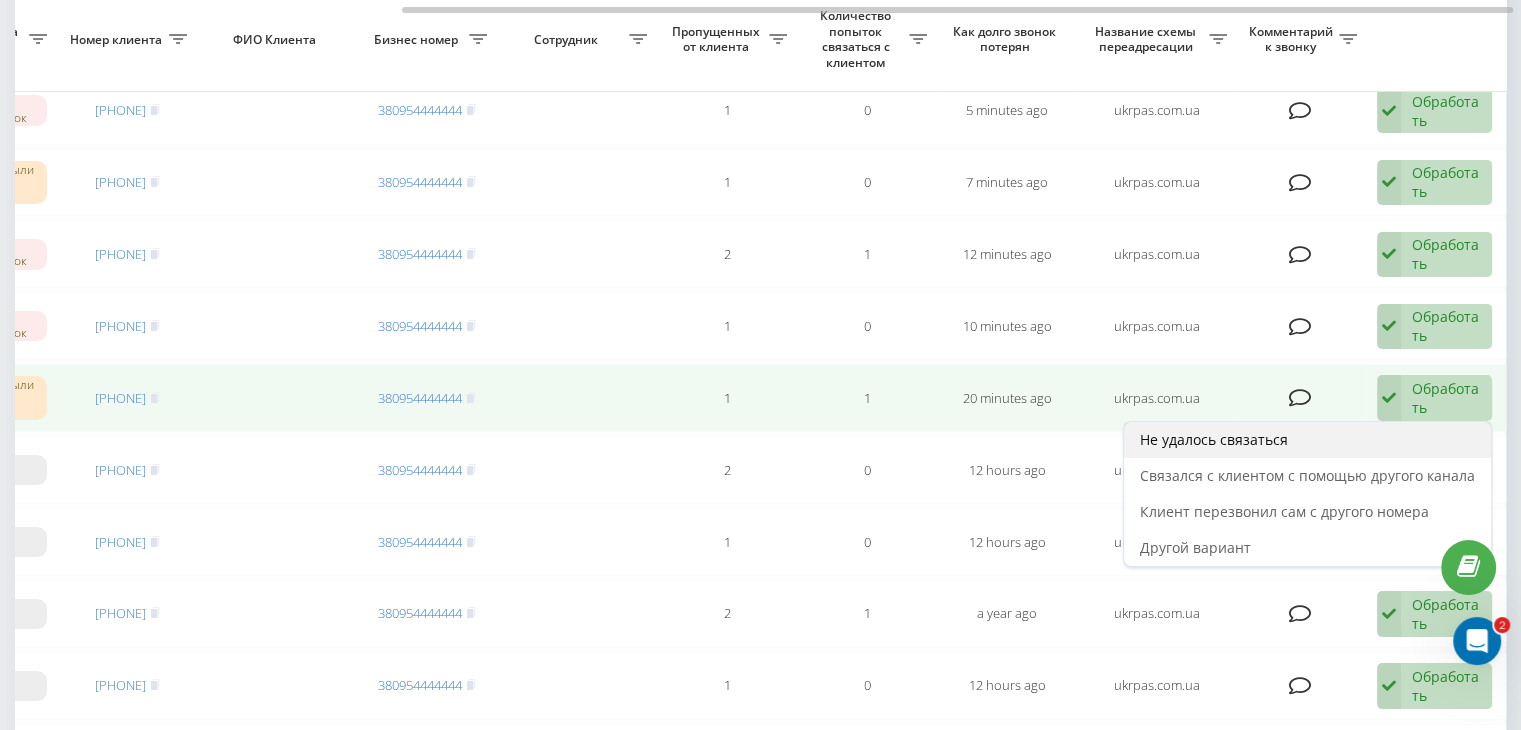 click on "Не удалось связаться" at bounding box center (1307, 440) 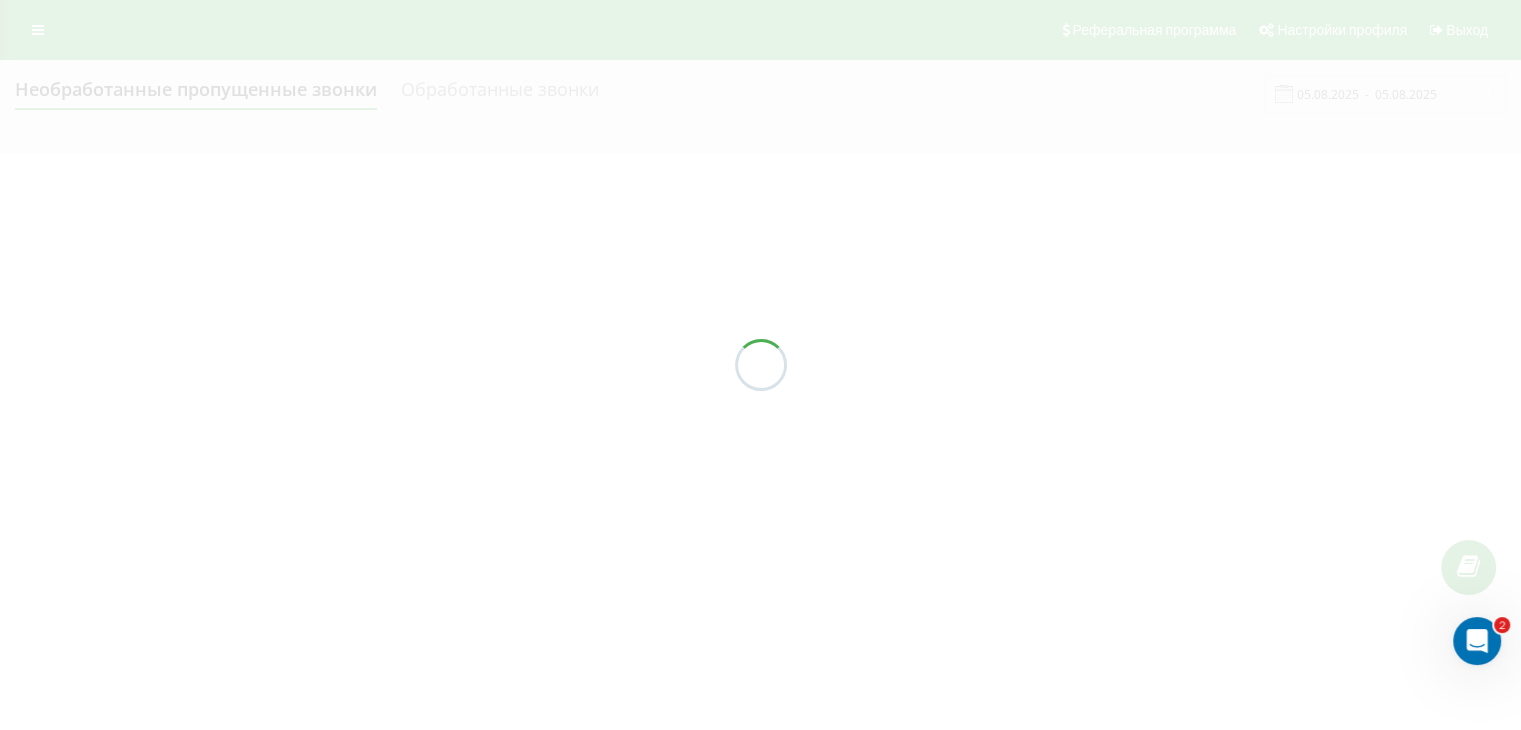scroll, scrollTop: 0, scrollLeft: 0, axis: both 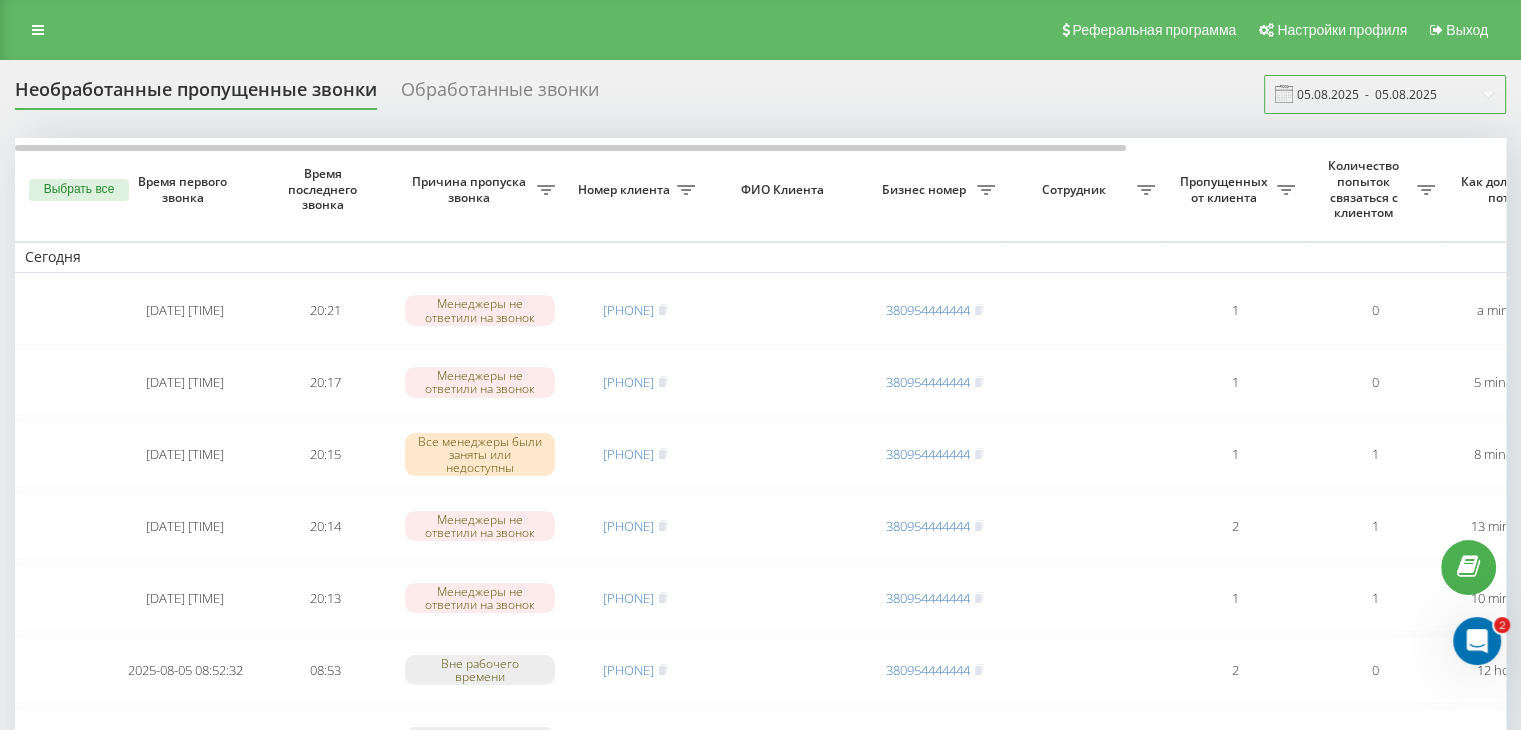 click on "05.08.2025  -  05.08.2025" at bounding box center [1385, 94] 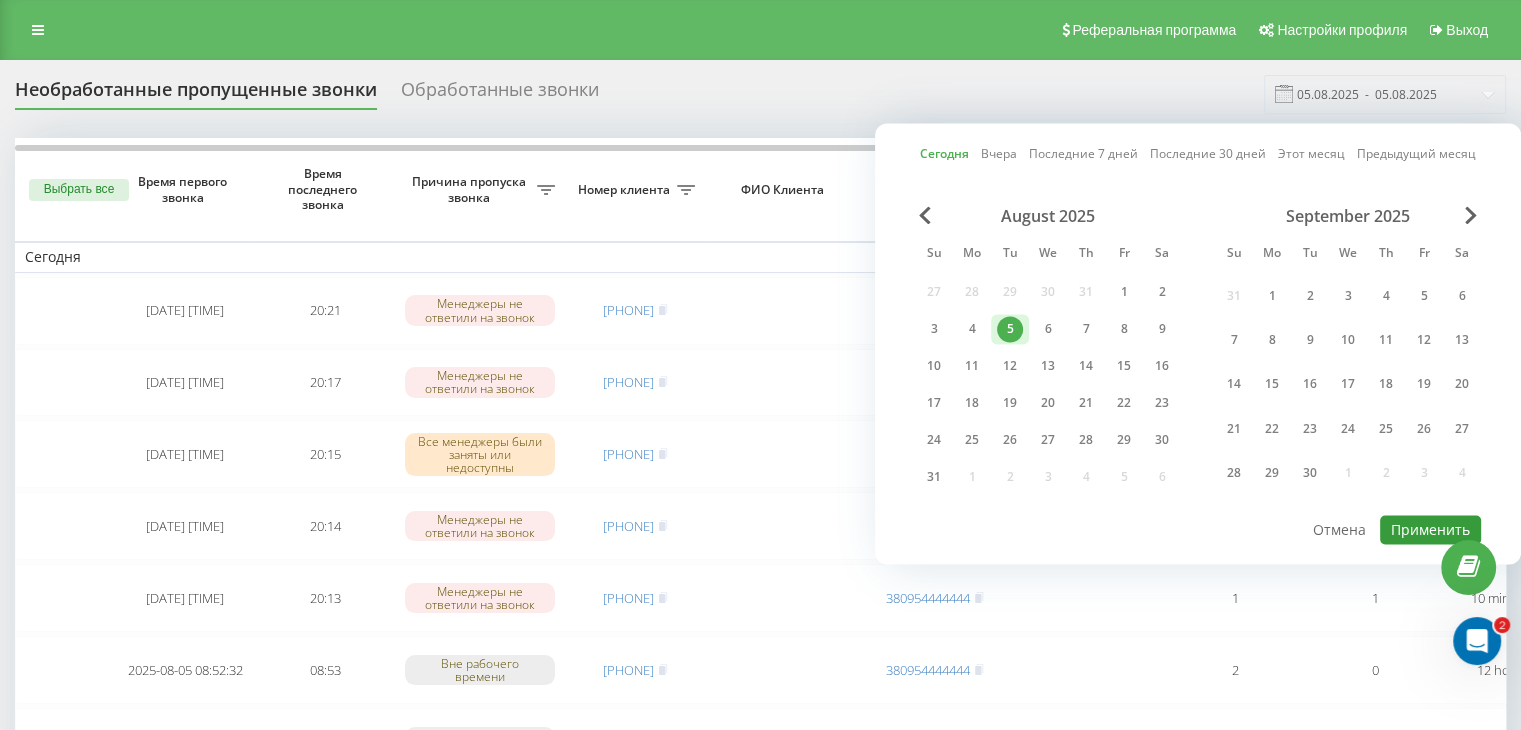 click on "Применить" at bounding box center [1430, 529] 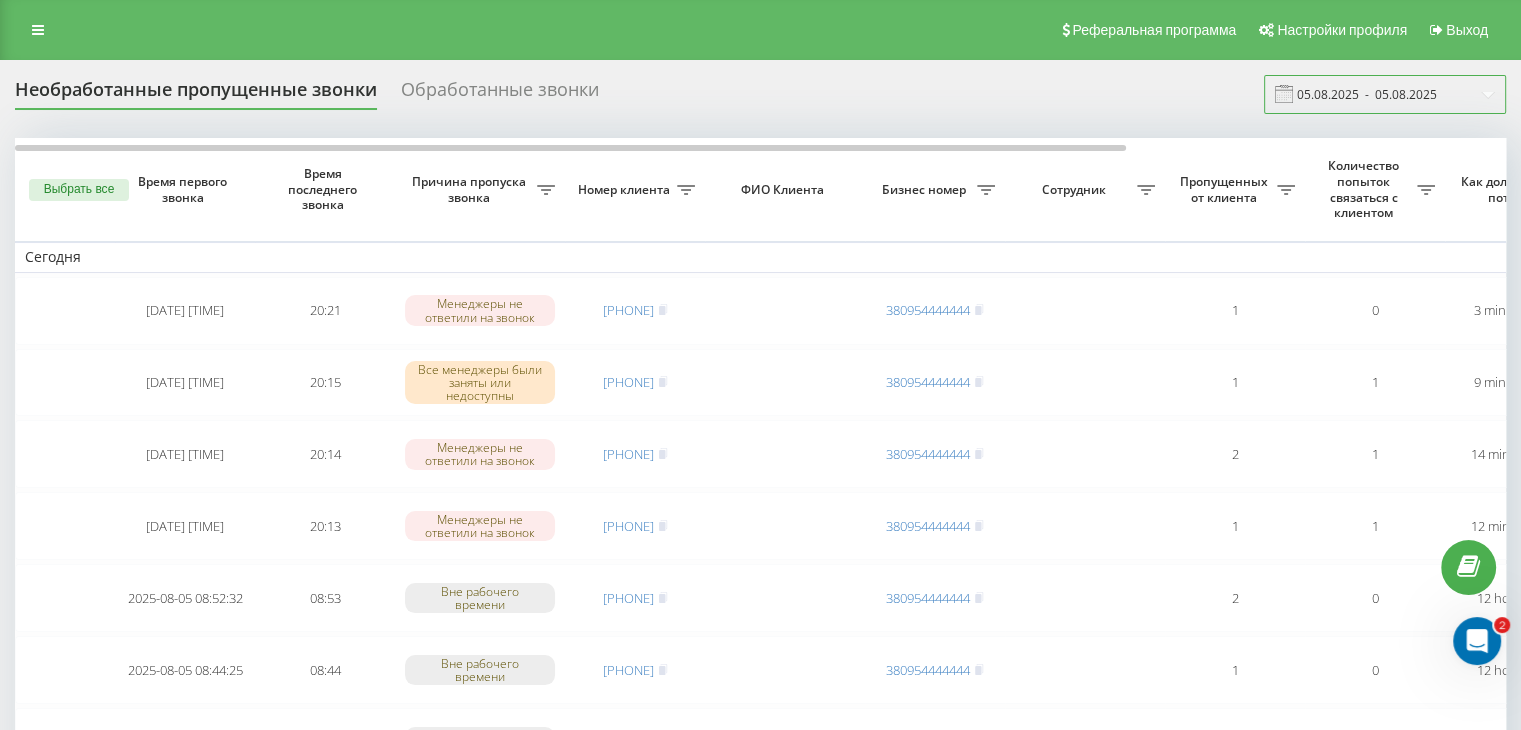 click on "05.08.2025  -  05.08.2025" at bounding box center (1385, 94) 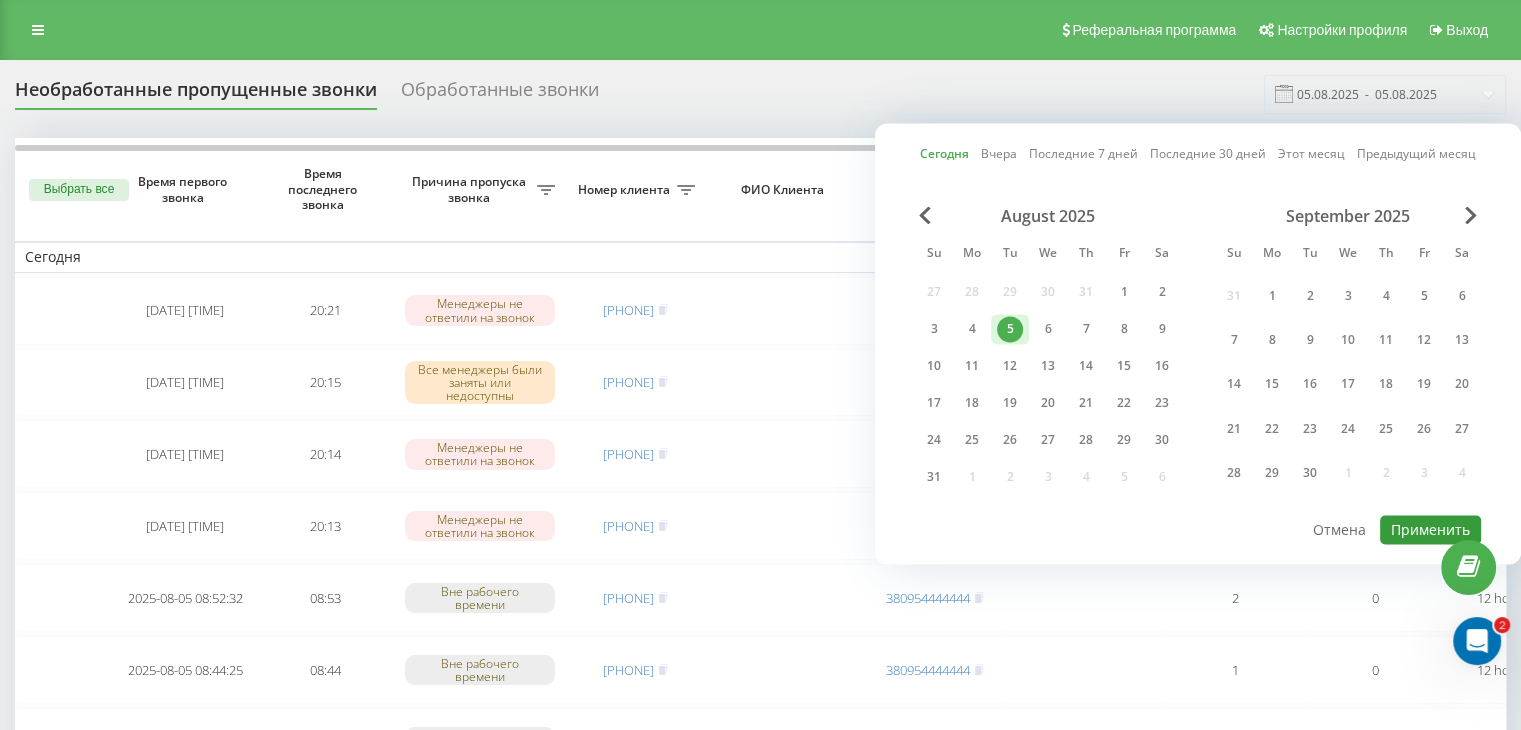 click on "Применить" at bounding box center (1430, 529) 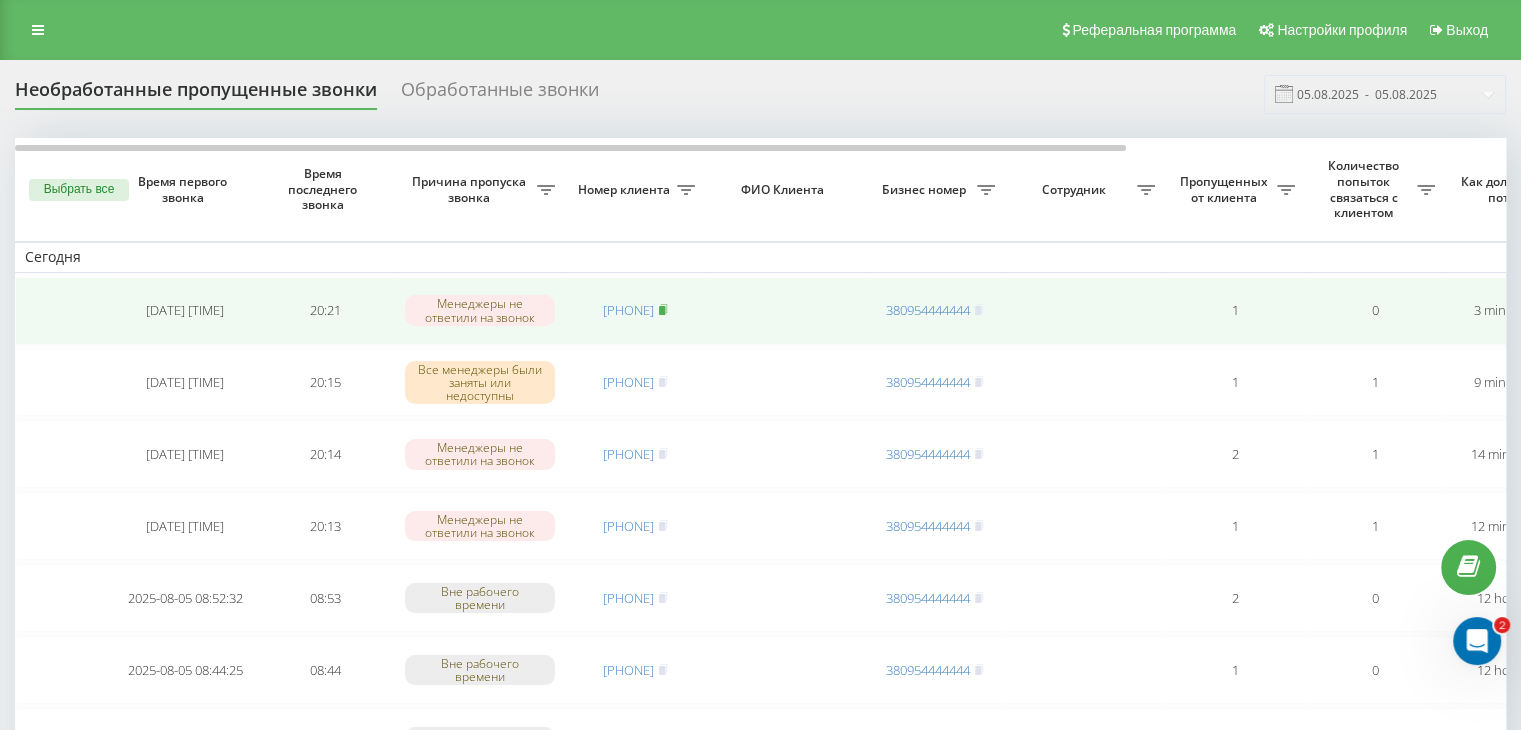 click 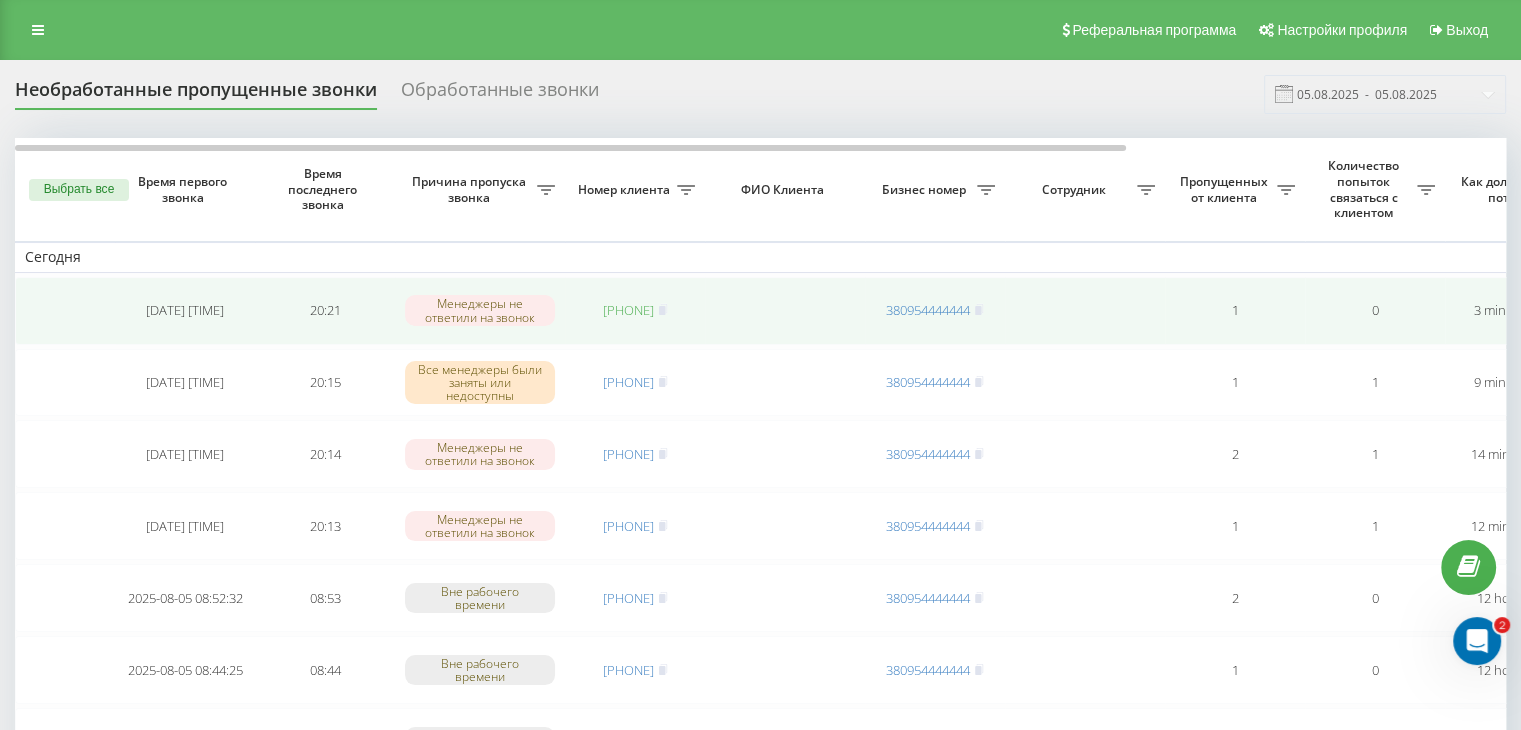 click on "[PHONE]" at bounding box center [628, 310] 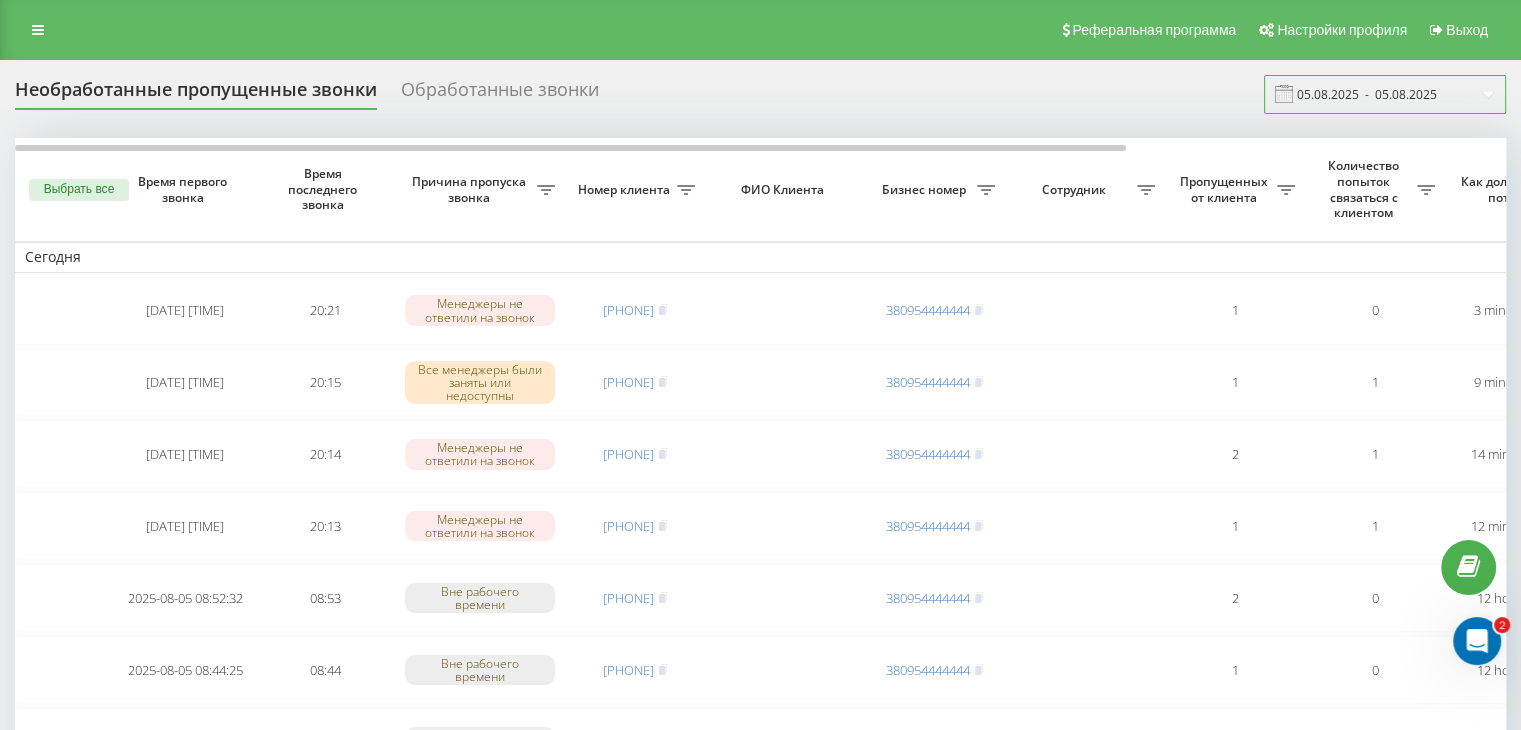drag, startPoint x: 1384, startPoint y: 97, endPoint x: 1383, endPoint y: 109, distance: 12.0415945 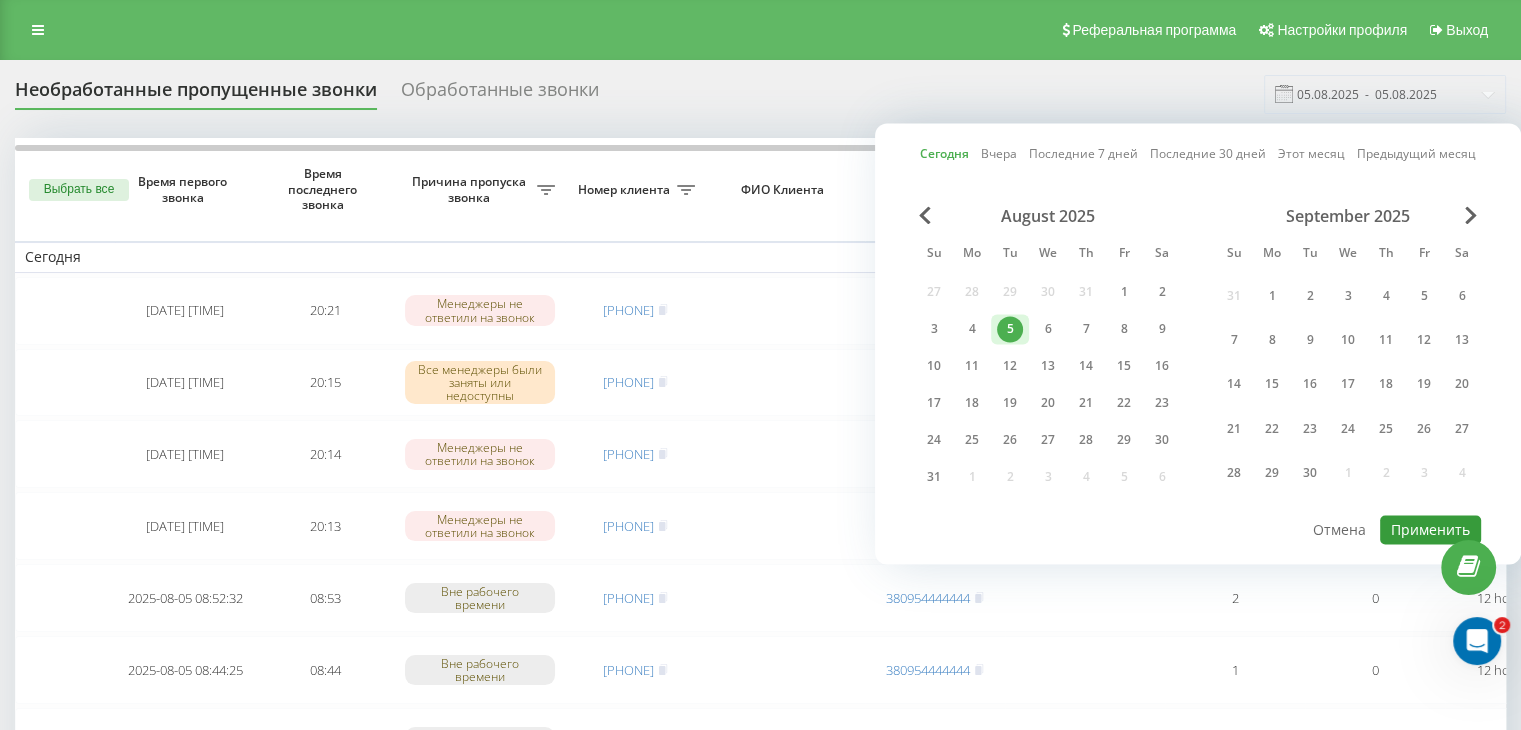 click on "Применить" at bounding box center [1430, 529] 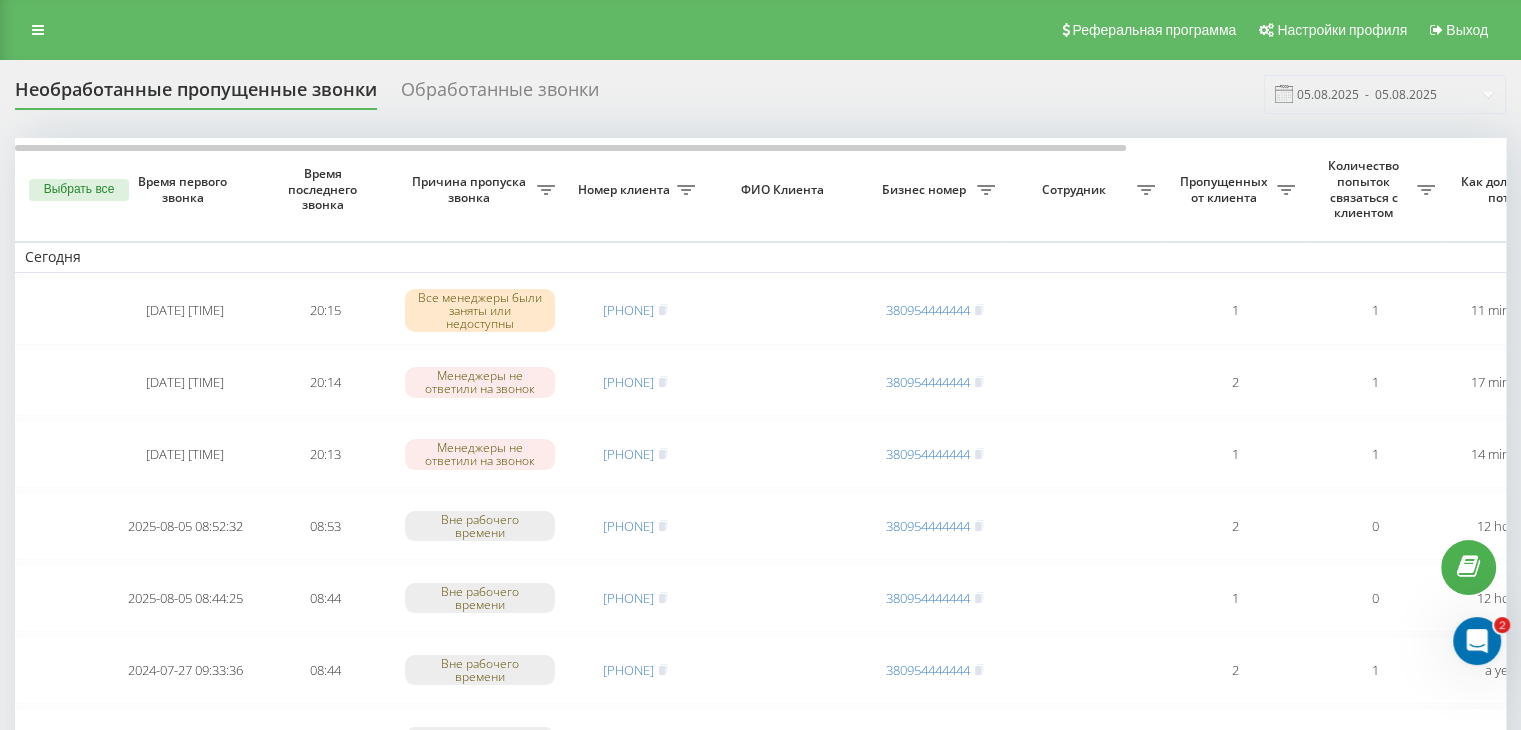 click on "Необработанные пропущенные звонки Обработанные звонки 05.08.2025  -  05.08.2025" at bounding box center (760, 94) 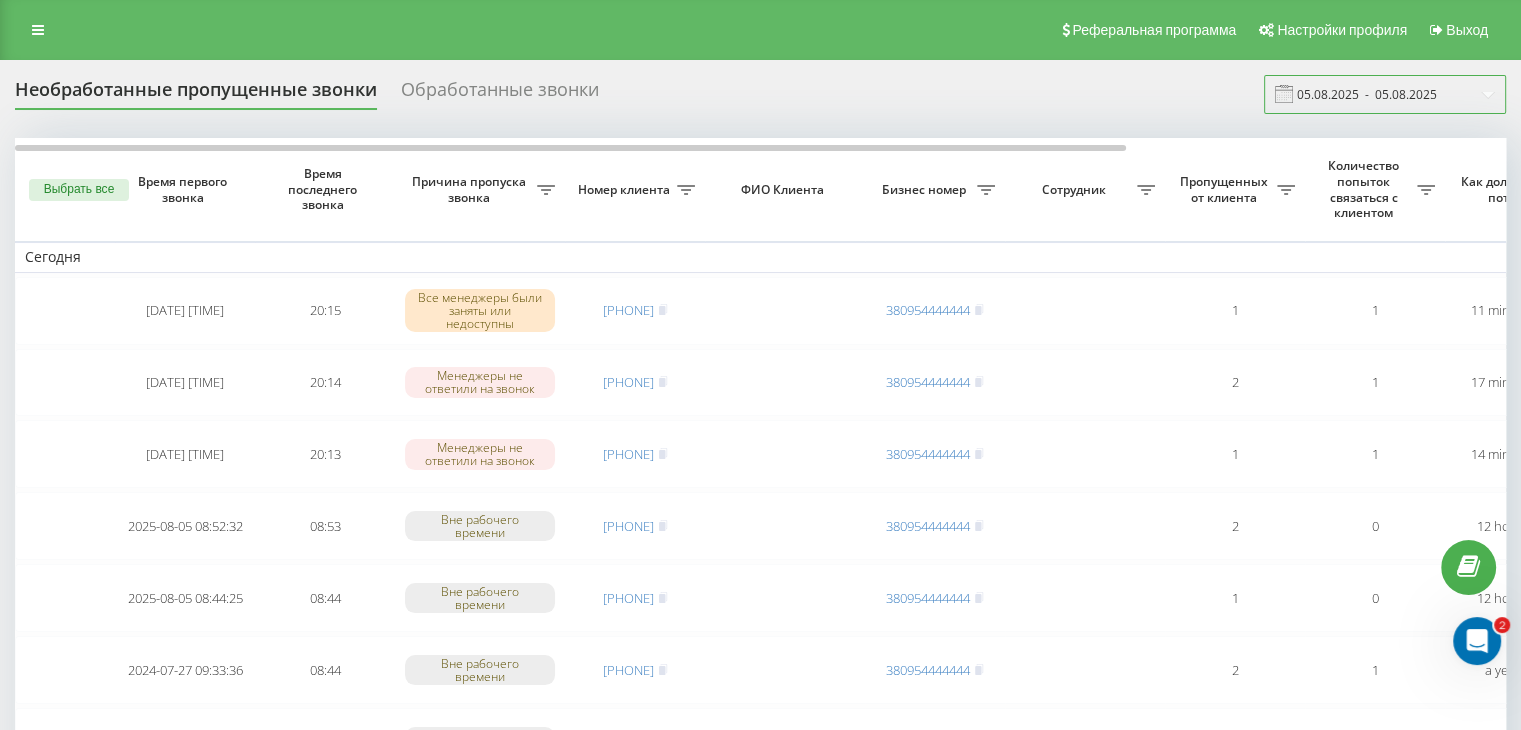 click on "05.08.2025  -  05.08.2025" at bounding box center (1385, 94) 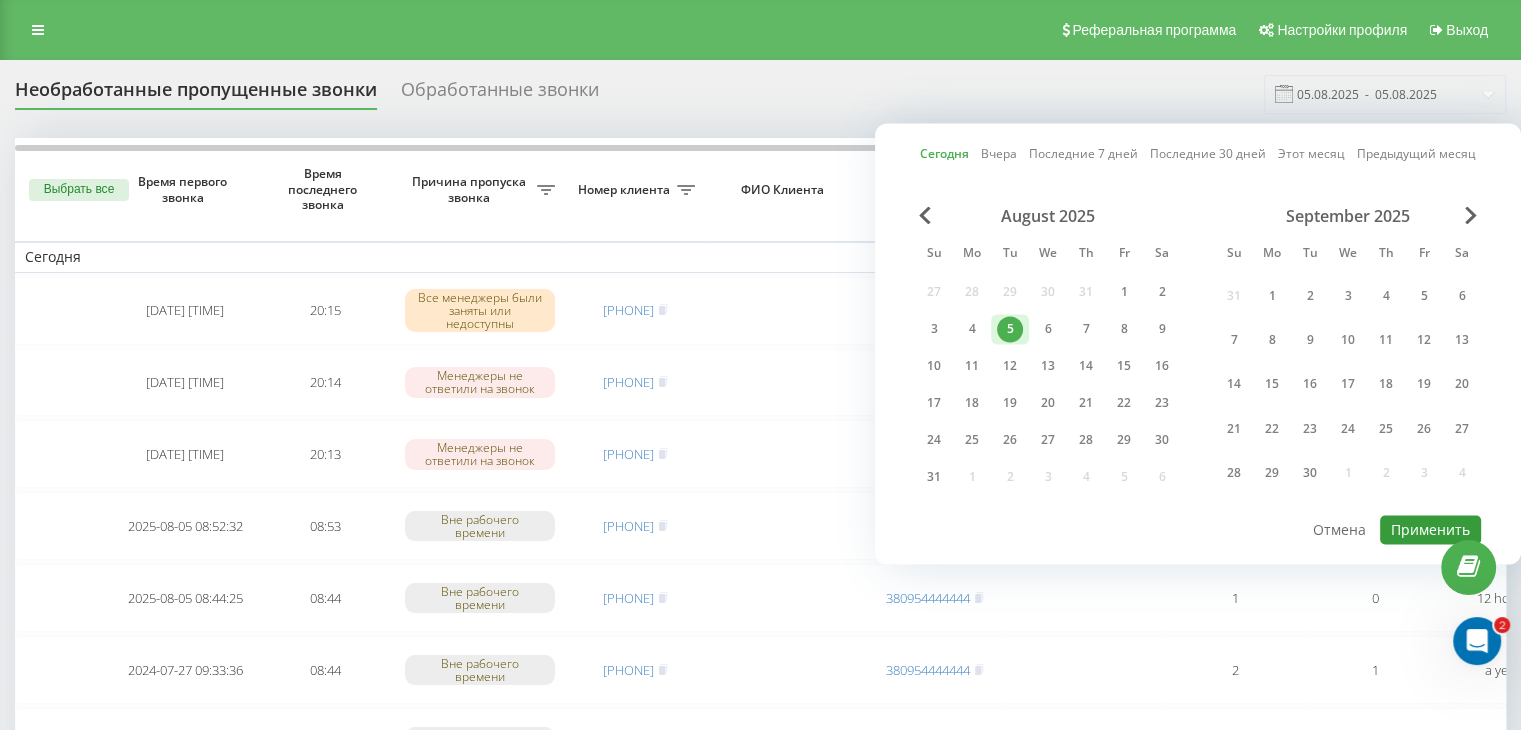 click on "Применить" at bounding box center (1430, 529) 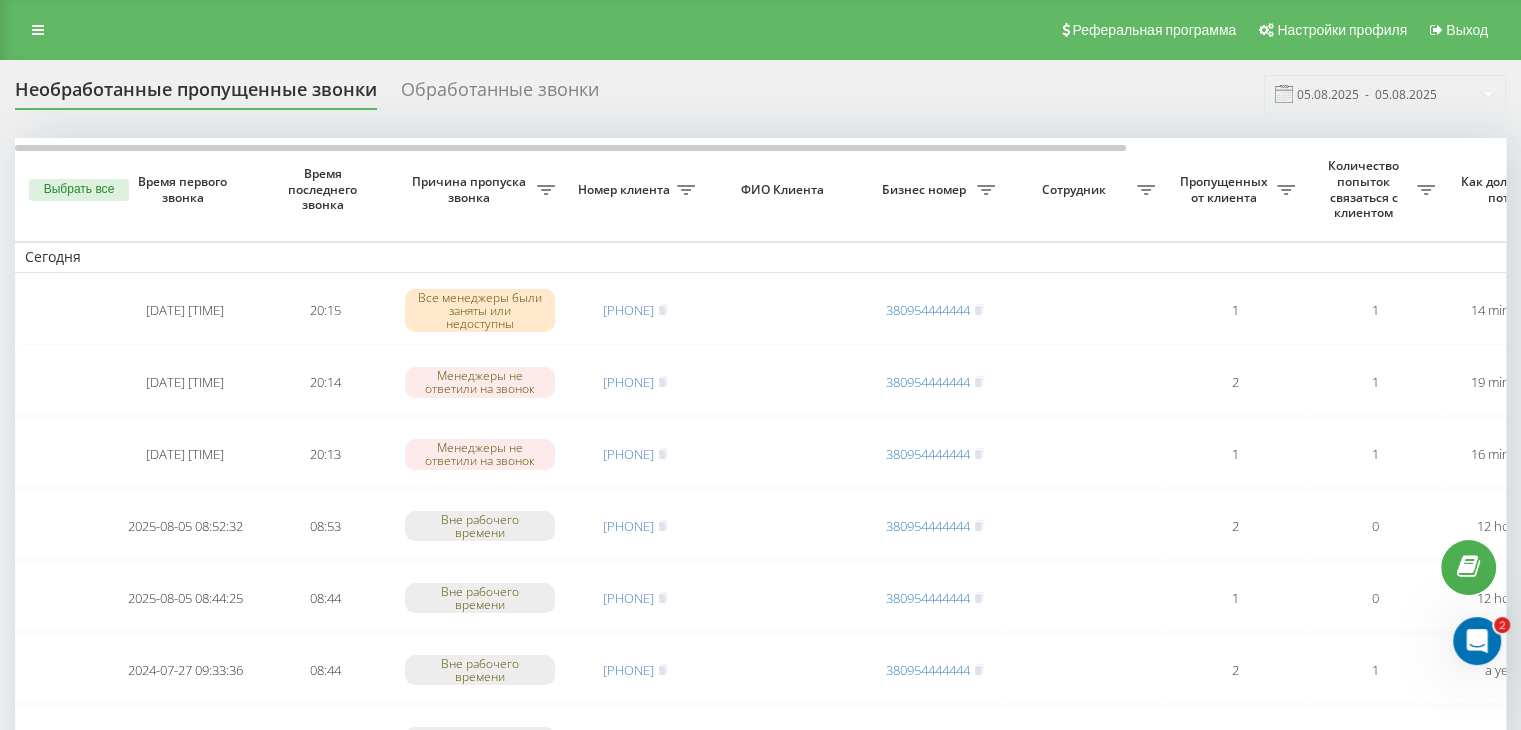 click on "Реферальная программа Настройки профиля Выход" at bounding box center (760, 30) 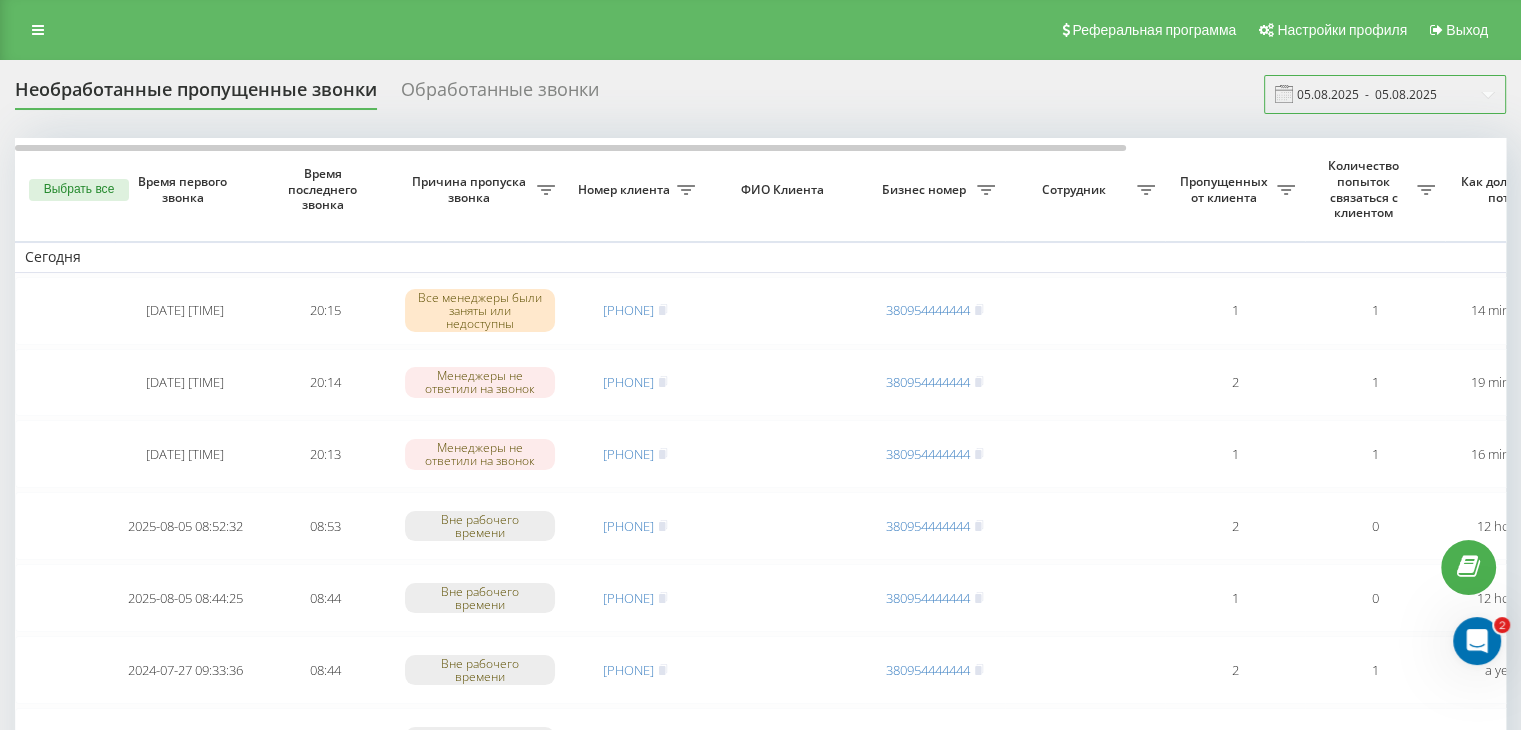 click on "05.08.2025  -  05.08.2025" at bounding box center (1385, 94) 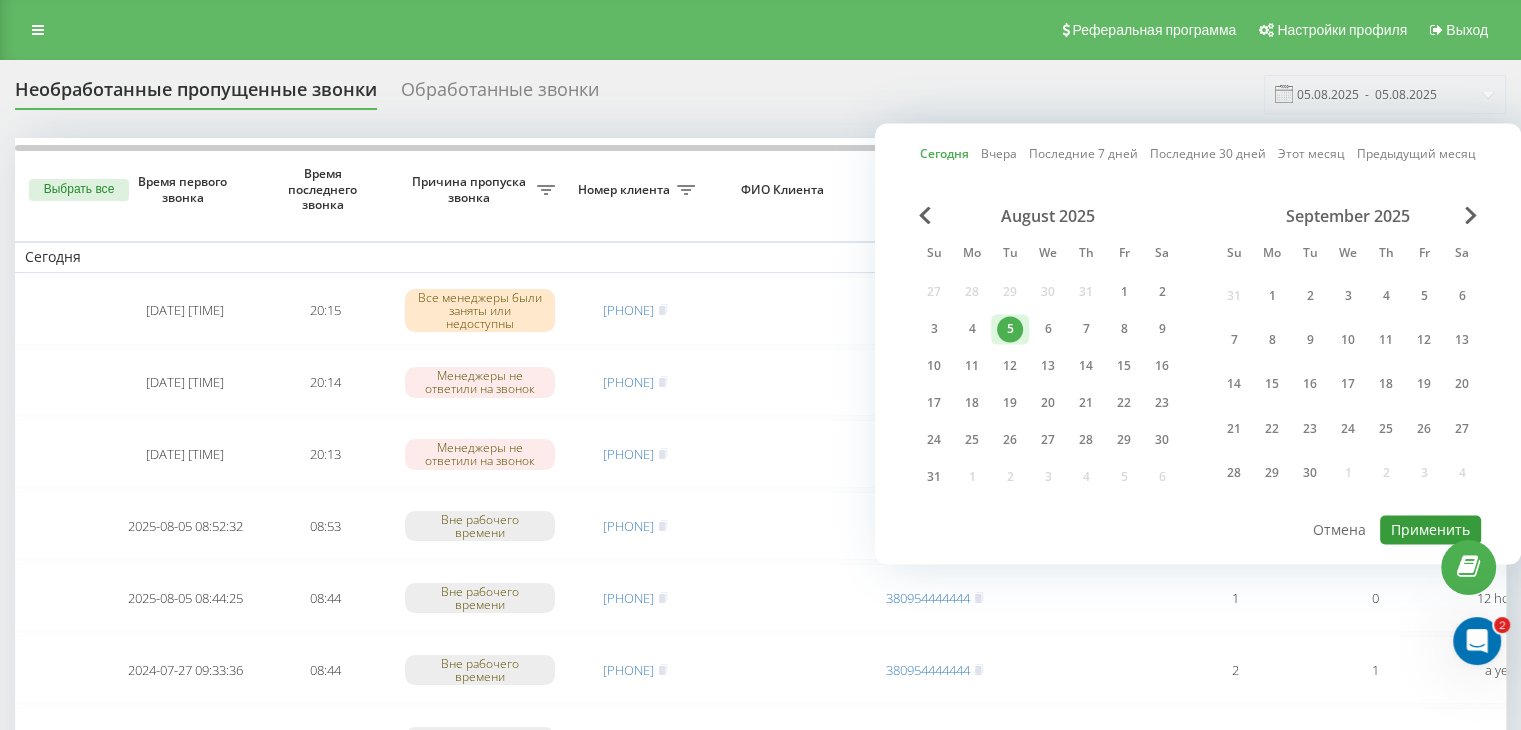 click on "Применить" at bounding box center (1430, 529) 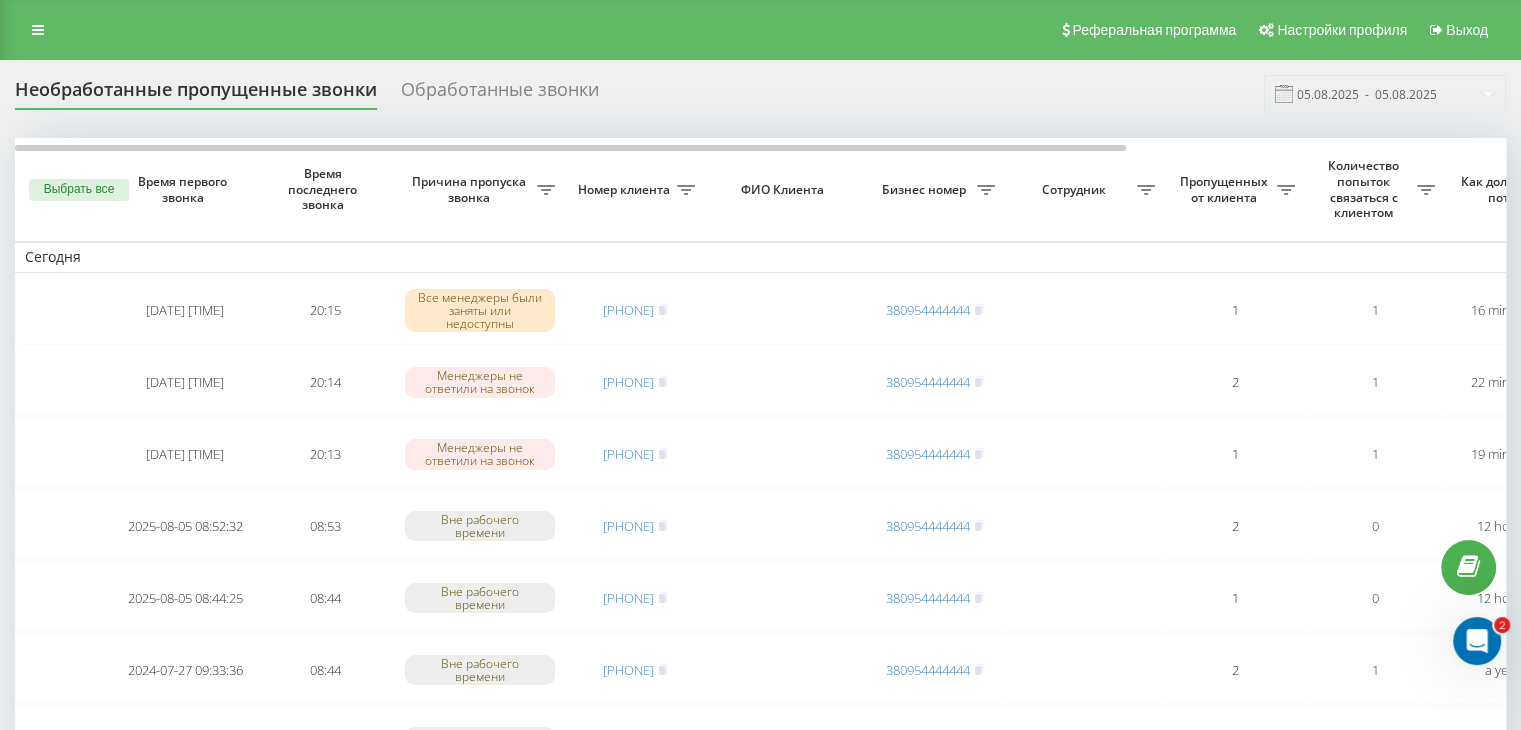 click on "Необработанные пропущенные звонки Обработанные звонки 05.08.2025  -  05.08.2025" at bounding box center [760, 94] 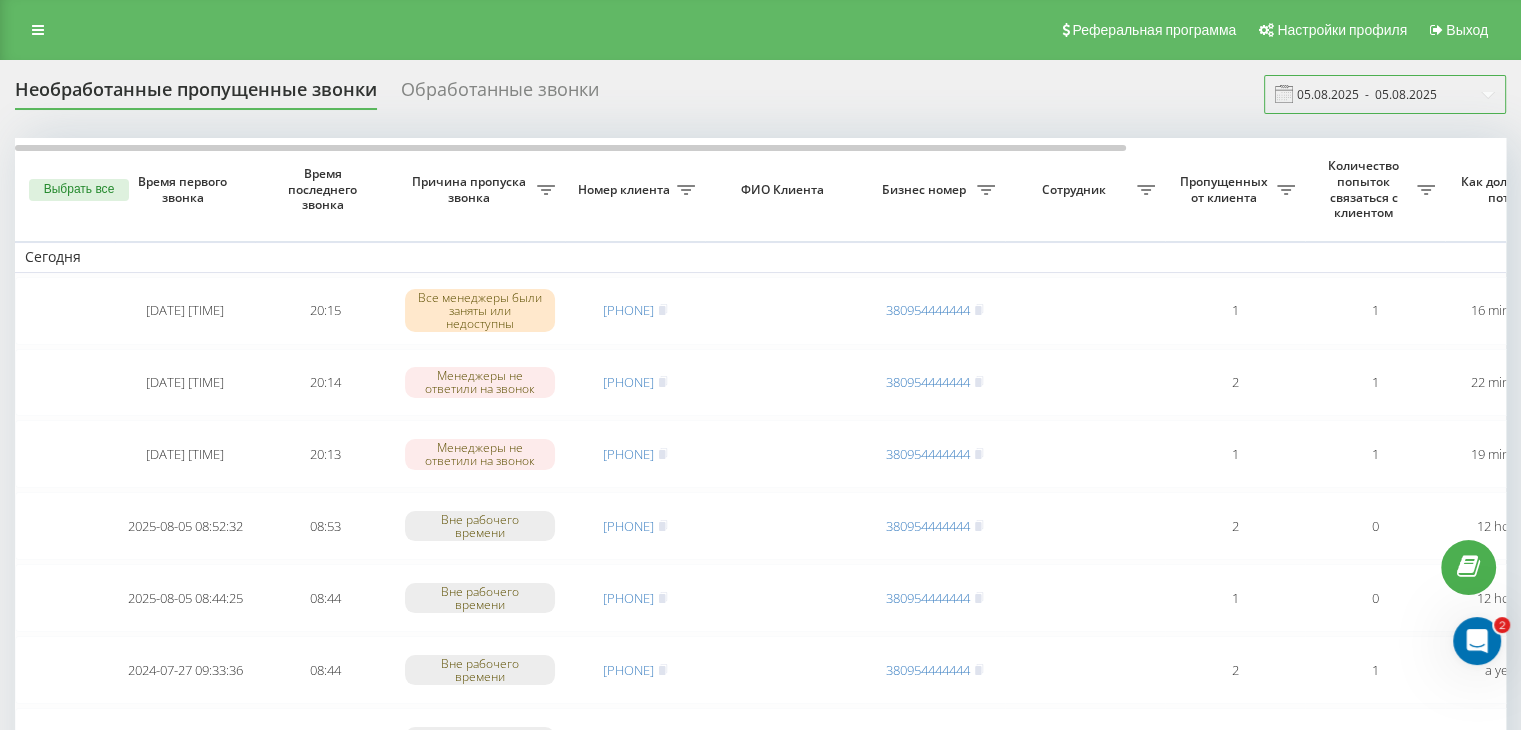 click on "05.08.2025  -  05.08.2025" at bounding box center [1385, 94] 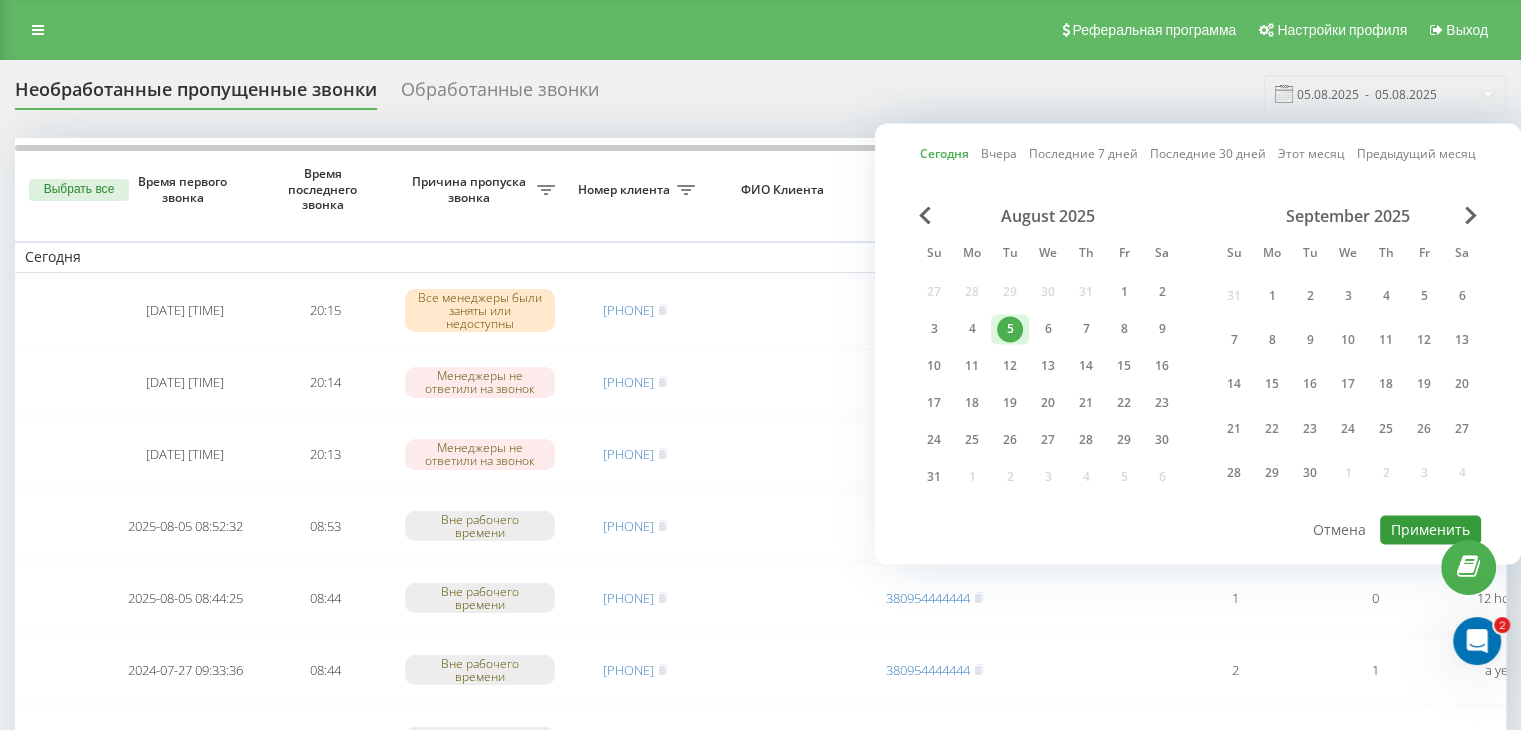 click on "Применить" at bounding box center [1430, 529] 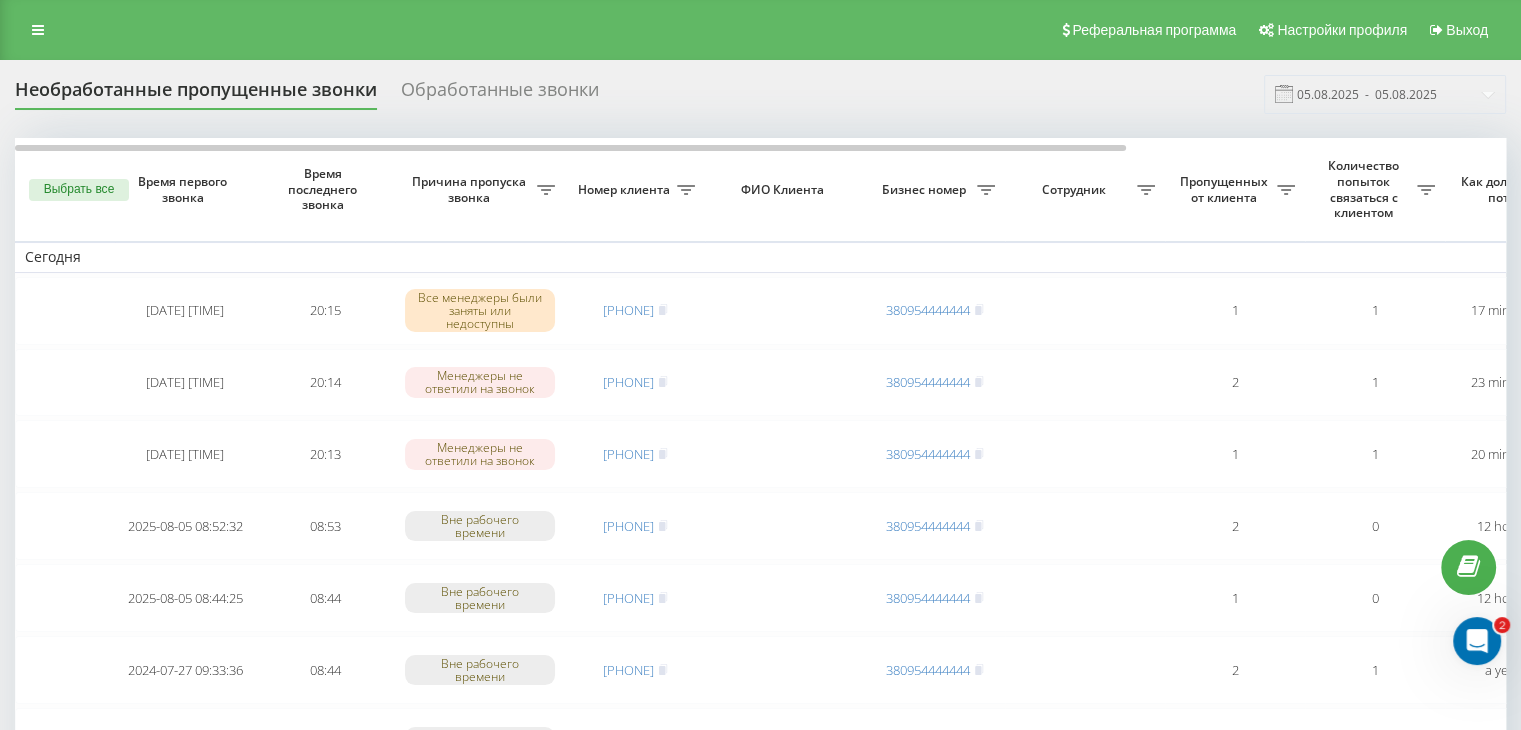 click on "Необработанные пропущенные звонки Обработанные звонки 05.08.2025  -  05.08.2025 Выбрать все Время первого звонка Время последнего звонка Причина пропуска звонка Номер клиента ФИО Клиента Бизнес номер Сотрудник Пропущенных от клиента Количество попыток связаться с клиентом Как долго звонок потерян Название схемы переадресации Комментарий к звонку Сегодня [DATE] [TIME] 20:15 Все менеджеры были заняты или недоступны [PHONE] [PHONE] 1 1 17 minutes ago ukrpas.com.ua Обработать Не удалось связаться Связался с клиентом с помощью другого канала Клиент перезвонил сам с другого номера 2 1" at bounding box center (760, 1183) 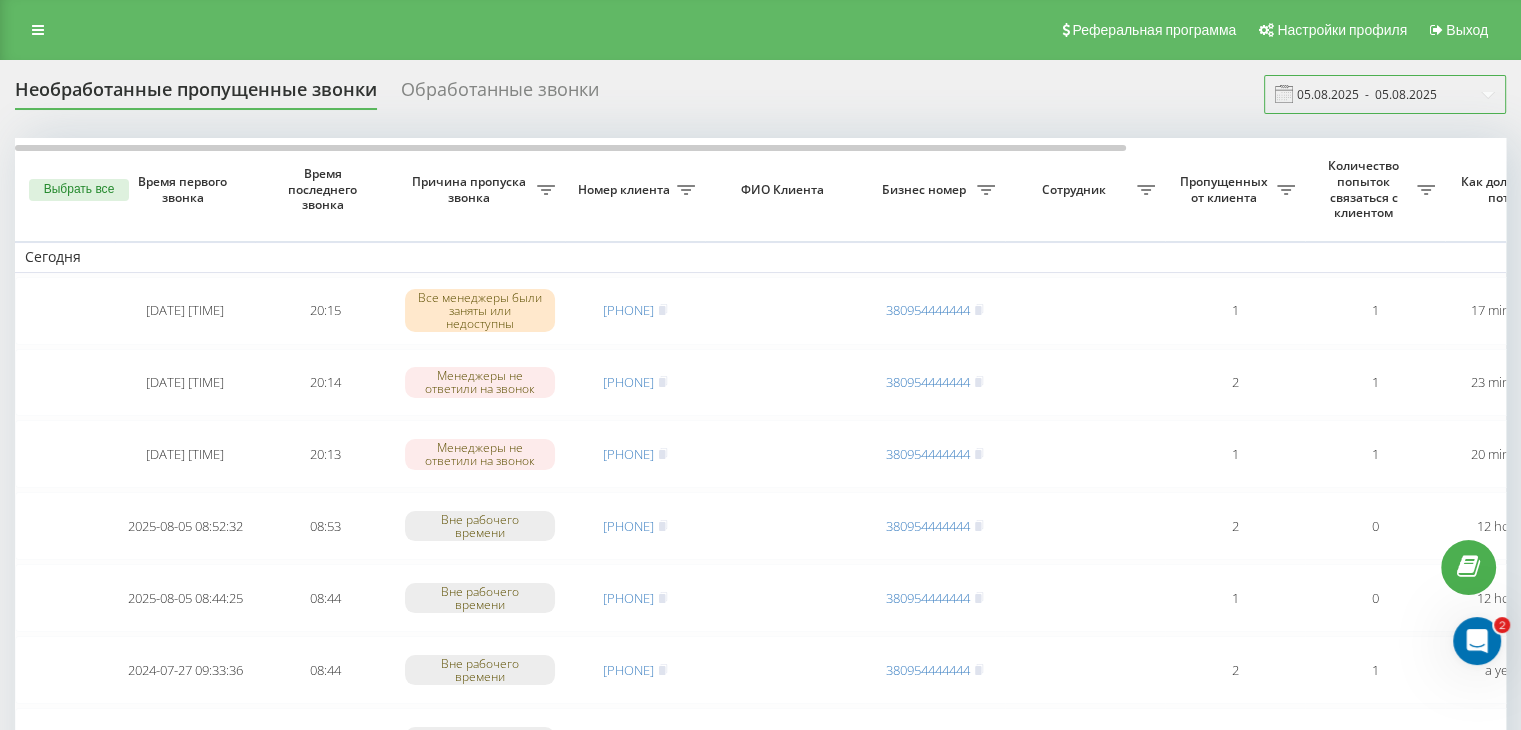 click on "05.08.2025  -  05.08.2025" at bounding box center (1385, 94) 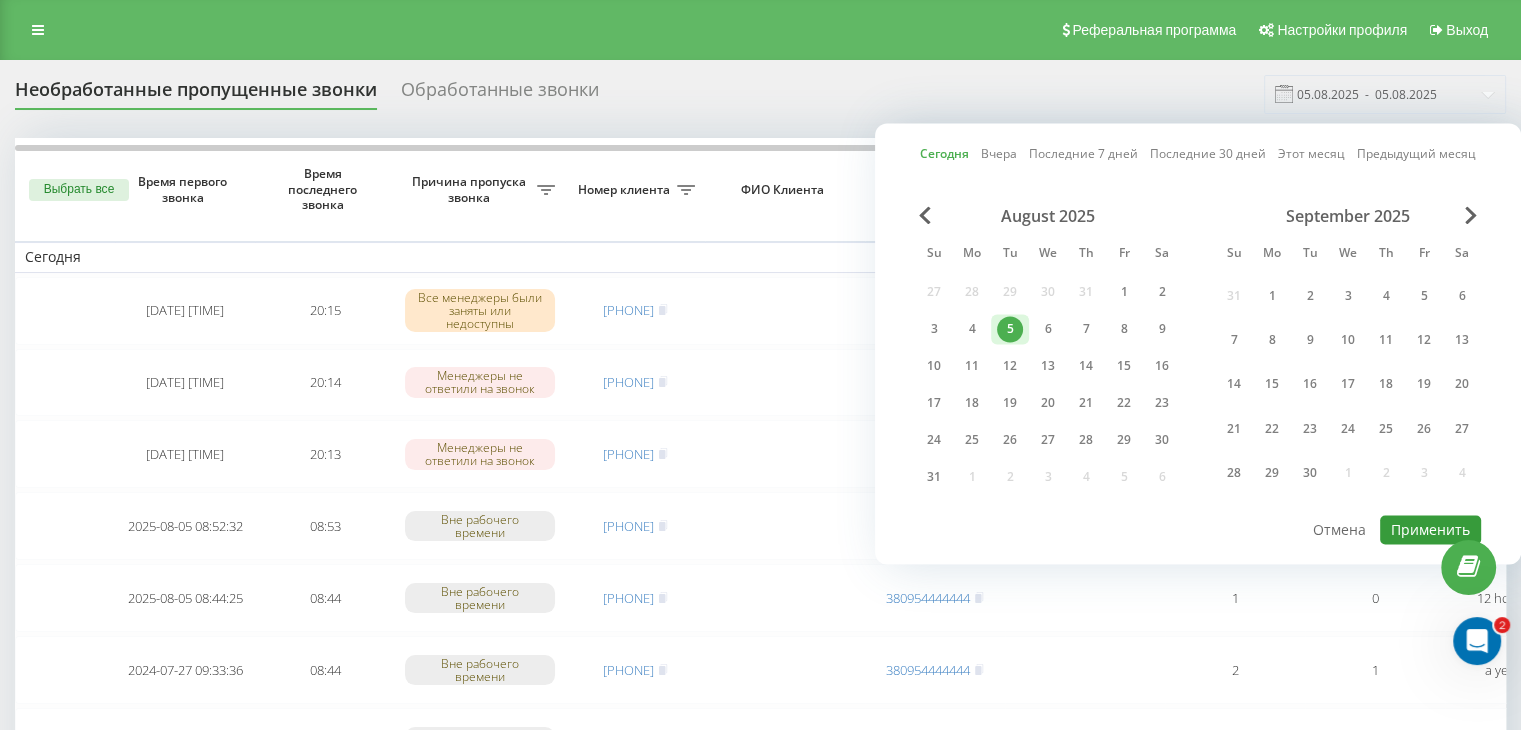 click on "Применить" at bounding box center (1430, 529) 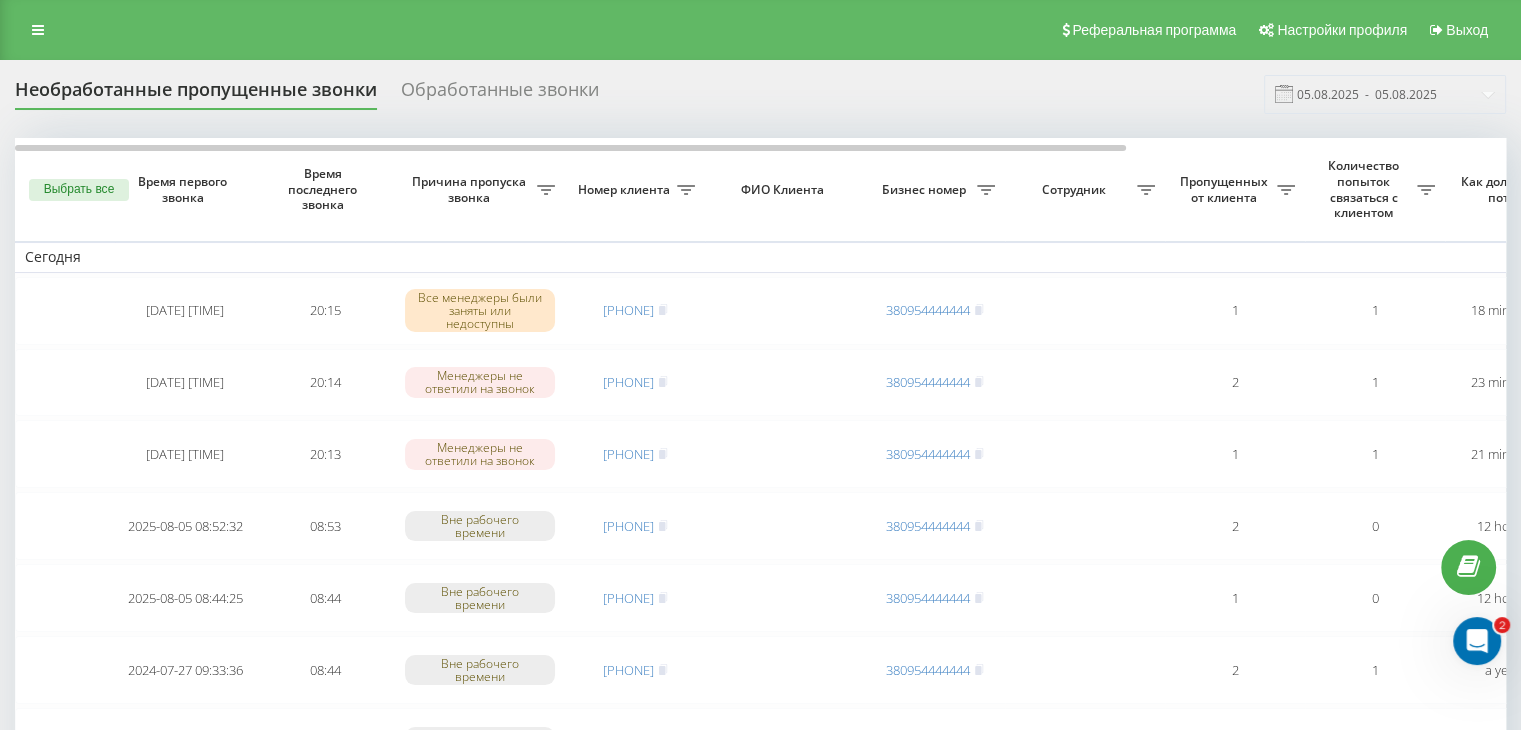 click on "Необработанные пропущенные звонки Обработанные звонки 05.08.2025  -  05.08.2025 Выбрать все Время первого звонка Время последнего звонка Причина пропуска звонка Номер клиента ФИО Клиента Бизнес номер Сотрудник Пропущенных от клиента Количество попыток связаться с клиентом Как долго звонок потерян Название схемы переадресации Комментарий к звонку Сегодня 2025-08-05 20:15:50 20:15 Все менеджеры были заняты или недоступны [PHONE] [PHONE] 1 1 18 minutes ago ukrpas.com.ua Обработать Не удалось связаться Связался с клиентом с помощью другого канала Клиент перезвонил сам с другого номера 2 1" at bounding box center [760, 1223] 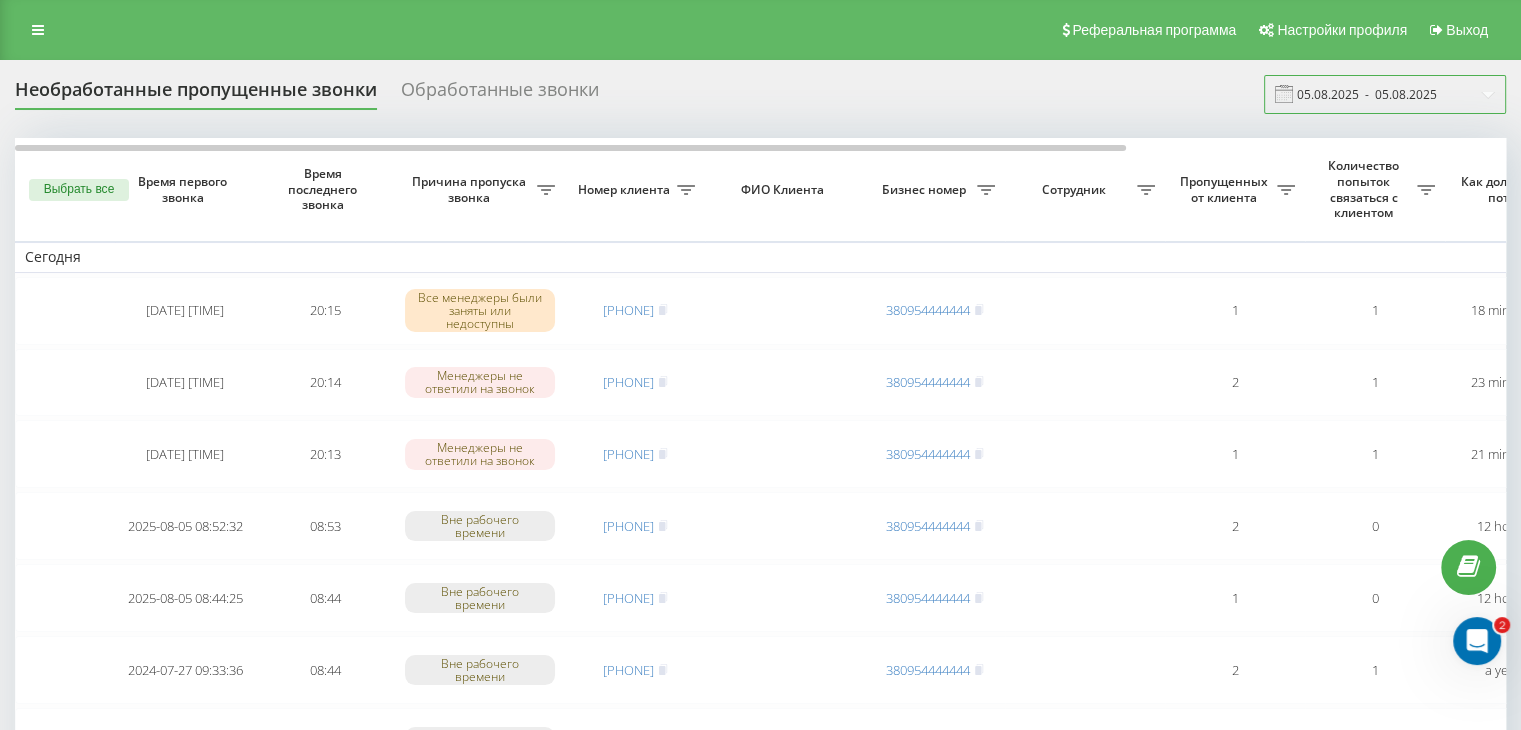 click on "05.08.2025  -  05.08.2025" at bounding box center (1385, 94) 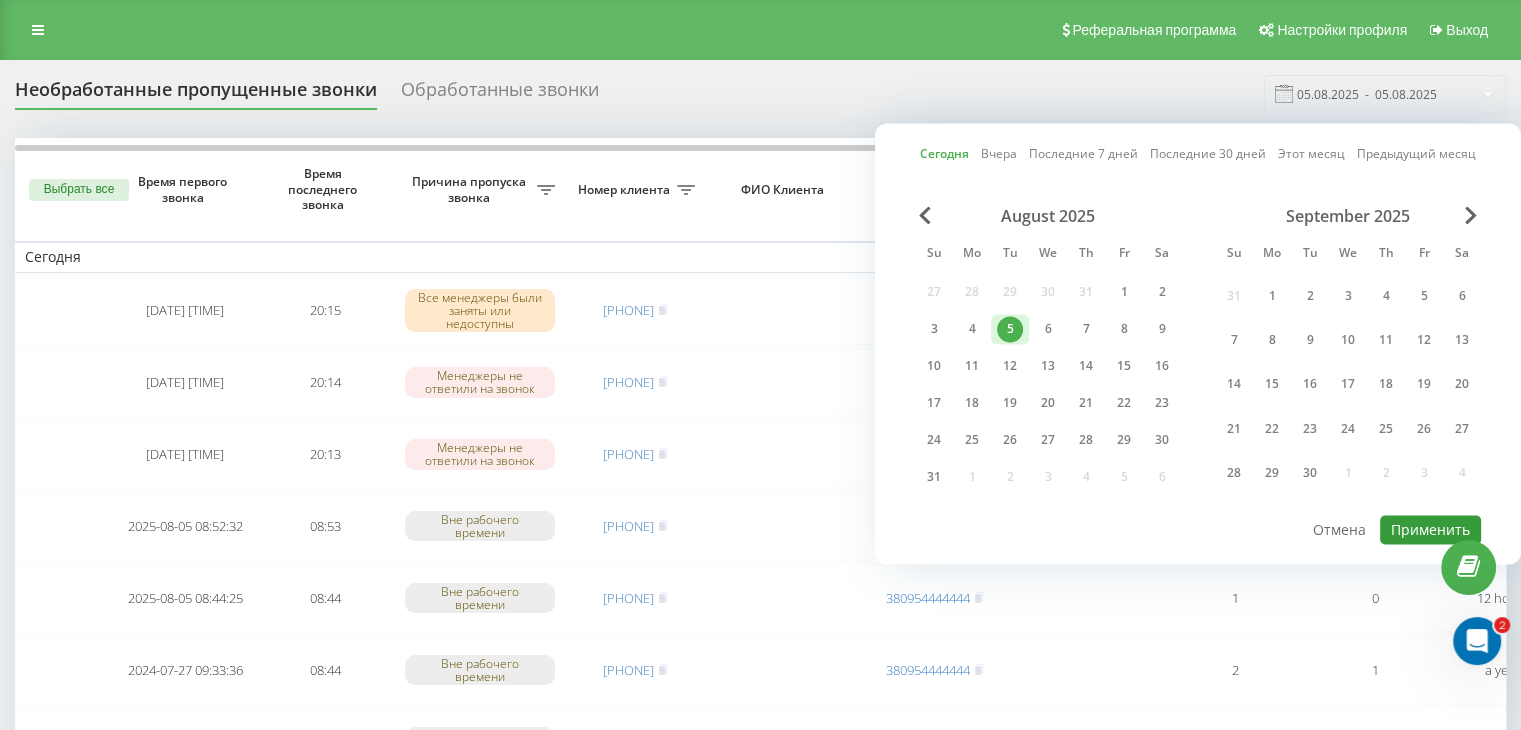 click on "Применить" at bounding box center (1430, 529) 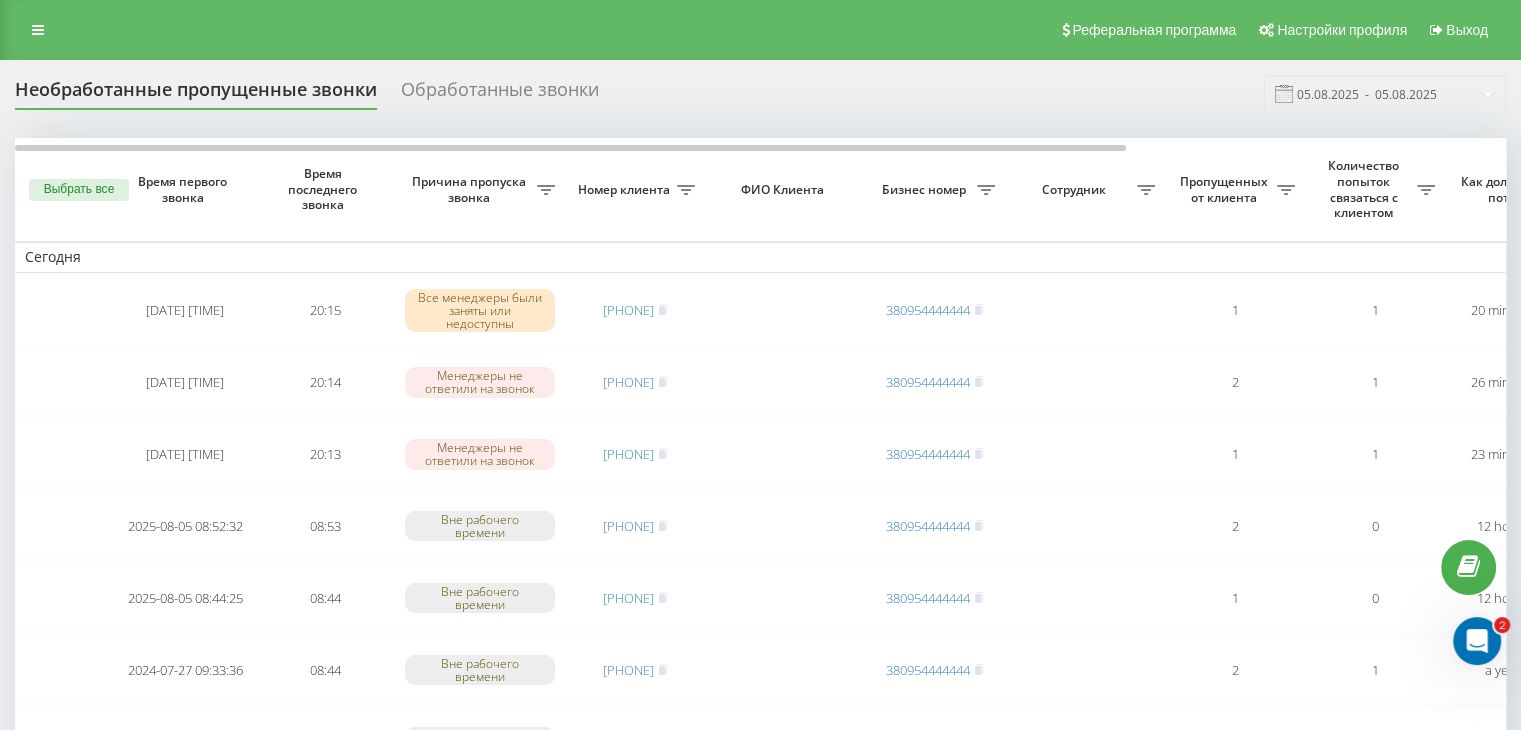 click on "Необработанные пропущенные звонки Обработанные звонки 05.08.2025  -  05.08.2025" at bounding box center [760, 94] 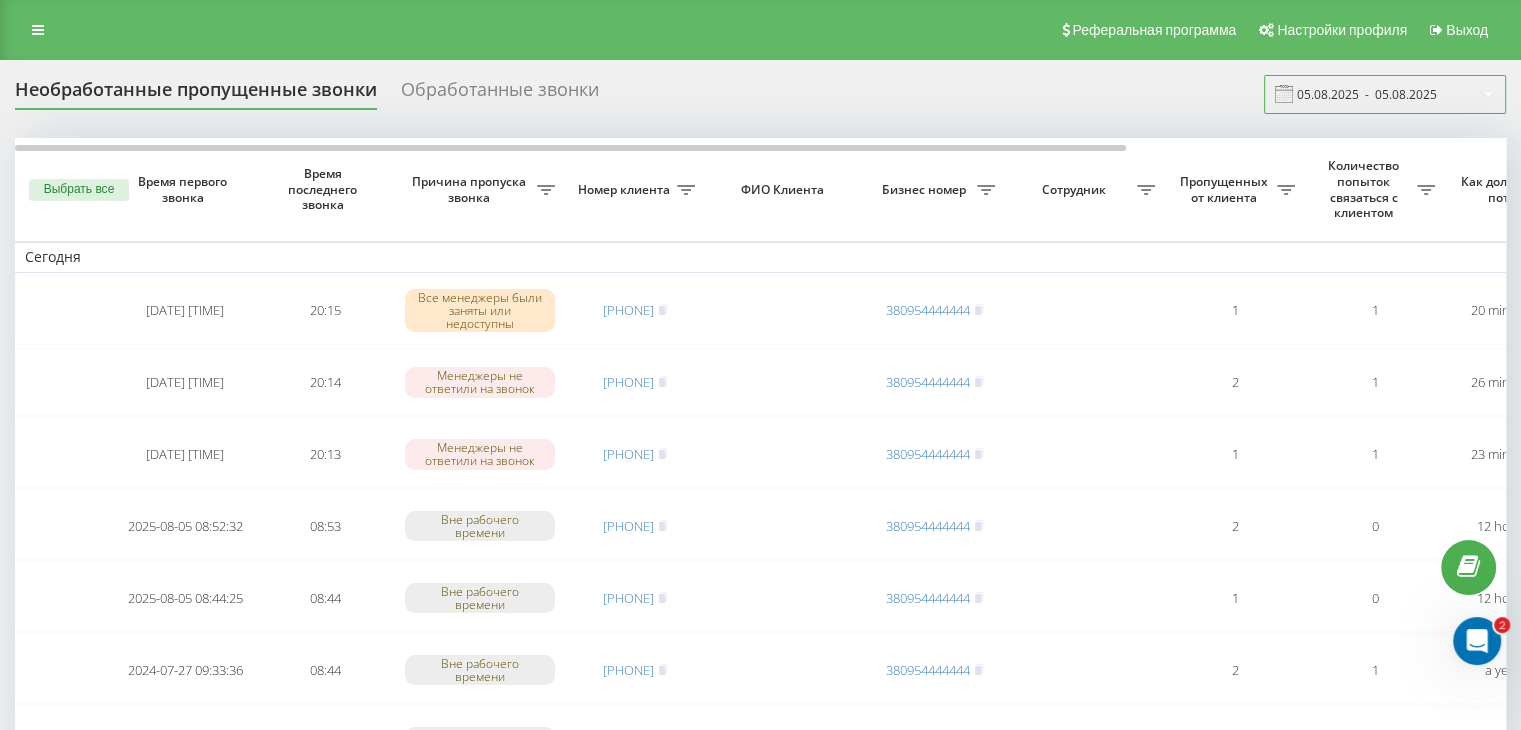 click on "05.08.2025  -  05.08.2025" at bounding box center (1385, 94) 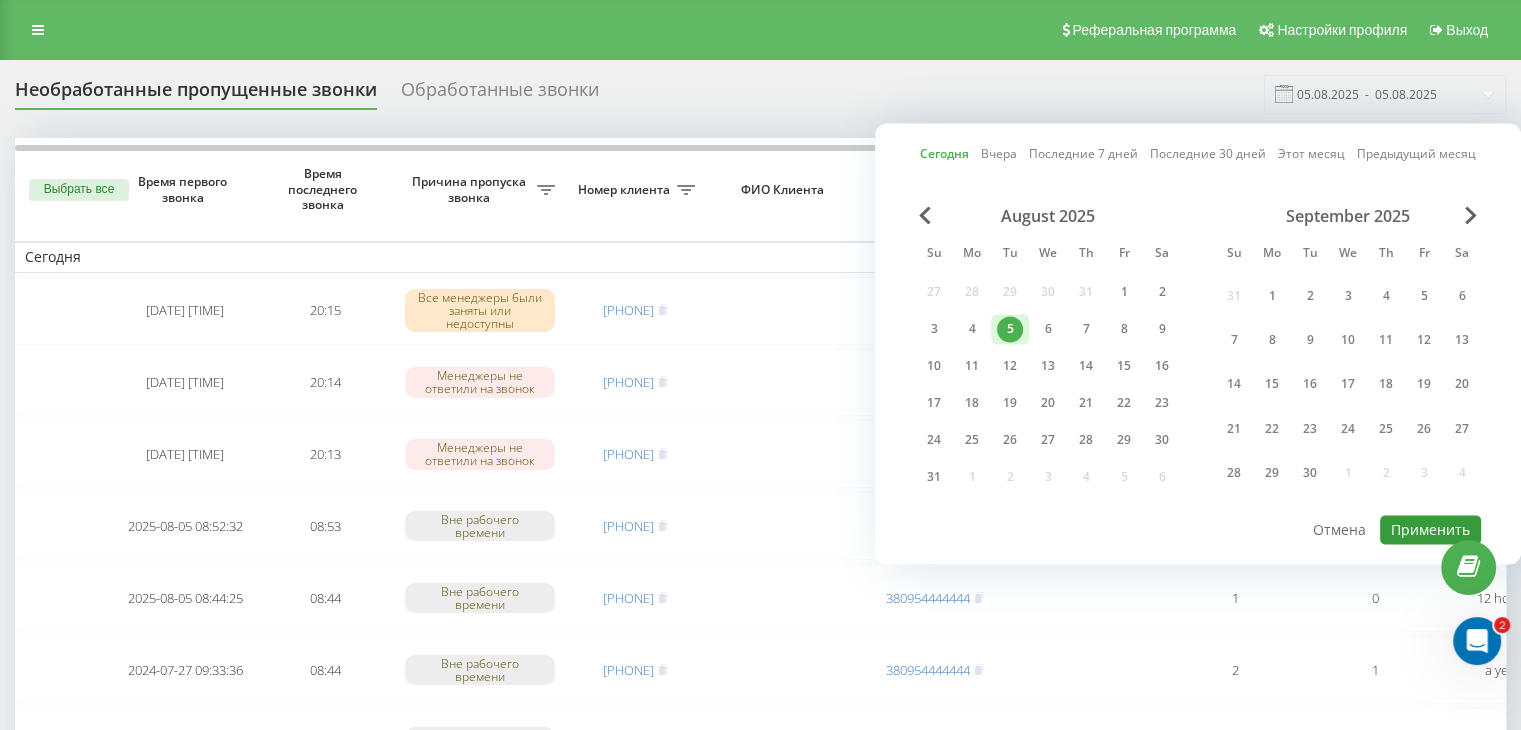 click on "Применить" at bounding box center [1430, 529] 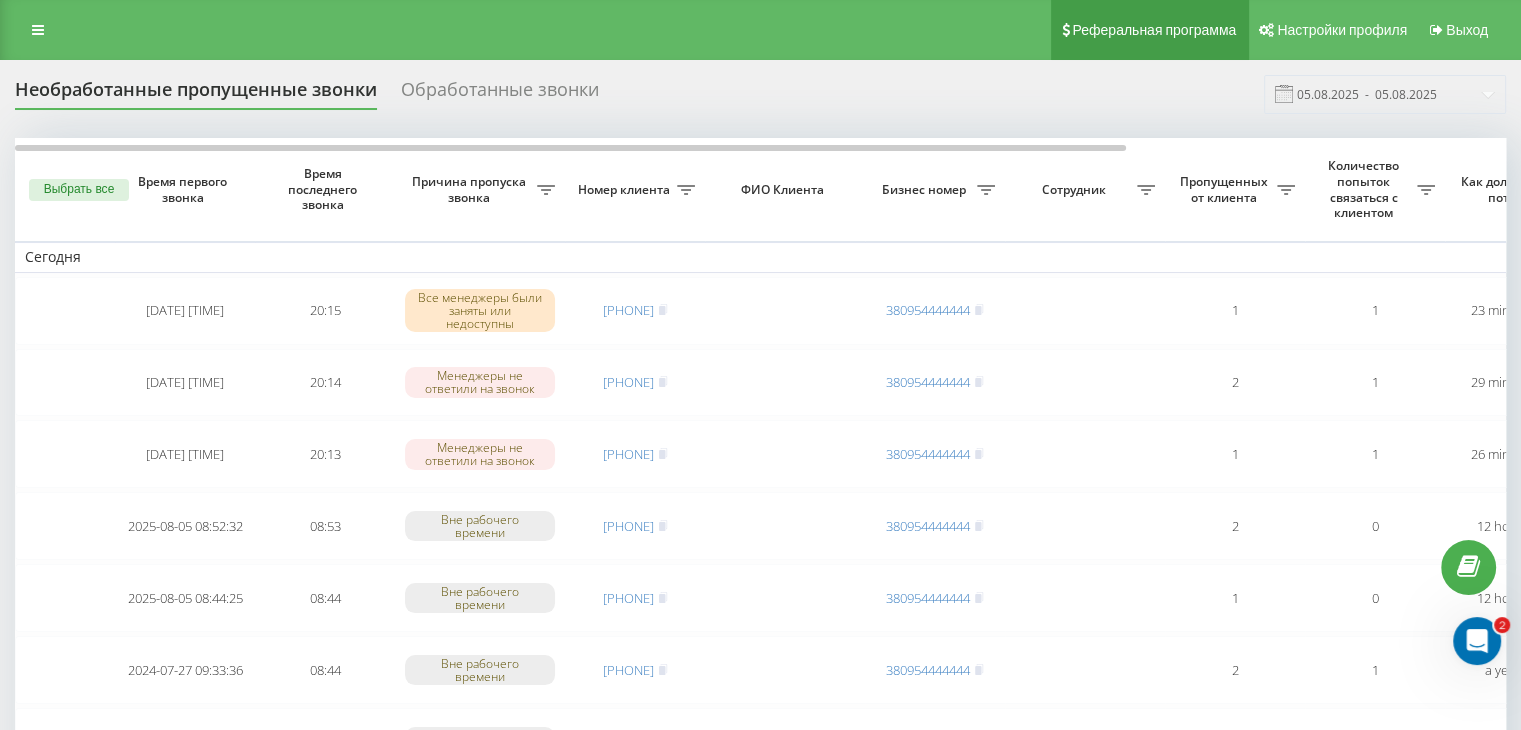 drag, startPoint x: 698, startPoint y: 93, endPoint x: 1203, endPoint y: 57, distance: 506.28156 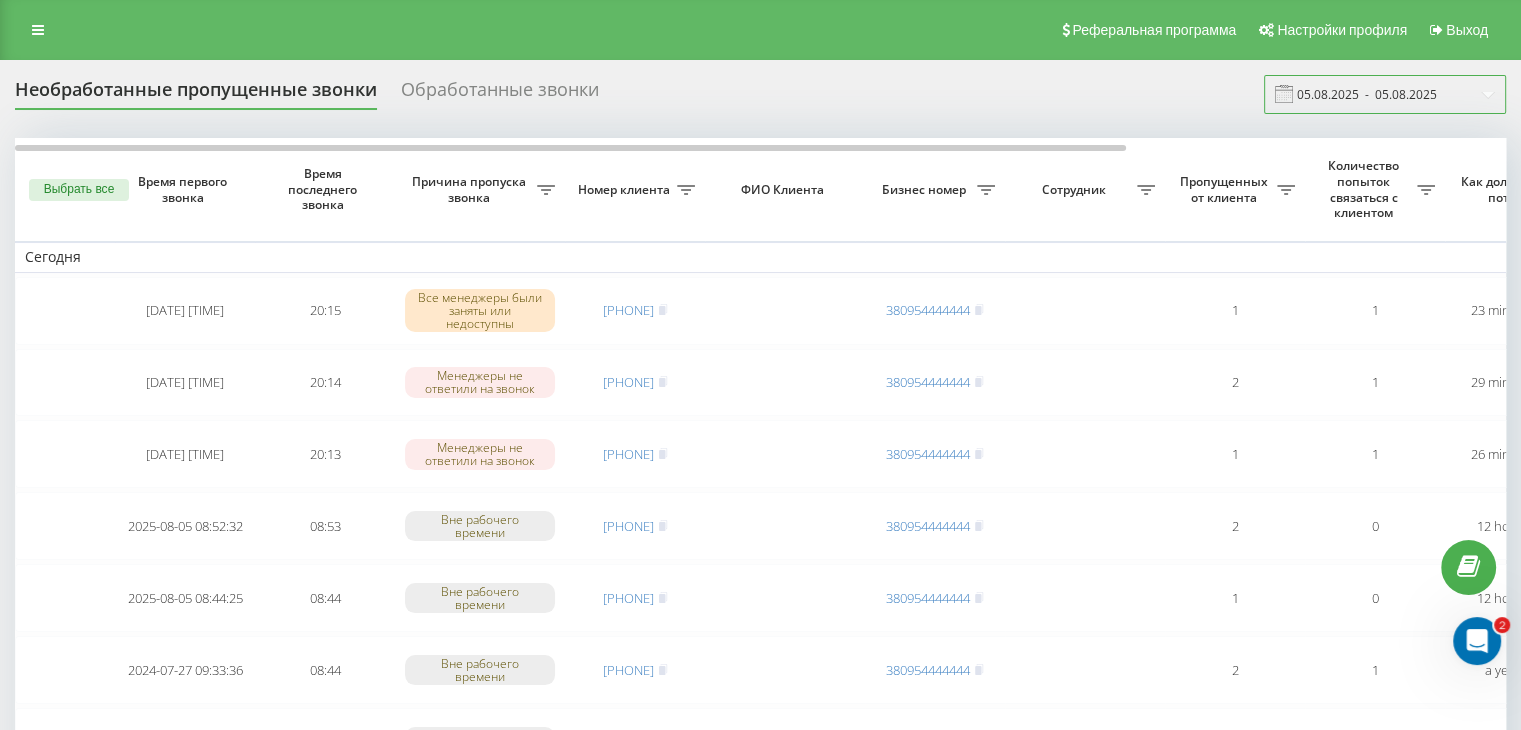 click on "05.08.2025  -  05.08.2025" at bounding box center (1385, 94) 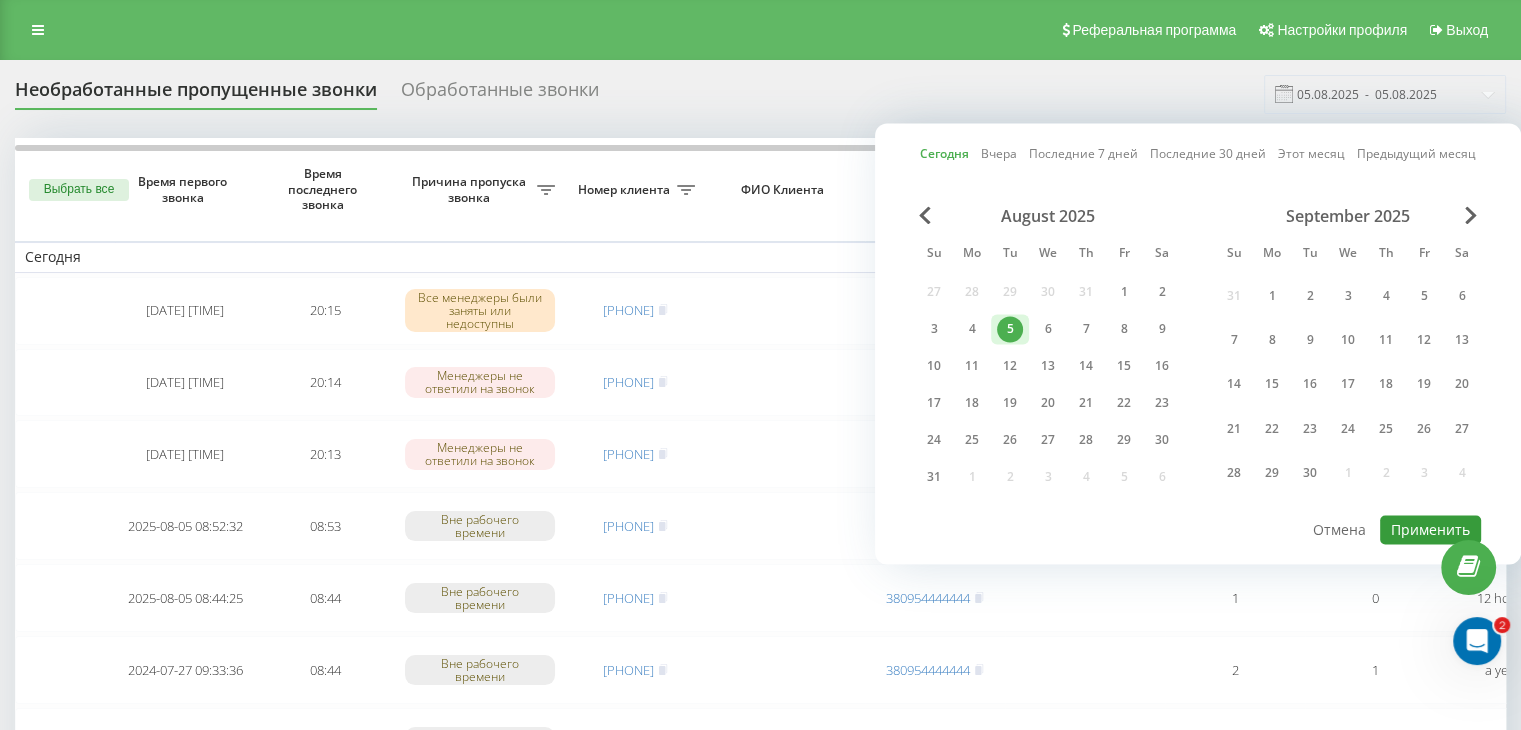 click on "Применить" at bounding box center (1430, 529) 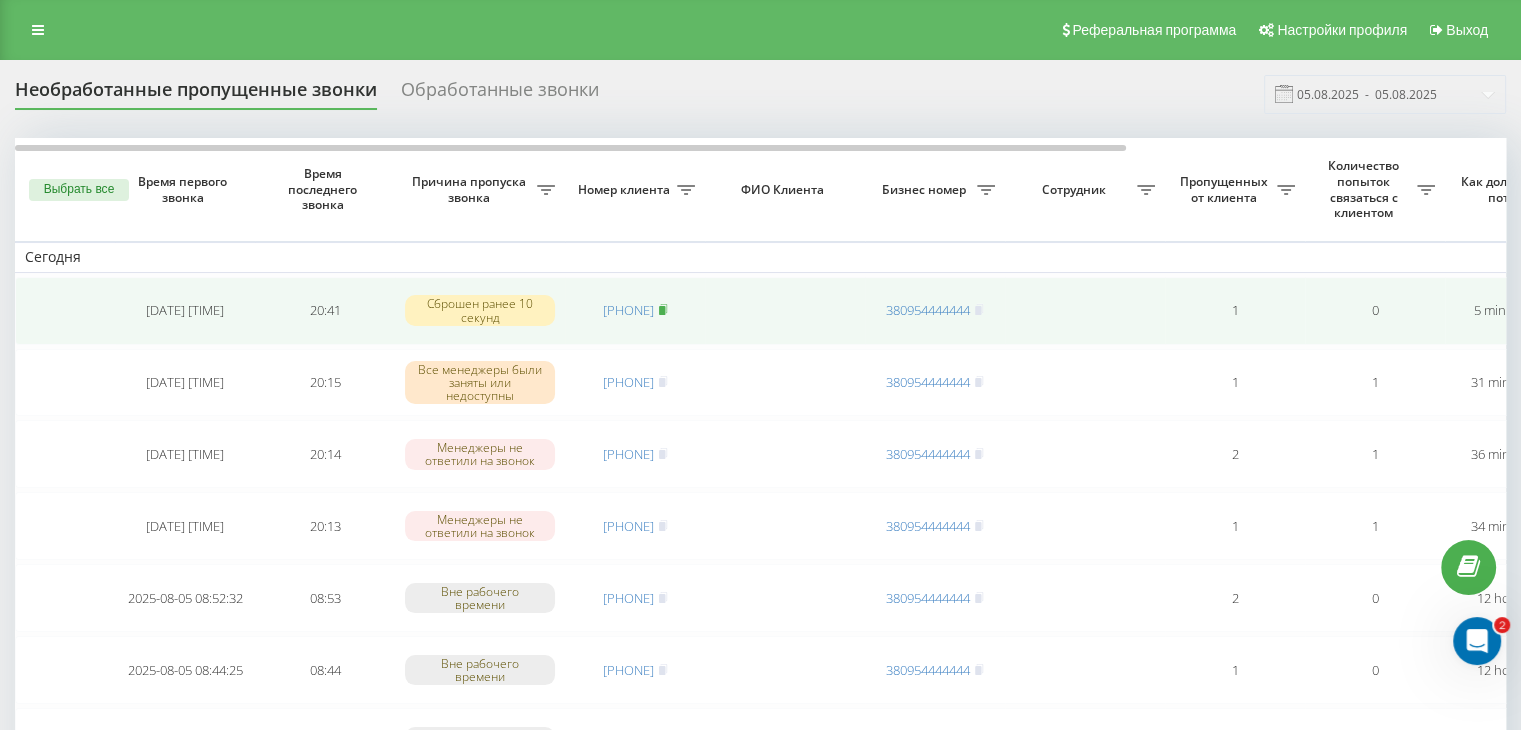 click 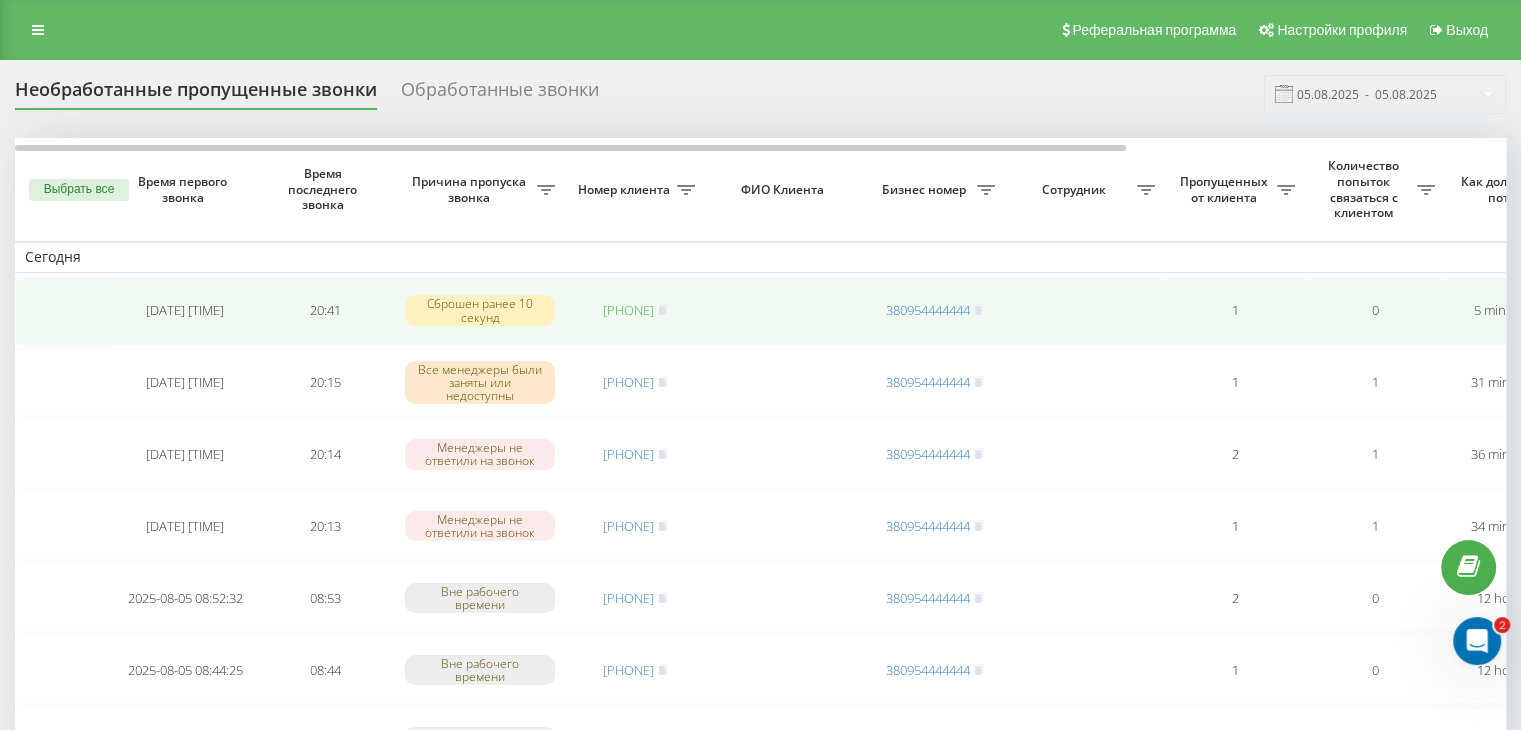 click on "[PHONE]" at bounding box center (628, 310) 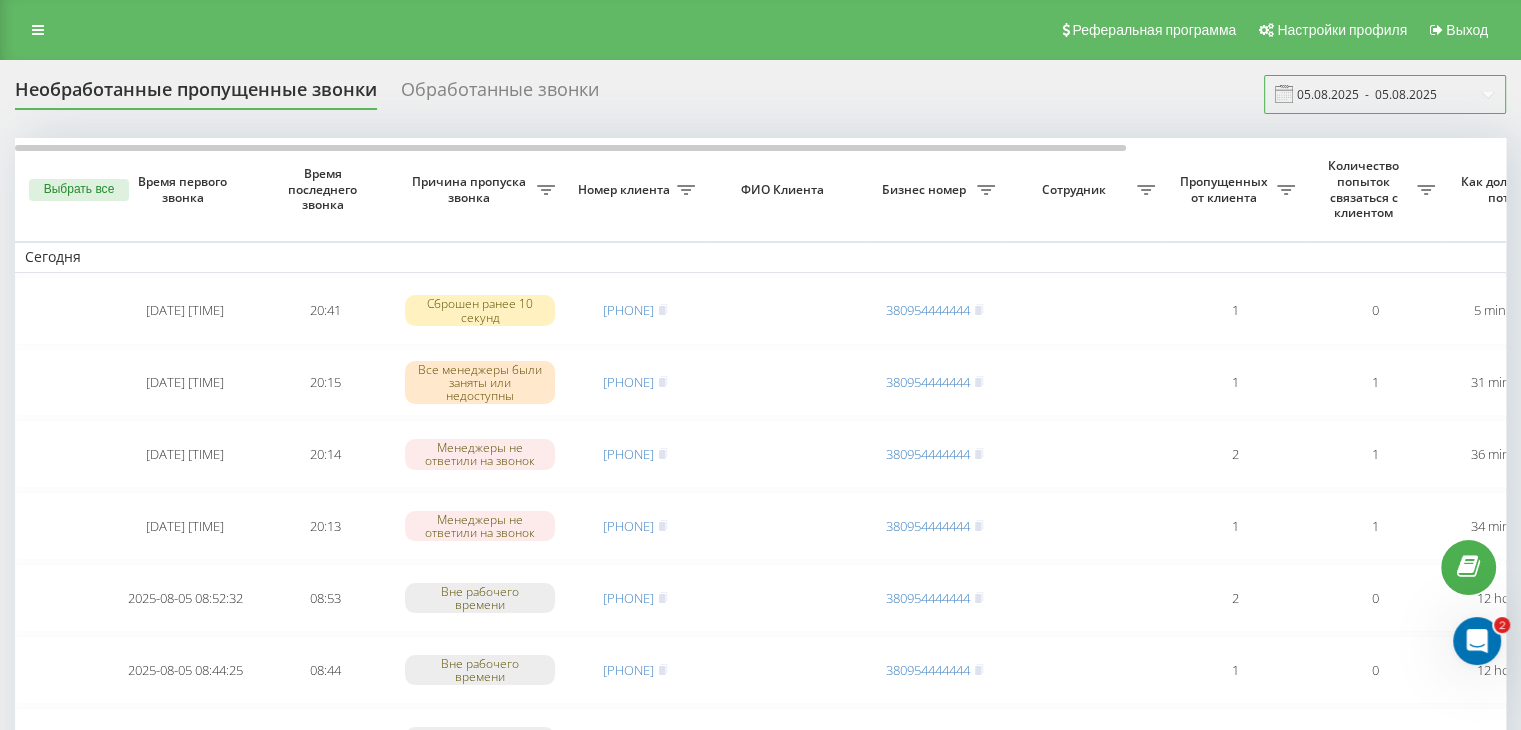 click on "05.08.2025  -  05.08.2025" at bounding box center [1385, 94] 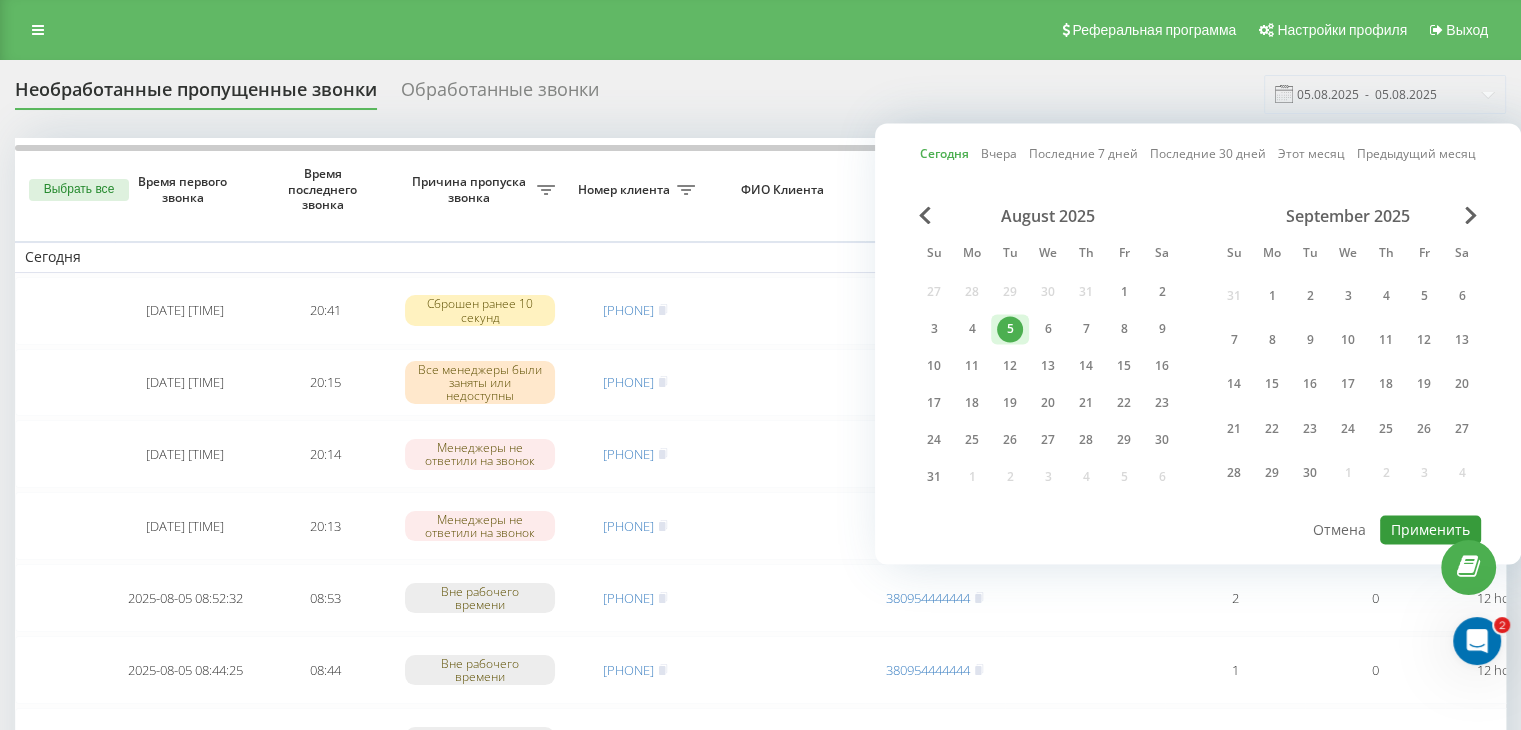 click on "Применить" at bounding box center [1430, 529] 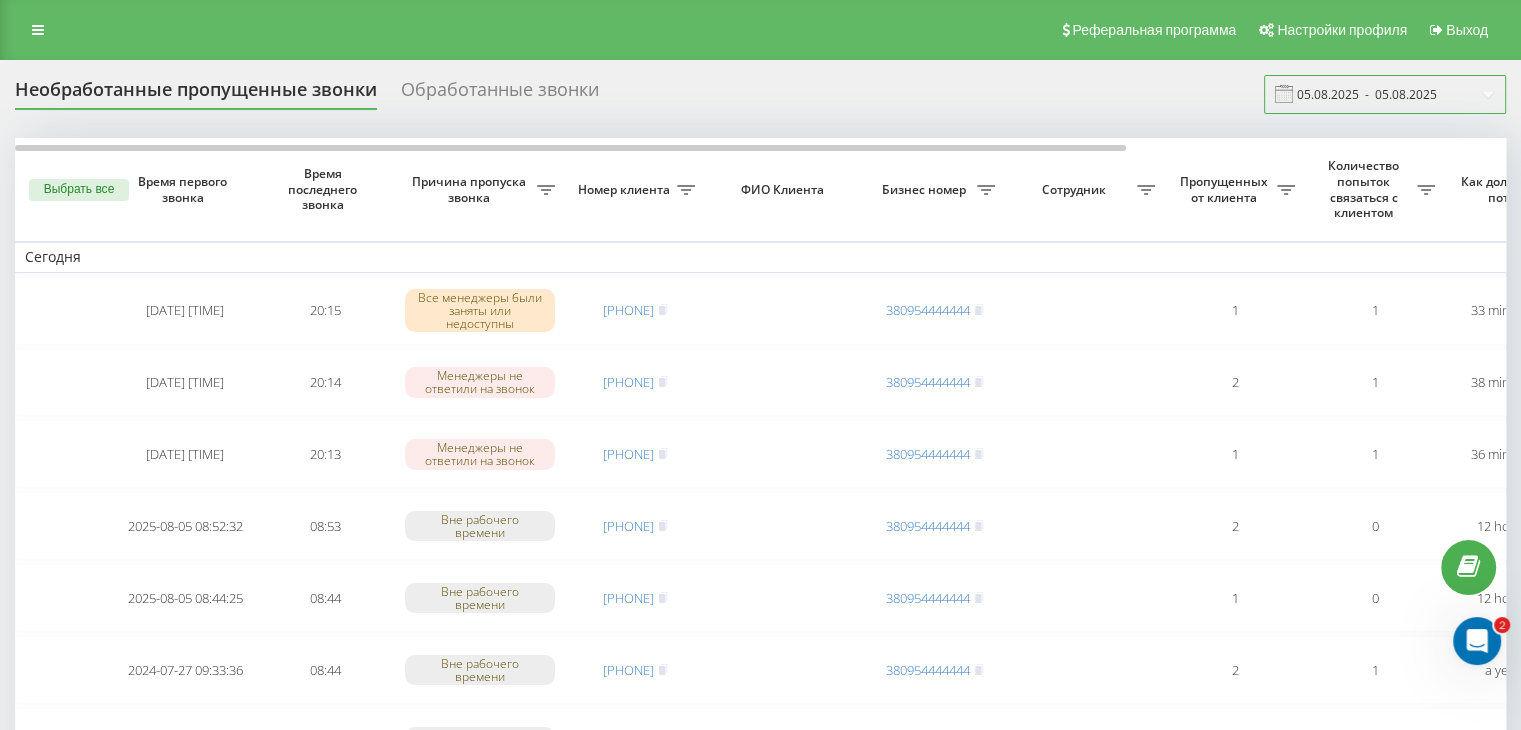 click on "05.08.2025  -  05.08.2025" at bounding box center (1385, 94) 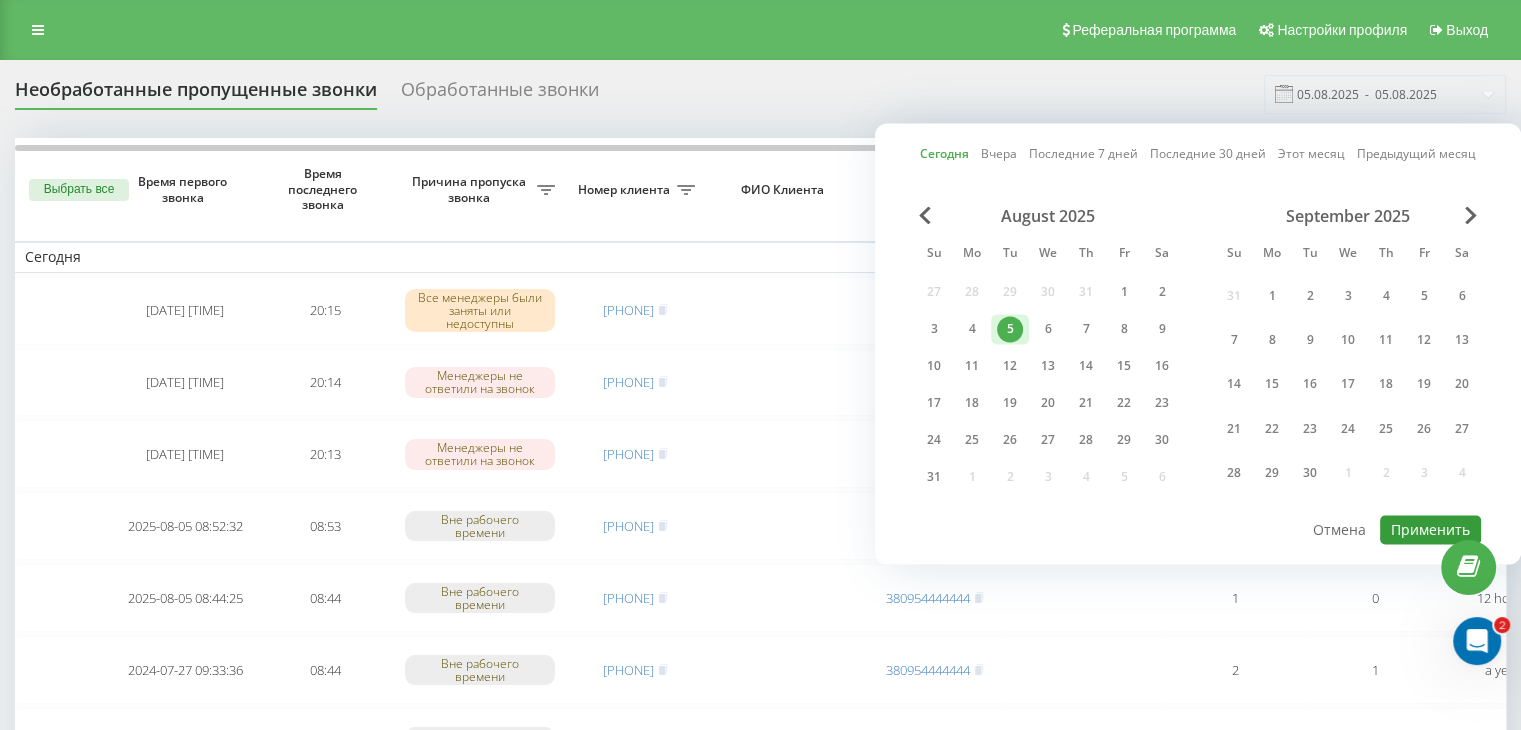 click on "Применить" at bounding box center [1430, 529] 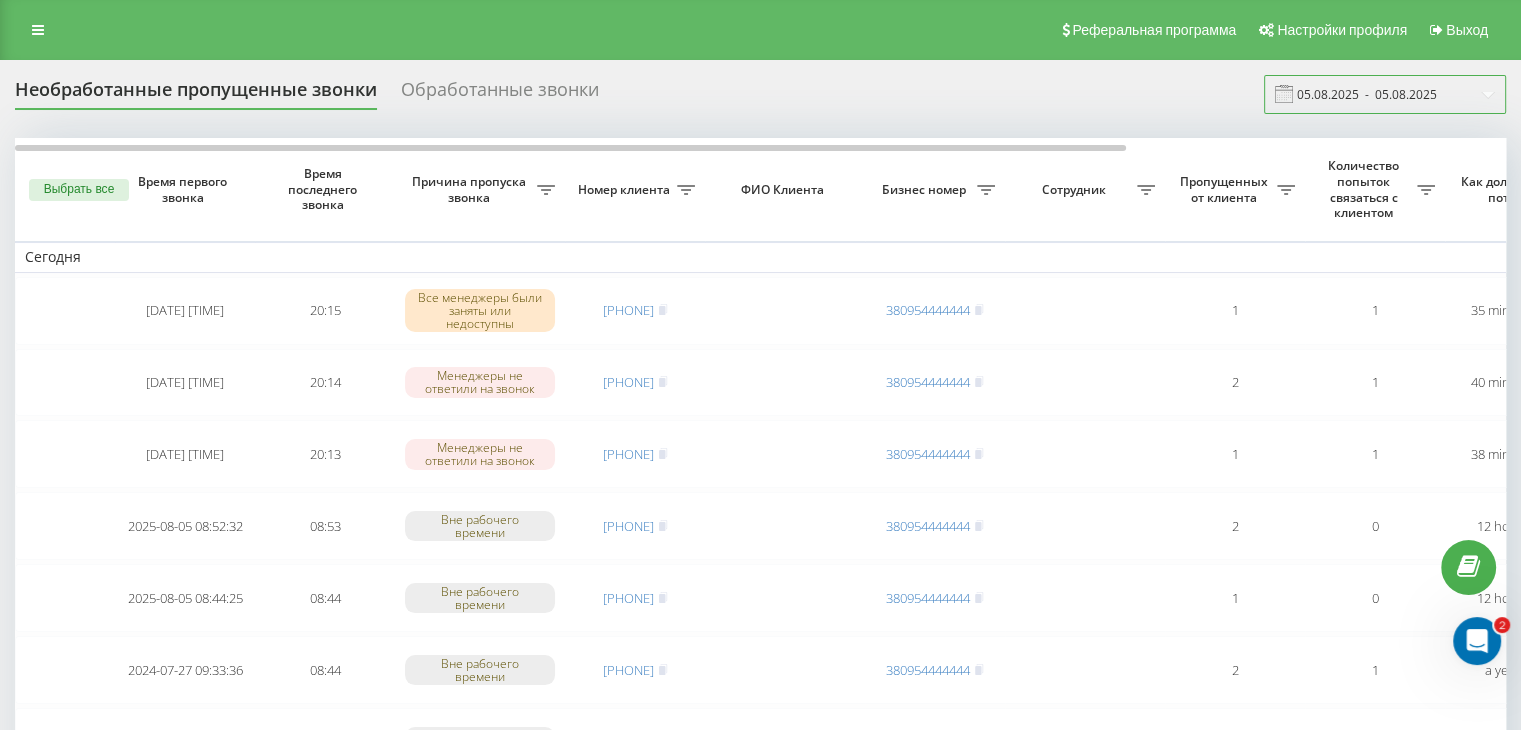 click on "05.08.2025  -  05.08.2025" at bounding box center [1385, 94] 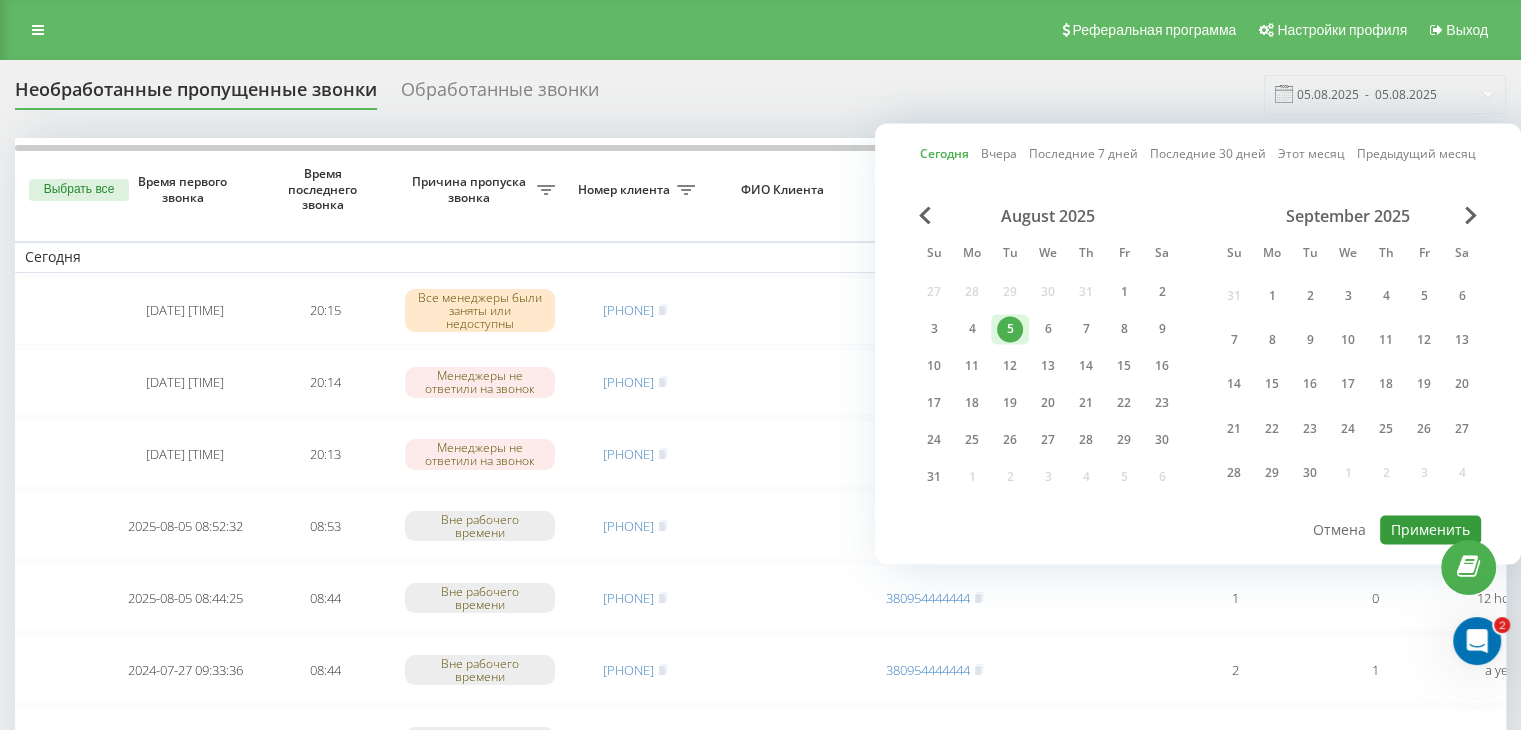 click on "Применить" at bounding box center [1430, 529] 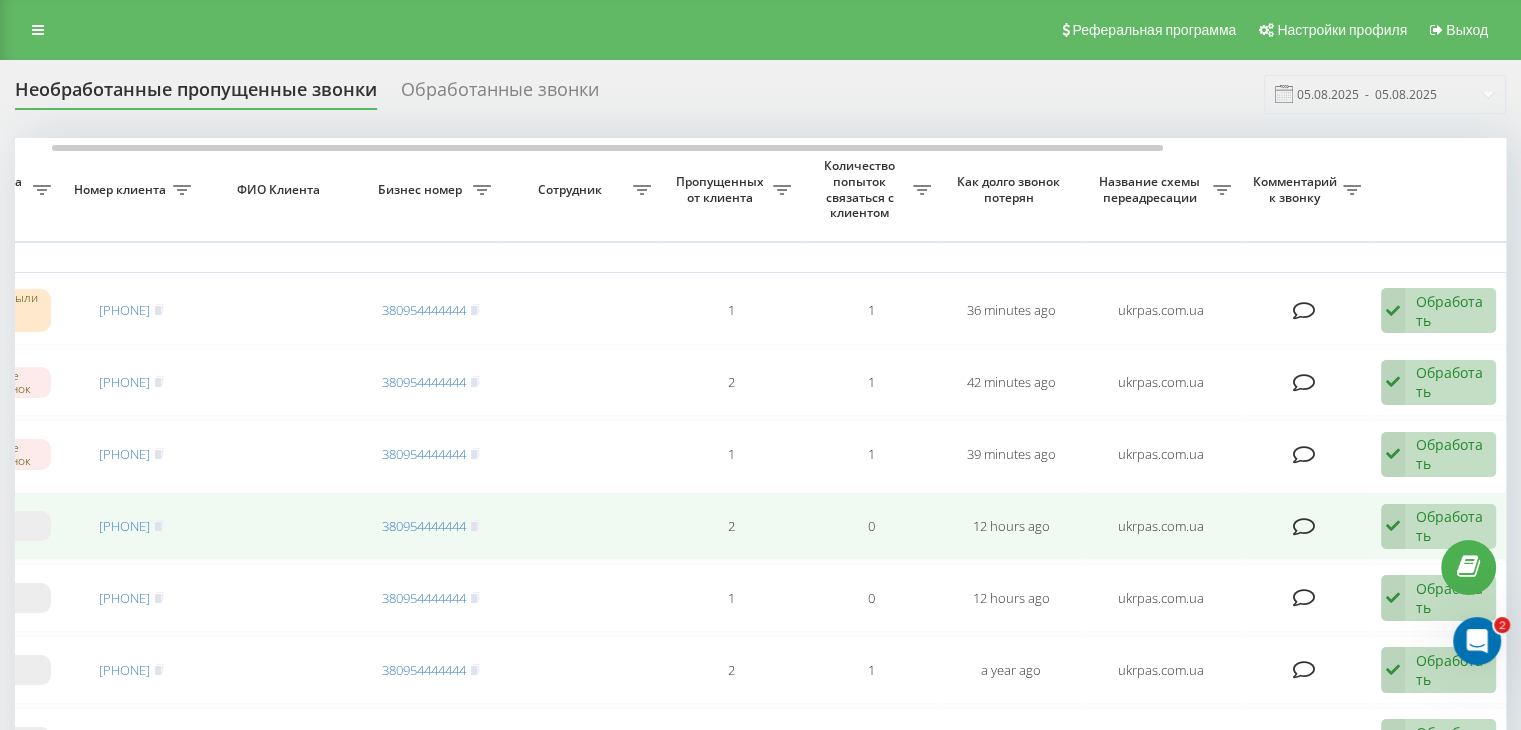 scroll, scrollTop: 0, scrollLeft: 508, axis: horizontal 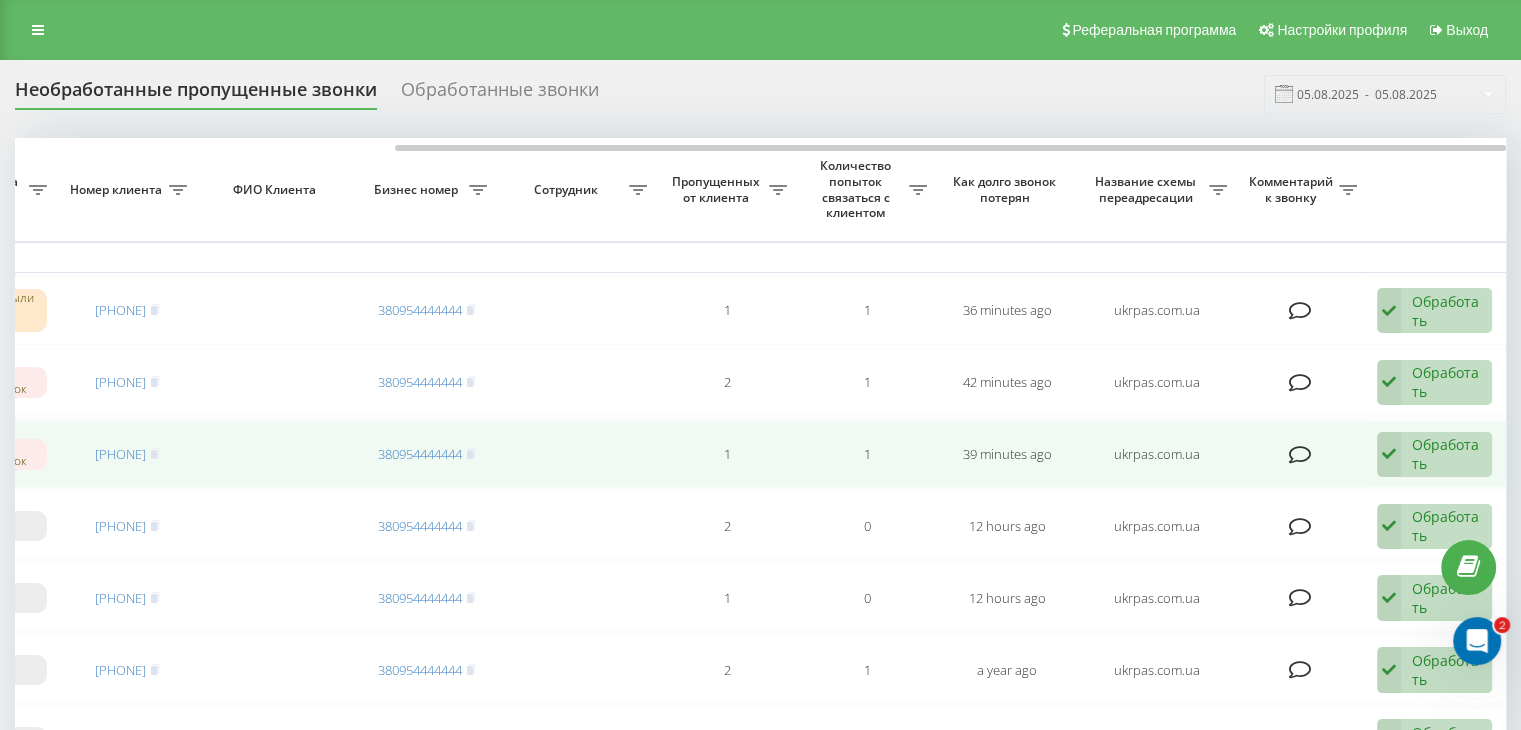 click on "Обработать" at bounding box center [1446, 454] 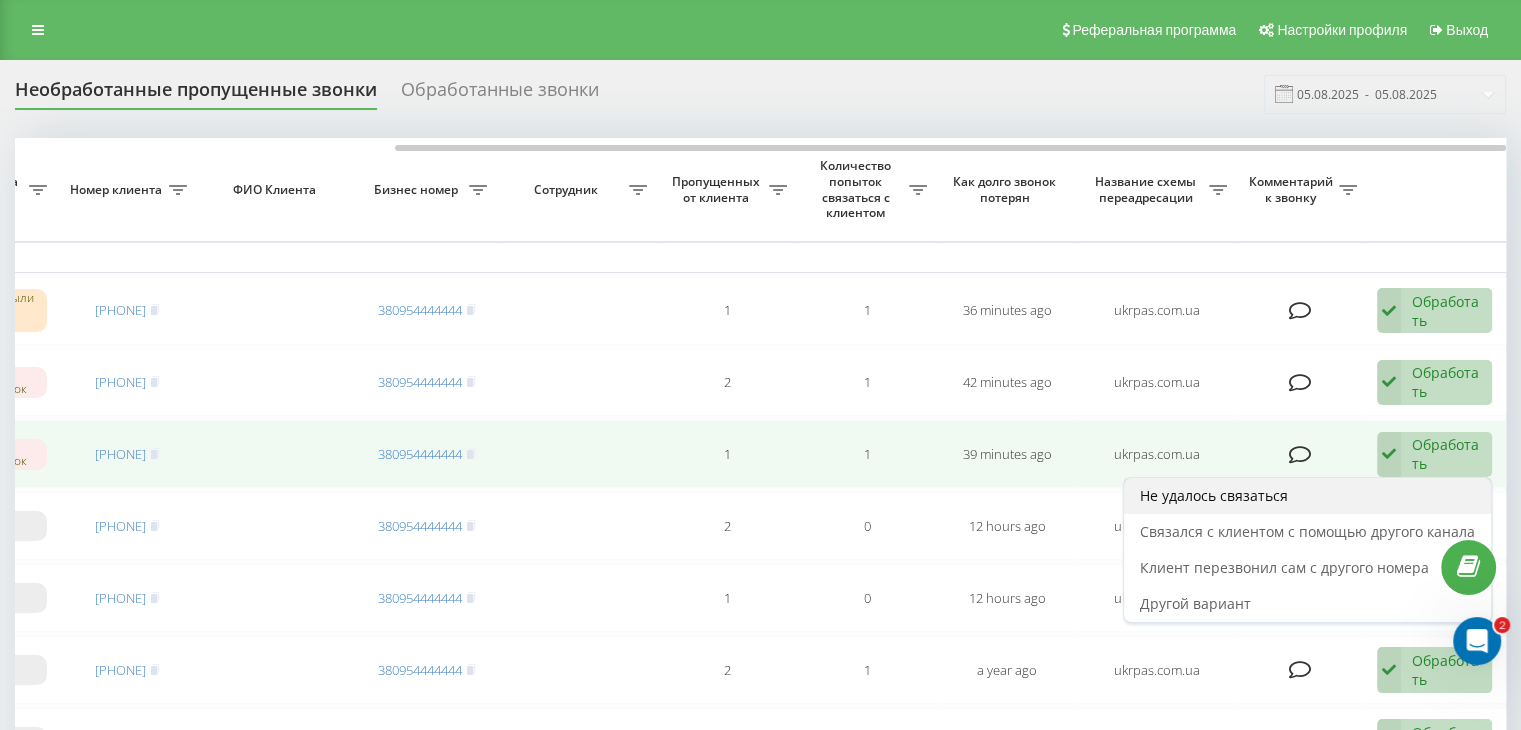 click on "Не удалось связаться" at bounding box center (1307, 496) 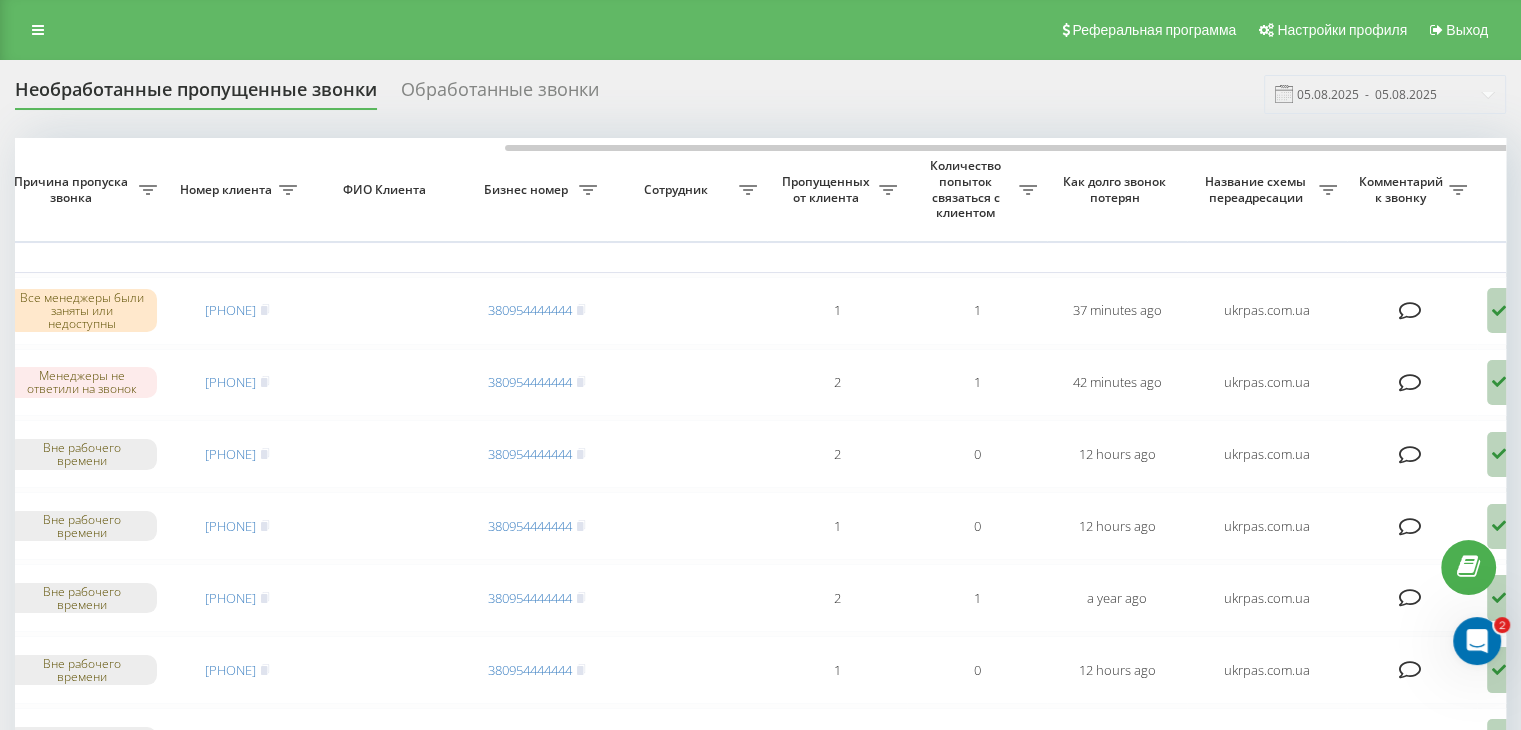 scroll, scrollTop: 0, scrollLeft: 508, axis: horizontal 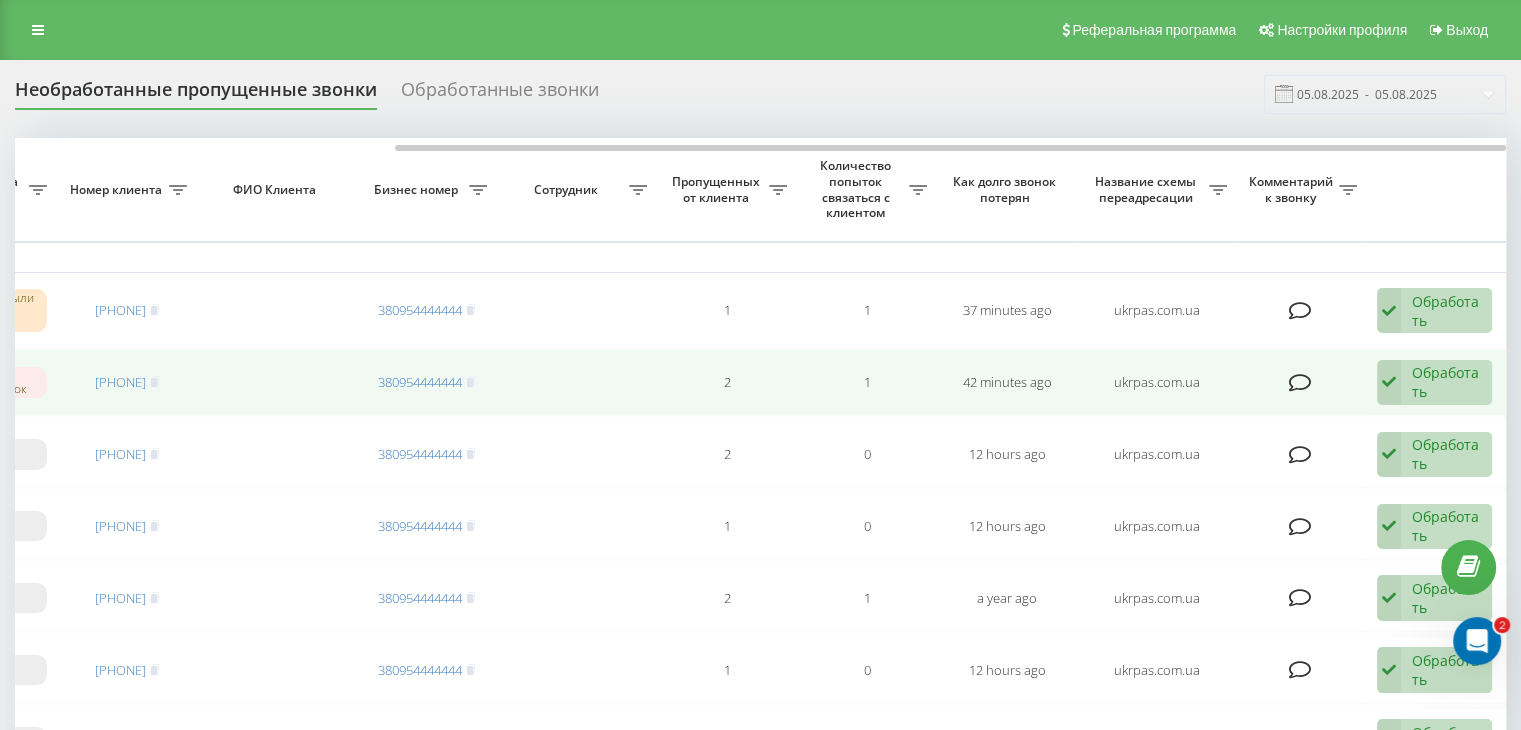 click on "Обработать" at bounding box center [1446, 382] 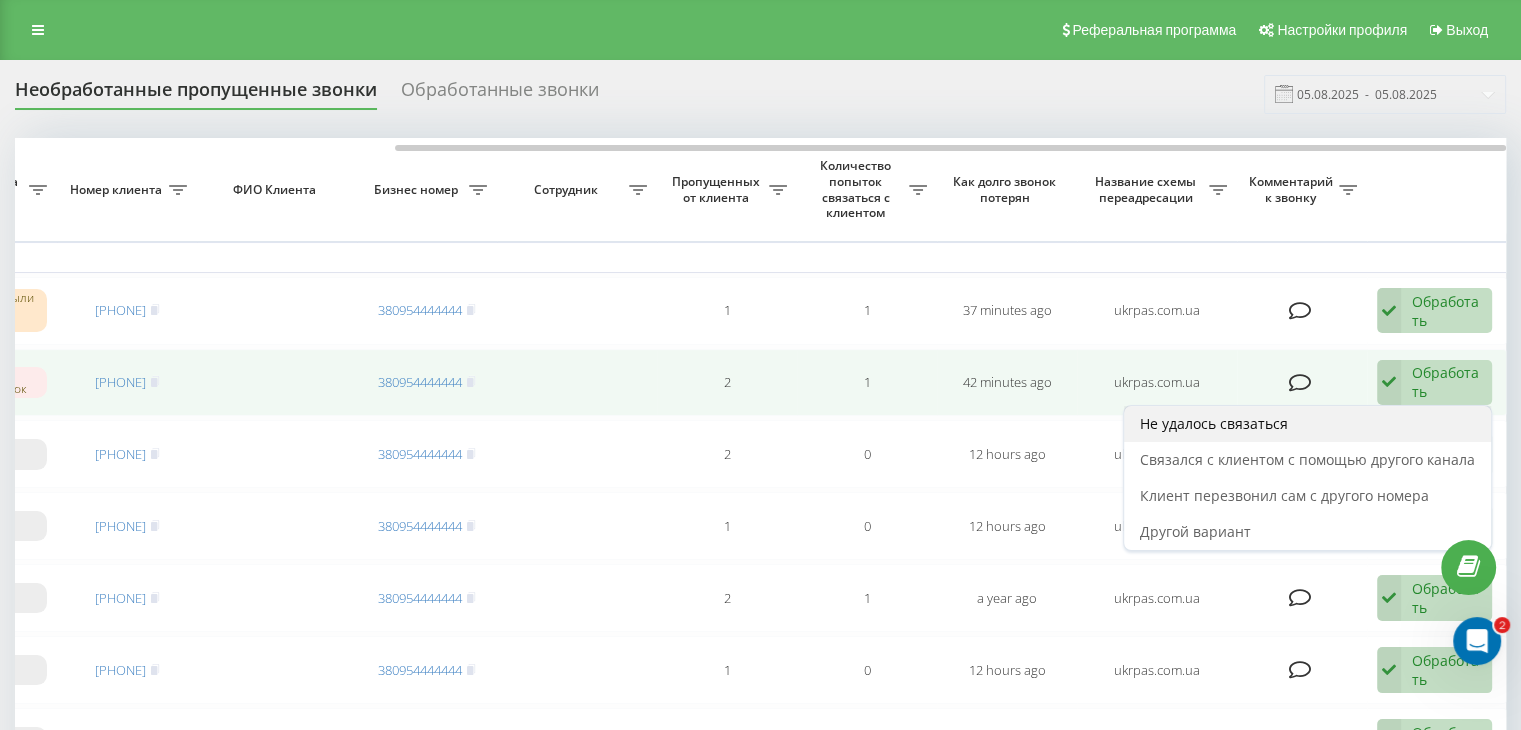 click on "Не удалось связаться" at bounding box center (1307, 424) 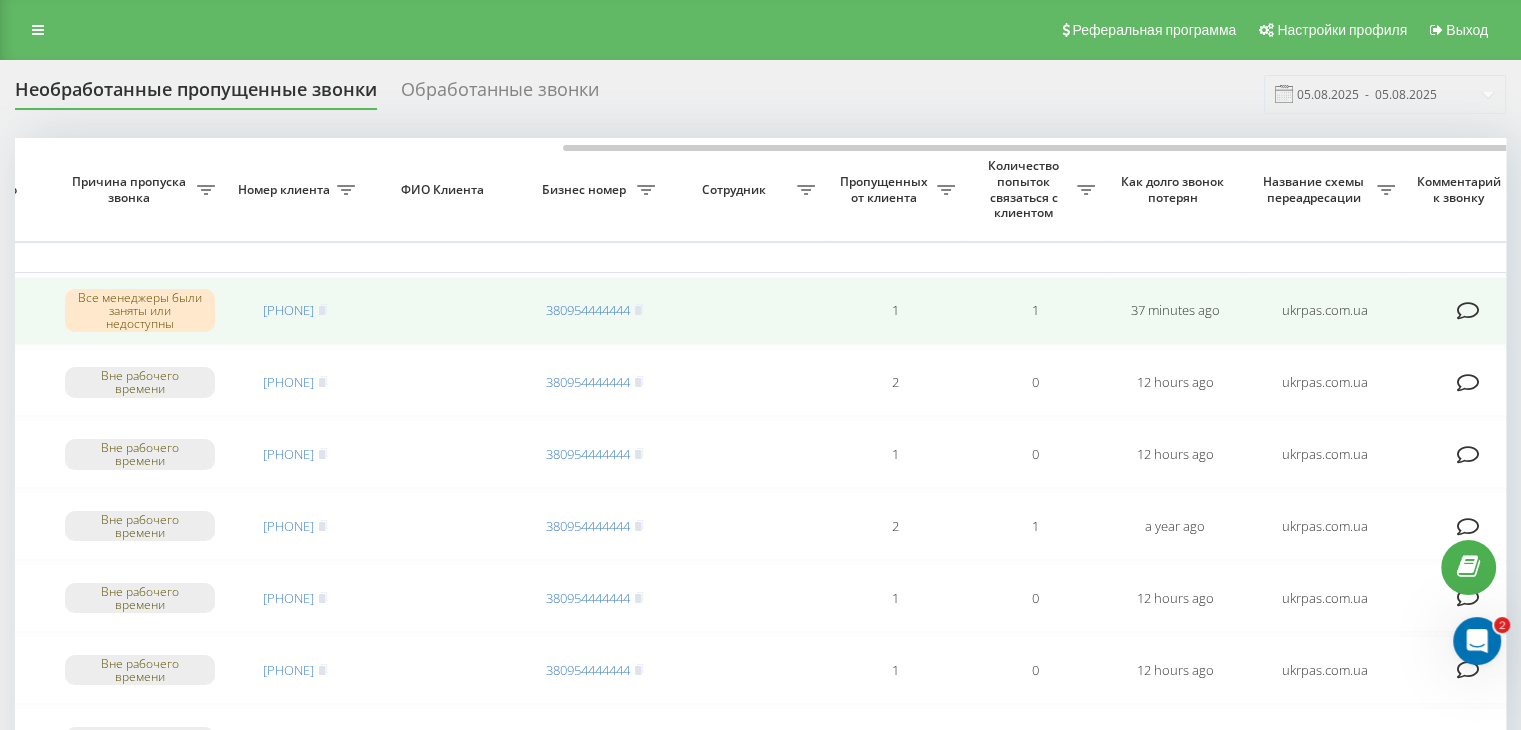 scroll, scrollTop: 0, scrollLeft: 508, axis: horizontal 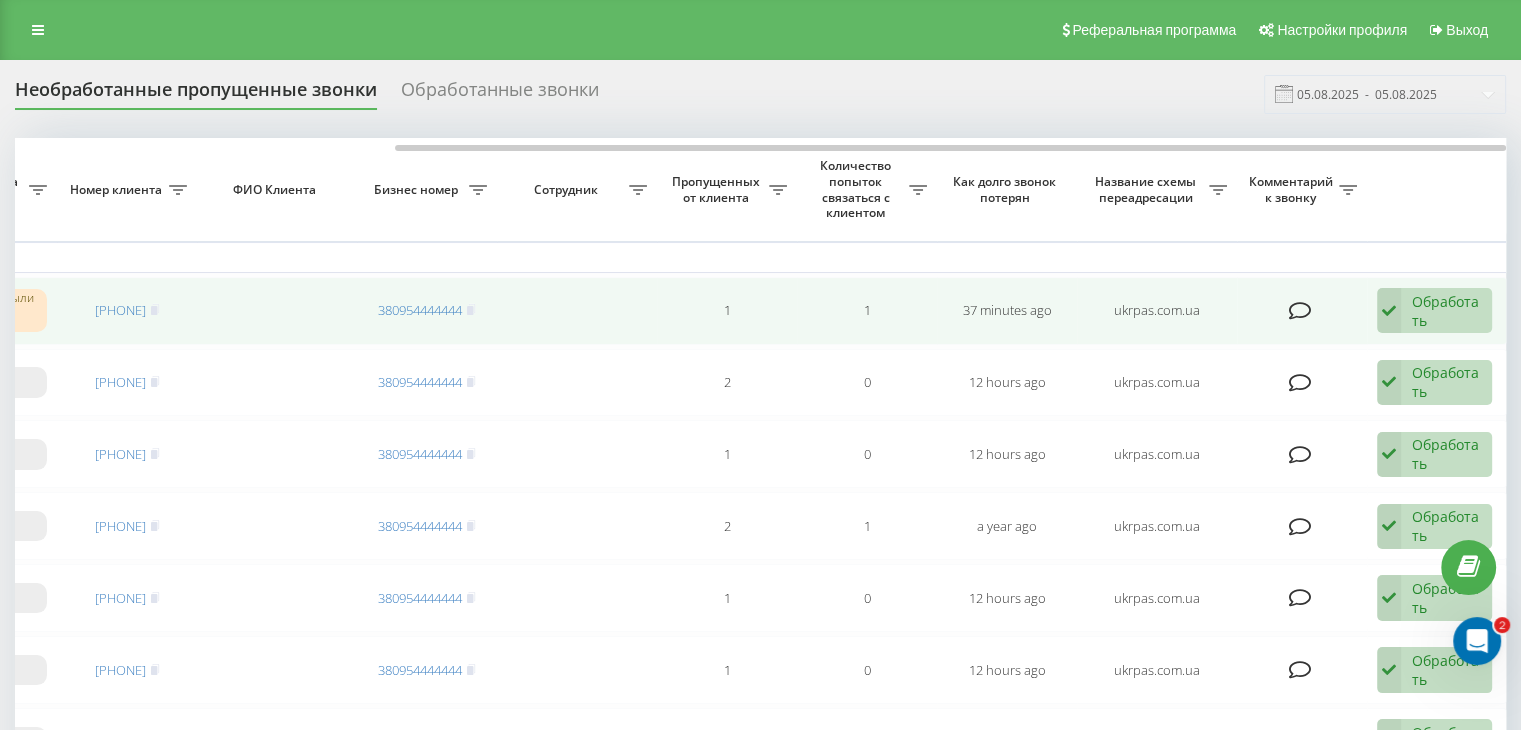click on "Обработать" at bounding box center (1446, 311) 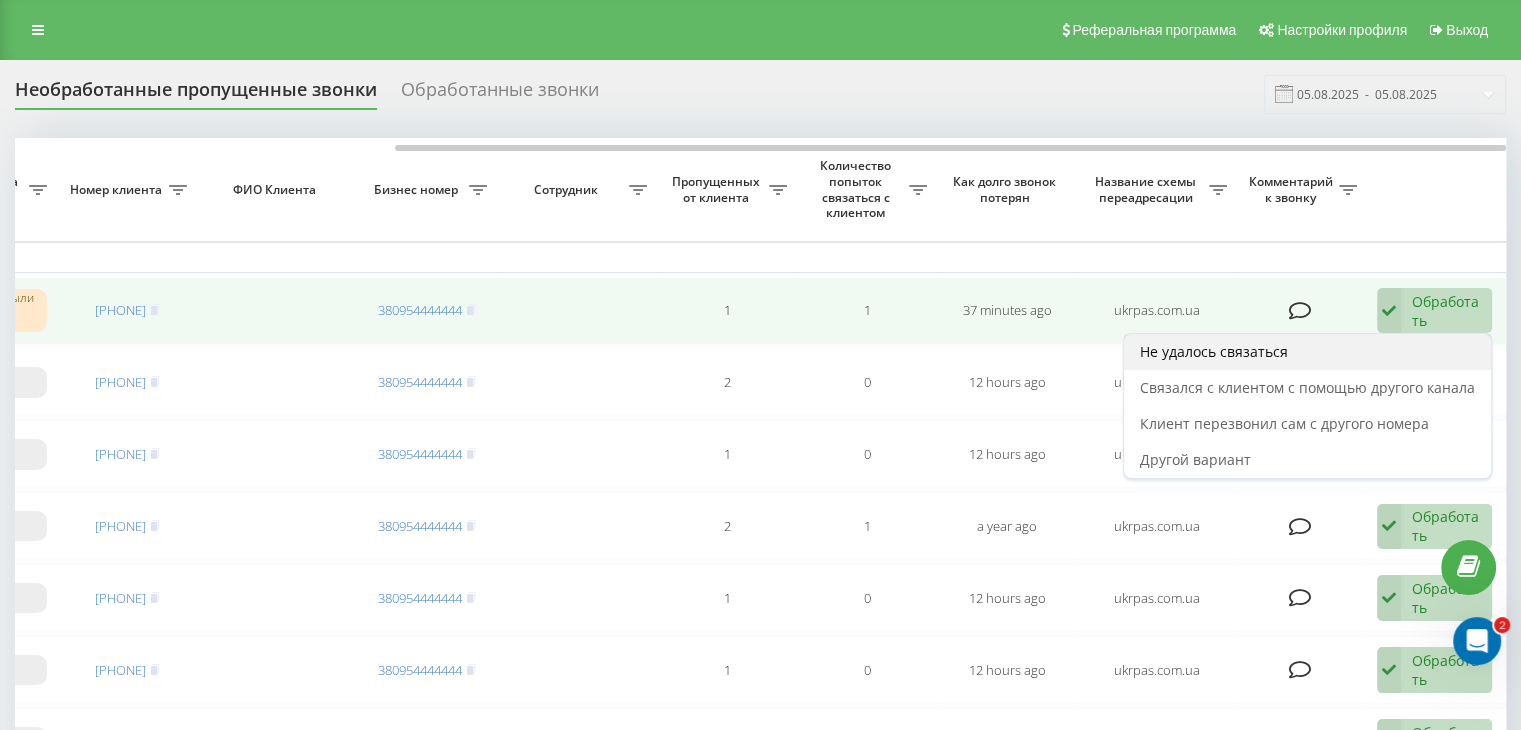 click on "Не удалось связаться" at bounding box center [1307, 352] 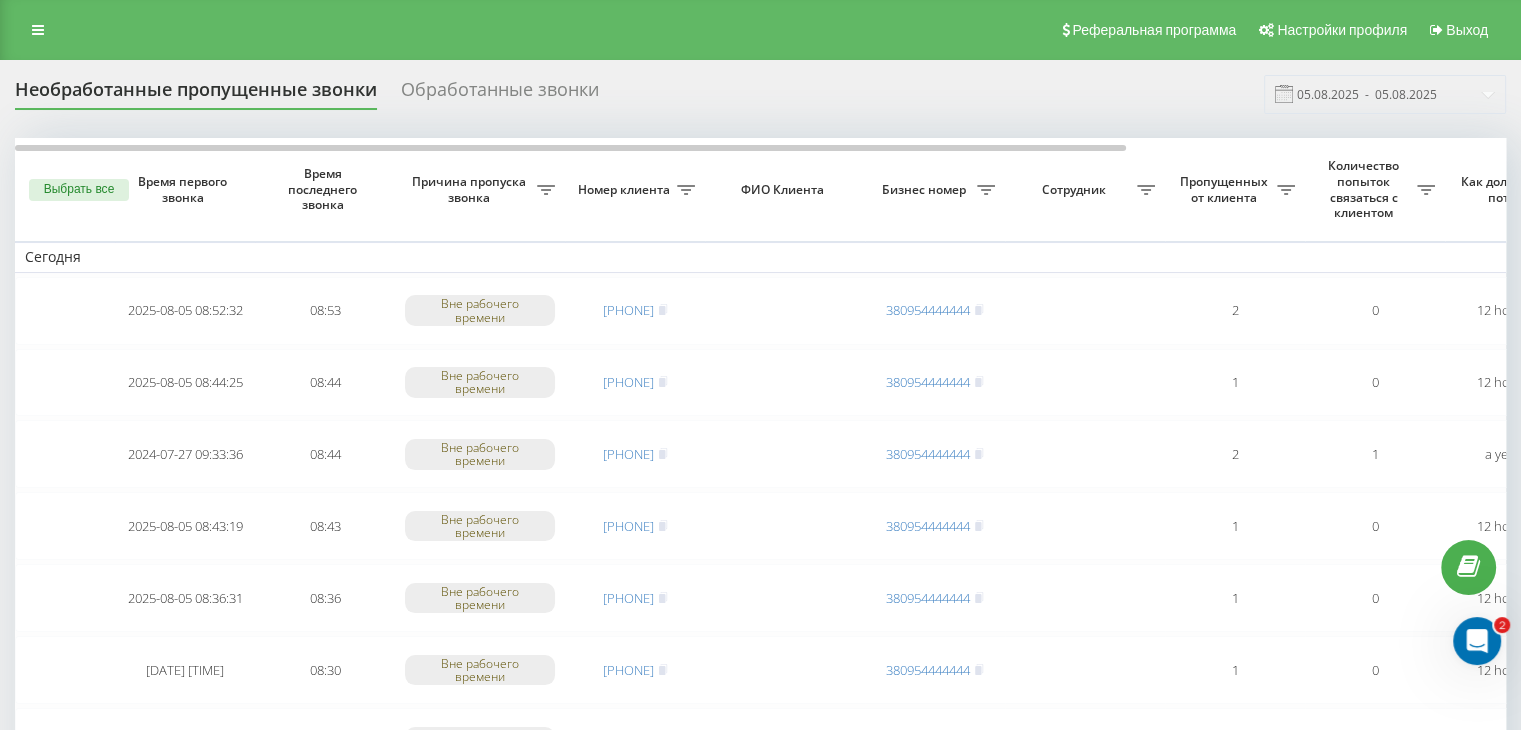 click at bounding box center (1284, 94) 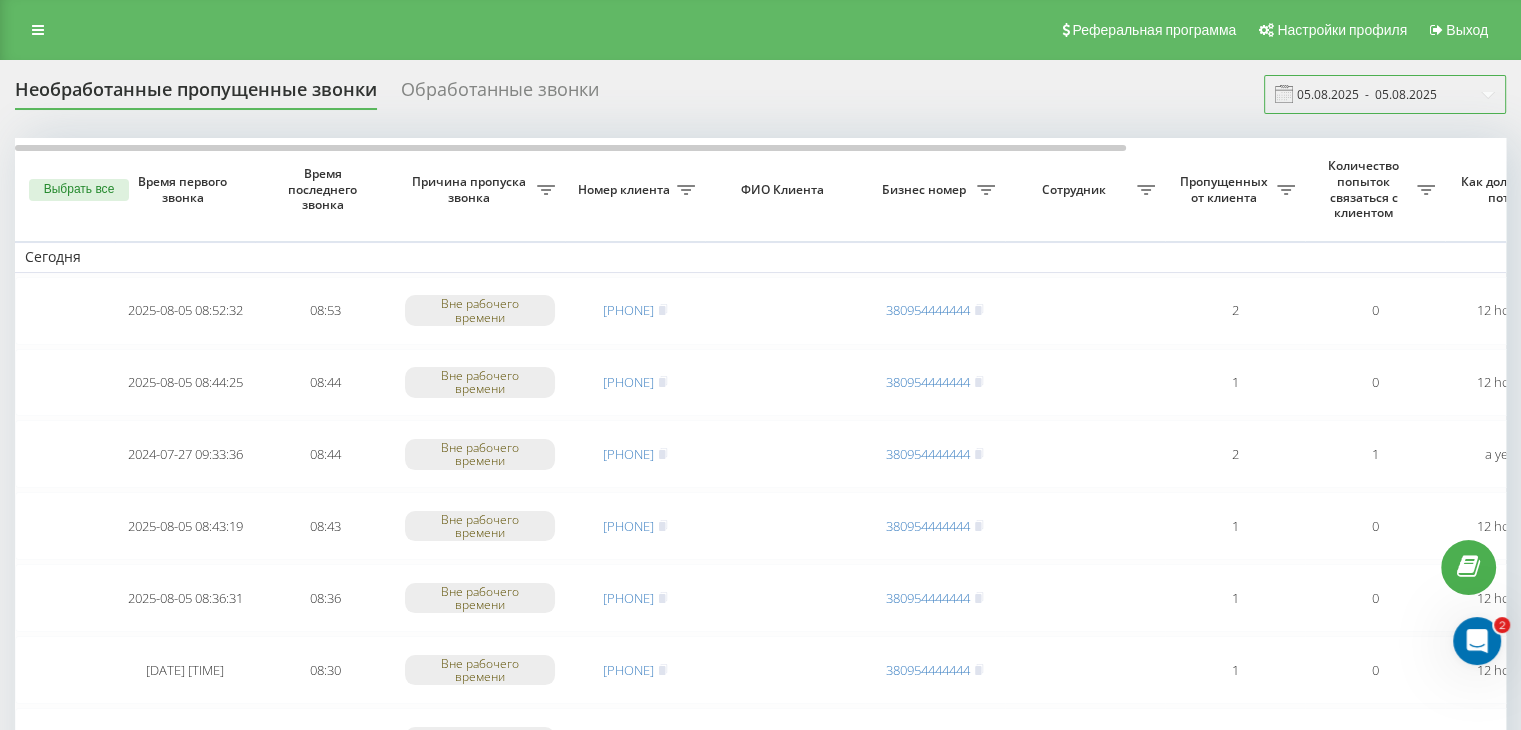 click on "05.08.2025  -  05.08.2025" at bounding box center [1385, 94] 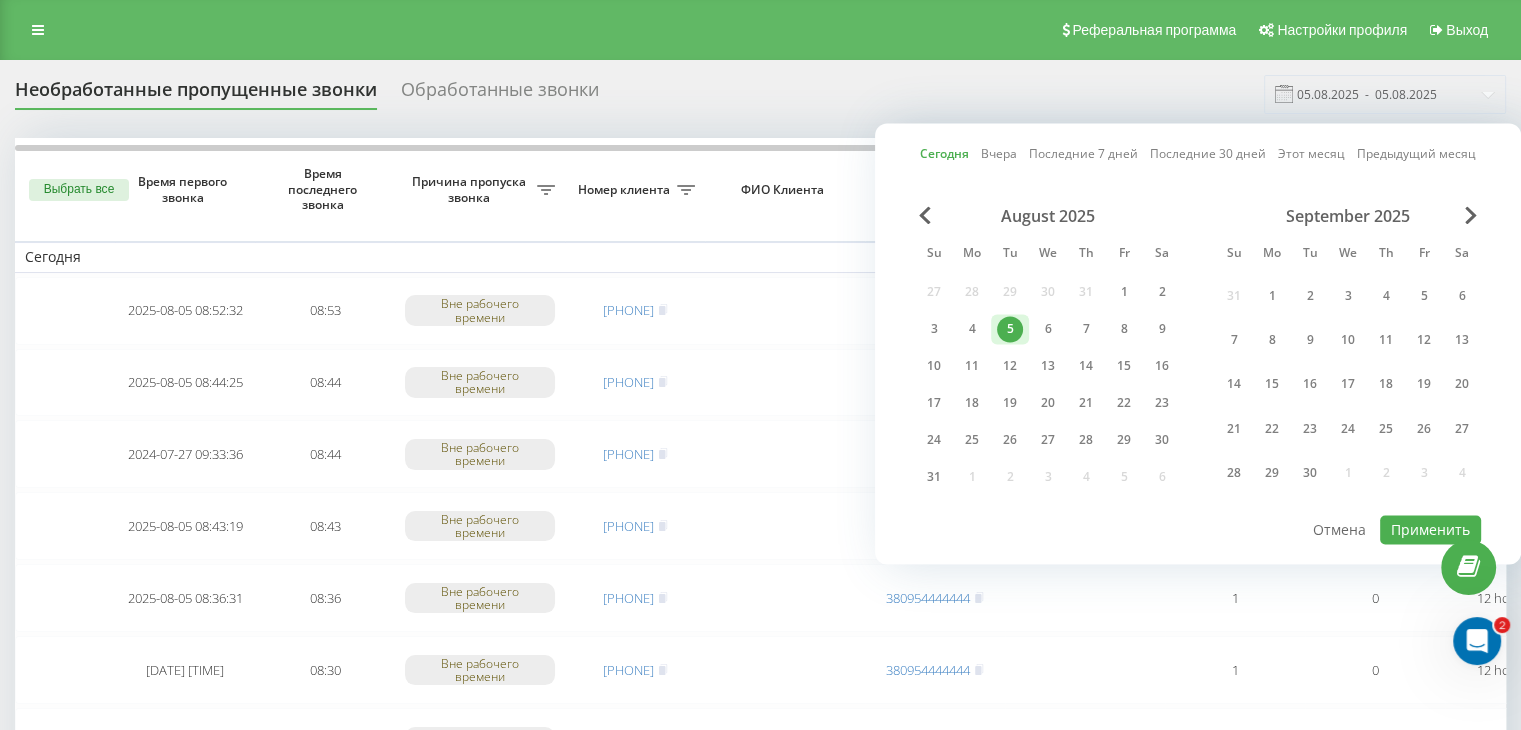 click at bounding box center [1198, 514] 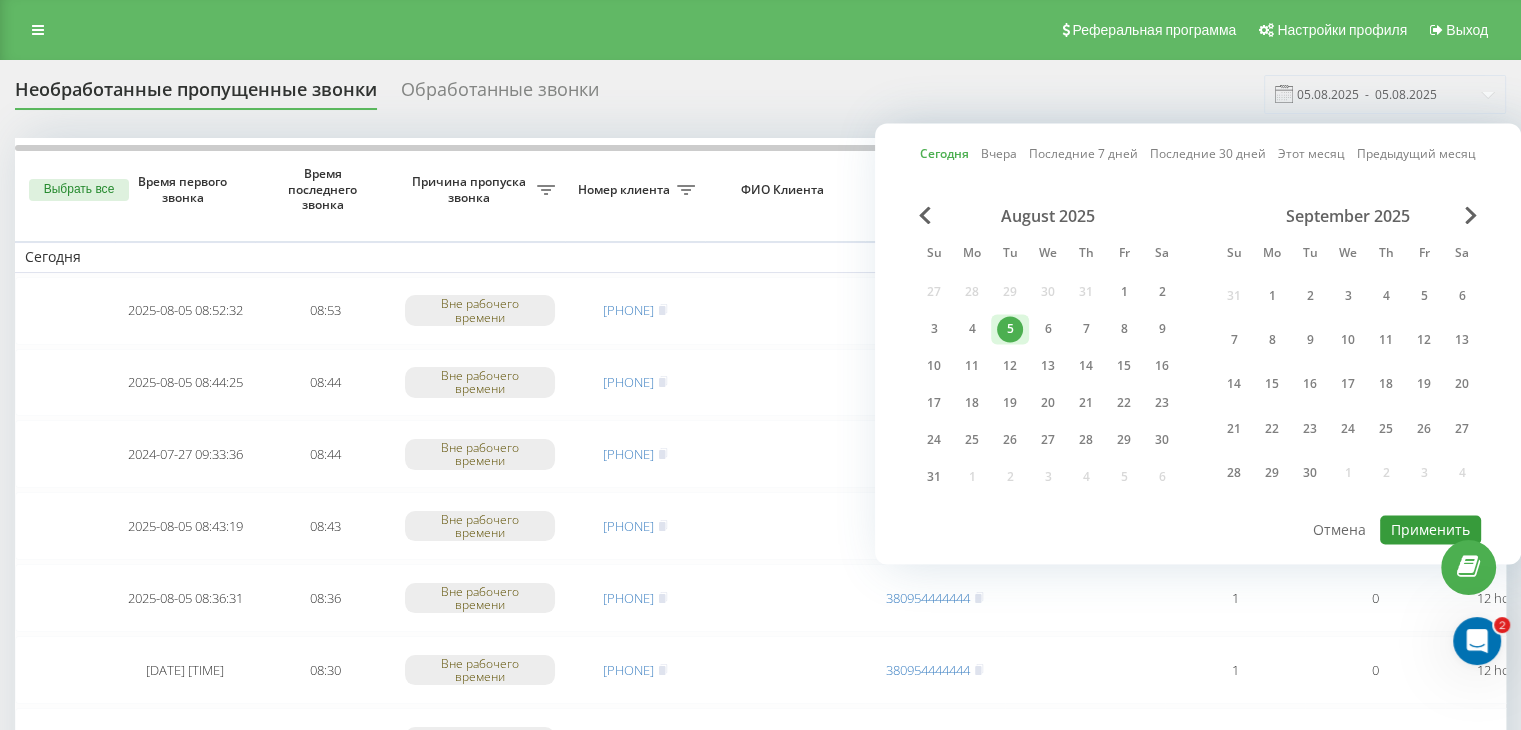 click on "Применить" at bounding box center (1430, 529) 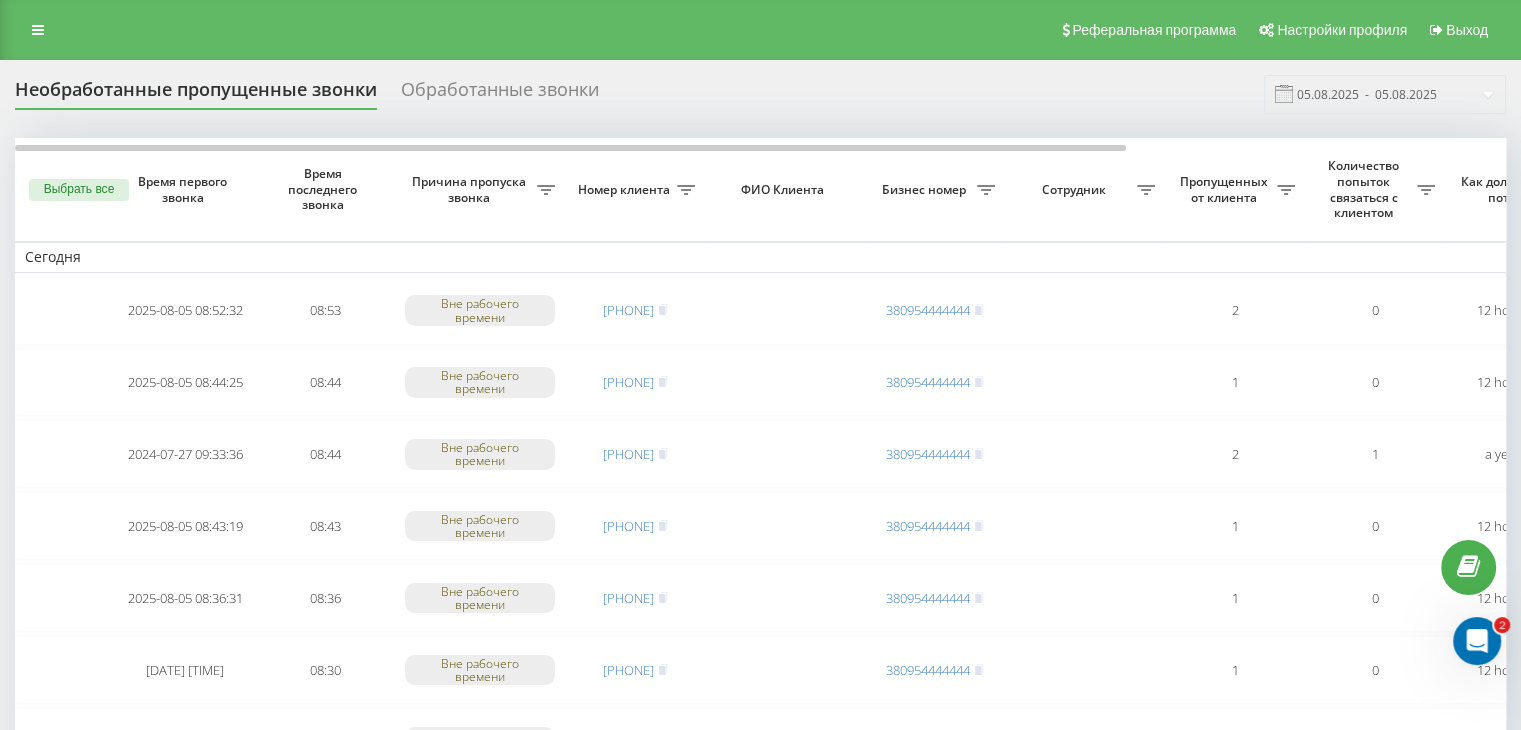 drag, startPoint x: 684, startPoint y: 114, endPoint x: 971, endPoint y: 128, distance: 287.34125 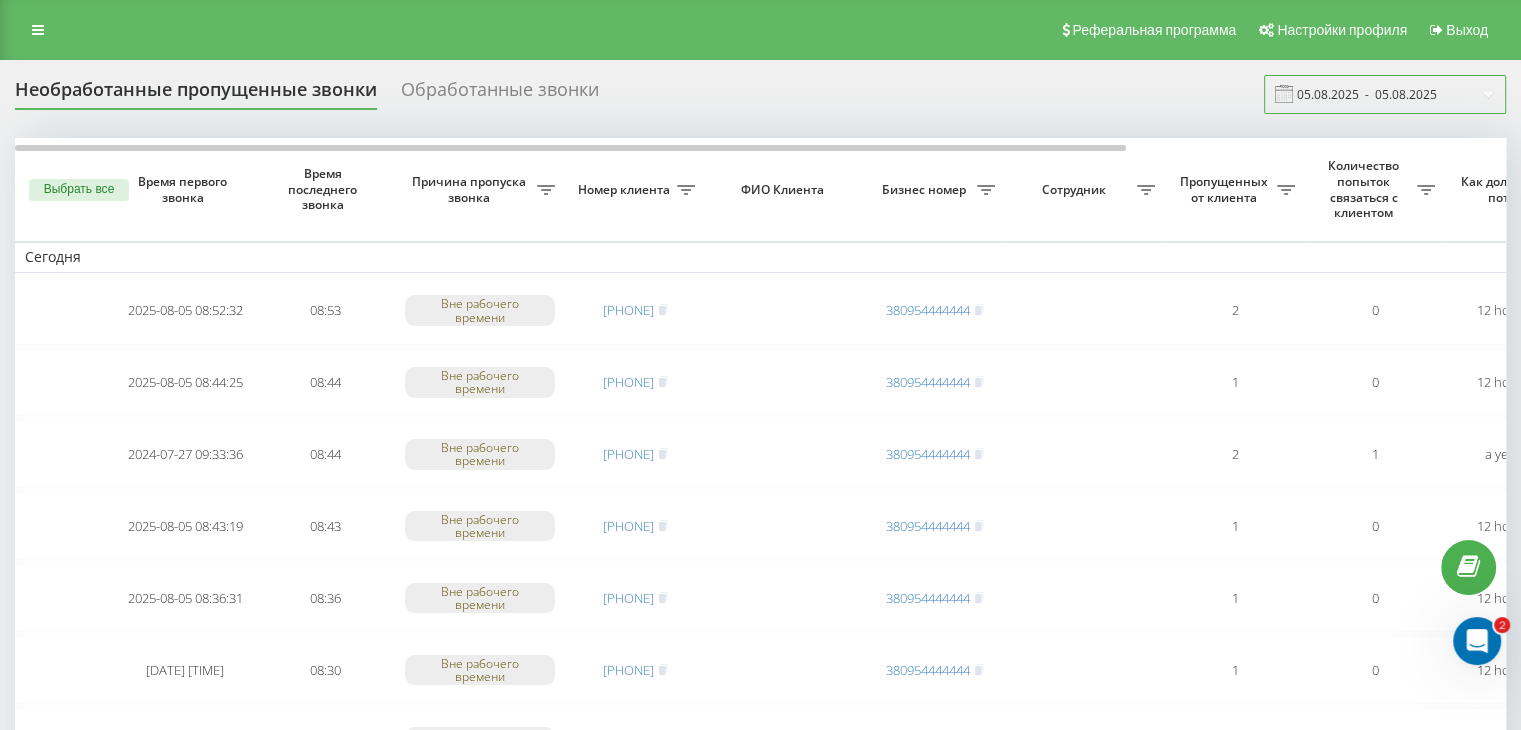 click on "05.08.2025  -  05.08.2025" at bounding box center (1385, 94) 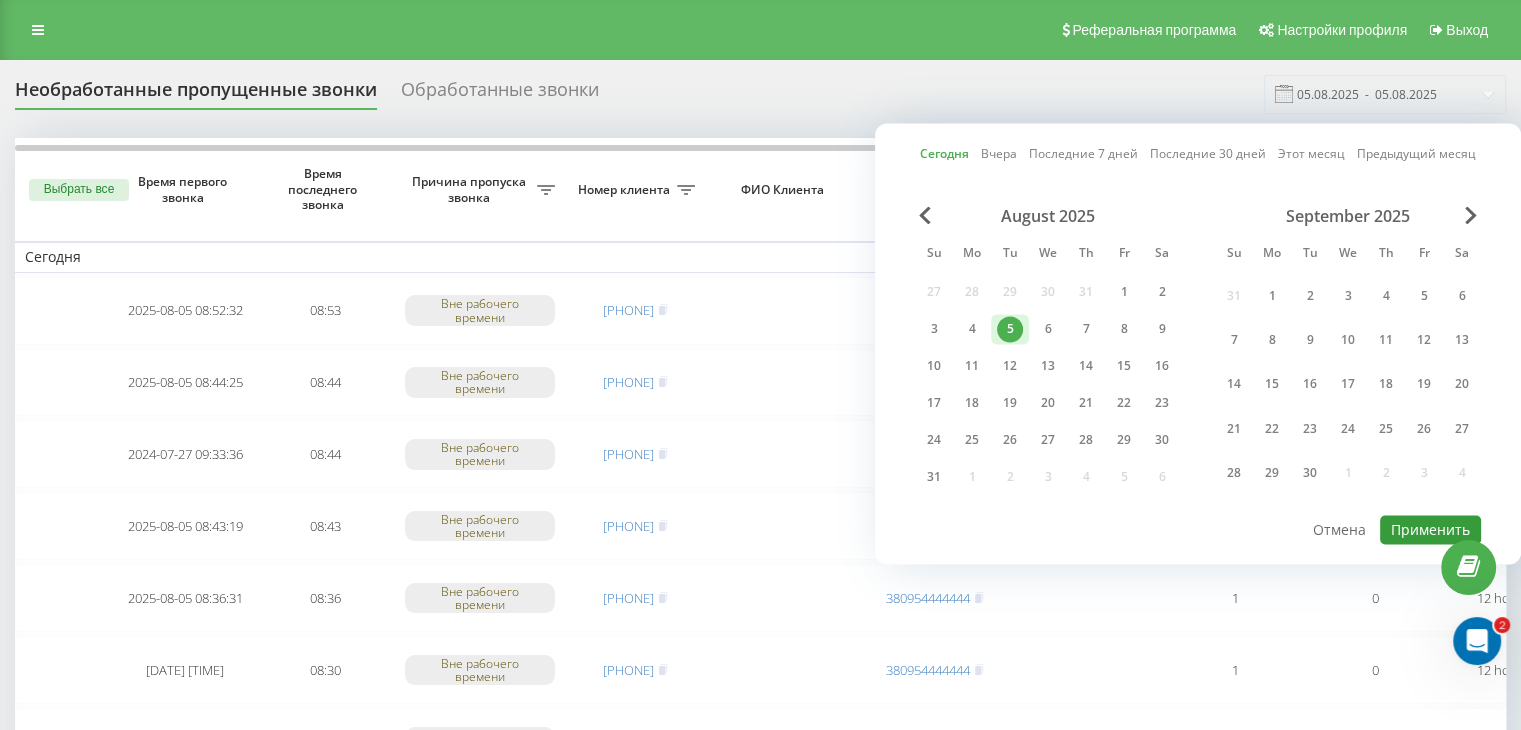 click on "Применить" at bounding box center (1430, 529) 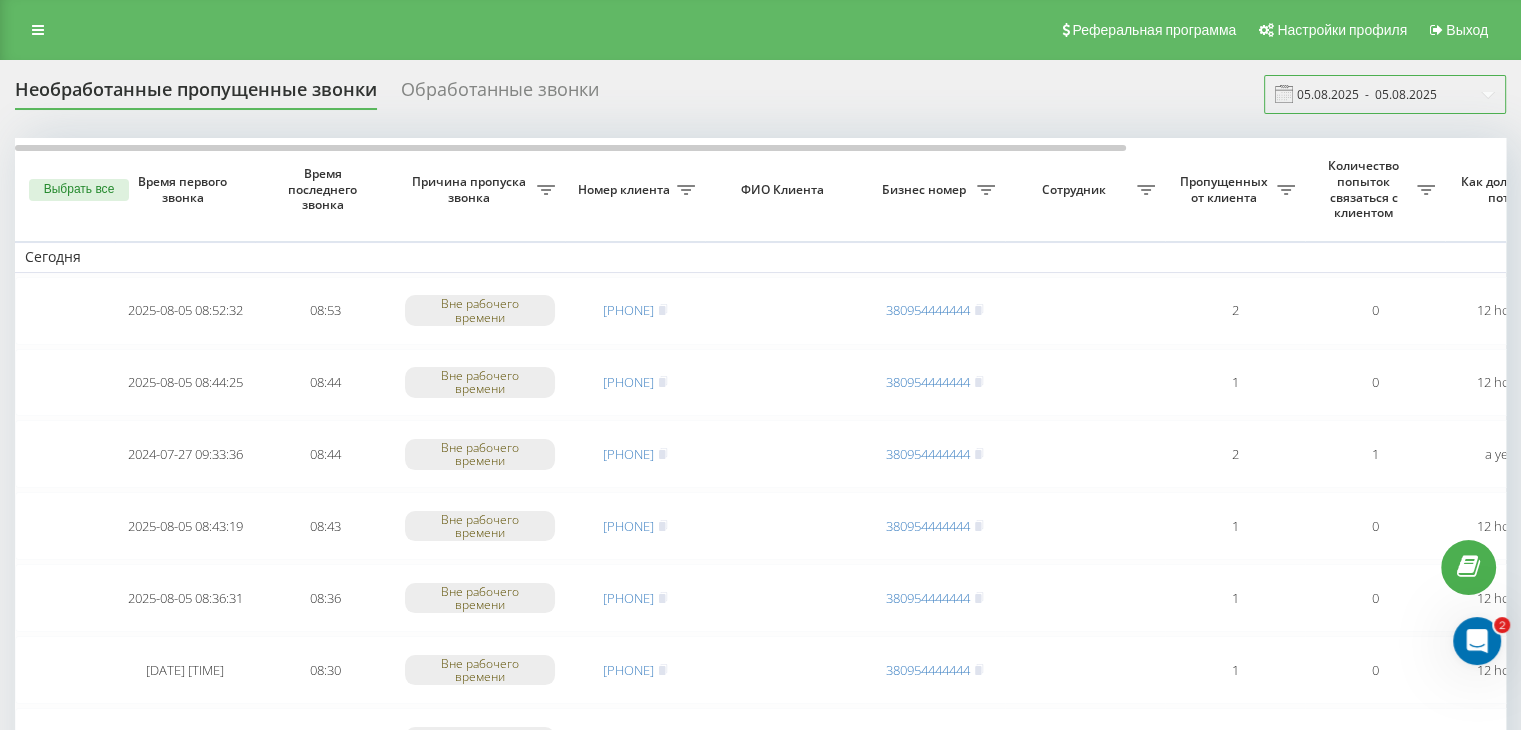 click on "05.08.2025  -  05.08.2025" at bounding box center (1385, 94) 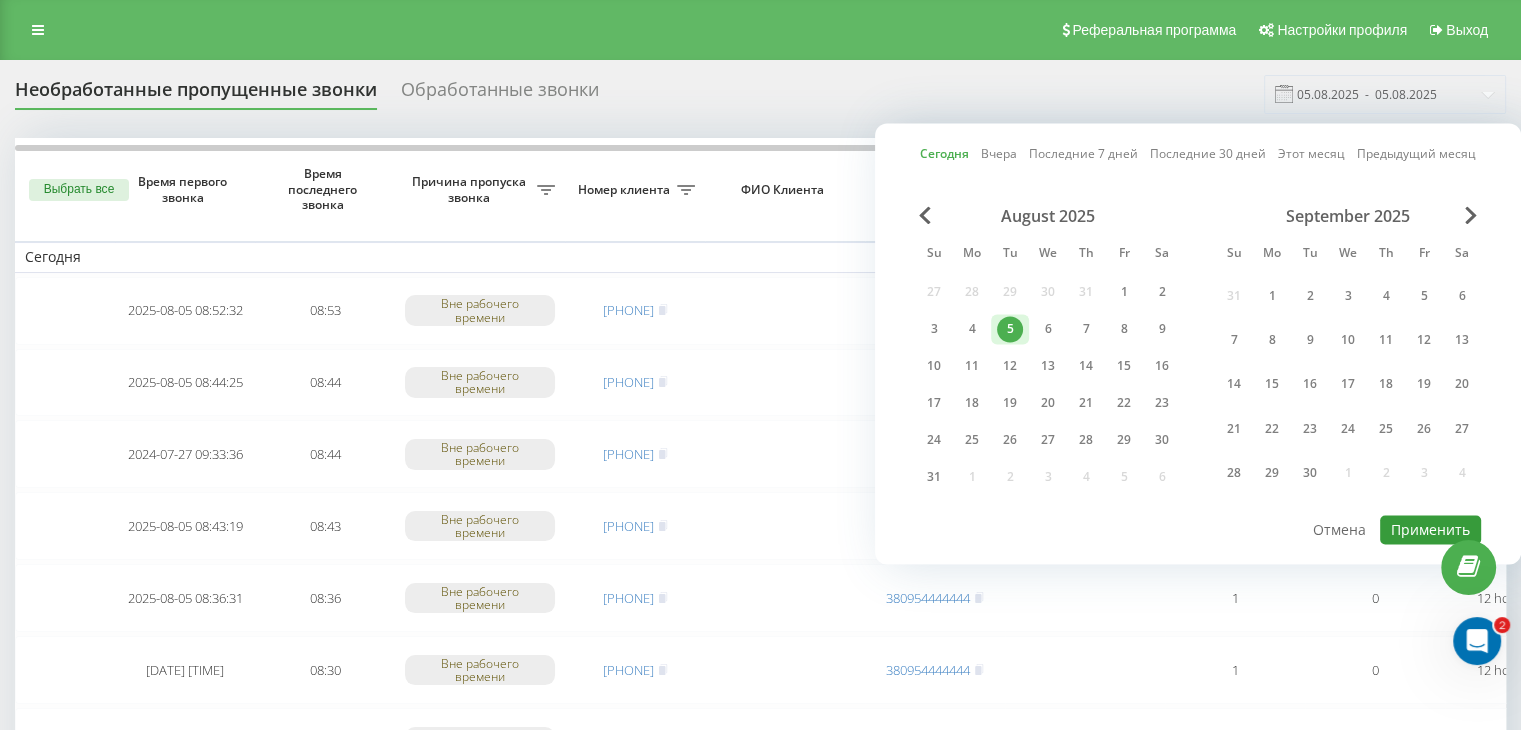 click on "Применить" at bounding box center [1430, 529] 